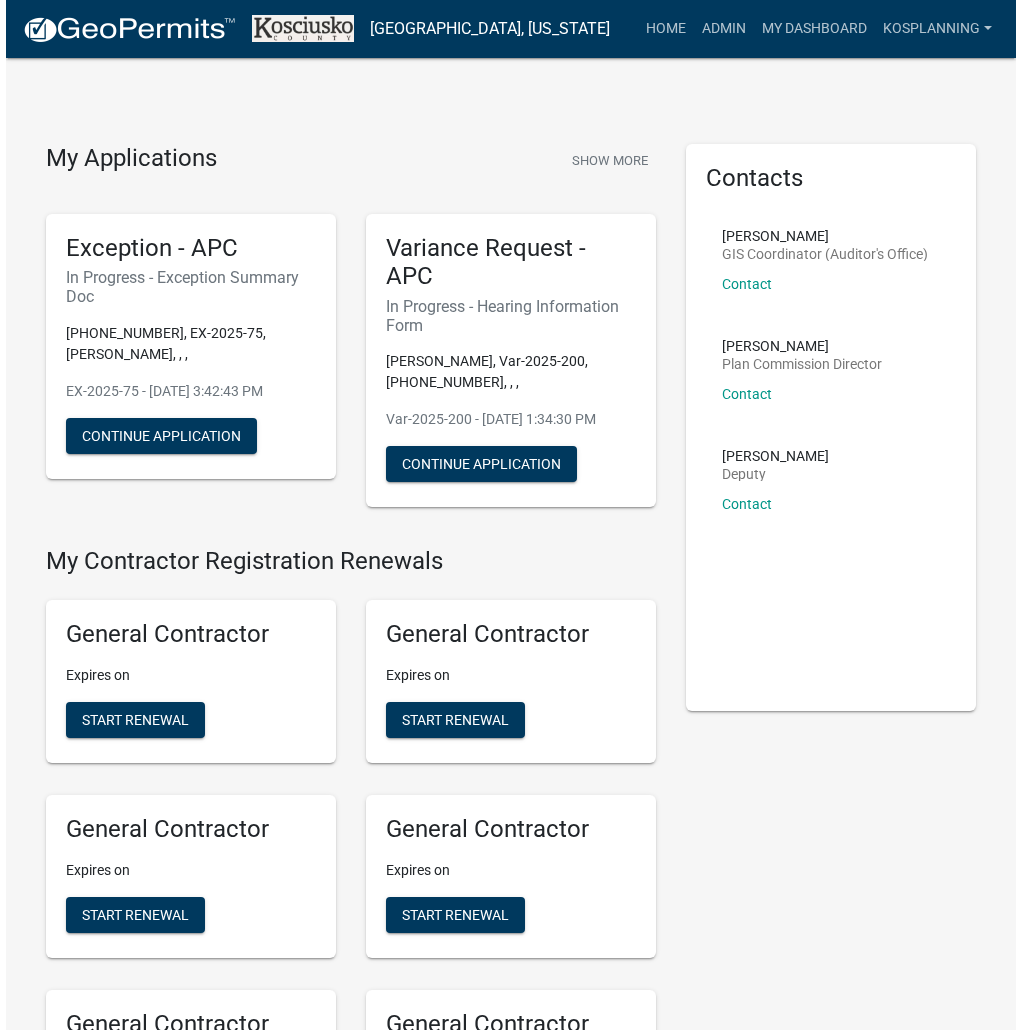scroll, scrollTop: 0, scrollLeft: 0, axis: both 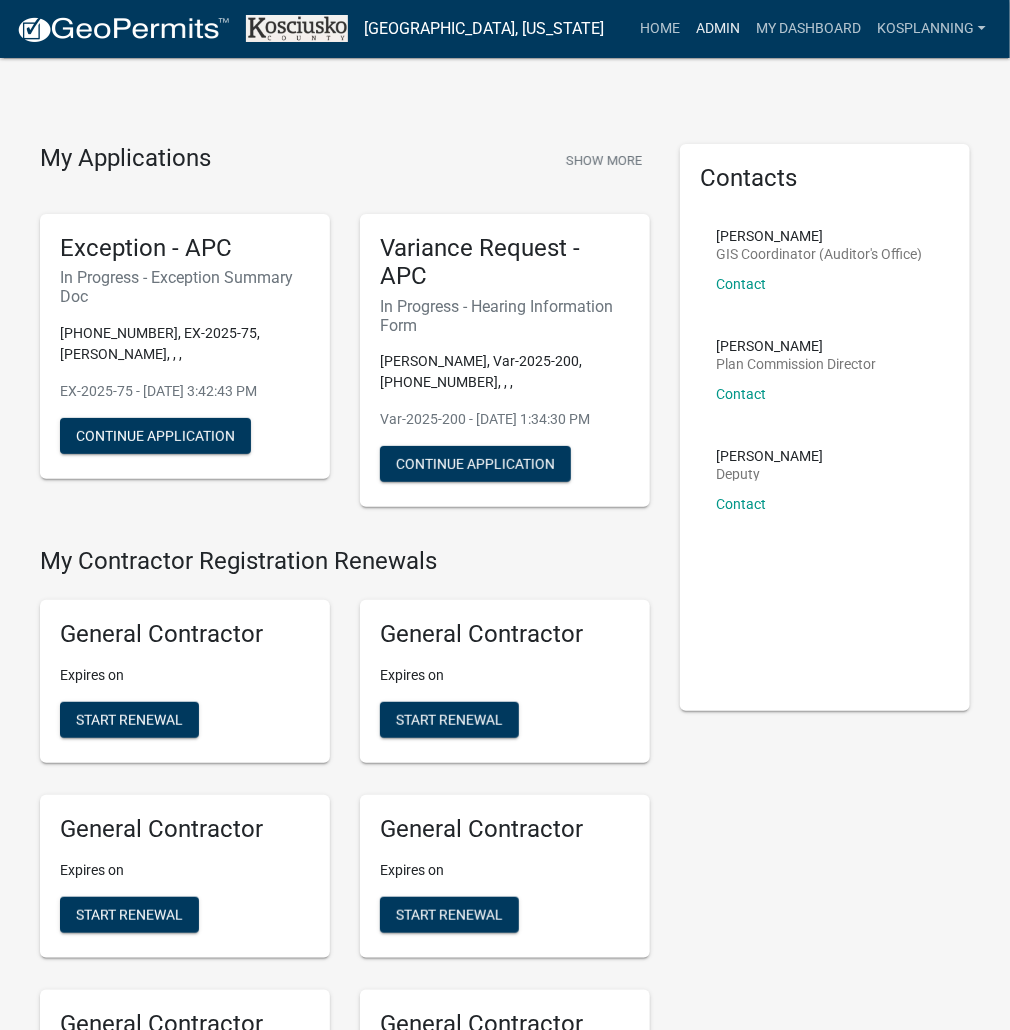 click on "Admin" at bounding box center [718, 29] 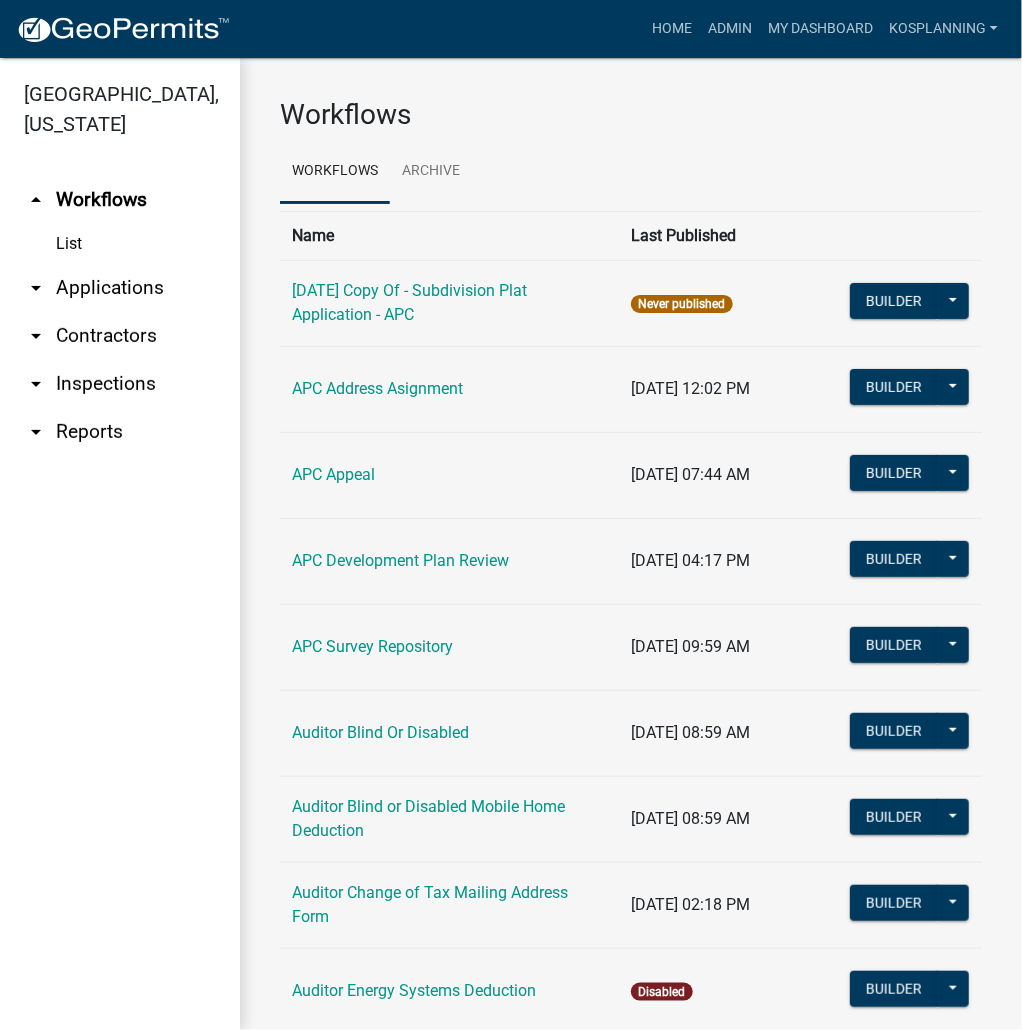 click on "arrow_drop_down   Applications" at bounding box center (120, 288) 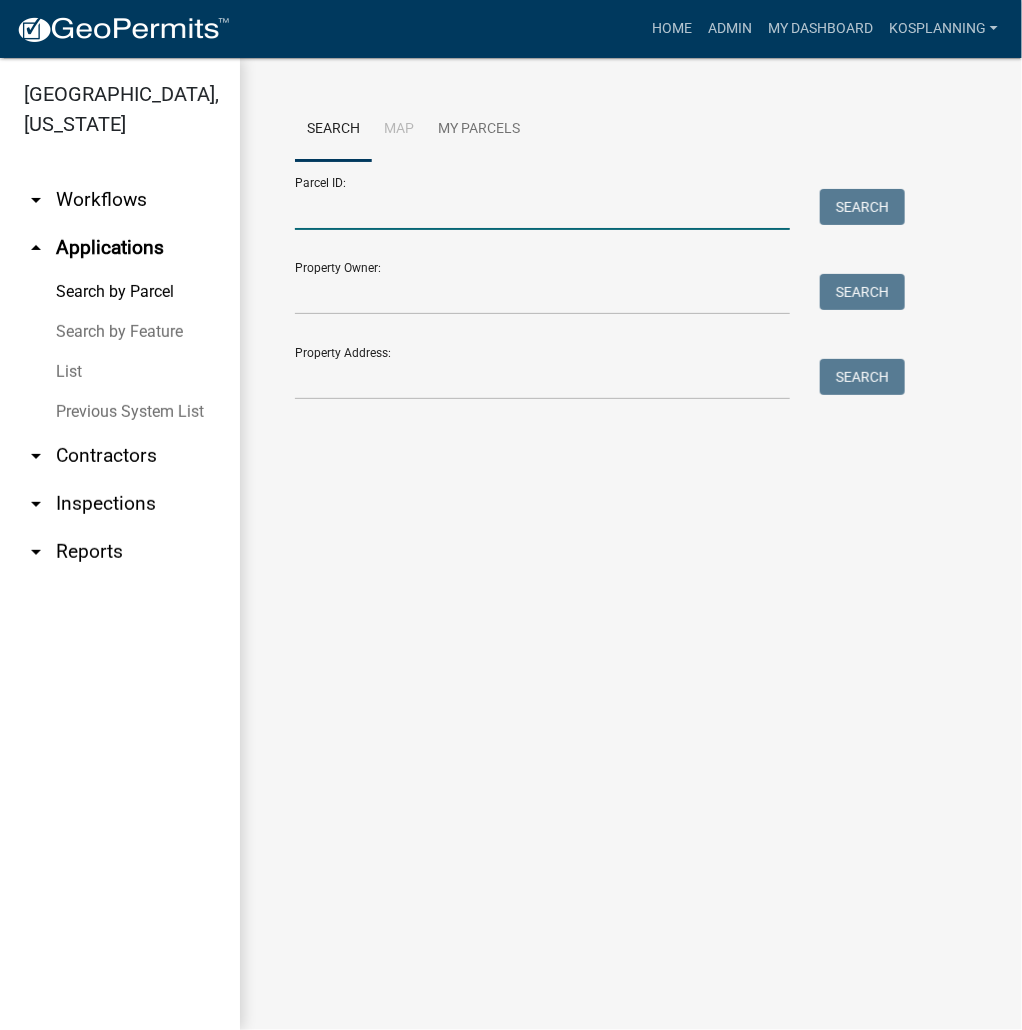 click on "Parcel ID:" at bounding box center [542, 209] 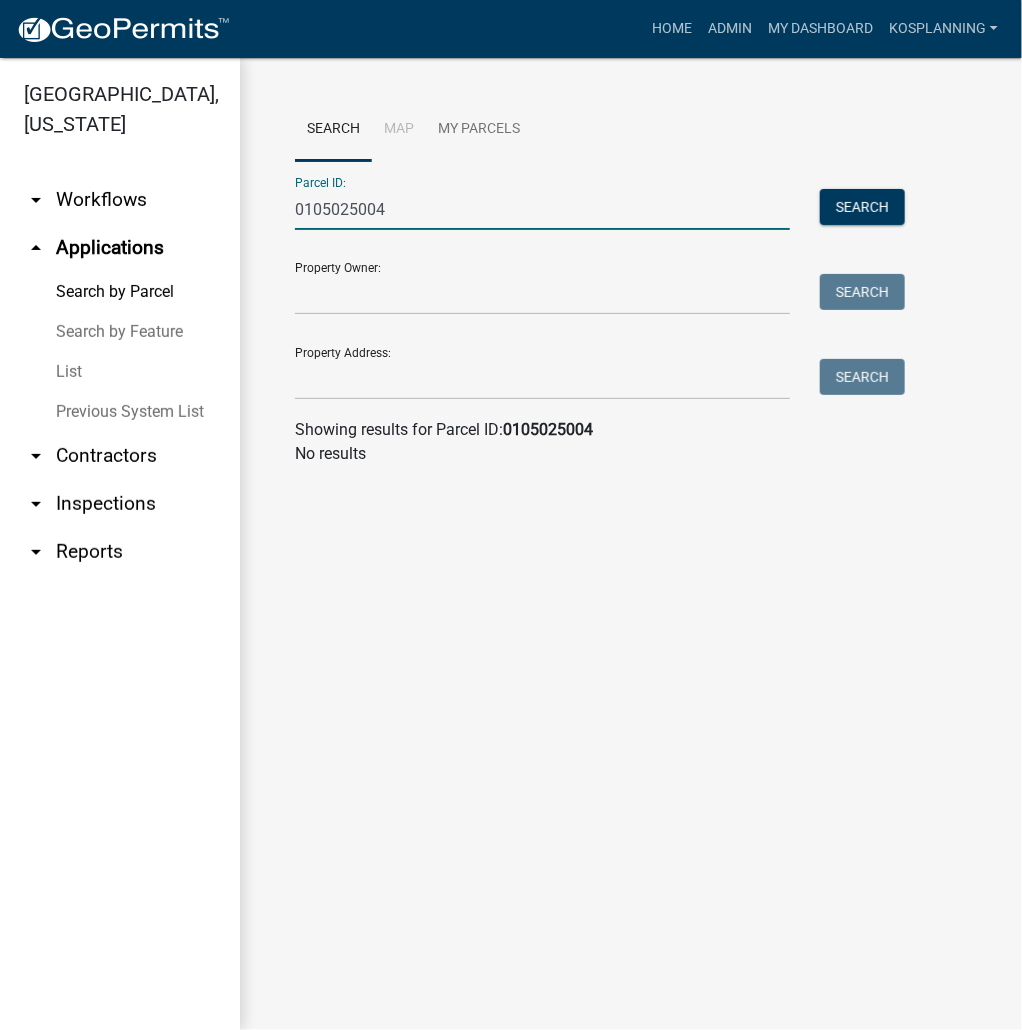 click on "0105025004" at bounding box center [542, 209] 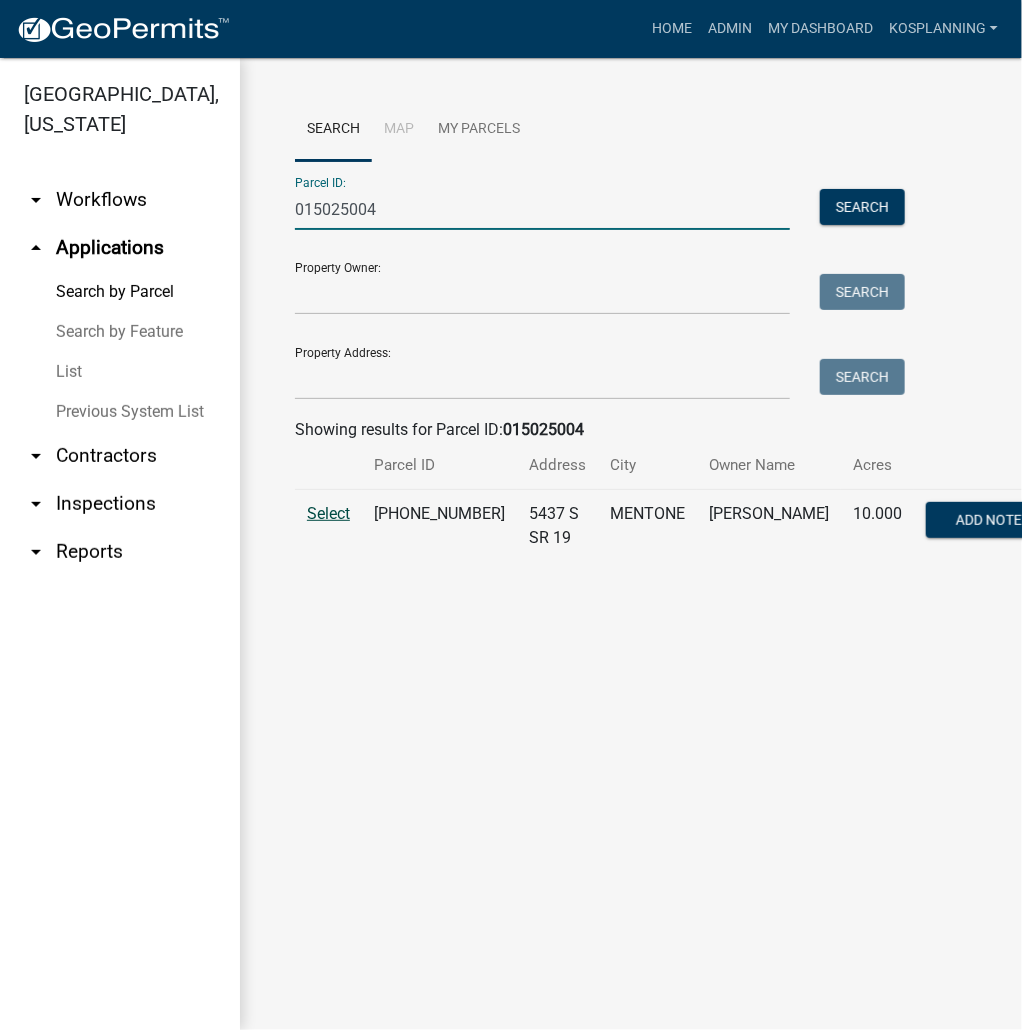 type on "015025004" 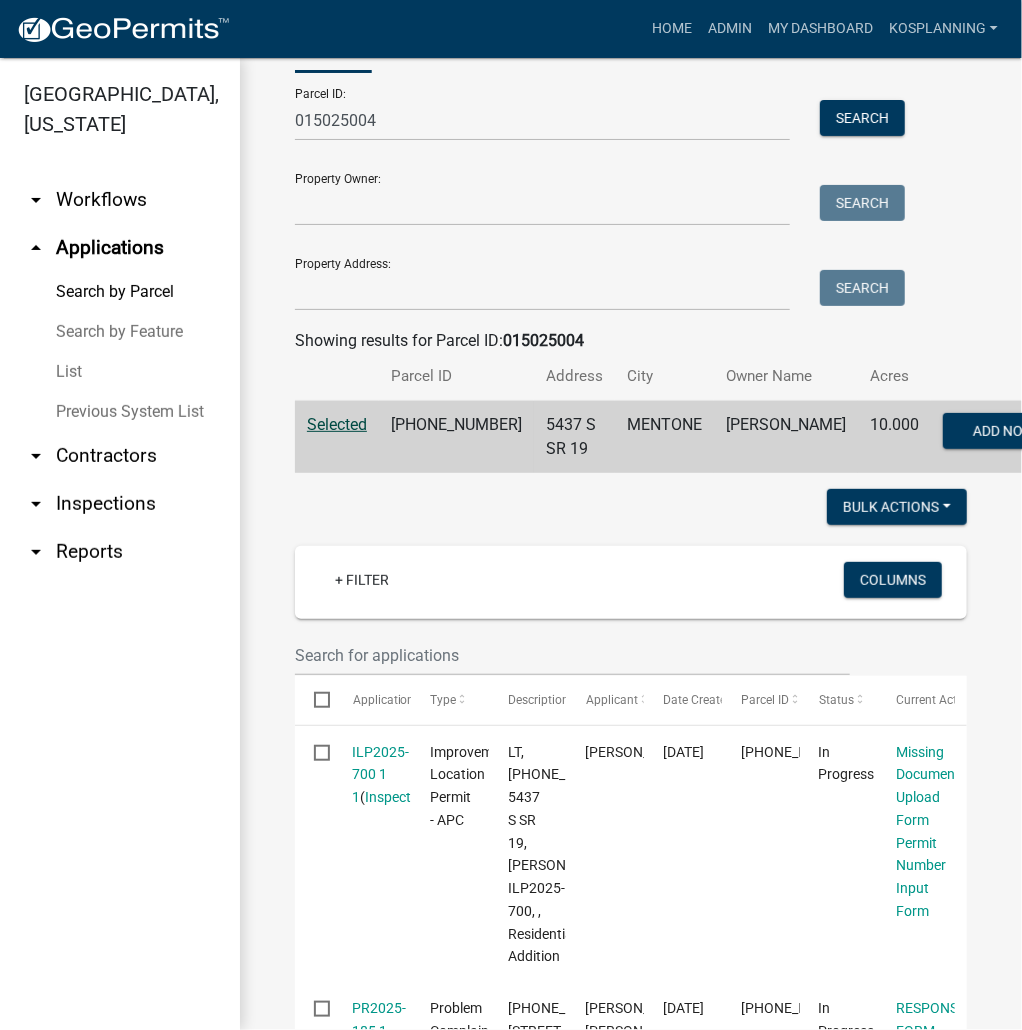 scroll, scrollTop: 240, scrollLeft: 0, axis: vertical 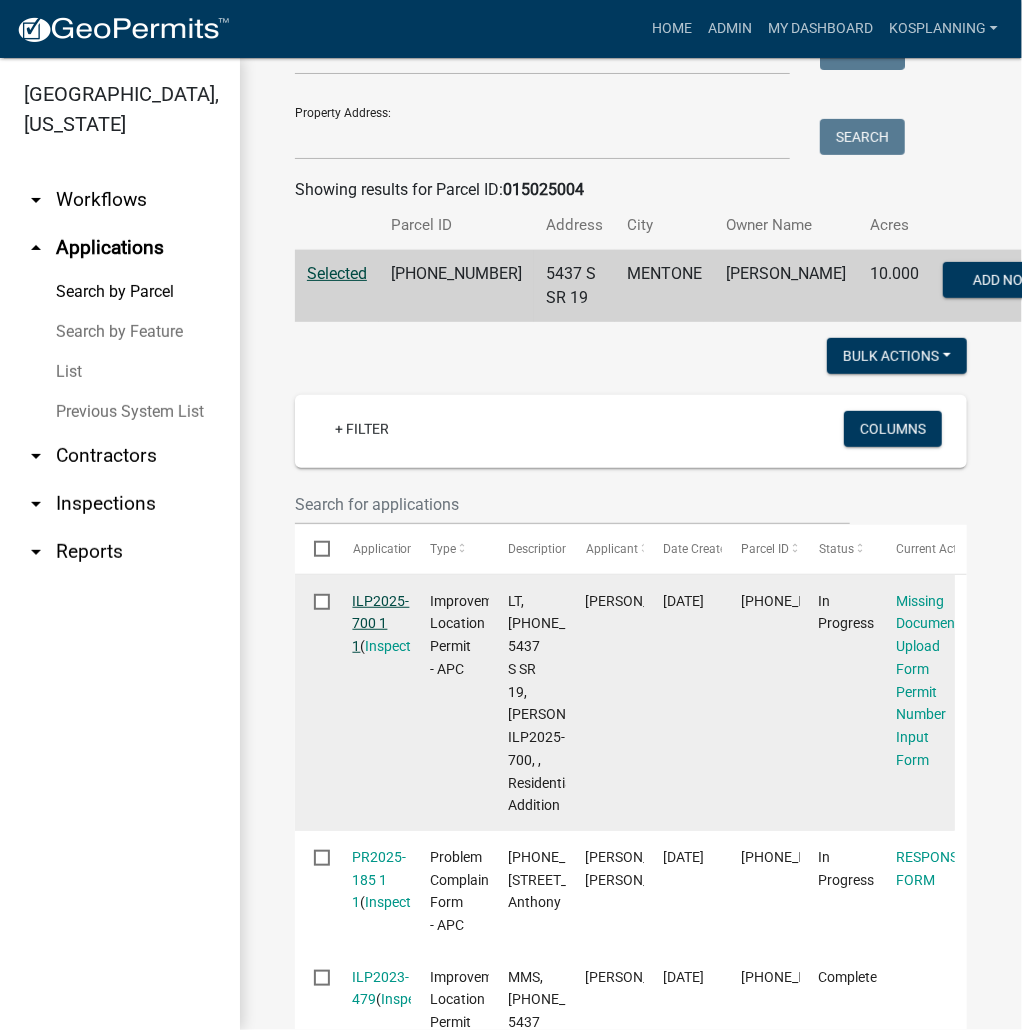 click on "ILP2025-700 1 1" 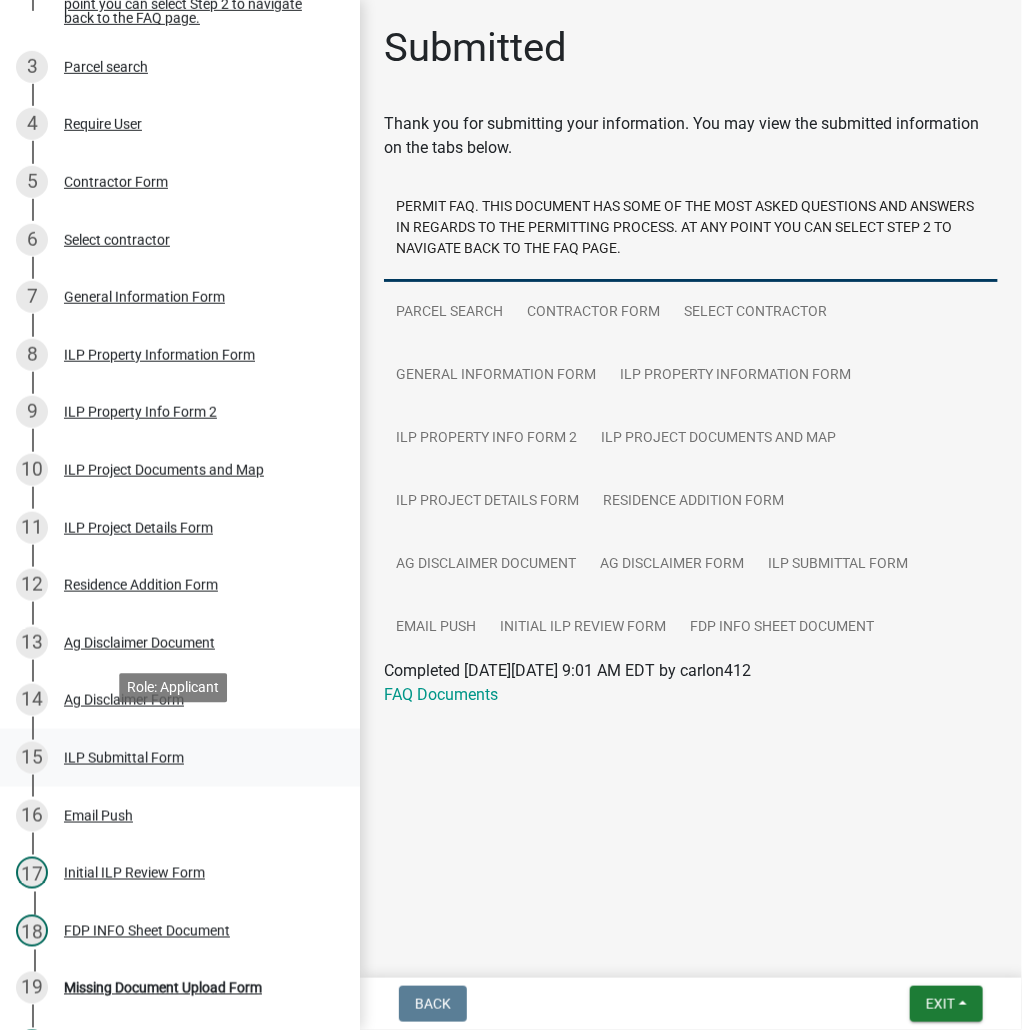scroll, scrollTop: 400, scrollLeft: 0, axis: vertical 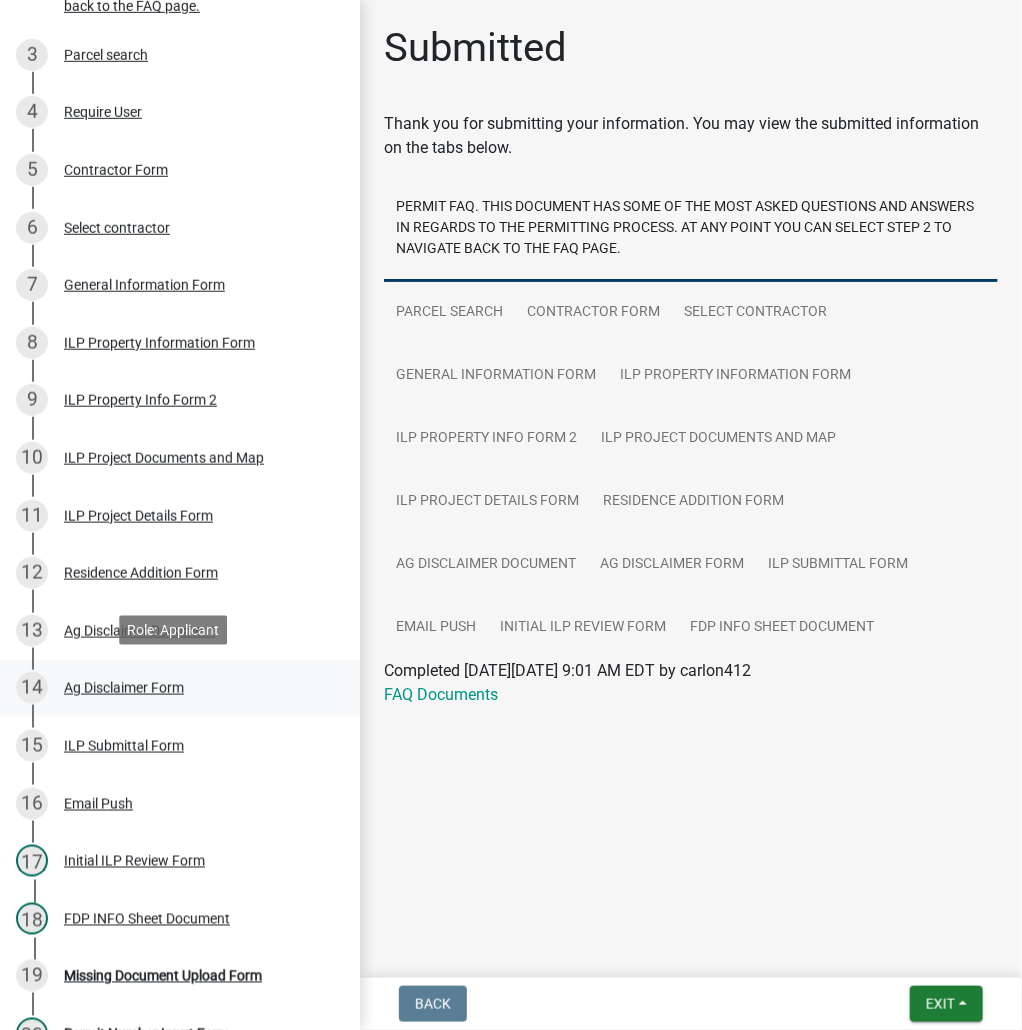 click on "Ag Disclaimer Form" at bounding box center (124, 688) 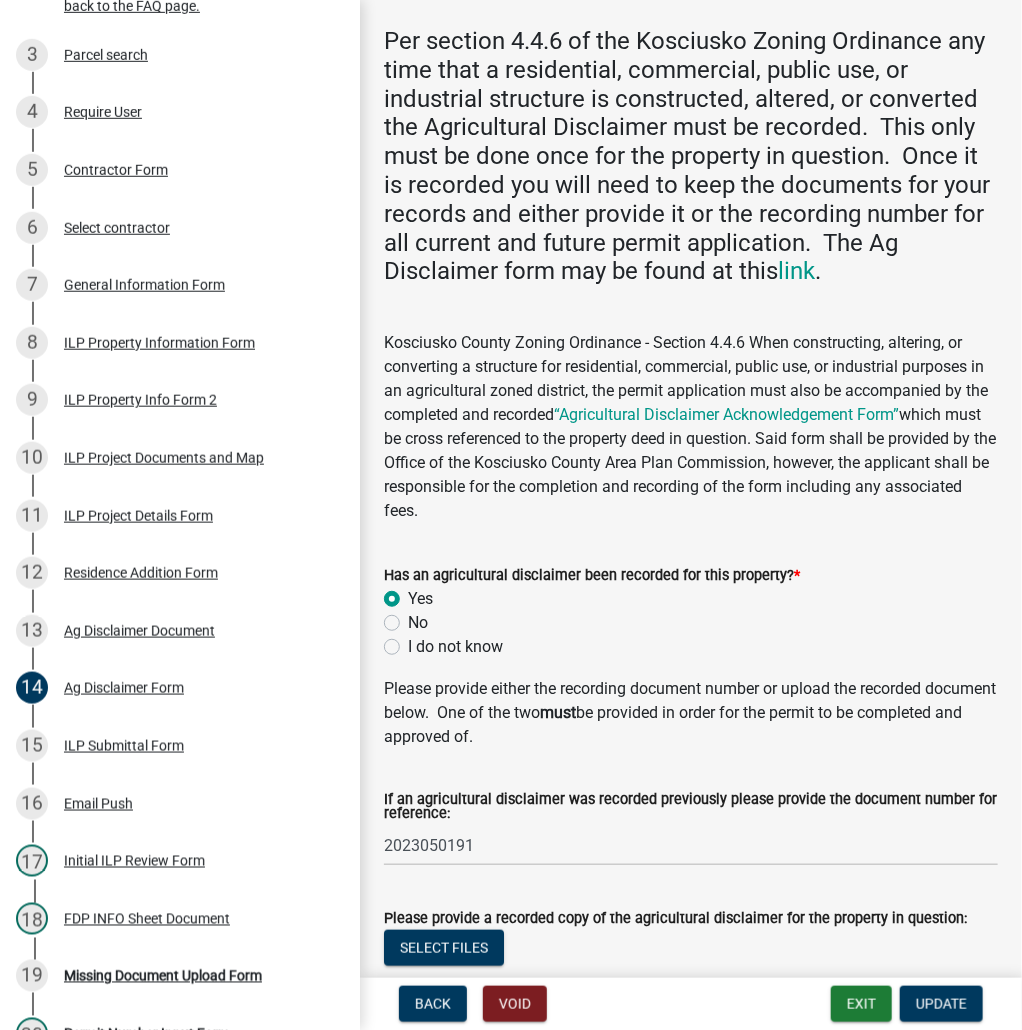 scroll, scrollTop: 160, scrollLeft: 0, axis: vertical 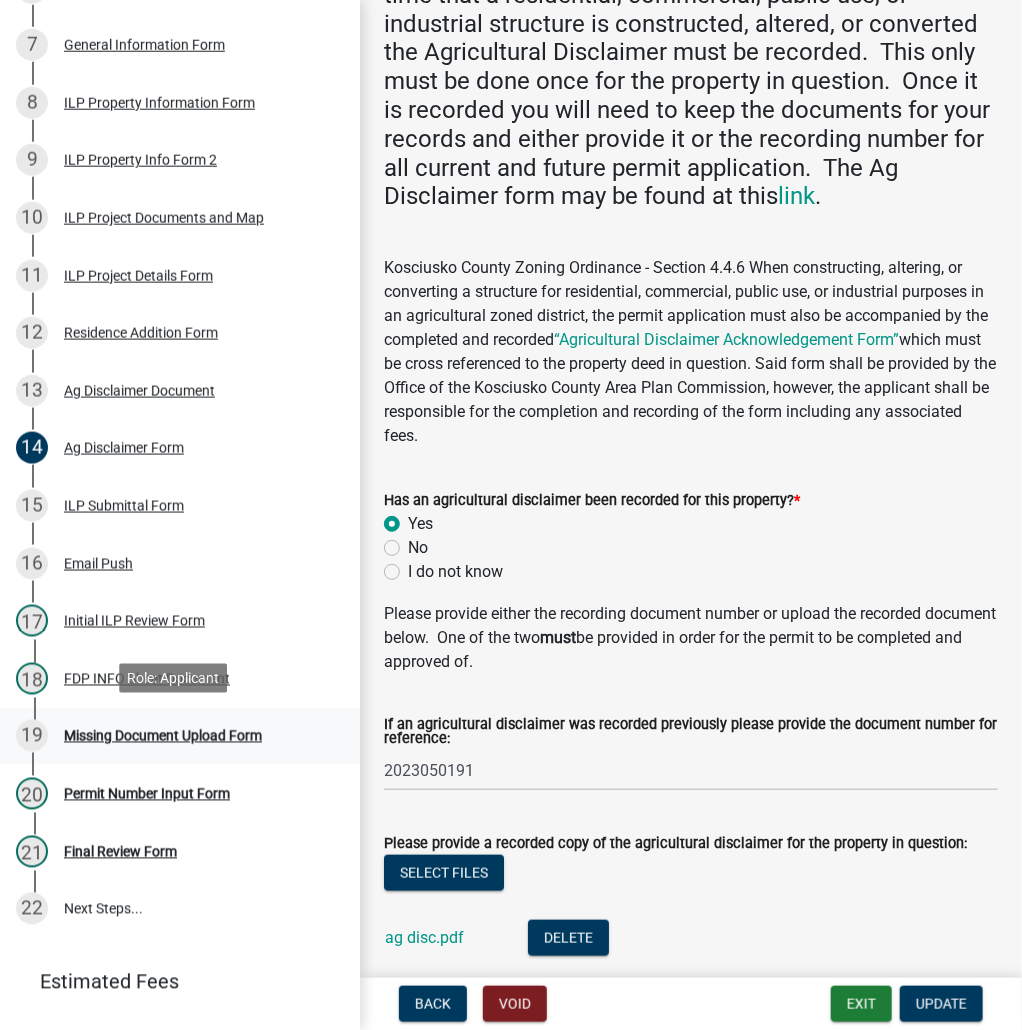 click on "Missing Document Upload Form" at bounding box center (163, 736) 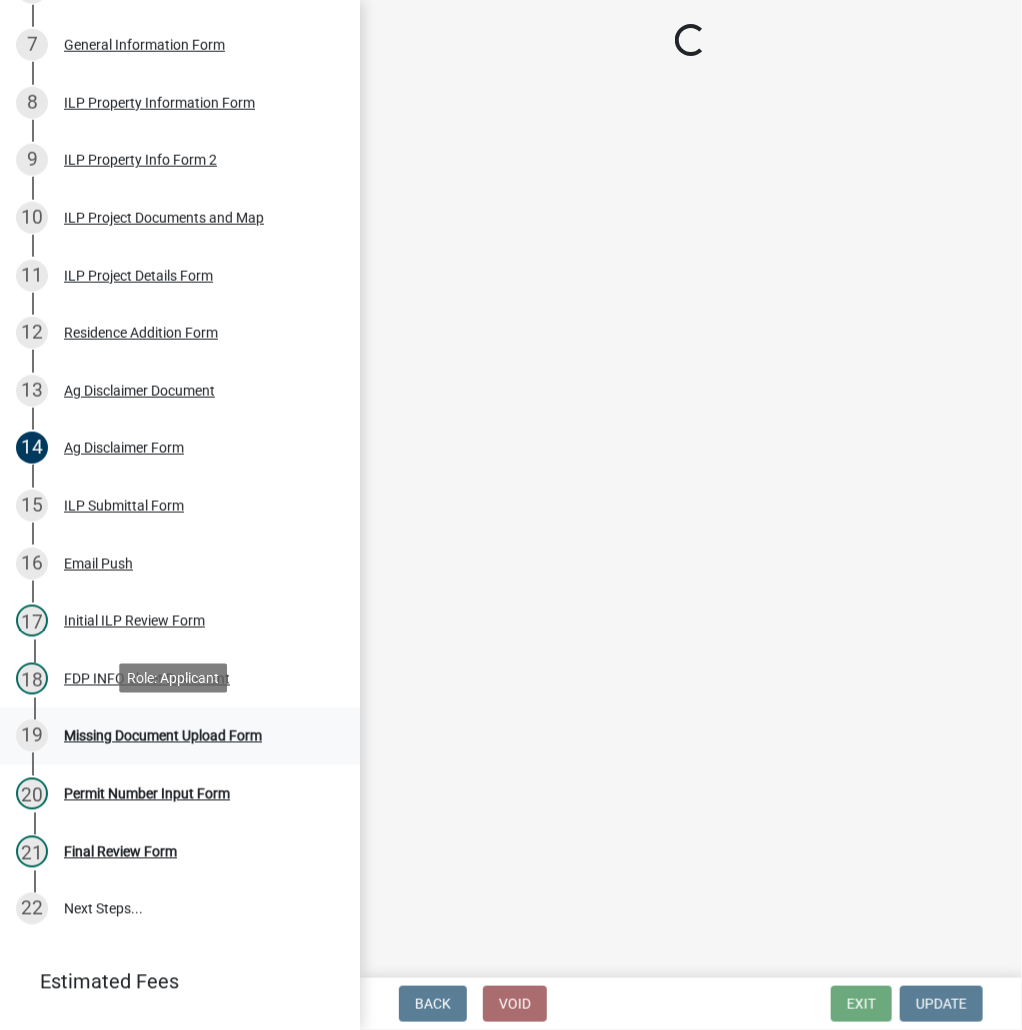 scroll, scrollTop: 0, scrollLeft: 0, axis: both 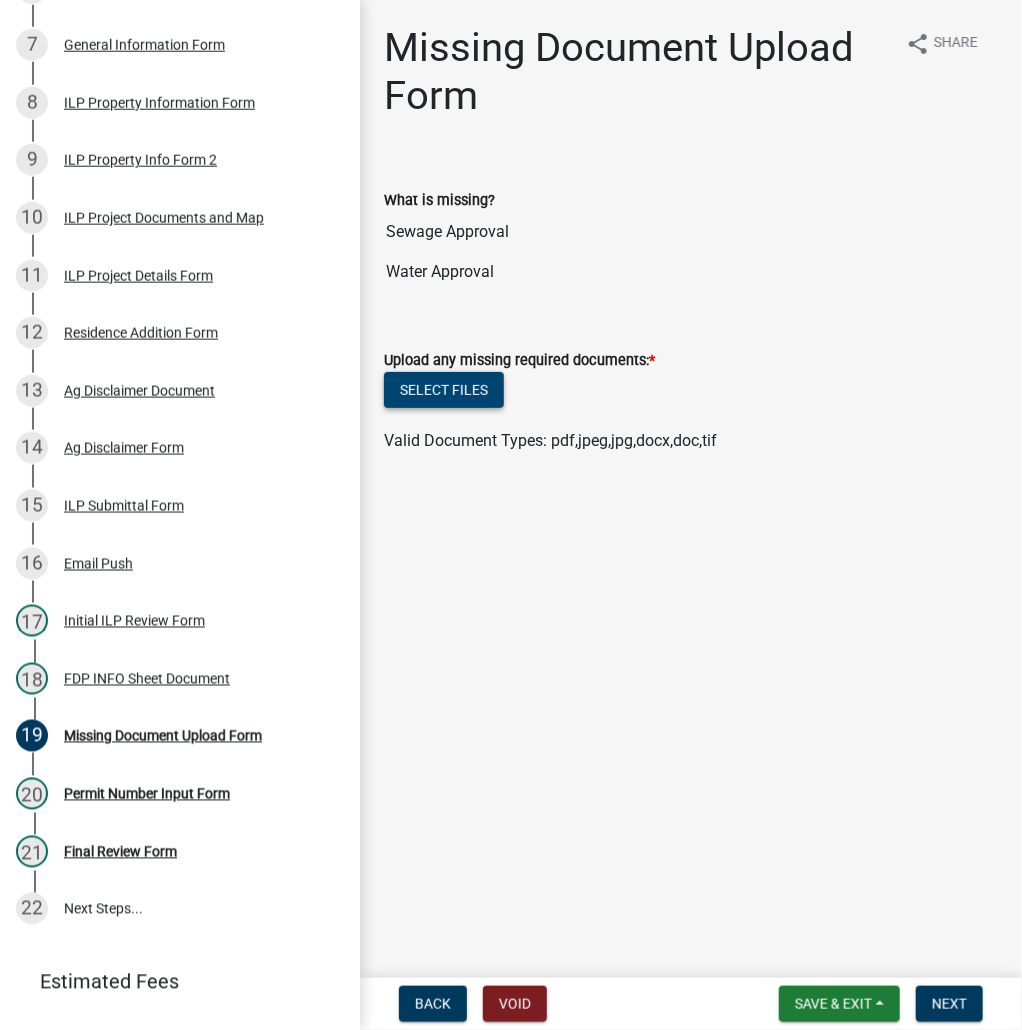 click on "Select files" 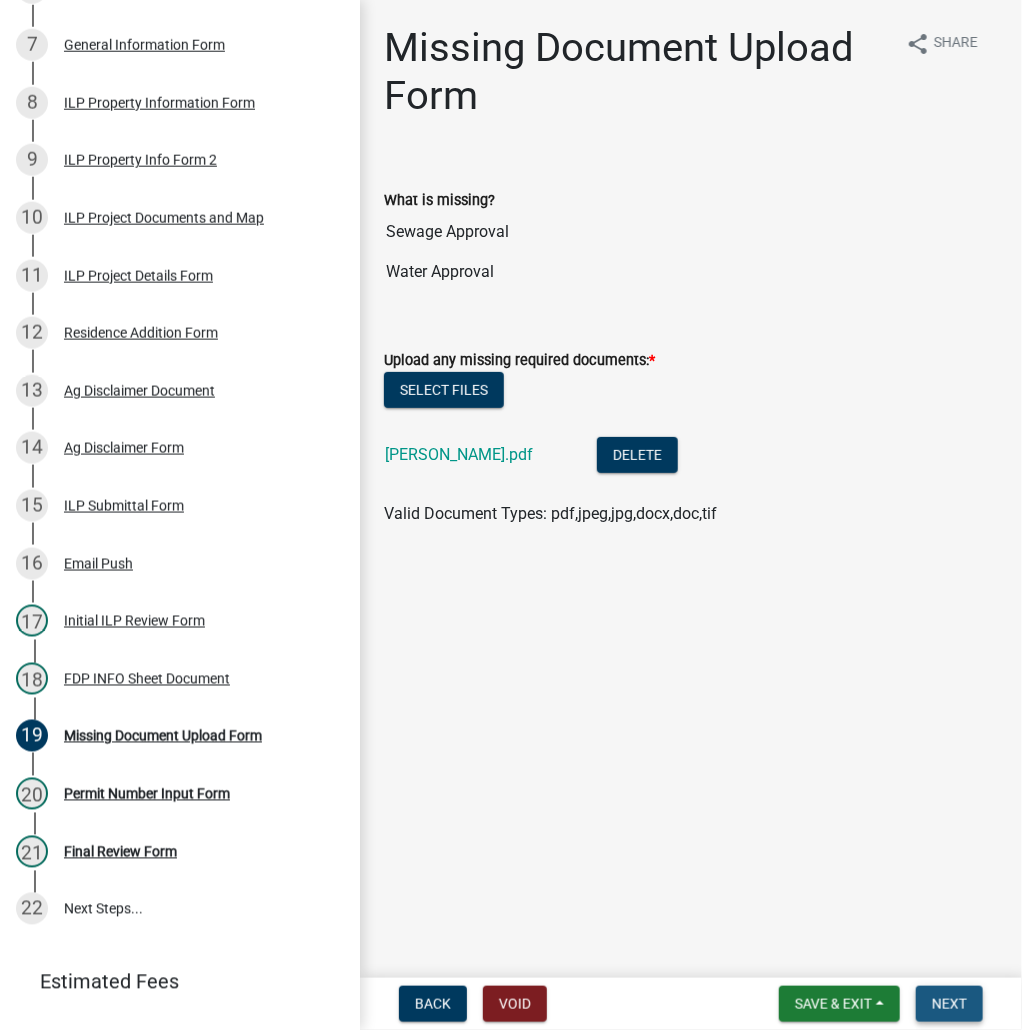 click on "Next" at bounding box center (949, 1004) 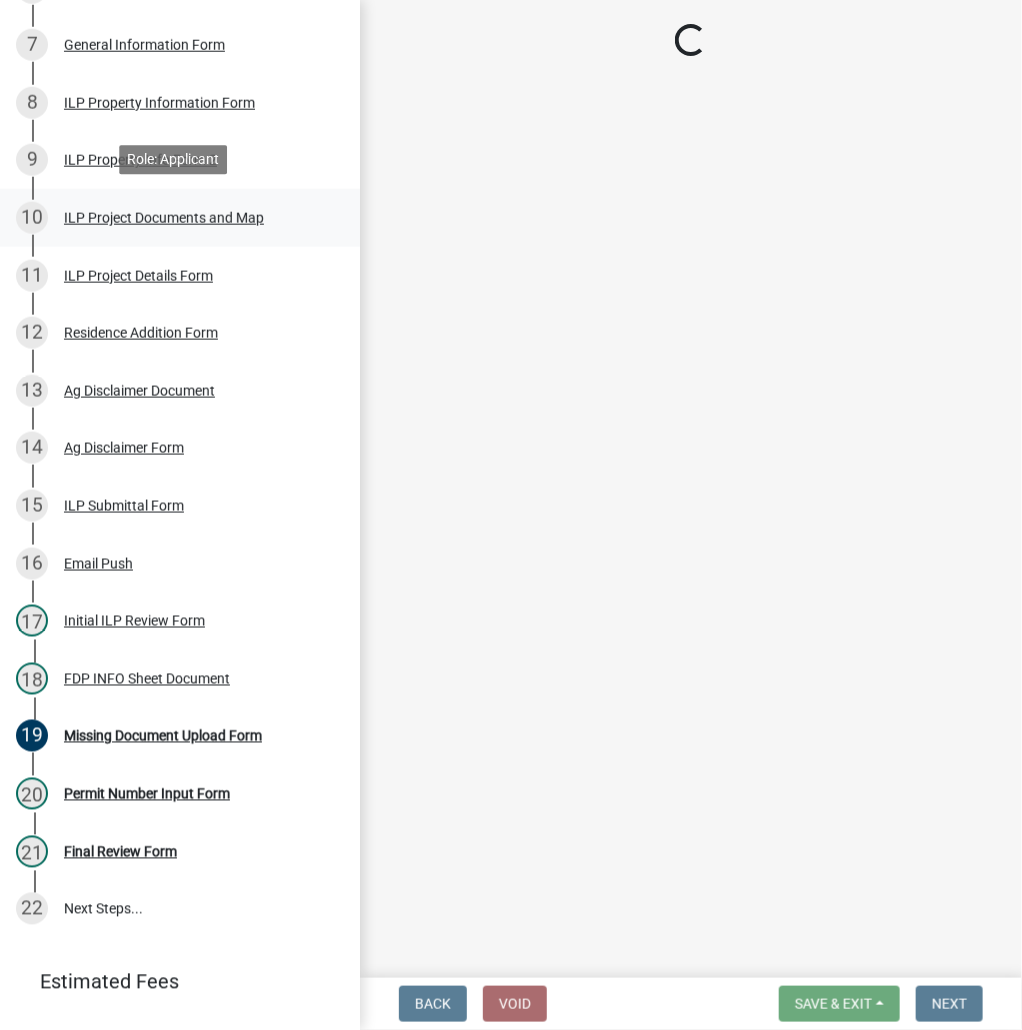 click on "ILP Project Documents and Map" at bounding box center (164, 218) 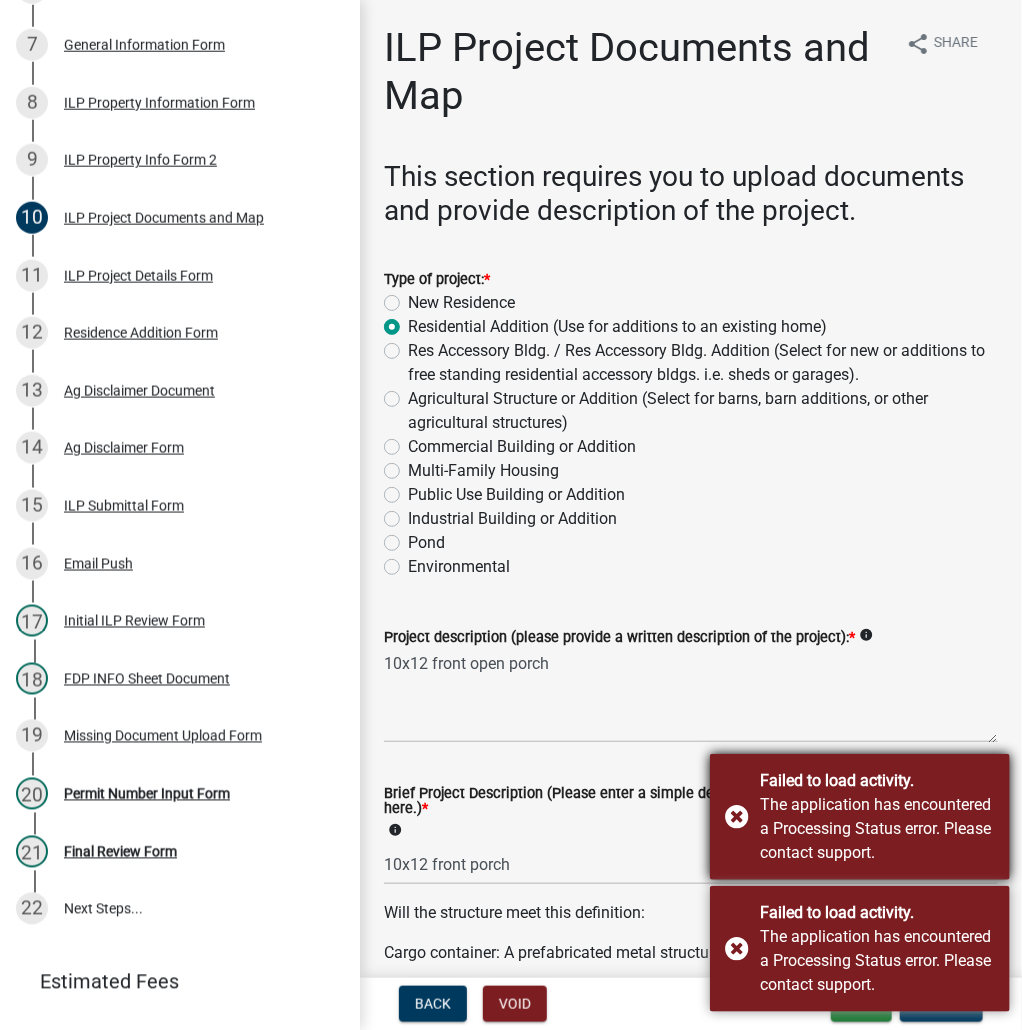 click on "Failed to load activity.   The application has encountered a Processing Status error. Please contact support." at bounding box center [860, 817] 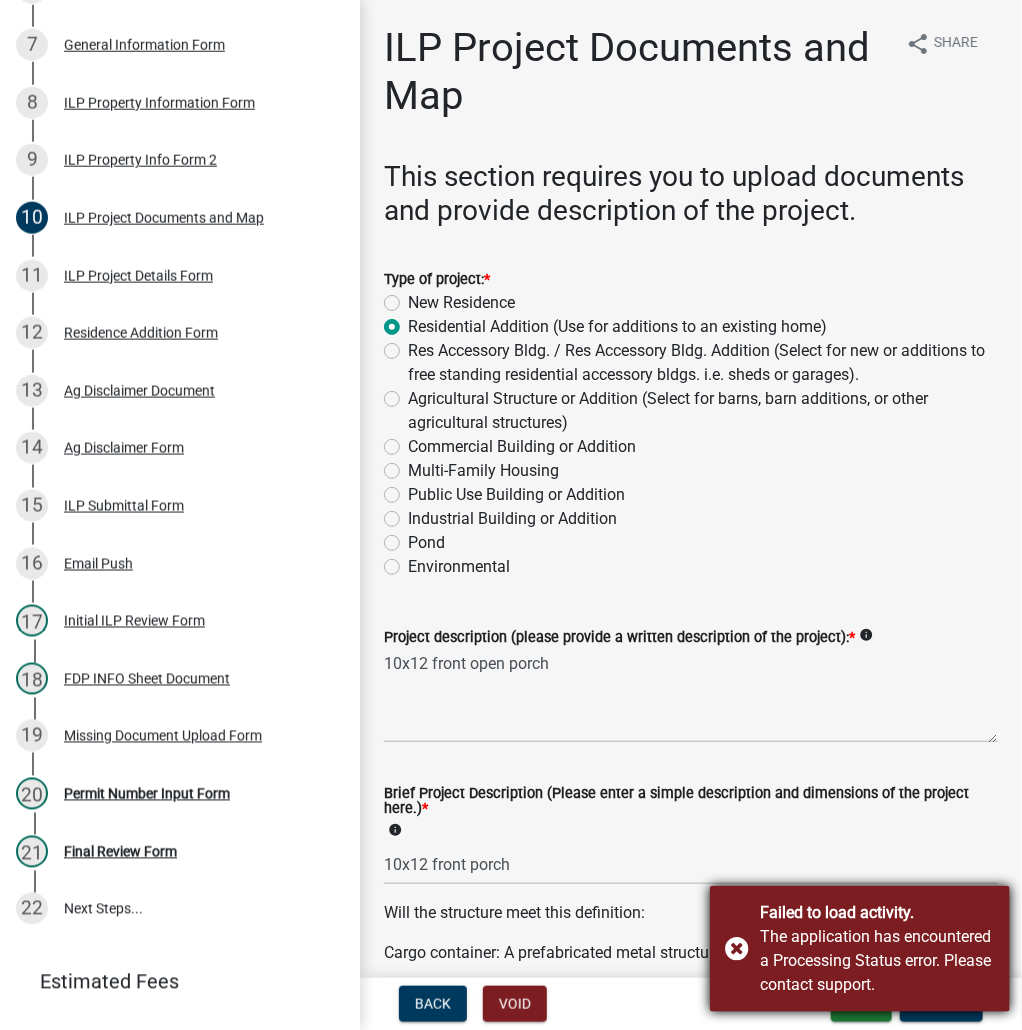 click on "Failed to load activity.   The application has encountered a Processing Status error. Please contact support." at bounding box center [860, 949] 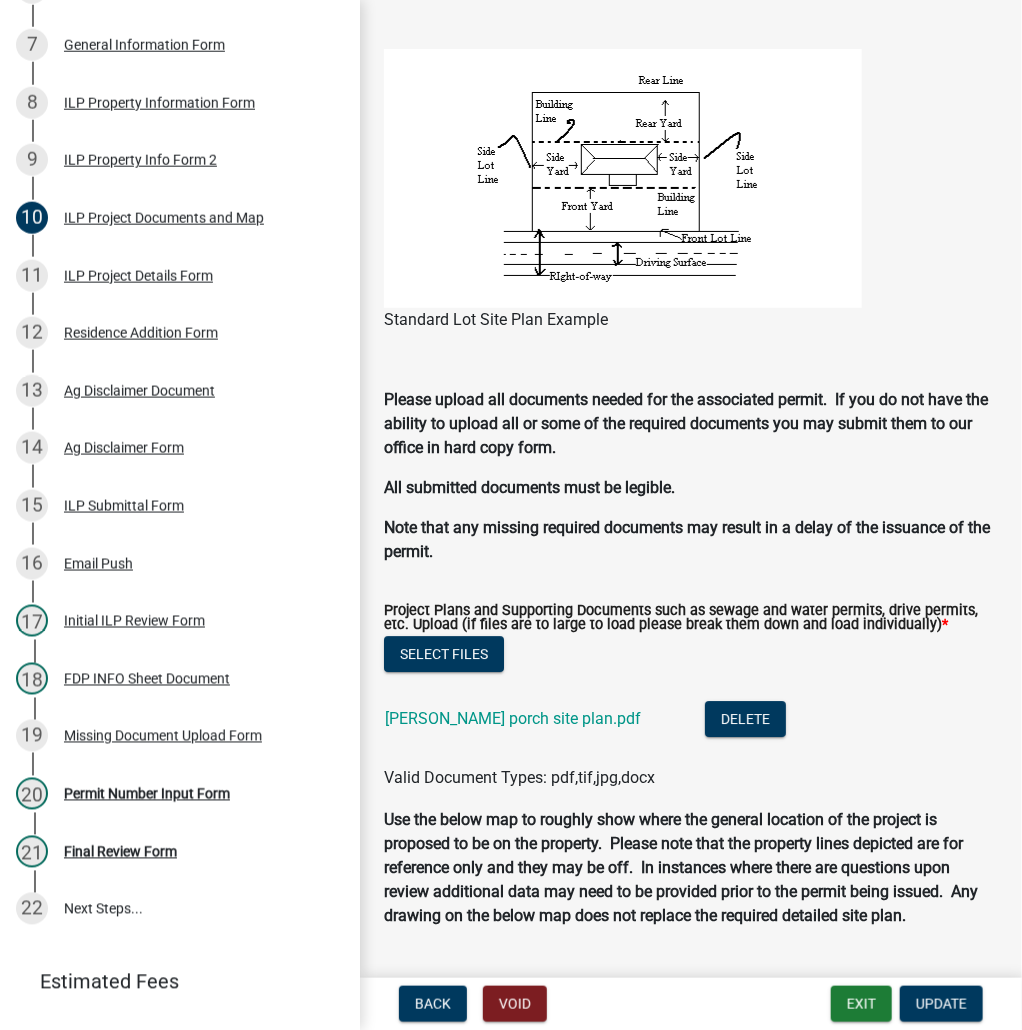 scroll, scrollTop: 1840, scrollLeft: 0, axis: vertical 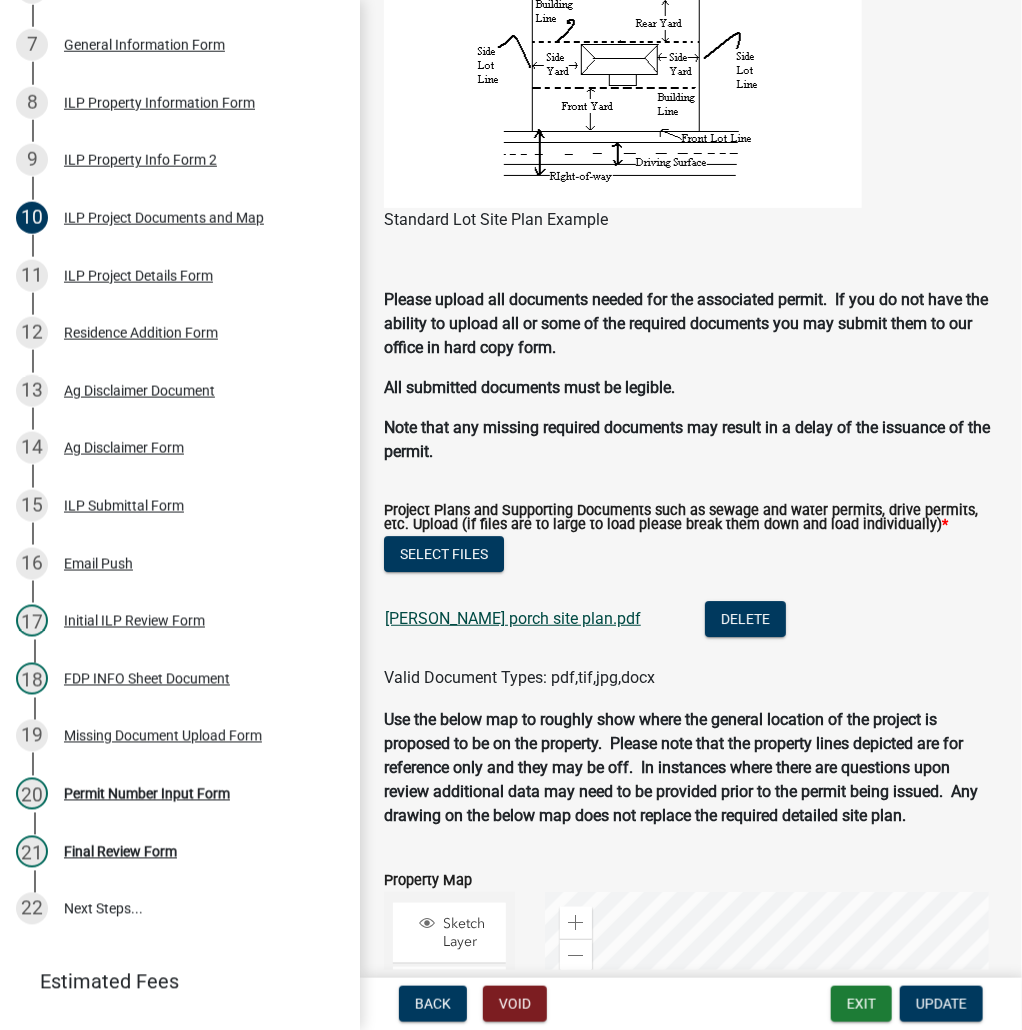 click on "[PERSON_NAME] porch site plan.pdf" 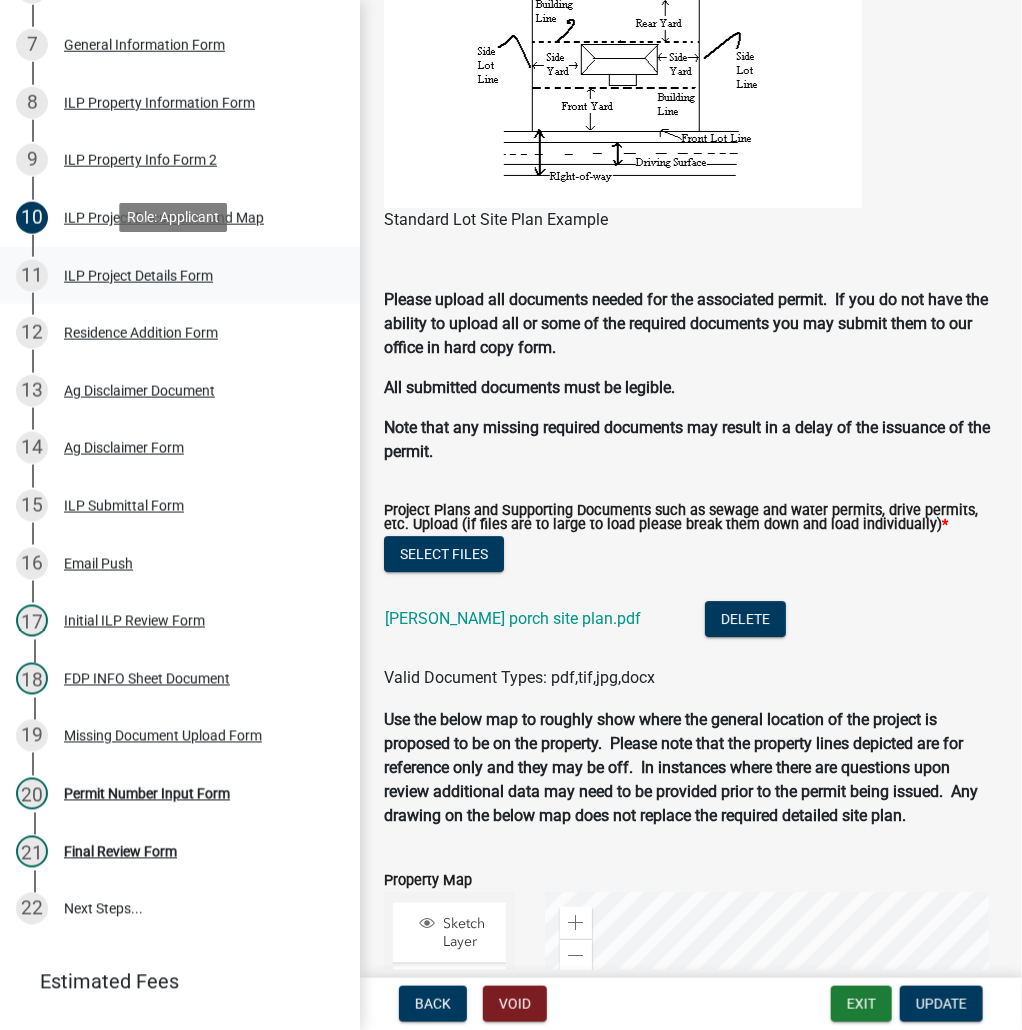 click on "ILP Project Details Form" at bounding box center (138, 276) 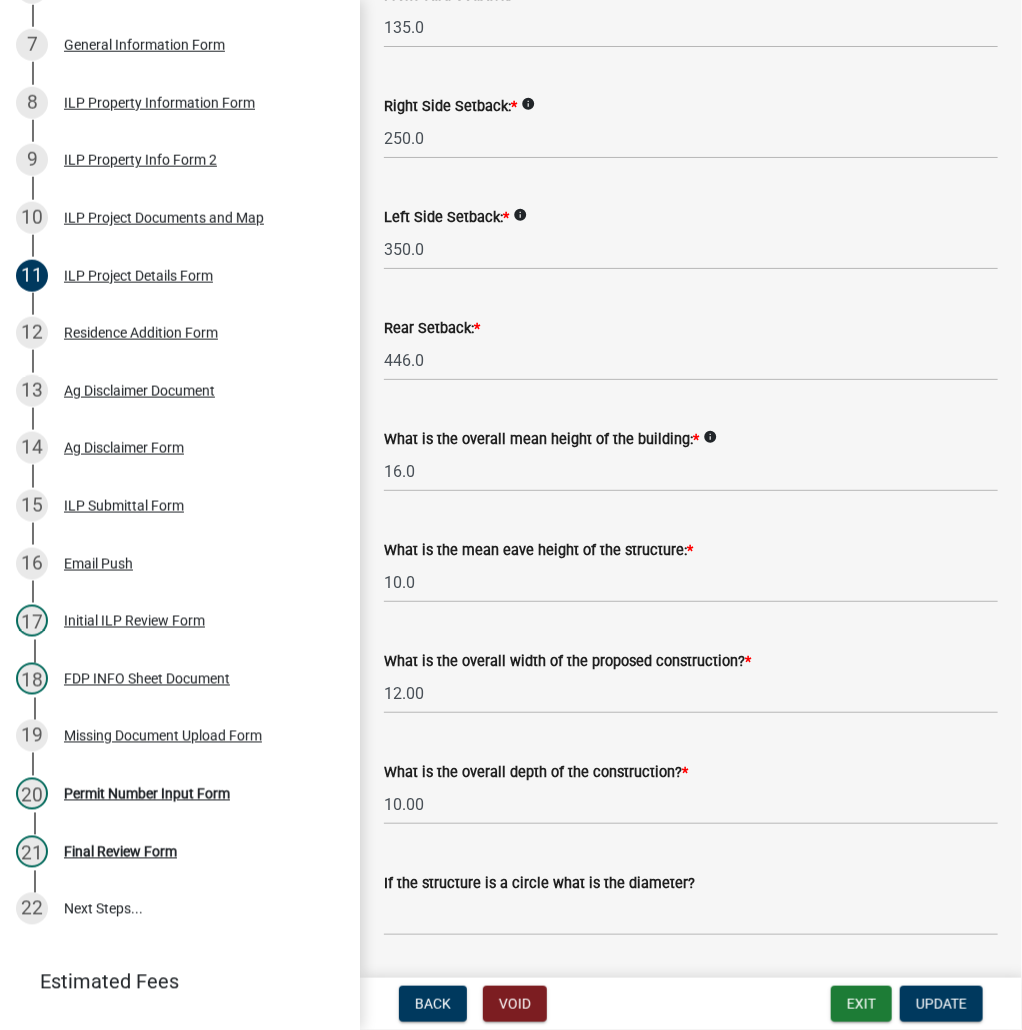 scroll, scrollTop: 480, scrollLeft: 0, axis: vertical 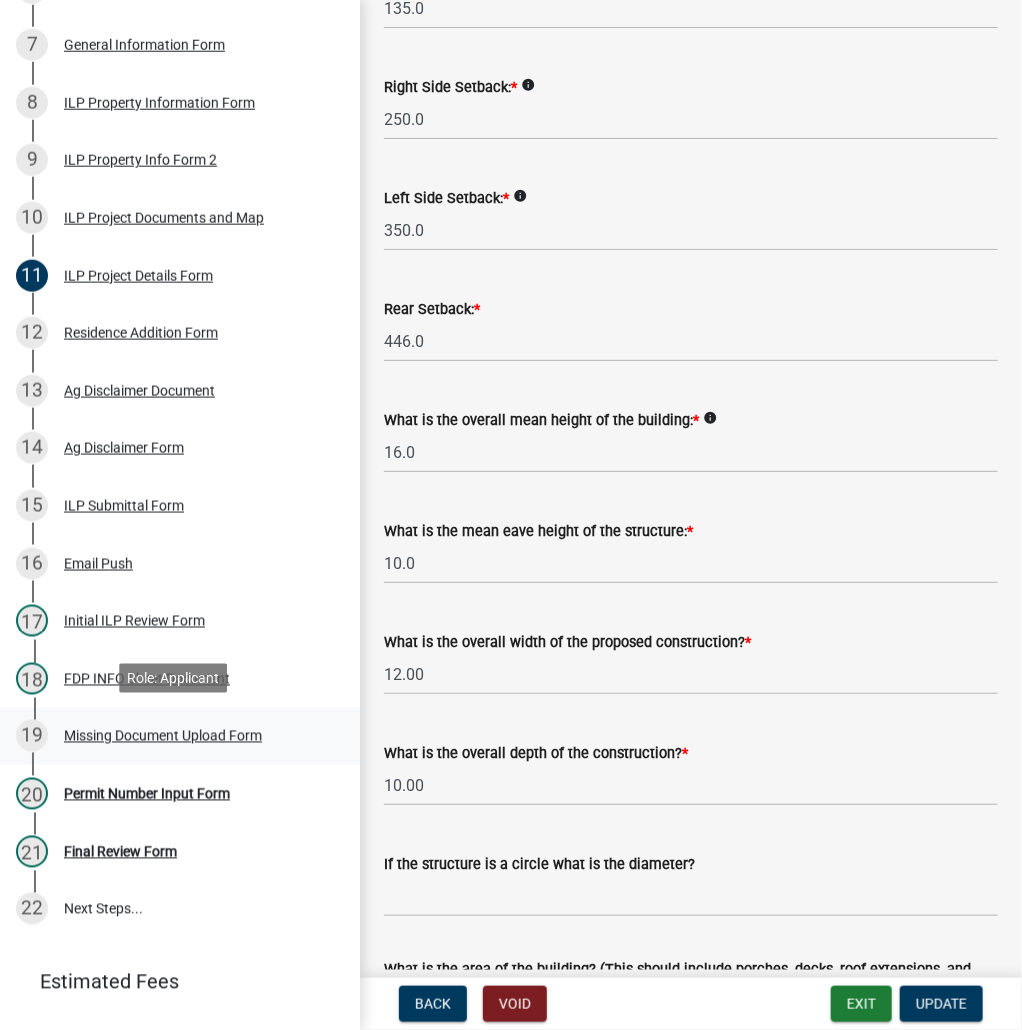 click on "Missing Document Upload Form" at bounding box center [163, 736] 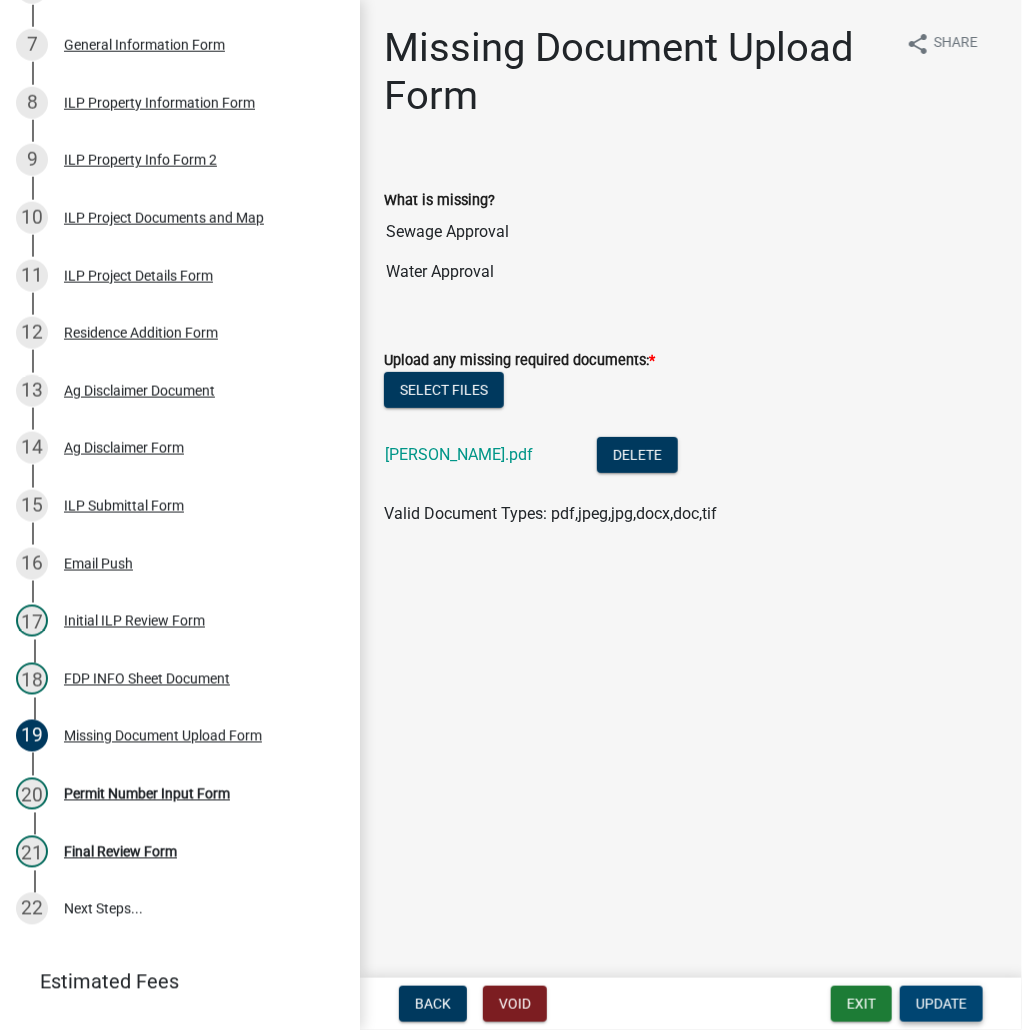 click on "Update" at bounding box center [941, 1004] 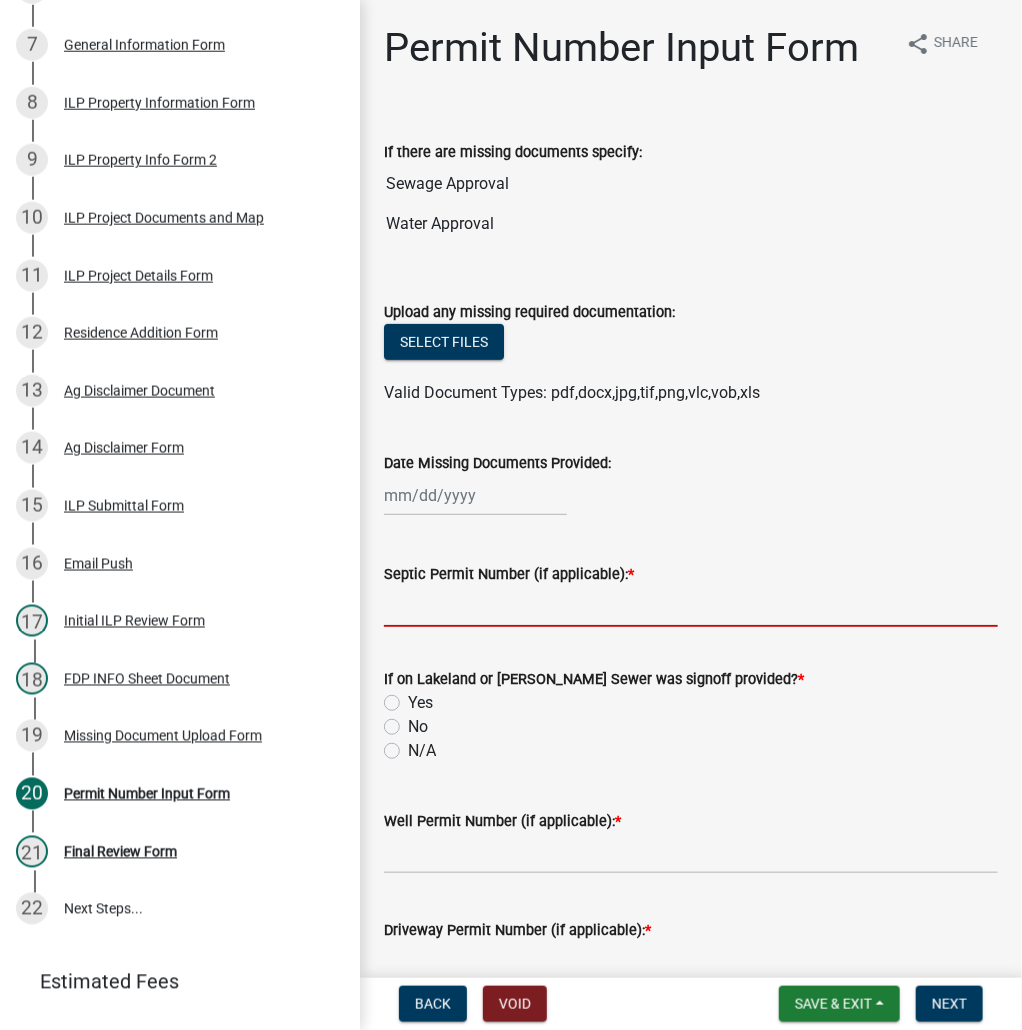 click on "Septic Permit Number (if applicable):  *" at bounding box center (691, 606) 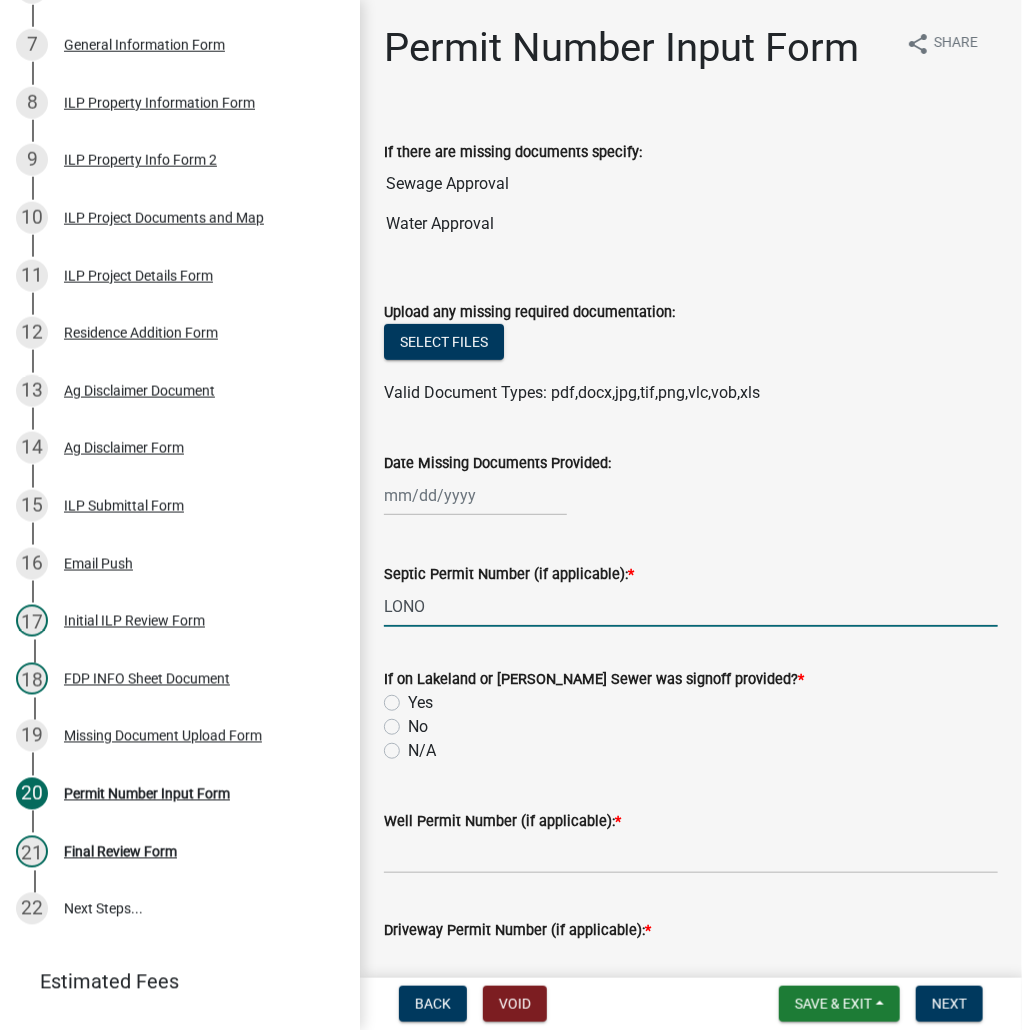 type on "LONO" 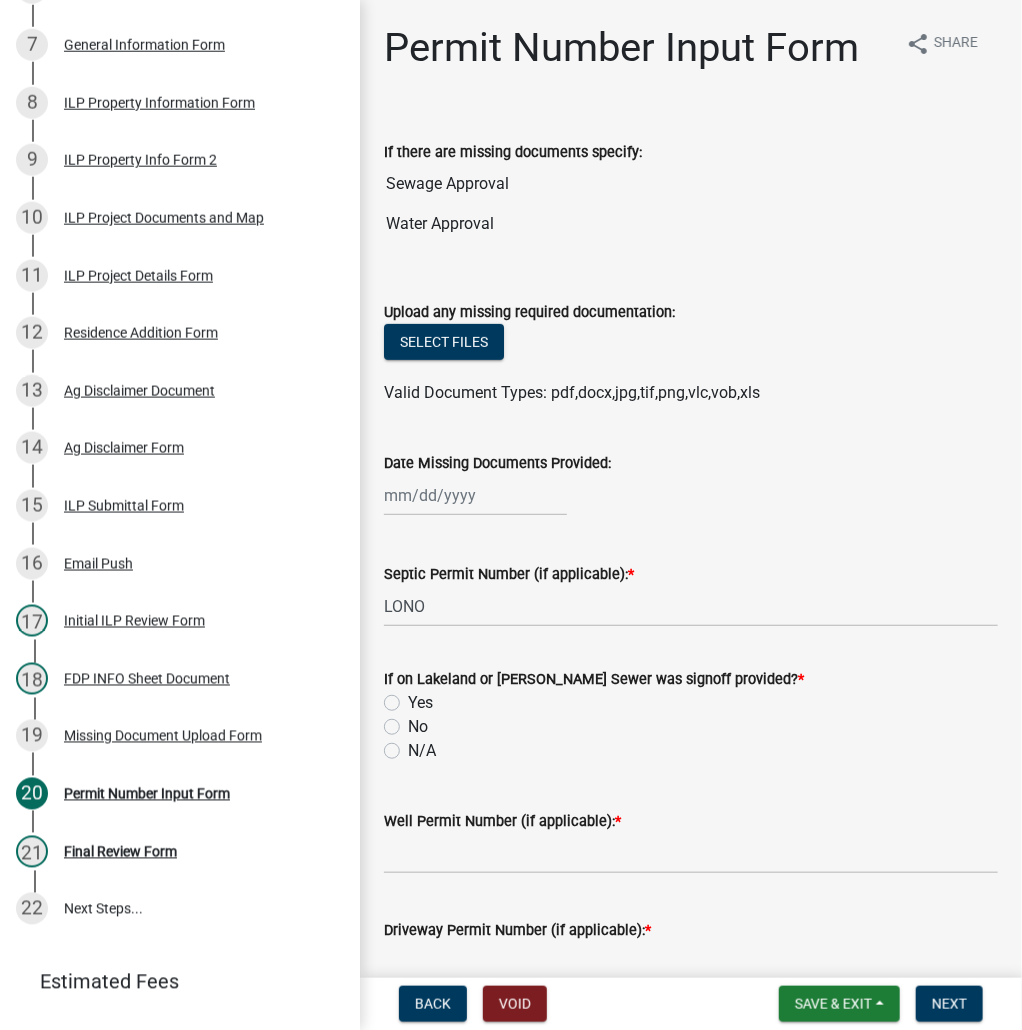 click on "If on Lakeland or [PERSON_NAME] Sewer was signoff provided?  *  Yes   No   N/A" 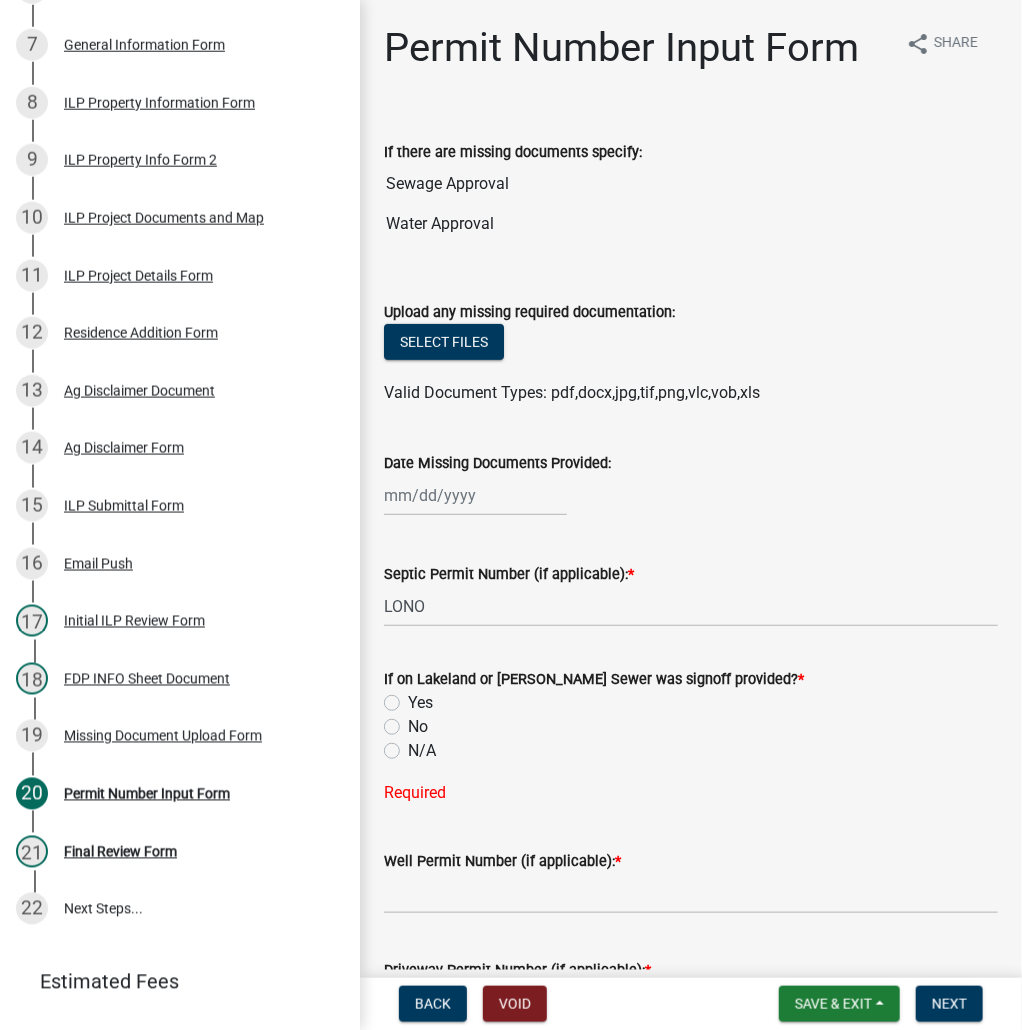 click on "N/A" 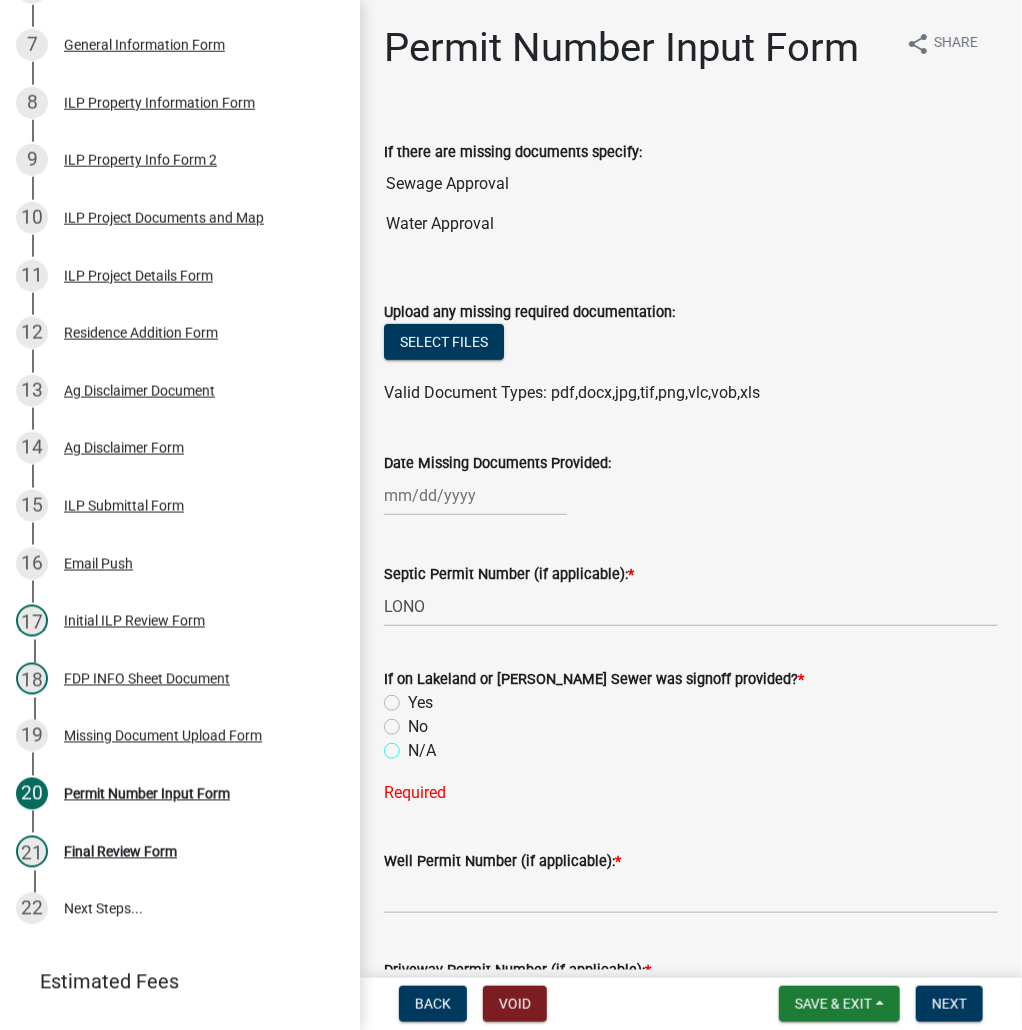 click on "N/A" at bounding box center (414, 745) 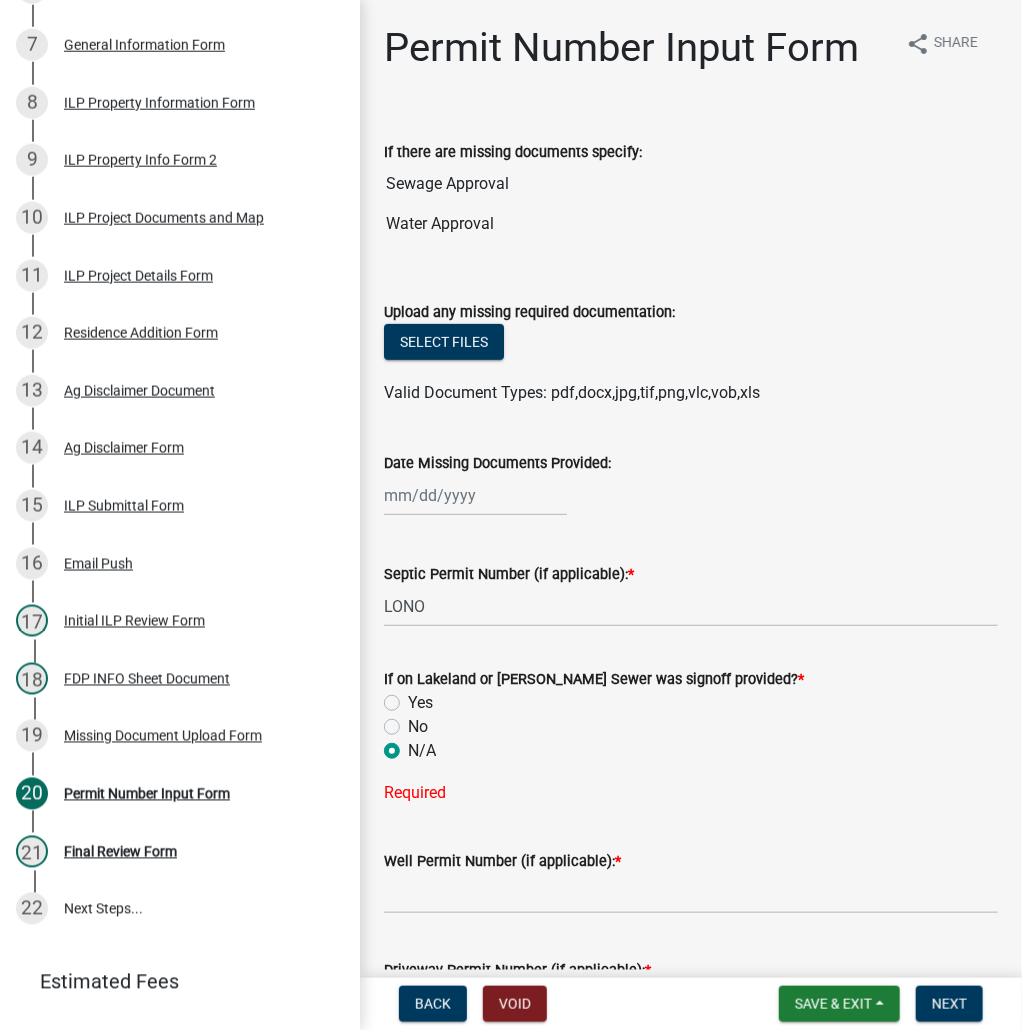 radio on "true" 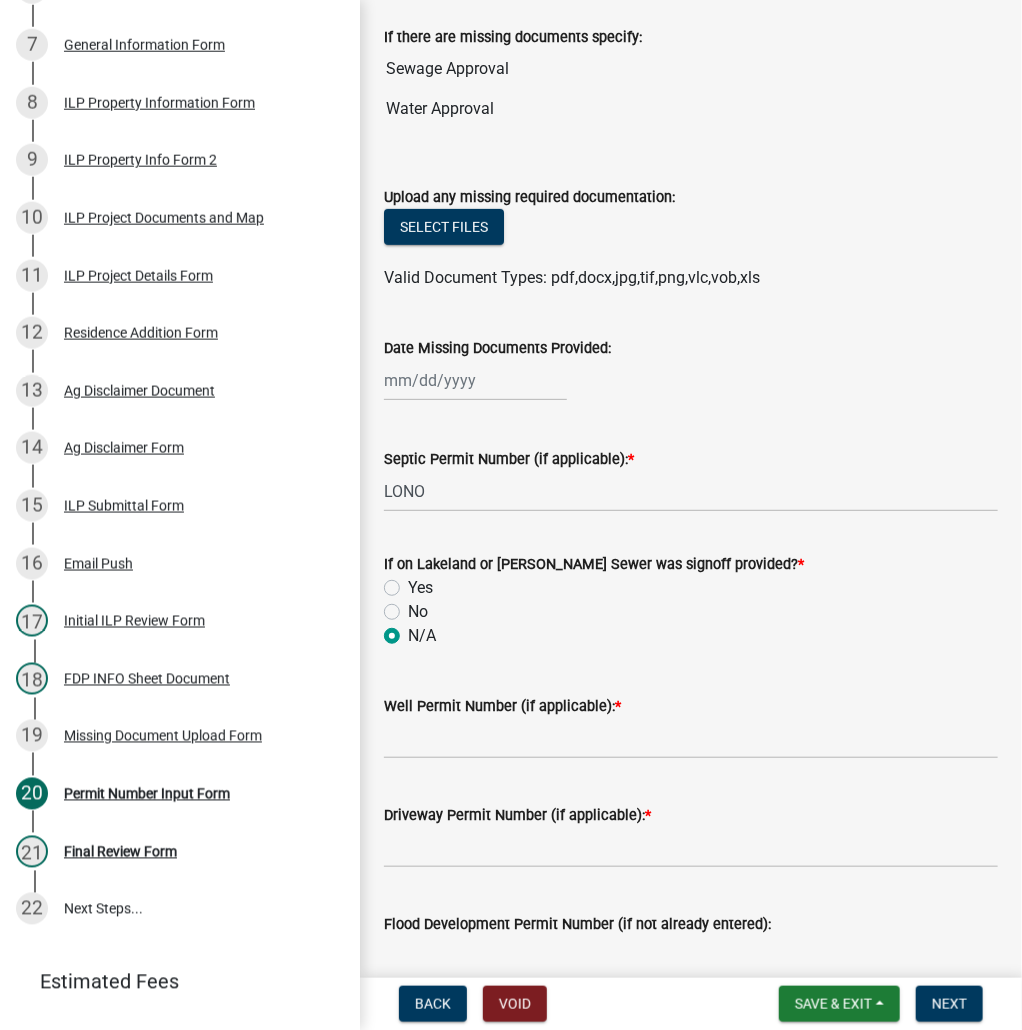 scroll, scrollTop: 320, scrollLeft: 0, axis: vertical 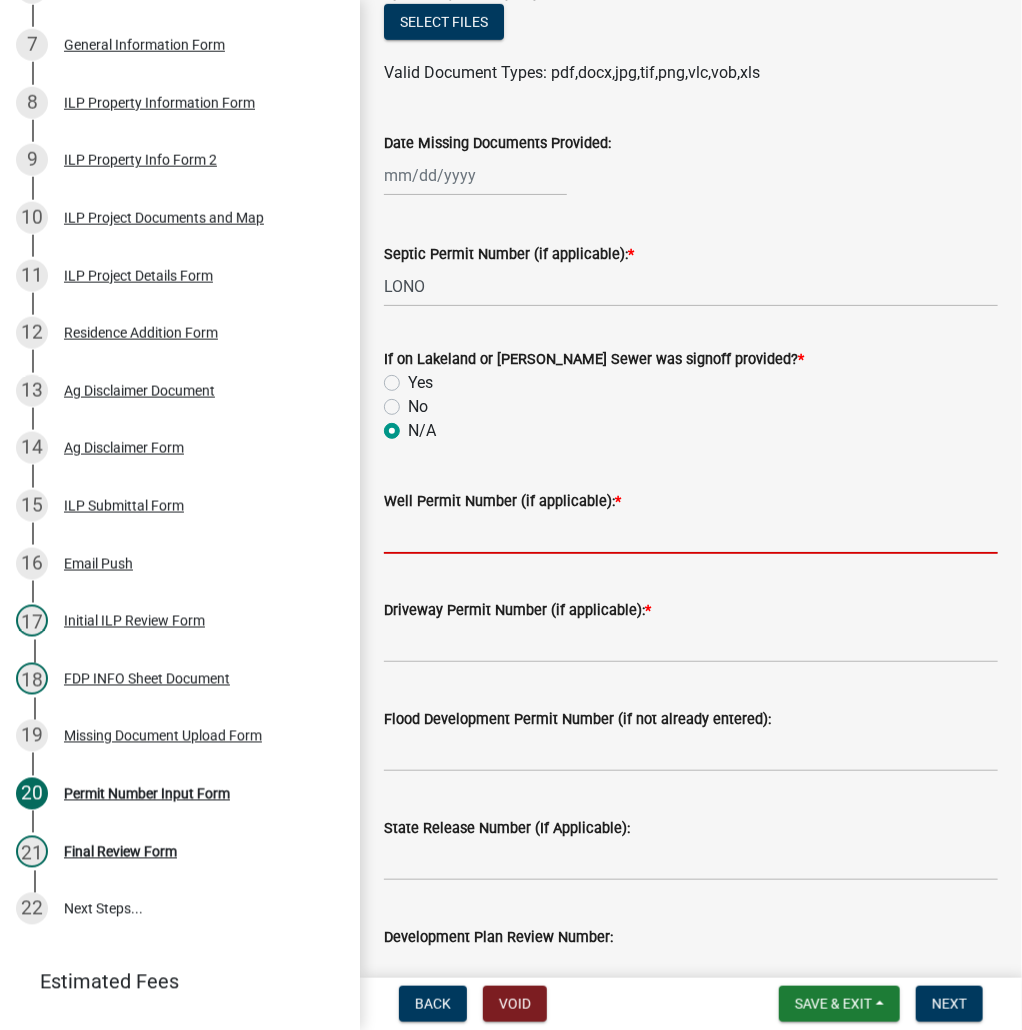 drag, startPoint x: 413, startPoint y: 537, endPoint x: 383, endPoint y: 543, distance: 30.594116 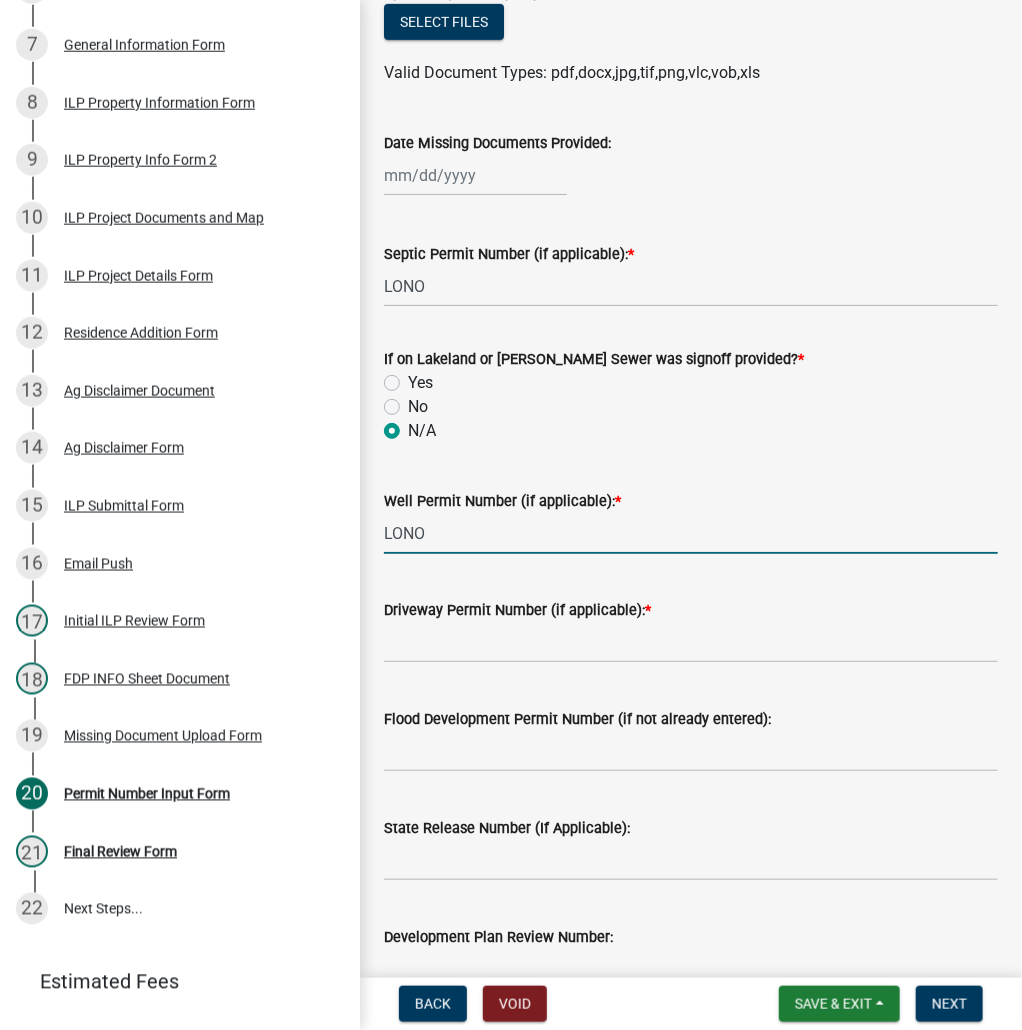 type on "LONO" 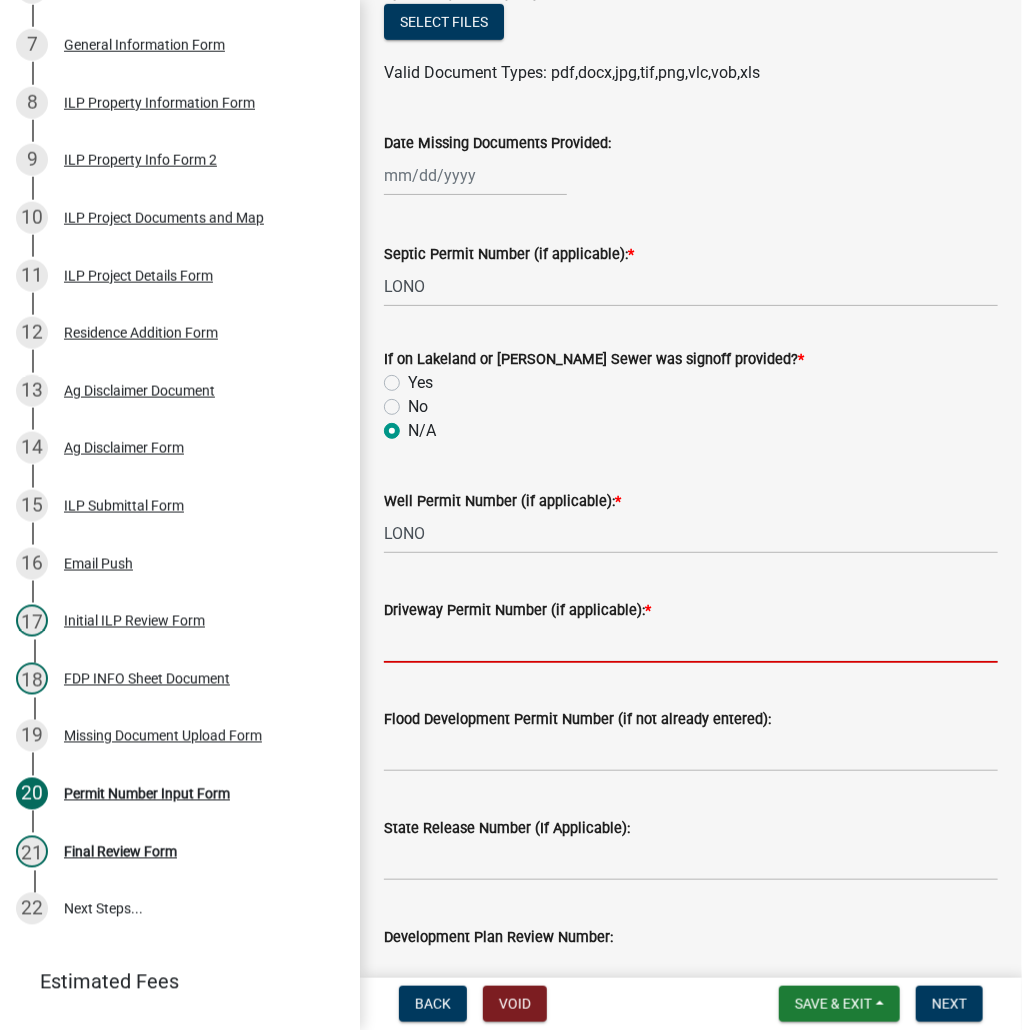 click on "Driveway Permit Number (if applicable):  *" at bounding box center (691, 642) 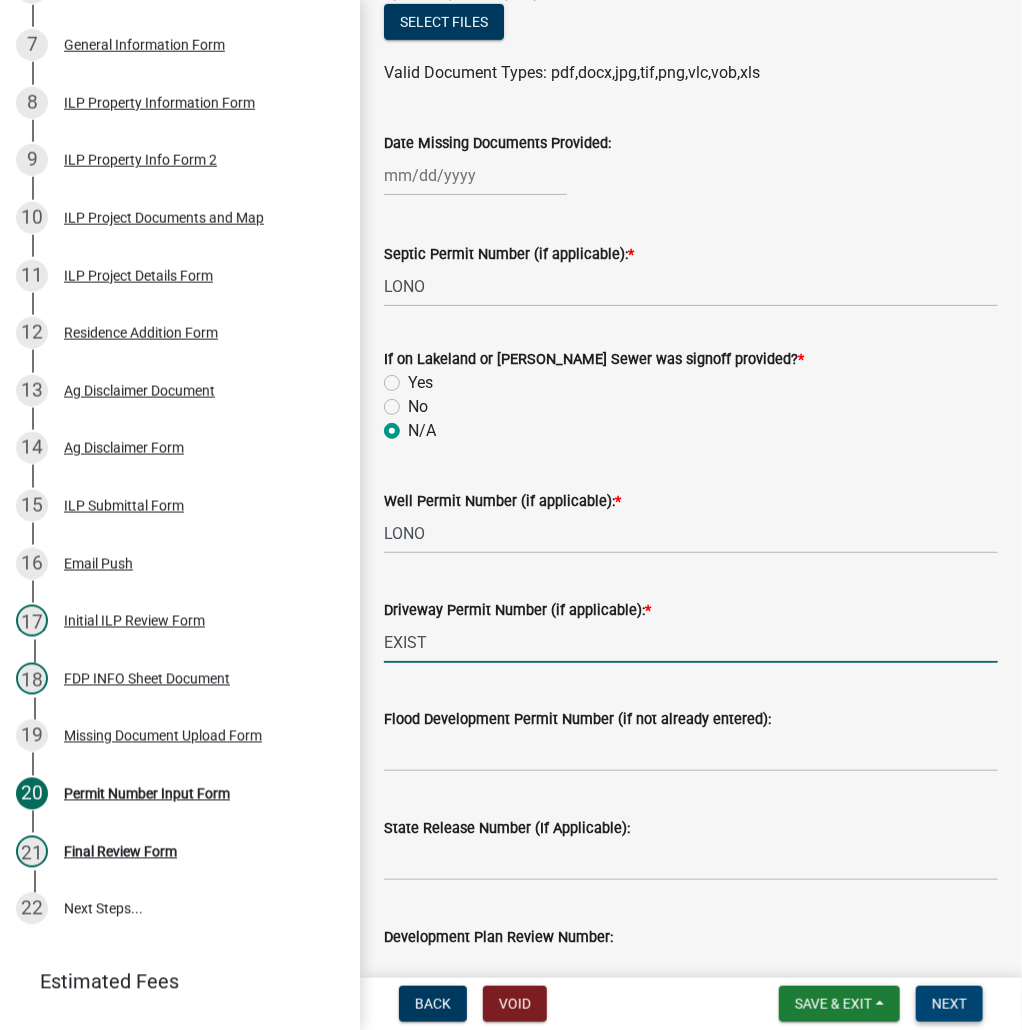 type on "EXIST" 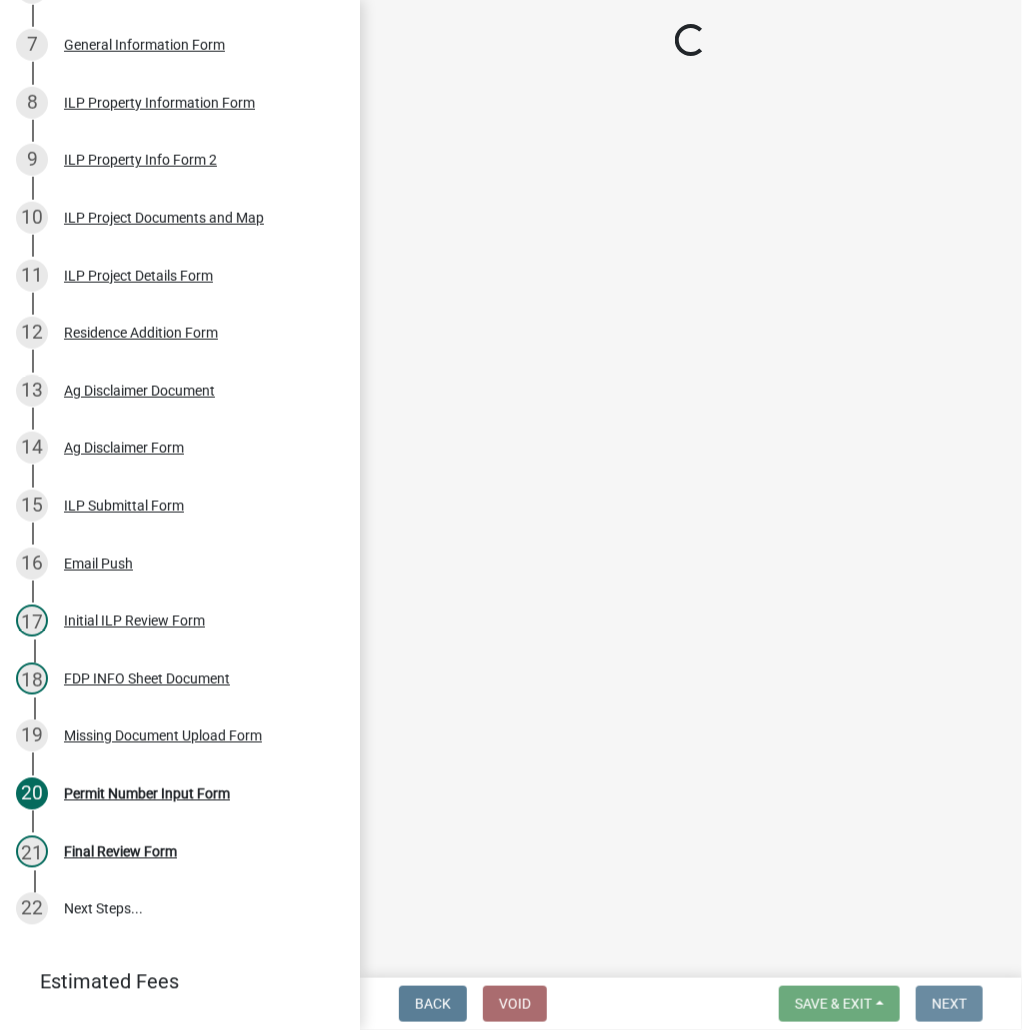 scroll, scrollTop: 0, scrollLeft: 0, axis: both 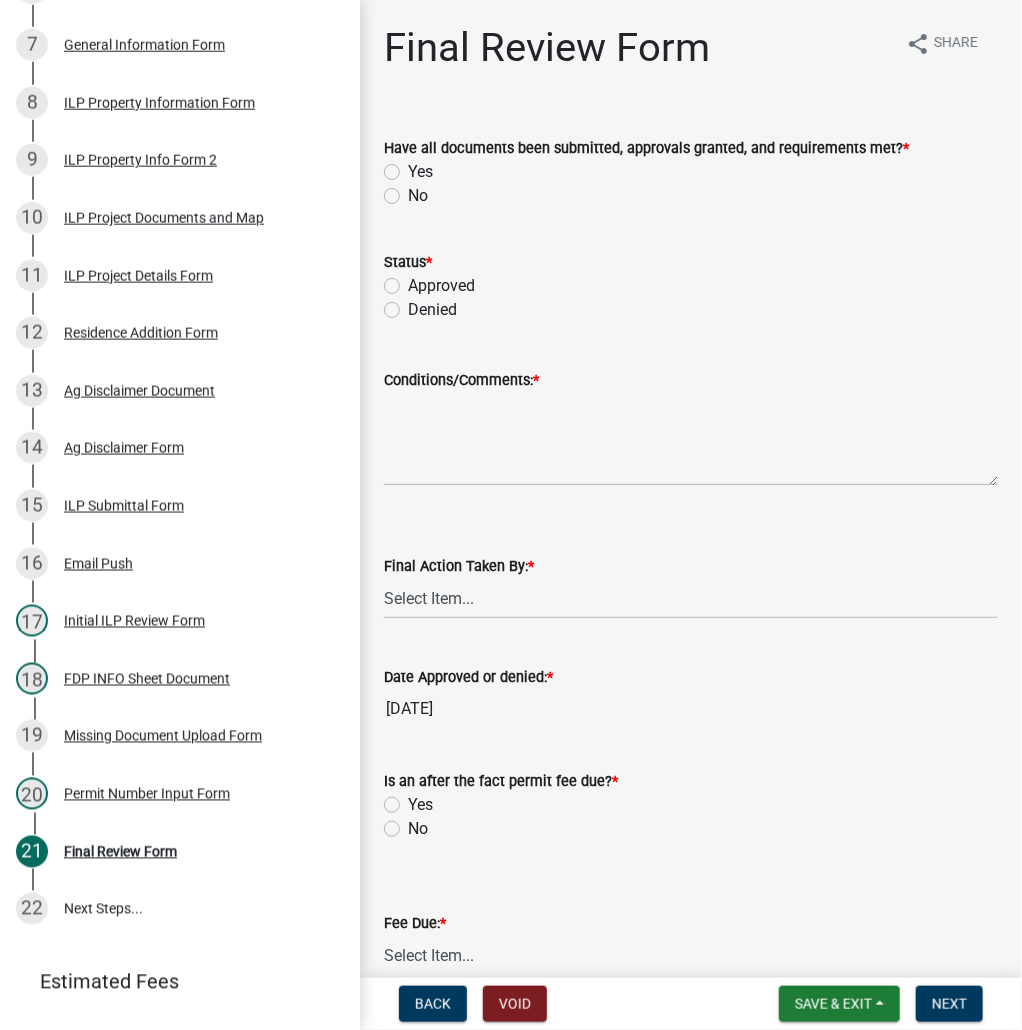 click on "Yes" 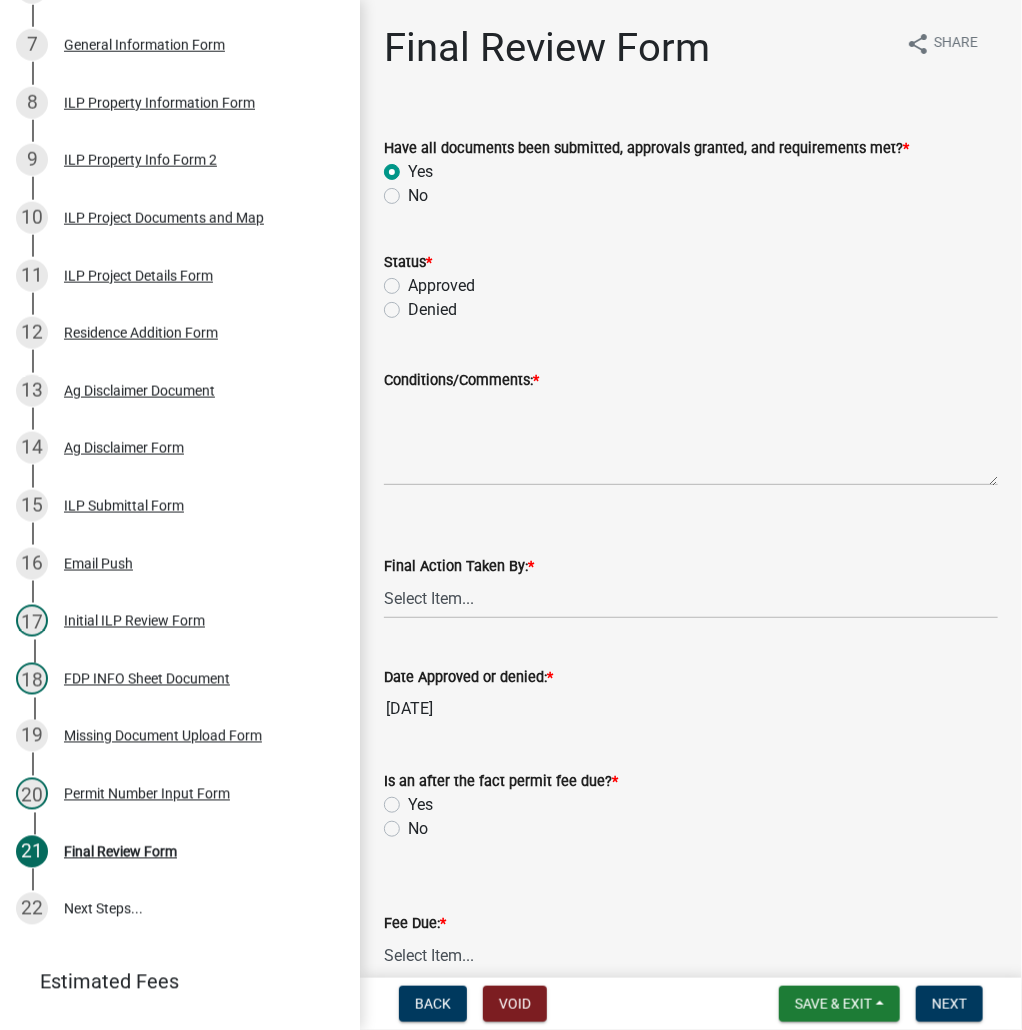 radio on "true" 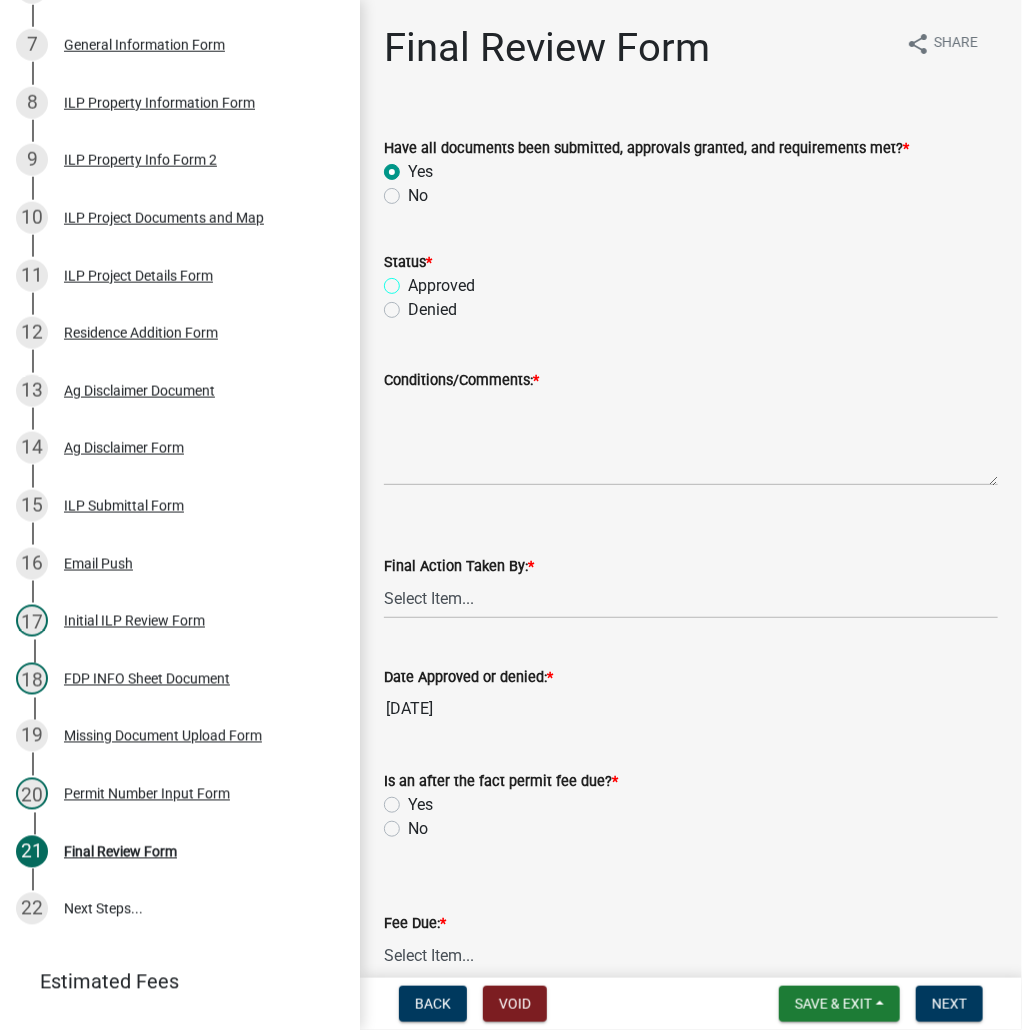 click on "Approved" at bounding box center [414, 280] 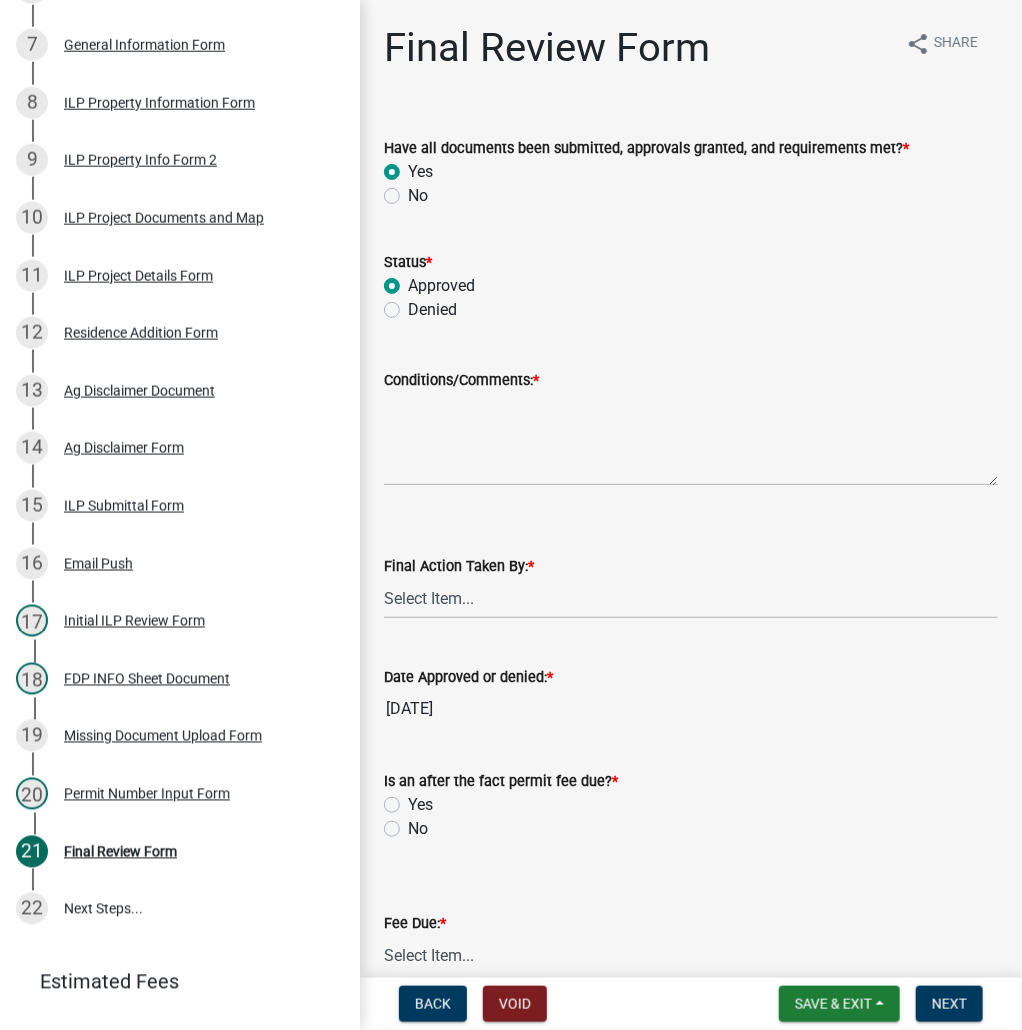 radio on "true" 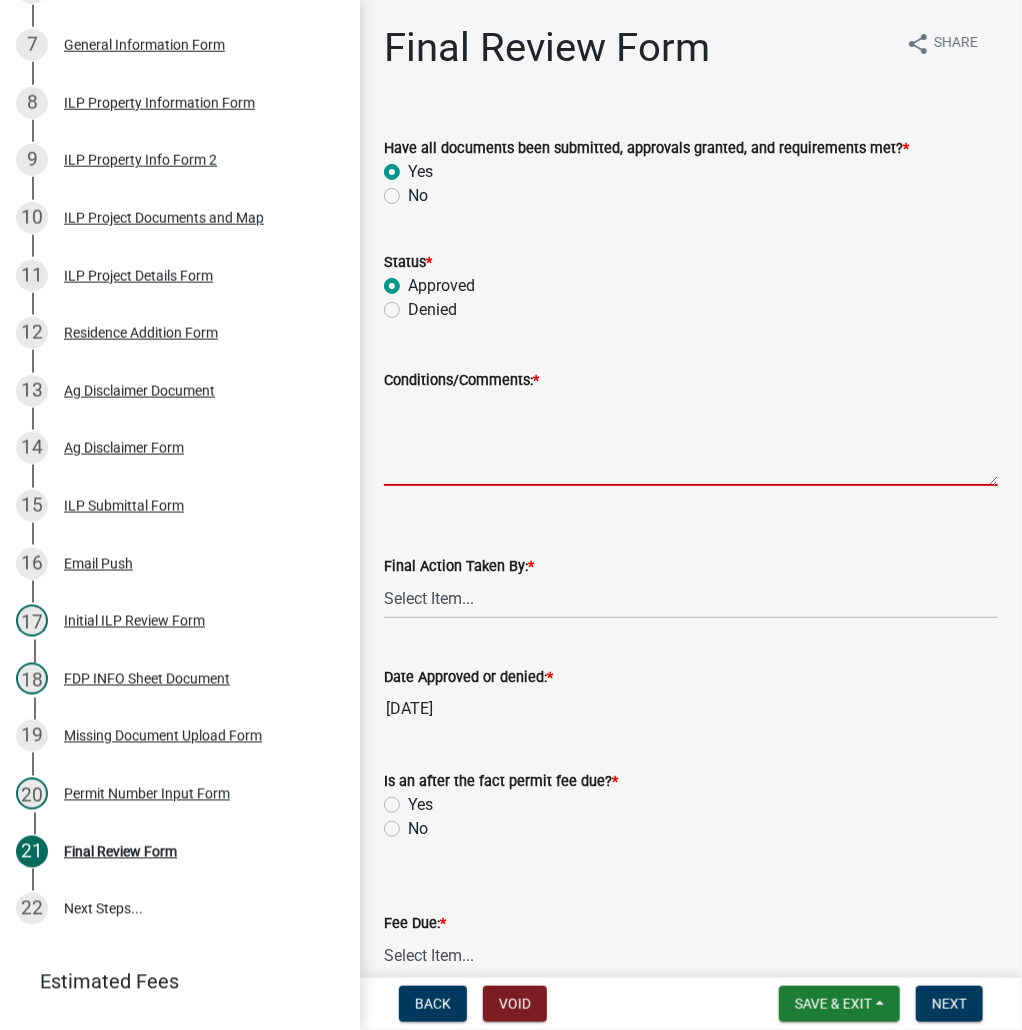 click on "Conditions/Comments:  *" at bounding box center [691, 439] 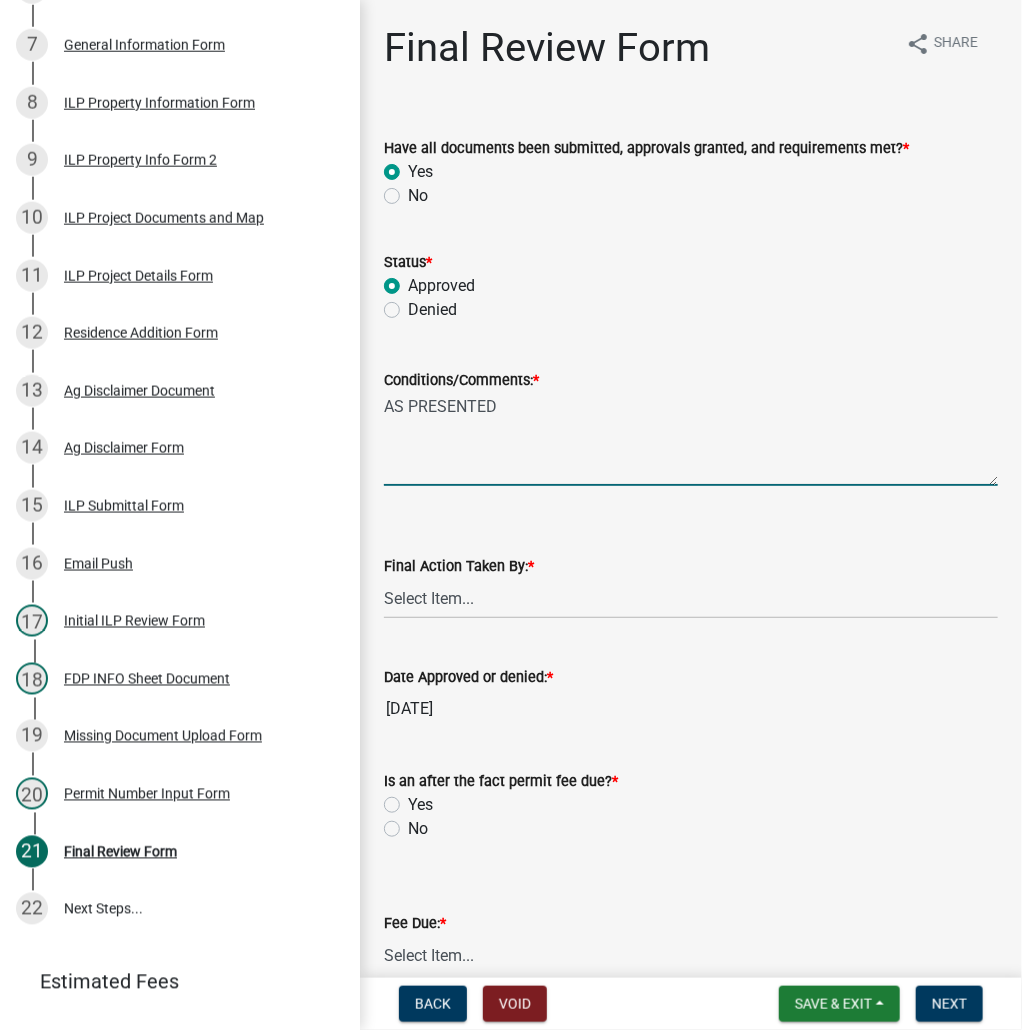 type on "AS PRESENTED" 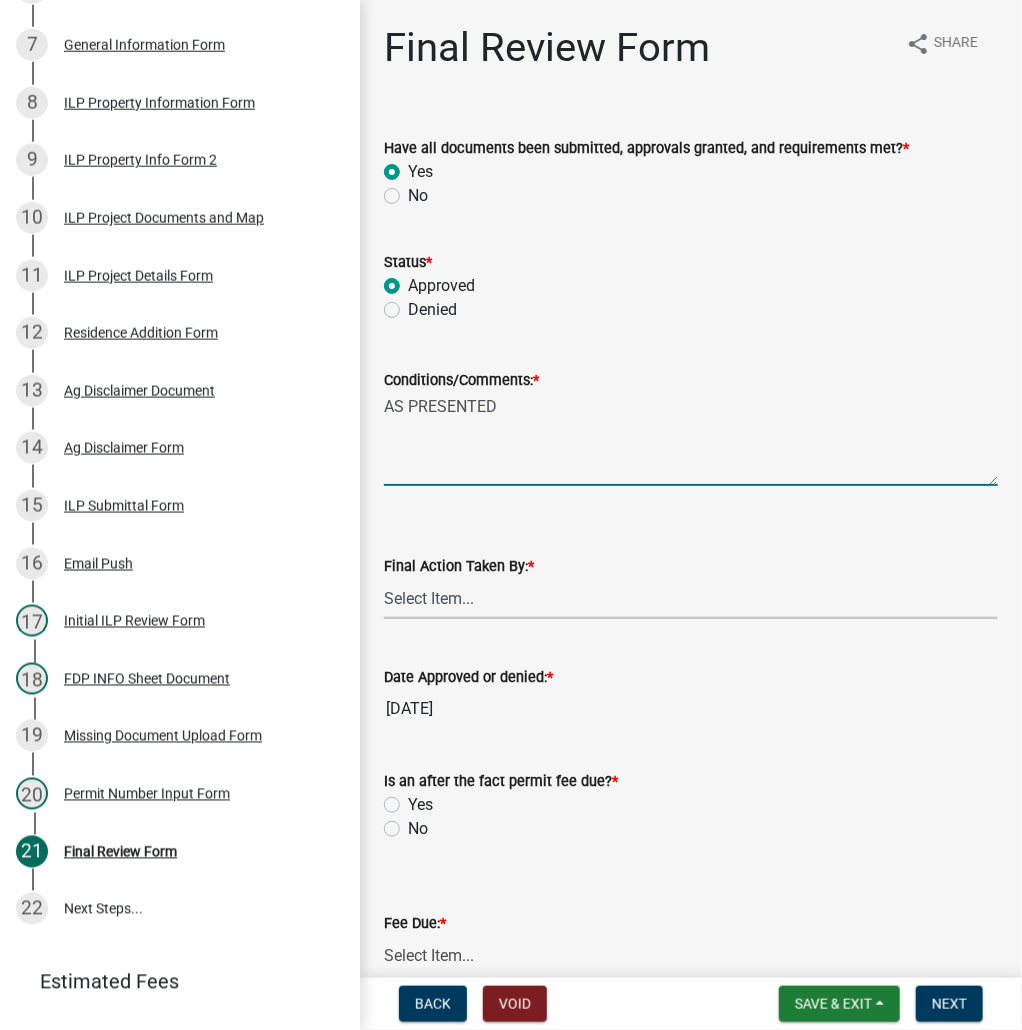 click on "Select Item...   MMS   LT   AT   CS   AH   Vacant" at bounding box center (691, 598) 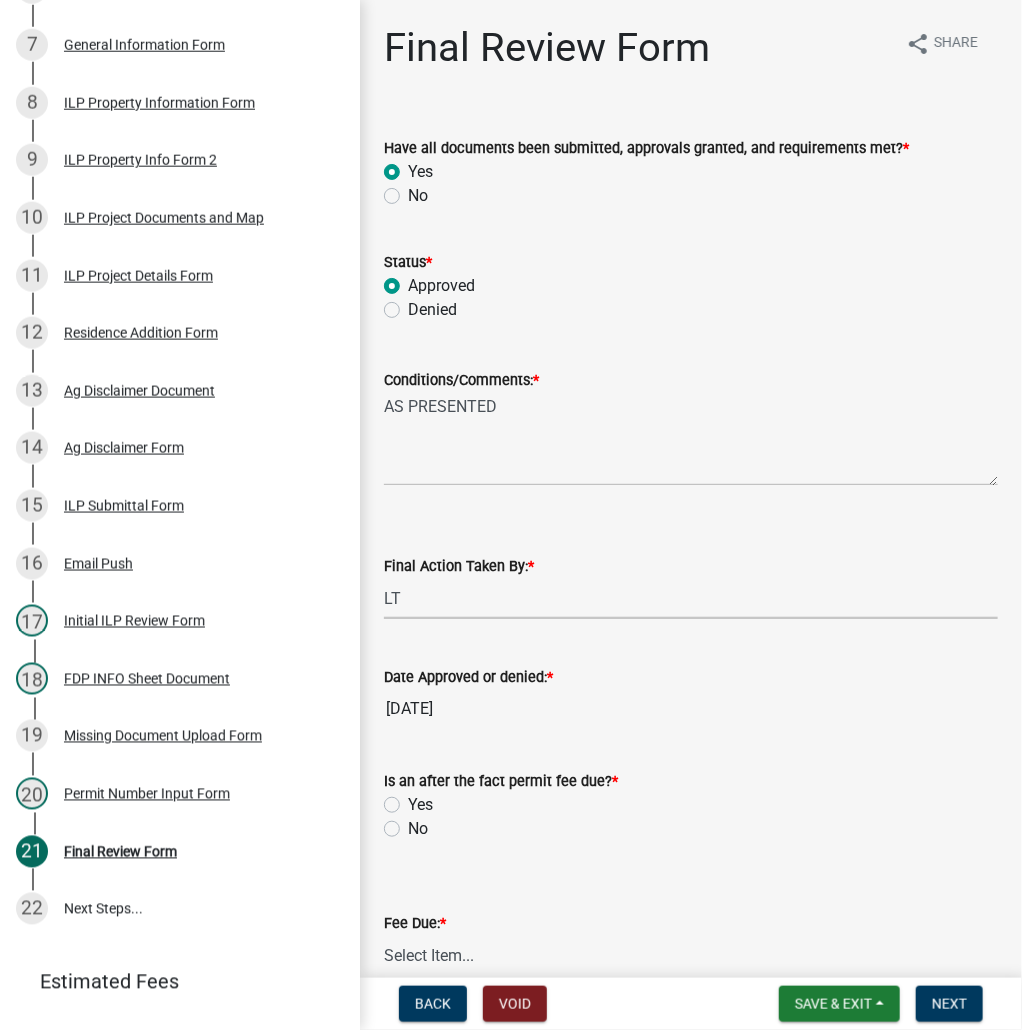 click on "Select Item...   MMS   LT   AT   CS   AH   Vacant" at bounding box center [691, 598] 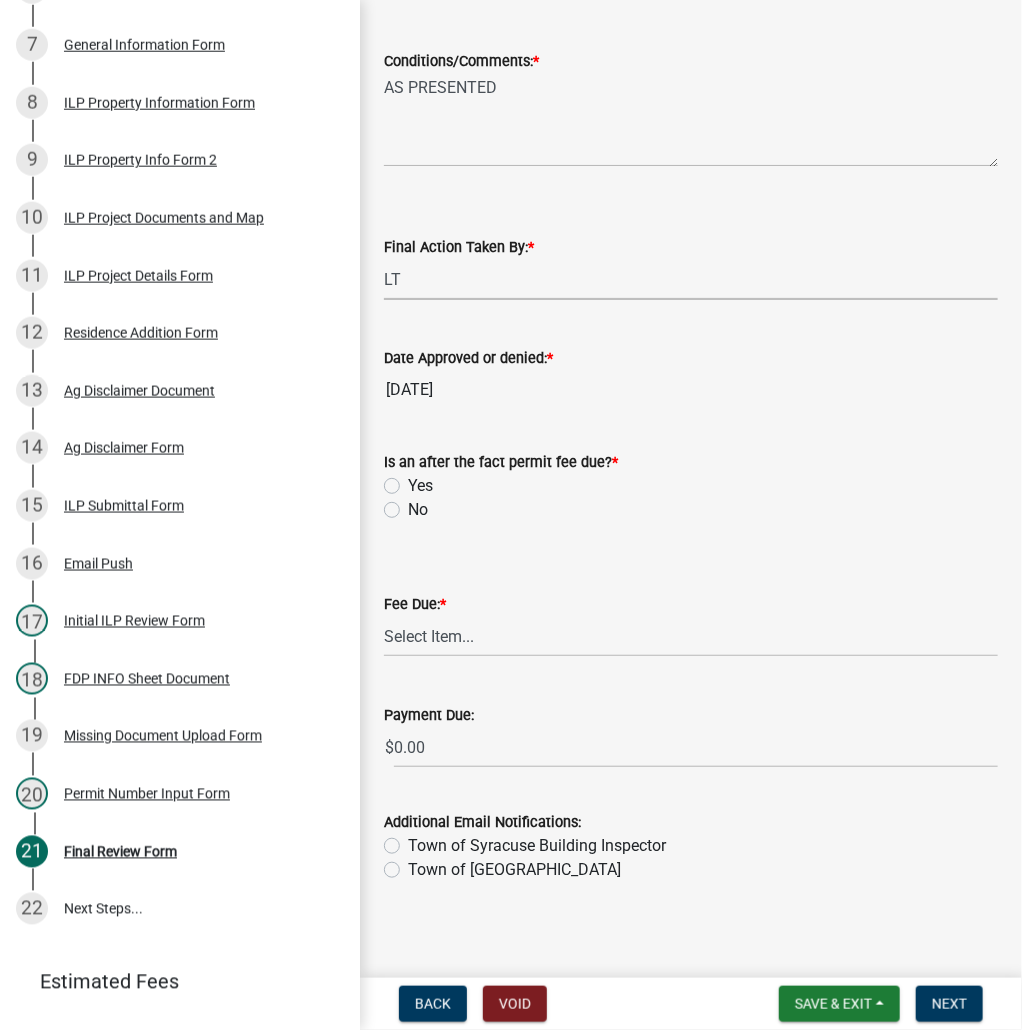 scroll, scrollTop: 320, scrollLeft: 0, axis: vertical 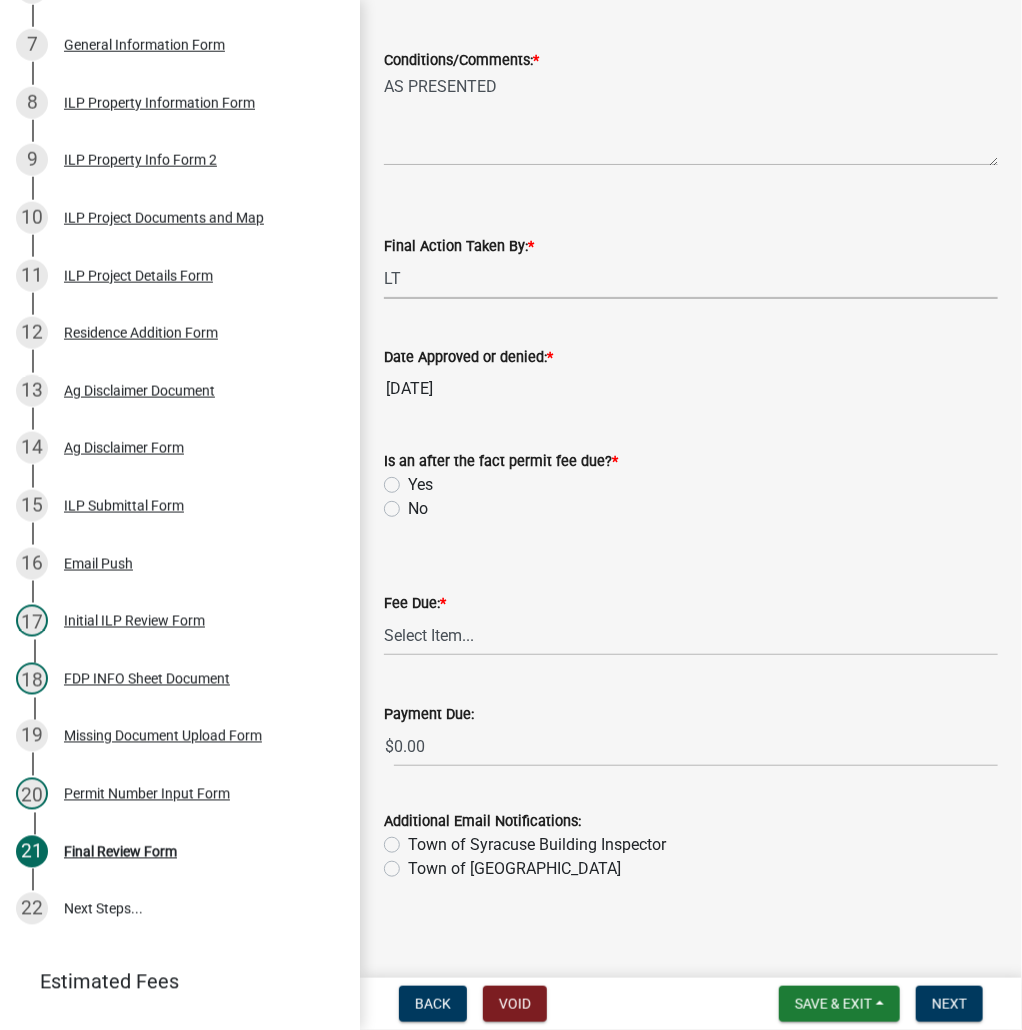 click on "Select Item...   MMS   LT   AT   CS   AH   Vacant" at bounding box center (691, 278) 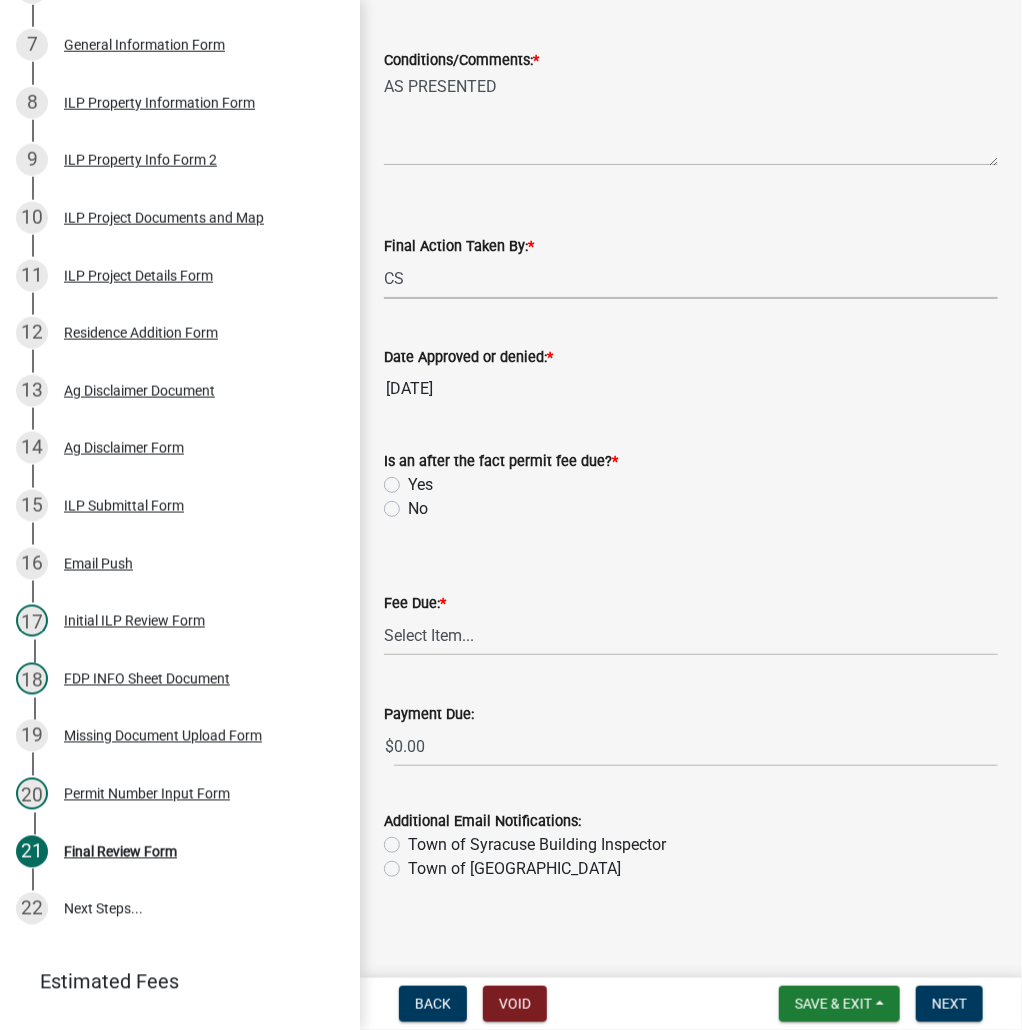 click on "Select Item...   MMS   LT   AT   CS   AH   Vacant" at bounding box center [691, 278] 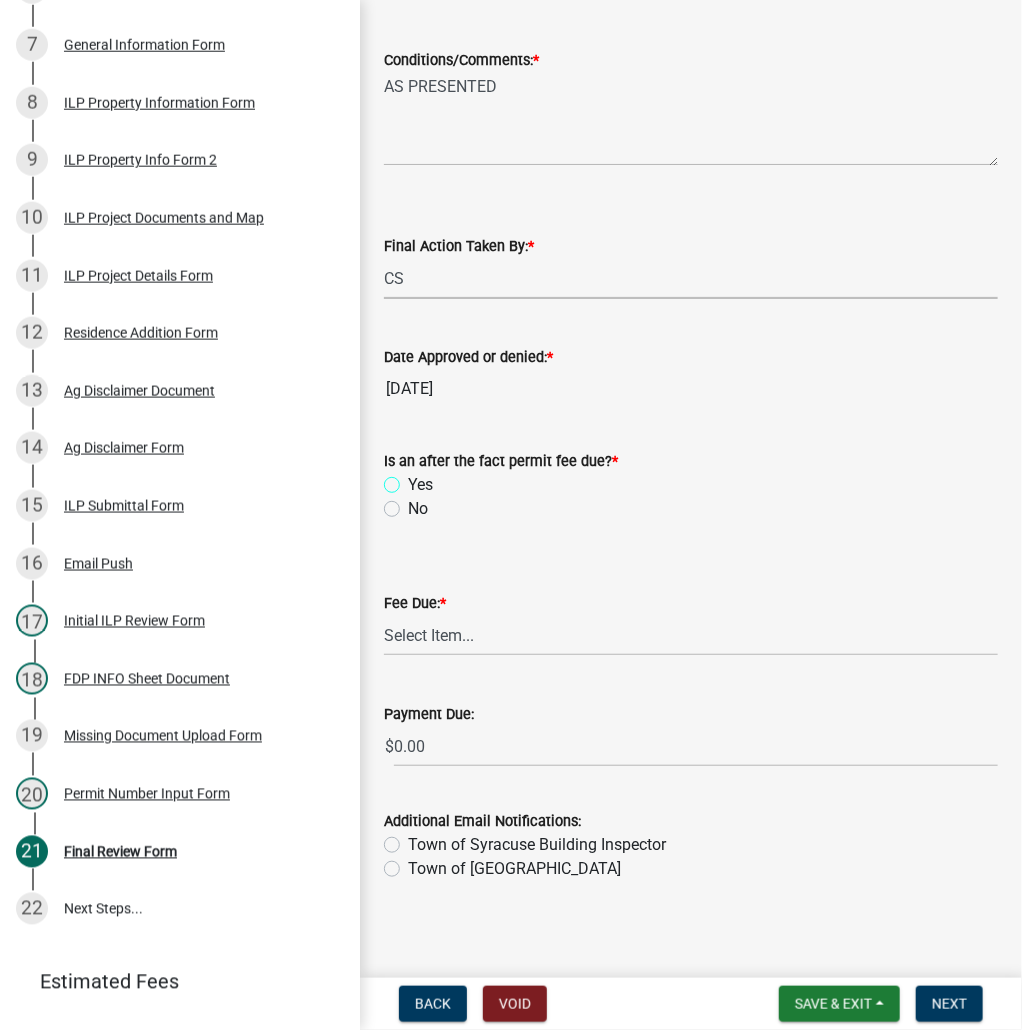 click on "Yes" at bounding box center [414, 479] 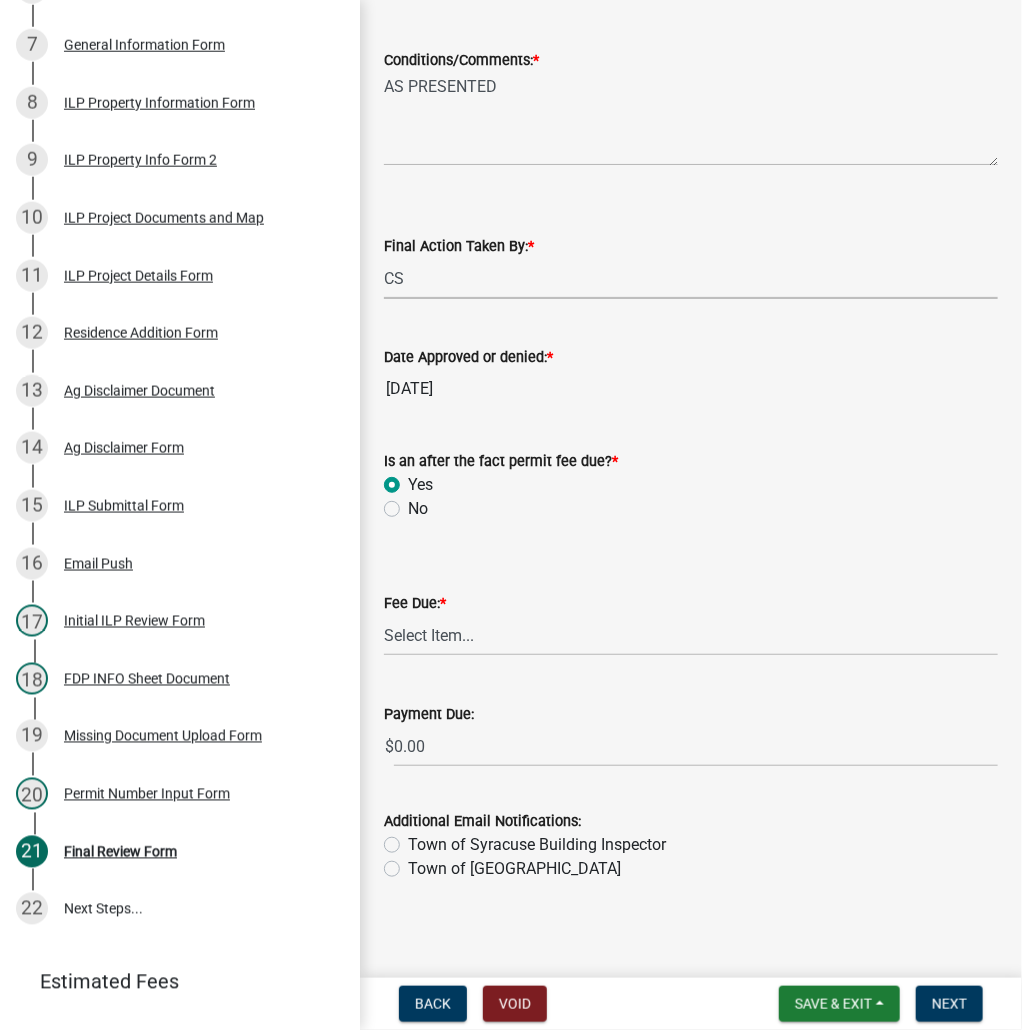 radio on "true" 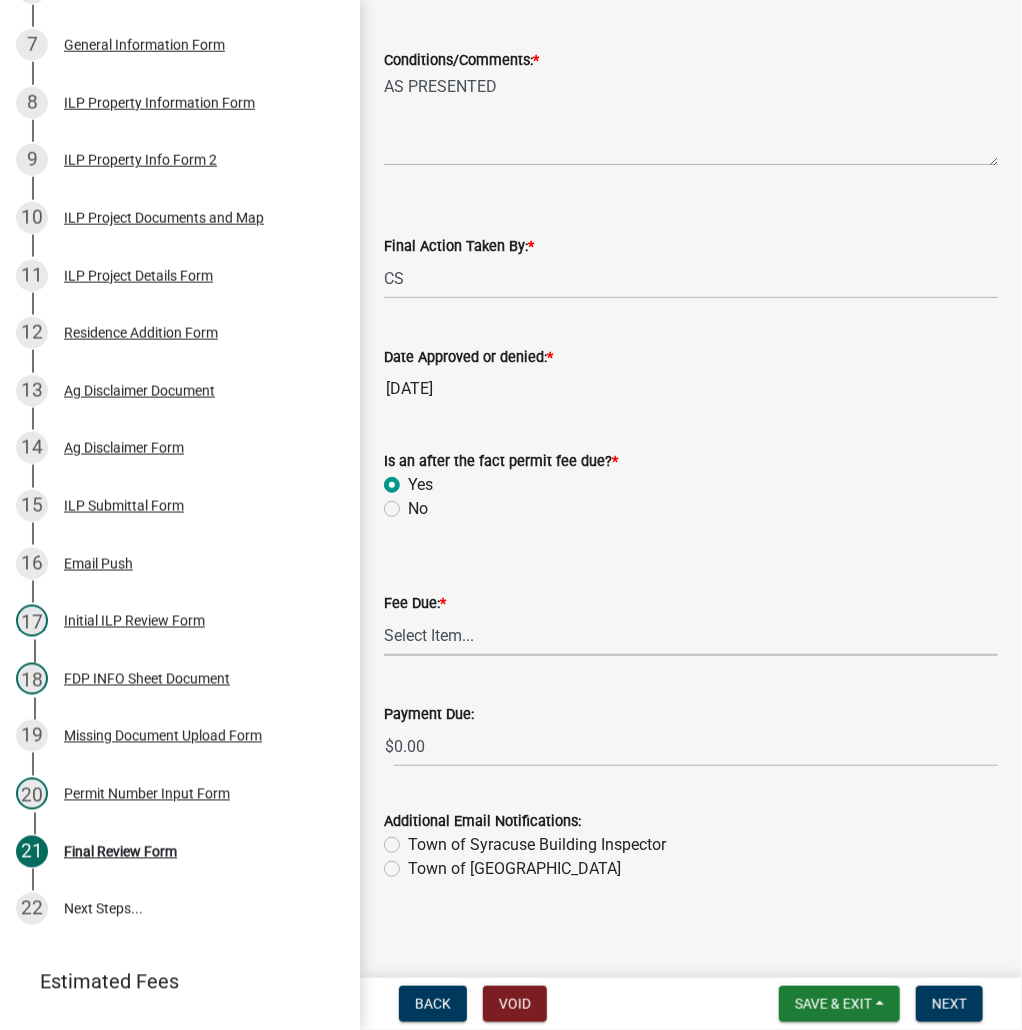 drag, startPoint x: 432, startPoint y: 634, endPoint x: 436, endPoint y: 651, distance: 17.464249 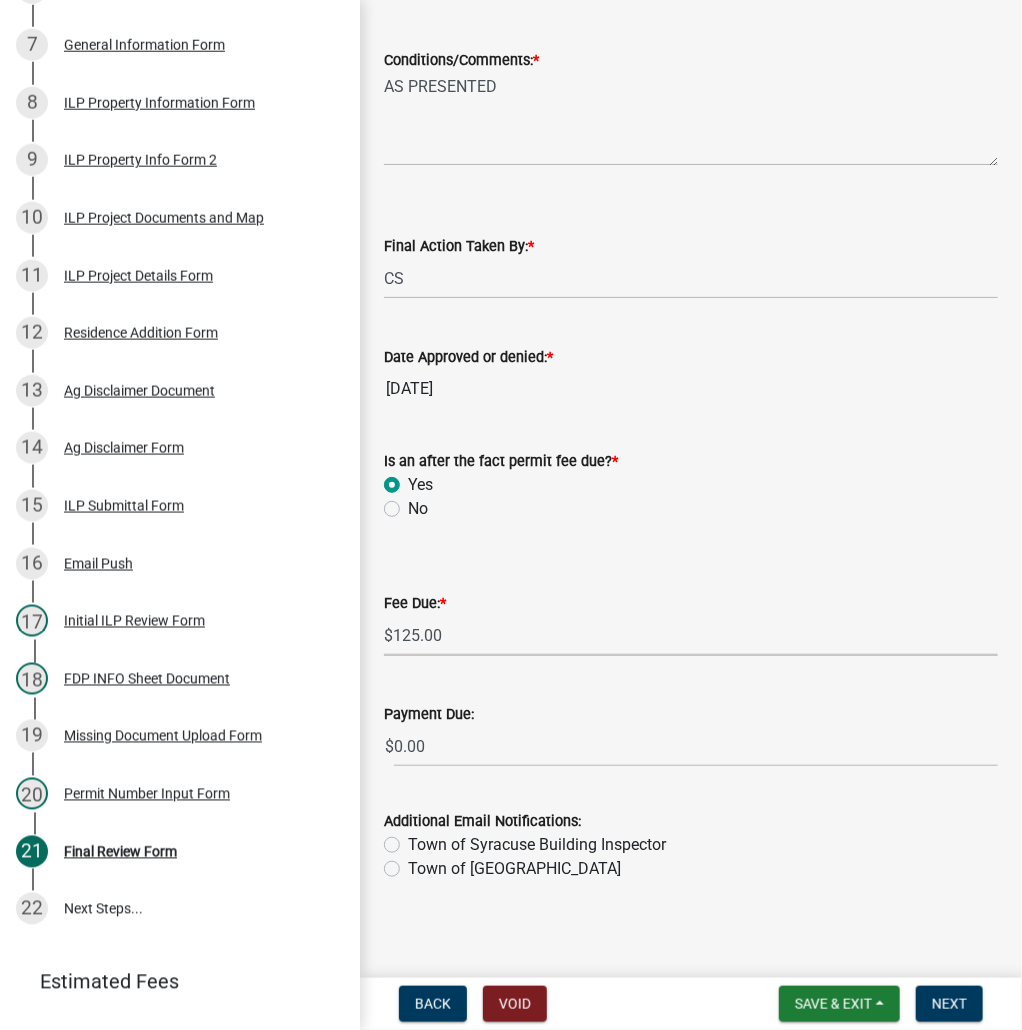 click on "Select Item...   N/A   $10.00   $25.00   $125.00   $250   $500   $500 + $10.00 for every 10 sq. ft. over 5000   $1000" at bounding box center (691, 635) 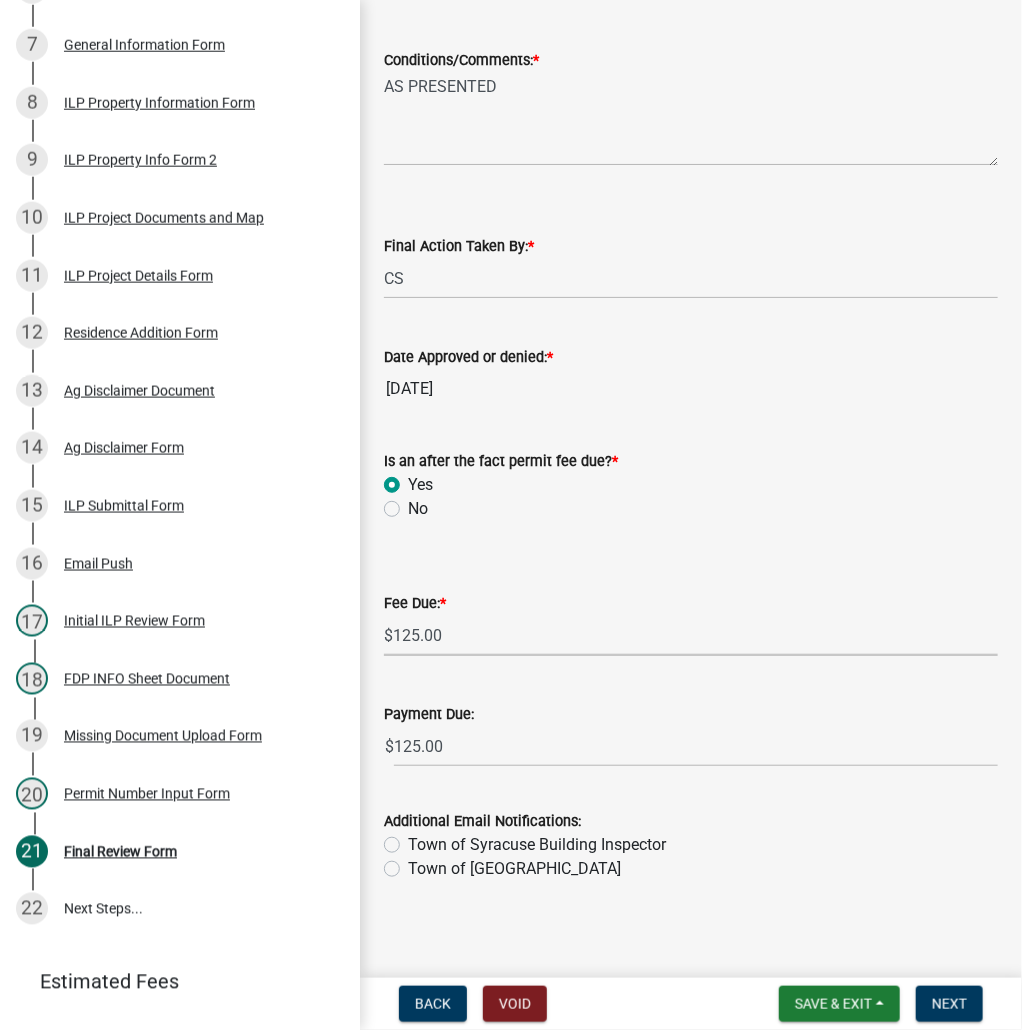 scroll, scrollTop: 326, scrollLeft: 0, axis: vertical 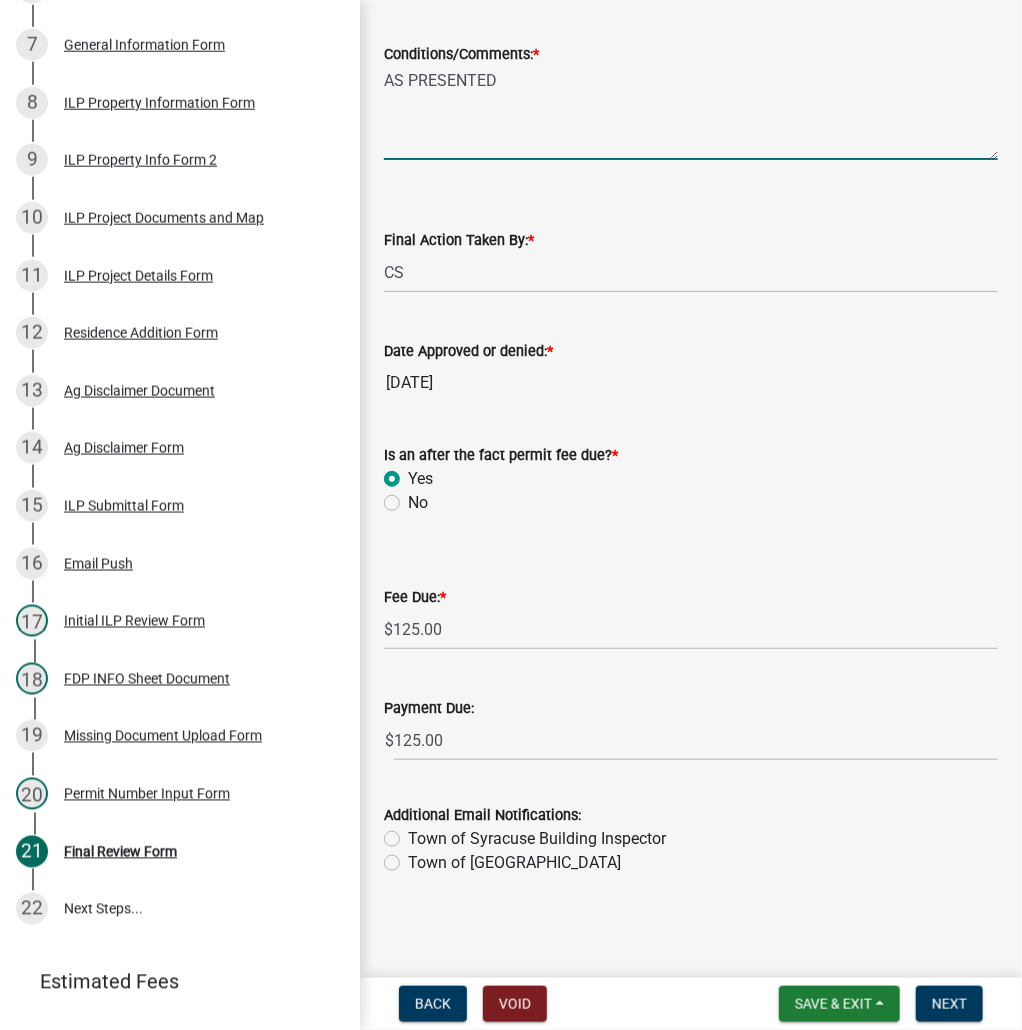 click on "AS PRESENTED" at bounding box center (691, 113) 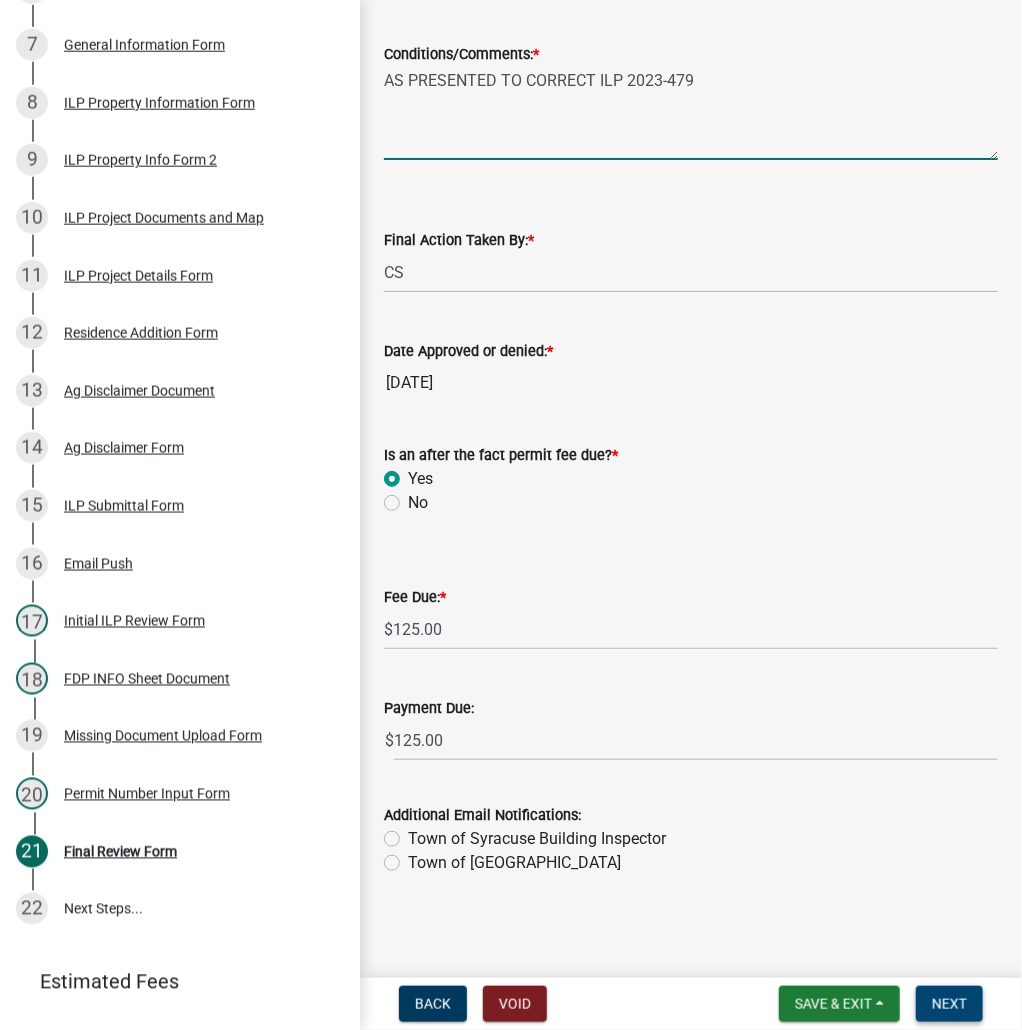 type on "AS PRESENTED TO CORRECT ILP 2023-479" 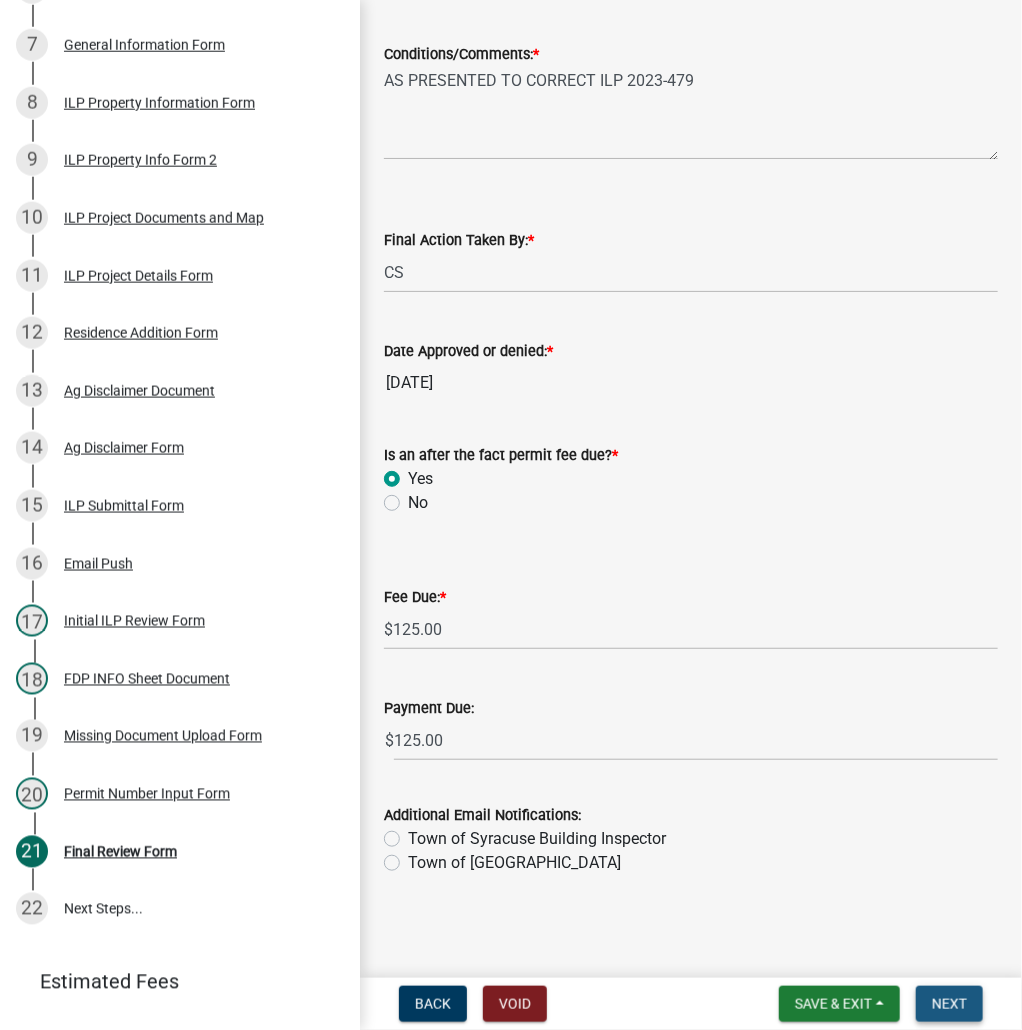 click on "Next" at bounding box center (949, 1004) 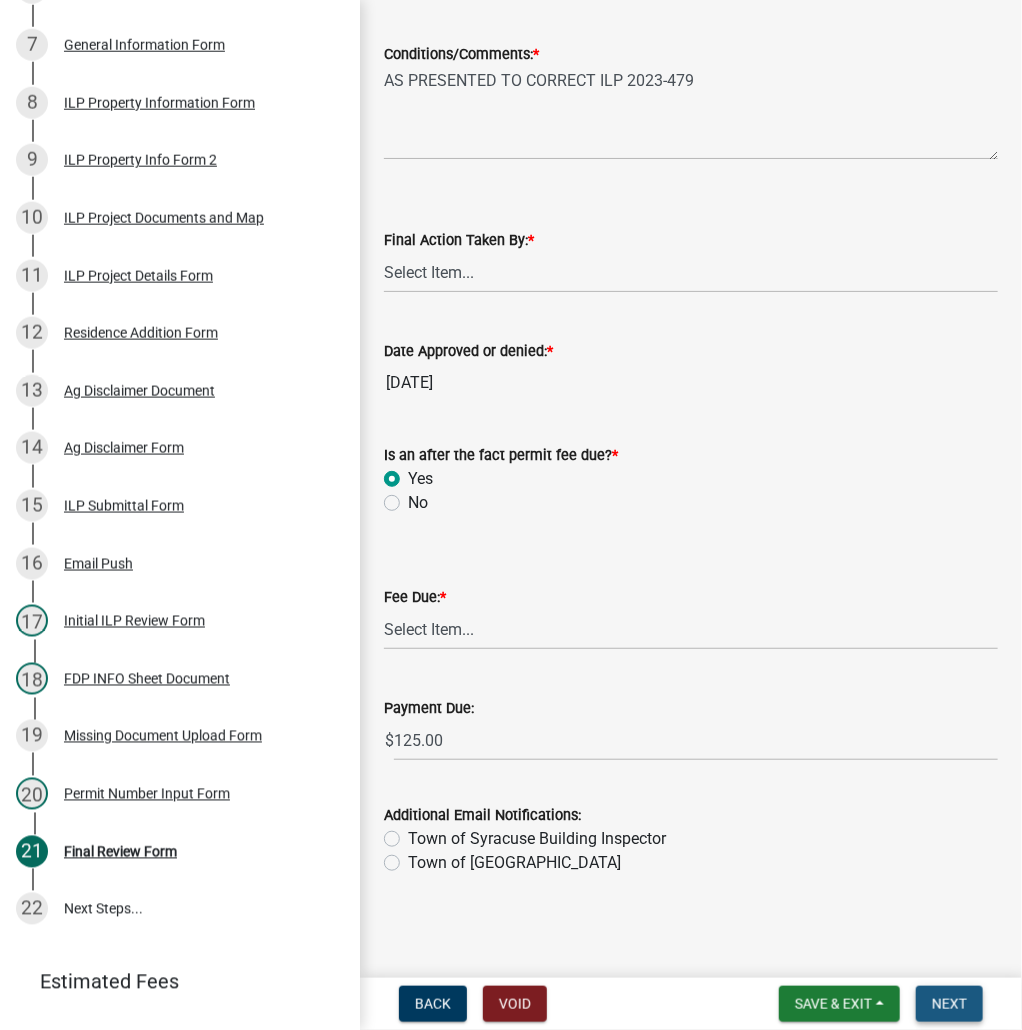 scroll, scrollTop: 0, scrollLeft: 0, axis: both 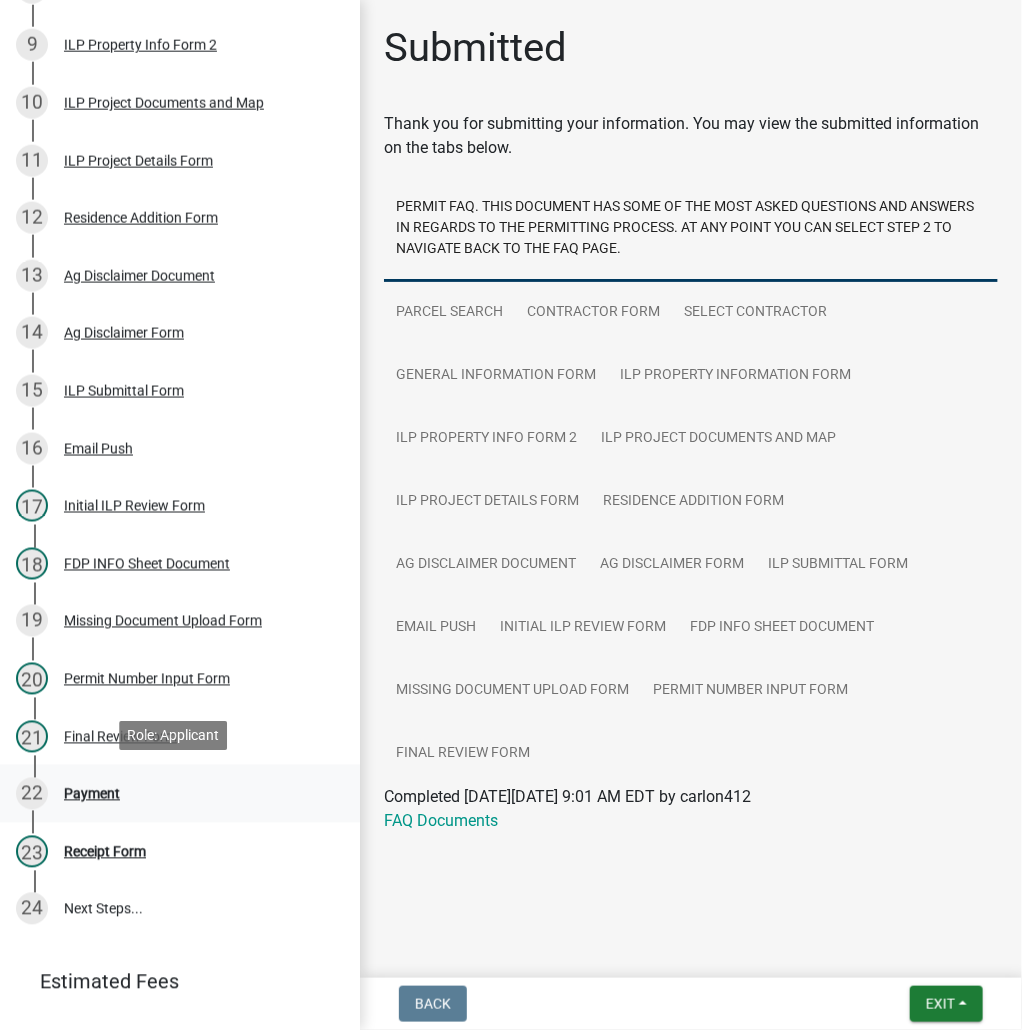 click on "Payment" at bounding box center (92, 794) 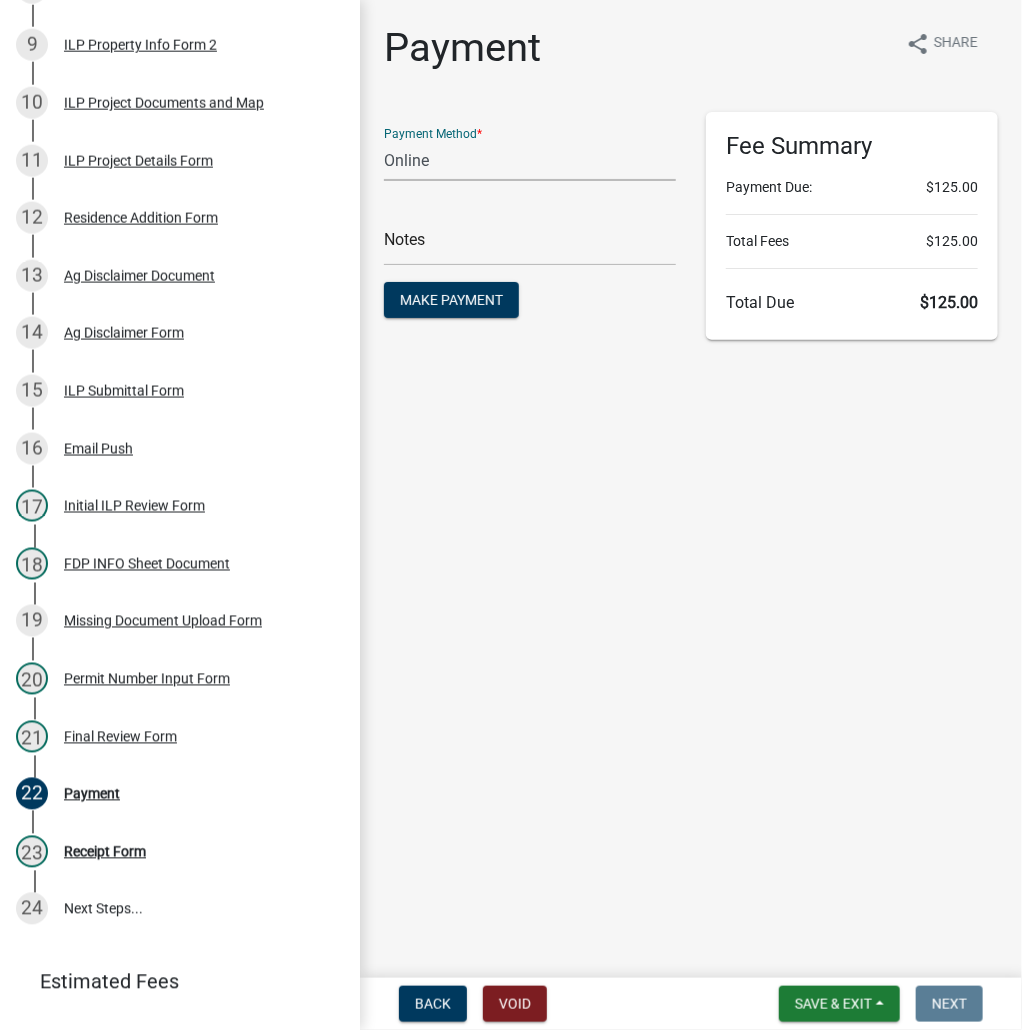 click on "Credit Card POS Check Cash Online" 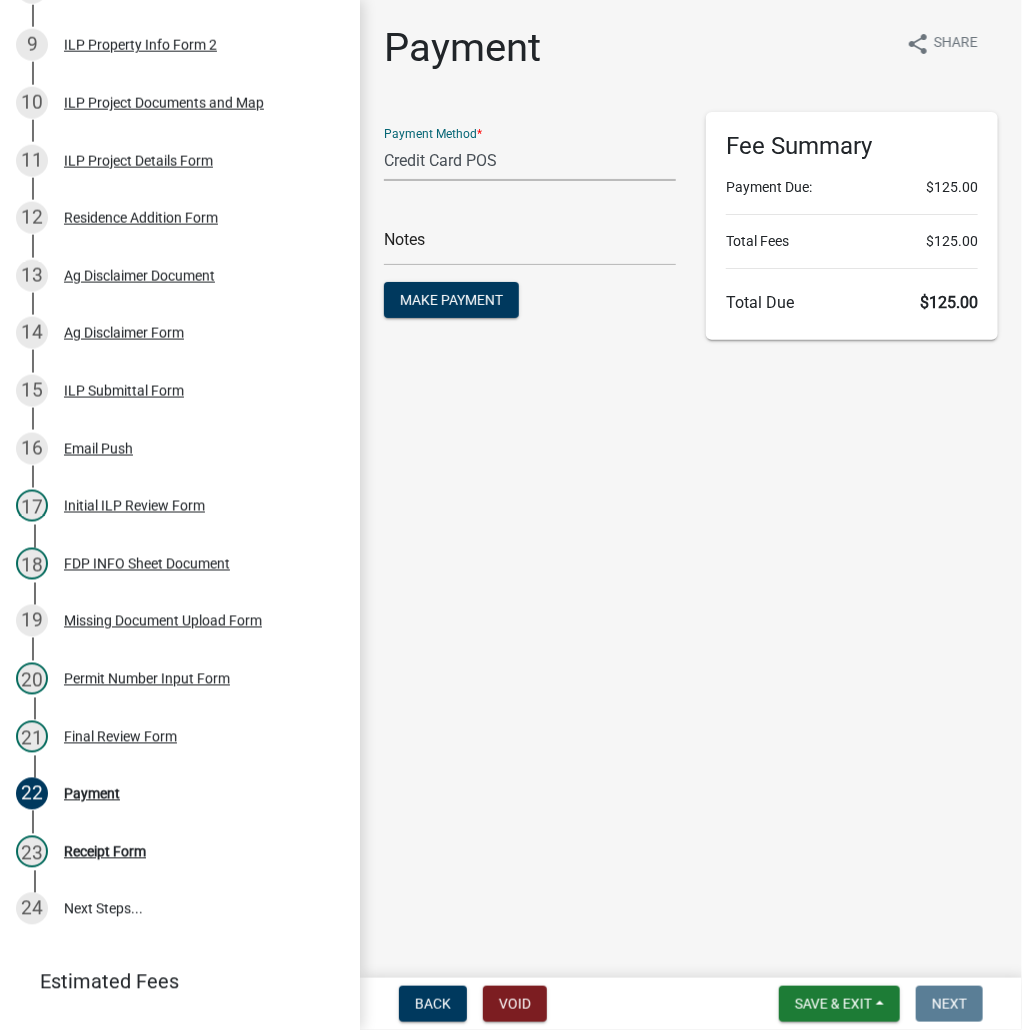 click on "Credit Card POS Check Cash Online" 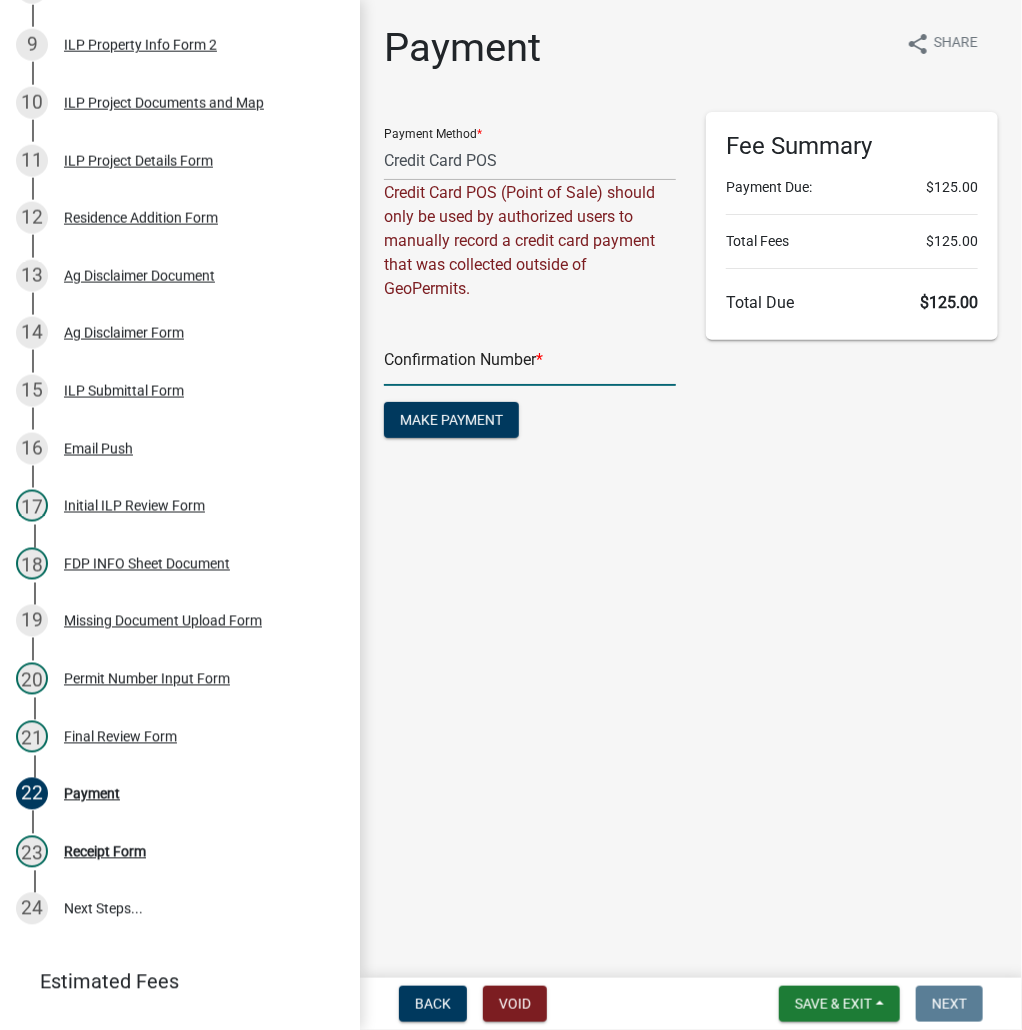 click 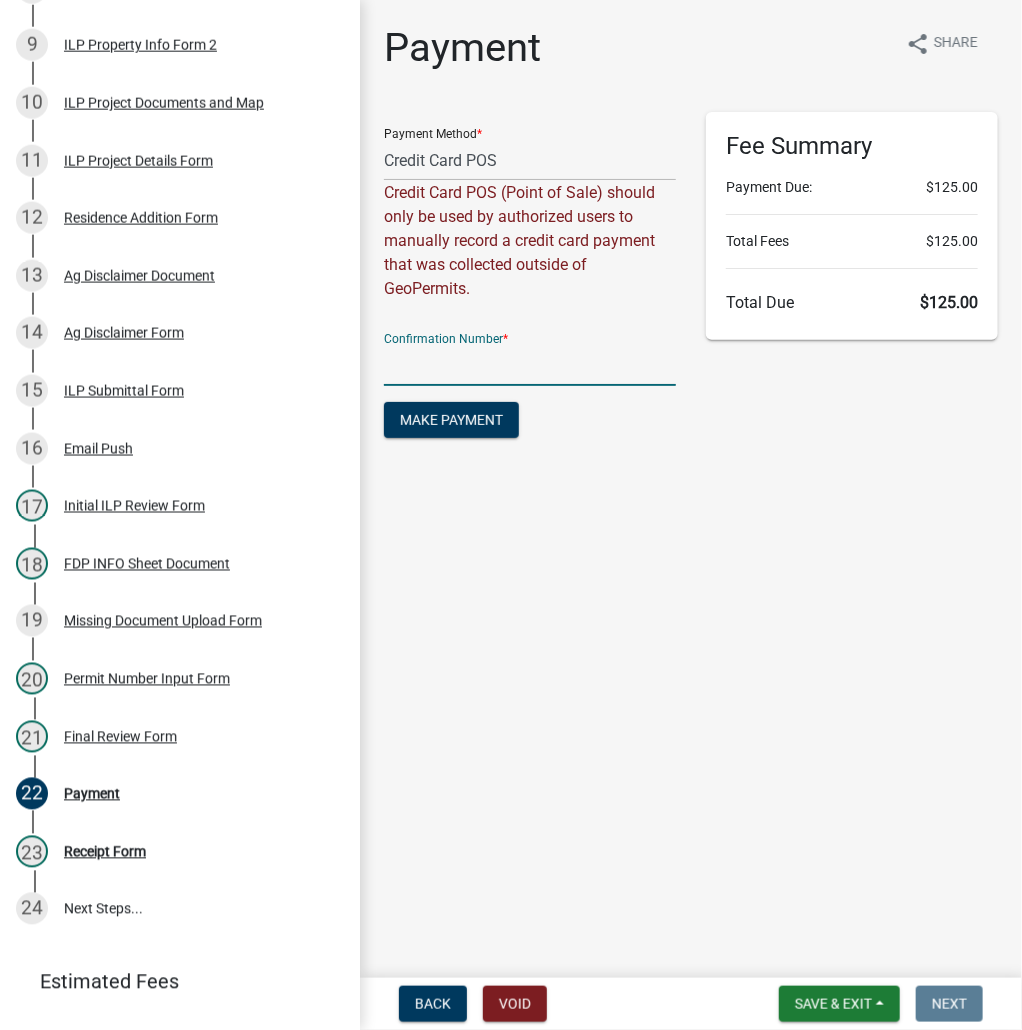 click 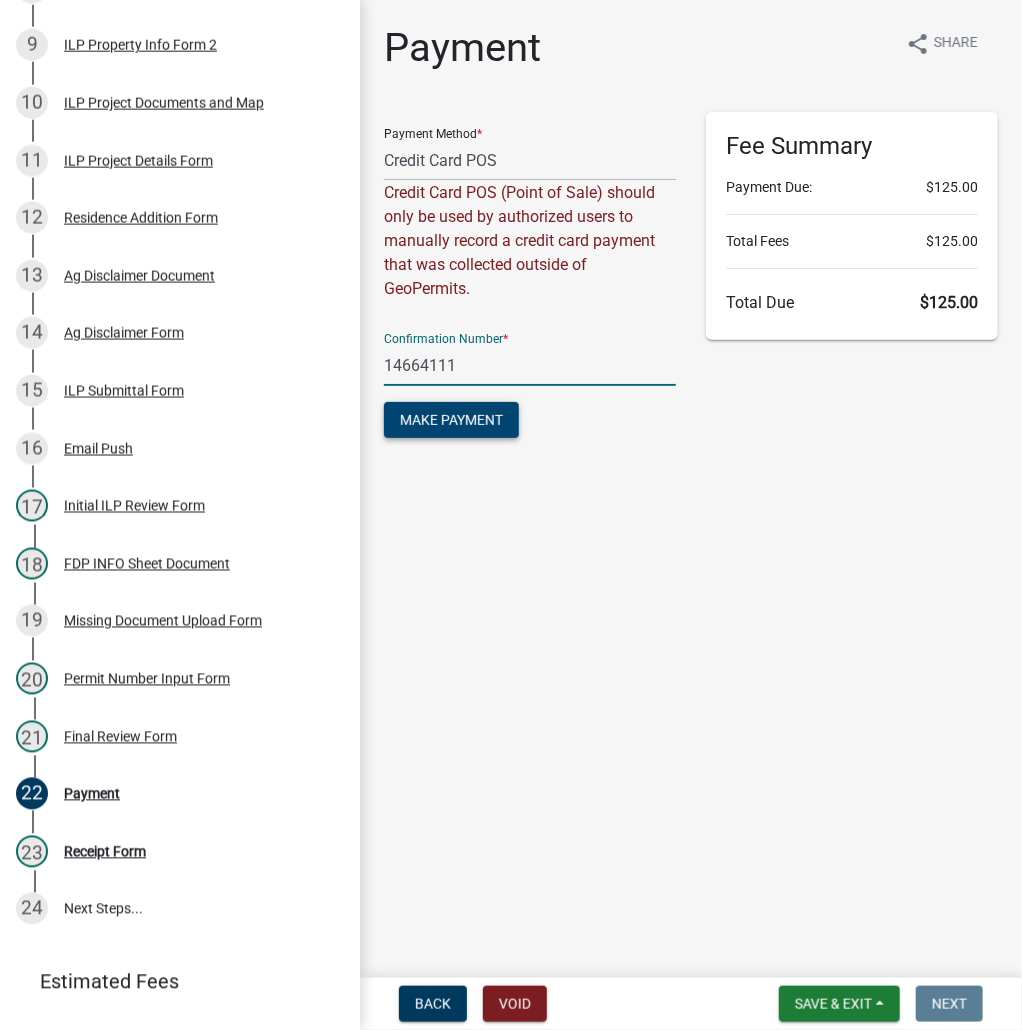 type on "14664111" 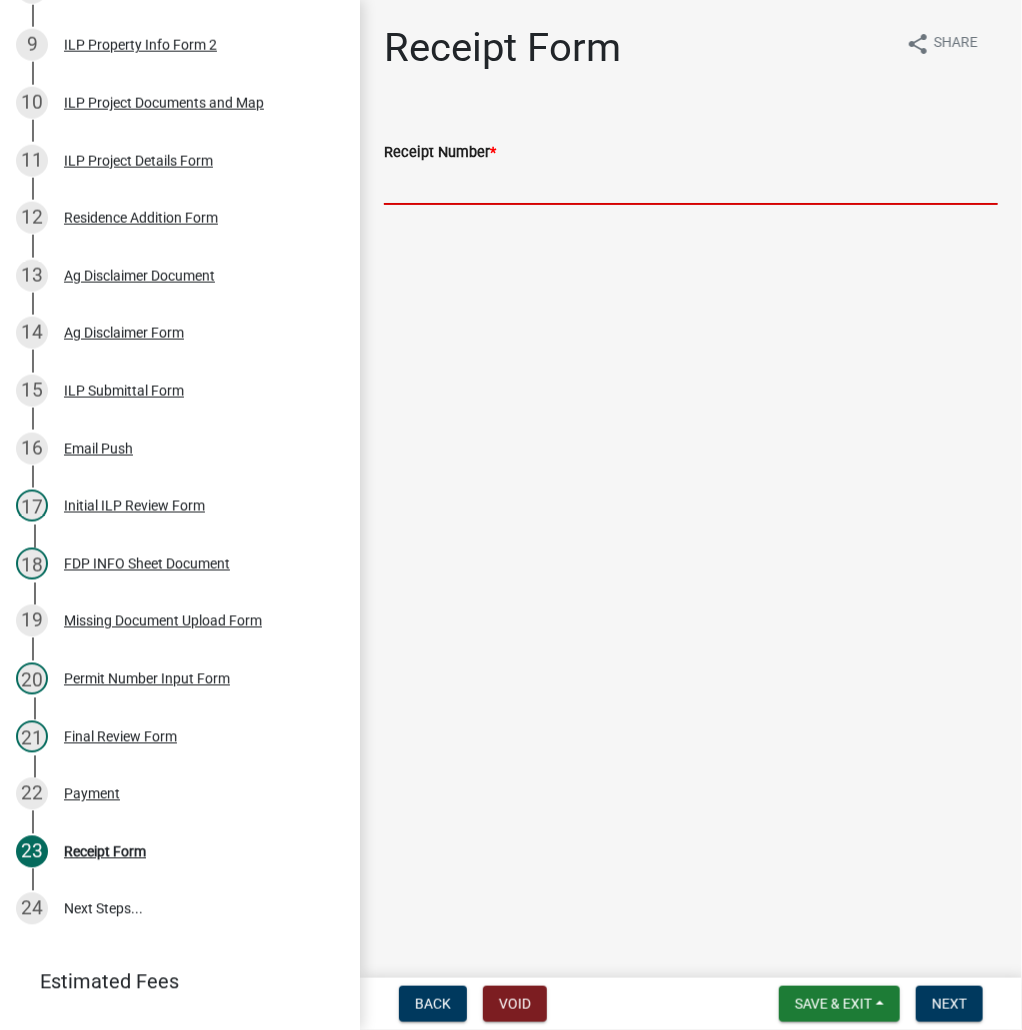 click on "Receipt Number  *" at bounding box center [691, 184] 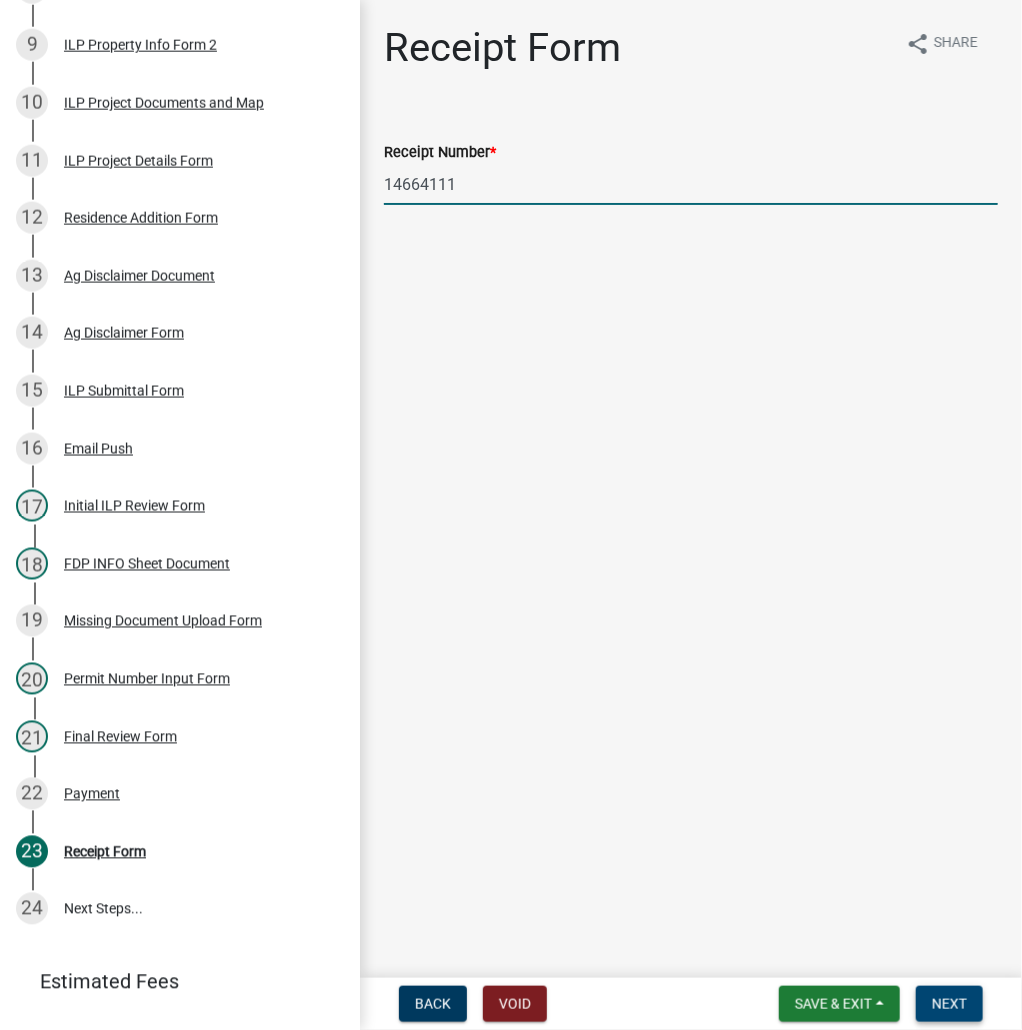type on "14664111" 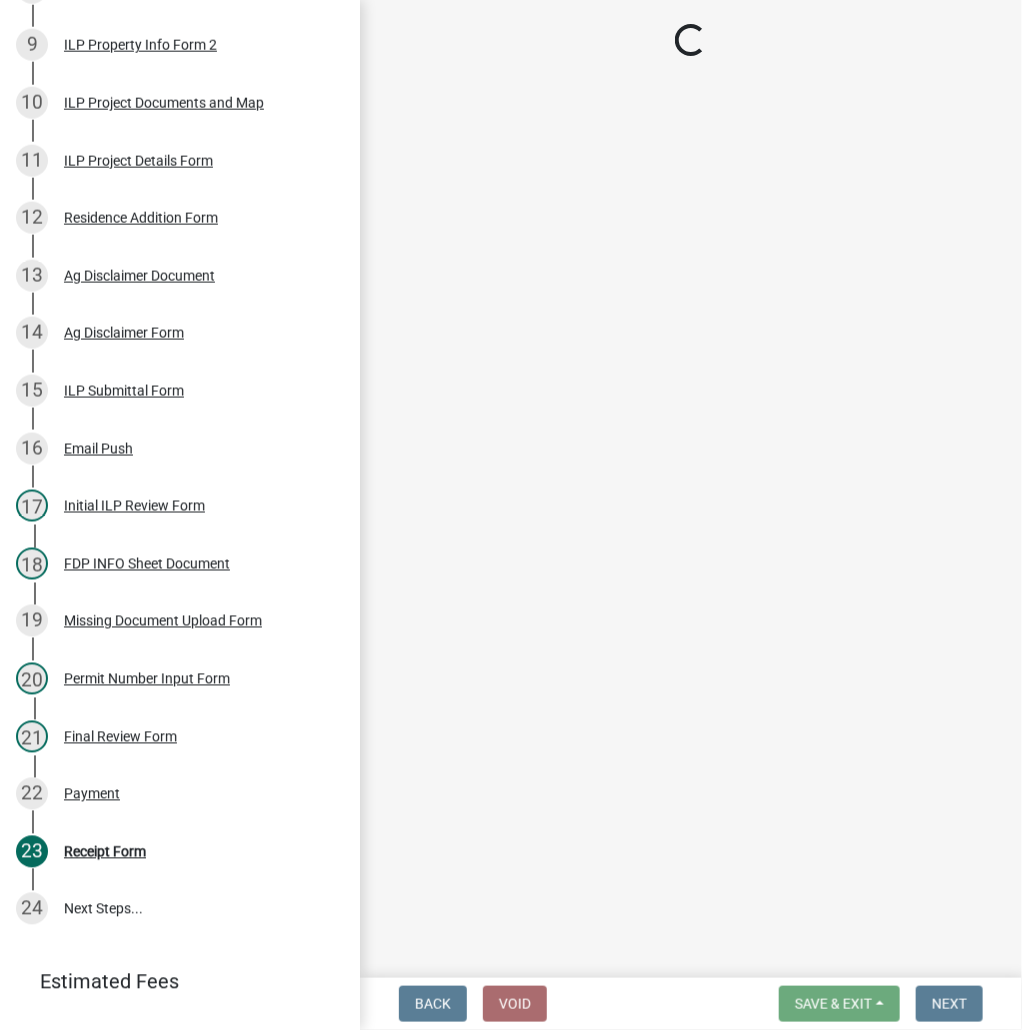 scroll, scrollTop: 870, scrollLeft: 0, axis: vertical 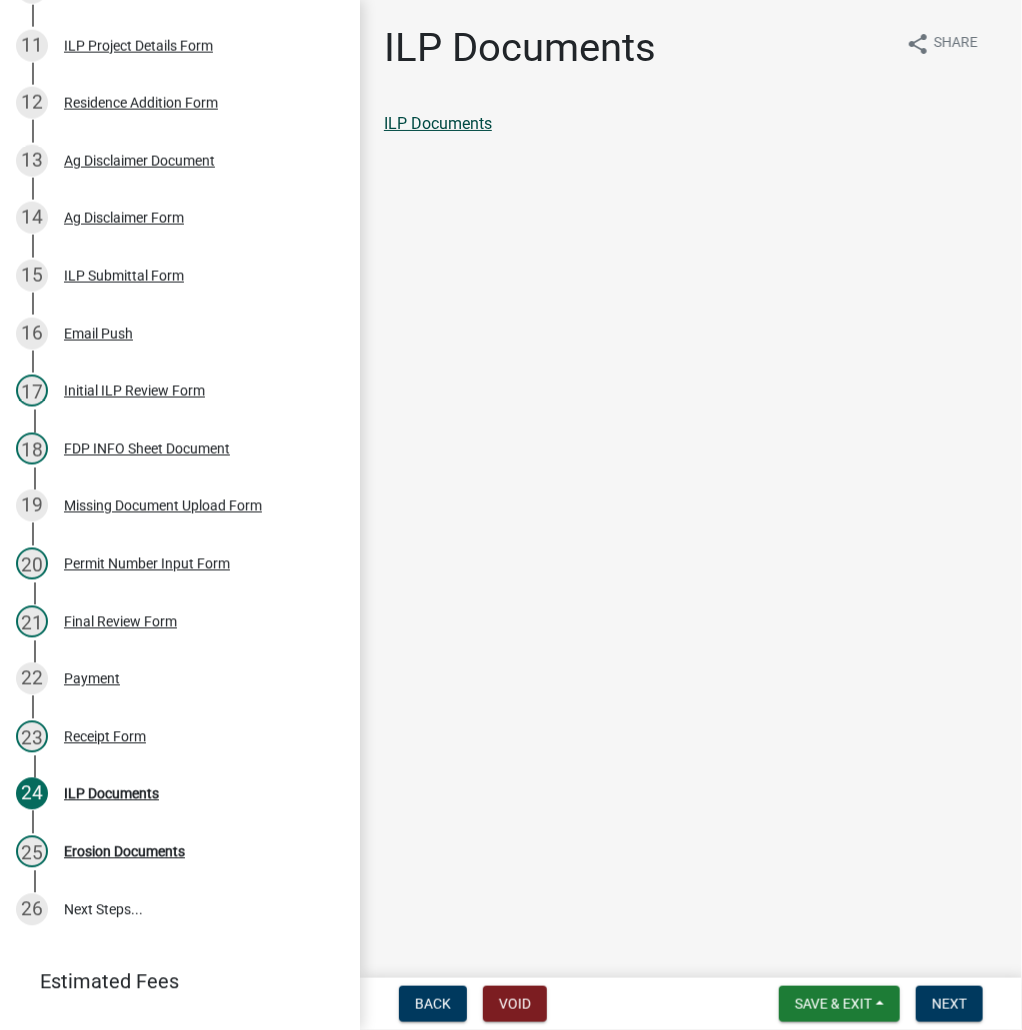 click on "ILP Documents" 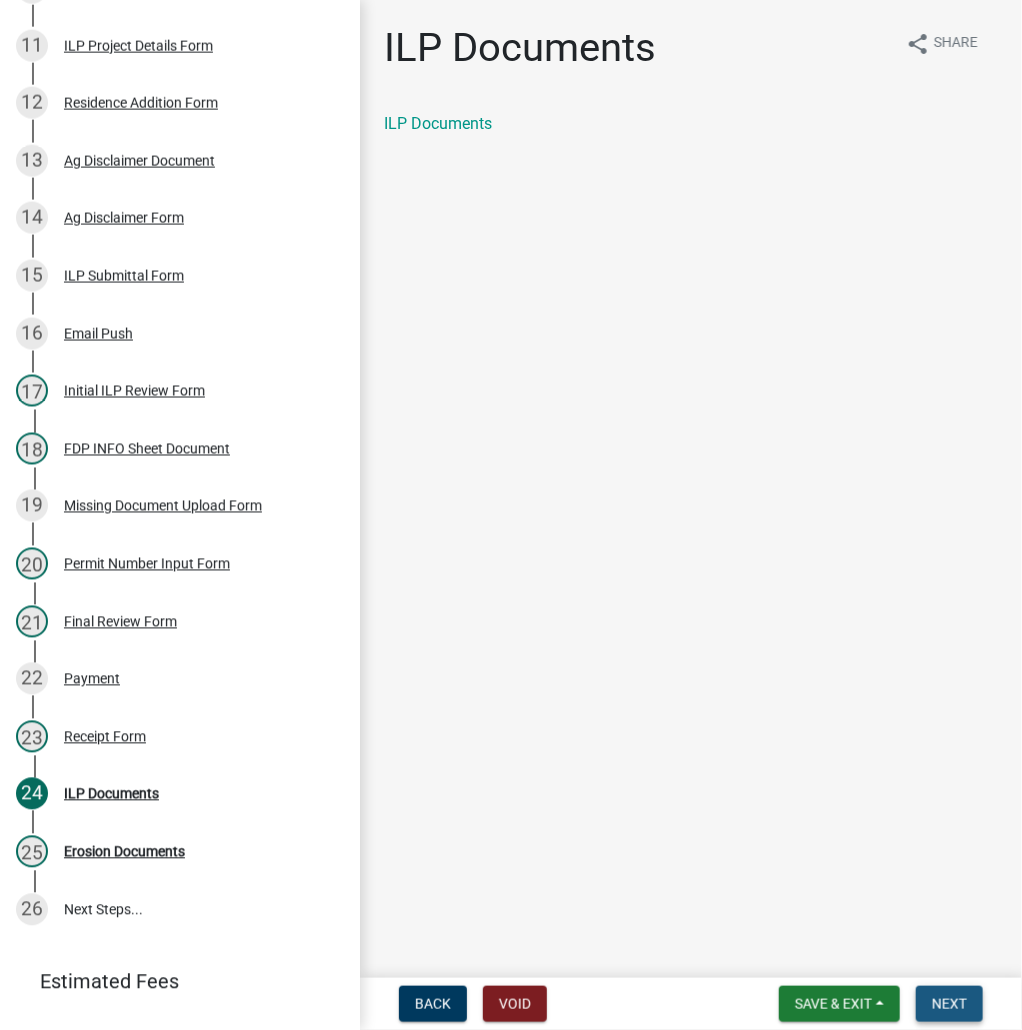 click on "Next" at bounding box center (949, 1004) 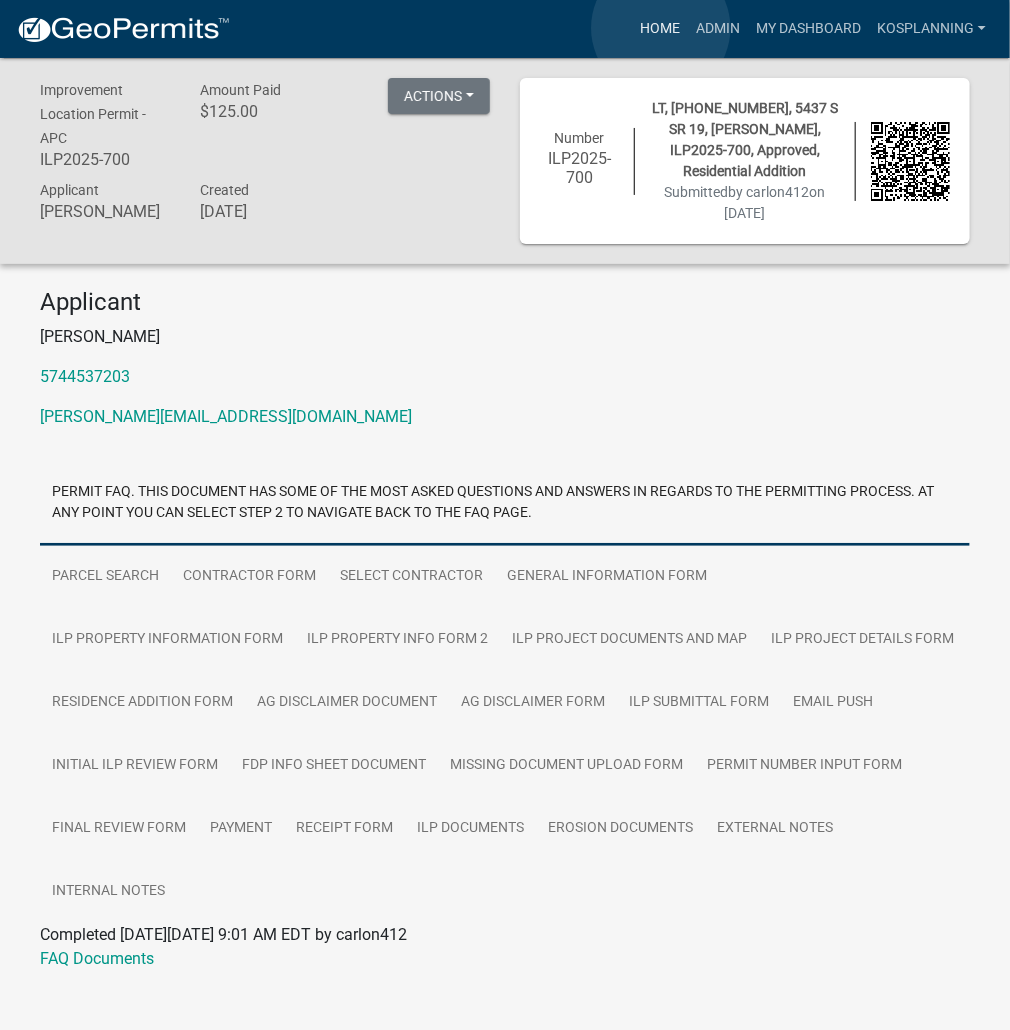 click on "Home" at bounding box center [660, 29] 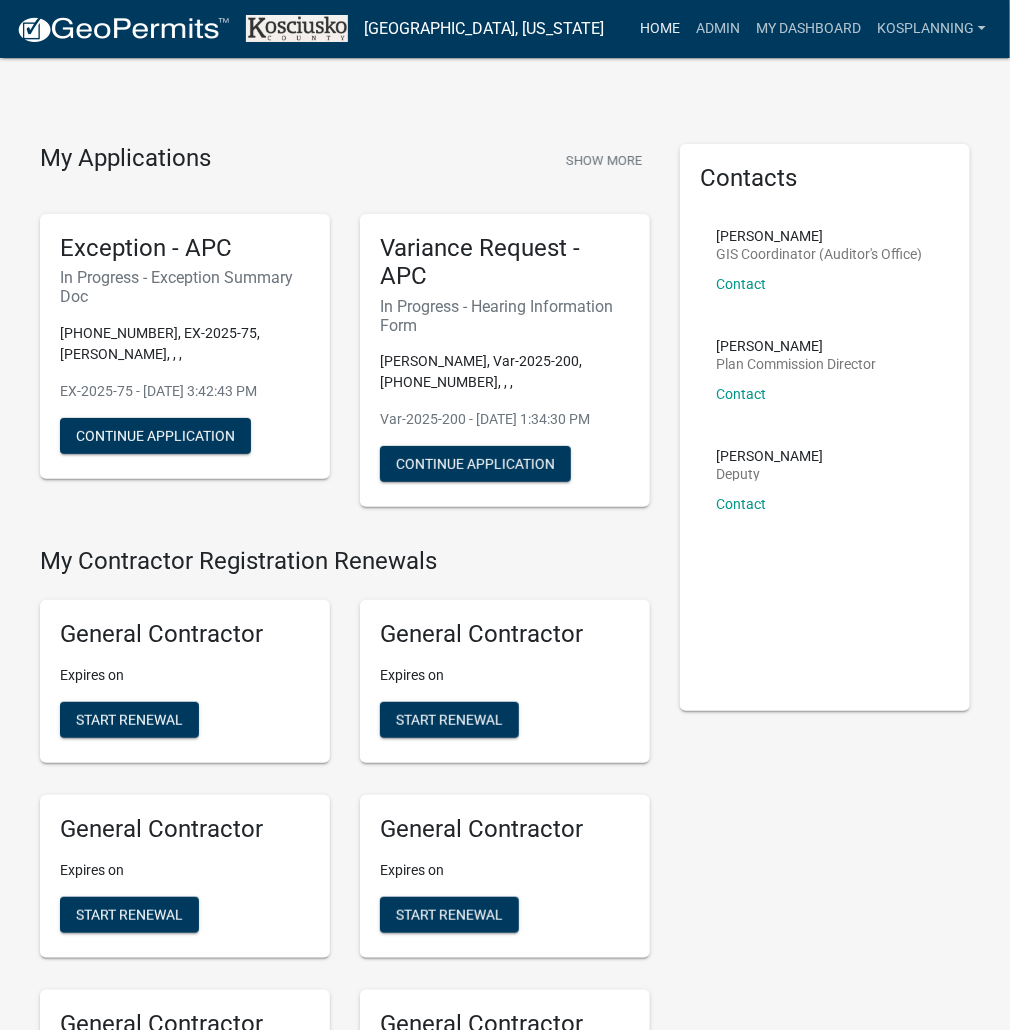 click on "Home" at bounding box center [660, 29] 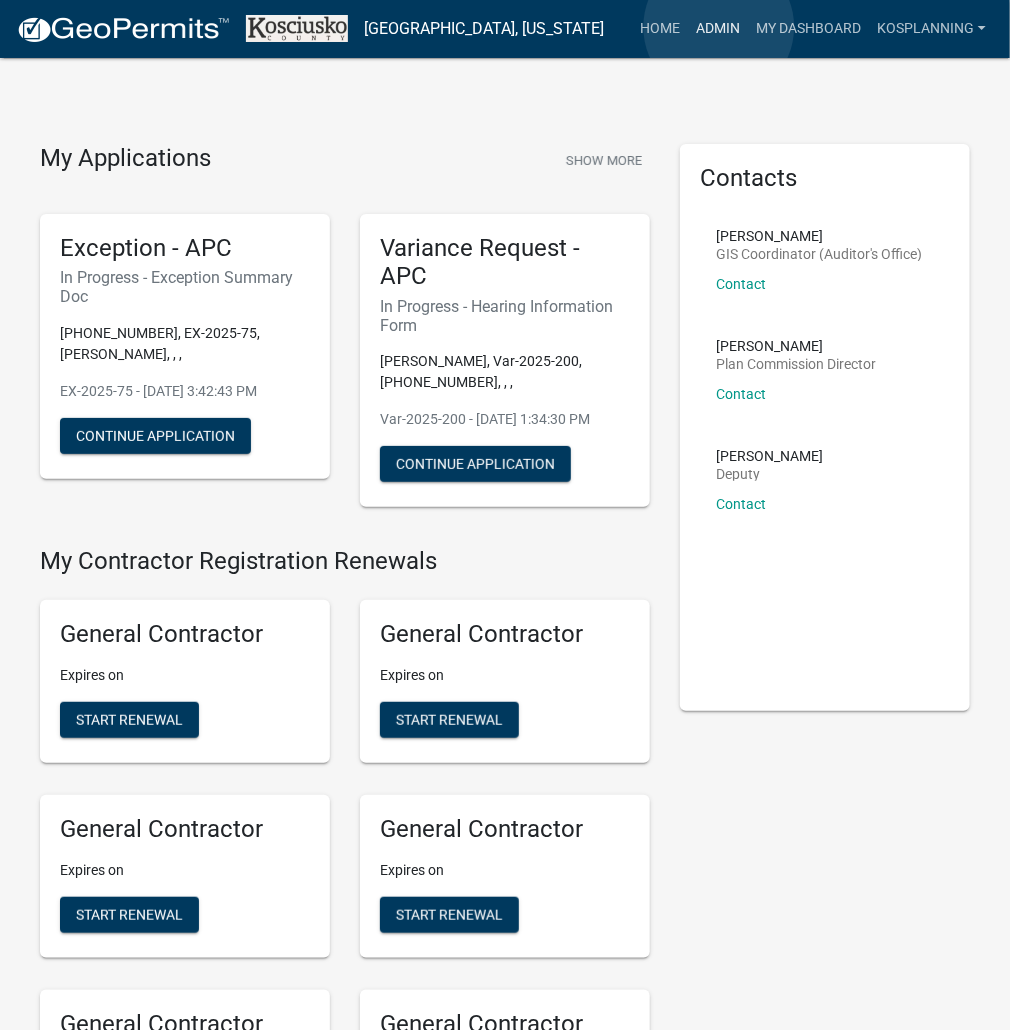 click on "Admin" at bounding box center (718, 29) 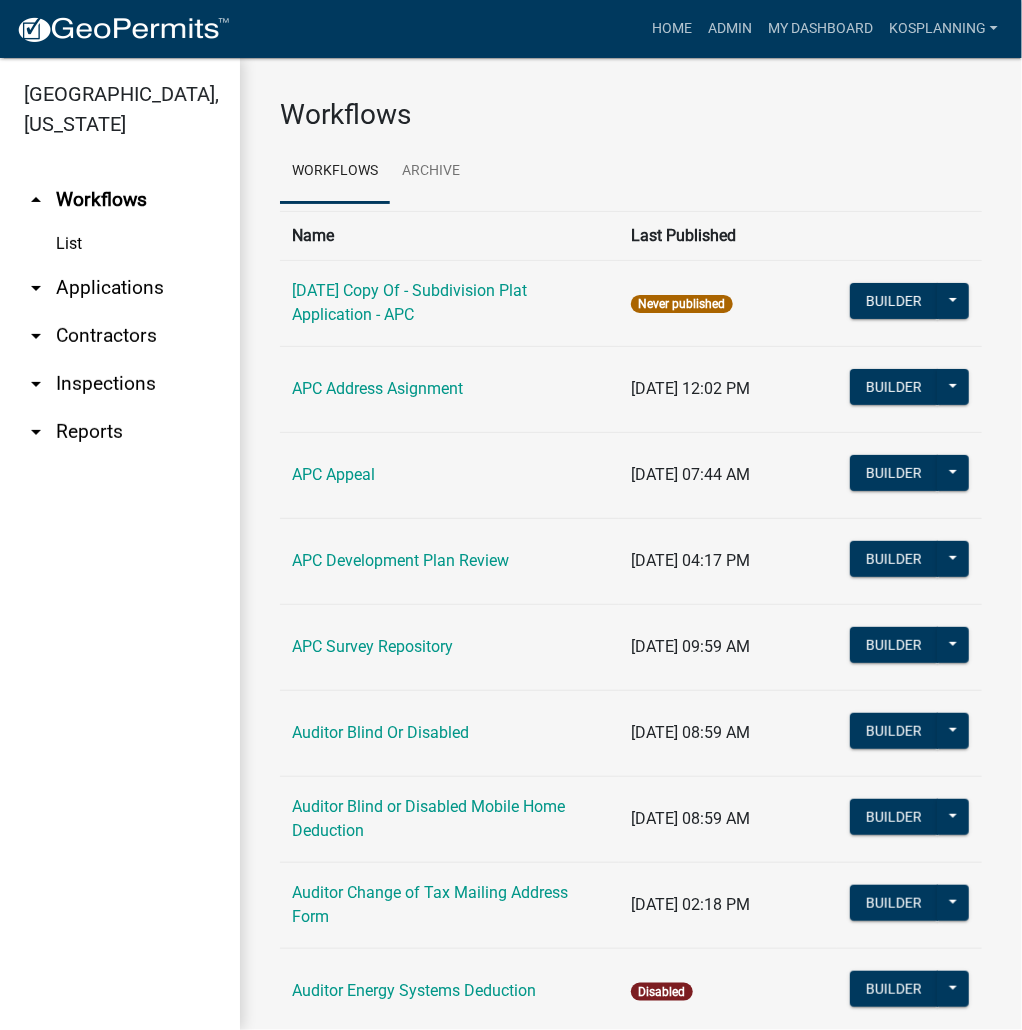 click on "arrow_drop_down   Contractors" at bounding box center [120, 336] 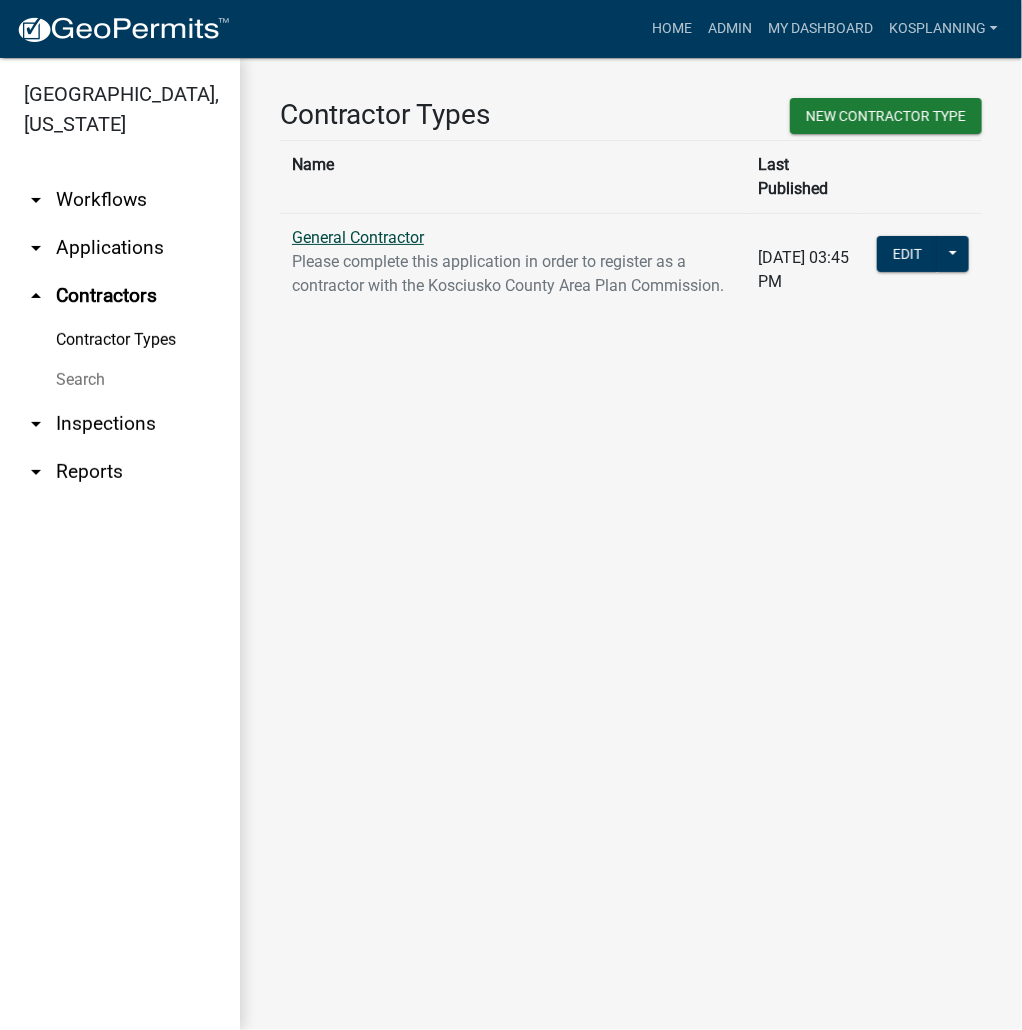 click on "General Contractor" 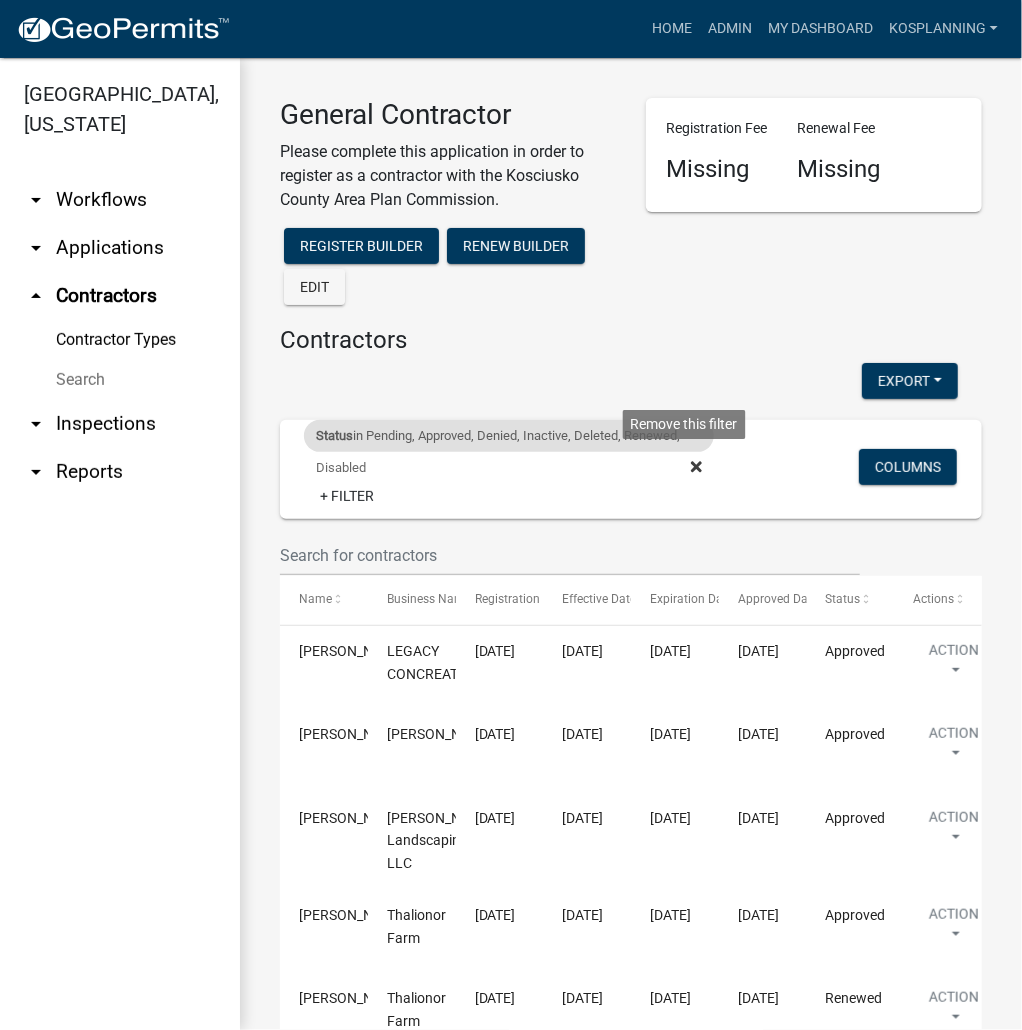 click 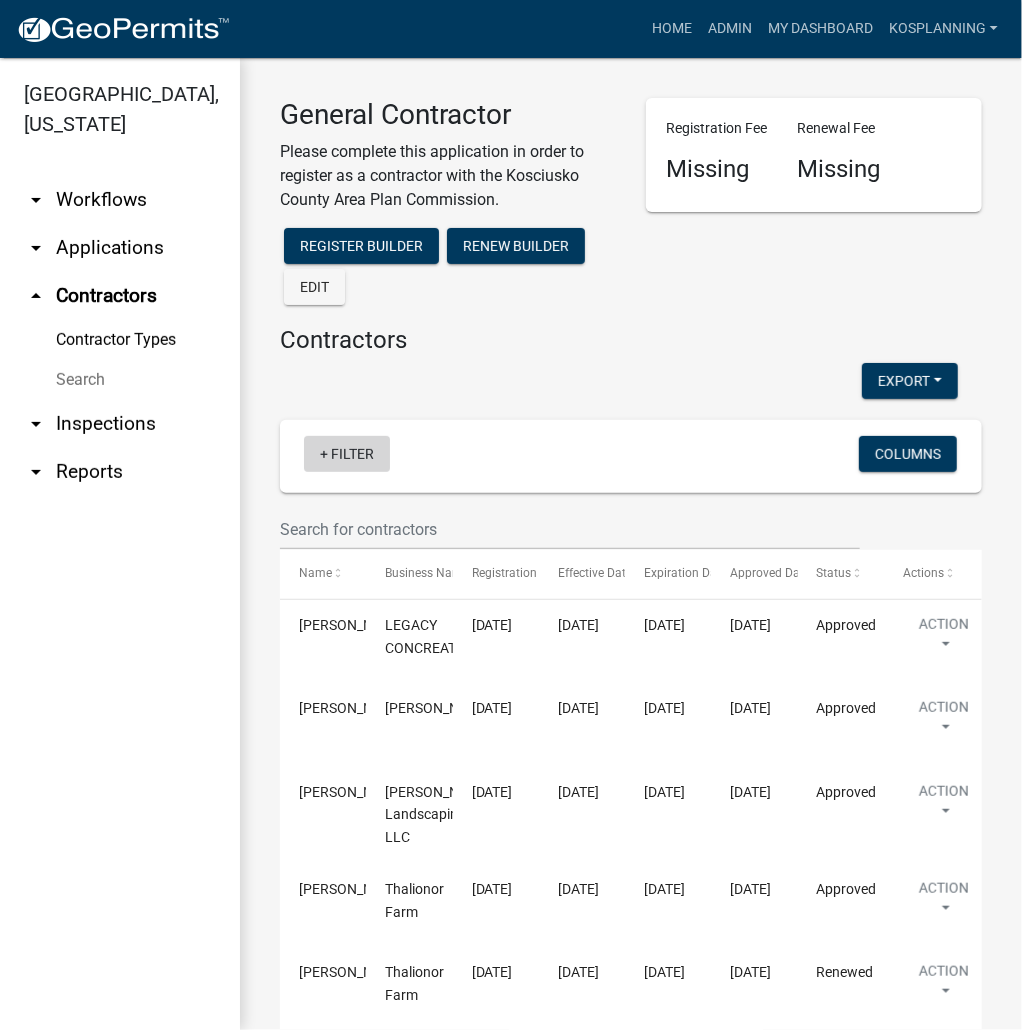 click on "+ Filter" 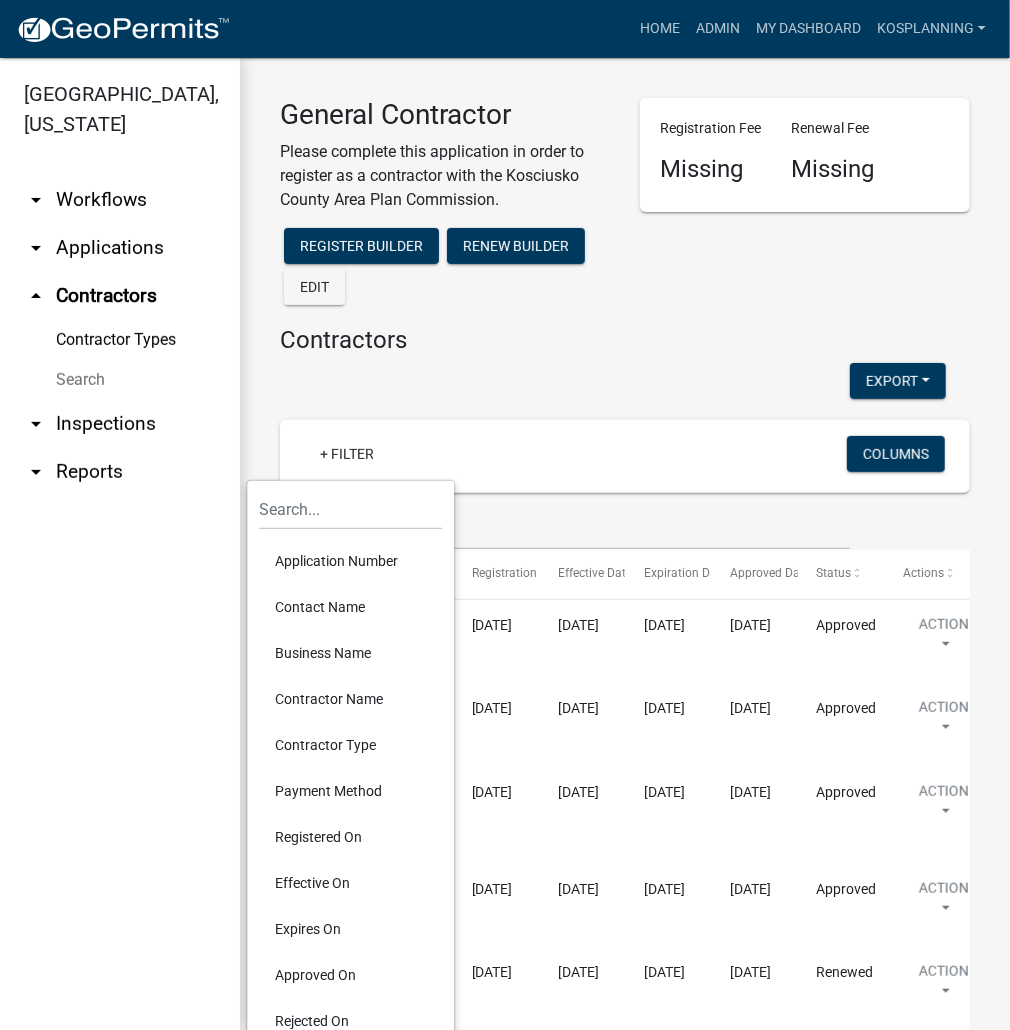 click on "Business Name" at bounding box center [350, 653] 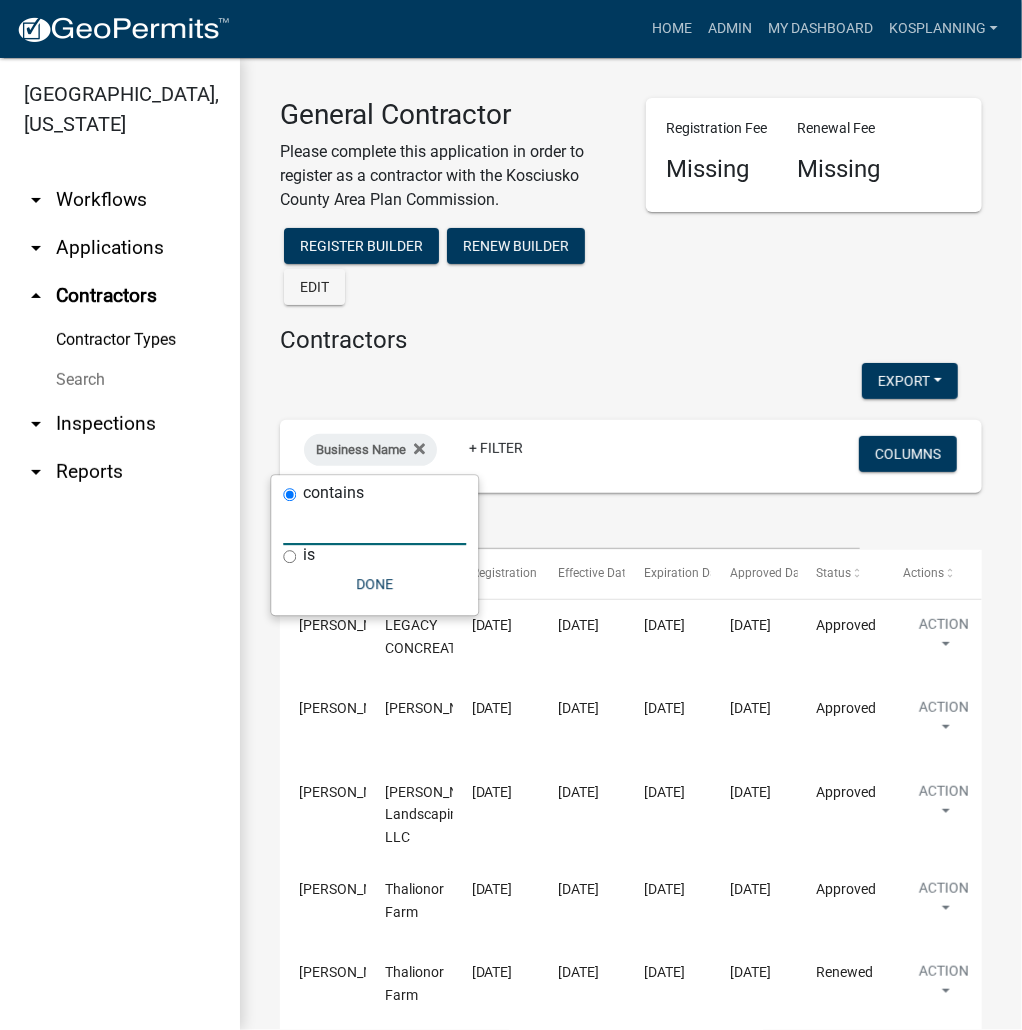 click at bounding box center [374, 524] 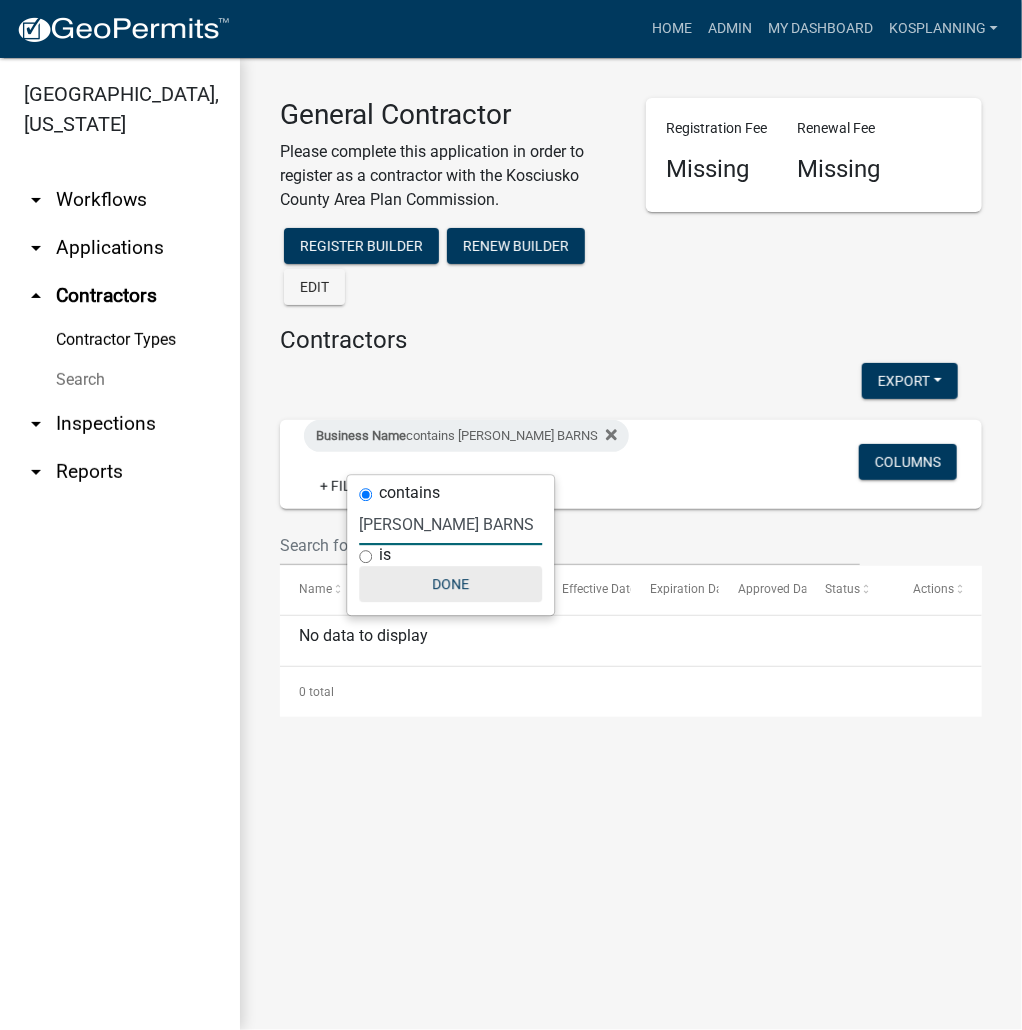 type on "[PERSON_NAME] BARNS" 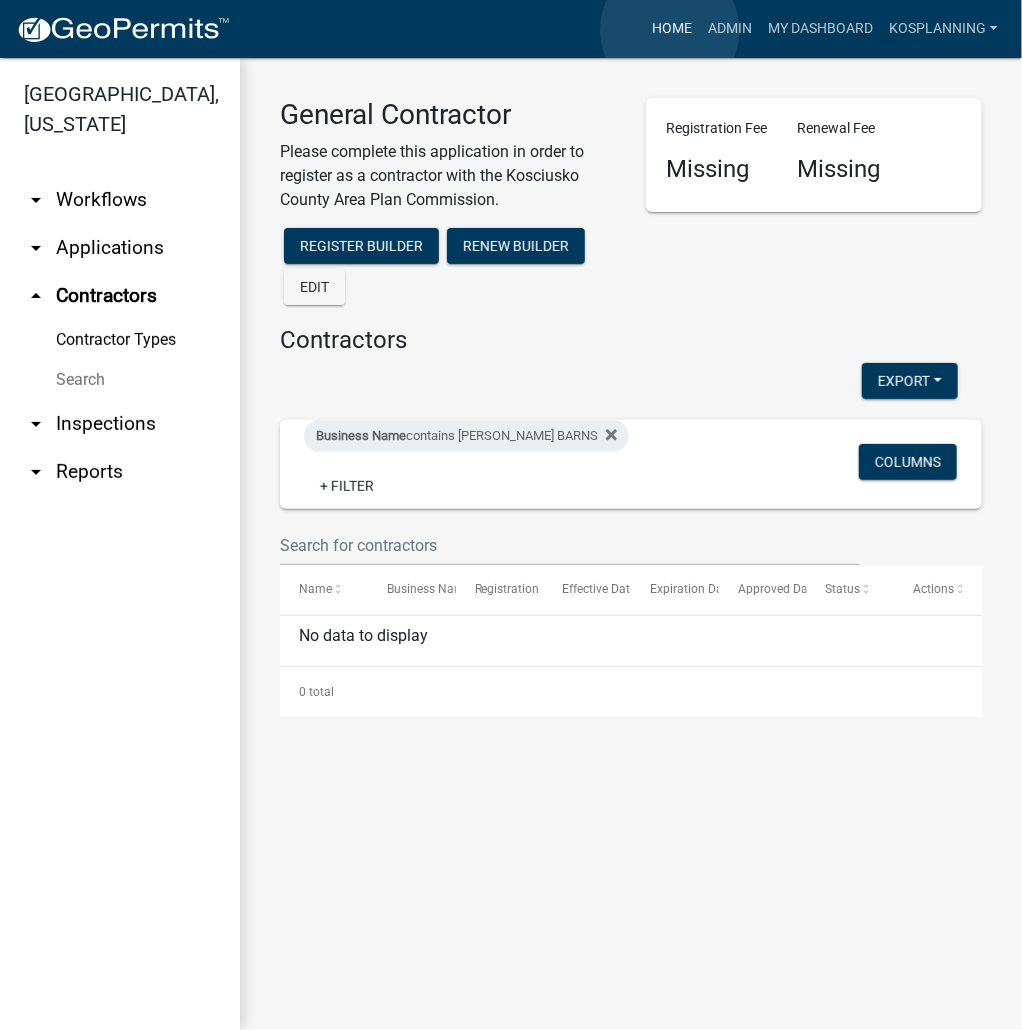 click on "Home" at bounding box center [672, 29] 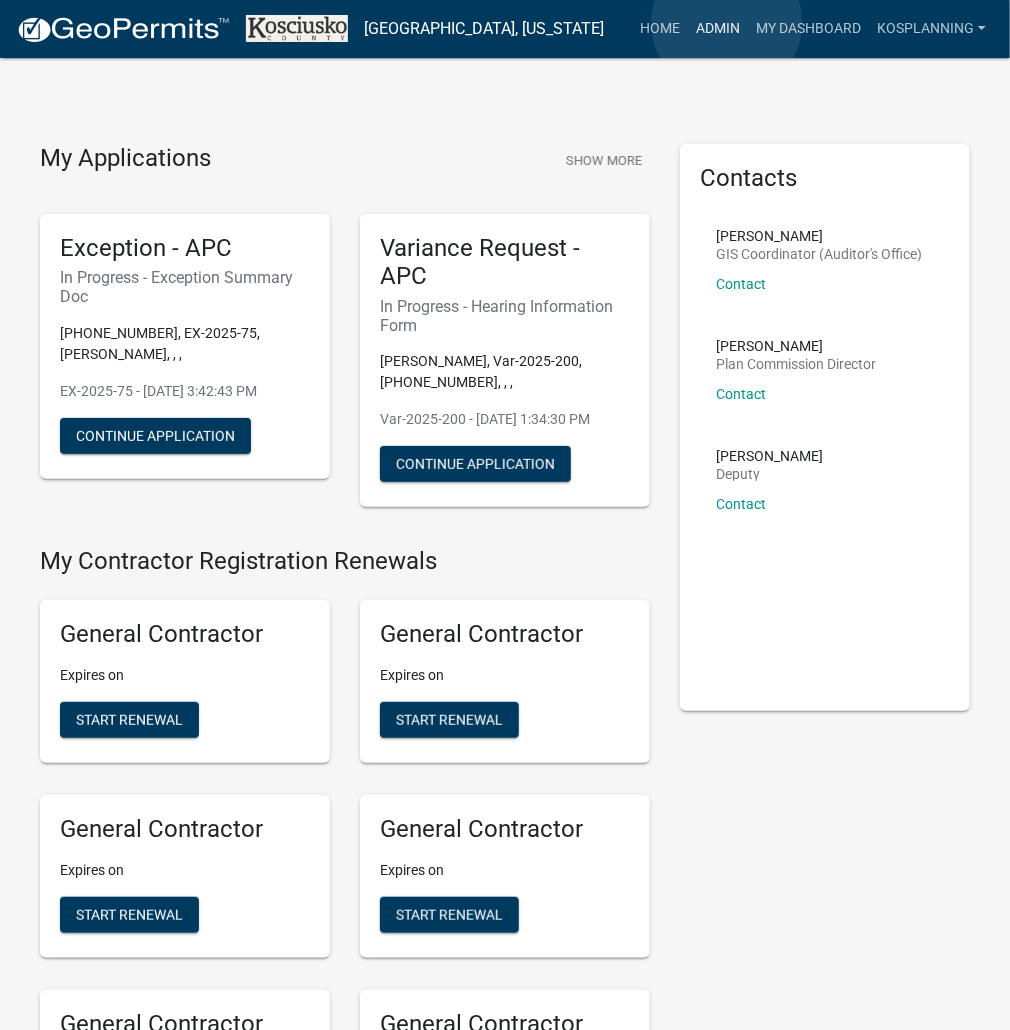 click on "Admin" at bounding box center [718, 29] 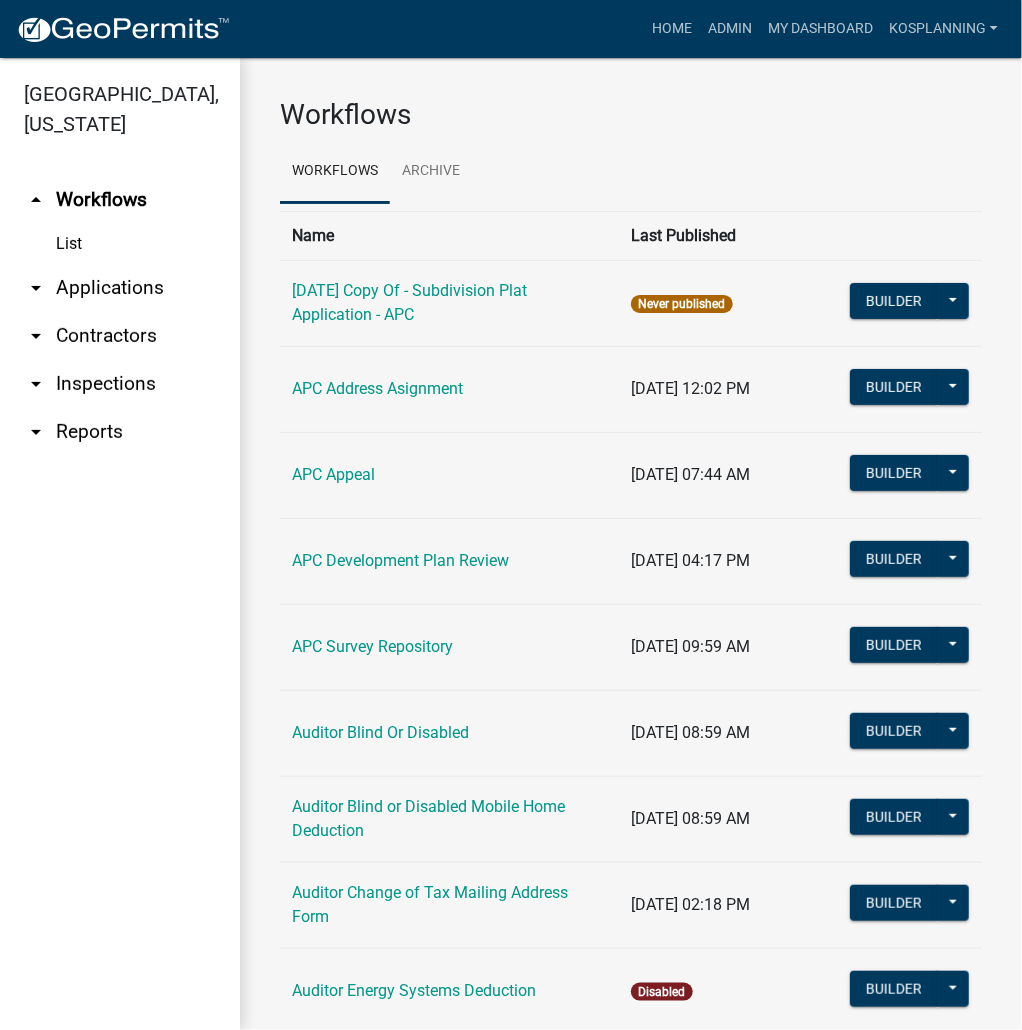 click on "arrow_drop_down   Applications" at bounding box center [120, 288] 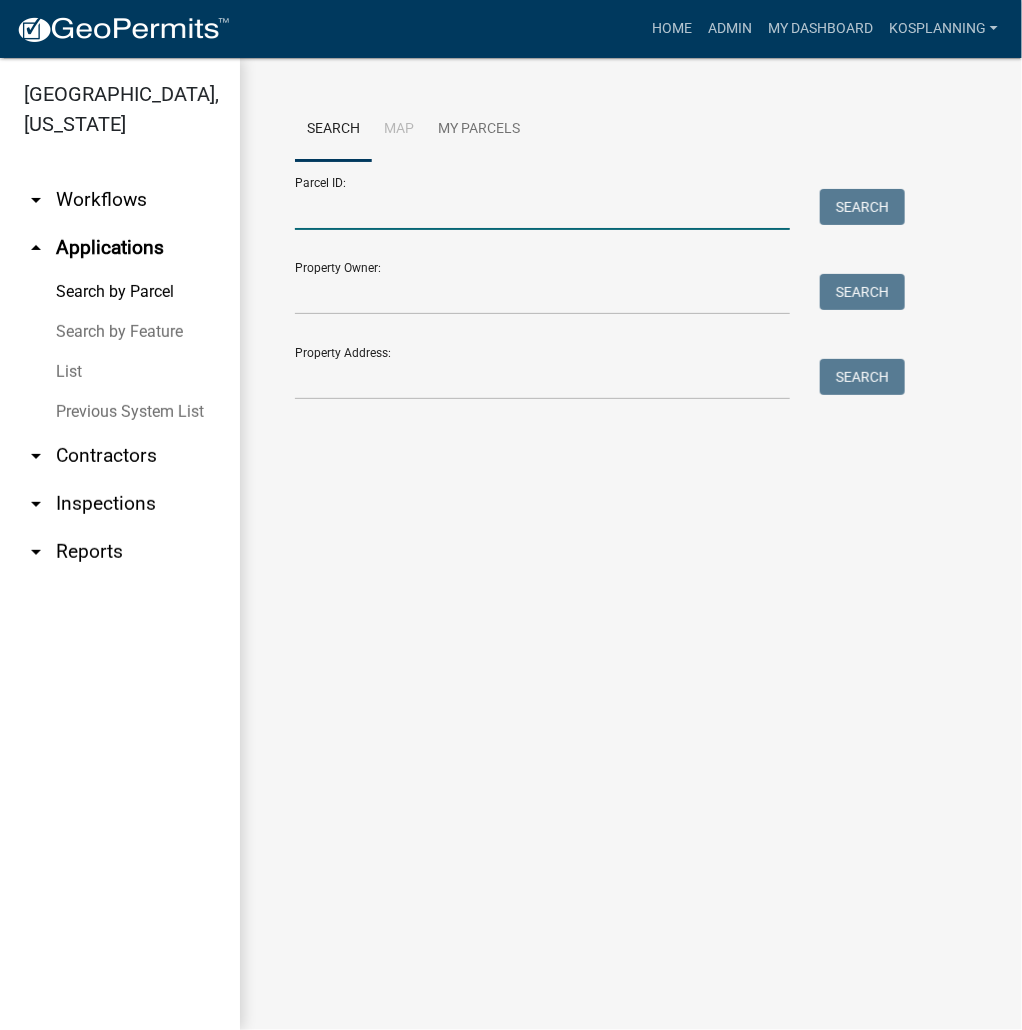 click on "Parcel ID:" at bounding box center (542, 209) 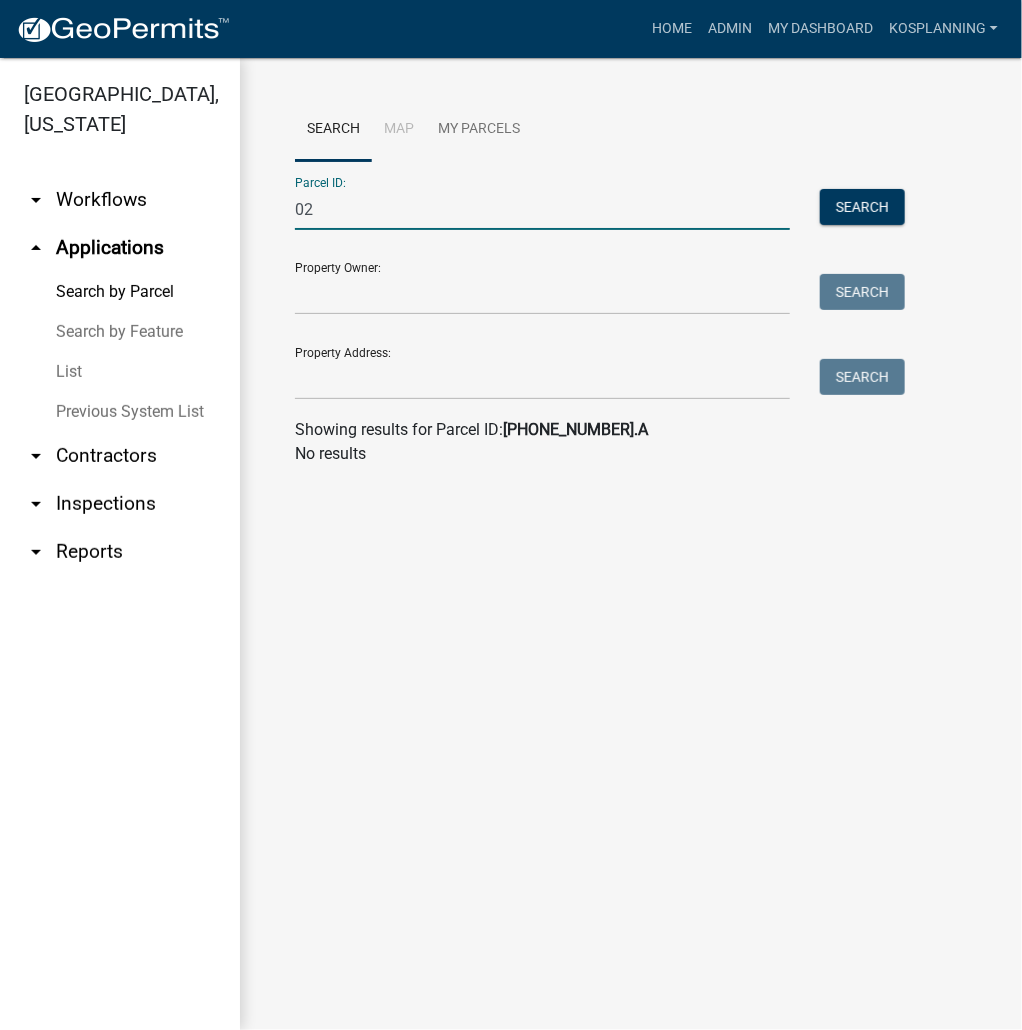 type on "0" 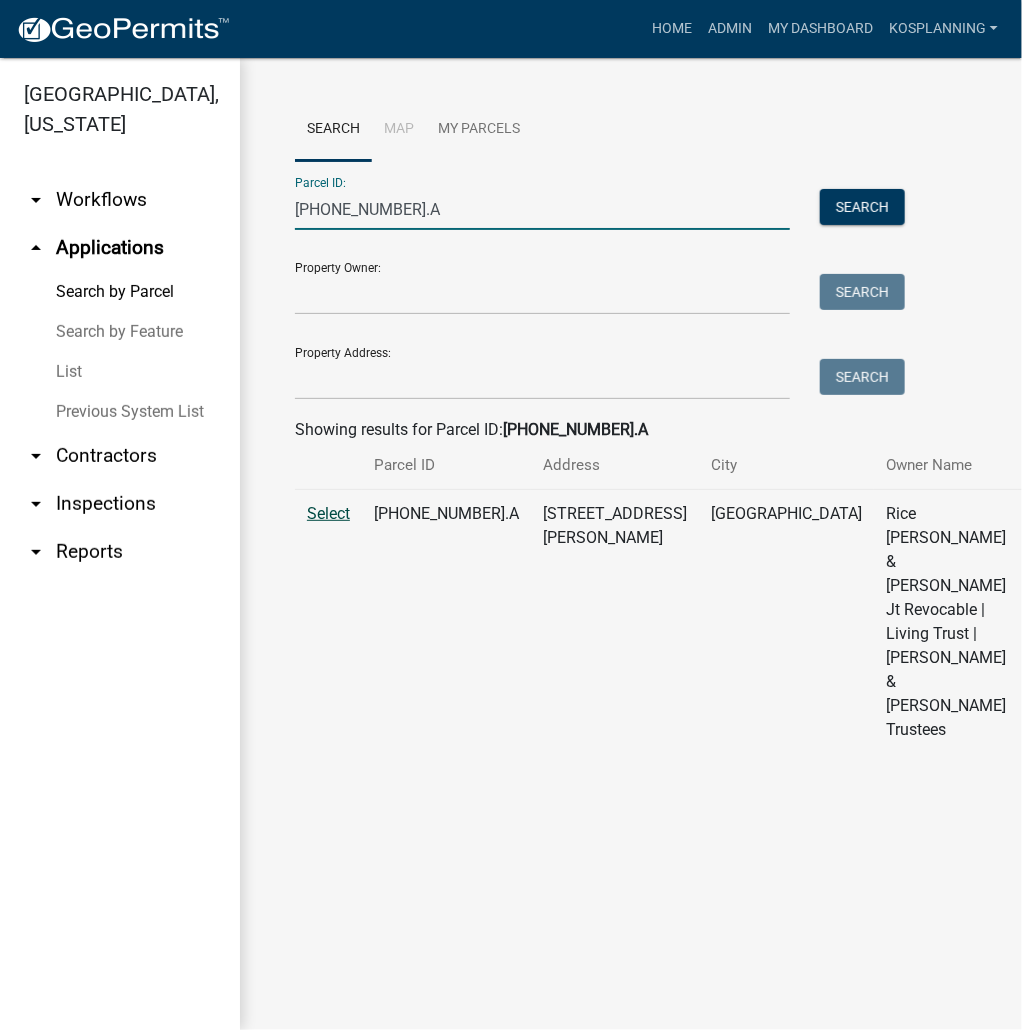 type on "[PHONE_NUMBER].A" 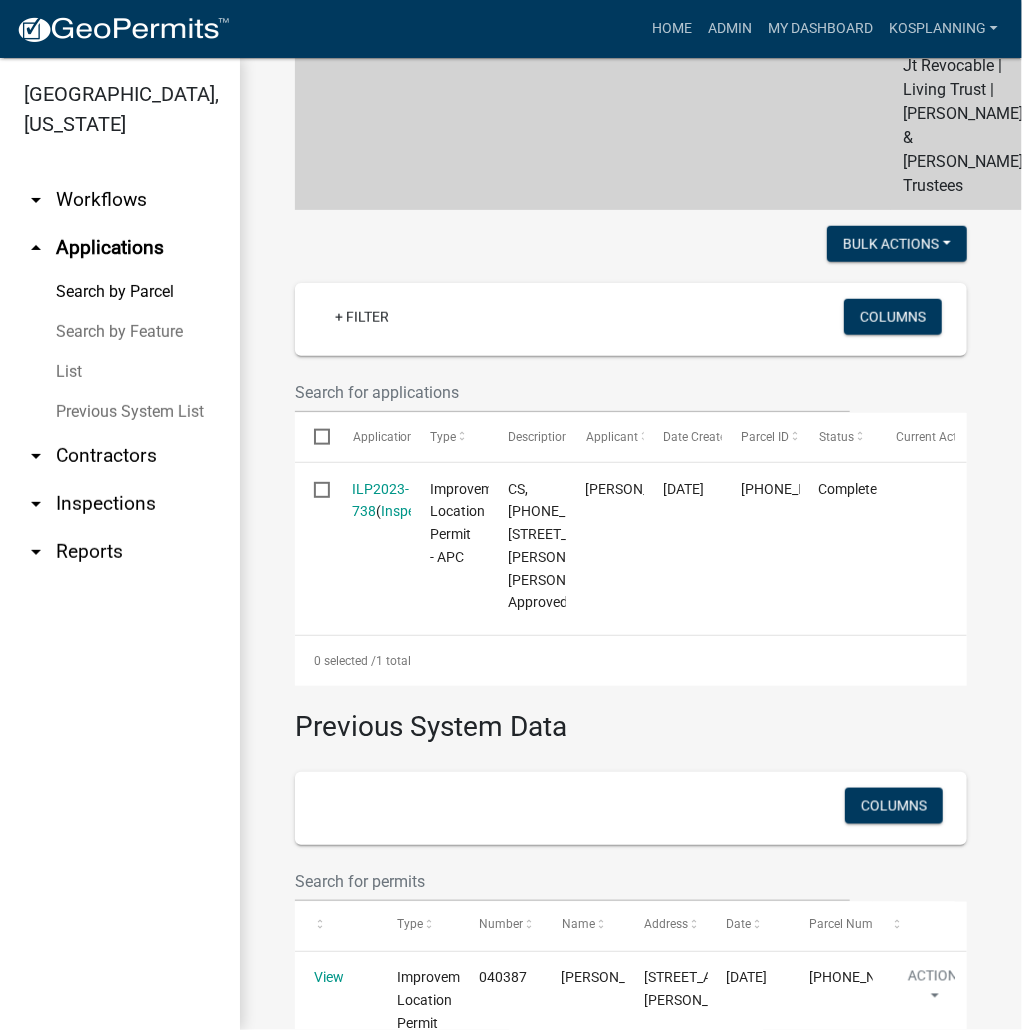 scroll, scrollTop: 560, scrollLeft: 0, axis: vertical 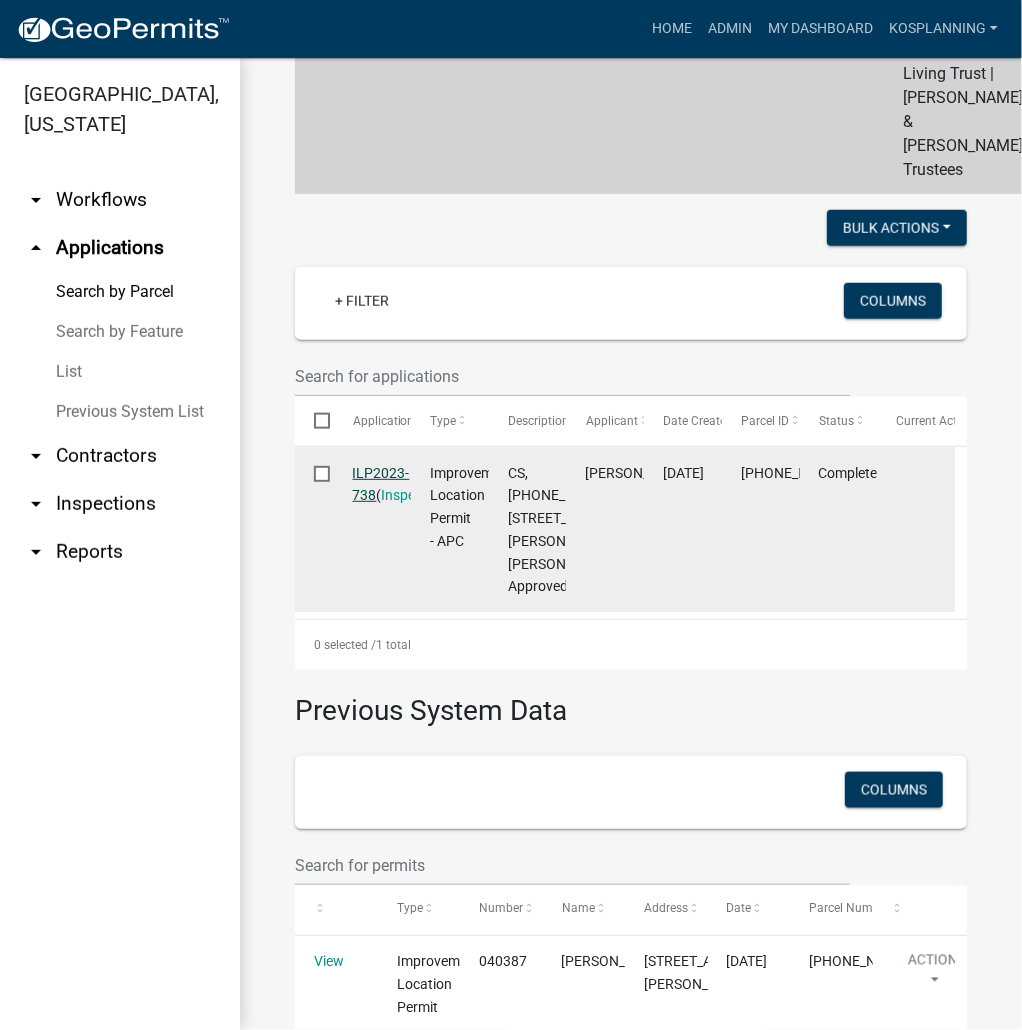 click on "ILP2023-738" 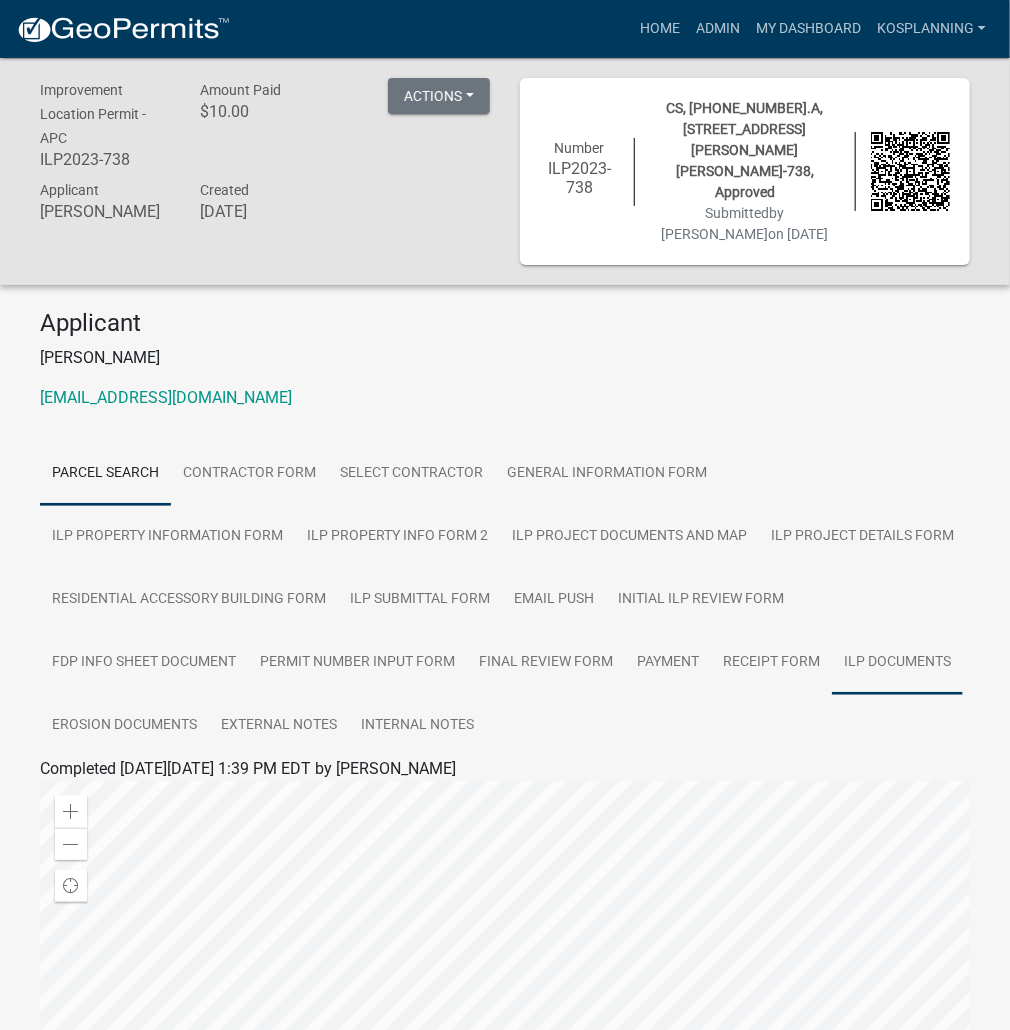 click on "ILP Documents" at bounding box center (897, 663) 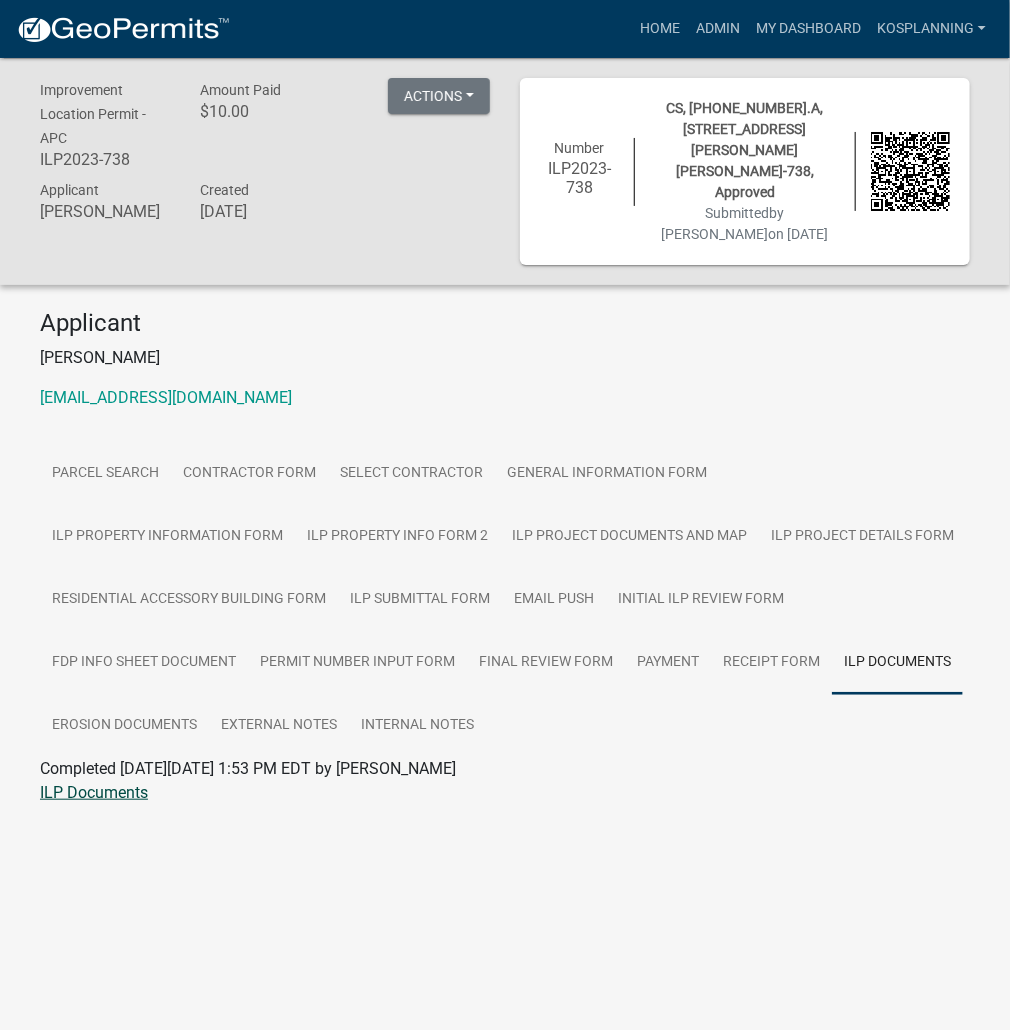 click on "ILP Documents" 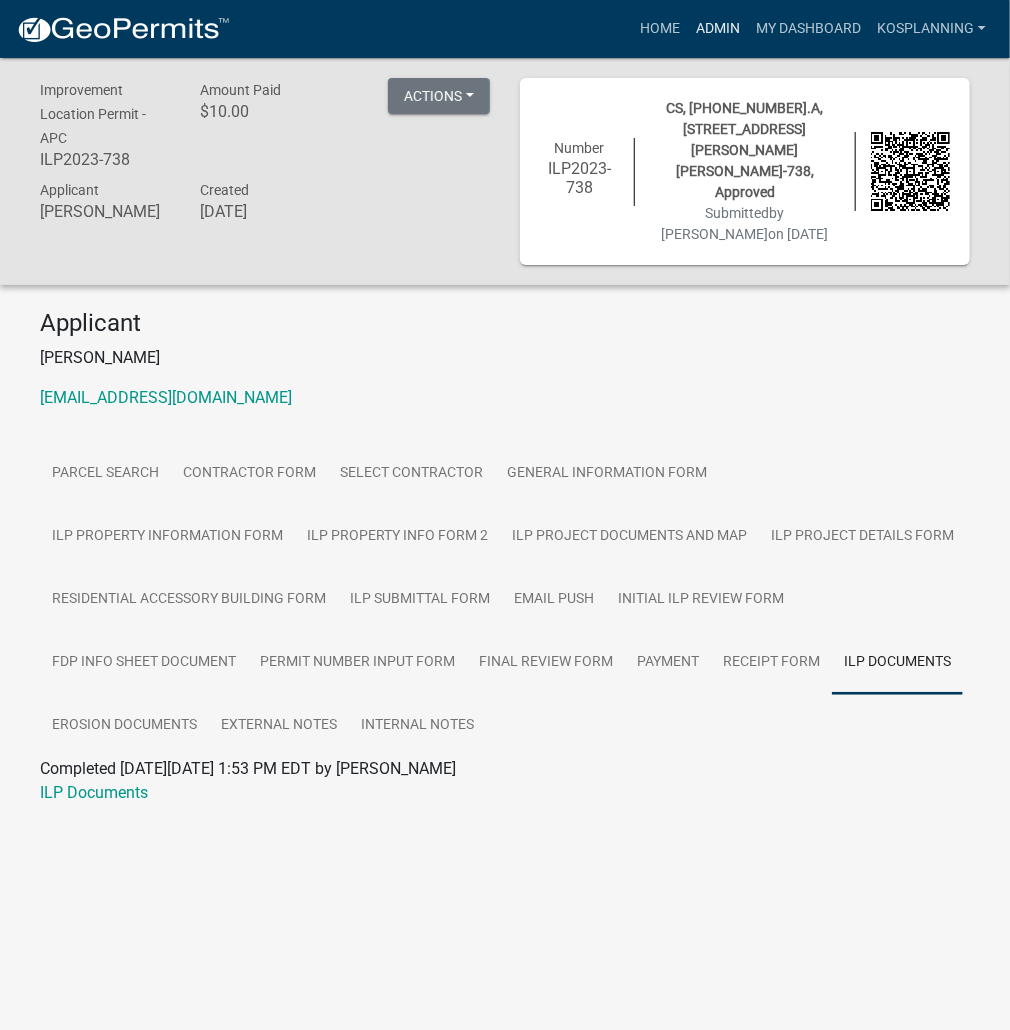 click on "Admin" at bounding box center (718, 29) 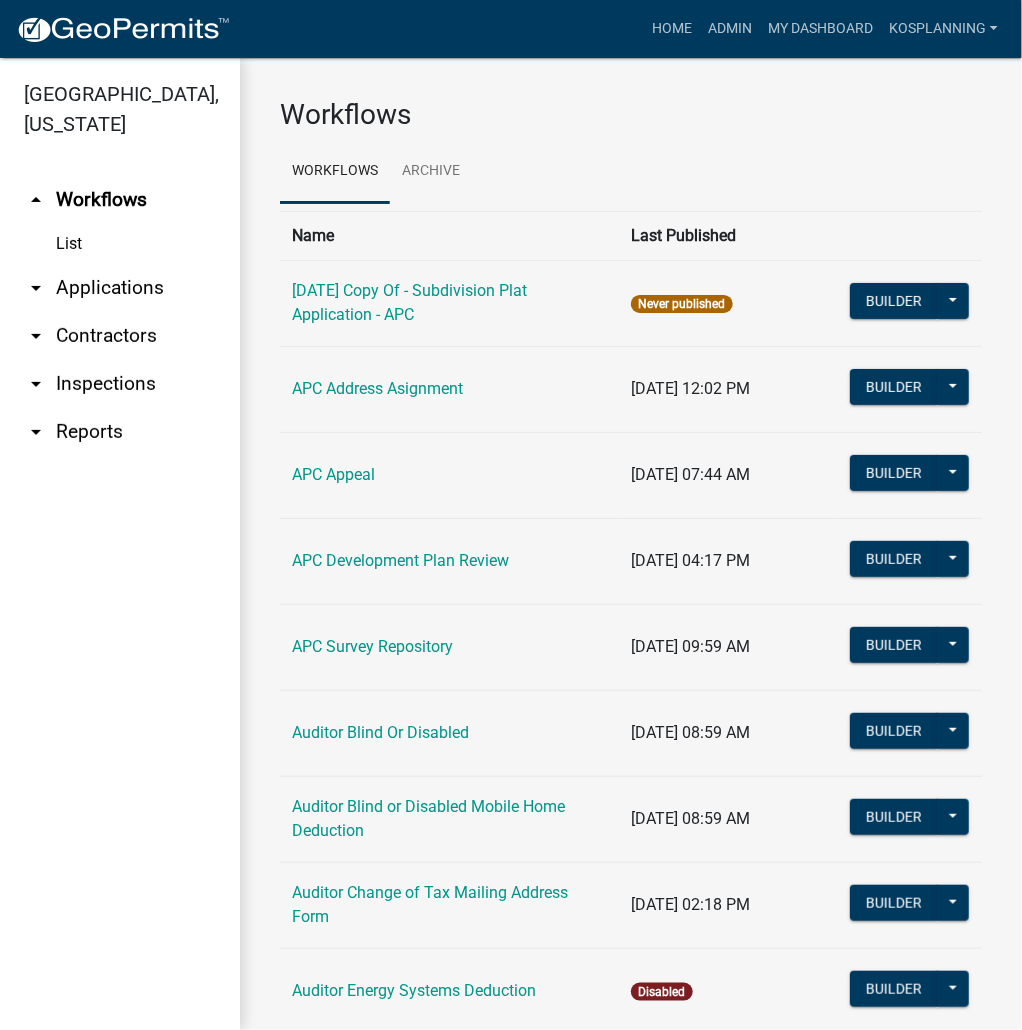 click on "arrow_drop_down   Contractors" at bounding box center [120, 336] 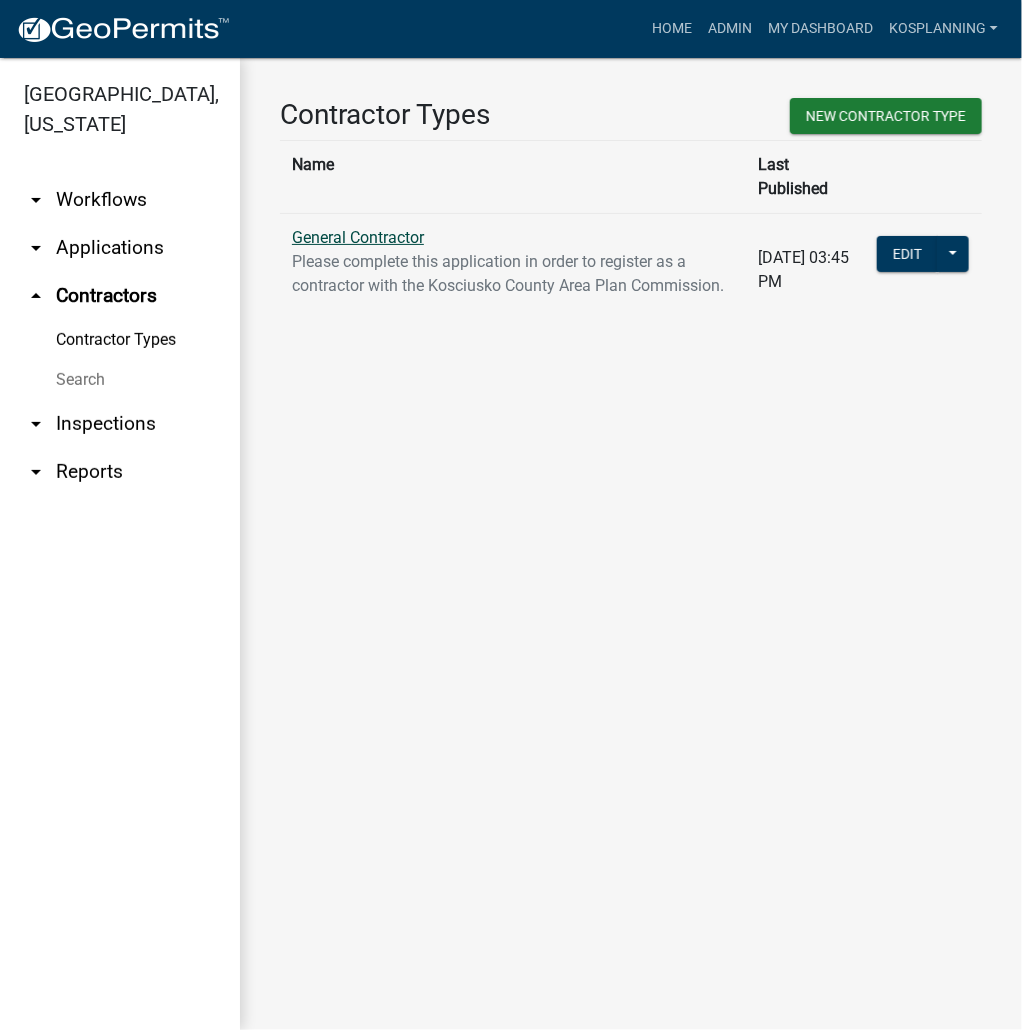 click on "General Contractor" 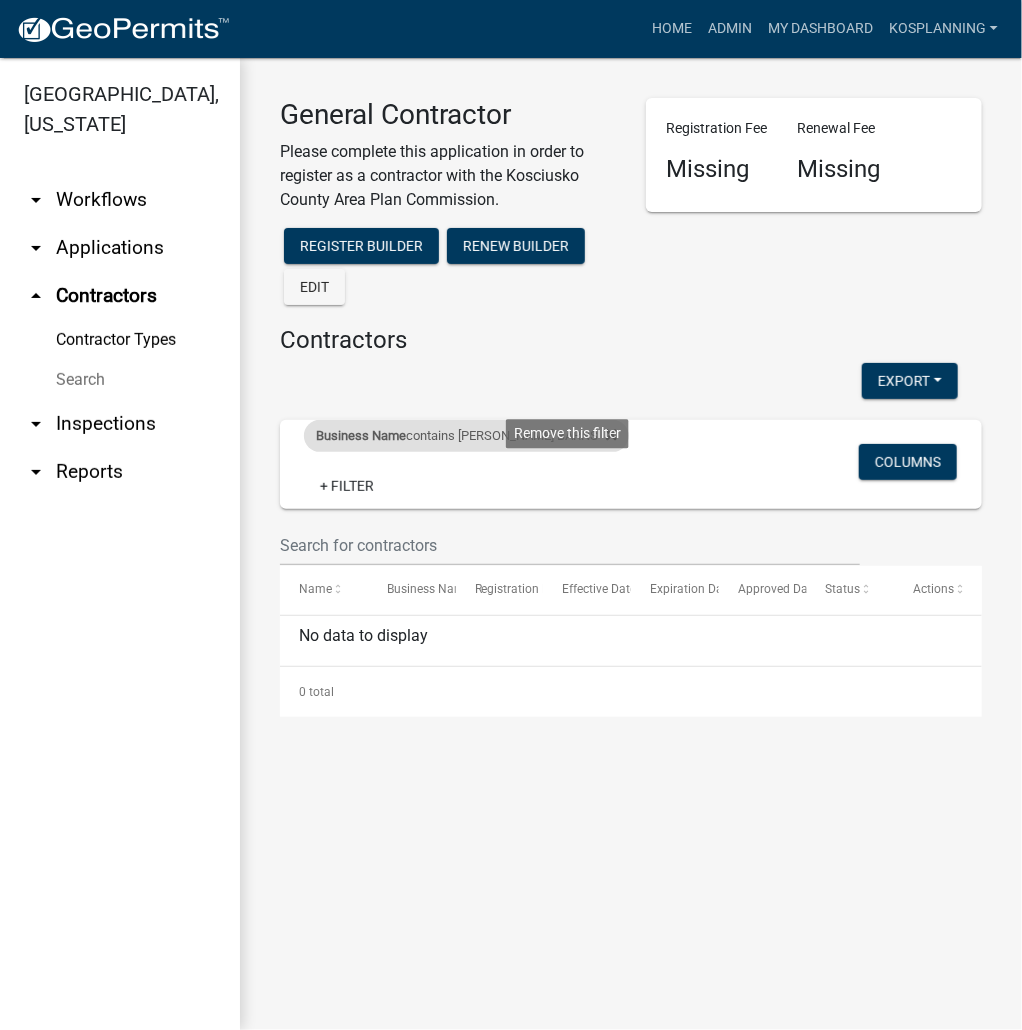 click 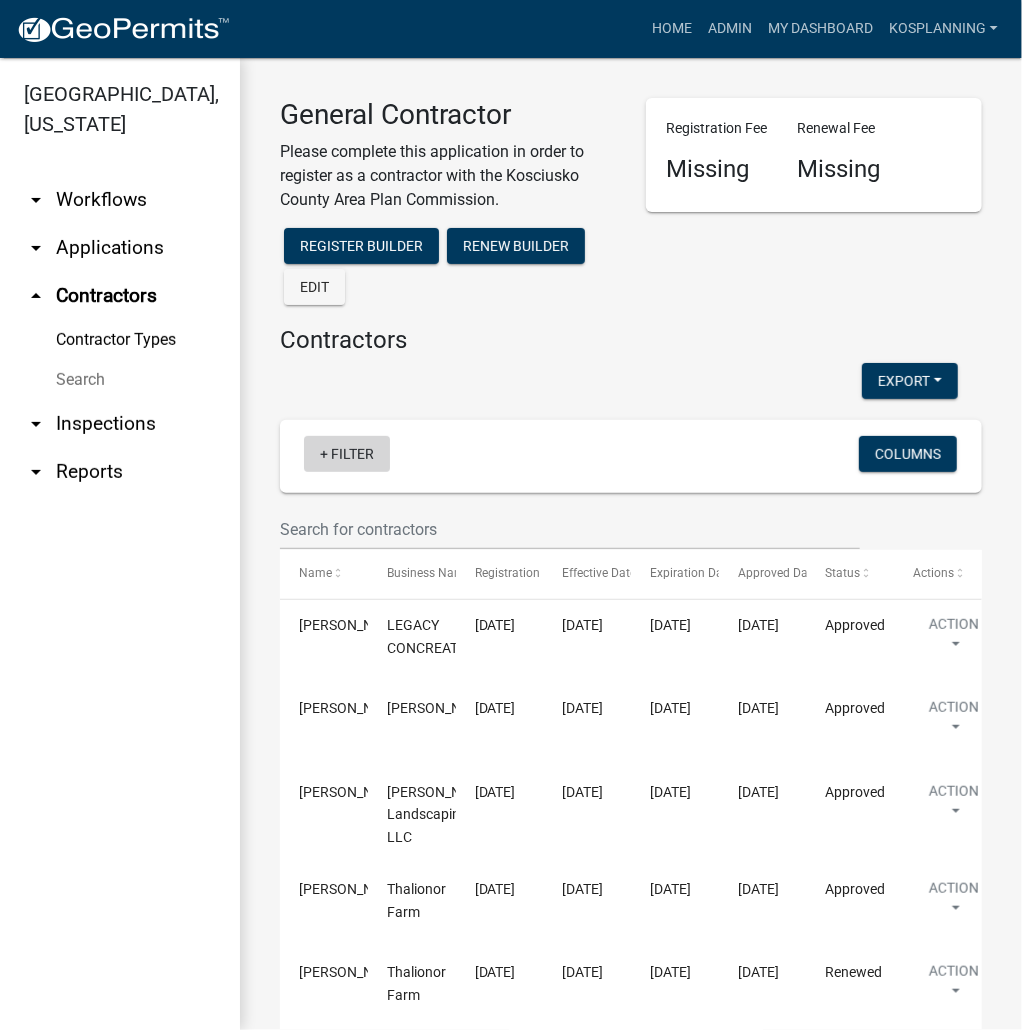 click on "+ Filter" 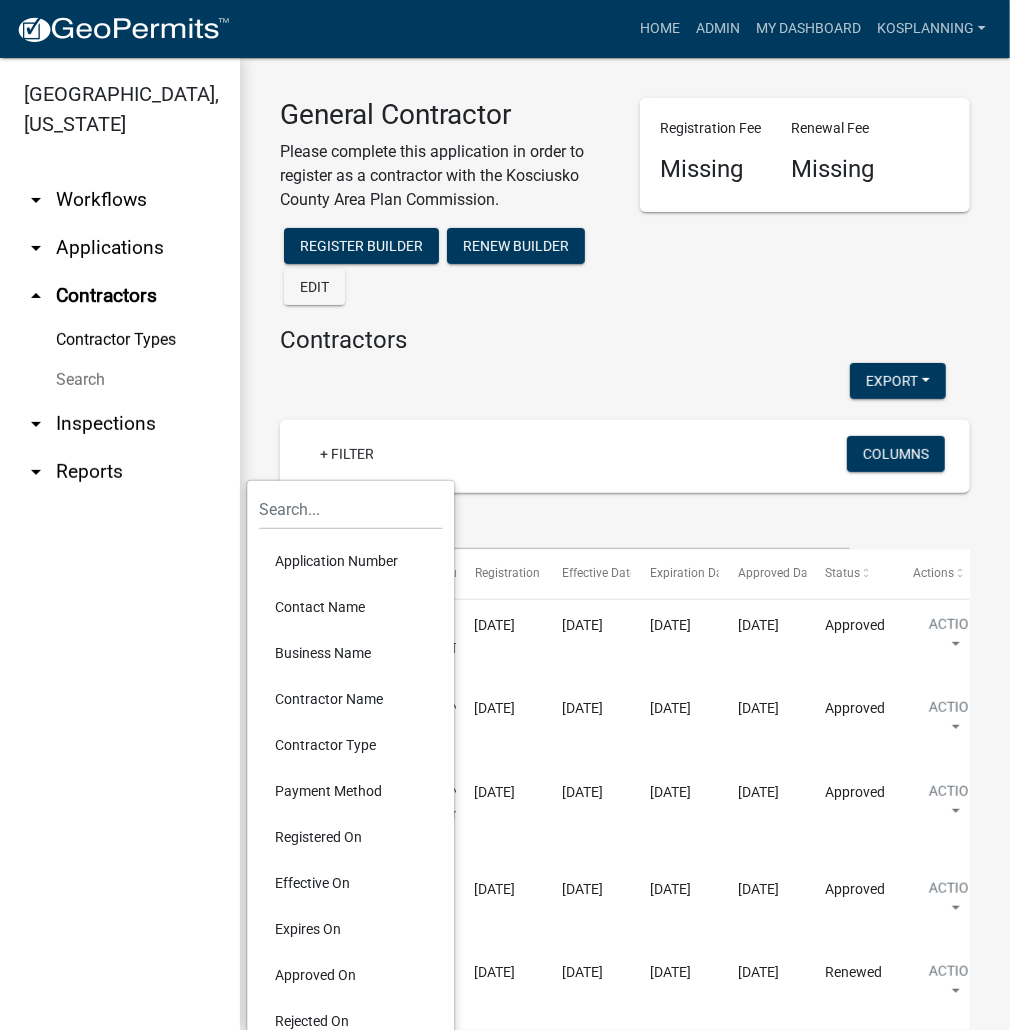 click on "Contractor Name" at bounding box center [350, 699] 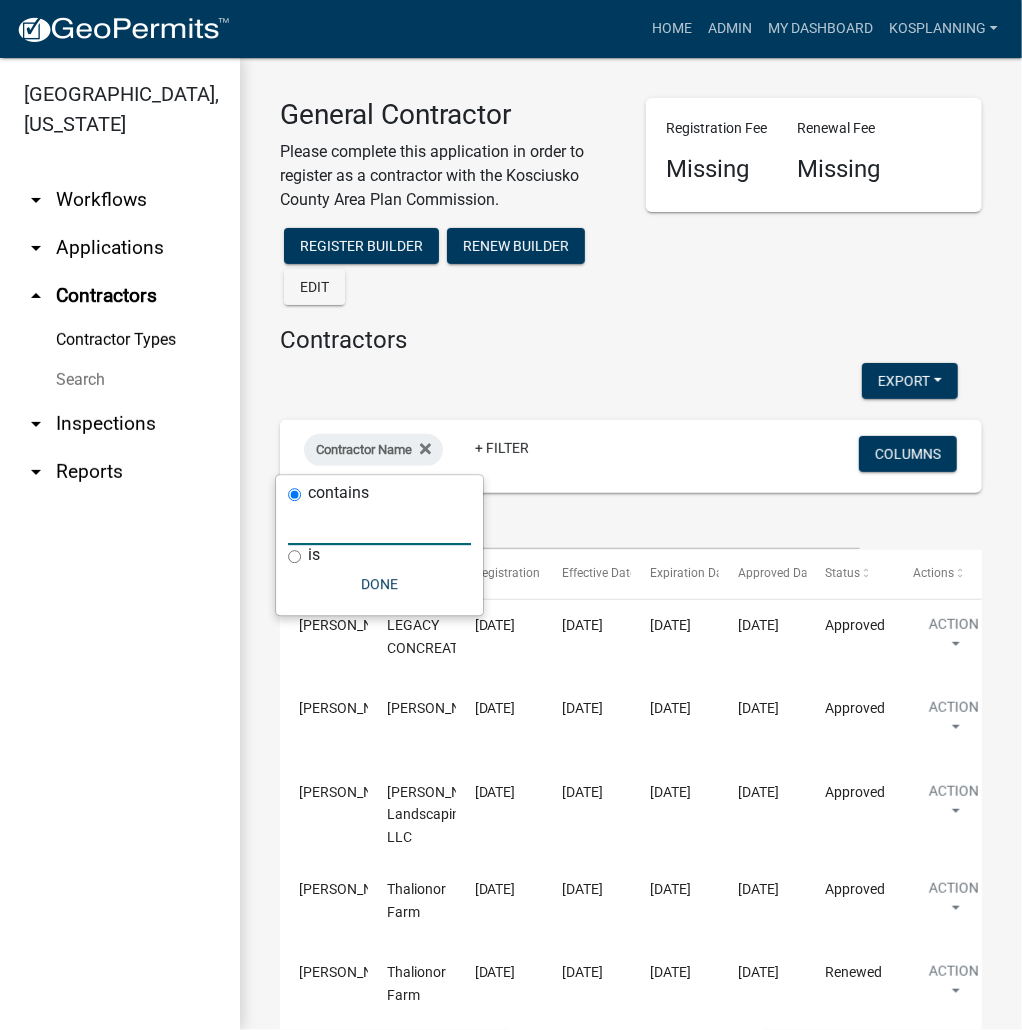 click at bounding box center [379, 524] 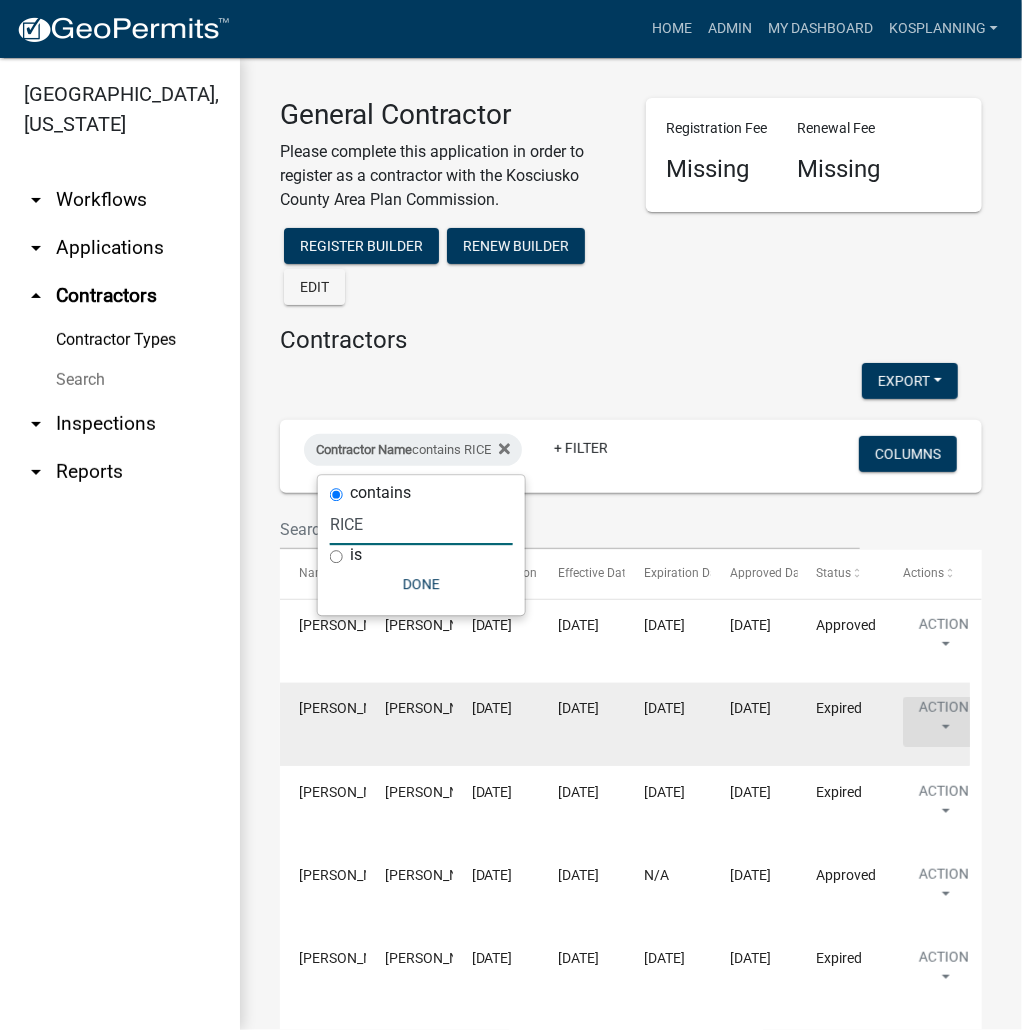 type on "RICE" 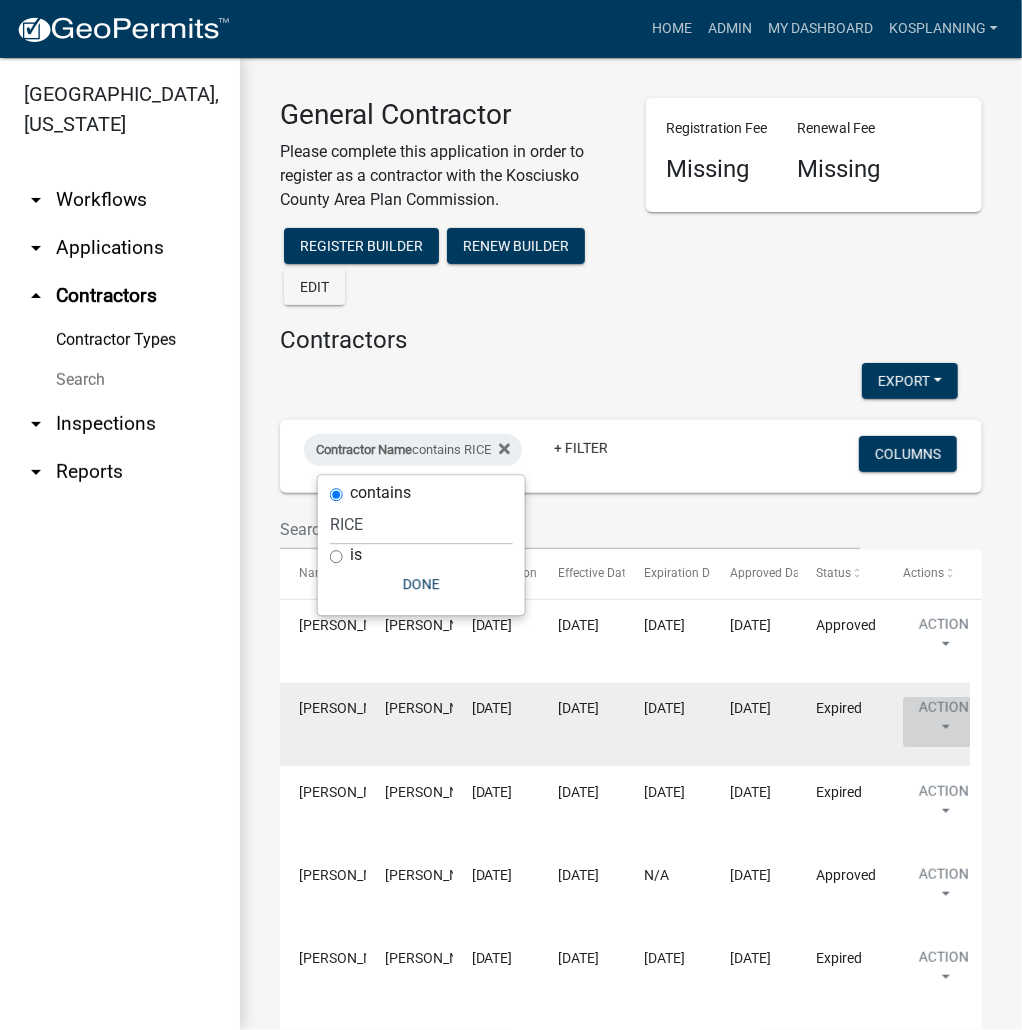 click on "Action" at bounding box center (944, 722) 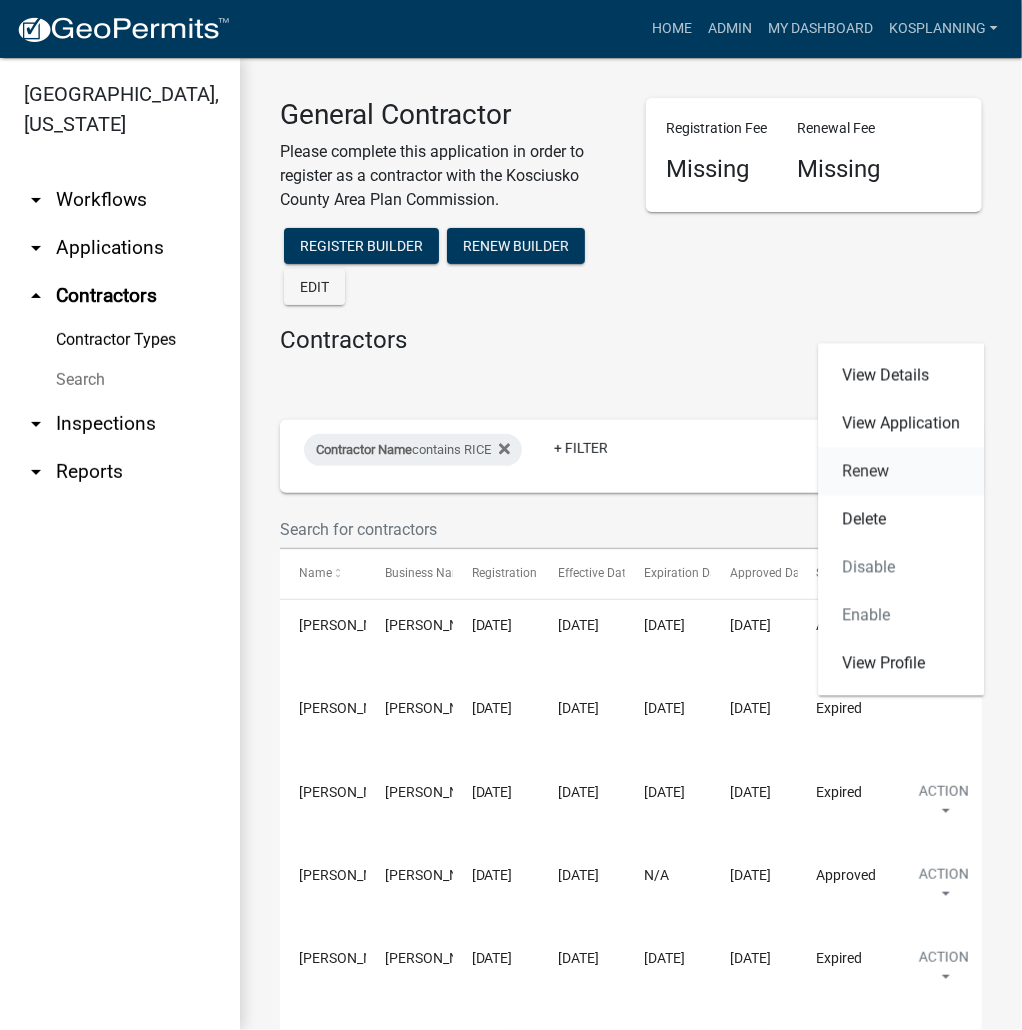 click on "Renew" at bounding box center (901, 472) 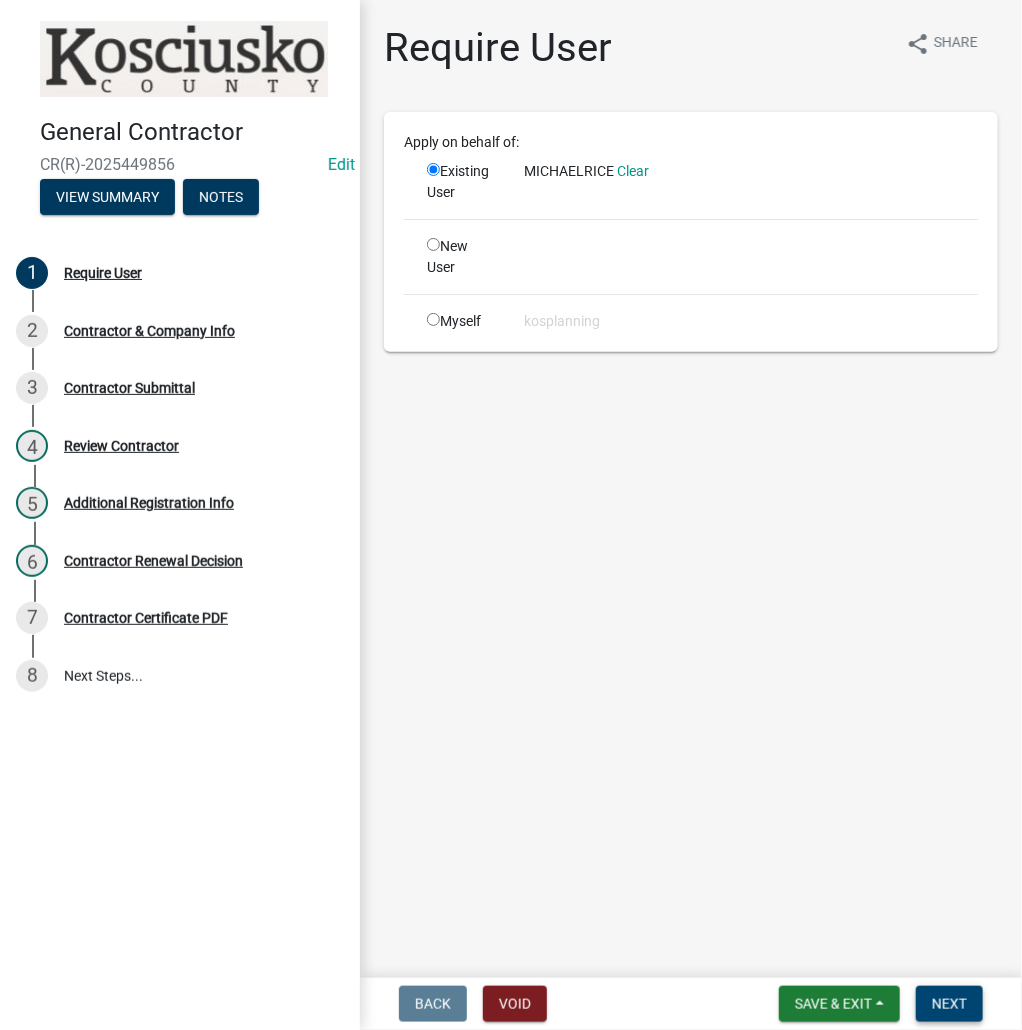 click on "Next" at bounding box center [949, 1004] 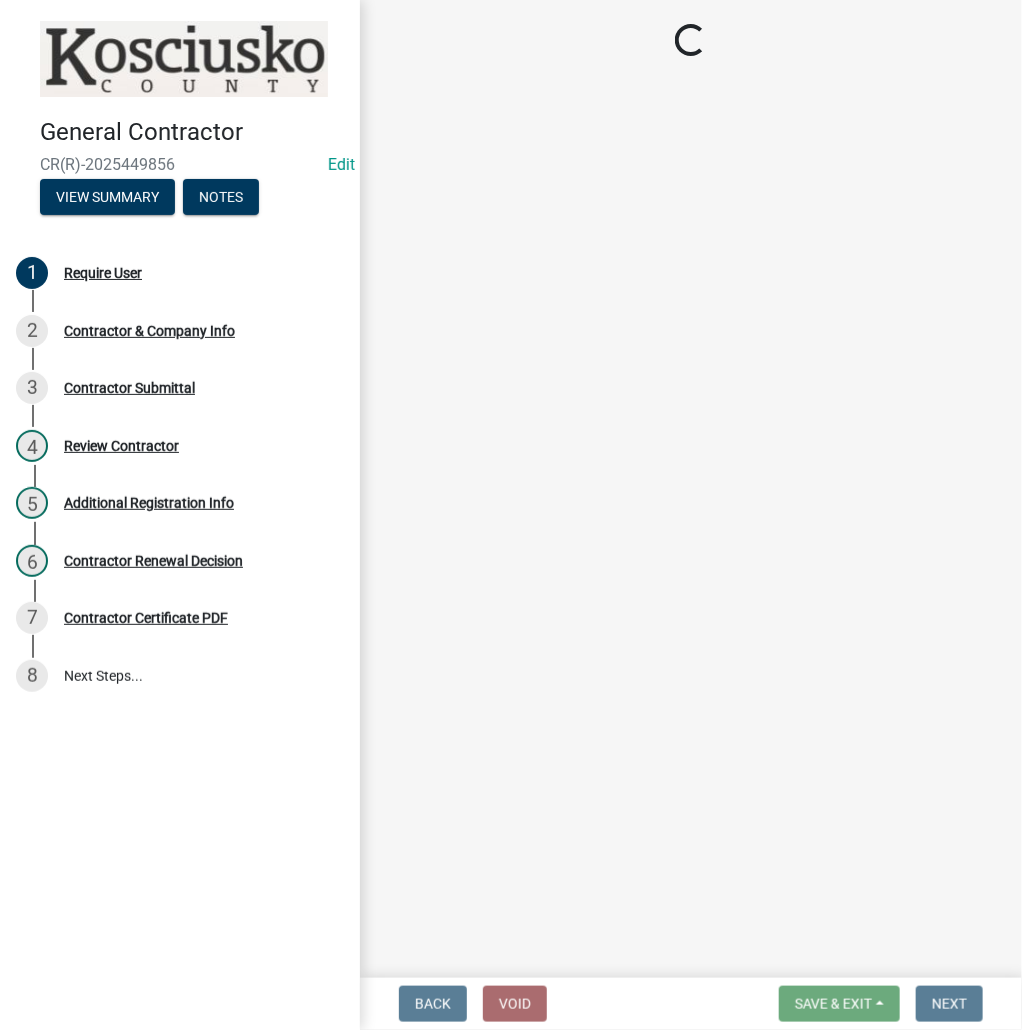 select on "IN" 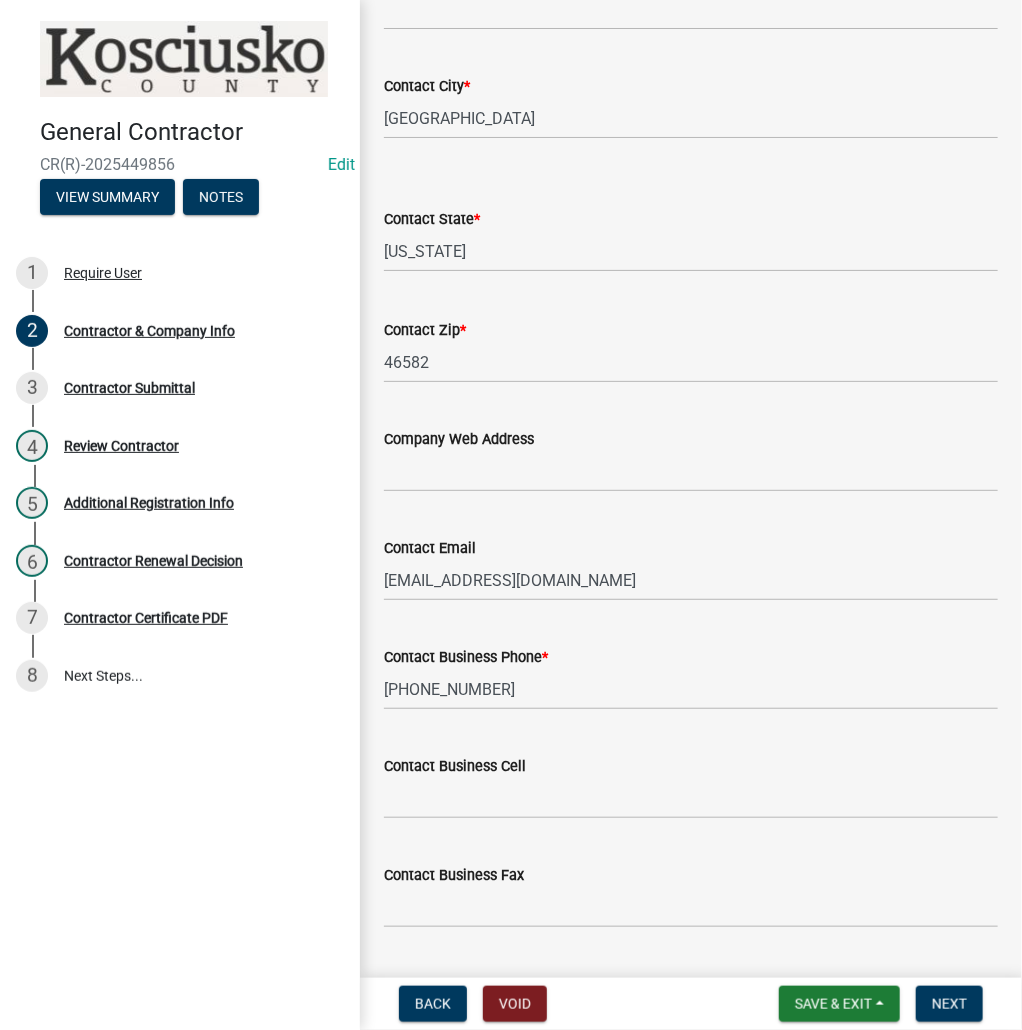 scroll, scrollTop: 772, scrollLeft: 0, axis: vertical 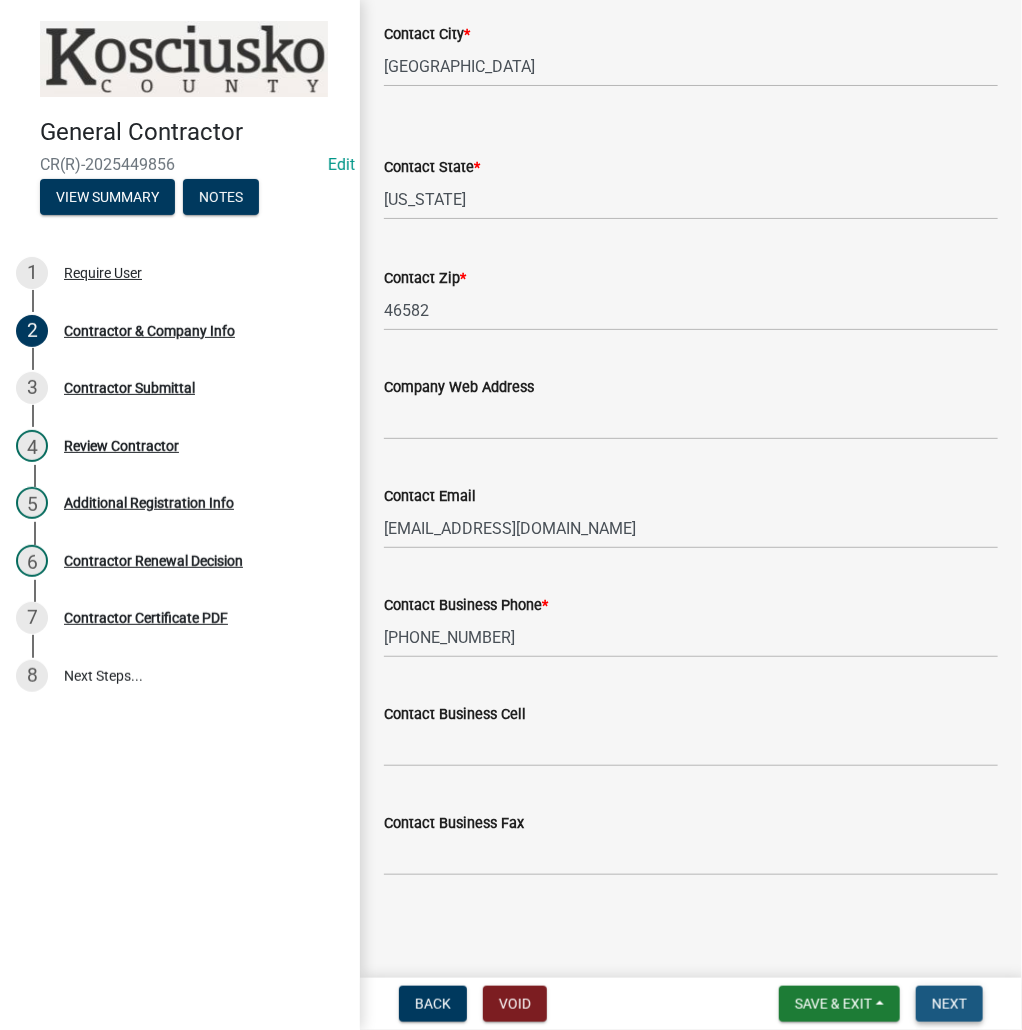 click on "Next" at bounding box center (949, 1004) 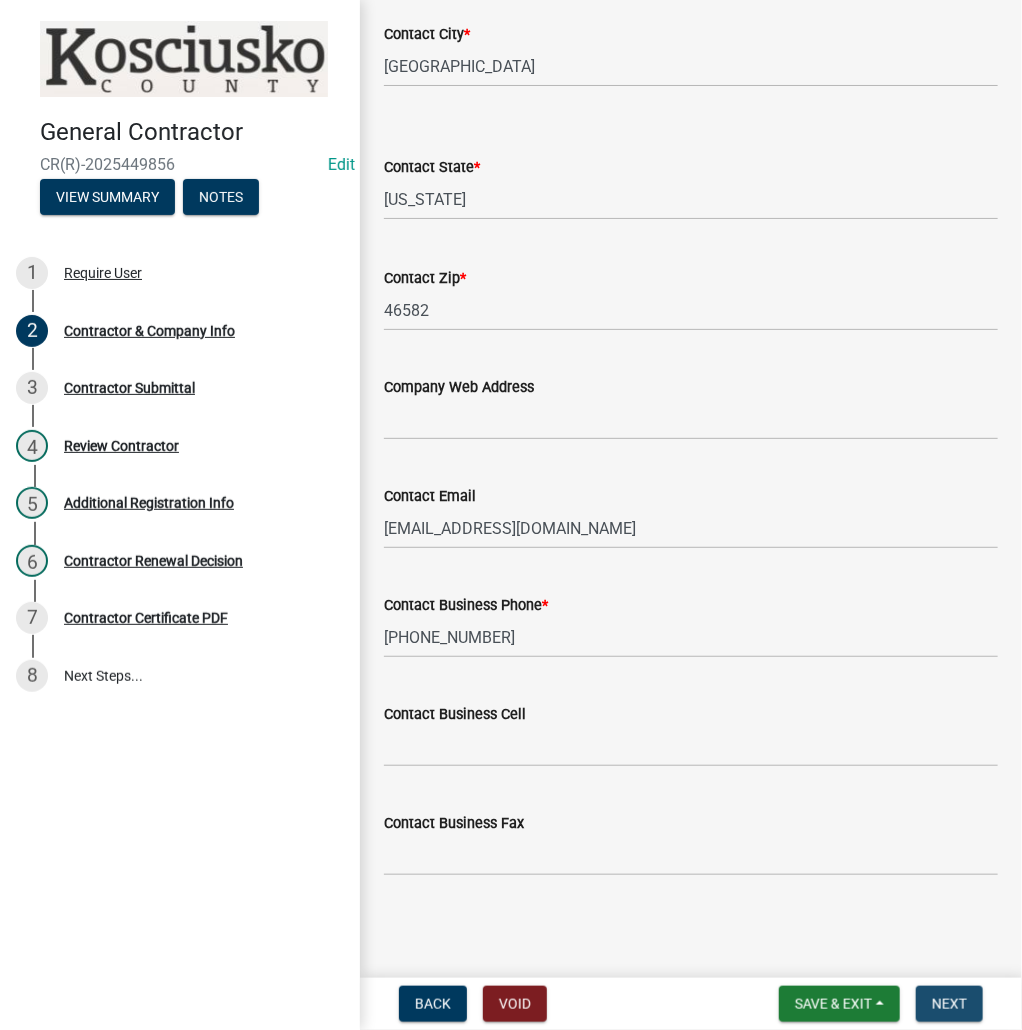 scroll, scrollTop: 0, scrollLeft: 0, axis: both 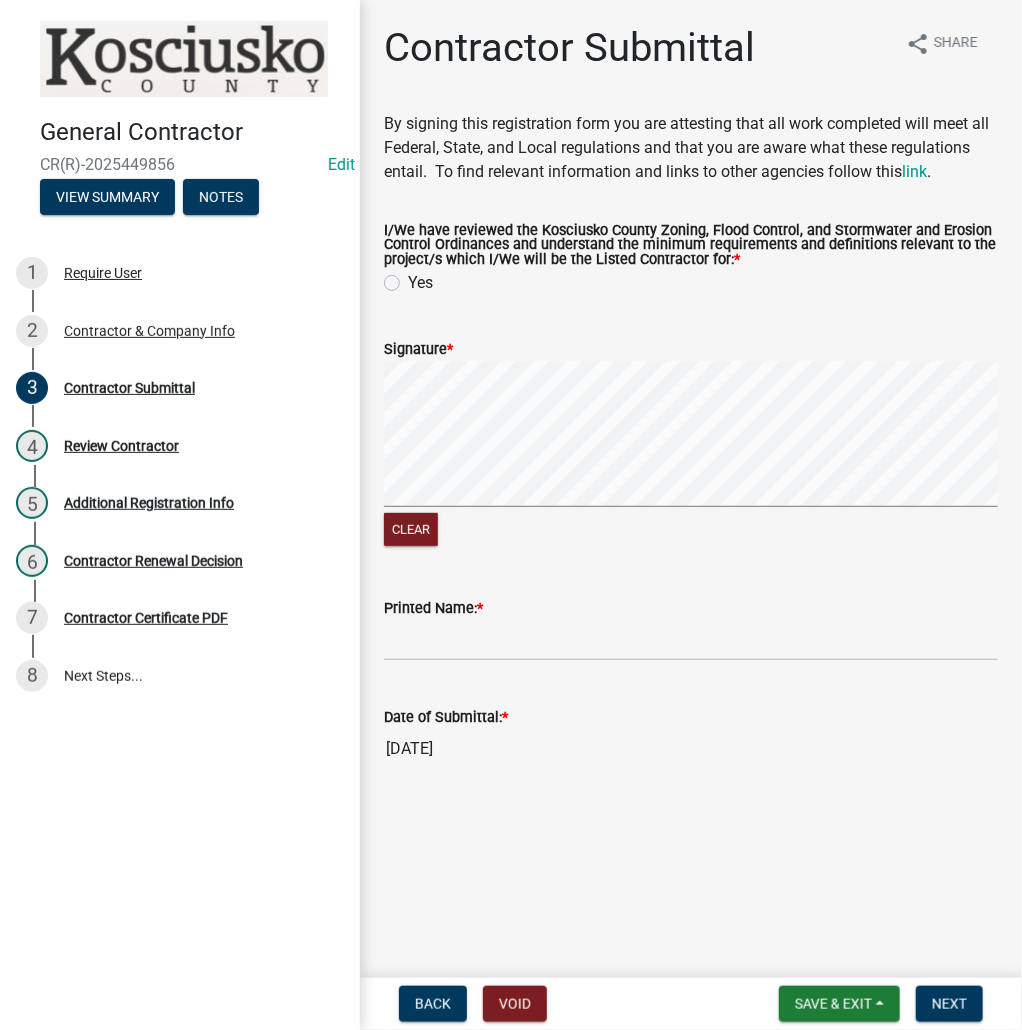 click on "Yes" 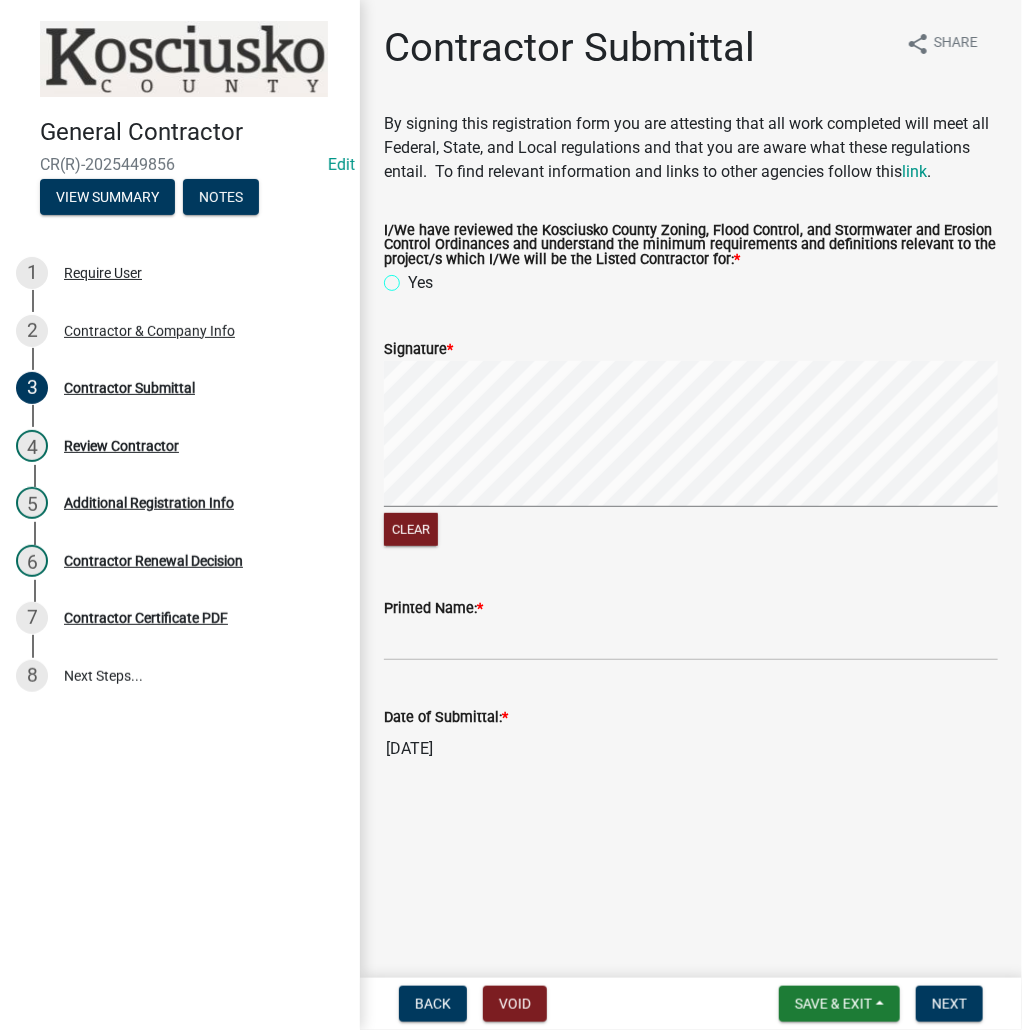 click on "Yes" at bounding box center [414, 277] 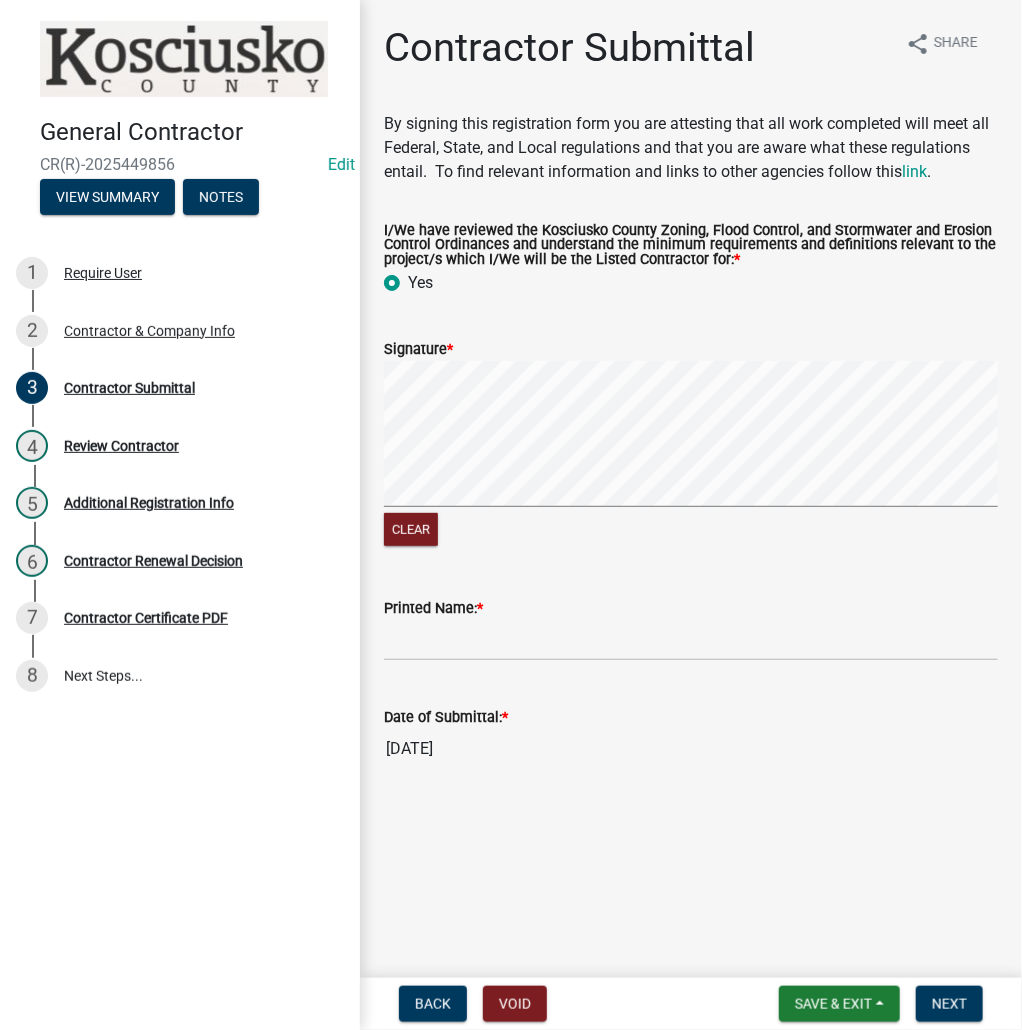 radio on "true" 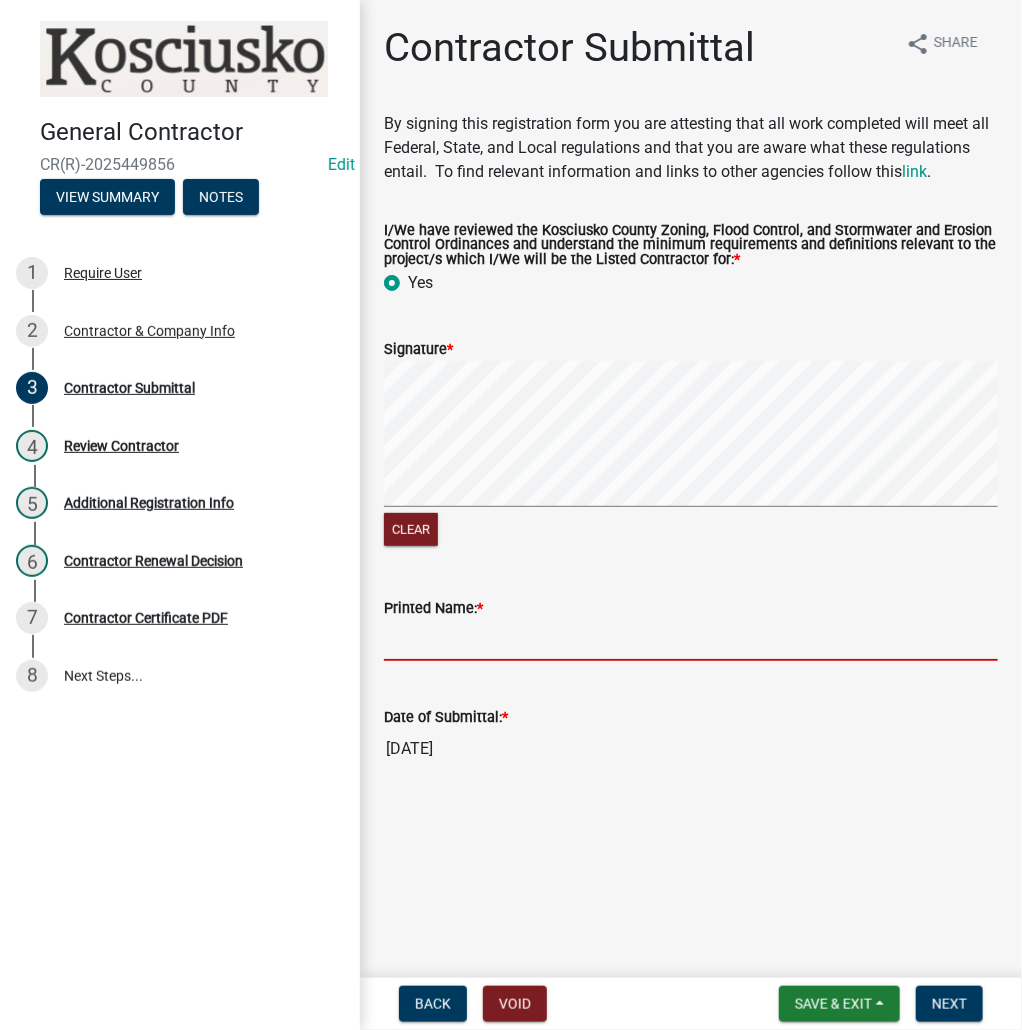 click on "Printed Name:  *" at bounding box center [691, 640] 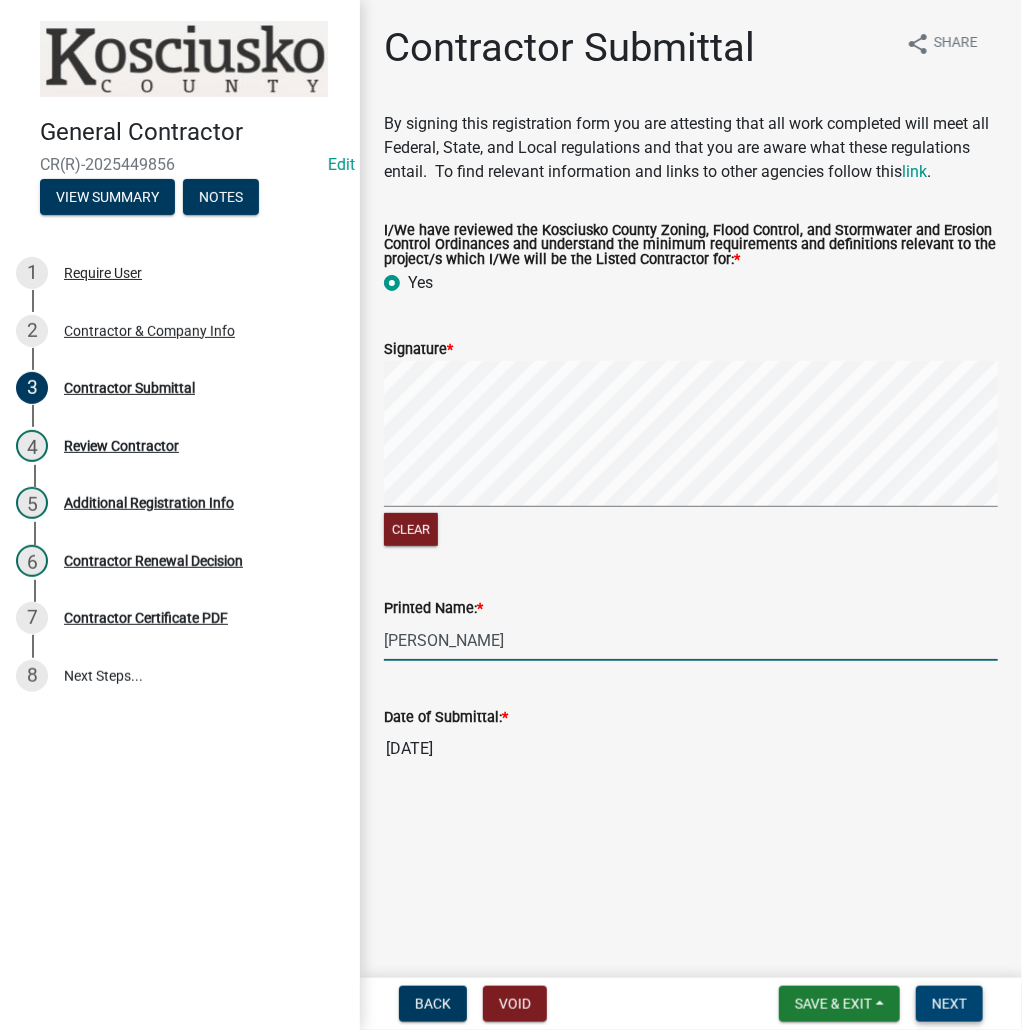 type on "[PERSON_NAME]" 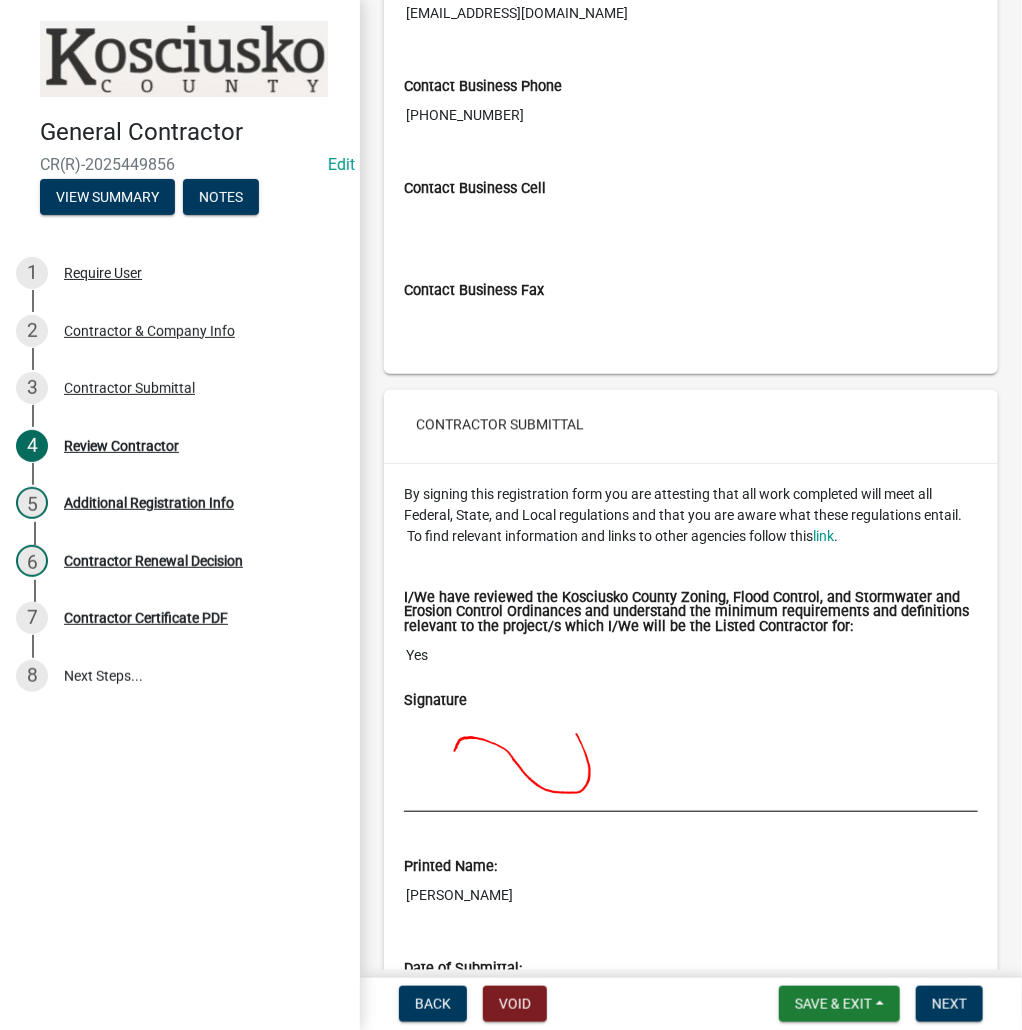 scroll, scrollTop: 1432, scrollLeft: 0, axis: vertical 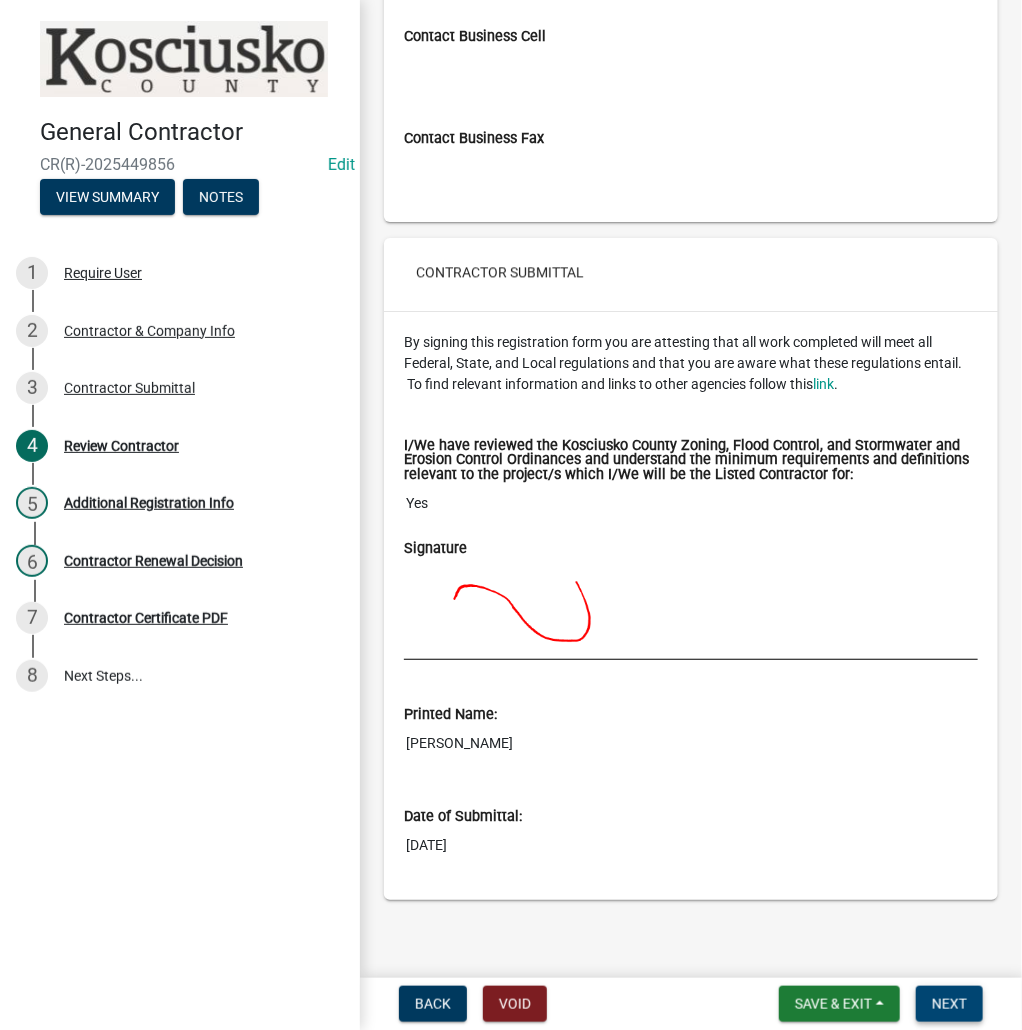 click on "Next" at bounding box center [949, 1004] 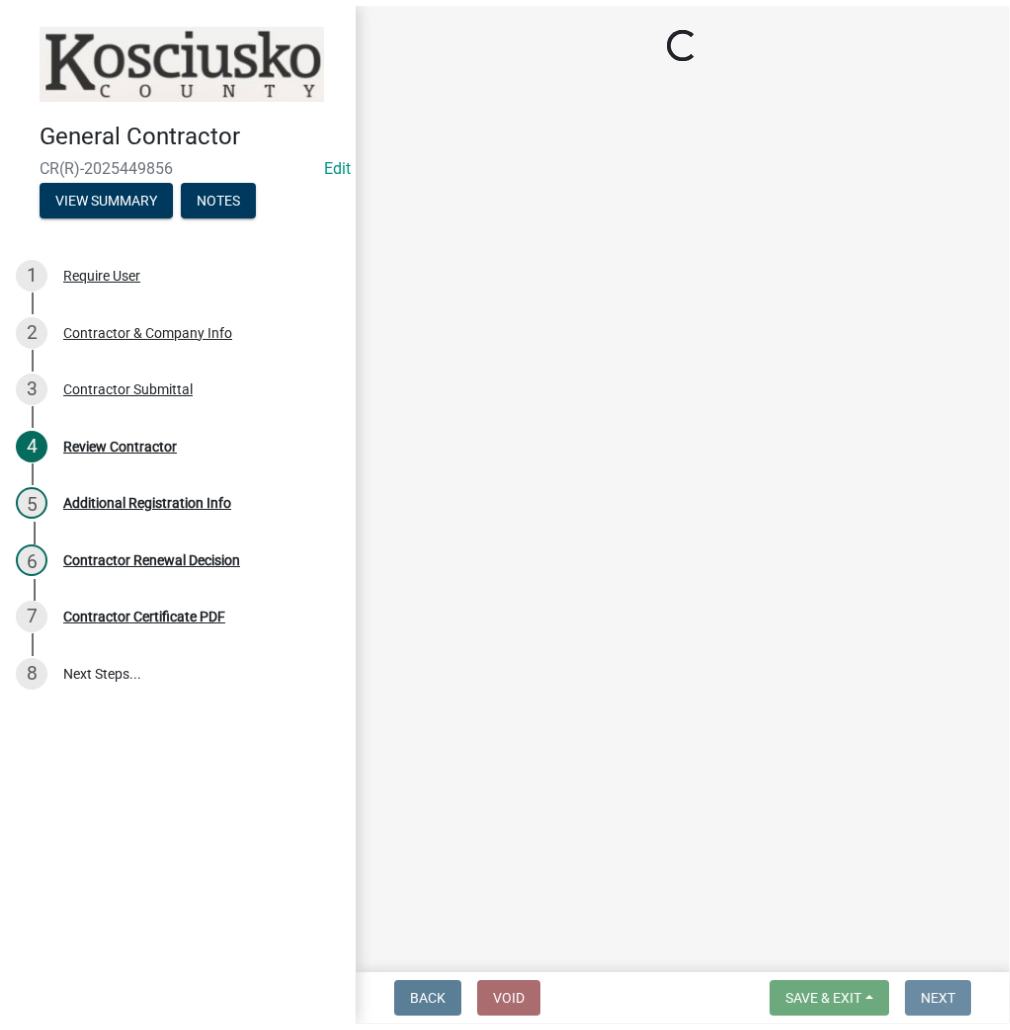 scroll, scrollTop: 0, scrollLeft: 0, axis: both 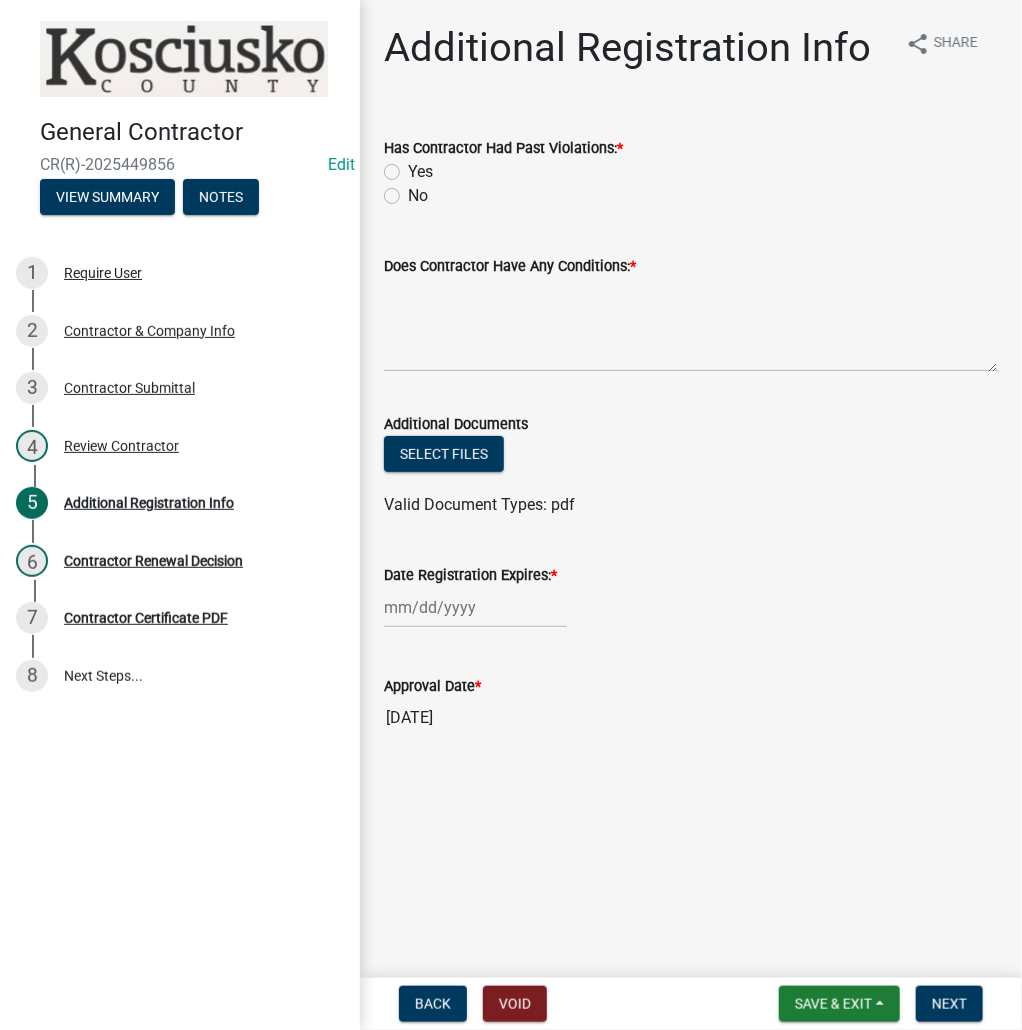 click on "No" 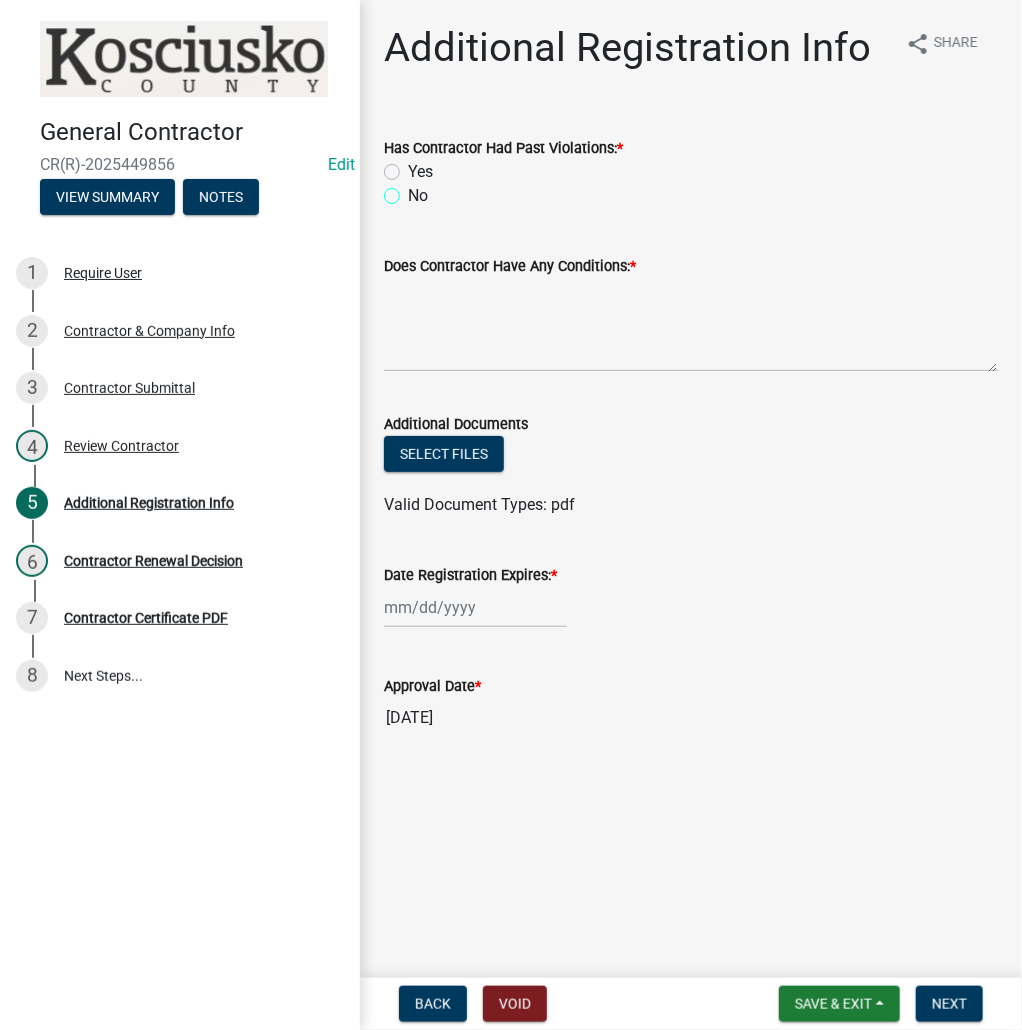 click on "No" at bounding box center (414, 190) 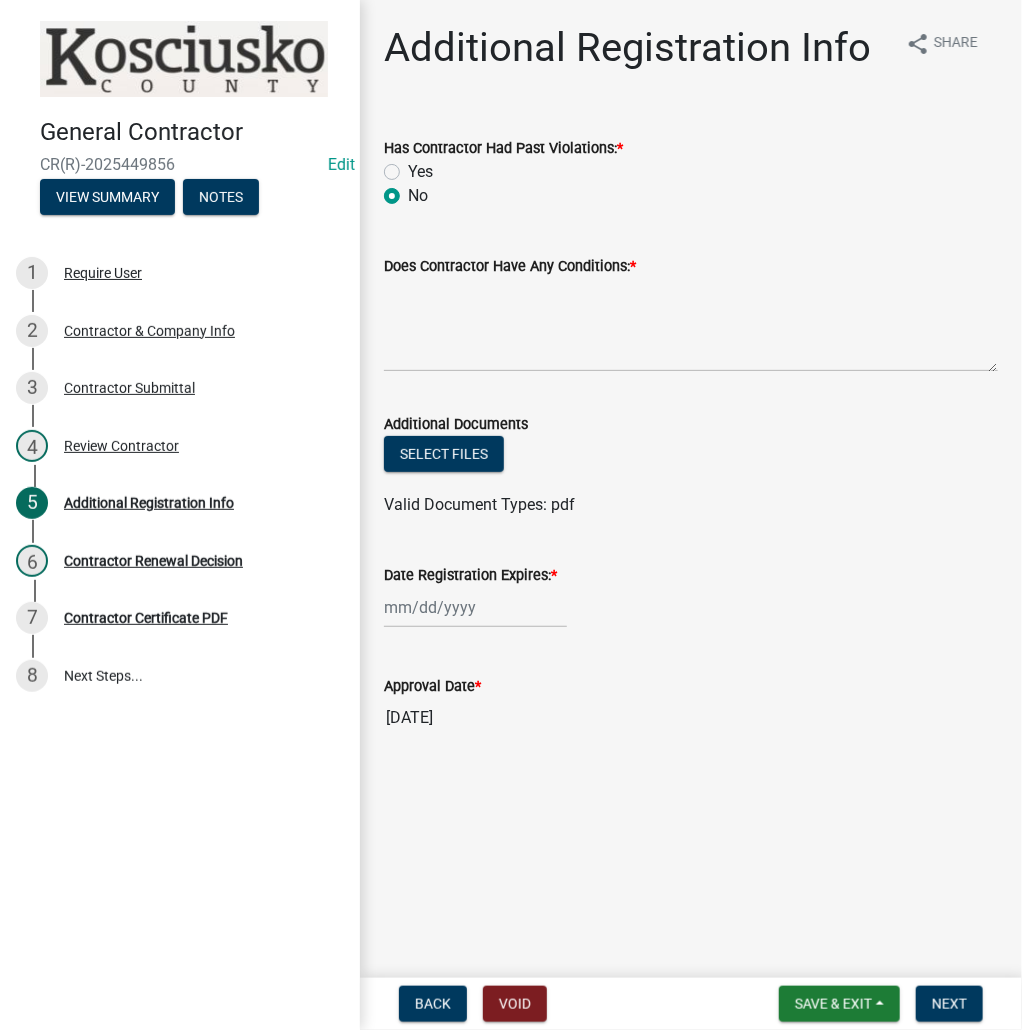 radio on "true" 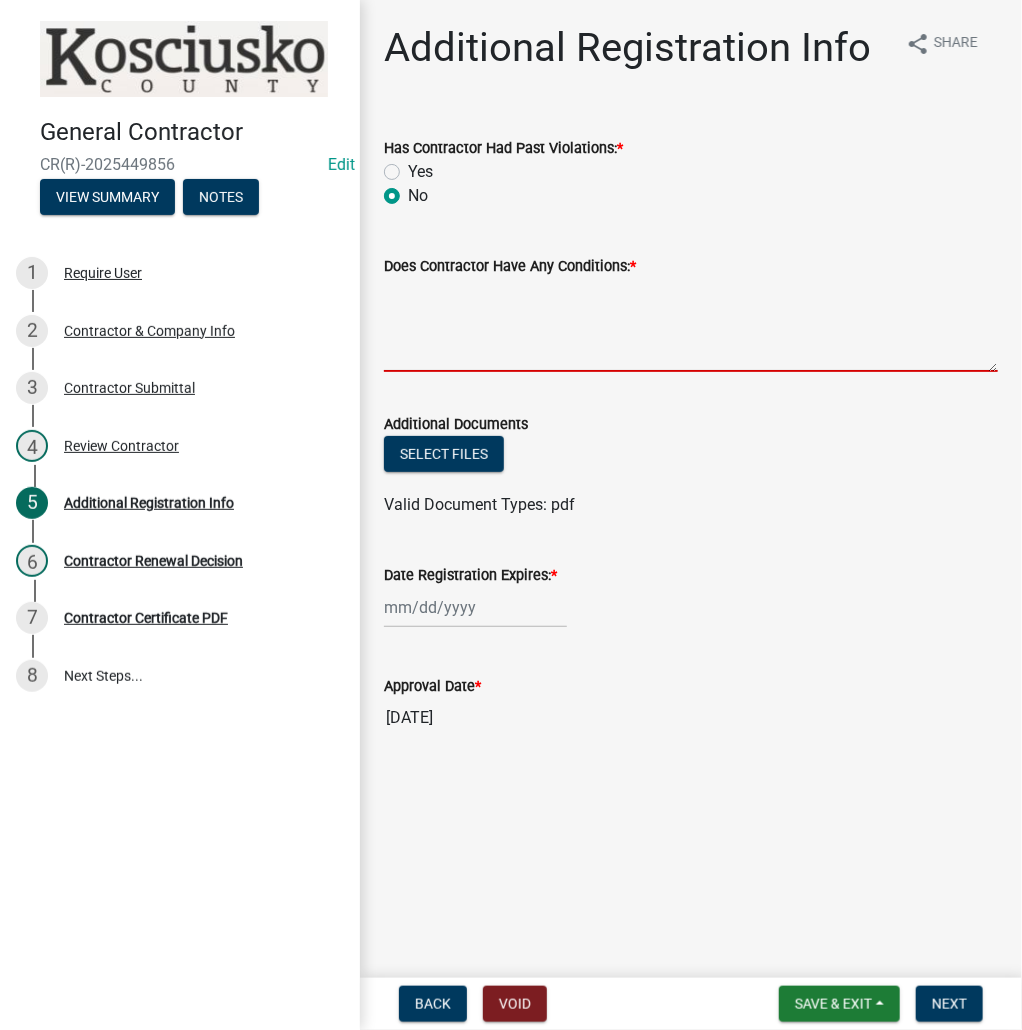 click on "Does Contractor Have Any Conditions:  *" at bounding box center [691, 325] 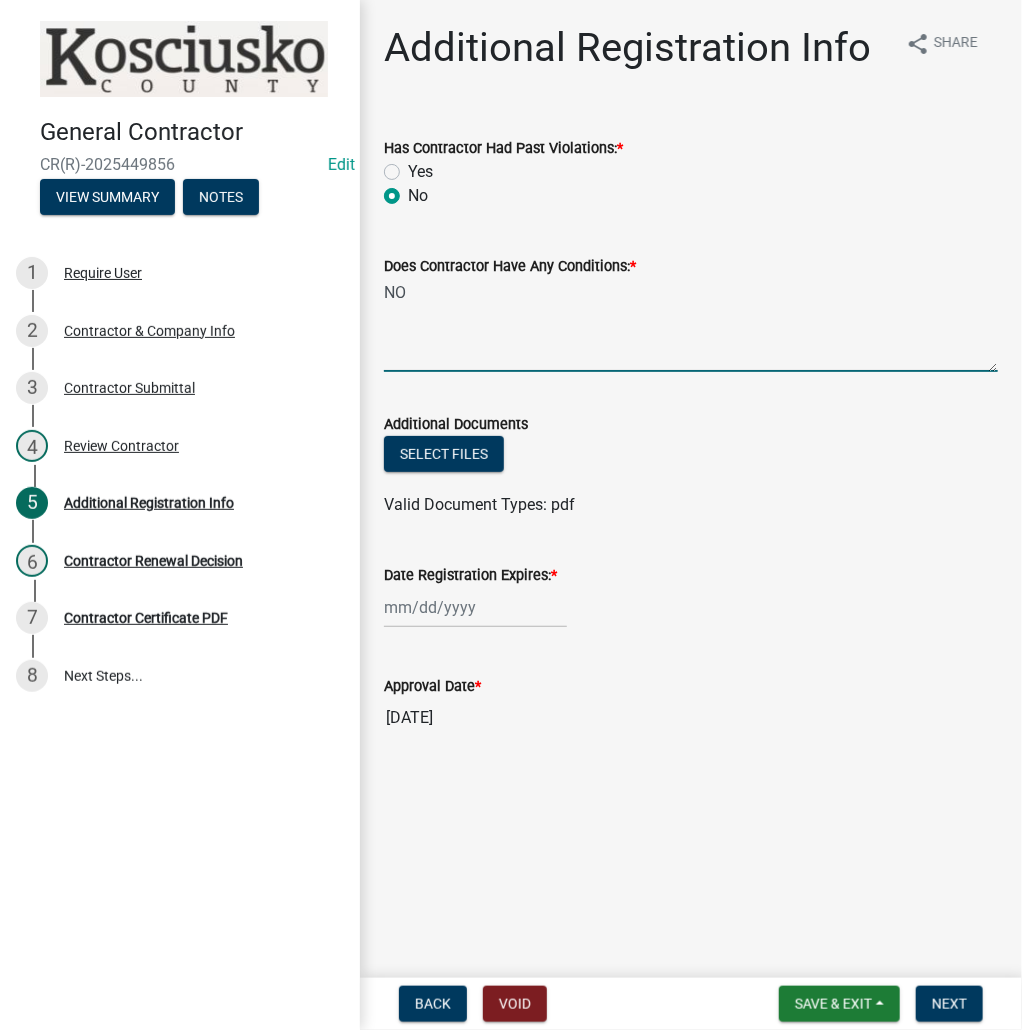 type on "NO" 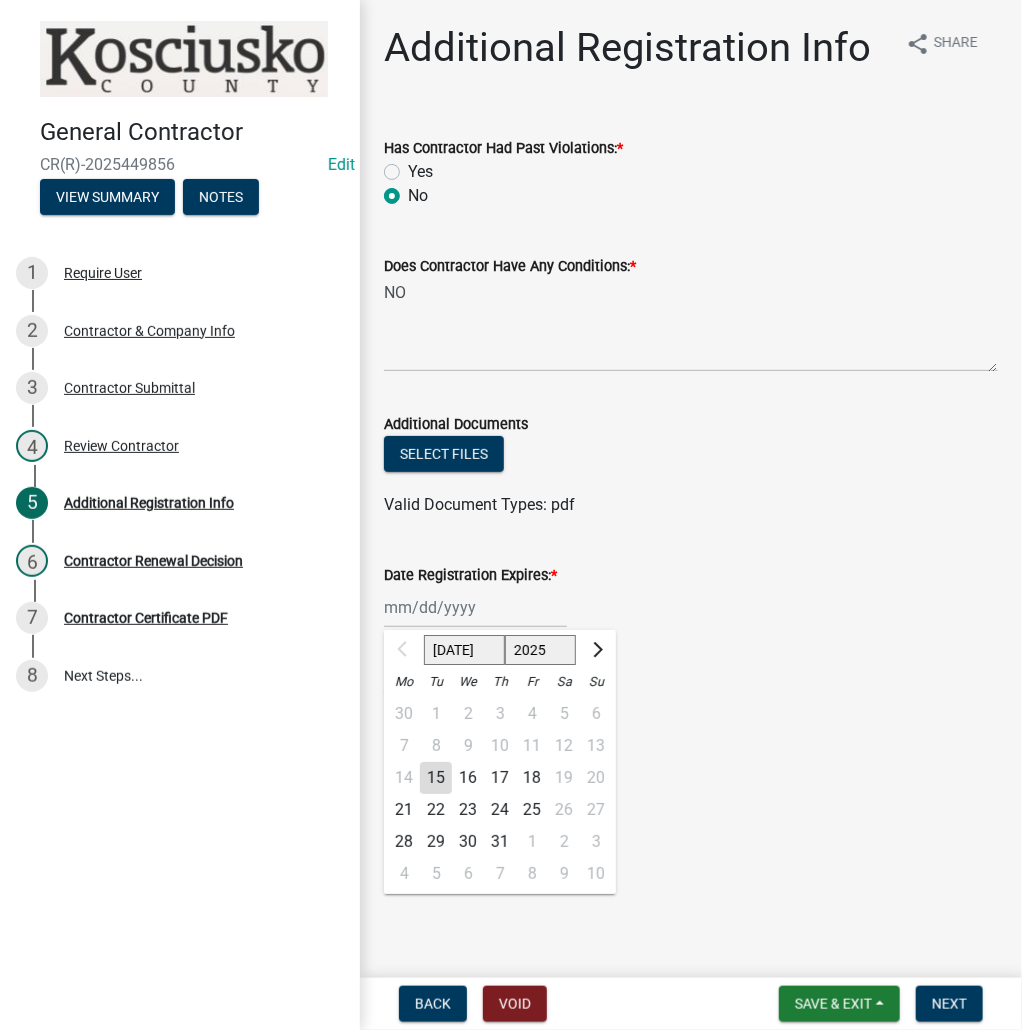 click on "2025 2026 2027 2028 2029 2030 2031 2032 2033 2034 2035 2036 2037 2038 2039 2040 2041 2042 2043 2044 2045 2046 2047 2048 2049 2050 2051 2052 2053 2054 2055 2056 2057 2058 2059 2060 2061 2062 2063 2064 2065 2066 2067 2068 2069 2070 2071 2072 2073 2074 2075 2076 2077 2078 2079 2080 2081 2082 2083 2084 2085 2086 2087 2088 2089 2090 2091 2092 2093 2094 2095 2096 2097 2098 2099 2100 2101 2102 2103 2104 2105 2106 2107 2108 2109 2110 2111 2112 2113 2114 2115 2116 2117 2118 2119 2120 2121 2122 2123 2124 2125 2126 2127 2128 2129 2130 2131 2132 2133 2134 2135 2136 2137 2138 2139 2140 2141 2142 2143 2144 2145 2146 2147 2148 2149 2150 2151 2152 2153 2154 2155 2156 2157 2158 2159 2160 2161 2162 2163 2164 2165 2166 2167 2168 2169 2170 2171 2172 2173 2174 2175 2176 2177 2178 2179 2180 2181 2182 2183 2184 2185 2186 2187 2188 2189 2190 2191 2192 2193 2194 2195 2196 2197 2198 2199 2200 2201 2202 2203 2204 2205 2206 2207 2208 2209 2210 2211 2212 2213 2214 2215 2216 2217 2218 2219 2220 2221 2222 2223 2224 2225 2226 2227 2228 2229" 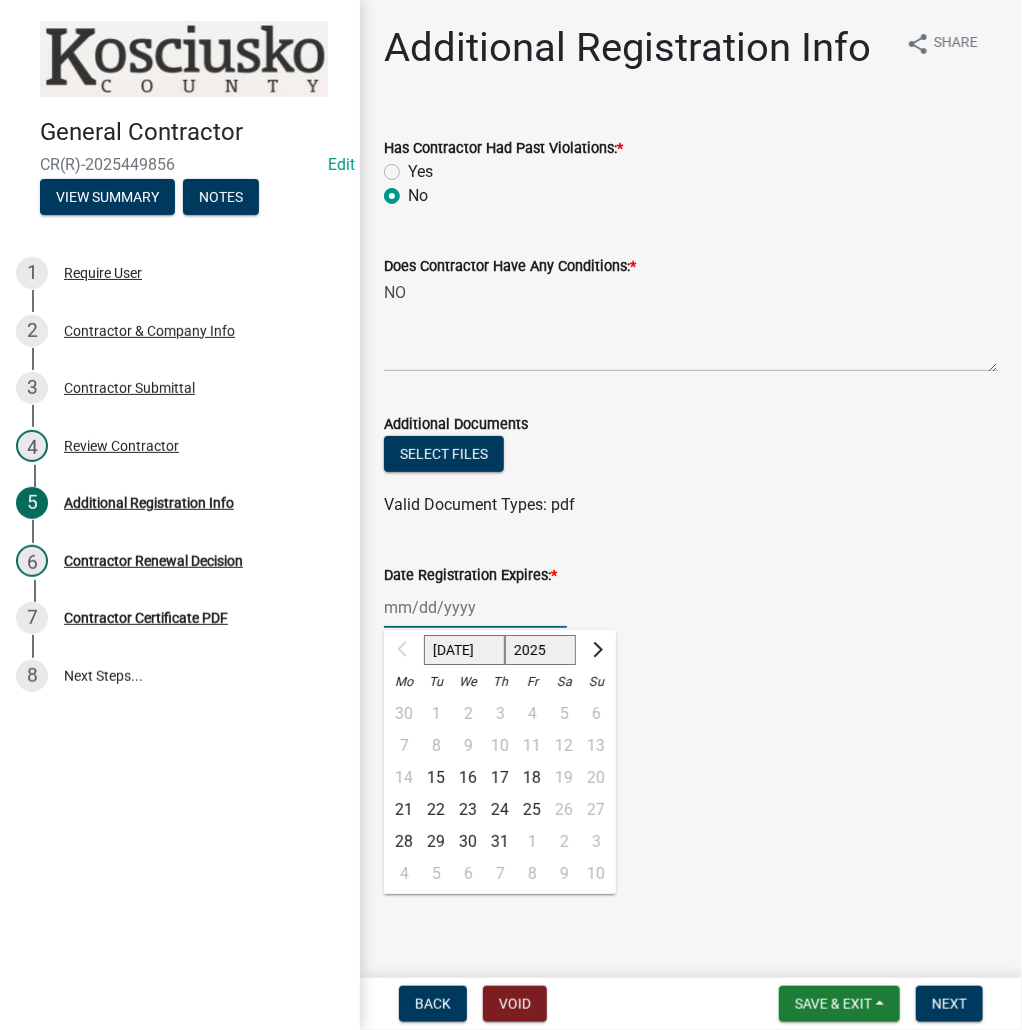 select on "2026" 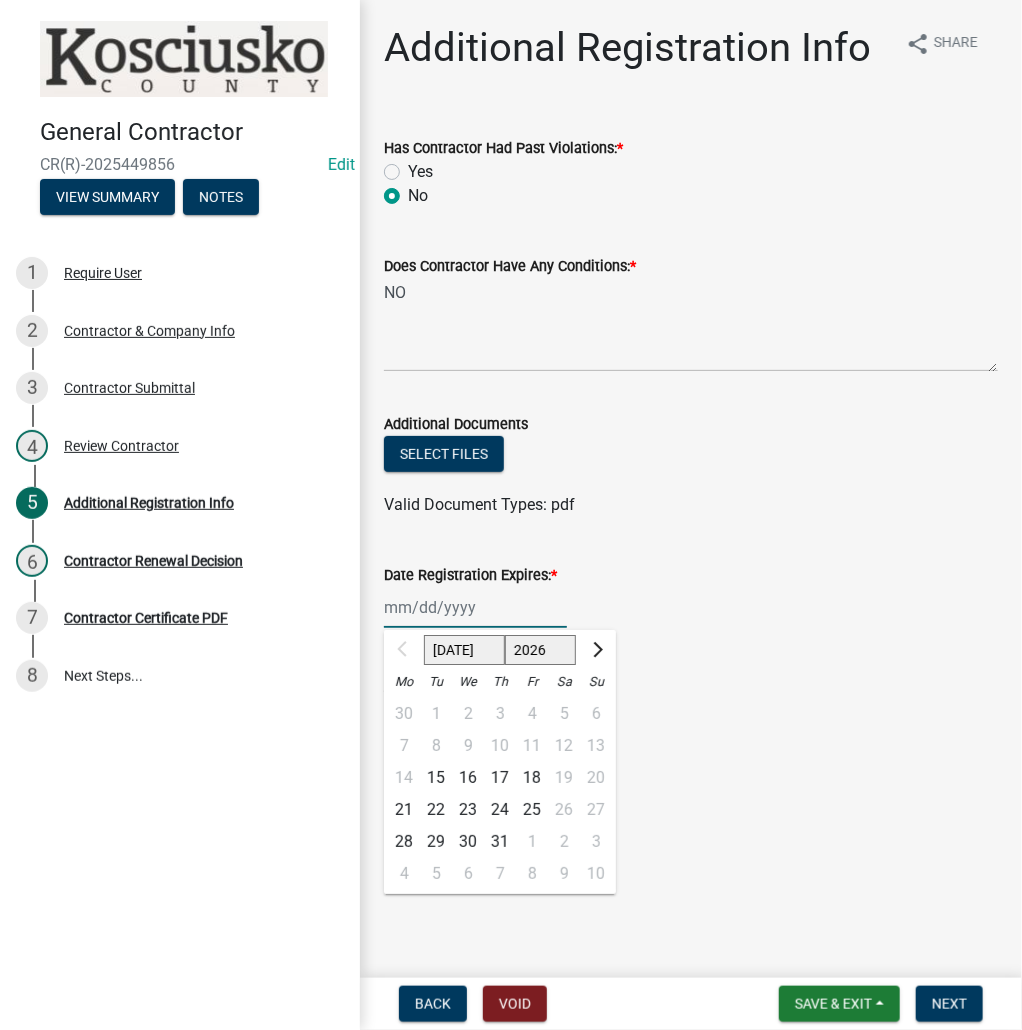 click on "2025 2026 2027 2028 2029 2030 2031 2032 2033 2034 2035 2036 2037 2038 2039 2040 2041 2042 2043 2044 2045 2046 2047 2048 2049 2050 2051 2052 2053 2054 2055 2056 2057 2058 2059 2060 2061 2062 2063 2064 2065 2066 2067 2068 2069 2070 2071 2072 2073 2074 2075 2076 2077 2078 2079 2080 2081 2082 2083 2084 2085 2086 2087 2088 2089 2090 2091 2092 2093 2094 2095 2096 2097 2098 2099 2100 2101 2102 2103 2104 2105 2106 2107 2108 2109 2110 2111 2112 2113 2114 2115 2116 2117 2118 2119 2120 2121 2122 2123 2124 2125 2126 2127 2128 2129 2130 2131 2132 2133 2134 2135 2136 2137 2138 2139 2140 2141 2142 2143 2144 2145 2146 2147 2148 2149 2150 2151 2152 2153 2154 2155 2156 2157 2158 2159 2160 2161 2162 2163 2164 2165 2166 2167 2168 2169 2170 2171 2172 2173 2174 2175 2176 2177 2178 2179 2180 2181 2182 2183 2184 2185 2186 2187 2188 2189 2190 2191 2192 2193 2194 2195 2196 2197 2198 2199 2200 2201 2202 2203 2204 2205 2206 2207 2208 2209 2210 2211 2212 2213 2214 2215 2216 2217 2218 2219 2220 2221 2222 2223 2224 2225 2226 2227 2228 2229" 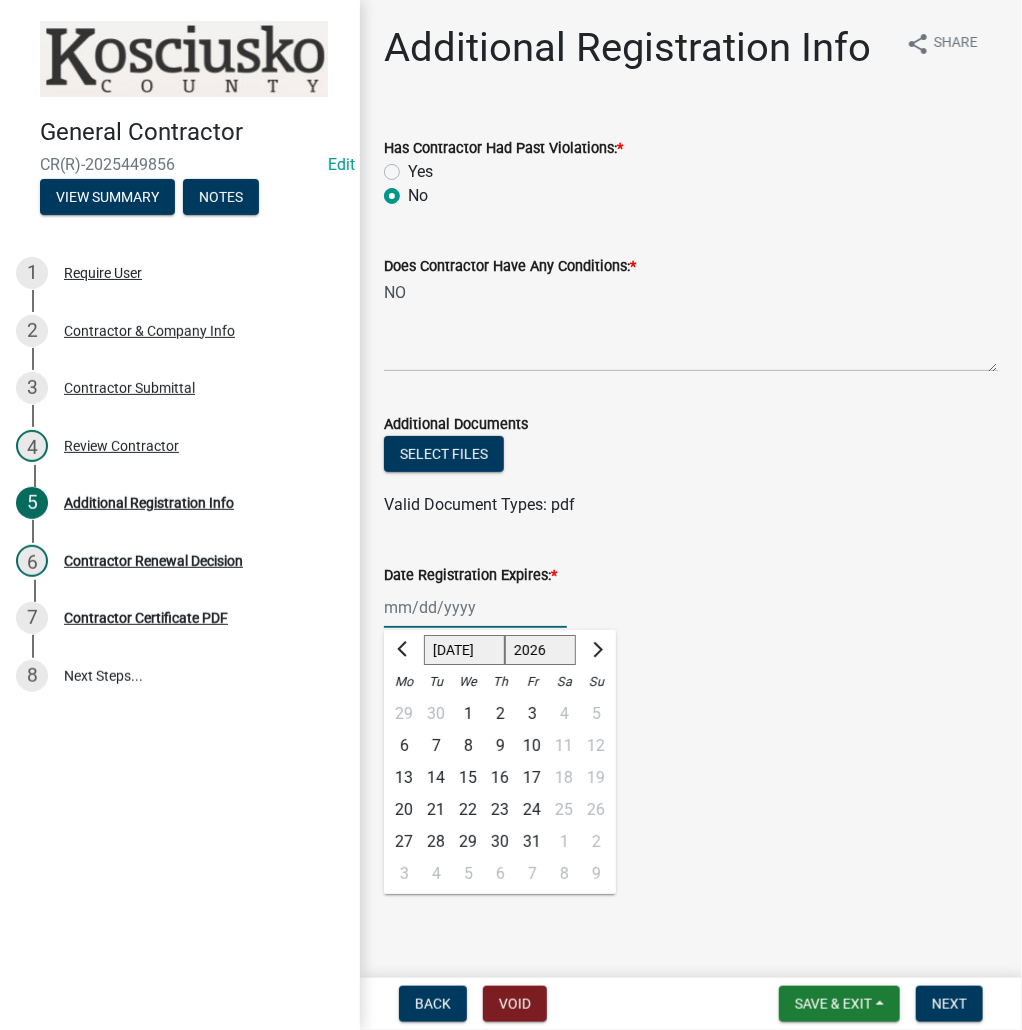 click on "15" 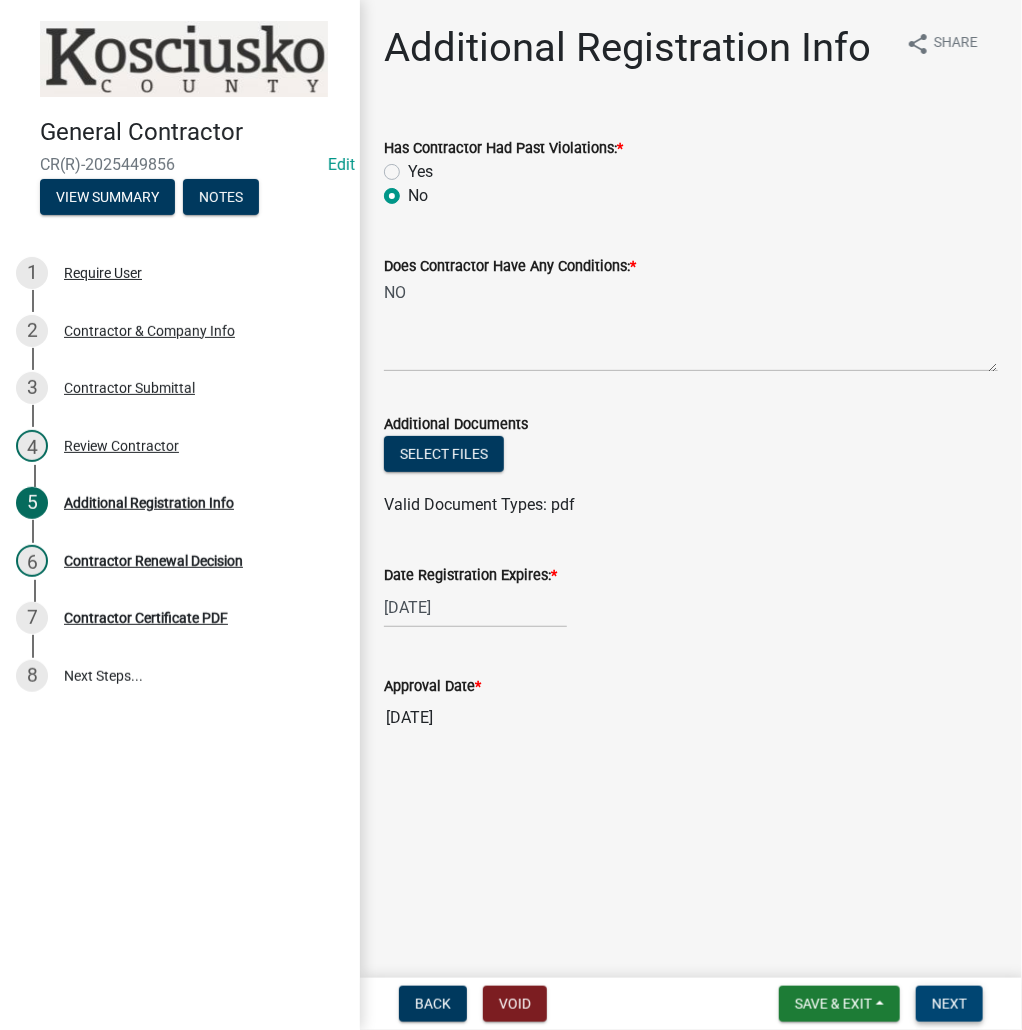 click on "Next" at bounding box center (949, 1004) 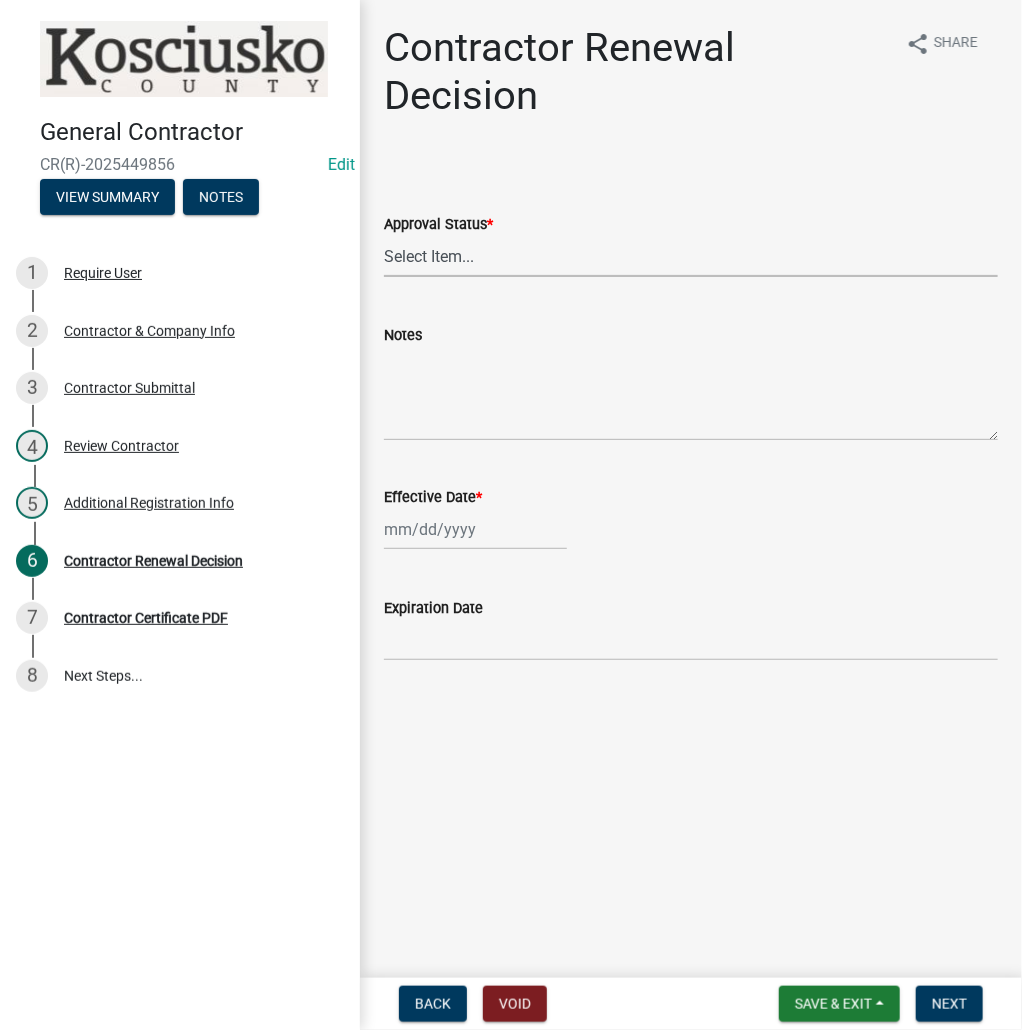 click on "Select Item...   Approved   Denied" at bounding box center (691, 256) 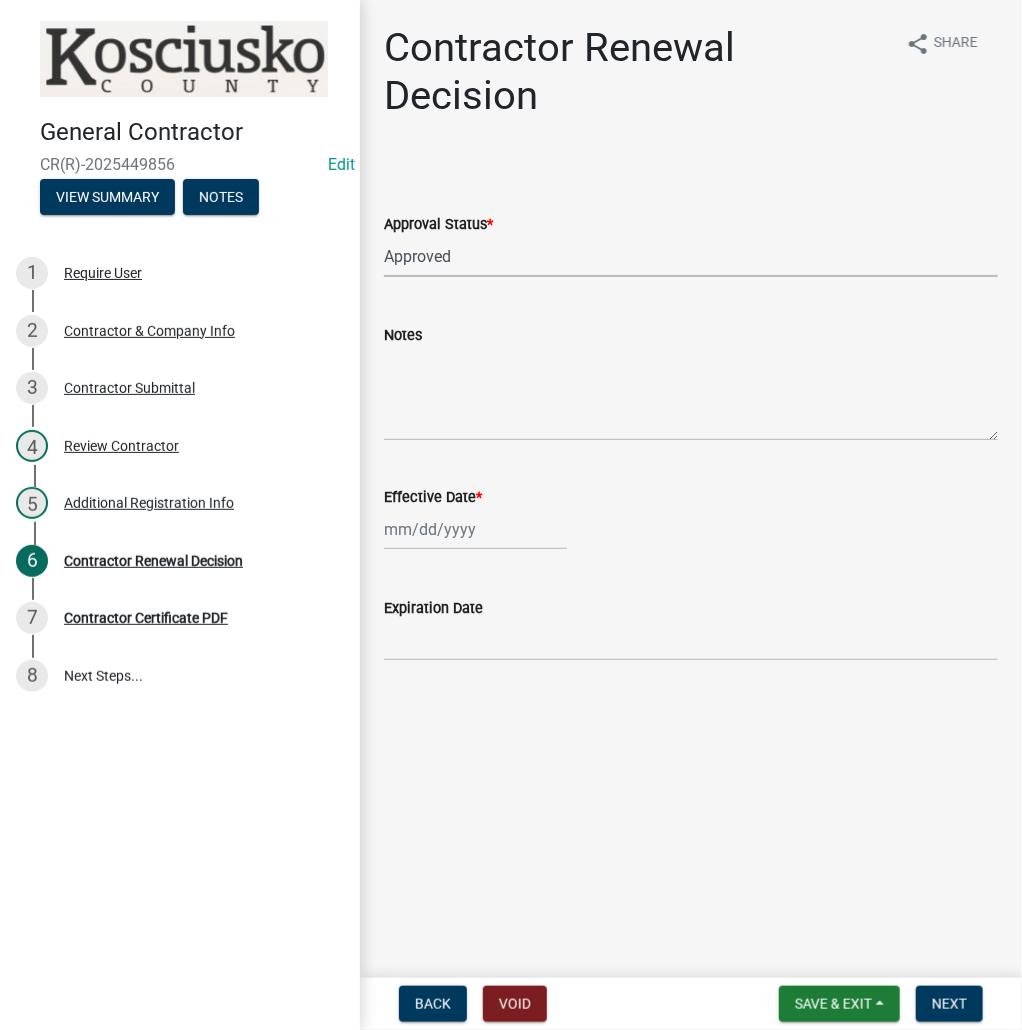 click on "Select Item...   Approved   Denied" at bounding box center [691, 256] 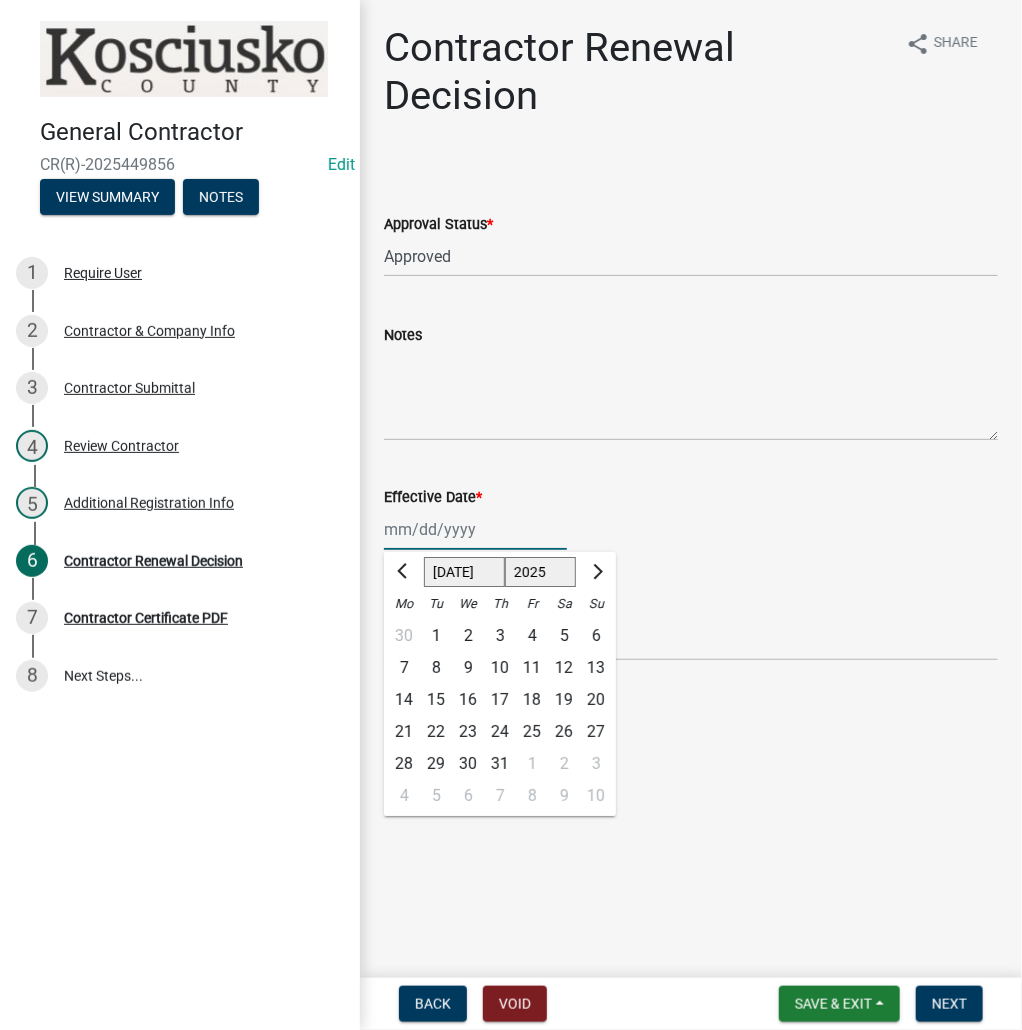 click on "1525 1526 1527 1528 1529 1530 1531 1532 1533 1534 1535 1536 1537 1538 1539 1540 1541 1542 1543 1544 1545 1546 1547 1548 1549 1550 1551 1552 1553 1554 1555 1556 1557 1558 1559 1560 1561 1562 1563 1564 1565 1566 1567 1568 1569 1570 1571 1572 1573 1574 1575 1576 1577 1578 1579 1580 1581 1582 1583 1584 1585 1586 1587 1588 1589 1590 1591 1592 1593 1594 1595 1596 1597 1598 1599 1600 1601 1602 1603 1604 1605 1606 1607 1608 1609 1610 1611 1612 1613 1614 1615 1616 1617 1618 1619 1620 1621 1622 1623 1624 1625 1626 1627 1628 1629 1630 1631 1632 1633 1634 1635 1636 1637 1638 1639 1640 1641 1642 1643 1644 1645 1646 1647 1648 1649 1650 1651 1652 1653 1654 1655 1656 1657 1658 1659 1660 1661 1662 1663 1664 1665 1666 1667 1668 1669 1670 1671 1672 1673 1674 1675 1676 1677 1678 1679 1680 1681 1682 1683 1684 1685 1686 1687 1688 1689 1690 1691 1692 1693 1694 1695 1696 1697 1698 1699 1700 1701 1702 1703 1704 1705 1706 1707 1708 1709 1710 1711 1712 1713 1714 1715 1716 1717 1718 1719 1720 1721 1722 1723 1724 1725 1726 1727 1728 1729" 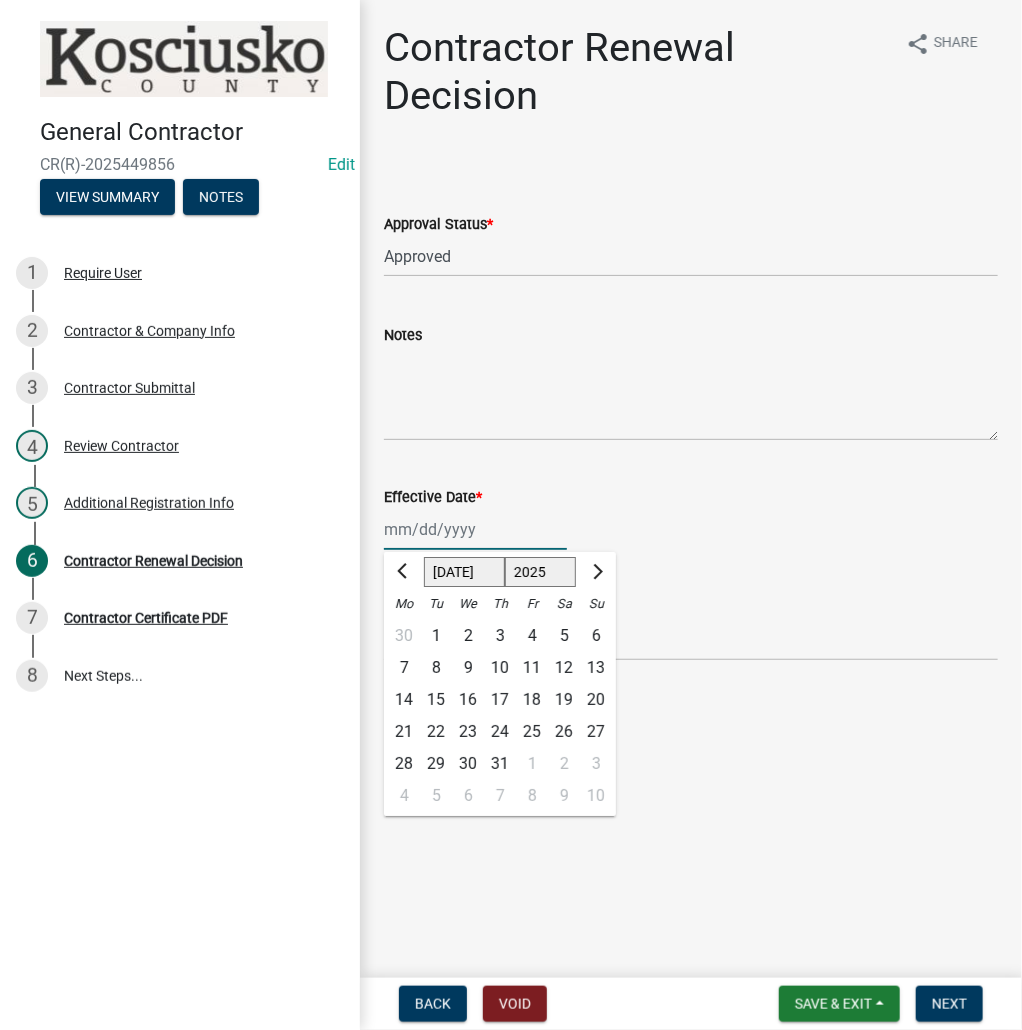 click on "Effective Date  * [PERSON_NAME] Feb Mar Apr [PERSON_NAME][DATE] Oct Nov [DATE] 1526 1527 1528 1529 1530 1531 1532 1533 1534 1535 1536 1537 1538 1539 1540 1541 1542 1543 1544 1545 1546 1547 1548 1549 1550 1551 1552 1553 1554 1555 1556 1557 1558 1559 1560 1561 1562 1563 1564 1565 1566 1567 1568 1569 1570 1571 1572 1573 1574 1575 1576 1577 1578 1579 1580 1581 1582 1583 1584 1585 1586 1587 1588 1589 1590 1591 1592 1593 1594 1595 1596 1597 1598 1599 1600 1601 1602 1603 1604 1605 1606 1607 1608 1609 1610 1611 1612 1613 1614 1615 1616 1617 1618 1619 1620 1621 1622 1623 1624 1625 1626 1627 1628 1629 1630 1631 1632 1633 1634 1635 1636 1637 1638 1639 1640 1641 1642 1643 1644 1645 1646 1647 1648 1649 1650 1651 1652 1653 1654 1655 1656 1657 1658 1659 1660 1661 1662 1663 1664 1665 1666 1667 1668 1669 1670 1671 1672 1673 1674 1675 1676 1677 1678 1679 1680 1681 1682 1683 1684 1685 1686 1687 1688 1689 1690 1691 1692 1693 1694 1695 1696 1697 1698 1699 1700 1701 1702 1703 1704 1705 1706 1707 1708 1709 1710 1711 1712 1713 1714 1715 Mo" 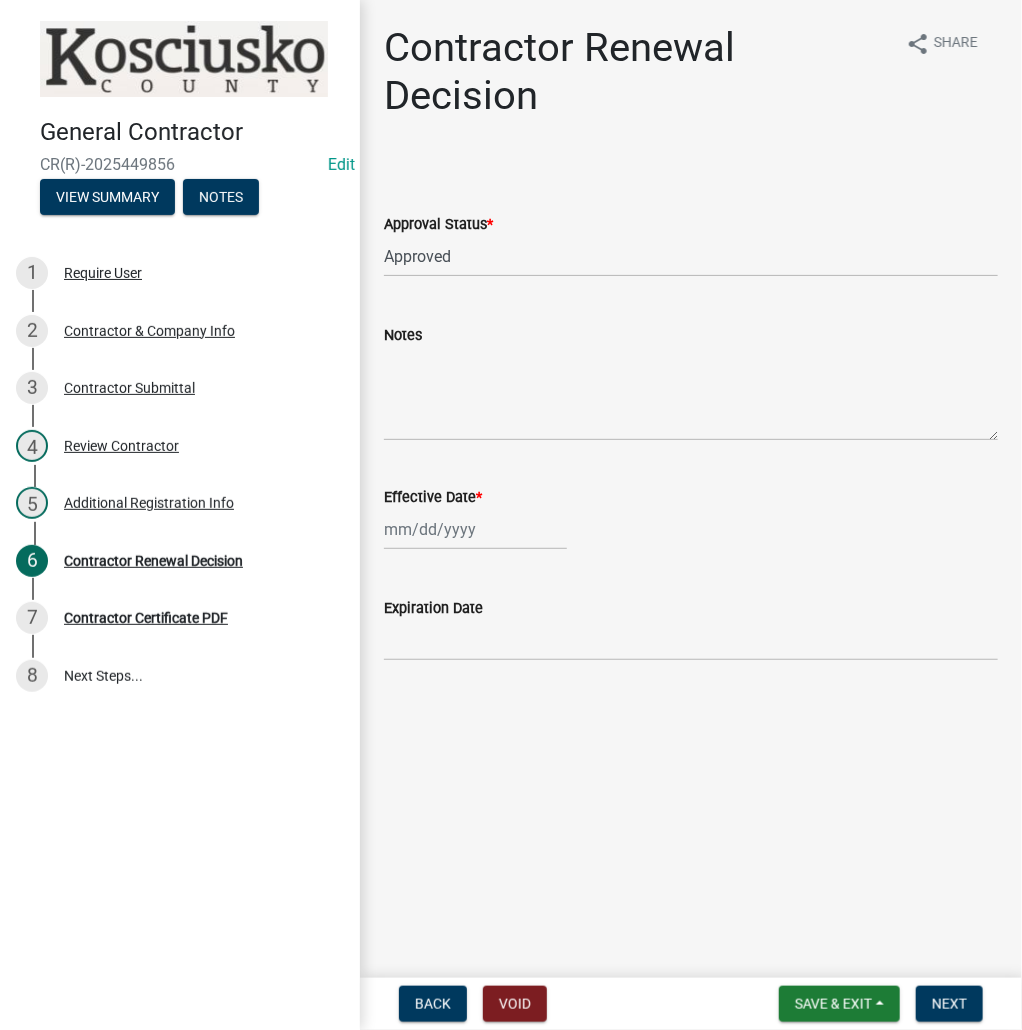 select on "7" 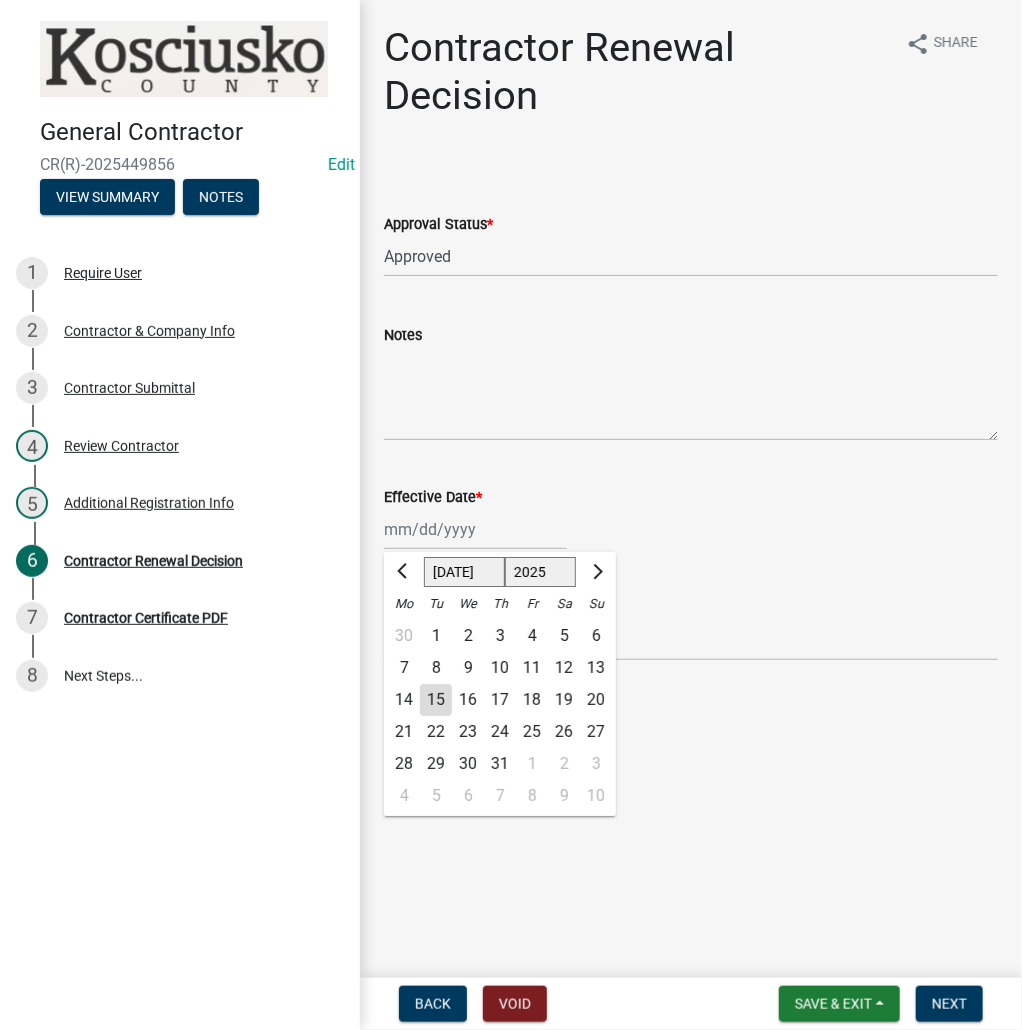click on "[PERSON_NAME] Feb Mar Apr [PERSON_NAME][DATE] Oct Nov [DATE] 1526 1527 1528 1529 1530 1531 1532 1533 1534 1535 1536 1537 1538 1539 1540 1541 1542 1543 1544 1545 1546 1547 1548 1549 1550 1551 1552 1553 1554 1555 1556 1557 1558 1559 1560 1561 1562 1563 1564 1565 1566 1567 1568 1569 1570 1571 1572 1573 1574 1575 1576 1577 1578 1579 1580 1581 1582 1583 1584 1585 1586 1587 1588 1589 1590 1591 1592 1593 1594 1595 1596 1597 1598 1599 1600 1601 1602 1603 1604 1605 1606 1607 1608 1609 1610 1611 1612 1613 1614 1615 1616 1617 1618 1619 1620 1621 1622 1623 1624 1625 1626 1627 1628 1629 1630 1631 1632 1633 1634 1635 1636 1637 1638 1639 1640 1641 1642 1643 1644 1645 1646 1647 1648 1649 1650 1651 1652 1653 1654 1655 1656 1657 1658 1659 1660 1661 1662 1663 1664 1665 1666 1667 1668 1669 1670 1671 1672 1673 1674 1675 1676 1677 1678 1679 1680 1681 1682 1683 1684 1685 1686 1687 1688 1689 1690 1691 1692 1693 1694 1695 1696 1697 1698 1699 1700 1701 1702 1703 1704 1705 1706 1707 1708 1709 1710 1711 1712 1713 1714 1715 1716 1717 1718 1719 1" 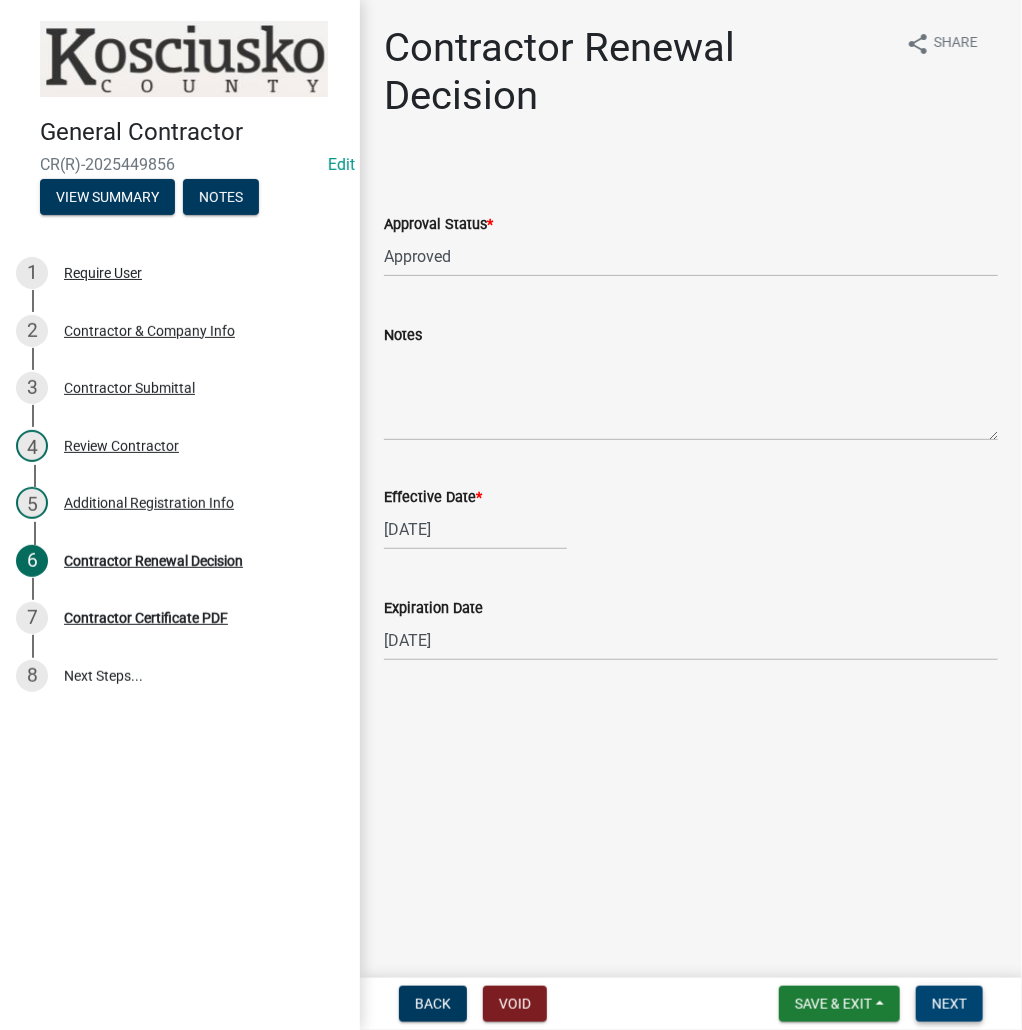 click on "Next" at bounding box center (949, 1004) 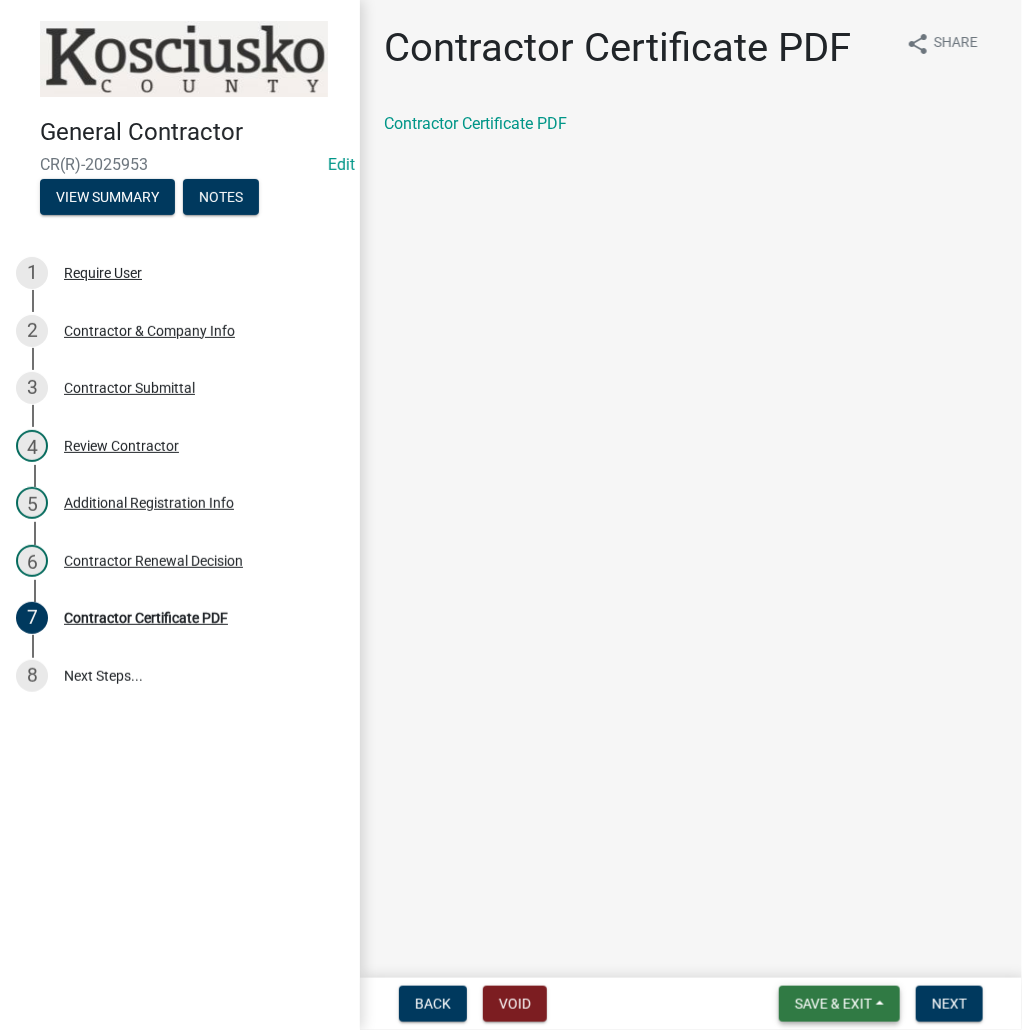 click on "Save & Exit" at bounding box center [833, 1004] 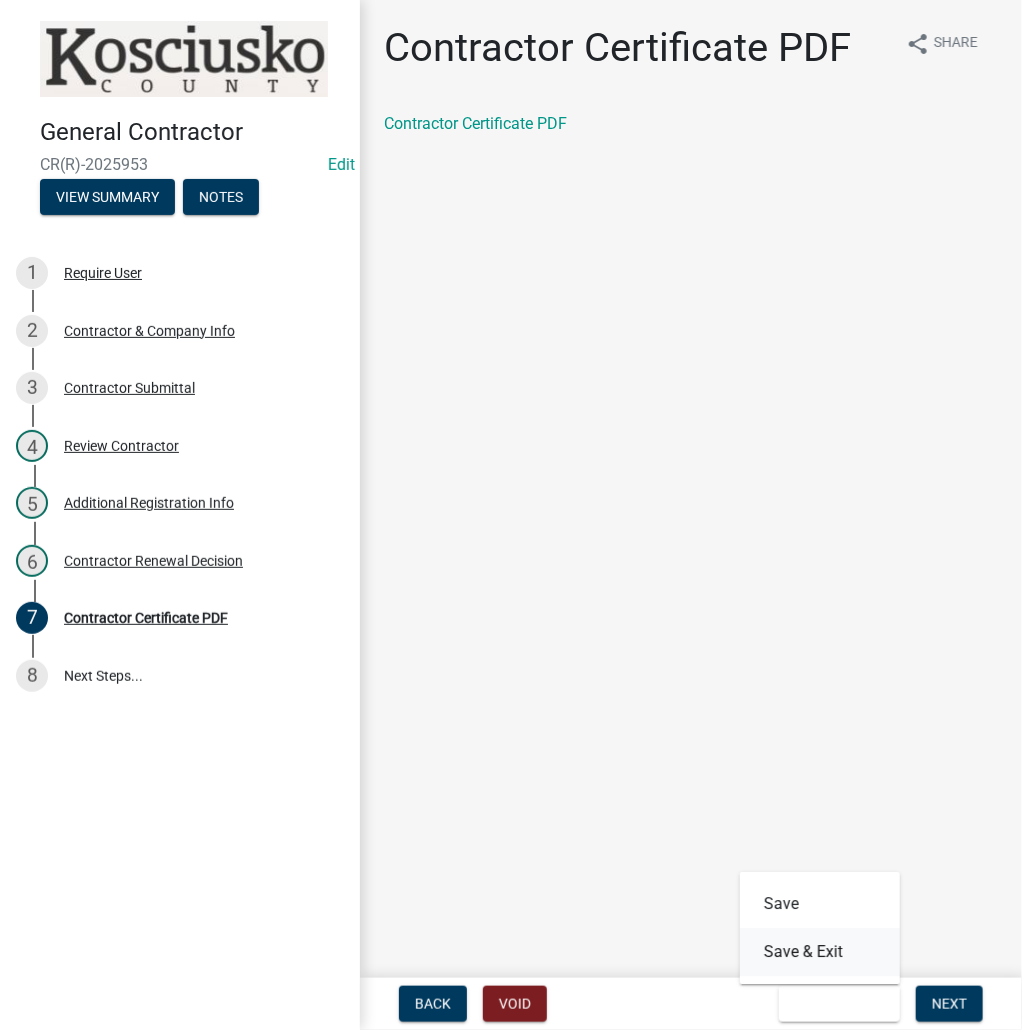 click on "Save & Exit" at bounding box center [820, 952] 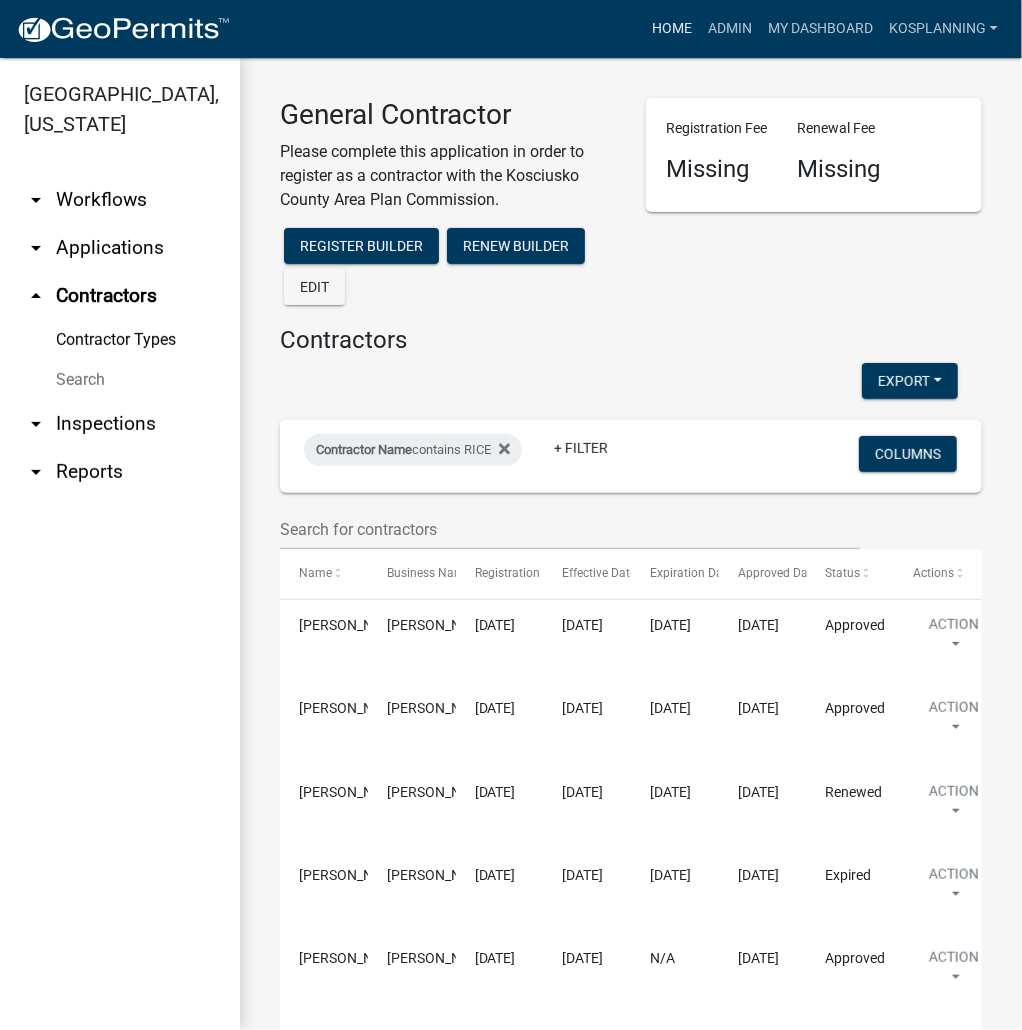click on "Home" at bounding box center [672, 29] 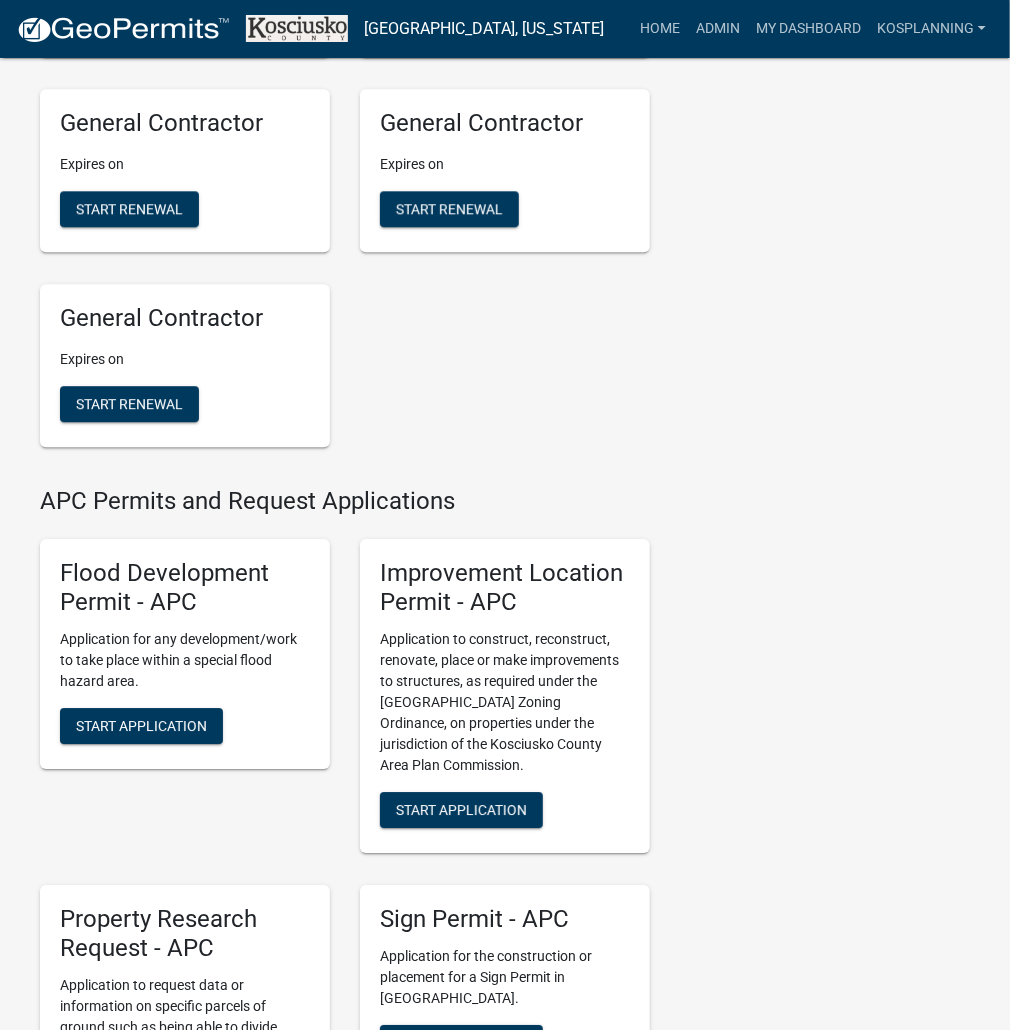 scroll, scrollTop: 1920, scrollLeft: 0, axis: vertical 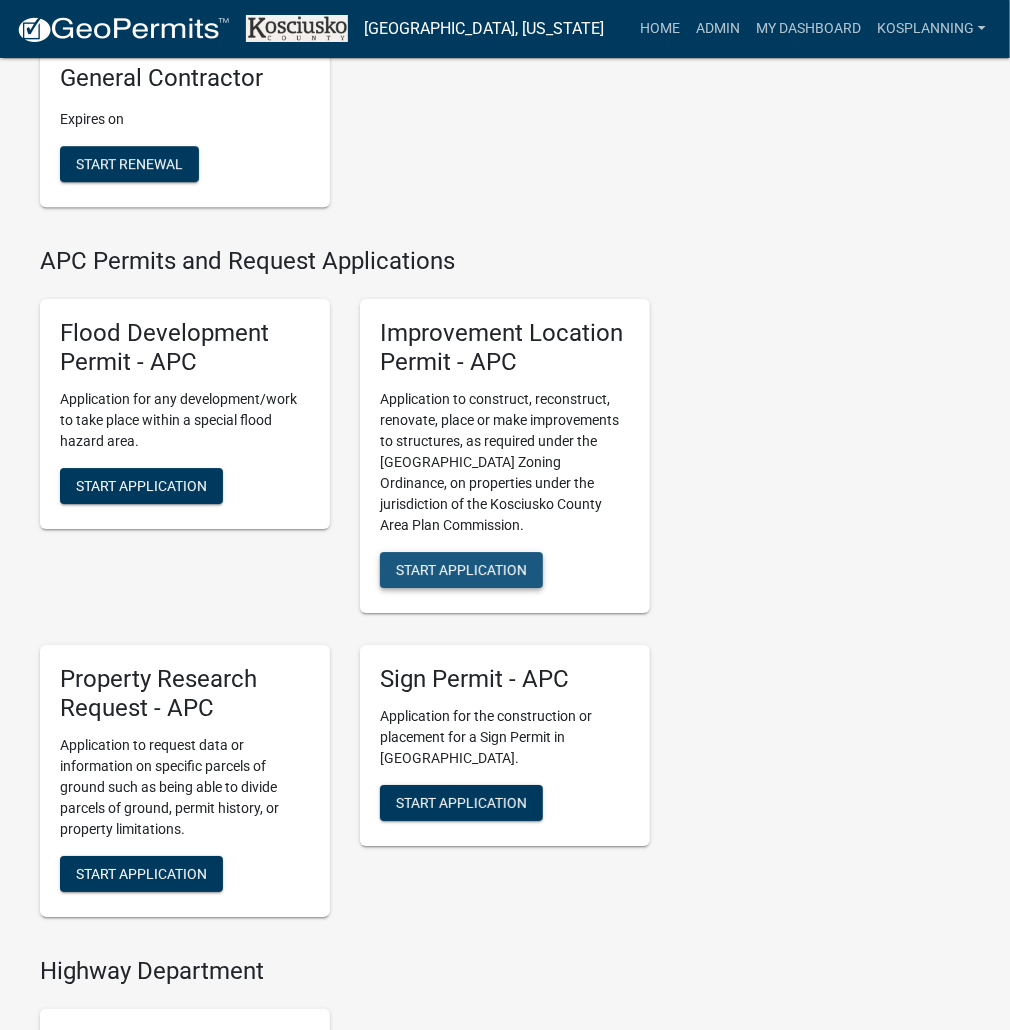 click on "Start Application" at bounding box center [461, 570] 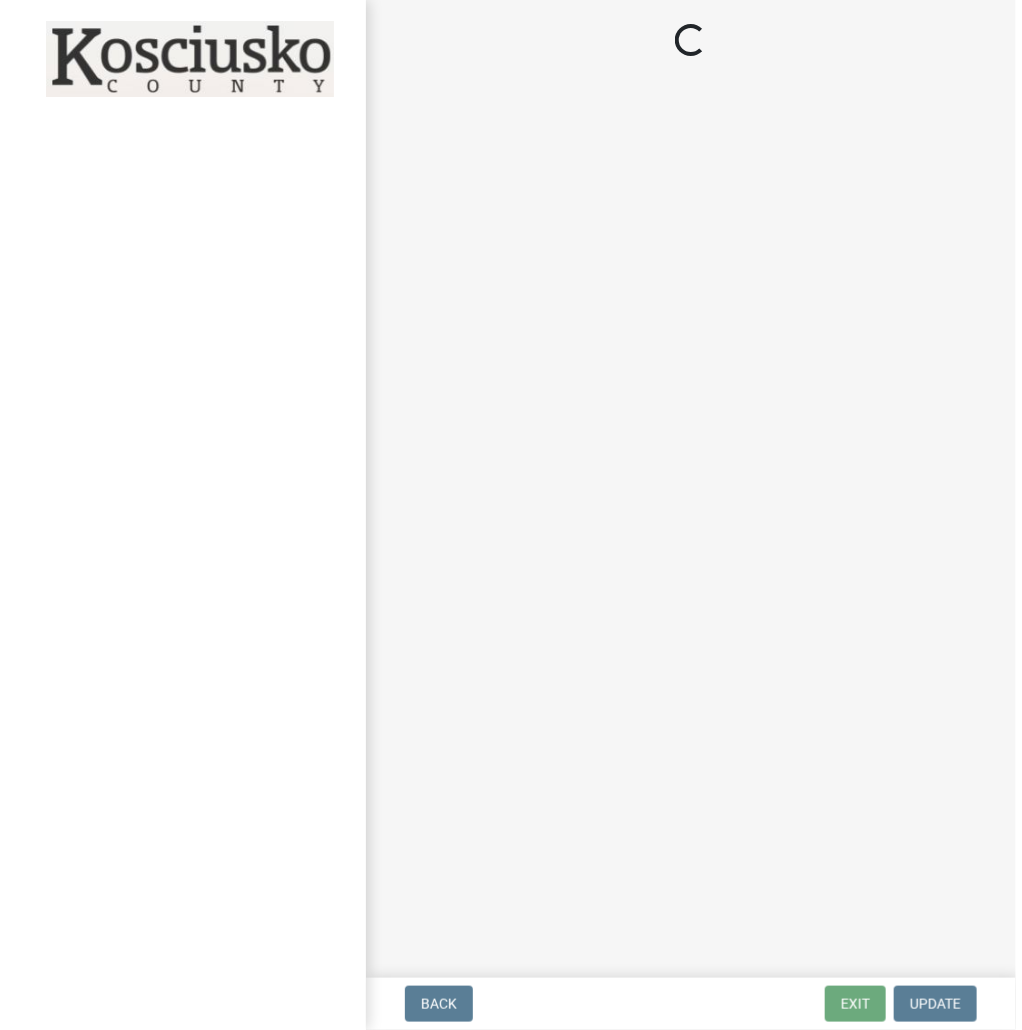 scroll, scrollTop: 0, scrollLeft: 0, axis: both 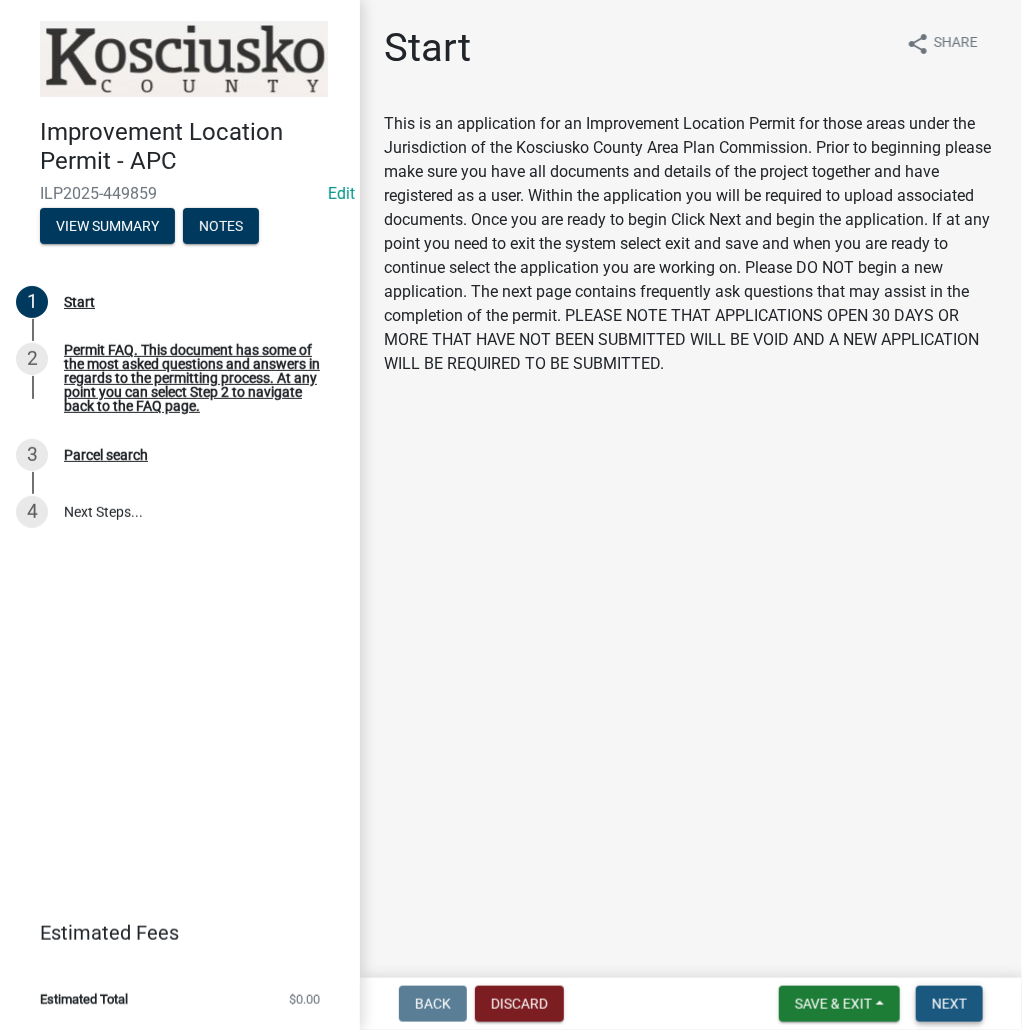 click on "Next" at bounding box center [949, 1004] 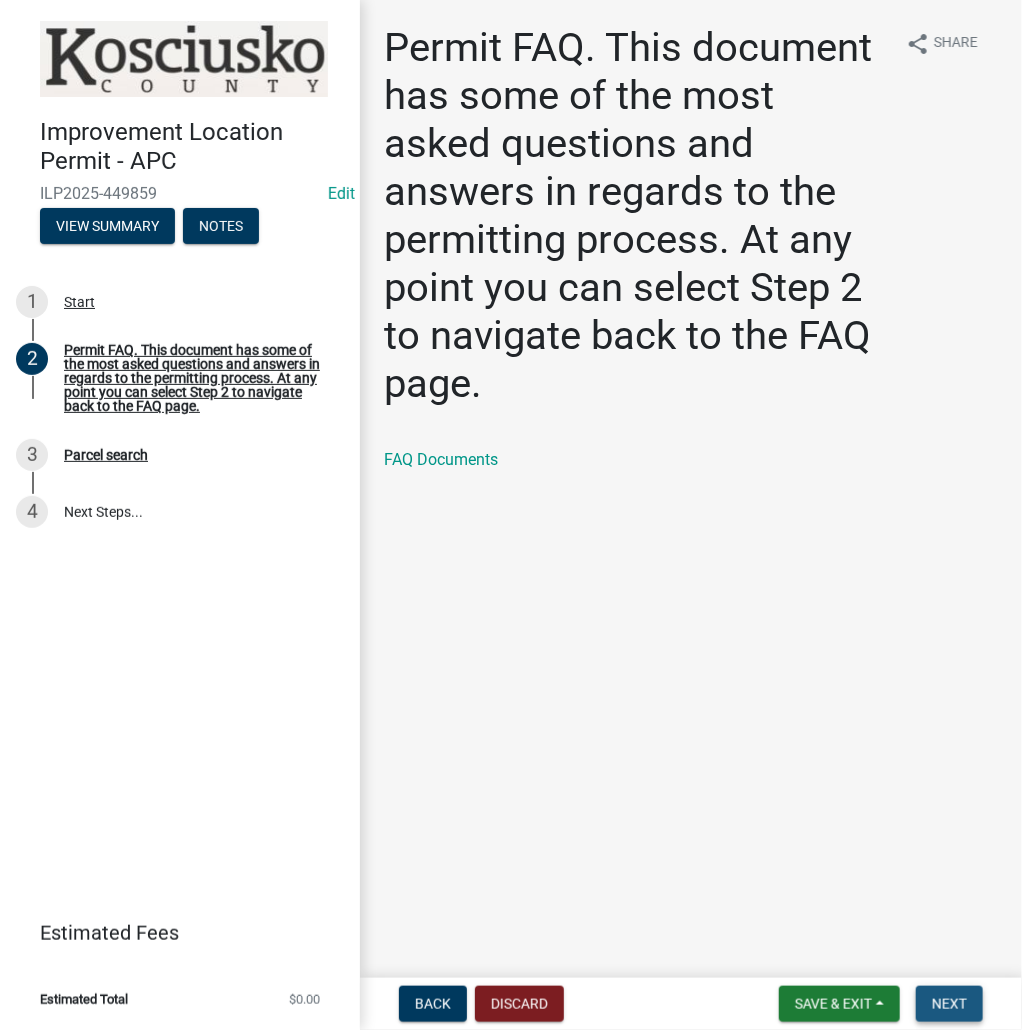 click on "Next" at bounding box center [949, 1004] 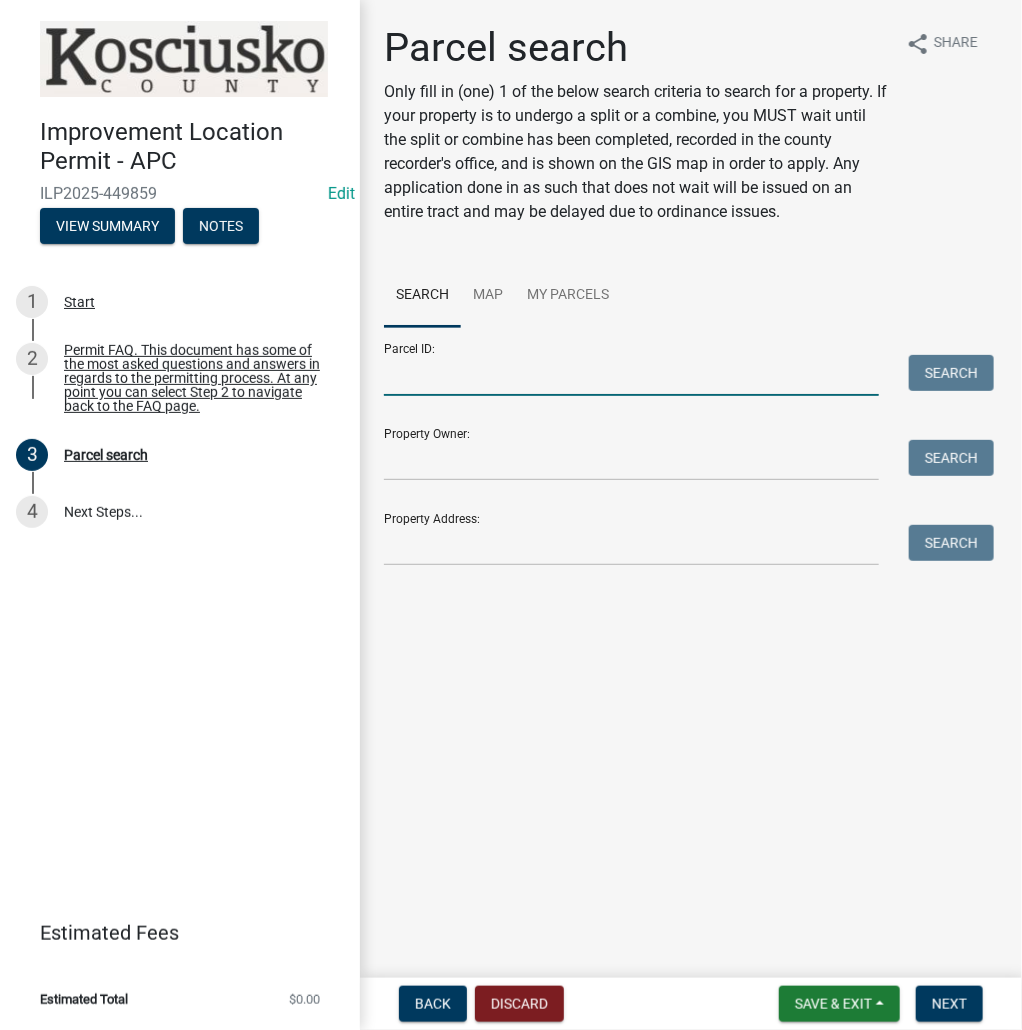 click on "Parcel ID:" at bounding box center [631, 375] 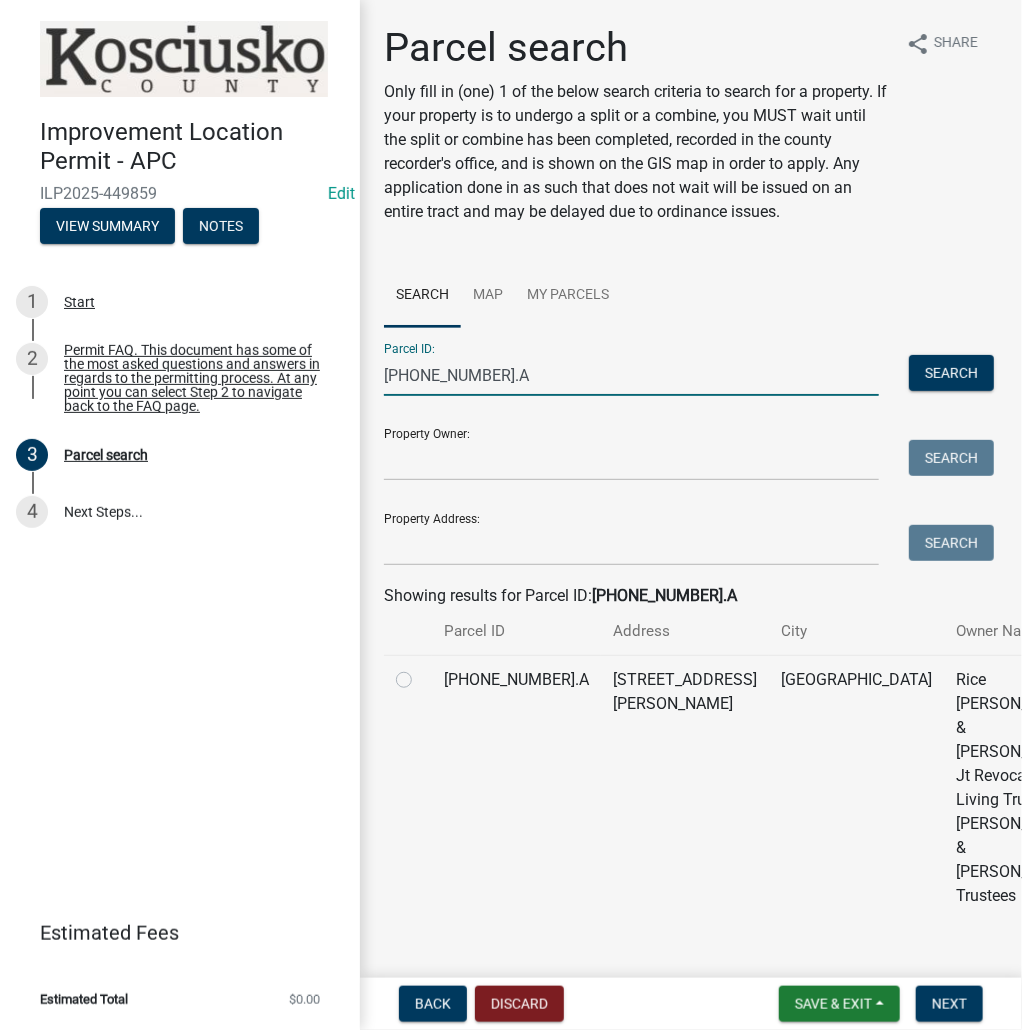 type on "[PHONE_NUMBER].A" 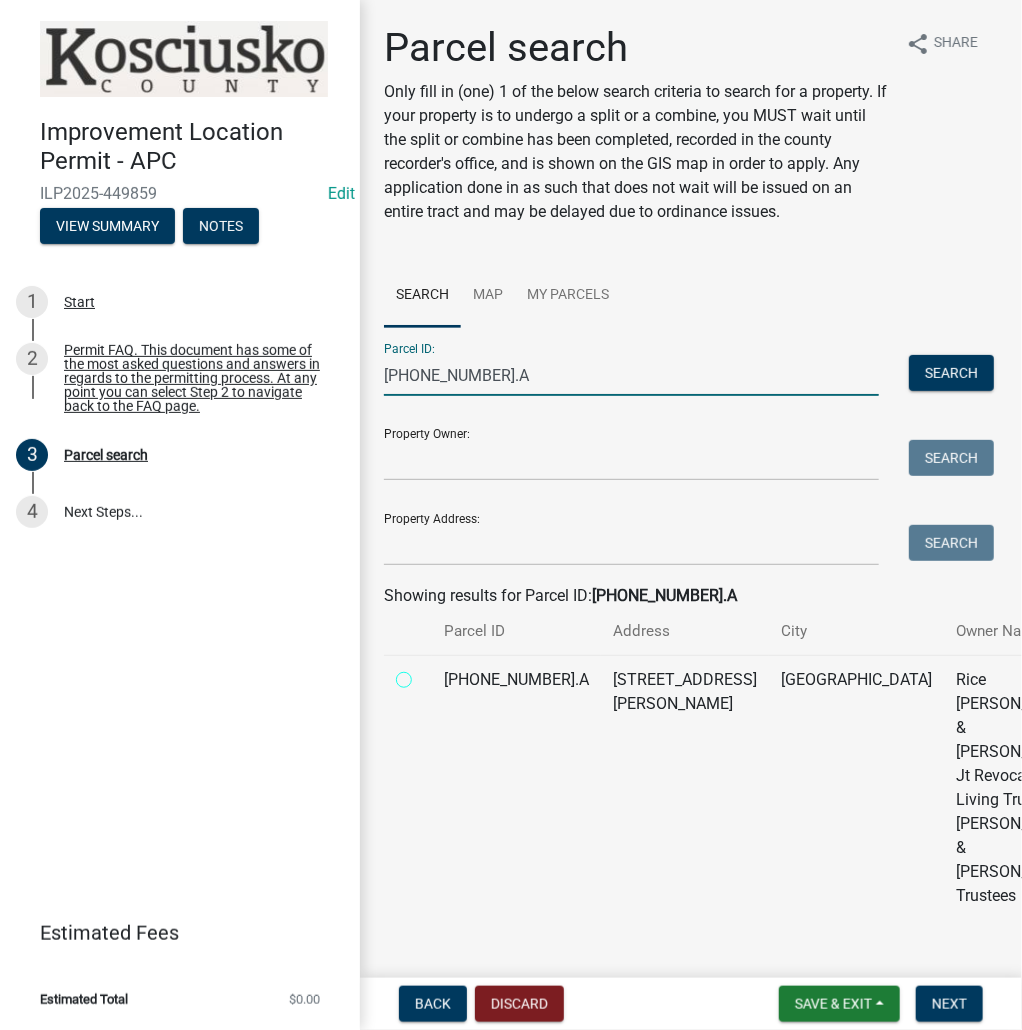radio on "true" 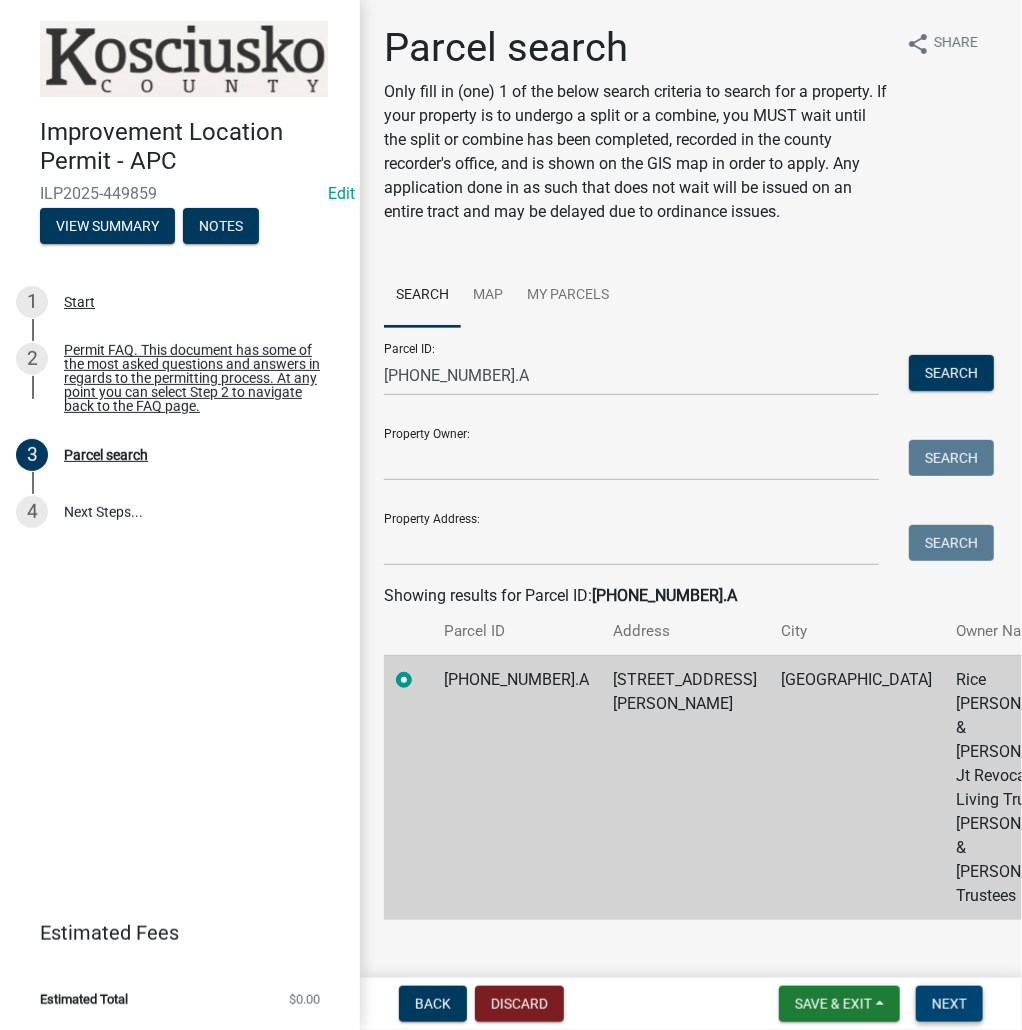 click on "Next" at bounding box center [949, 1004] 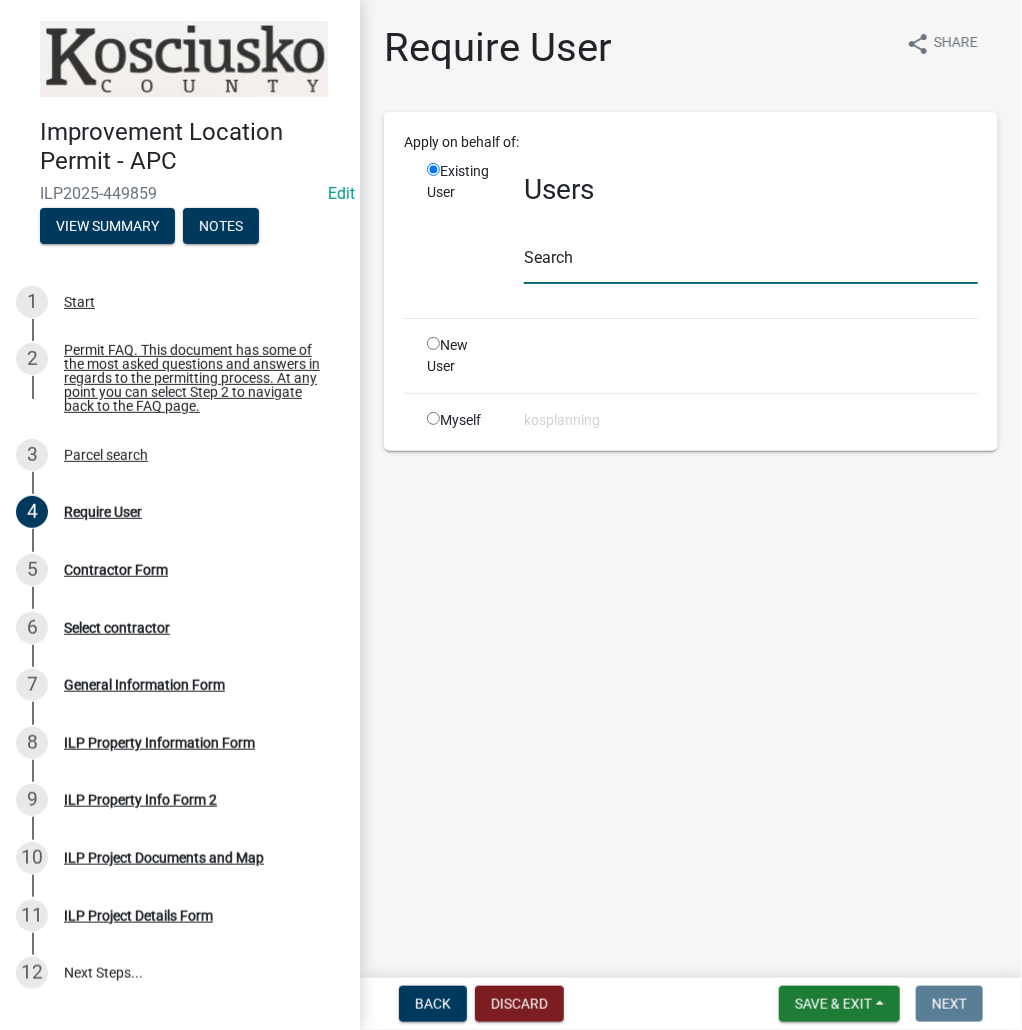 click 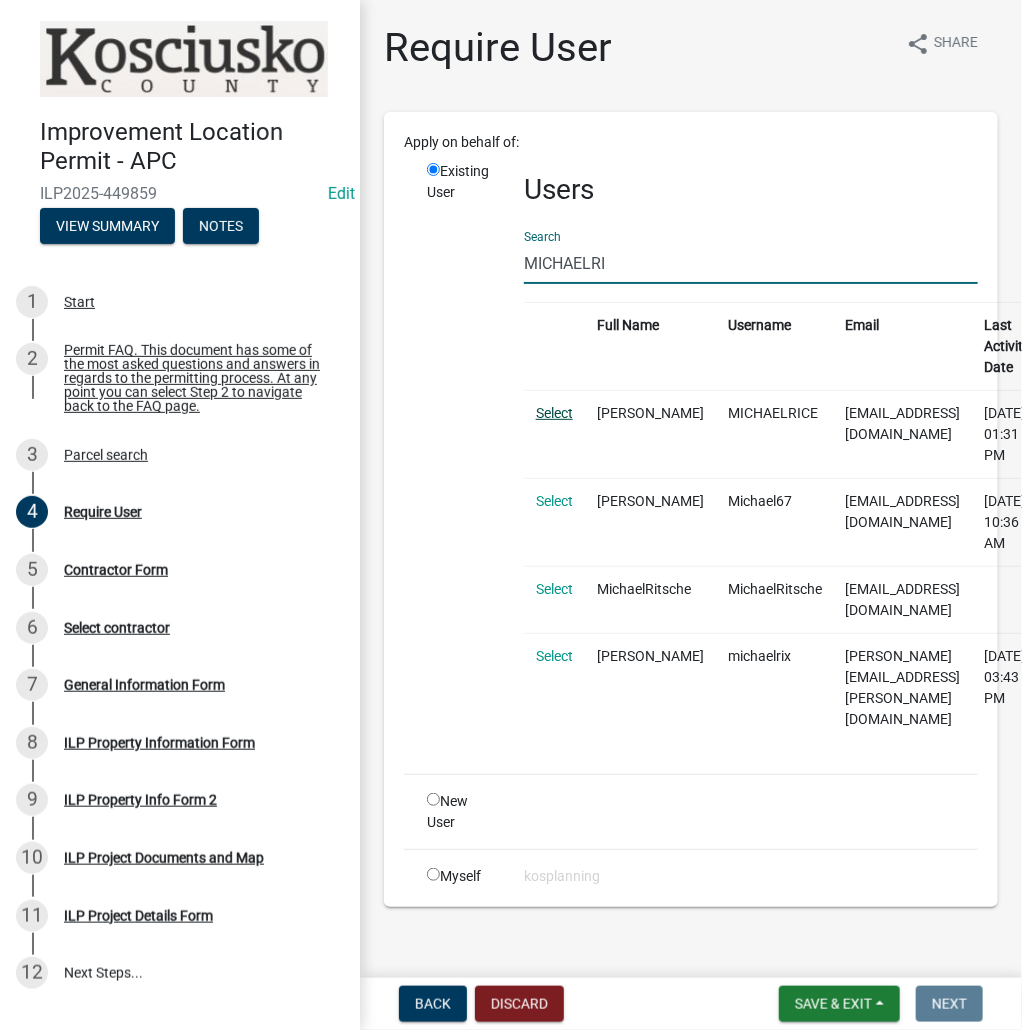 type on "MICHAELRI" 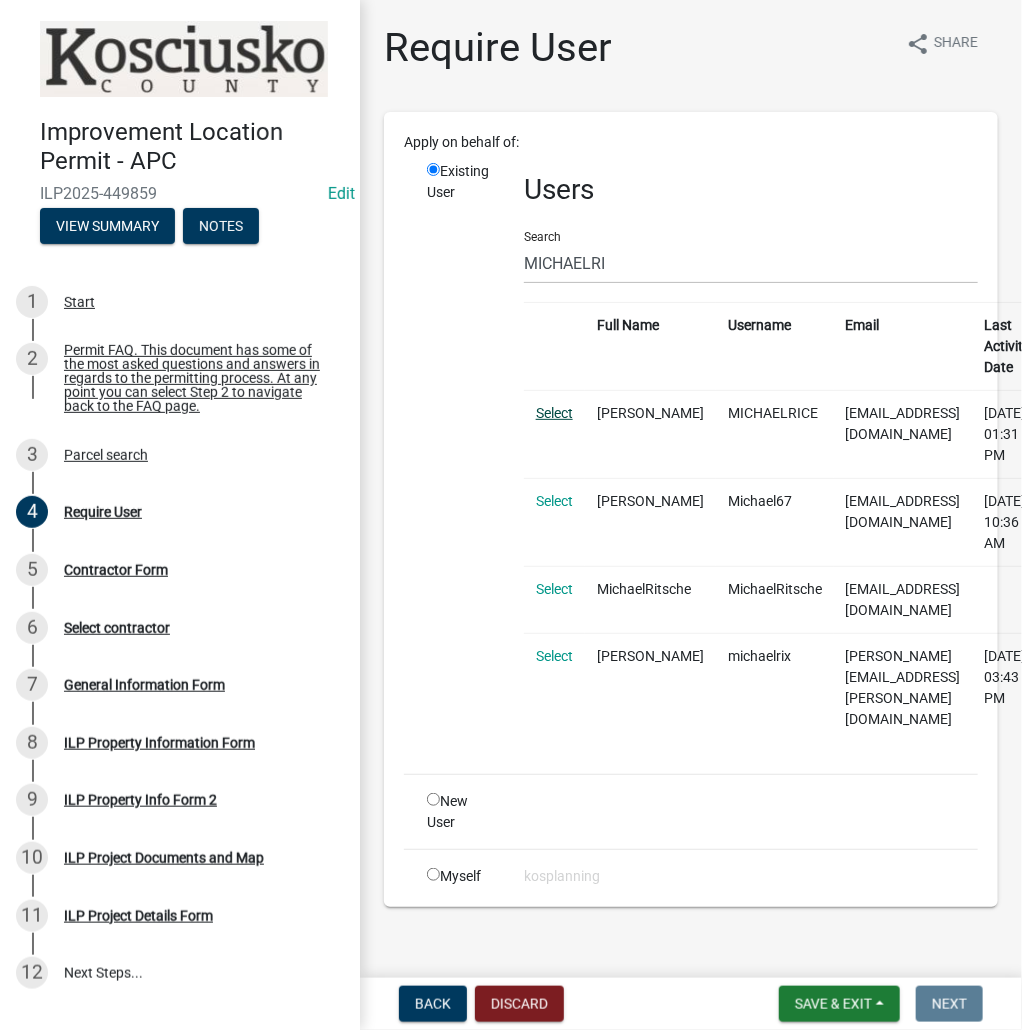 click on "Select" 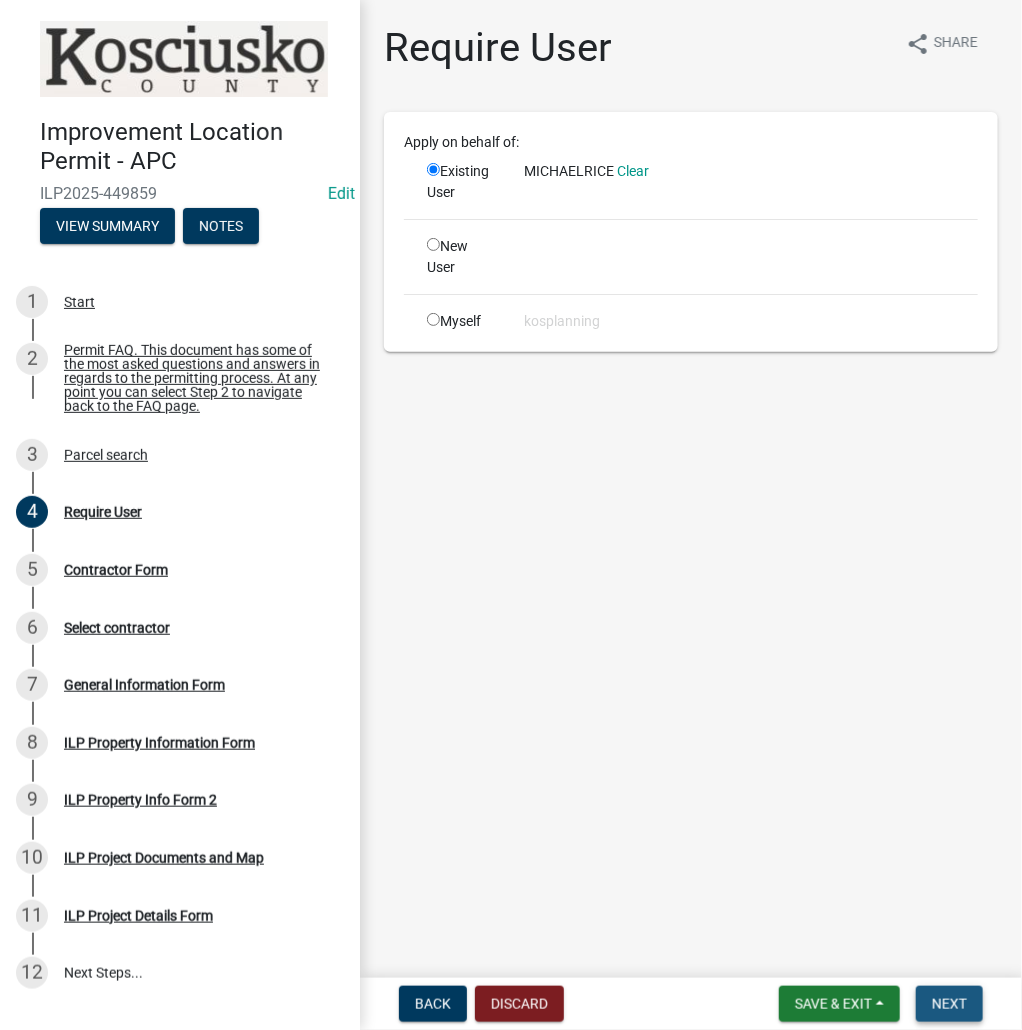 click on "Next" at bounding box center [949, 1004] 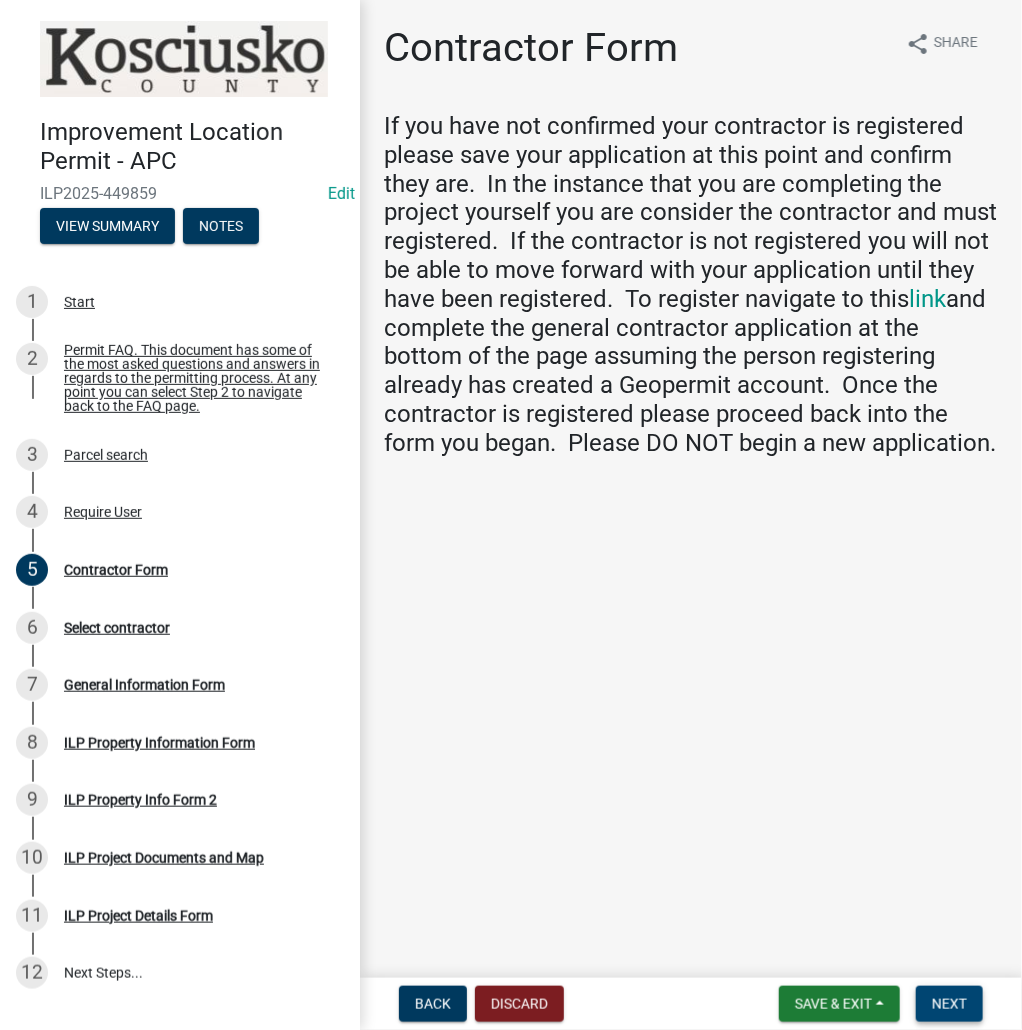 click on "Next" at bounding box center (949, 1004) 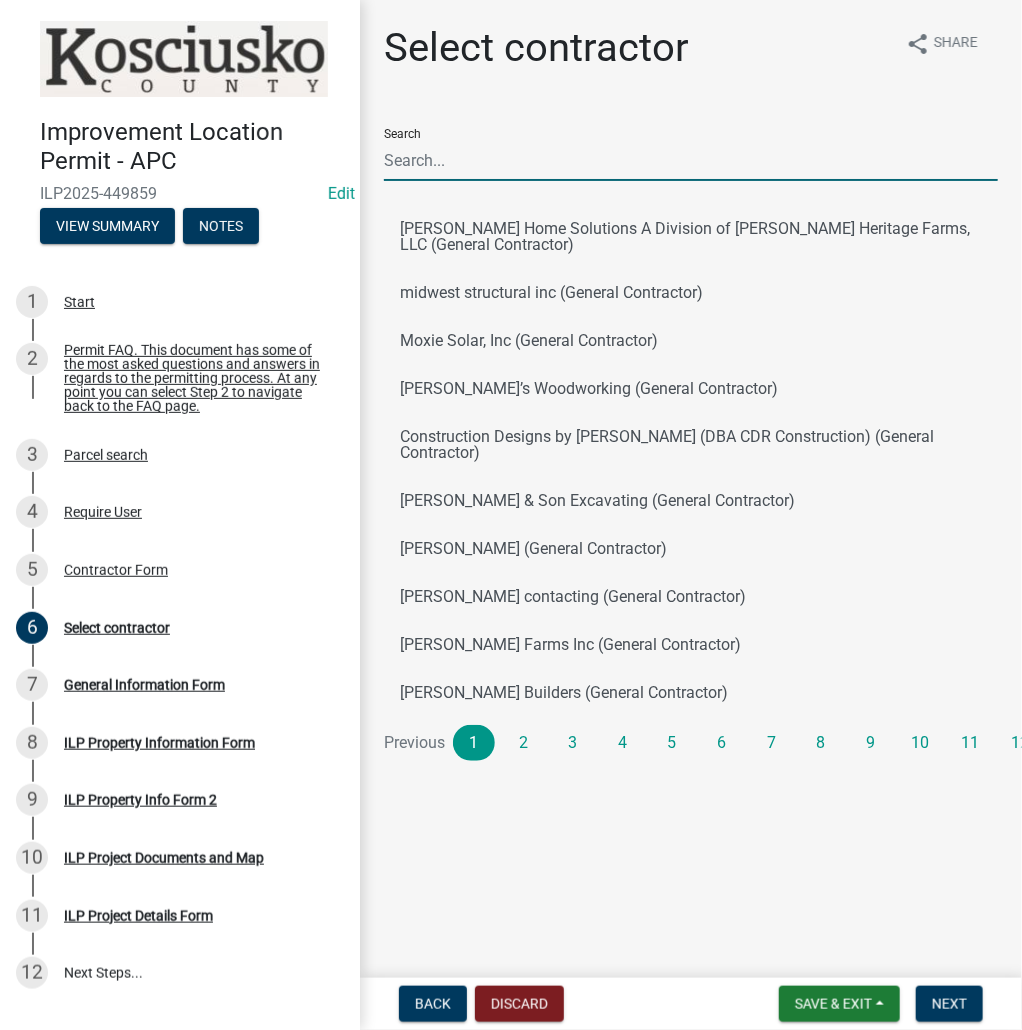 click on "Search" at bounding box center (691, 160) 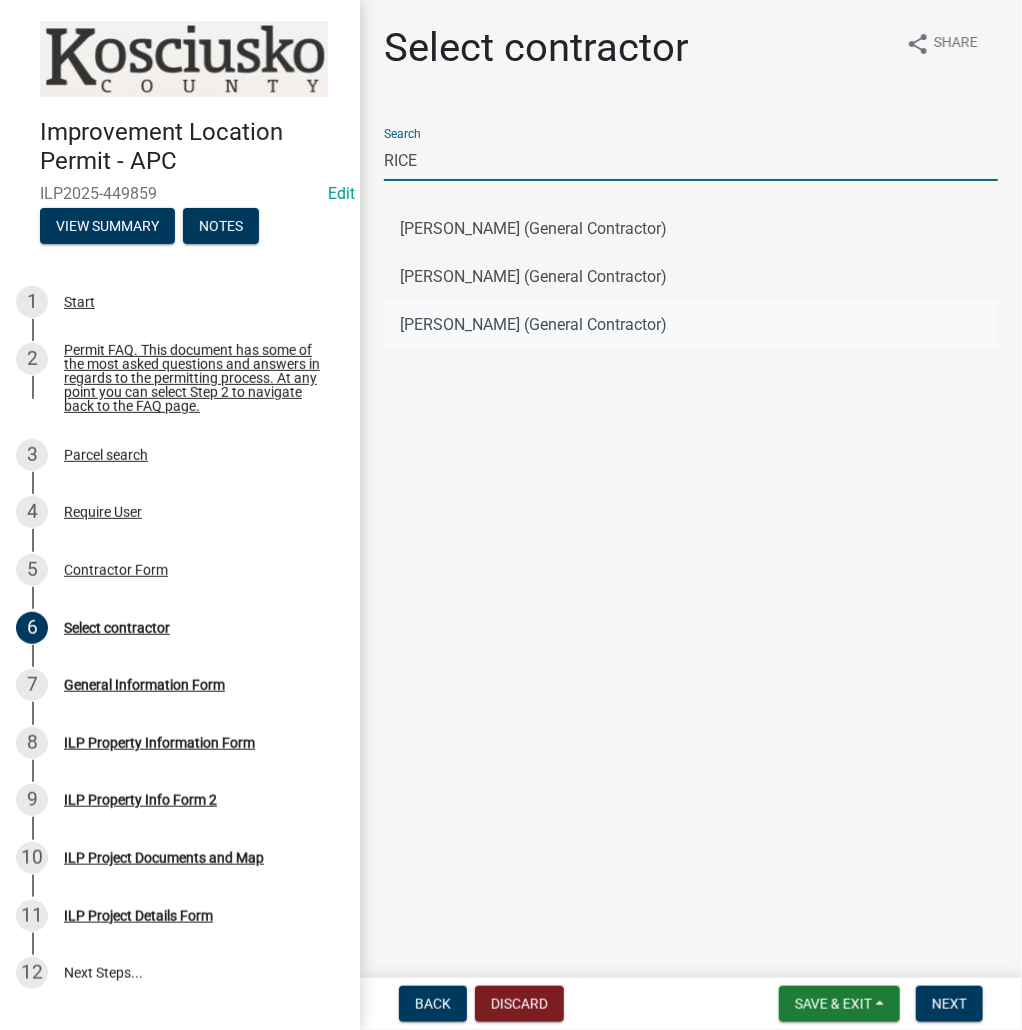 type on "RICE" 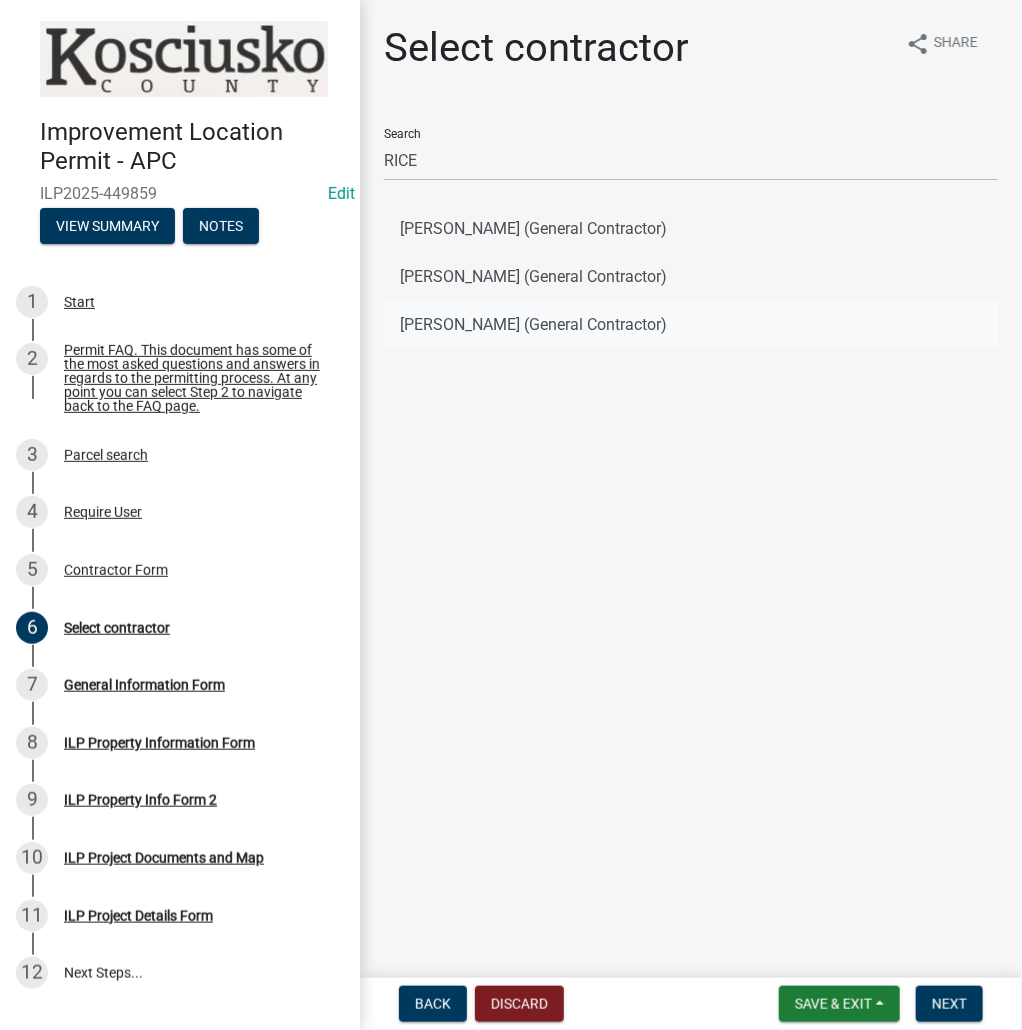 click on "[PERSON_NAME] (General Contractor)" 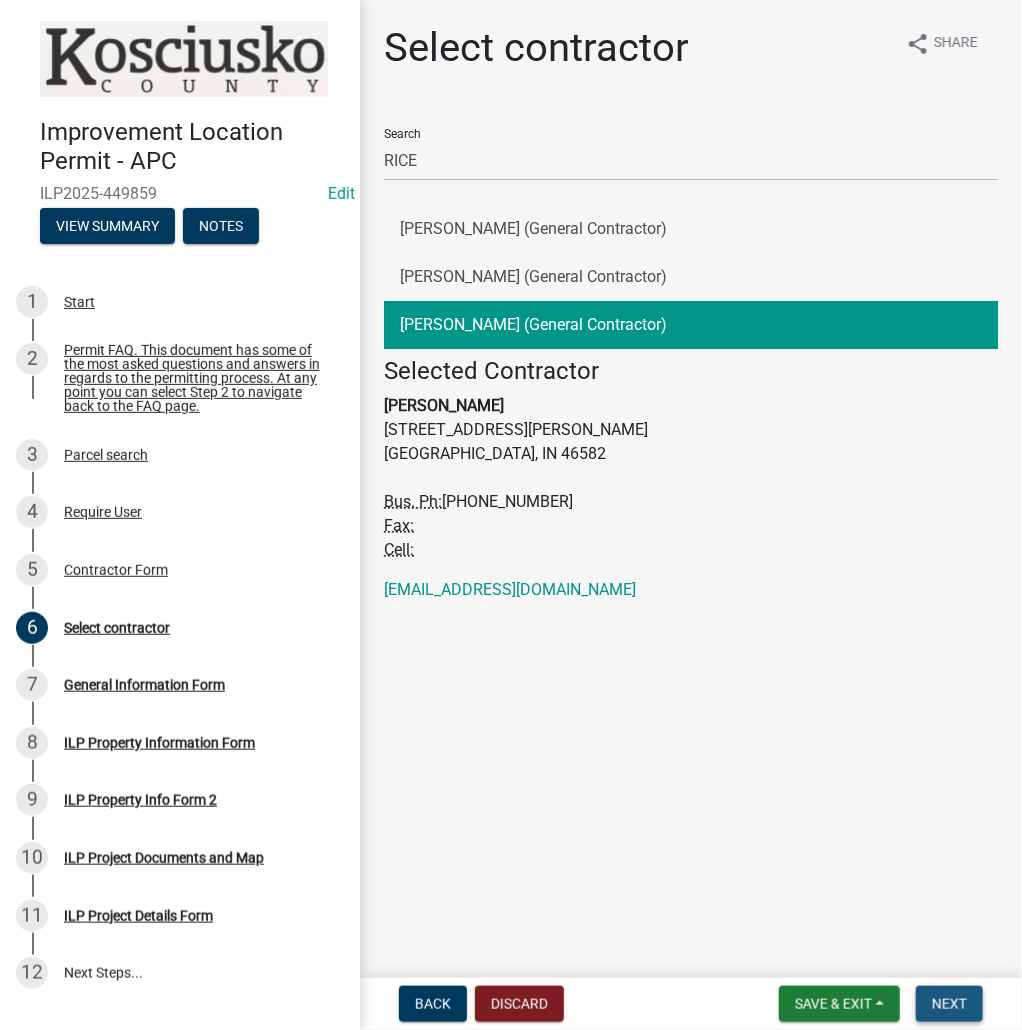click on "Next" at bounding box center (949, 1004) 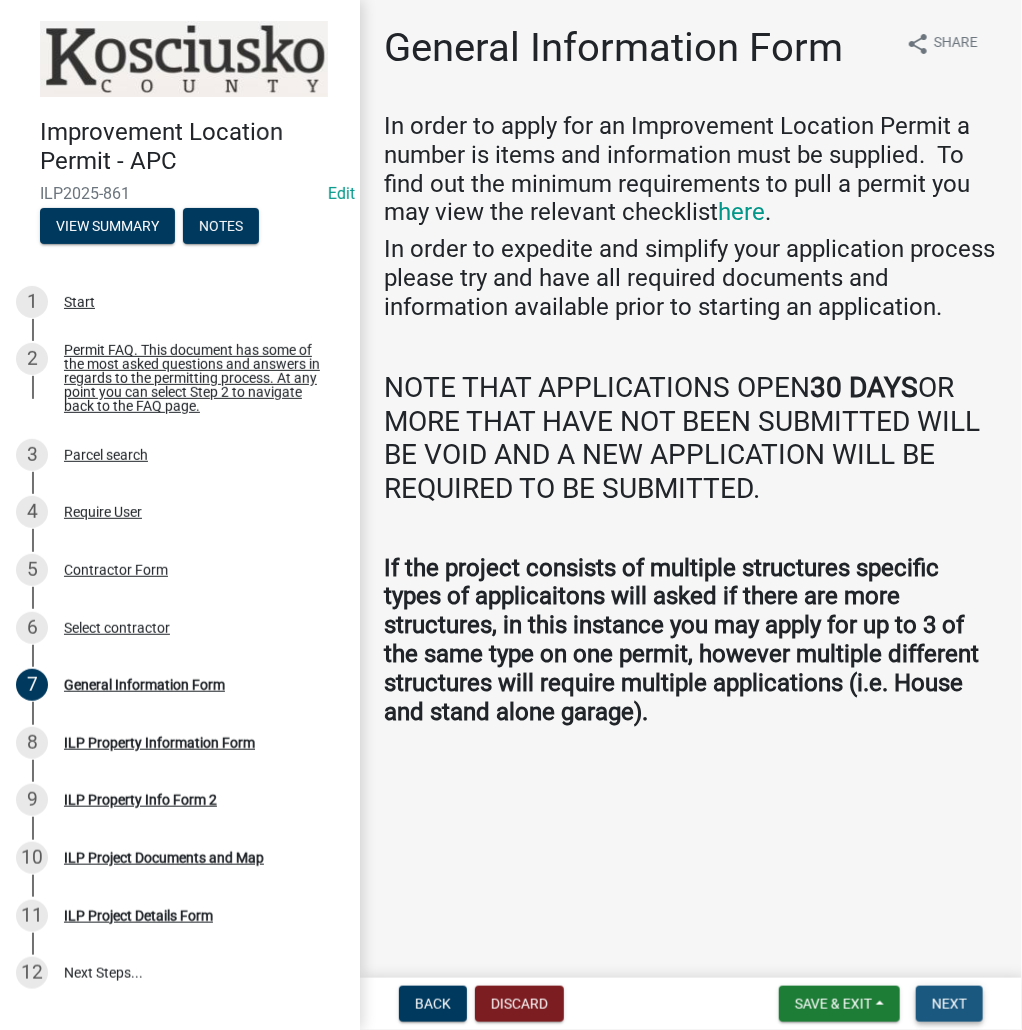 click on "Next" at bounding box center [949, 1004] 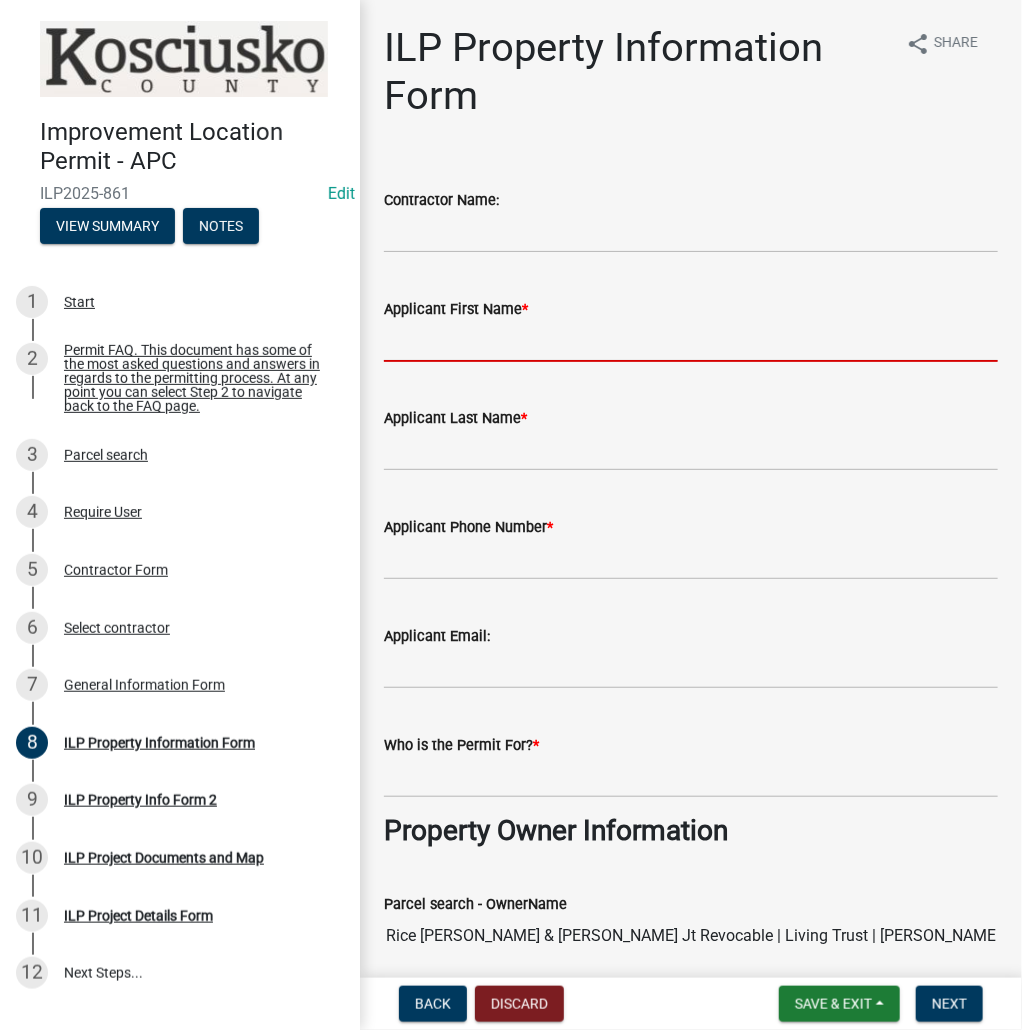 click on "Applicant First Name  *" at bounding box center (691, 341) 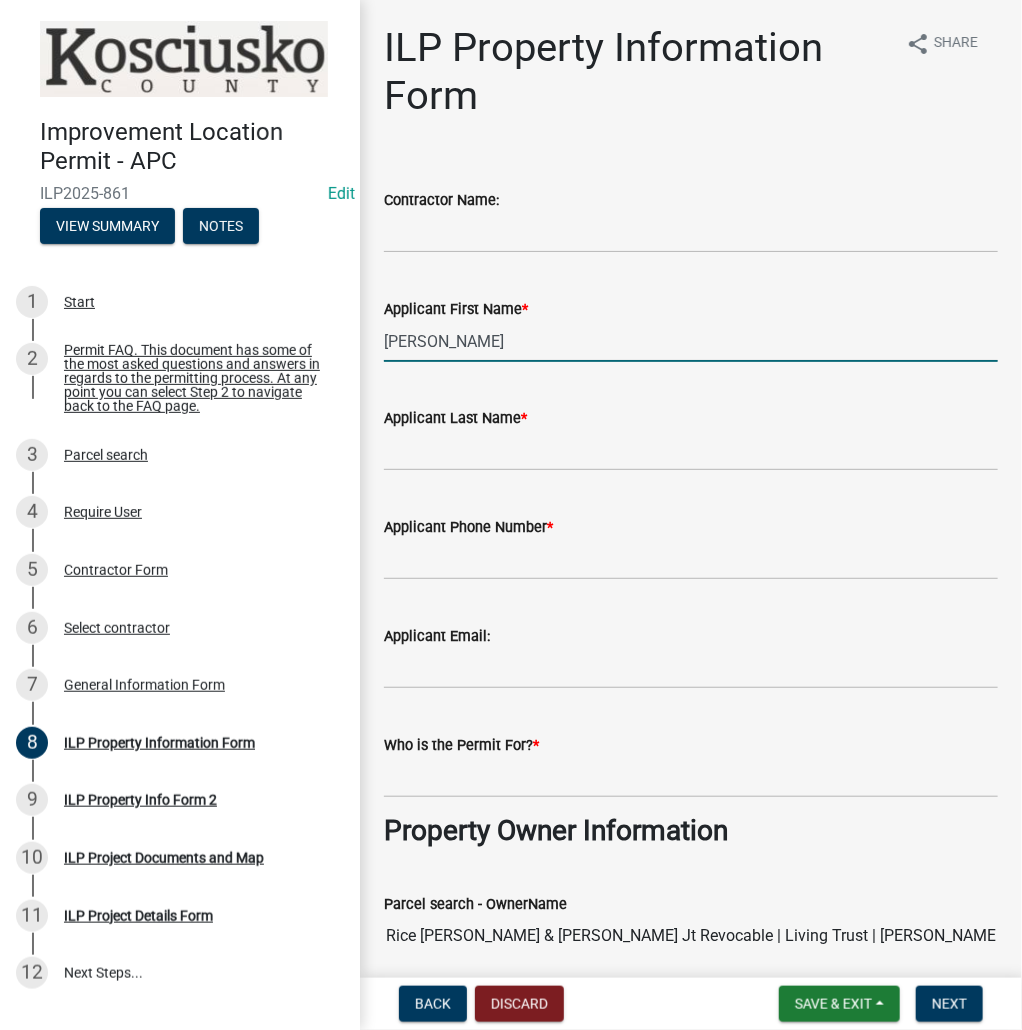 type on "[PERSON_NAME]" 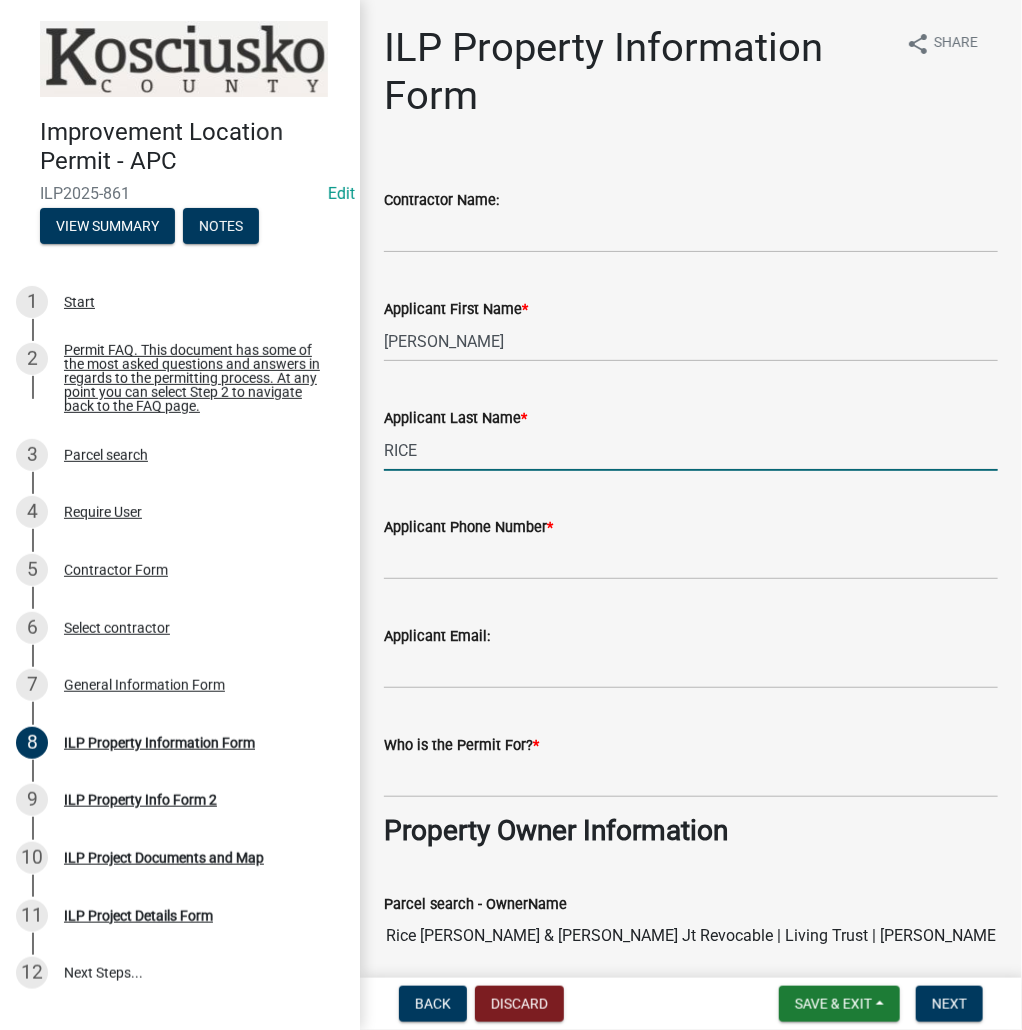 type on "RICE" 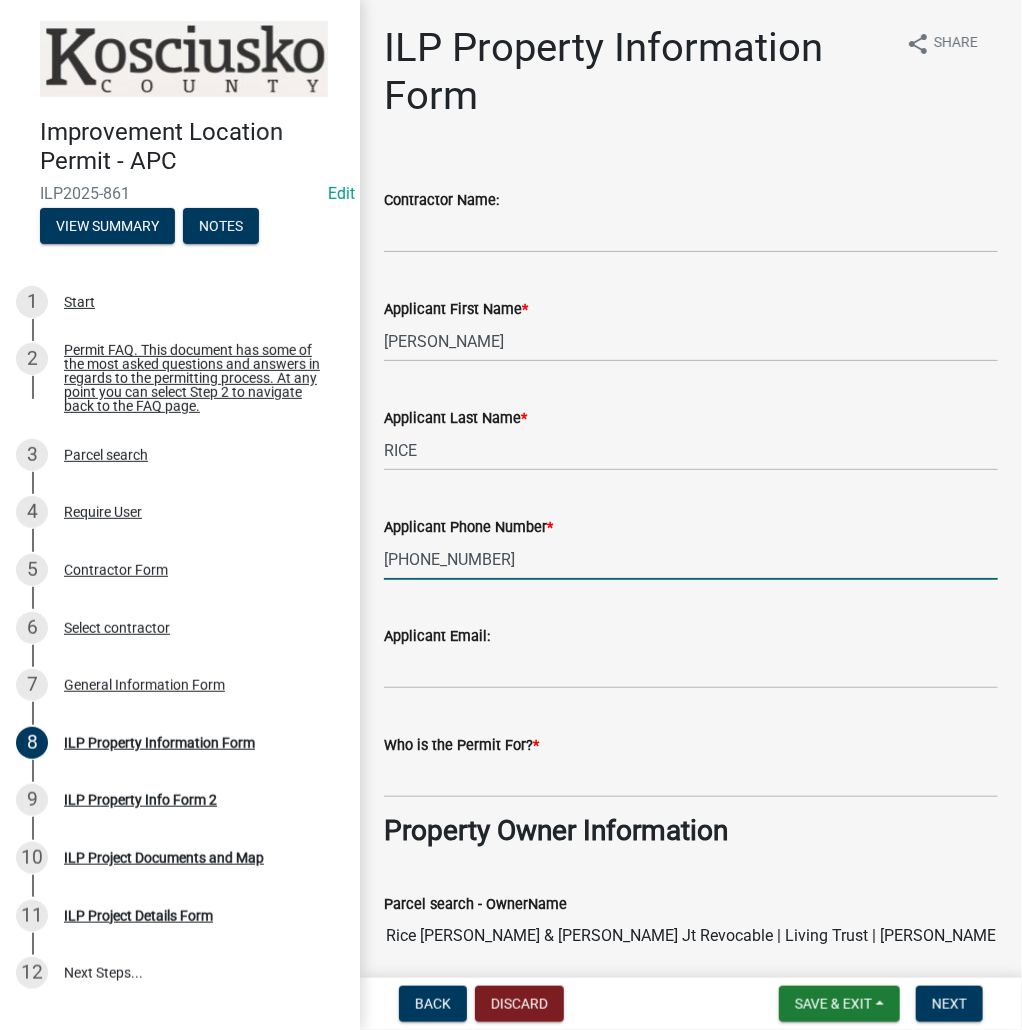 type on "[PHONE_NUMBER]" 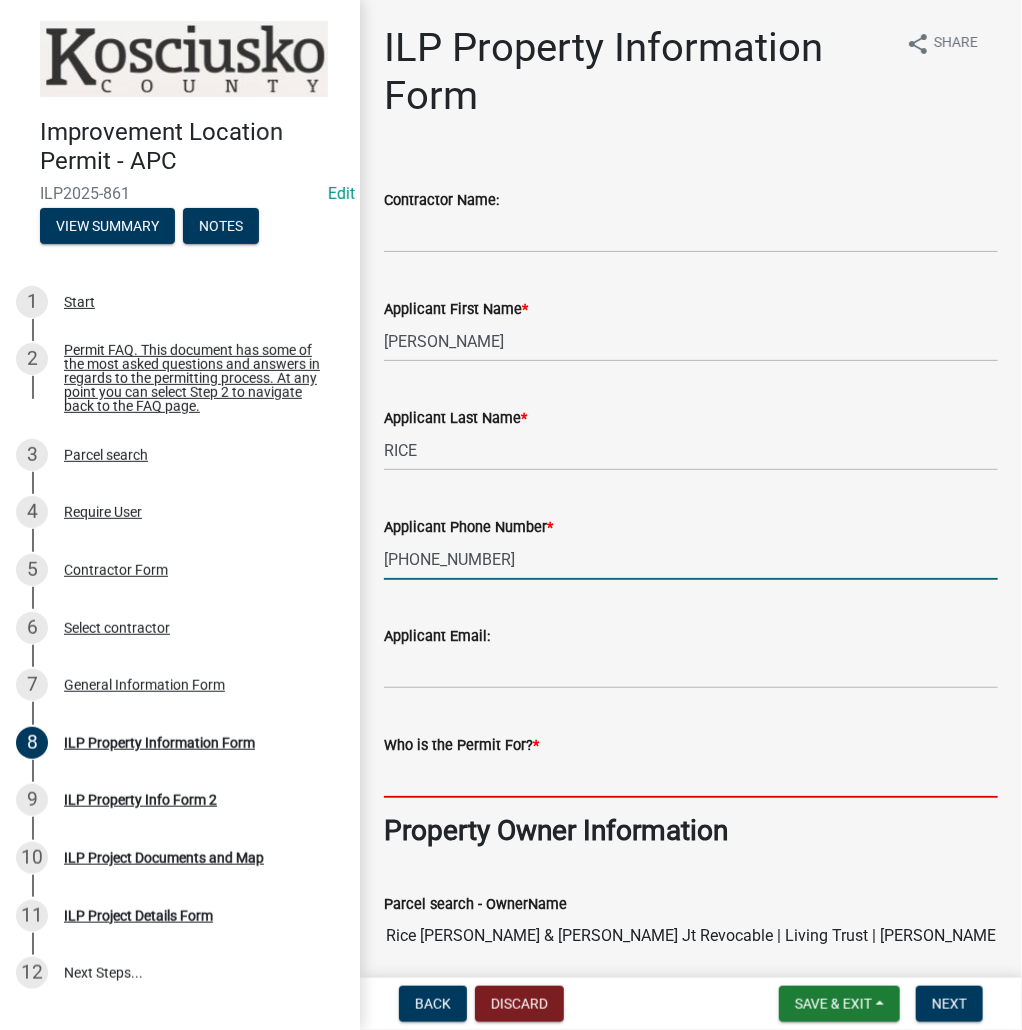 click on "Who is the Permit For?  *" at bounding box center (691, 777) 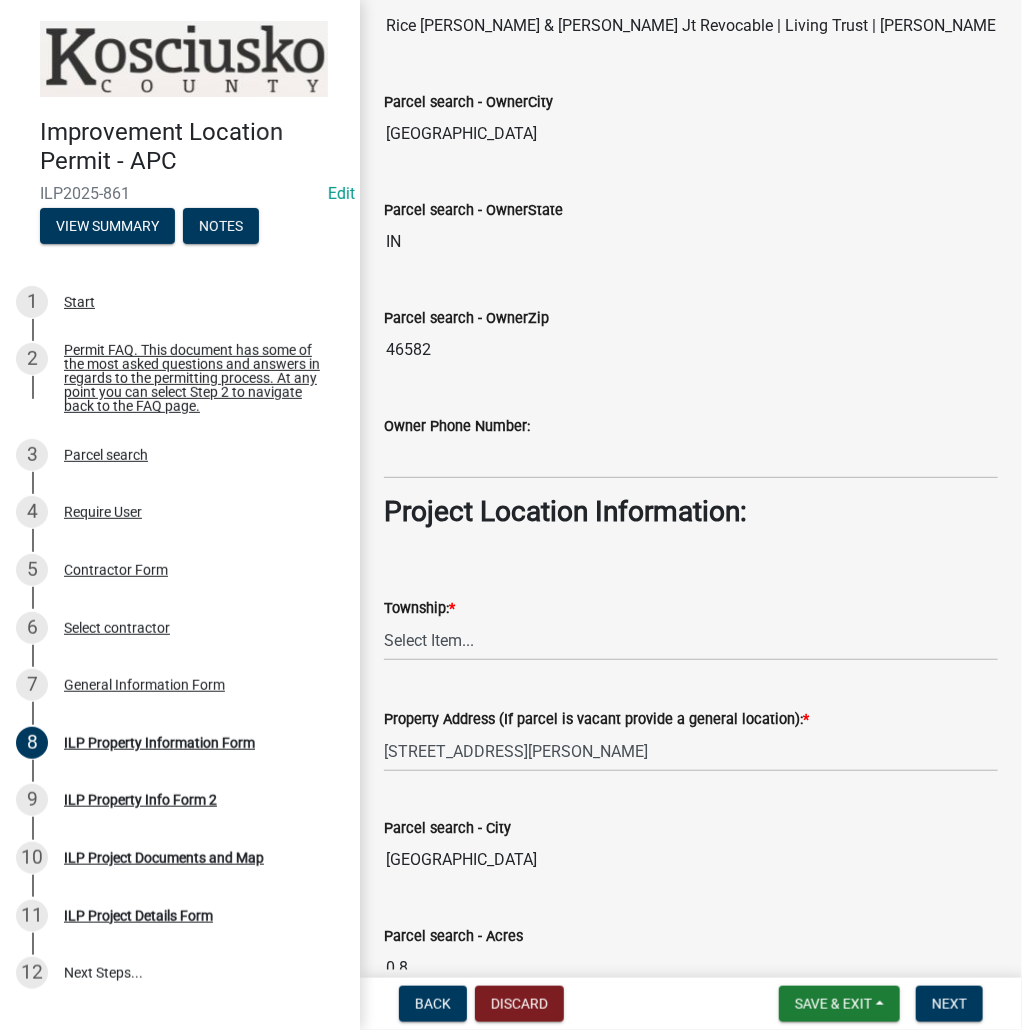 scroll, scrollTop: 1040, scrollLeft: 0, axis: vertical 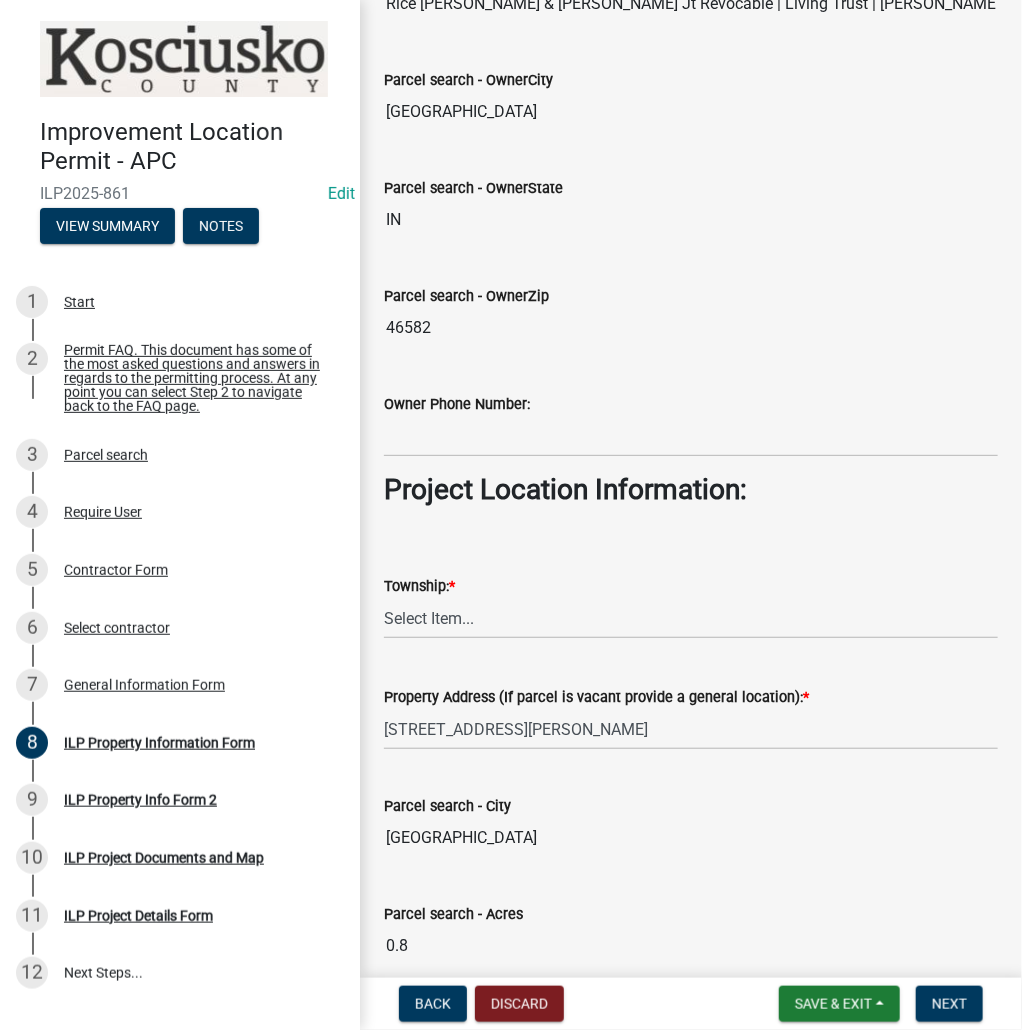 type on "[PERSON_NAME]" 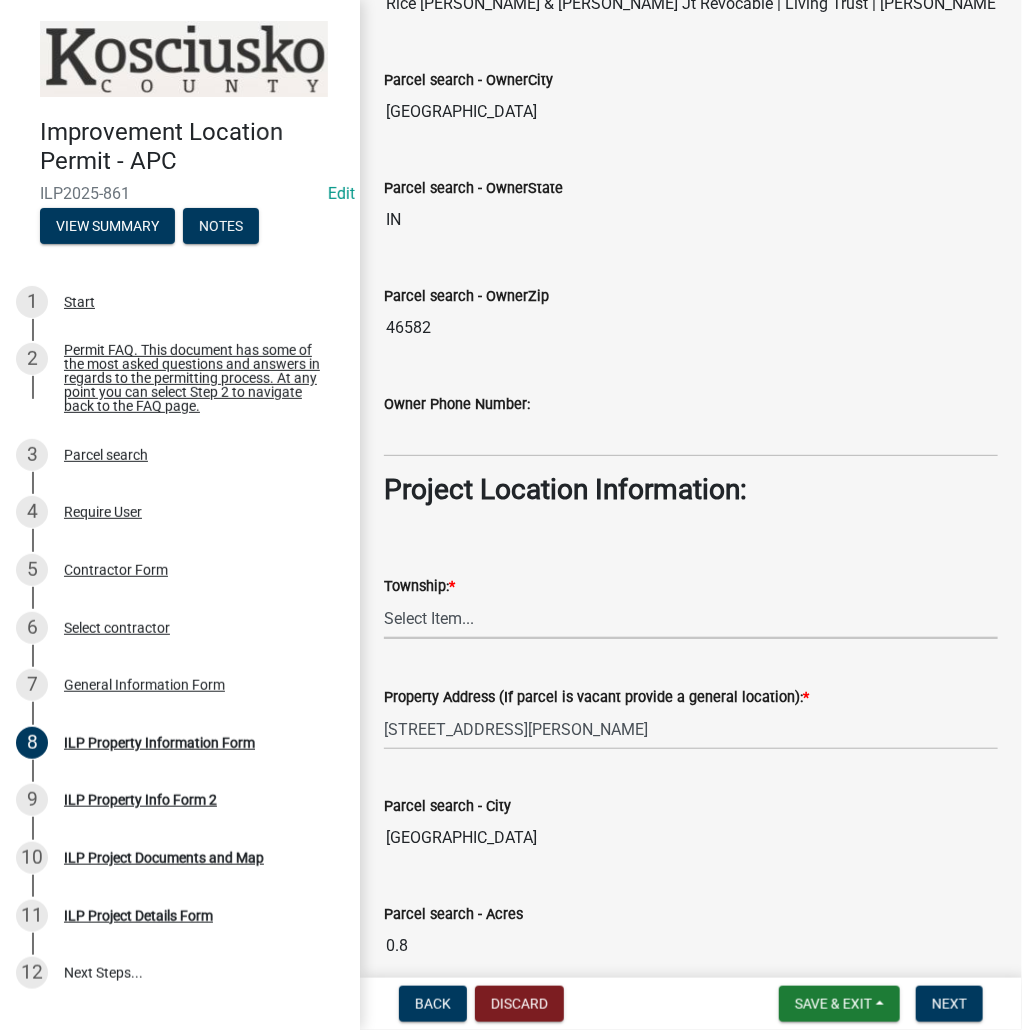 click on "Select Item...   [PERSON_NAME] - Elkhart Co   Clay   Etna   [GEOGRAPHIC_DATA][PERSON_NAME]   [PERSON_NAME][GEOGRAPHIC_DATA]   [GEOGRAPHIC_DATA]   [GEOGRAPHIC_DATA]   [GEOGRAPHIC_DATA][PERSON_NAME][GEOGRAPHIC_DATA]   [GEOGRAPHIC_DATA]   [GEOGRAPHIC_DATA] Creek   [GEOGRAPHIC_DATA] [GEOGRAPHIC_DATA]   [US_STATE][PERSON_NAME]" at bounding box center (691, 618) 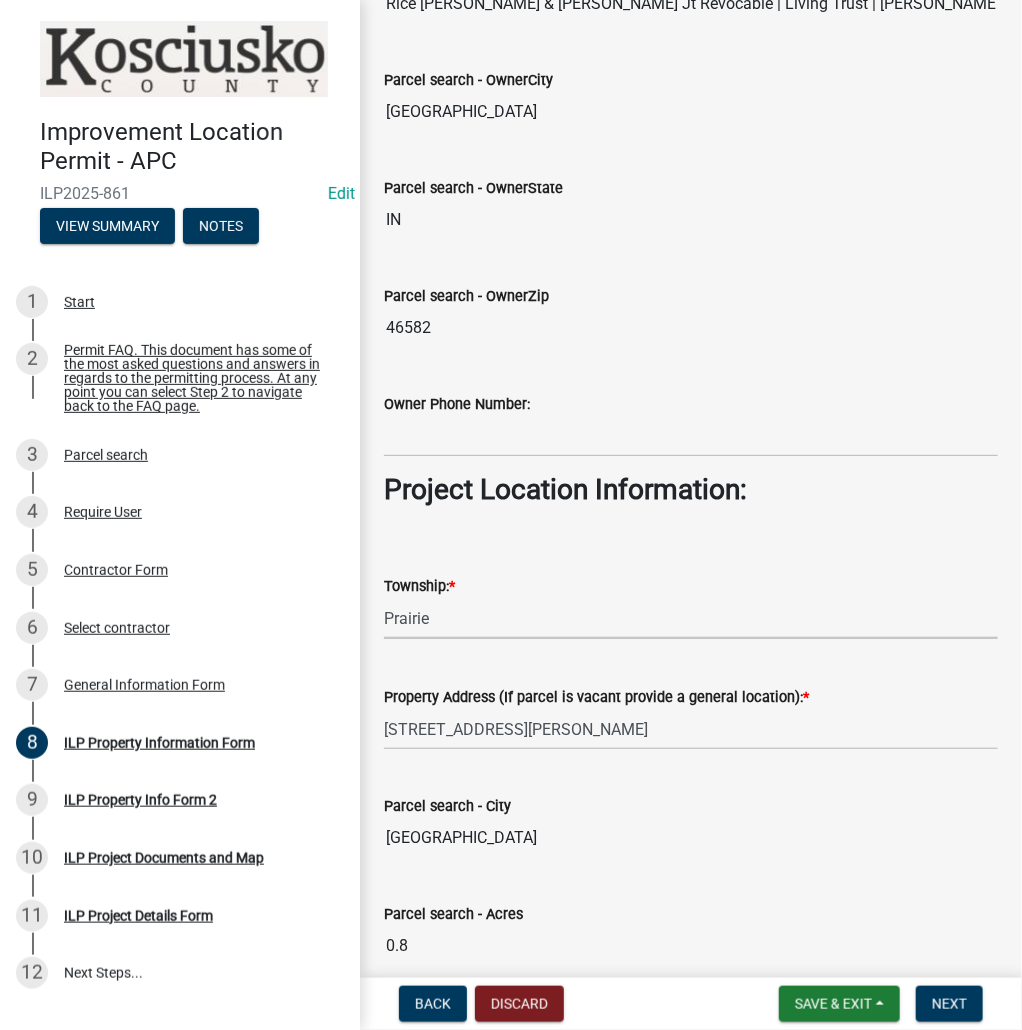 click on "Select Item...   [PERSON_NAME] - Elkhart Co   Clay   Etna   [GEOGRAPHIC_DATA][PERSON_NAME]   [PERSON_NAME][GEOGRAPHIC_DATA]   [GEOGRAPHIC_DATA]   [GEOGRAPHIC_DATA]   [GEOGRAPHIC_DATA][PERSON_NAME][GEOGRAPHIC_DATA]   [GEOGRAPHIC_DATA]   [GEOGRAPHIC_DATA] Creek   [GEOGRAPHIC_DATA] [GEOGRAPHIC_DATA]   [US_STATE][PERSON_NAME]" at bounding box center [691, 618] 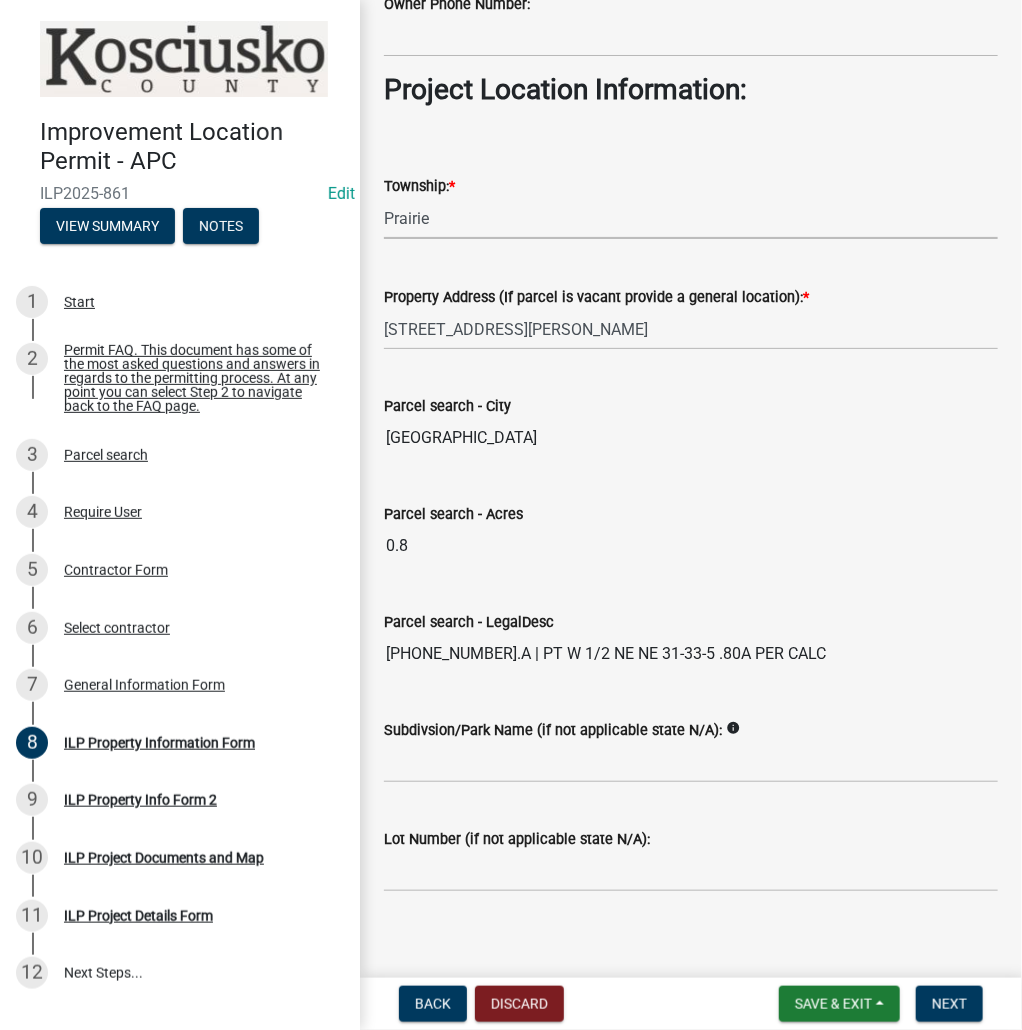 scroll, scrollTop: 1452, scrollLeft: 0, axis: vertical 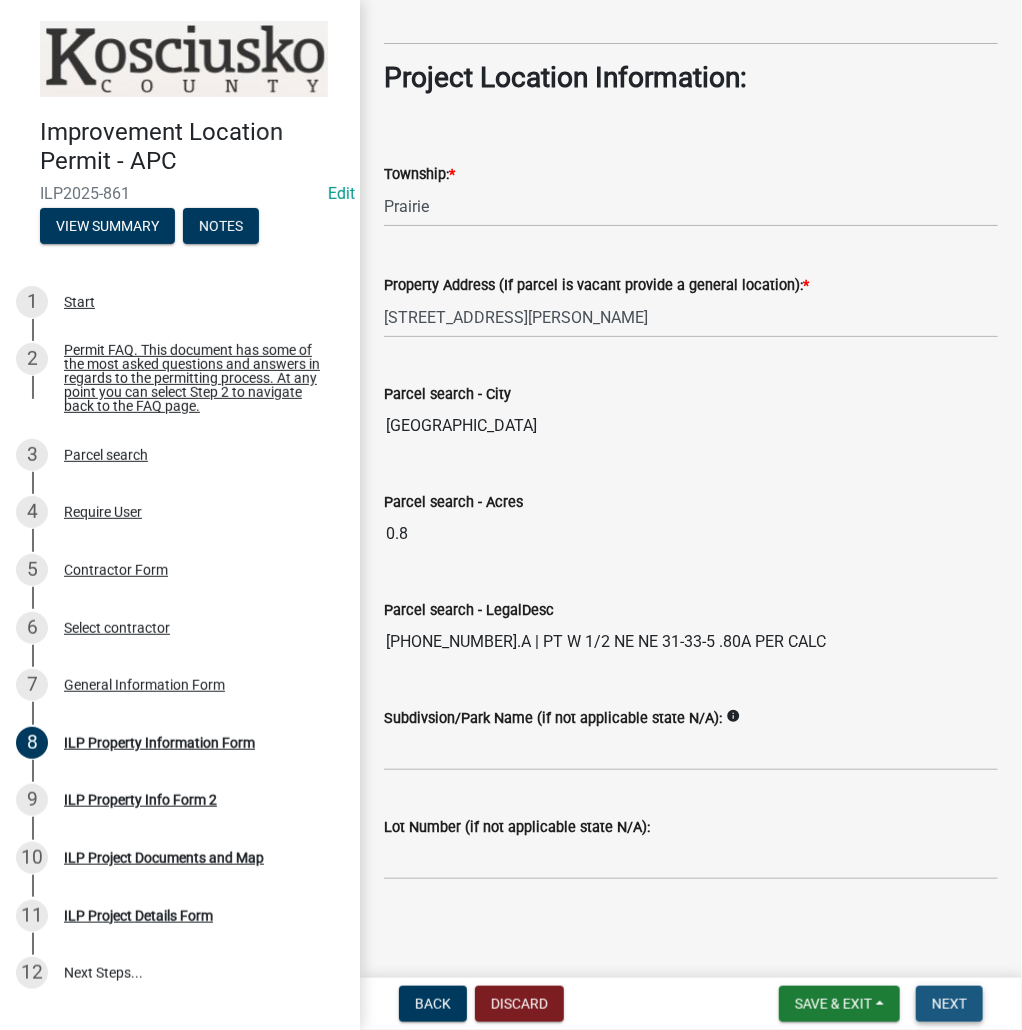 click on "Next" at bounding box center [949, 1004] 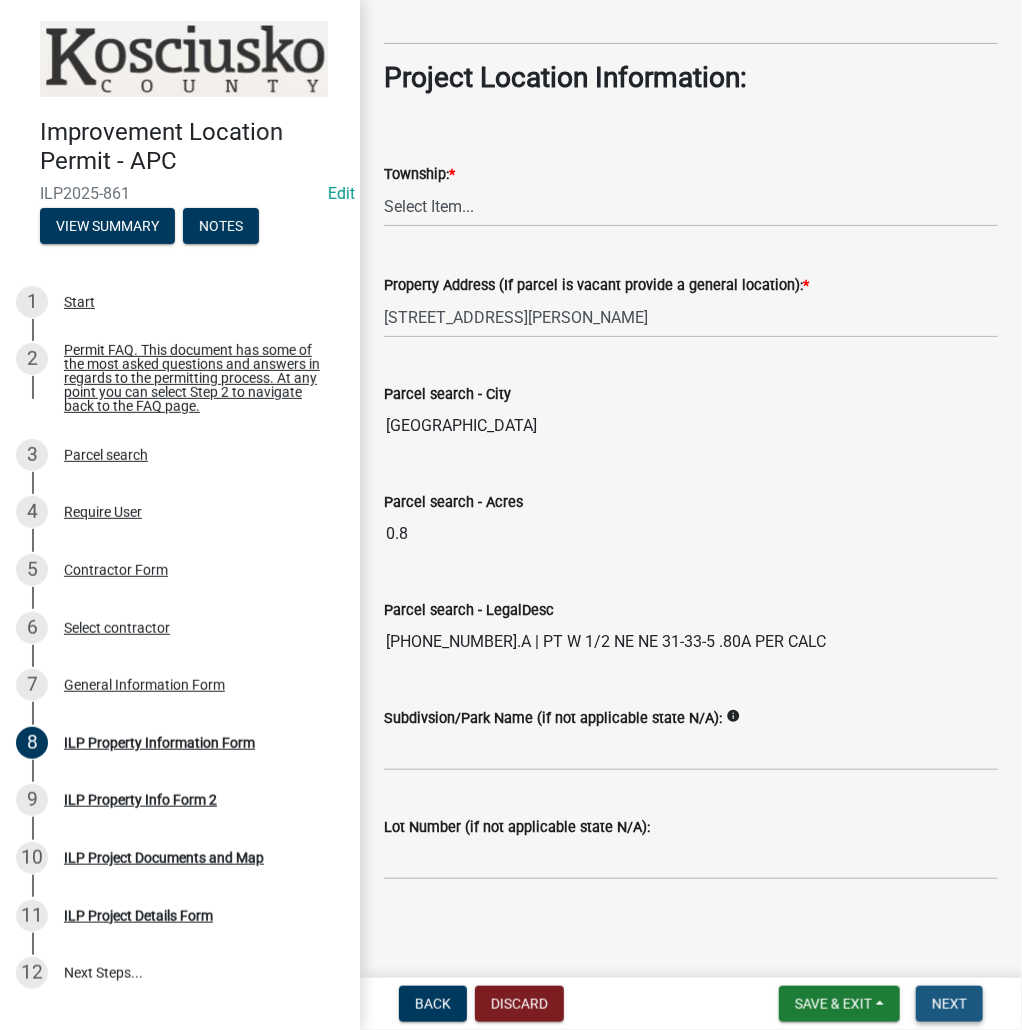 scroll, scrollTop: 0, scrollLeft: 0, axis: both 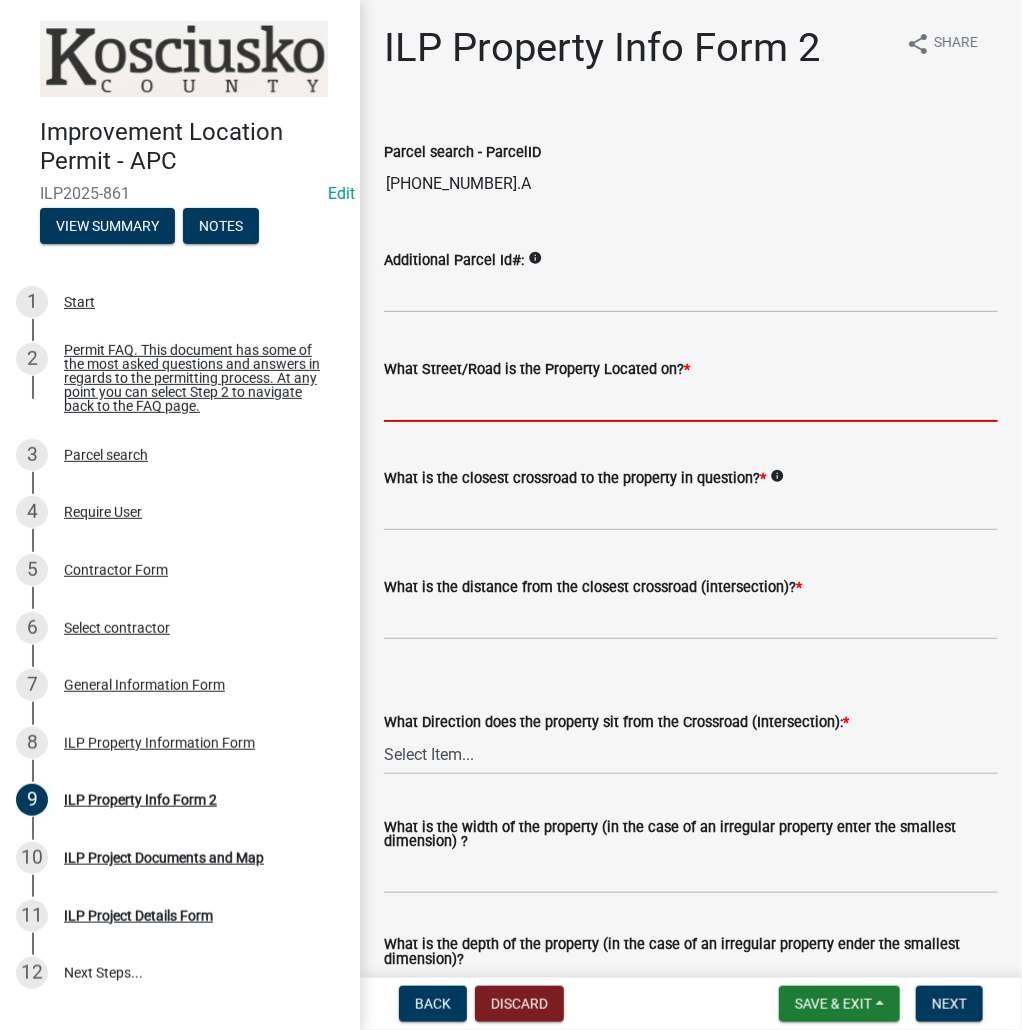 click on "What Street/Road is the Property Located on?  *" at bounding box center [691, 401] 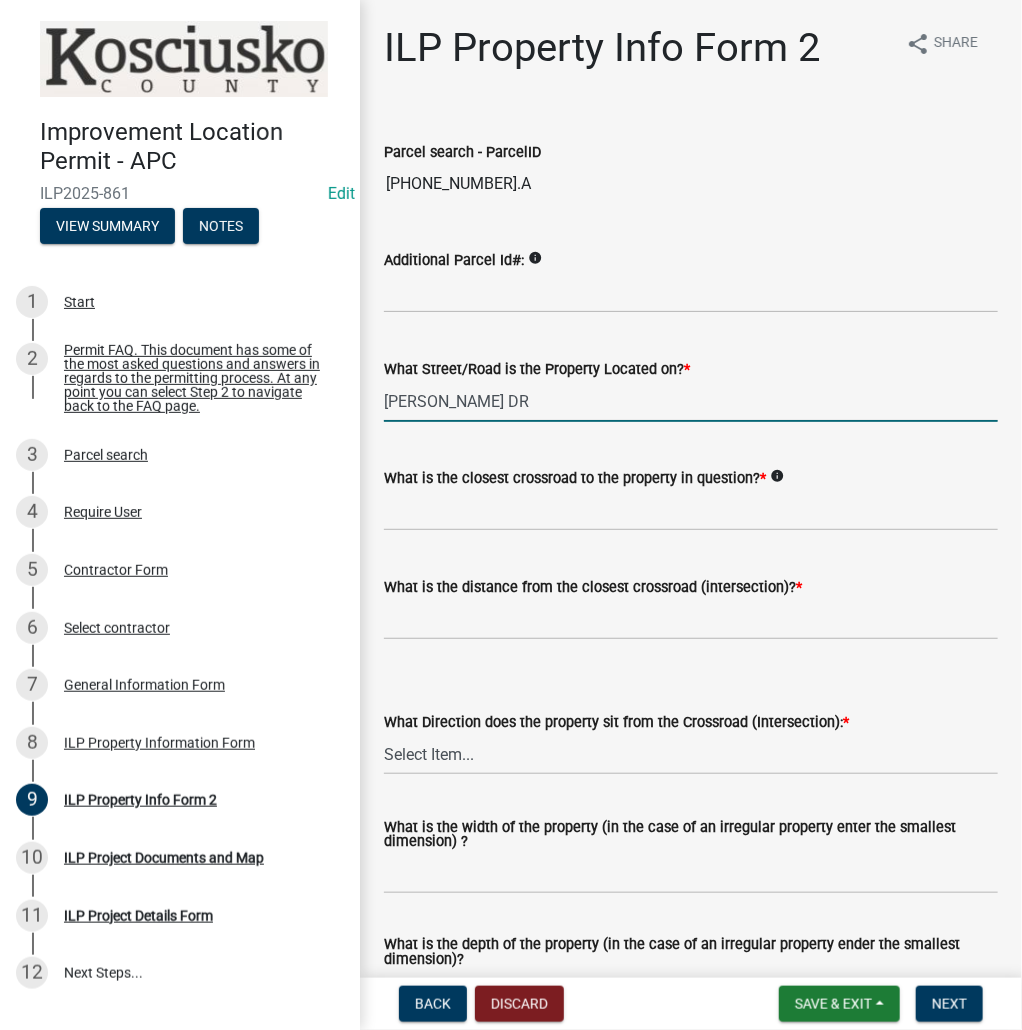type on "[PERSON_NAME] DR" 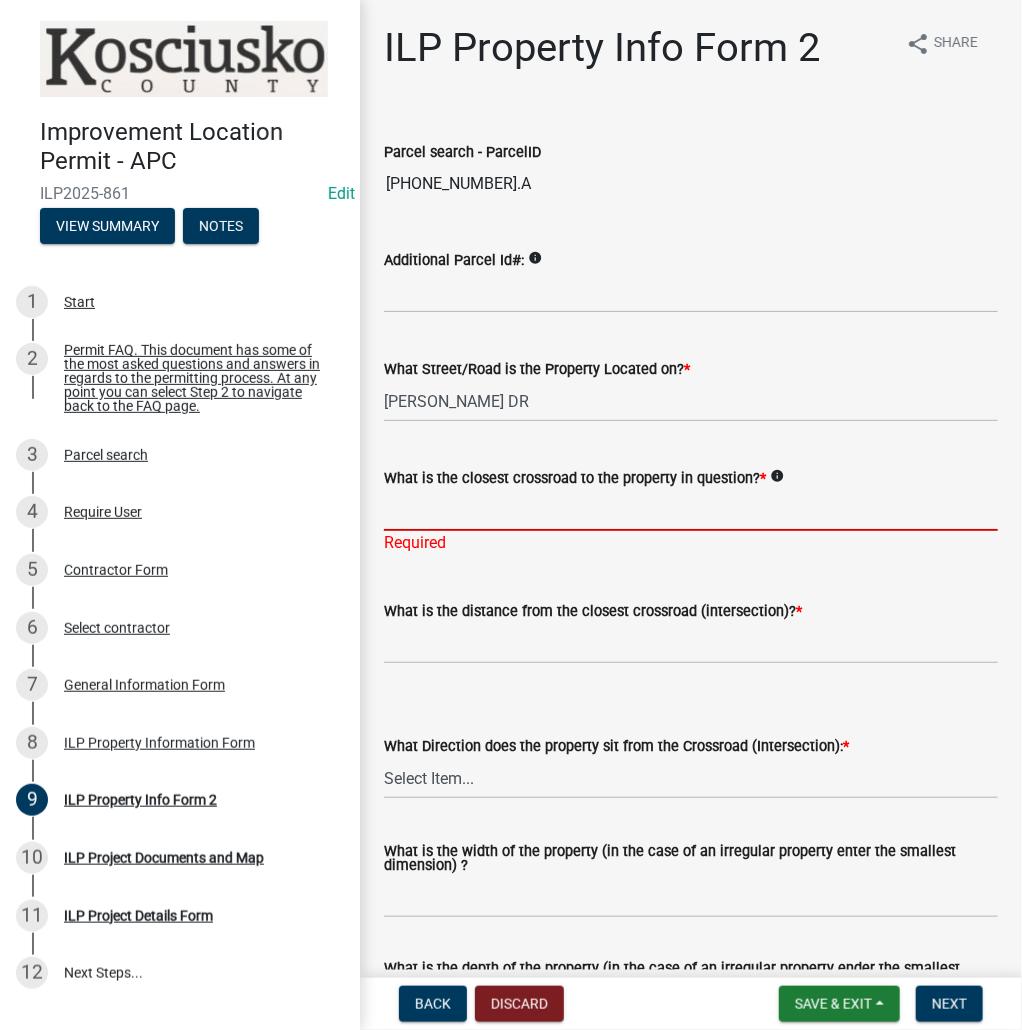 click on "What is the closest crossroad to the property in question?  *" at bounding box center [691, 510] 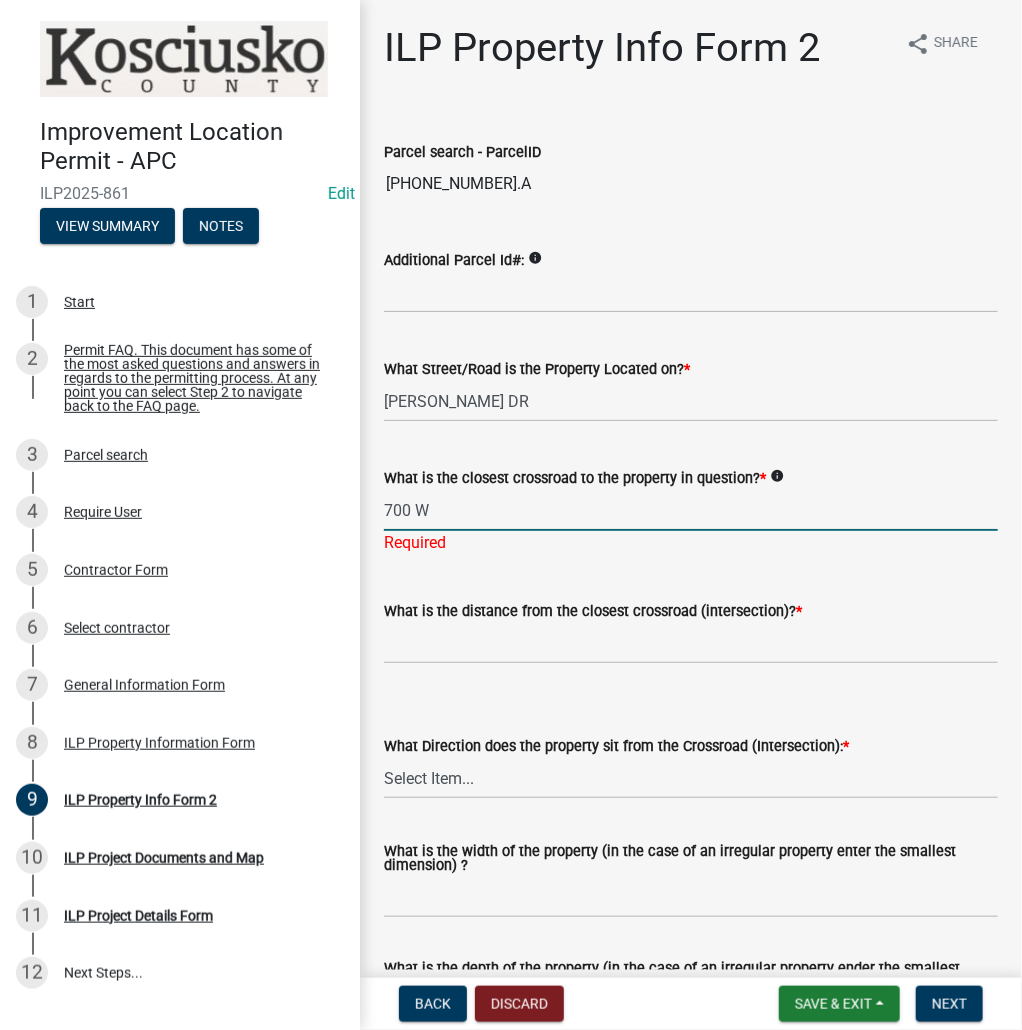 type on "700 W" 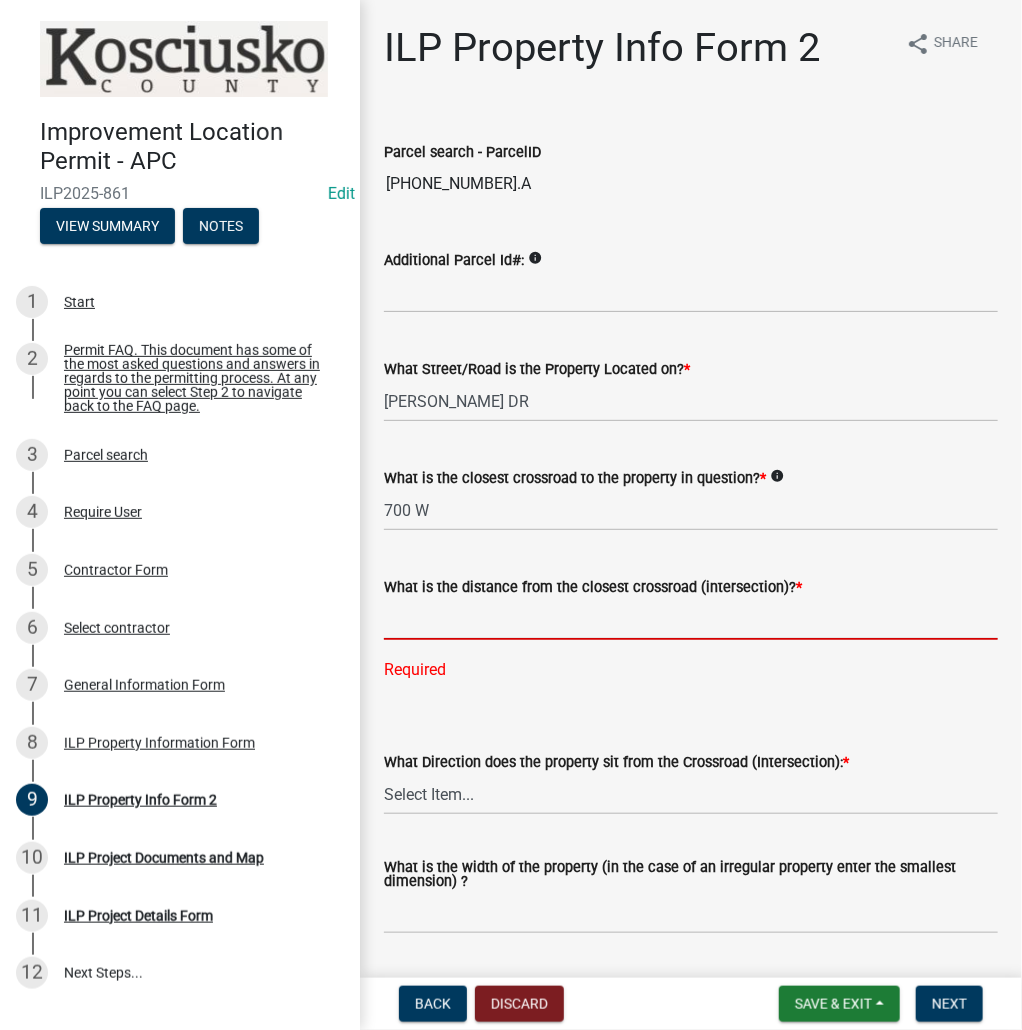 click 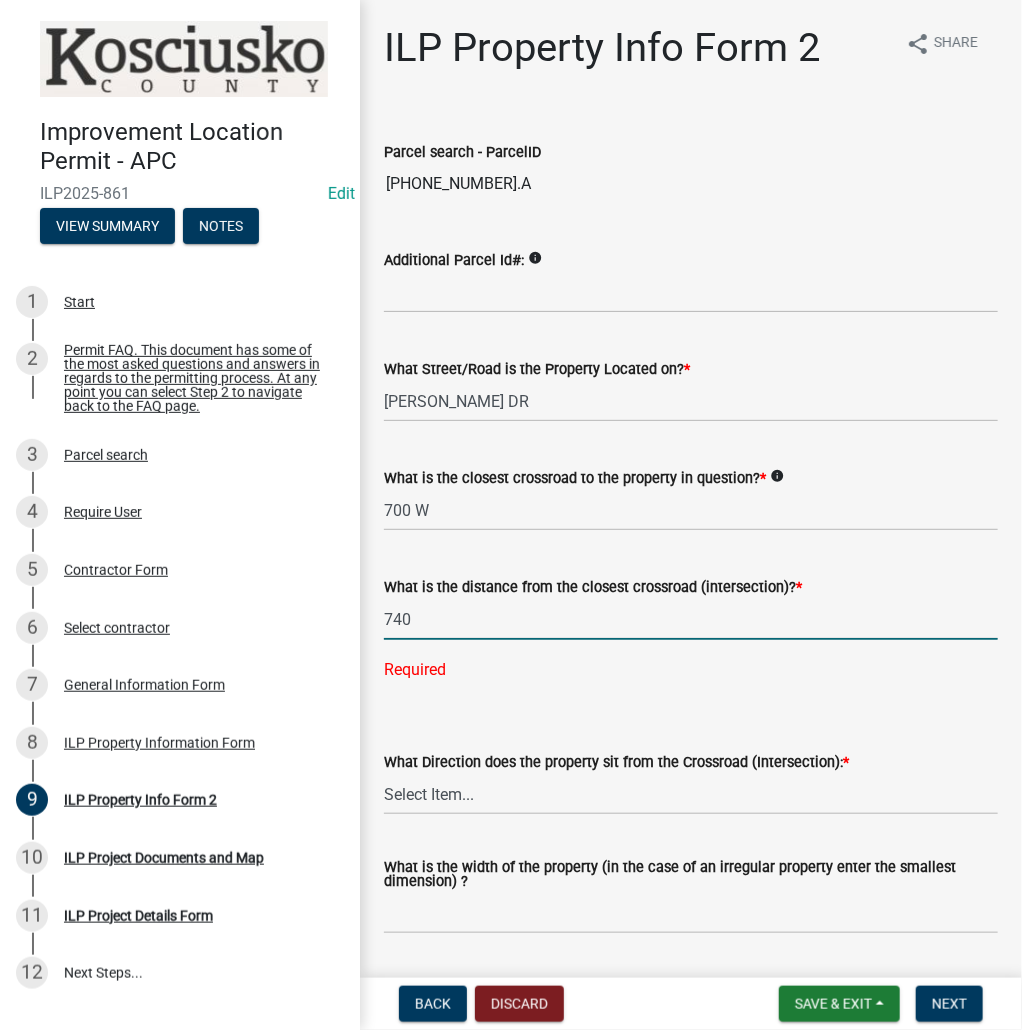 type on "740" 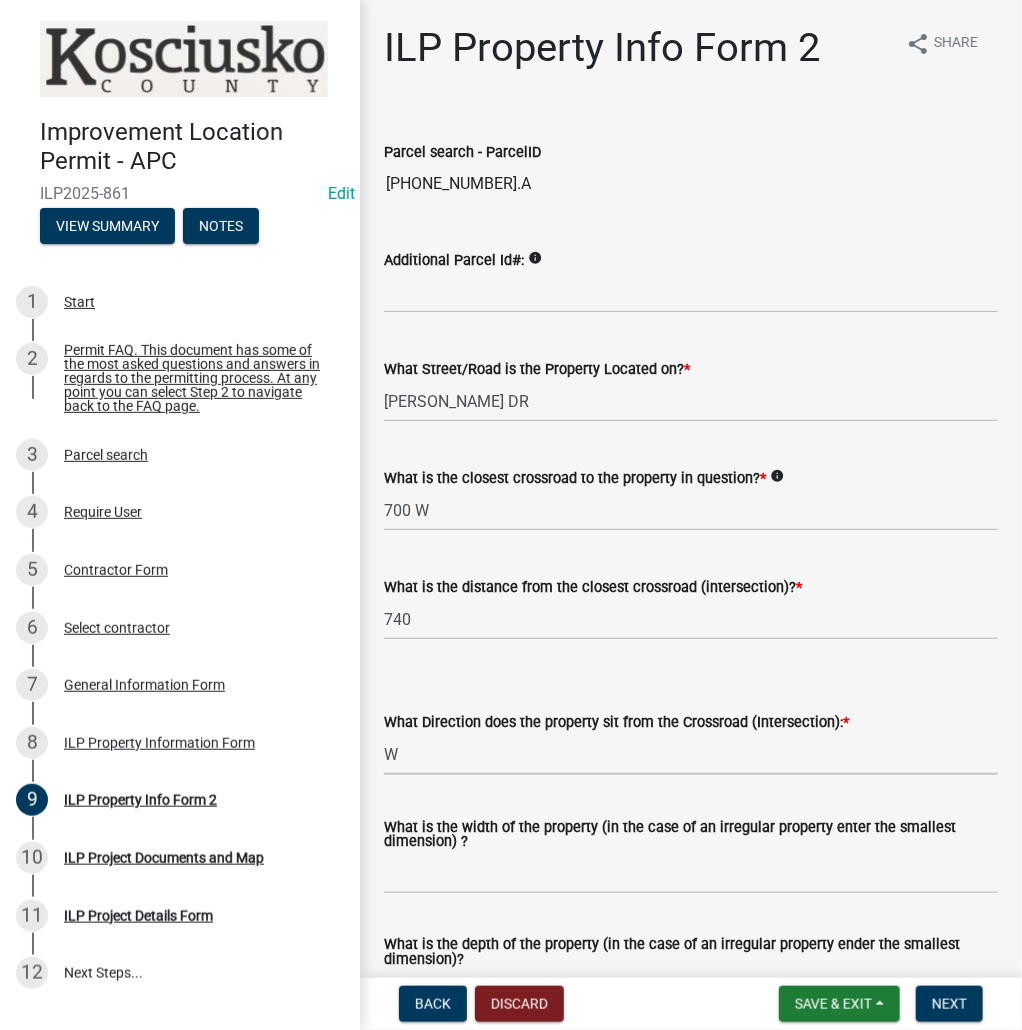 select on "7b11be74-d7bb-4878-8b50-4ecdc0000cbf" 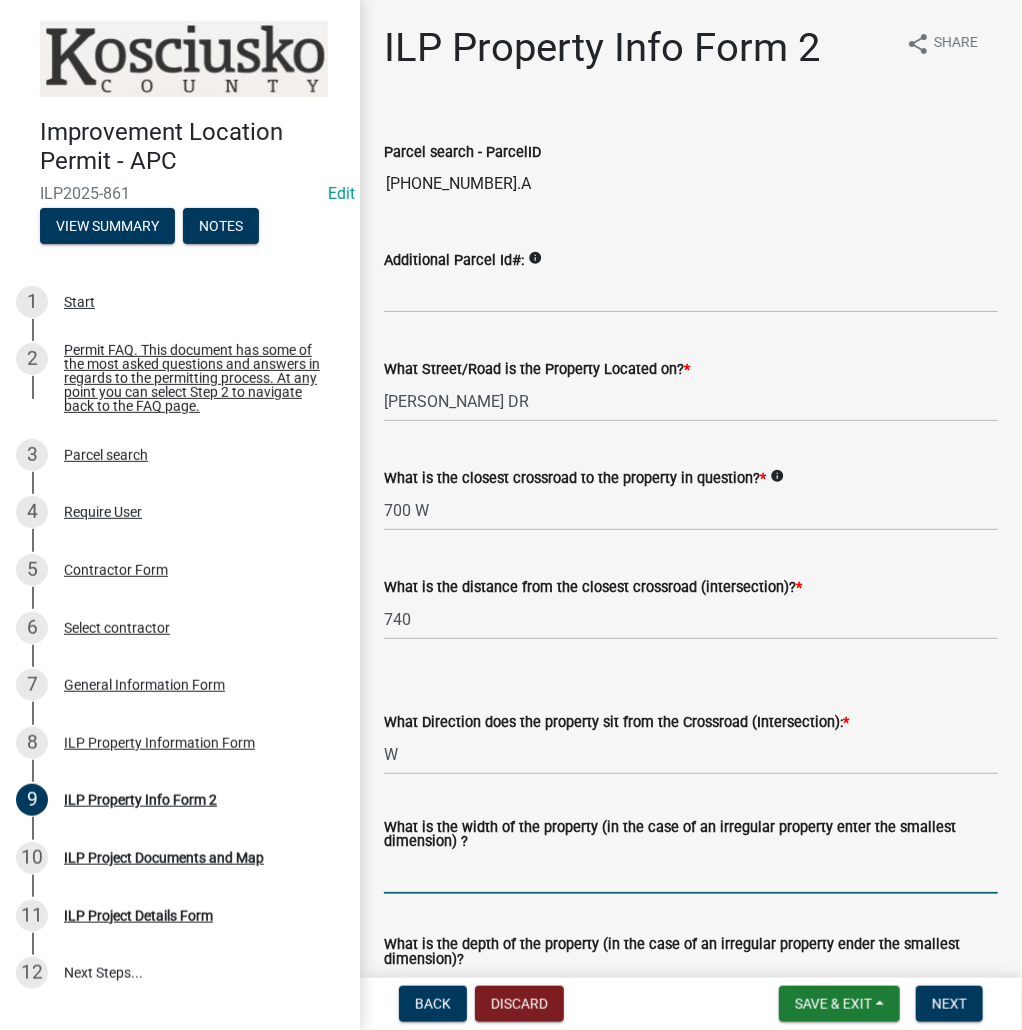 click on "What is the width of the property (in the case of an irregular property enter the smallest dimension) ?" at bounding box center [691, 873] 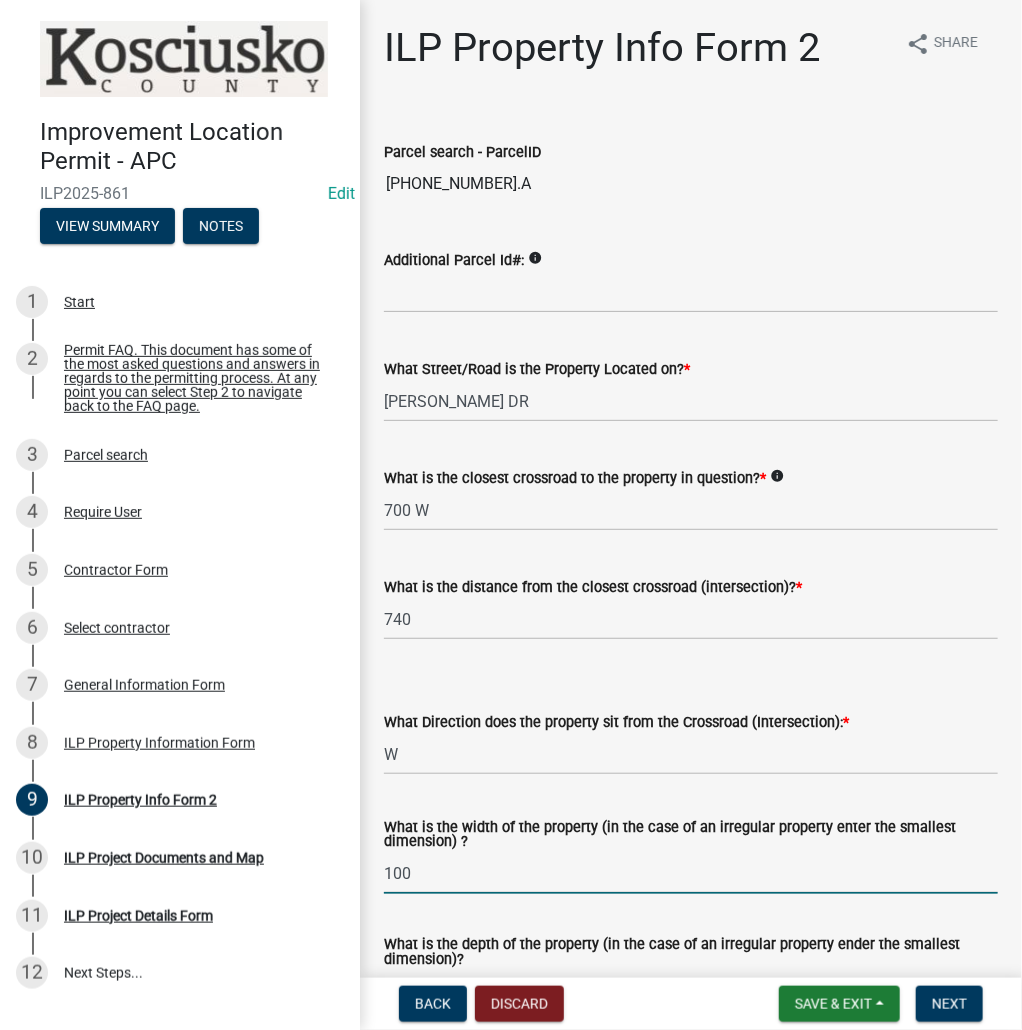 type on "100" 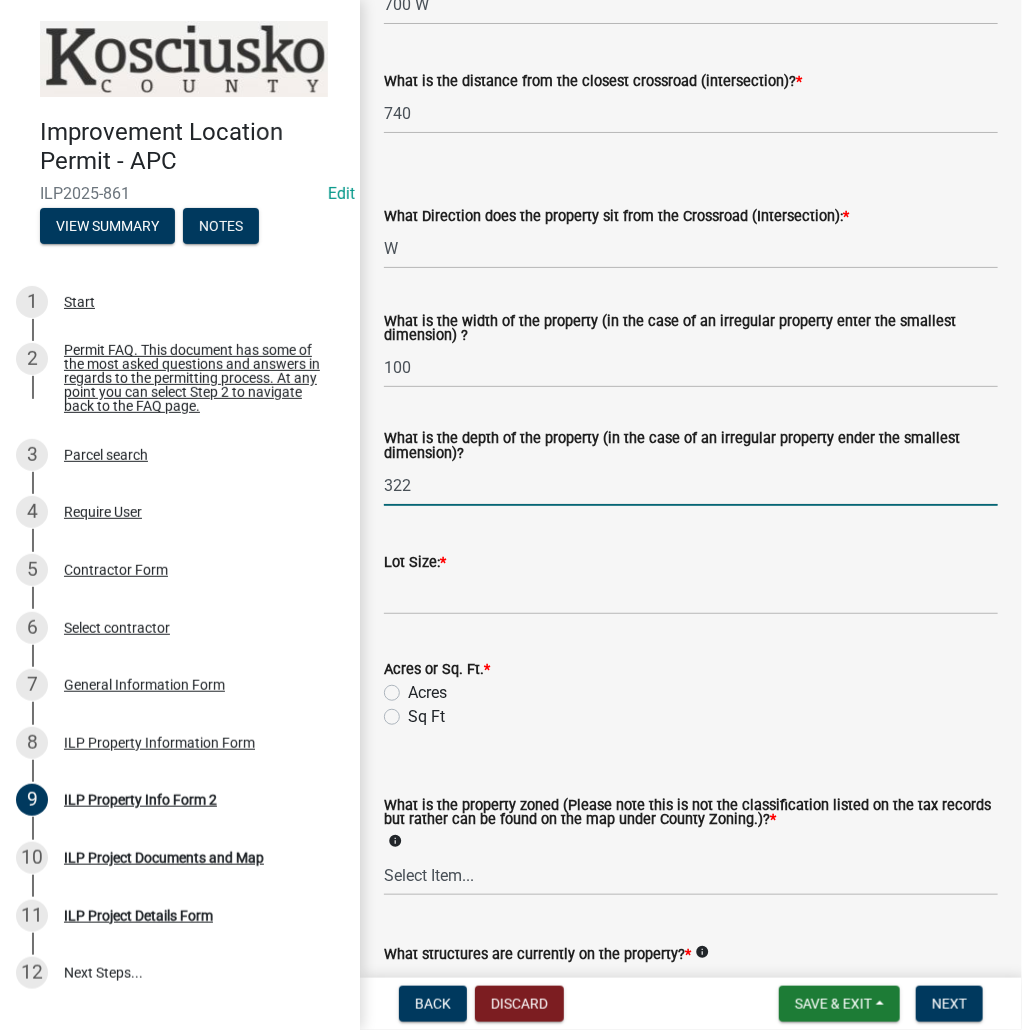type on "322" 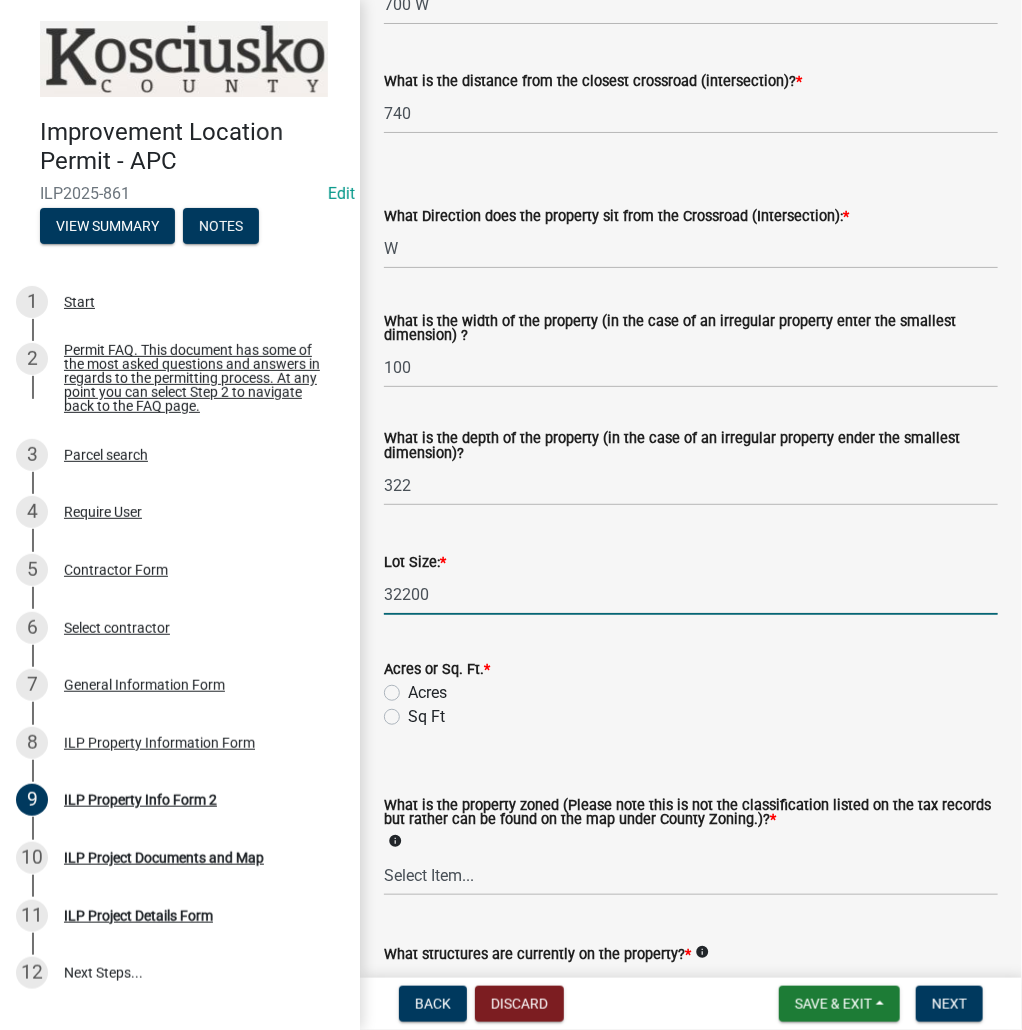 type on "32200" 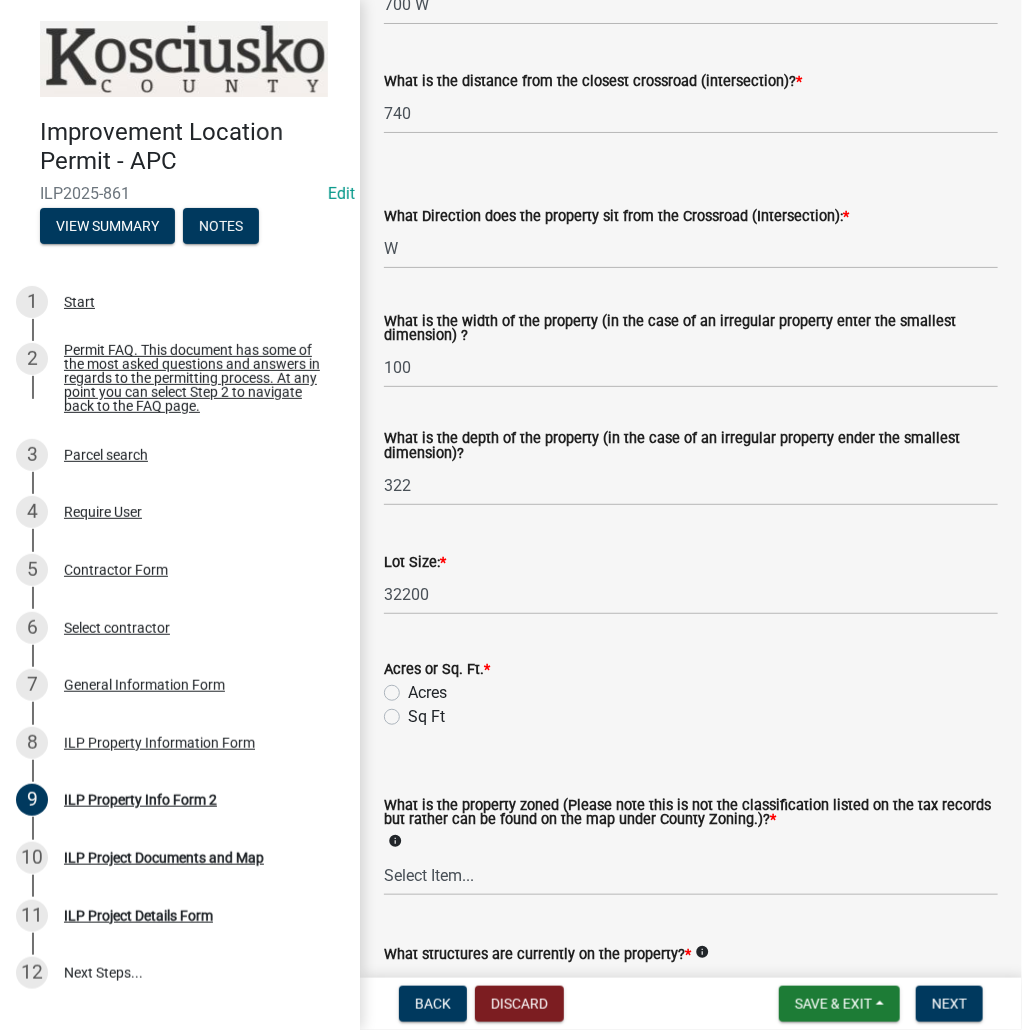 click on "Sq Ft" 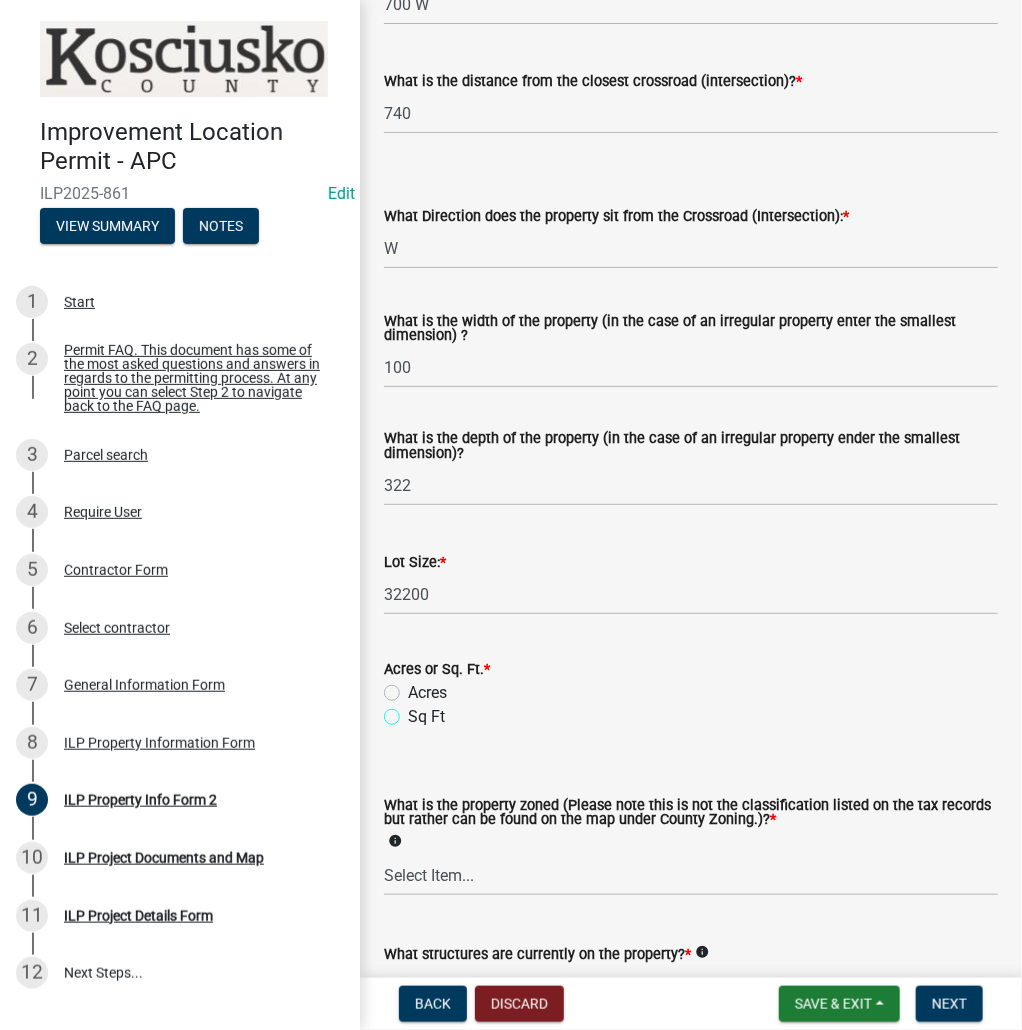 click on "Sq Ft" at bounding box center (414, 711) 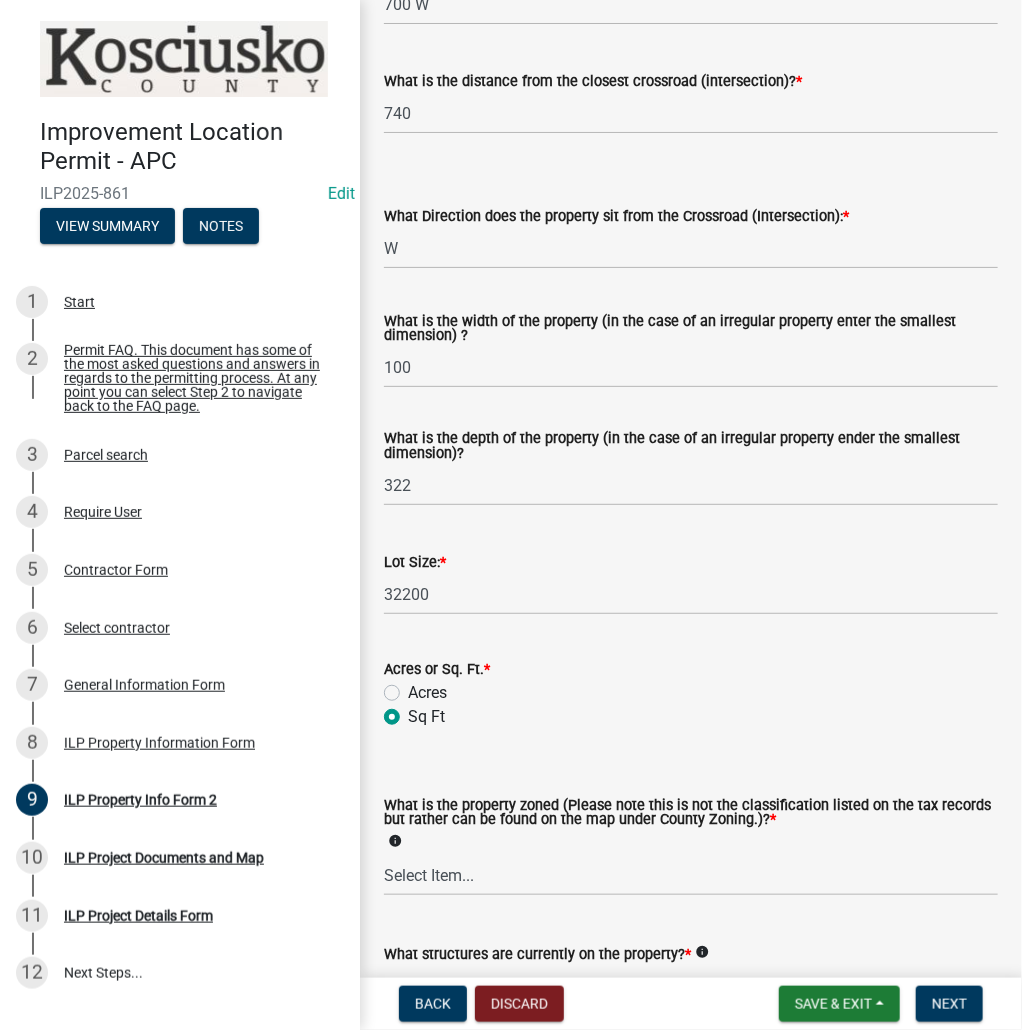 radio on "true" 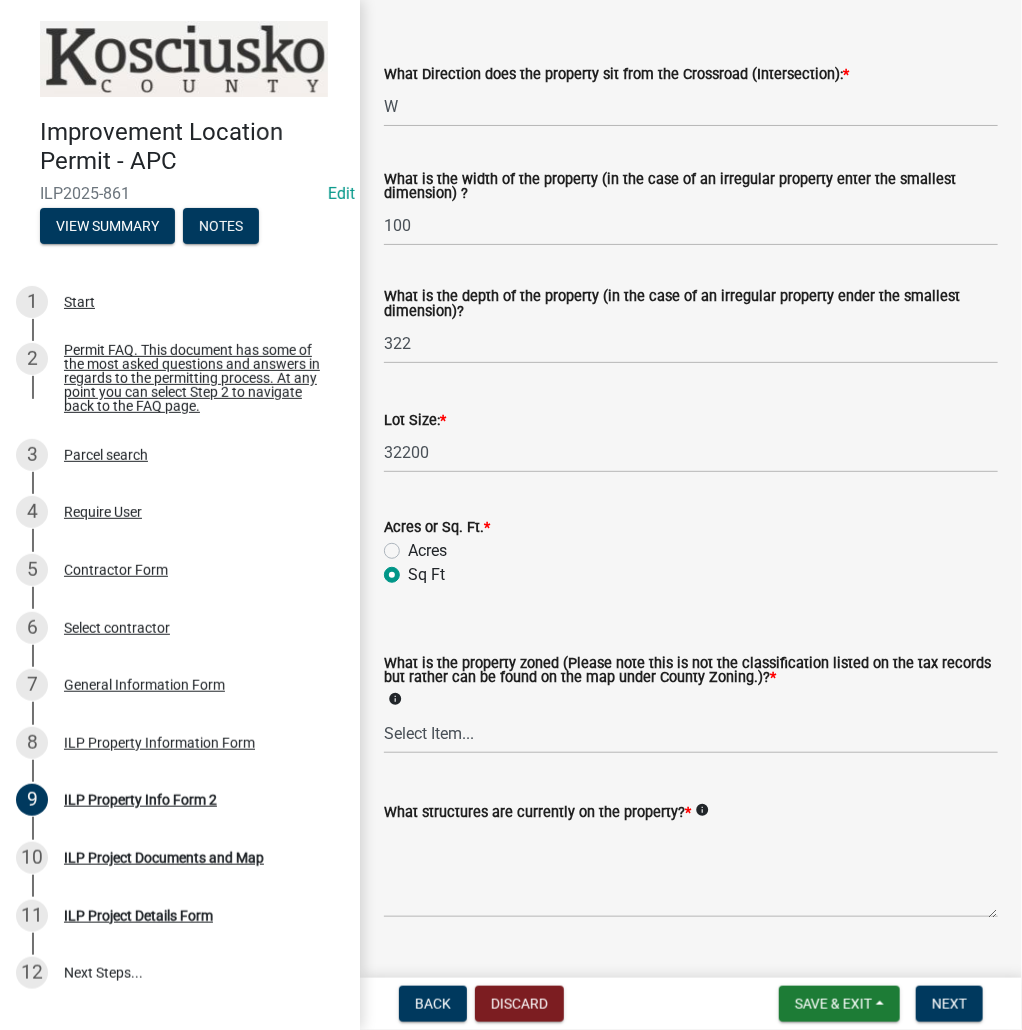 scroll, scrollTop: 690, scrollLeft: 0, axis: vertical 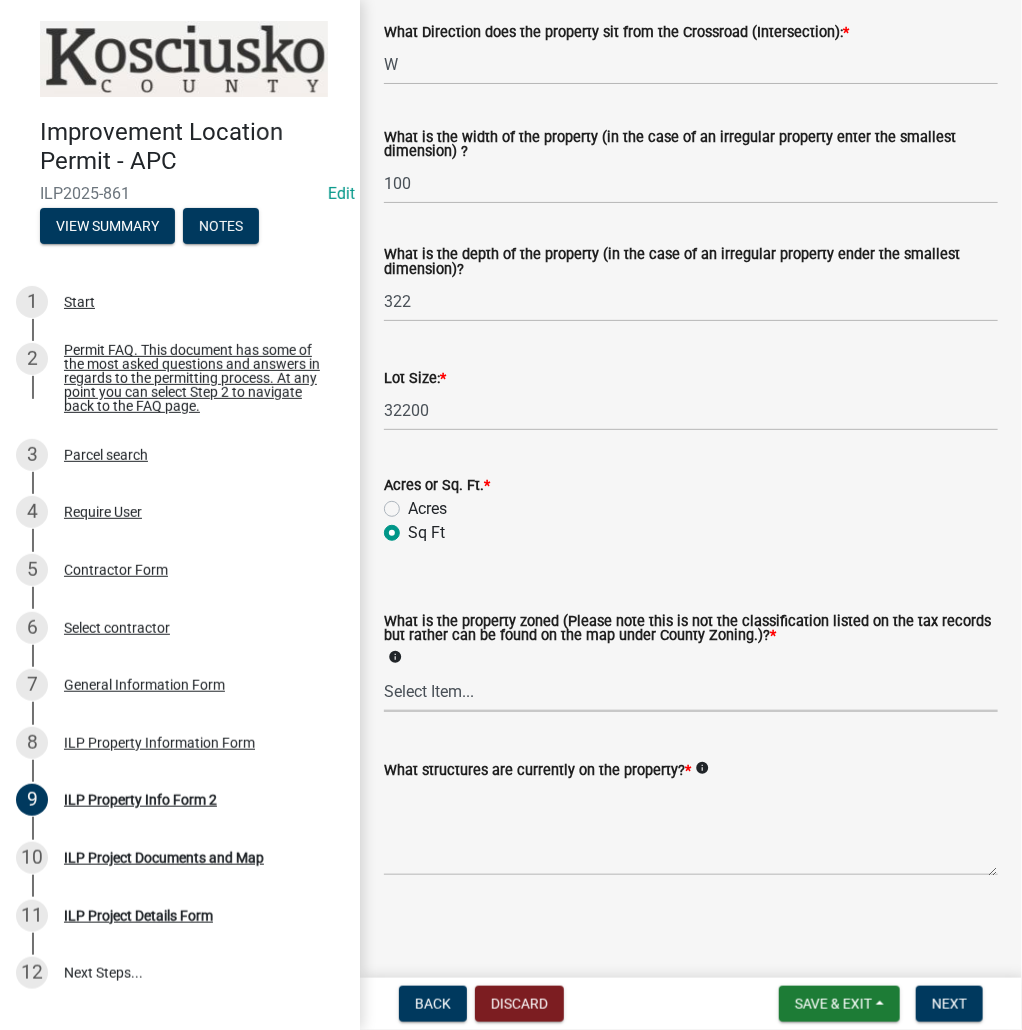click on "Select Item...   Agricultural   Agricultural 2   Commercial   Environmental   Industrial 1   Industrial 2   Industrial 3   Public Use   Residential" at bounding box center [691, 691] 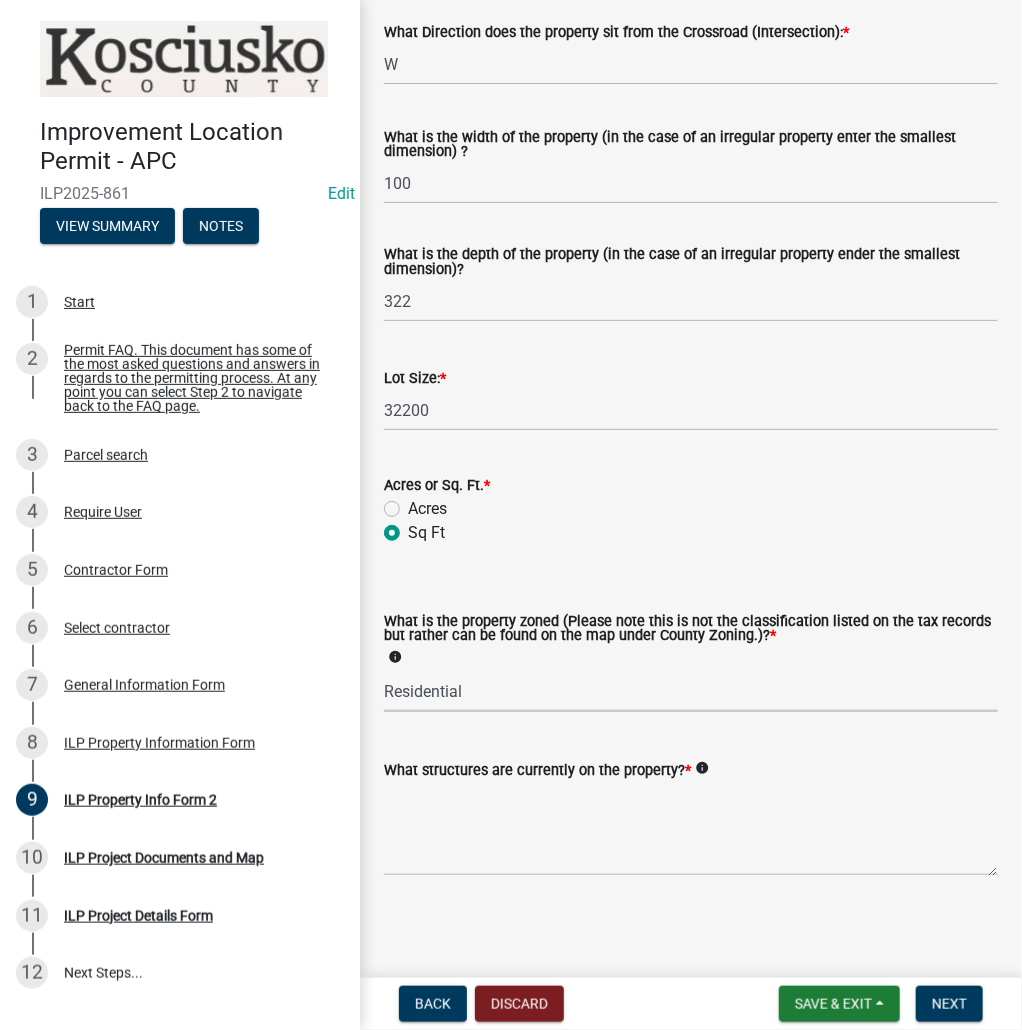 click on "Select Item...   Agricultural   Agricultural 2   Commercial   Environmental   Industrial 1   Industrial 2   Industrial 3   Public Use   Residential" at bounding box center (691, 691) 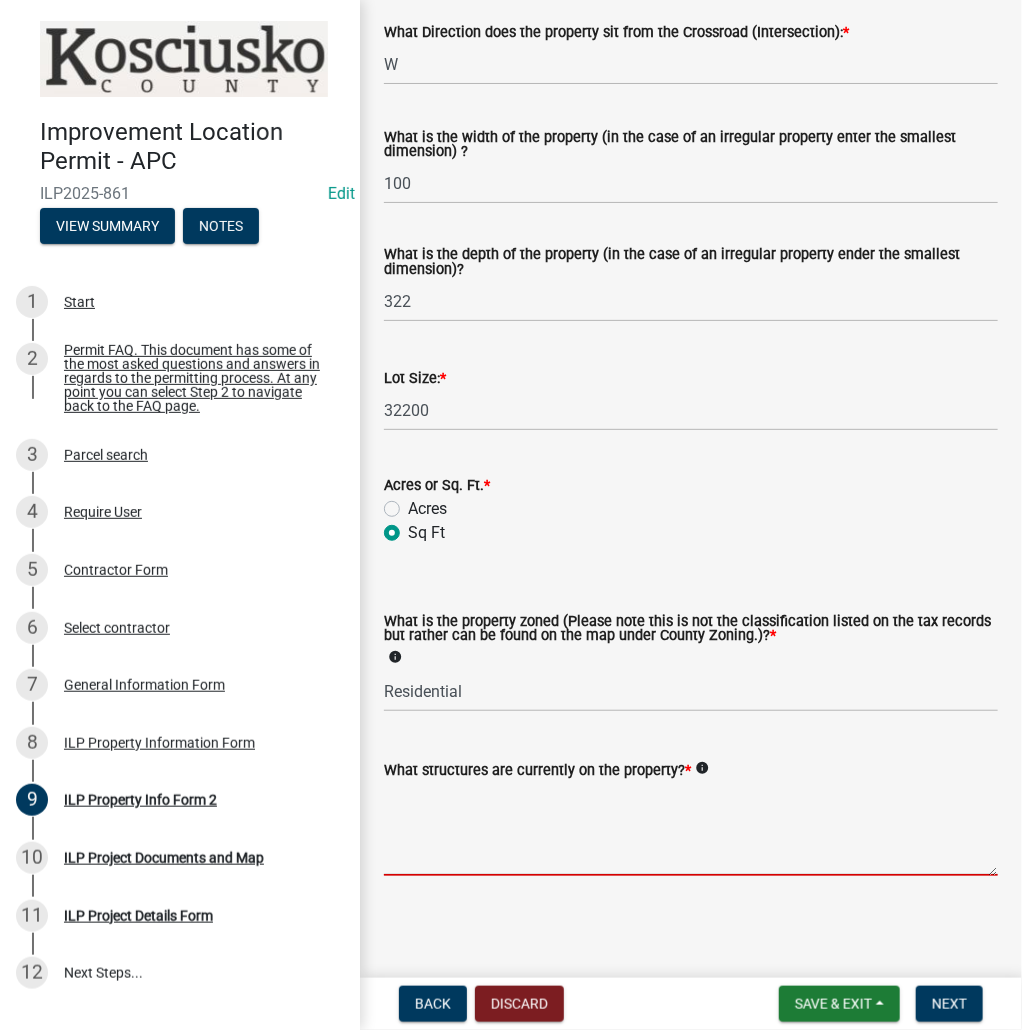 click on "What structures are currently on the property?  *" at bounding box center (691, 829) 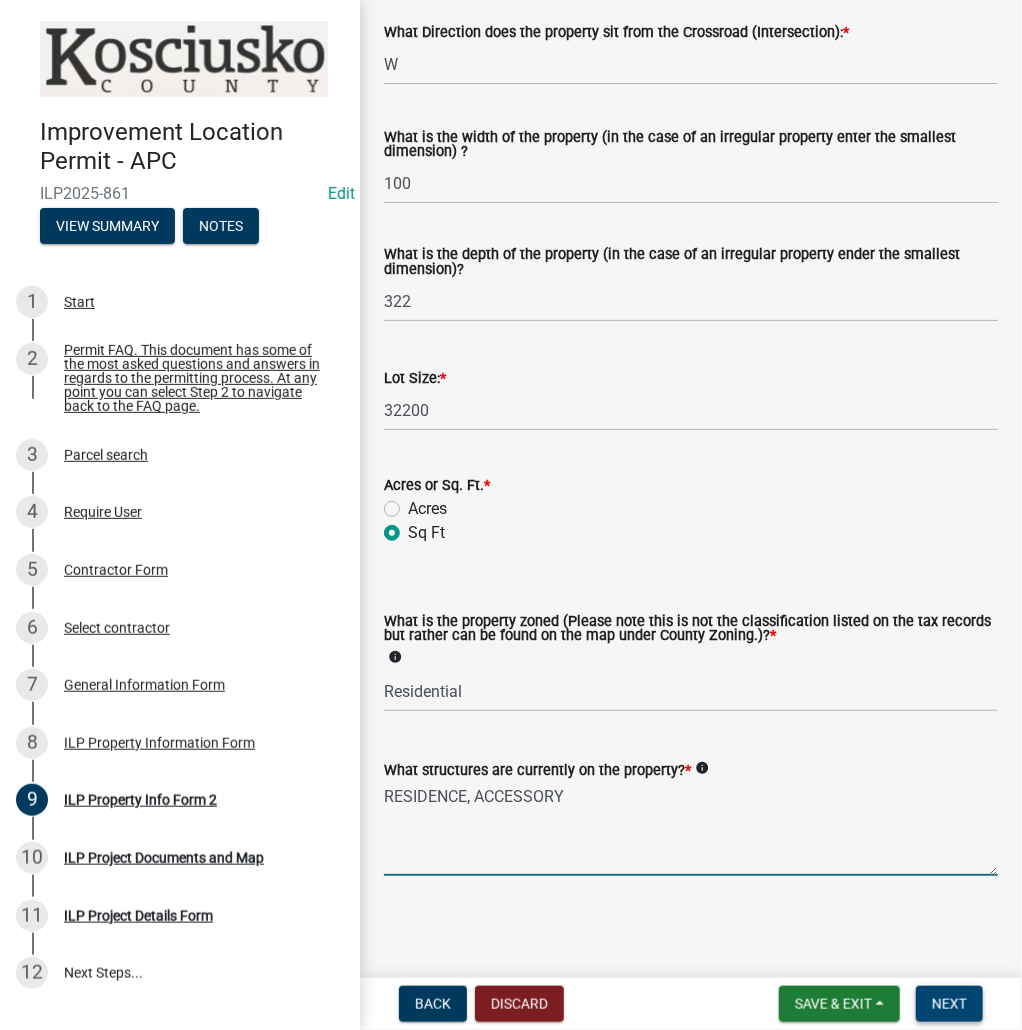 type on "RESIDENCE, ACCESSORY" 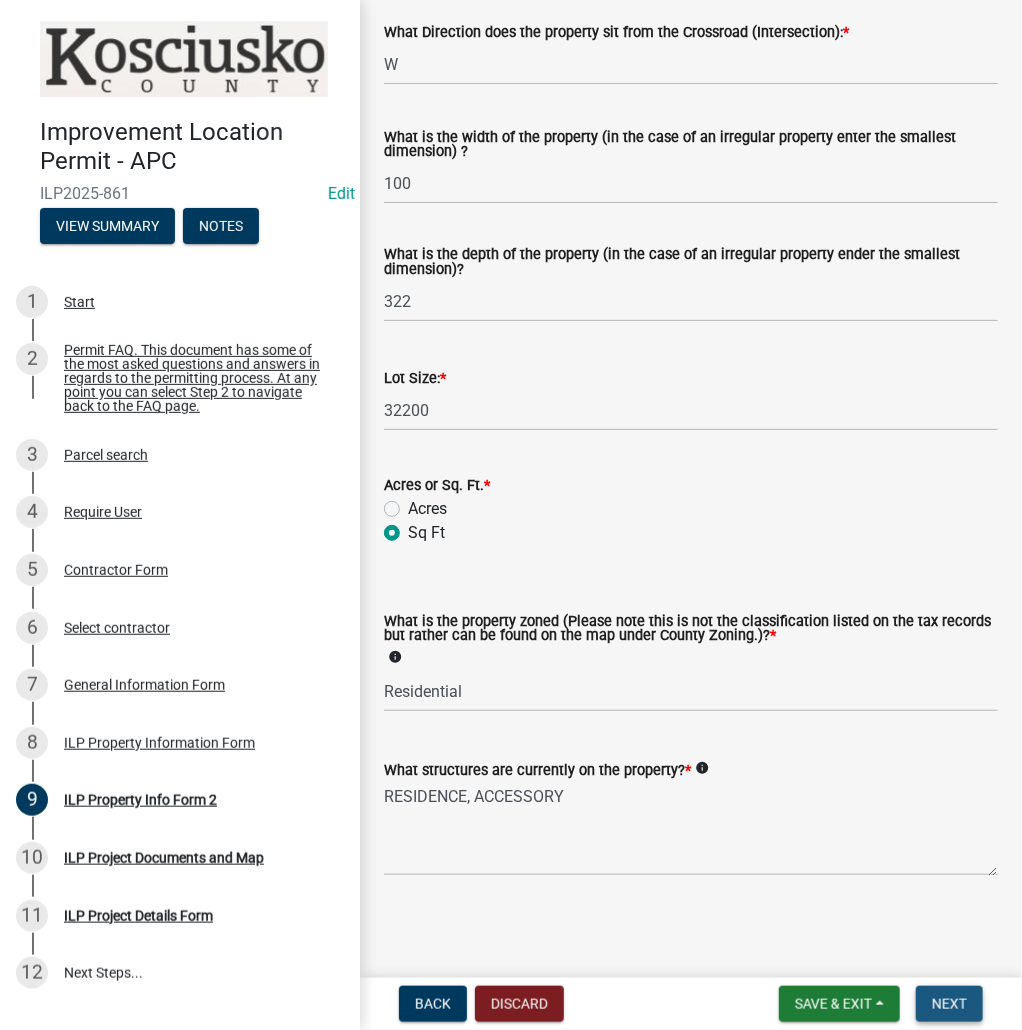 click on "Next" at bounding box center (949, 1004) 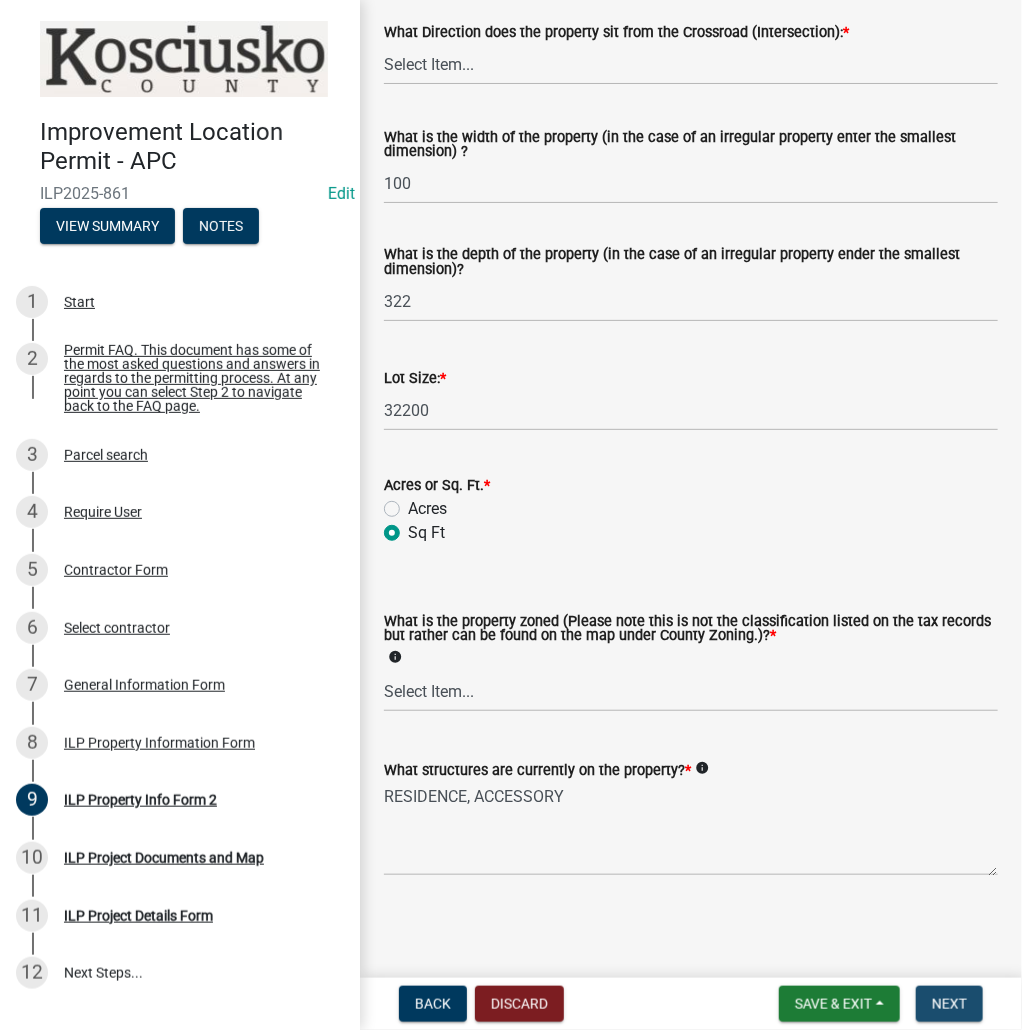 scroll, scrollTop: 0, scrollLeft: 0, axis: both 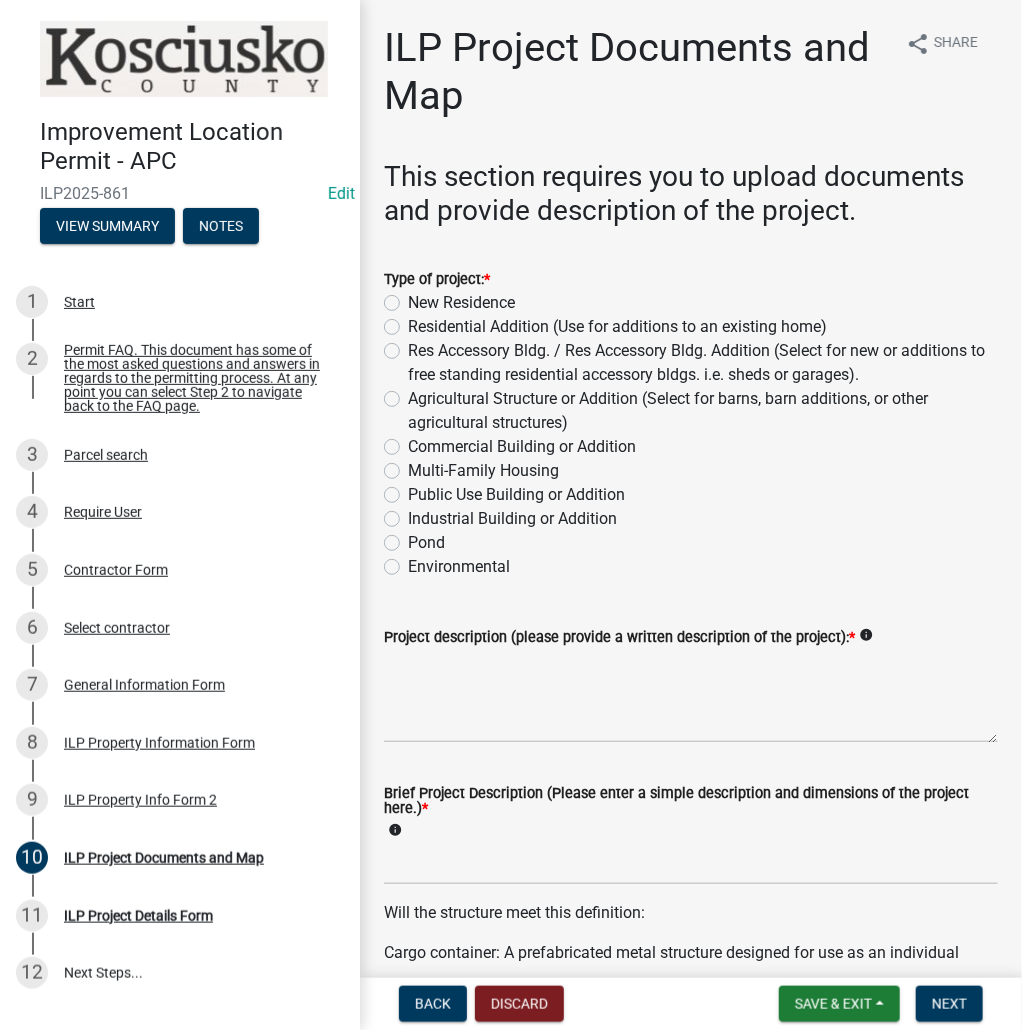 click on "Res Accessory Bldg. / Res Accessory  Bldg. Addition (Select for new or additions to free standing residential accessory bldgs. i.e. sheds or garages)." 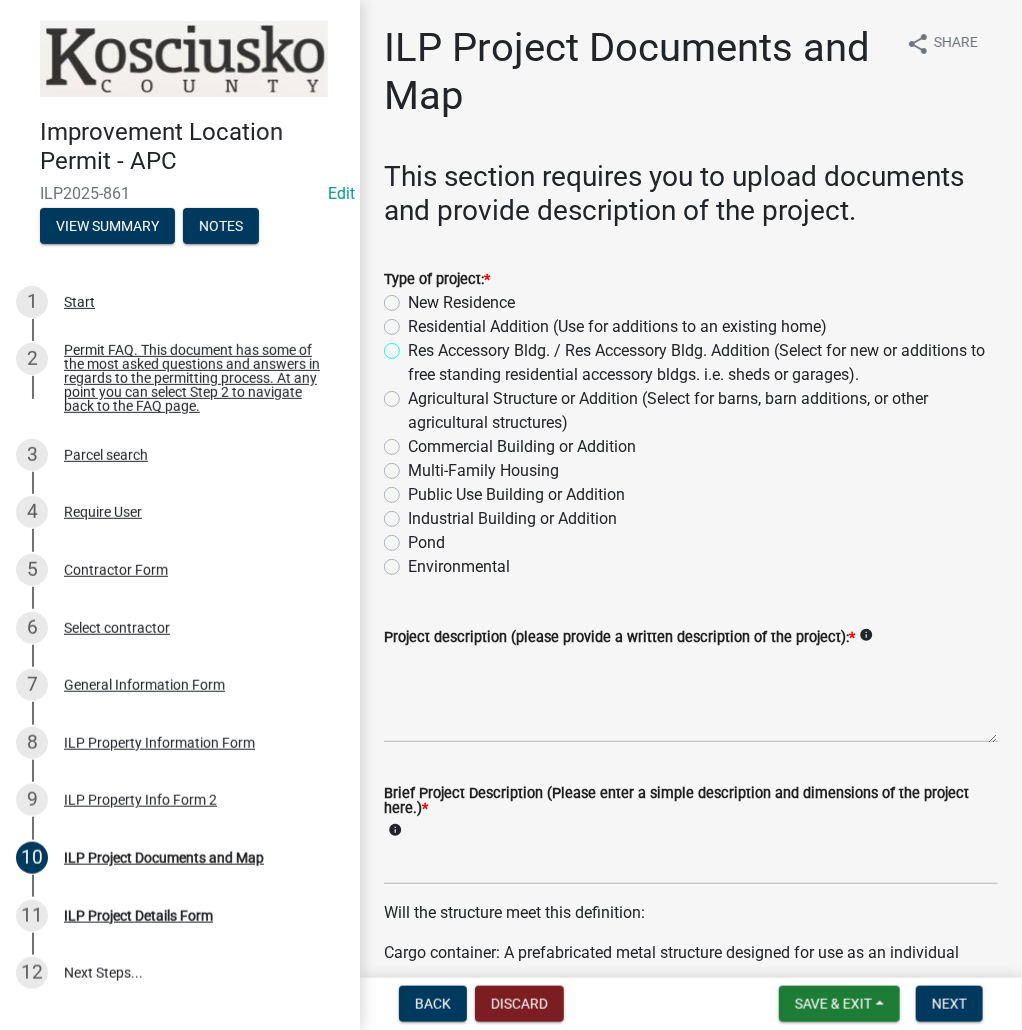 click on "Res Accessory Bldg. / Res Accessory  Bldg. Addition (Select for new or additions to free standing residential accessory bldgs. i.e. sheds or garages)." at bounding box center [414, 345] 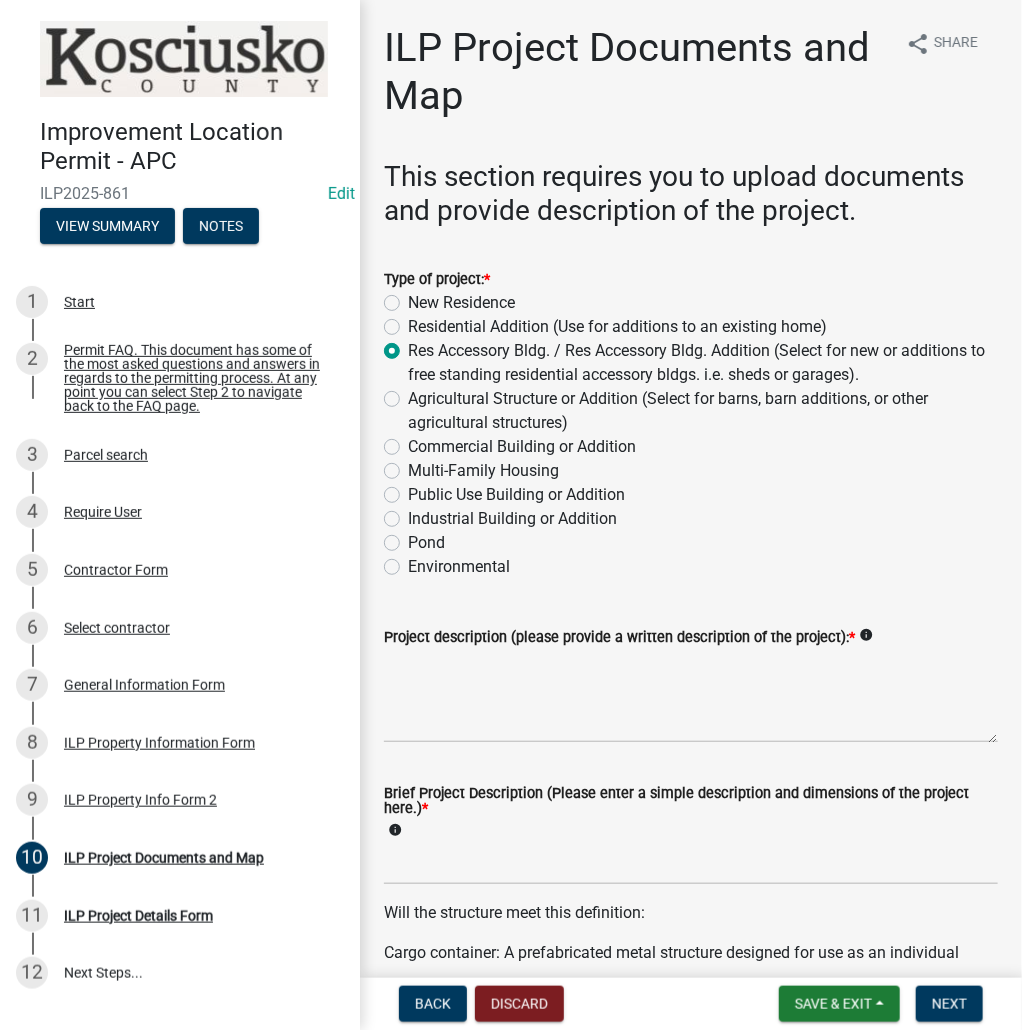 radio on "true" 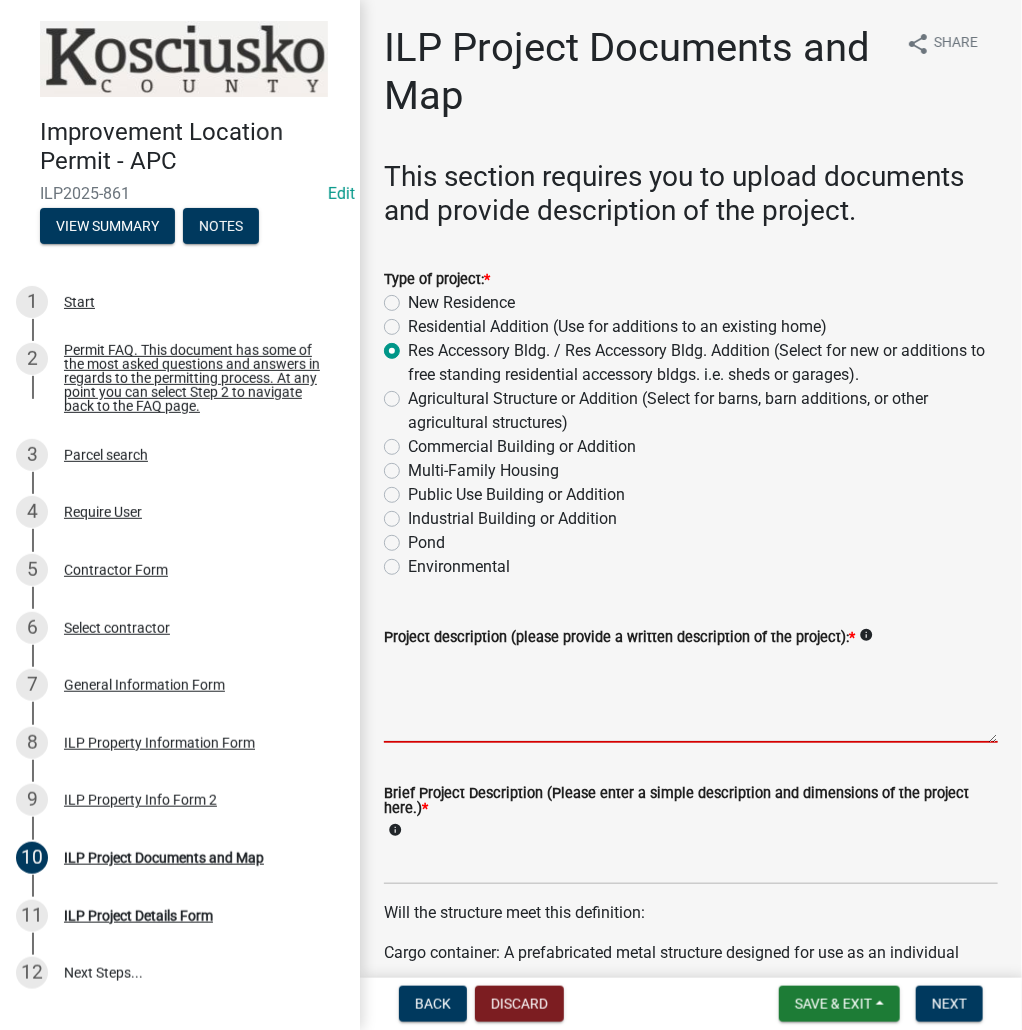 click on "Project description (please provide a written description of the project):  *" at bounding box center (691, 696) 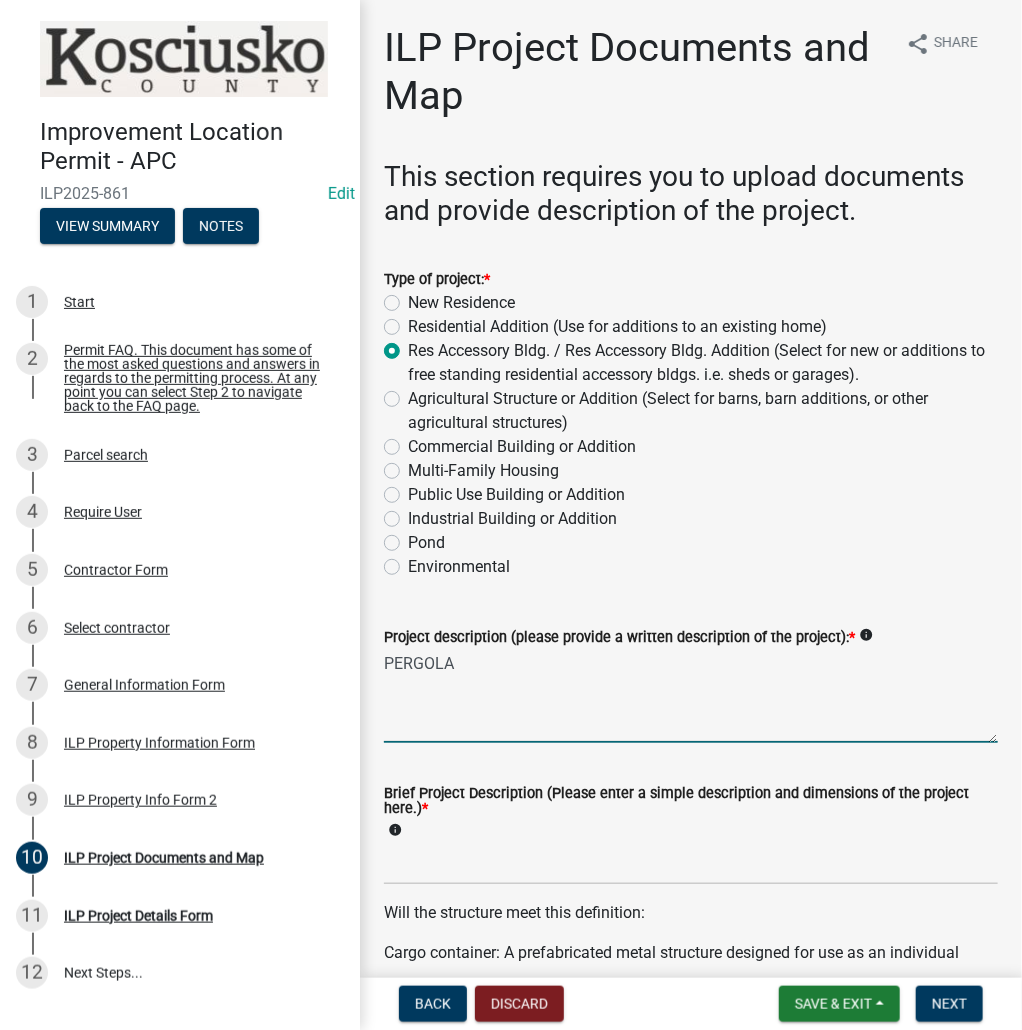 type on "PERGOLA" 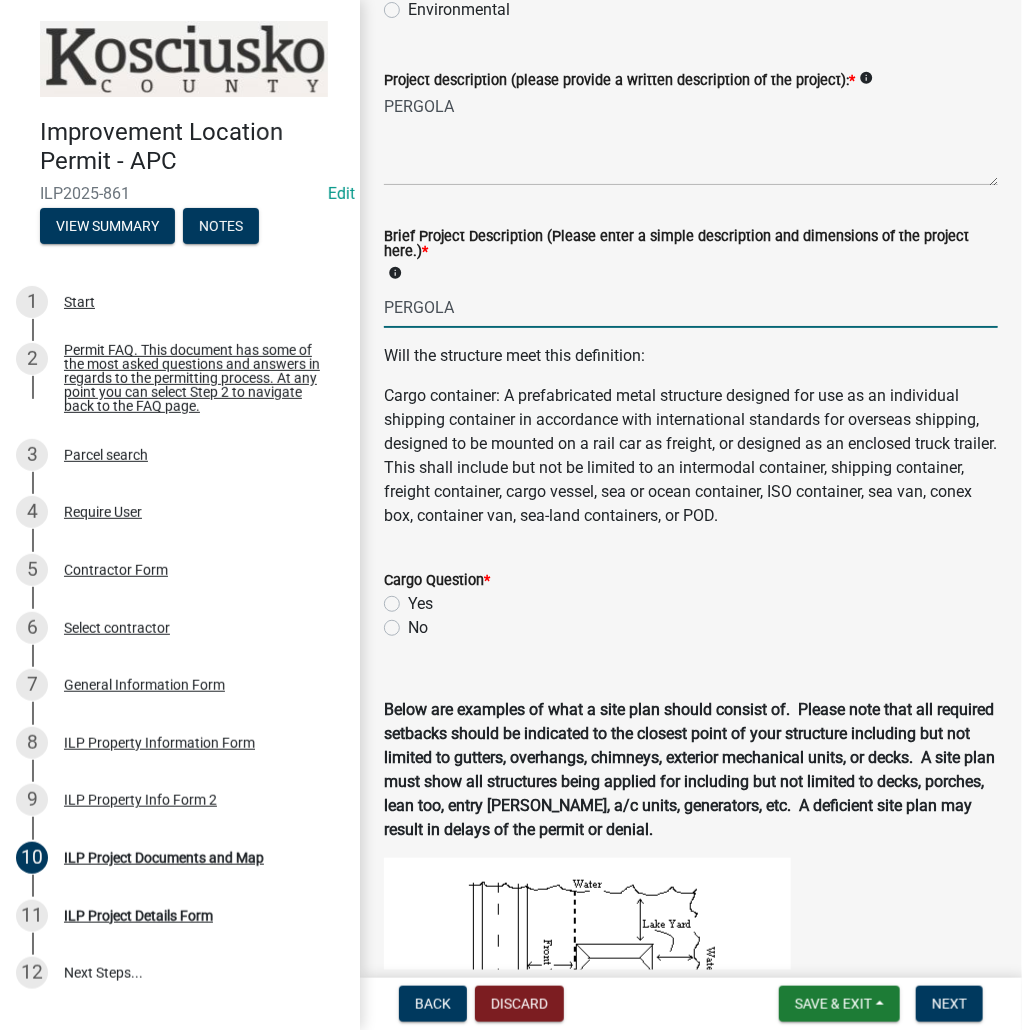scroll, scrollTop: 560, scrollLeft: 0, axis: vertical 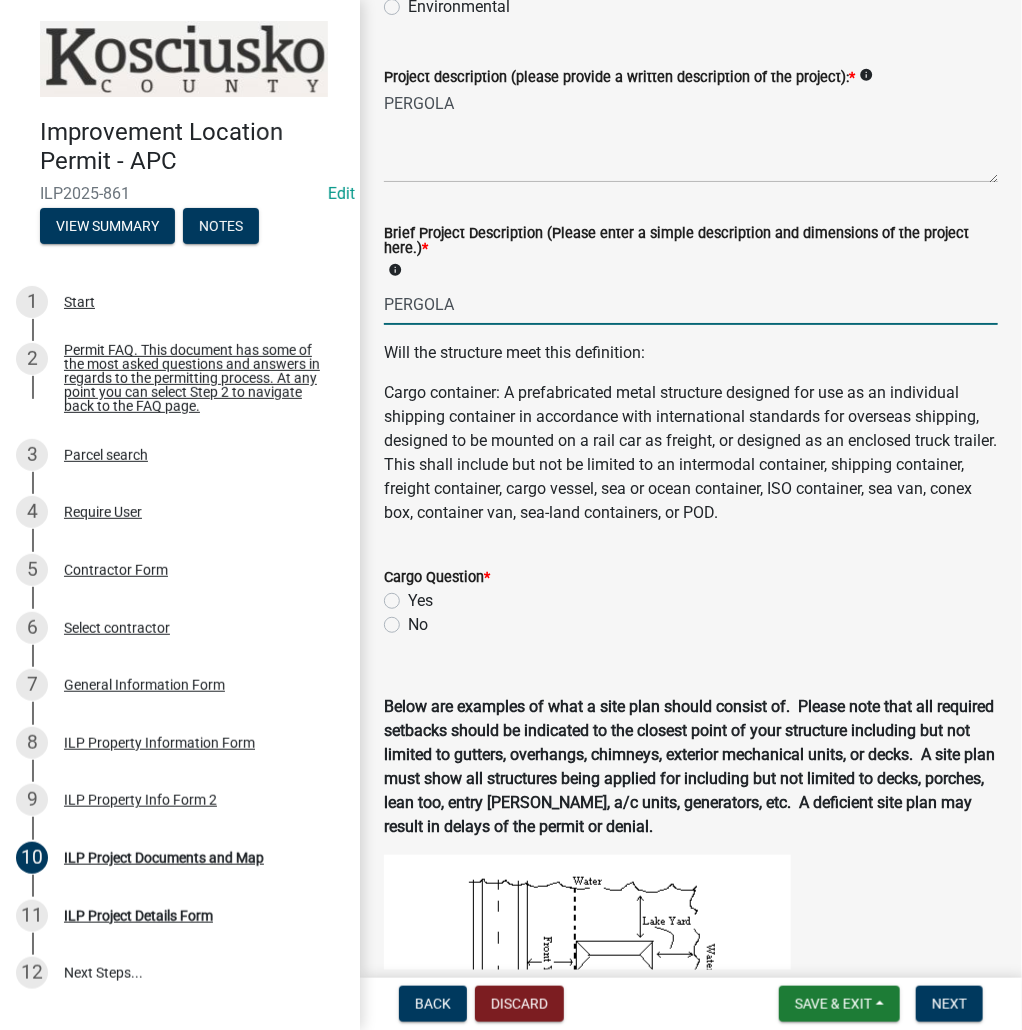 type on "PERGOLA" 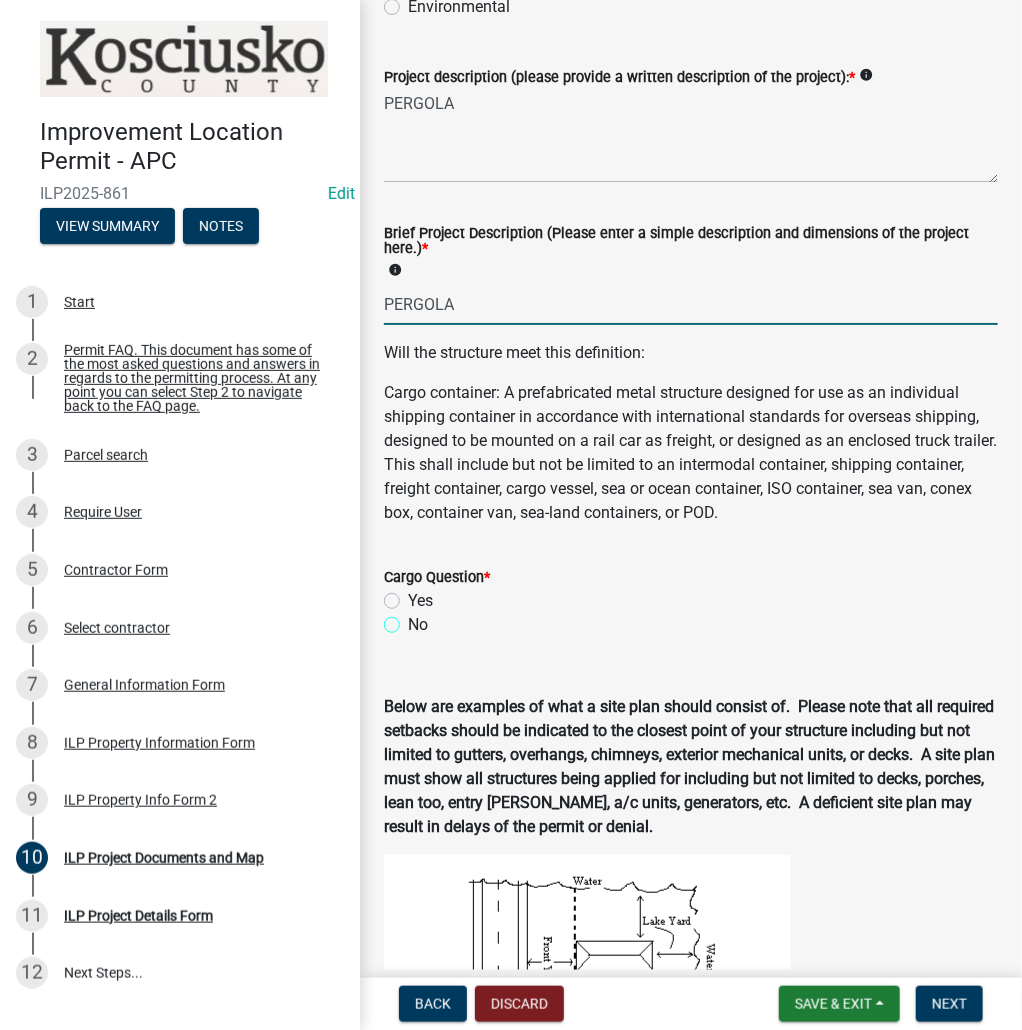 click on "No" at bounding box center [414, 619] 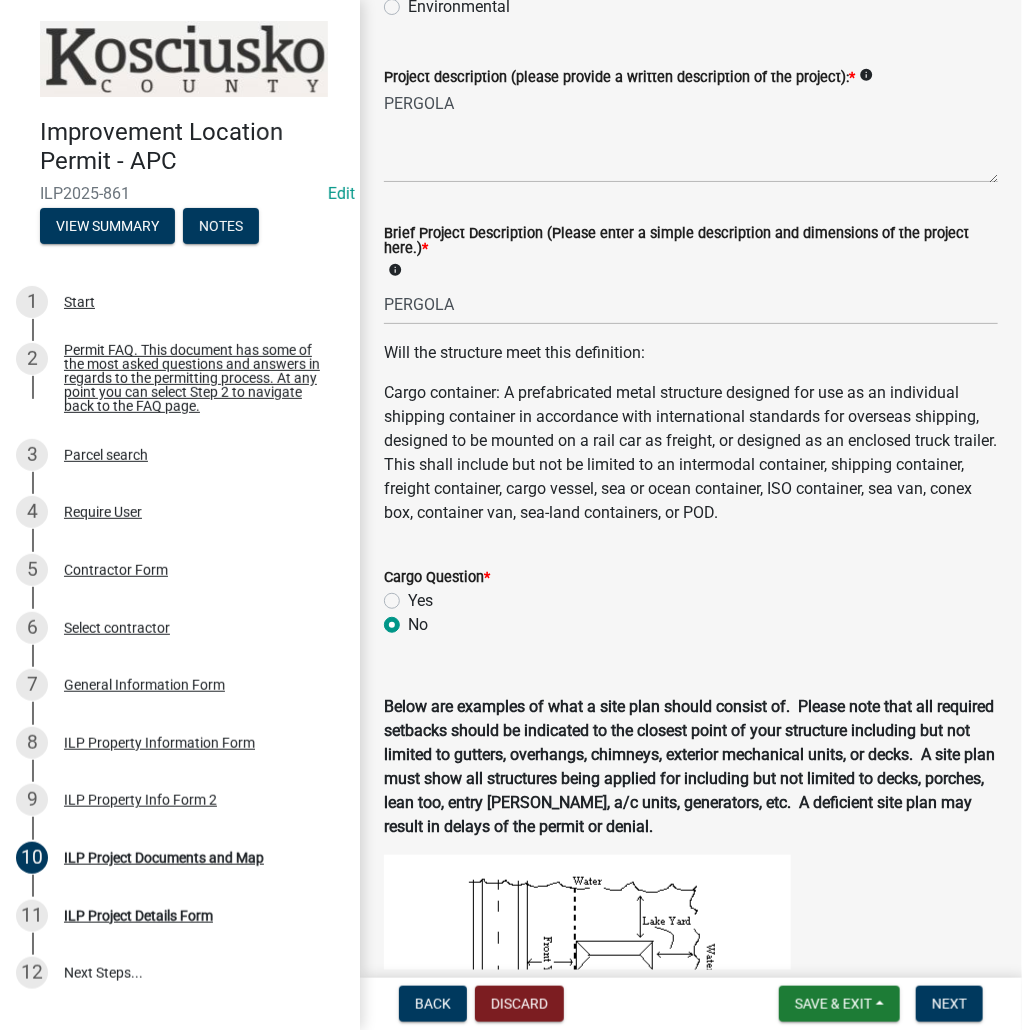 radio on "true" 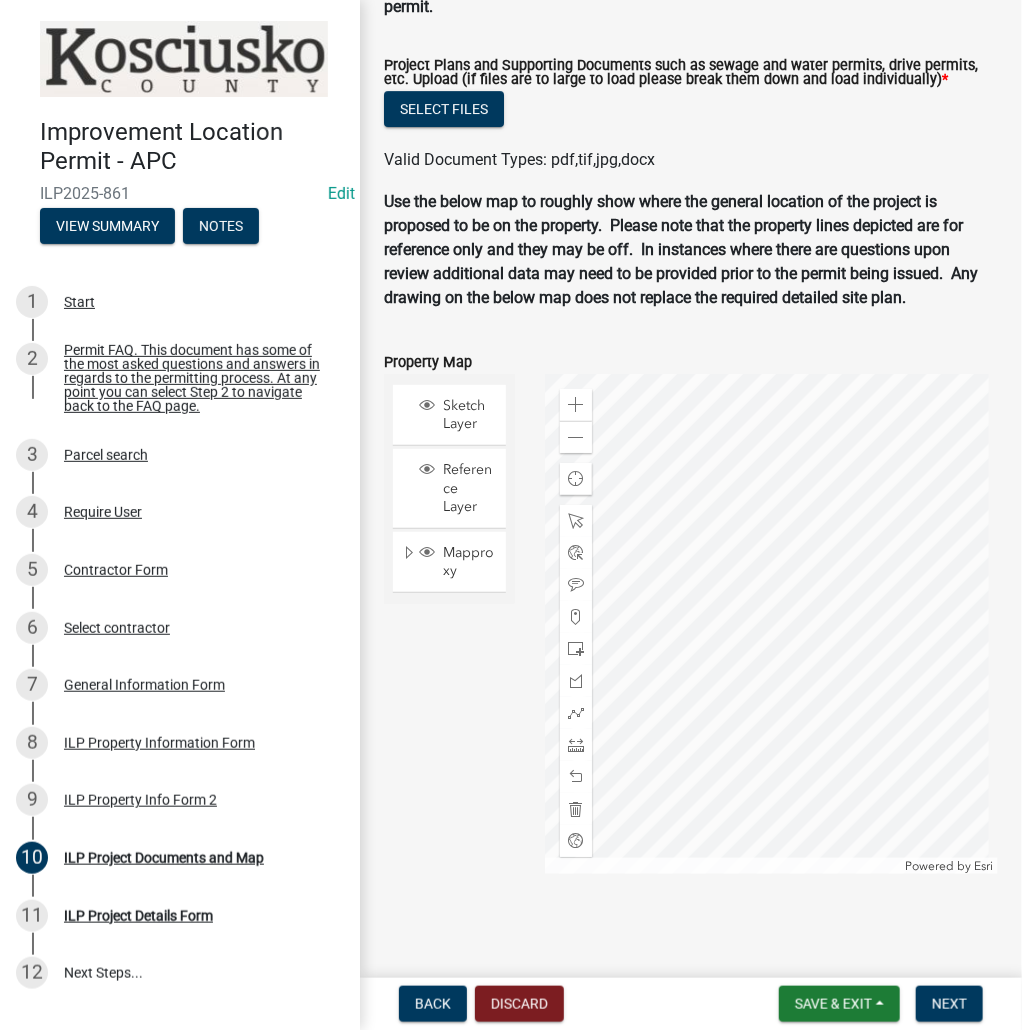 scroll, scrollTop: 2045, scrollLeft: 0, axis: vertical 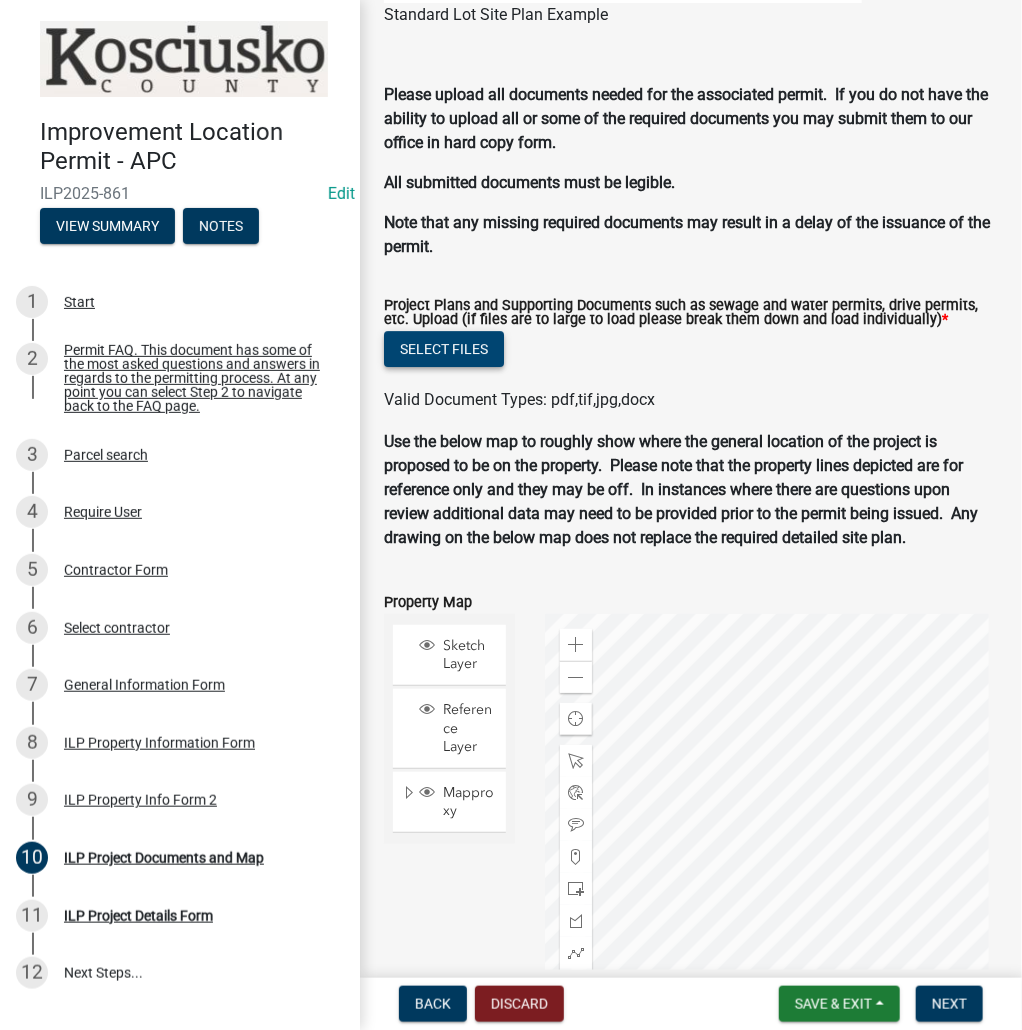 click on "Select files" 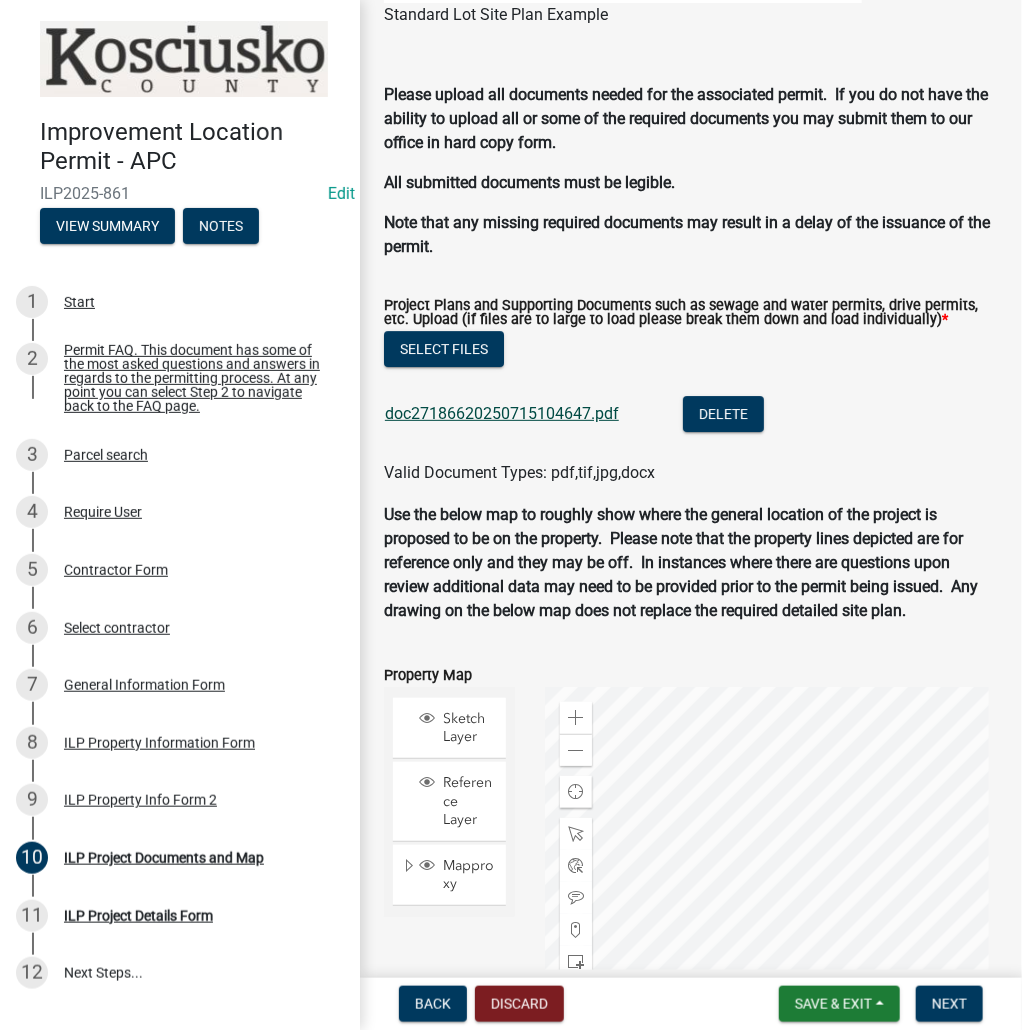 click on "doc27186620250715104647.pdf" 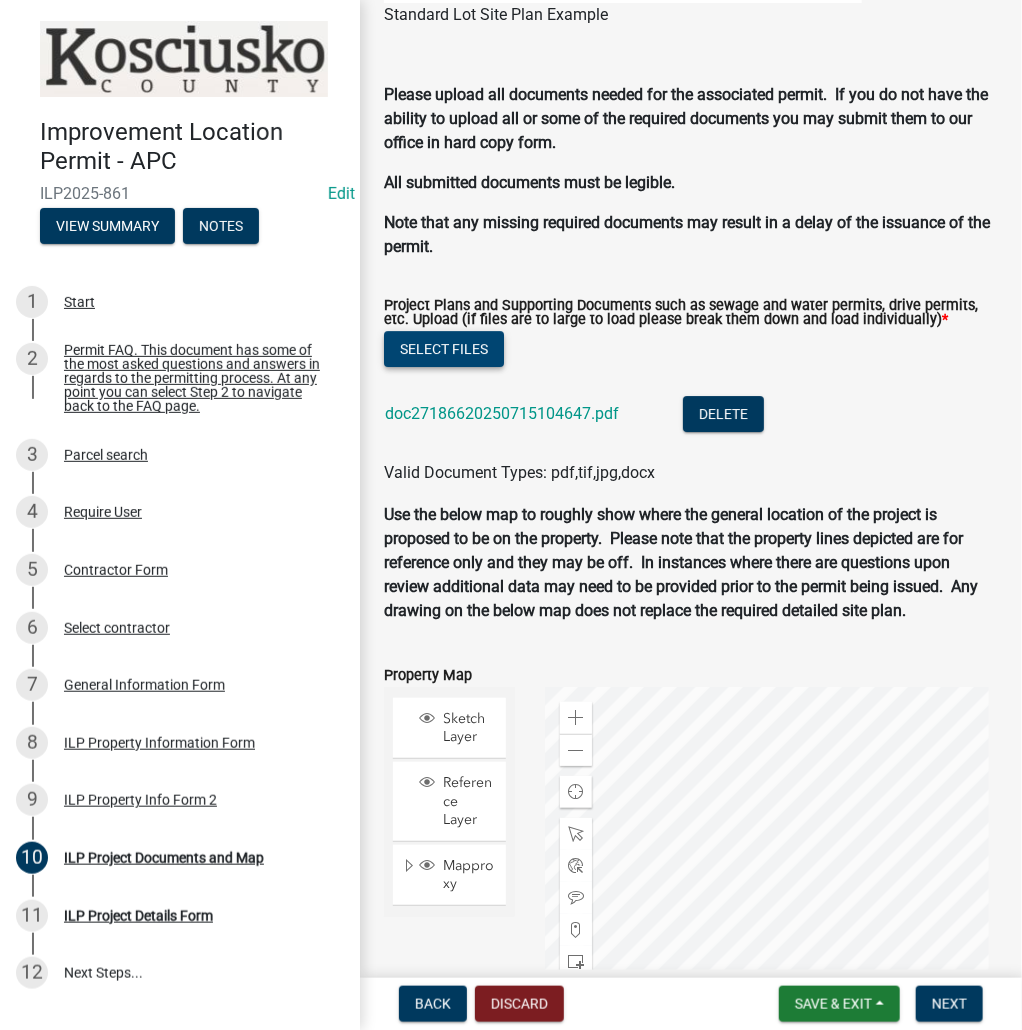 click on "Select files" 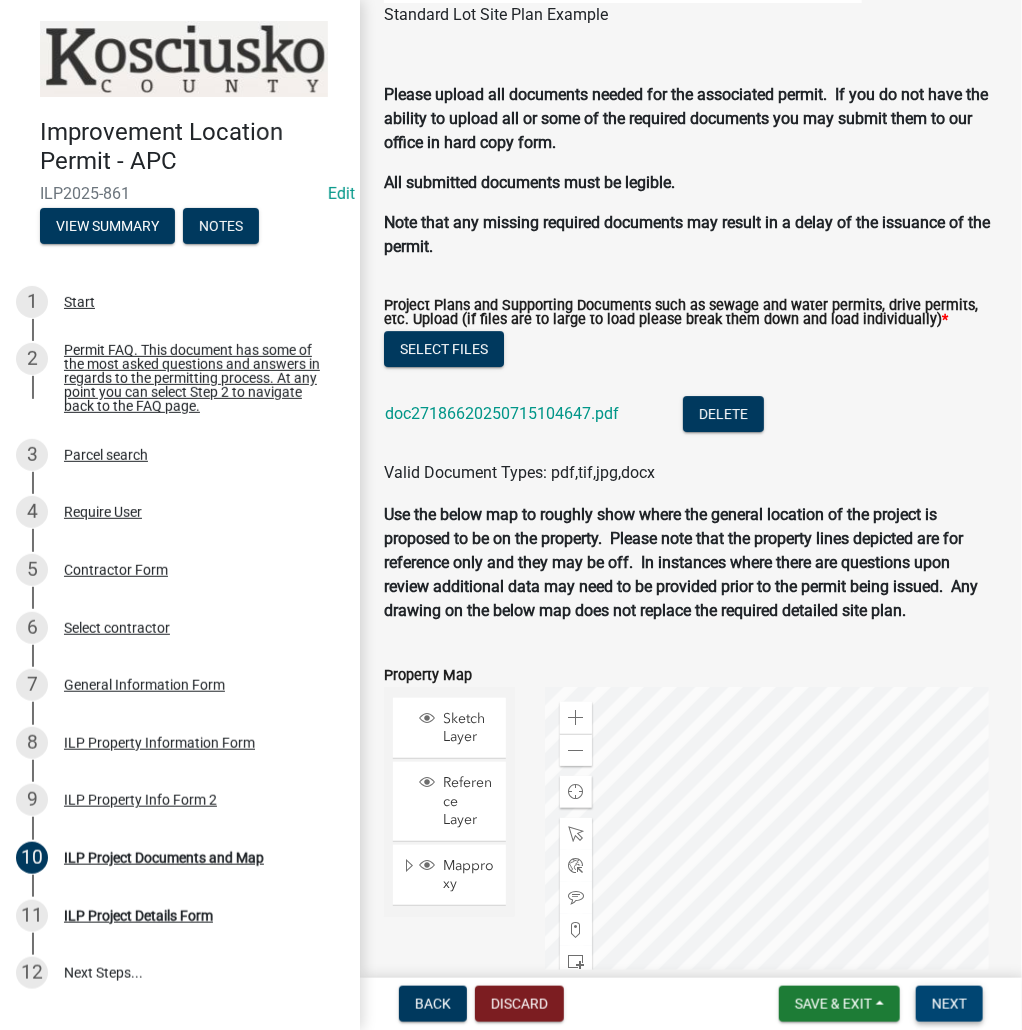 click on "Next" at bounding box center (949, 1004) 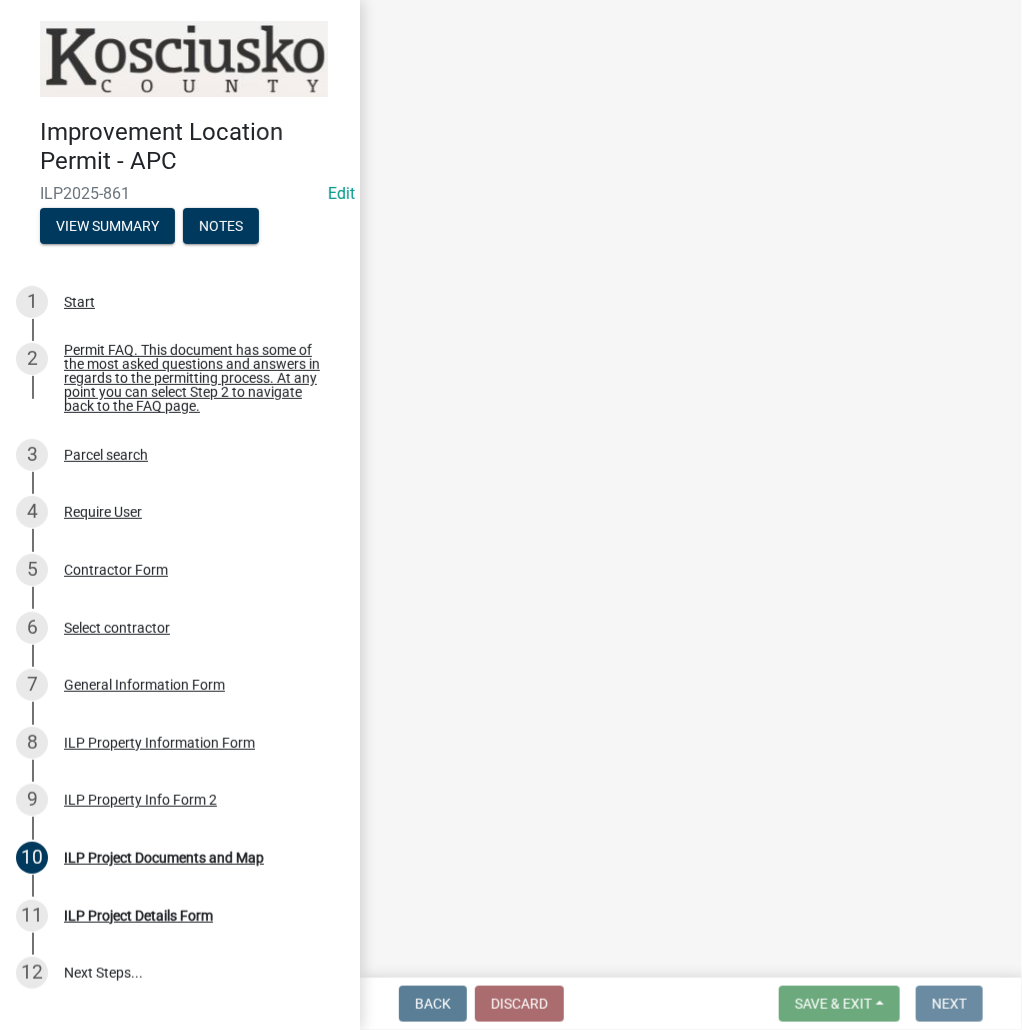 scroll, scrollTop: 0, scrollLeft: 0, axis: both 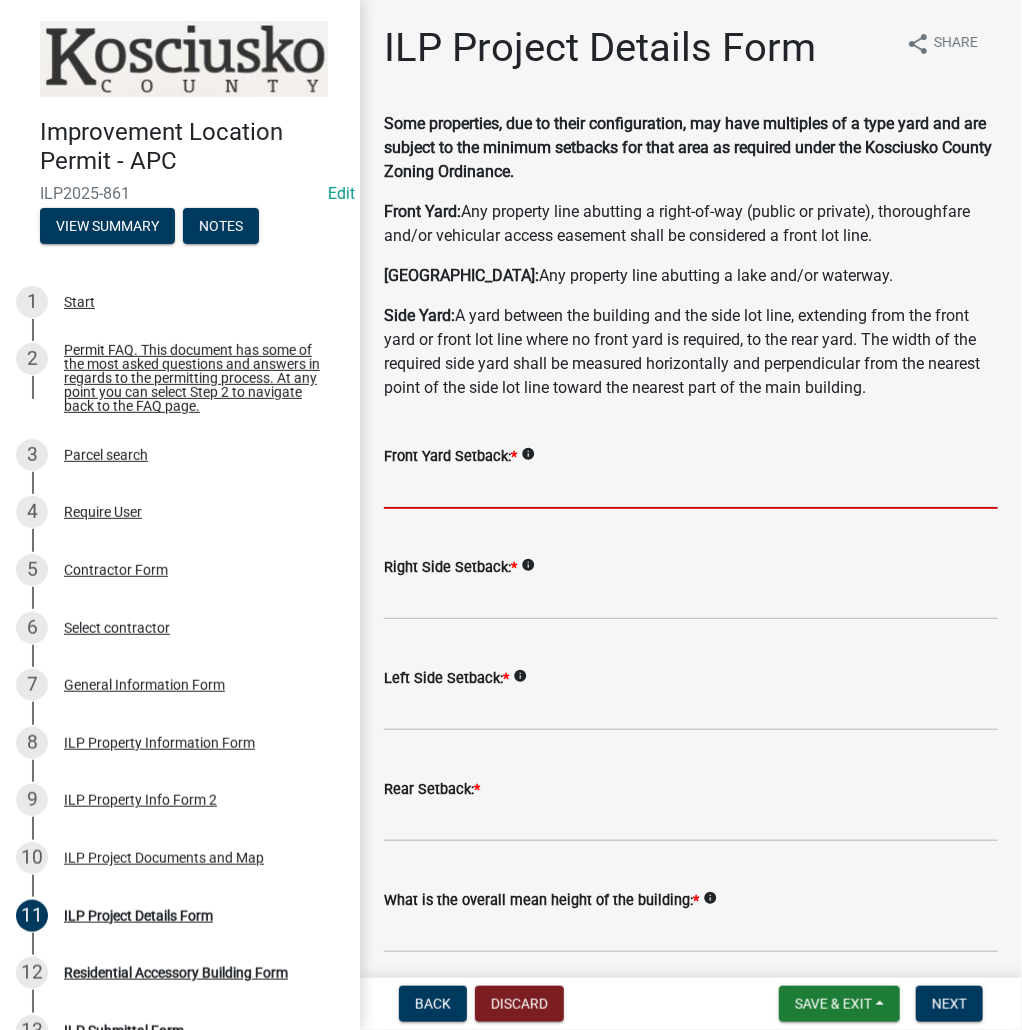 click 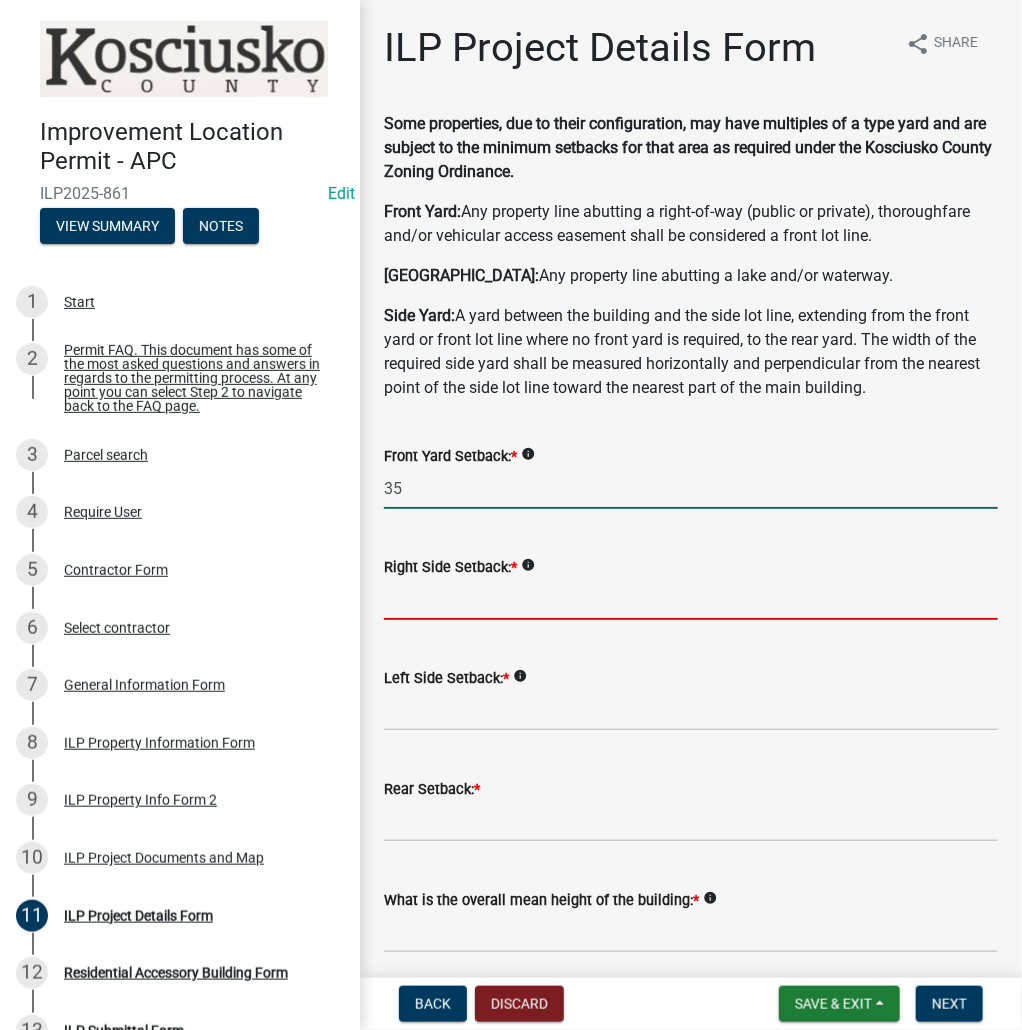 type on "35.0" 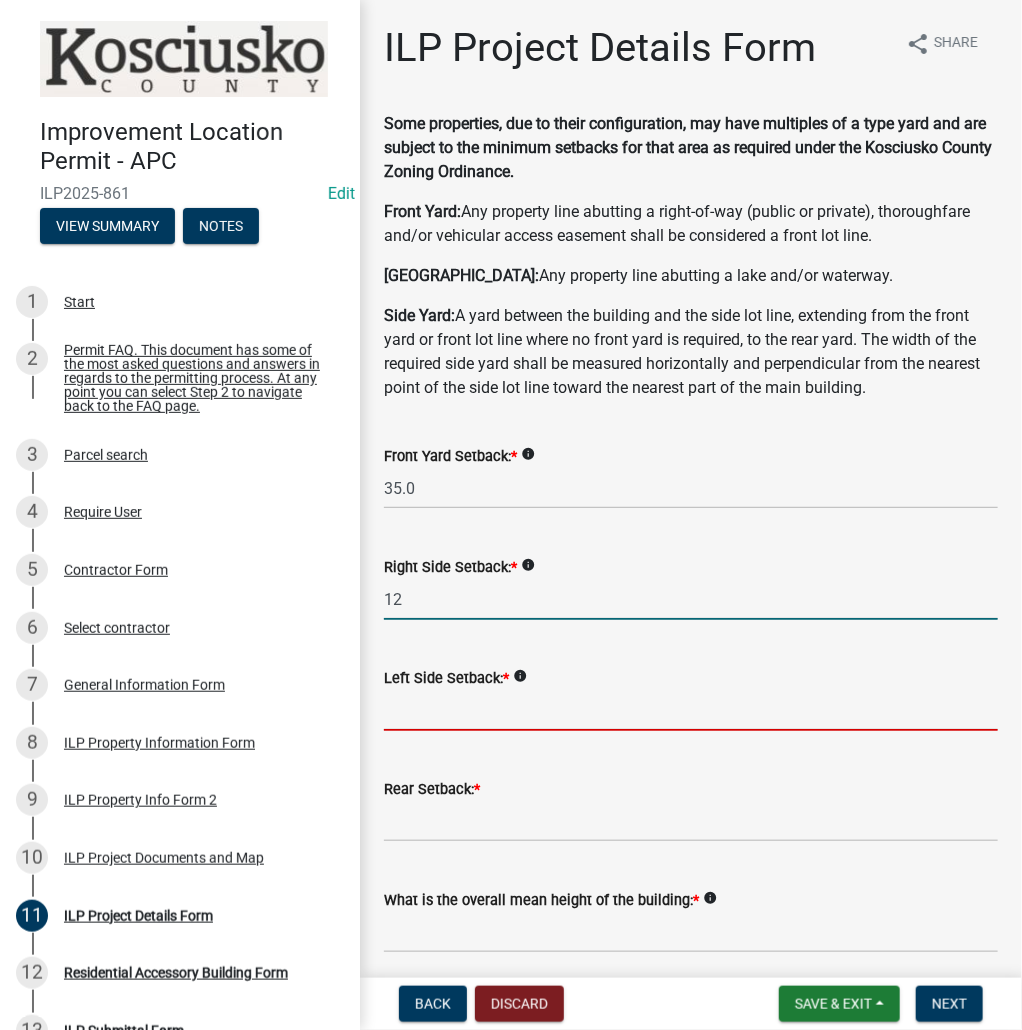 type on "12.0" 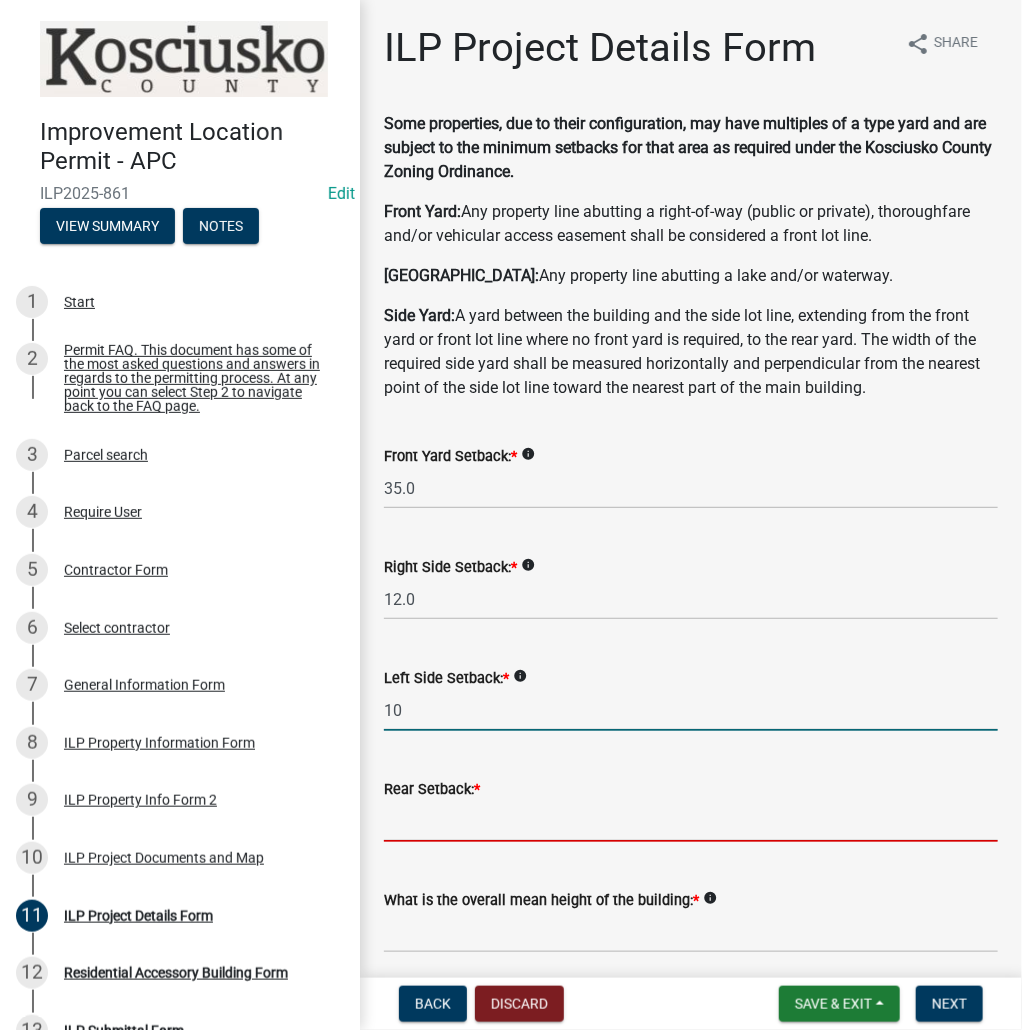 type on "10.0" 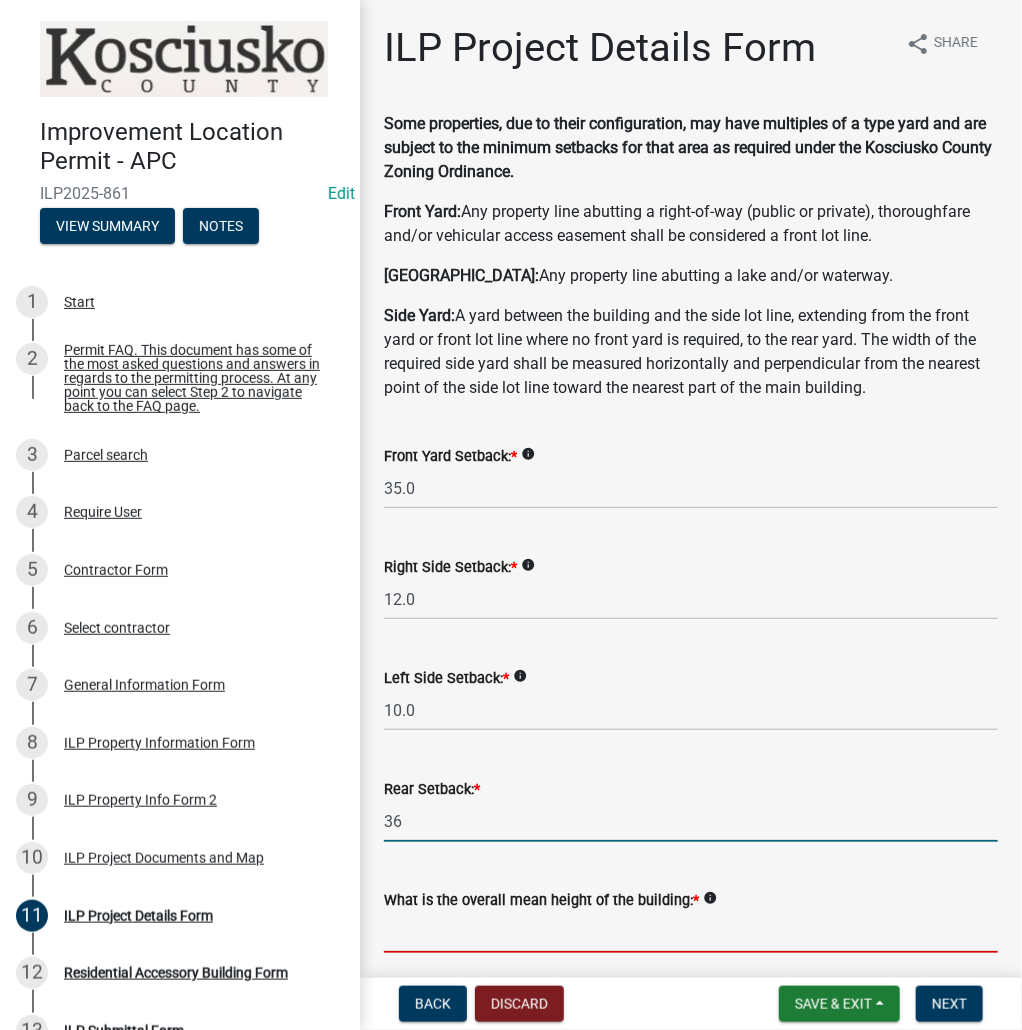 type on "36.0" 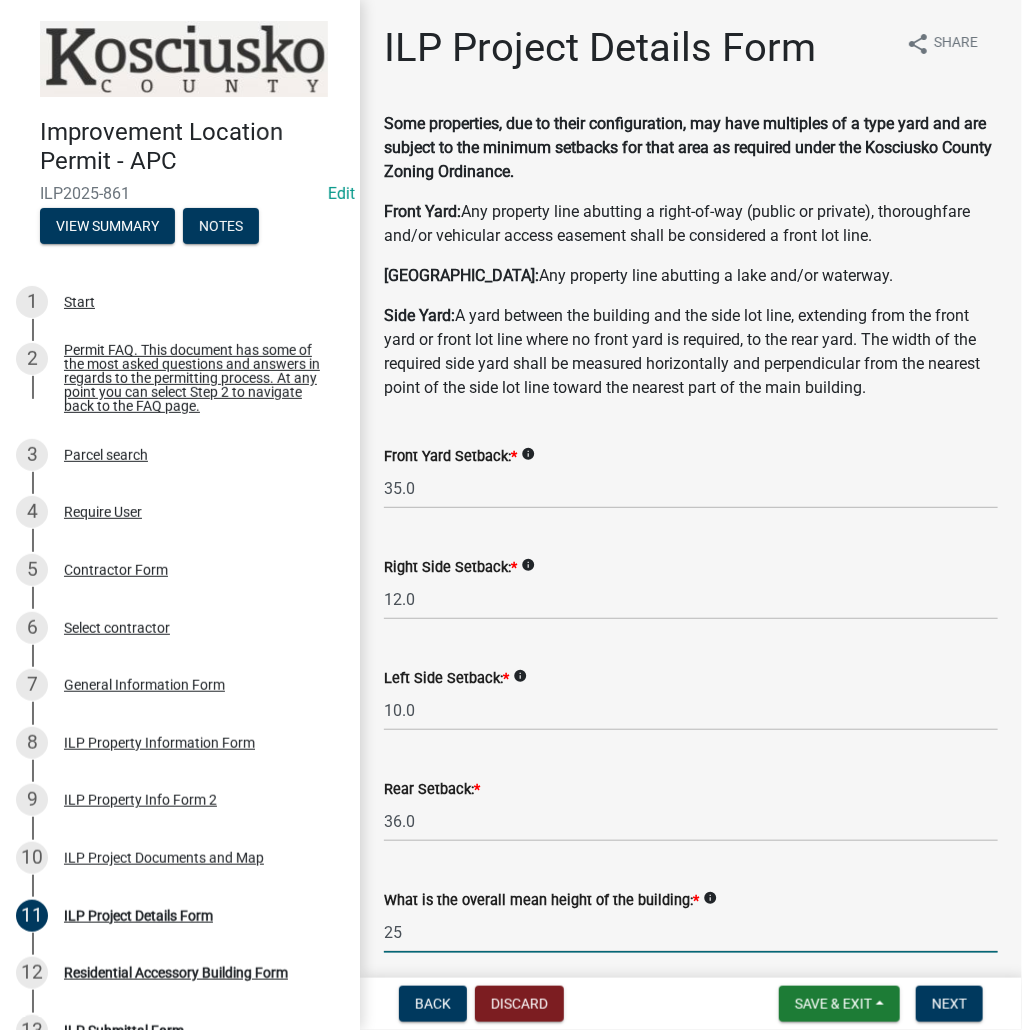 type on "25.0" 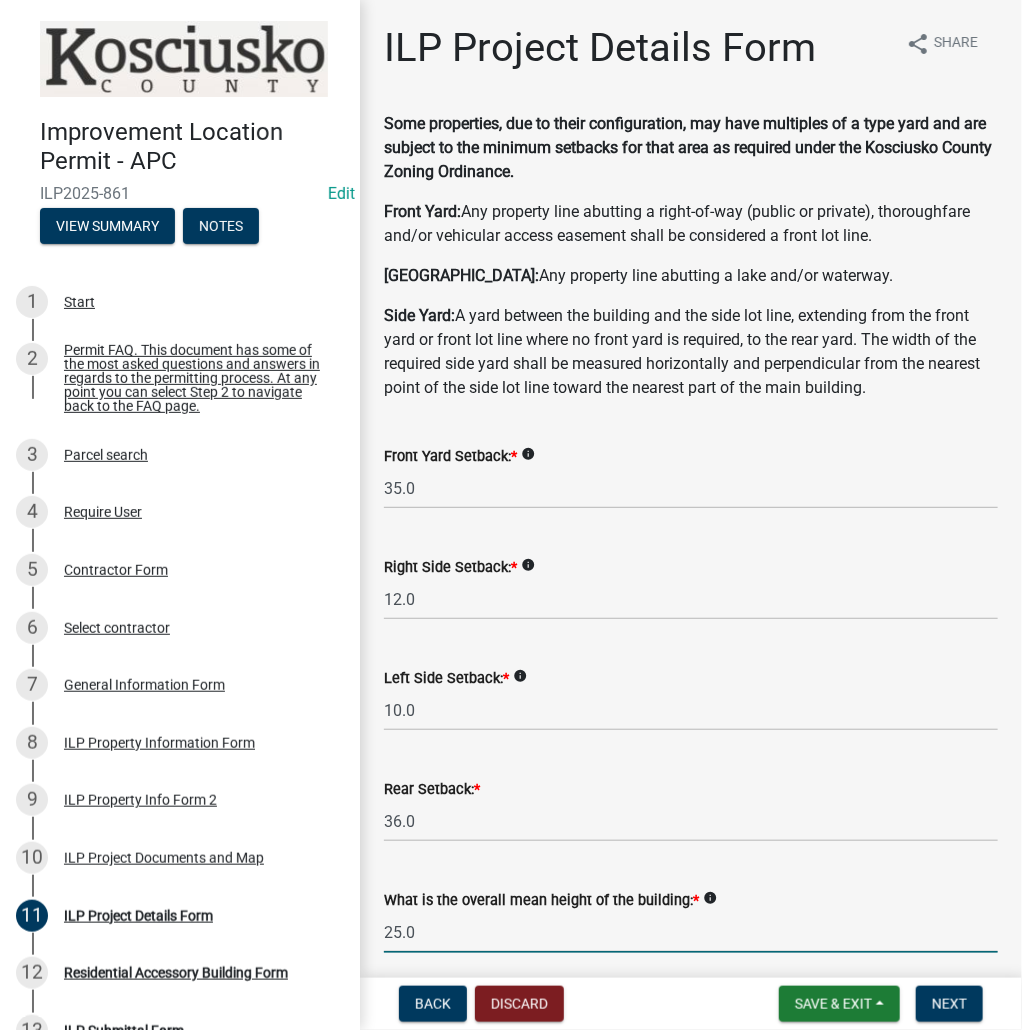 scroll, scrollTop: 558, scrollLeft: 0, axis: vertical 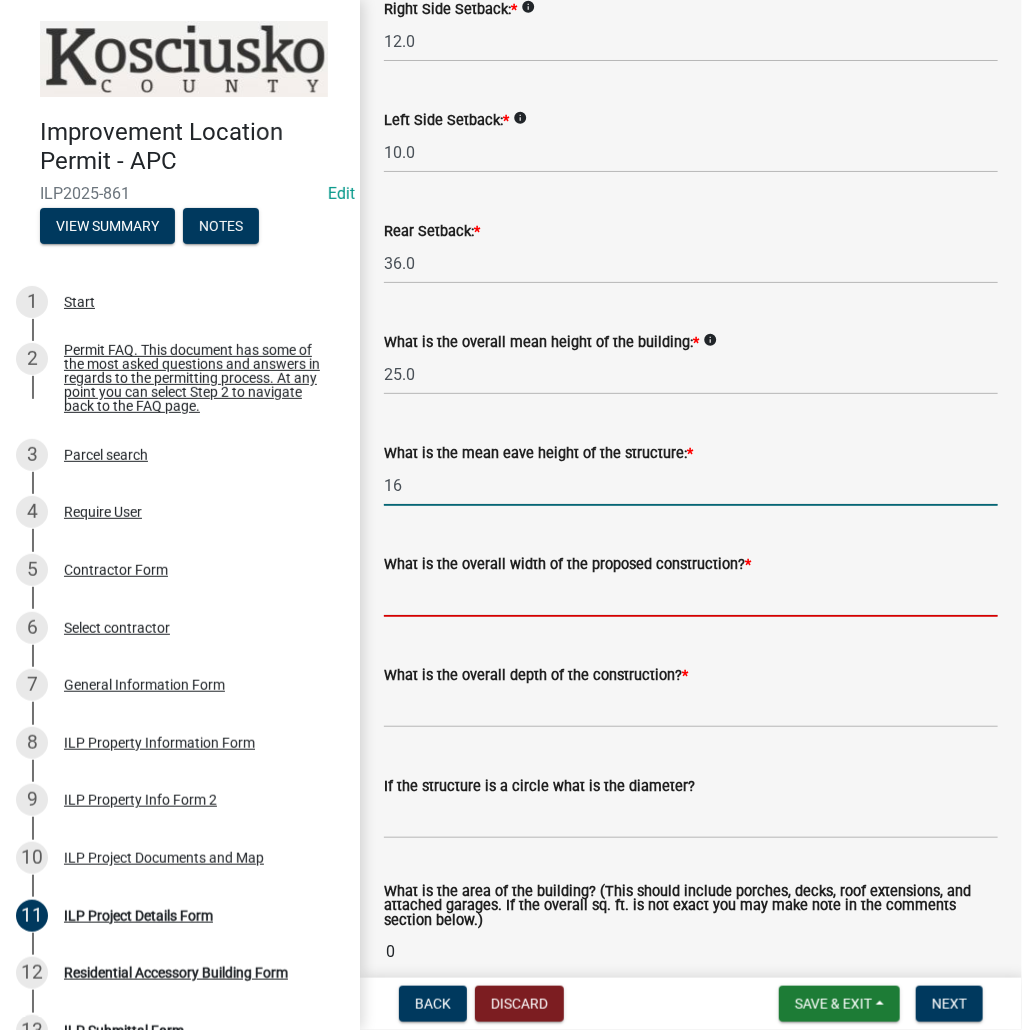 type on "16.0" 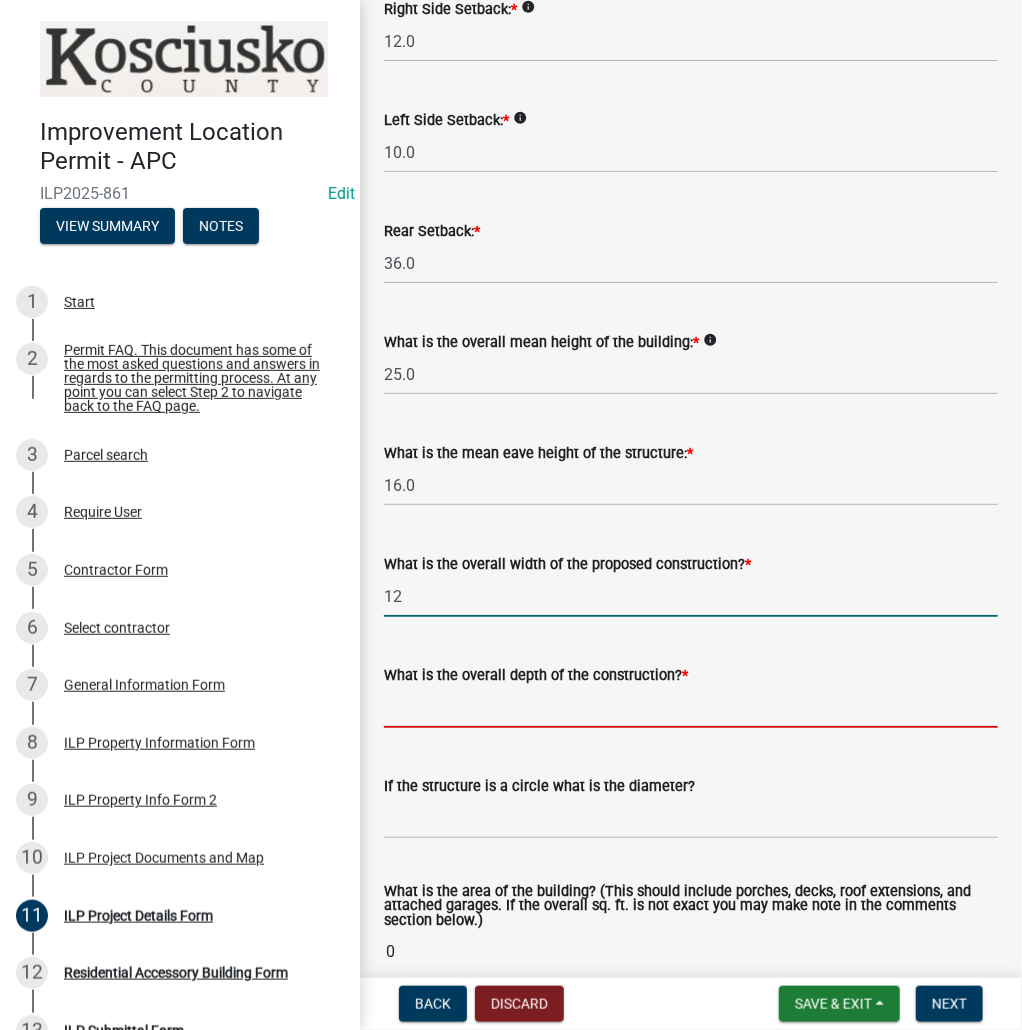 type on "12.00" 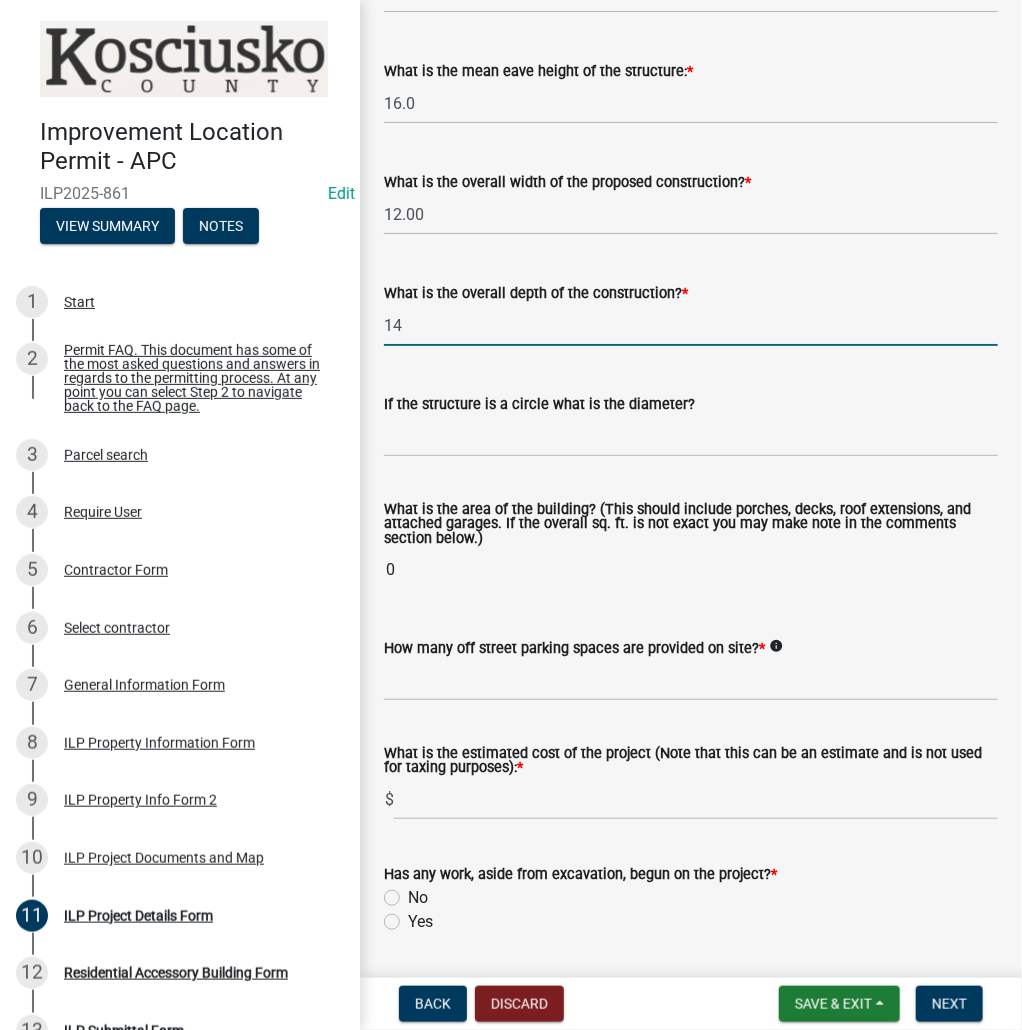 scroll, scrollTop: 958, scrollLeft: 0, axis: vertical 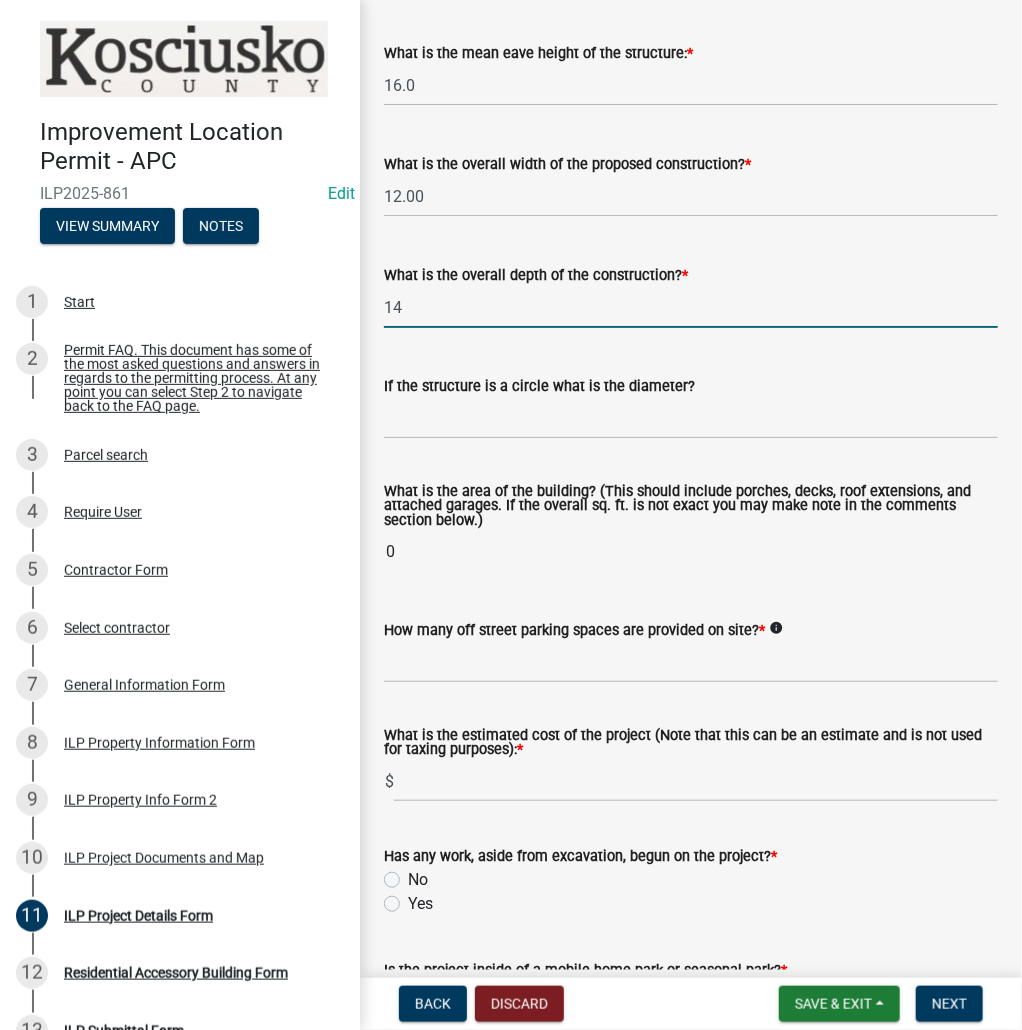 click on "14" 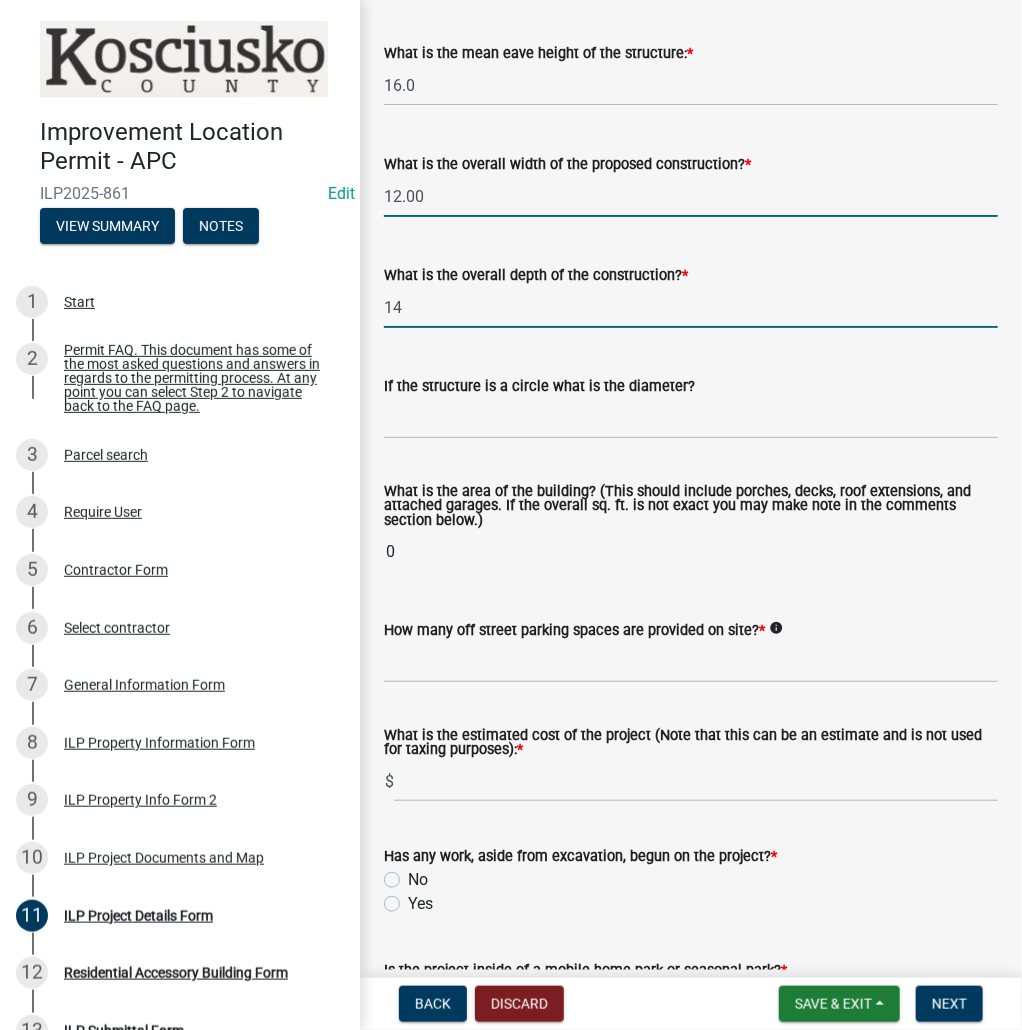 type on "14.00" 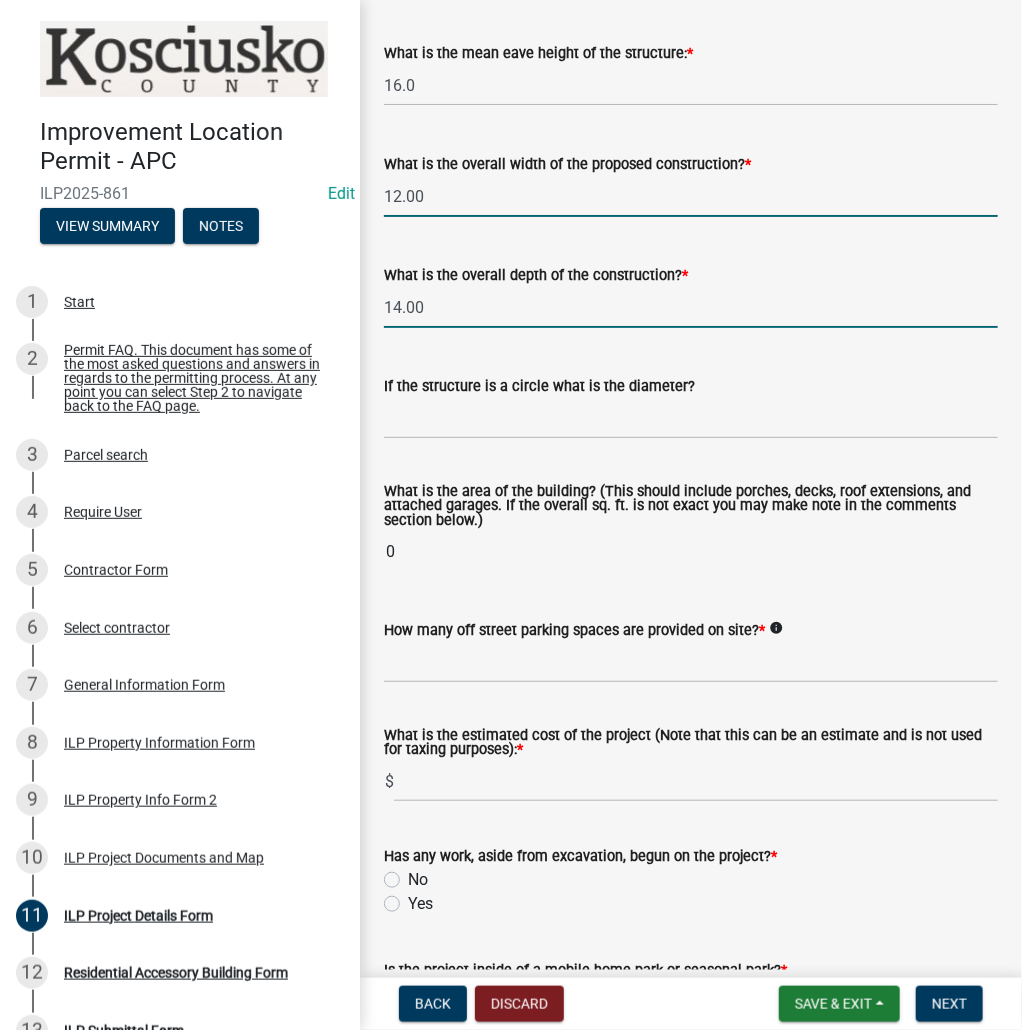 click on "12.00" 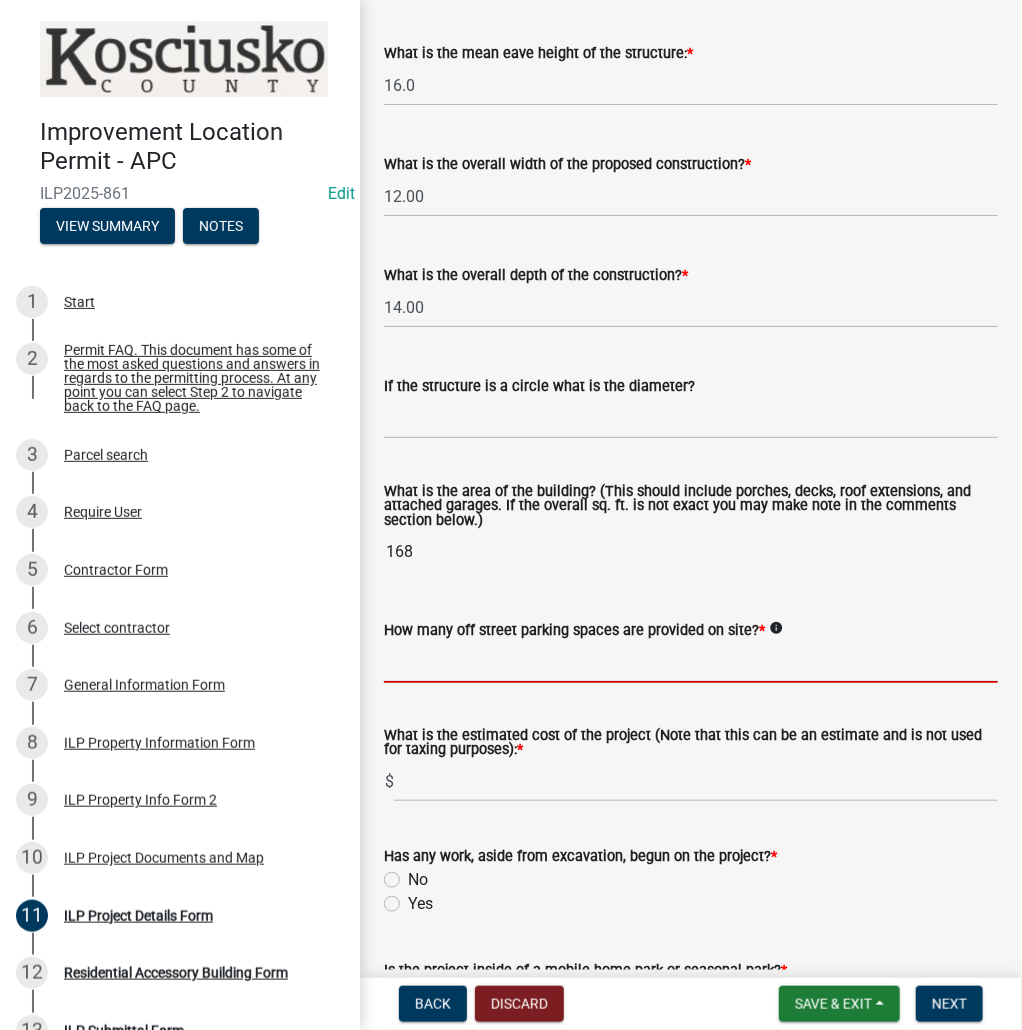 click 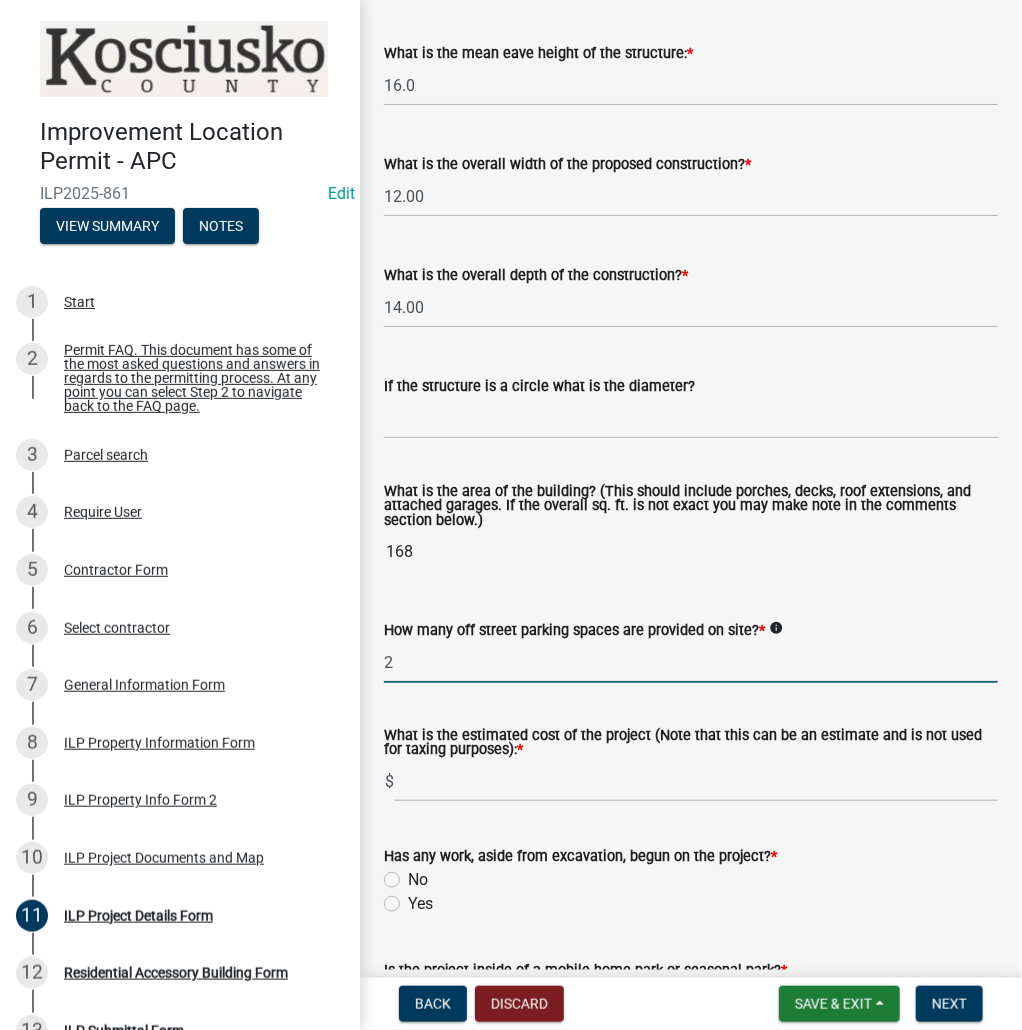 type on "2" 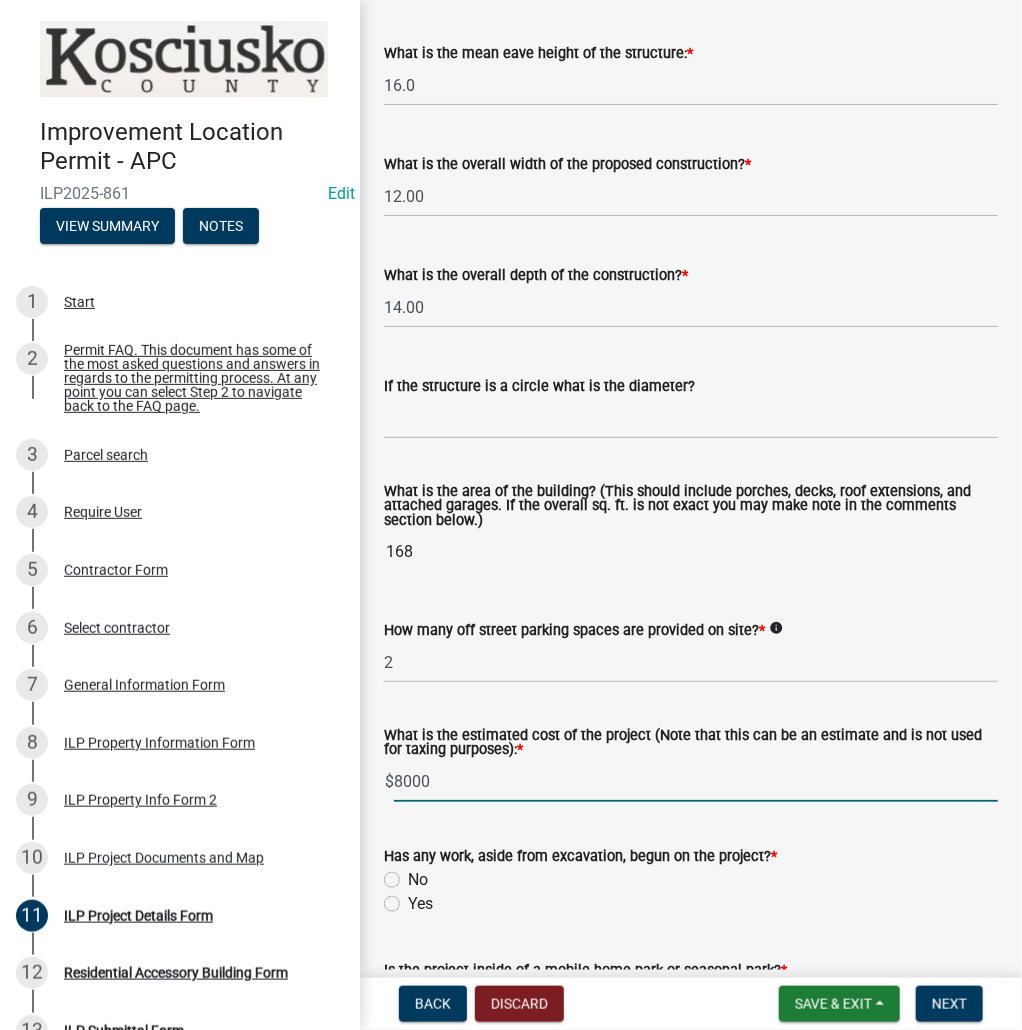 type on "8000" 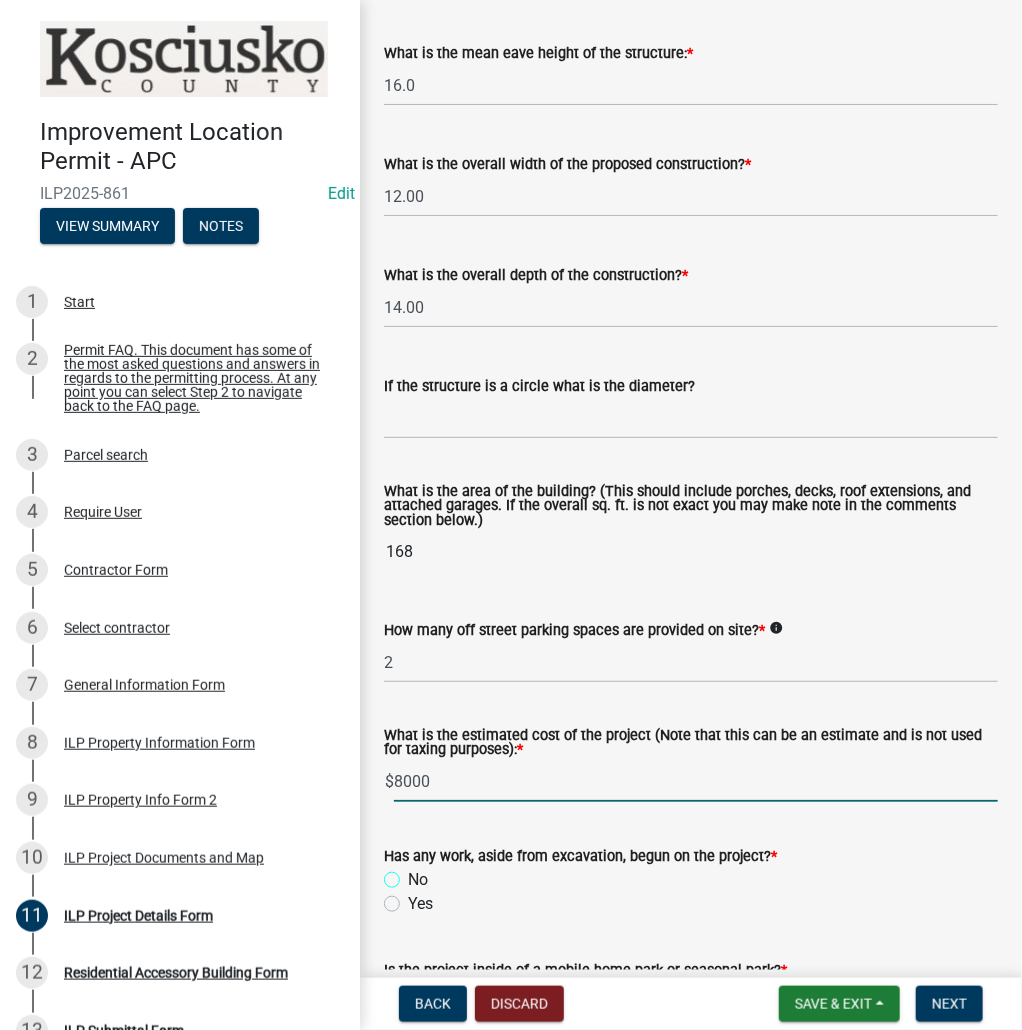 click on "No" at bounding box center [414, 874] 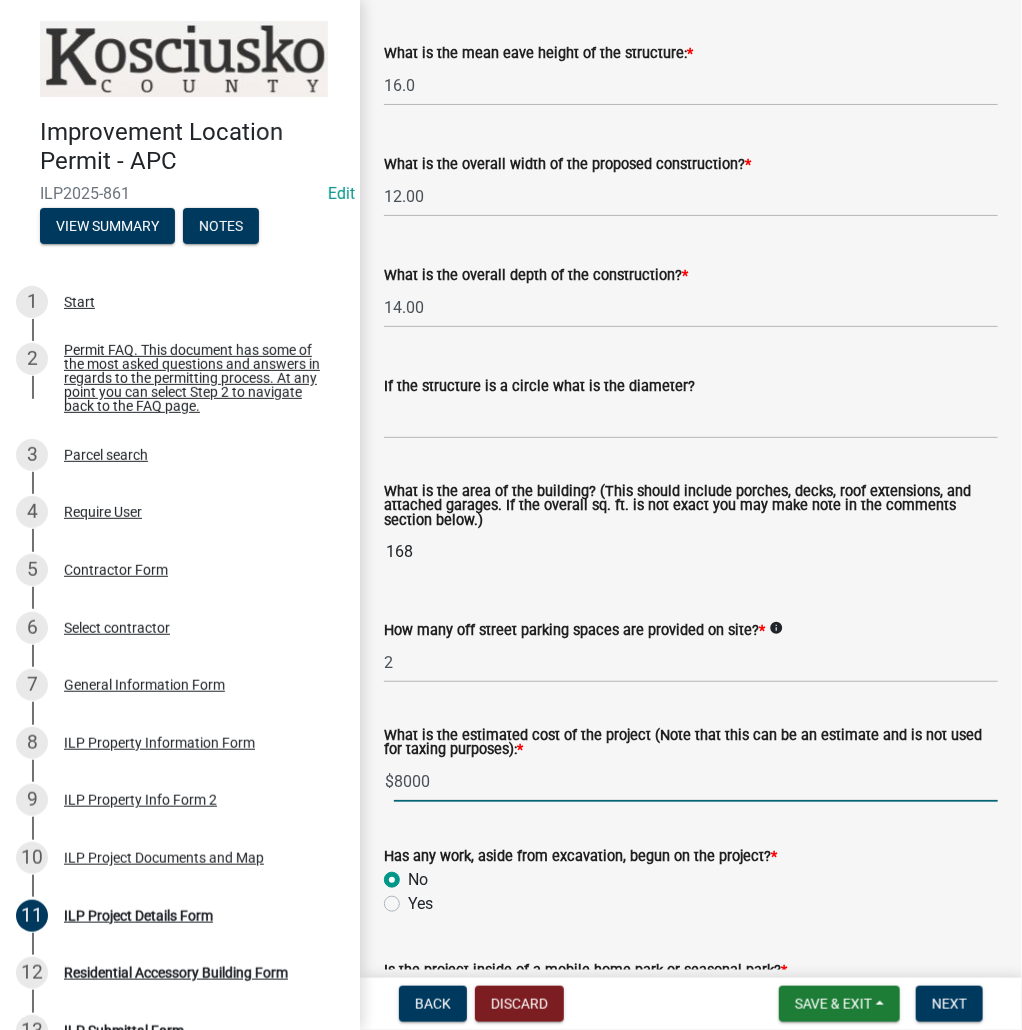 radio on "true" 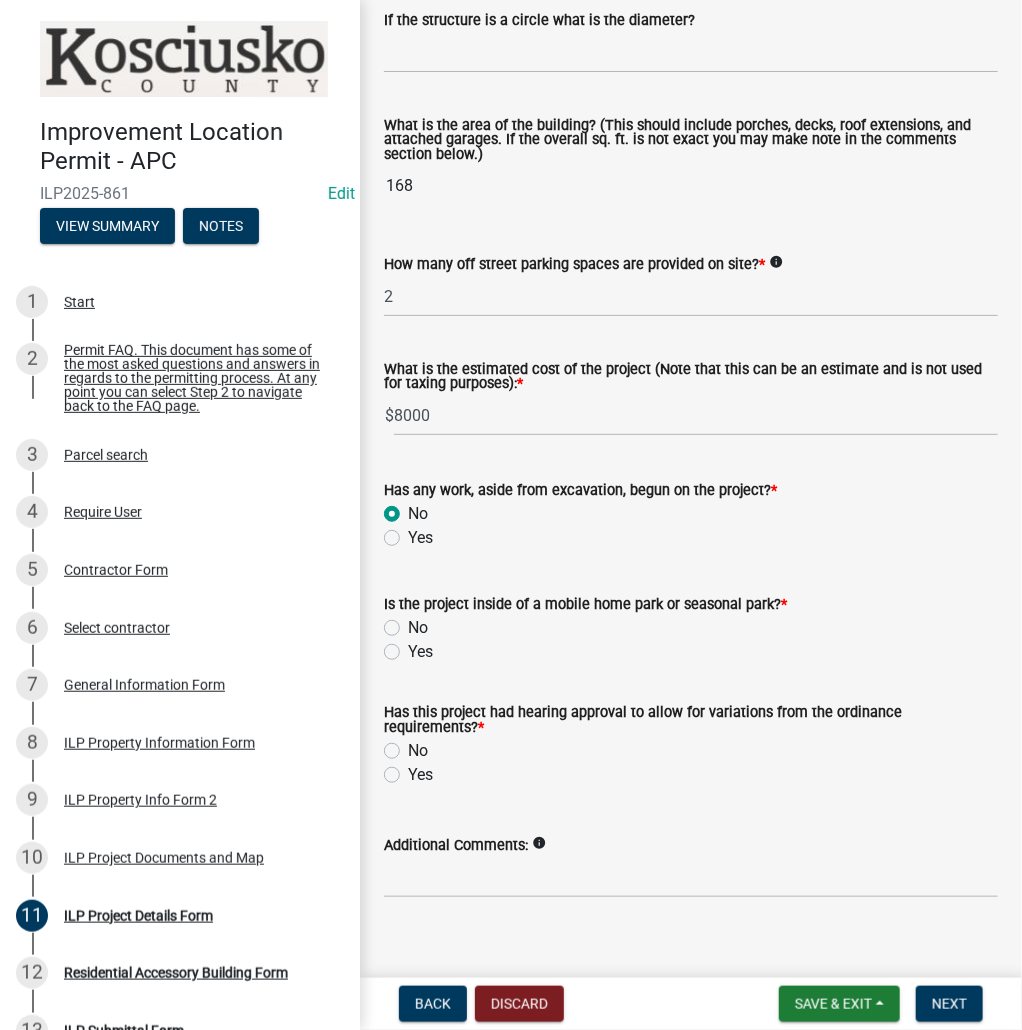 scroll, scrollTop: 1346, scrollLeft: 0, axis: vertical 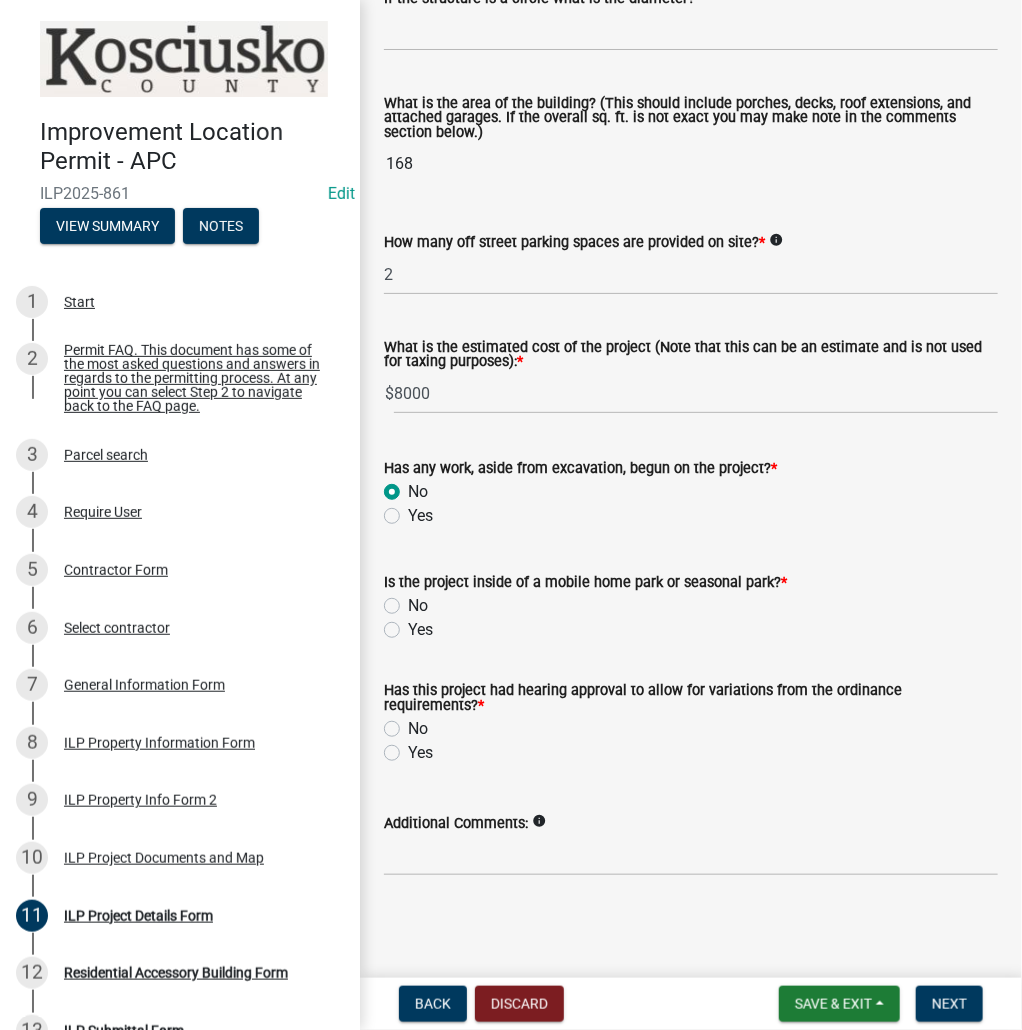 click on "No" 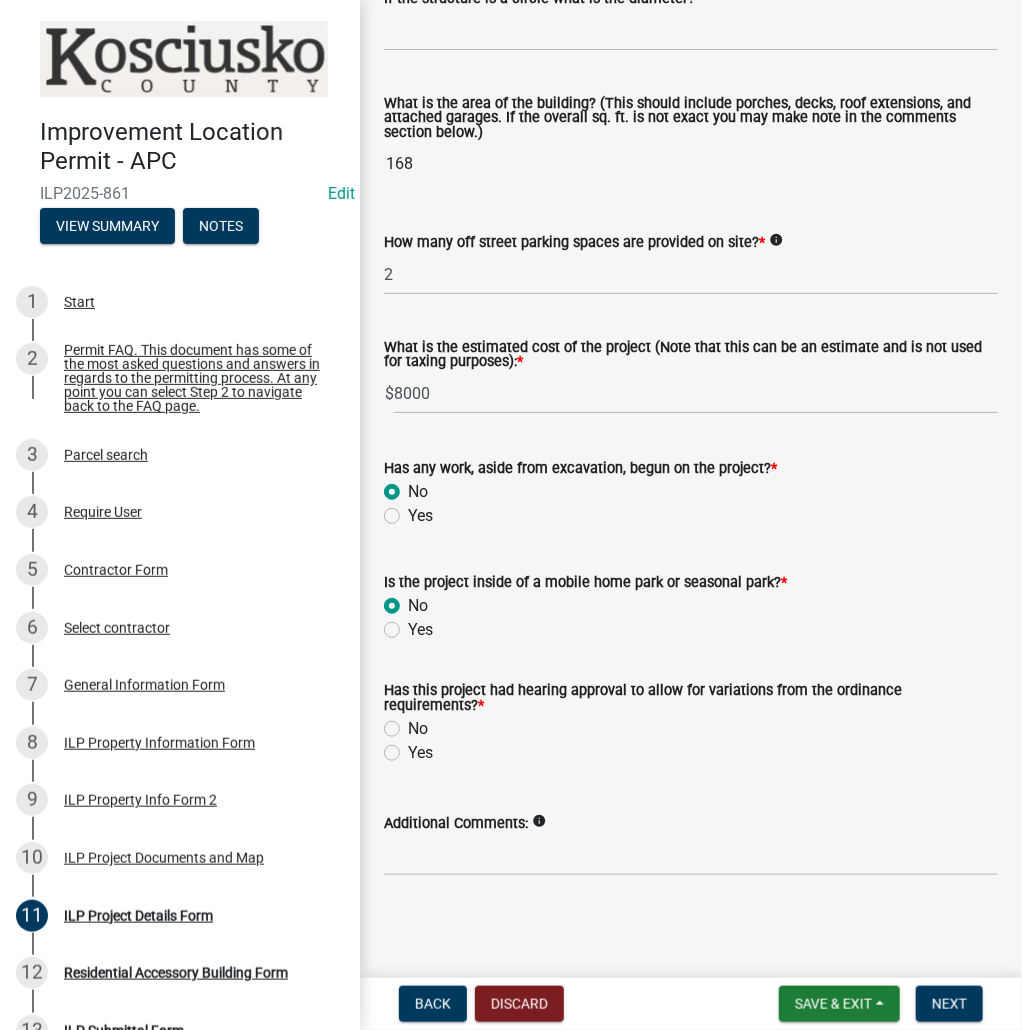 radio on "true" 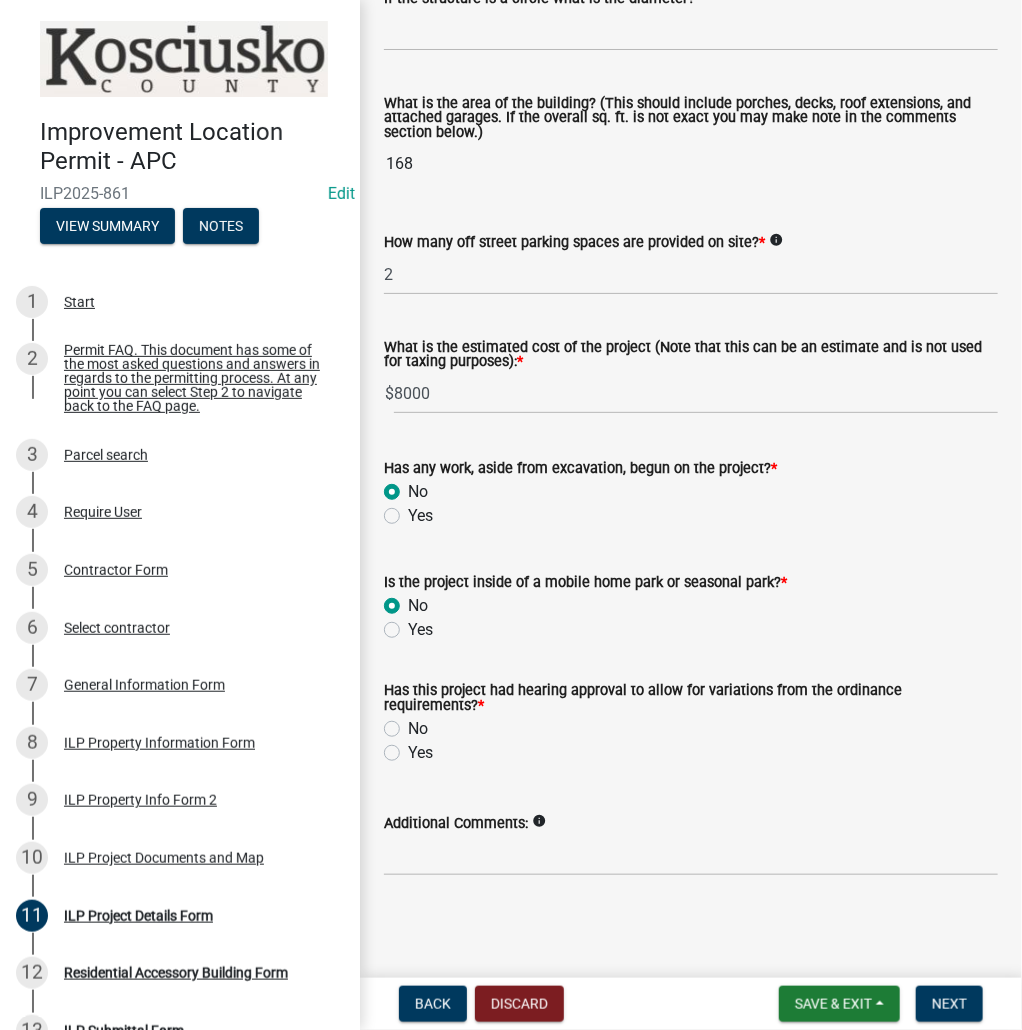 click on "No" 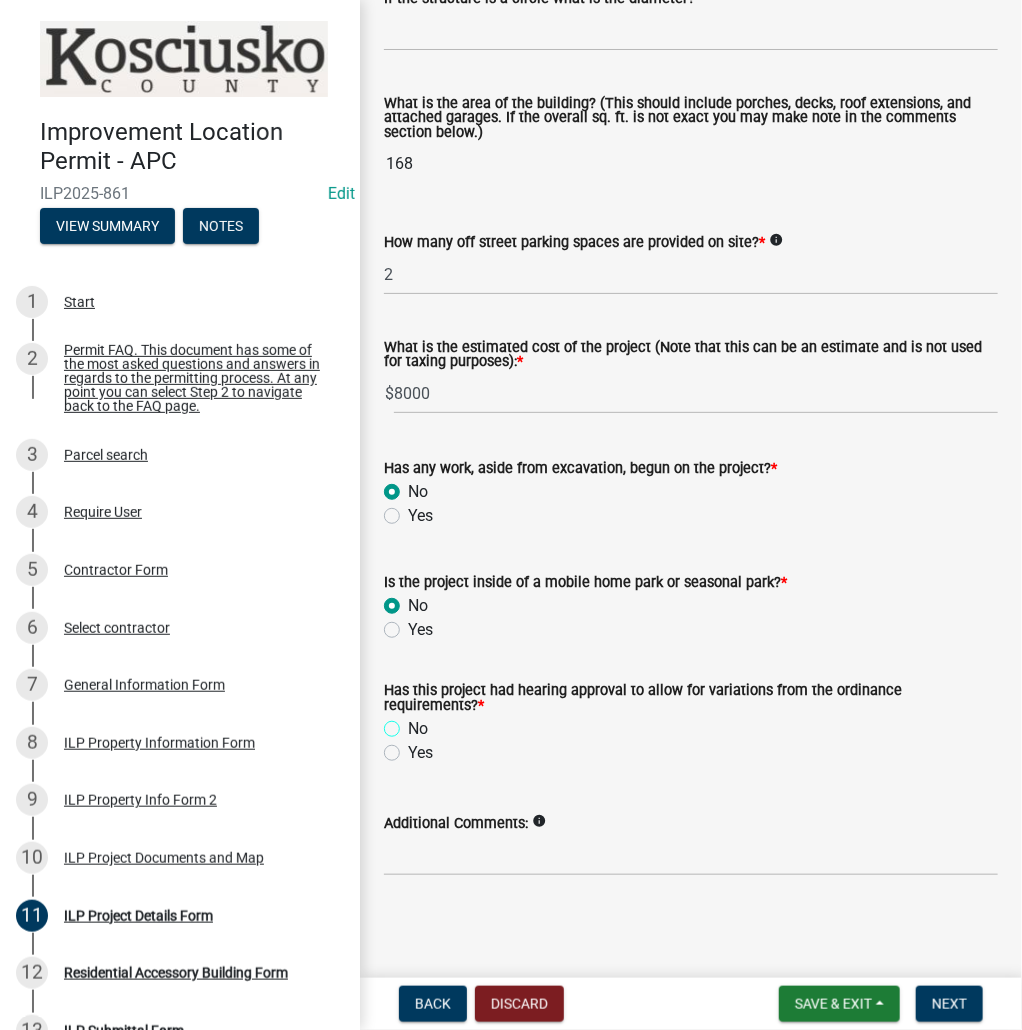 click on "No" at bounding box center [414, 723] 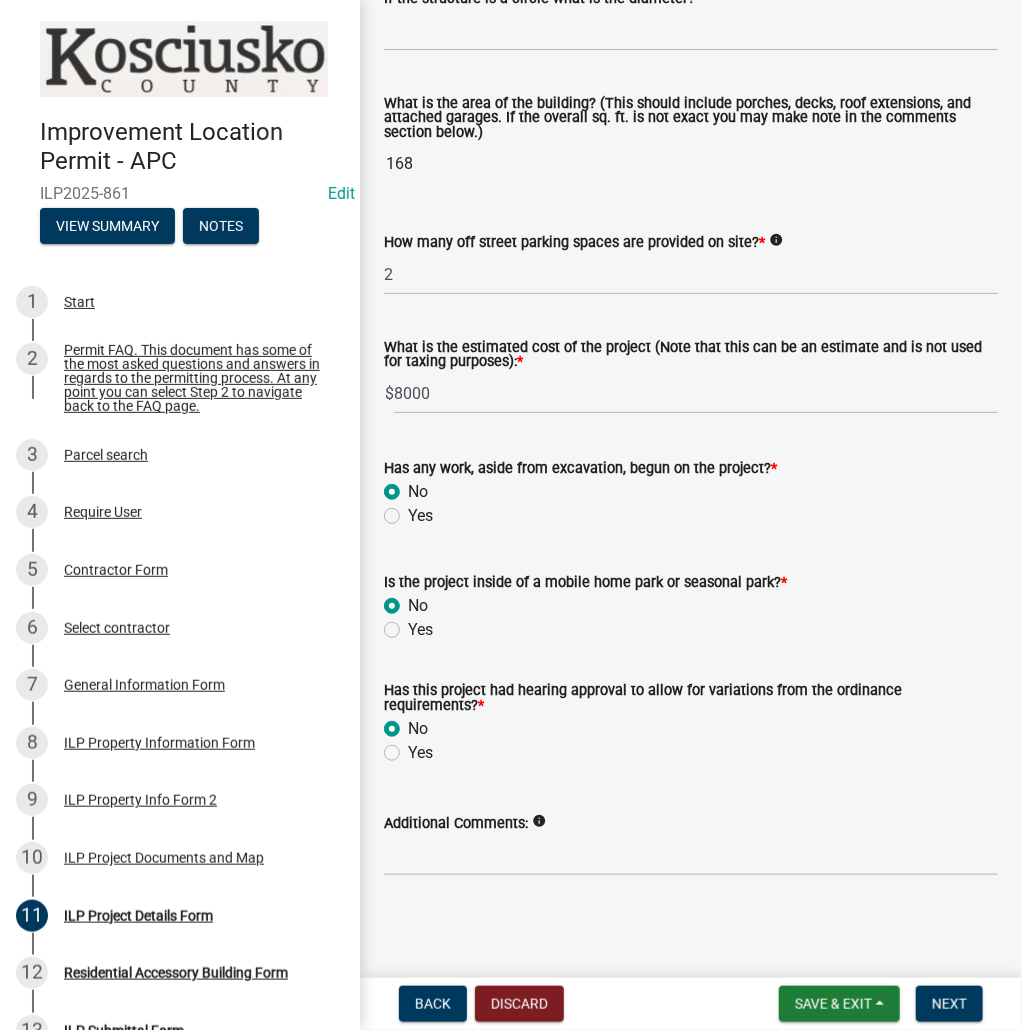 radio on "true" 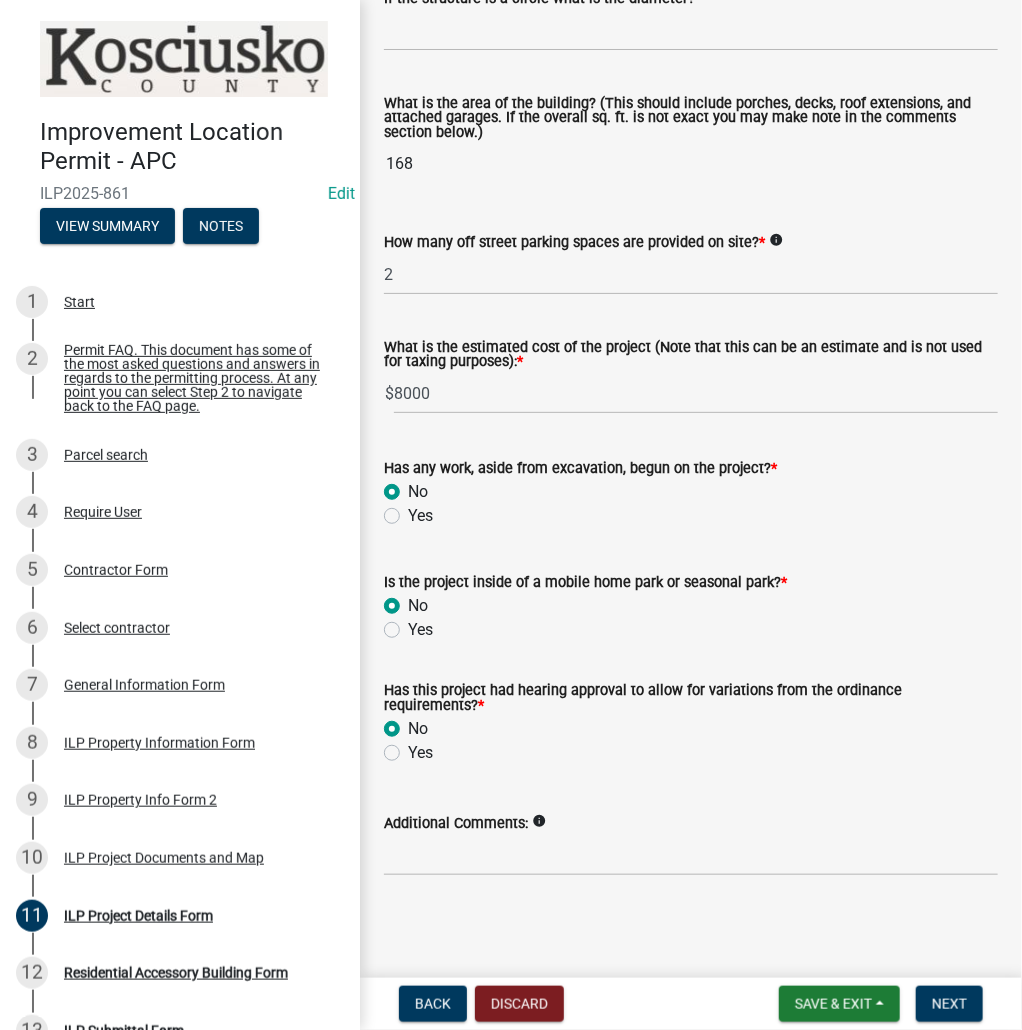 scroll, scrollTop: 1346, scrollLeft: 0, axis: vertical 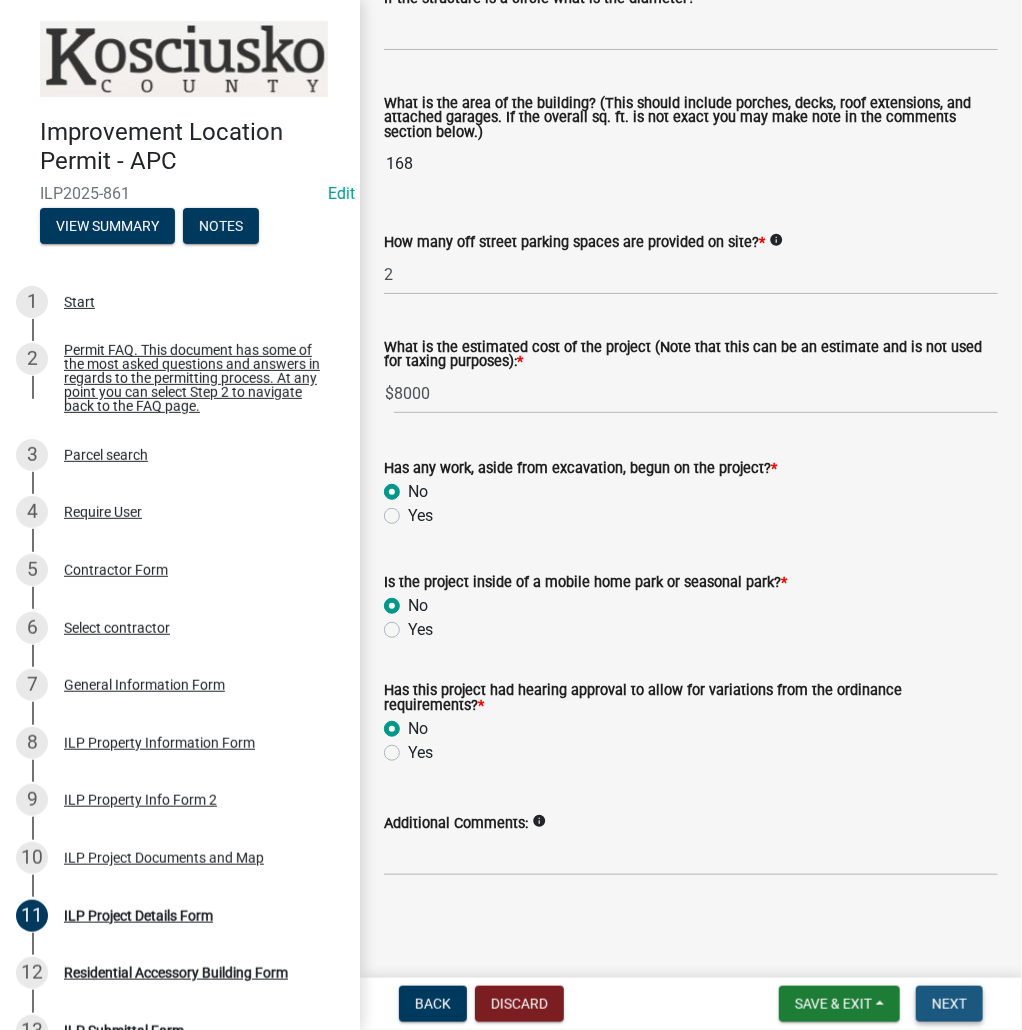 click on "Next" at bounding box center (949, 1004) 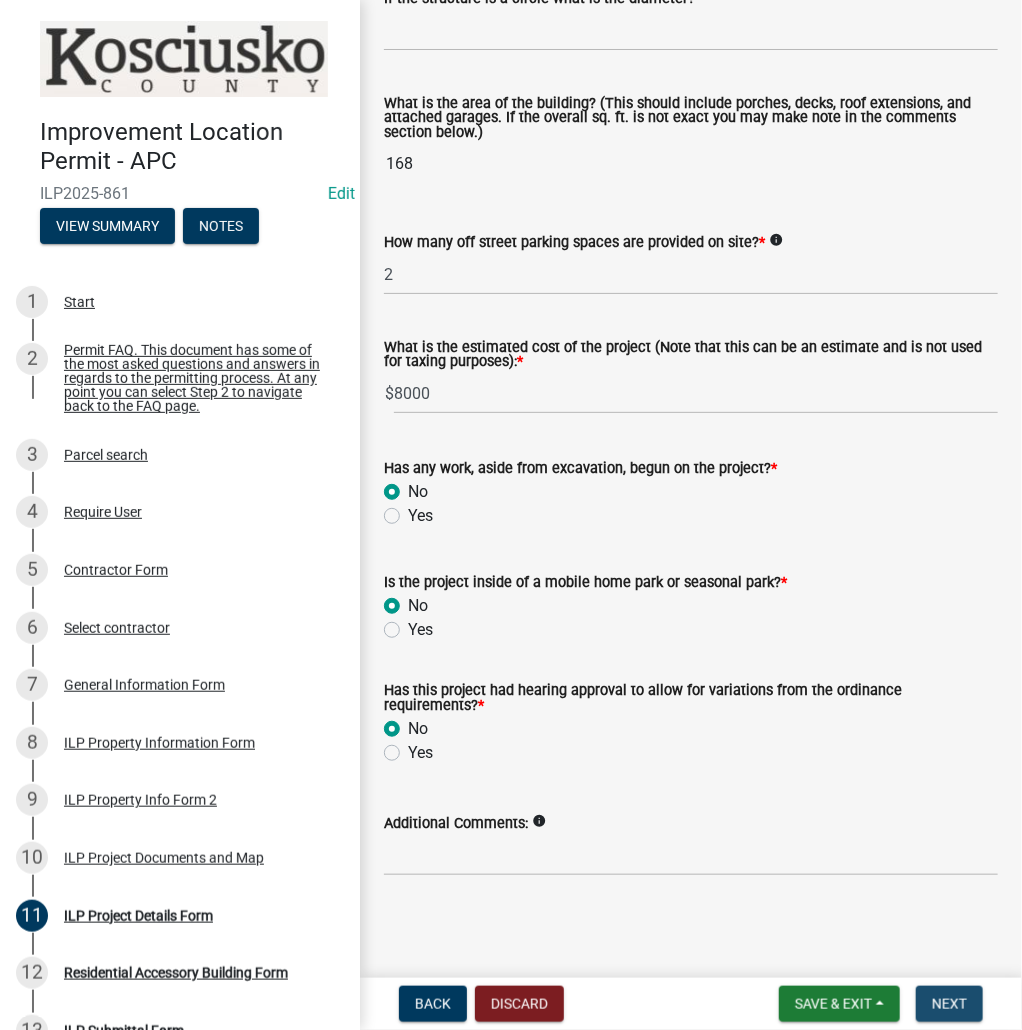 scroll, scrollTop: 0, scrollLeft: 0, axis: both 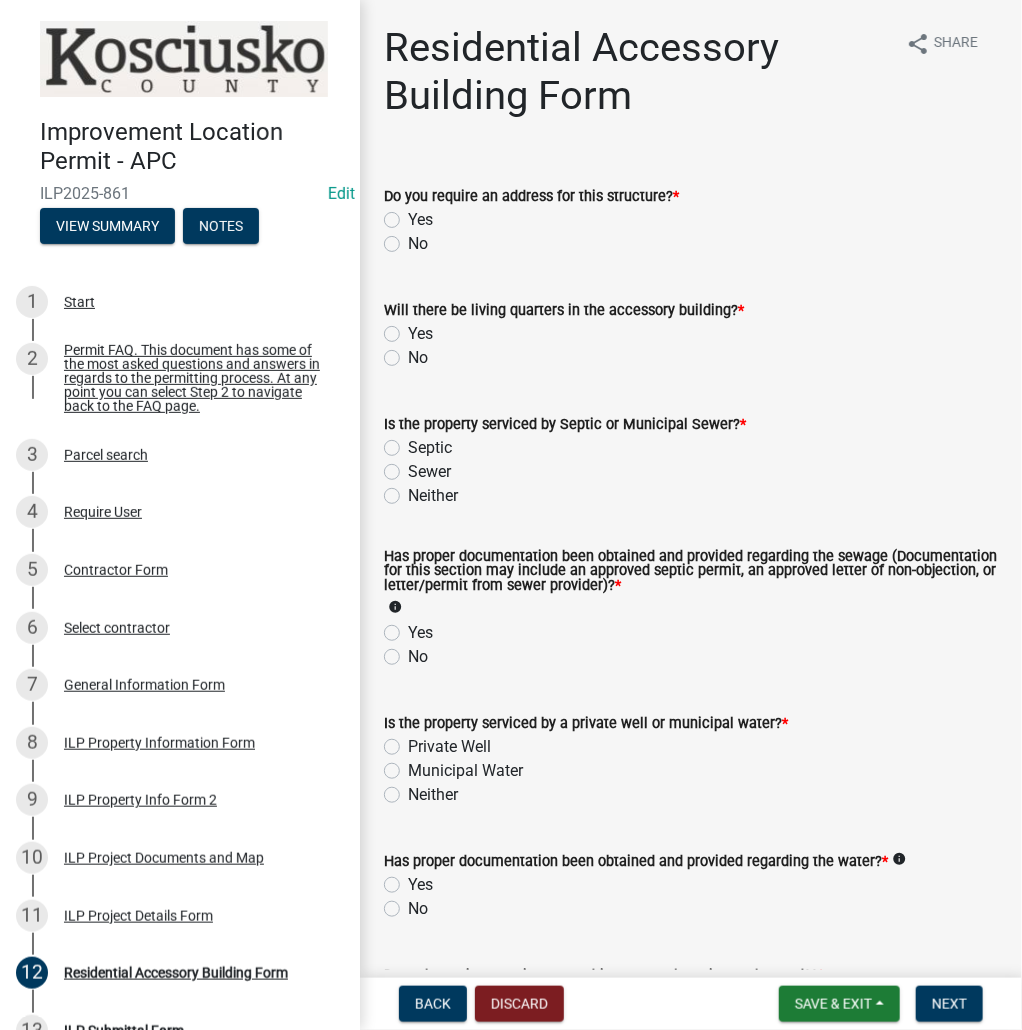click on "No" 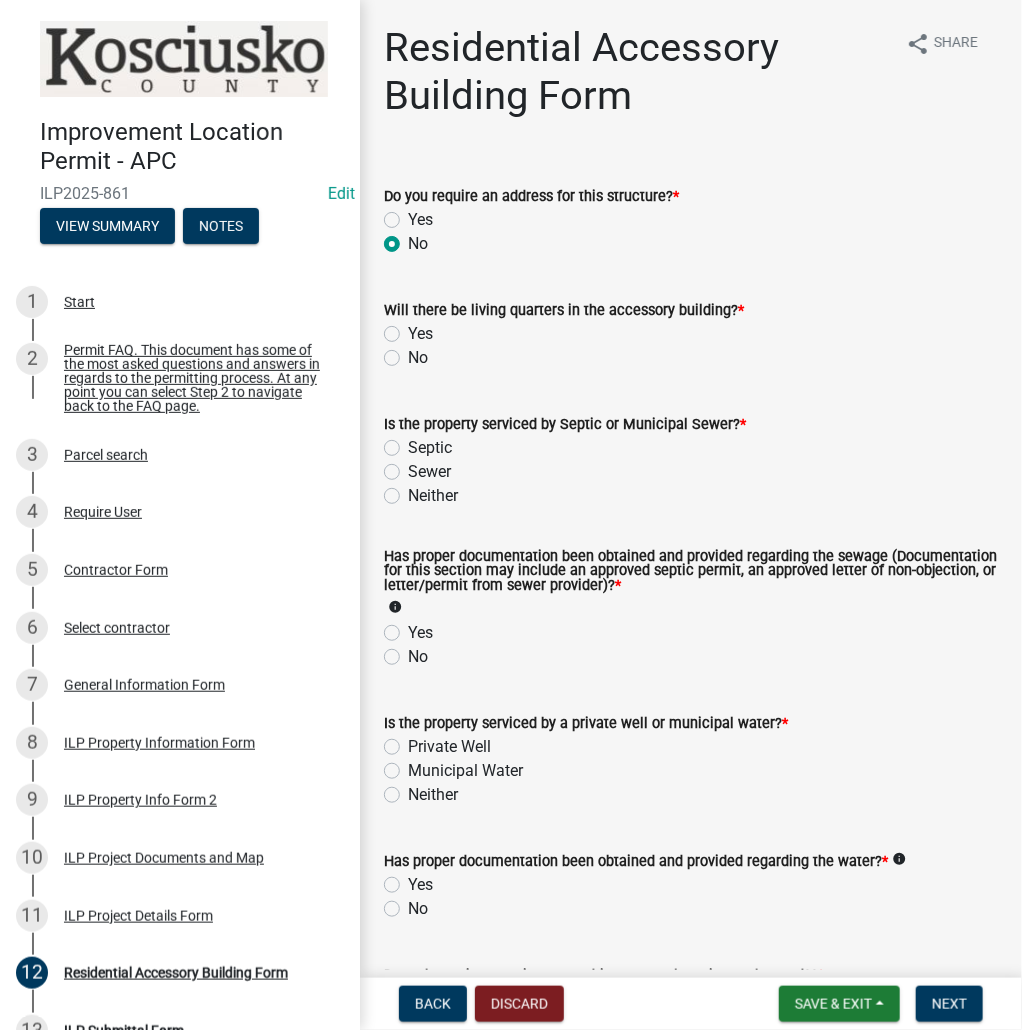 radio on "true" 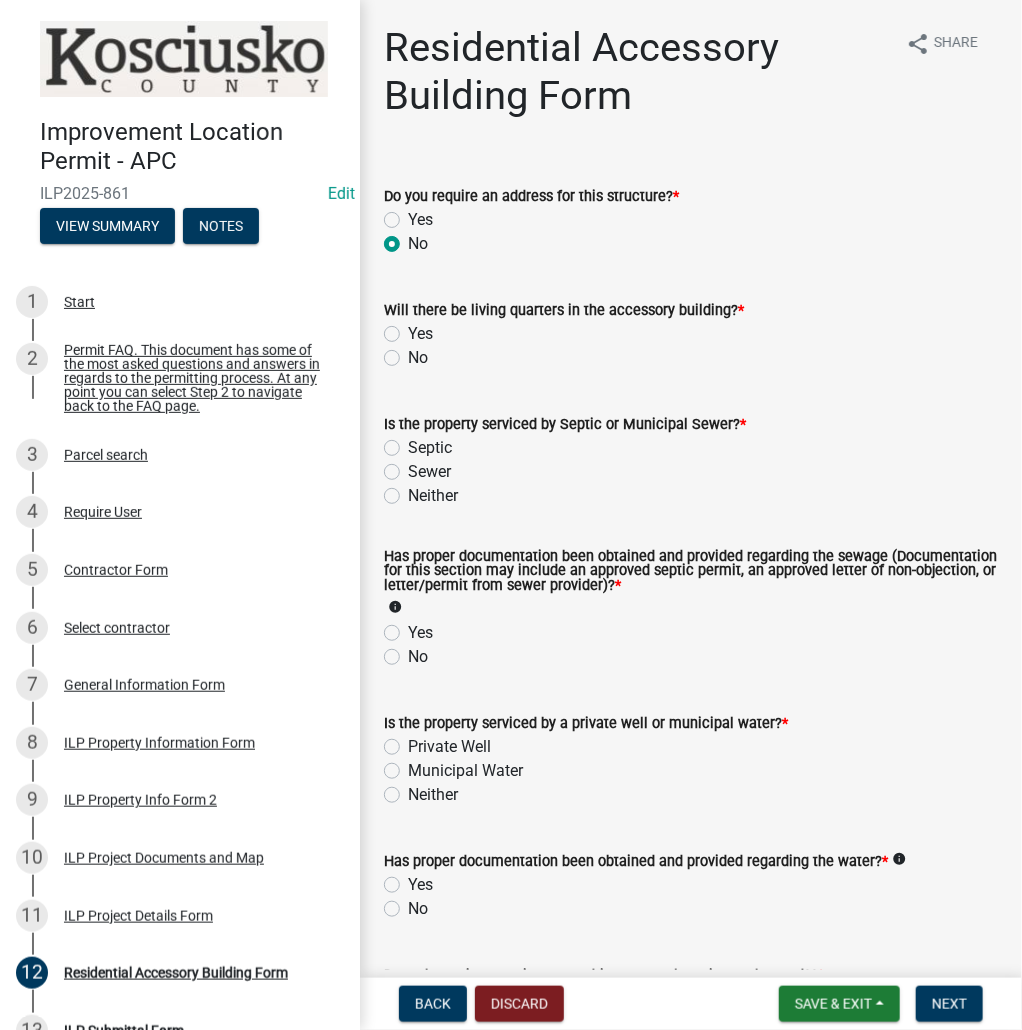 click on "No" 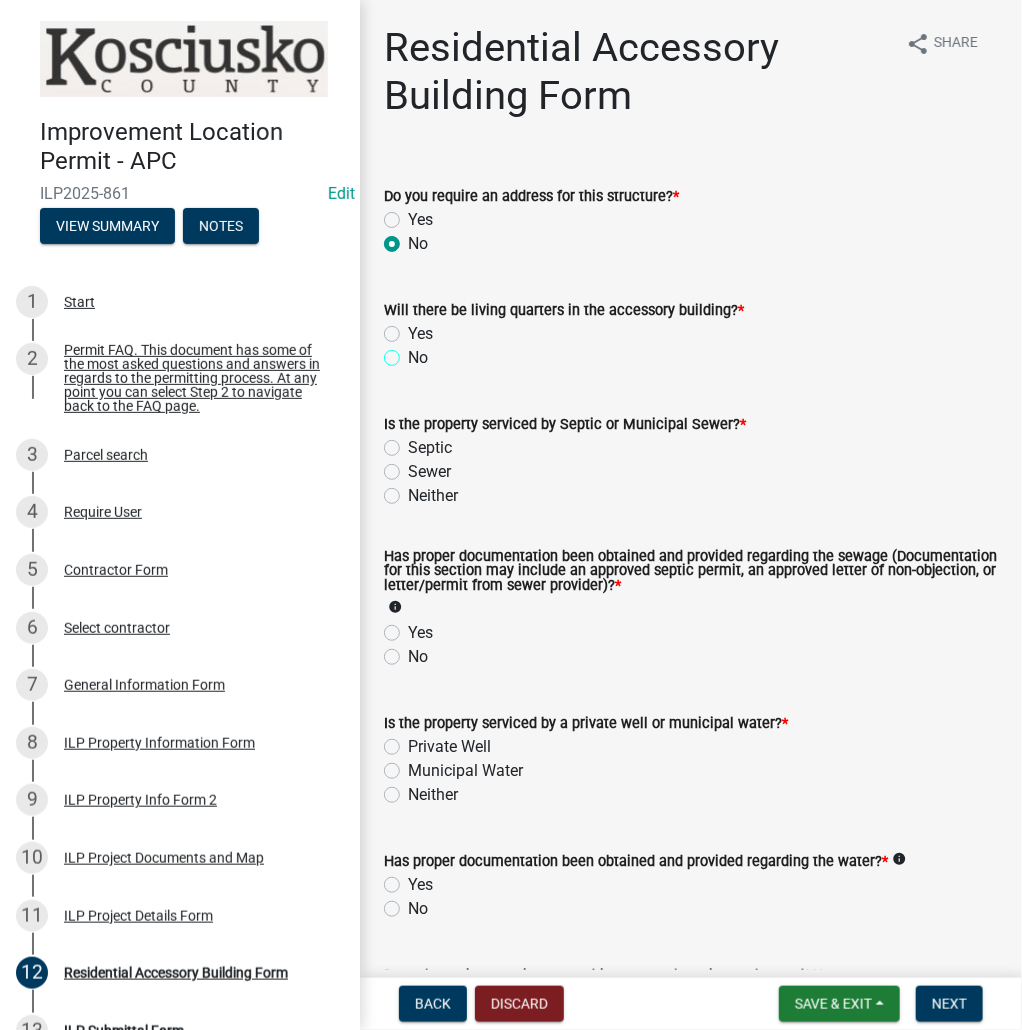 click on "No" at bounding box center [414, 352] 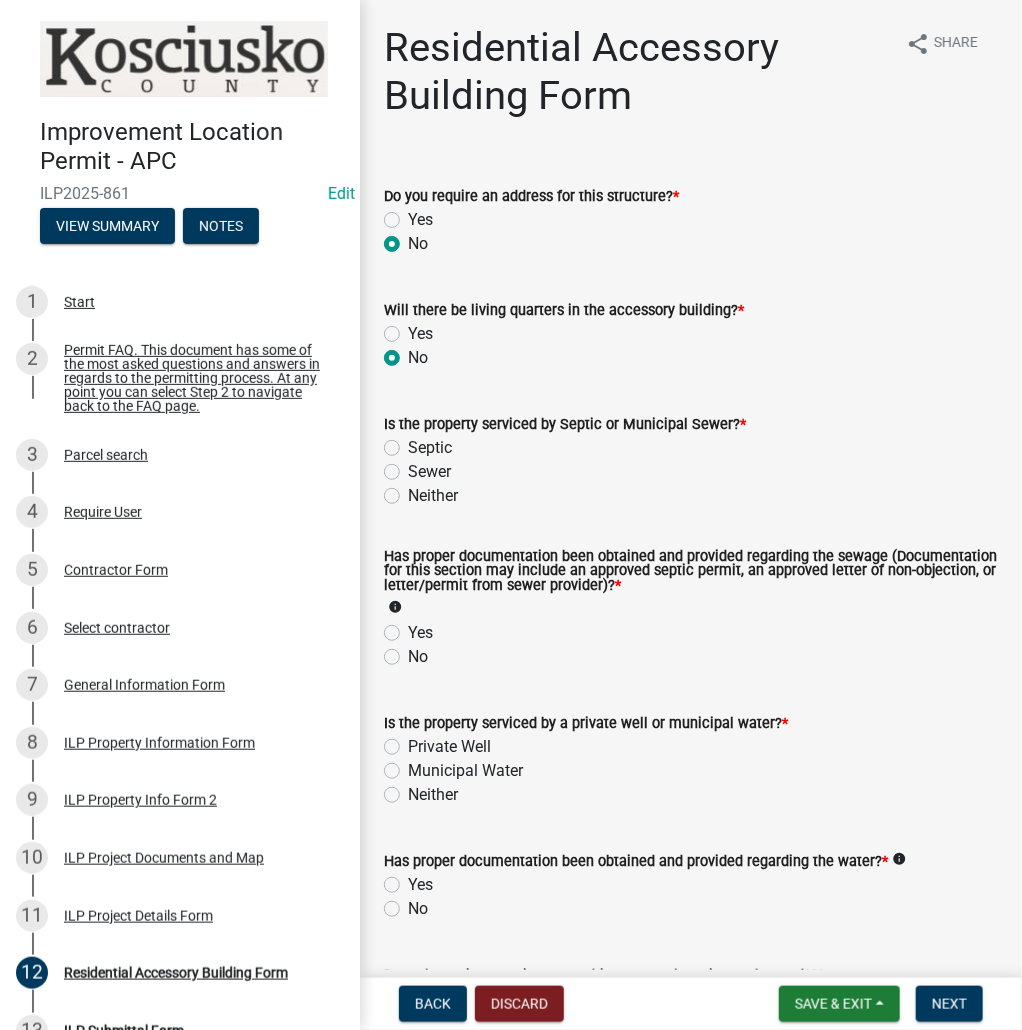 radio on "true" 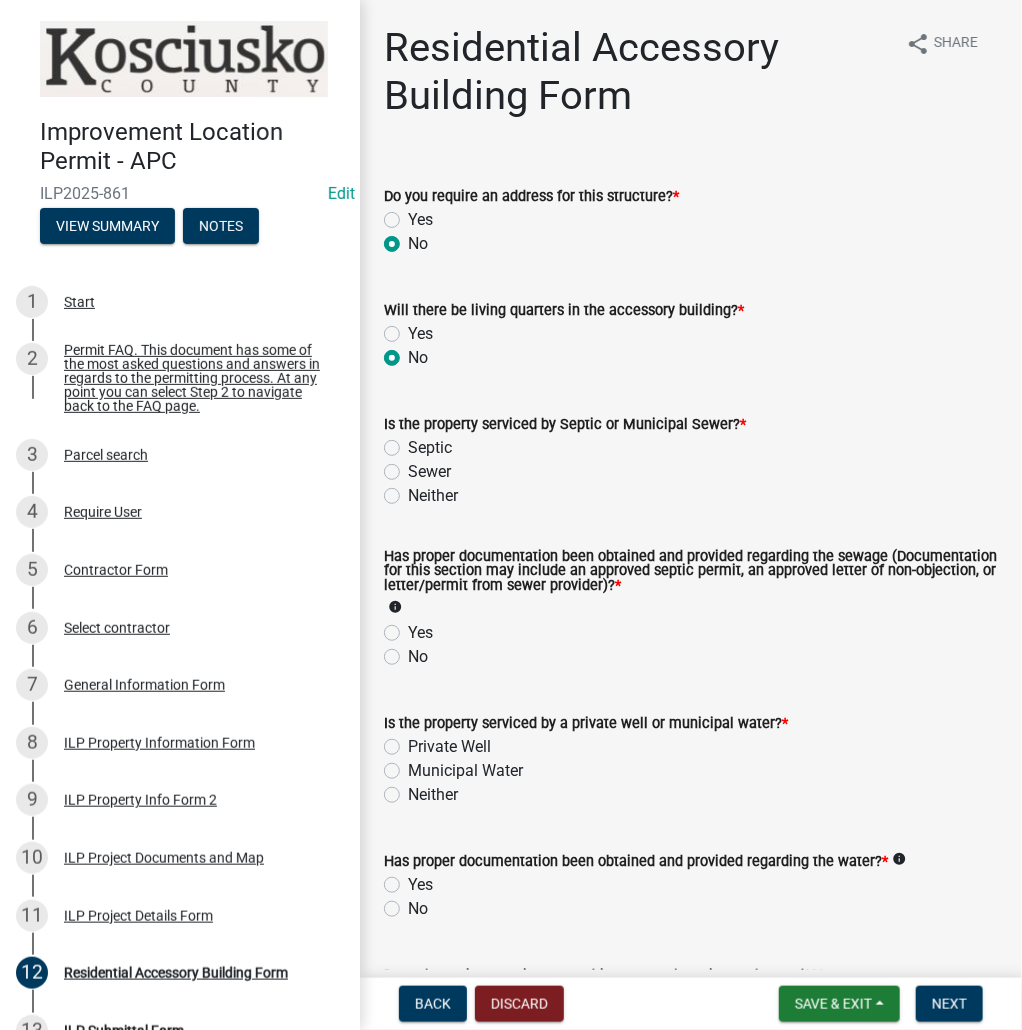 click on "Septic" 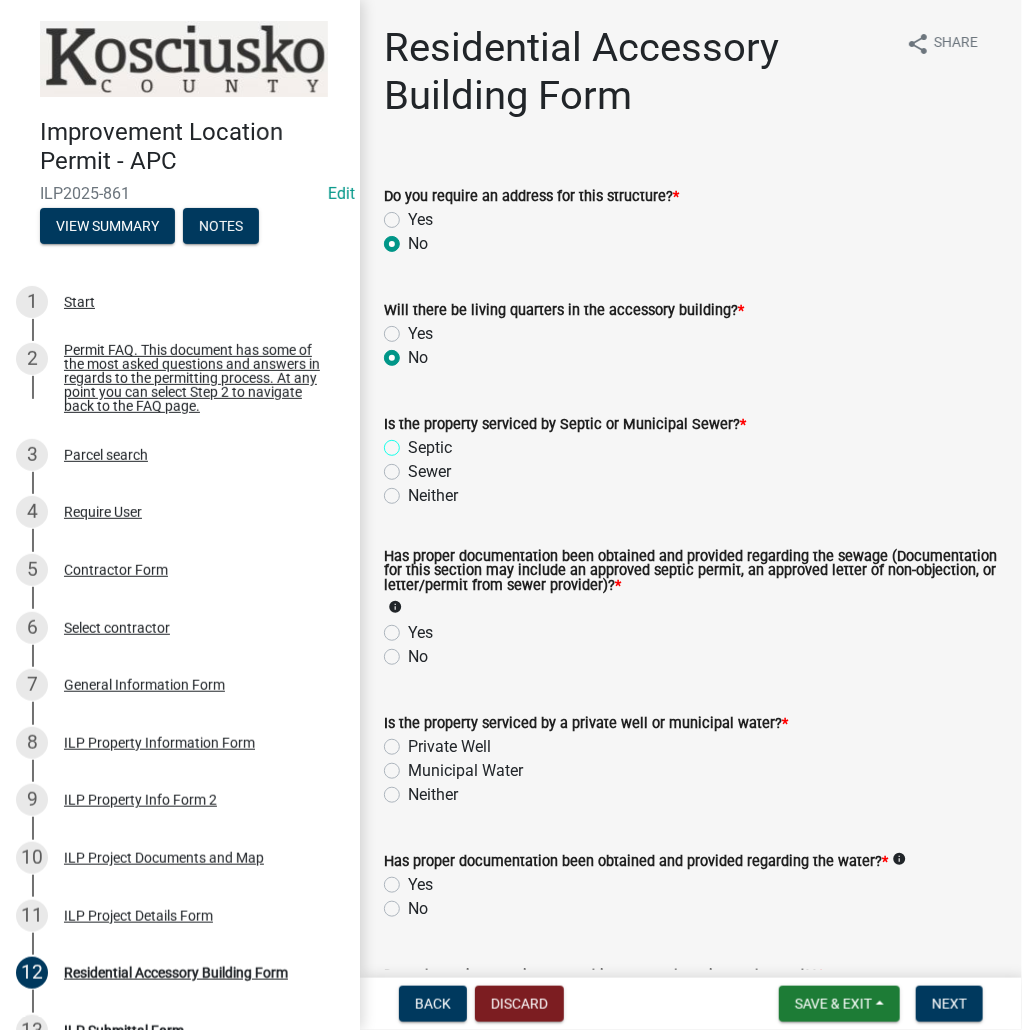 click on "Septic" at bounding box center [414, 442] 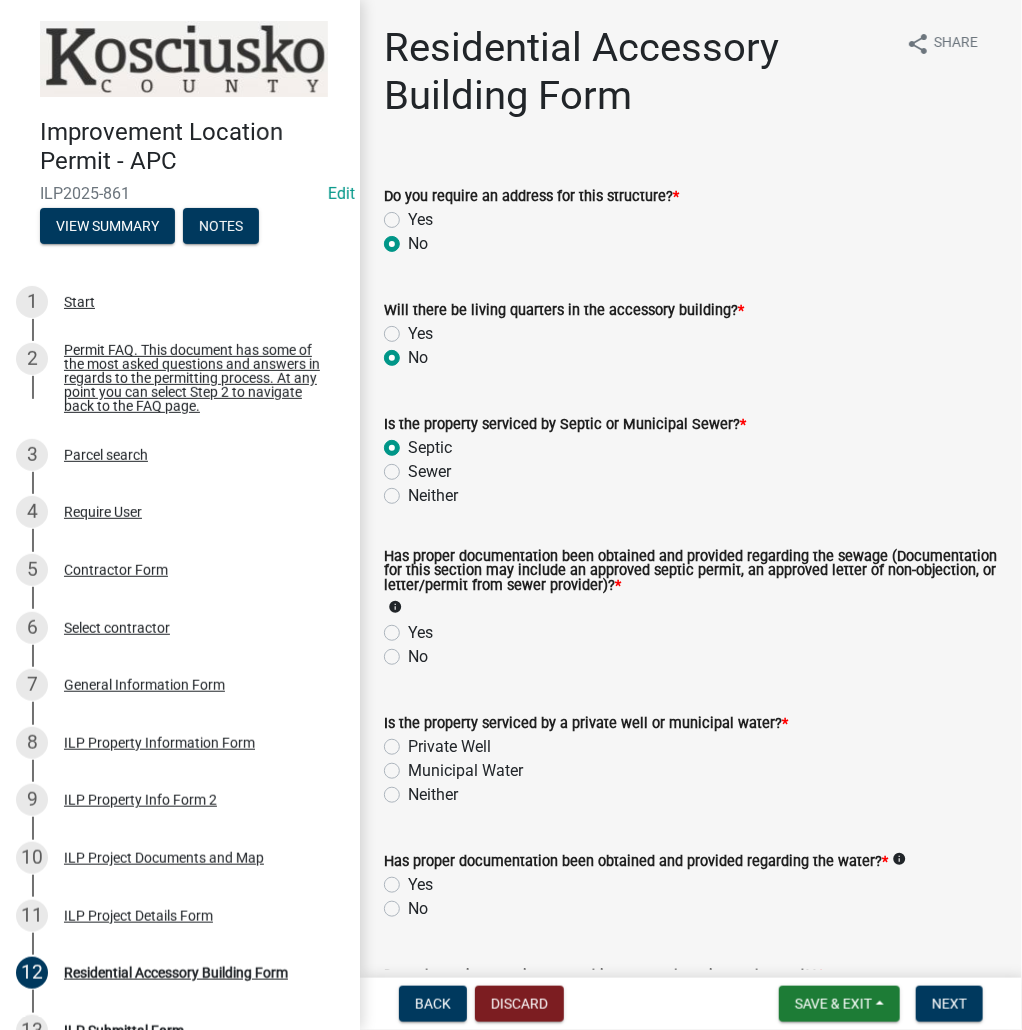 radio on "true" 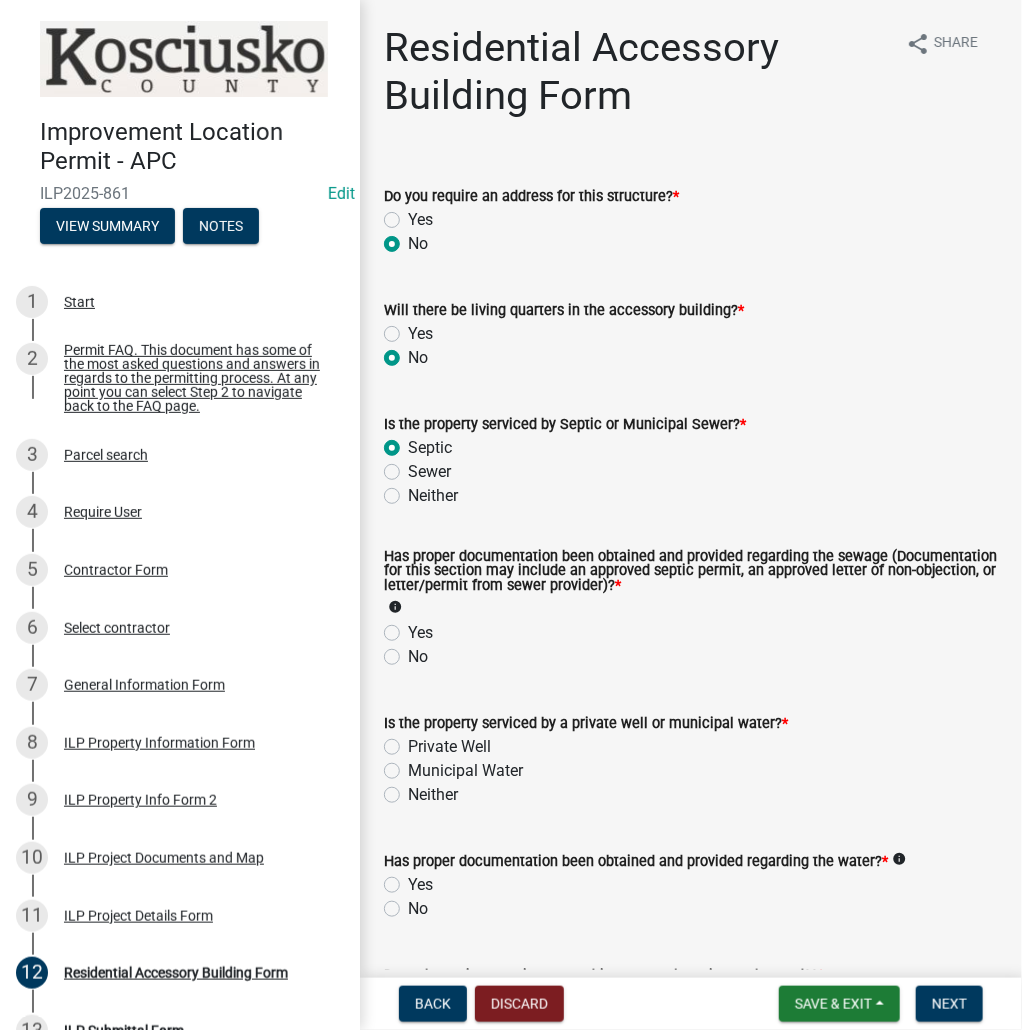 click on "Yes" 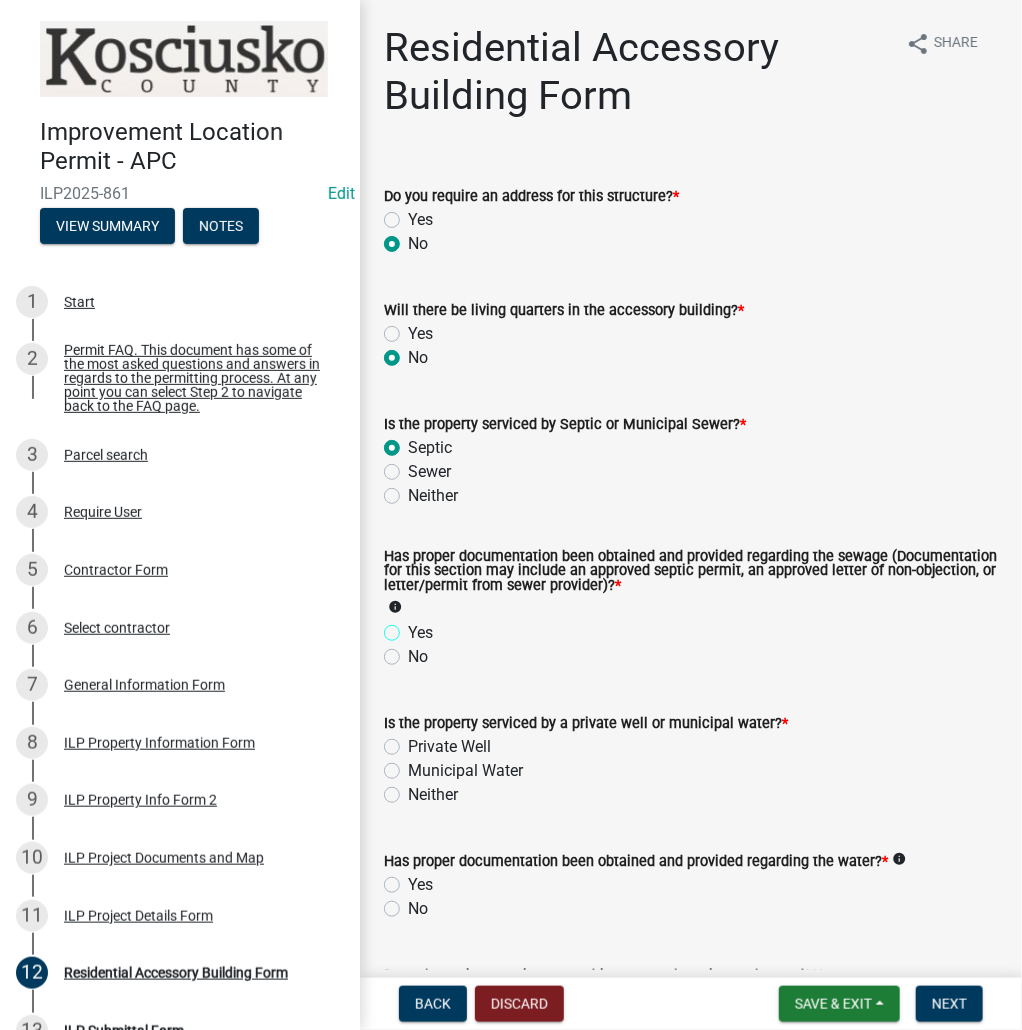 click on "Yes" at bounding box center (414, 627) 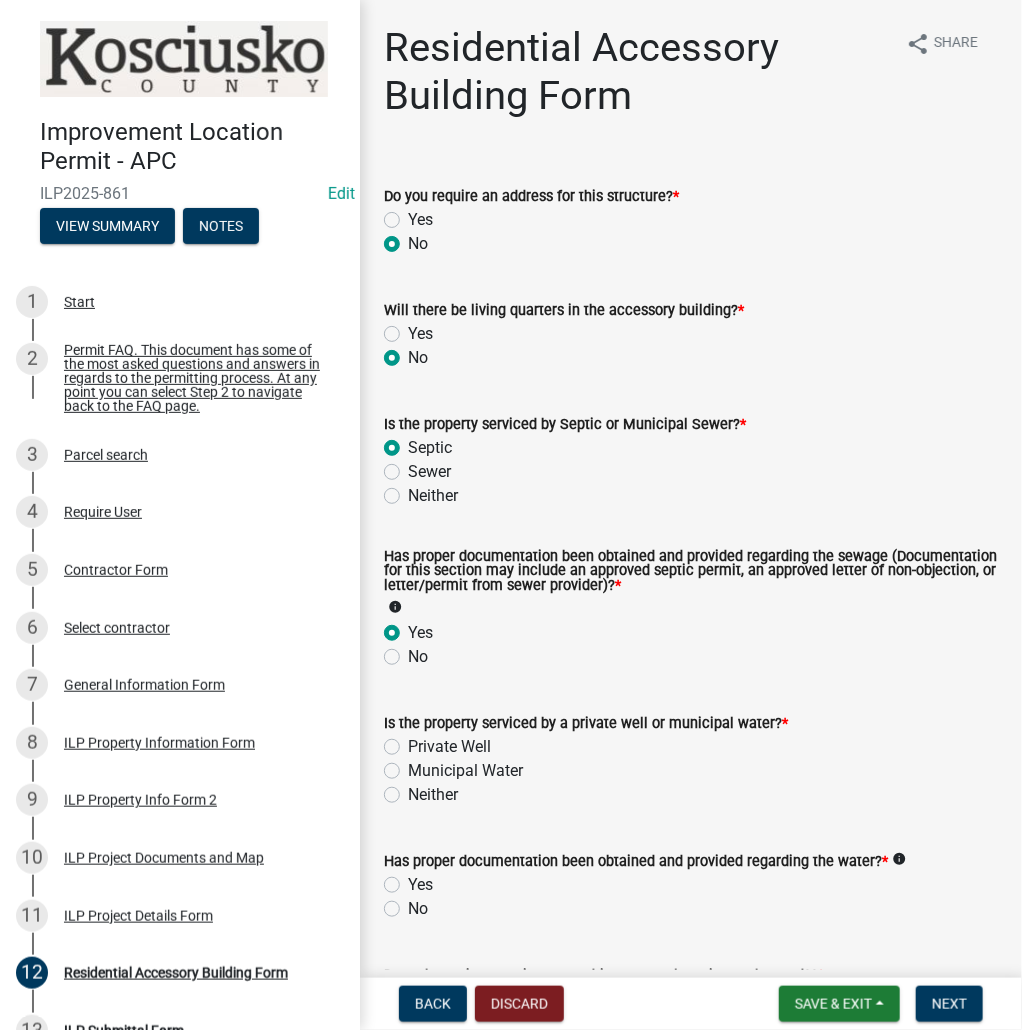 radio on "true" 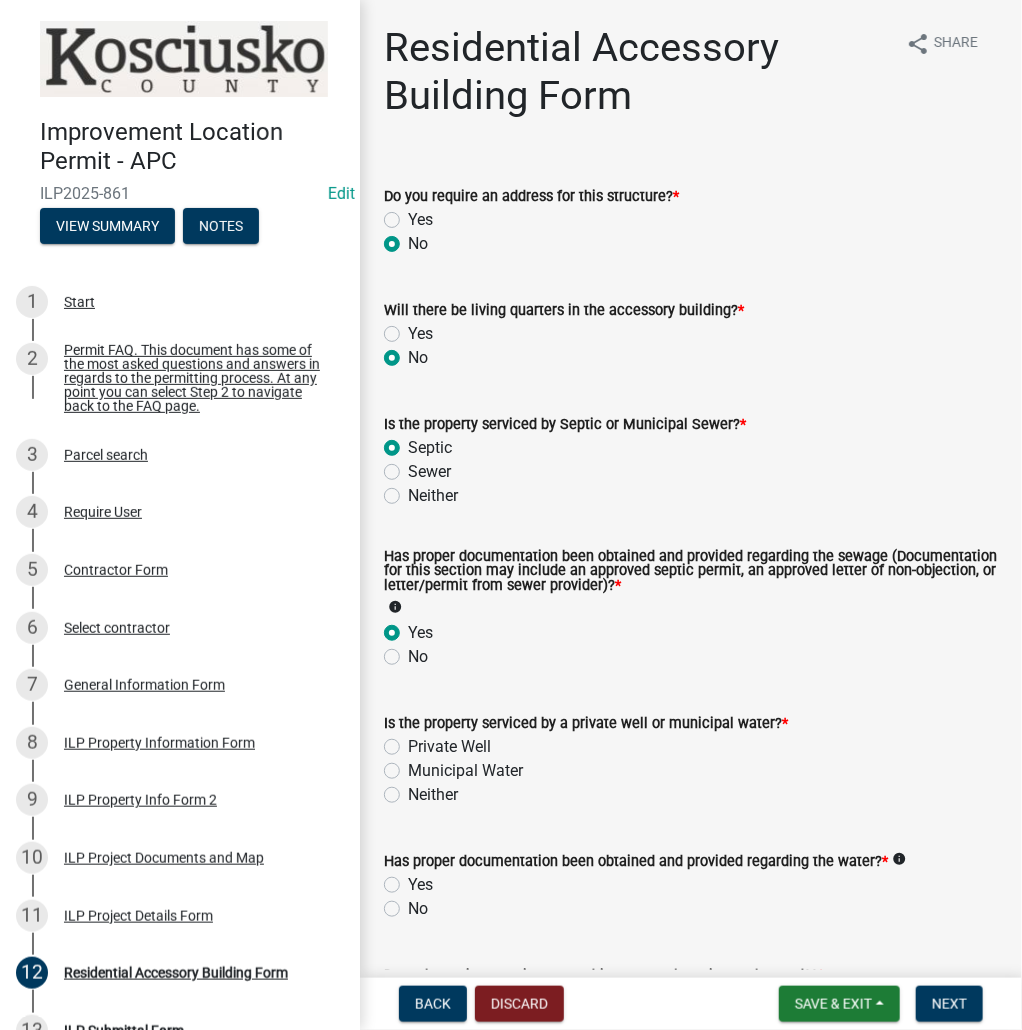 click on "Private Well" 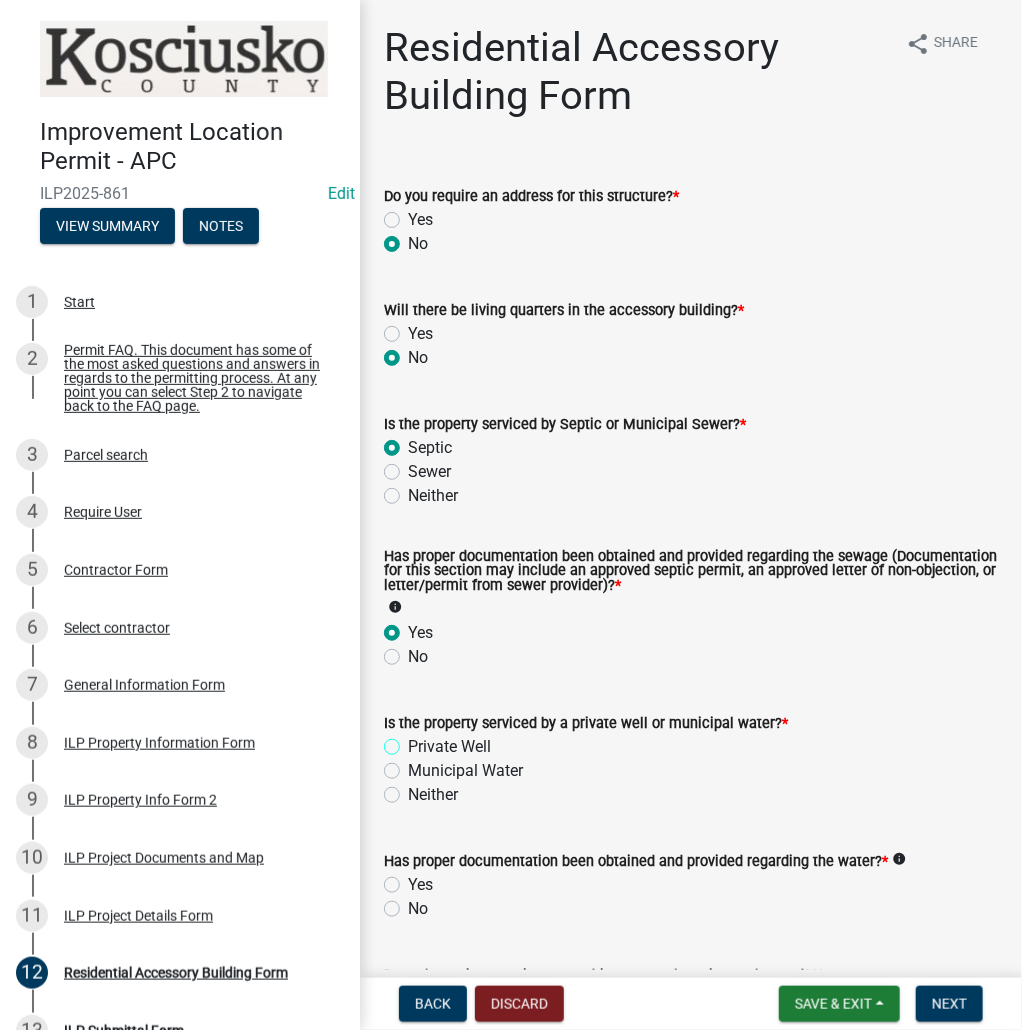 click on "Private Well" at bounding box center [414, 741] 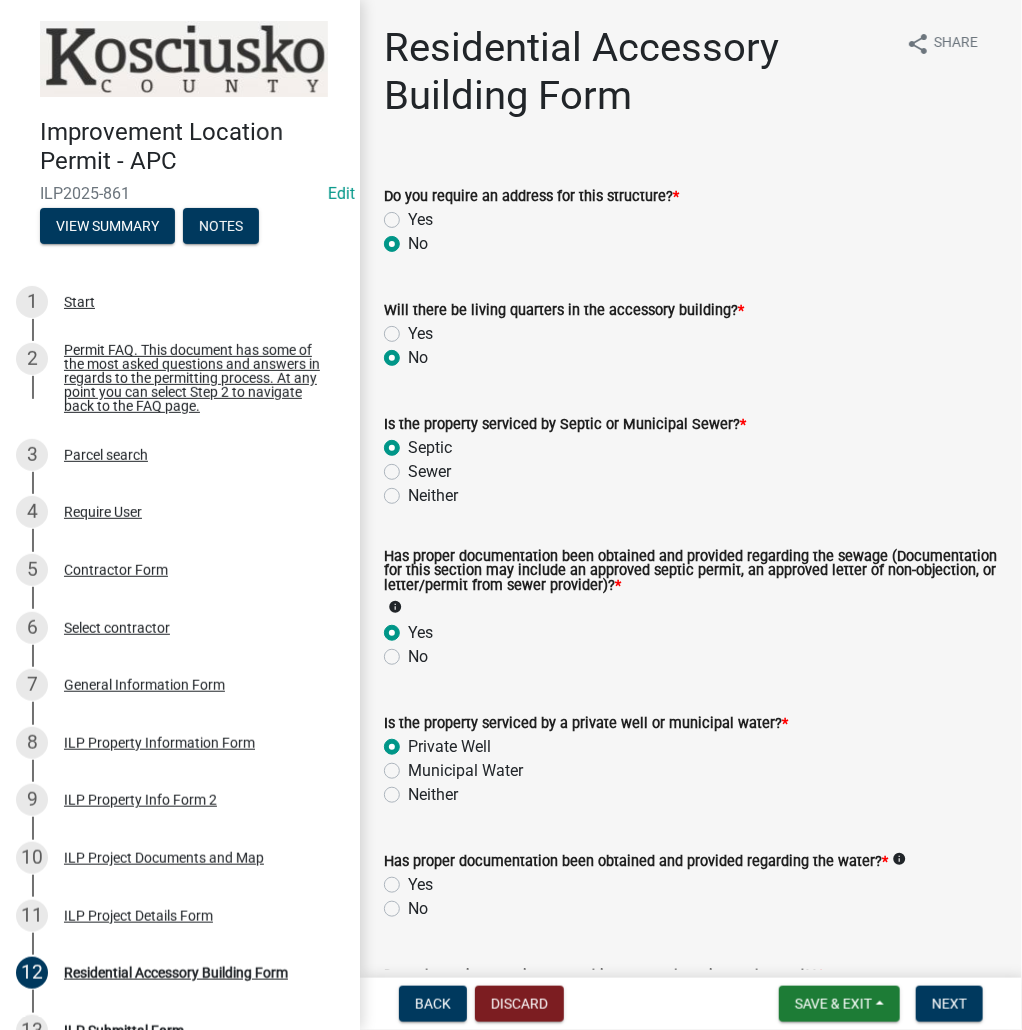 radio on "true" 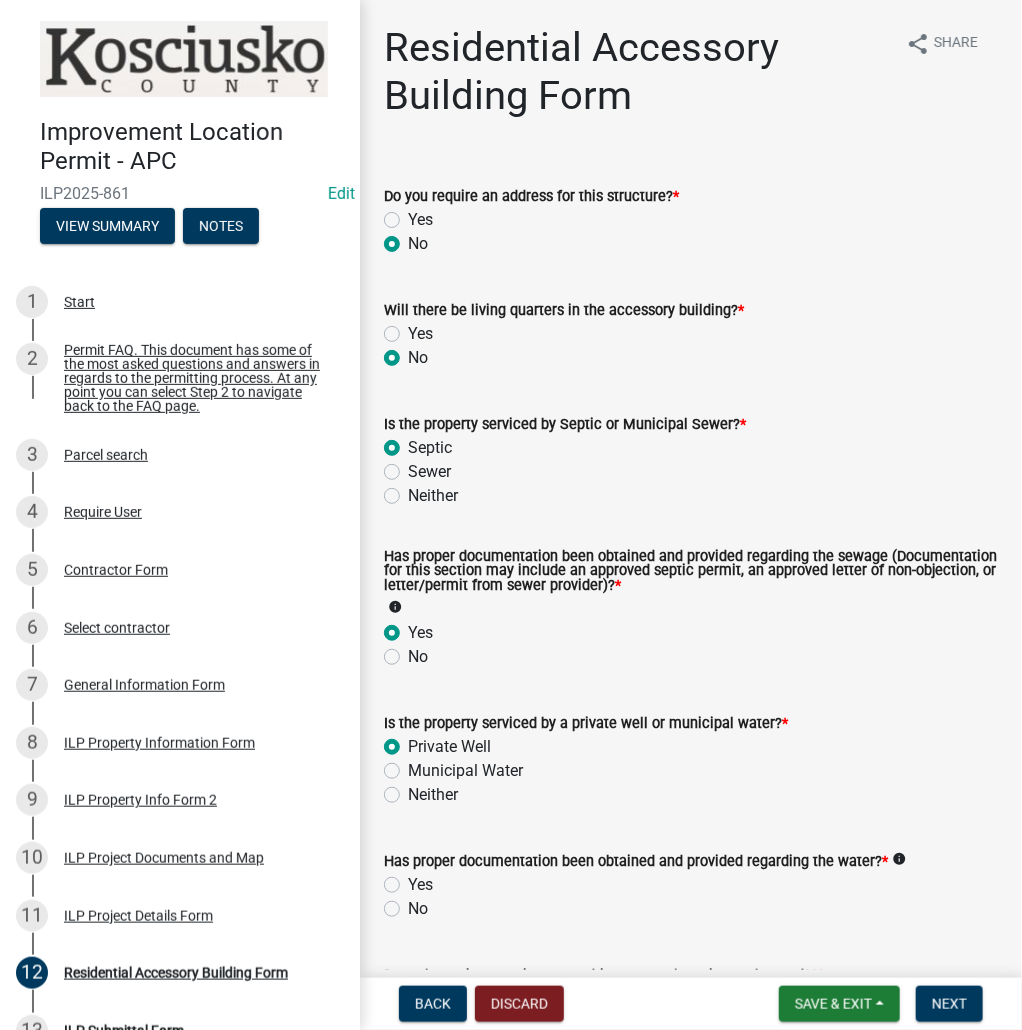 click on "No" 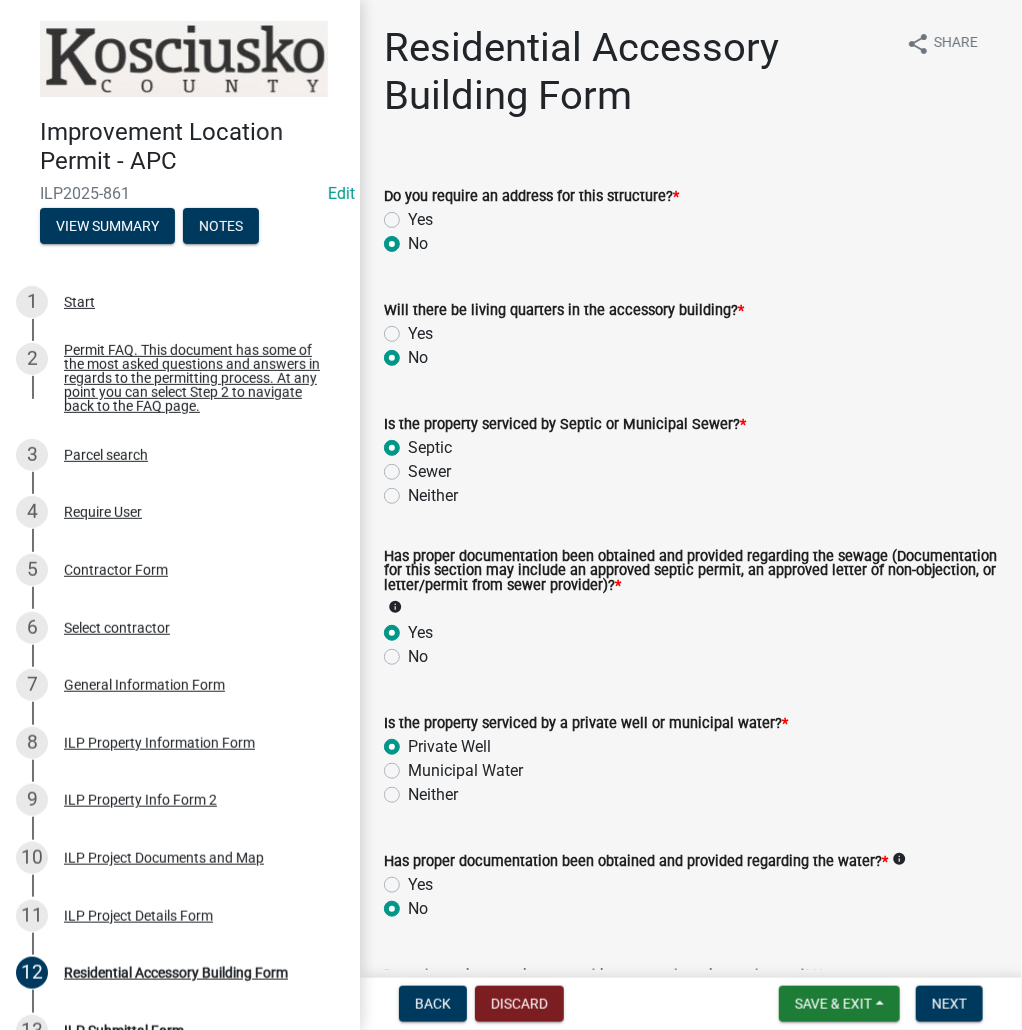 radio on "true" 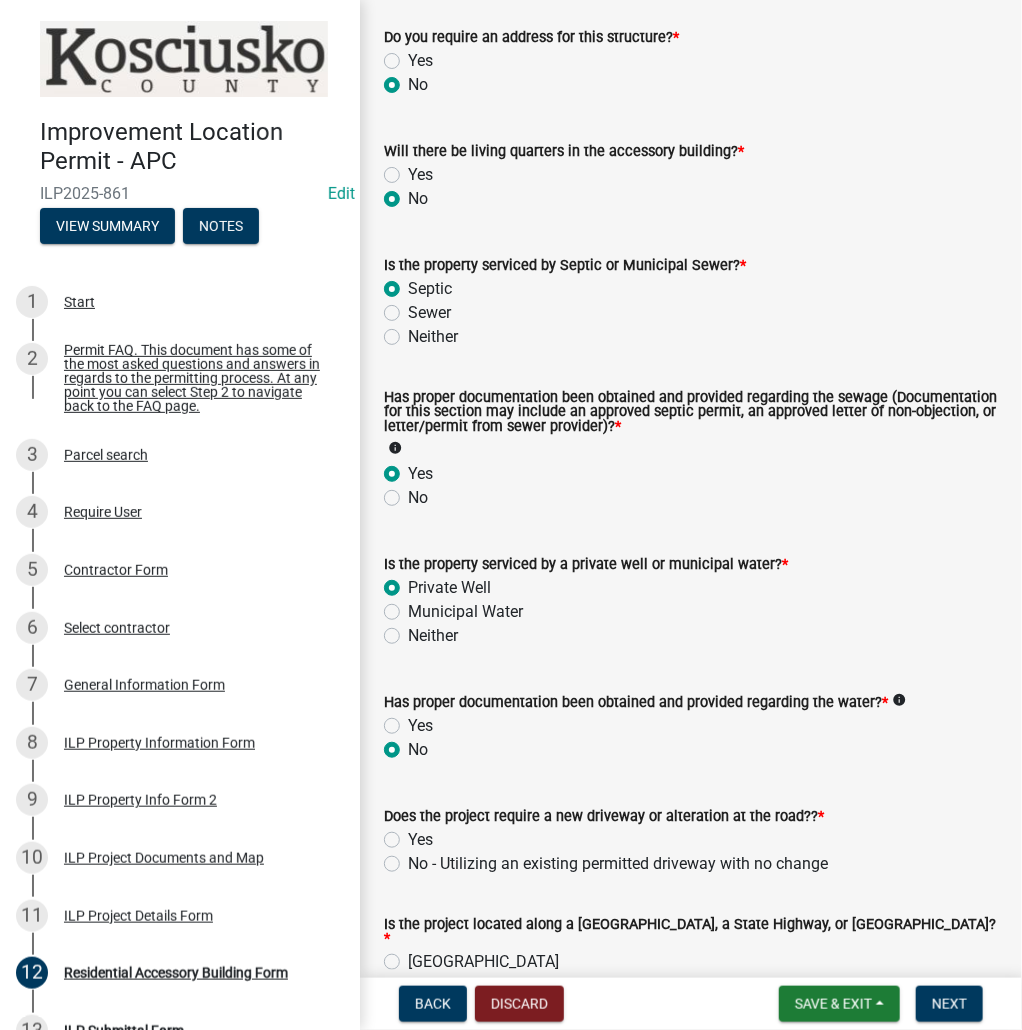 scroll, scrollTop: 160, scrollLeft: 0, axis: vertical 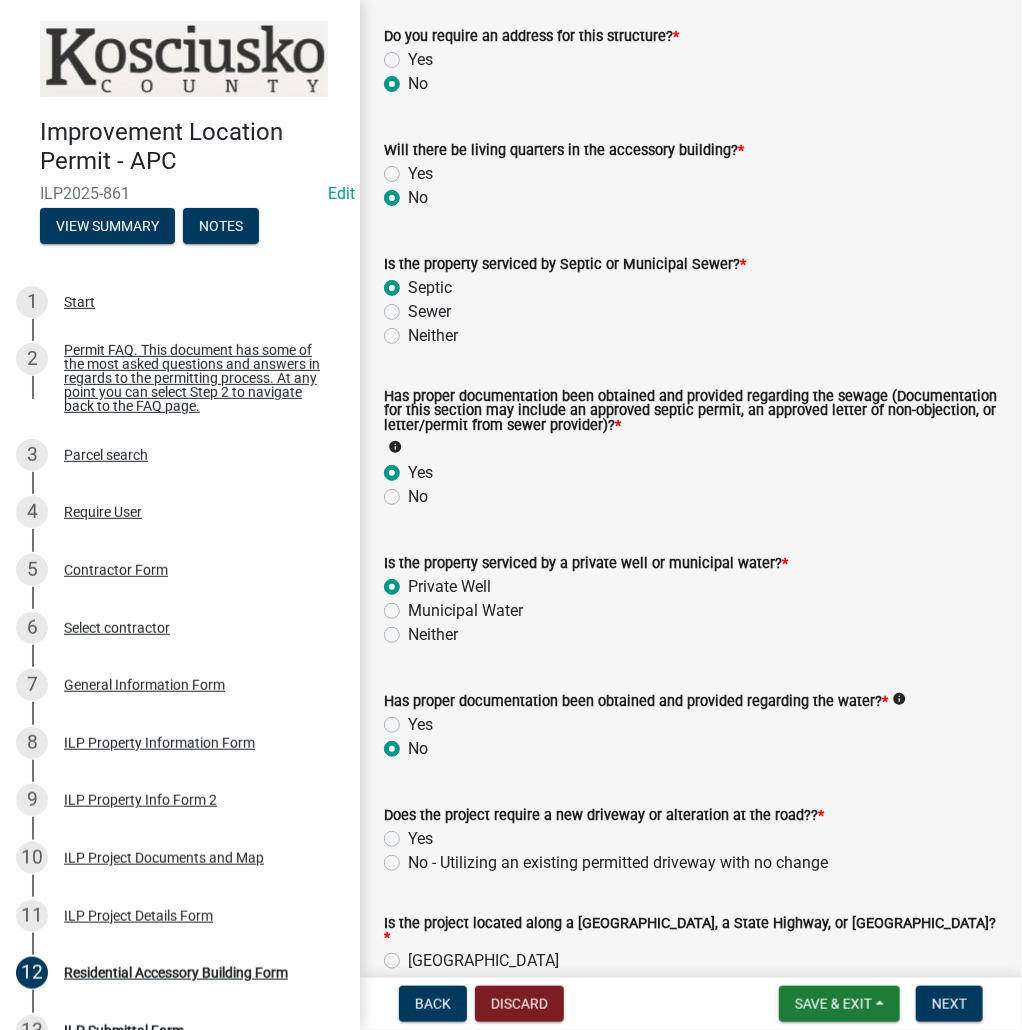 click on "Yes" 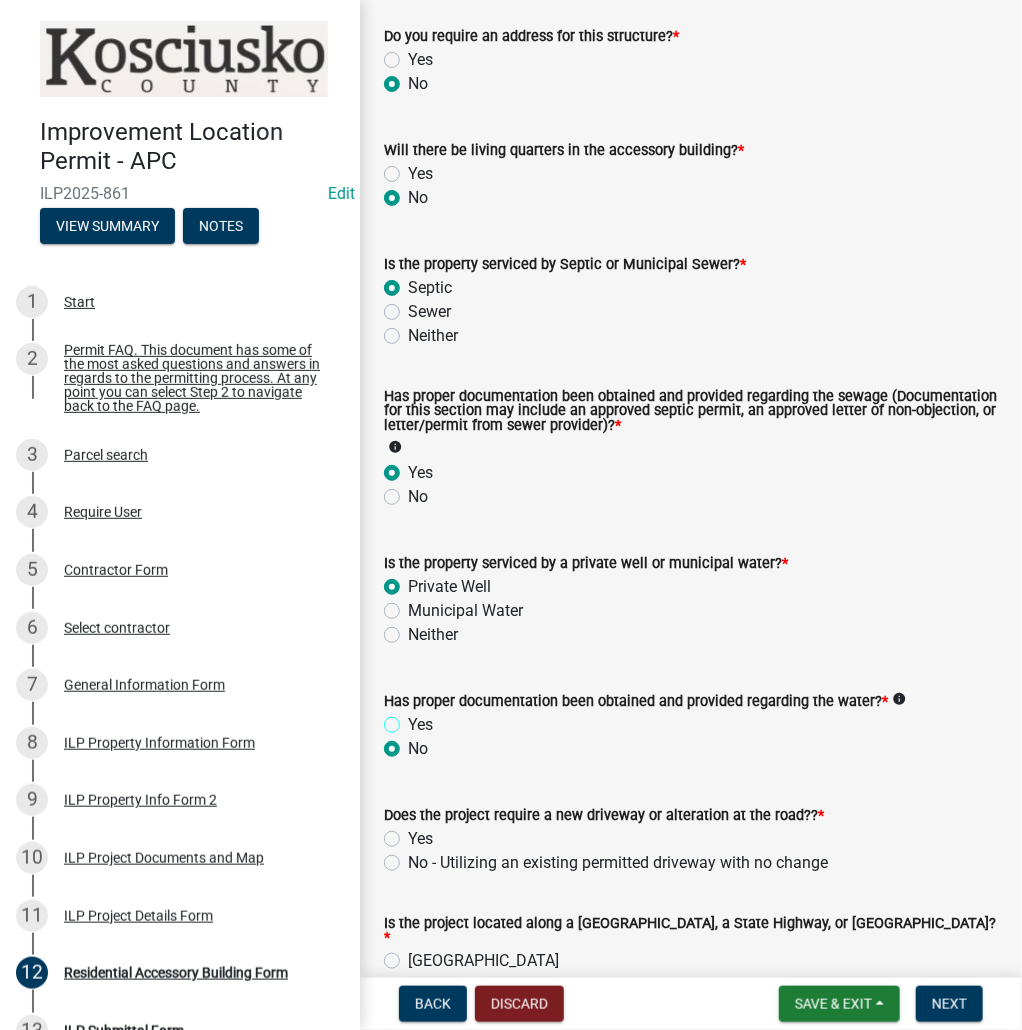 click on "Yes" at bounding box center [414, 719] 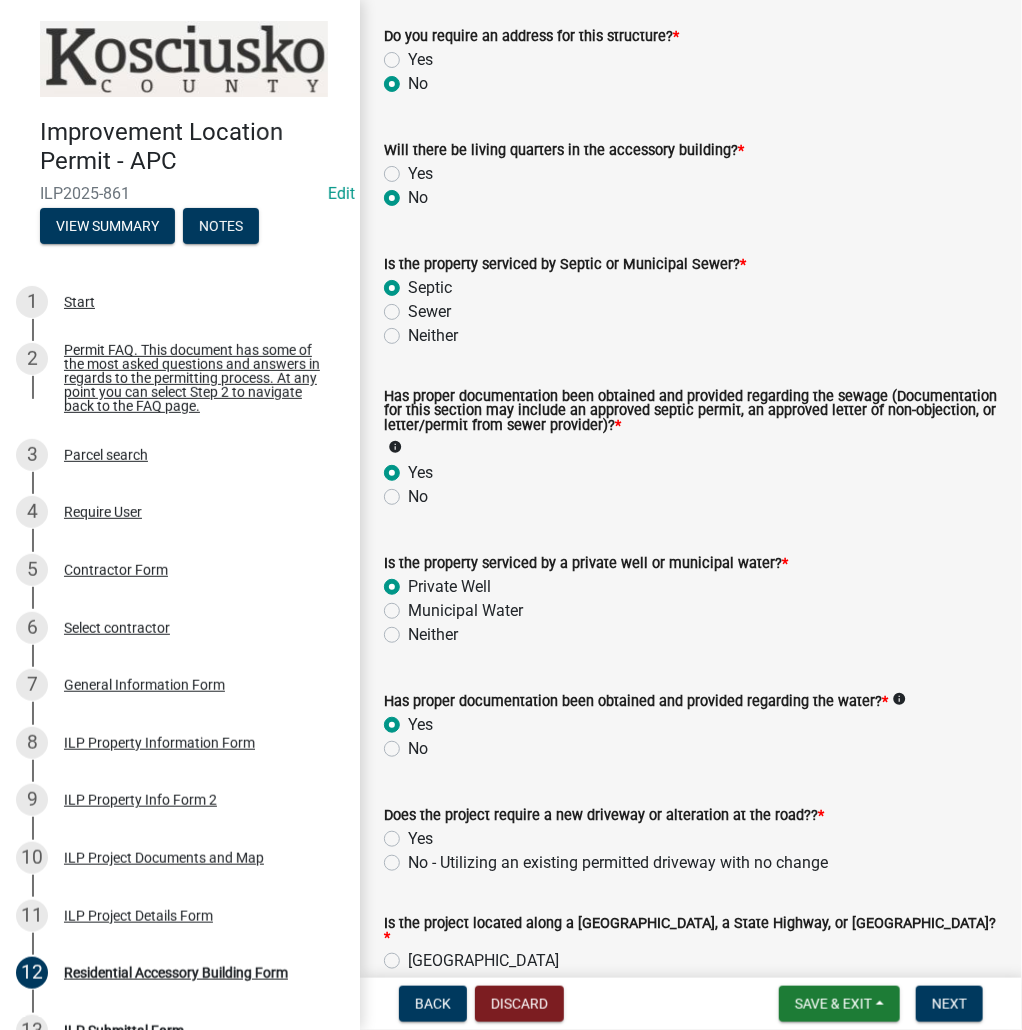 radio on "true" 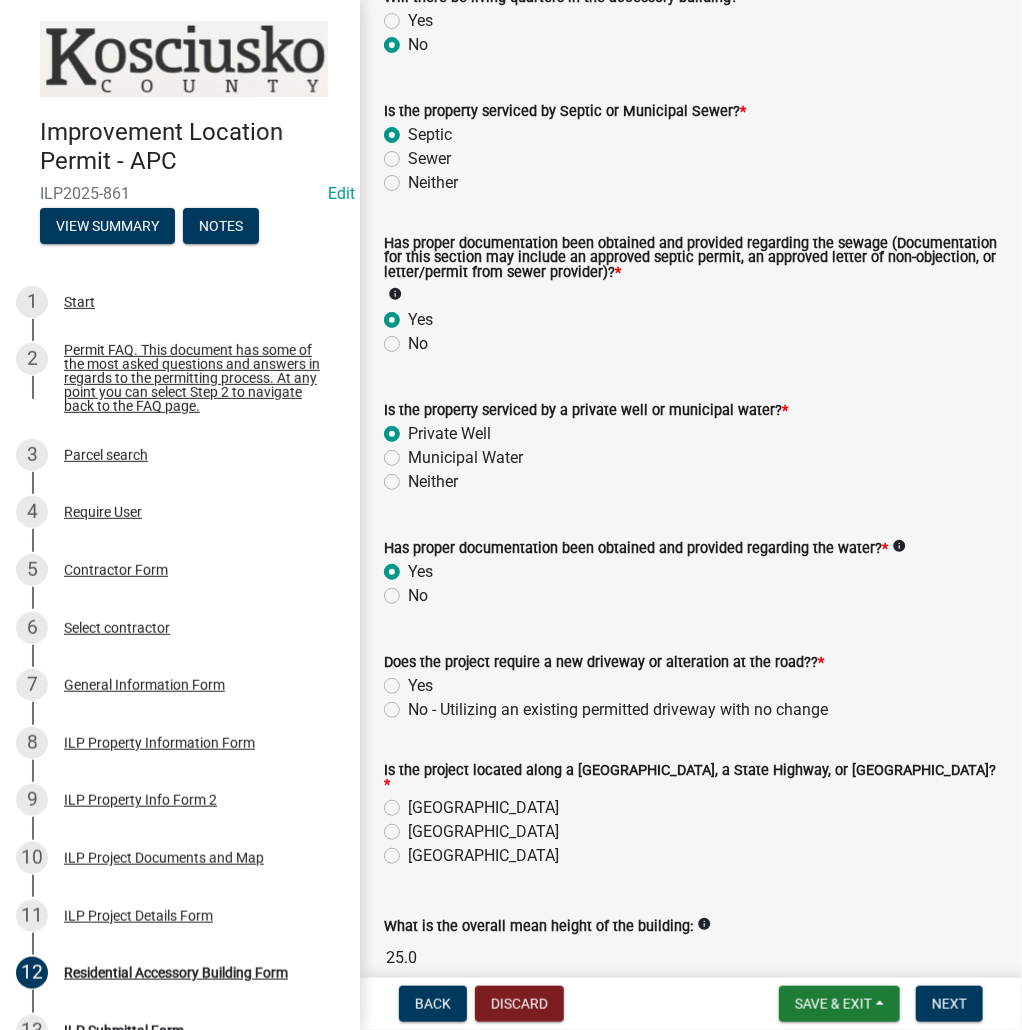 scroll, scrollTop: 320, scrollLeft: 0, axis: vertical 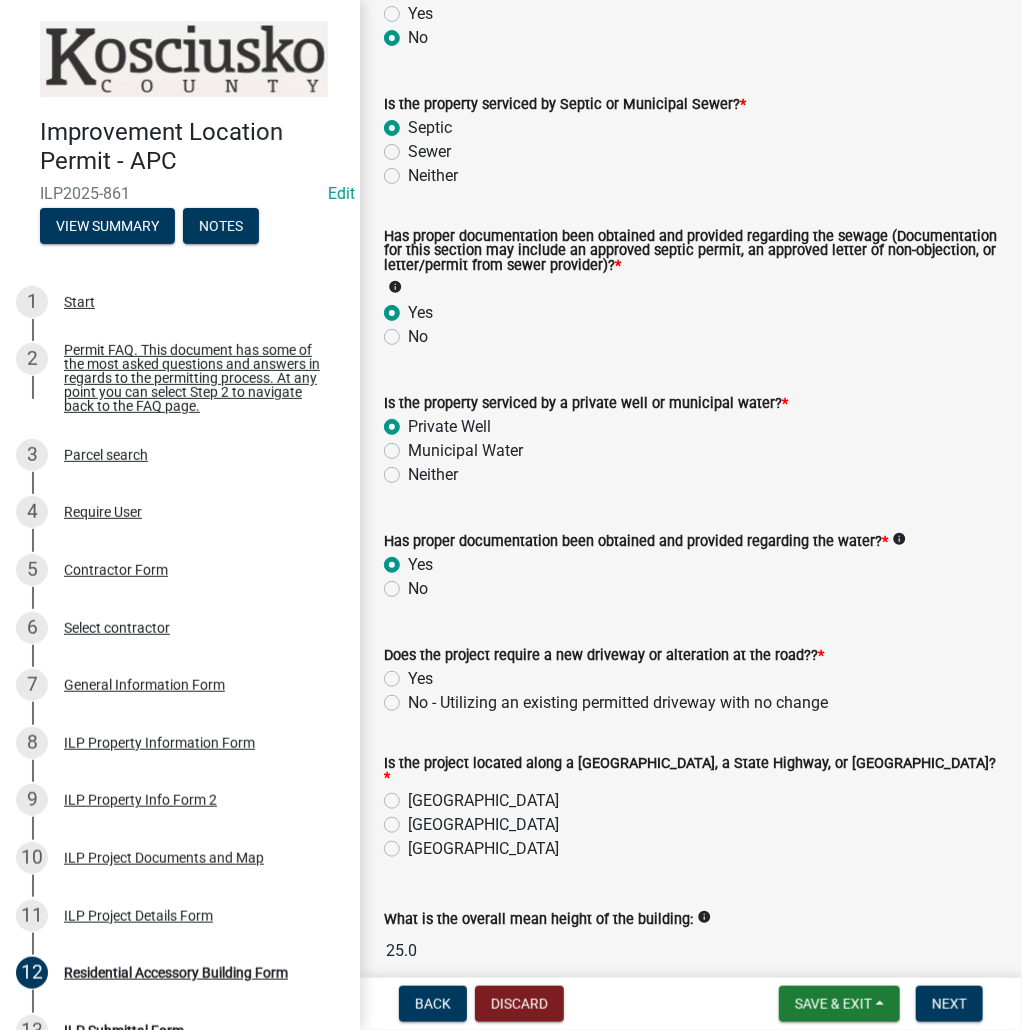 click on "No - Utilizing an existing permitted driveway with no change" 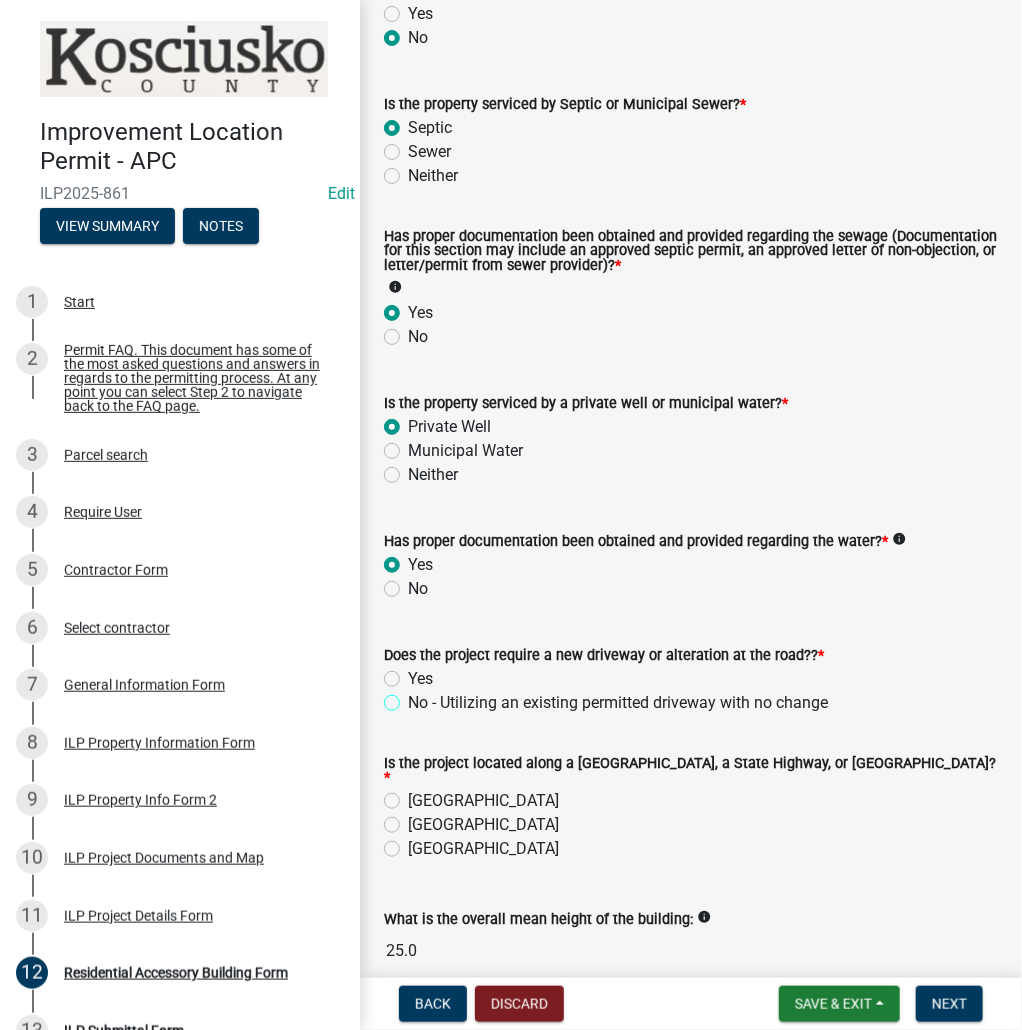 click on "No - Utilizing an existing permitted driveway with no change" at bounding box center (414, 697) 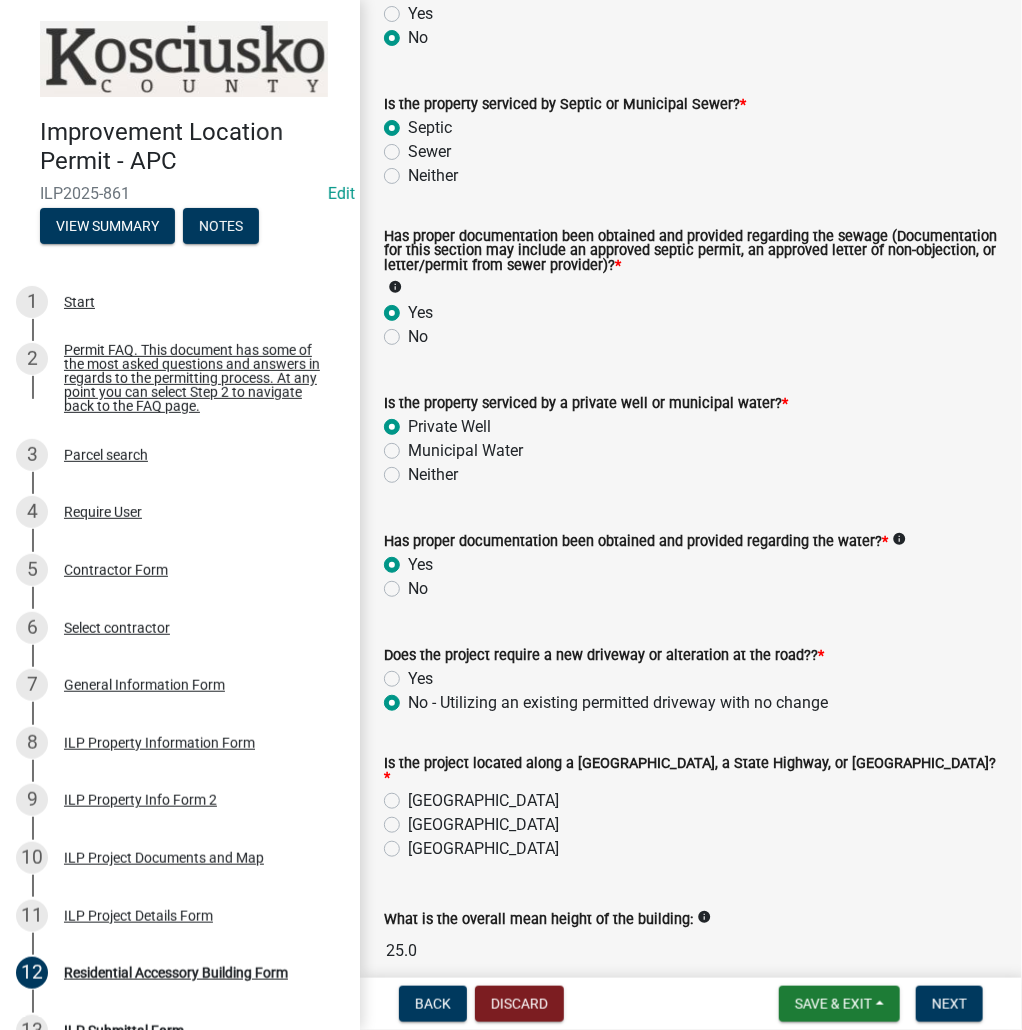 radio on "true" 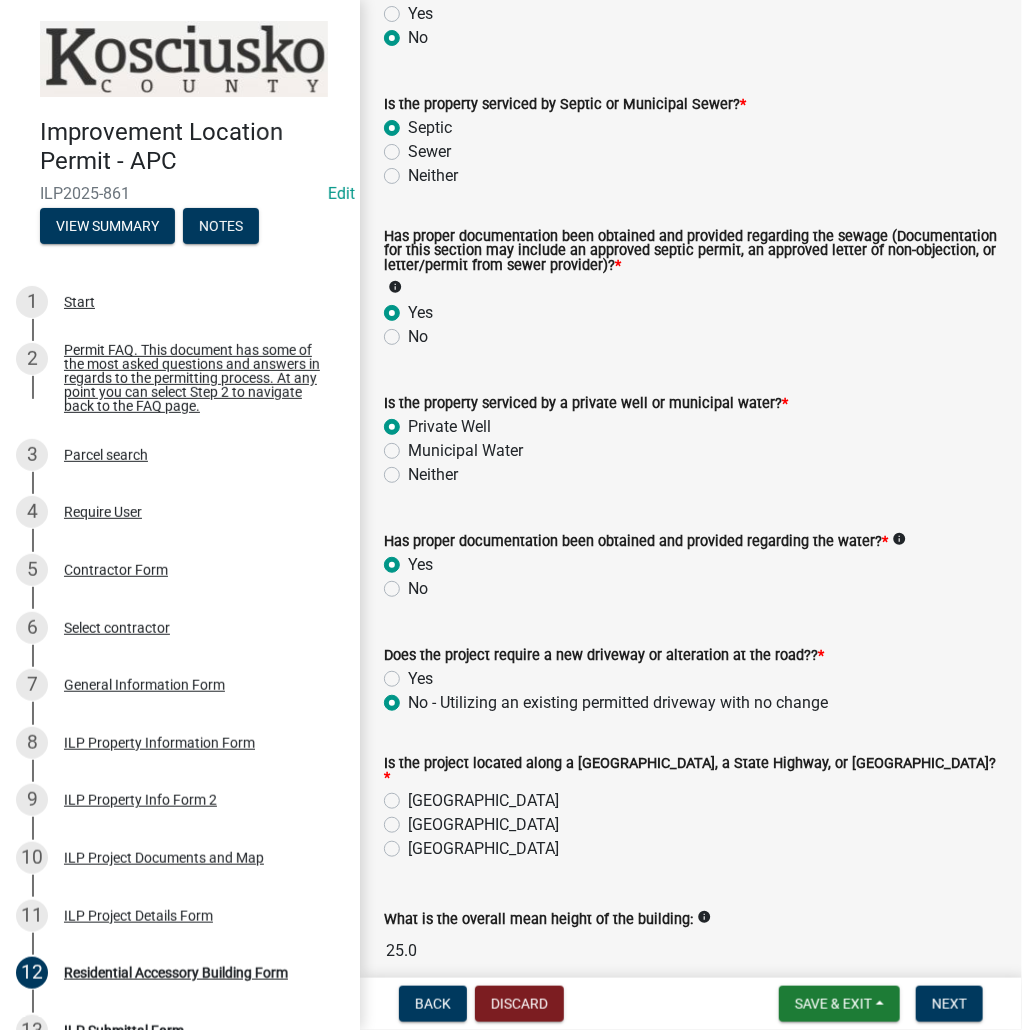 click on "[GEOGRAPHIC_DATA]" 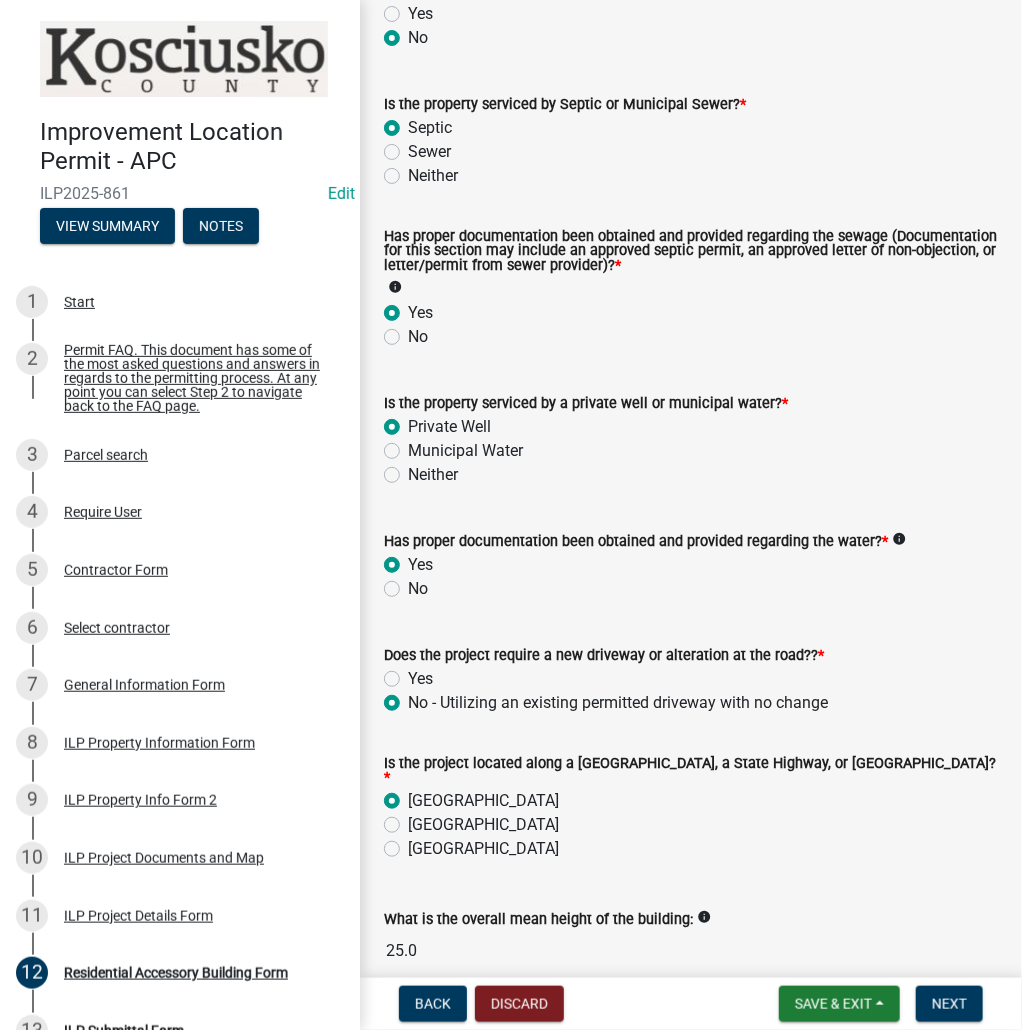 radio on "true" 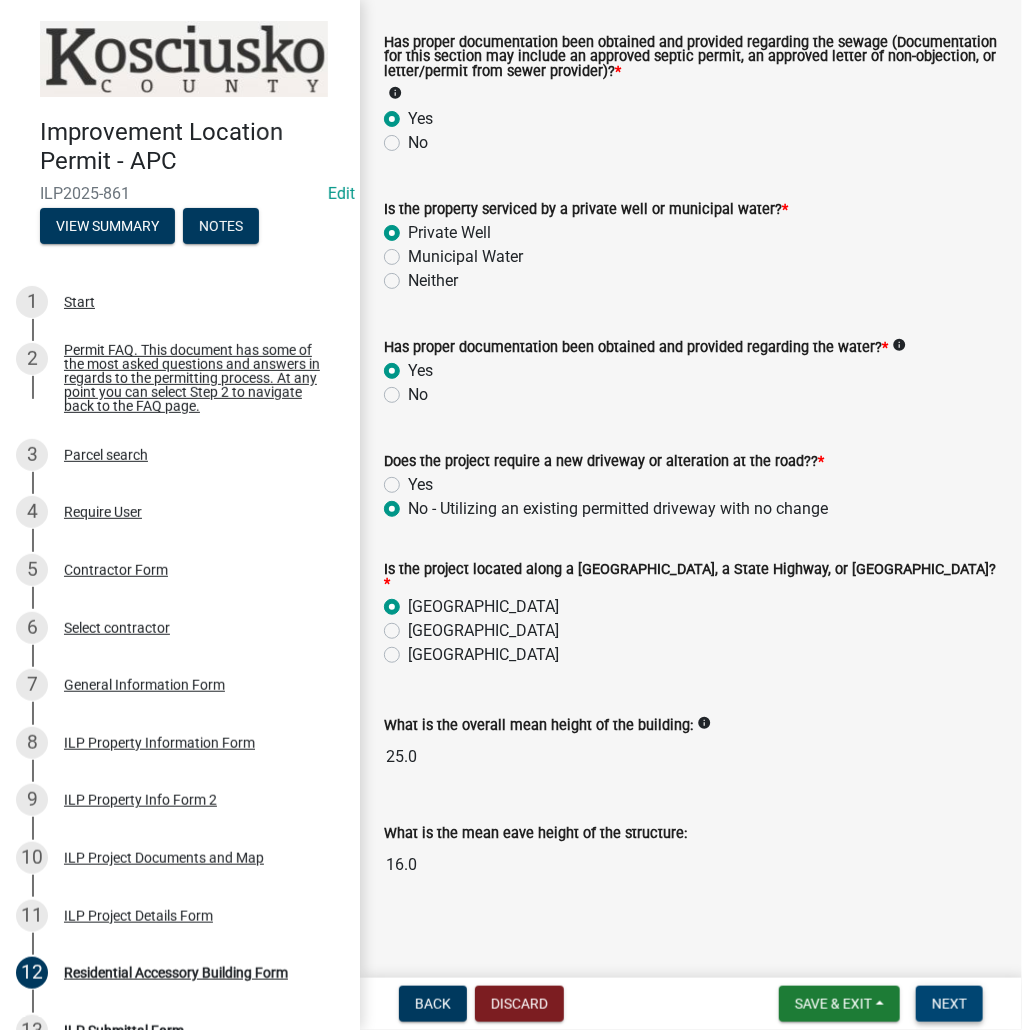 click on "Next" at bounding box center [949, 1004] 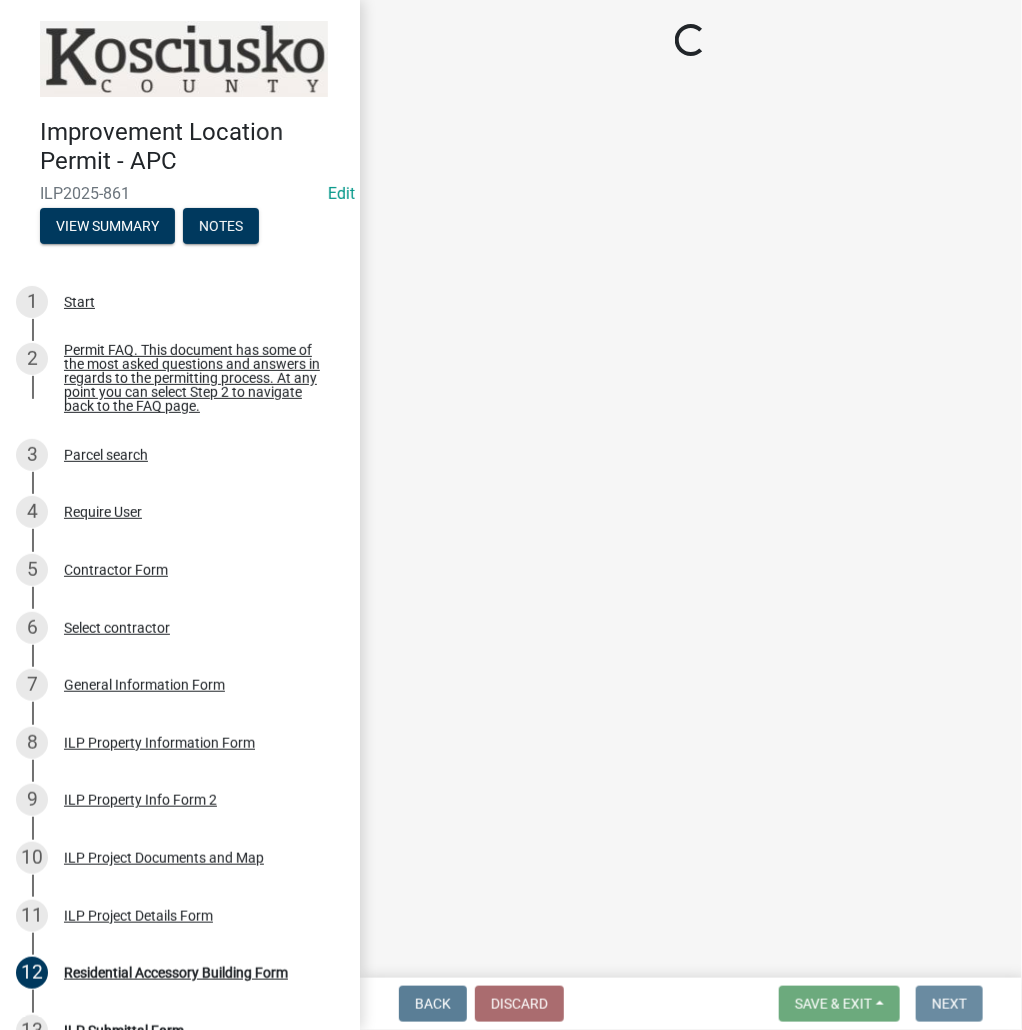 scroll, scrollTop: 0, scrollLeft: 0, axis: both 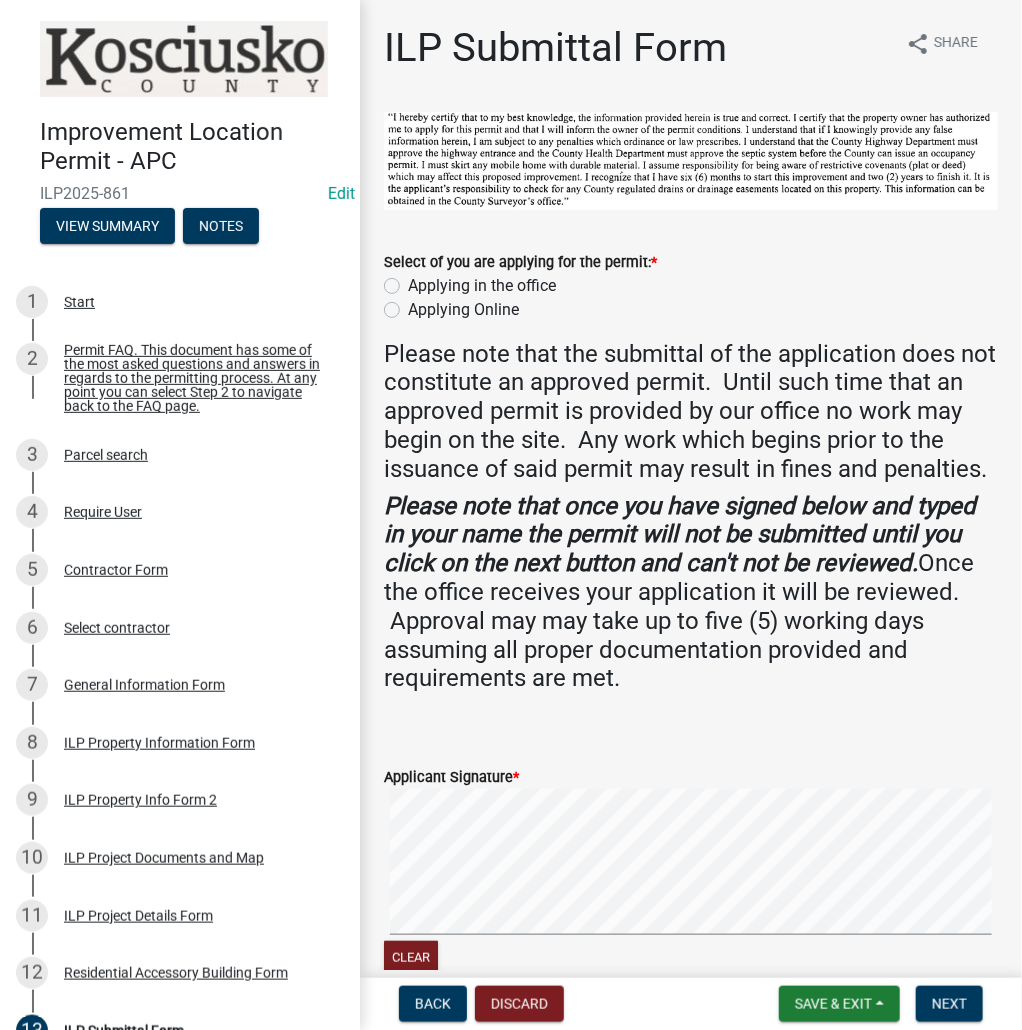 click on "Applying in the office" 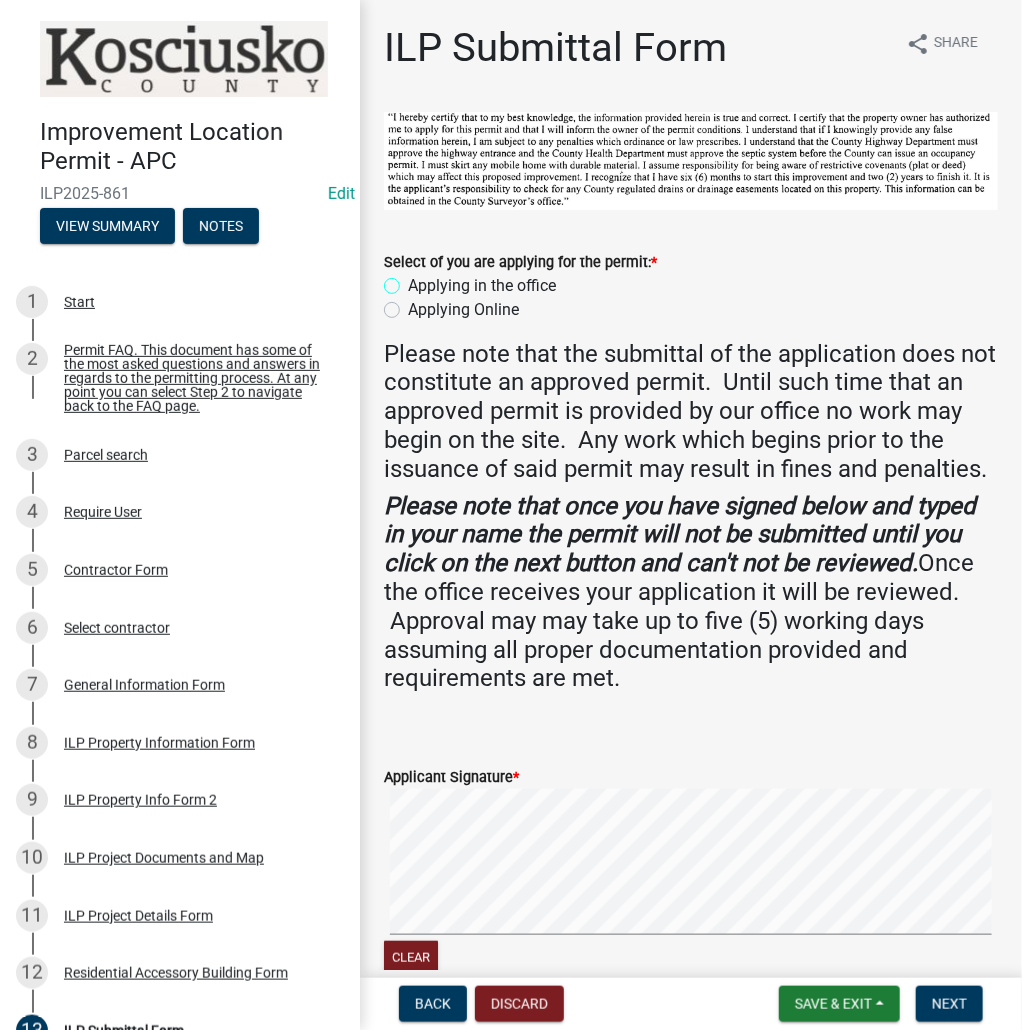 click on "Applying in the office" at bounding box center [414, 280] 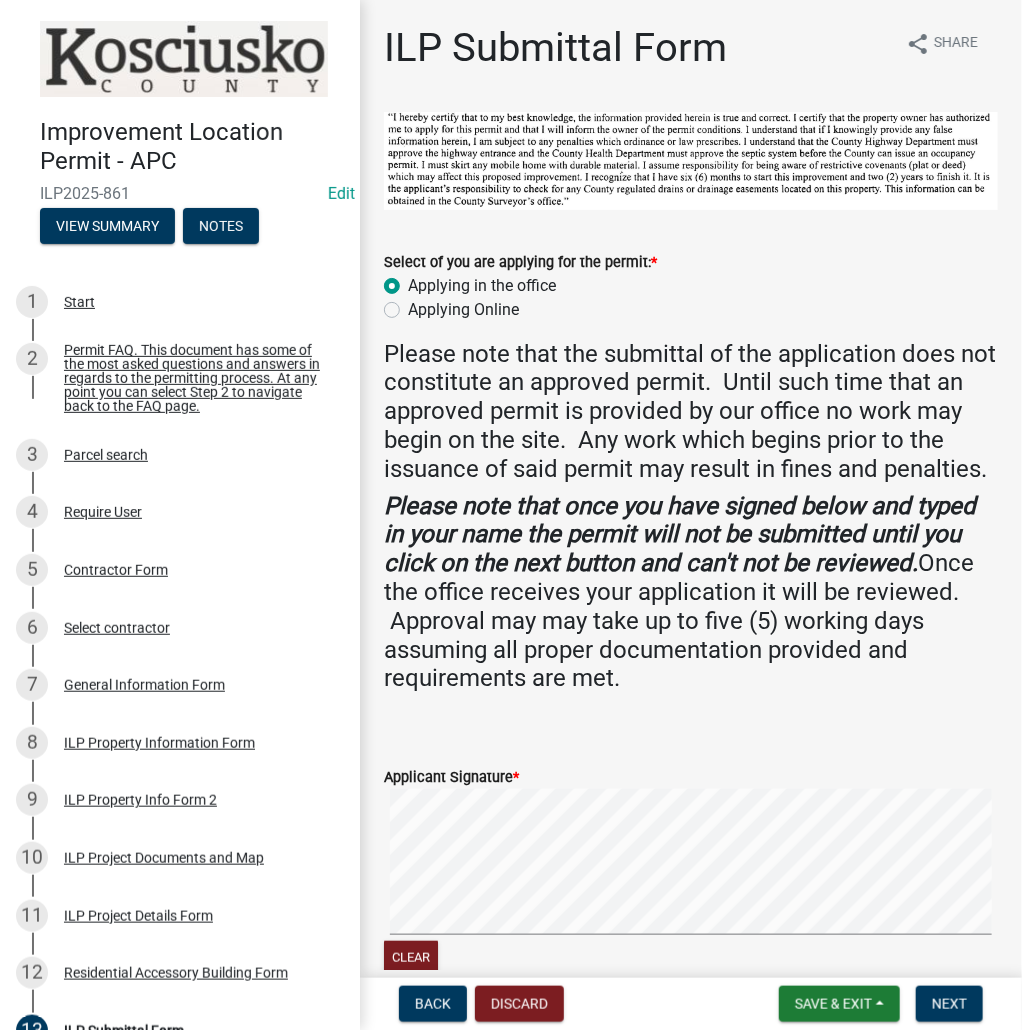 radio on "true" 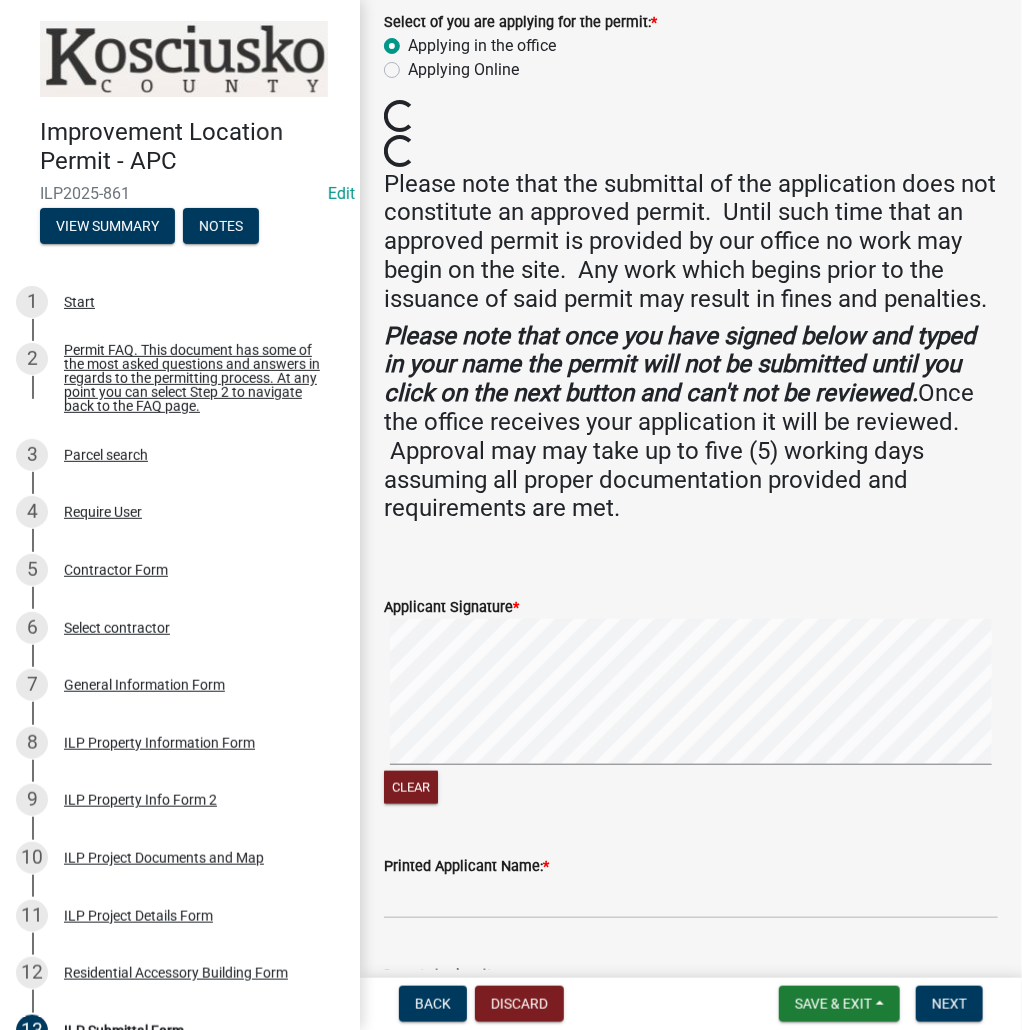 scroll, scrollTop: 348, scrollLeft: 0, axis: vertical 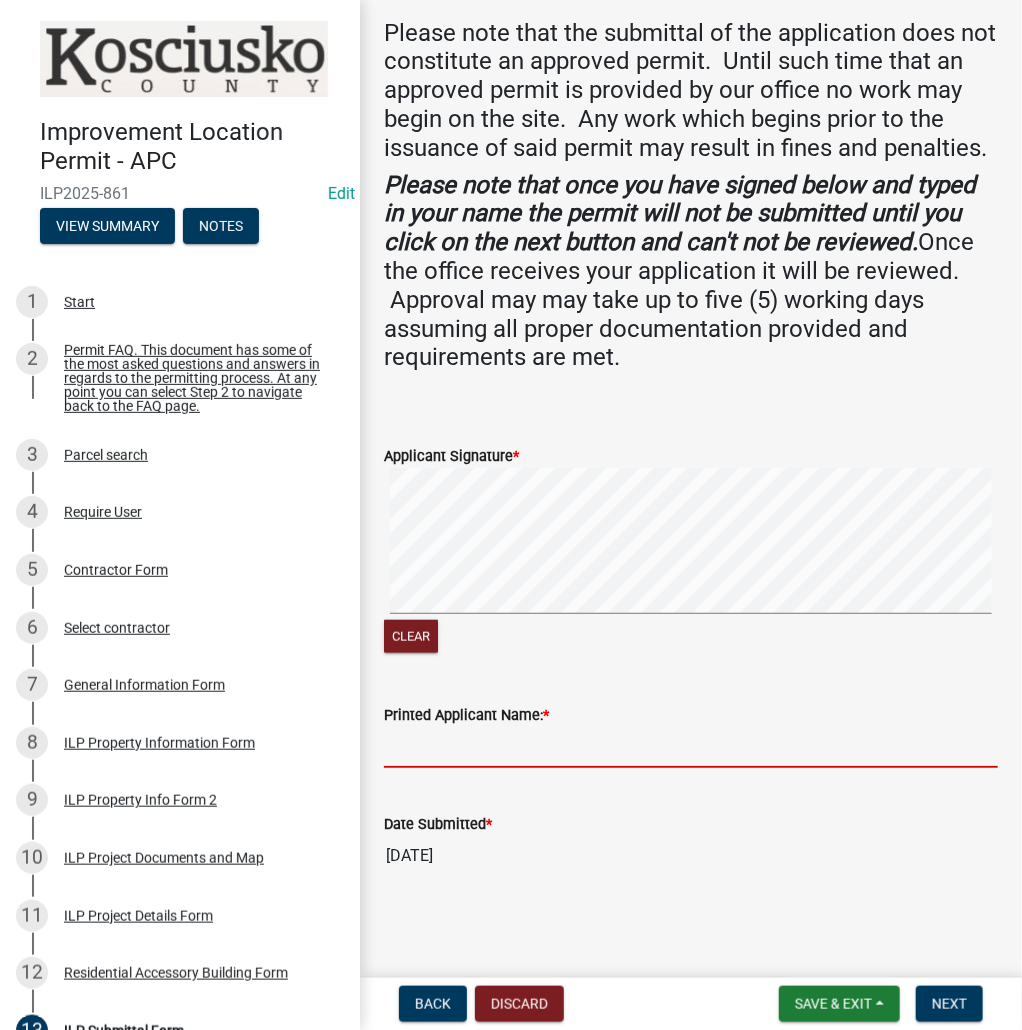 click on "Printed Applicant Name:  *" at bounding box center (691, 747) 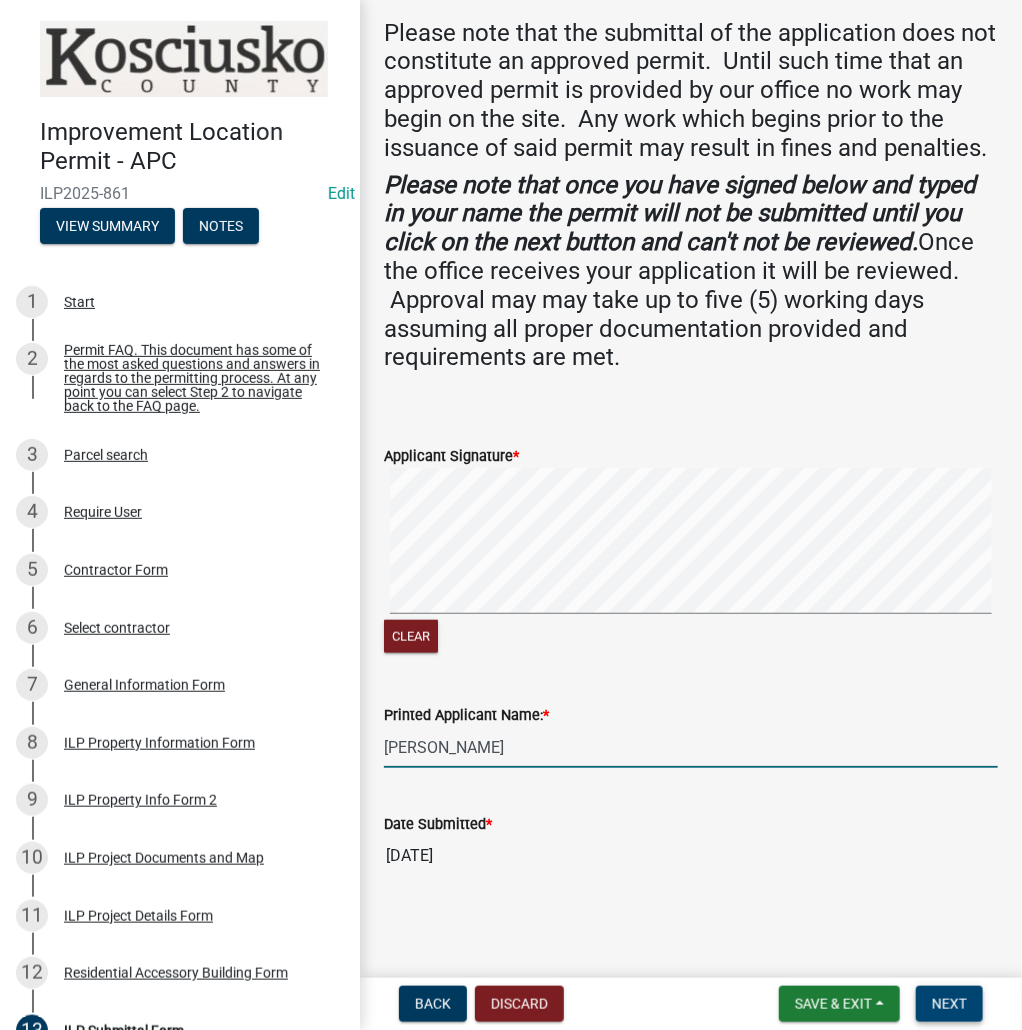 type on "[PERSON_NAME]" 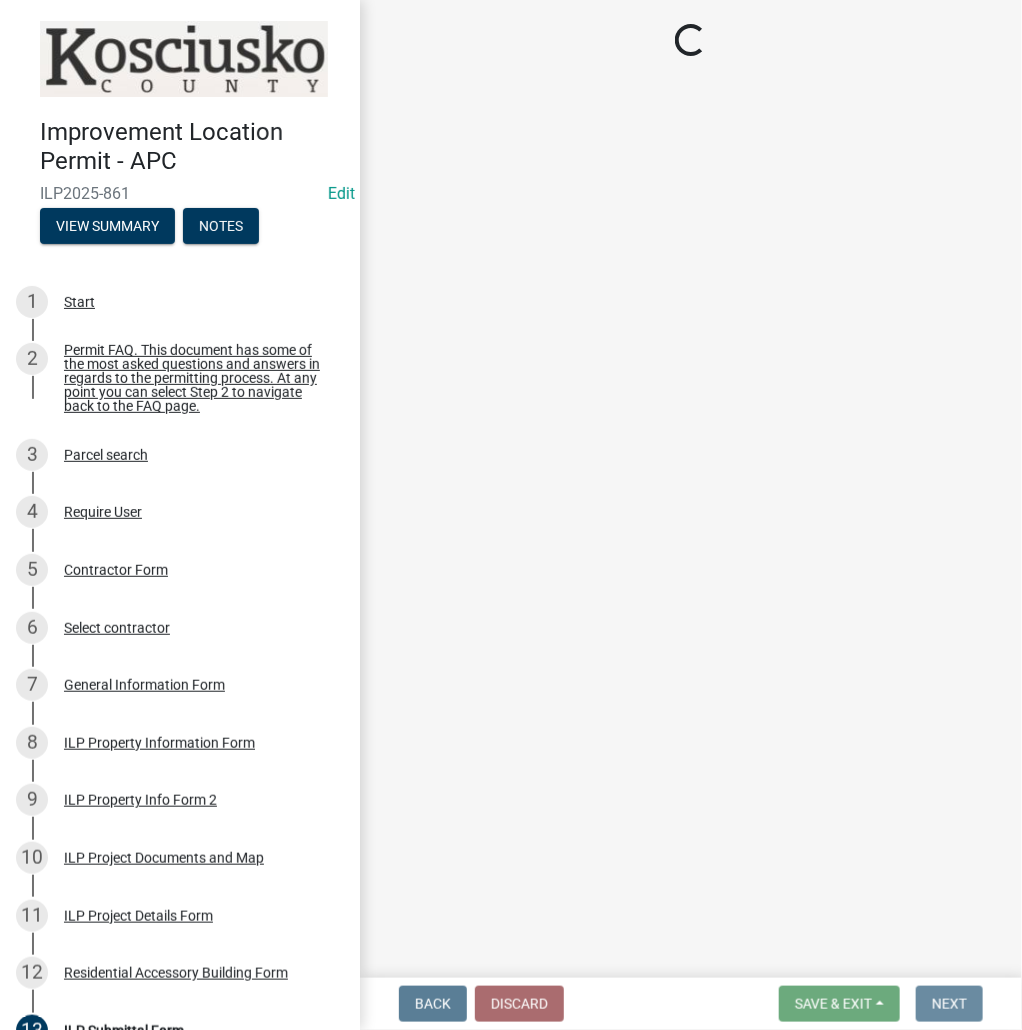 scroll, scrollTop: 0, scrollLeft: 0, axis: both 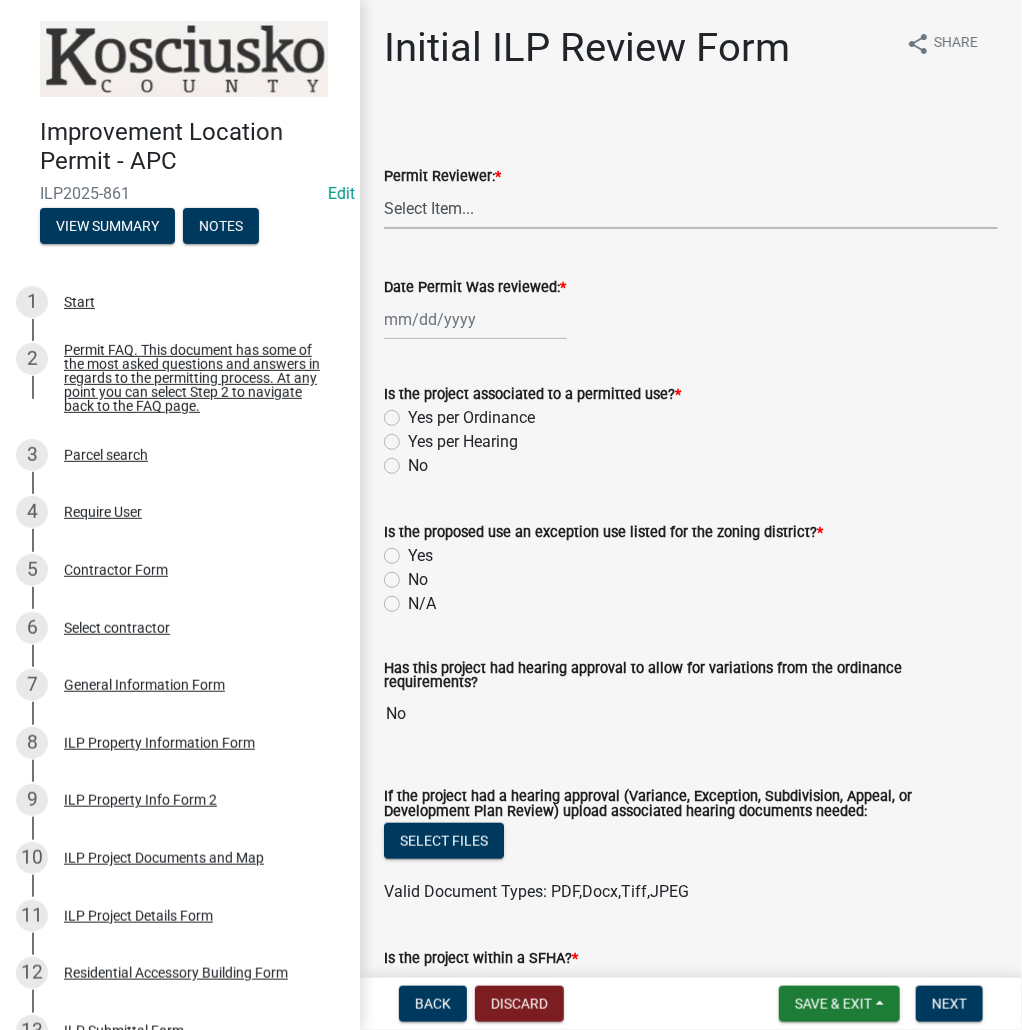 click on "Select Item...   MMS   LT   AT   CS   AH   Vacant" at bounding box center [691, 208] 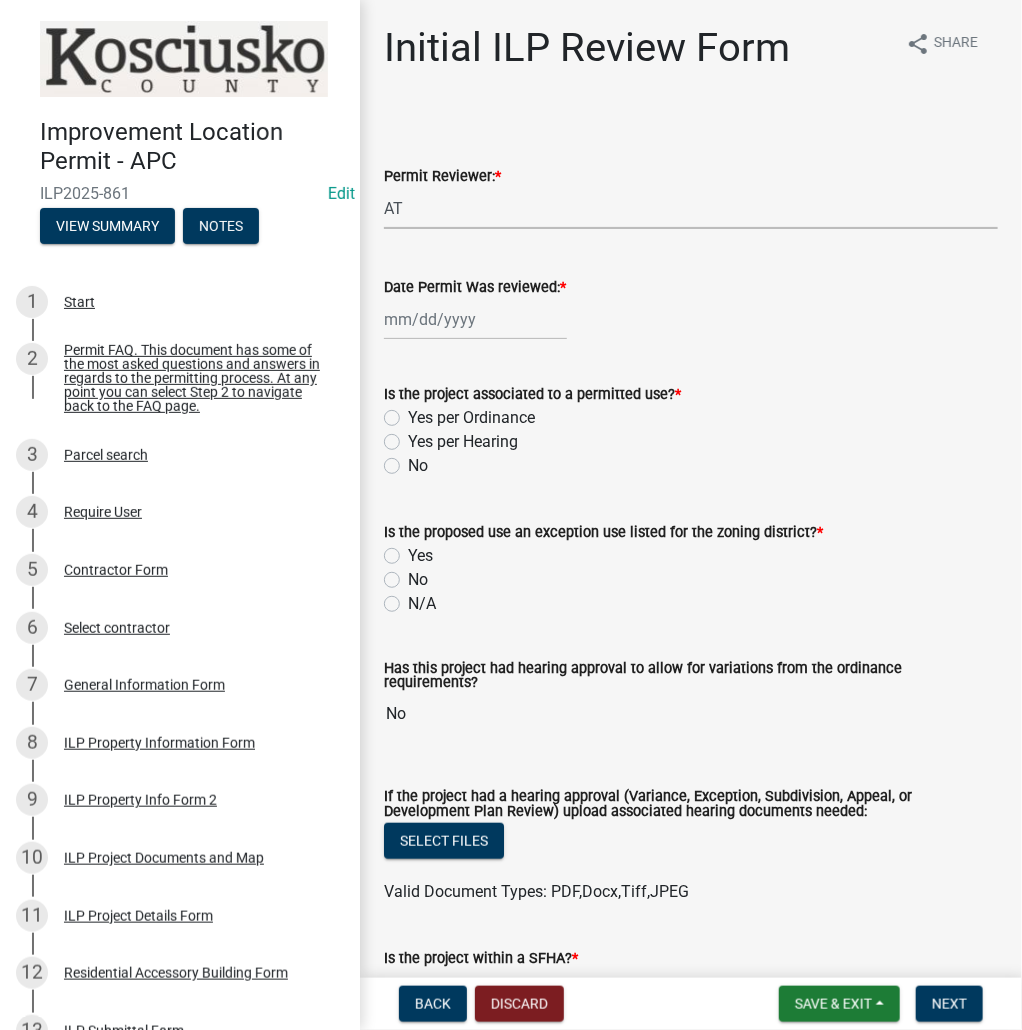 click on "Select Item...   MMS   LT   AT   CS   AH   Vacant" at bounding box center [691, 208] 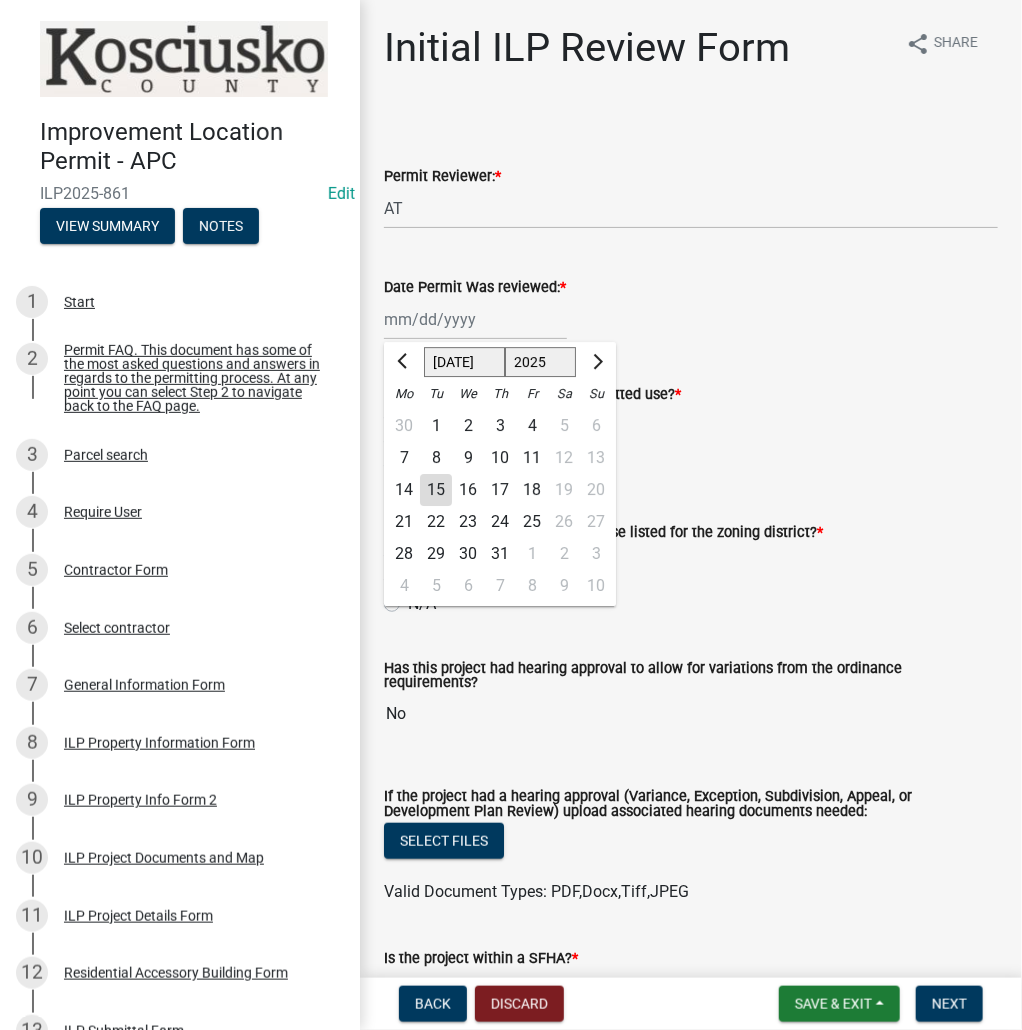 click on "15" 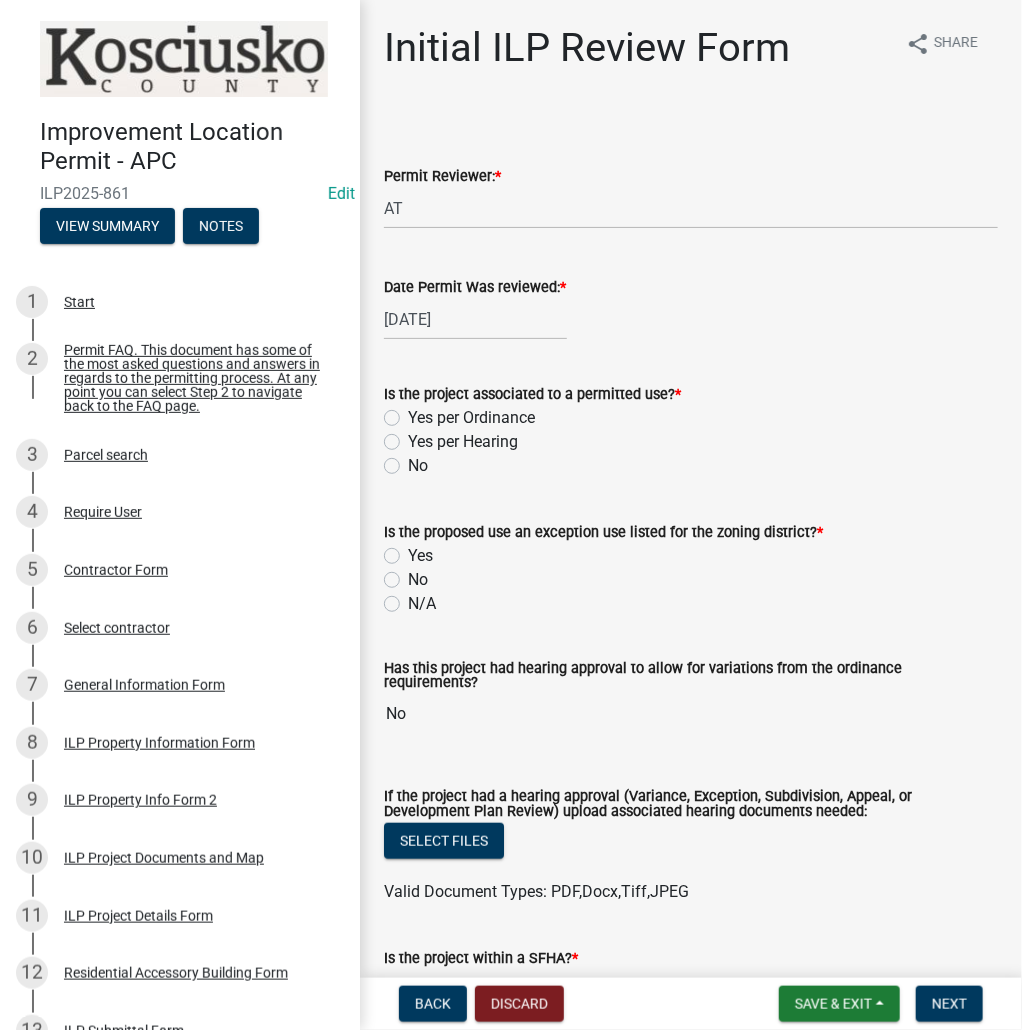 click on "Yes per Ordinance" 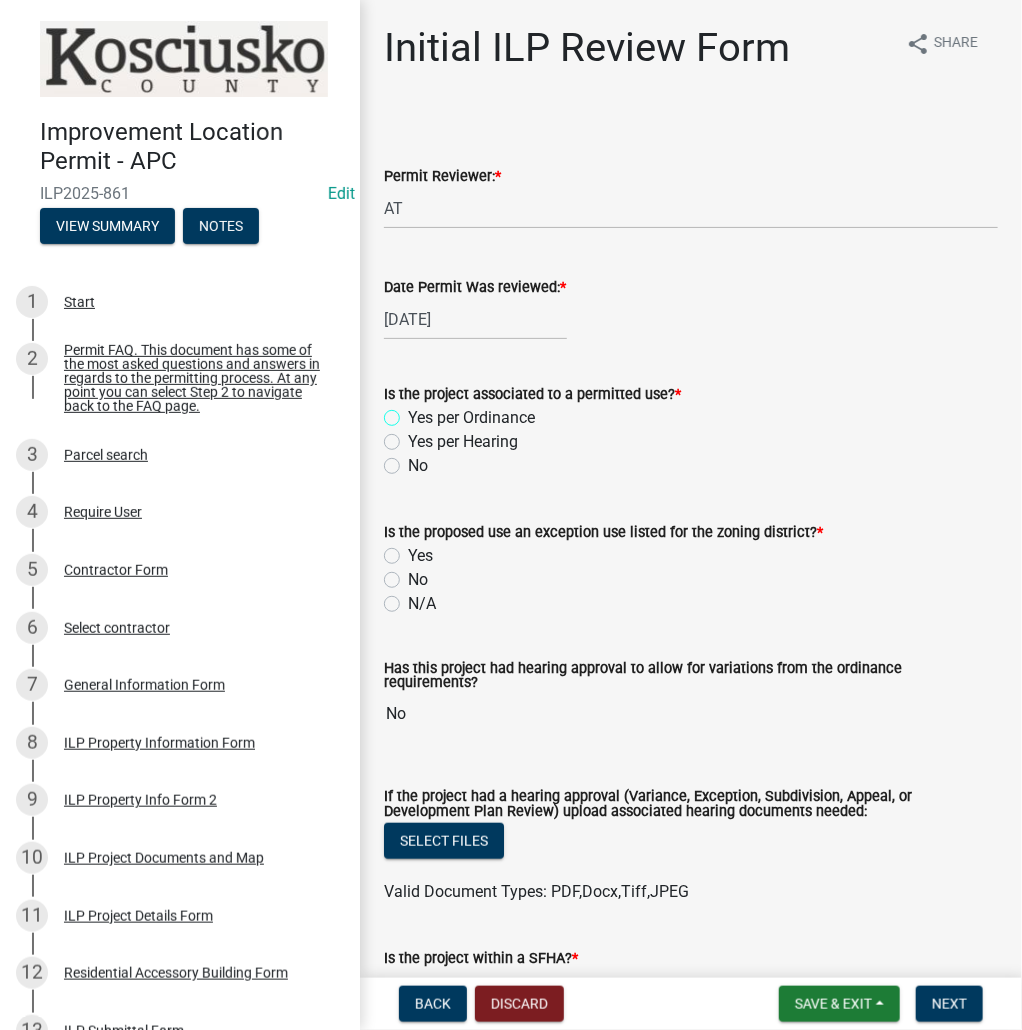 click on "Yes per Ordinance" at bounding box center (414, 412) 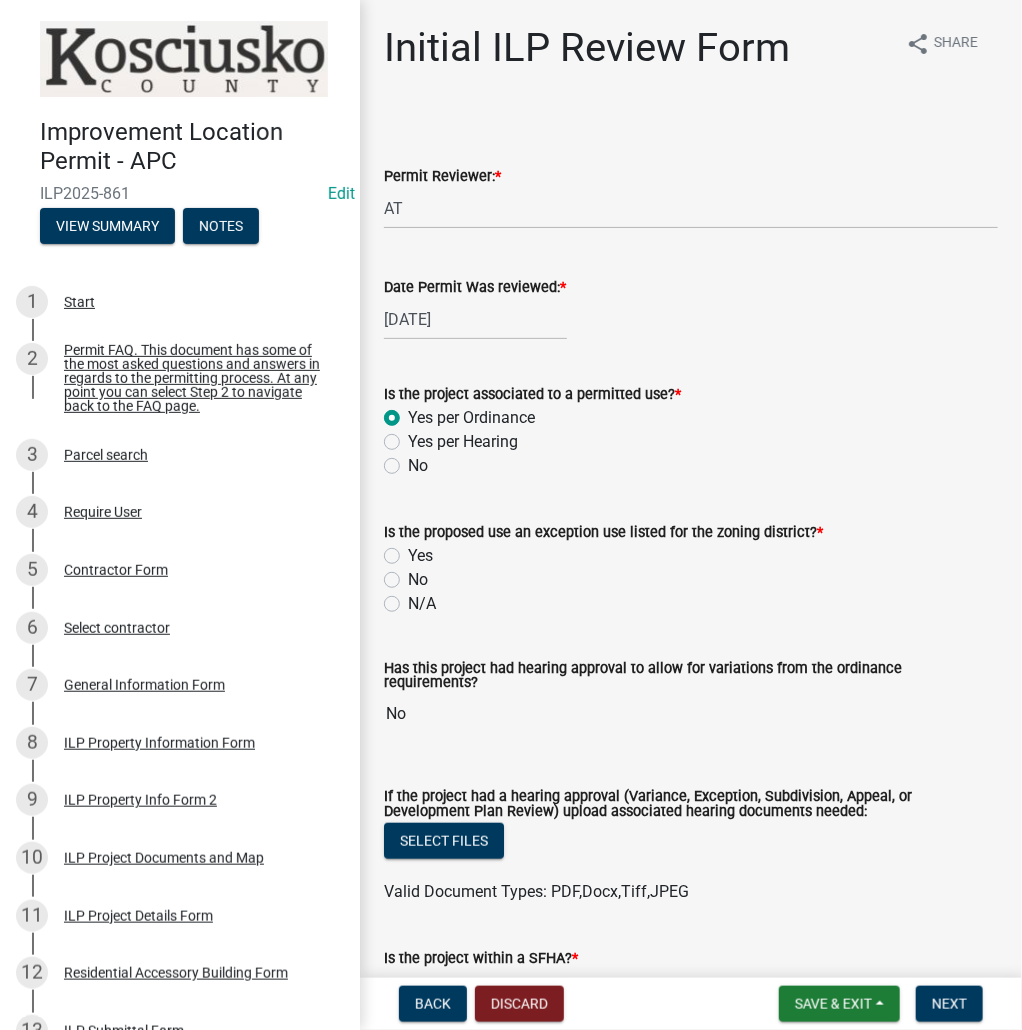 radio on "true" 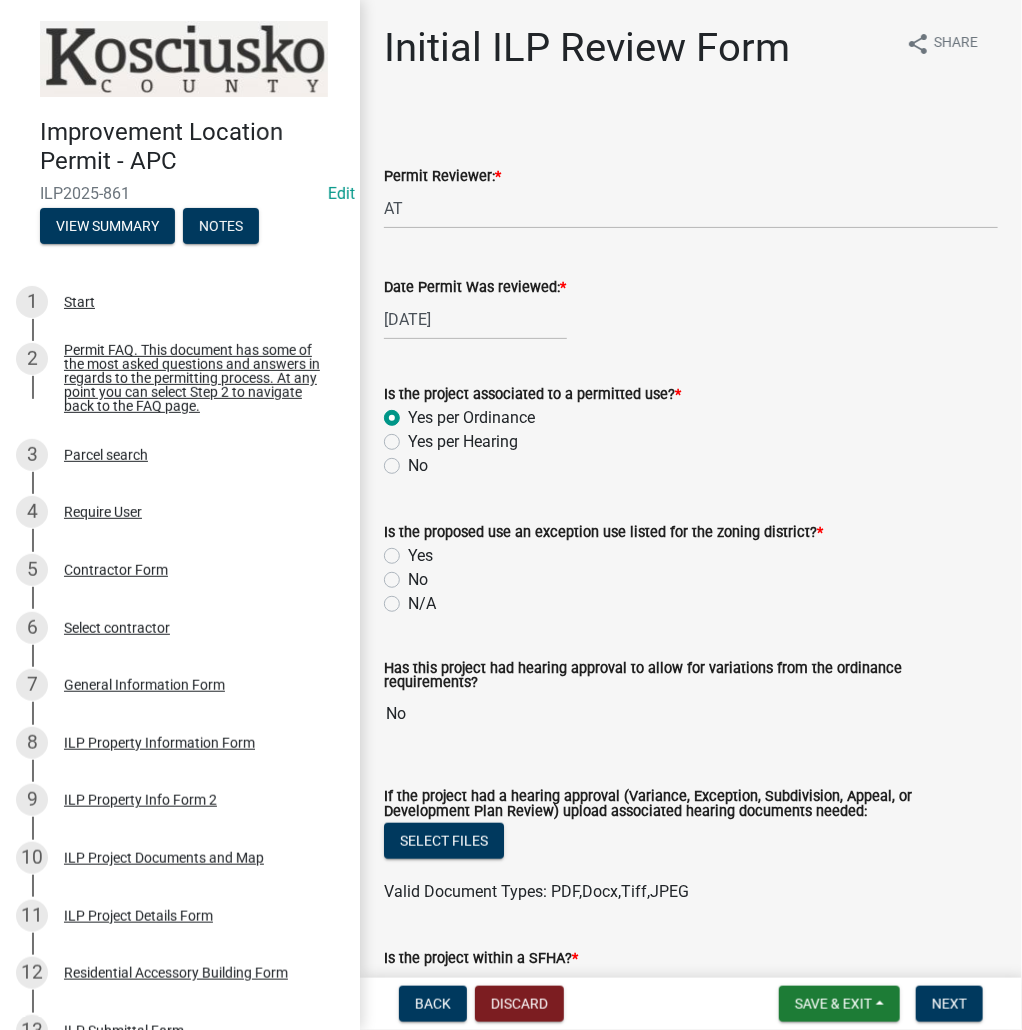 click on "N/A" 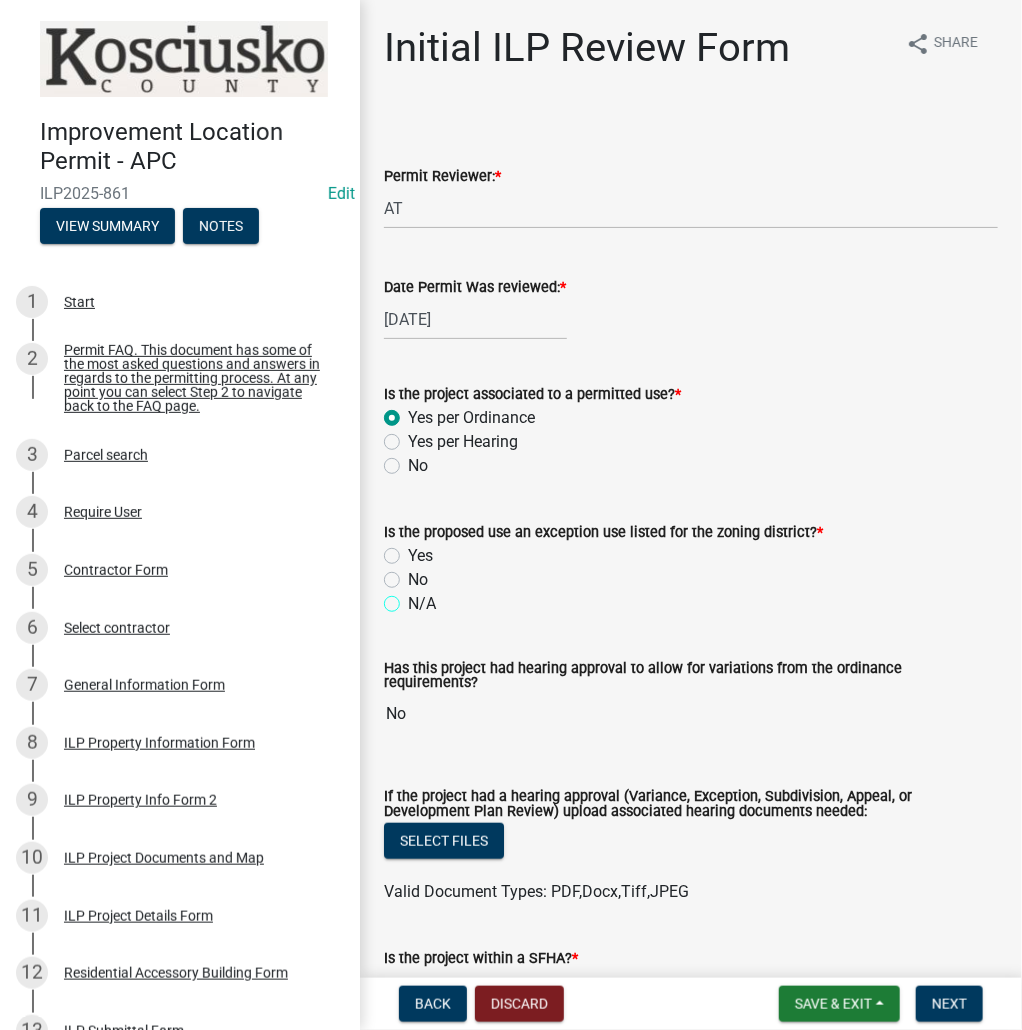 click on "N/A" at bounding box center (414, 598) 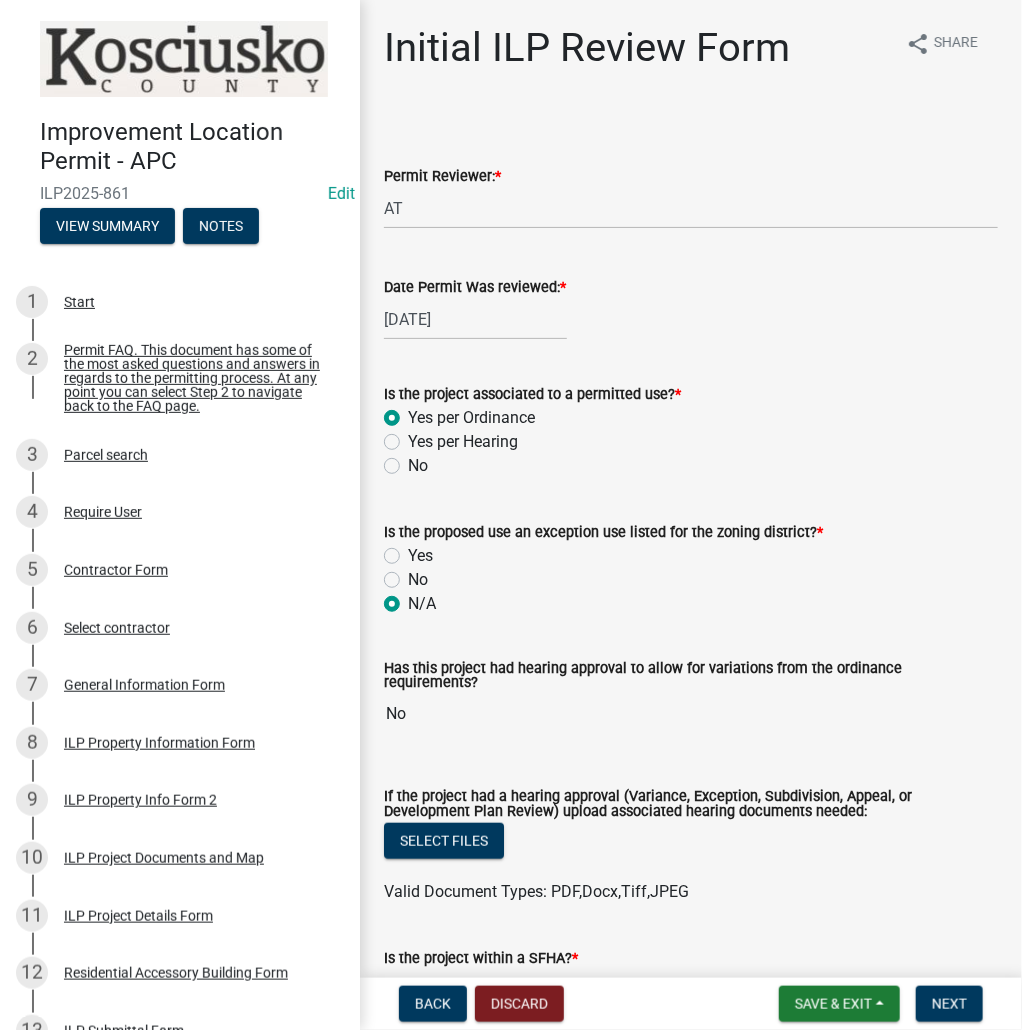 radio on "true" 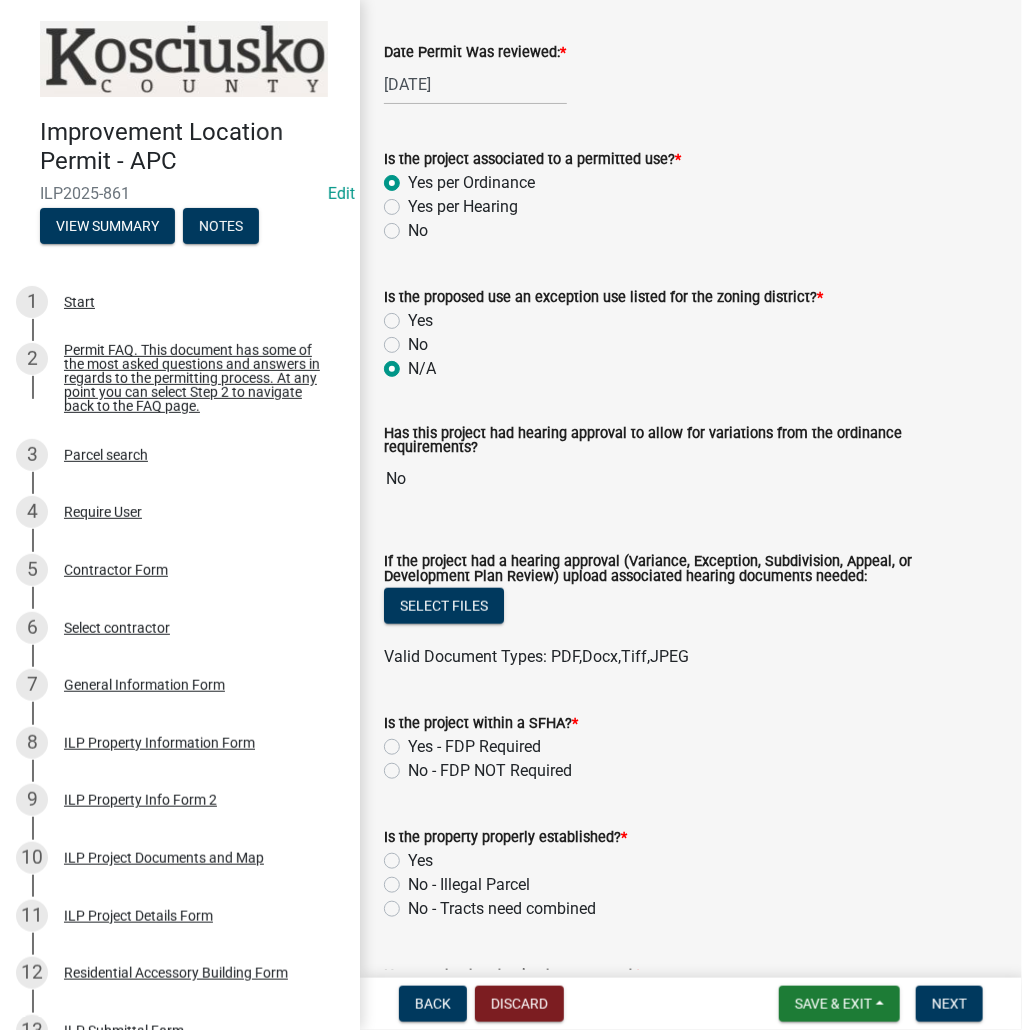 scroll, scrollTop: 240, scrollLeft: 0, axis: vertical 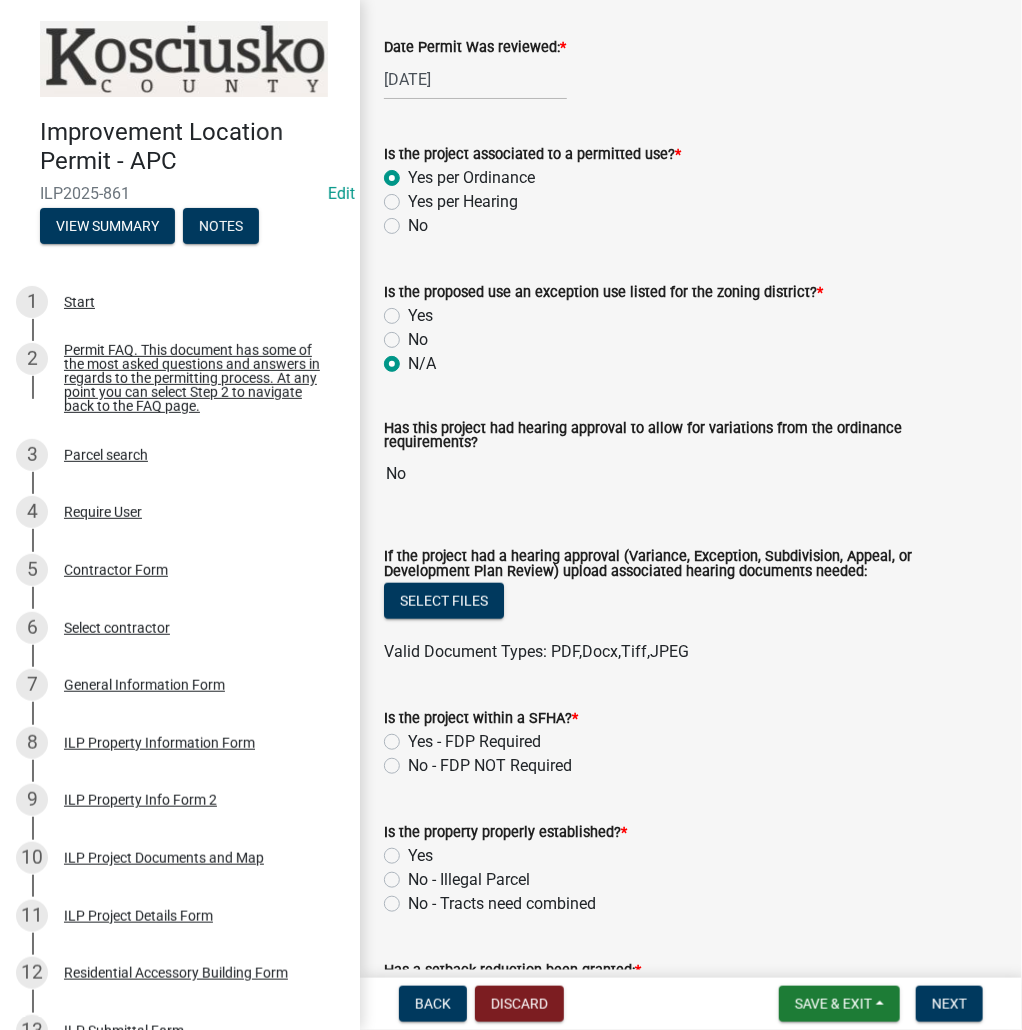 click on "No - FDP NOT Required" 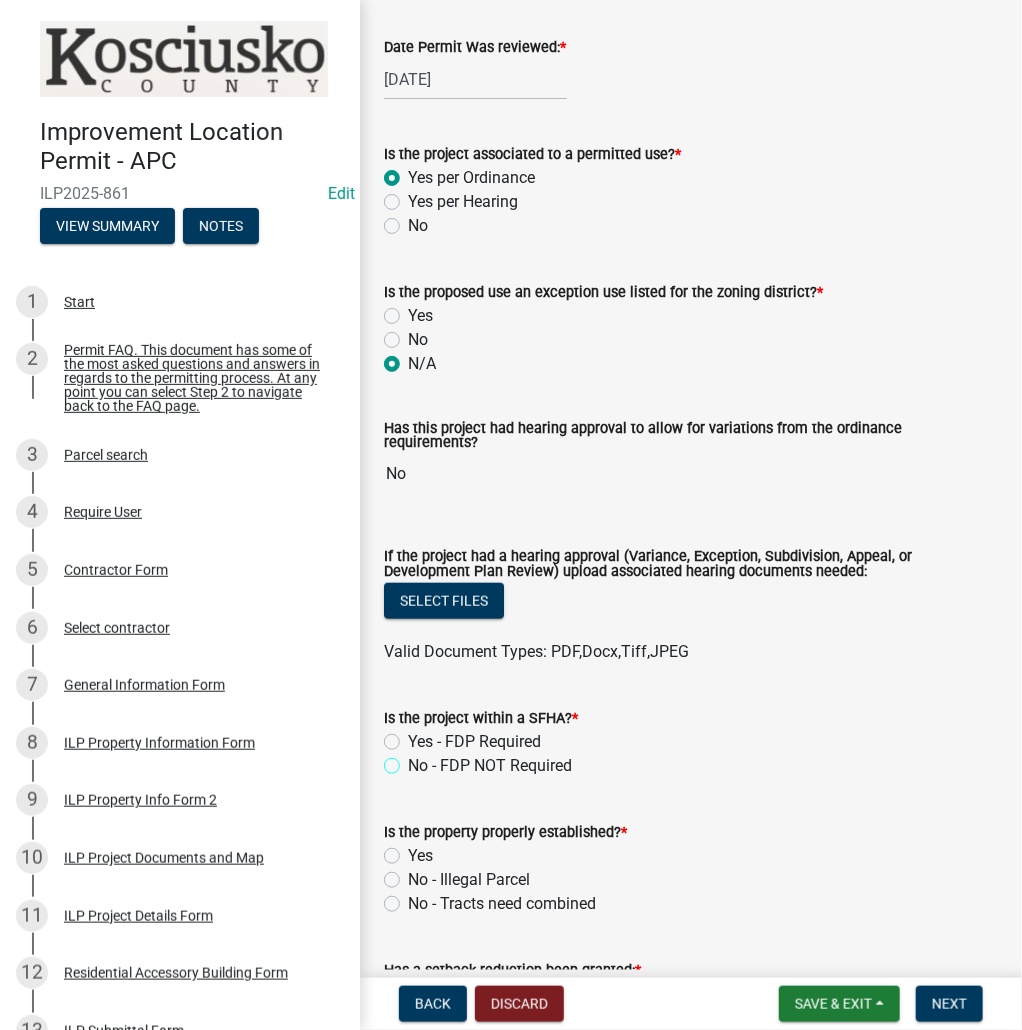 click on "No - FDP NOT Required" at bounding box center (414, 760) 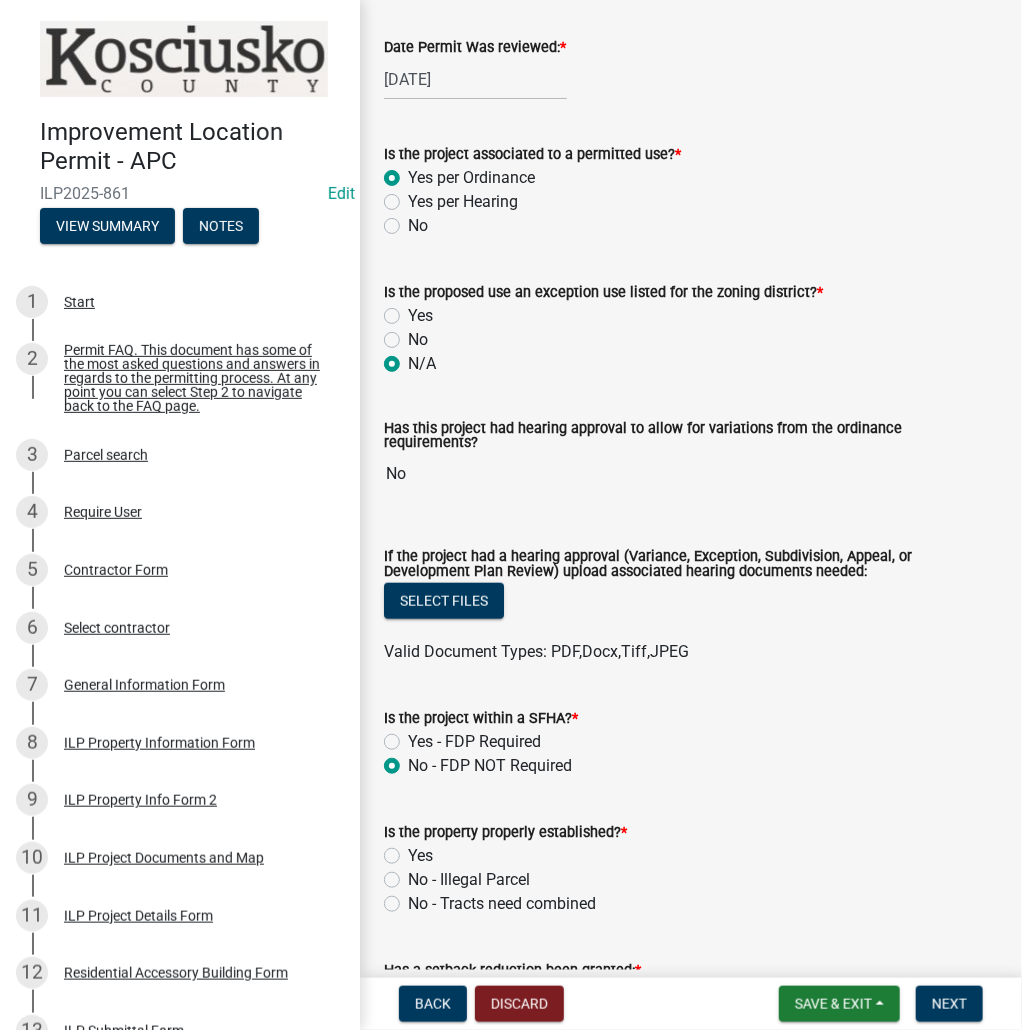 radio on "true" 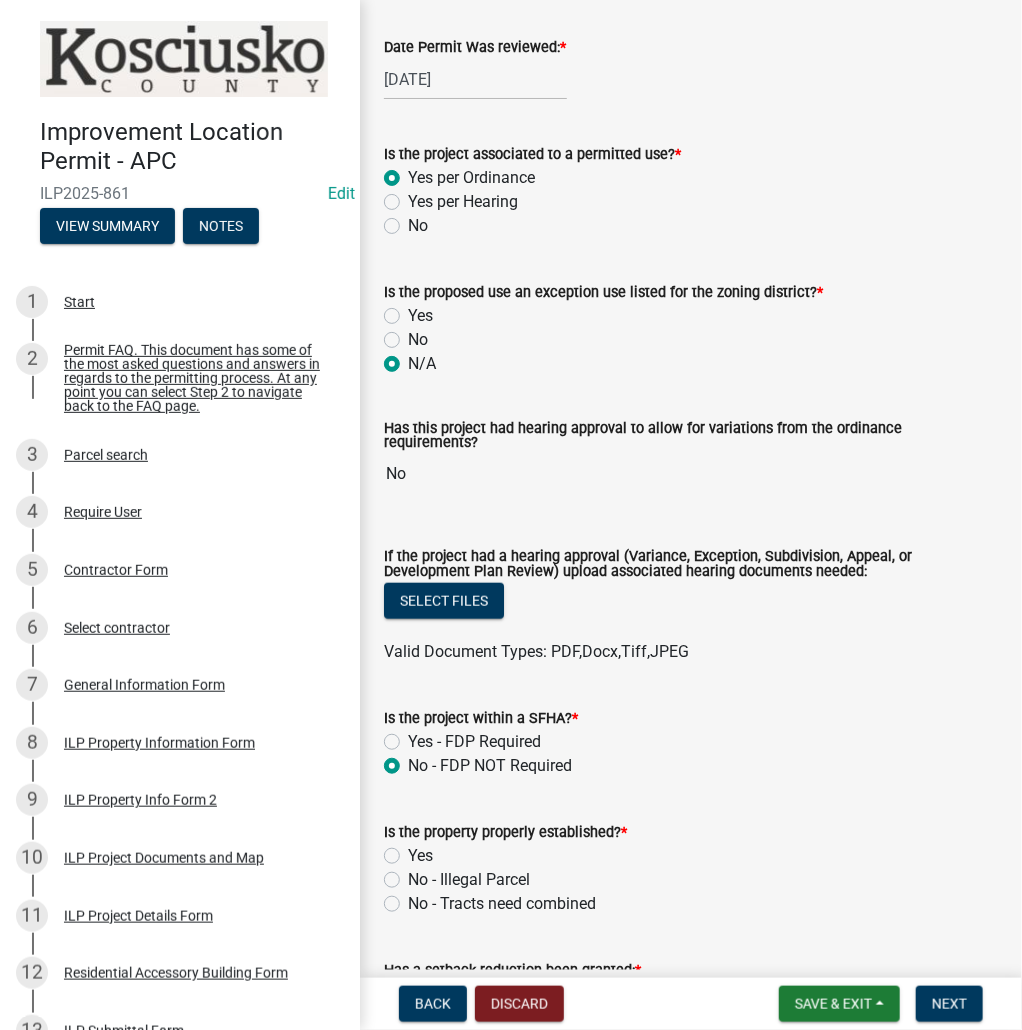 click on "Yes" 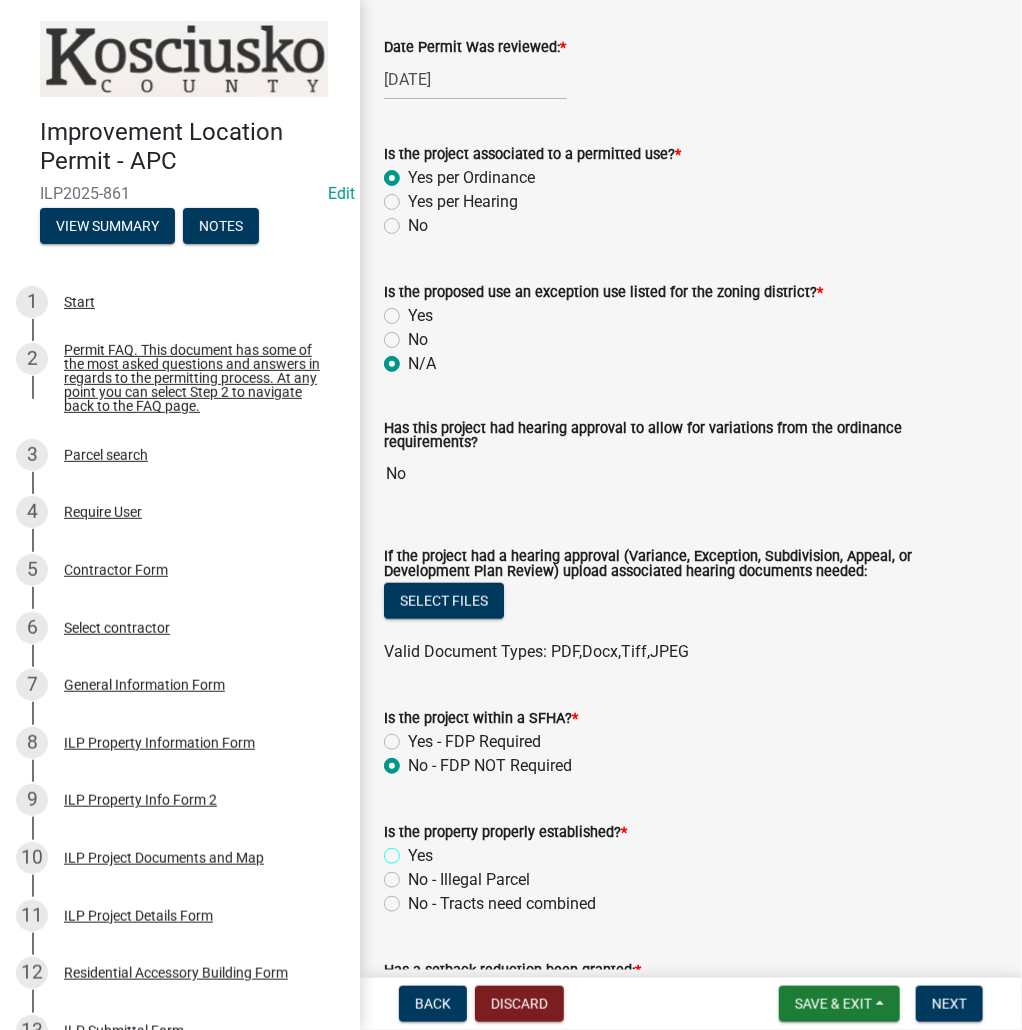 click on "Yes" at bounding box center (414, 850) 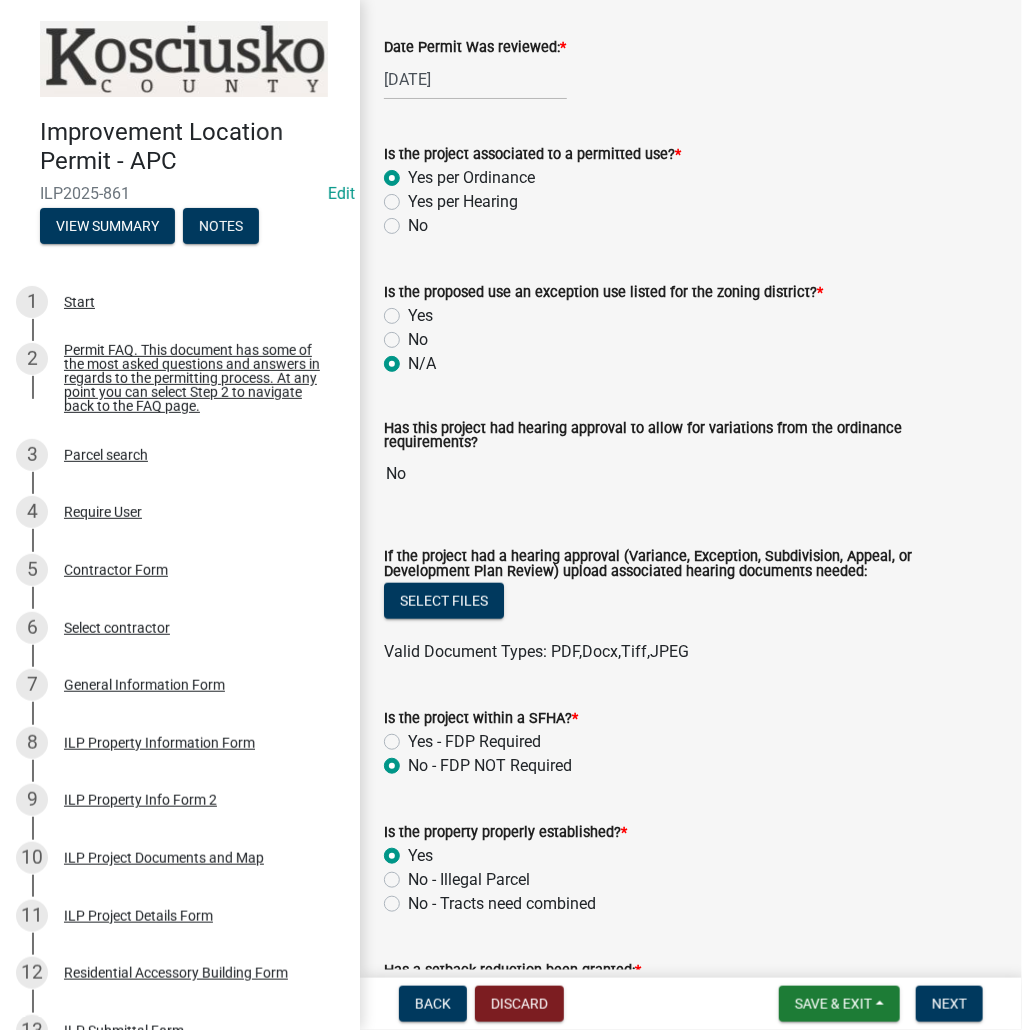 radio on "true" 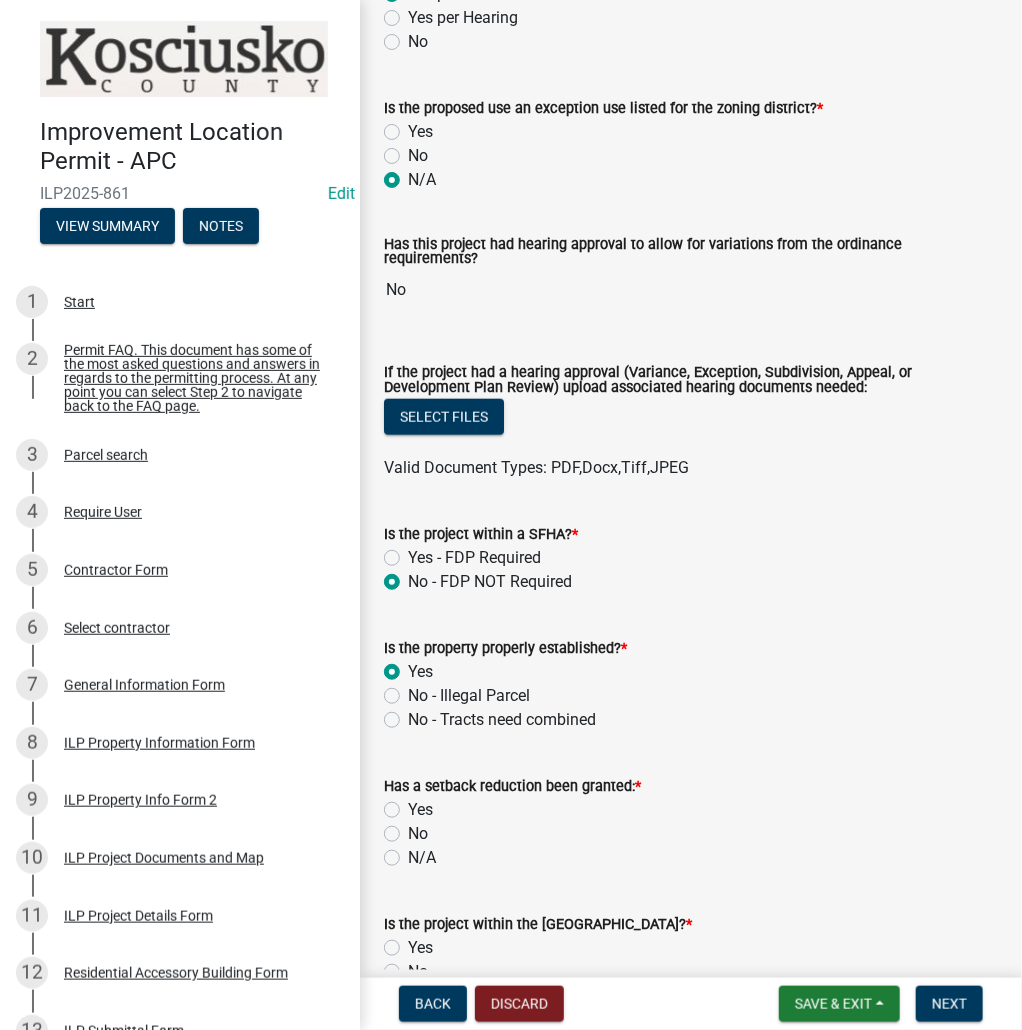 scroll, scrollTop: 480, scrollLeft: 0, axis: vertical 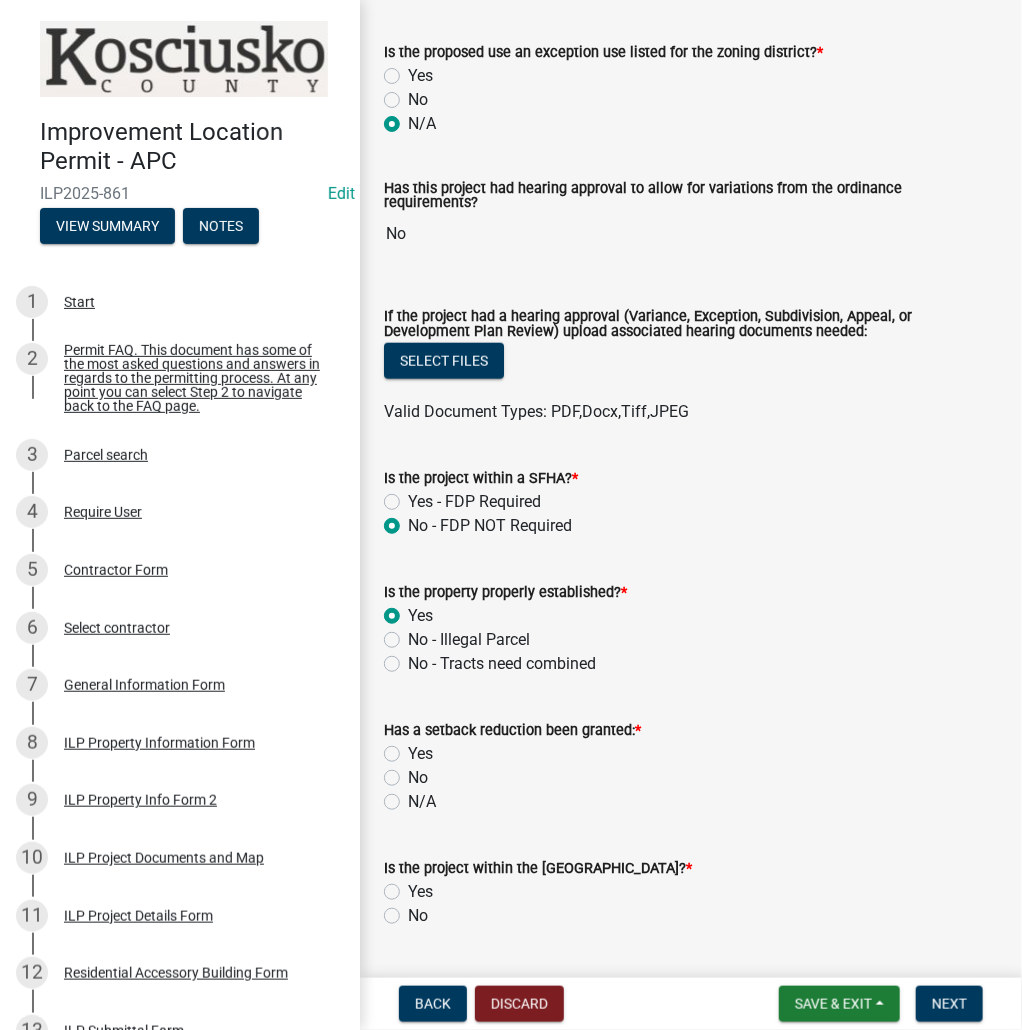 click on "No" 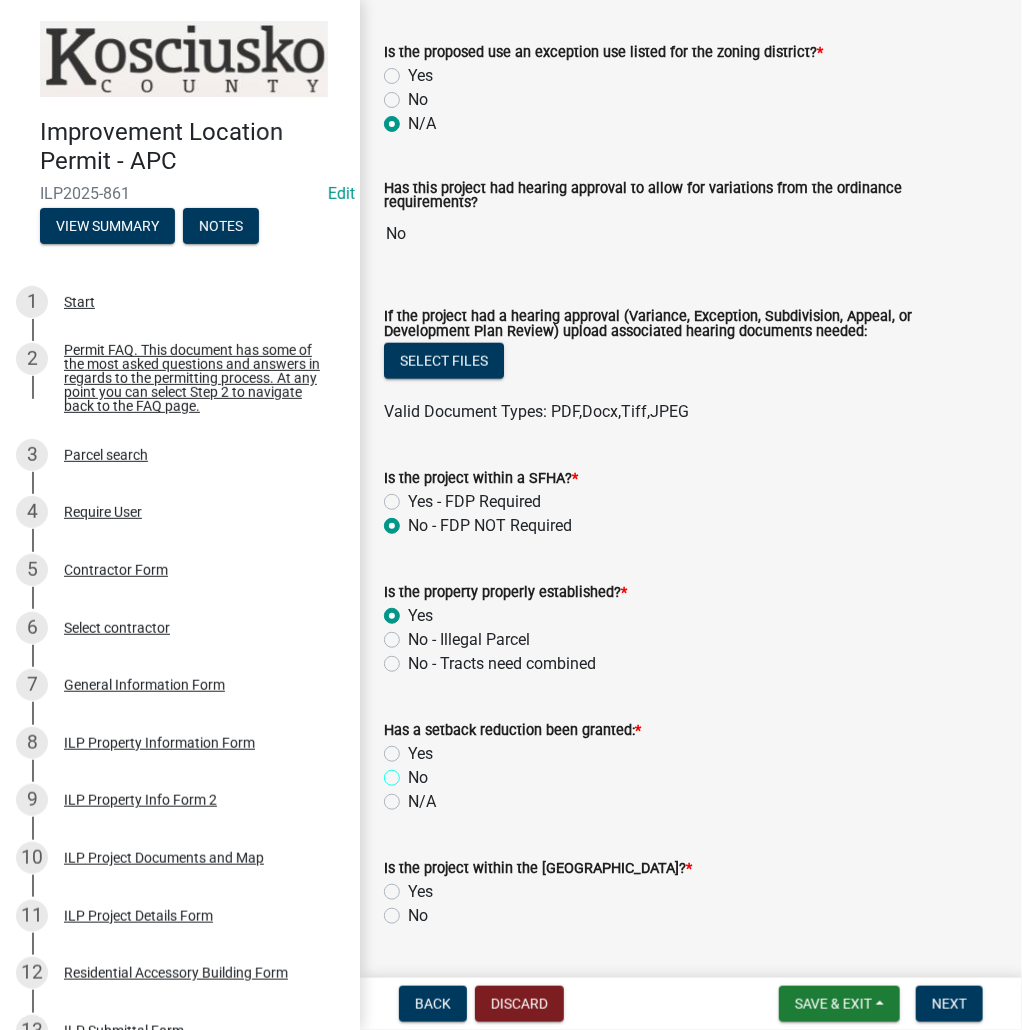click on "No" at bounding box center [414, 772] 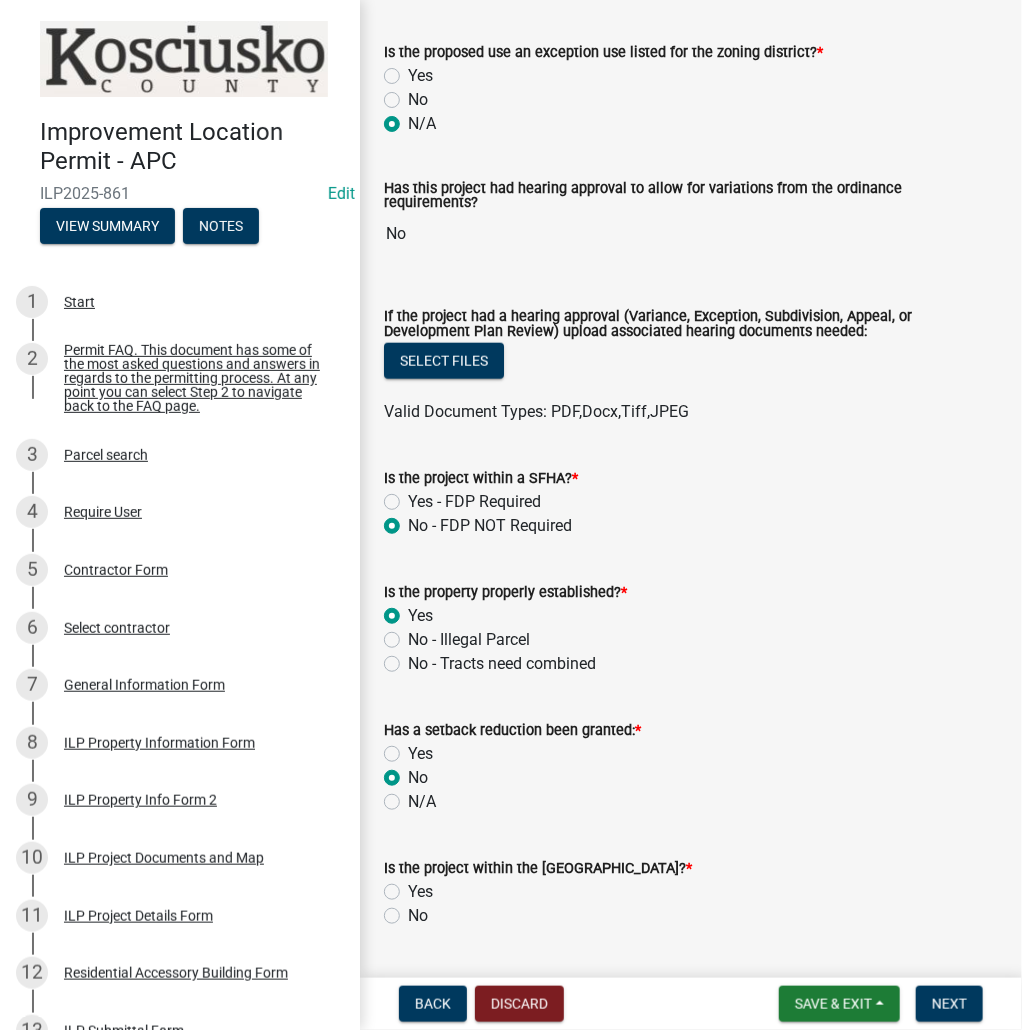 radio on "true" 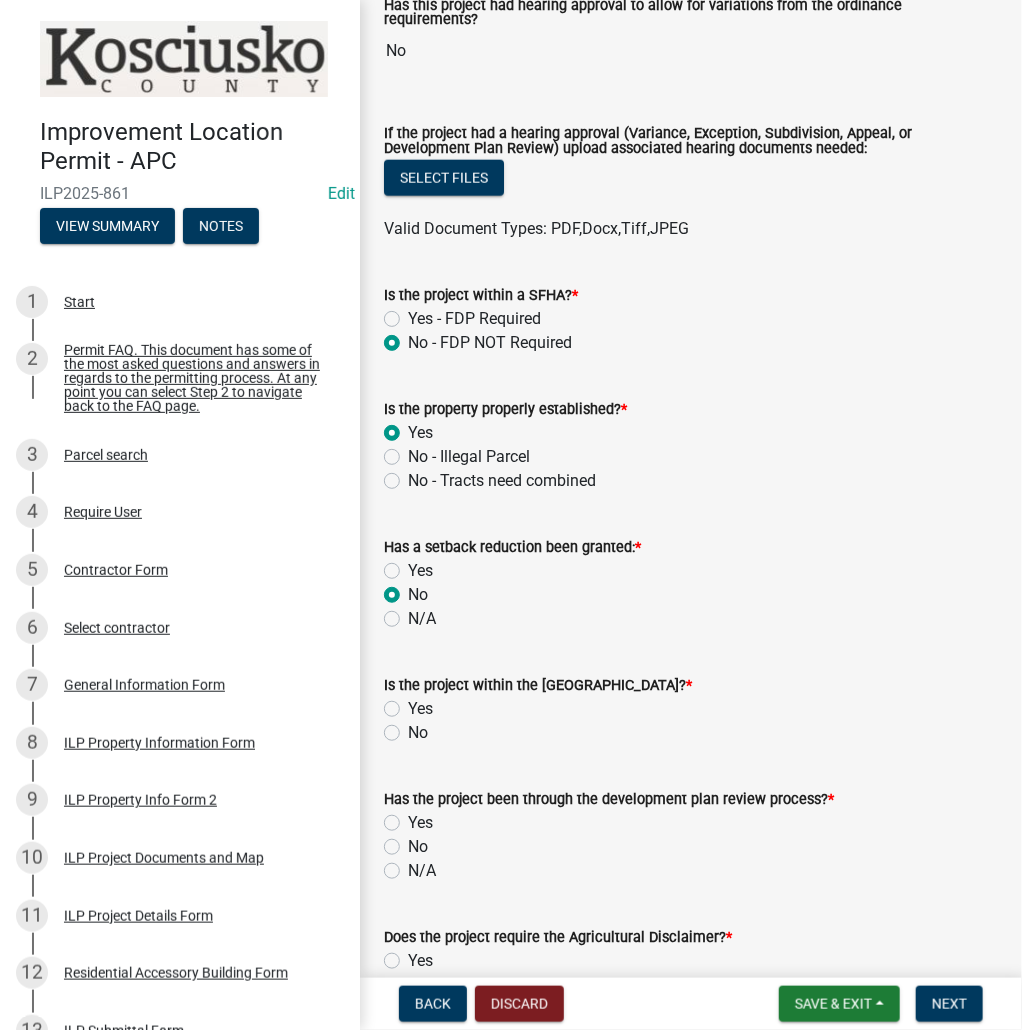 scroll, scrollTop: 720, scrollLeft: 0, axis: vertical 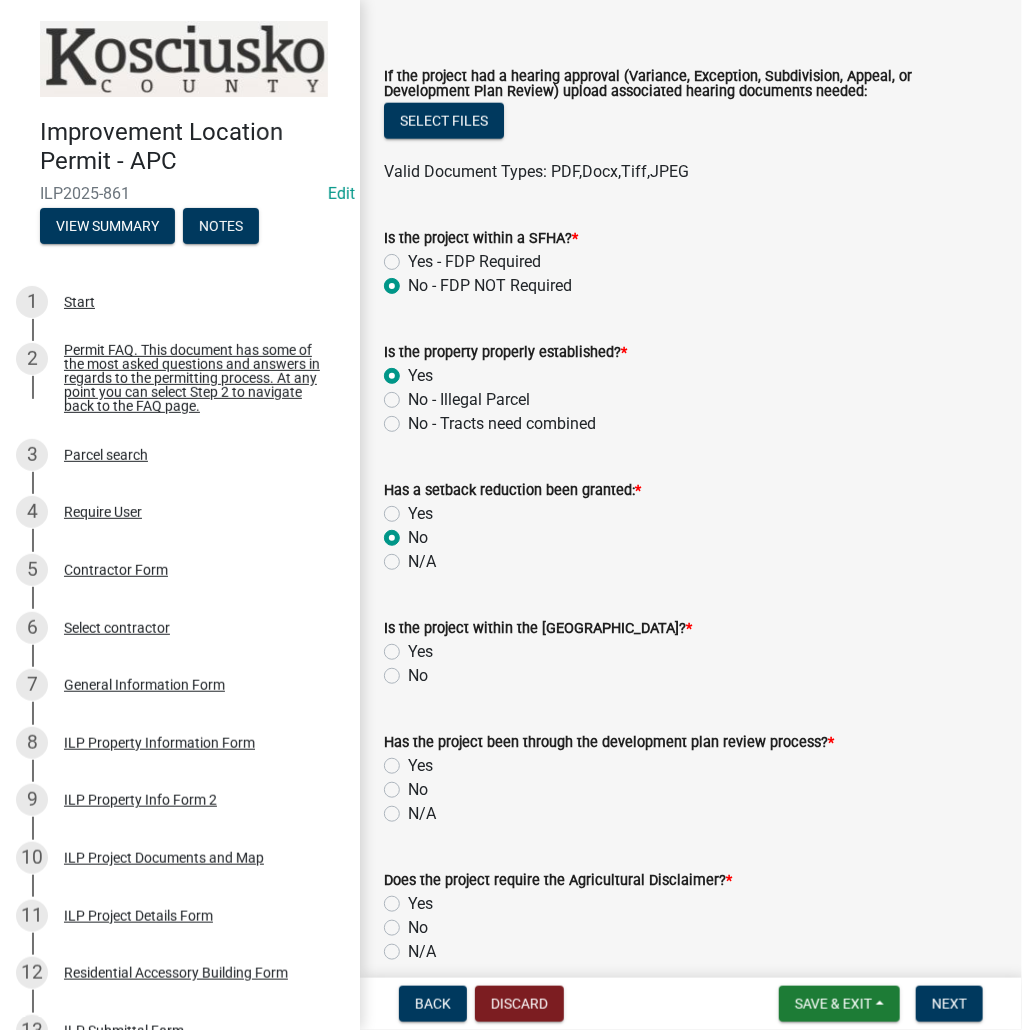 click on "No" 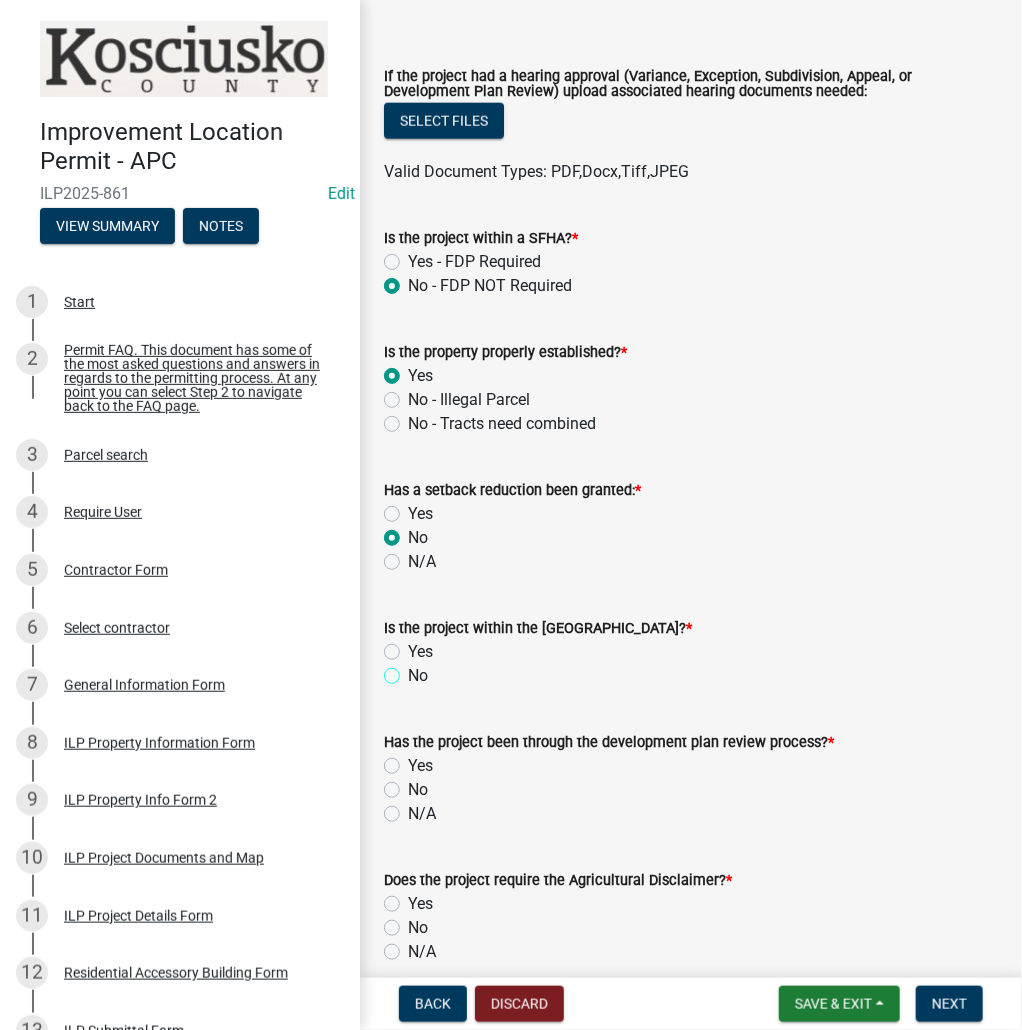 click on "No" at bounding box center (414, 670) 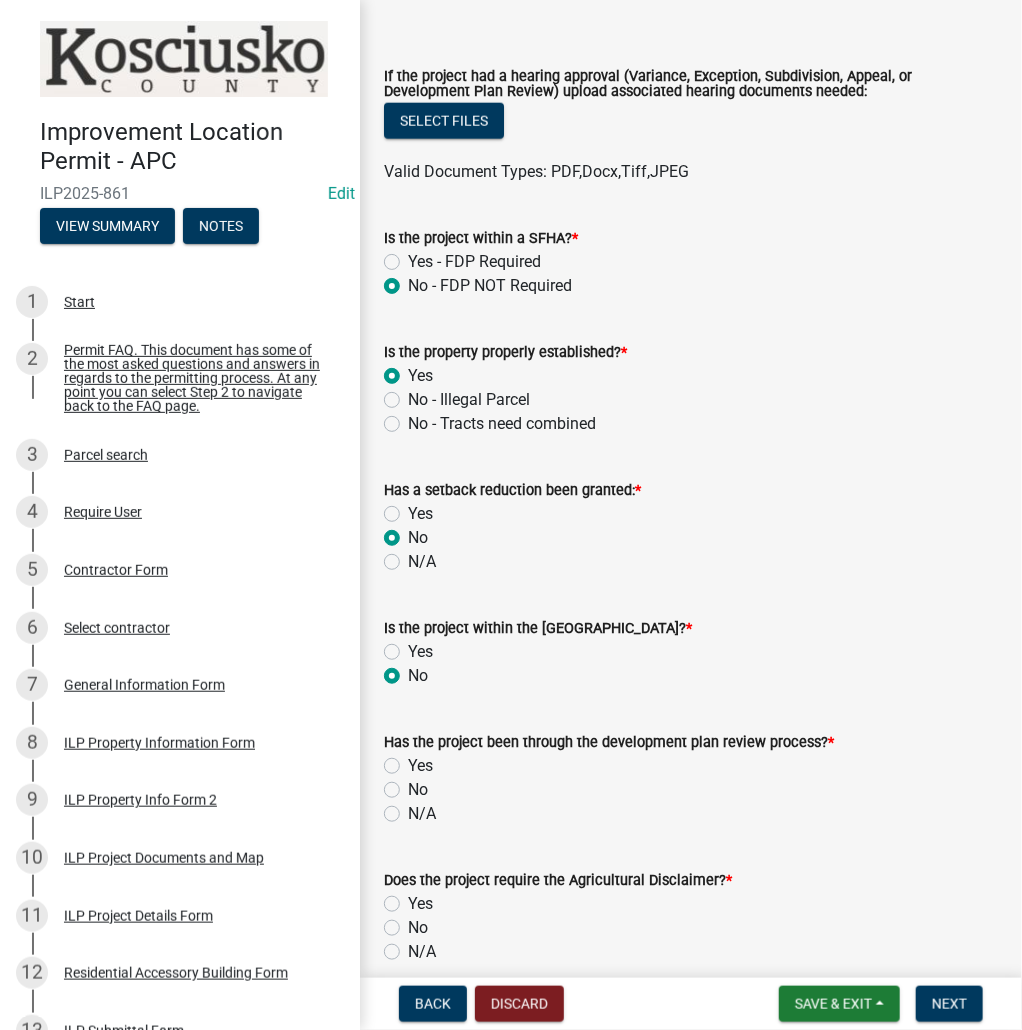 radio on "true" 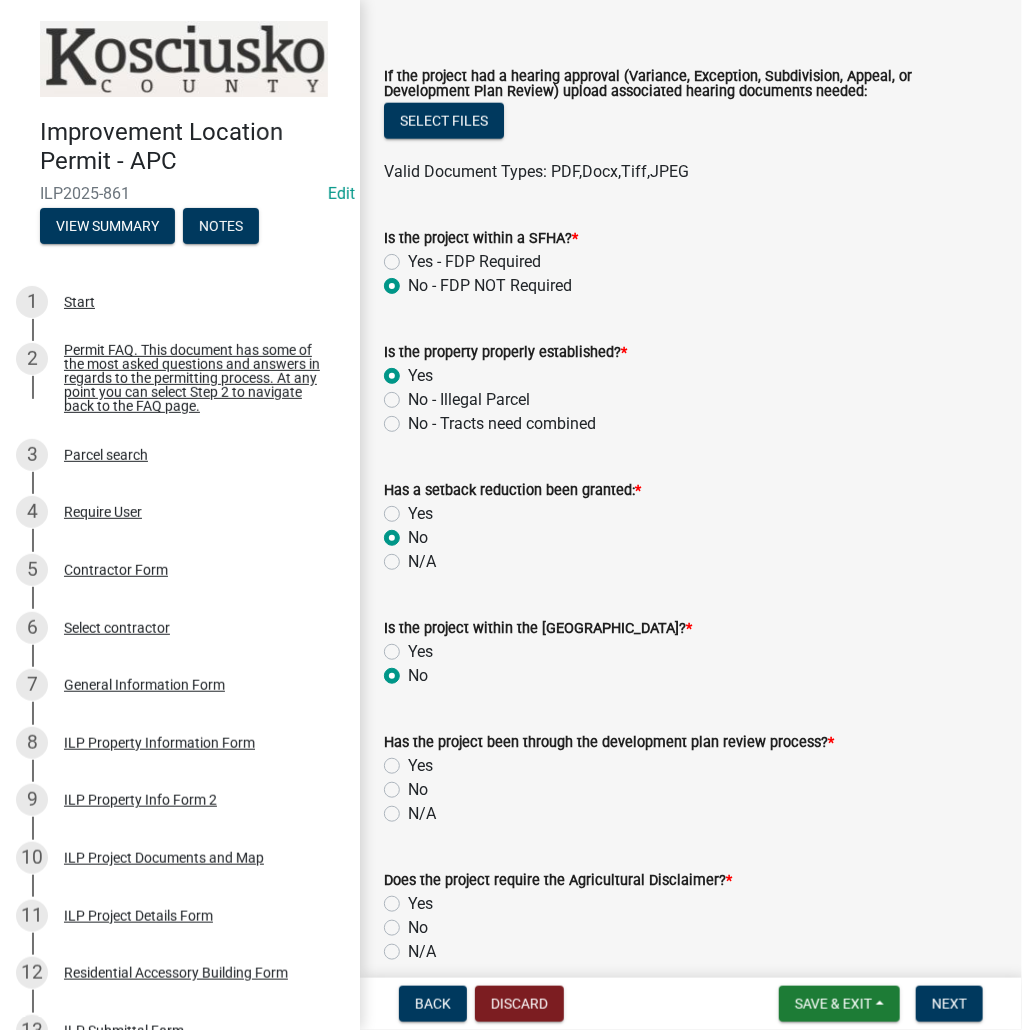 click on "N/A" 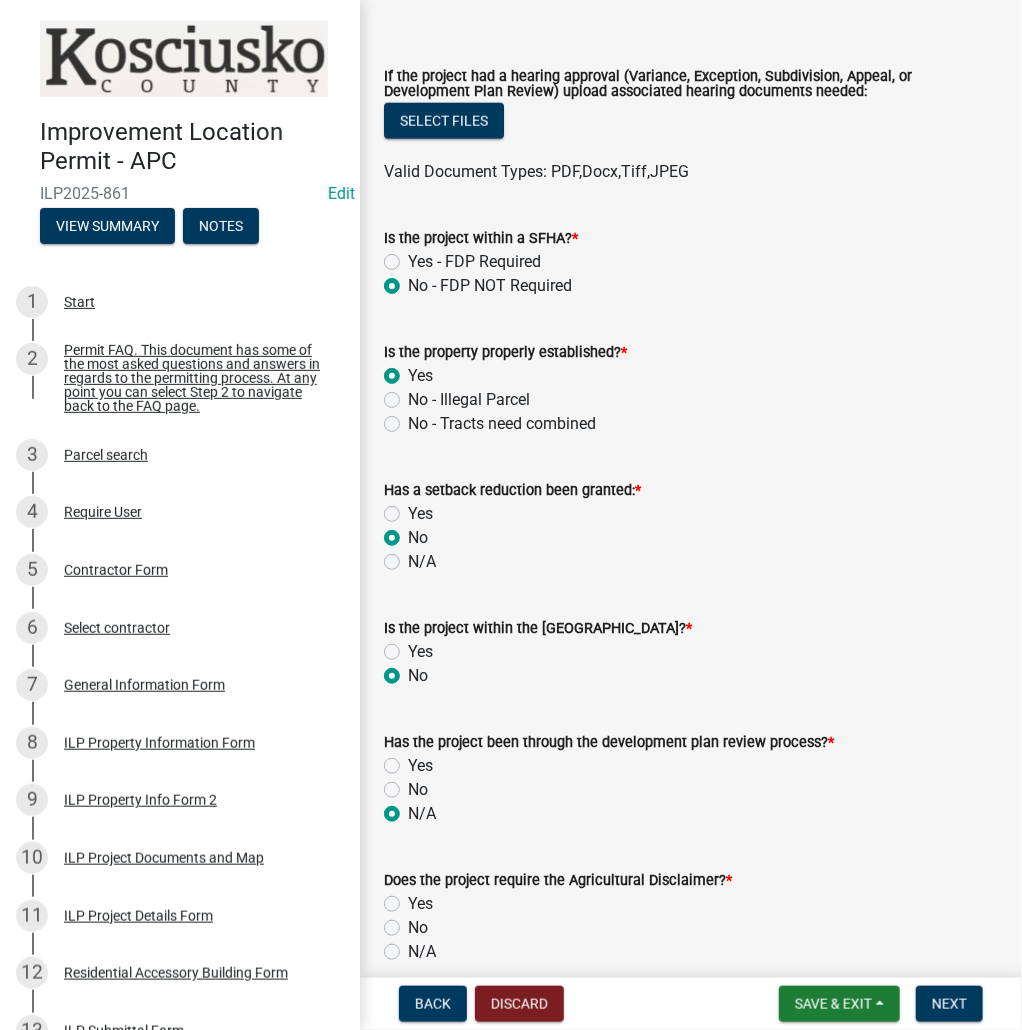 radio on "true" 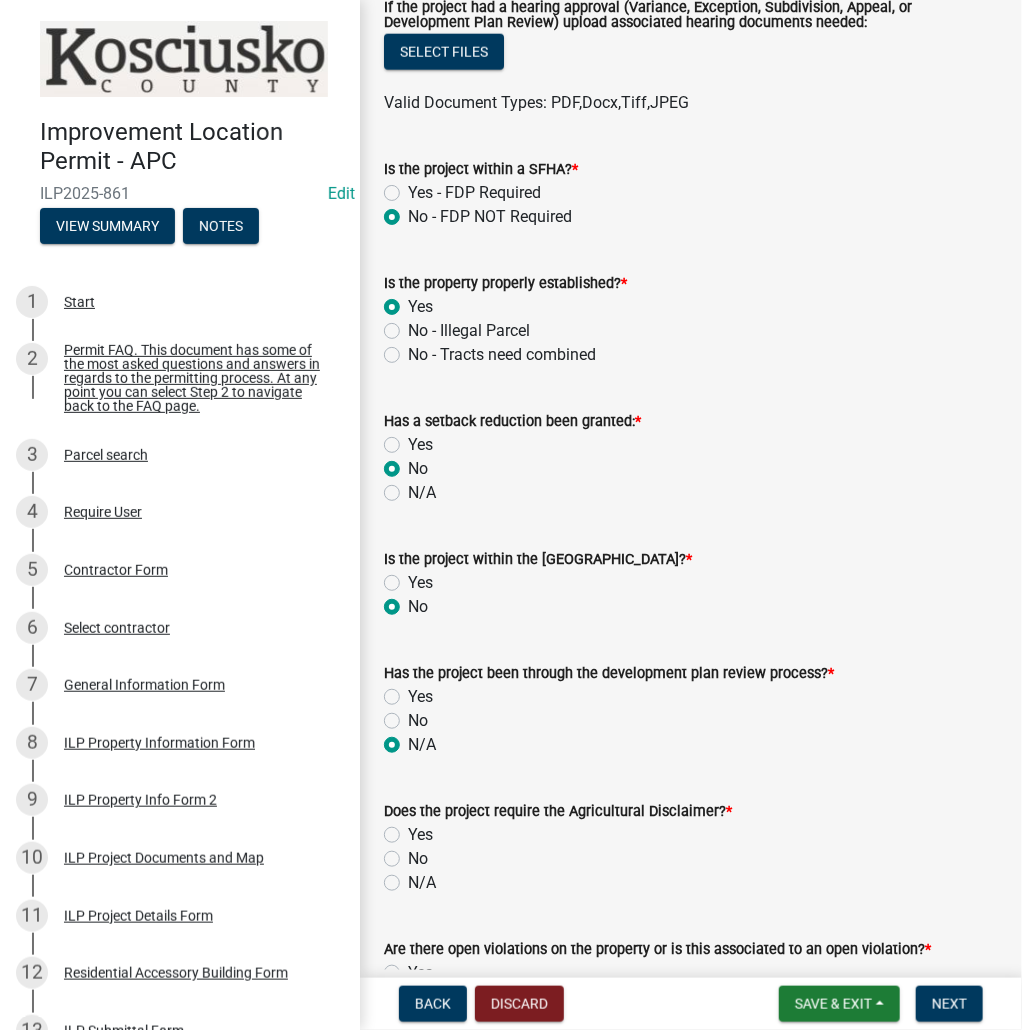 scroll, scrollTop: 880, scrollLeft: 0, axis: vertical 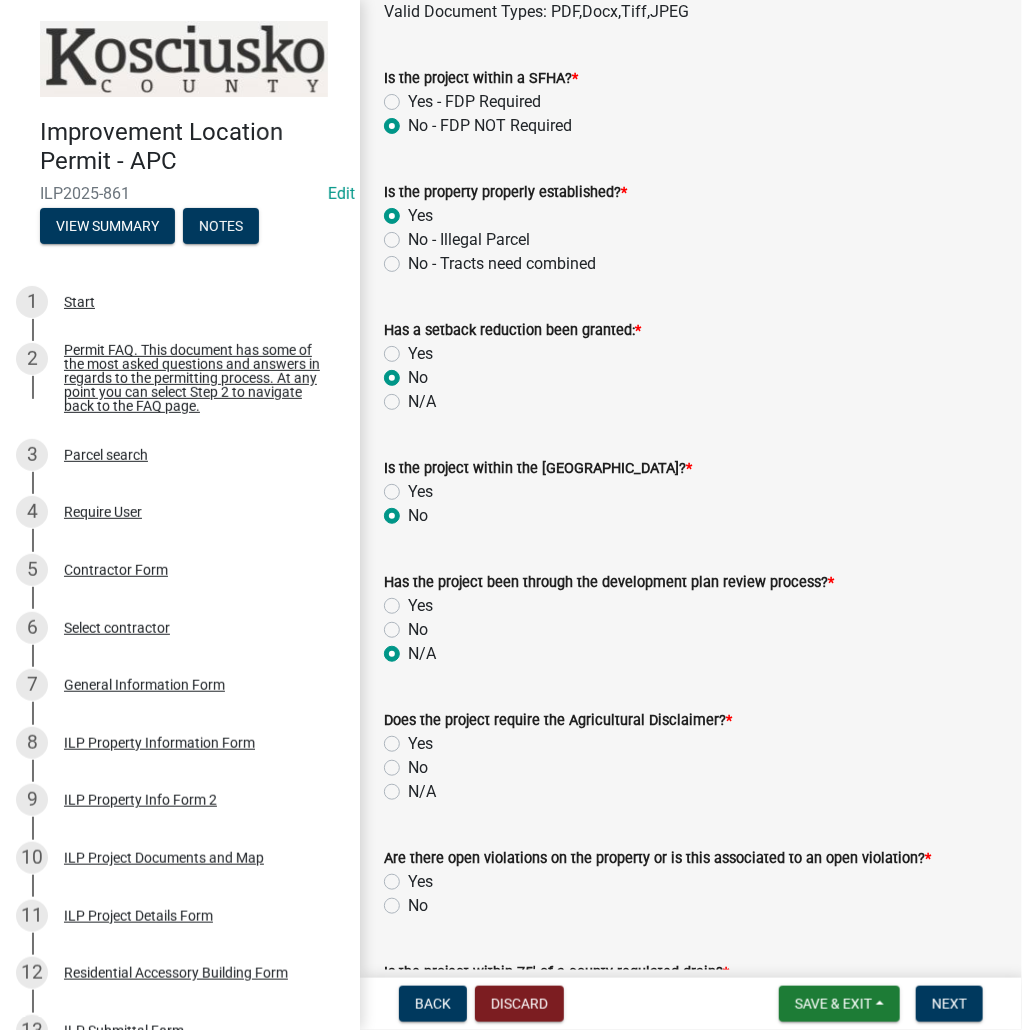 click on "No" 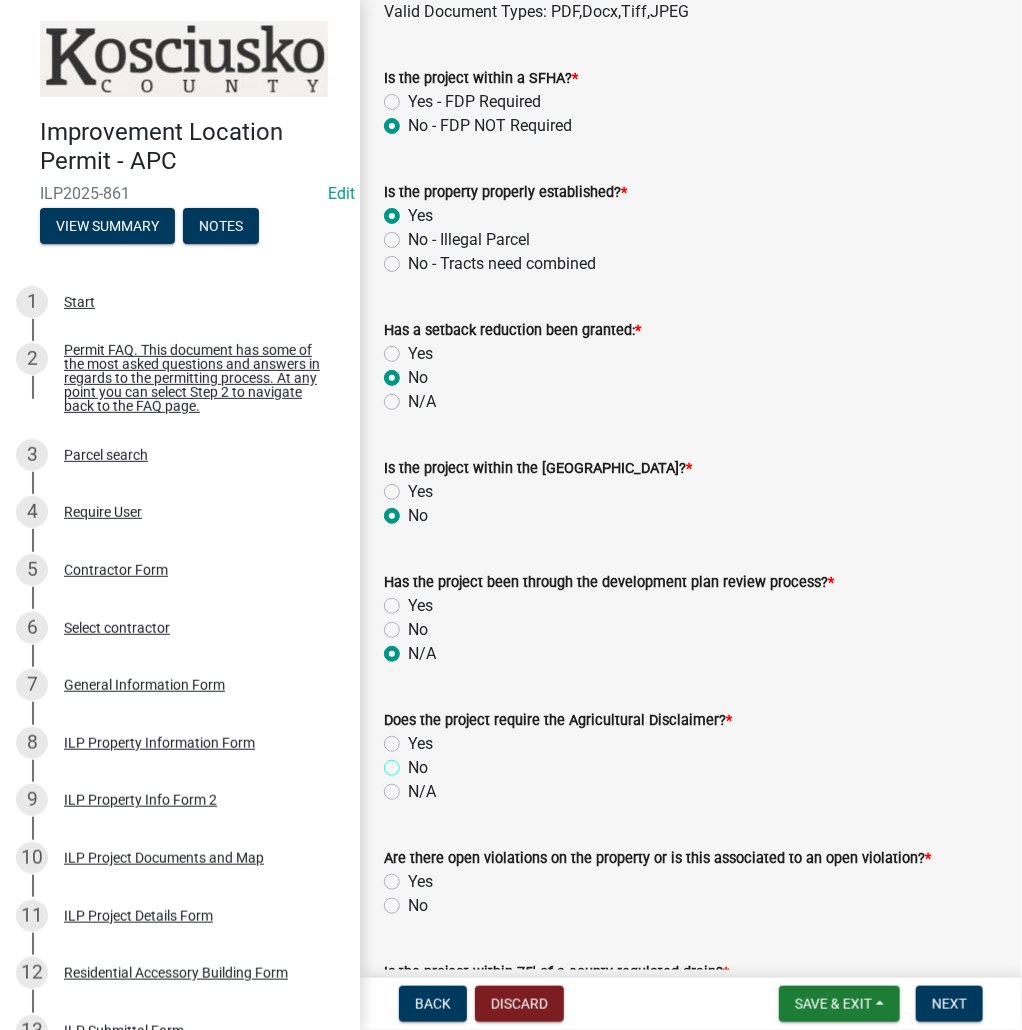 click on "No" at bounding box center (414, 762) 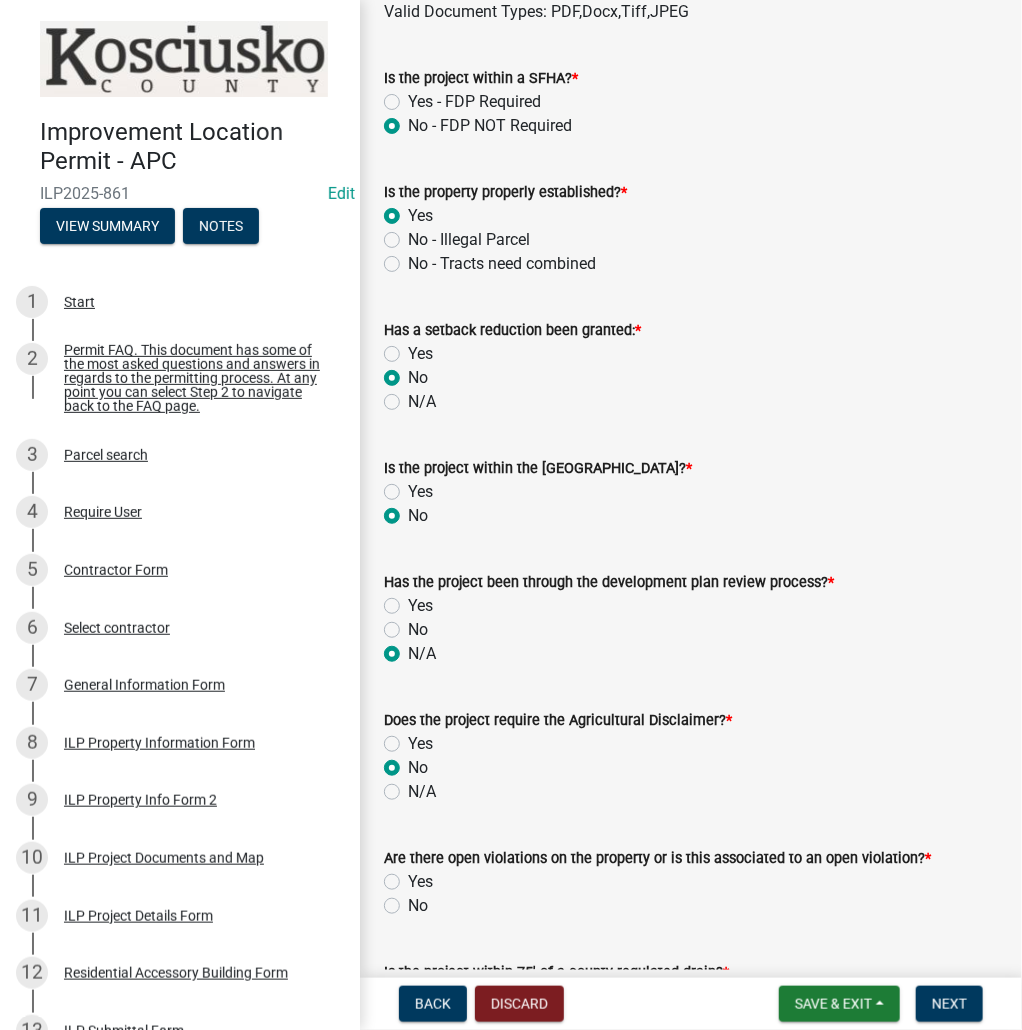radio on "true" 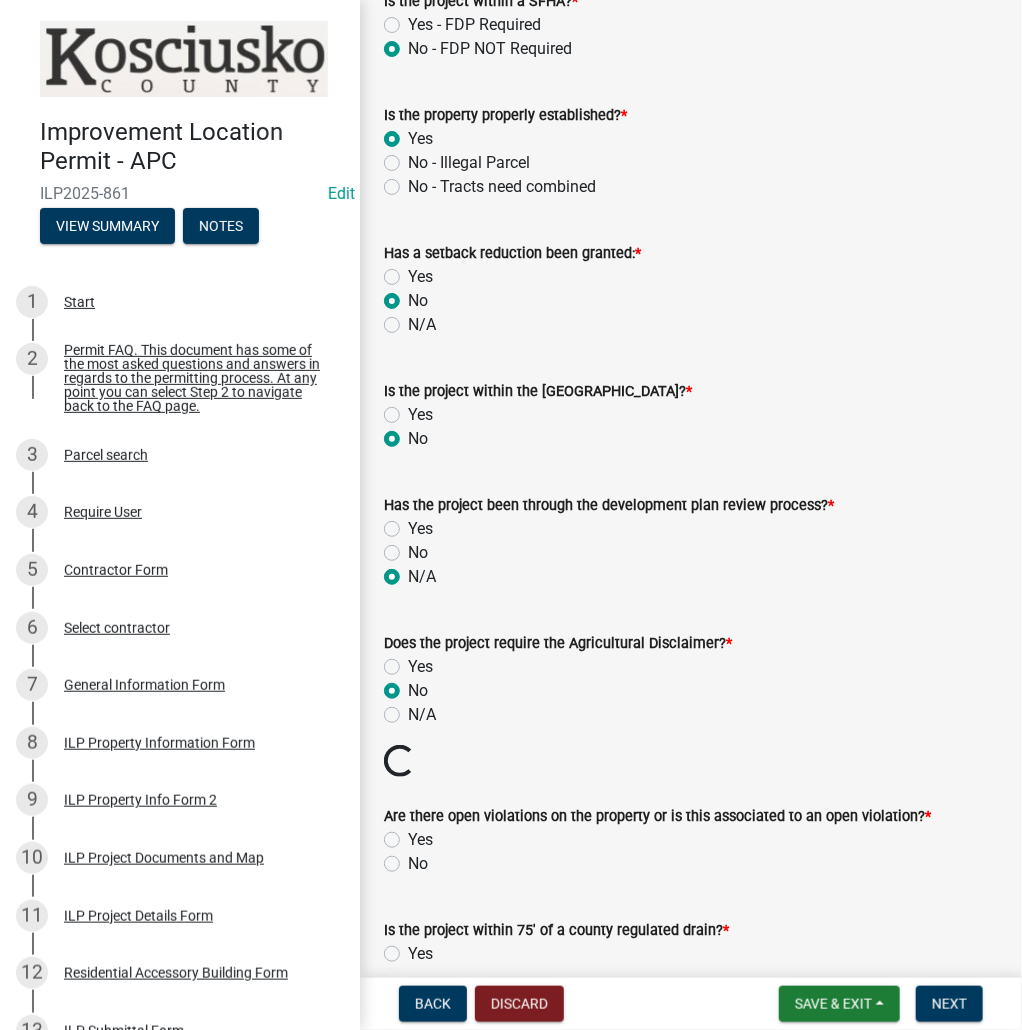 scroll, scrollTop: 1120, scrollLeft: 0, axis: vertical 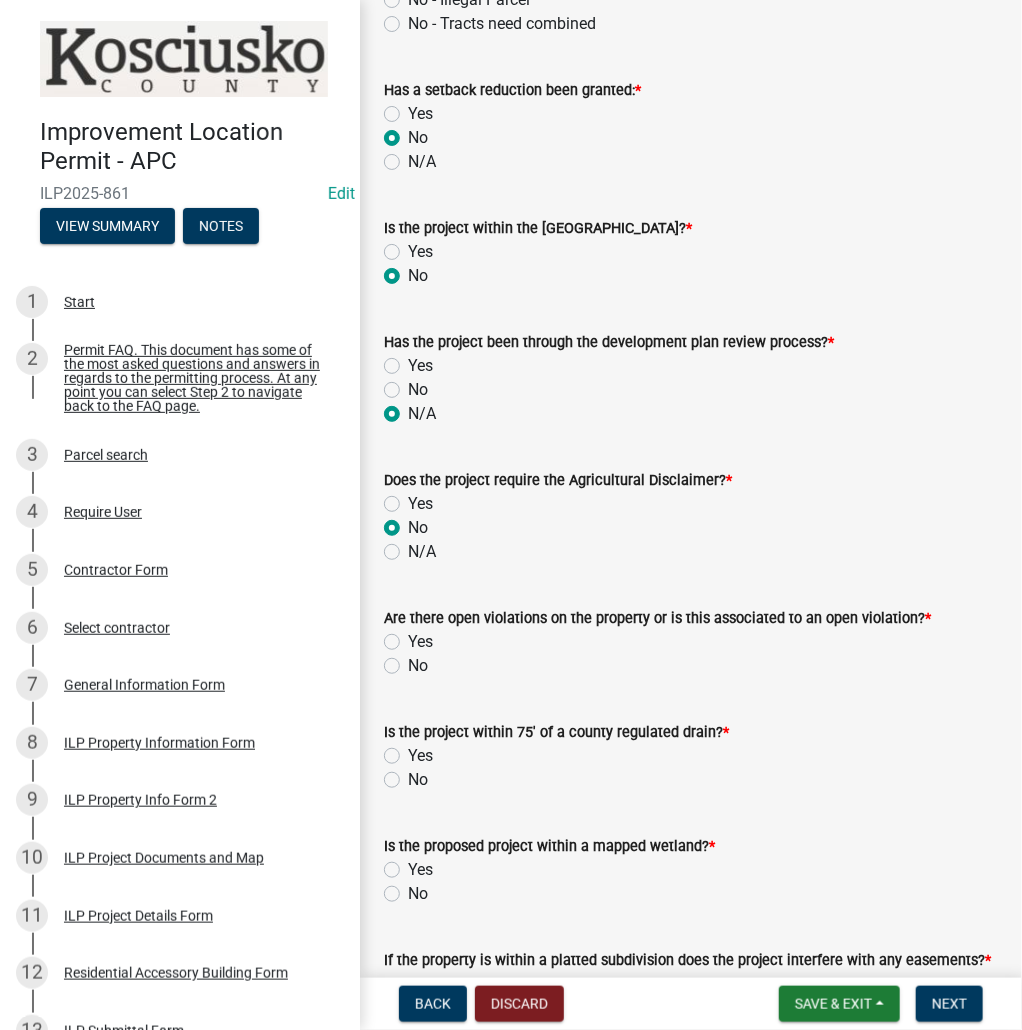 click on "No" 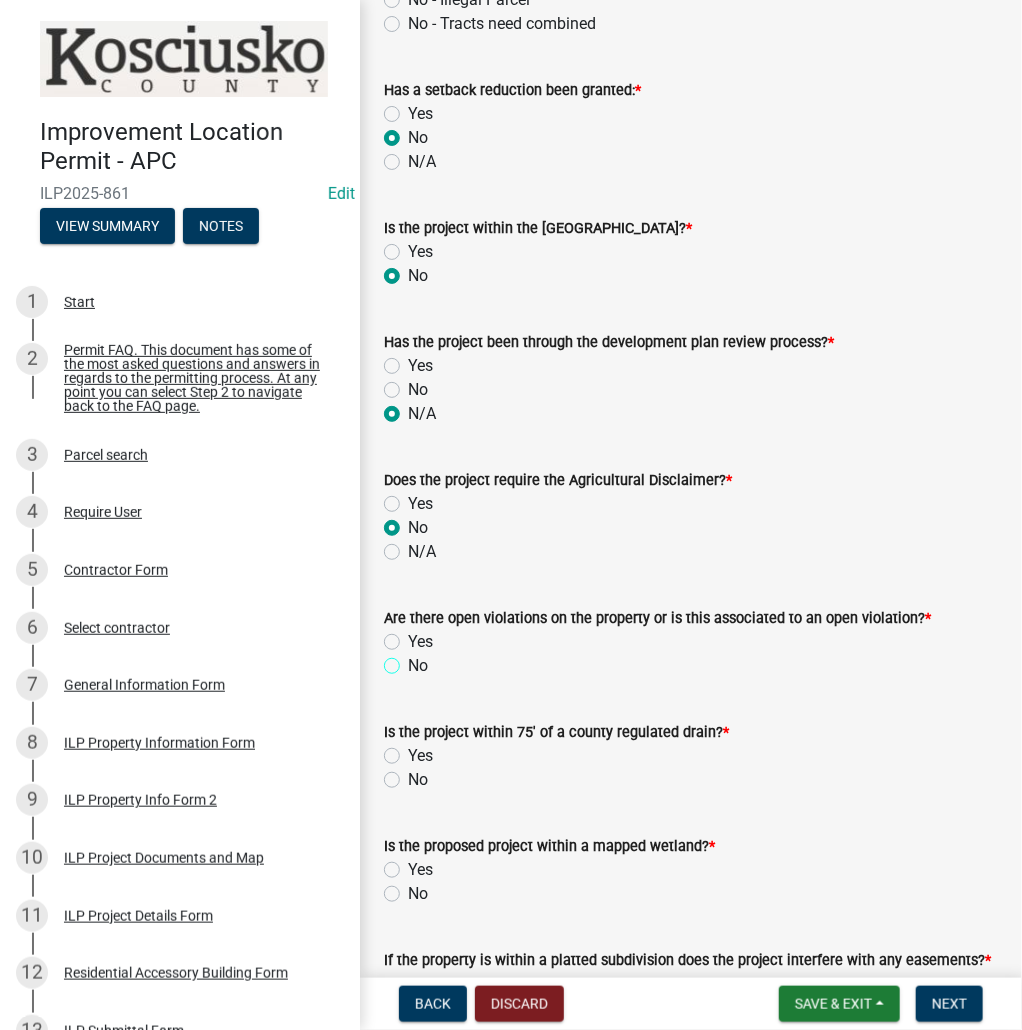 click on "No" at bounding box center [414, 660] 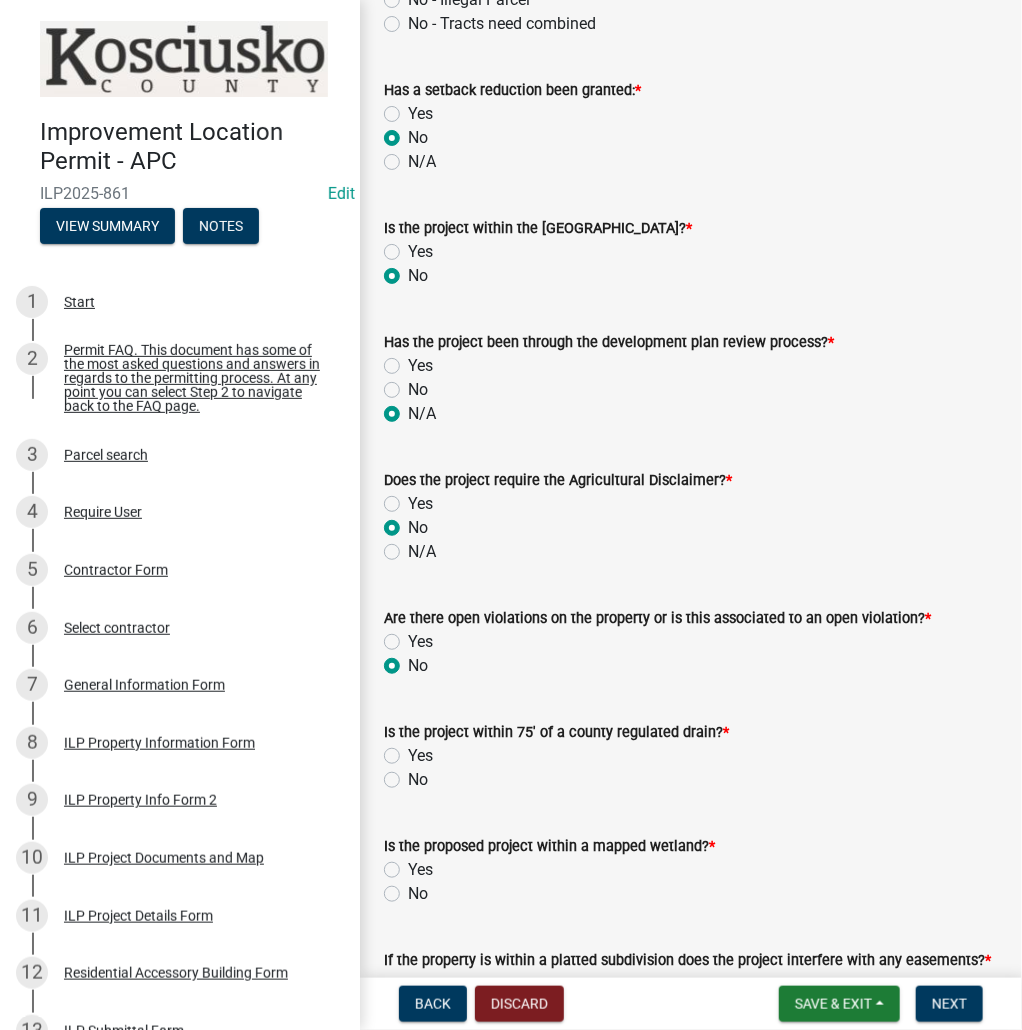 radio on "true" 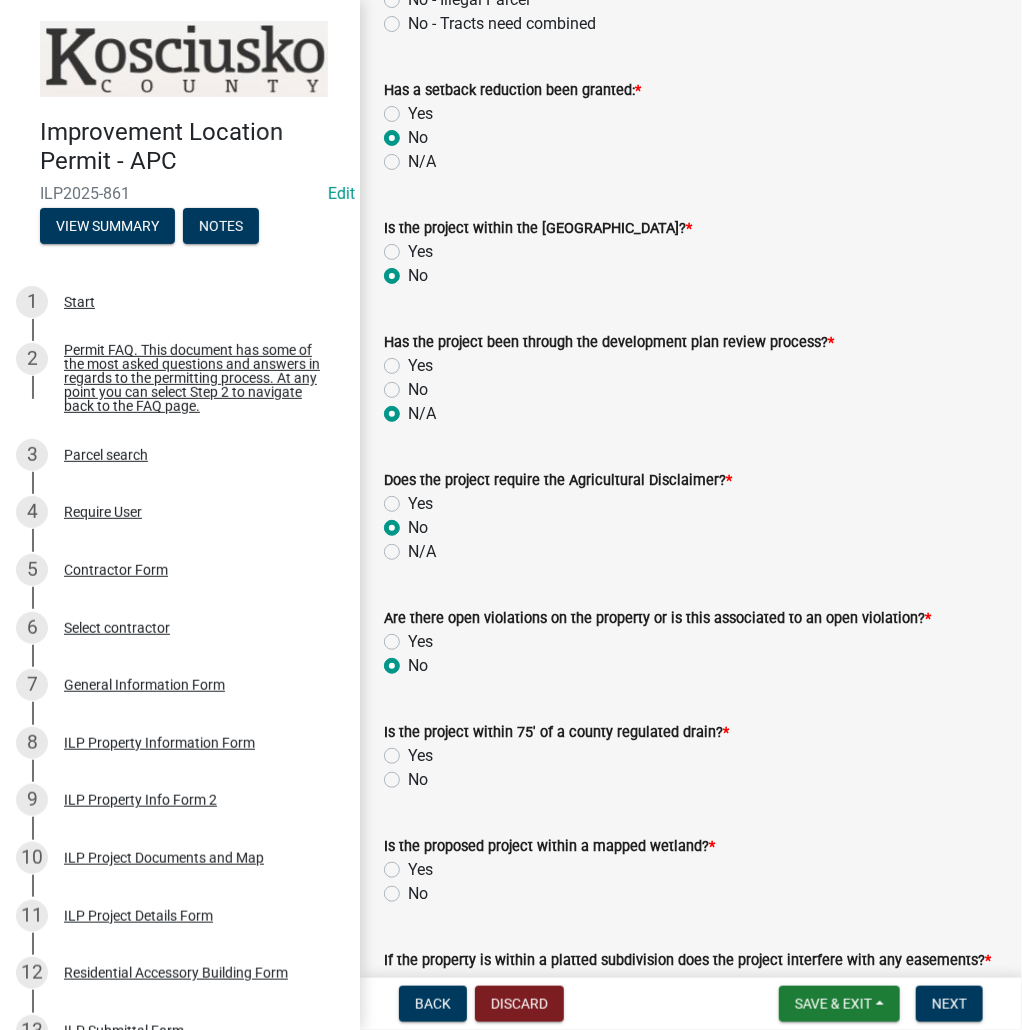 click on "No" 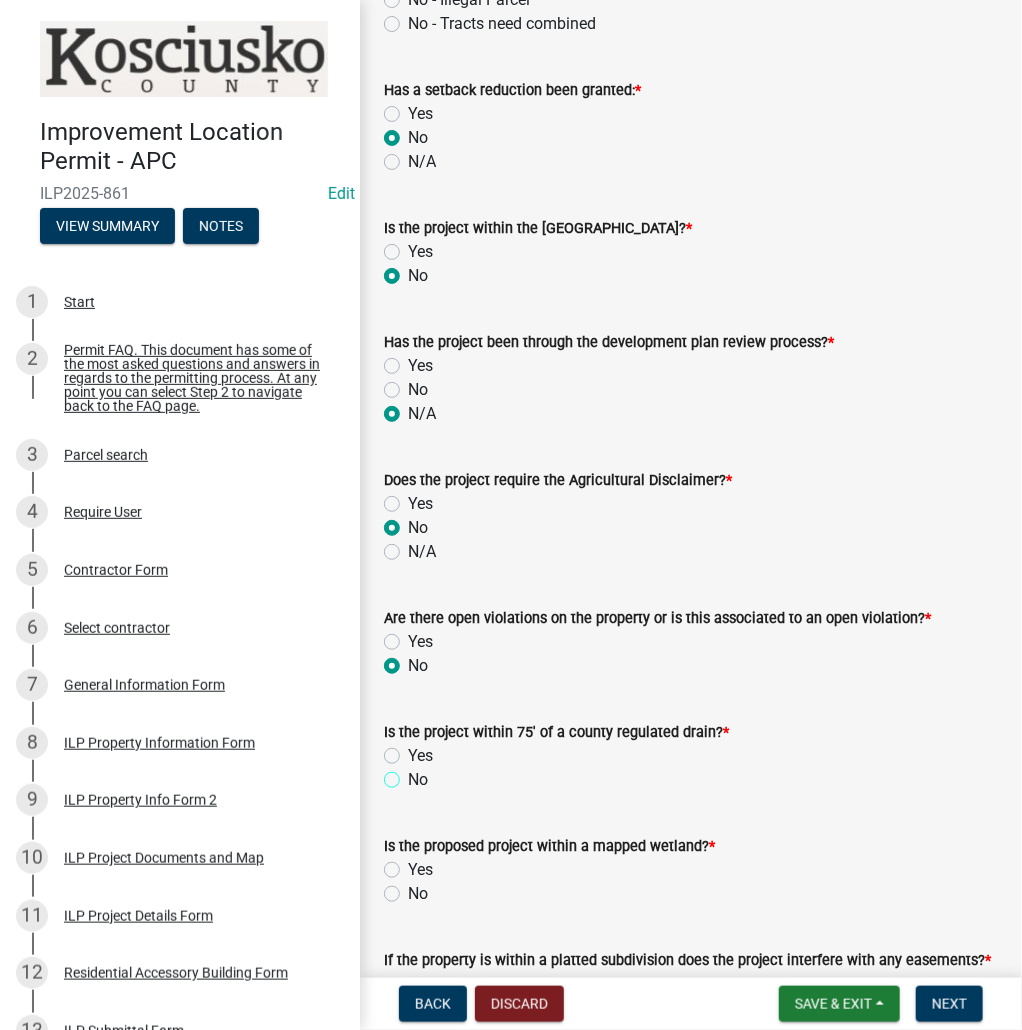 click on "No" at bounding box center (414, 774) 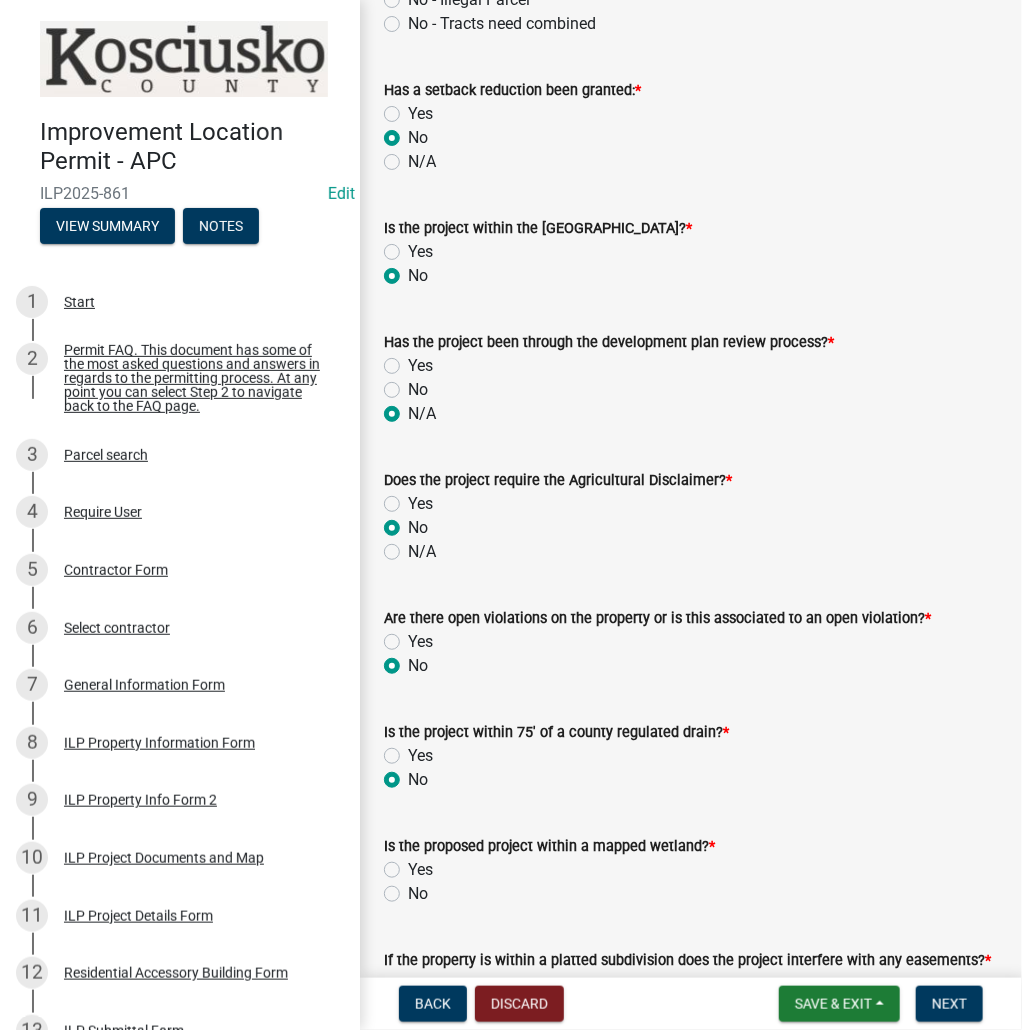 radio on "true" 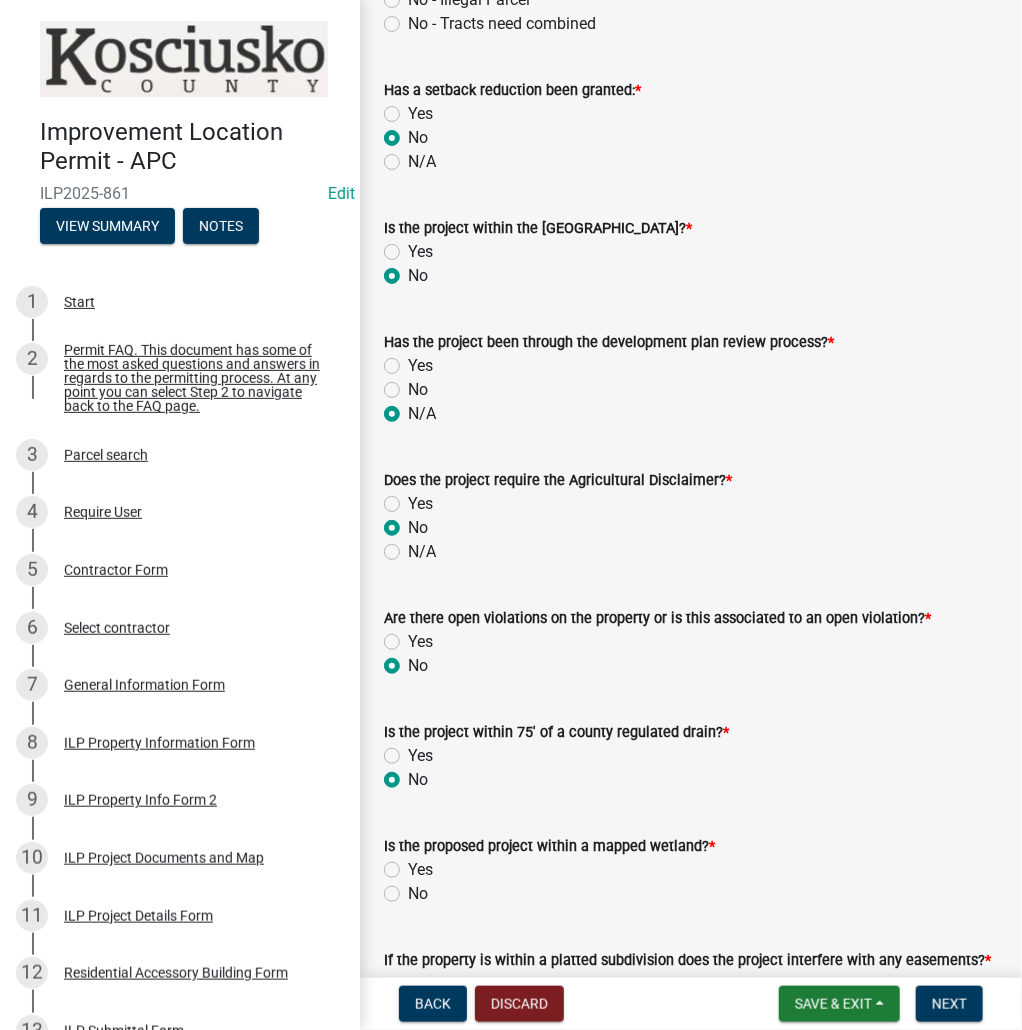 click on "No" 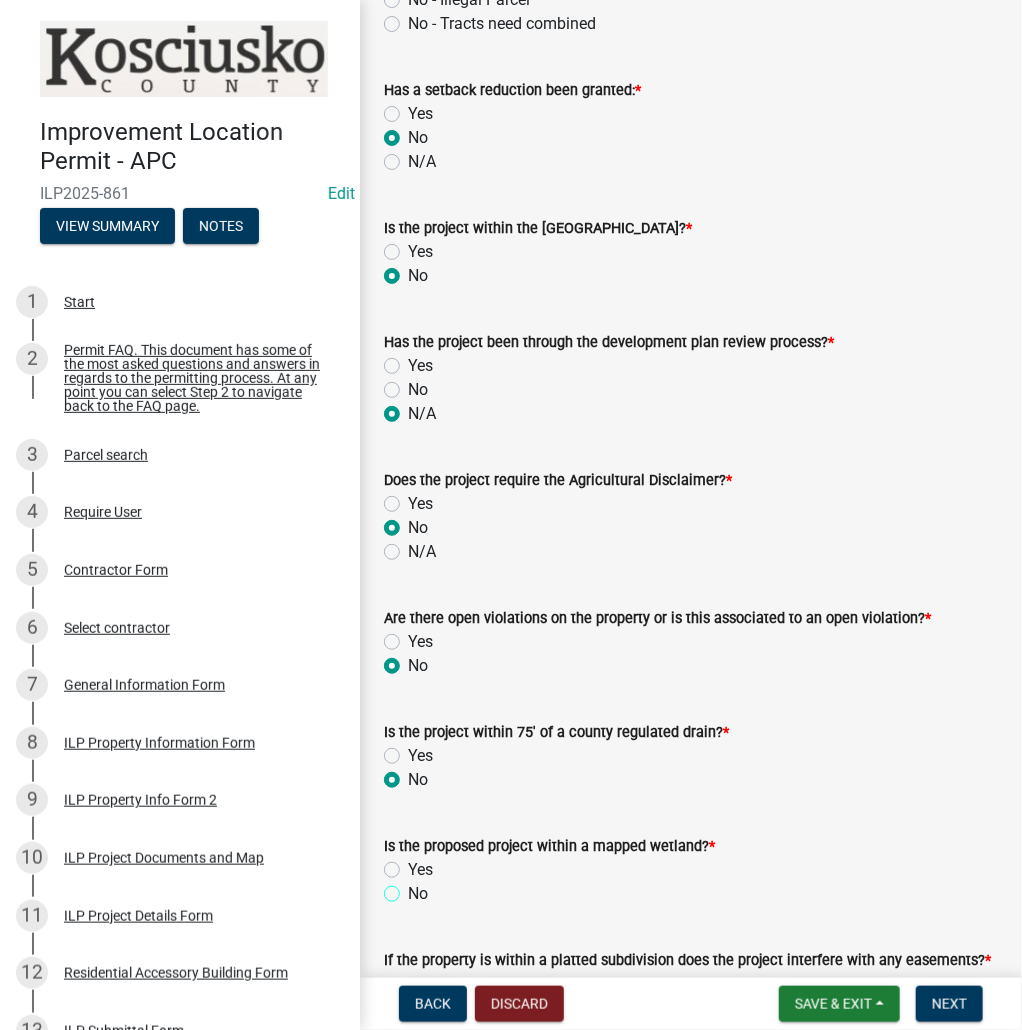 click on "No" at bounding box center (414, 888) 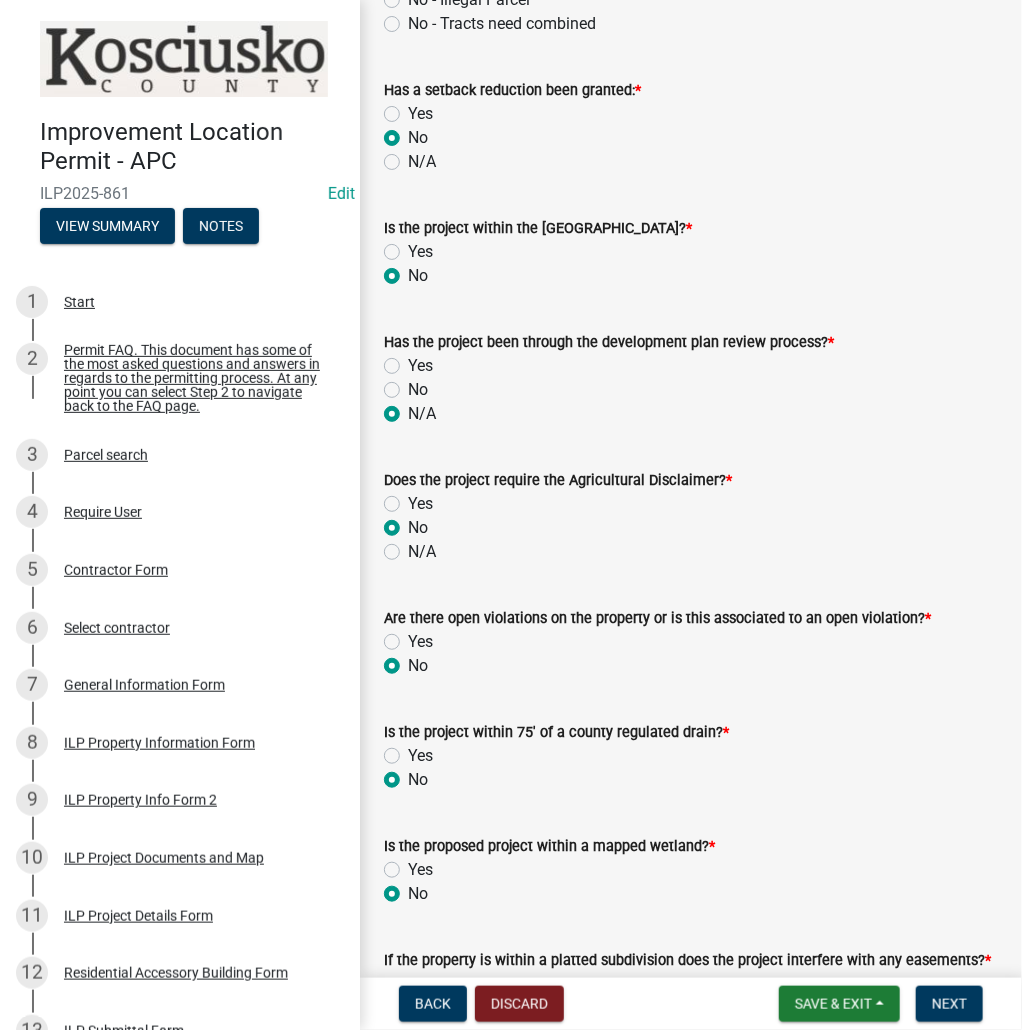 radio on "true" 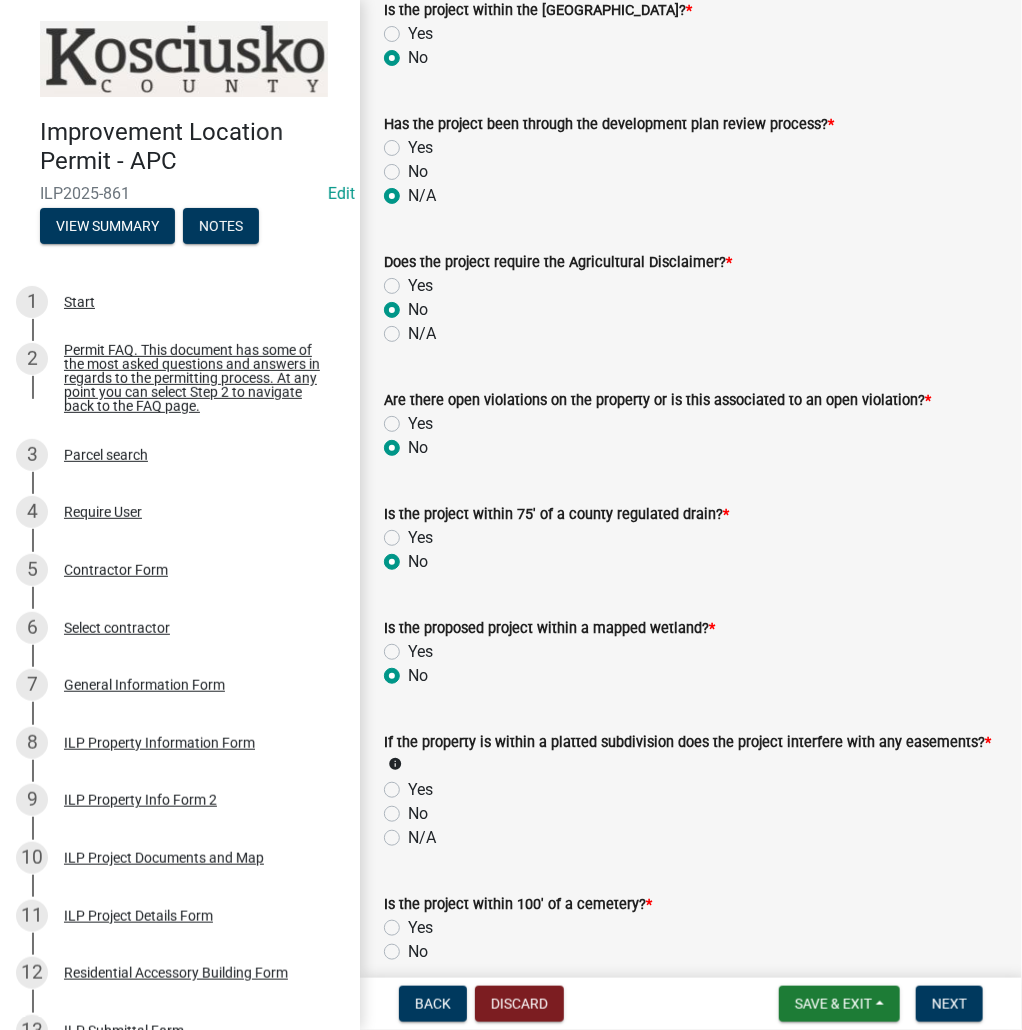 scroll, scrollTop: 1360, scrollLeft: 0, axis: vertical 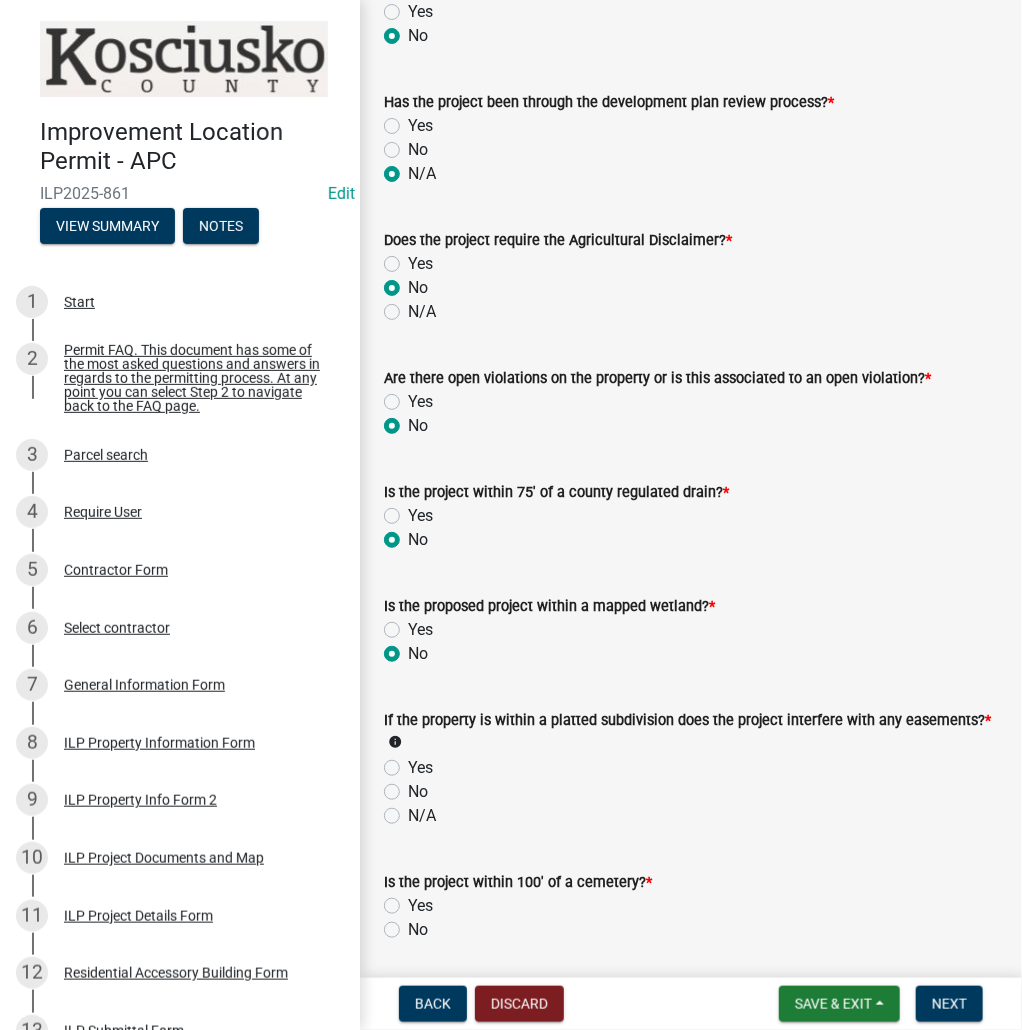 click on "N/A" 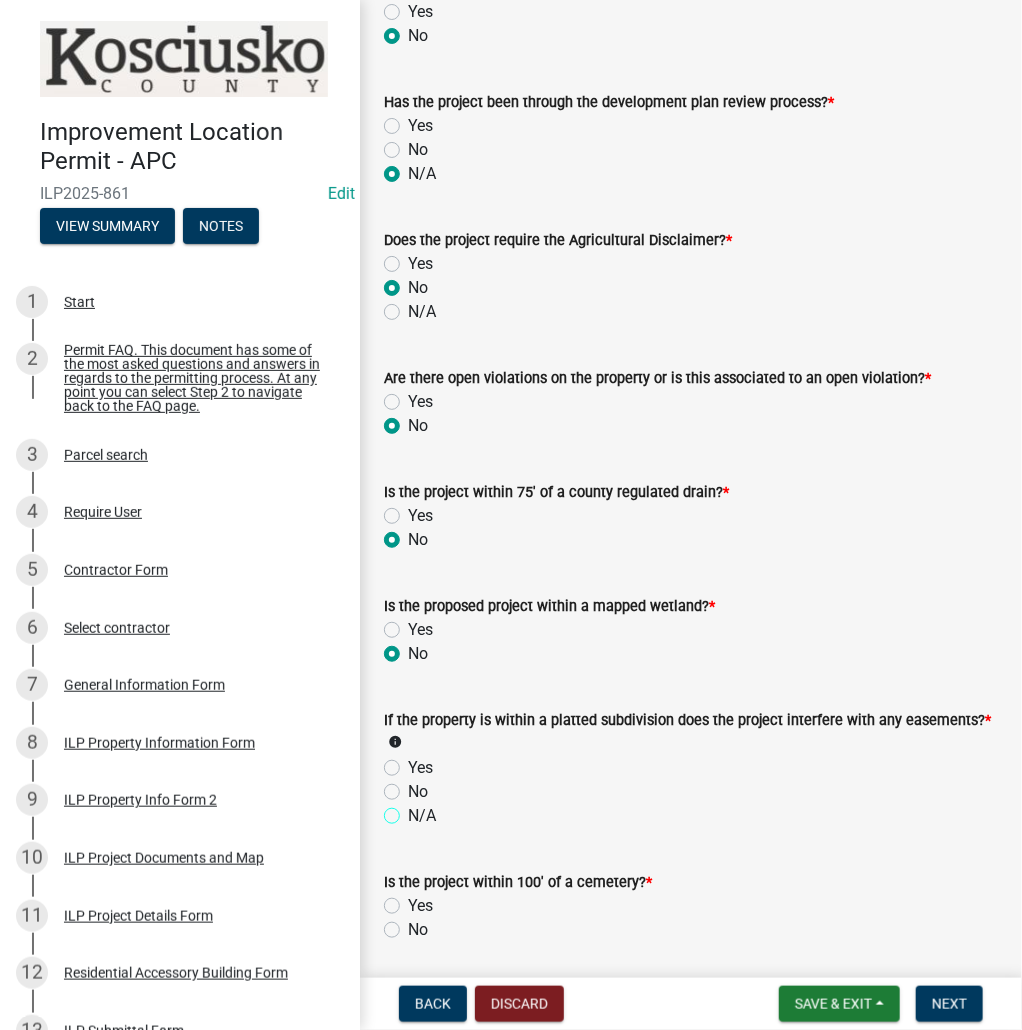 click on "N/A" at bounding box center (414, 810) 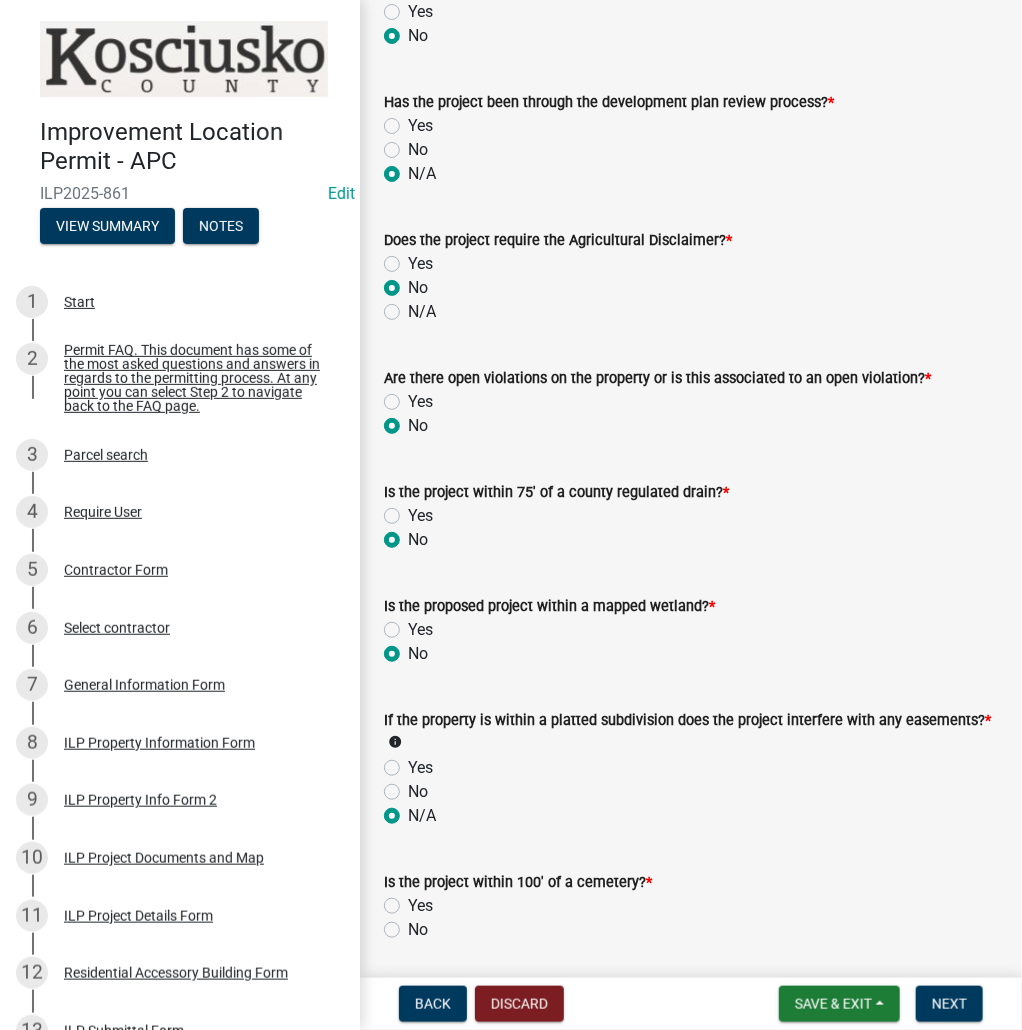 radio on "true" 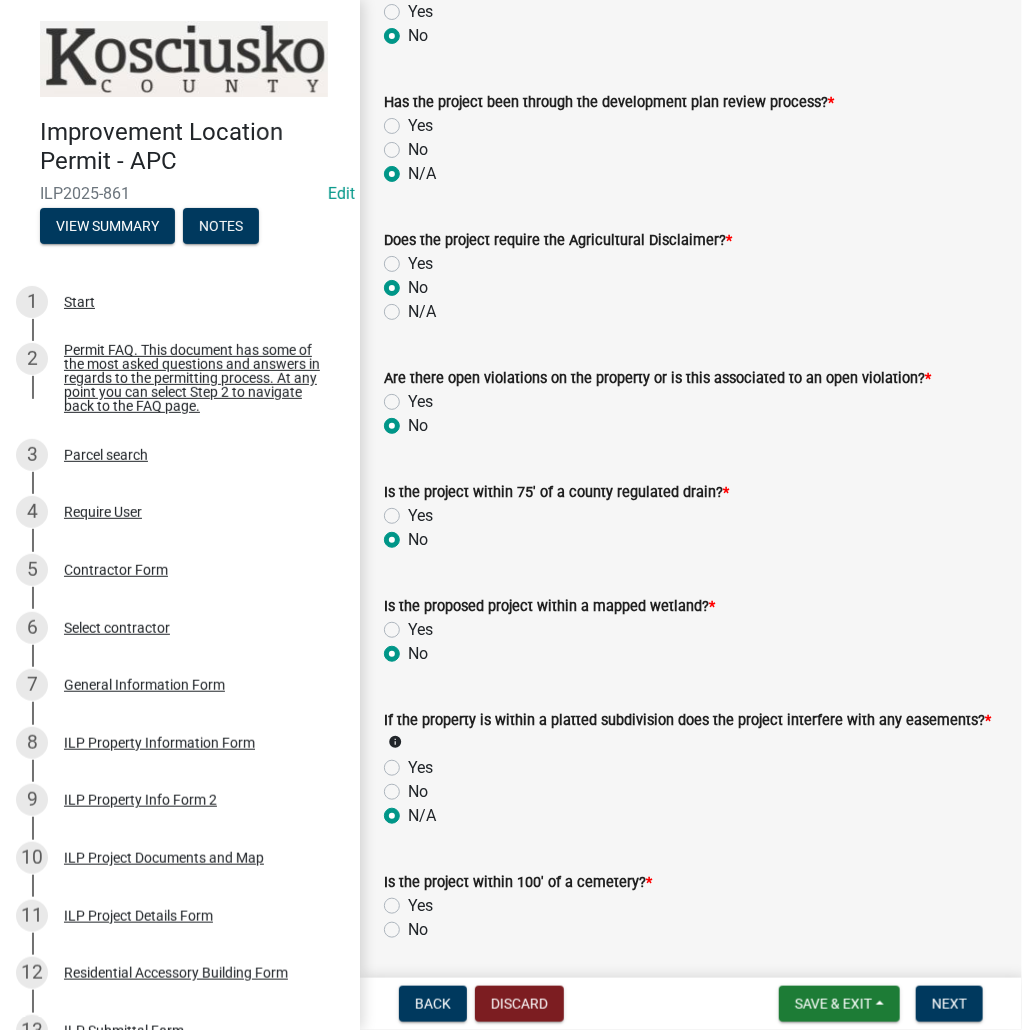 click on "No" 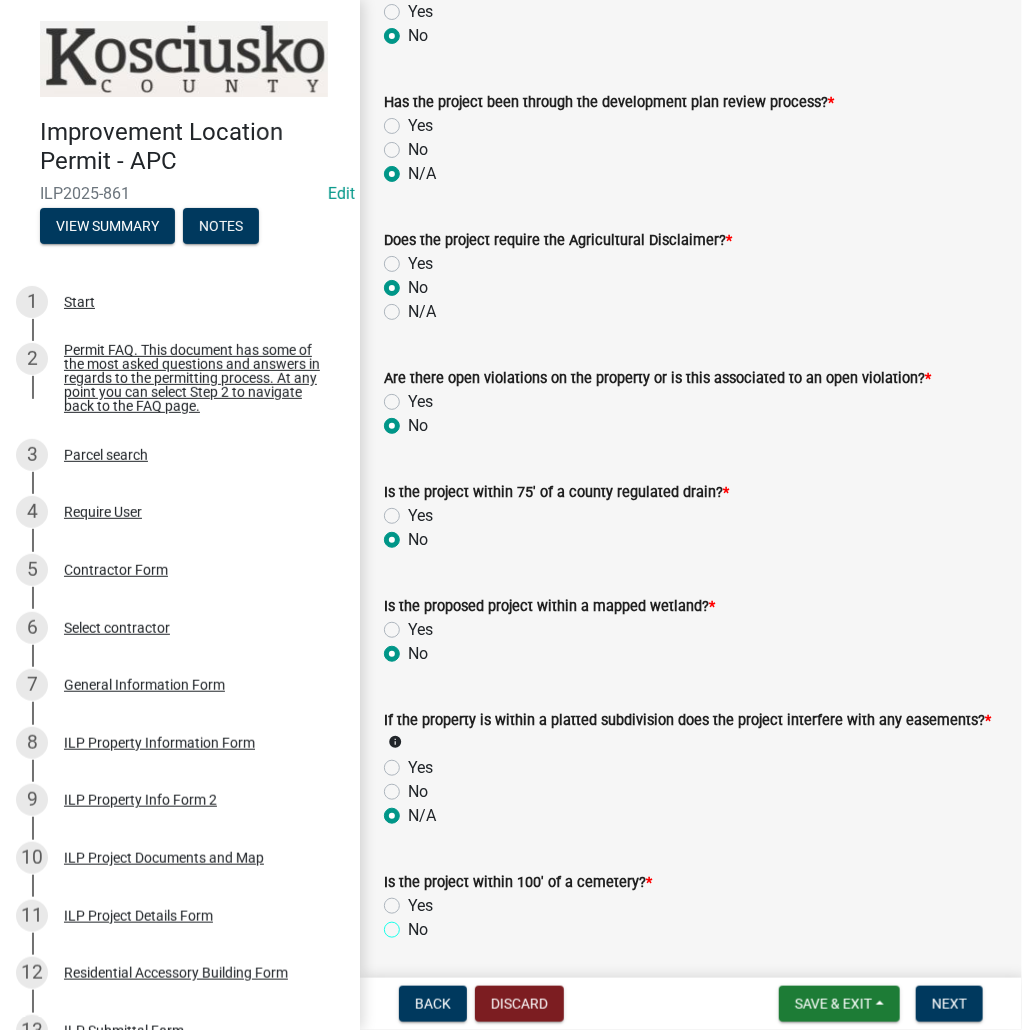 click on "No" at bounding box center (414, 924) 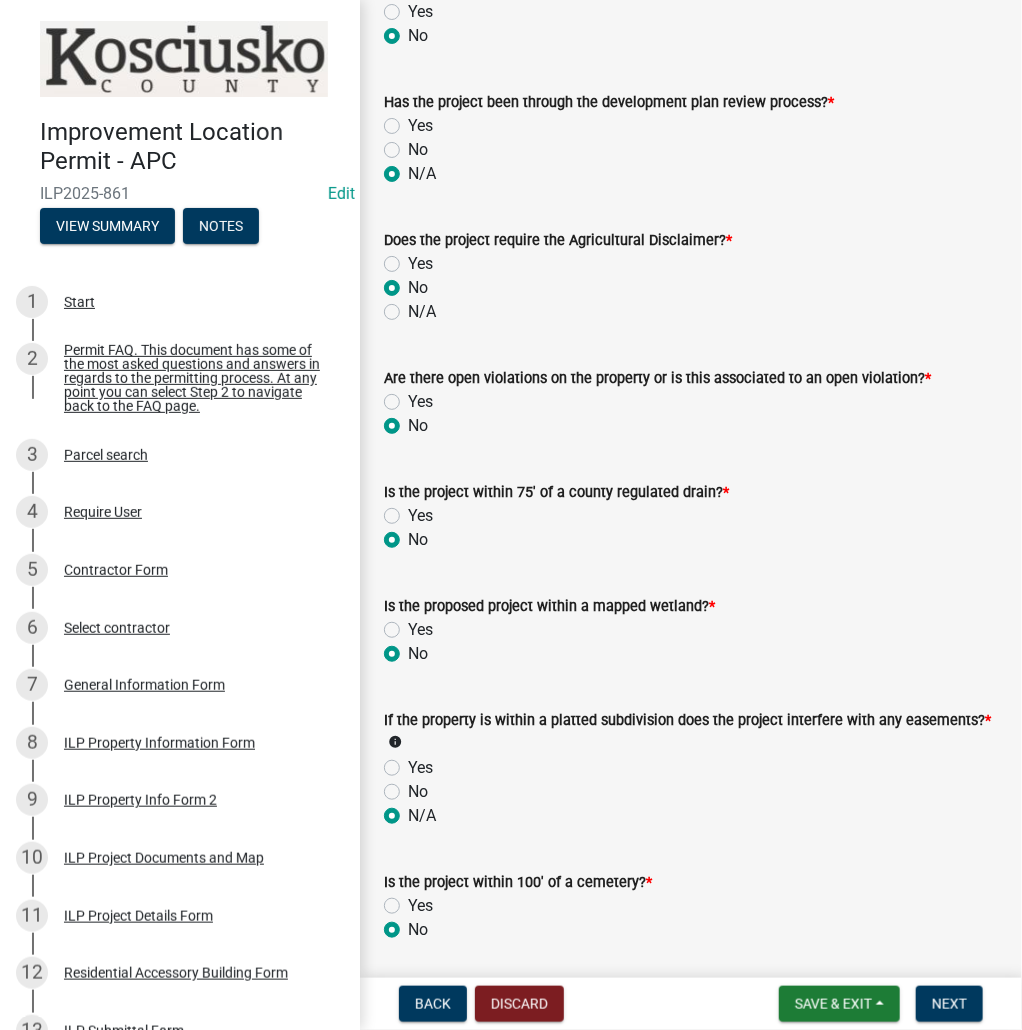 radio on "true" 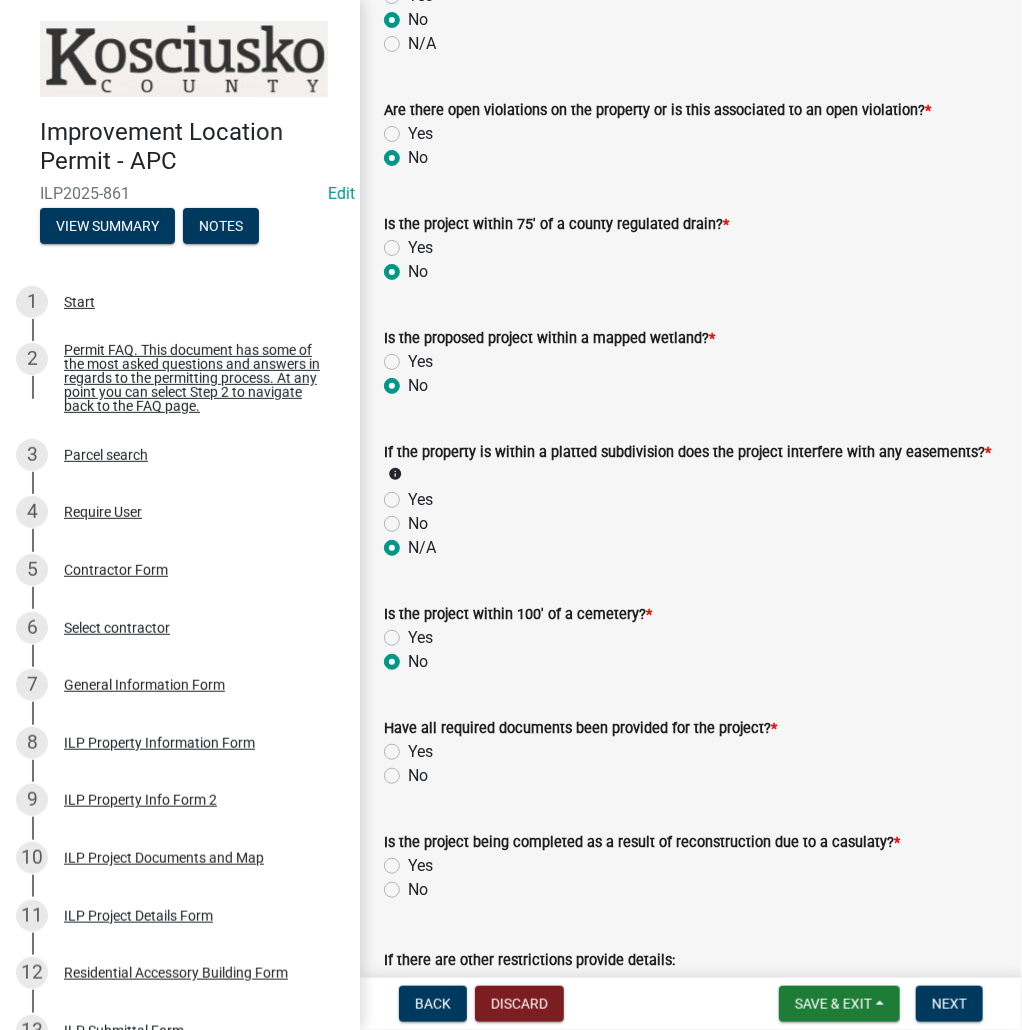 scroll, scrollTop: 1680, scrollLeft: 0, axis: vertical 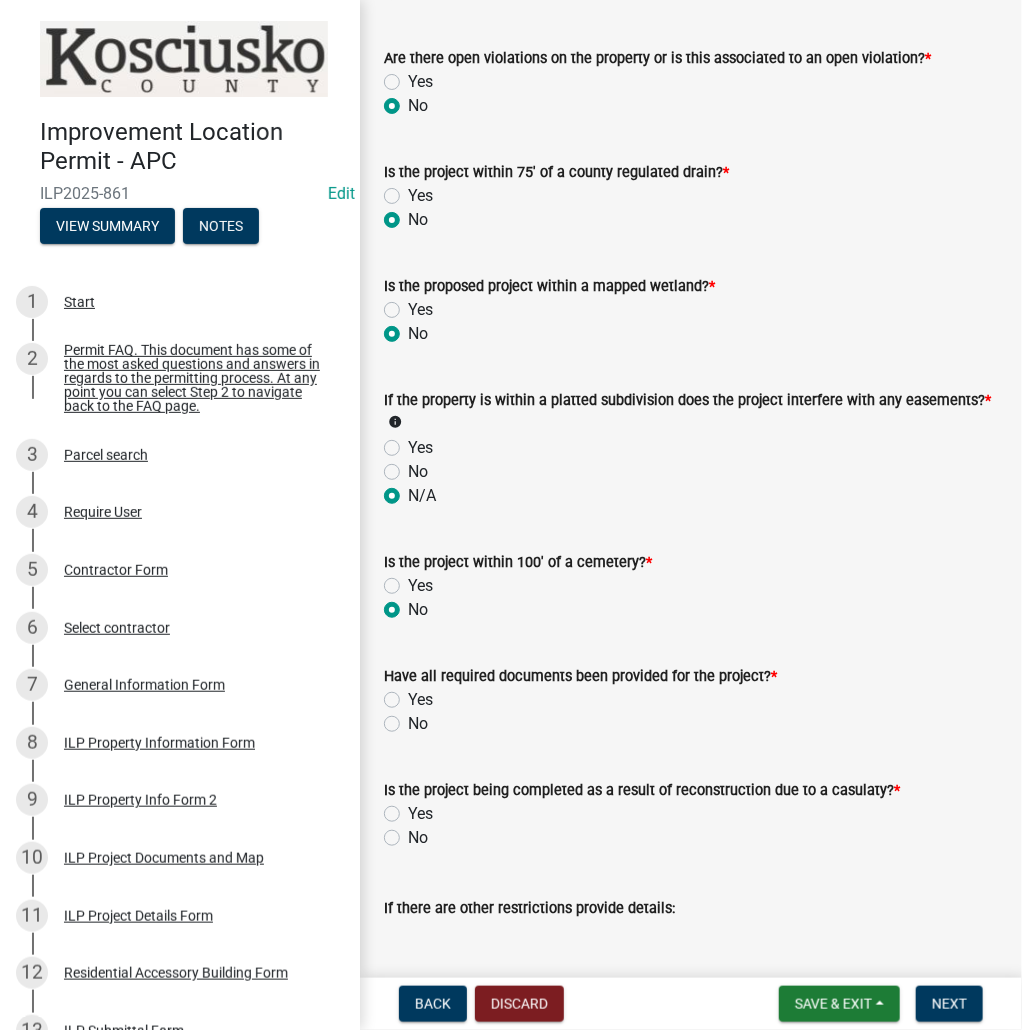 click on "Yes" 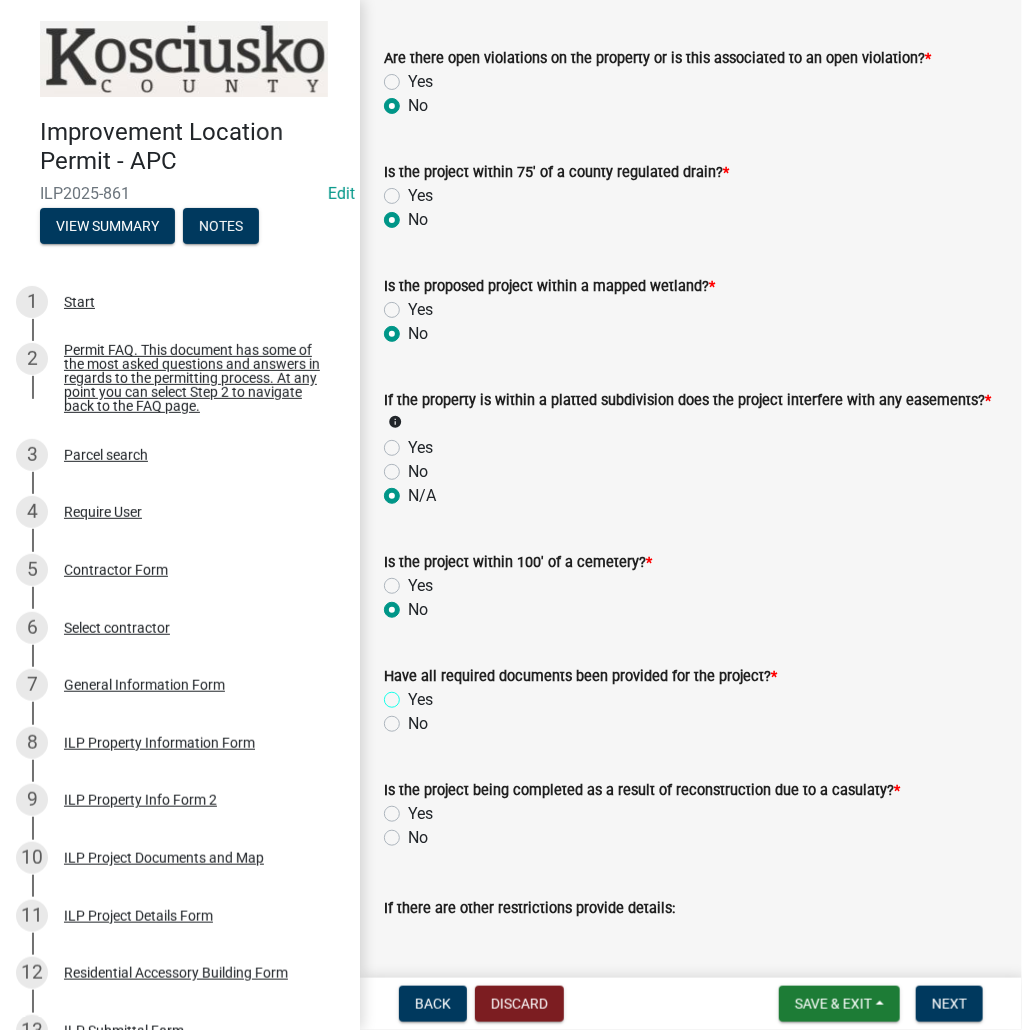 click on "Yes" at bounding box center [414, 694] 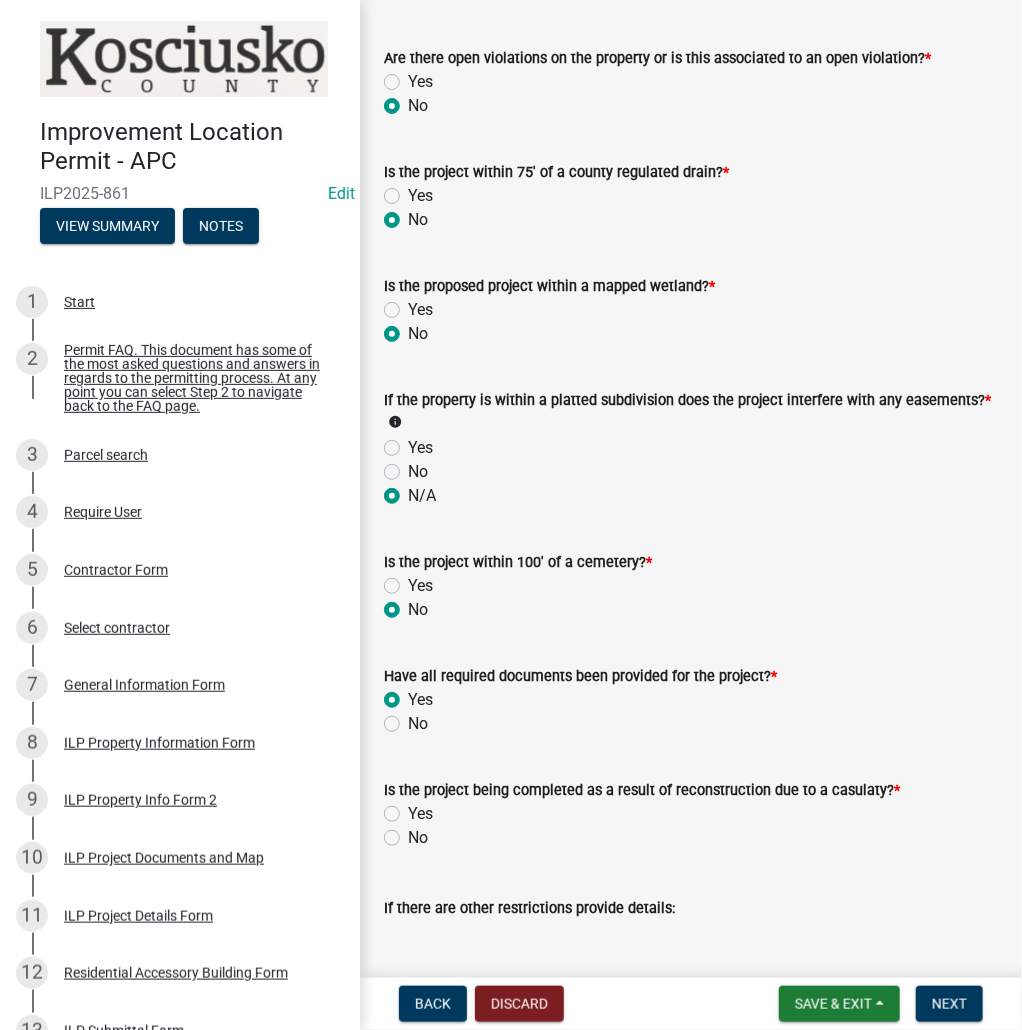 radio on "true" 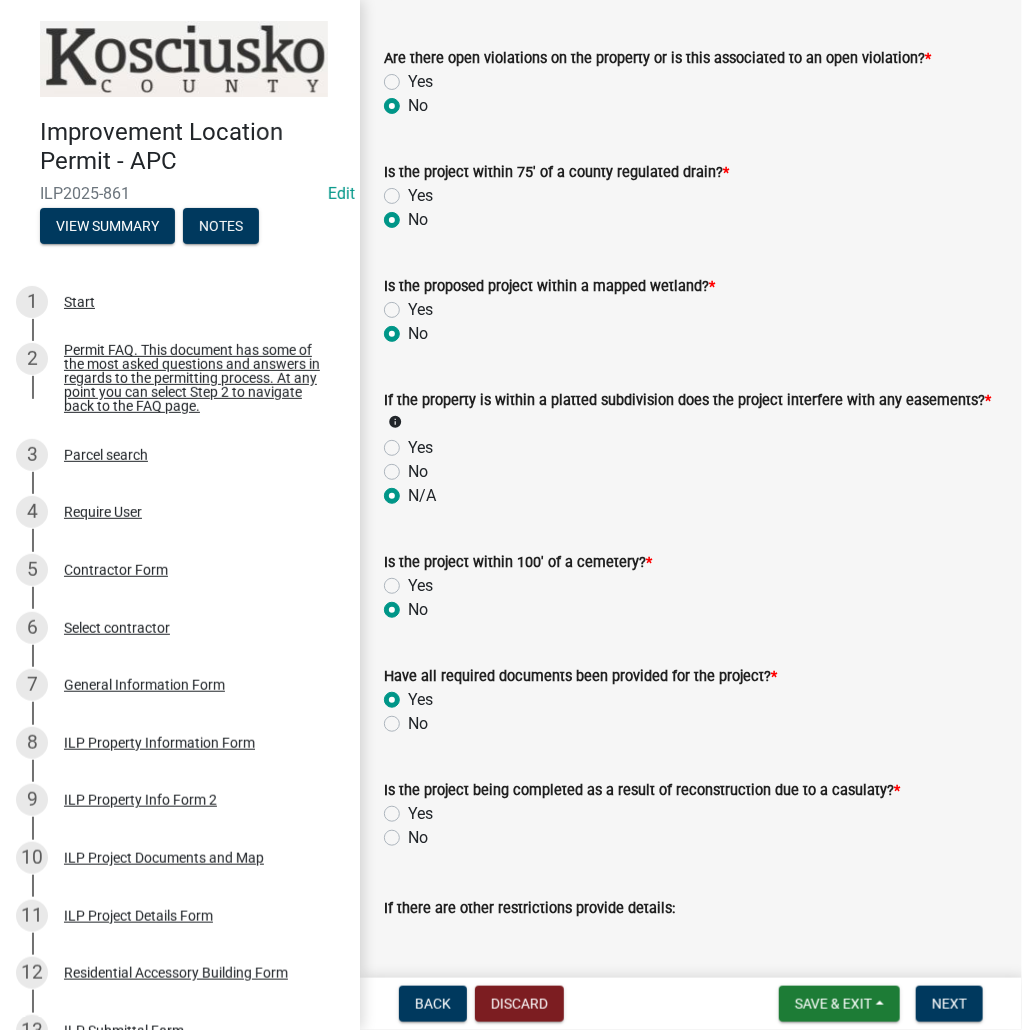 click on "No" 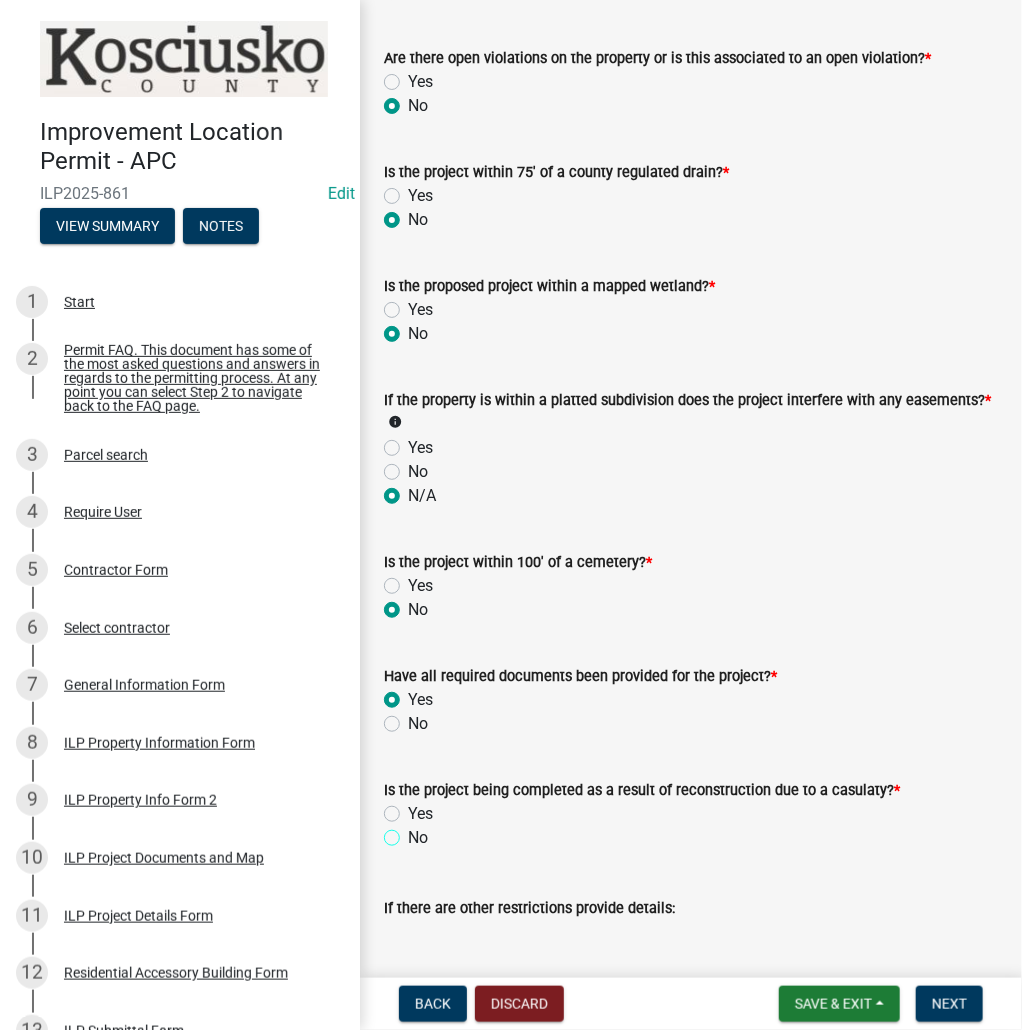 click on "No" at bounding box center (414, 832) 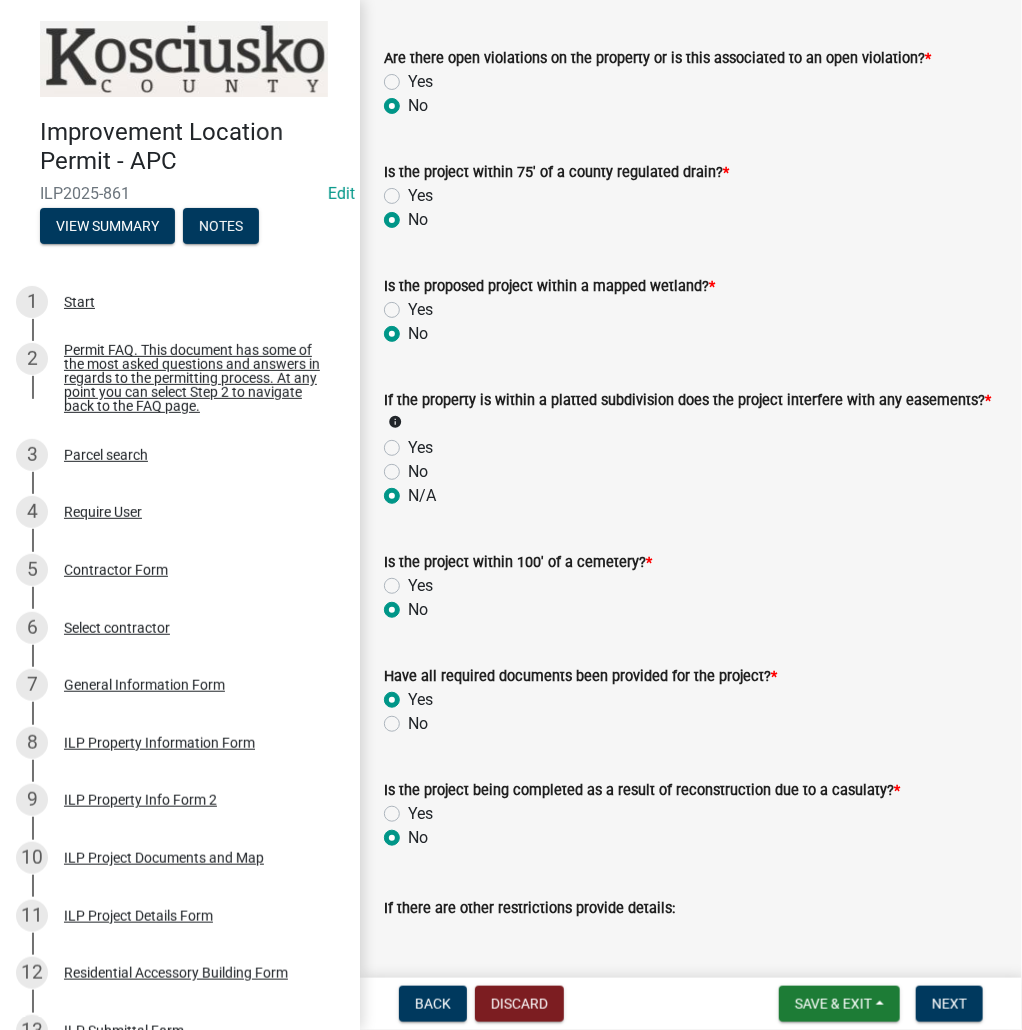 radio on "true" 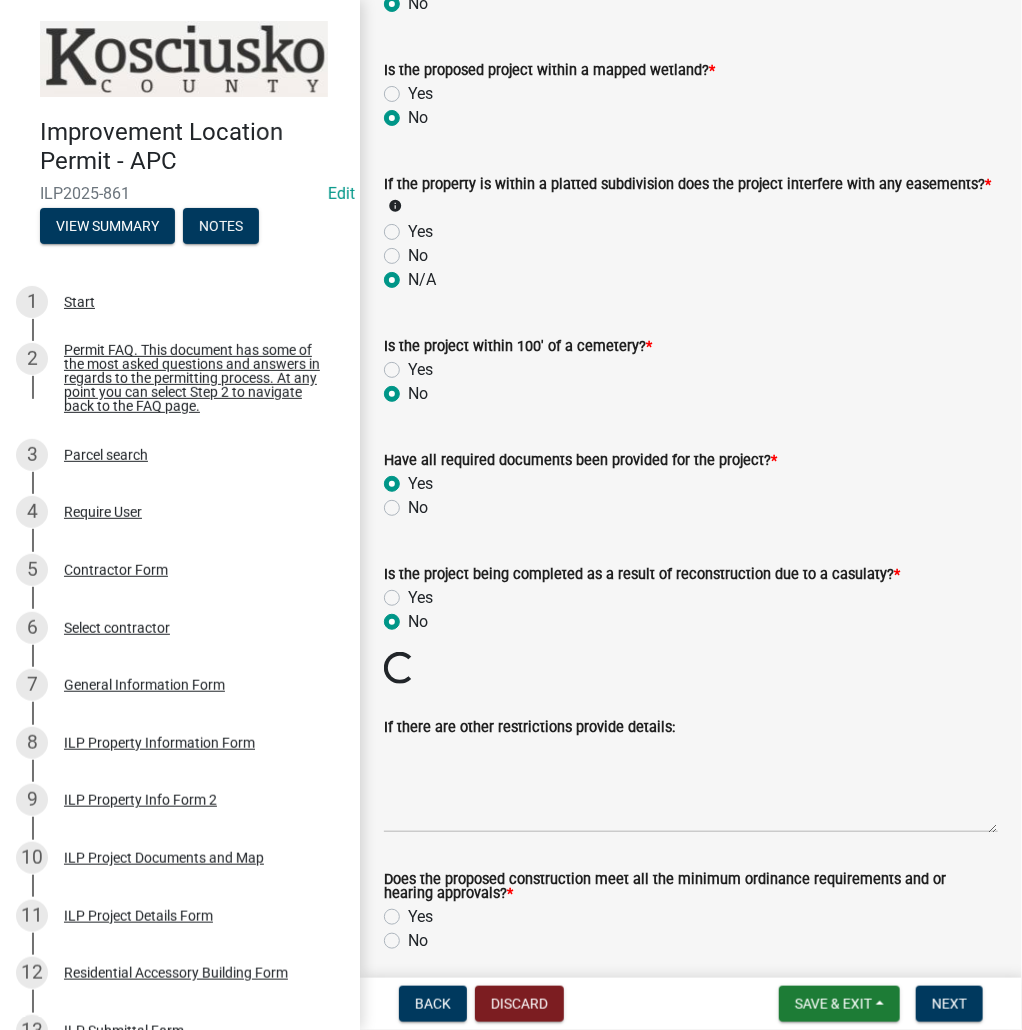 scroll, scrollTop: 1920, scrollLeft: 0, axis: vertical 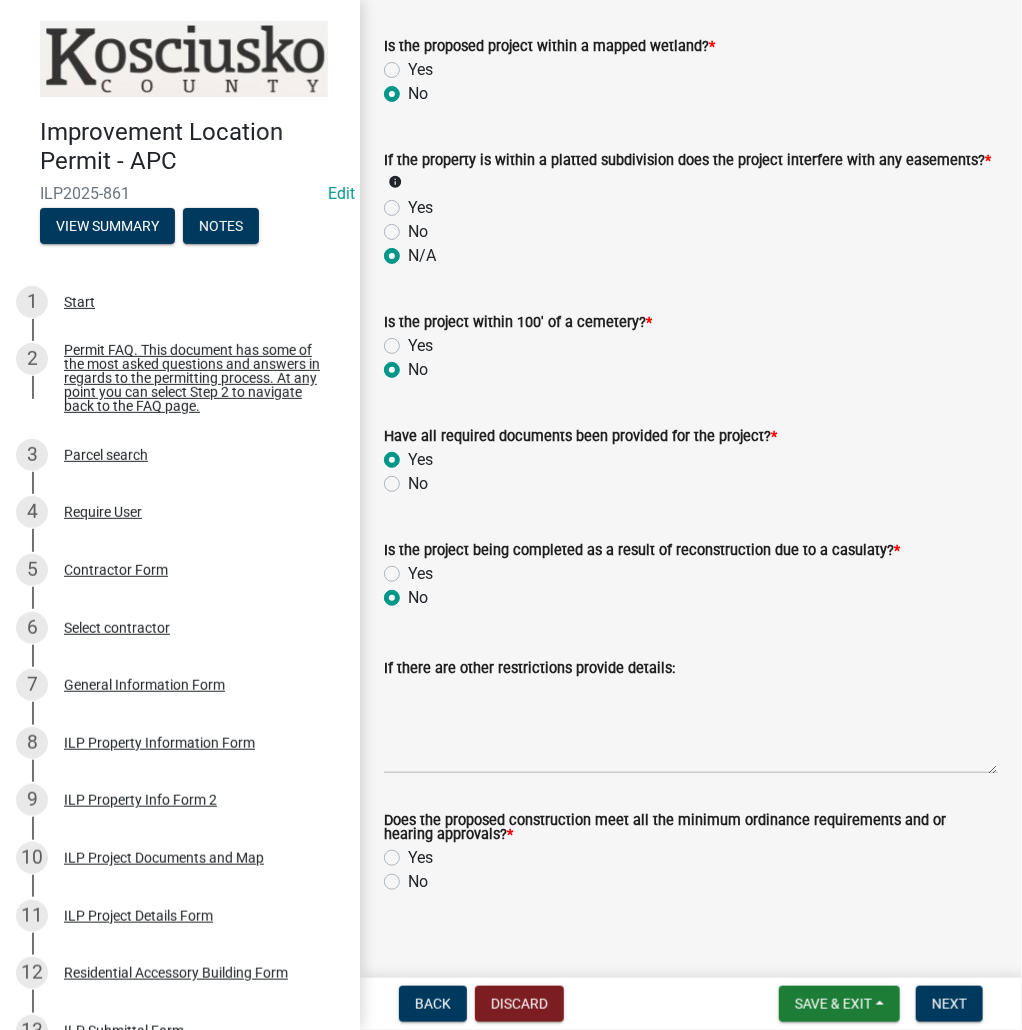 click on "Yes" 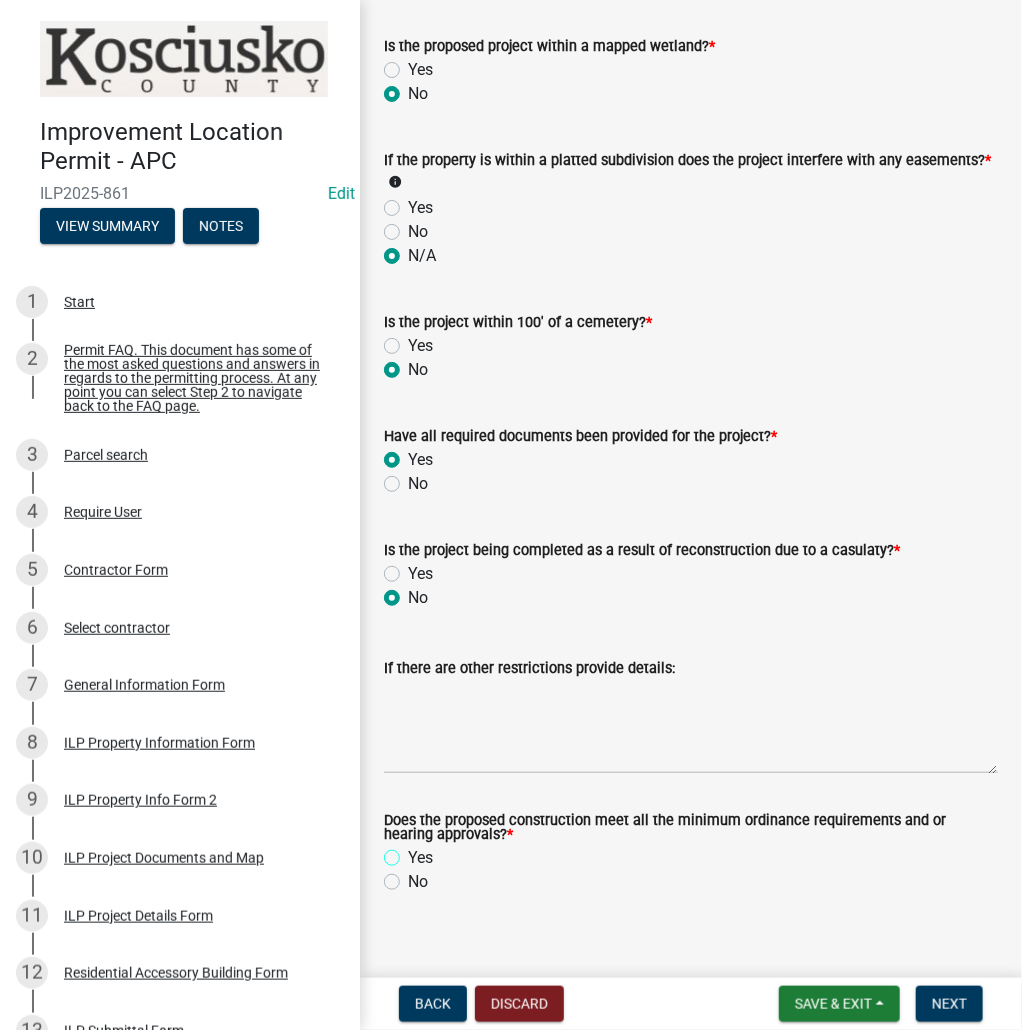 click on "Yes" at bounding box center [414, 852] 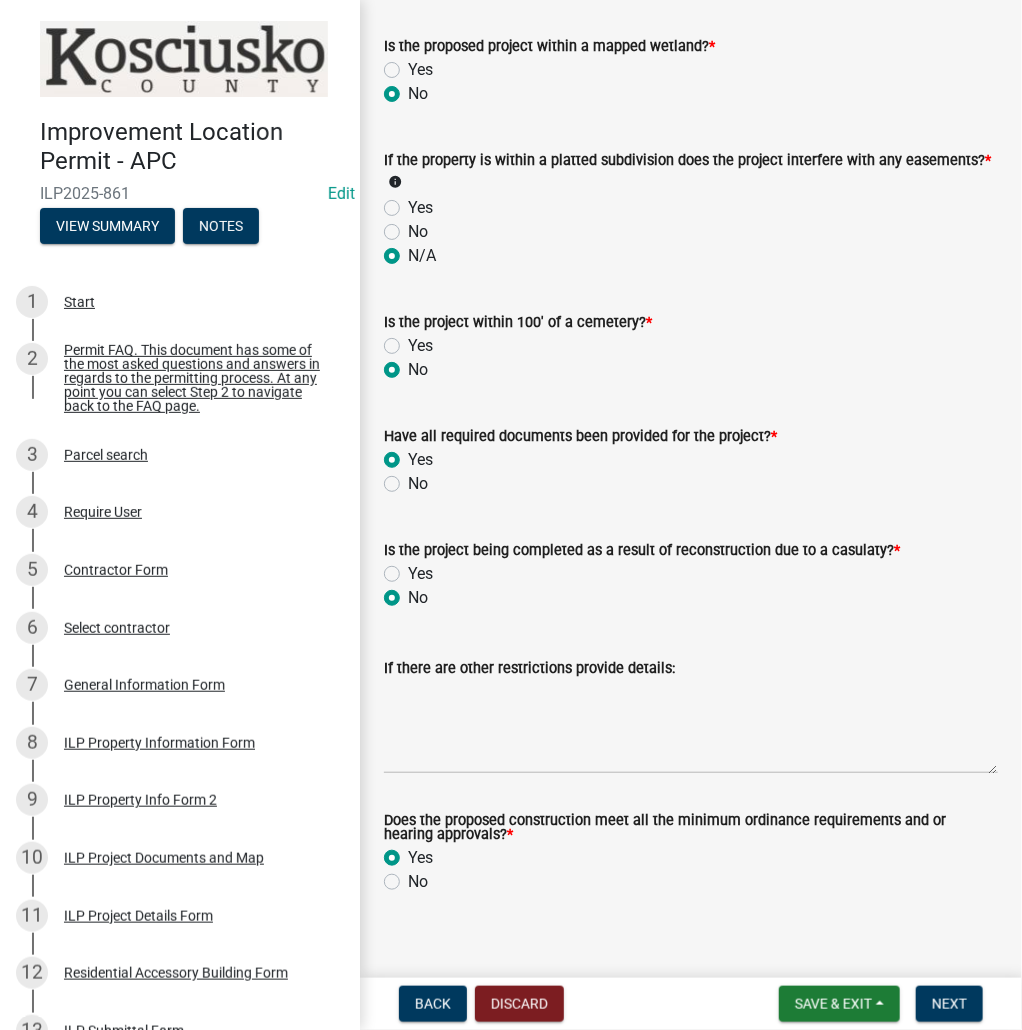 radio on "true" 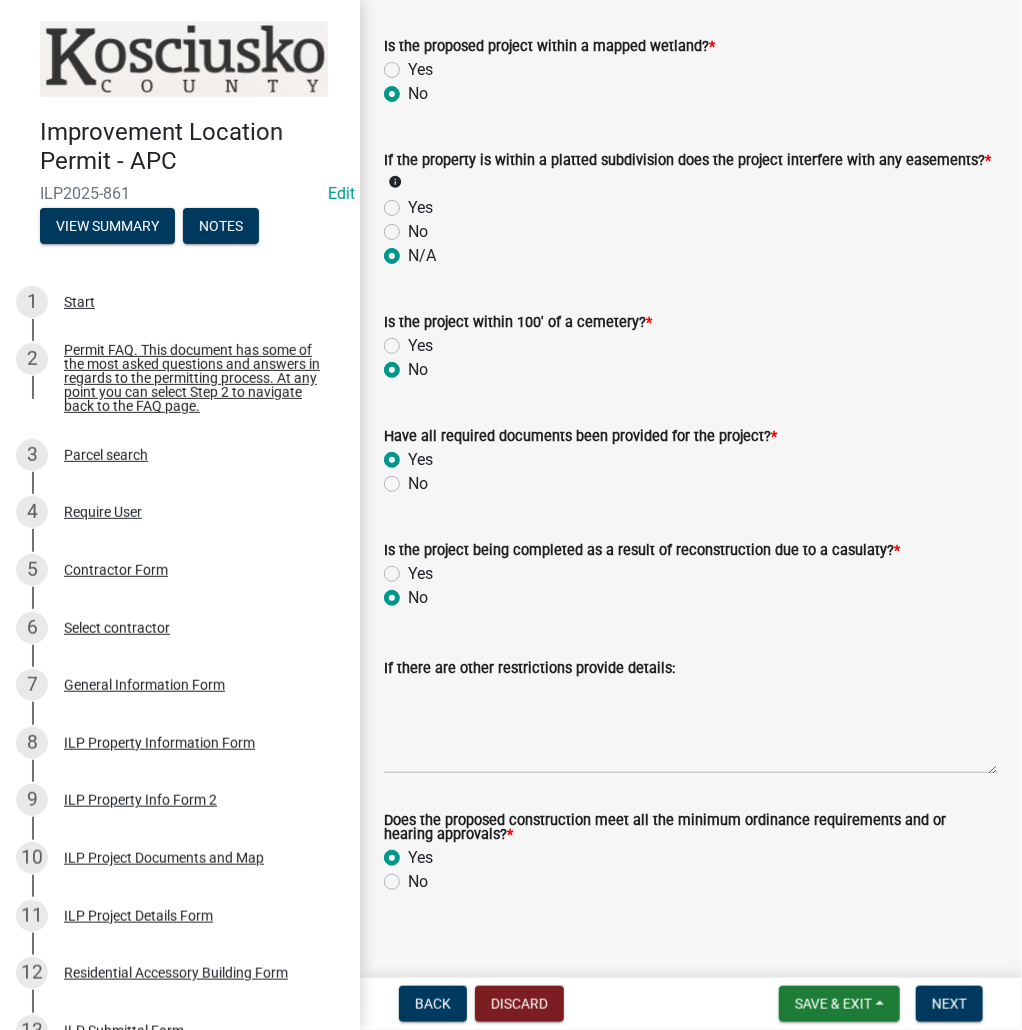 scroll, scrollTop: 1932, scrollLeft: 0, axis: vertical 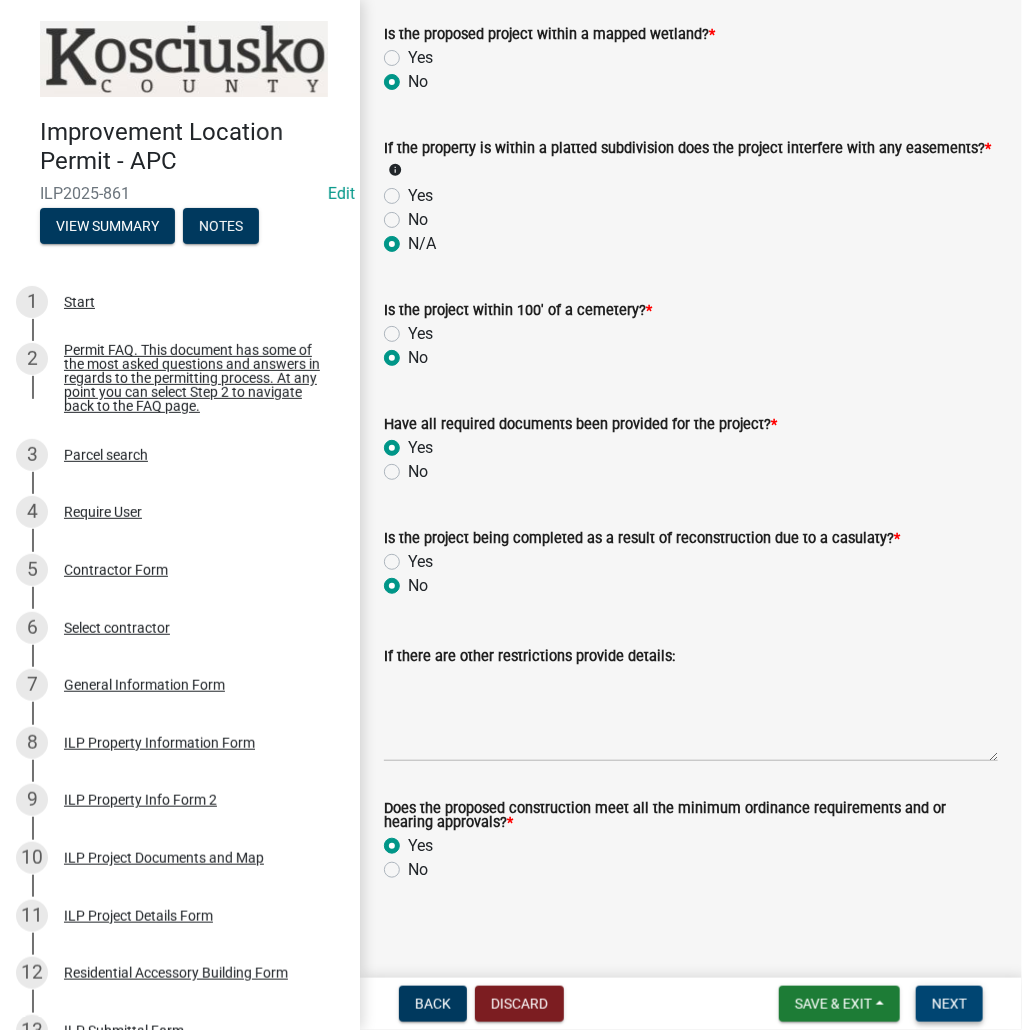 click on "Next" at bounding box center (949, 1004) 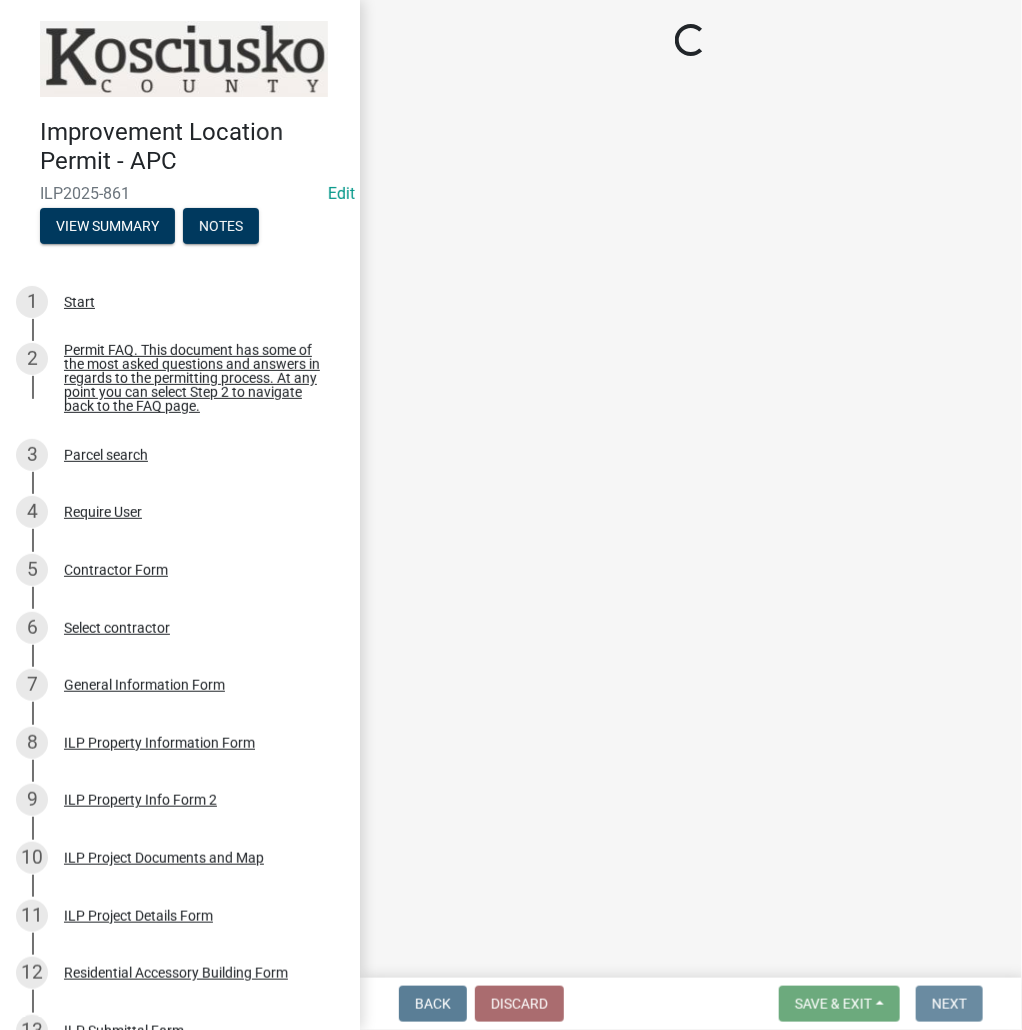 scroll, scrollTop: 0, scrollLeft: 0, axis: both 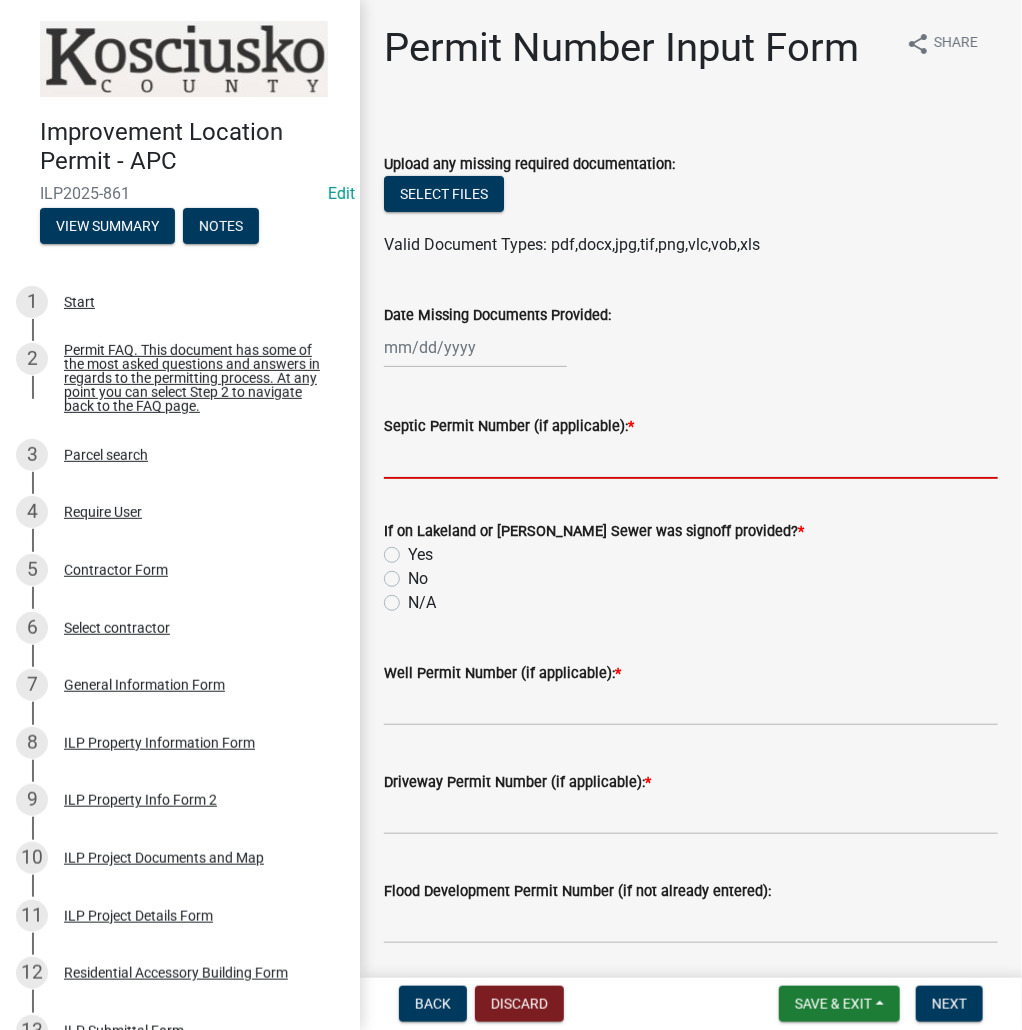 click on "Septic Permit Number (if applicable):  *" at bounding box center [691, 458] 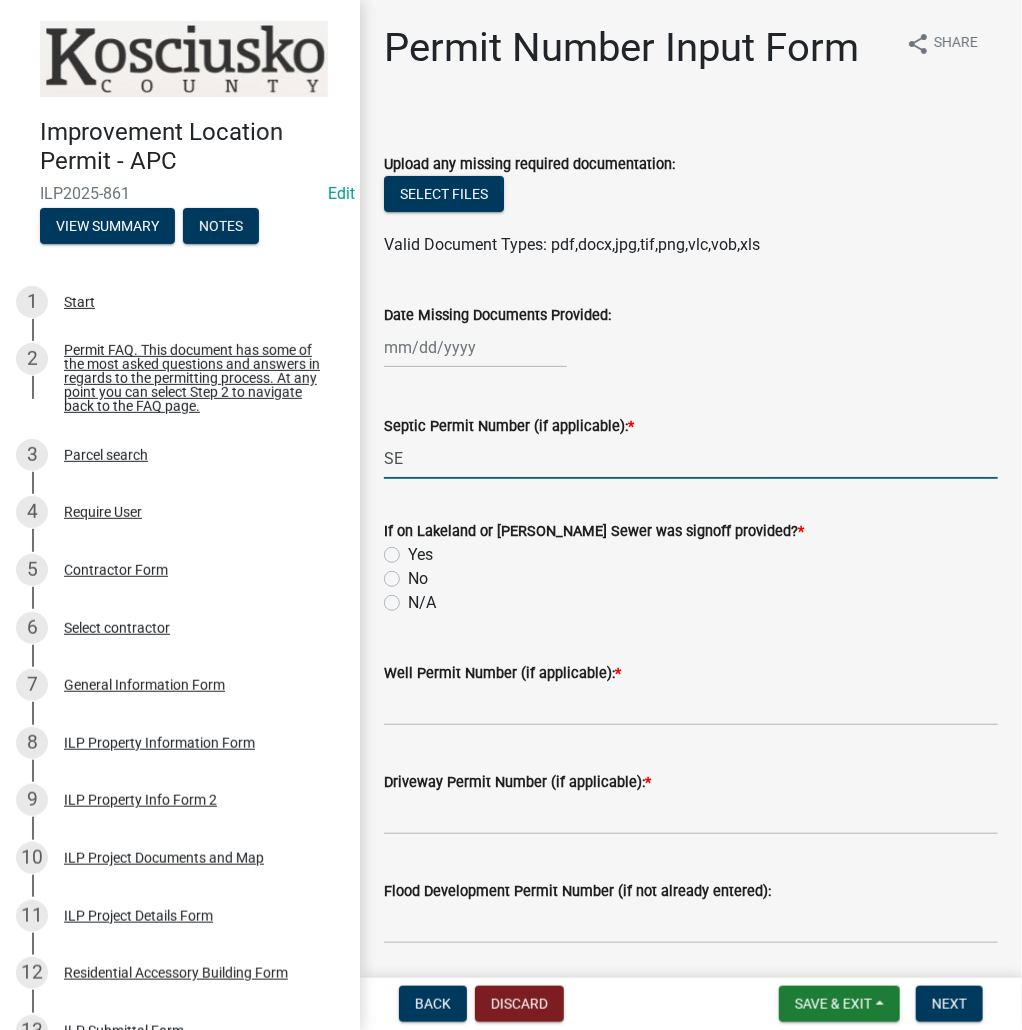 type on "S" 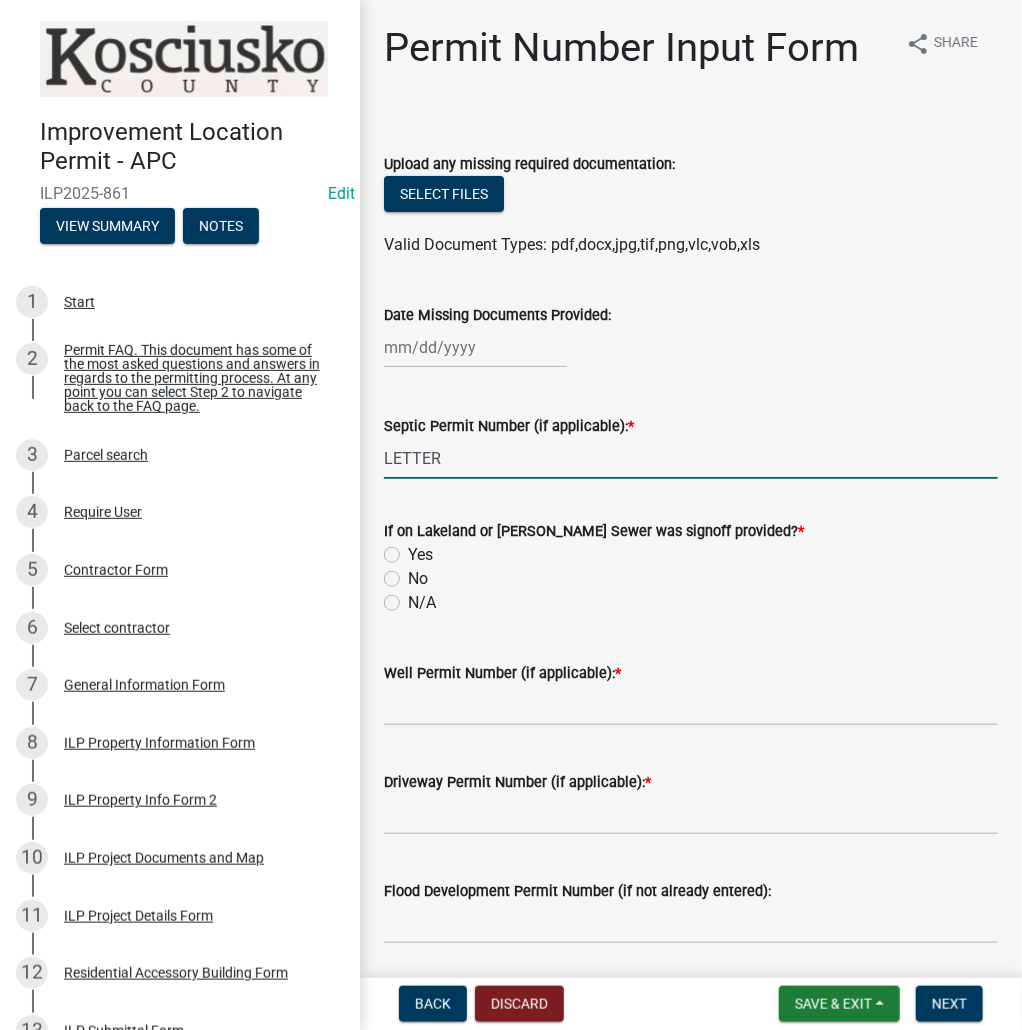 type on "LETTER" 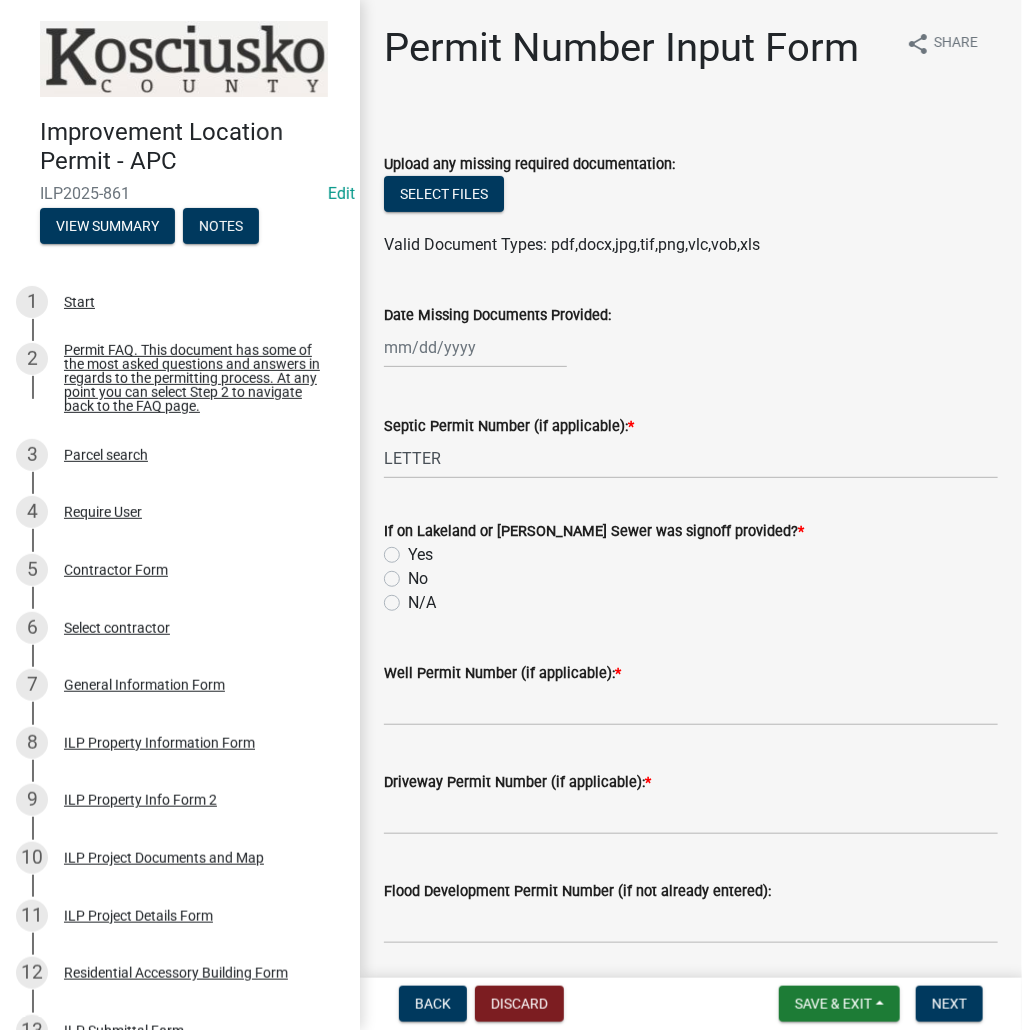 click on "N/A" 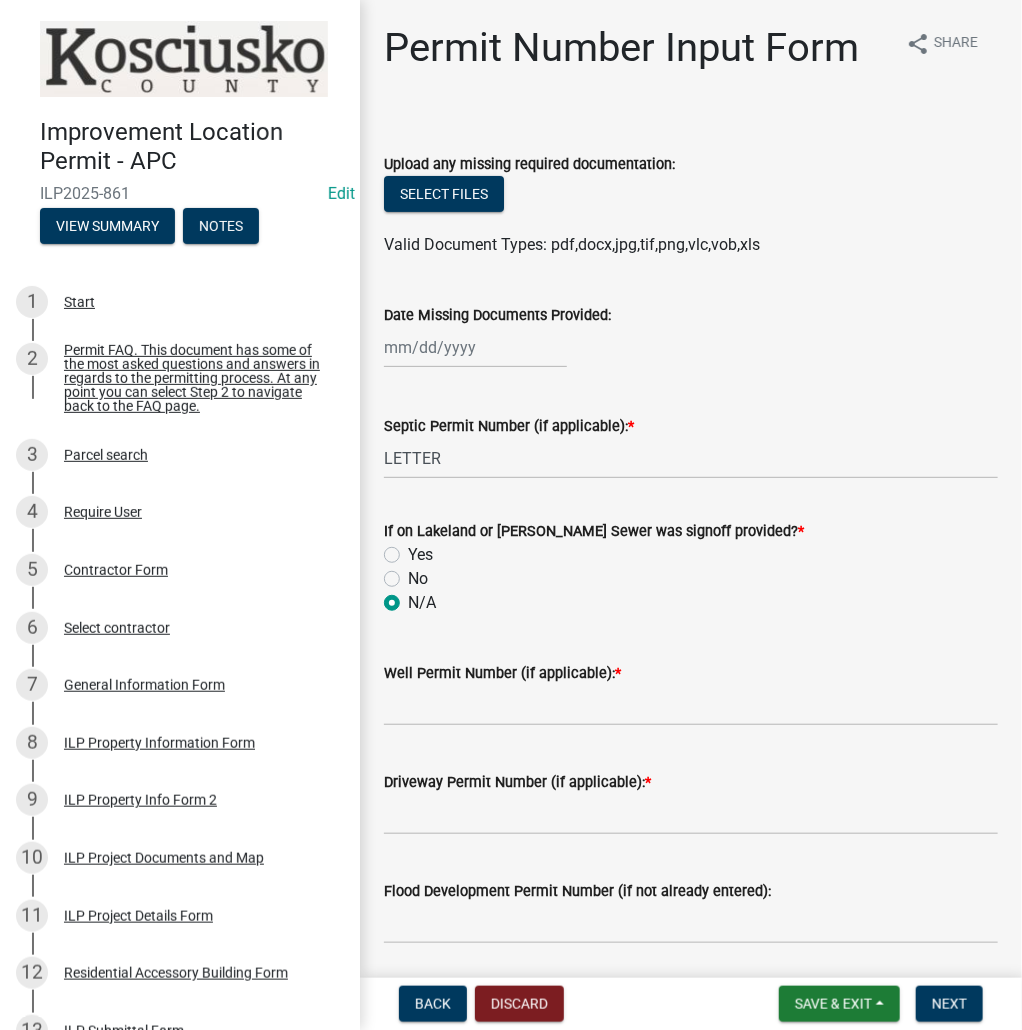 radio on "true" 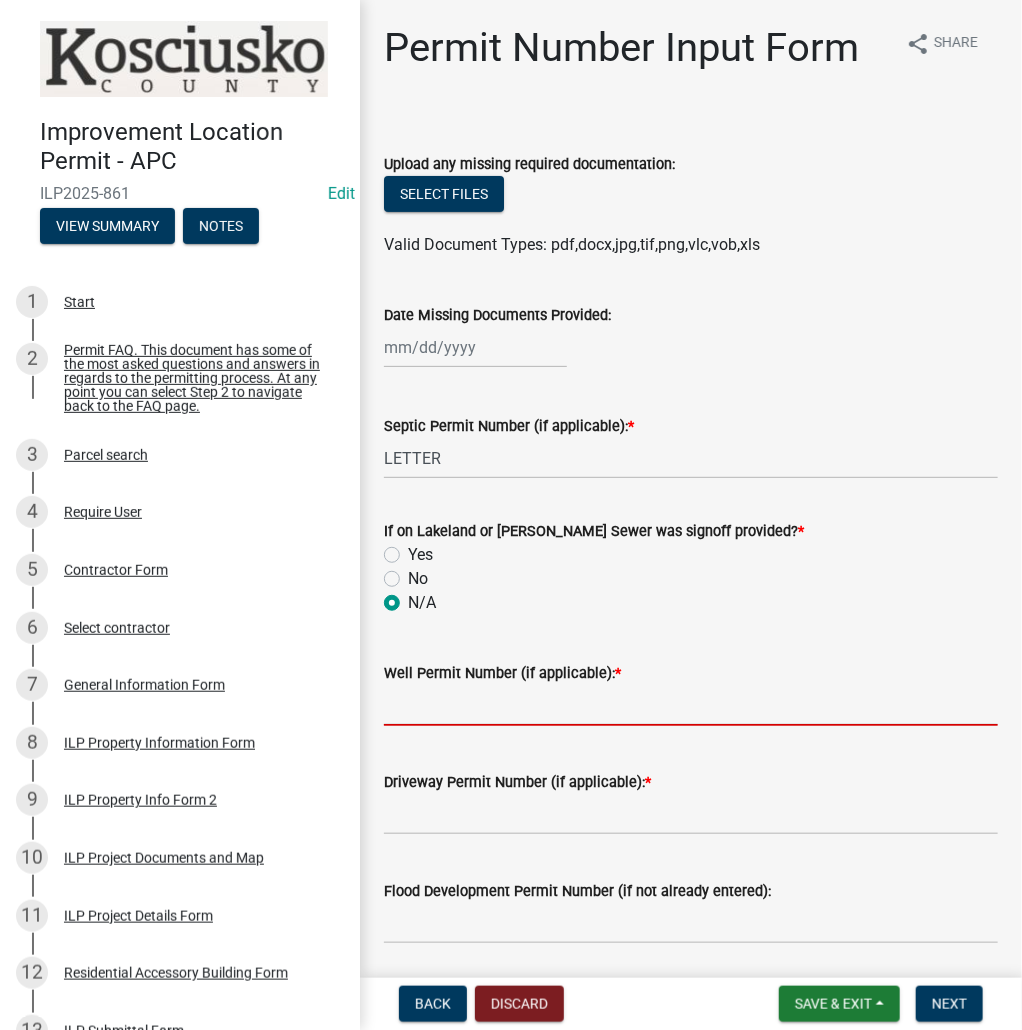 click on "Well Permit Number (if applicable):  *" at bounding box center (691, 705) 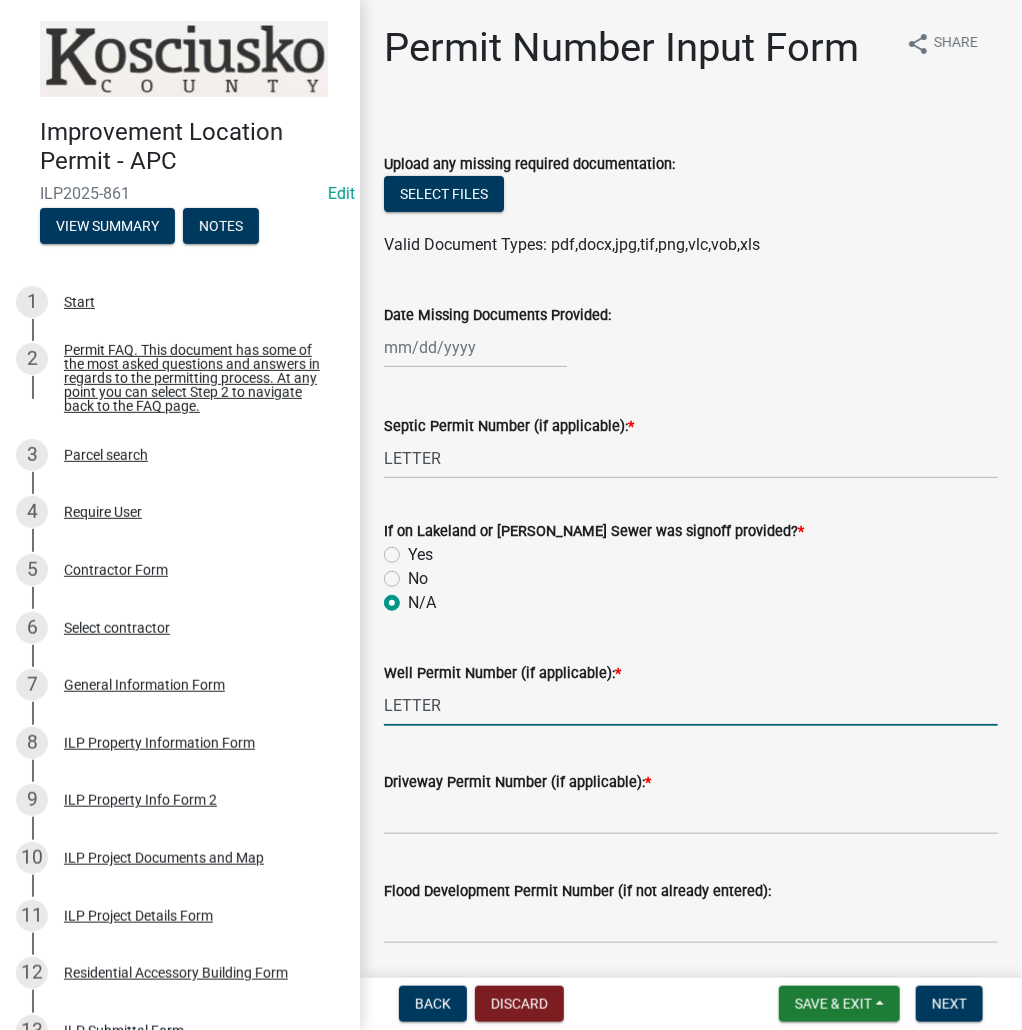 type on "LETTER" 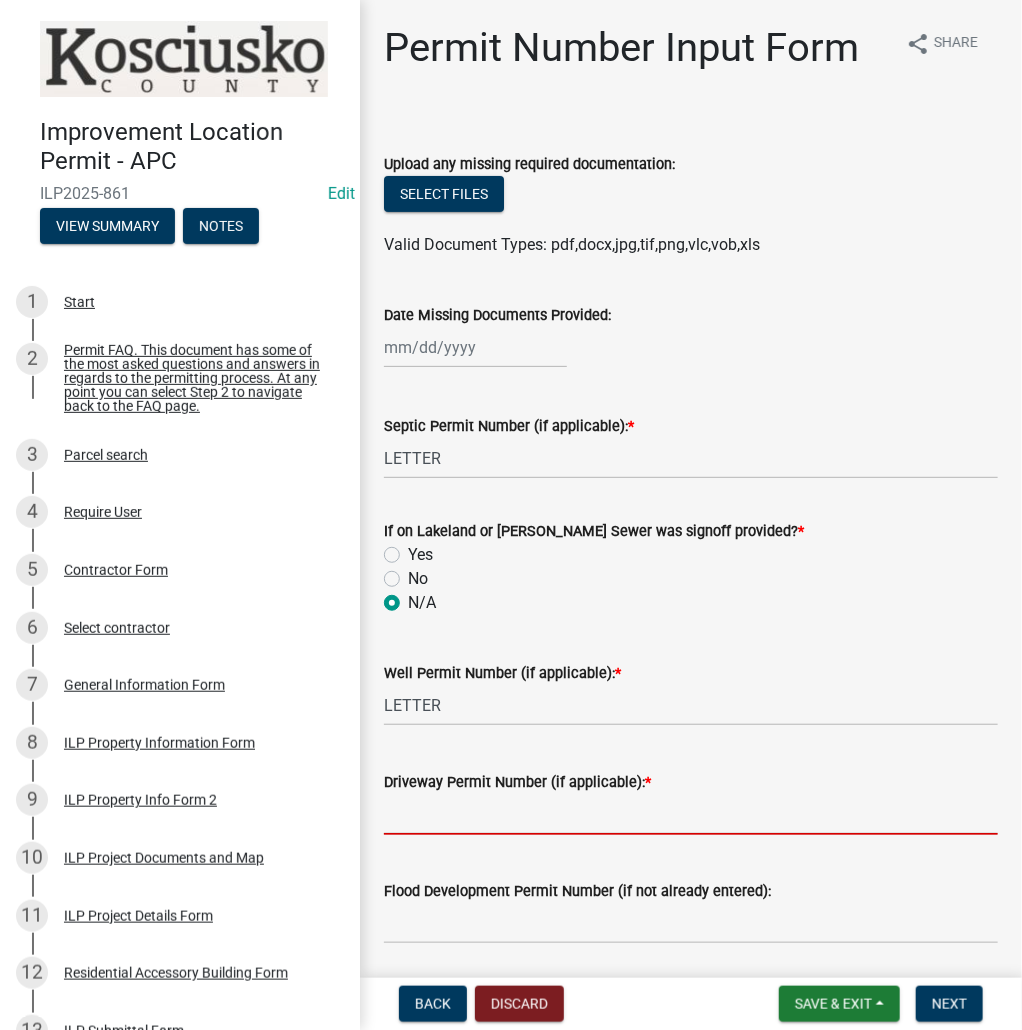 click on "Driveway Permit Number (if applicable):  *" at bounding box center (691, 814) 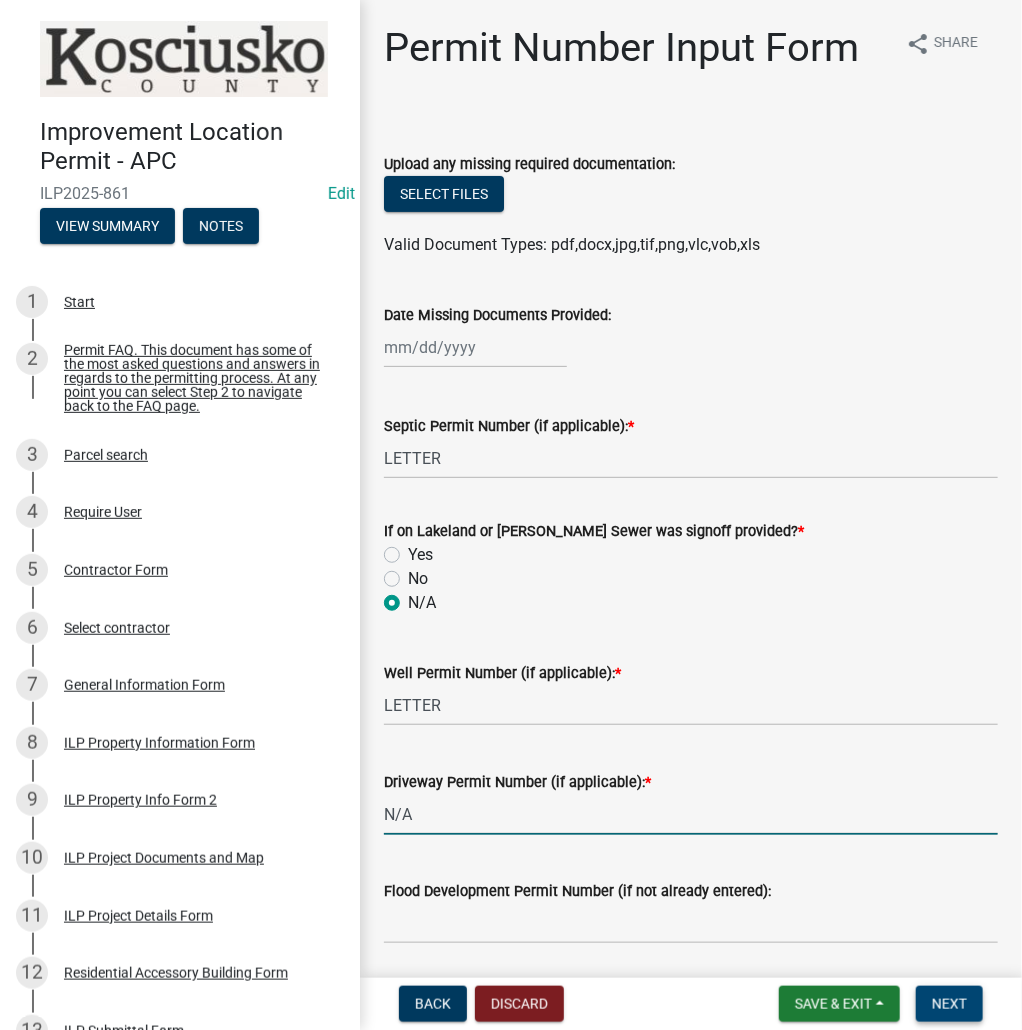 type on "N/A" 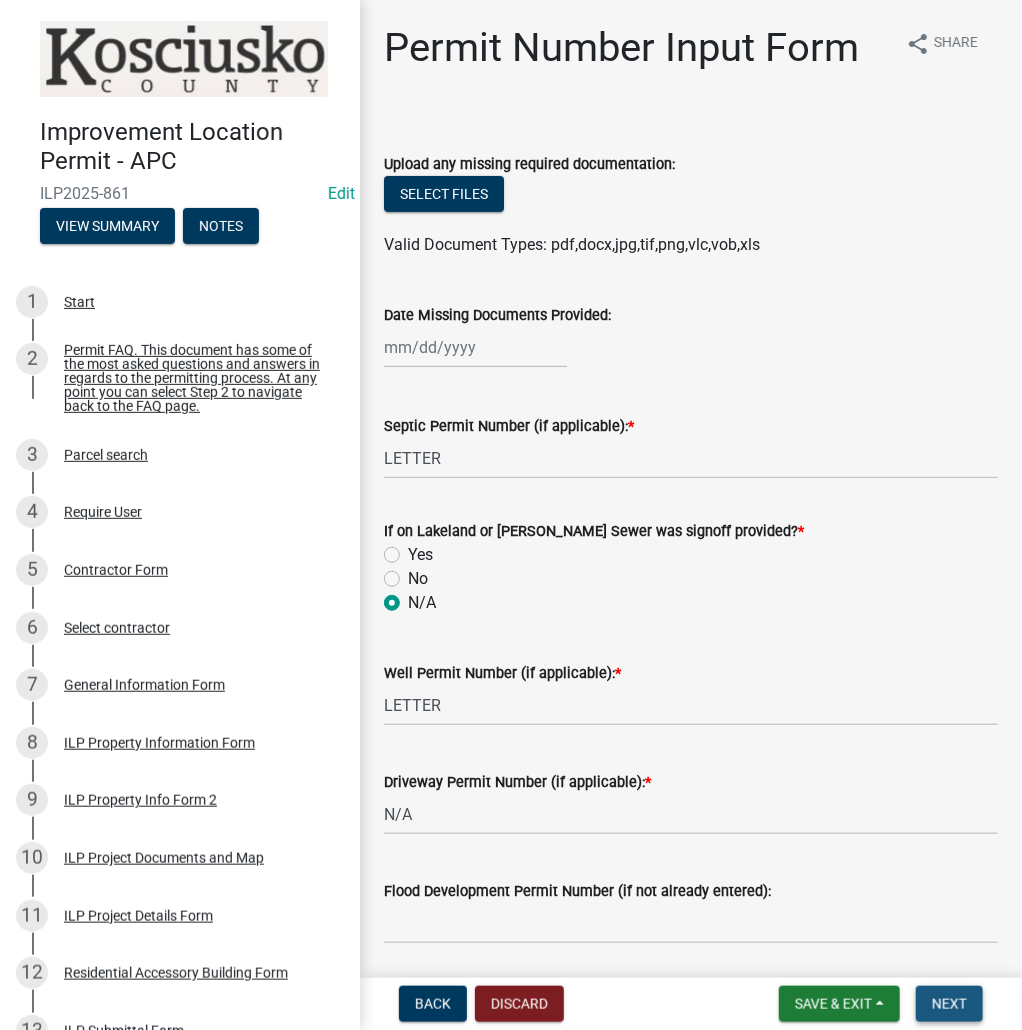 click on "Next" at bounding box center [949, 1004] 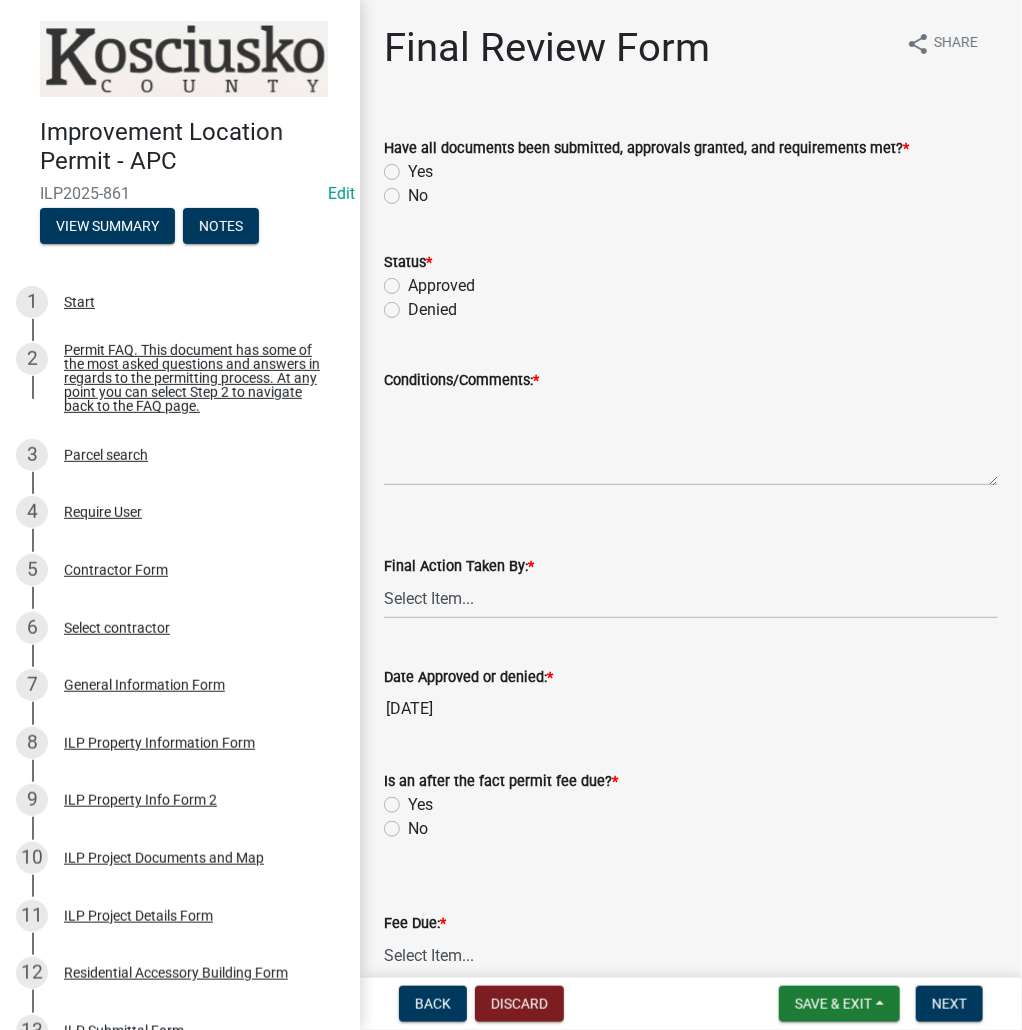 click on "Yes" 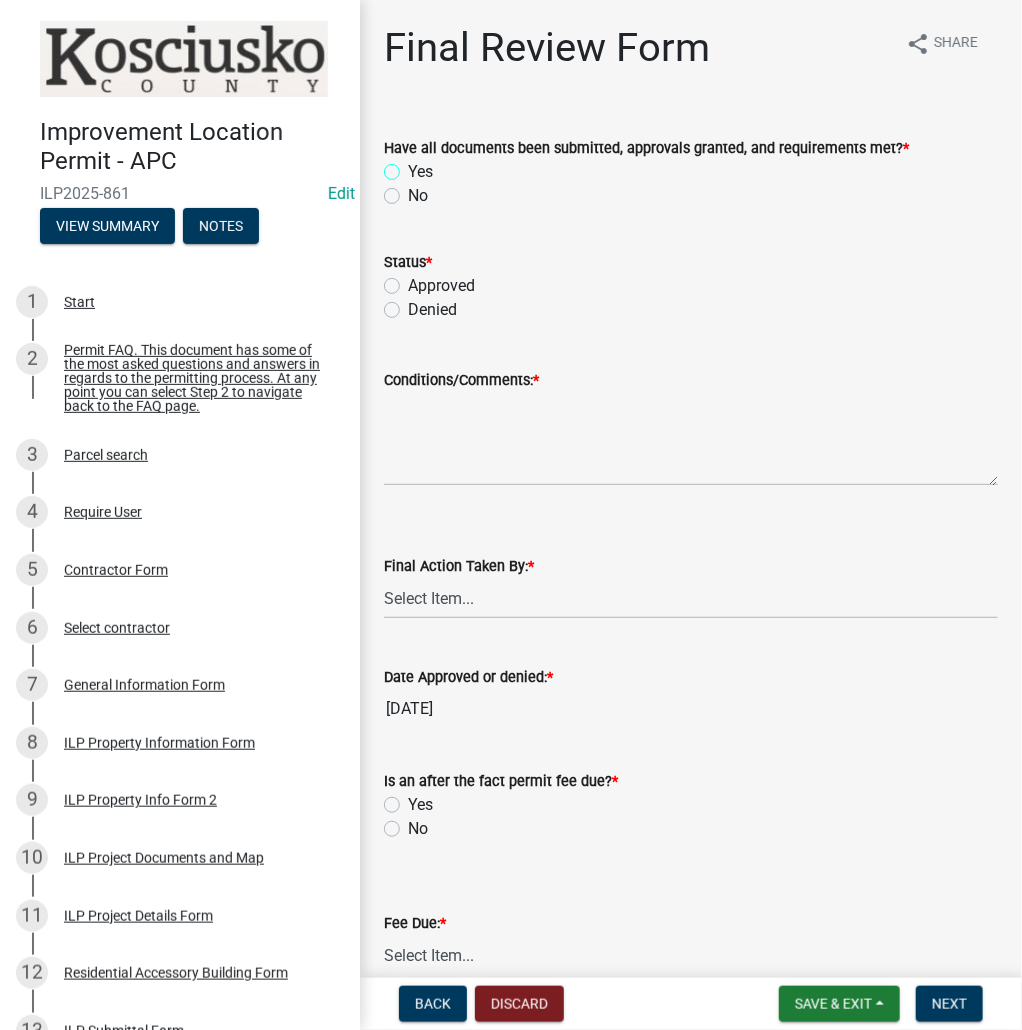 click on "Yes" at bounding box center [414, 166] 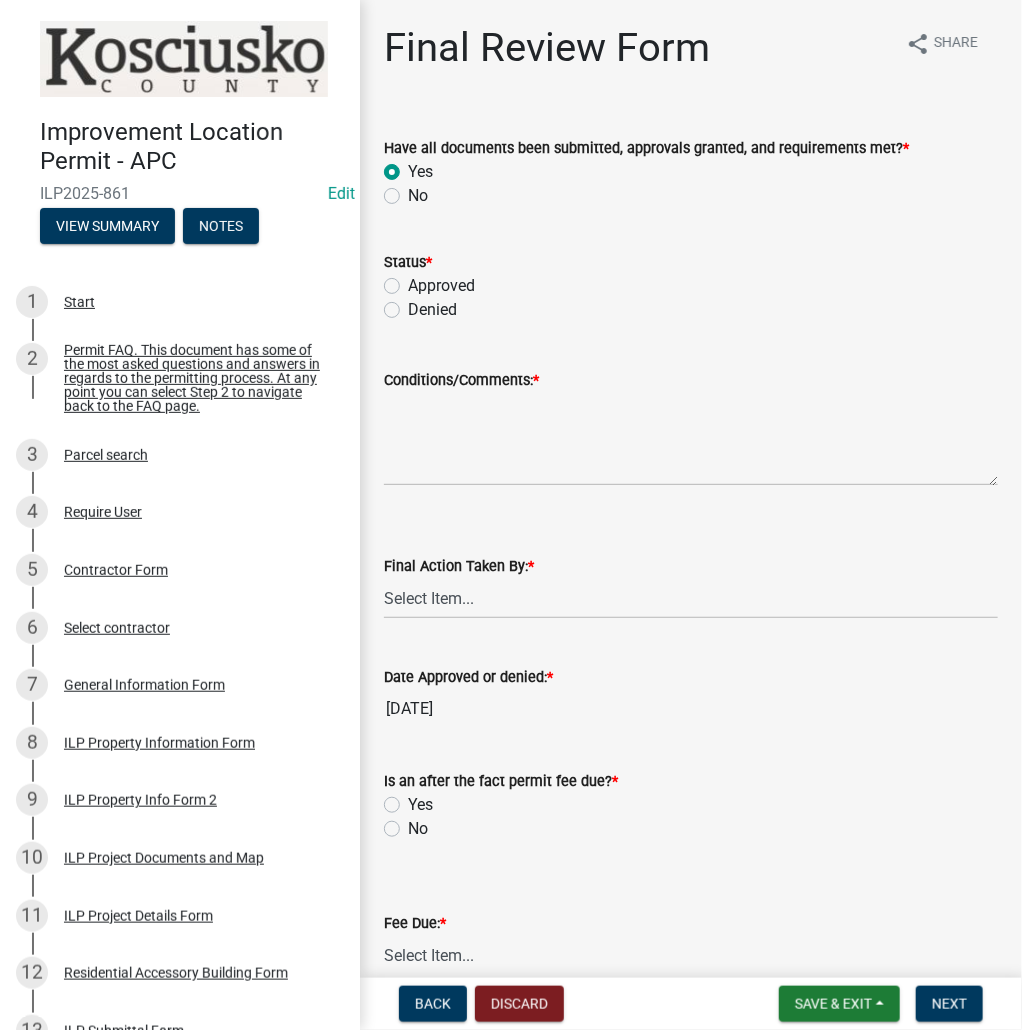 radio on "true" 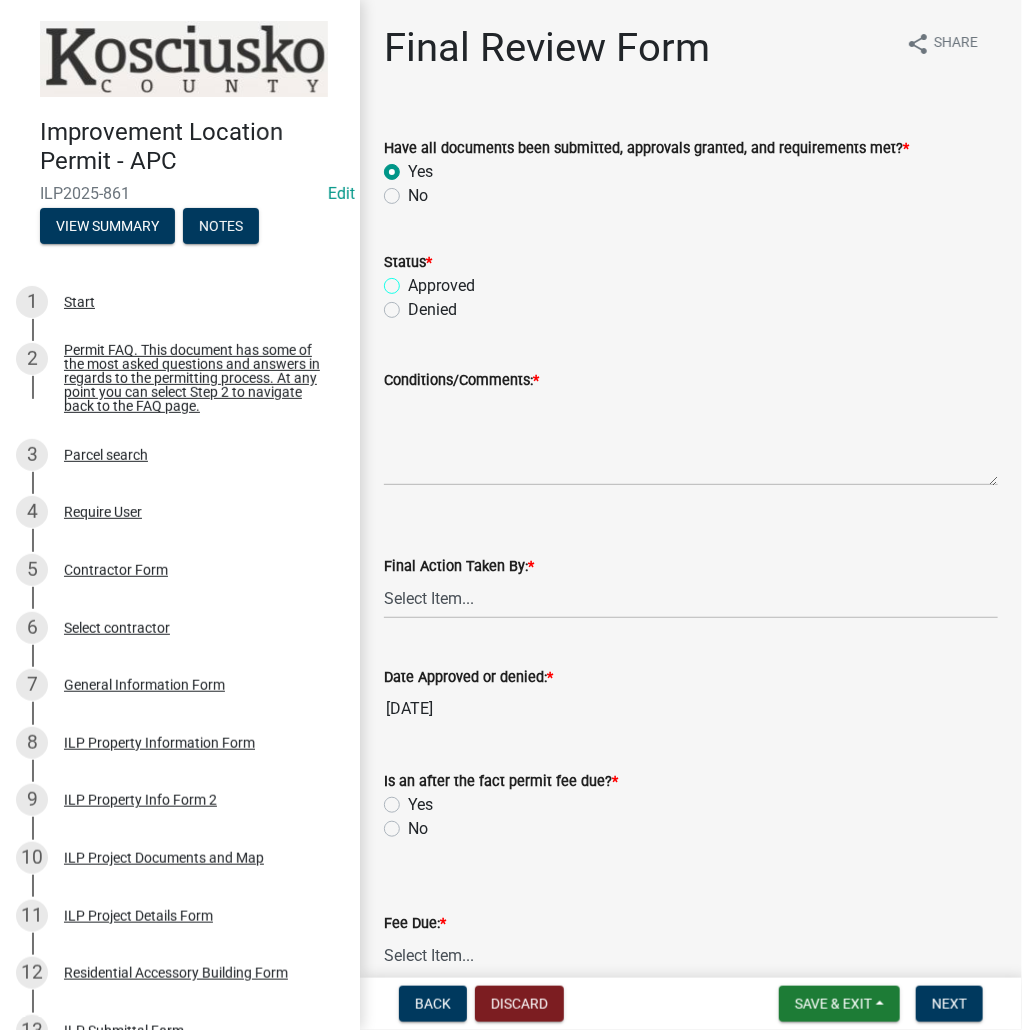 click on "Approved" at bounding box center (414, 280) 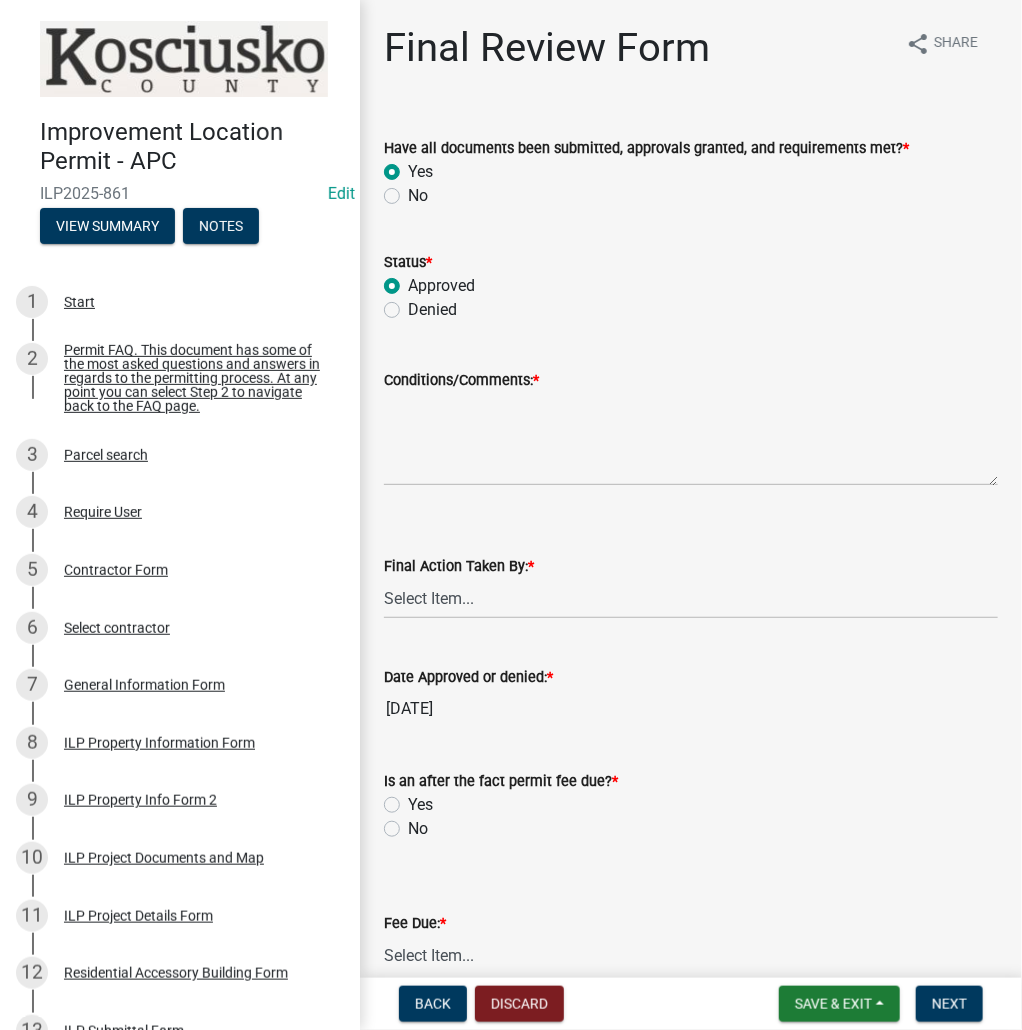 radio on "true" 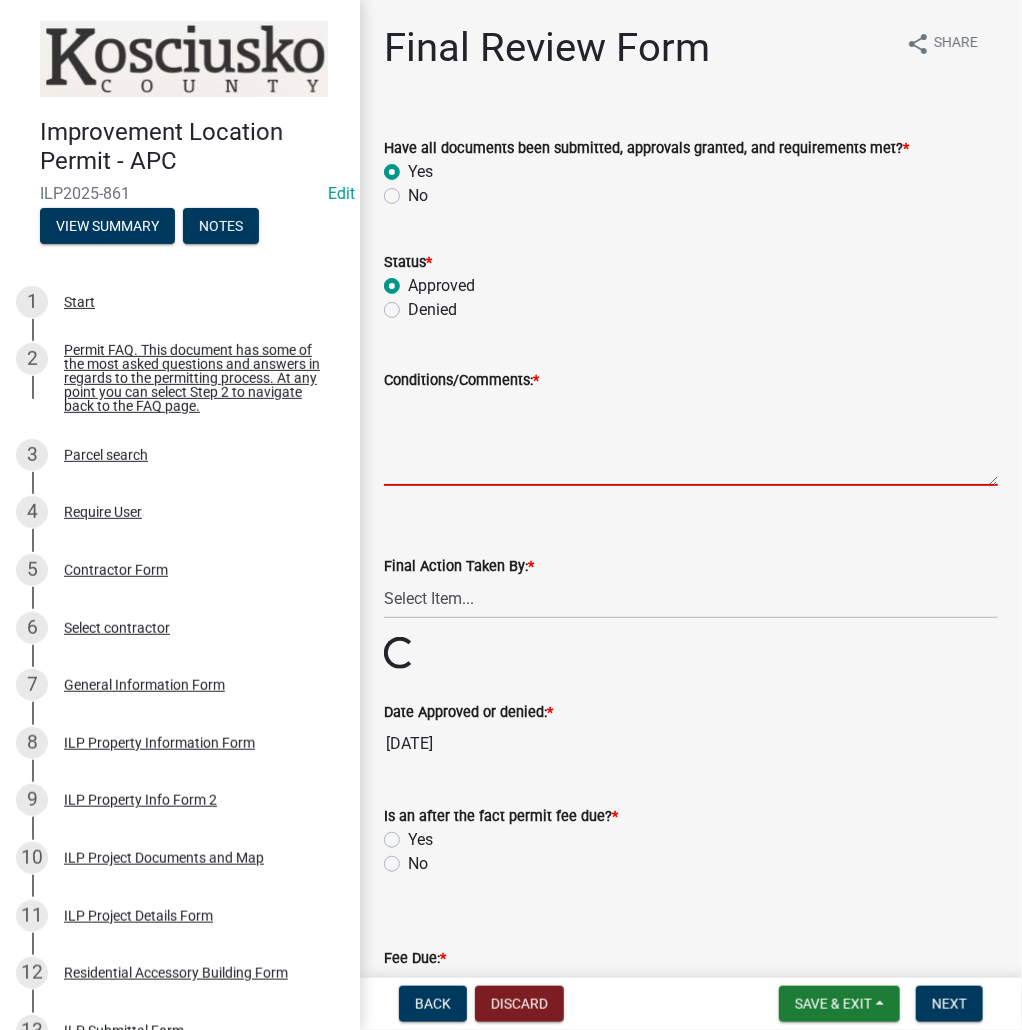 click on "Conditions/Comments:  *" at bounding box center [691, 439] 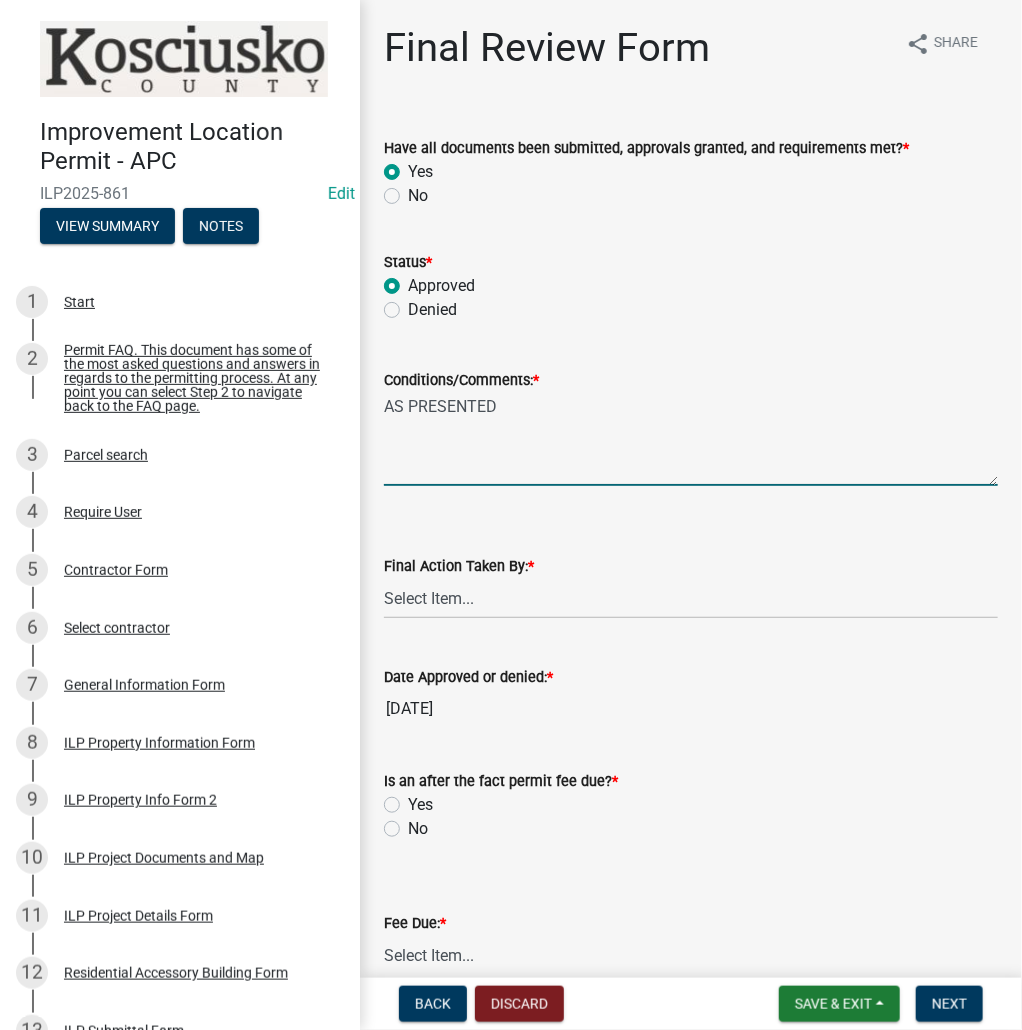 type on "AS PRESENTED" 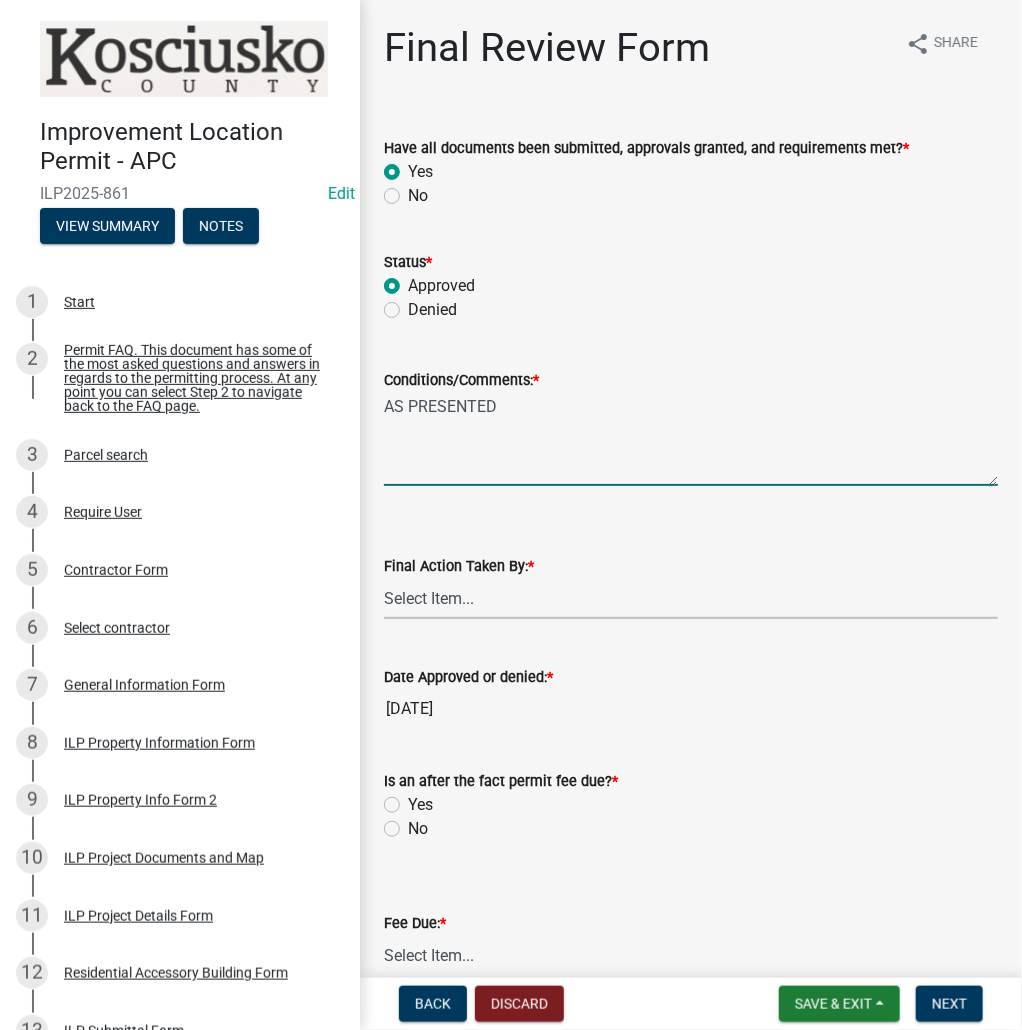 click on "Select Item...   MMS   LT   AT   CS   AH   Vacant" at bounding box center (691, 598) 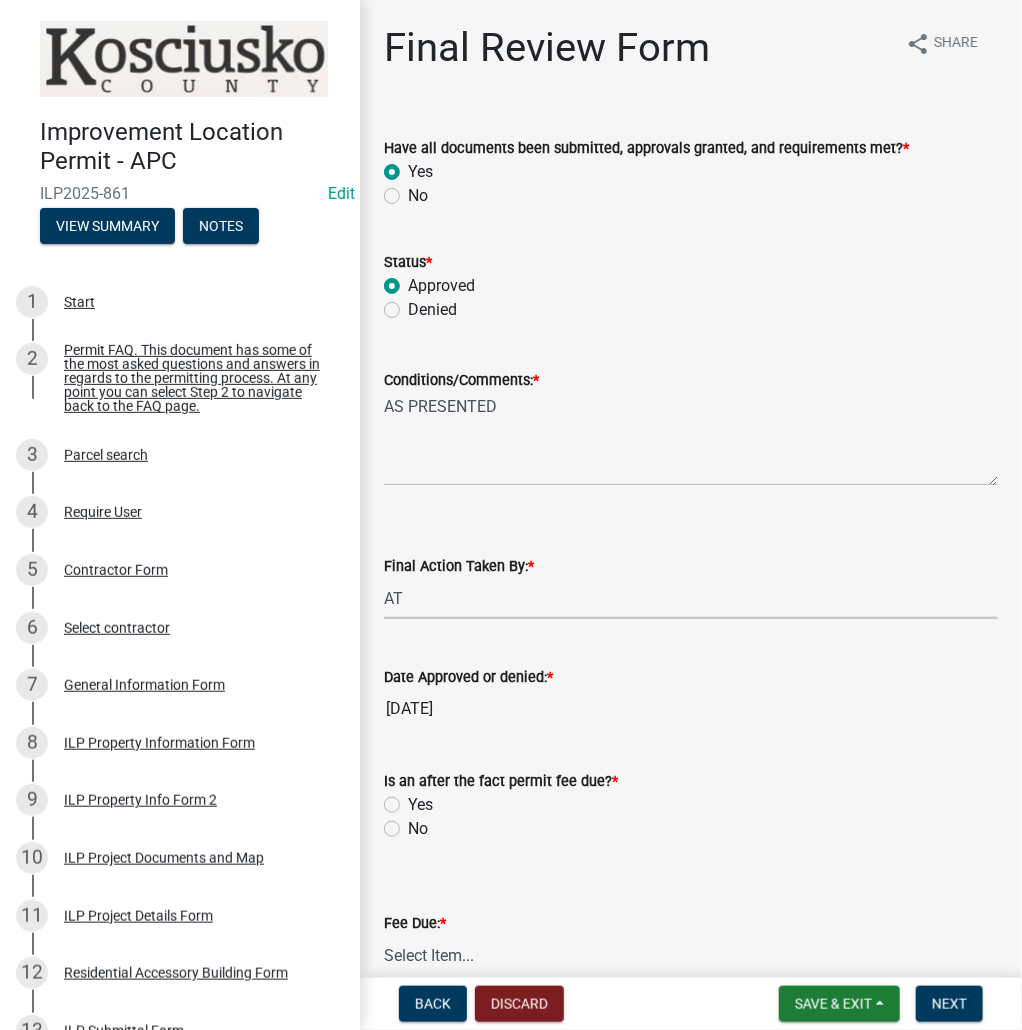 click on "Select Item...   MMS   LT   AT   CS   AH   Vacant" at bounding box center [691, 598] 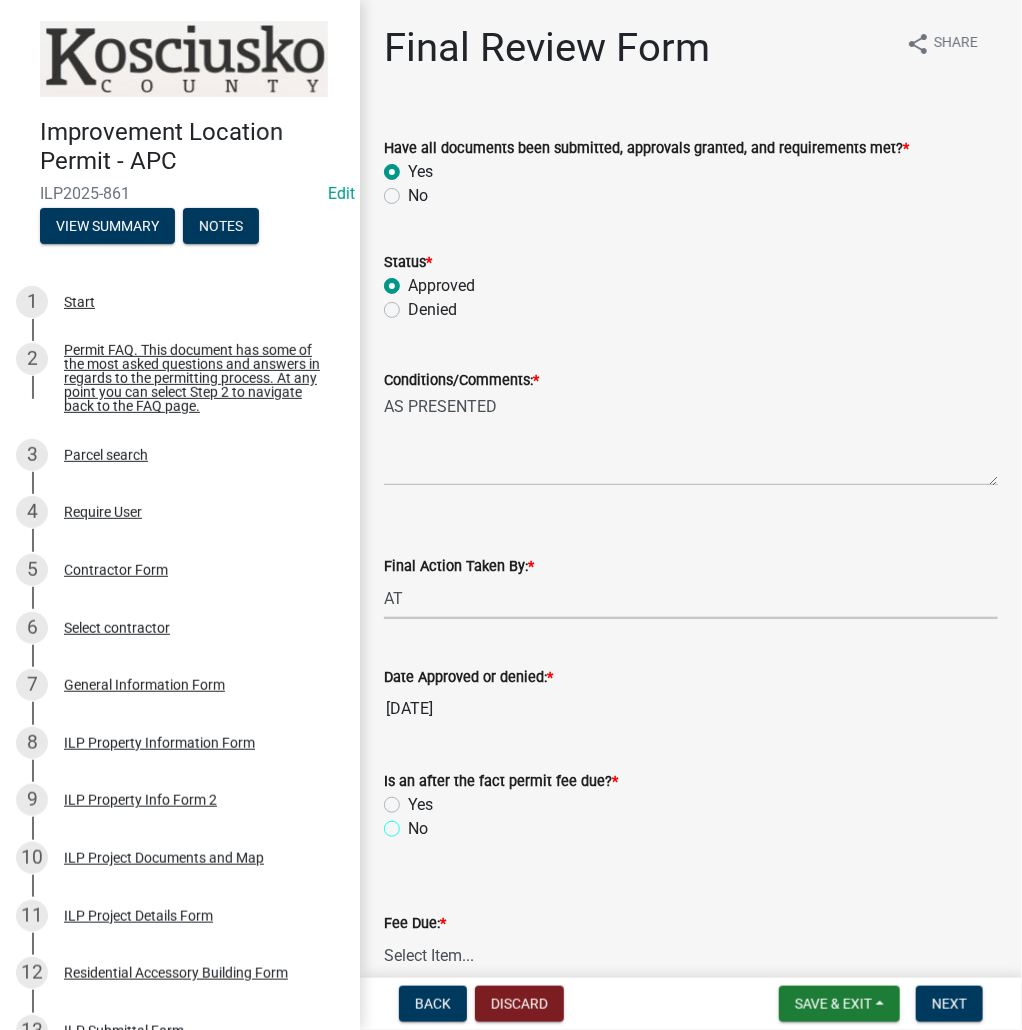 click on "No" at bounding box center (414, 823) 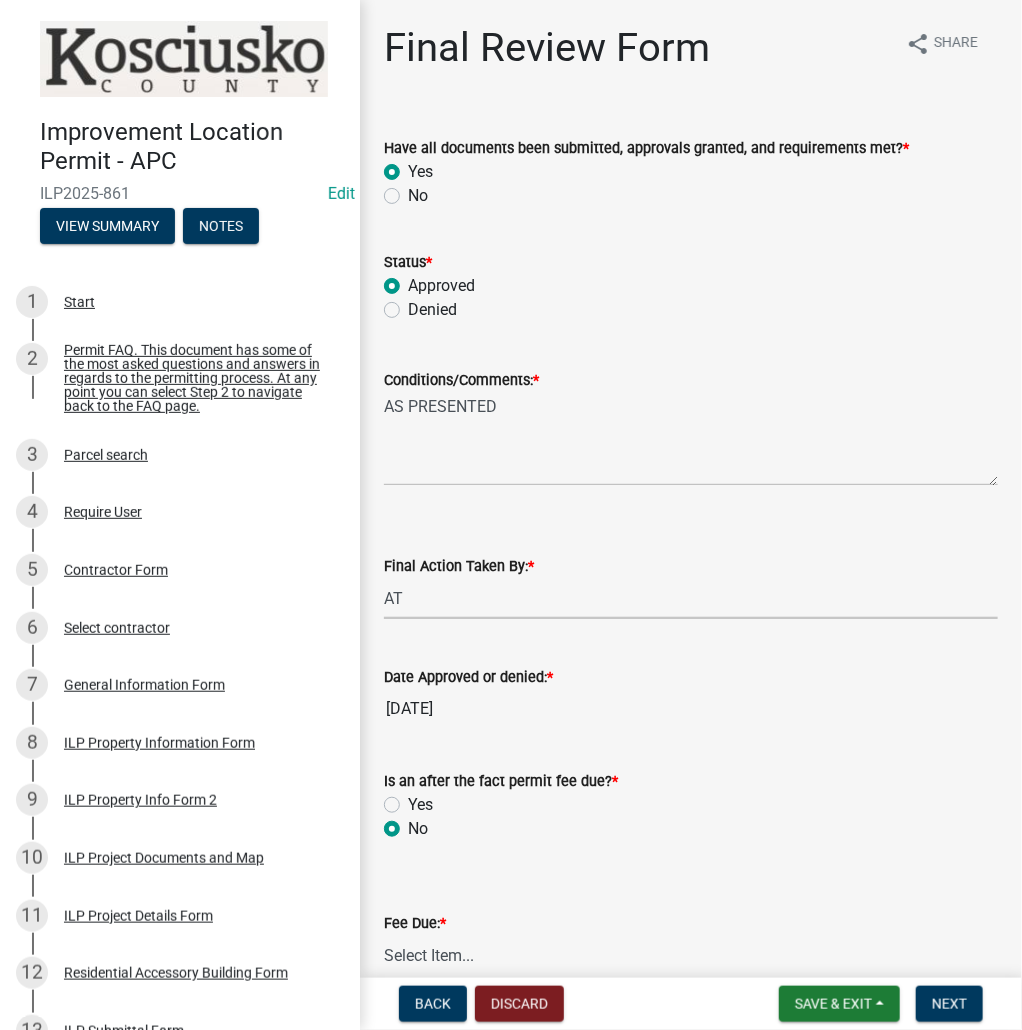 radio on "true" 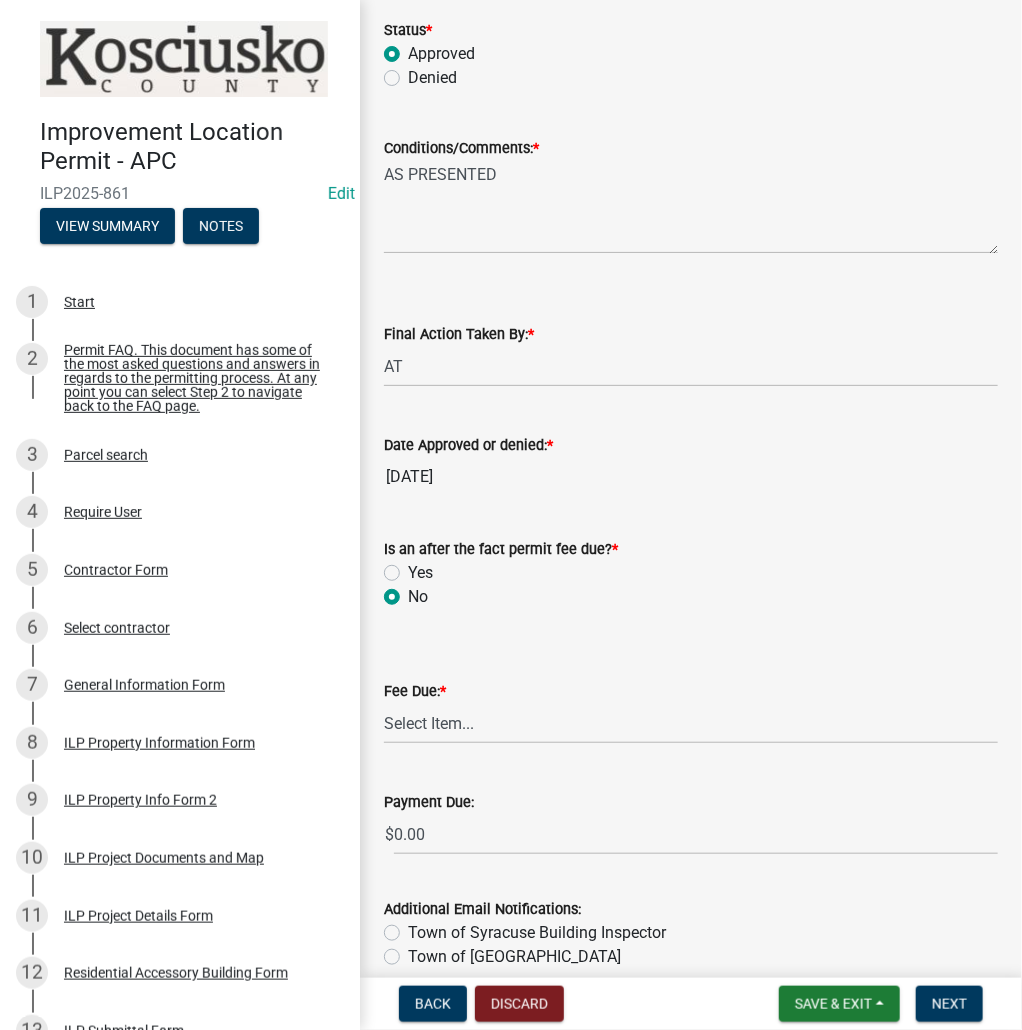 scroll, scrollTop: 240, scrollLeft: 0, axis: vertical 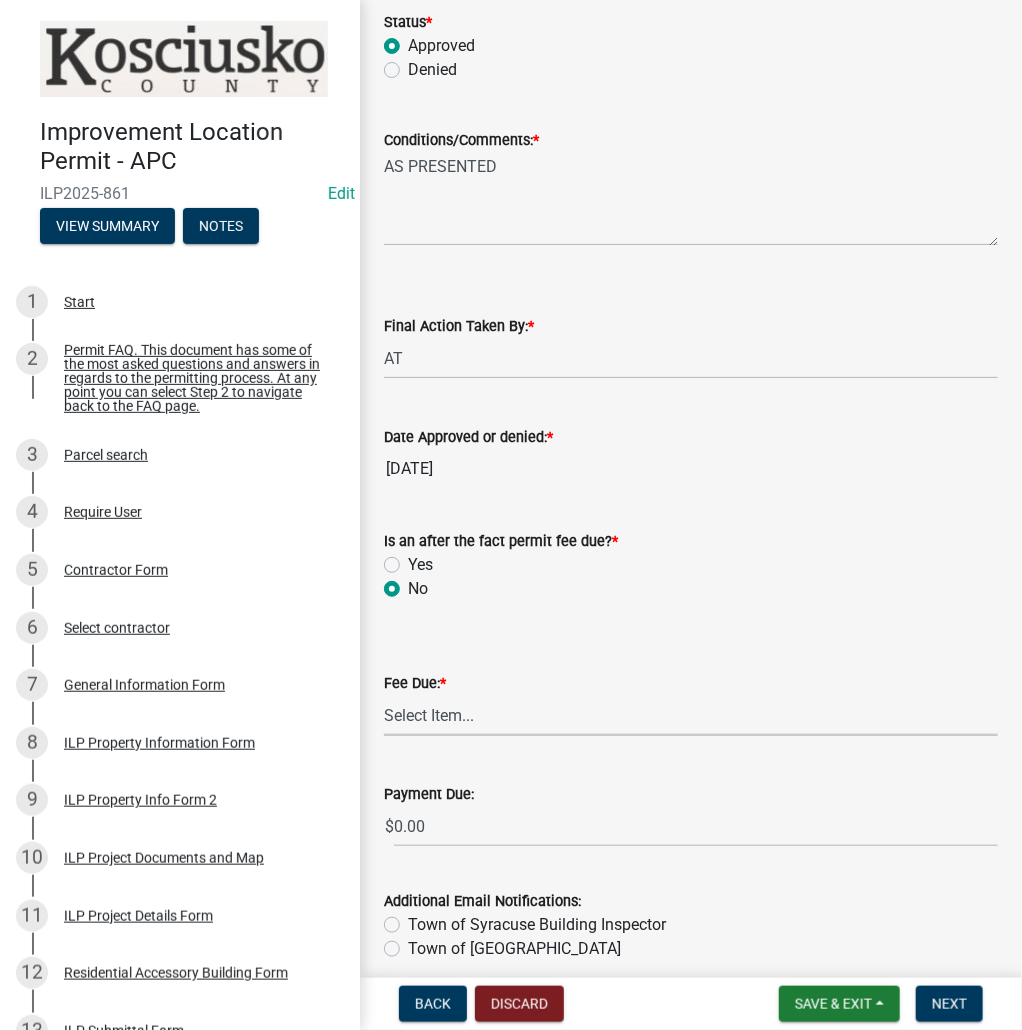 click on "Select Item...   N/A   $10.00   $25.00   $125.00   $250   $500   $500 + $10.00 for every 10 sq. ft. over 5000   $1000" at bounding box center [691, 715] 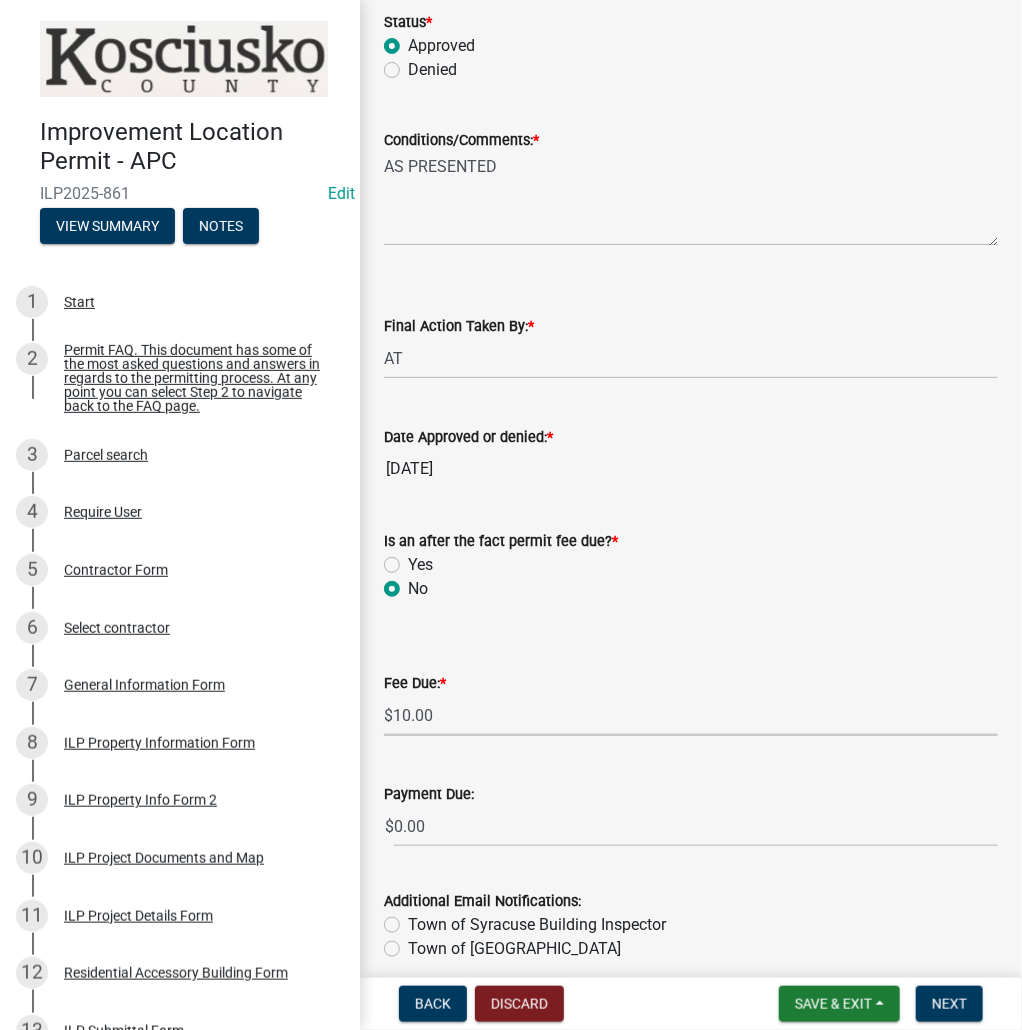 click on "Select Item...   N/A   $10.00   $25.00   $125.00   $250   $500   $500 + $10.00 for every 10 sq. ft. over 5000   $1000" at bounding box center (691, 715) 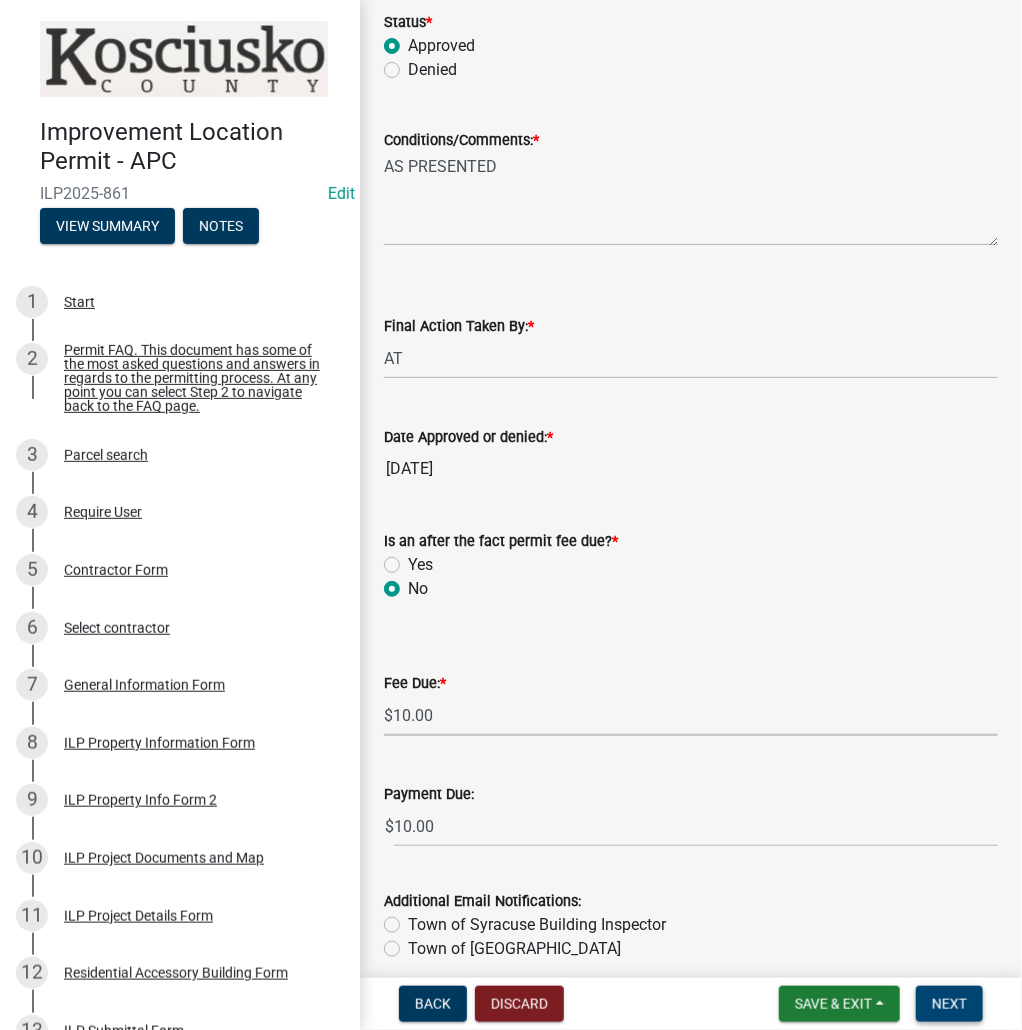 click on "Next" at bounding box center (949, 1004) 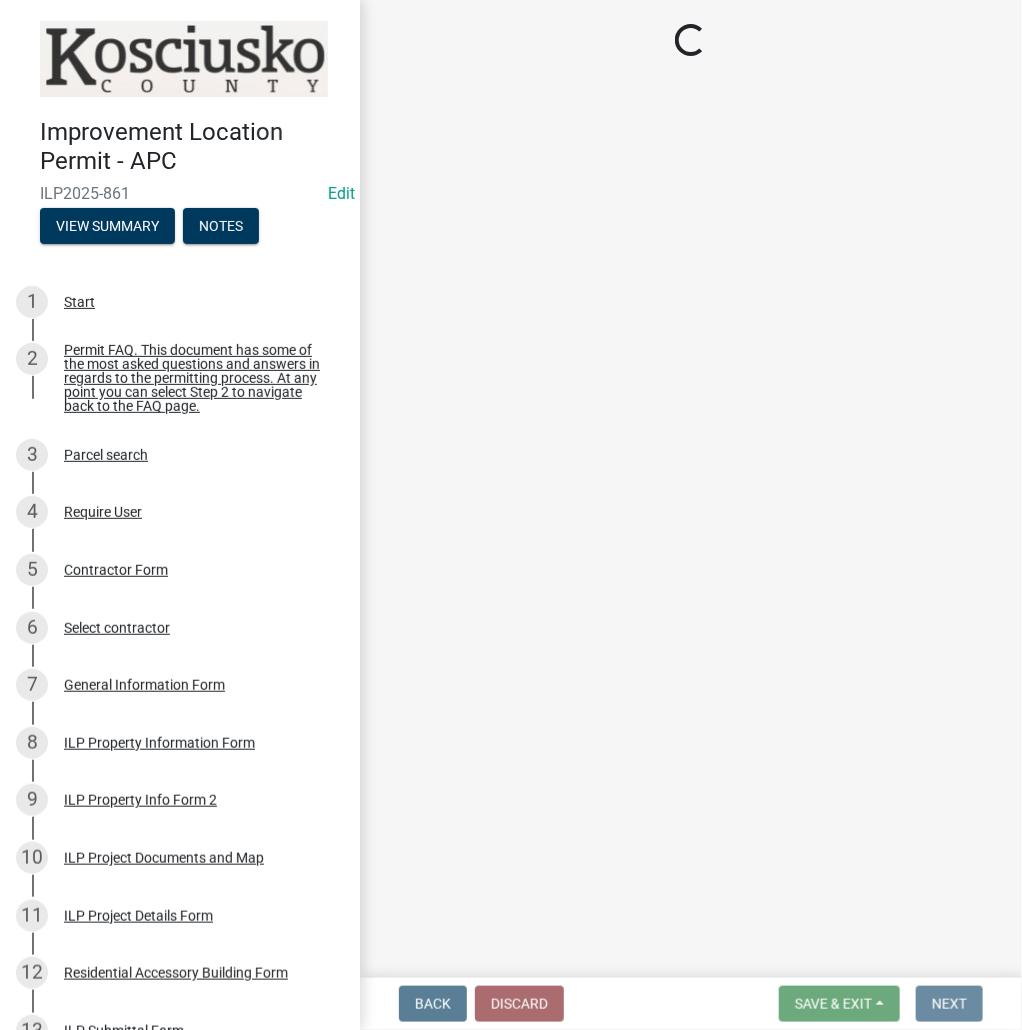 scroll, scrollTop: 0, scrollLeft: 0, axis: both 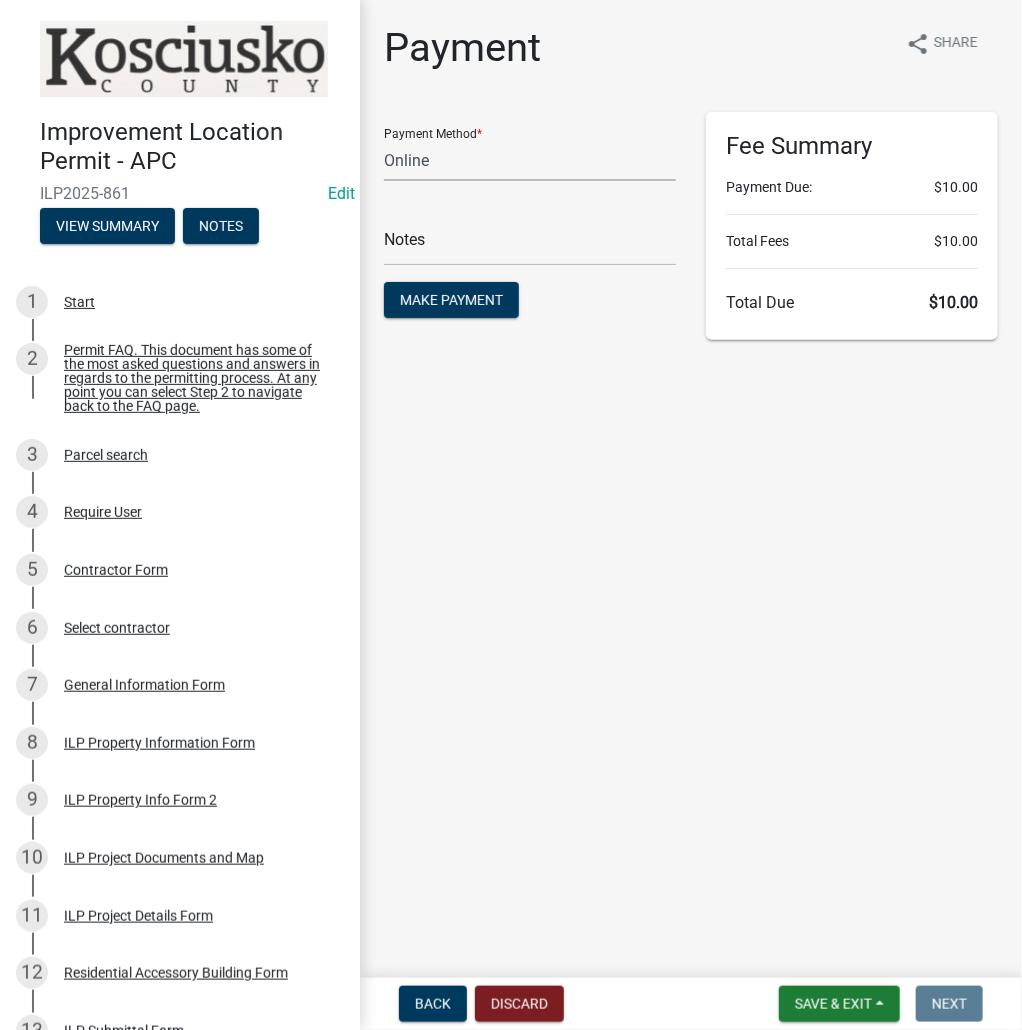 click on "Credit Card POS Check Cash Online" 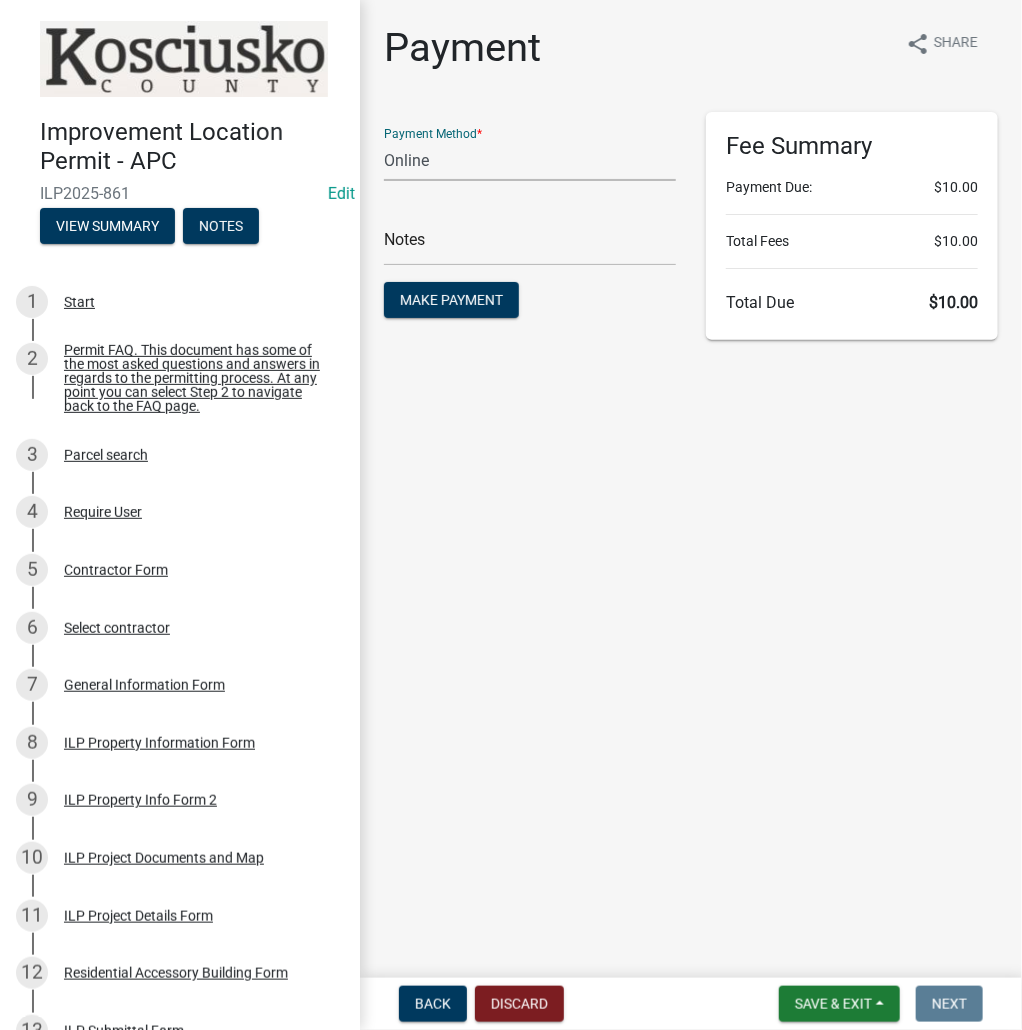 select on "0: 2" 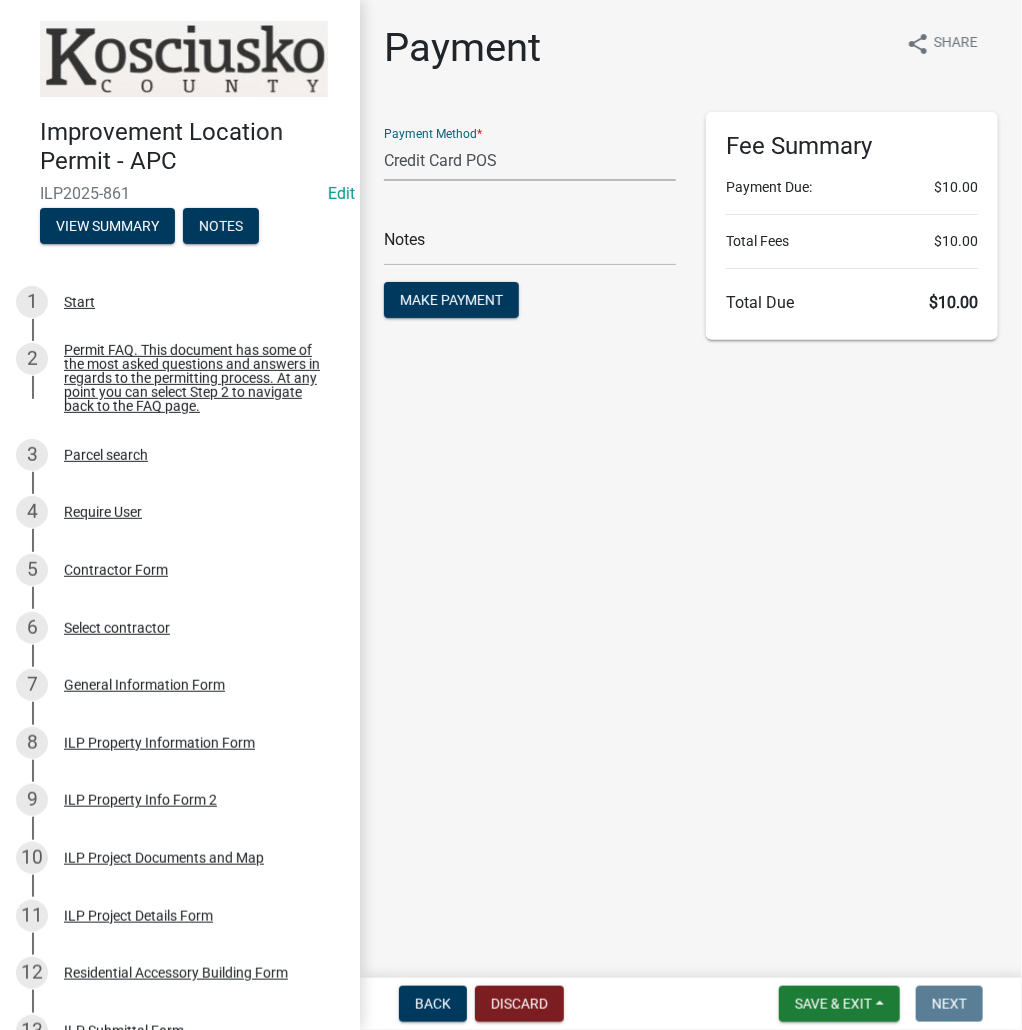 click on "Credit Card POS Check Cash Online" 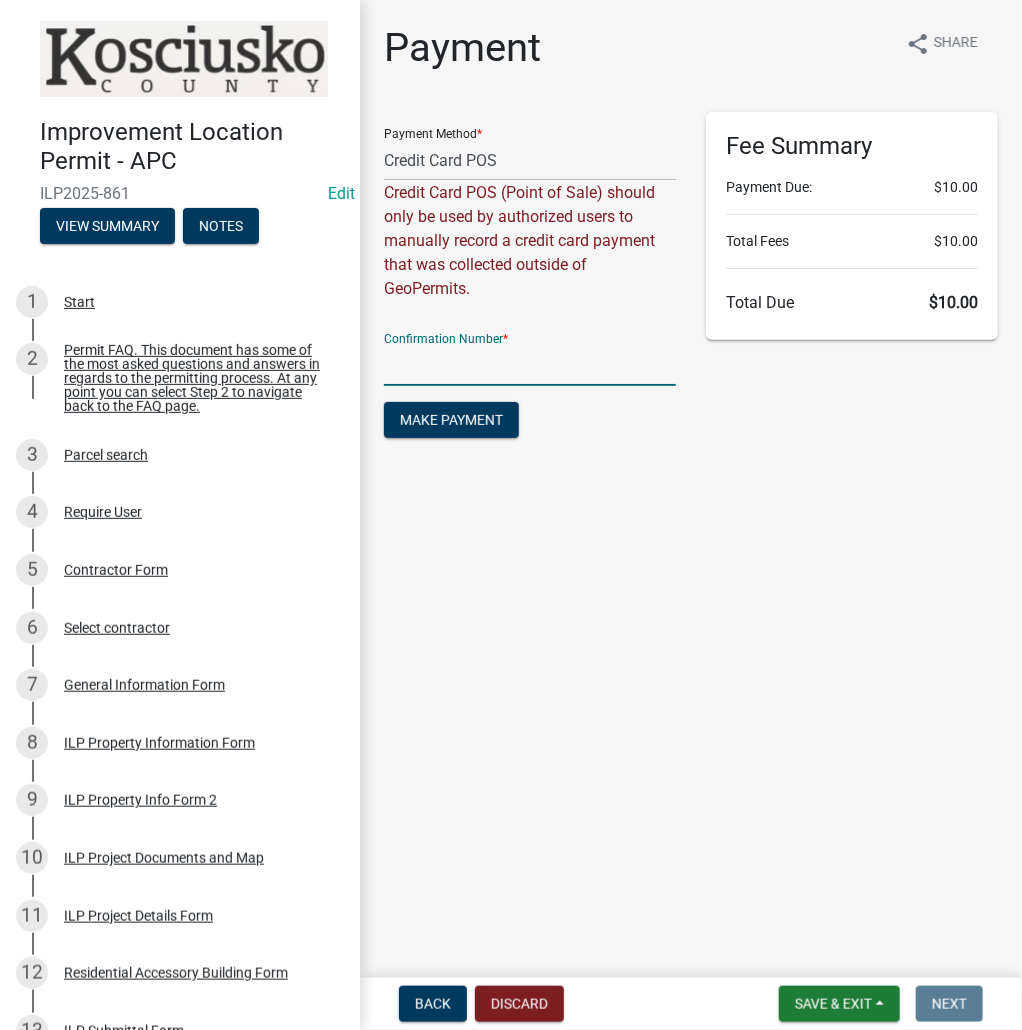 click 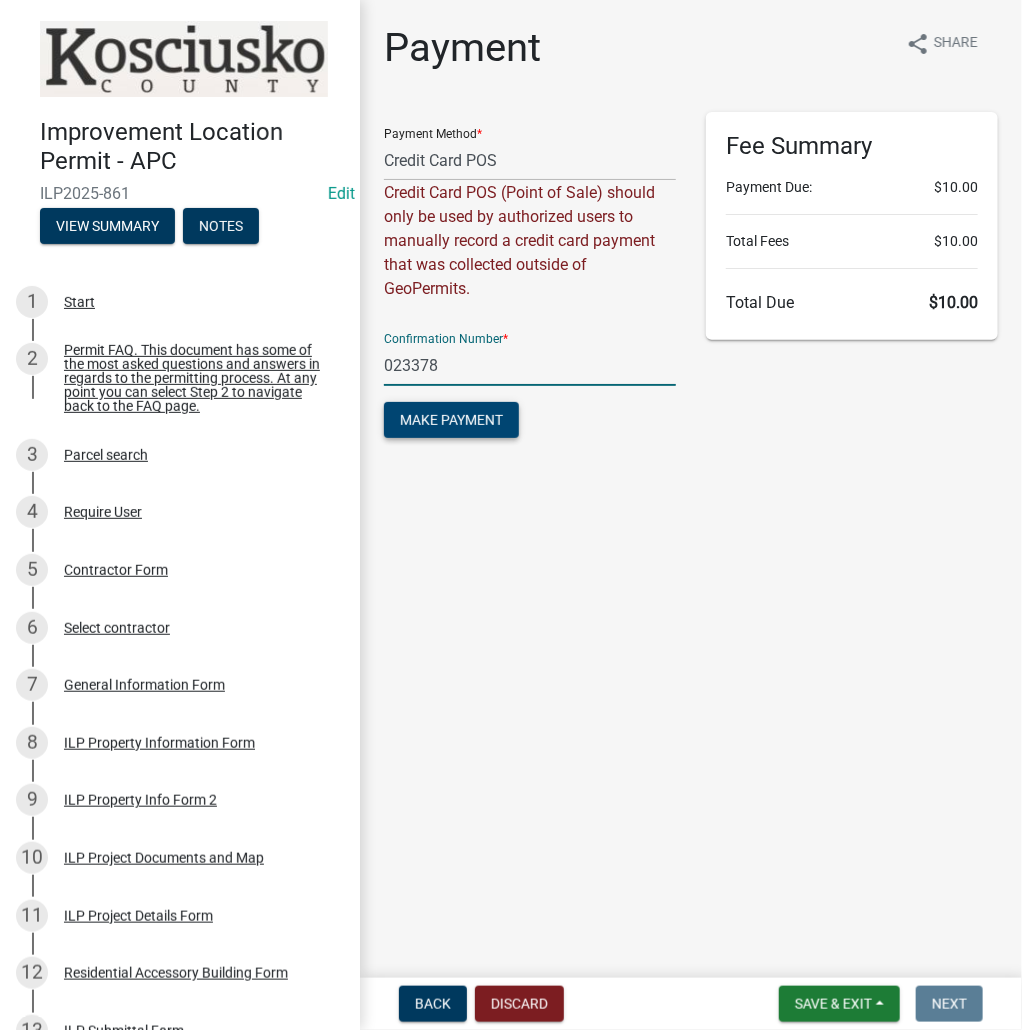 type on "023378" 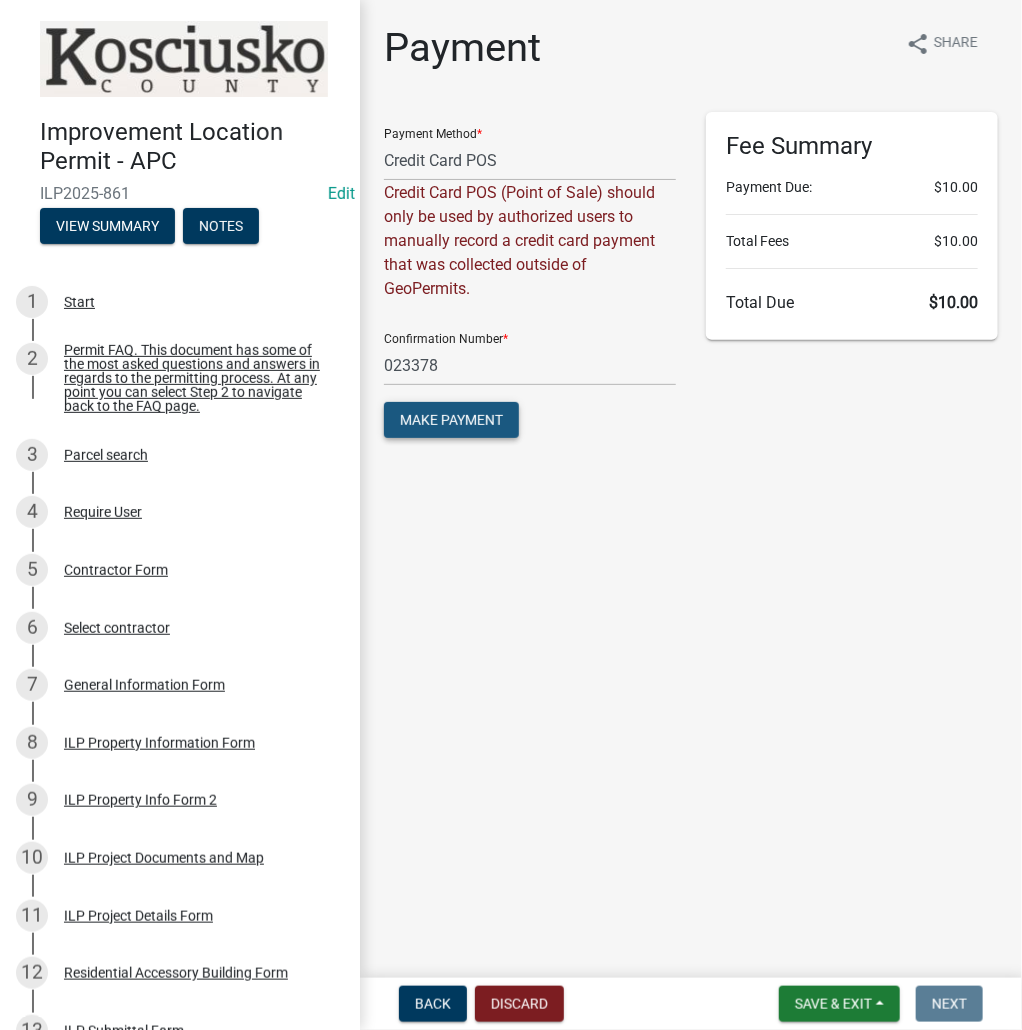 click on "Make Payment" 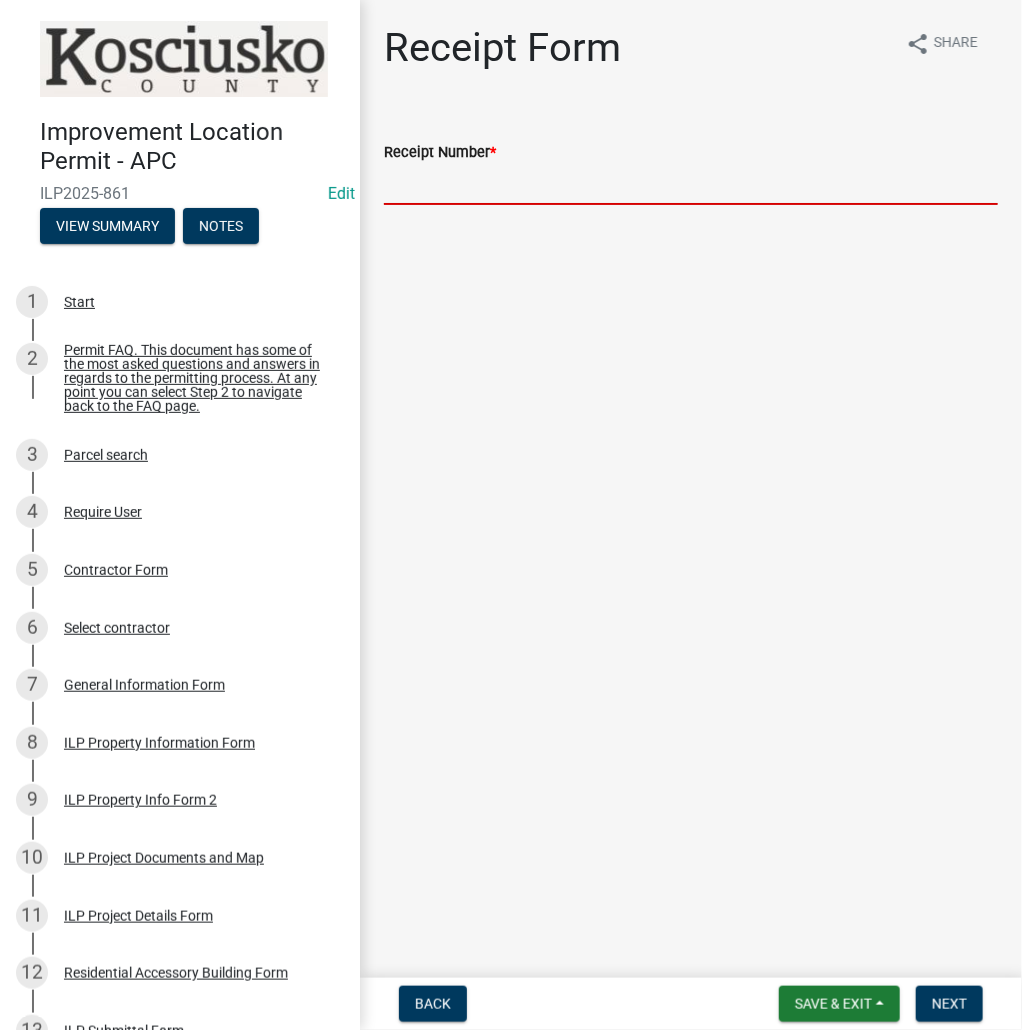 click on "Receipt Number  *" at bounding box center [691, 184] 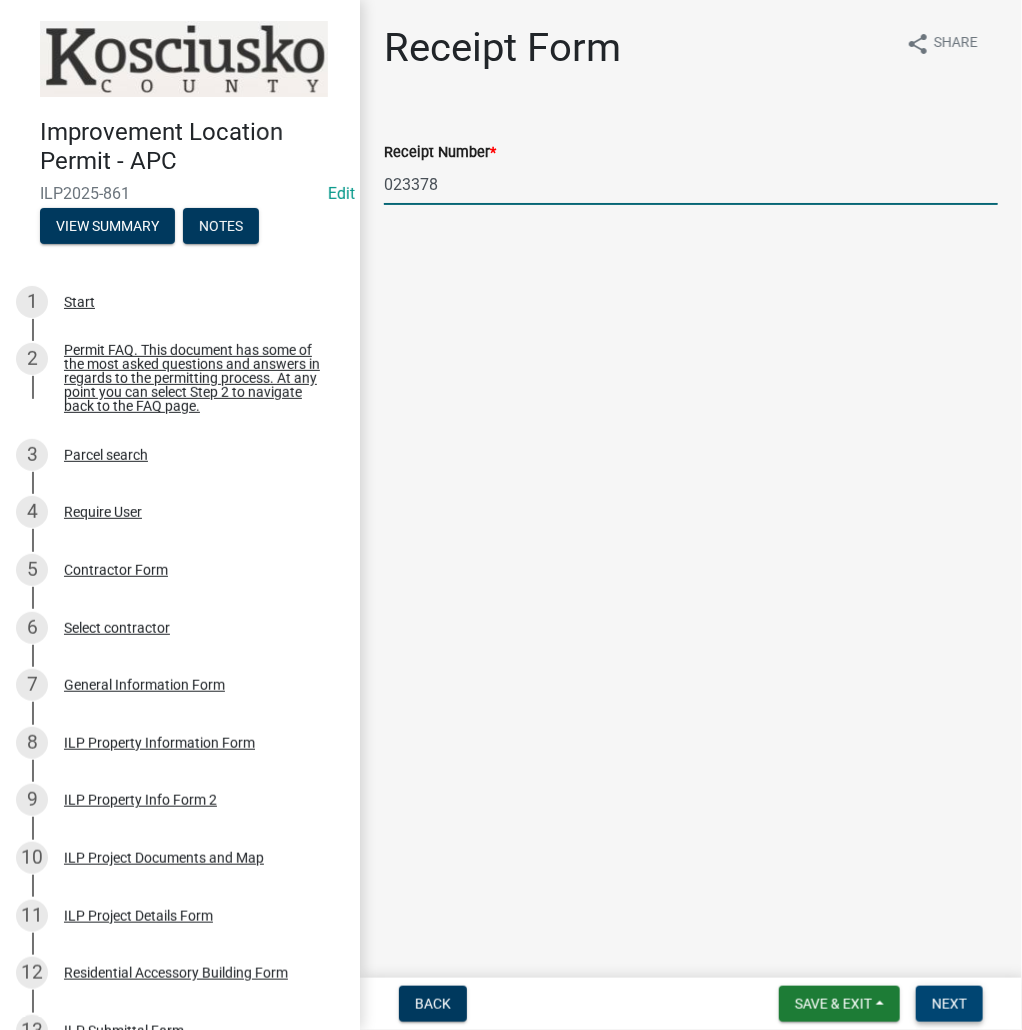 type on "023378" 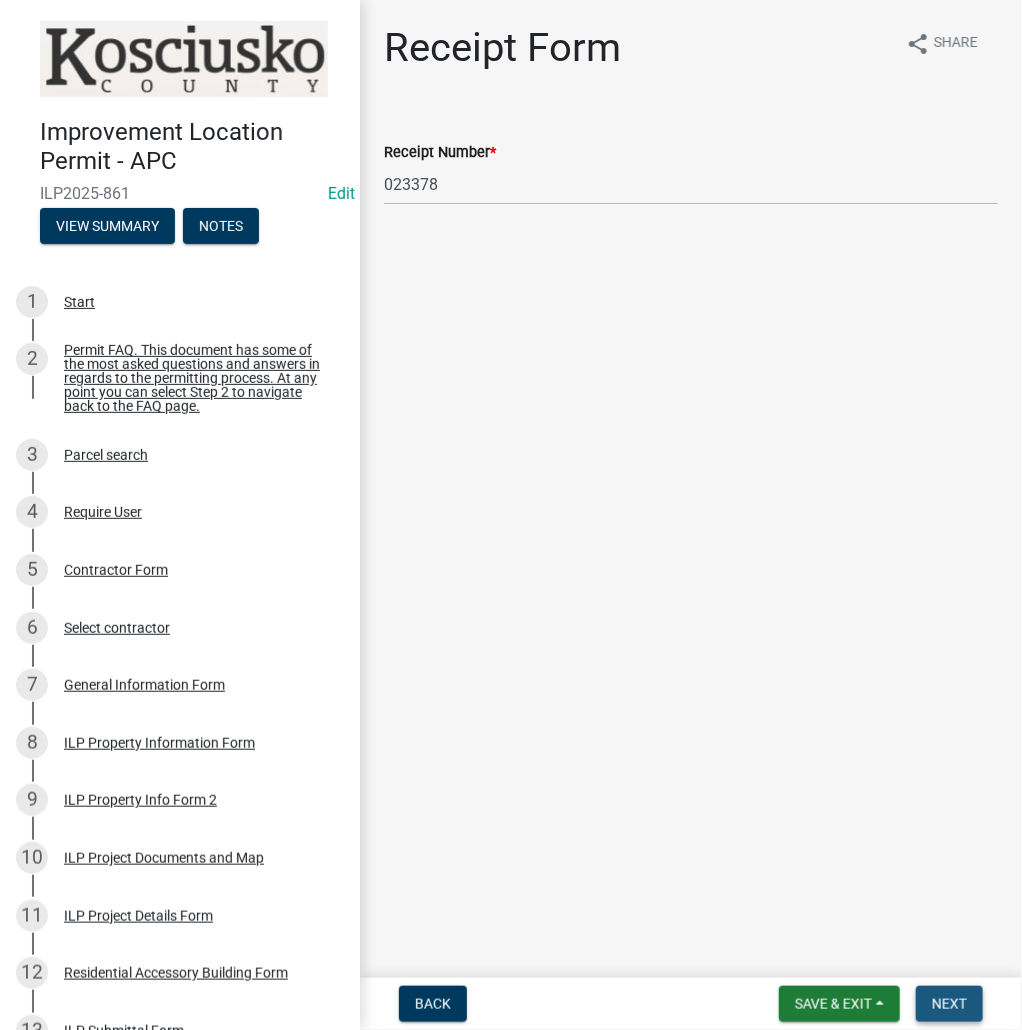 click on "Next" at bounding box center (949, 1004) 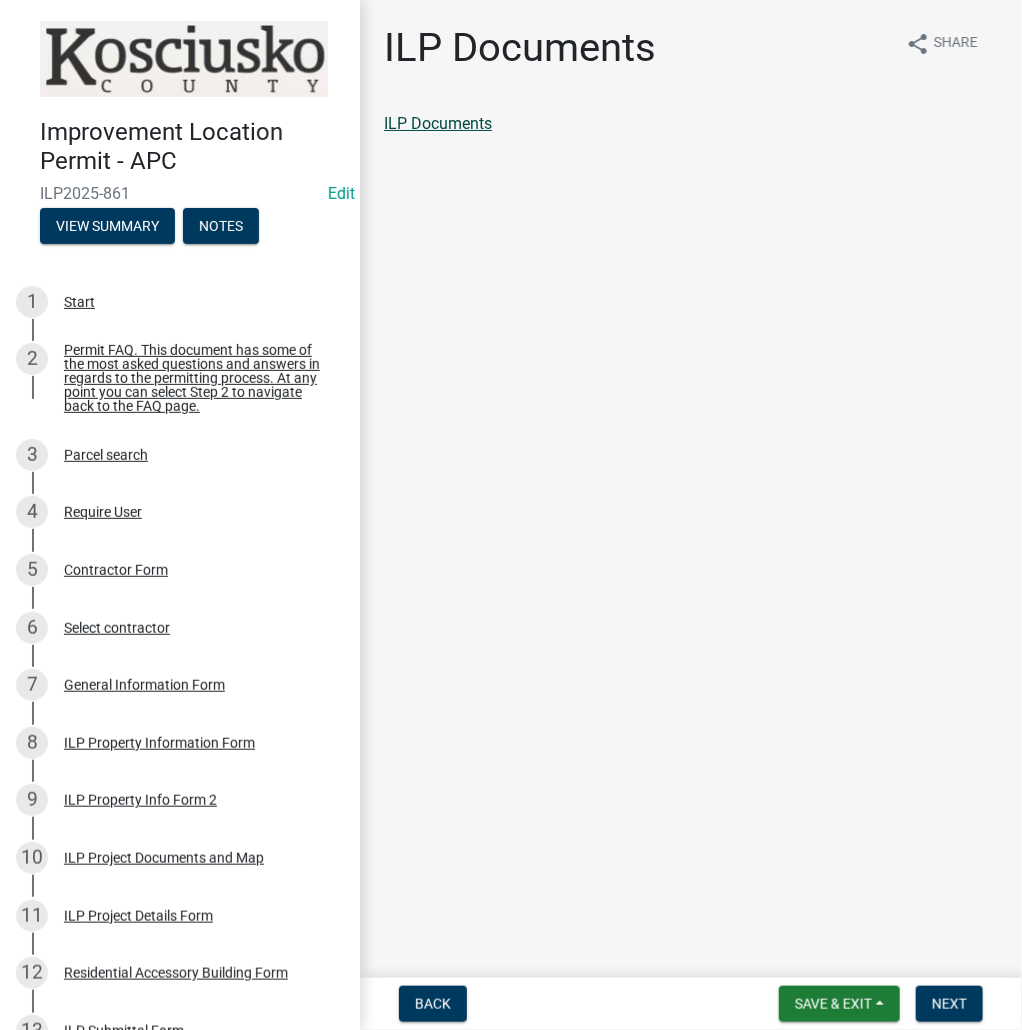 click on "ILP Documents" 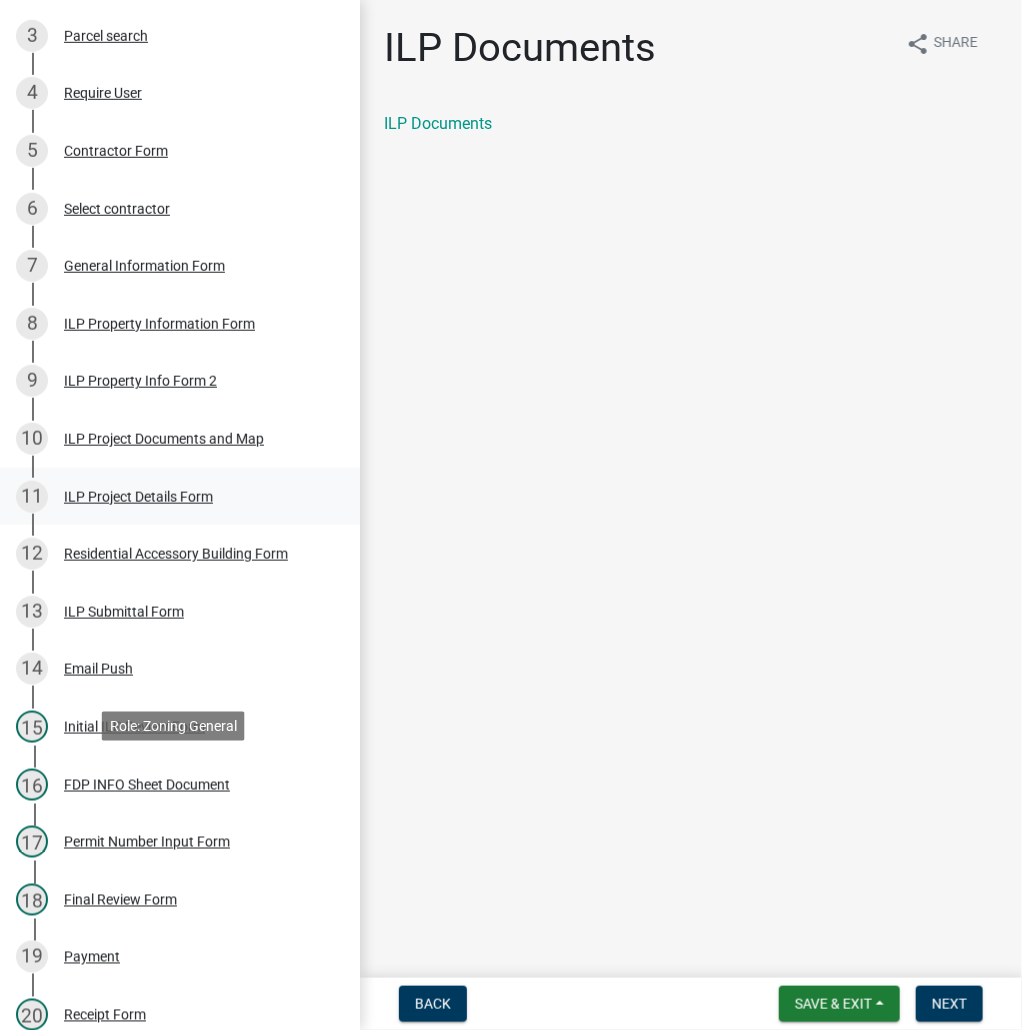 scroll, scrollTop: 480, scrollLeft: 0, axis: vertical 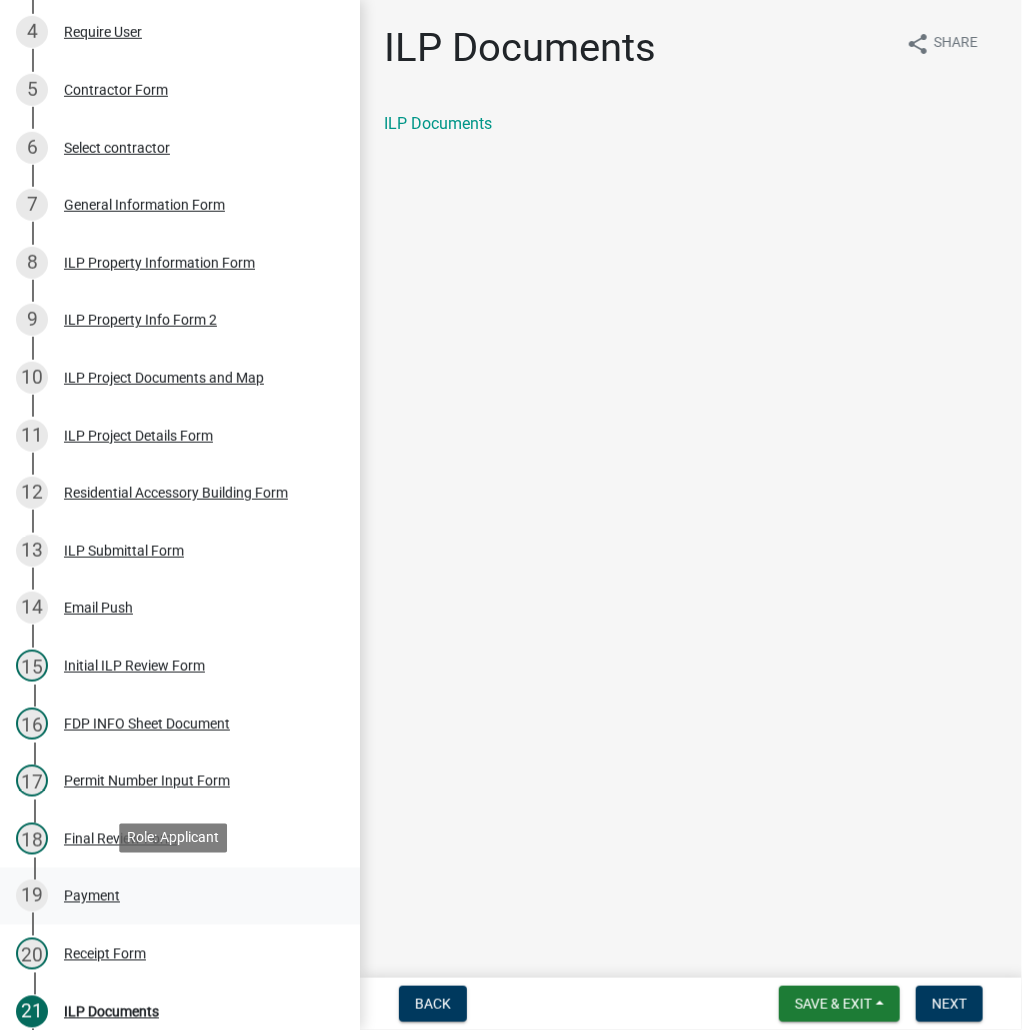 click on "Payment" at bounding box center (92, 896) 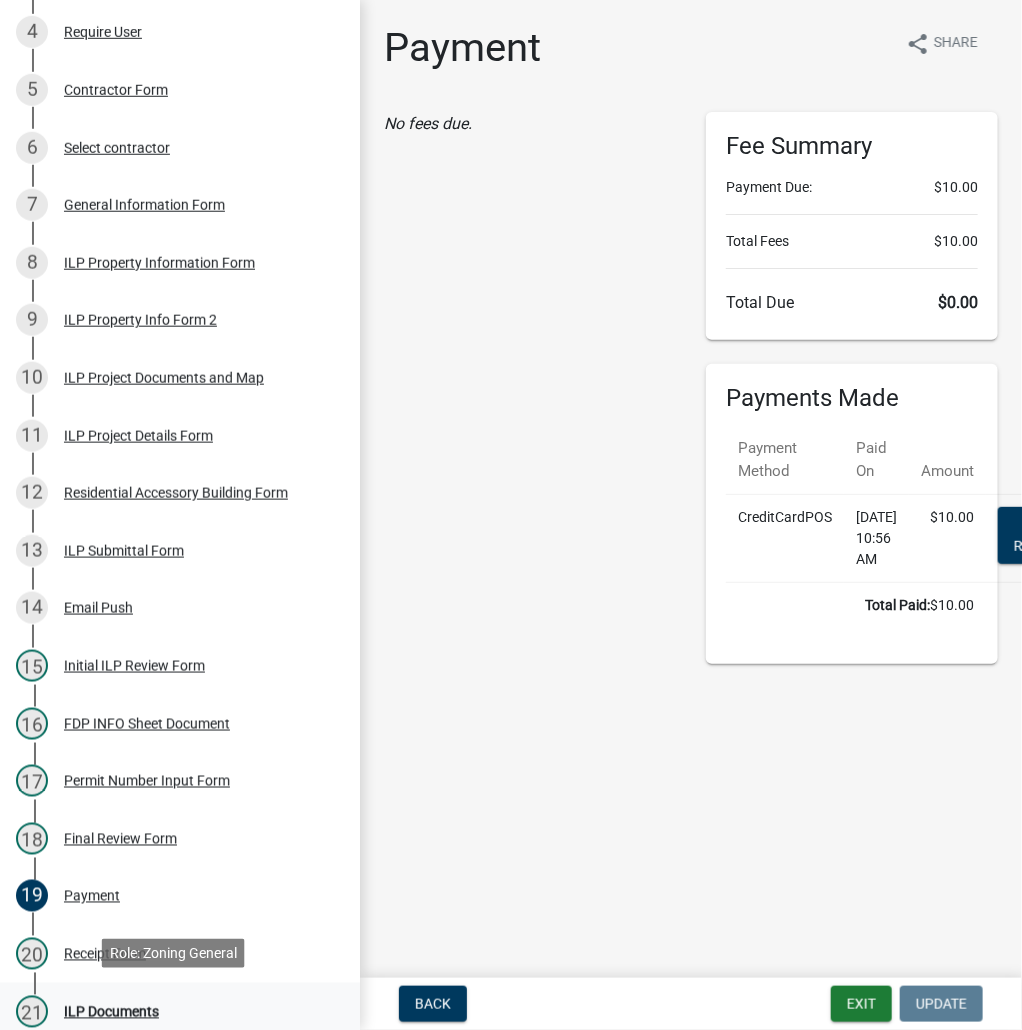 click on "ILP Documents" at bounding box center [111, 1012] 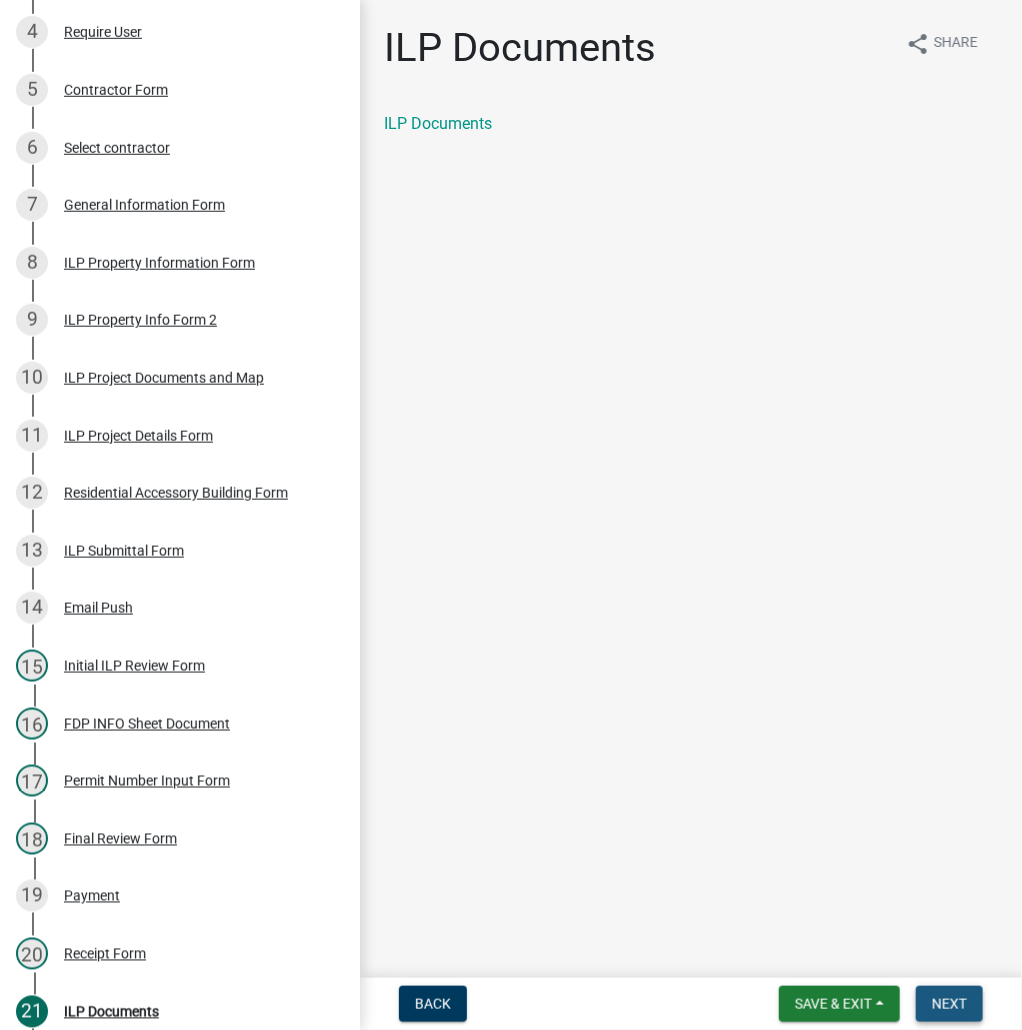 click on "Next" at bounding box center [949, 1004] 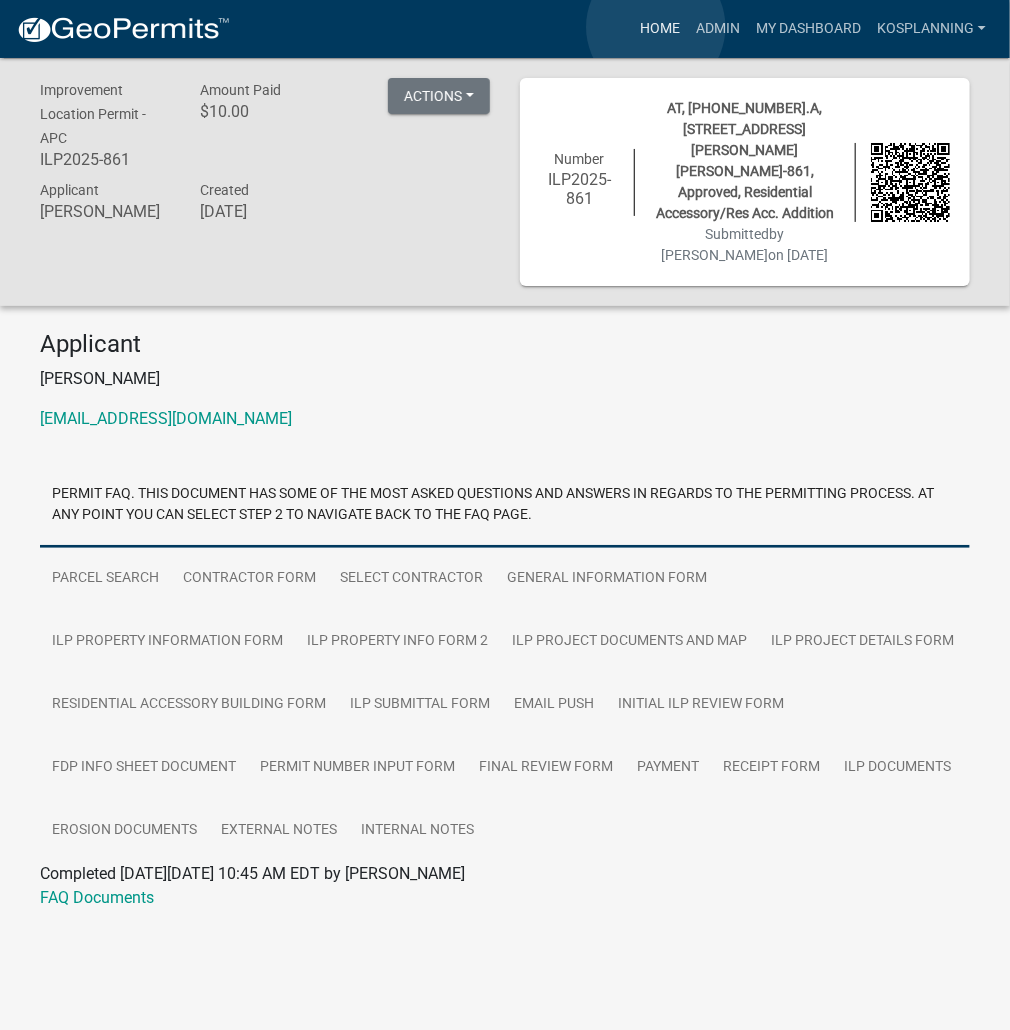click on "Home" at bounding box center [660, 29] 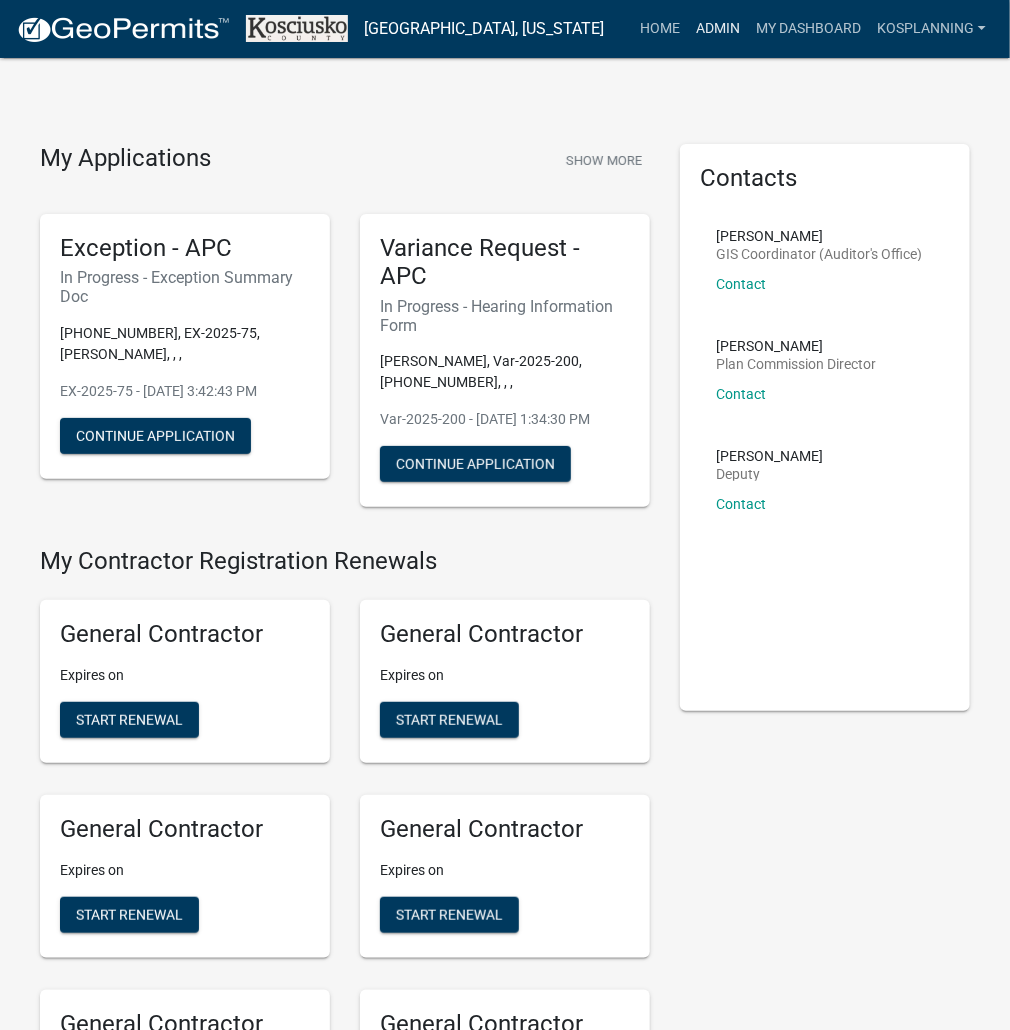 click on "Admin" at bounding box center (718, 29) 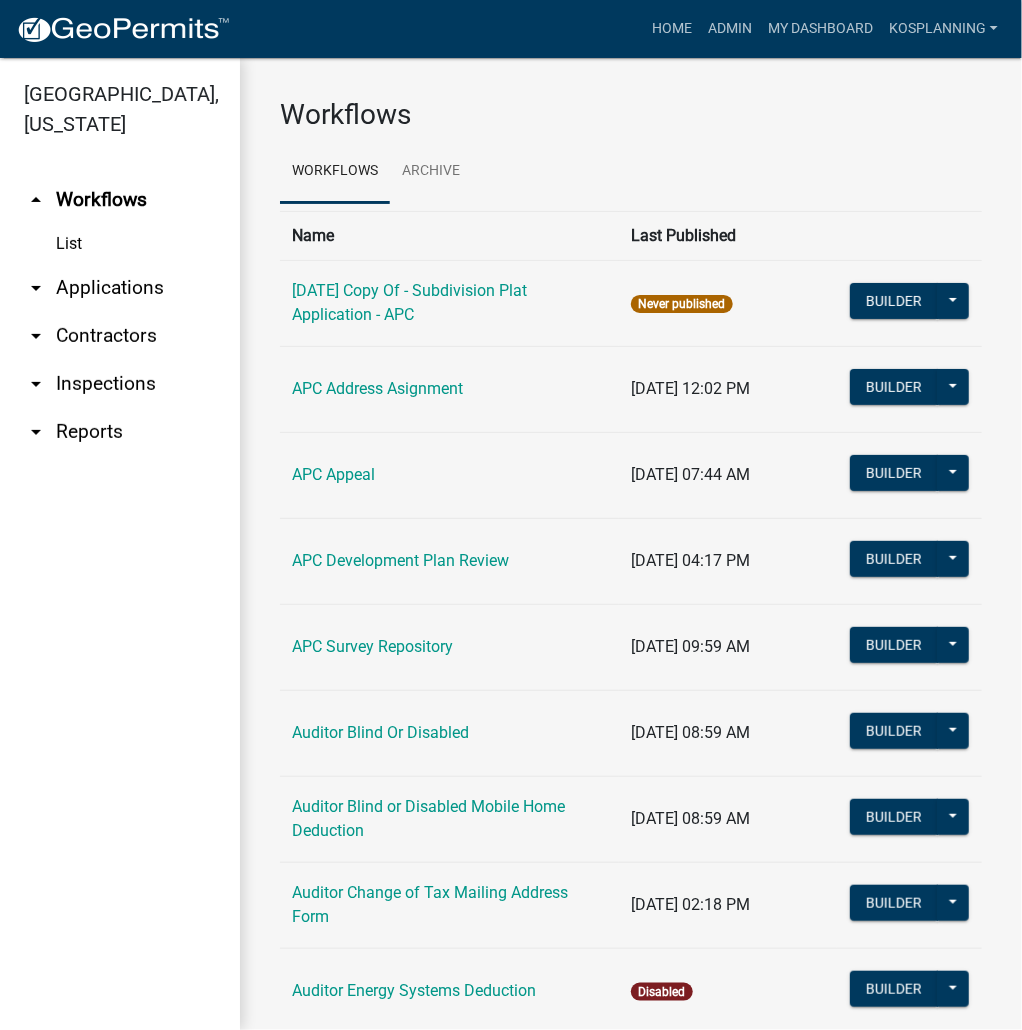 drag, startPoint x: 91, startPoint y: 283, endPoint x: 135, endPoint y: 283, distance: 44 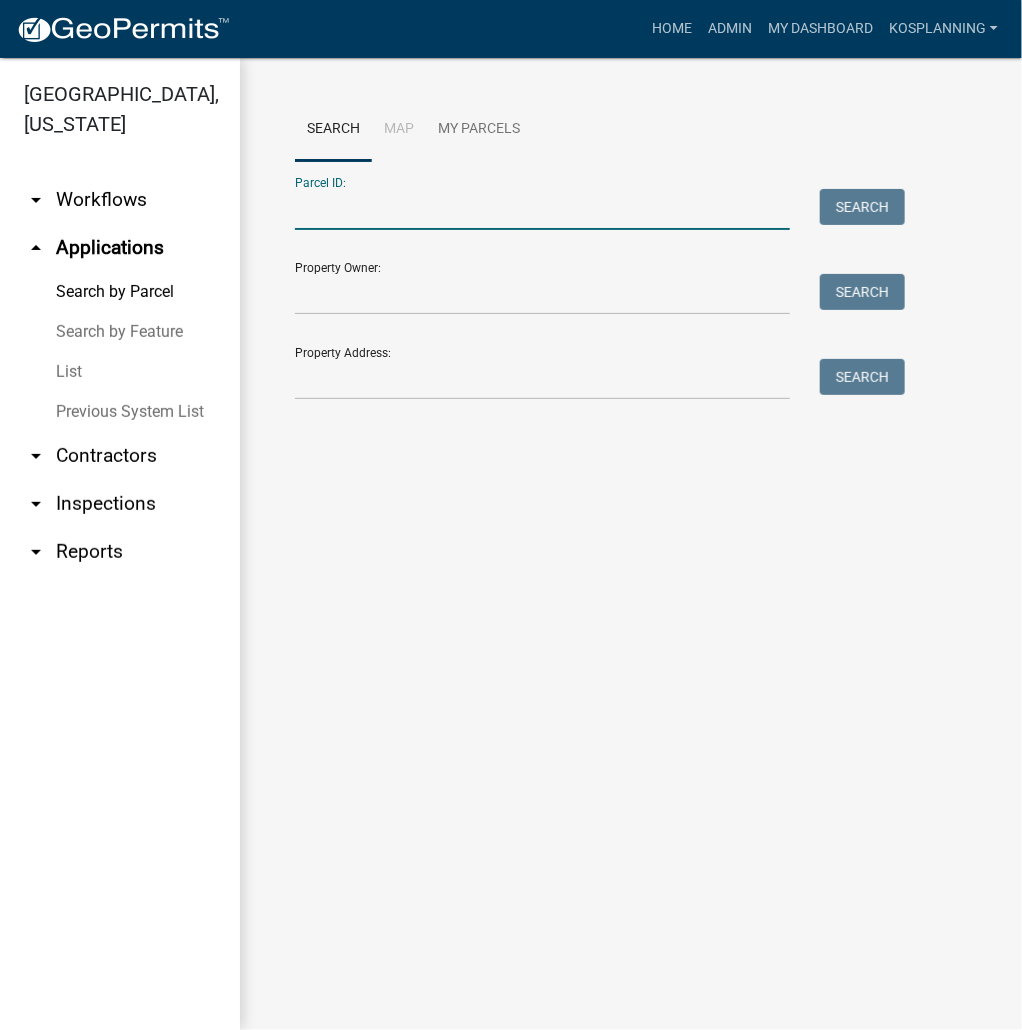 click on "Parcel ID:" at bounding box center [542, 209] 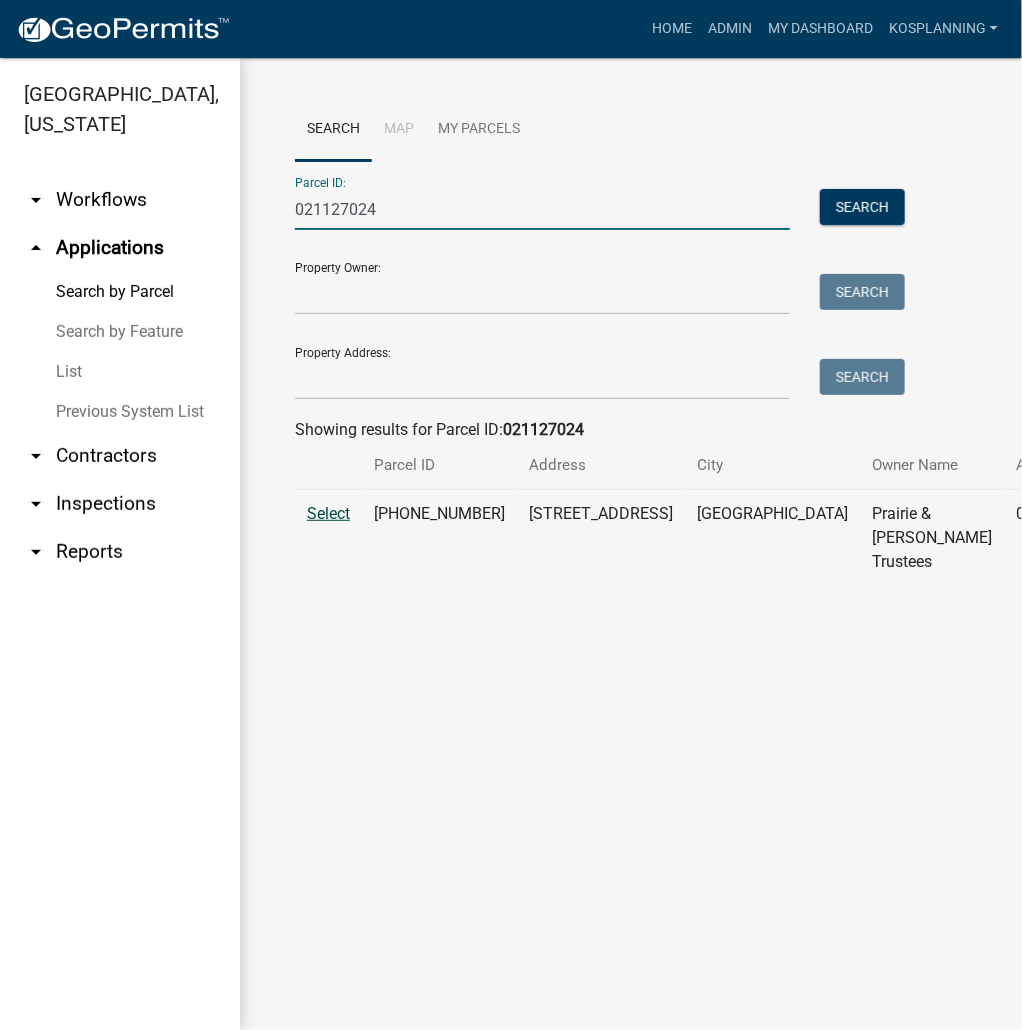 type on "021127024" 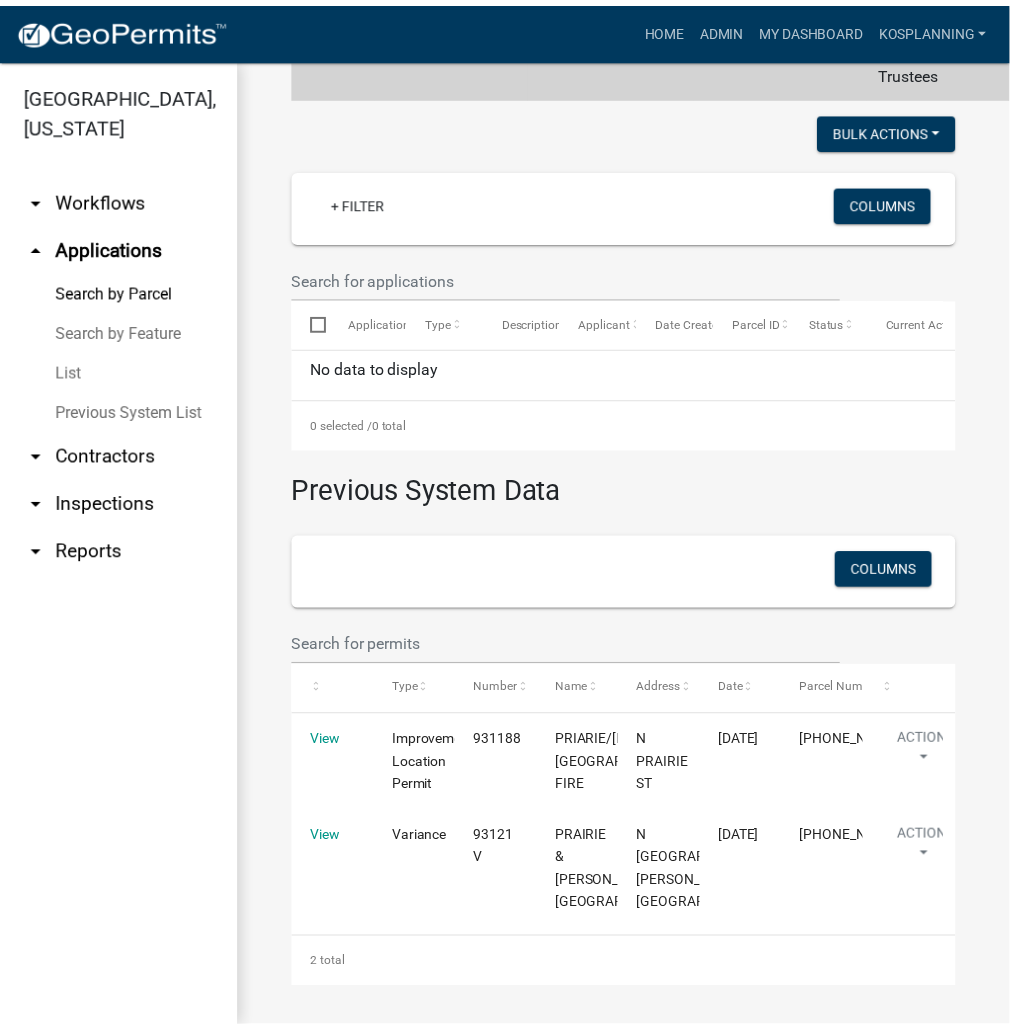 scroll, scrollTop: 603, scrollLeft: 0, axis: vertical 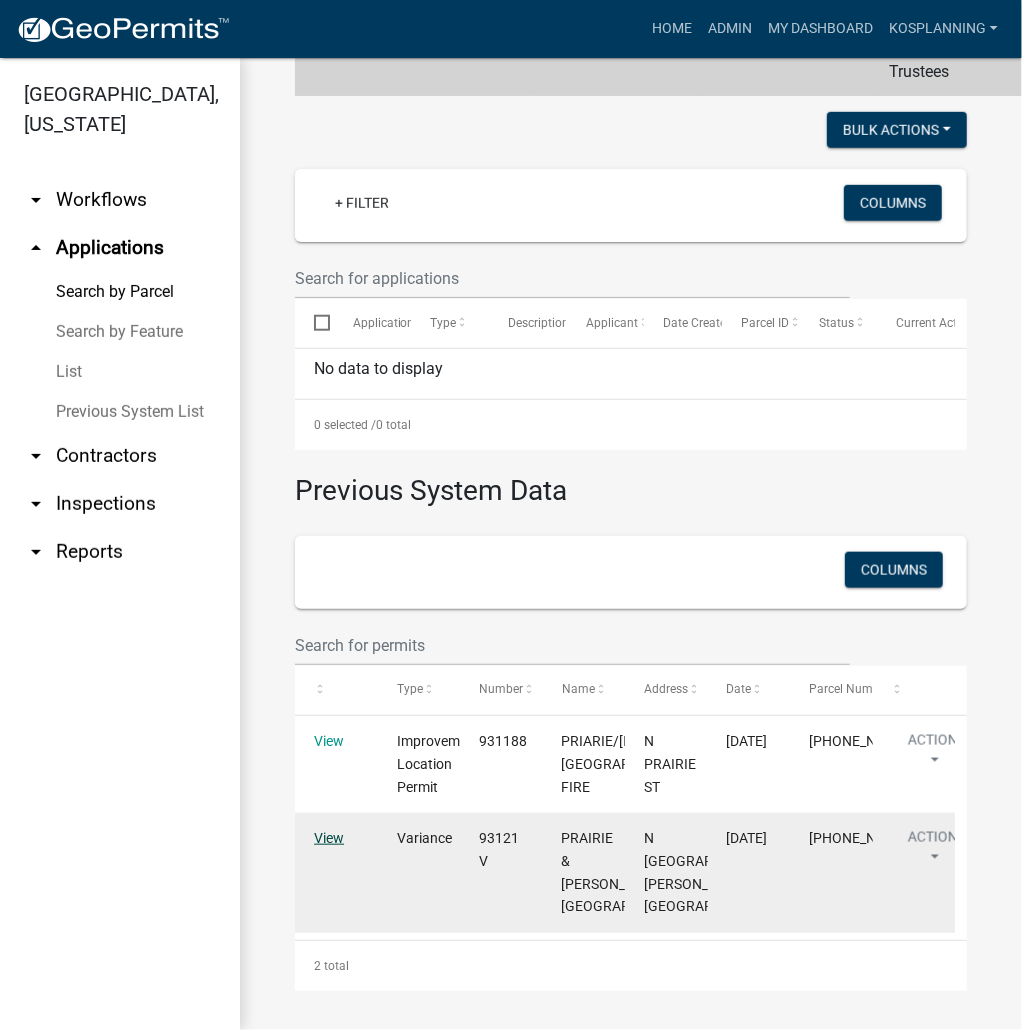 click on "View" at bounding box center [329, 838] 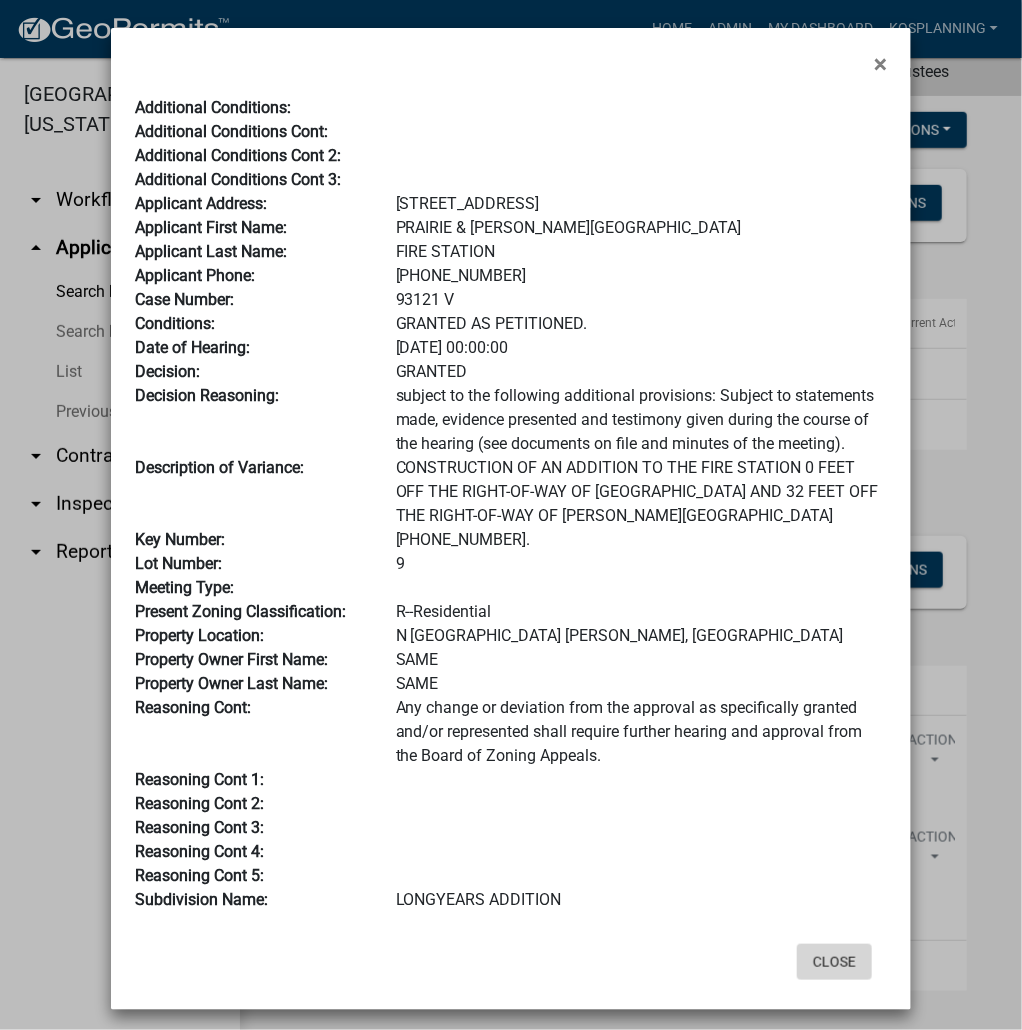 click on "Close" 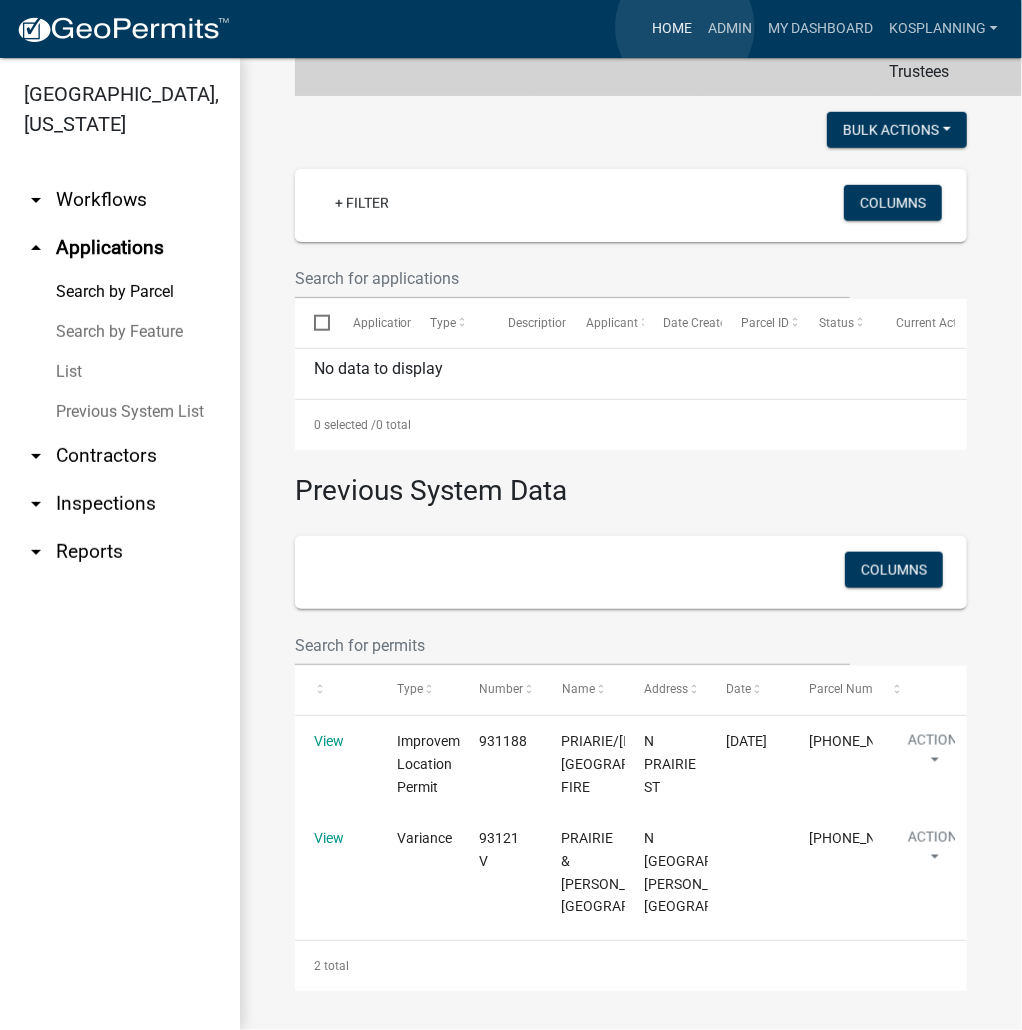 click on "Home" at bounding box center [672, 29] 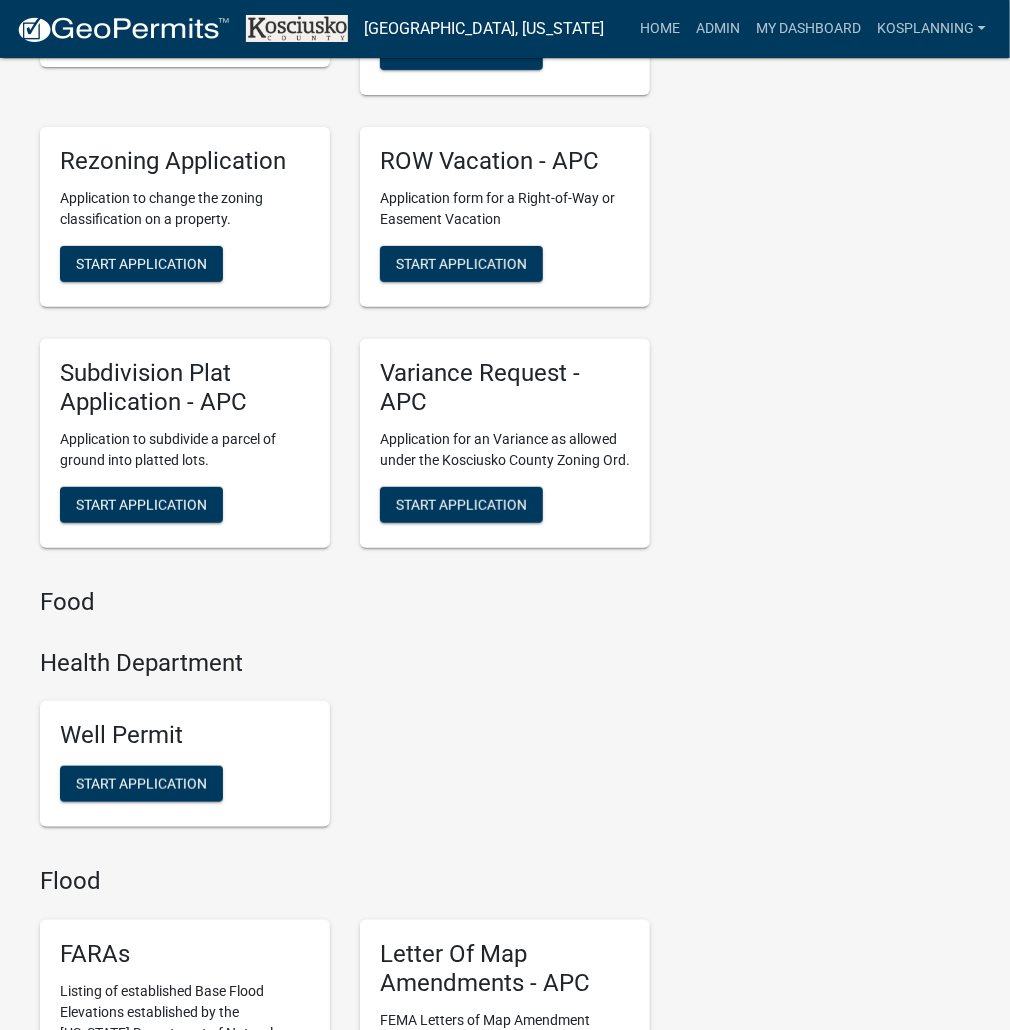scroll, scrollTop: 4996, scrollLeft: 0, axis: vertical 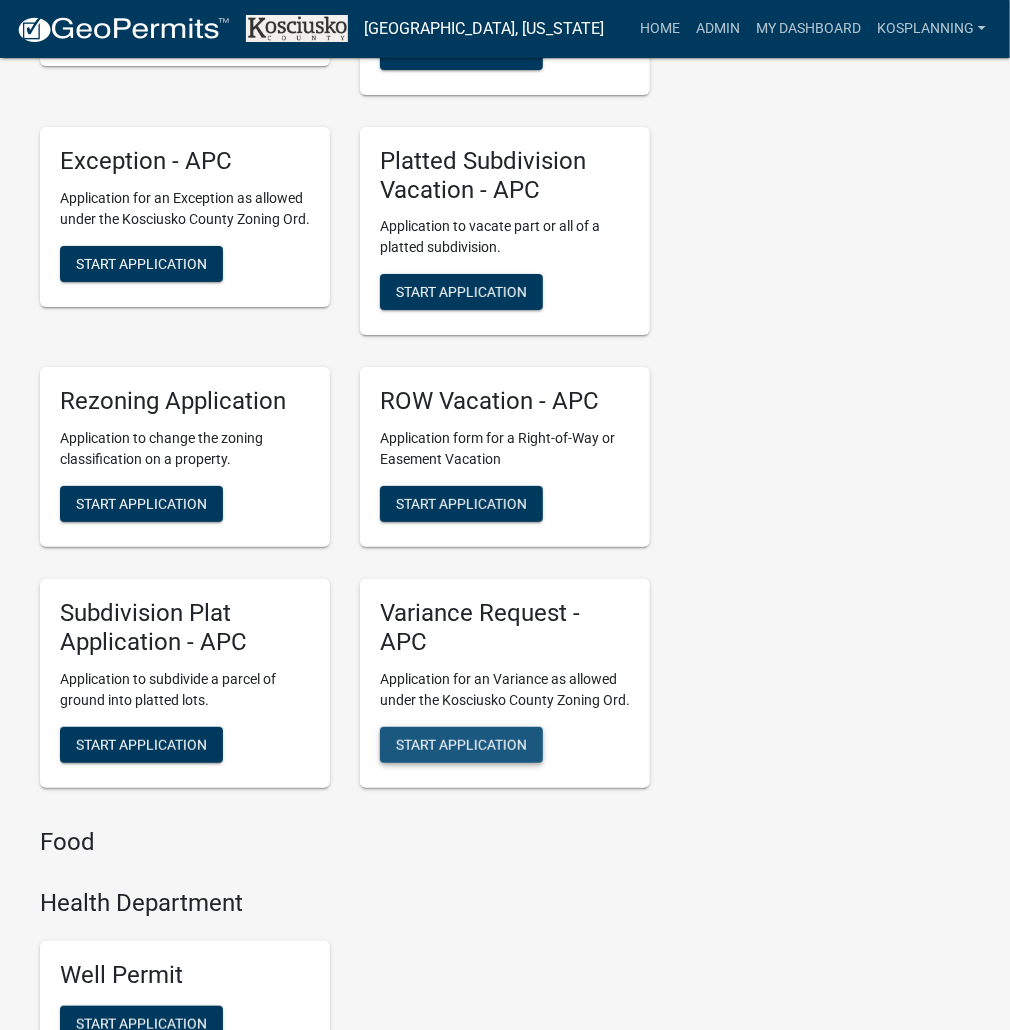 click on "Start Application" at bounding box center [461, 744] 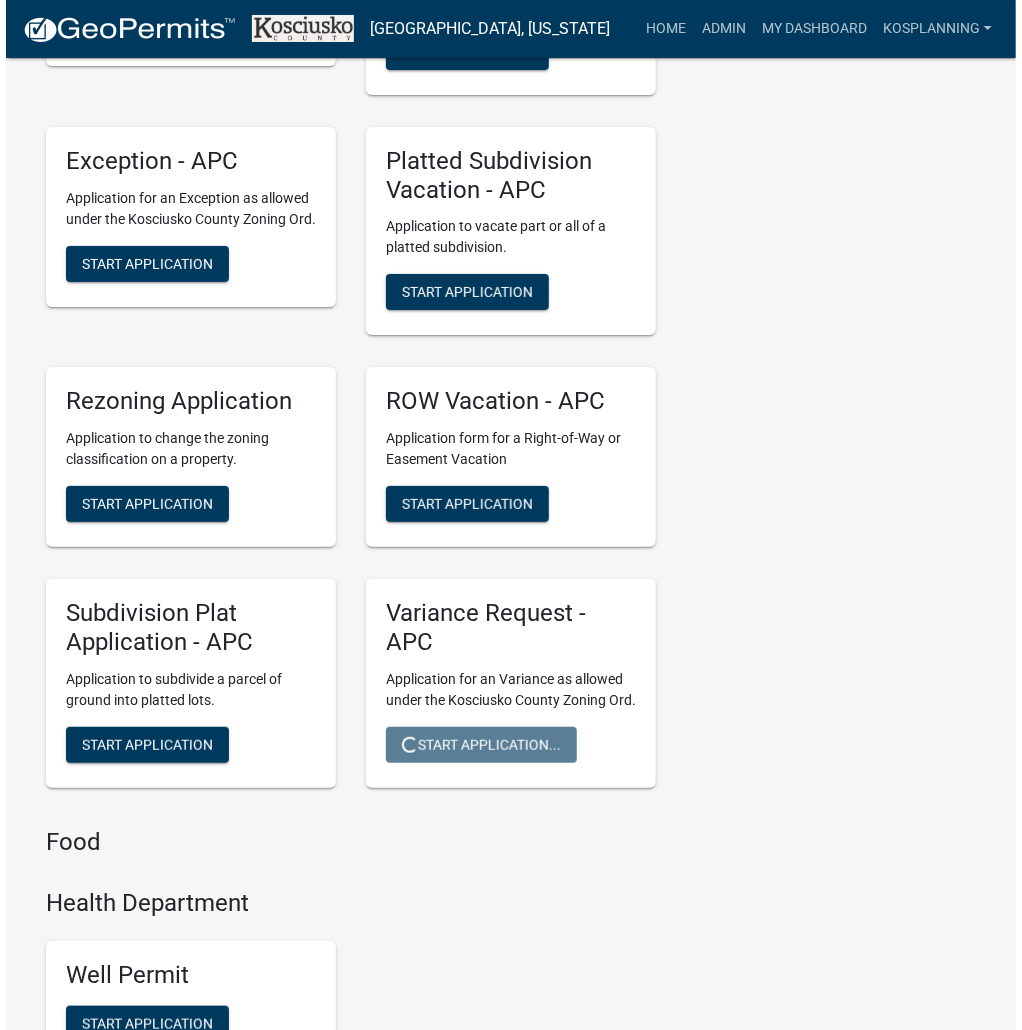 scroll, scrollTop: 0, scrollLeft: 0, axis: both 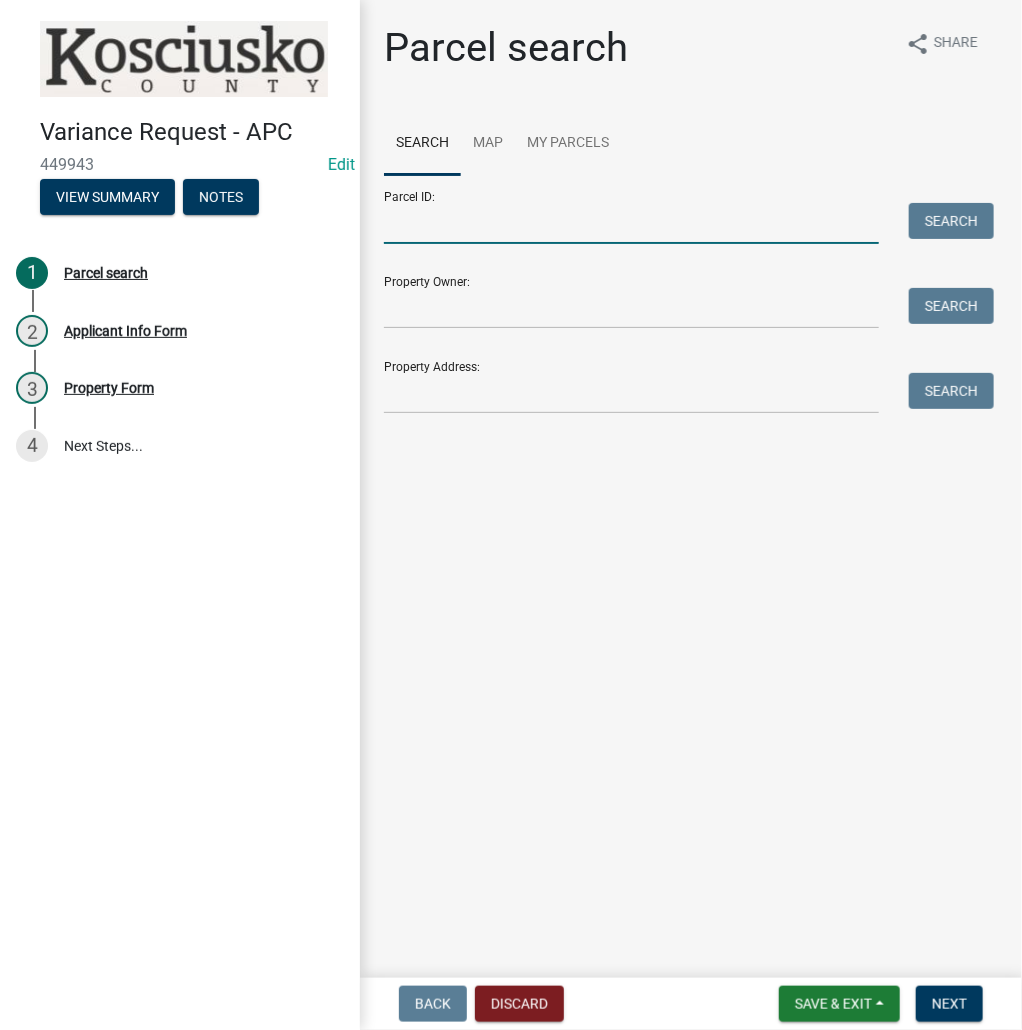 click on "Parcel ID:" at bounding box center [631, 223] 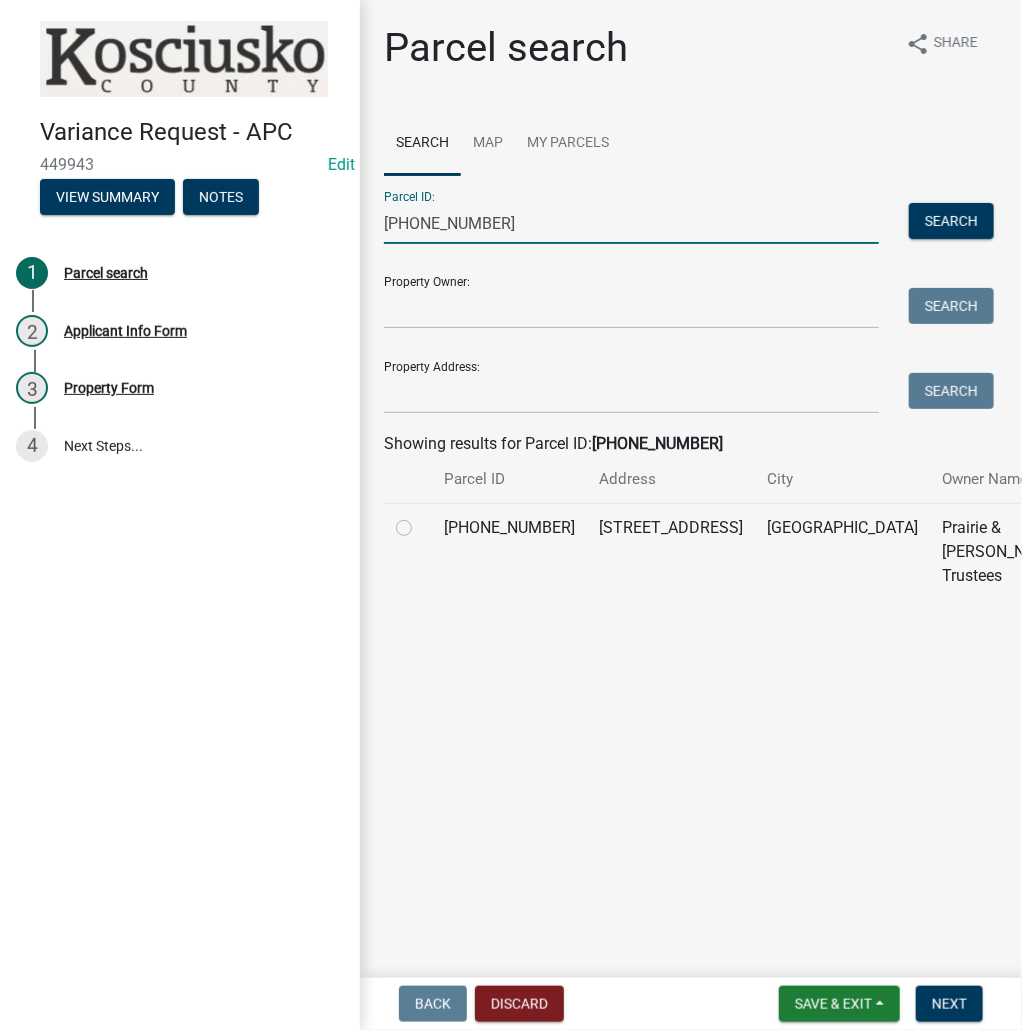 type on "[PHONE_NUMBER]" 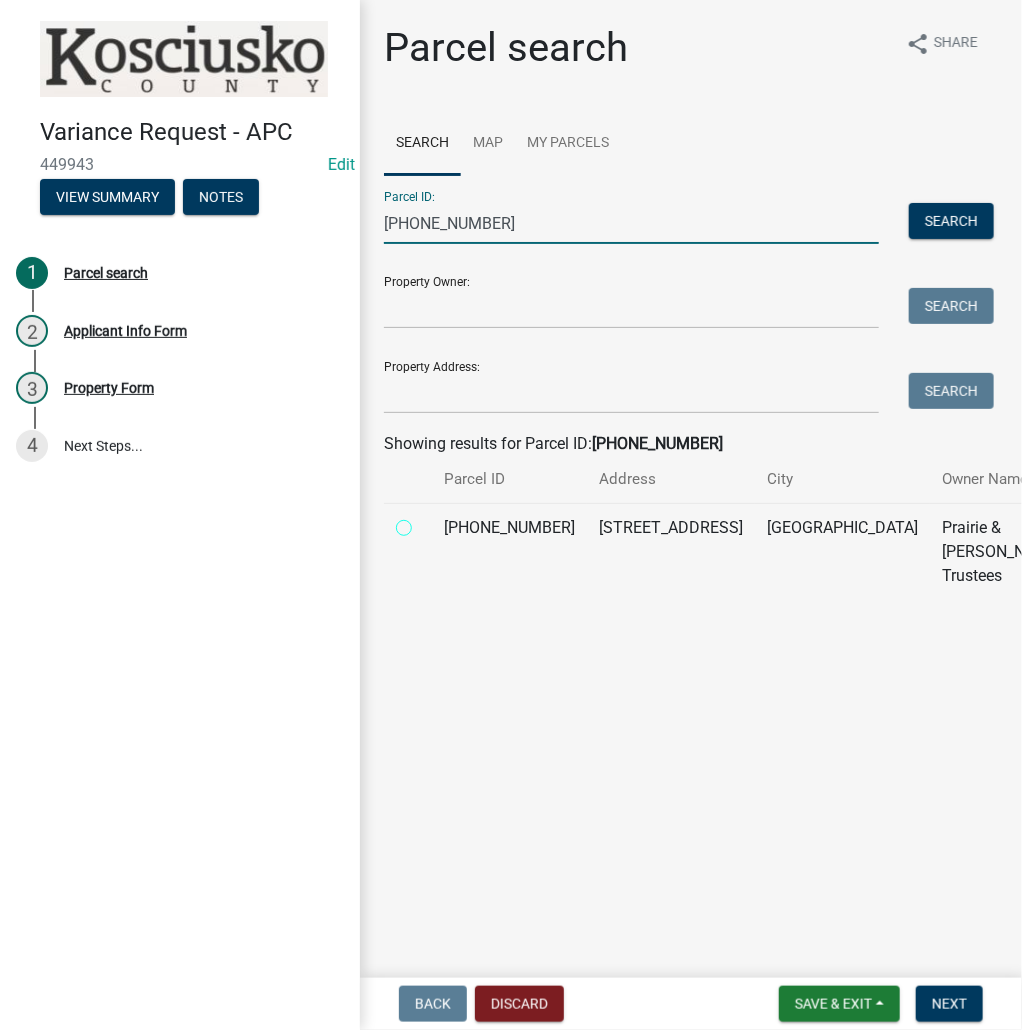 click at bounding box center (426, 522) 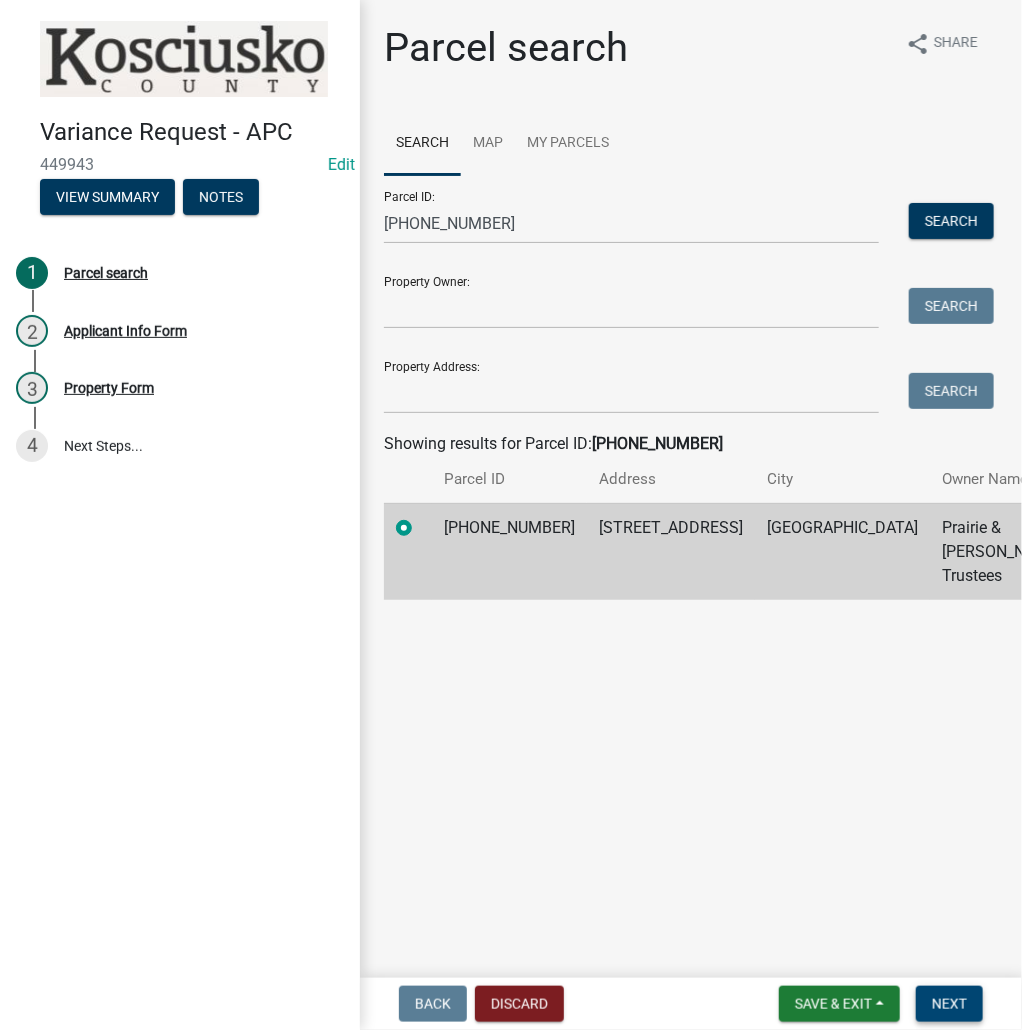 drag, startPoint x: 941, startPoint y: 1006, endPoint x: 943, endPoint y: 975, distance: 31.06445 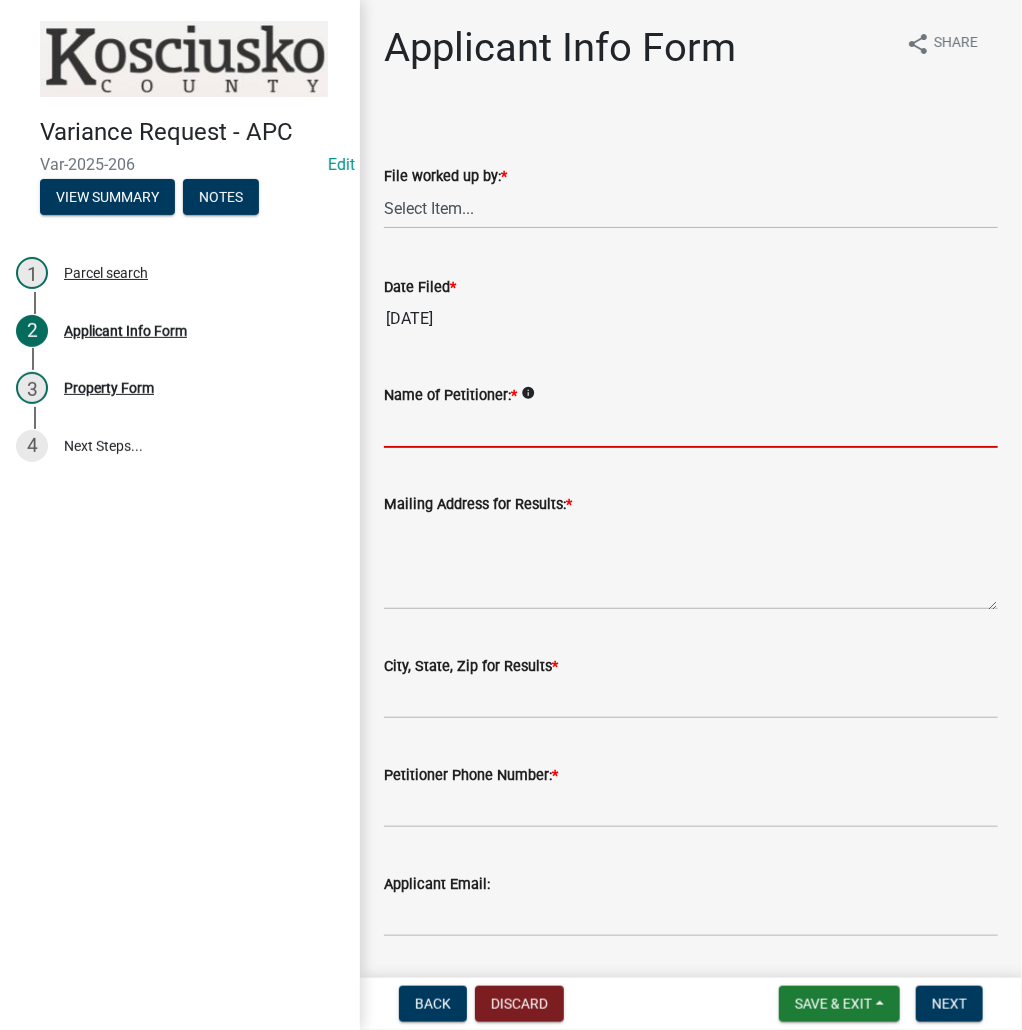 click on "Name of Petitioner:  *" at bounding box center (691, 427) 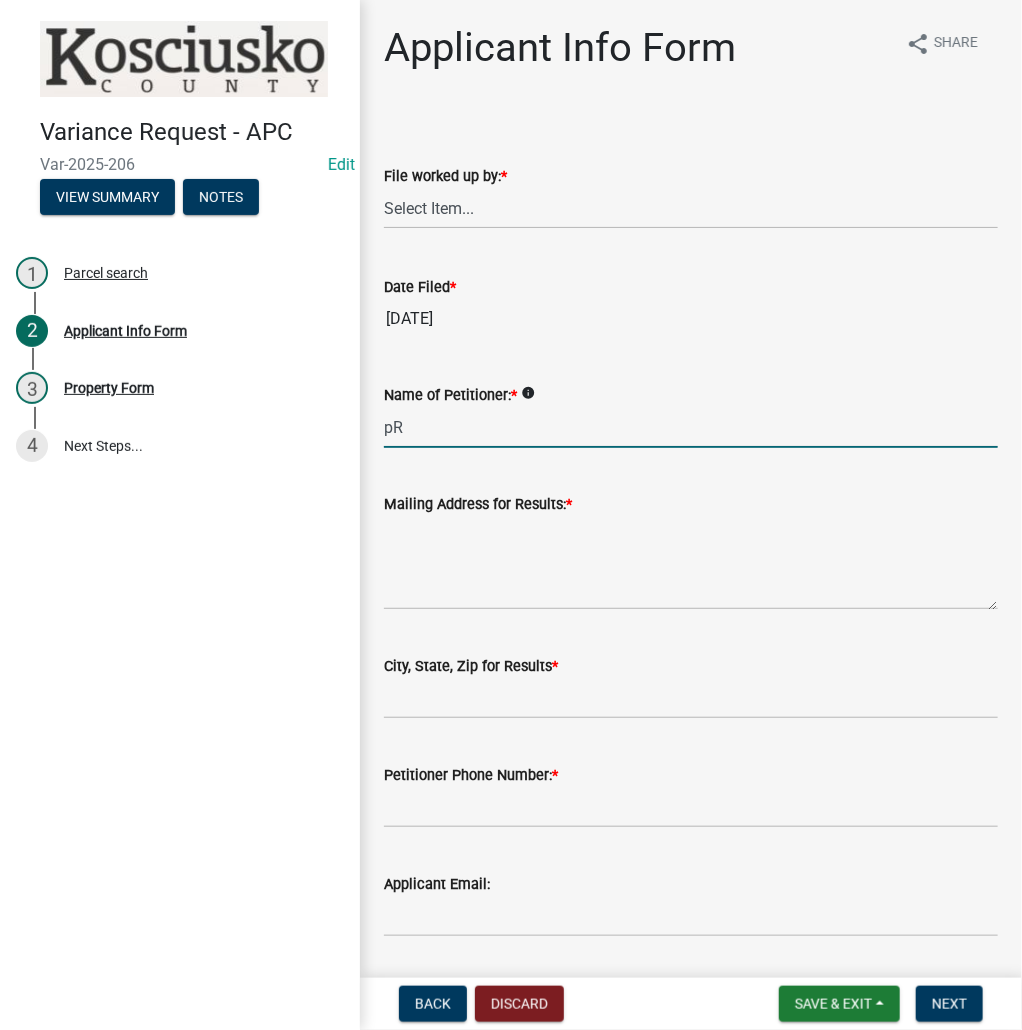 type on "p" 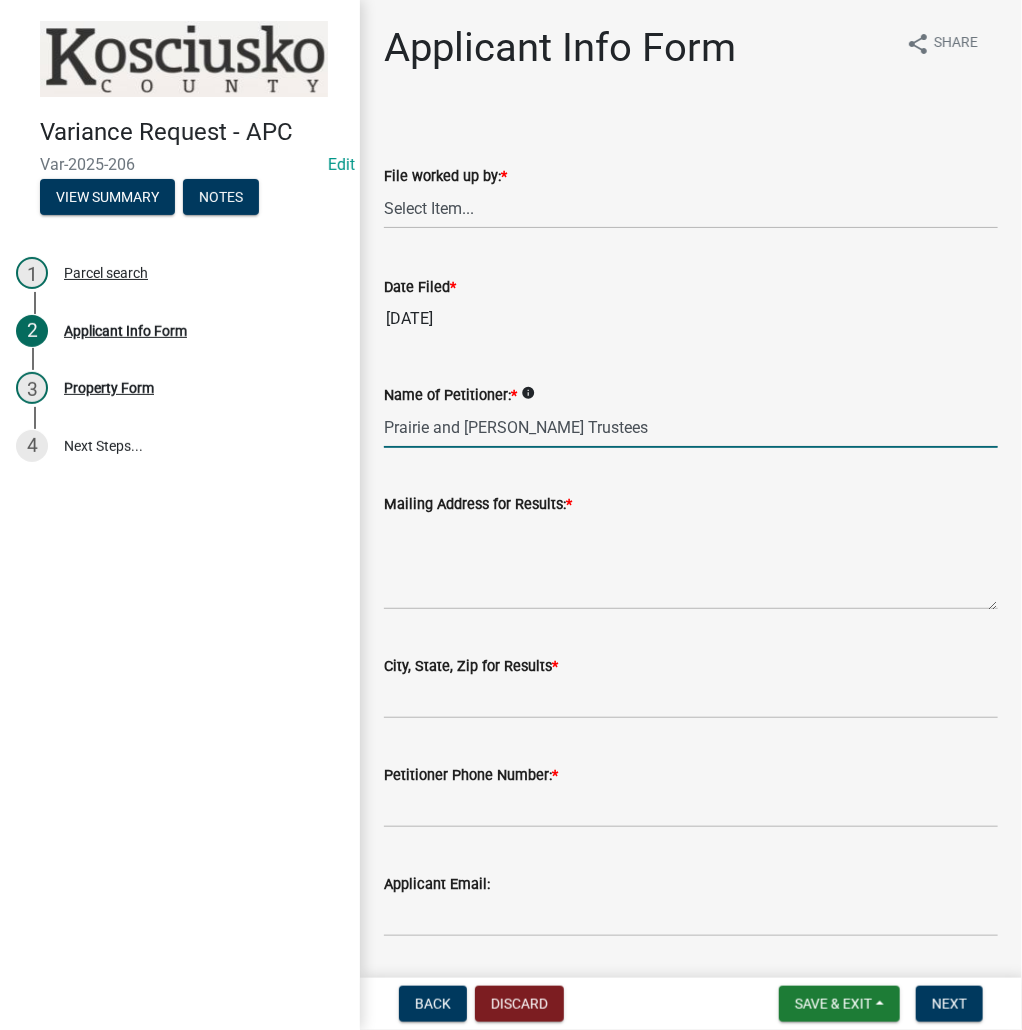 type on "Prairie and [PERSON_NAME] Trustees" 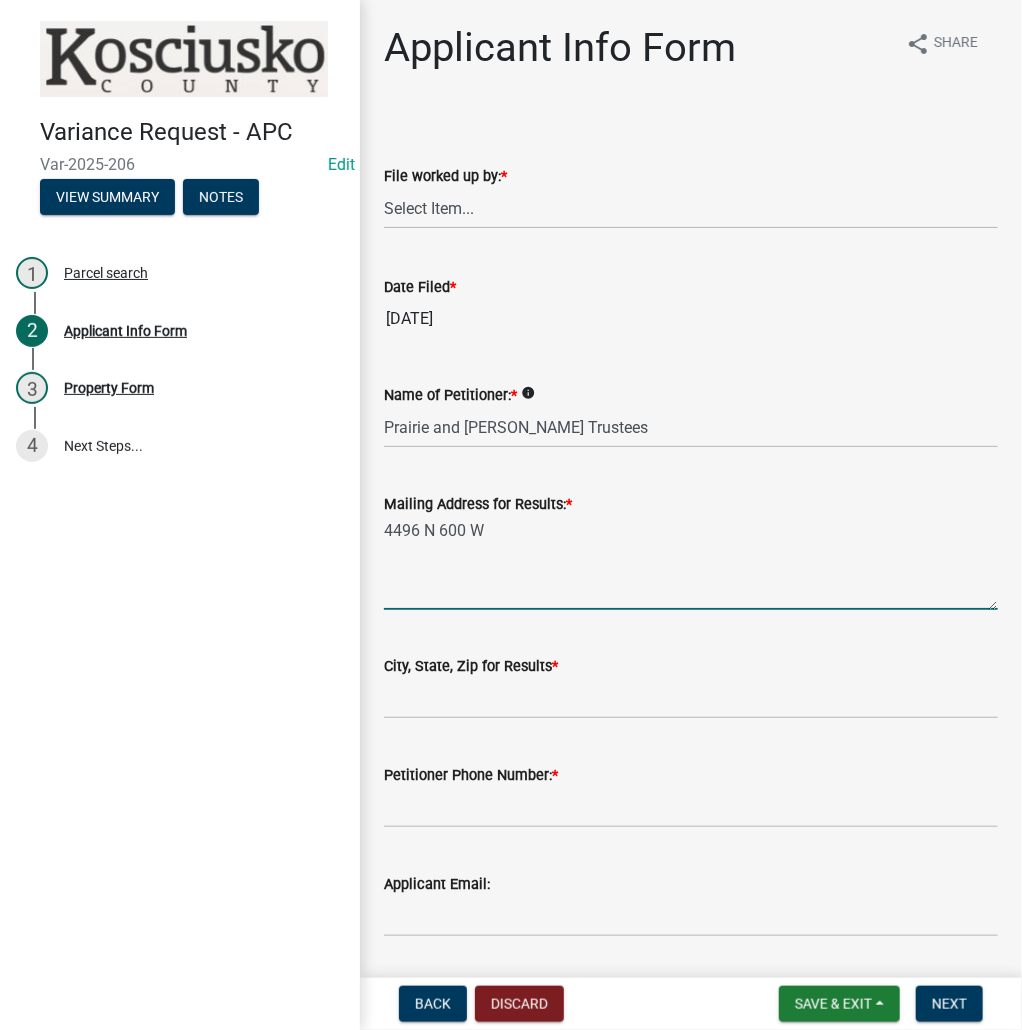 type on "4496 N 600 W" 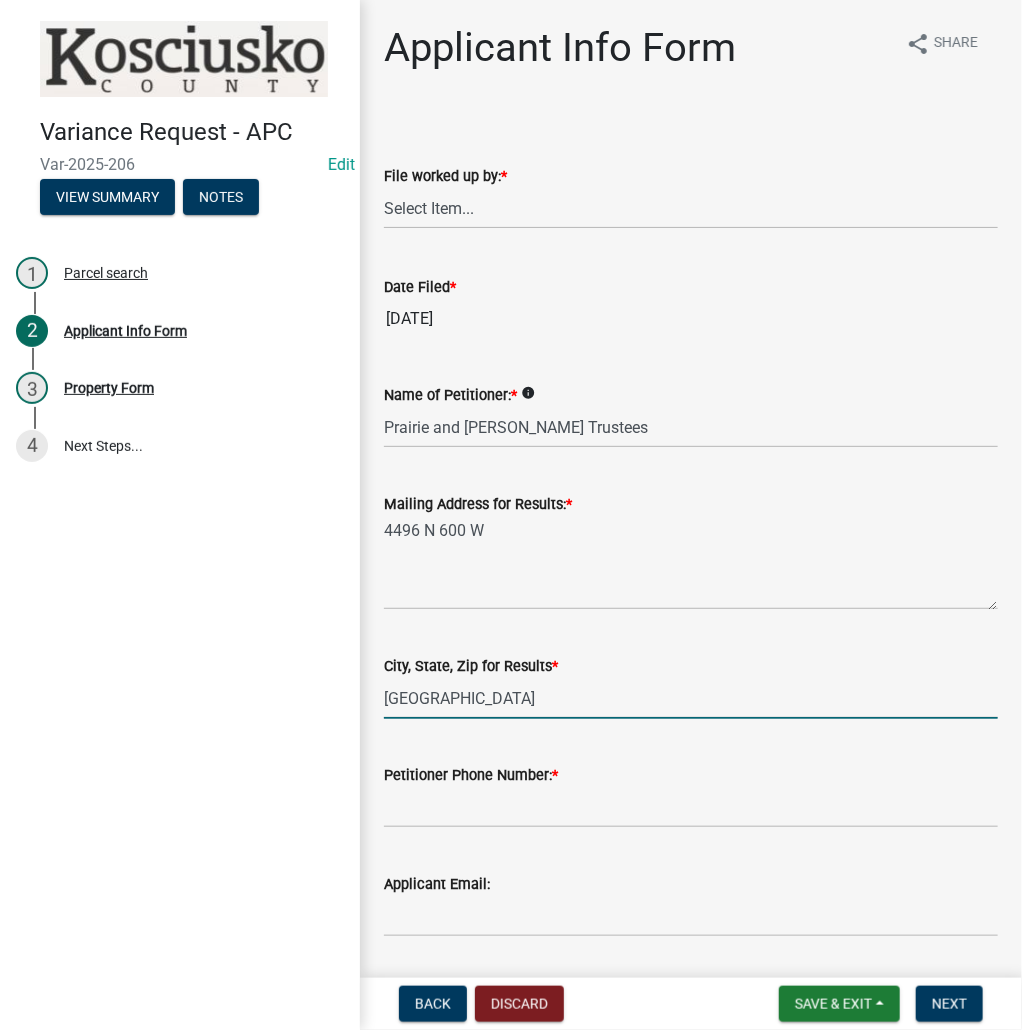 type on "[GEOGRAPHIC_DATA]" 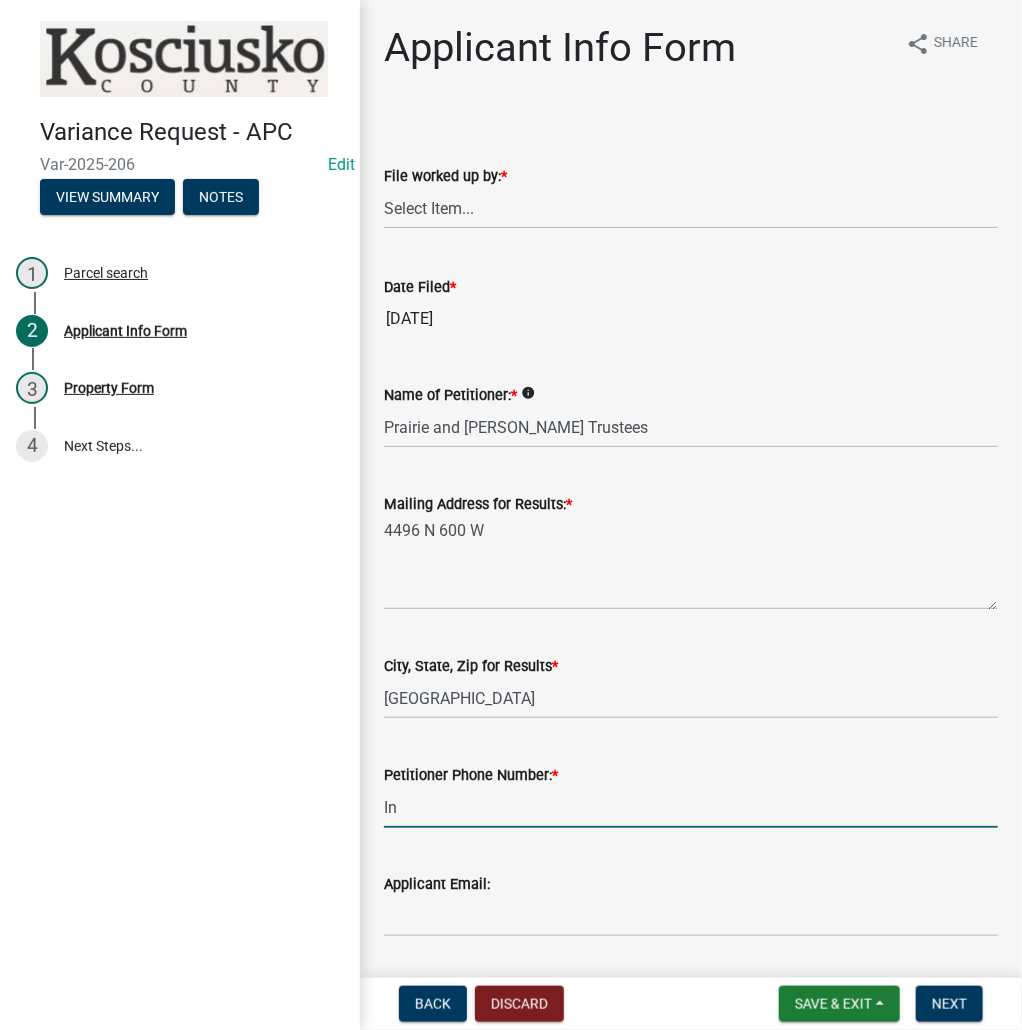 type on "In" 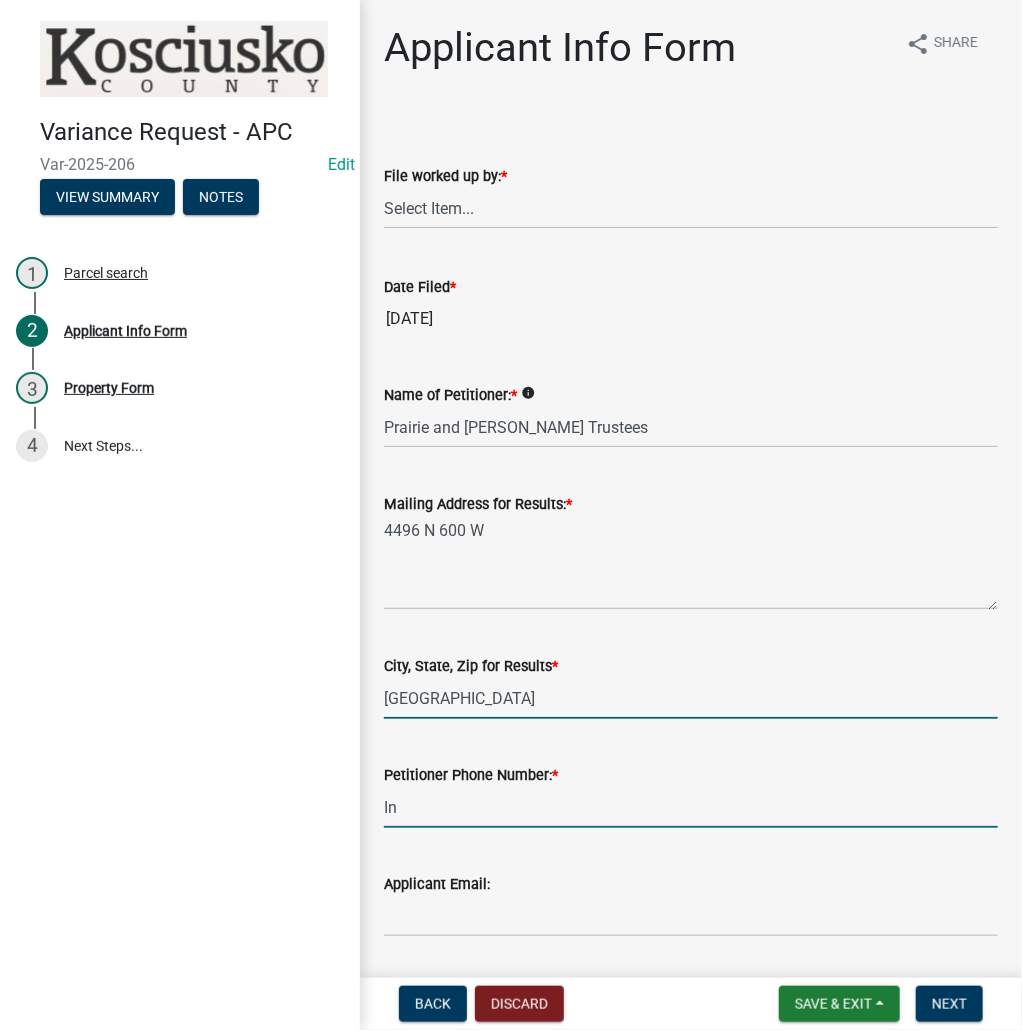 click on "[GEOGRAPHIC_DATA]" at bounding box center (691, 698) 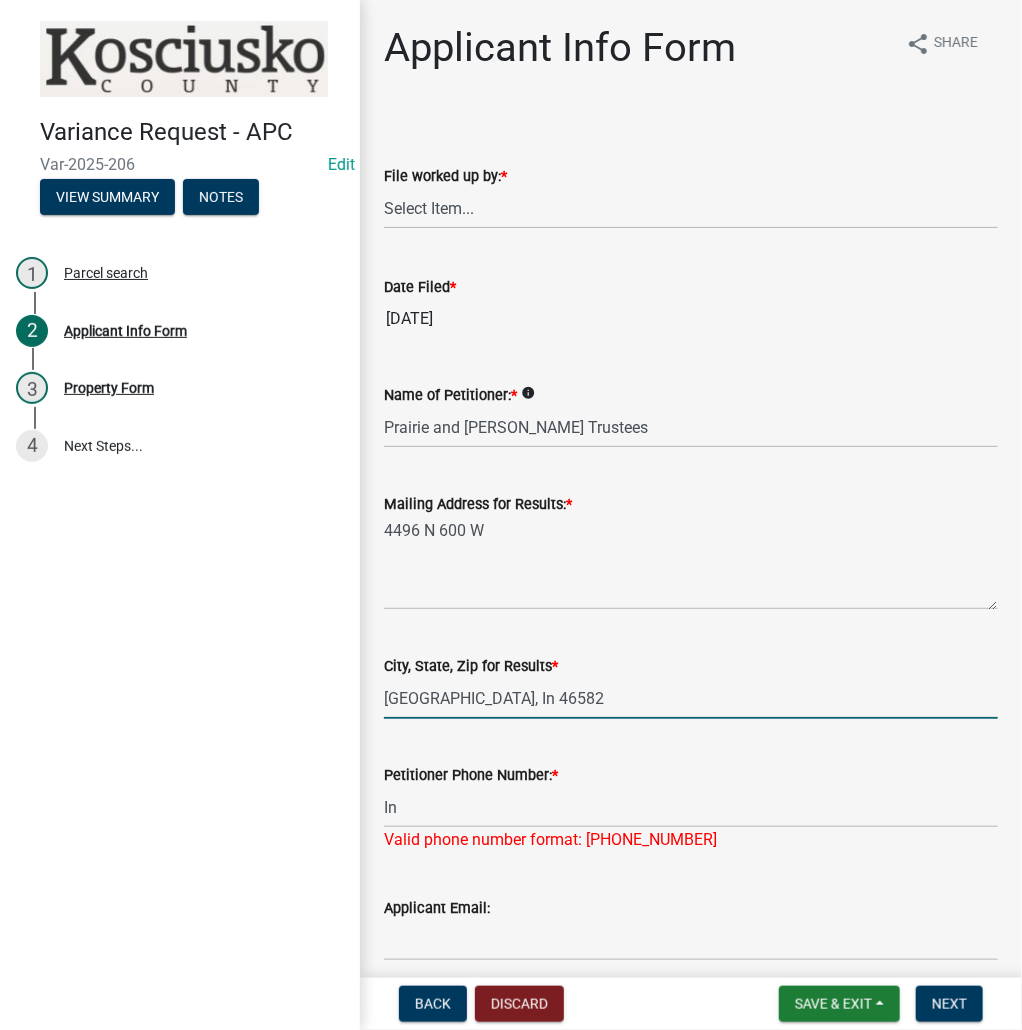 type on "[GEOGRAPHIC_DATA], In 46582" 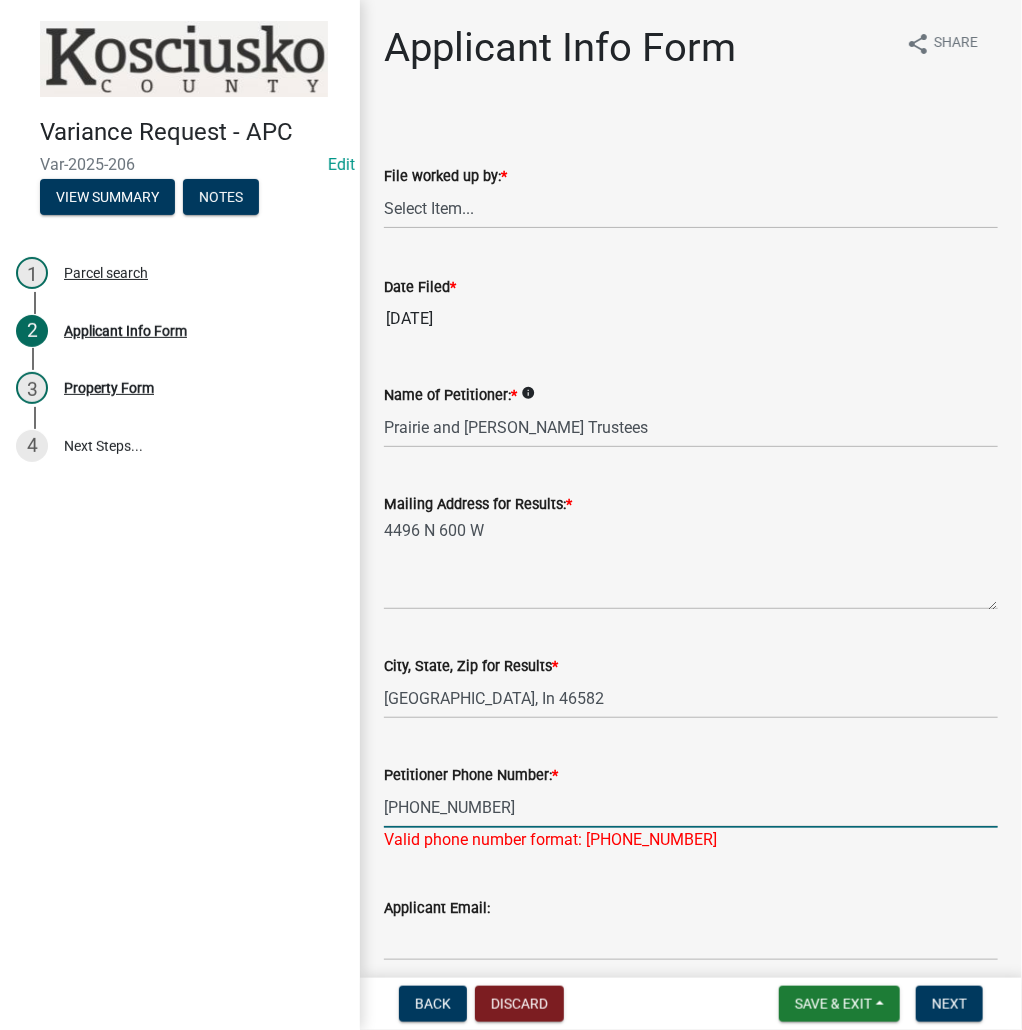 type on "[PHONE_NUMBER]" 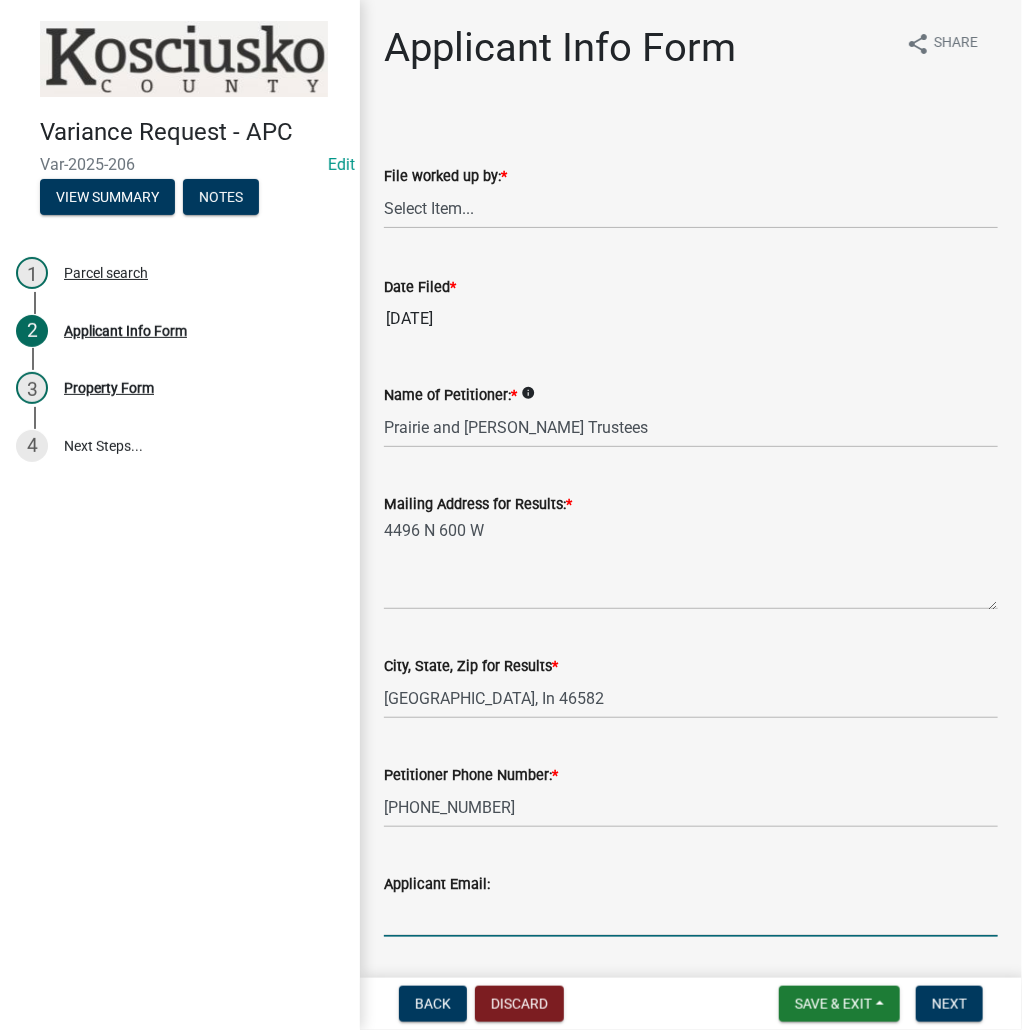 scroll, scrollTop: 387, scrollLeft: 0, axis: vertical 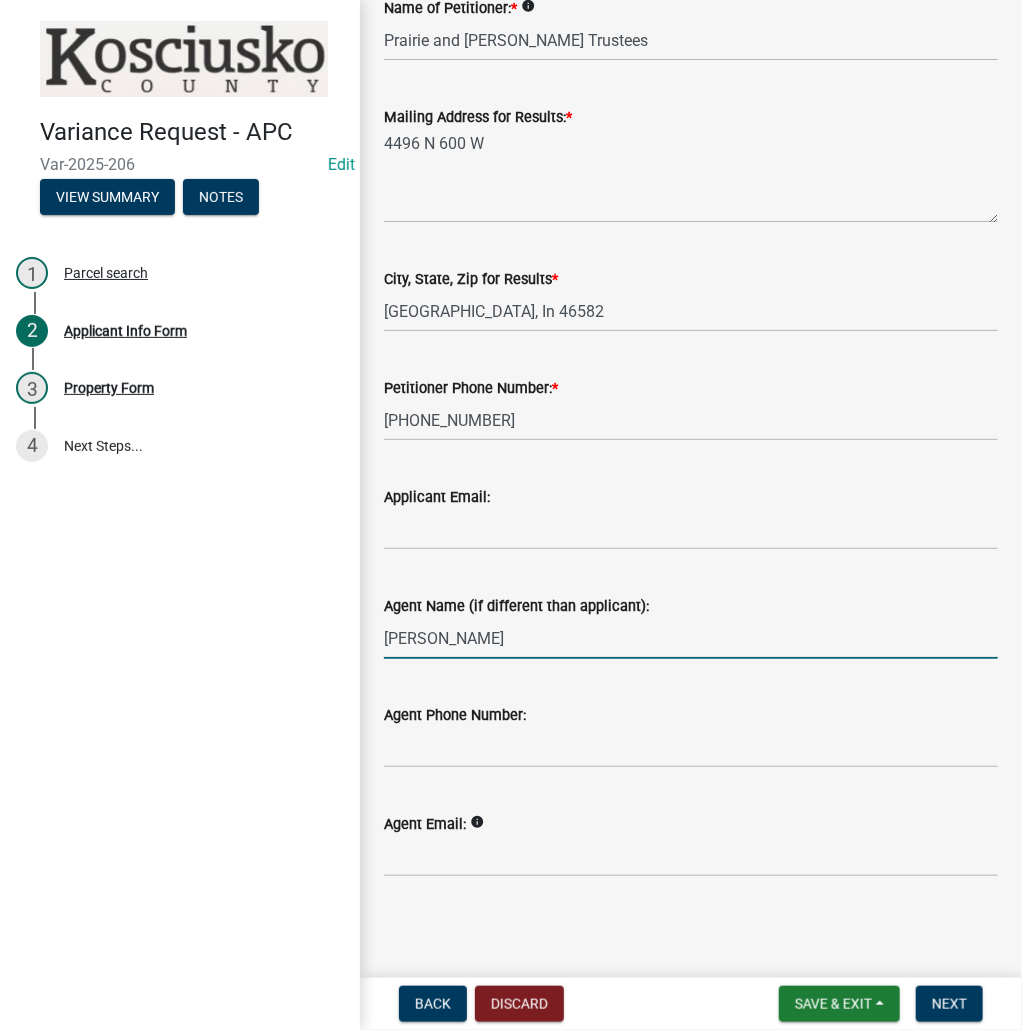 type on "[PERSON_NAME]" 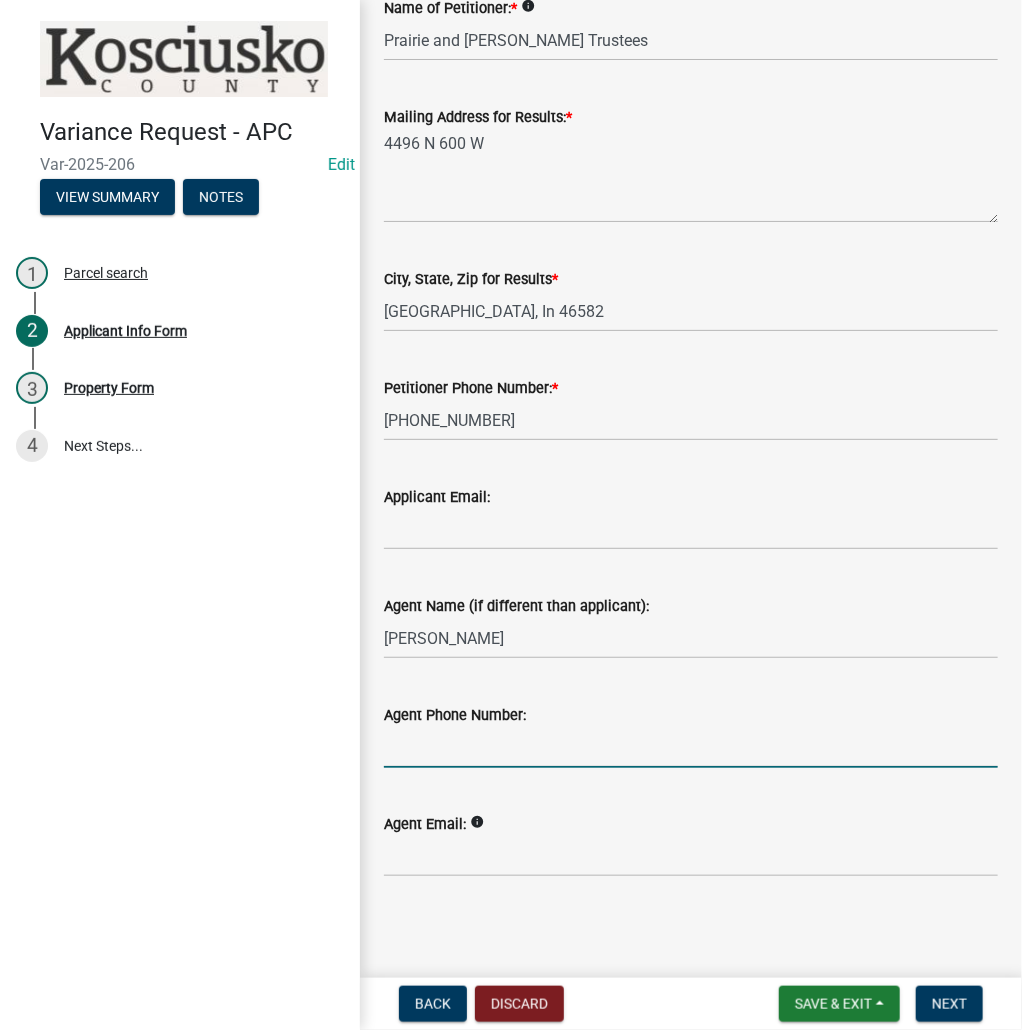 click on "Agent Phone Number:" at bounding box center (691, 747) 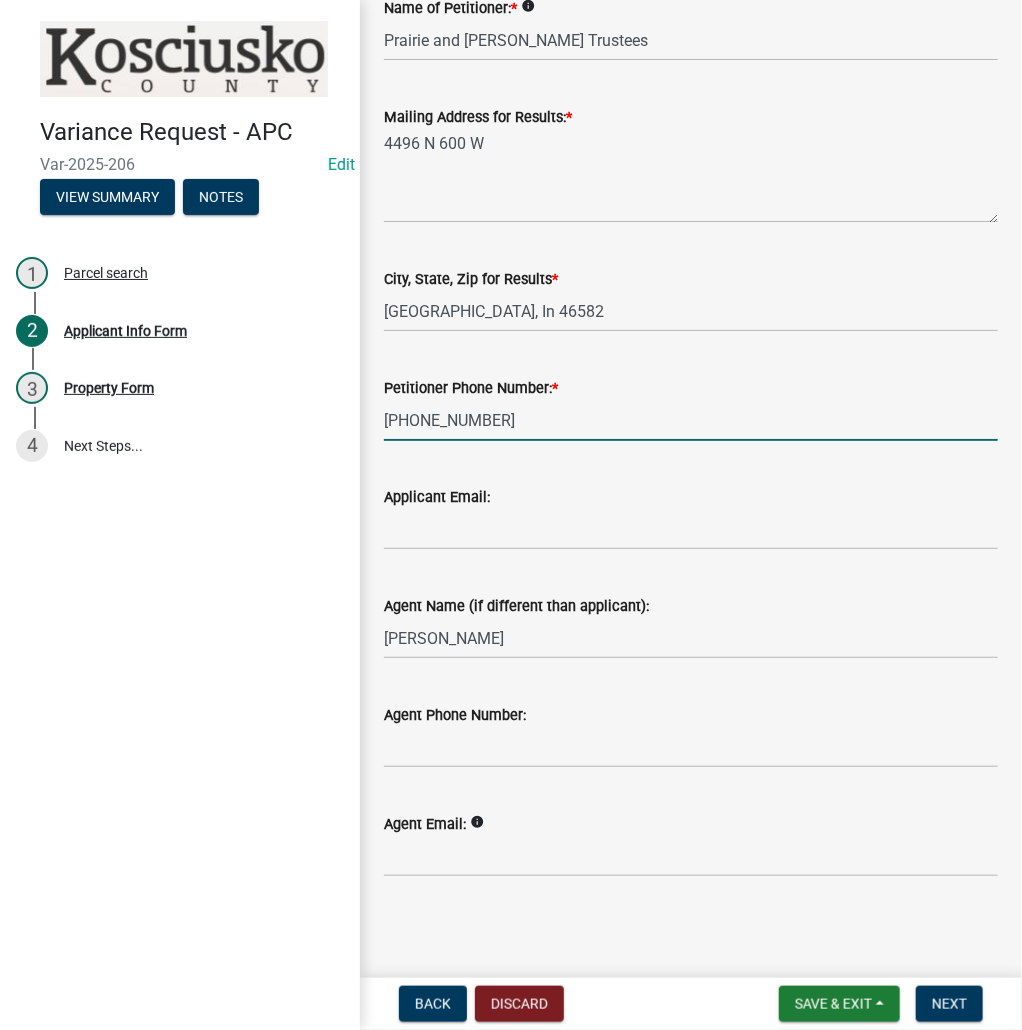 drag, startPoint x: 492, startPoint y: 415, endPoint x: 396, endPoint y: 416, distance: 96.00521 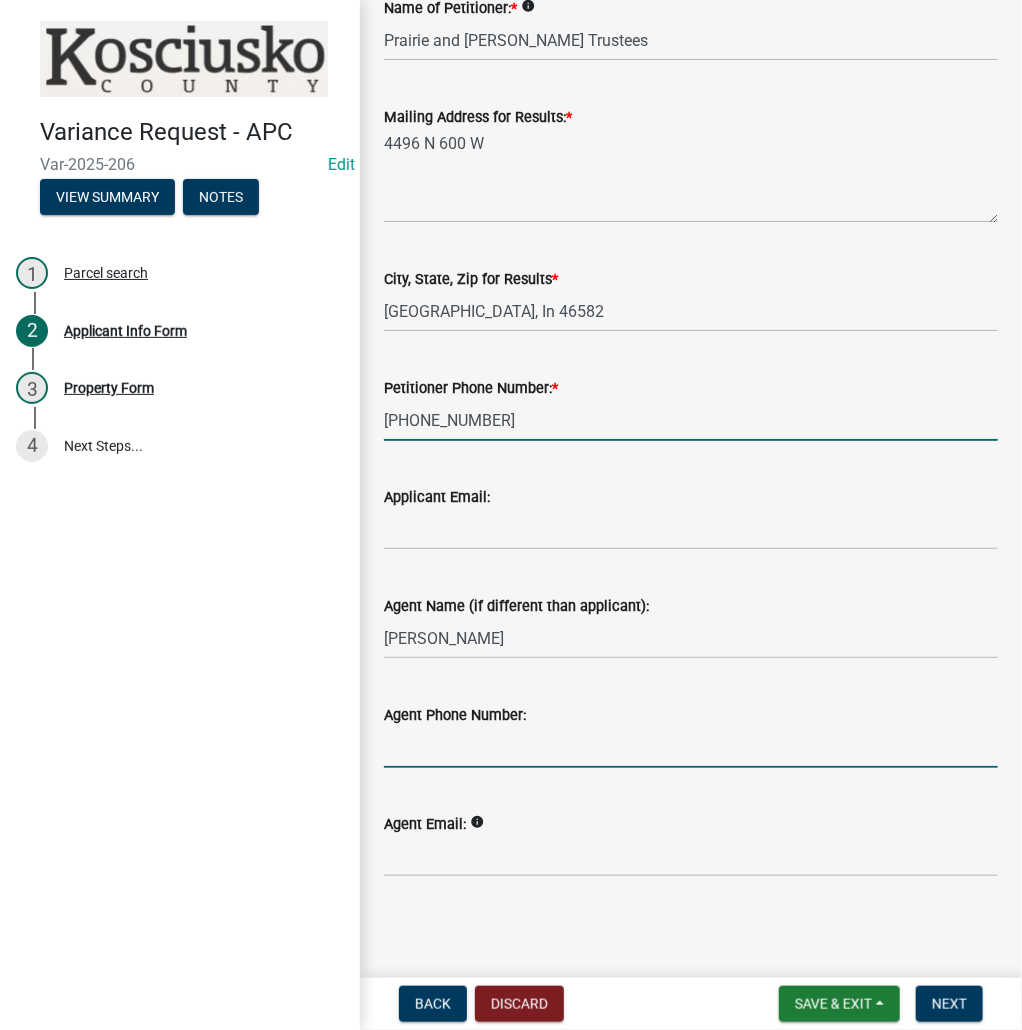 click on "Agent Phone Number:" at bounding box center (691, 747) 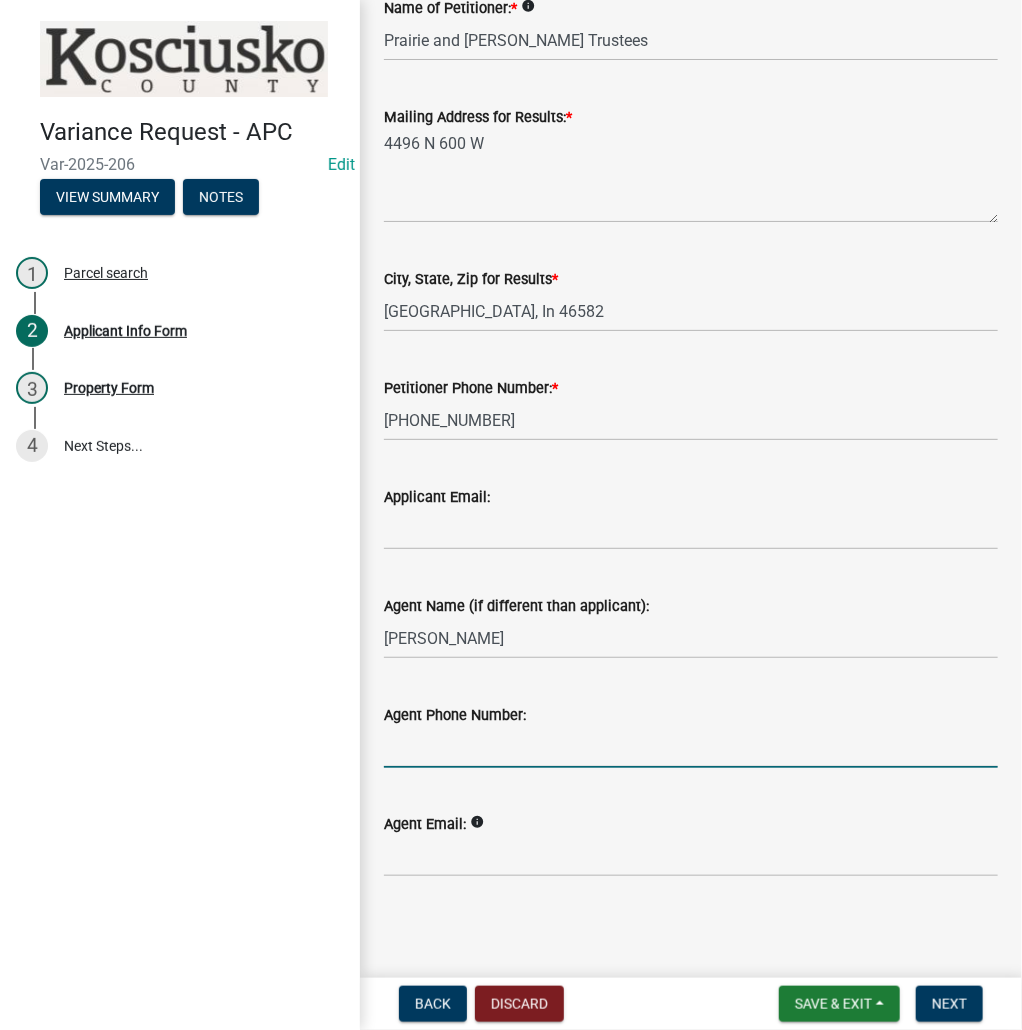 paste on "[PHONE_NUMBER]" 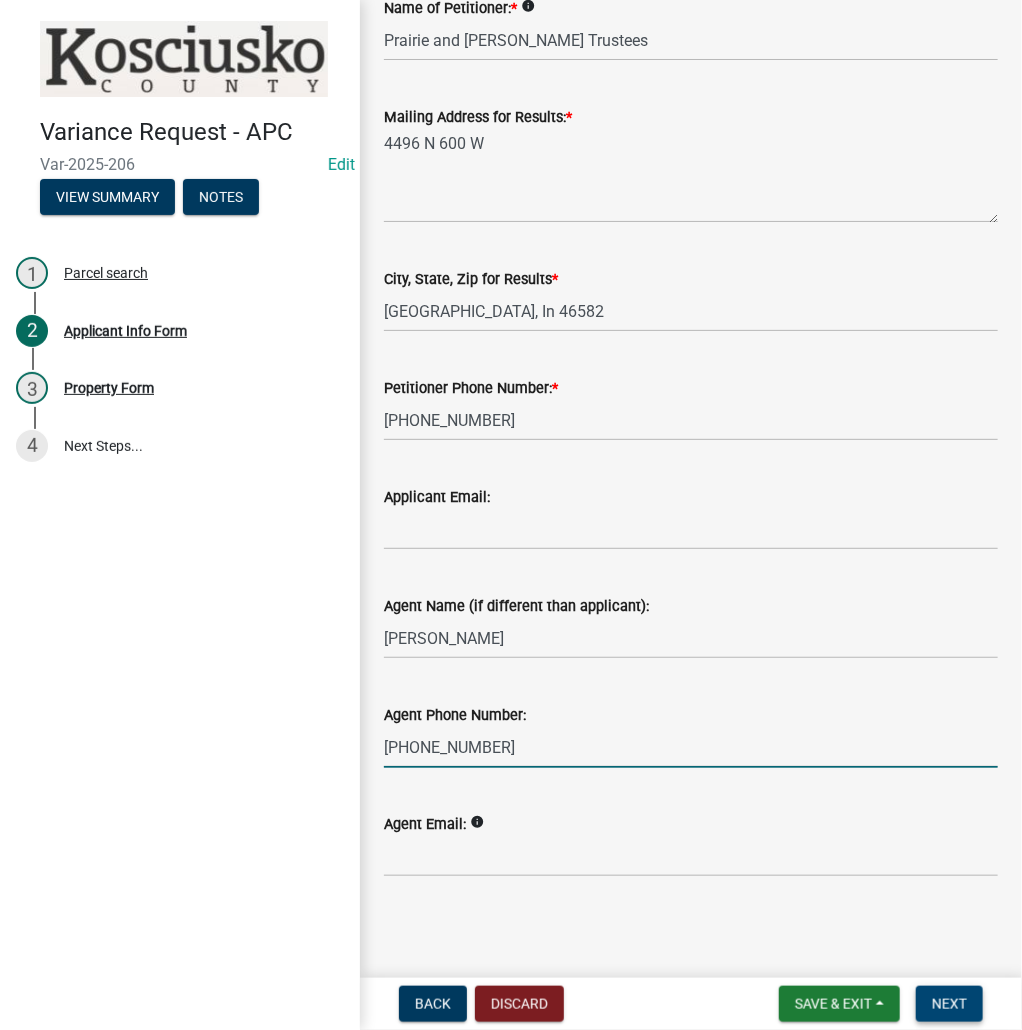 type on "[PHONE_NUMBER]" 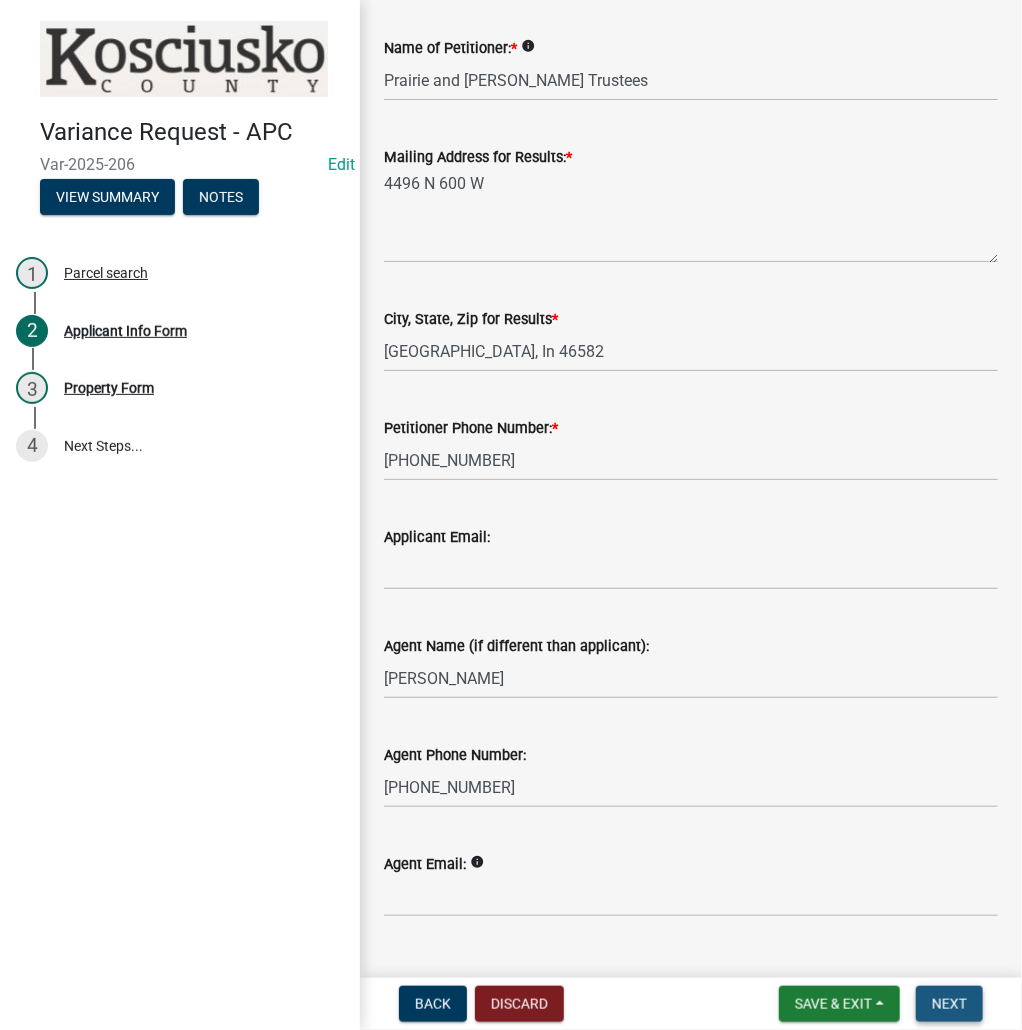 scroll, scrollTop: 427, scrollLeft: 0, axis: vertical 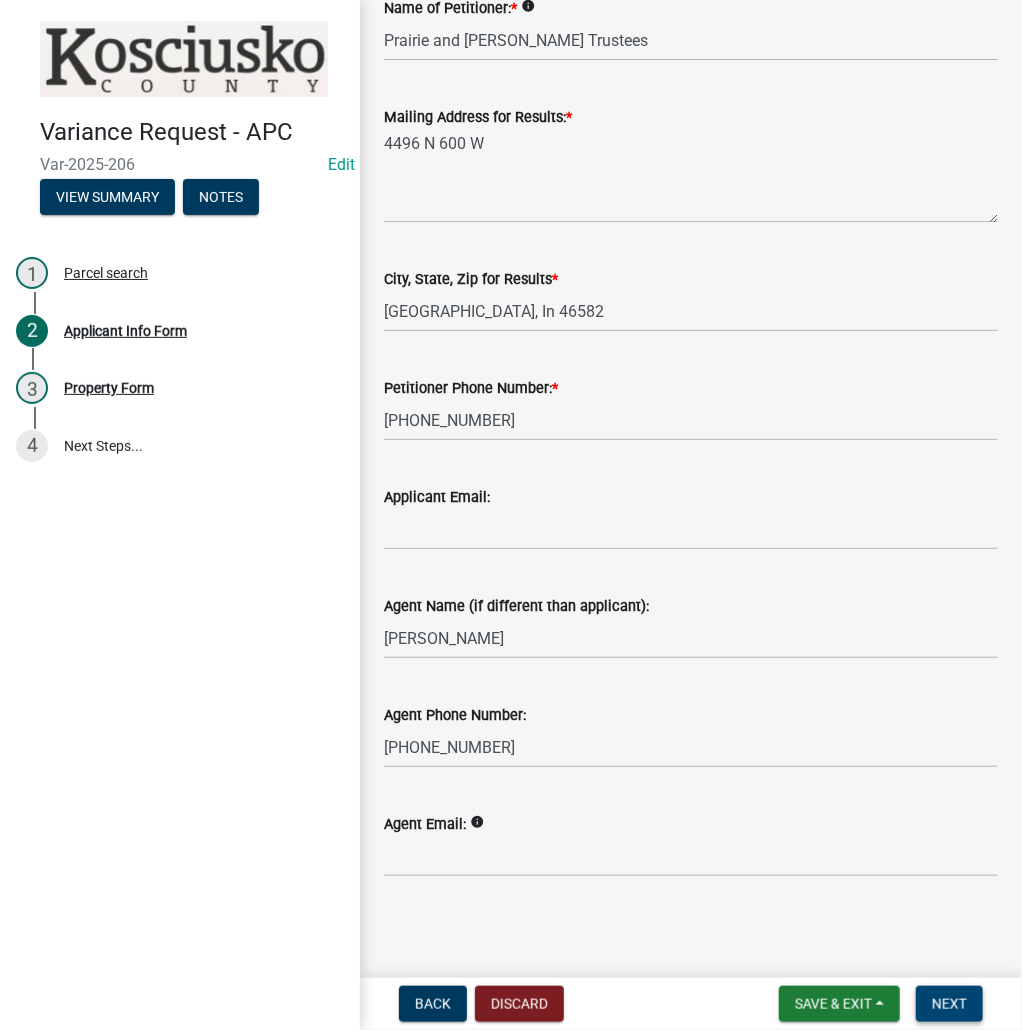 click on "Next" at bounding box center (949, 1004) 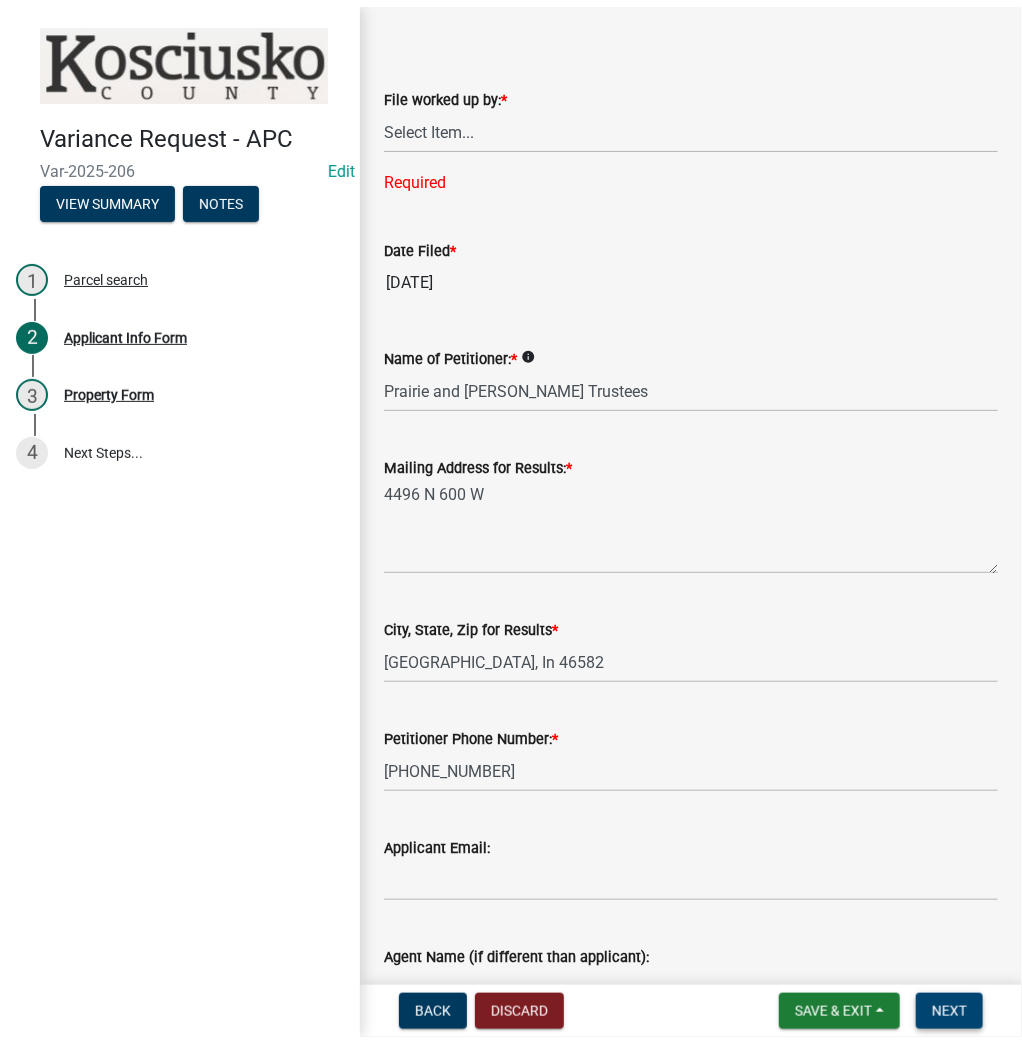 scroll, scrollTop: 0, scrollLeft: 0, axis: both 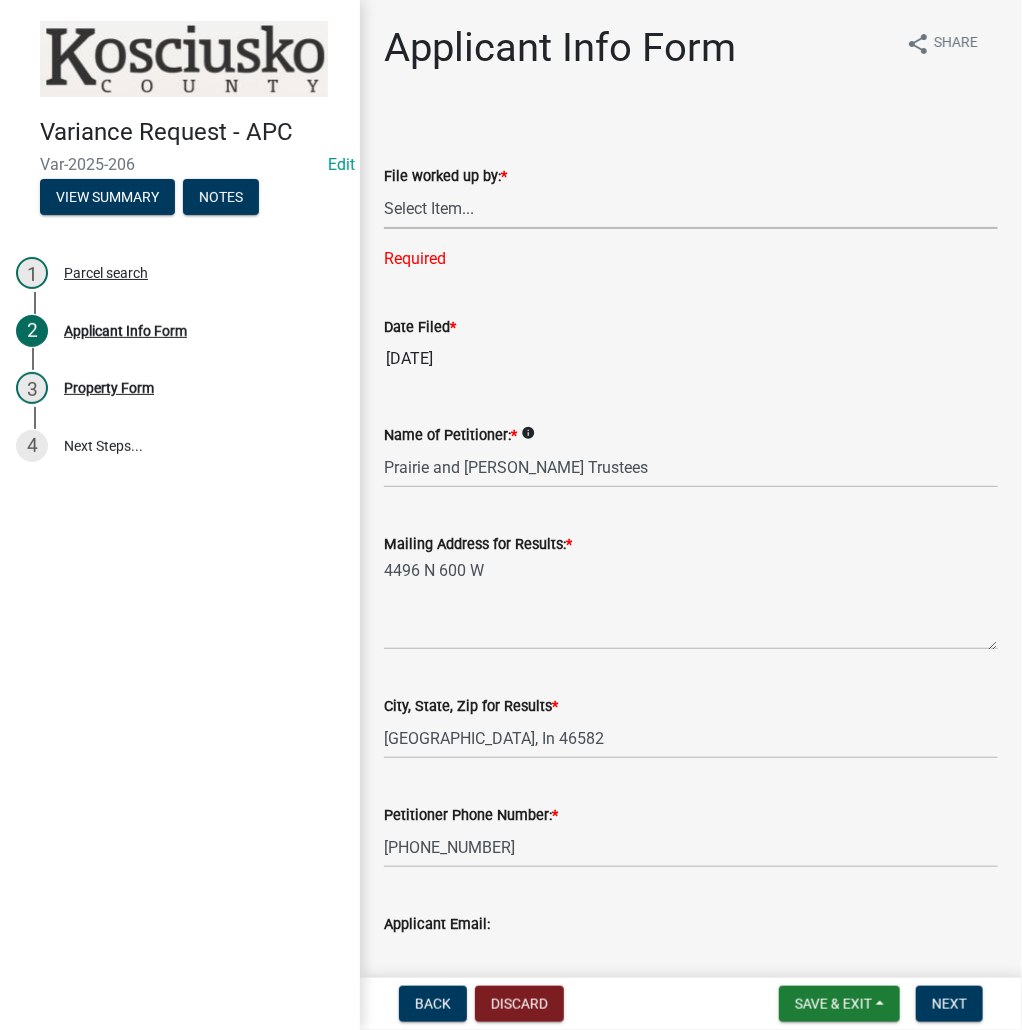 click on "Select Item...   MMS   LT   AT   CS   AH   Vacant" at bounding box center [691, 208] 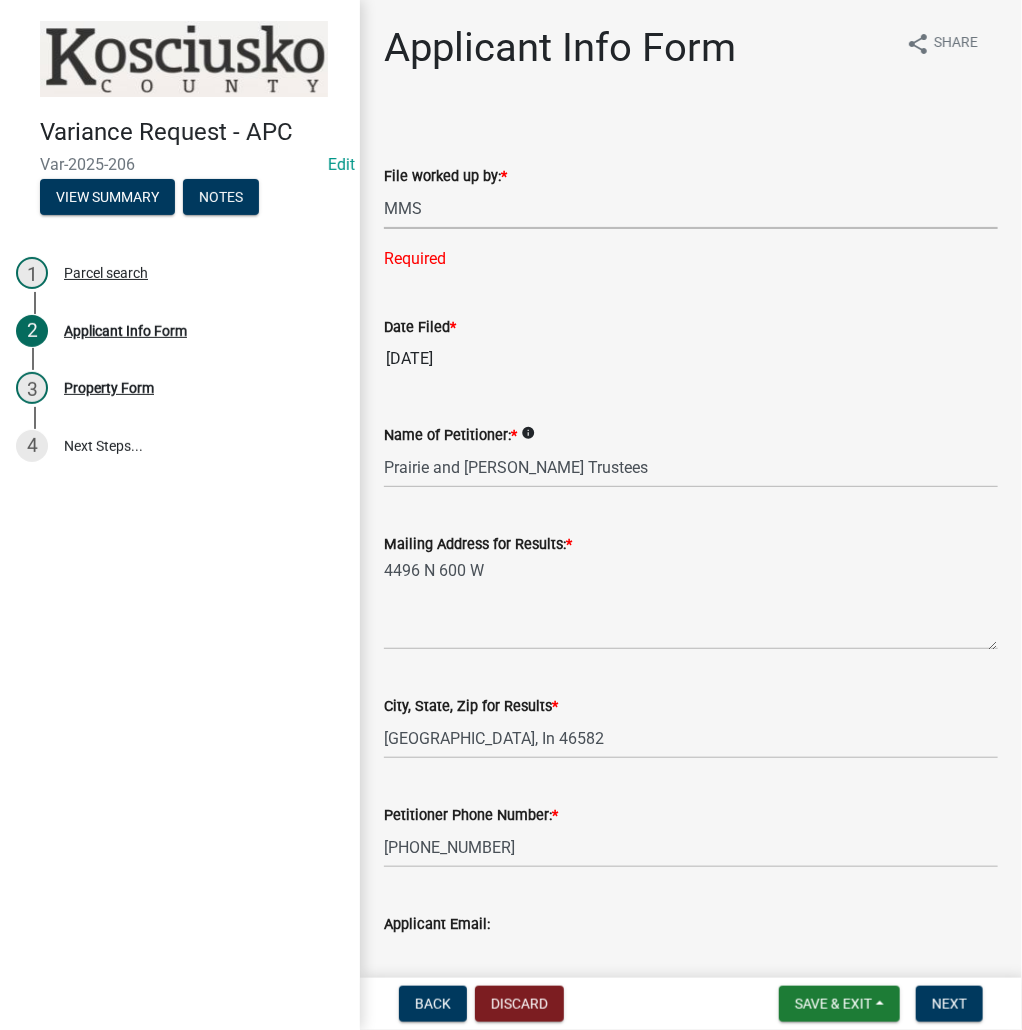 click on "Select Item...   MMS   LT   AT   CS   AH   Vacant" at bounding box center (691, 208) 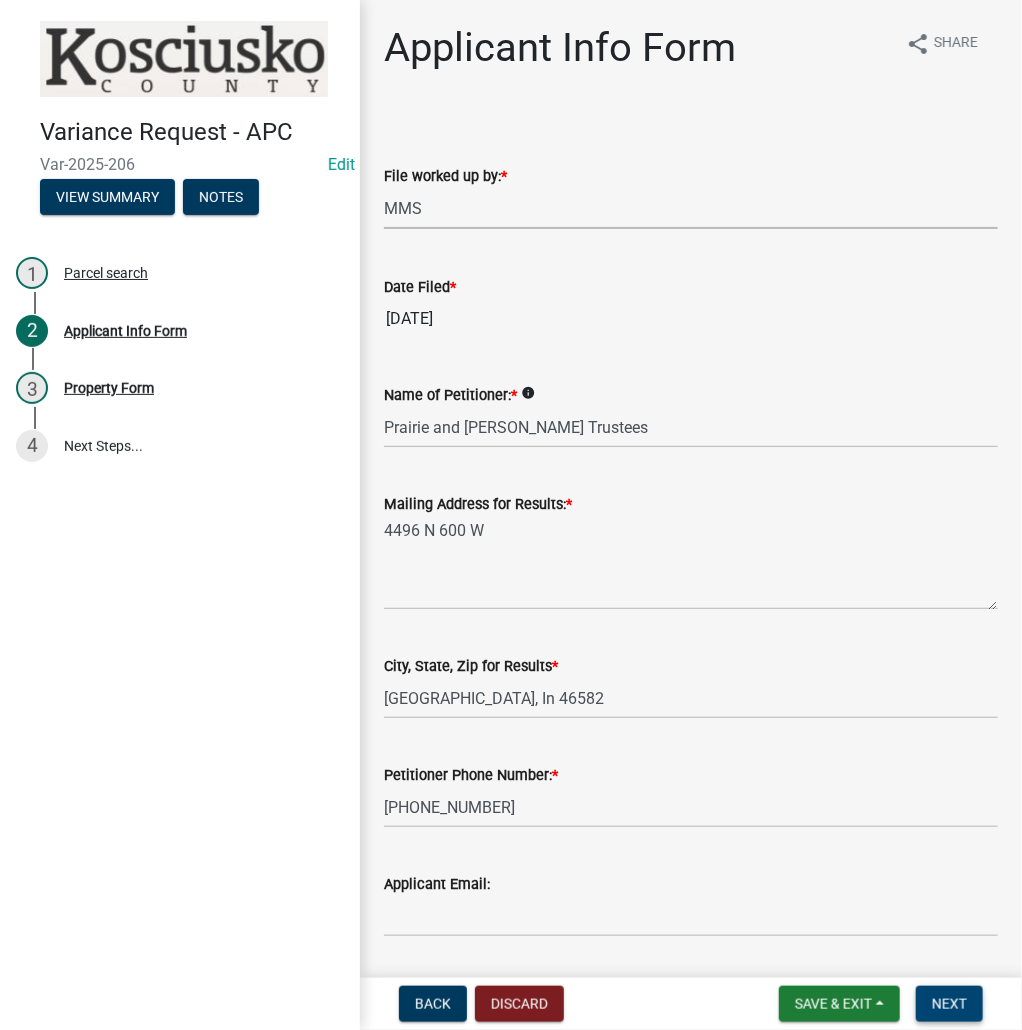 click on "Next" at bounding box center (949, 1004) 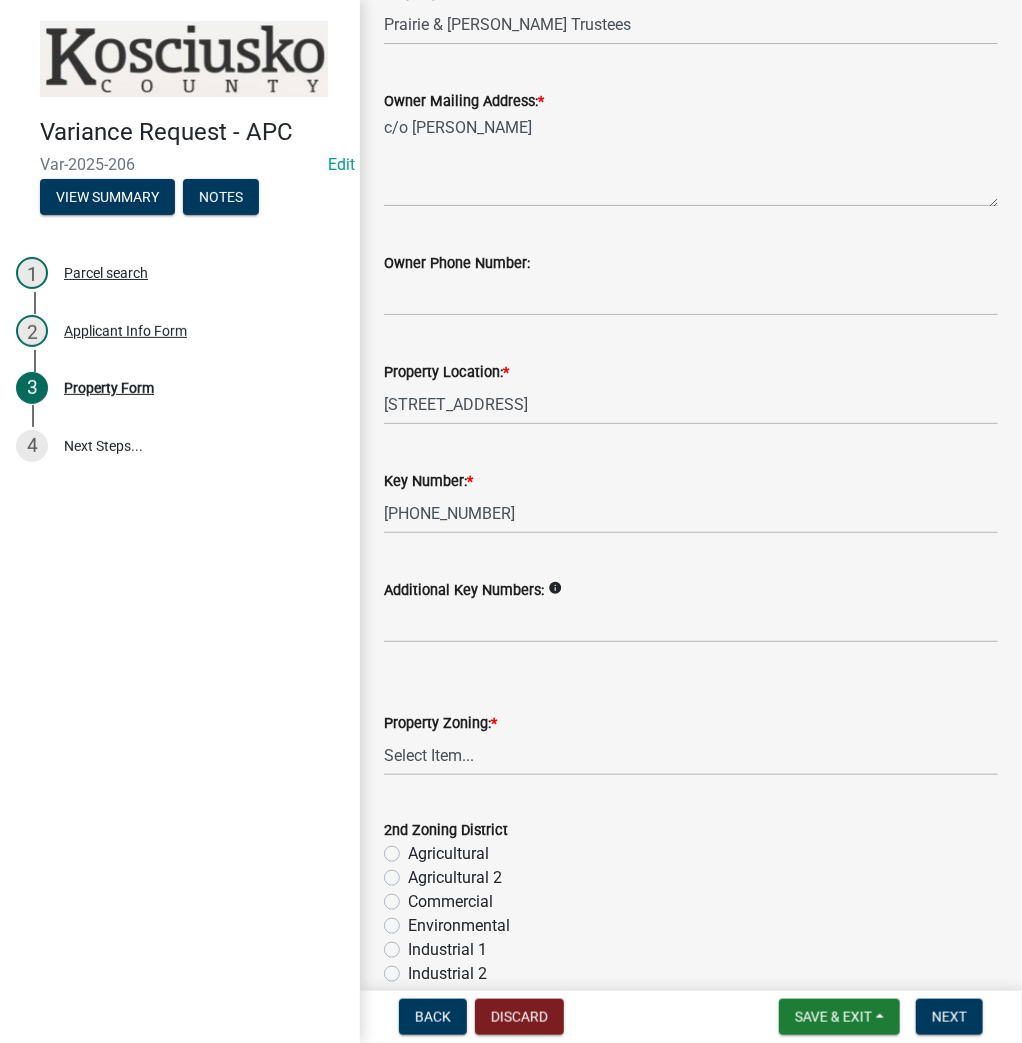 scroll, scrollTop: 400, scrollLeft: 0, axis: vertical 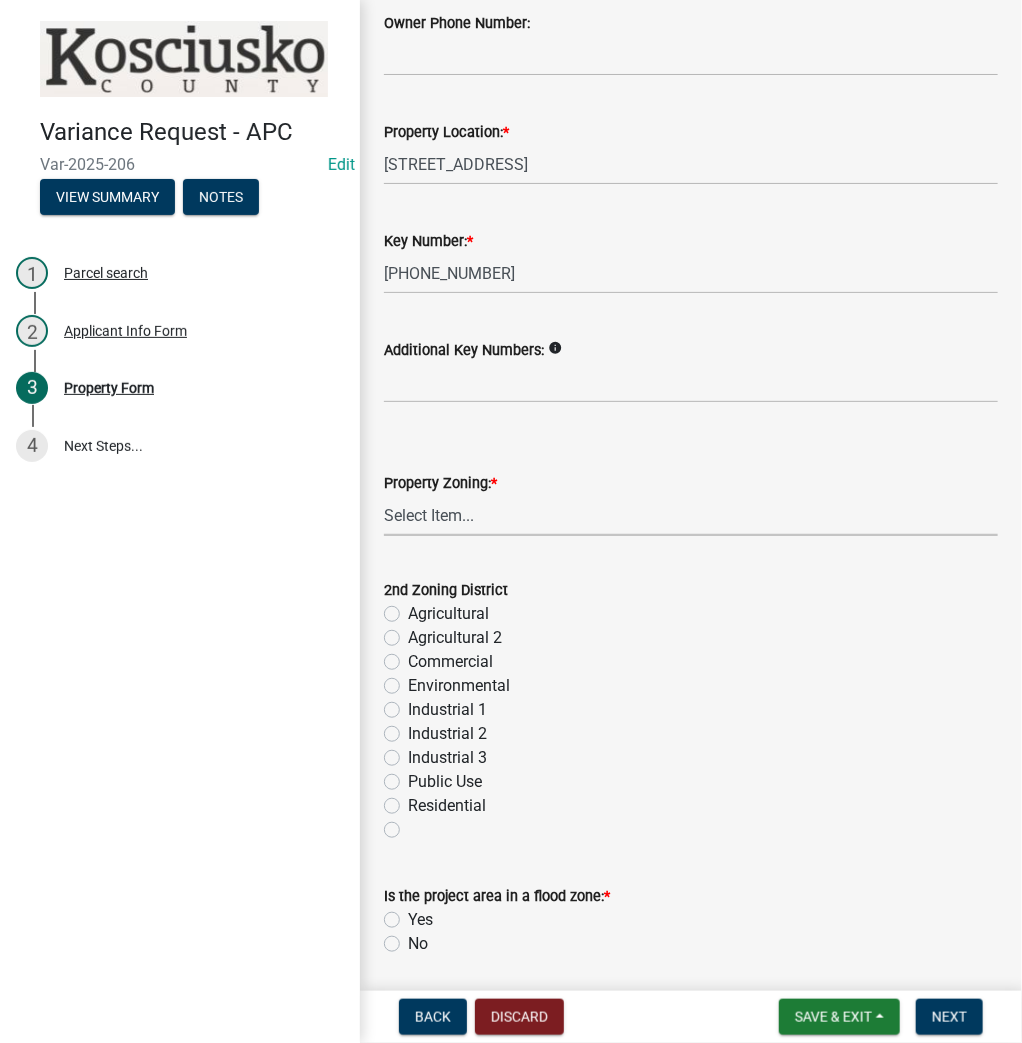 drag, startPoint x: 464, startPoint y: 504, endPoint x: 460, endPoint y: 521, distance: 17.464249 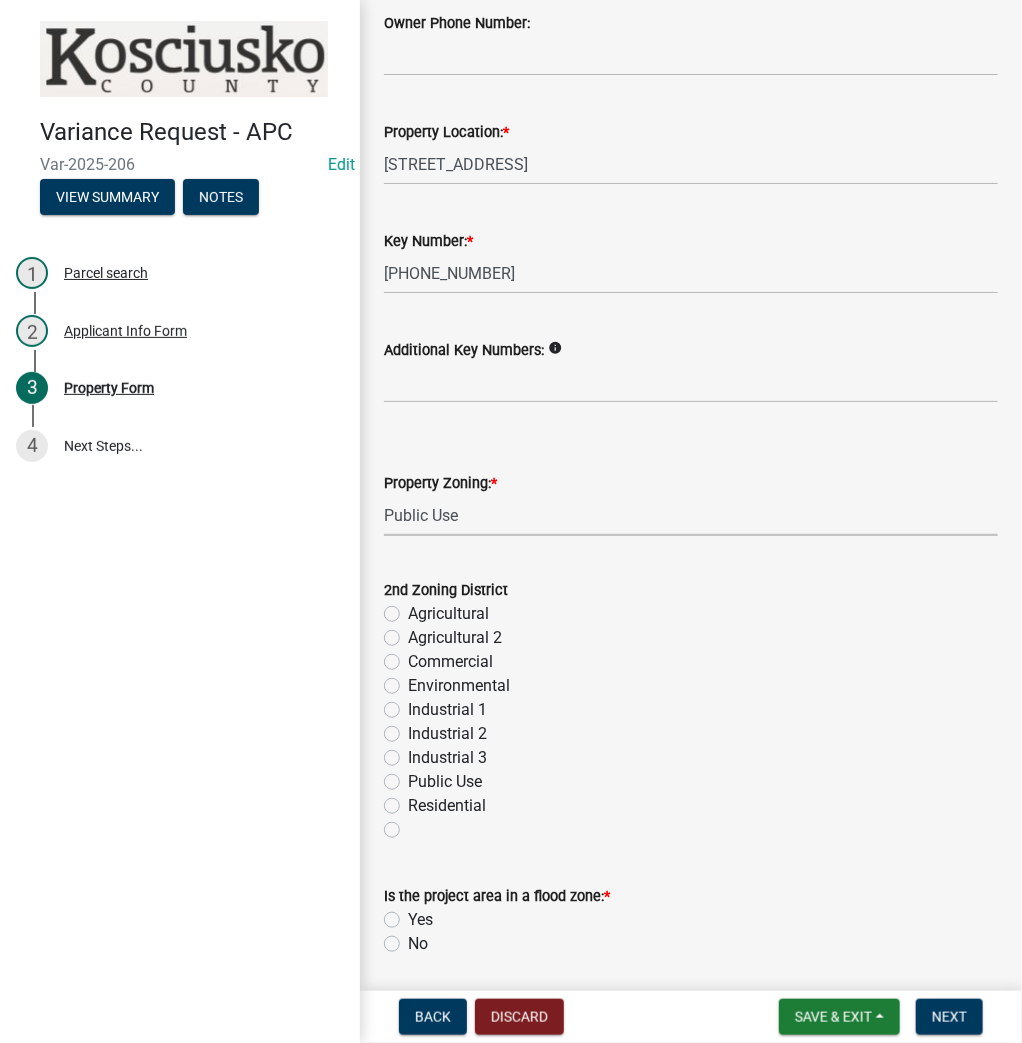 click on "Select Item...   Agricultural   Agricultural 2   Commercial   Environmental   Industrial 1   Industrial 2   Industrial 3   Public Use   Residential" at bounding box center (691, 515) 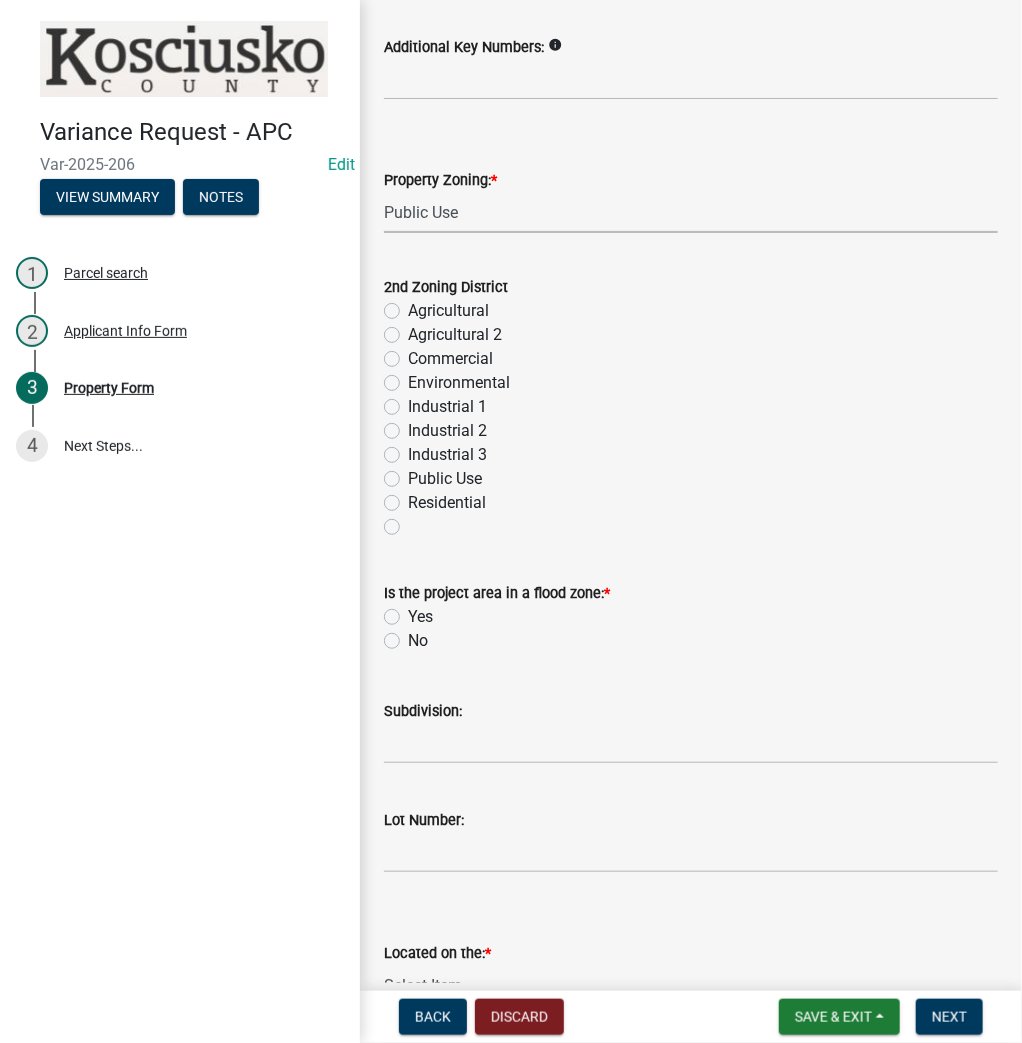 scroll, scrollTop: 720, scrollLeft: 0, axis: vertical 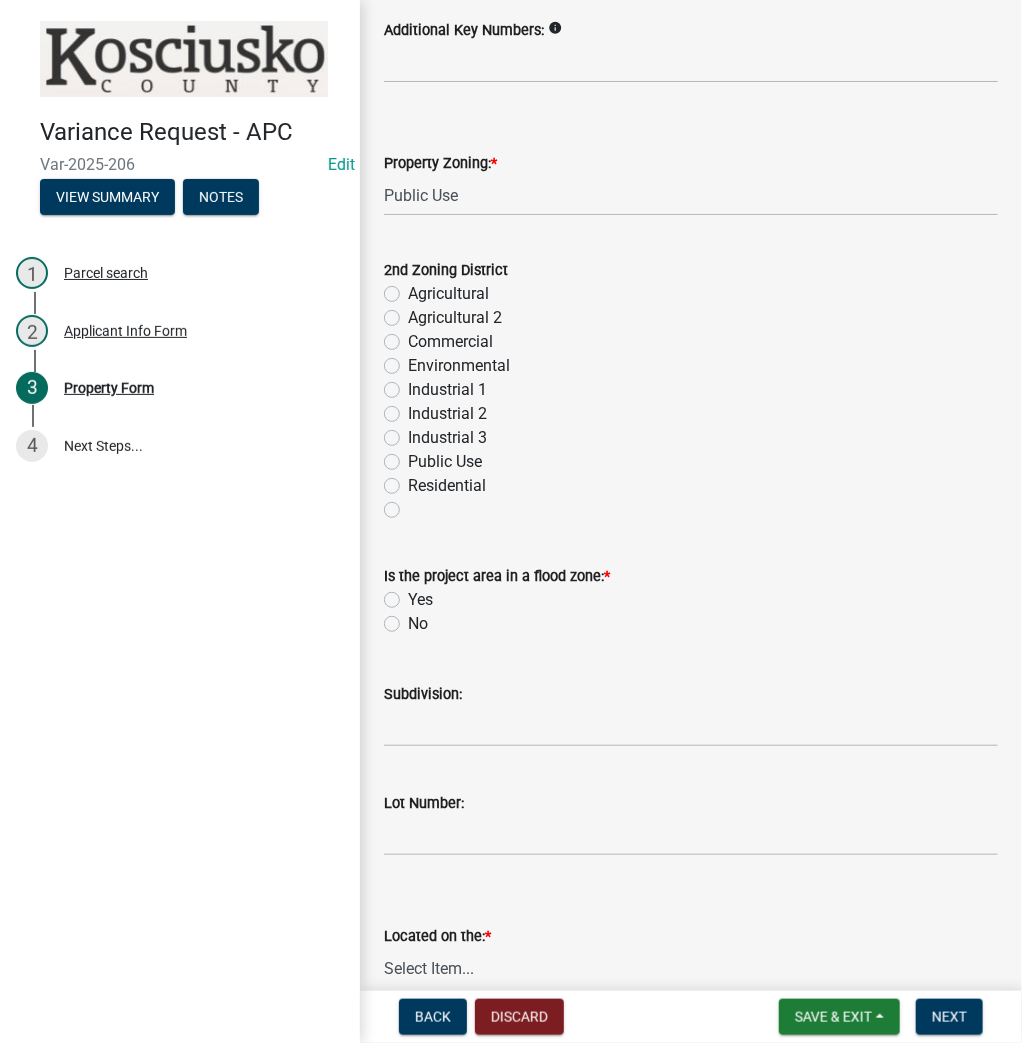 click on "Yes" 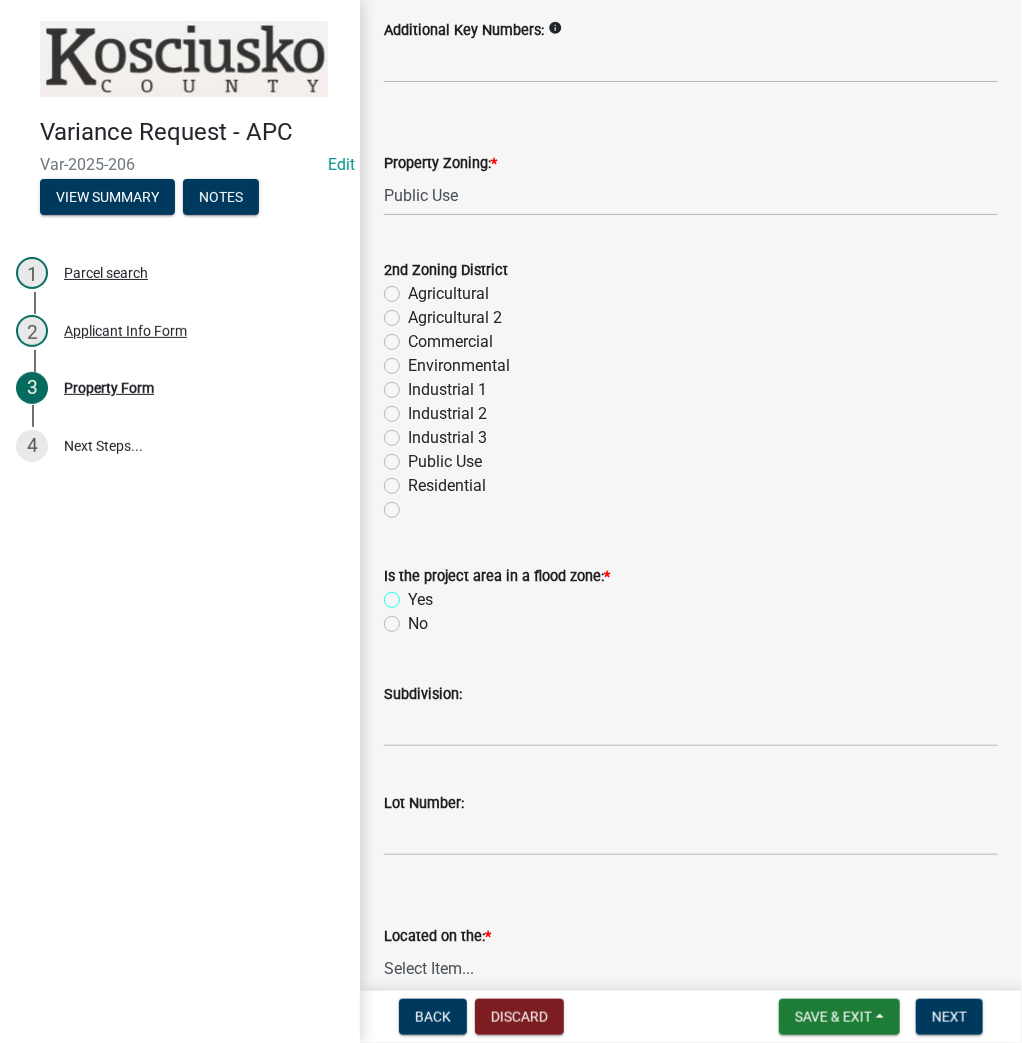 click on "Yes" at bounding box center (414, 594) 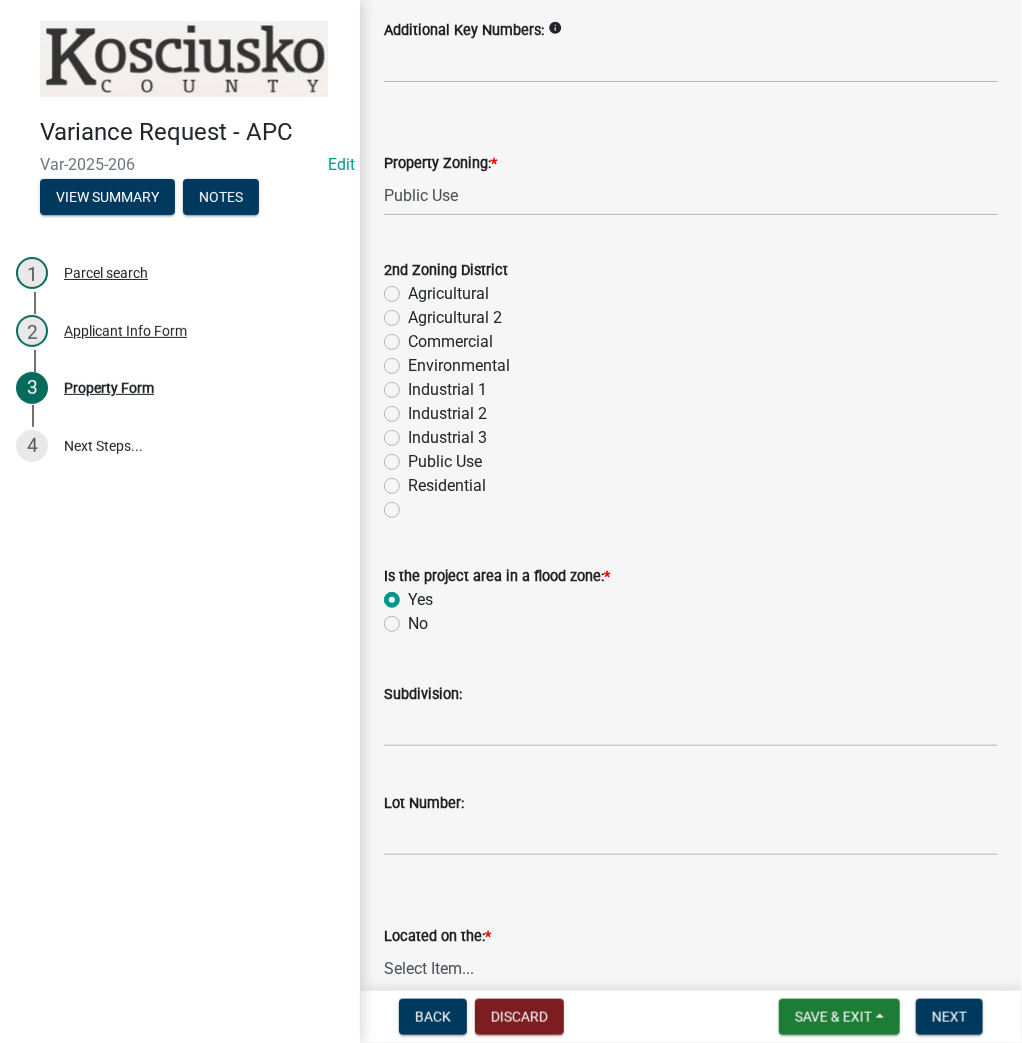 radio on "true" 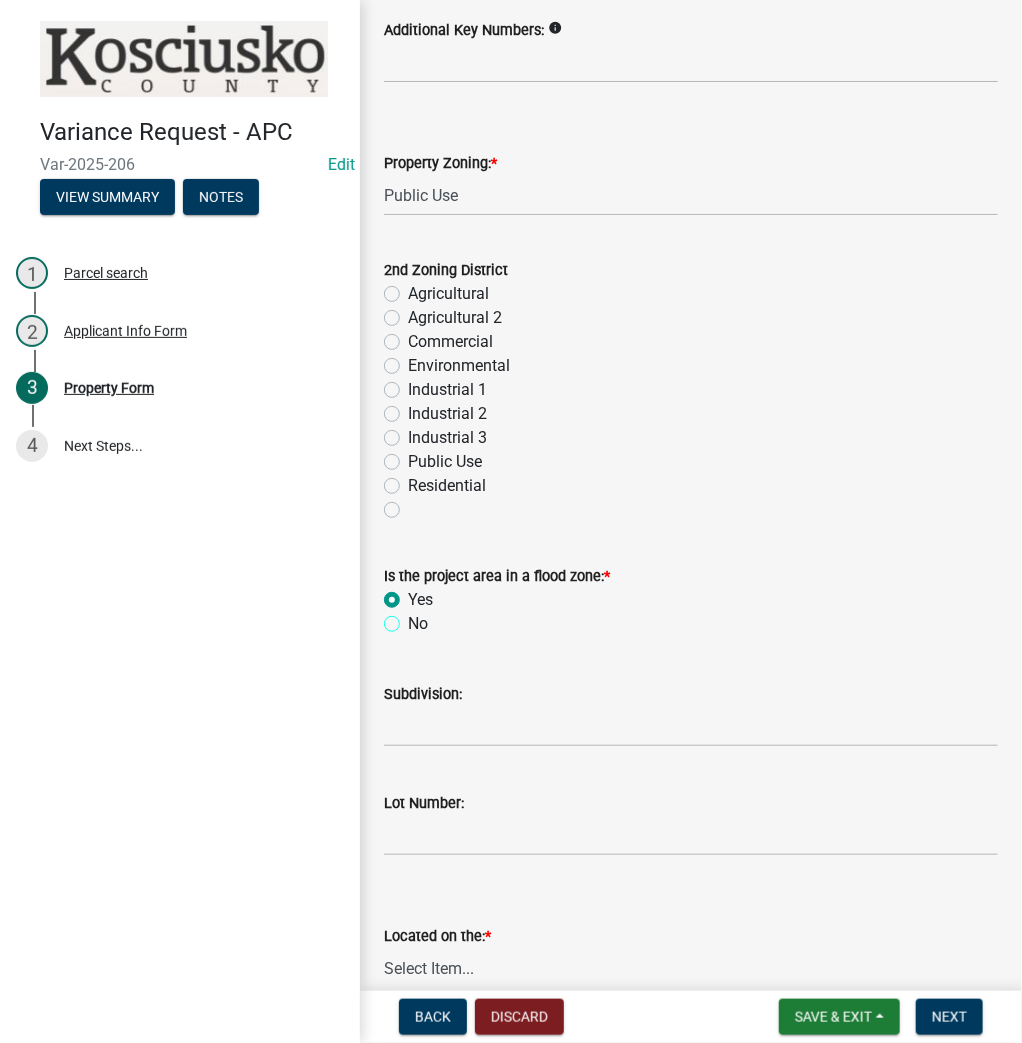 click on "No" at bounding box center (414, 618) 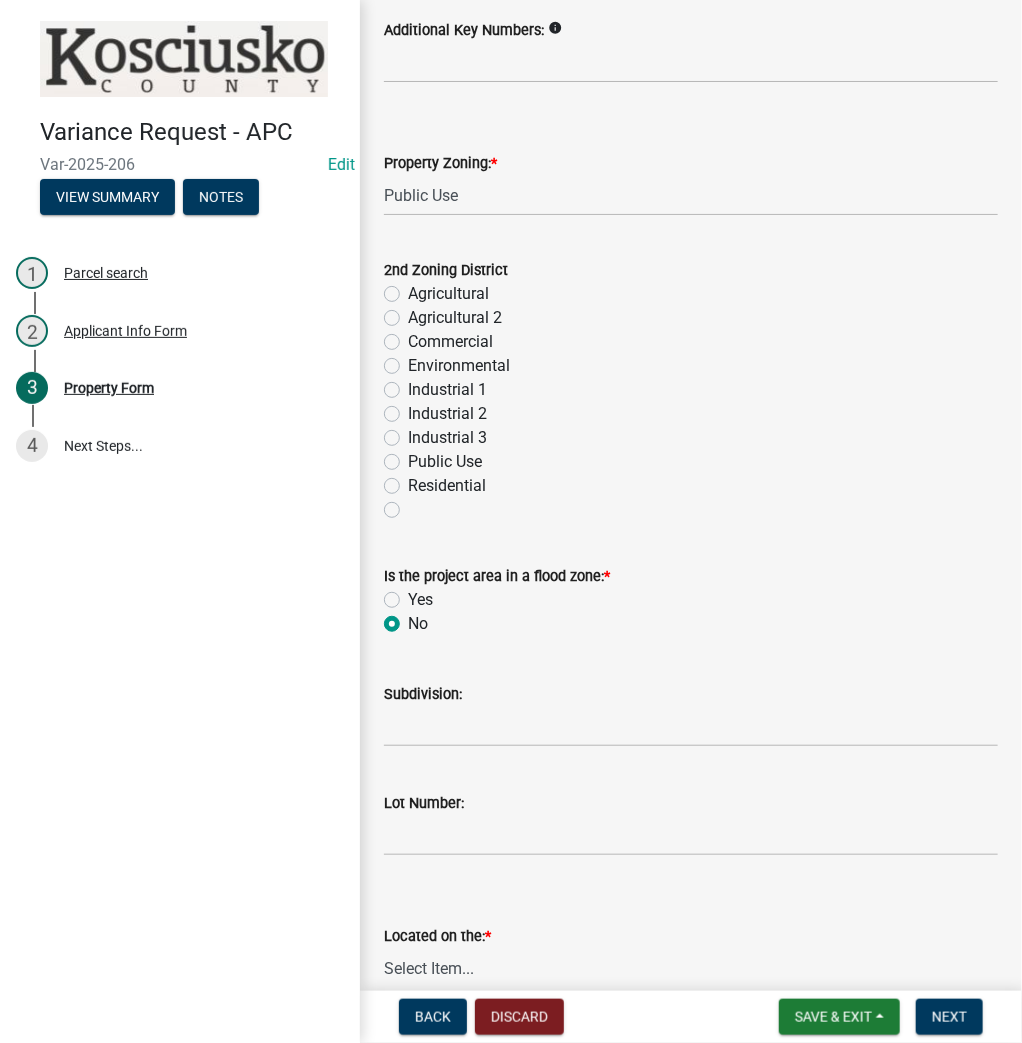radio on "true" 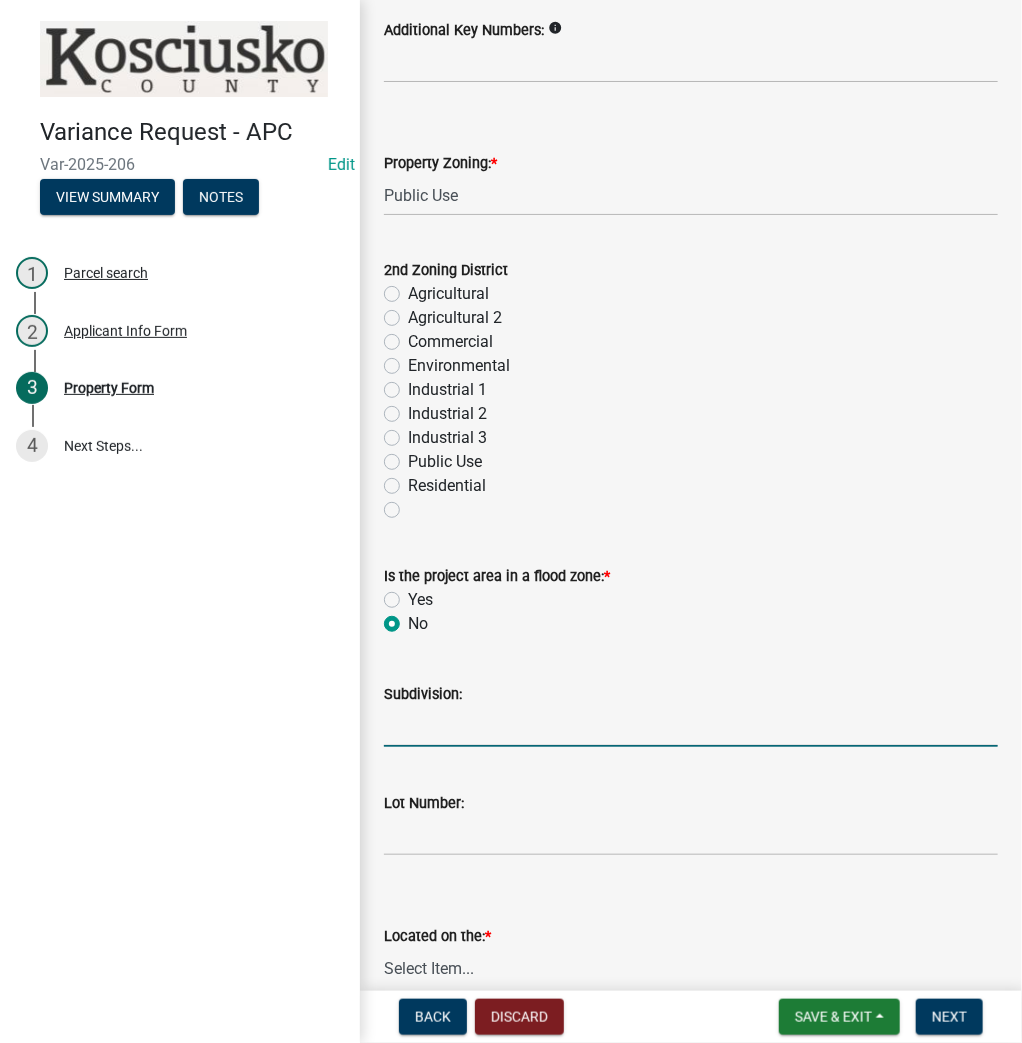 click on "Subdivision:" at bounding box center (691, 726) 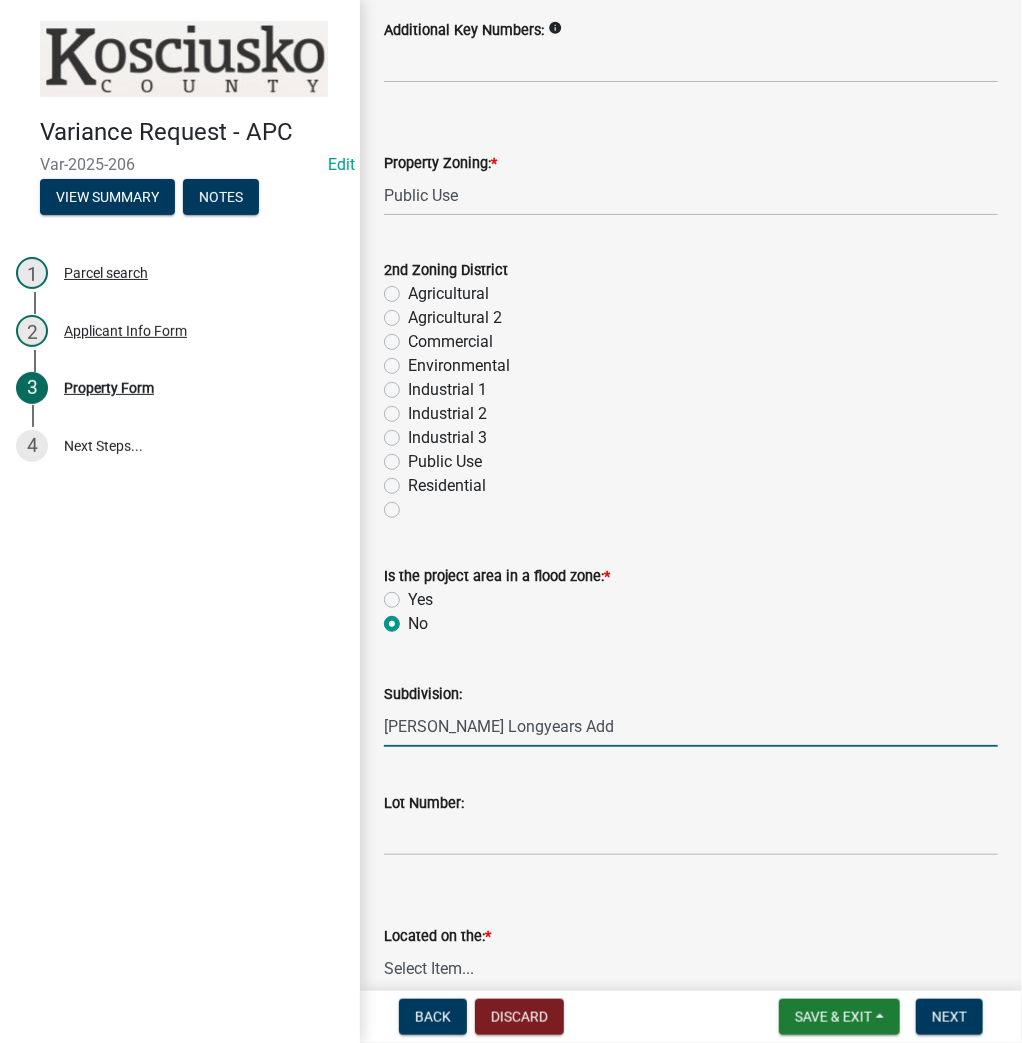 type on "[PERSON_NAME] Longyears Add" 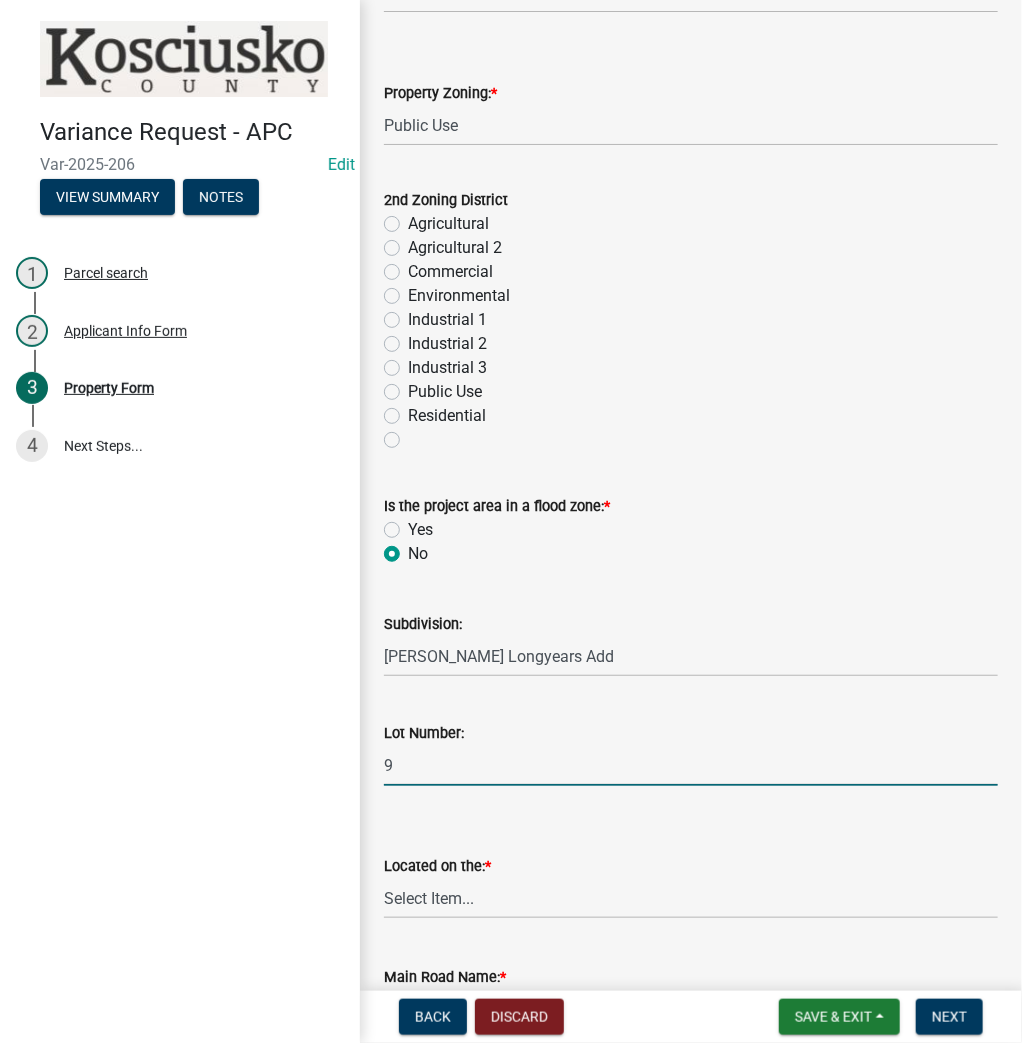 scroll, scrollTop: 880, scrollLeft: 0, axis: vertical 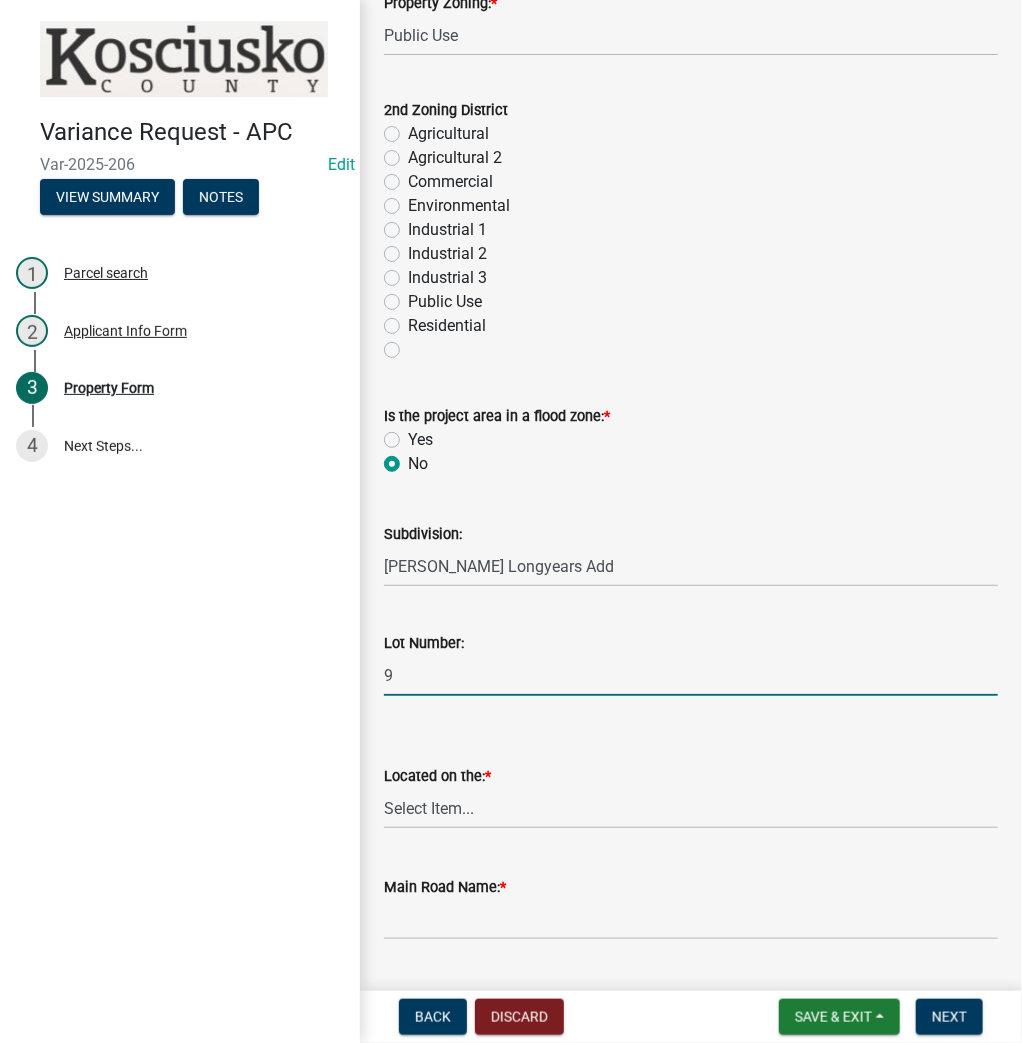 type on "9" 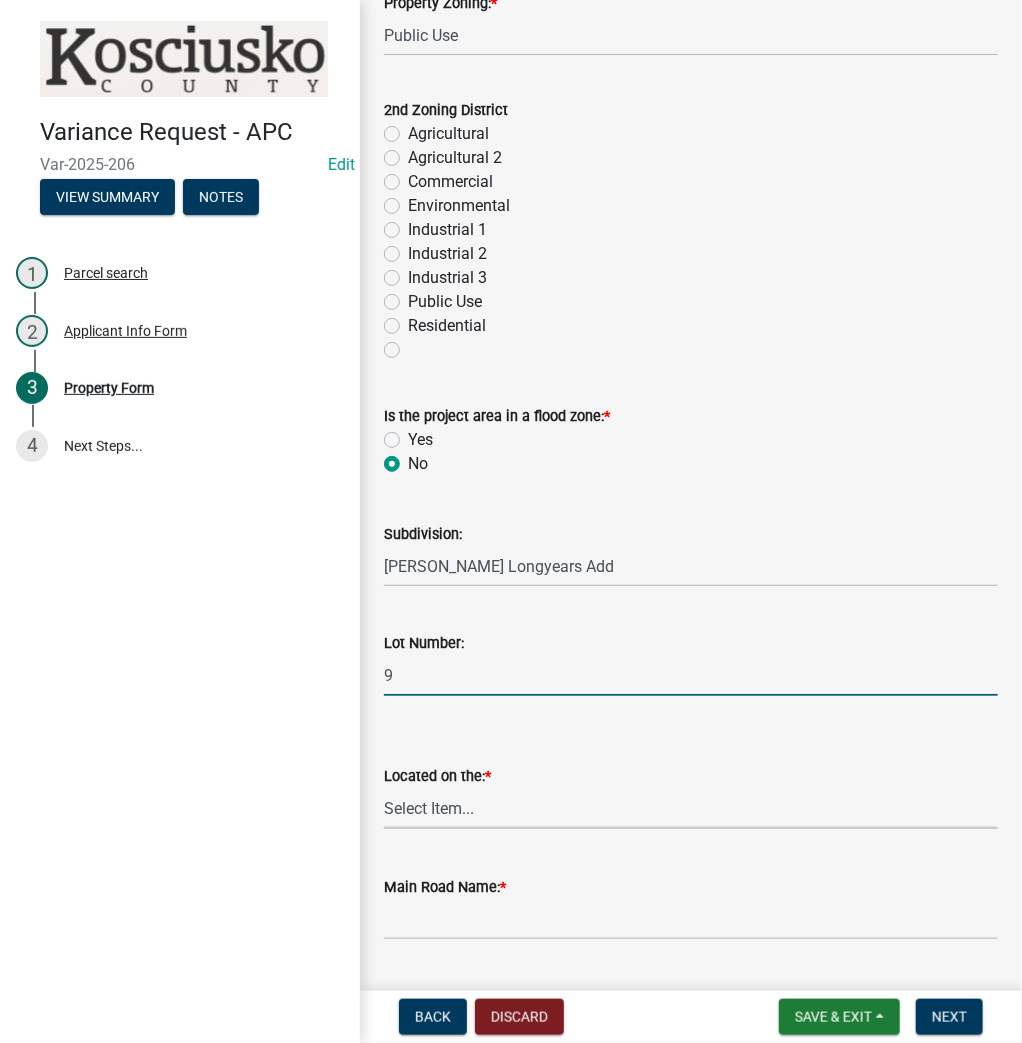 click on "Select Item...   North   Northeast   Northwest   South   Southeast   Southwest   [GEOGRAPHIC_DATA]" at bounding box center (691, 808) 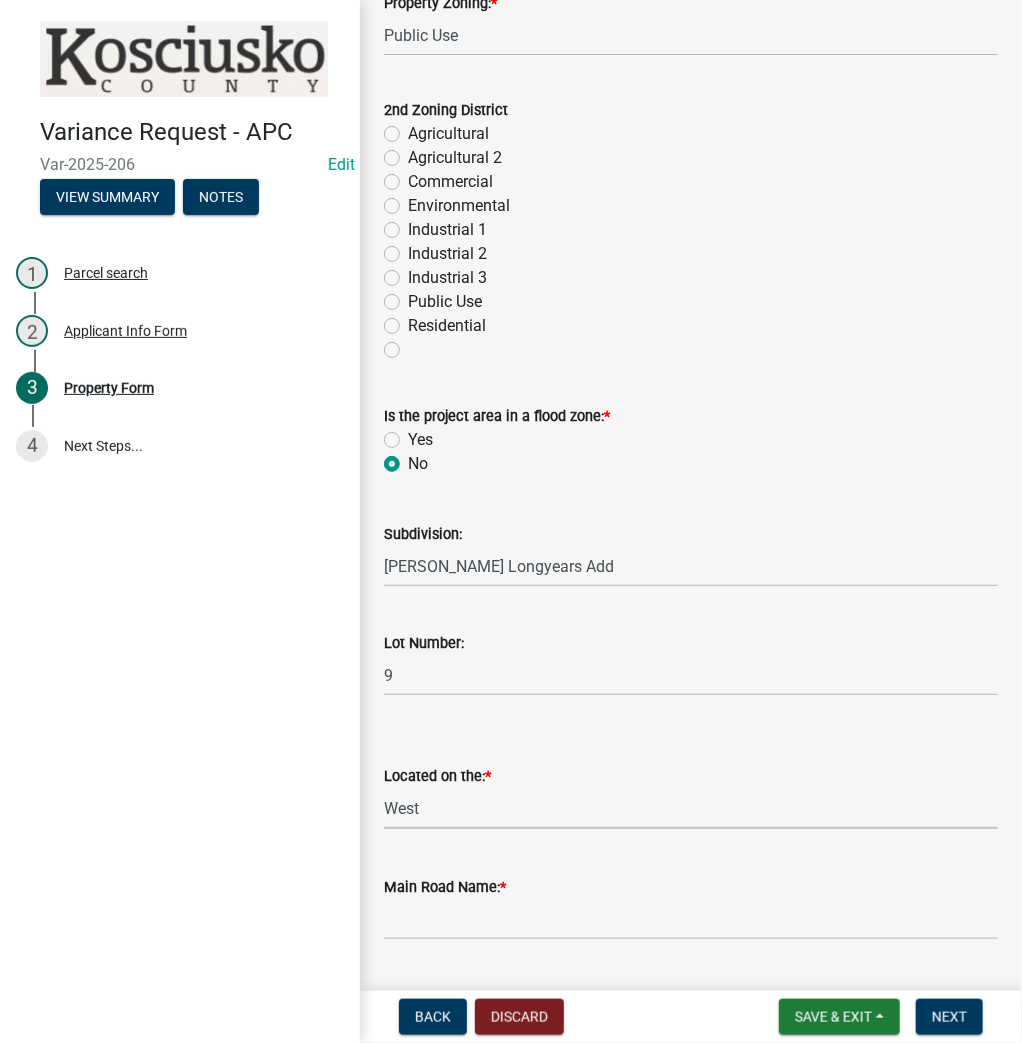 click on "Select Item...   North   Northeast   Northwest   South   Southeast   Southwest   [GEOGRAPHIC_DATA]" at bounding box center (691, 808) 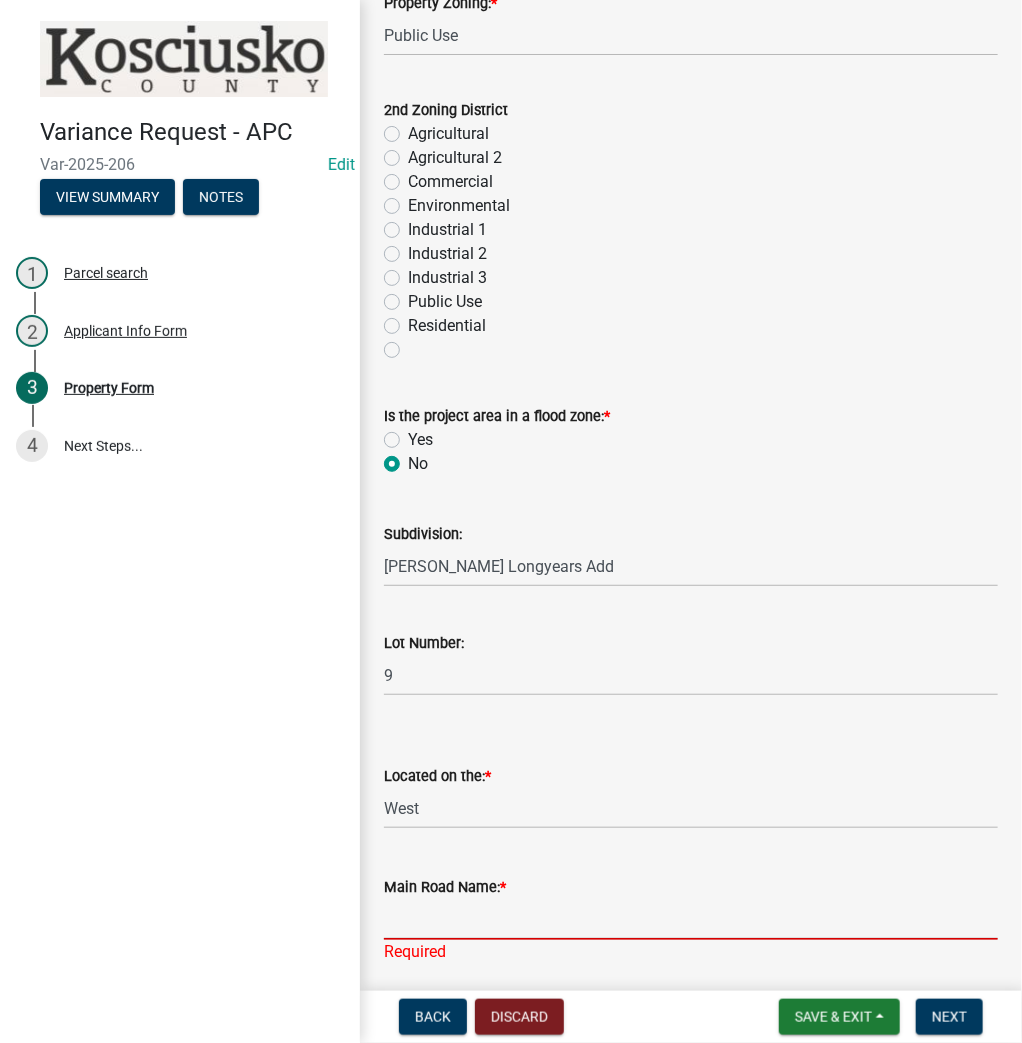click on "Main Road Name:  *" at bounding box center [691, 919] 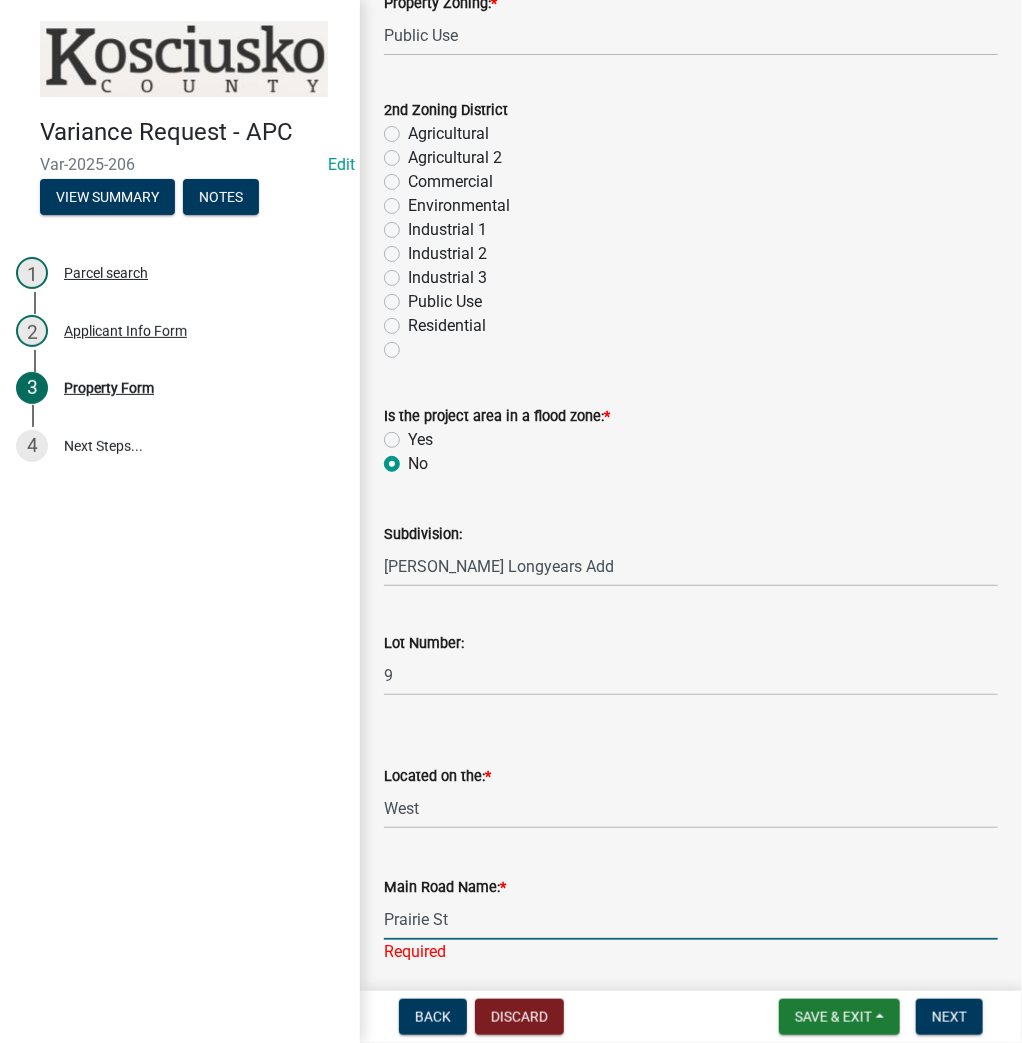 type on "Prairie St" 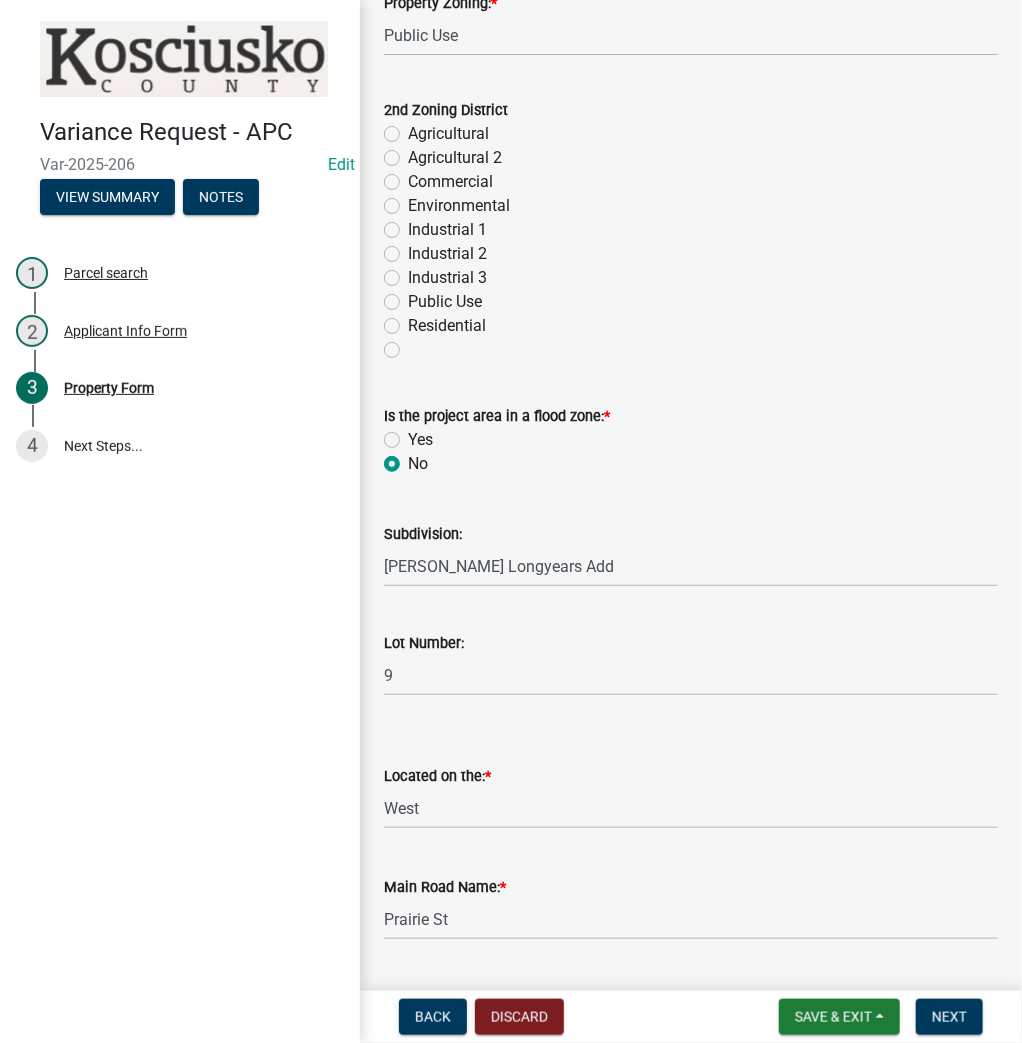 scroll, scrollTop: 1408, scrollLeft: 0, axis: vertical 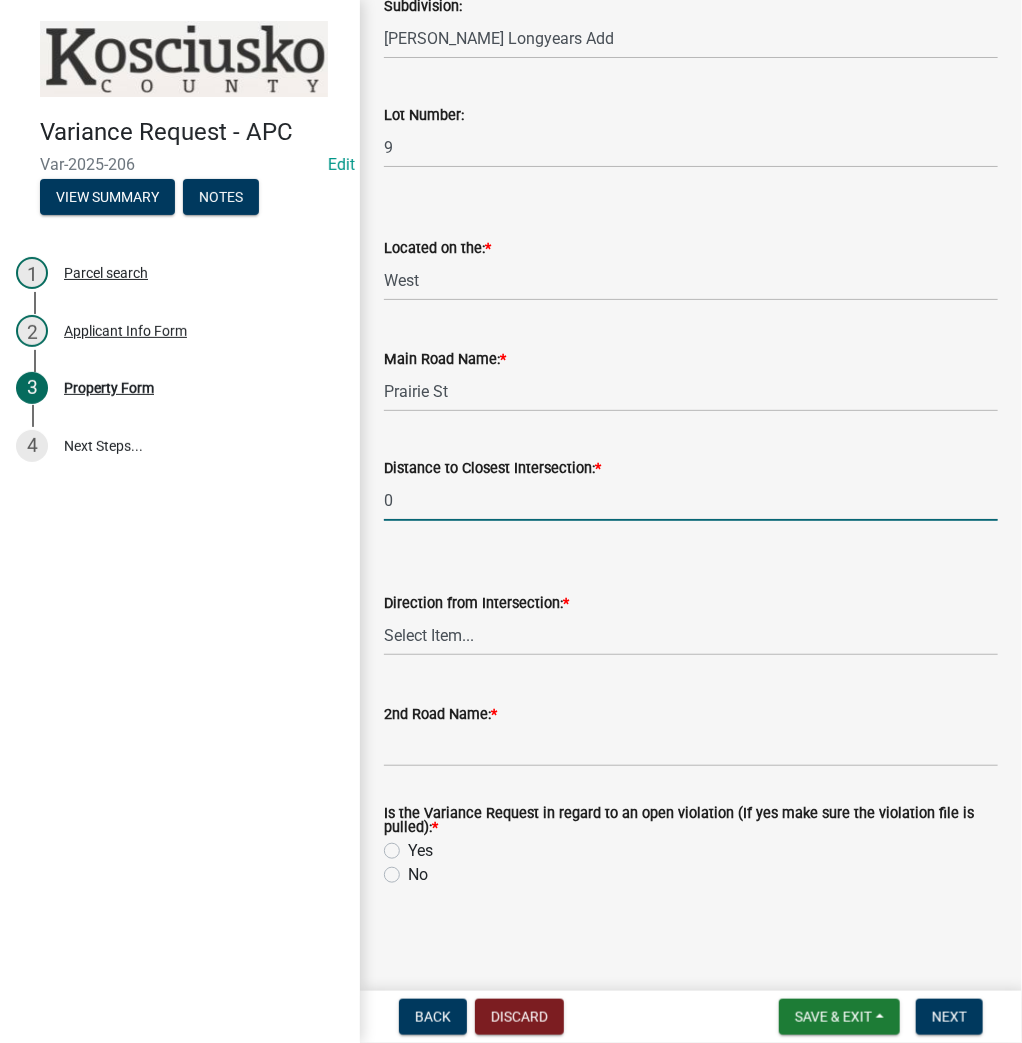 type on "0" 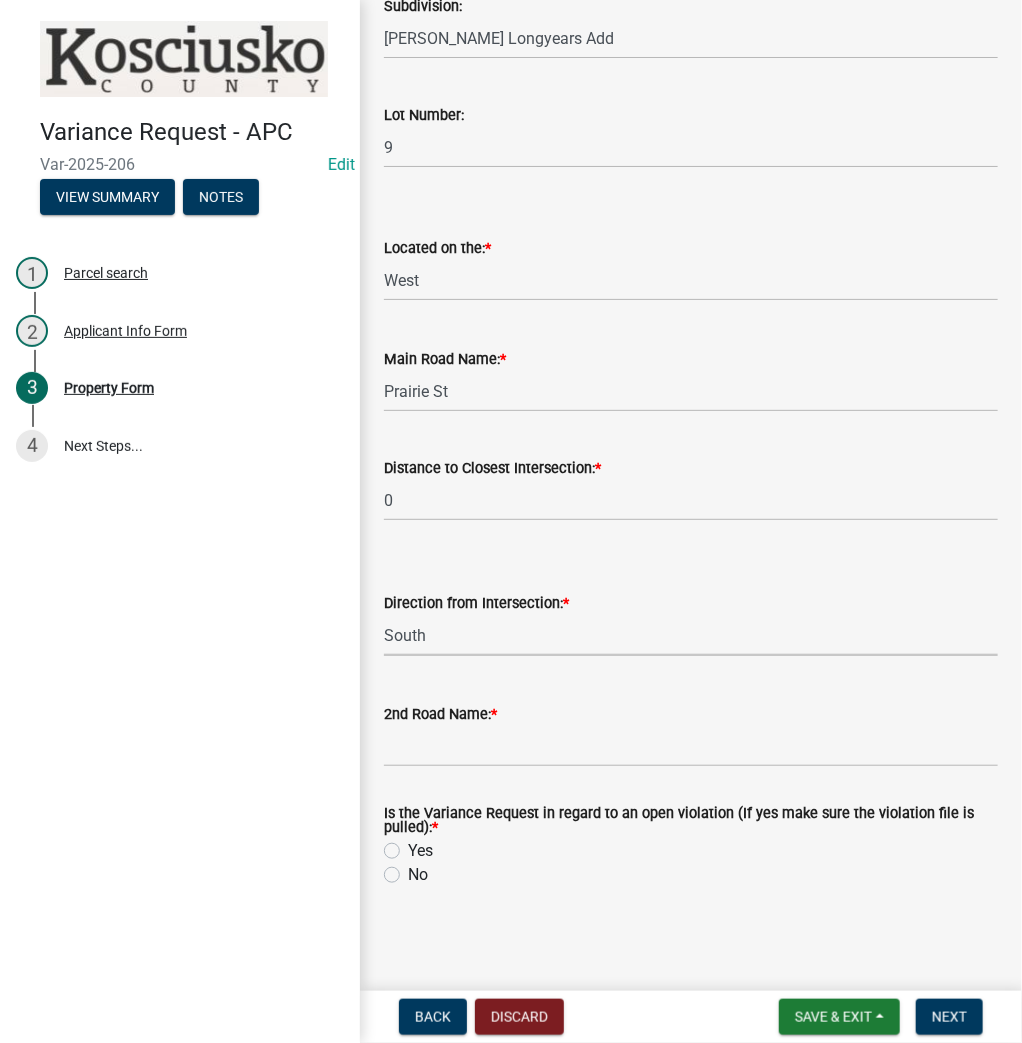 select on "8c3b6099-7925-4df4-a459-01e50184b84c" 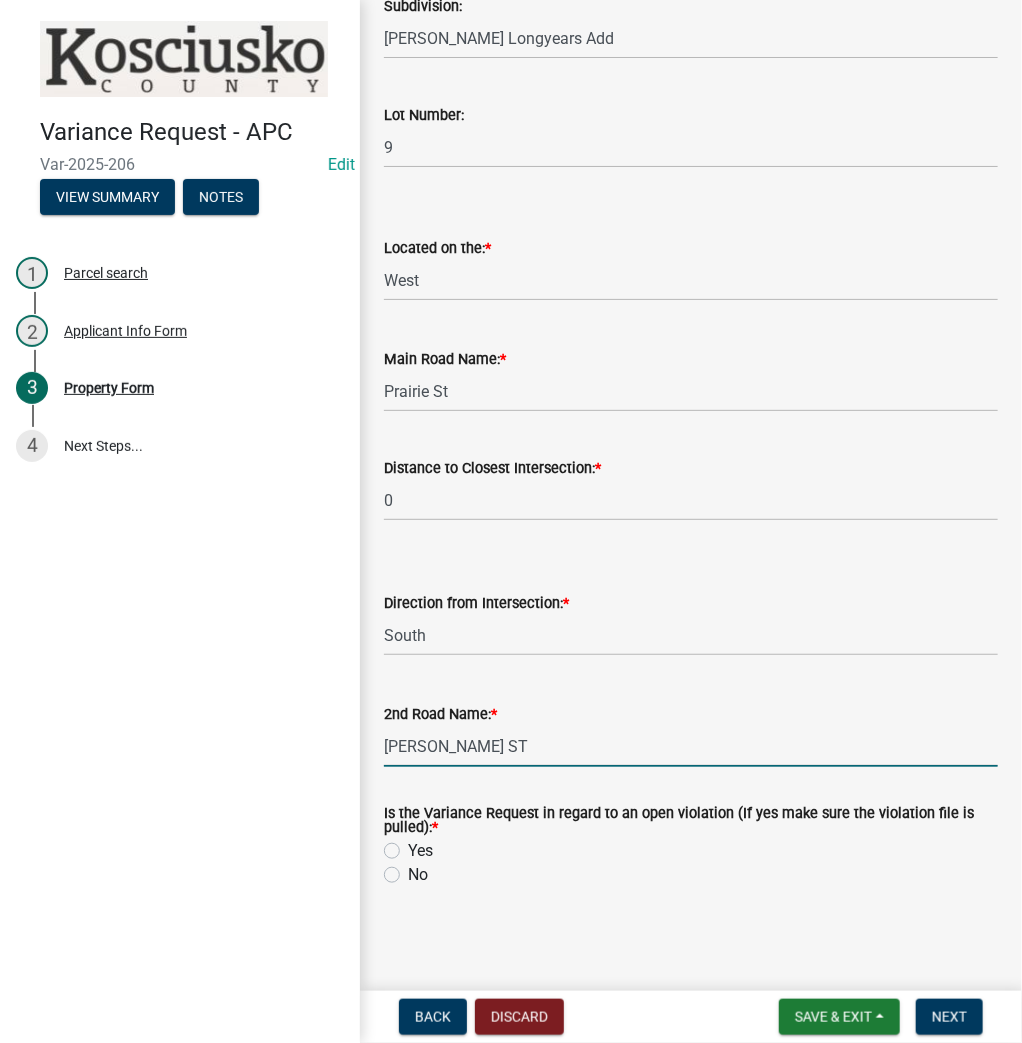 type on "[PERSON_NAME] ST" 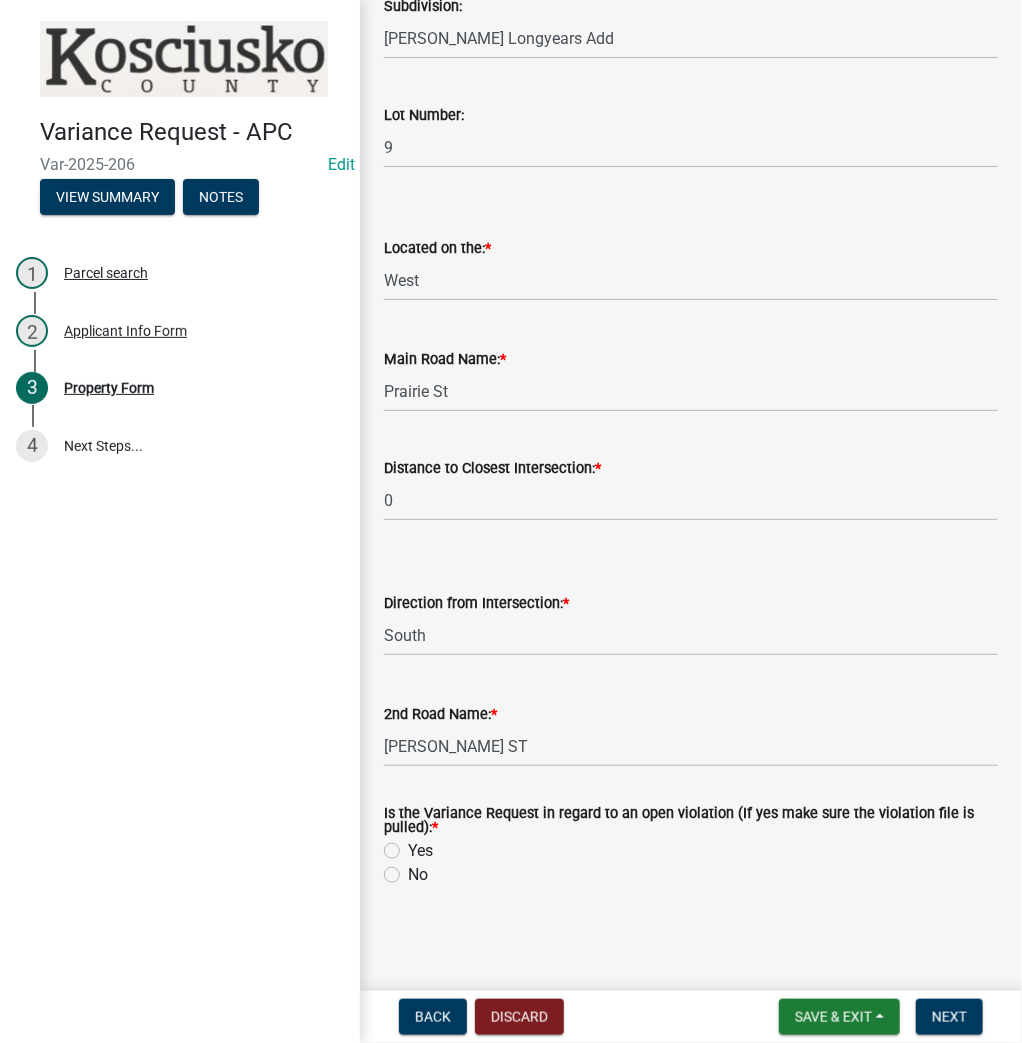 click on "No" 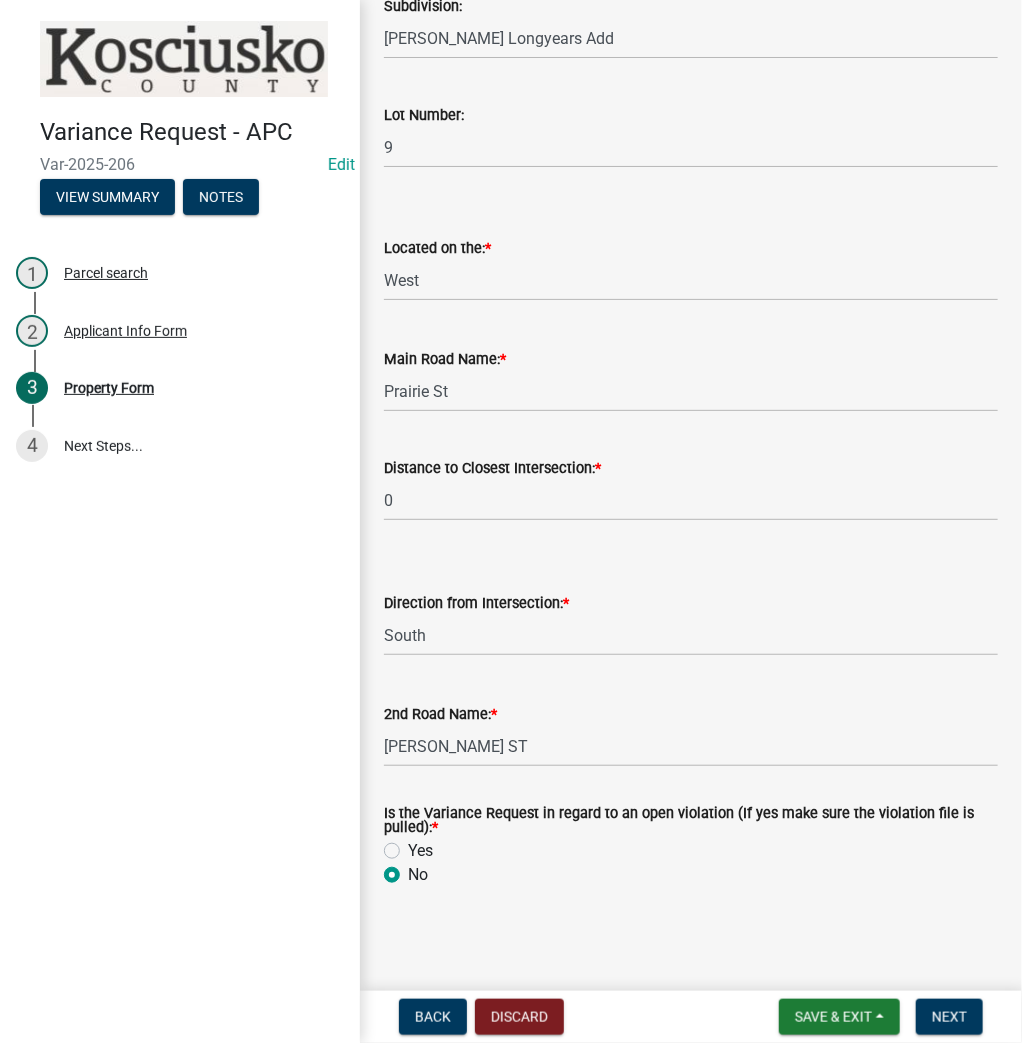 radio on "true" 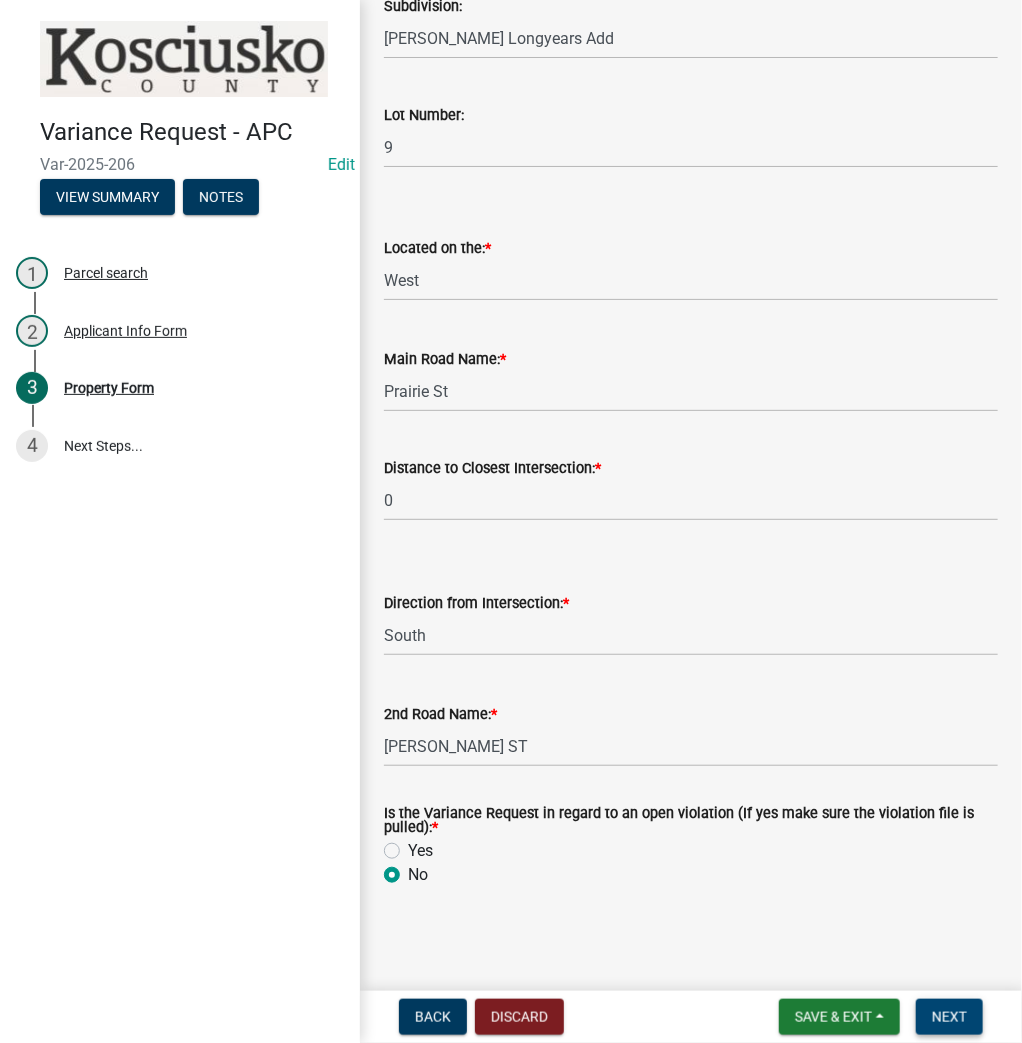 click on "Next" at bounding box center (949, 1017) 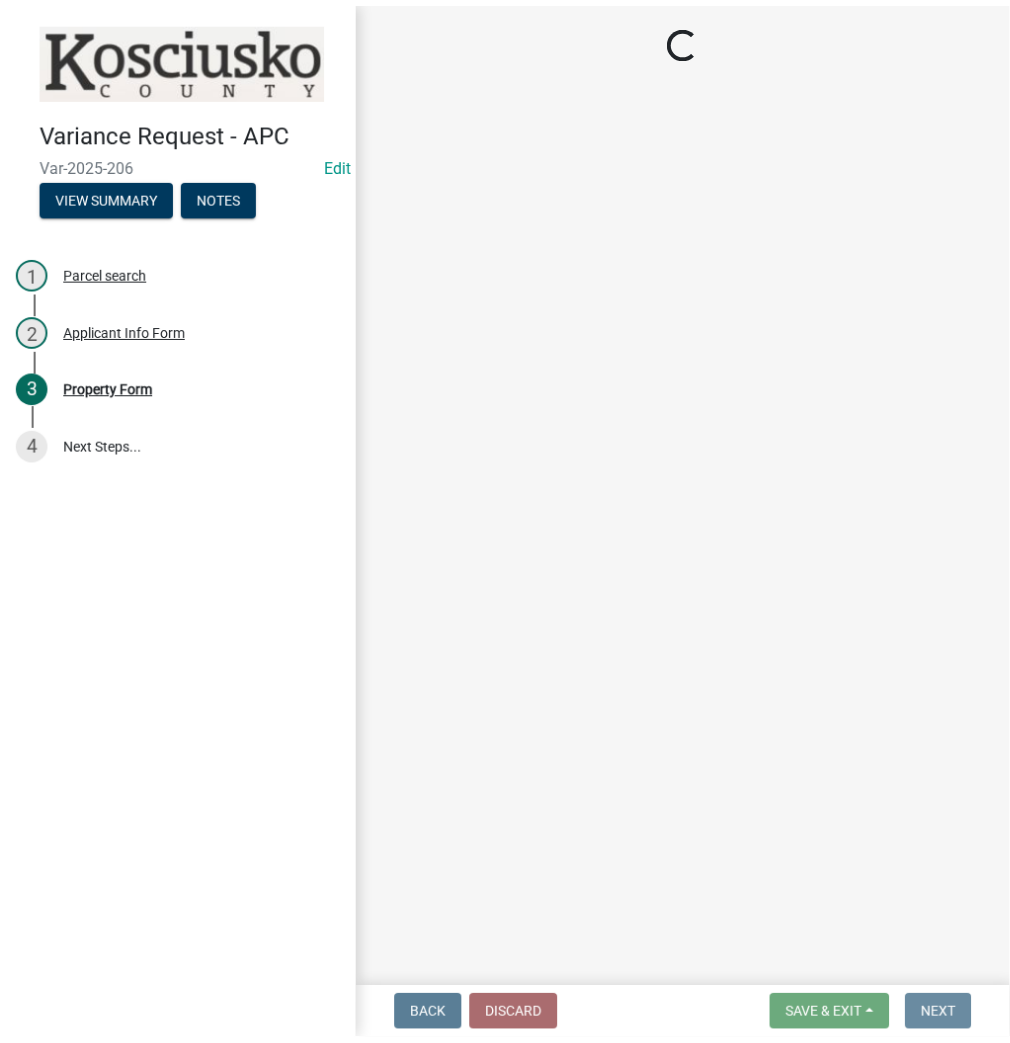 scroll, scrollTop: 0, scrollLeft: 0, axis: both 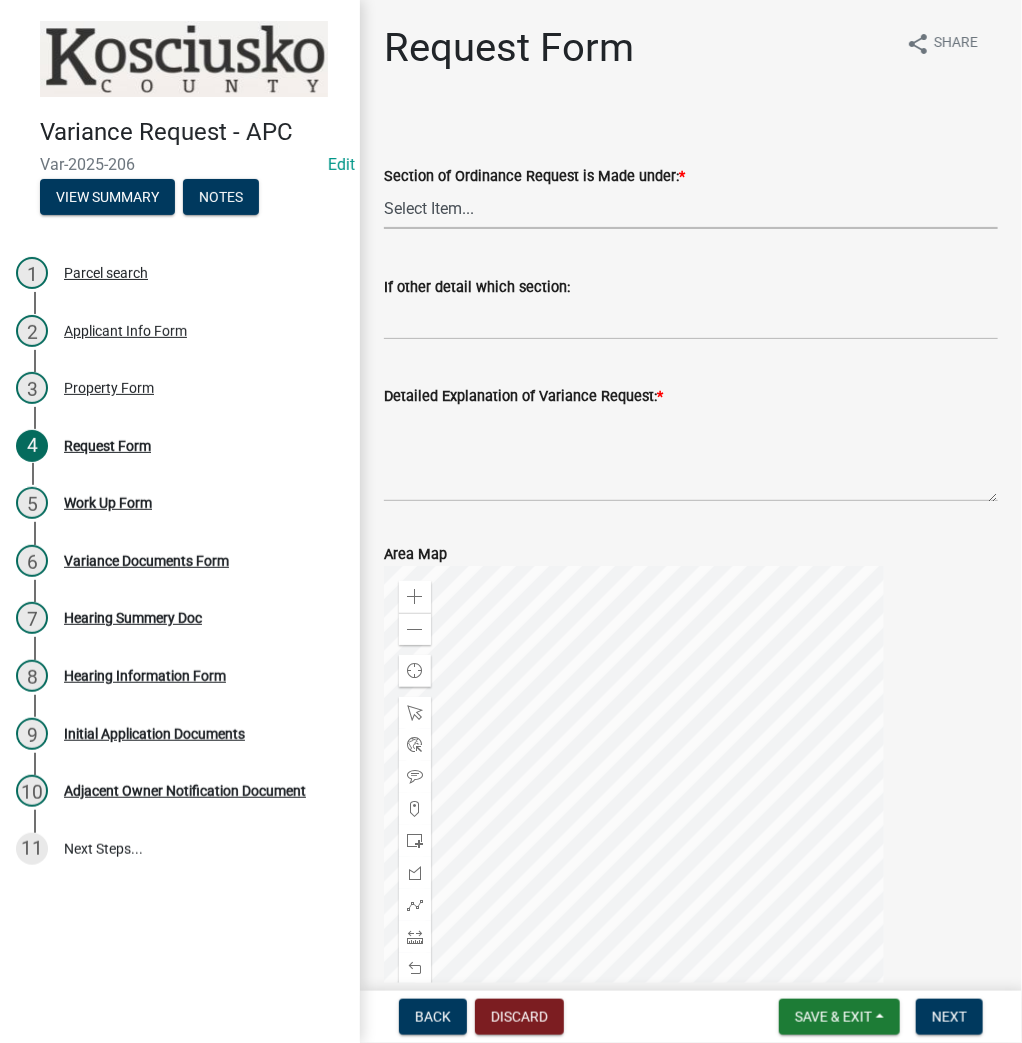 click on "Select Item...   2.10 I1 Criteria   2.11 I2 Criteria   I3 Criteria   2.15 Lot and Yard Requirements   3.2 Principal Uses   3.6 Temporary Uses   3.11.7 Residential Fences   [DATE] Lake Access Development   3.14 Height Regulations   3.16 Off Street Parking   3.19 Signs   3.25 Communication Towers   3.28 Pond   Other" at bounding box center [691, 208] 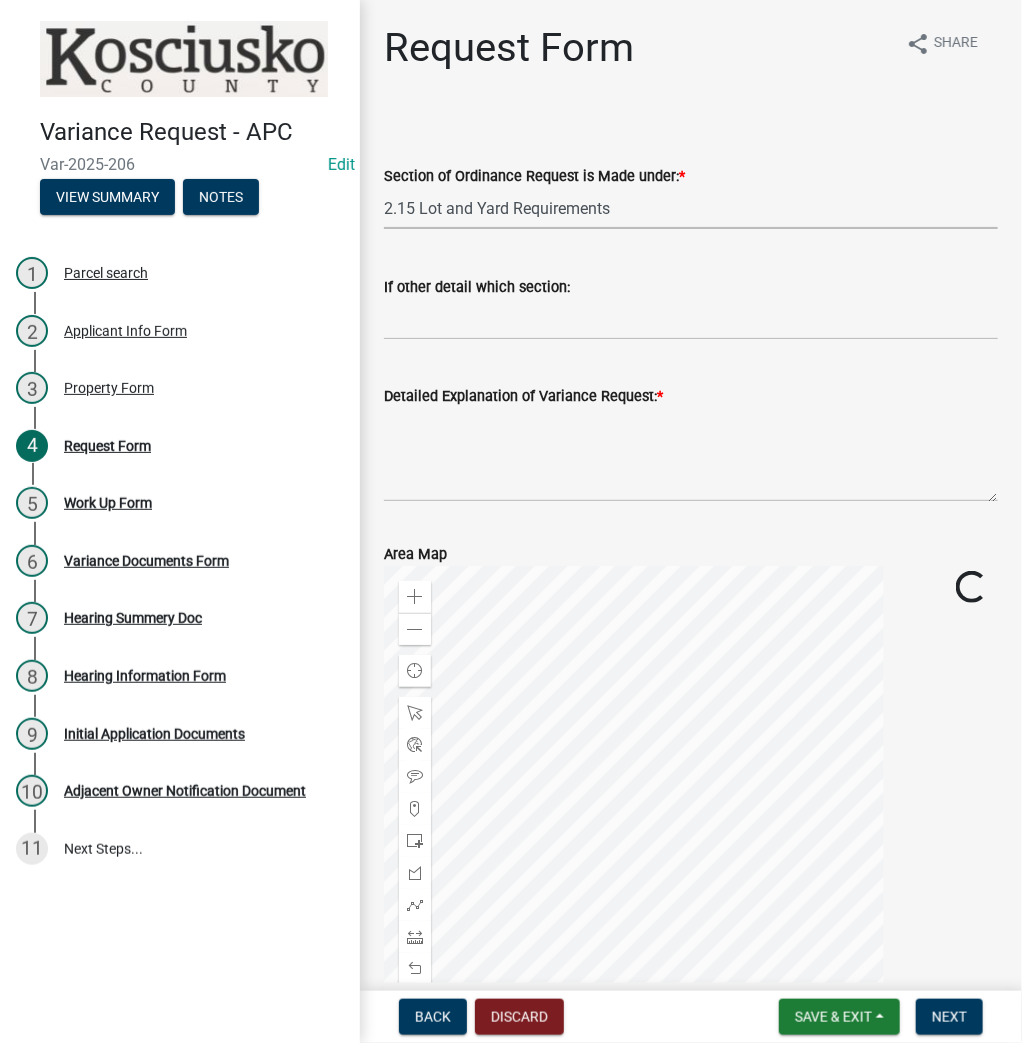 click on "Select Item...   2.10 I1 Criteria   2.11 I2 Criteria   I3 Criteria   2.15 Lot and Yard Requirements   3.2 Principal Uses   3.6 Temporary Uses   3.11.7 Residential Fences   [DATE] Lake Access Development   3.14 Height Regulations   3.16 Off Street Parking   3.19 Signs   3.25 Communication Towers   3.28 Pond   Other" at bounding box center (691, 208) 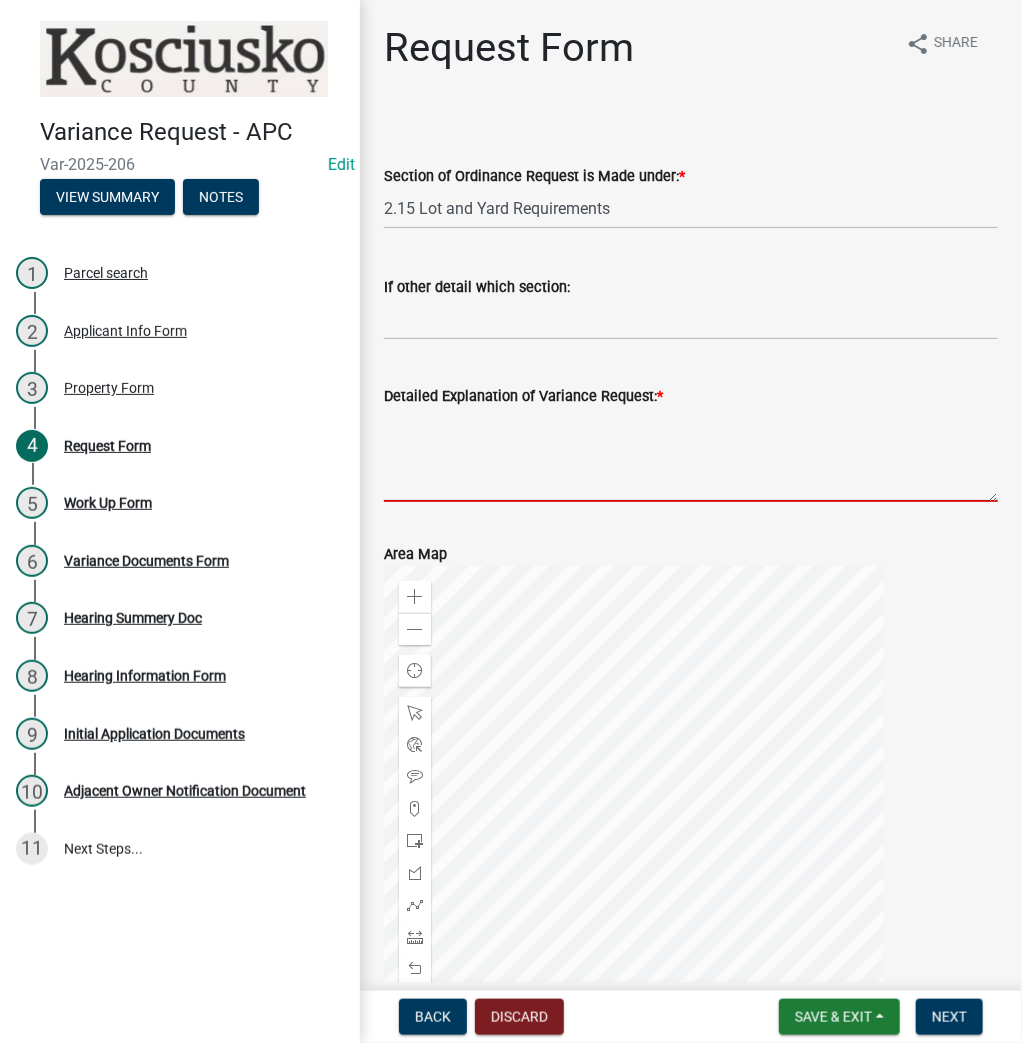 click on "Detailed Explanation of Variance Request:  *" at bounding box center [691, 455] 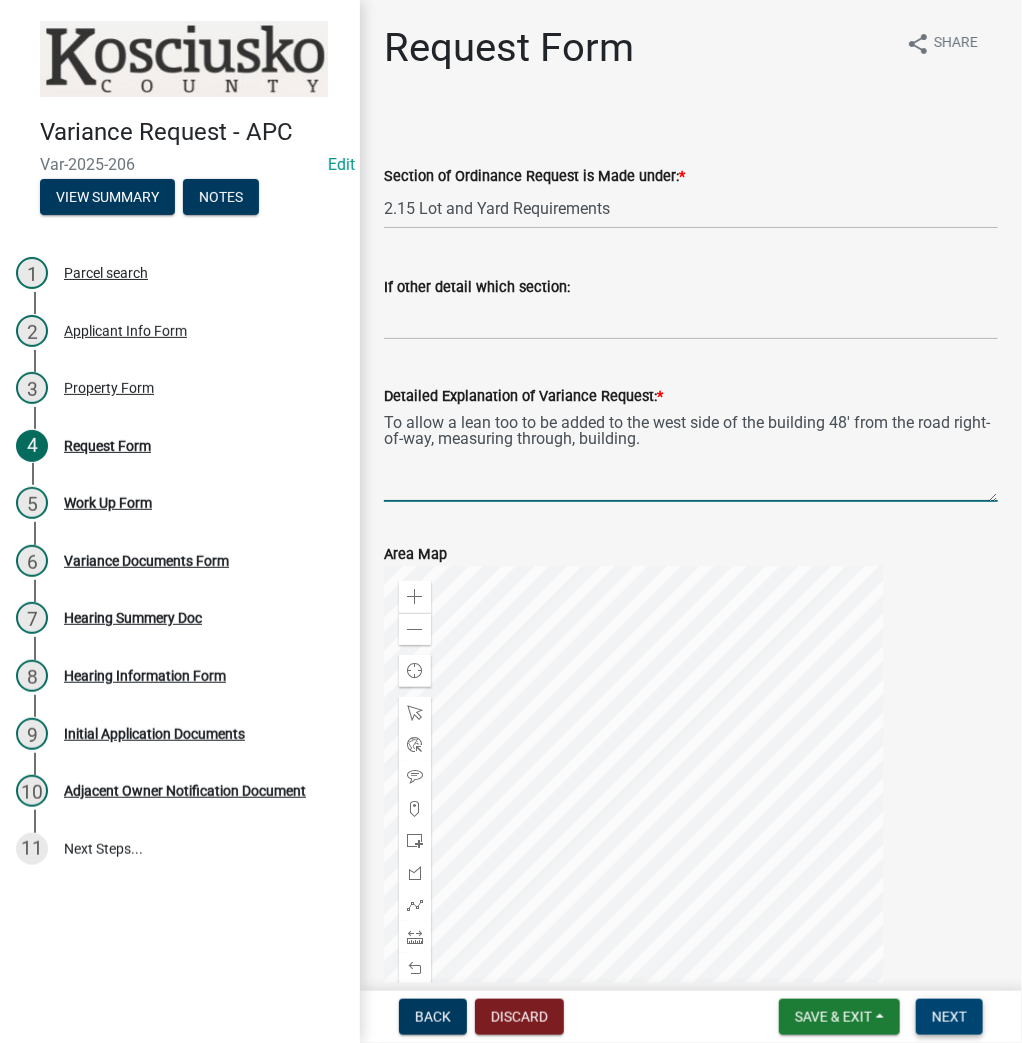 type on "To allow a lean too to be added to the west side of the building 48' from the road right-of-way, measuring through, building." 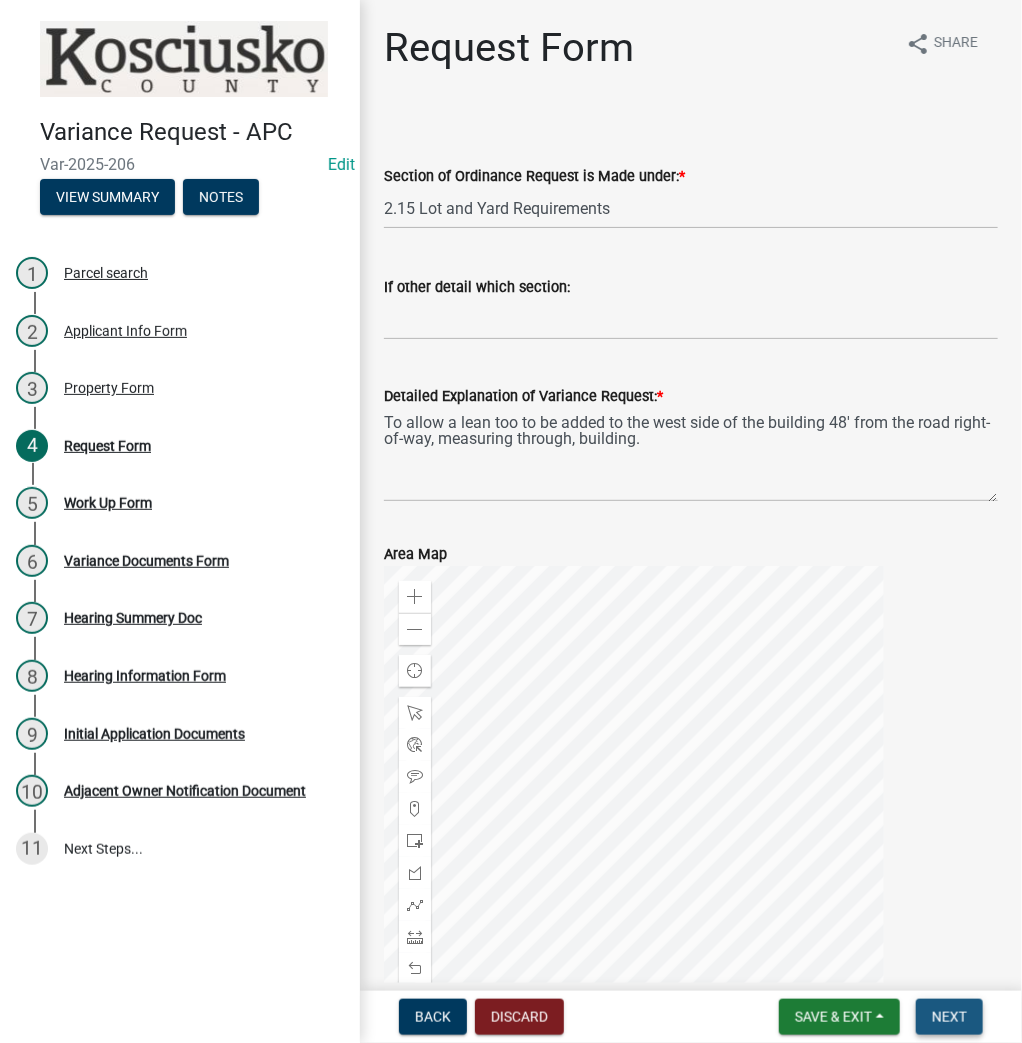 click on "Next" at bounding box center [949, 1017] 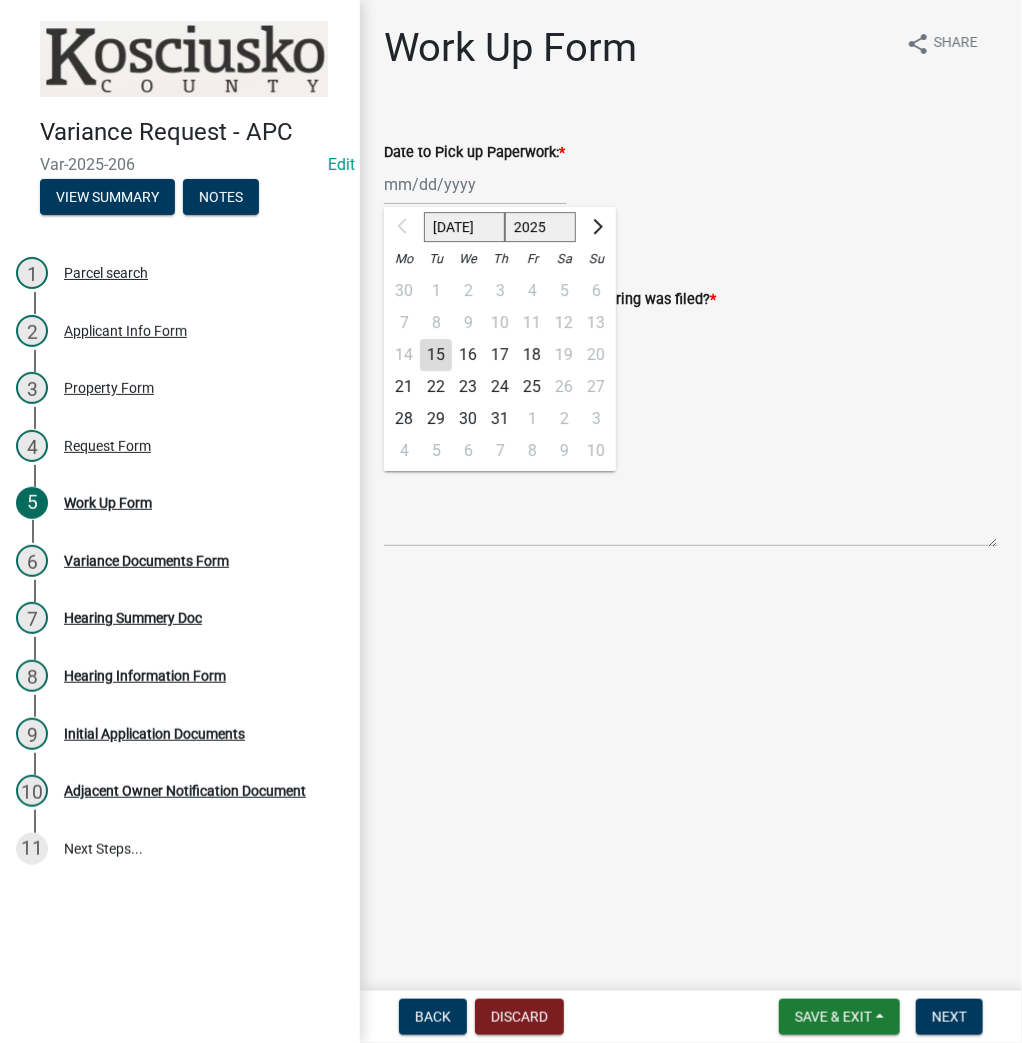 click on "[DATE] Aug Sep Oct Nov [DATE] 2026 2027 2028 2029 2030 2031 2032 2033 2034 2035 2036 2037 2038 2039 2040 2041 2042 2043 2044 2045 2046 2047 2048 2049 2050 2051 2052 2053 2054 2055 2056 2057 2058 2059 2060 2061 2062 2063 2064 2065 2066 2067 2068 2069 2070 2071 2072 2073 2074 2075 2076 2077 2078 2079 2080 2081 2082 2083 2084 2085 2086 2087 2088 2089 2090 2091 2092 2093 2094 2095 2096 2097 2098 2099 2100 2101 2102 2103 2104 2105 2106 2107 2108 2109 2110 2111 2112 2113 2114 2115 2116 2117 2118 2119 2120 2121 2122 2123 2124 2125 2126 2127 2128 2129 2130 2131 2132 2133 2134 2135 2136 2137 2138 2139 2140 2141 2142 2143 2144 2145 2146 2147 2148 2149 2150 2151 2152 2153 2154 2155 2156 2157 2158 2159 2160 2161 2162 2163 2164 2165 2166 2167 2168 2169 2170 2171 2172 2173 2174 2175 2176 2177 2178 2179 2180 2181 2182 2183 2184 2185 2186 2187 2188 2189 2190 2191 2192 2193 2194 2195 2196 2197 2198 2199 2200 2201 2202 2203 2204 2205 2206 2207 2208 2209 2210 2211 2212 2213 2214 2215 2216 2217 2218 2219 2220 2221 2222 2223 2224" 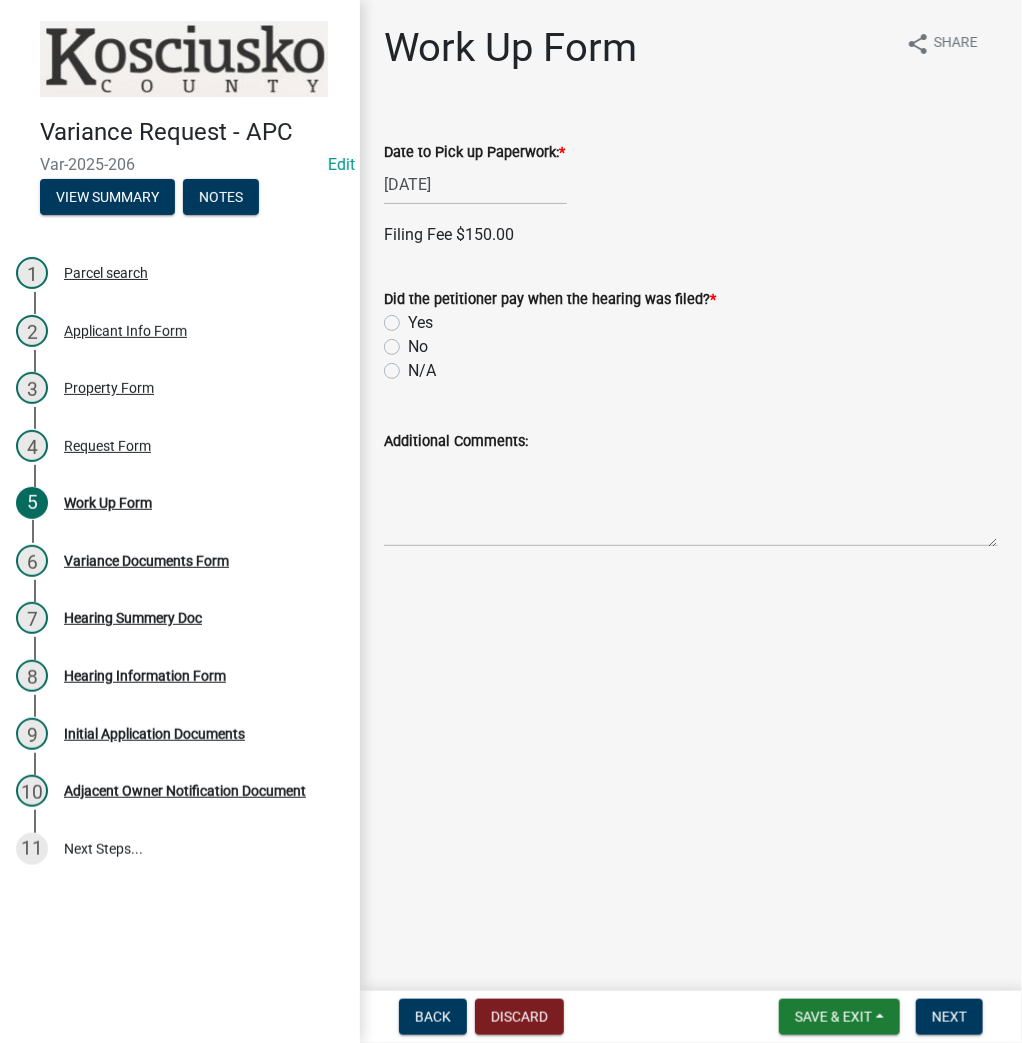 click on "Yes" 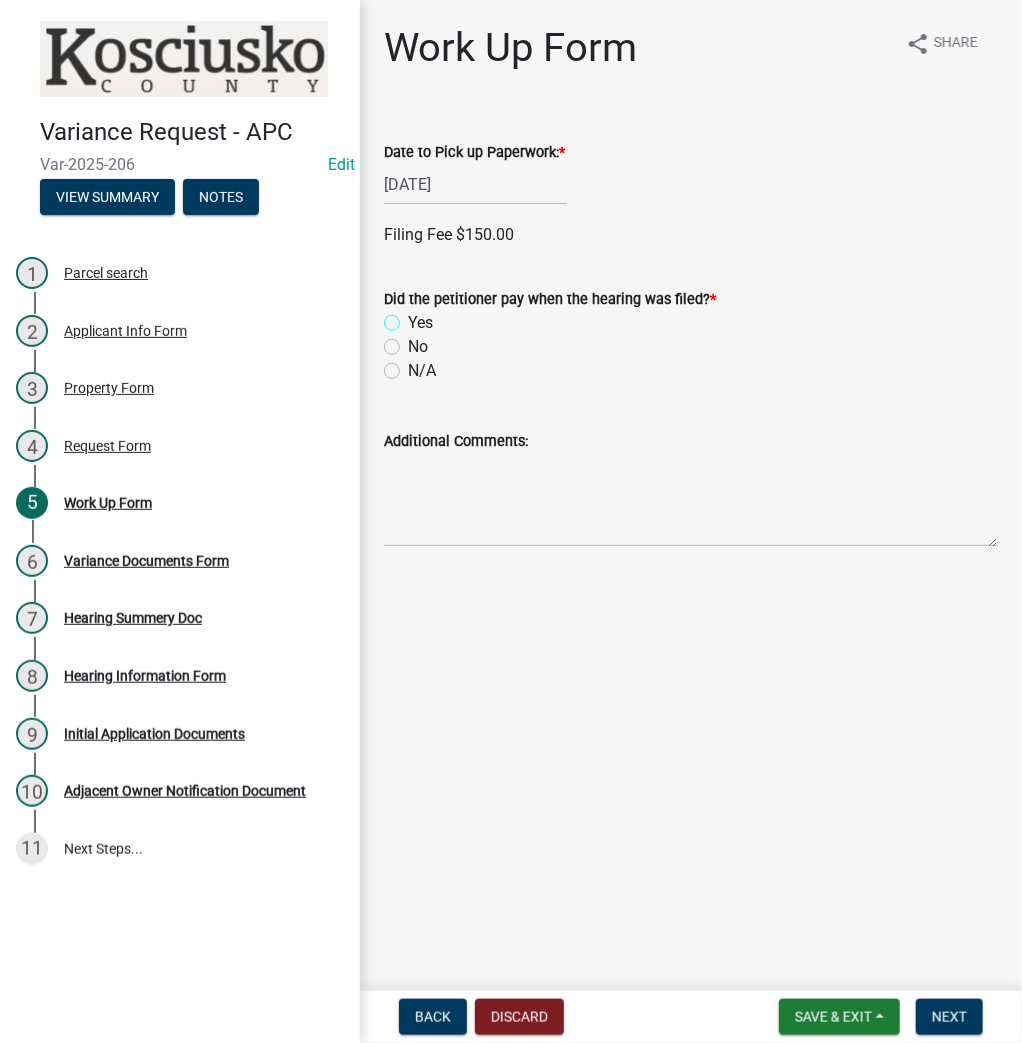 click on "Yes" at bounding box center (414, 317) 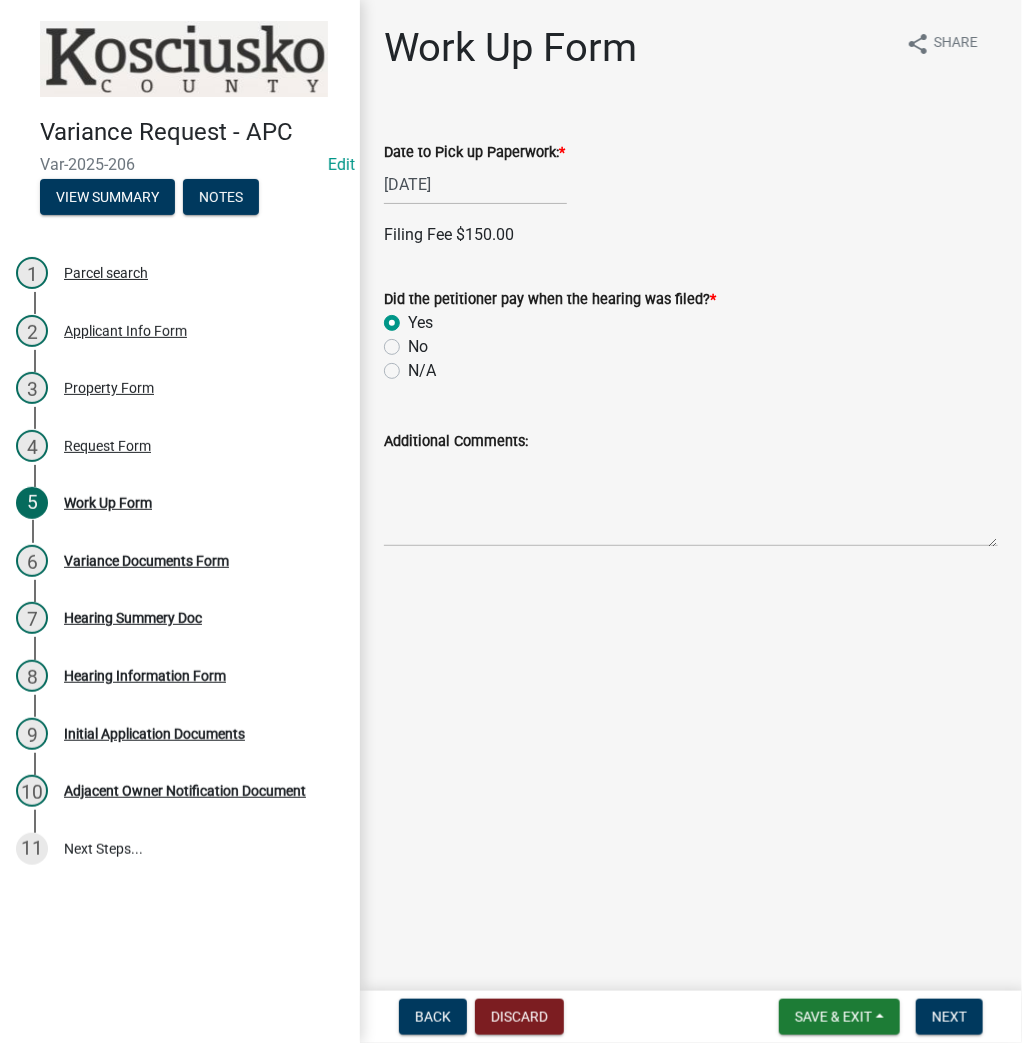 radio on "true" 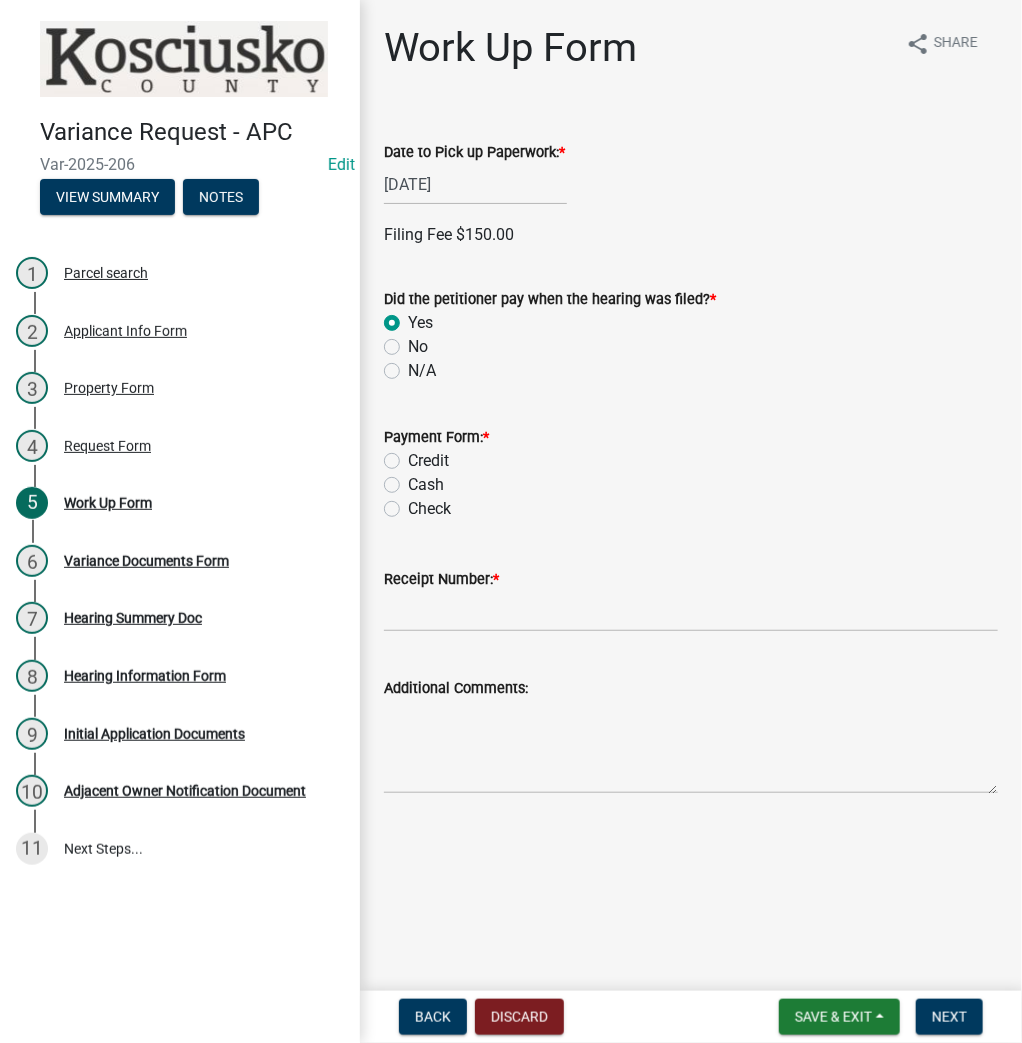 click on "No" 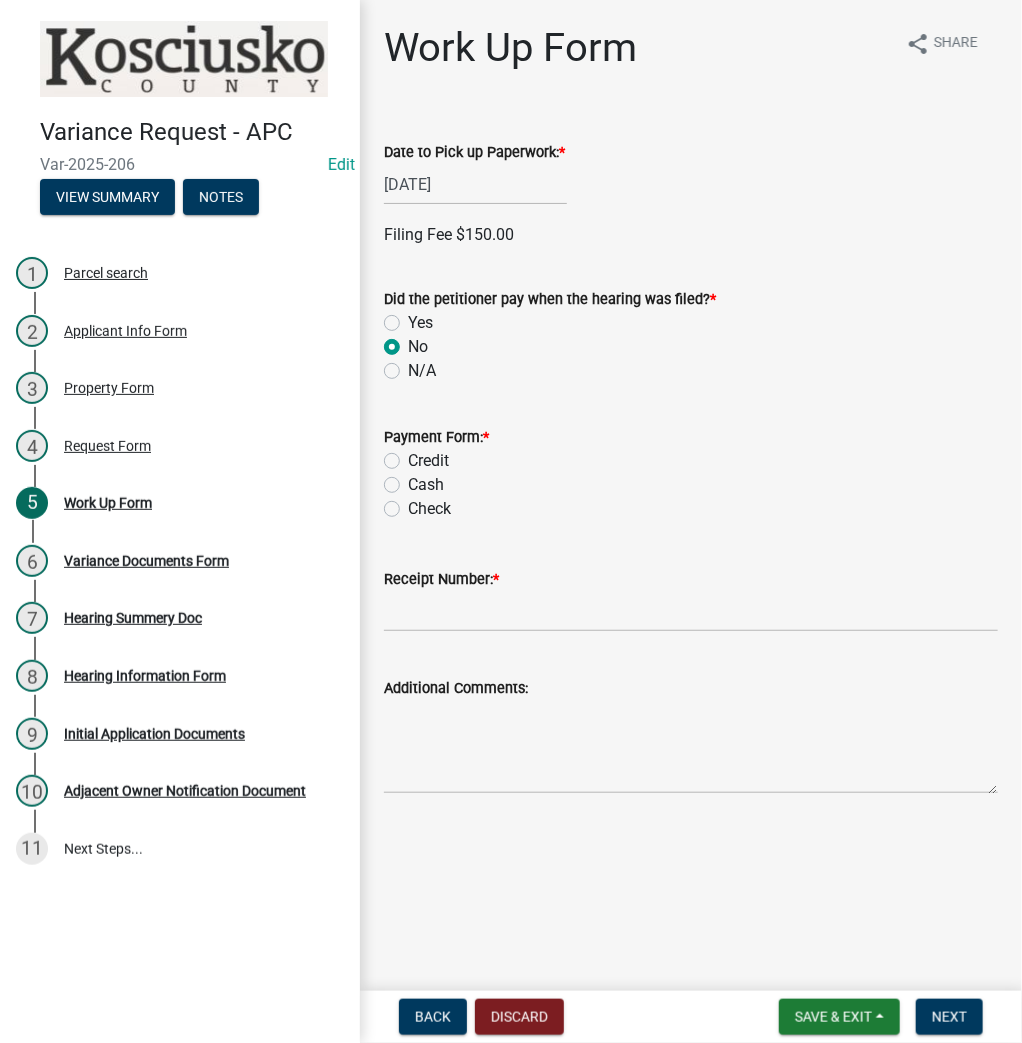 radio on "true" 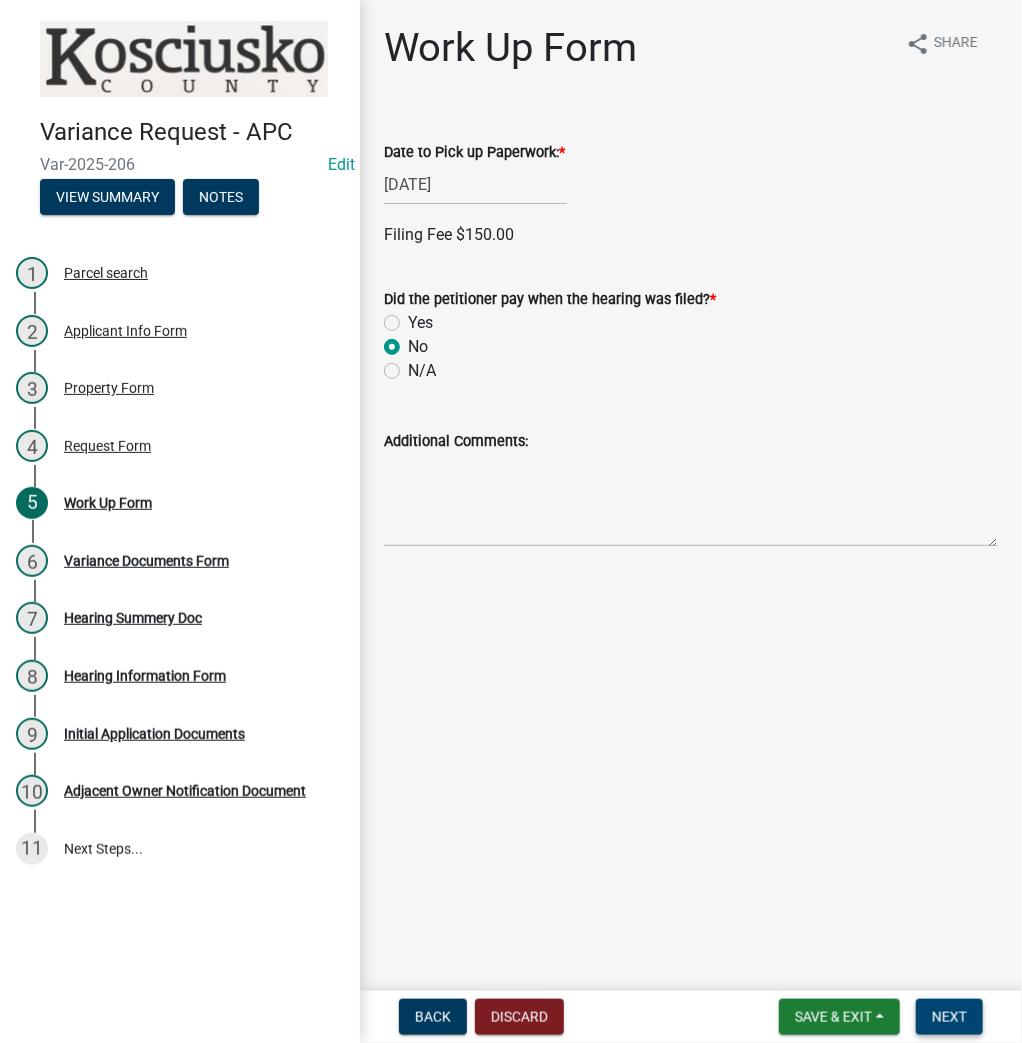 click on "Next" at bounding box center [949, 1017] 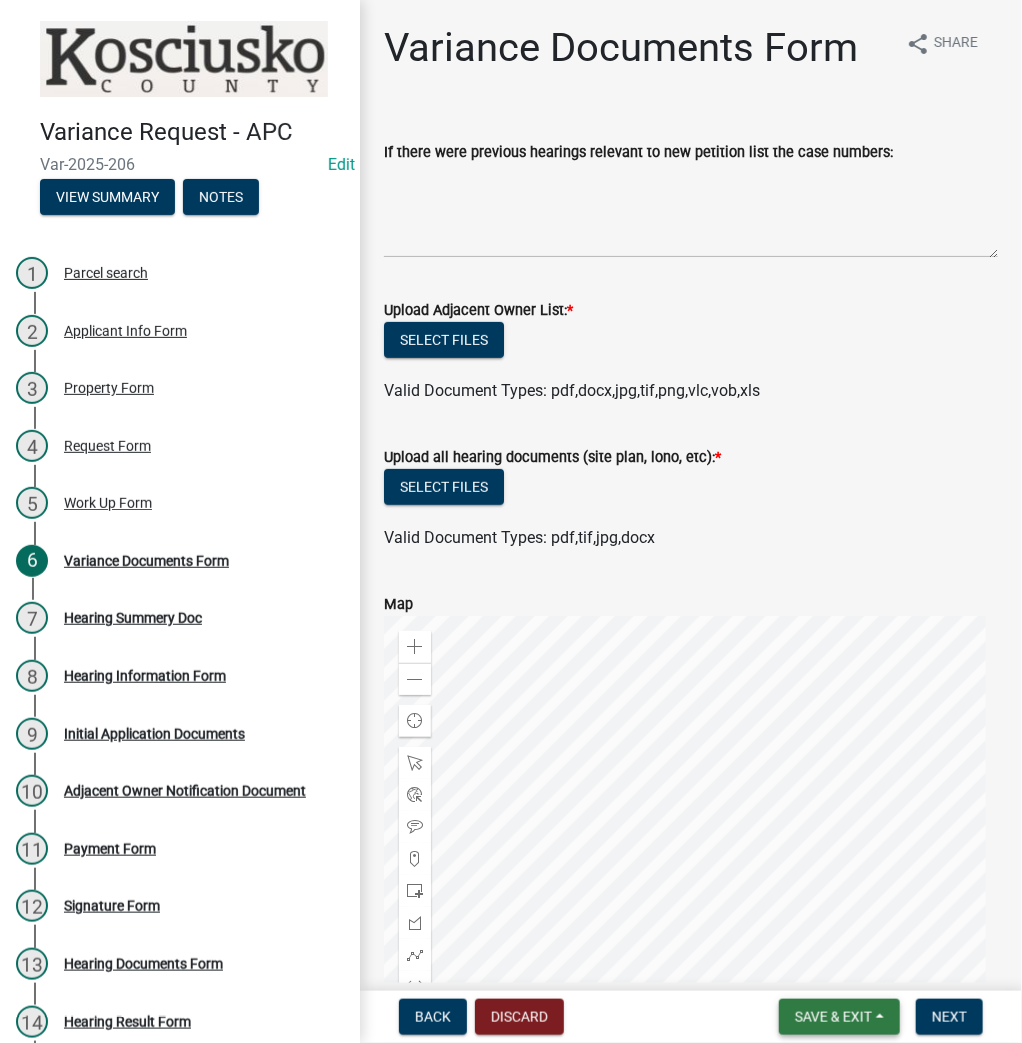 click on "Save & Exit" at bounding box center [833, 1017] 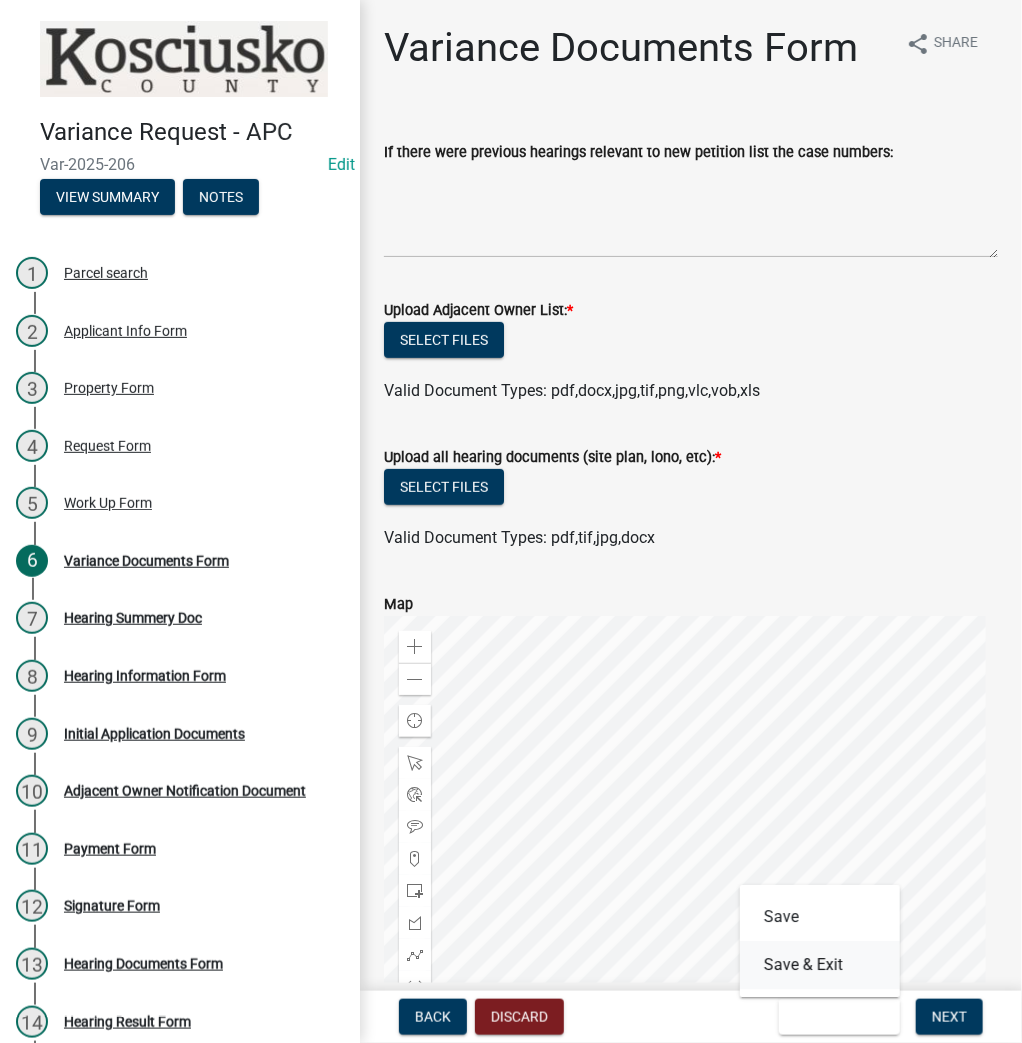 click on "Save & Exit" at bounding box center (820, 965) 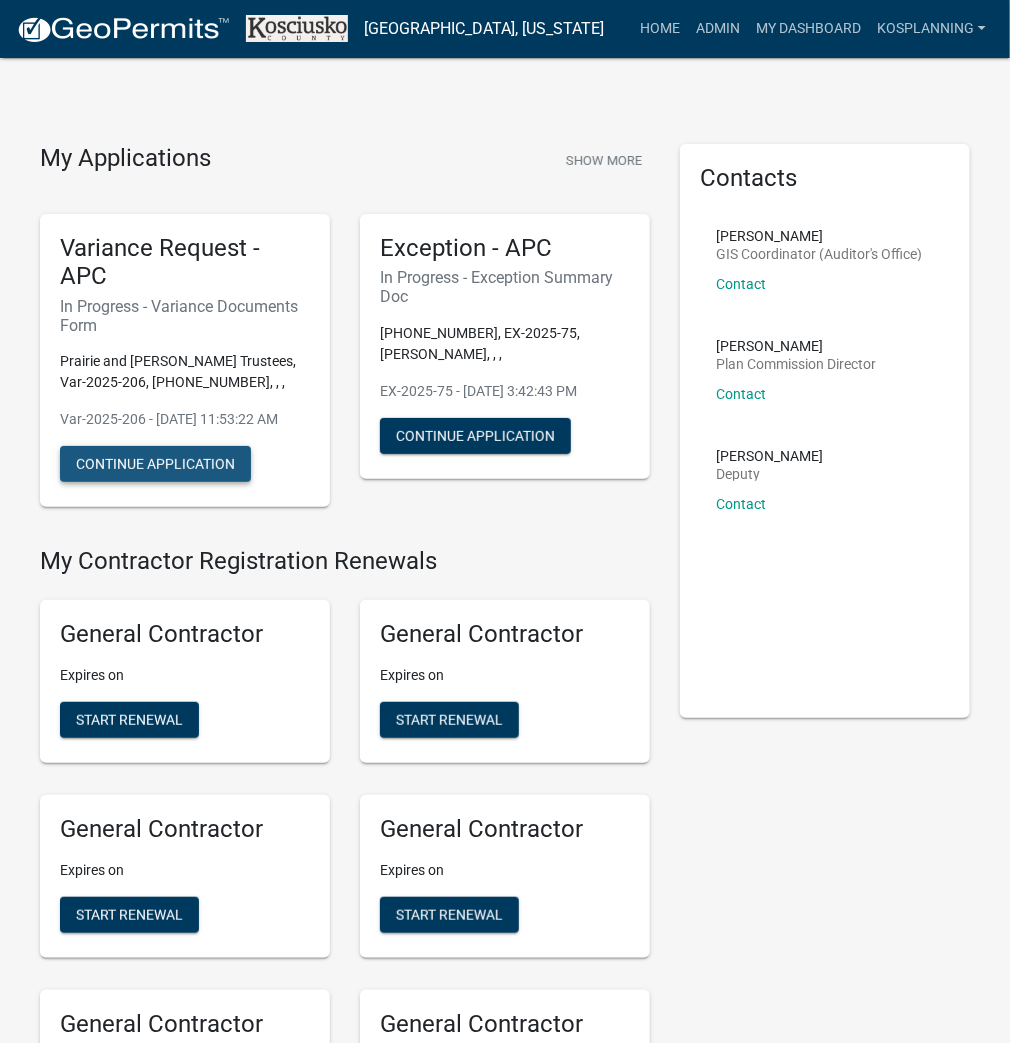 click on "Continue Application" 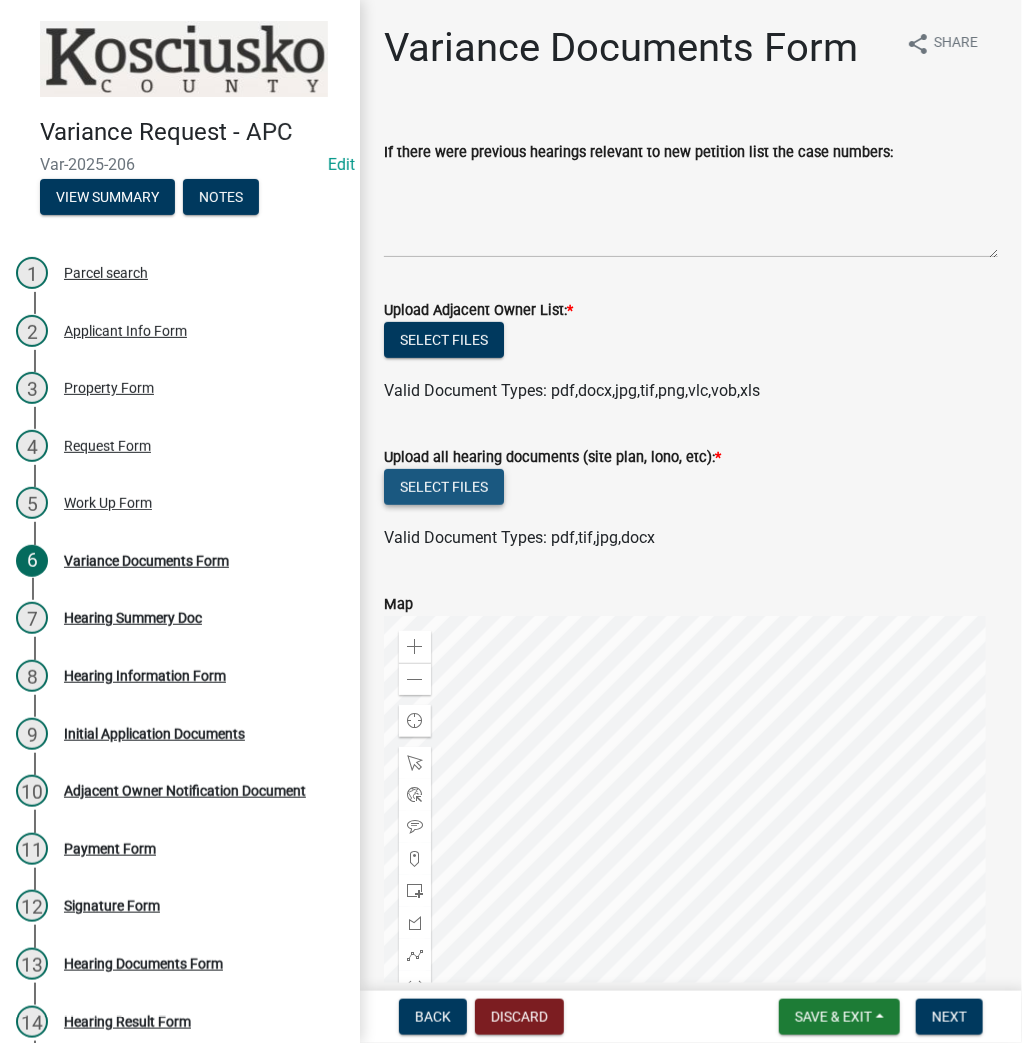 click on "Select files" 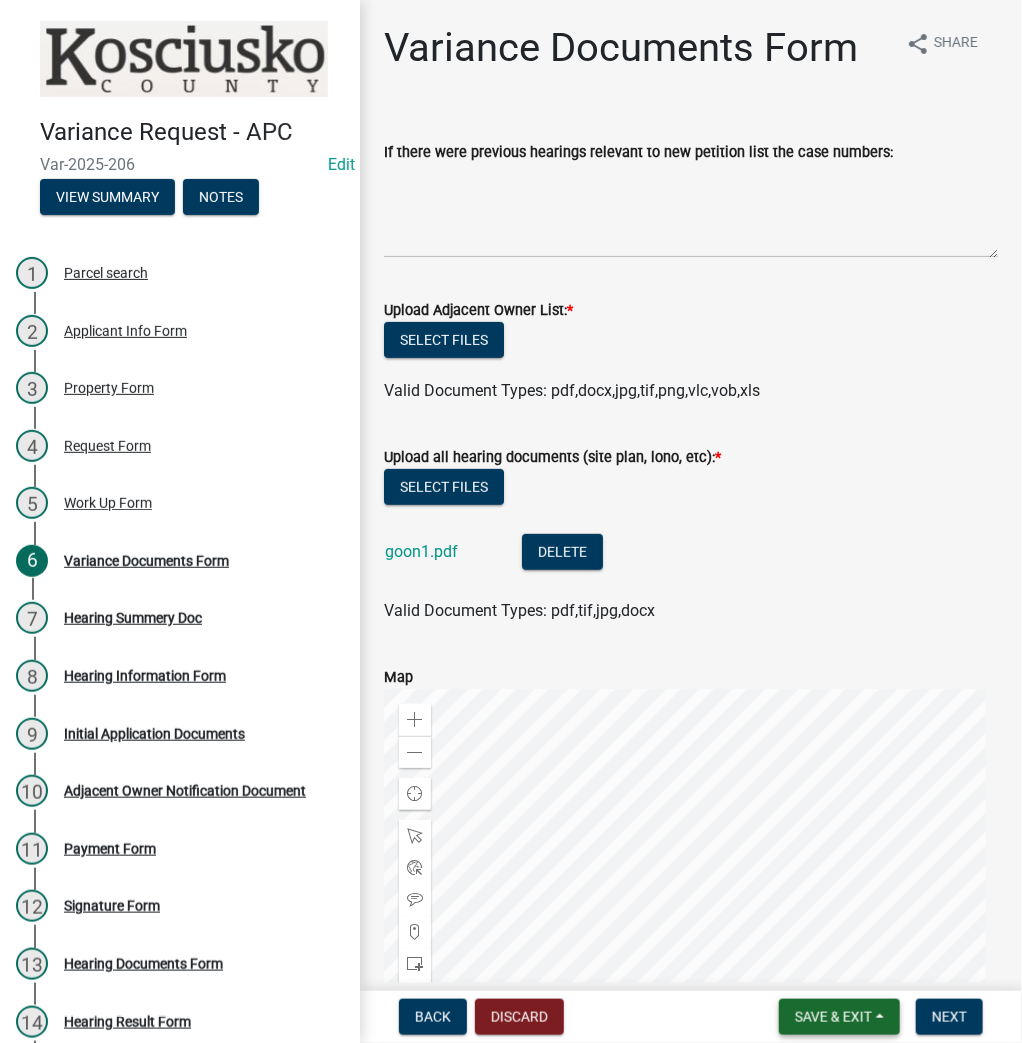 click on "Save & Exit" at bounding box center [833, 1017] 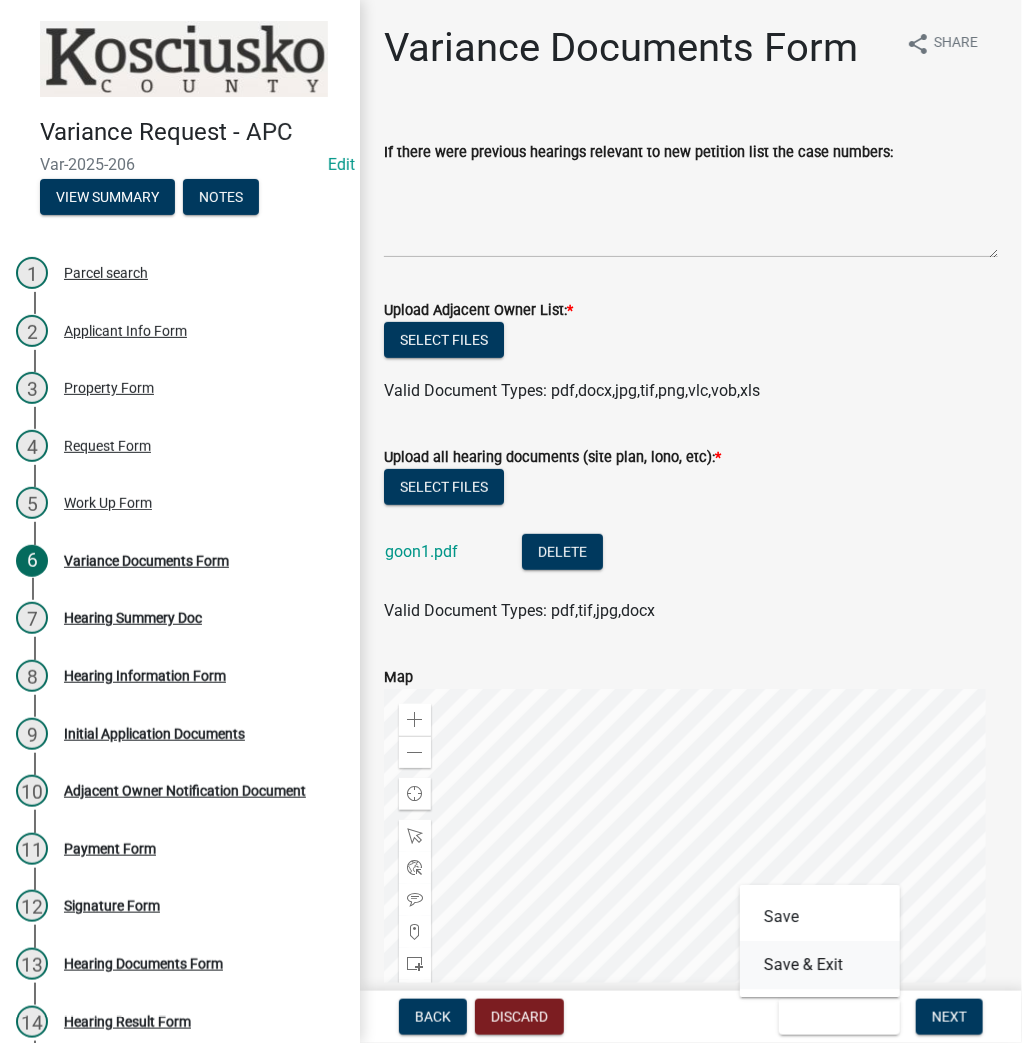 click on "Save & Exit" at bounding box center (820, 965) 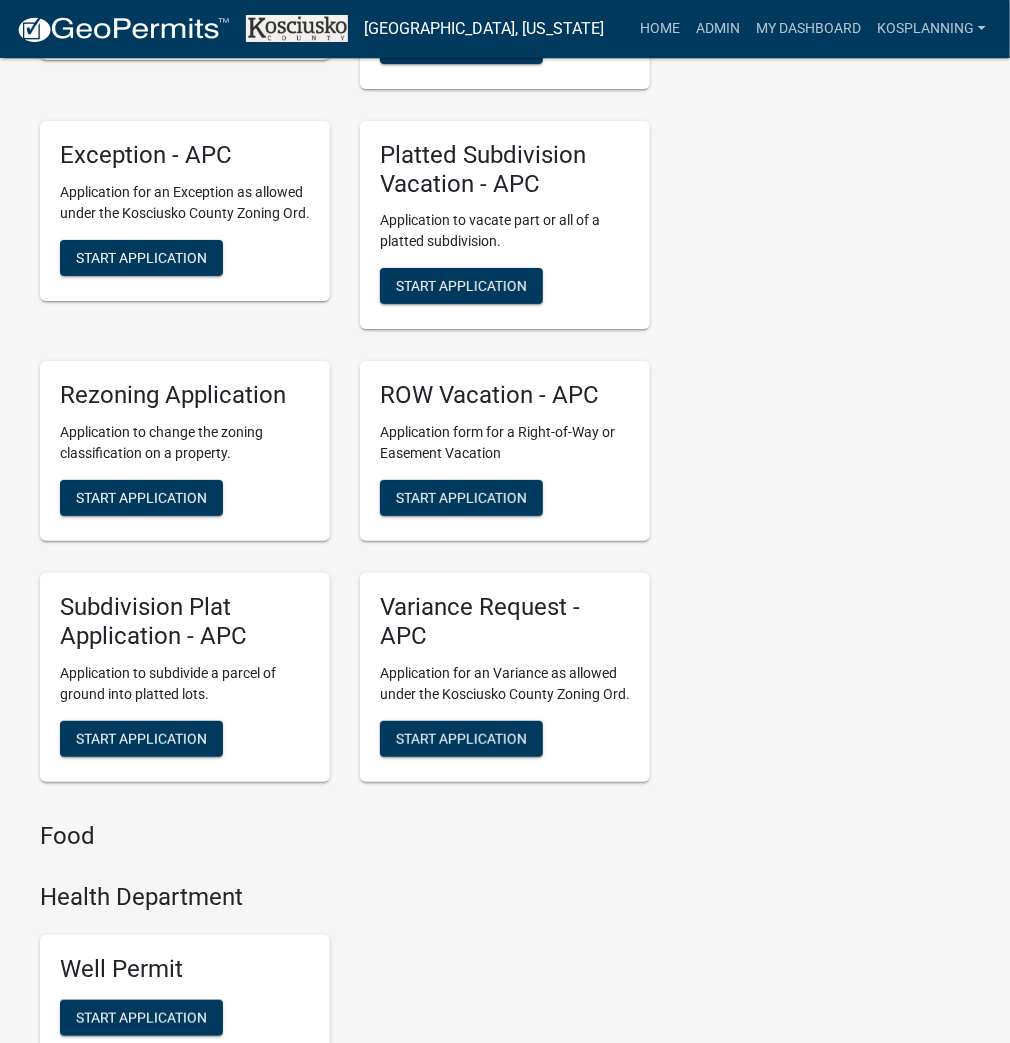 scroll, scrollTop: 4880, scrollLeft: 0, axis: vertical 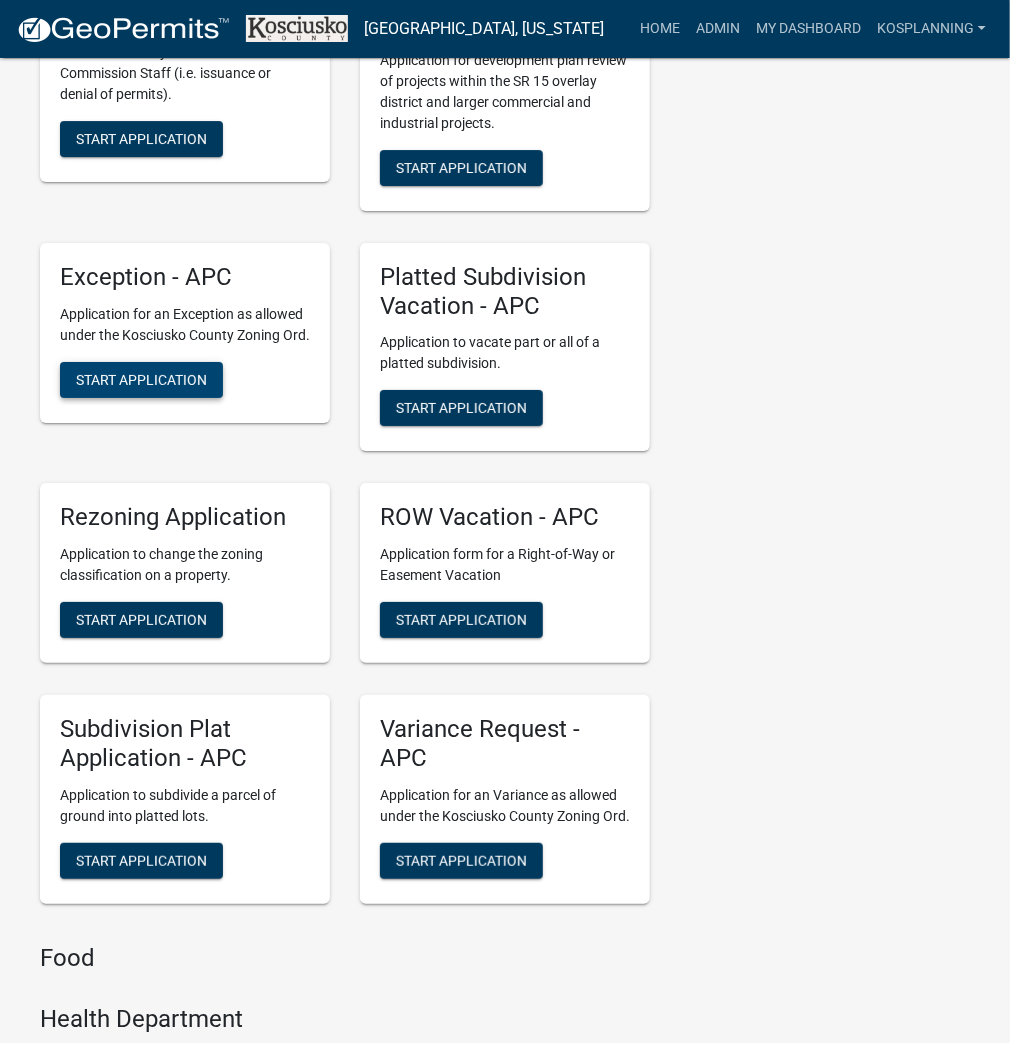 click on "Start Application" at bounding box center [141, 379] 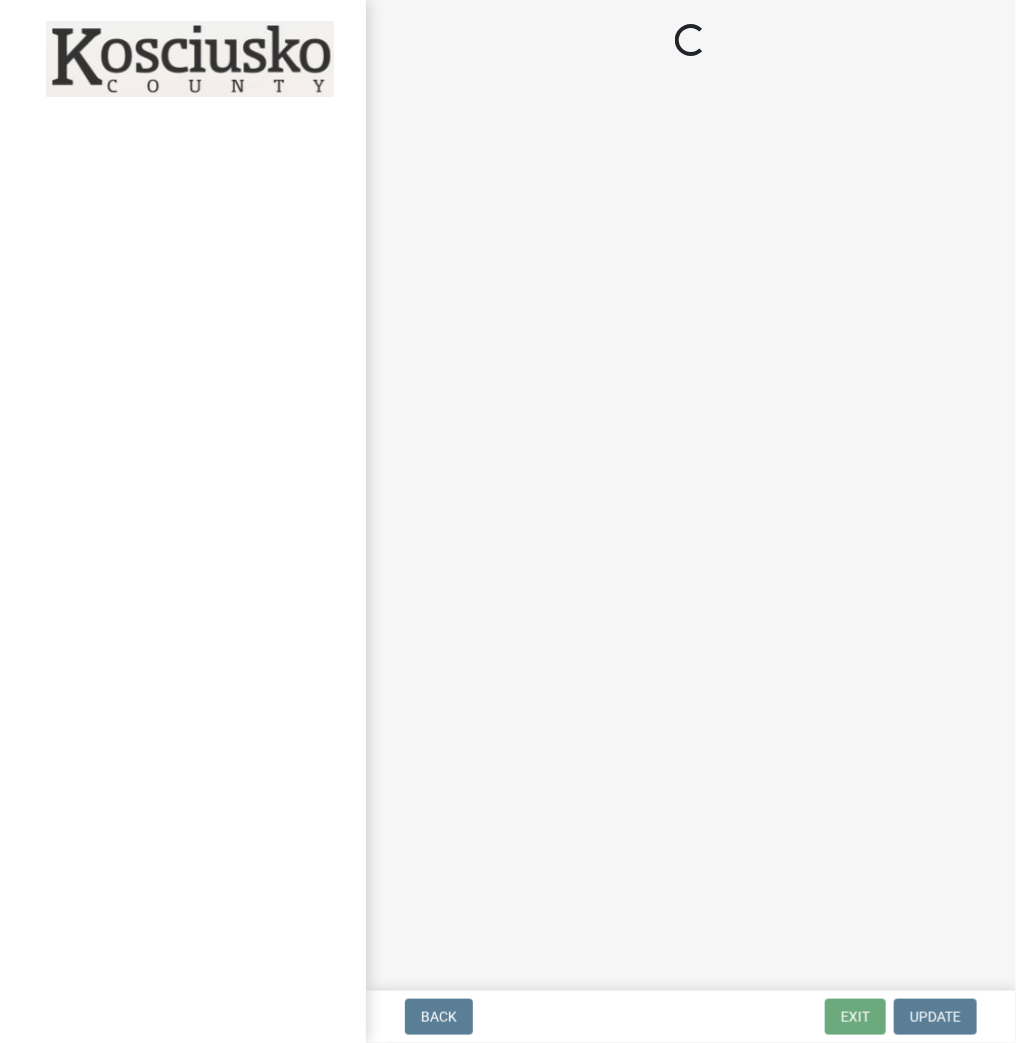 scroll, scrollTop: 0, scrollLeft: 0, axis: both 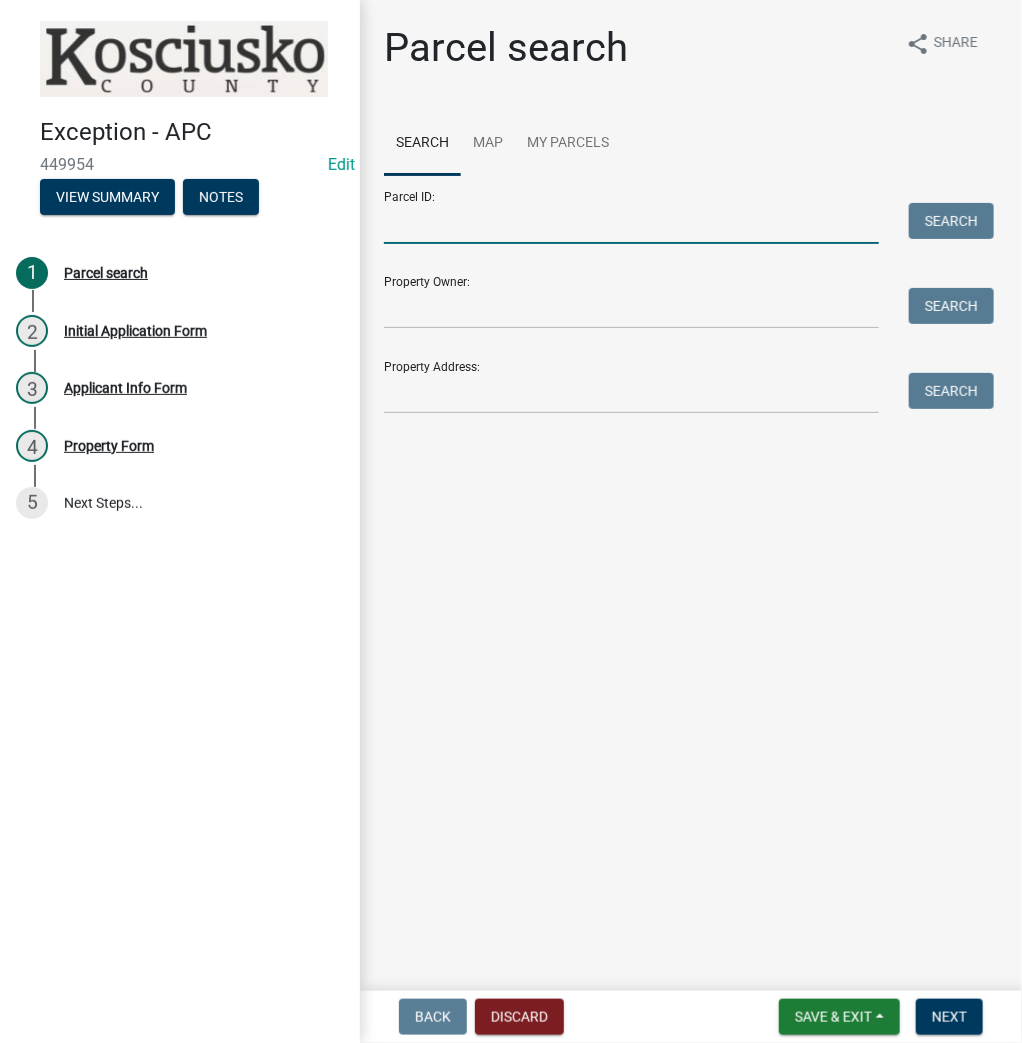 click on "Parcel ID:" at bounding box center [631, 223] 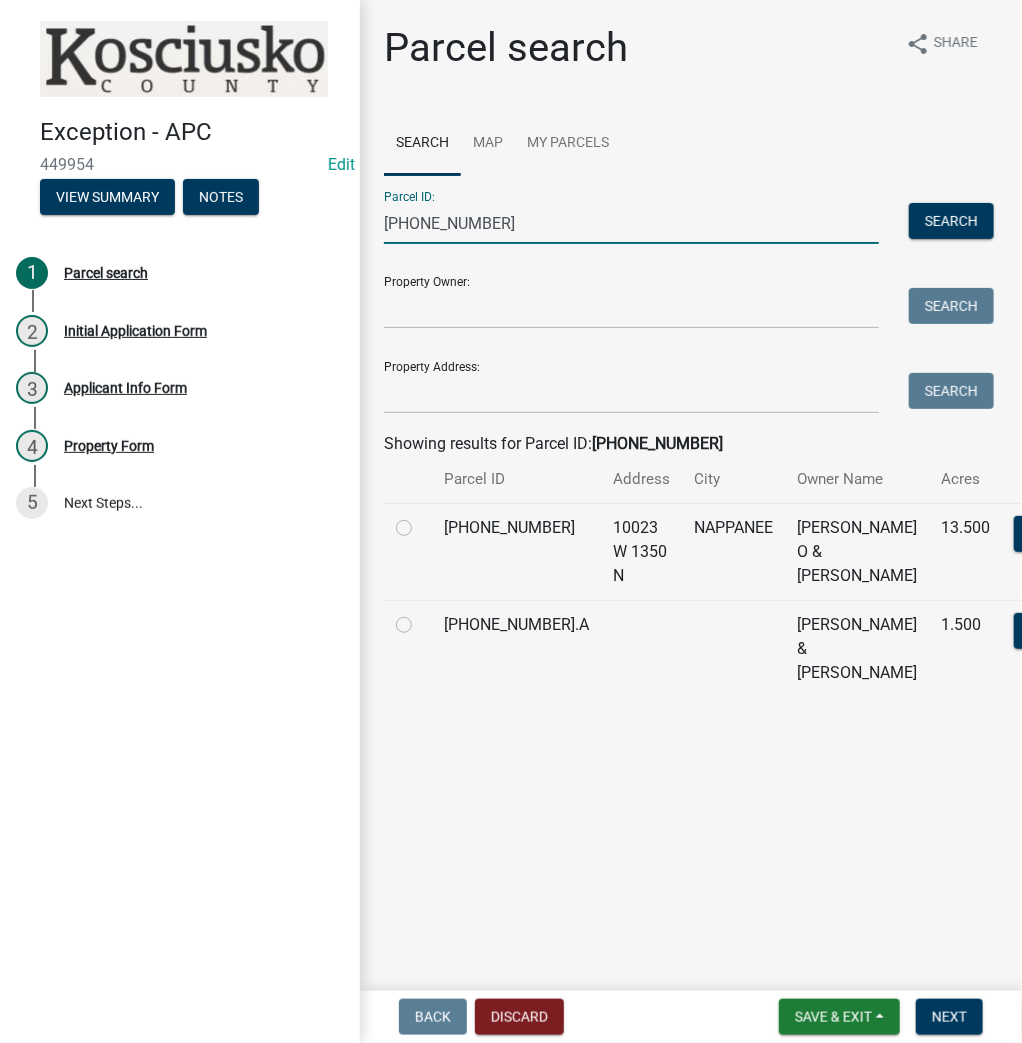 type on "[PHONE_NUMBER]" 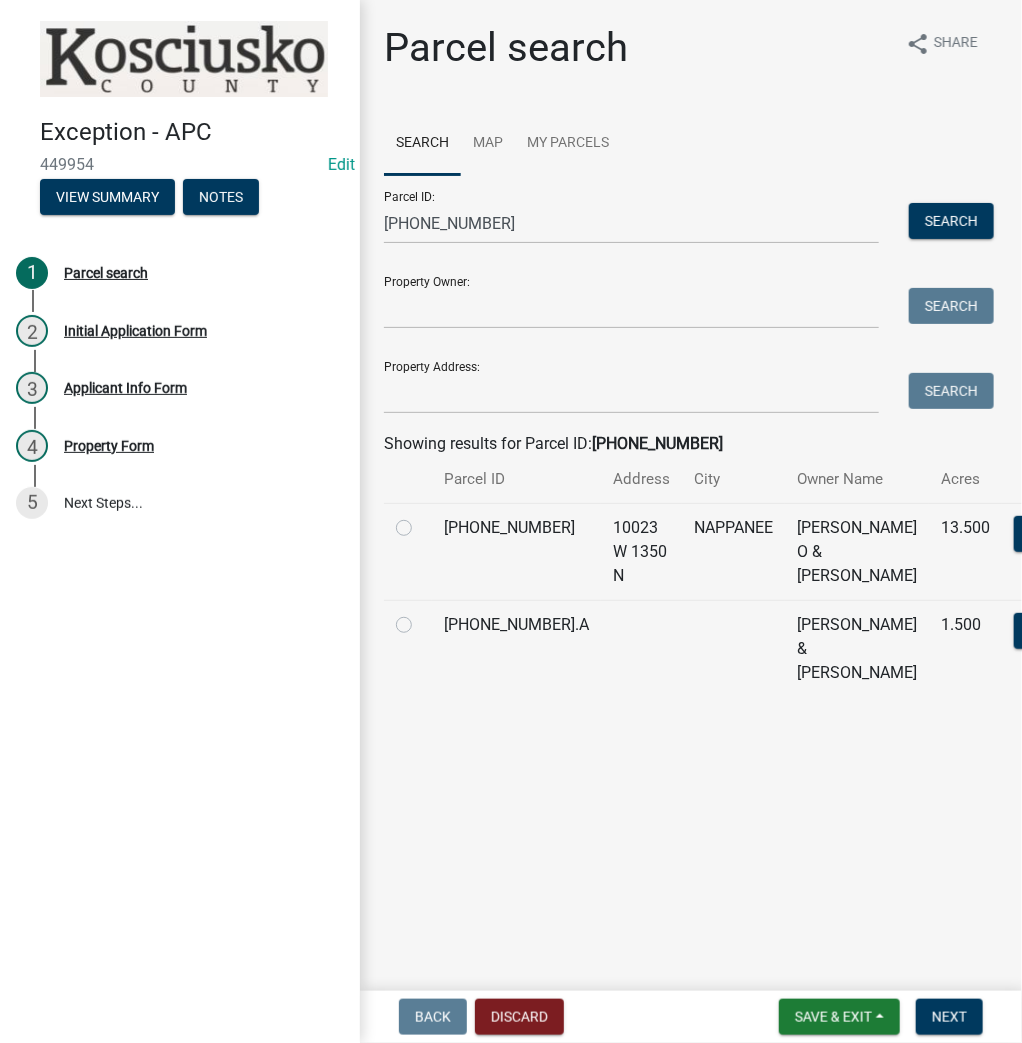 click 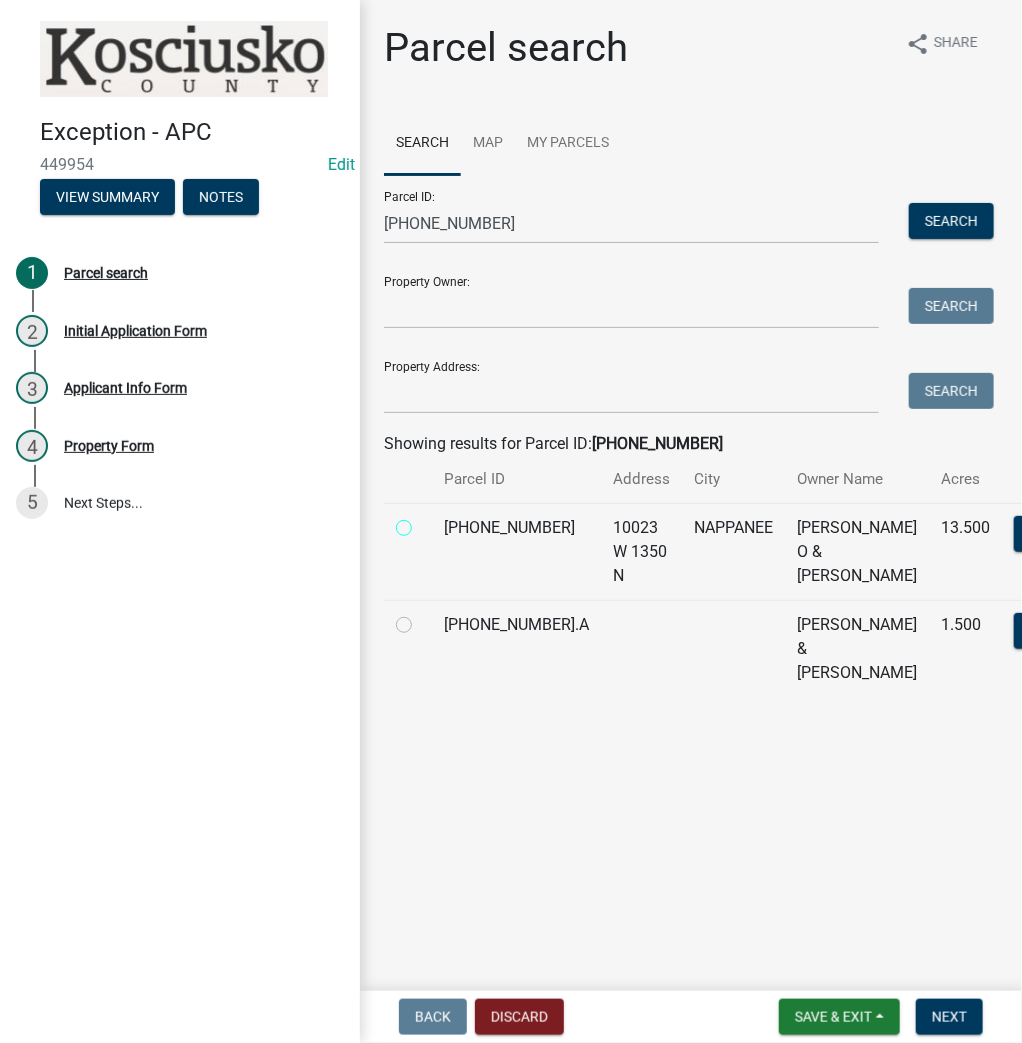 click at bounding box center [426, 522] 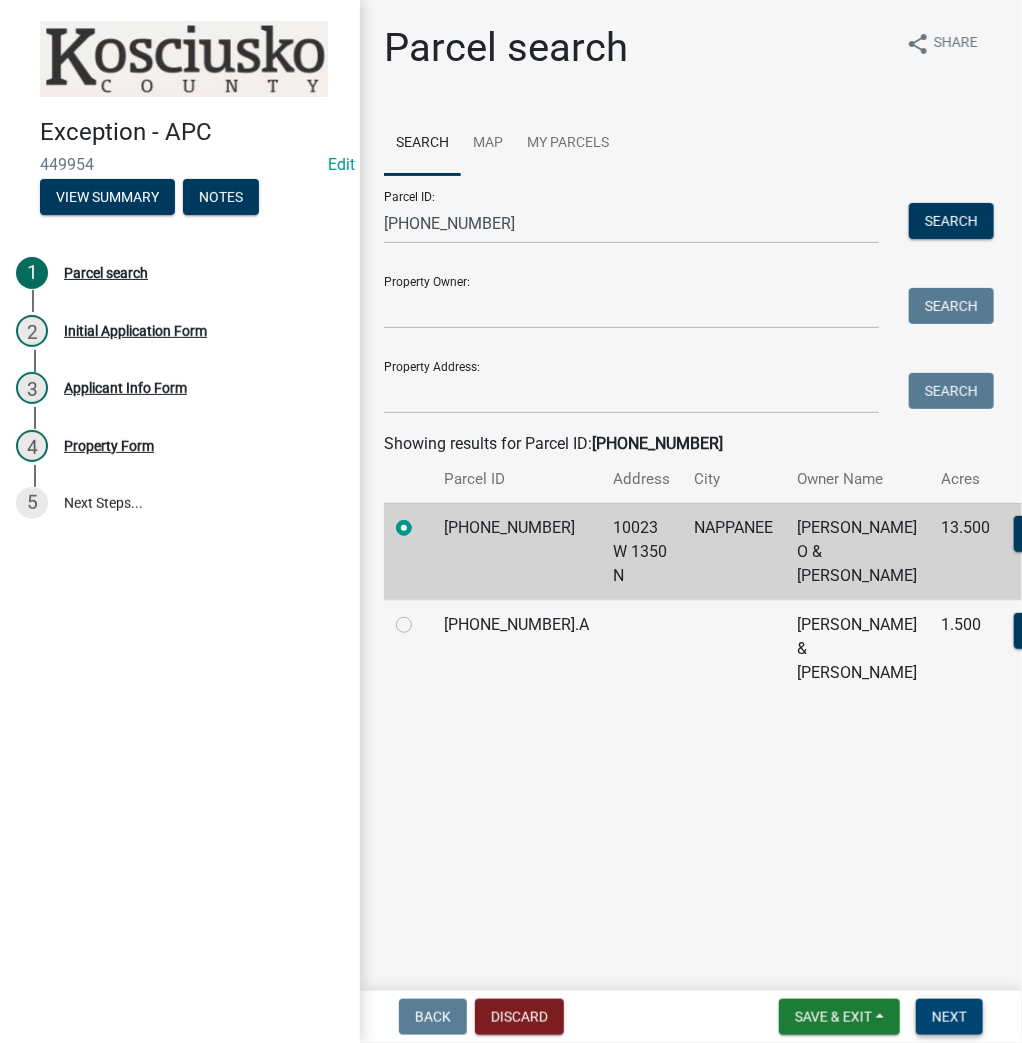 click on "Next" at bounding box center (949, 1017) 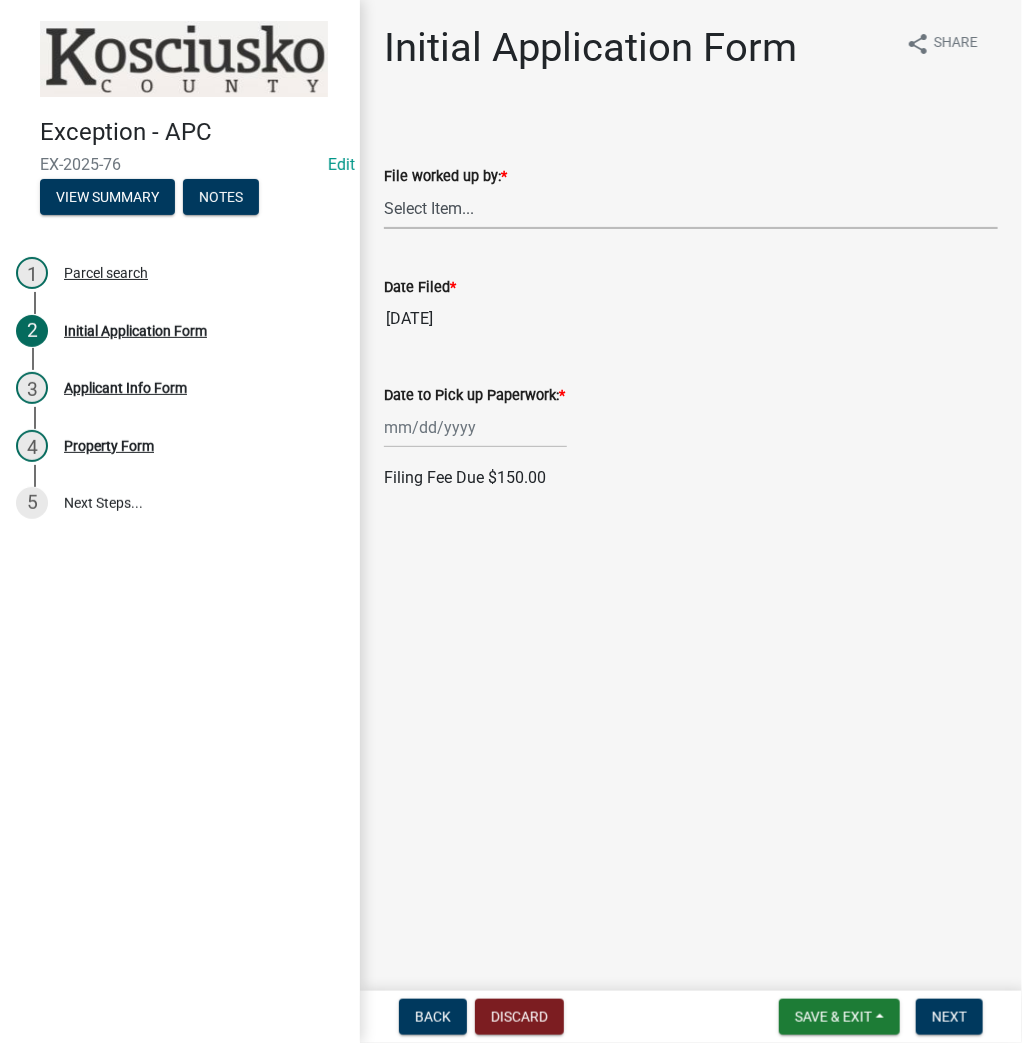 click on "Select Item...   MMS   LT   AT   CS   AH   Vacant" at bounding box center [691, 208] 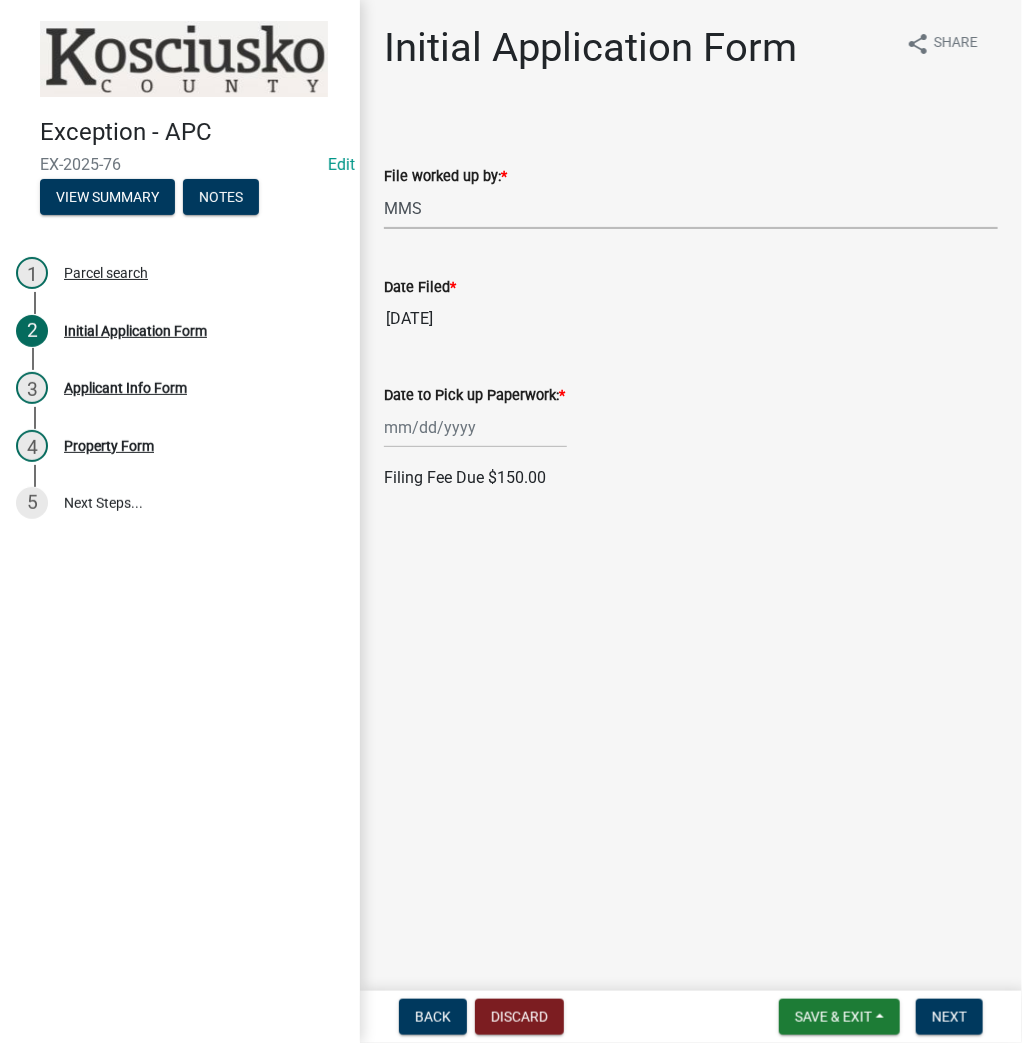 click on "Select Item...   MMS   LT   AT   CS   AH   Vacant" at bounding box center [691, 208] 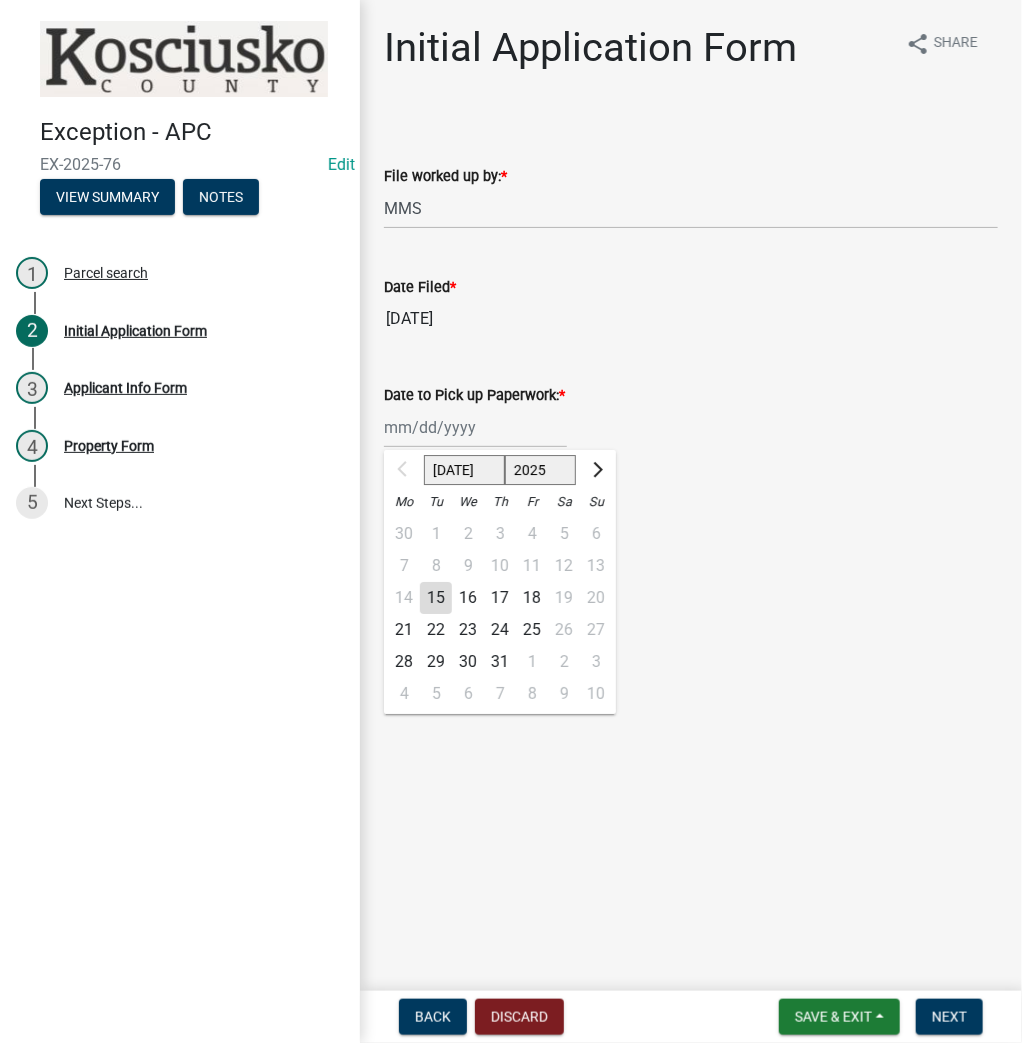 click on "[DATE] Aug Sep Oct Nov [DATE] 2026 2027 2028 2029 2030 2031 2032 2033 2034 2035 2036 2037 2038 2039 2040 2041 2042 2043 2044 2045 2046 2047 2048 2049 2050 2051 2052 2053 2054 2055 2056 2057 2058 2059 2060 2061 2062 2063 2064 2065 2066 2067 2068 2069 2070 2071 2072 2073 2074 2075 2076 2077 2078 2079 2080 2081 2082 2083 2084 2085 2086 2087 2088 2089 2090 2091 2092 2093 2094 2095 2096 2097 2098 2099 2100 2101 2102 2103 2104 2105 2106 2107 2108 2109 2110 2111 2112 2113 2114 2115 2116 2117 2118 2119 2120 2121 2122 2123 2124 2125 2126 2127 2128 2129 2130 2131 2132 2133 2134 2135 2136 2137 2138 2139 2140 2141 2142 2143 2144 2145 2146 2147 2148 2149 2150 2151 2152 2153 2154 2155 2156 2157 2158 2159 2160 2161 2162 2163 2164 2165 2166 2167 2168 2169 2170 2171 2172 2173 2174 2175 2176 2177 2178 2179 2180 2181 2182 2183 2184 2185 2186 2187 2188 2189 2190 2191 2192 2193 2194 2195 2196 2197 2198 2199 2200 2201 2202 2203 2204 2205 2206 2207 2208 2209 2210 2211 2212 2213 2214 2215 2216 2217 2218 2219 2220 2221 2222 2223 2224" 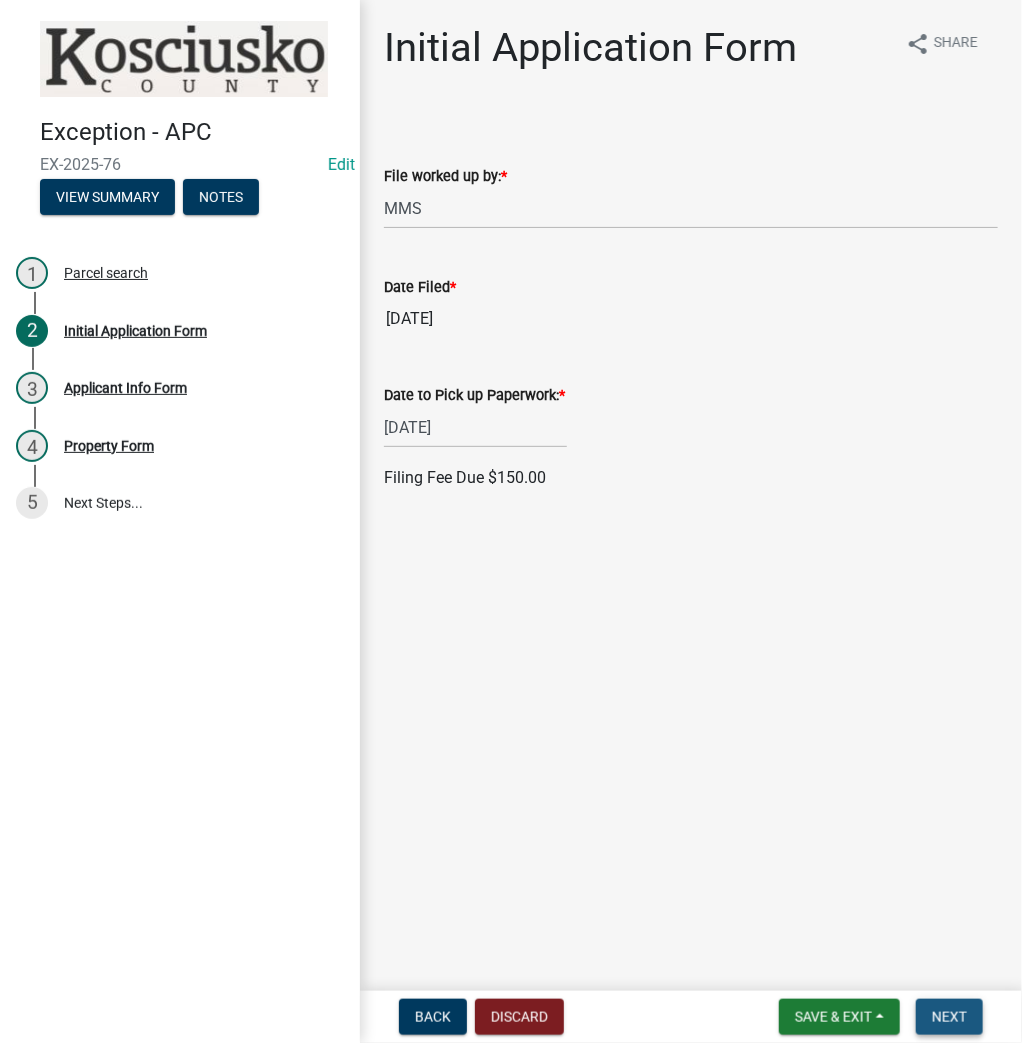 click on "Next" at bounding box center [949, 1017] 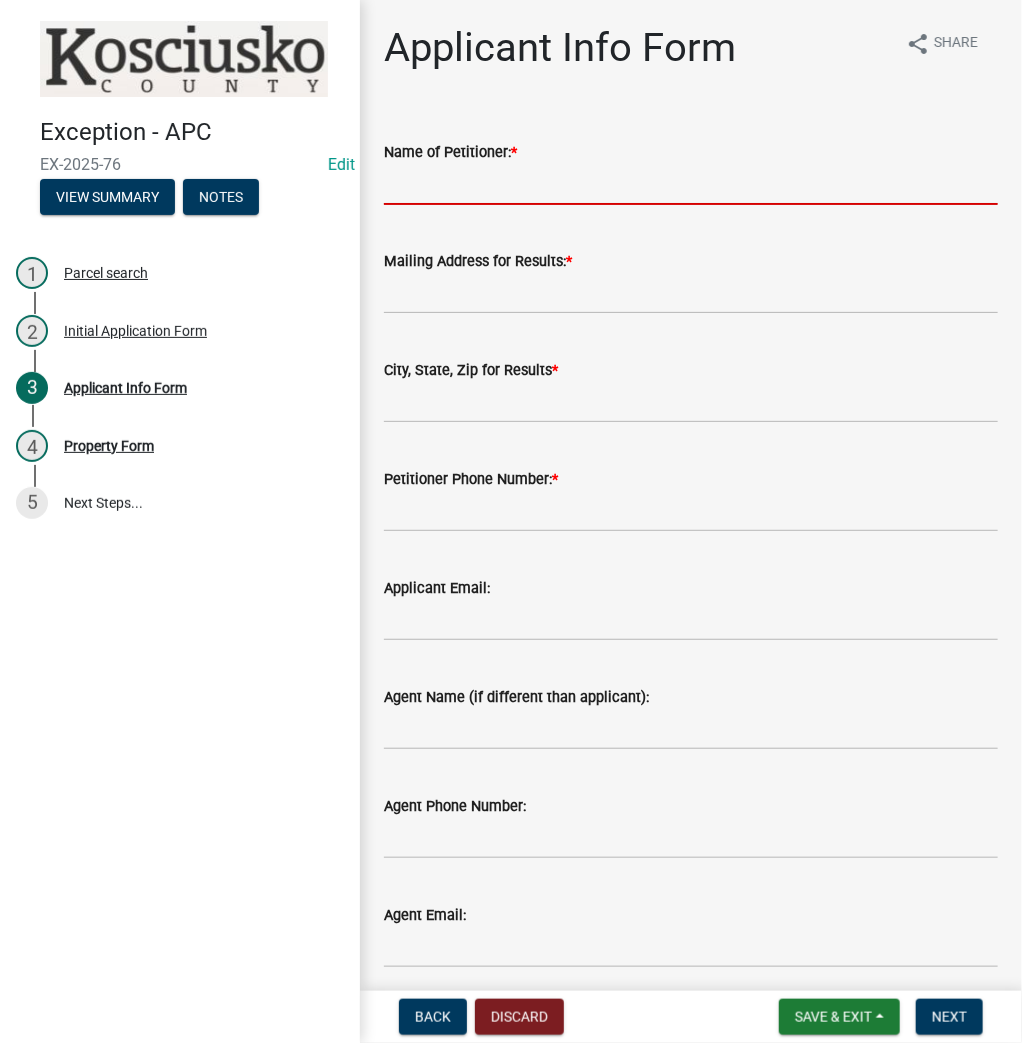 click on "Name of Petitioner:  *" at bounding box center [691, 184] 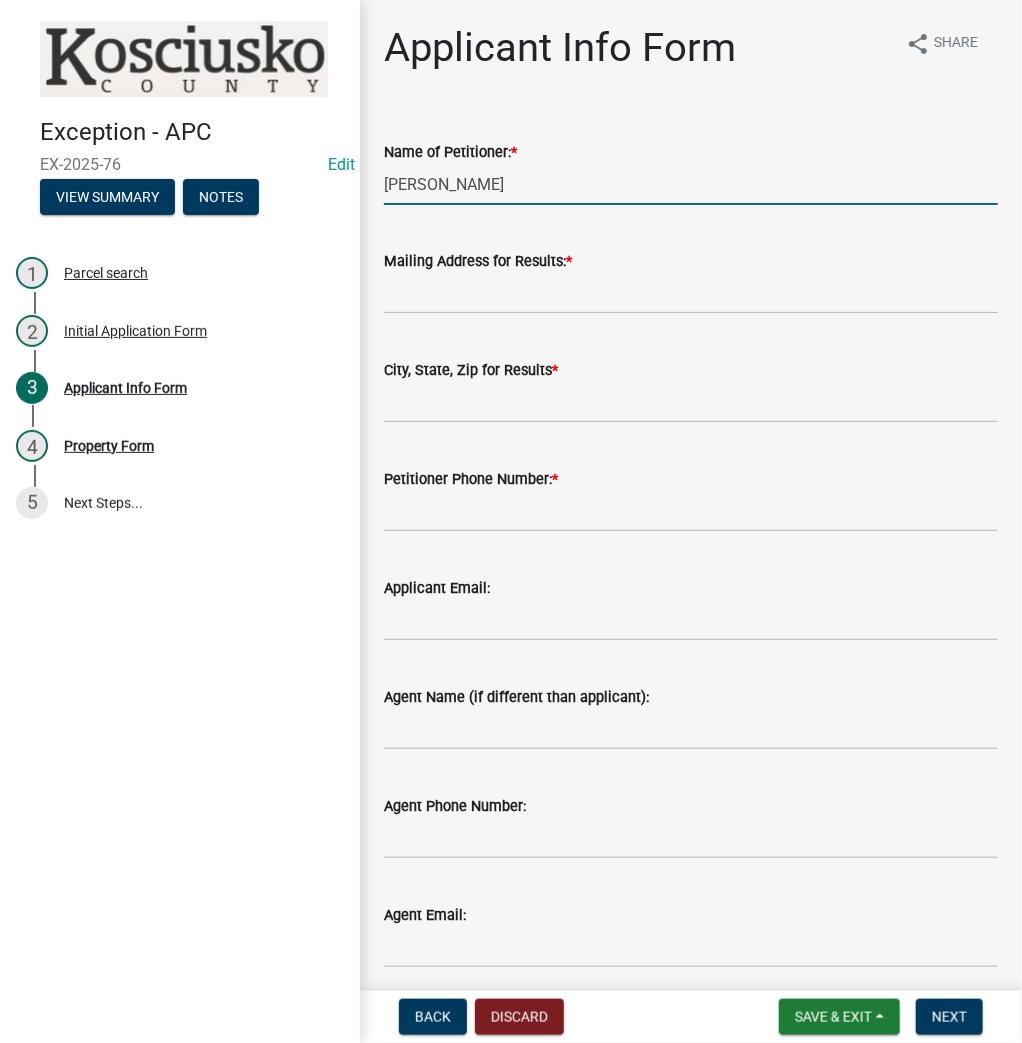 type on "[PERSON_NAME]" 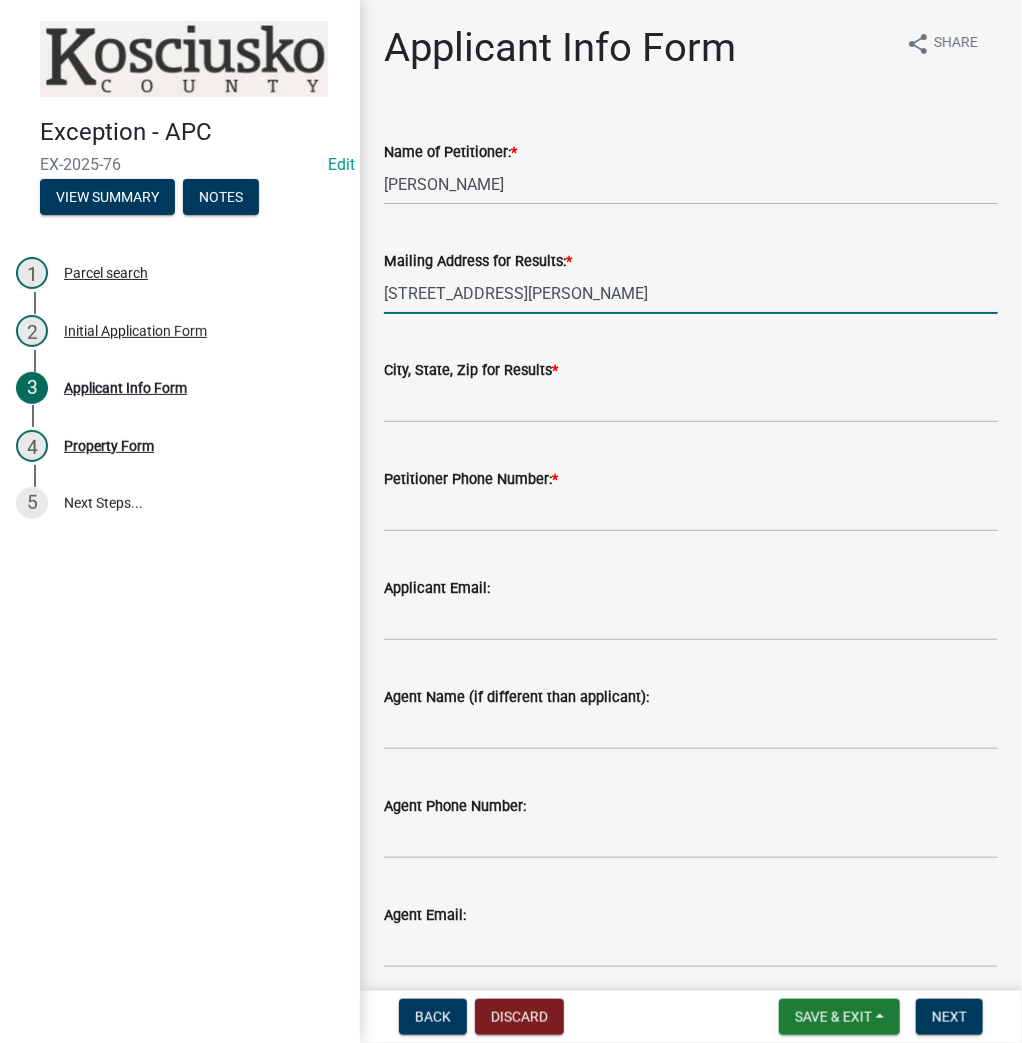 type on "[STREET_ADDRESS][PERSON_NAME]" 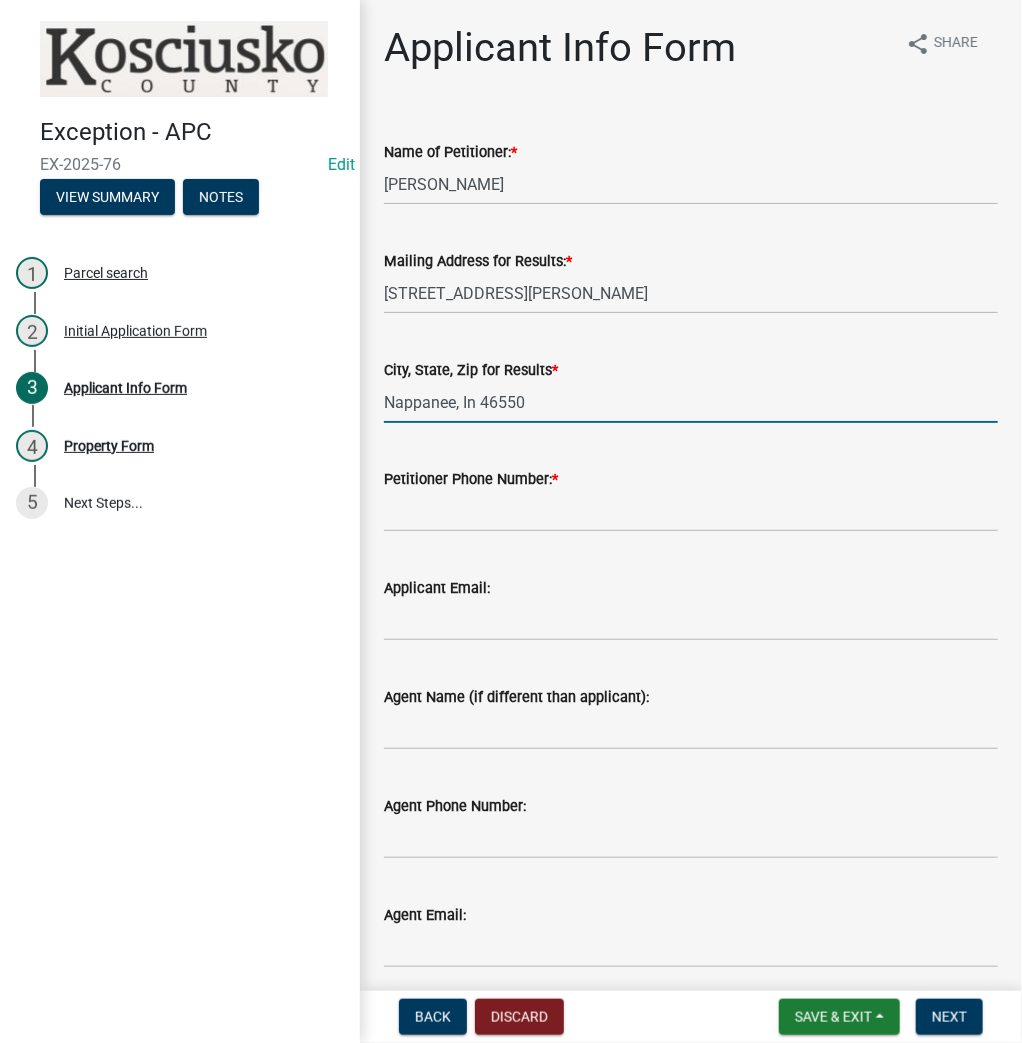 type on "Nappanee, In 46550" 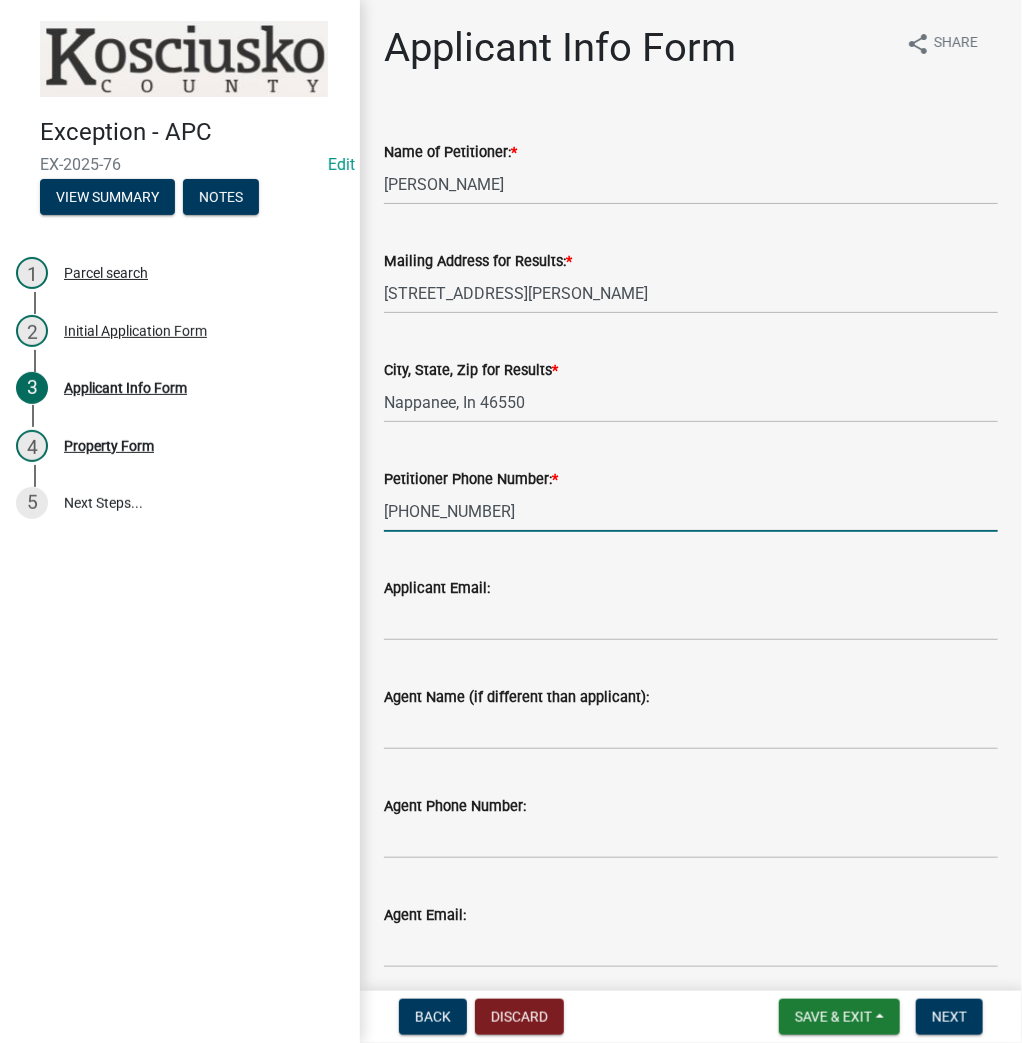 type on "[PHONE_NUMBER]" 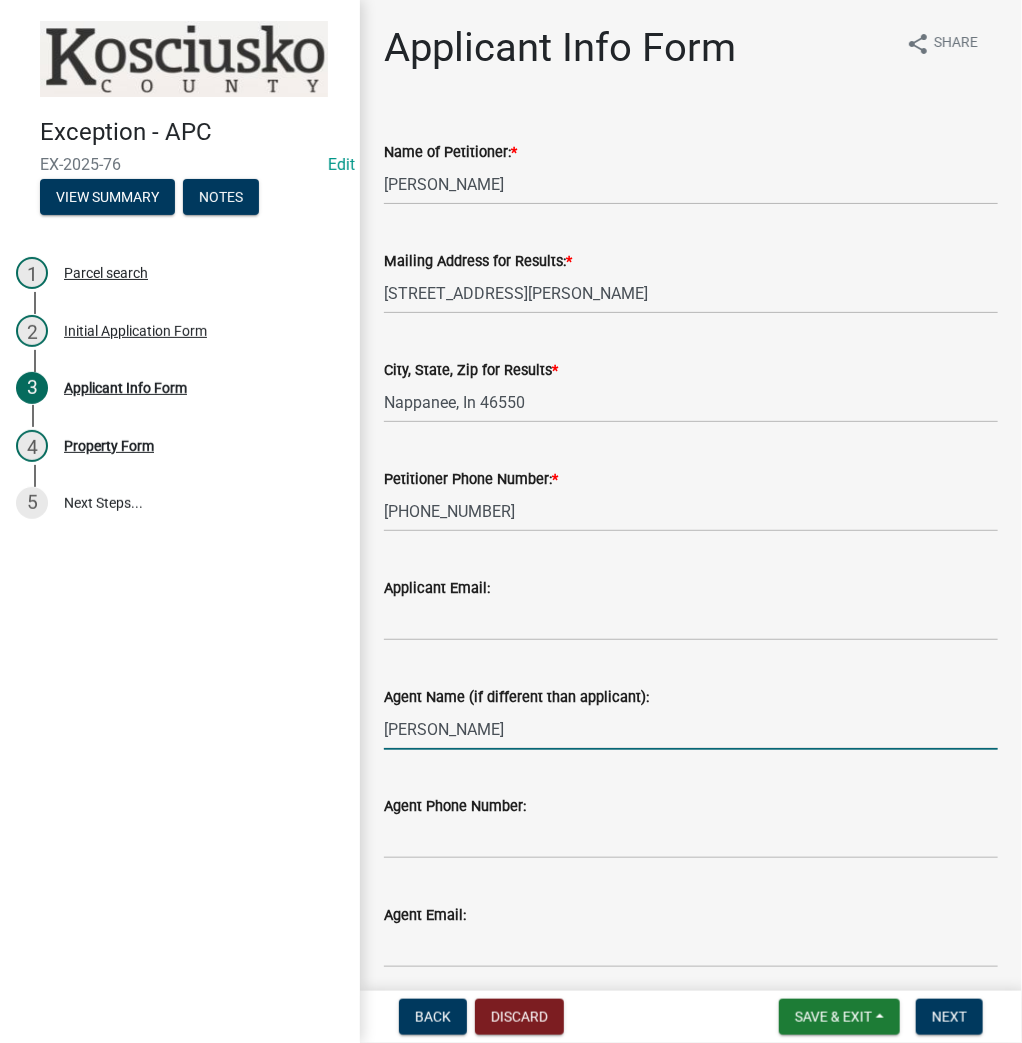 type on "[PERSON_NAME]" 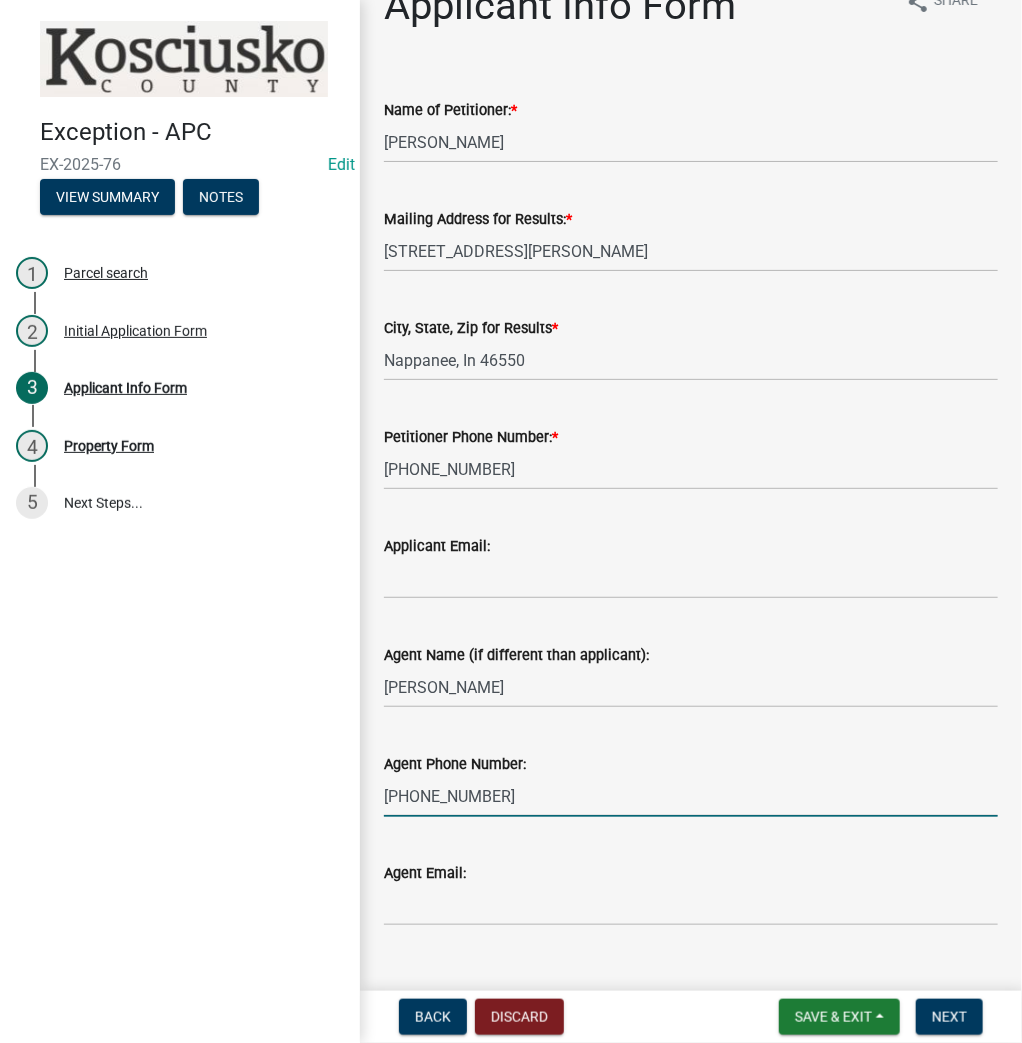 scroll, scrollTop: 79, scrollLeft: 0, axis: vertical 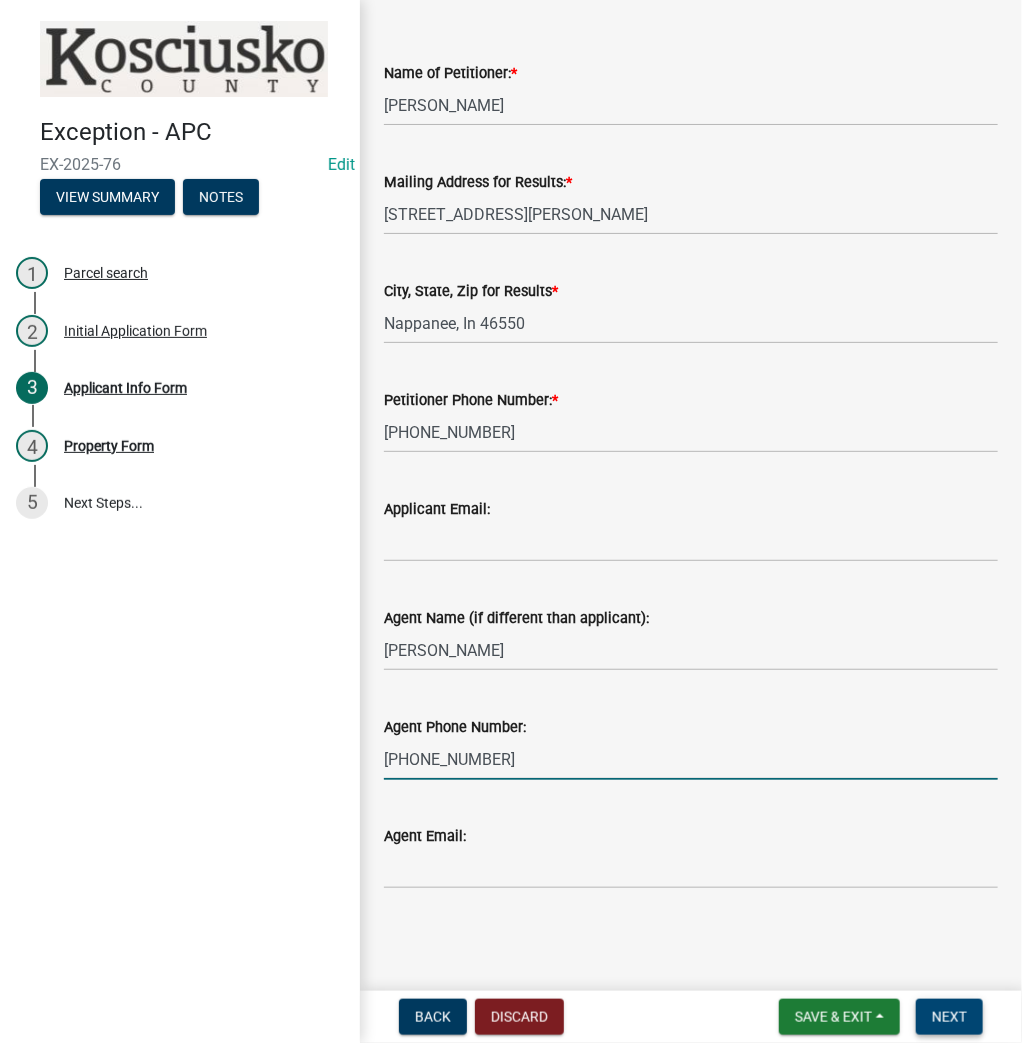 type on "[PHONE_NUMBER]" 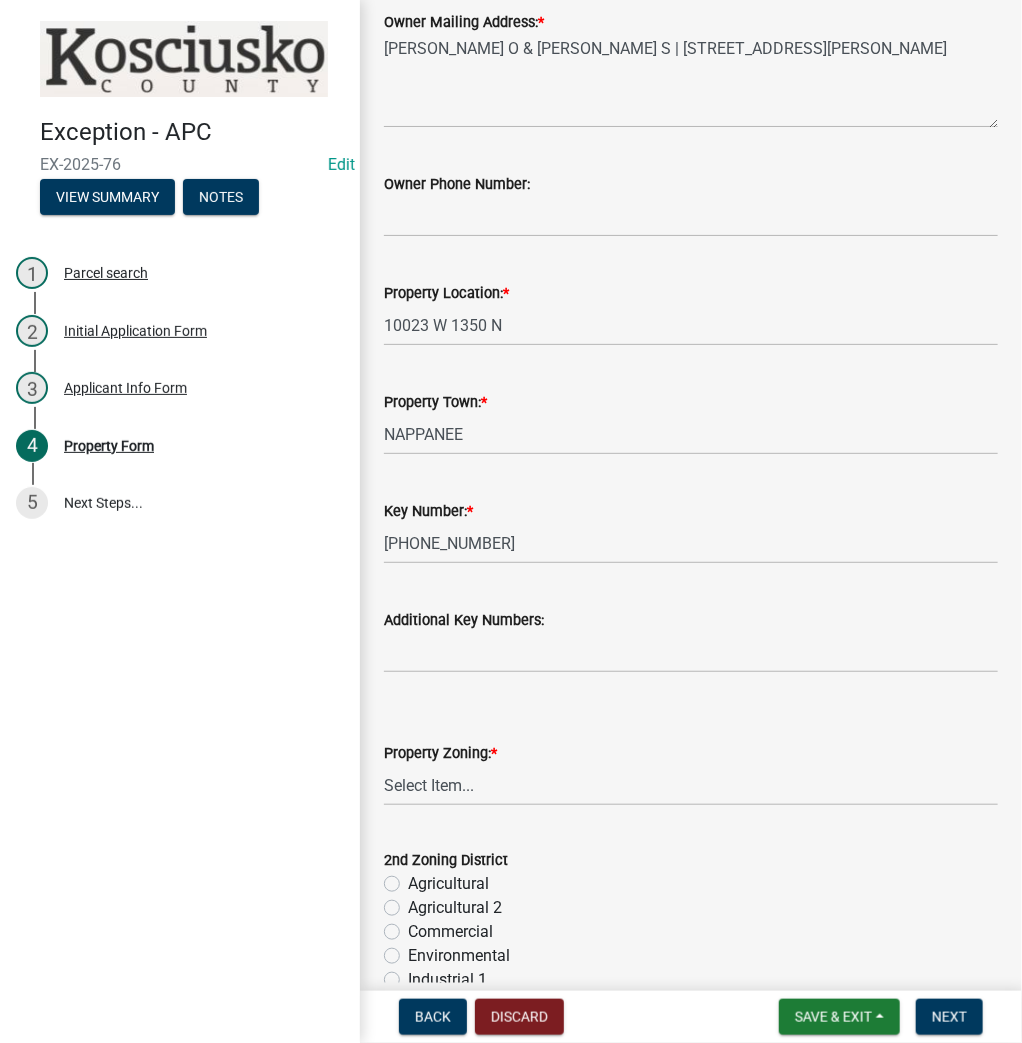 scroll, scrollTop: 240, scrollLeft: 0, axis: vertical 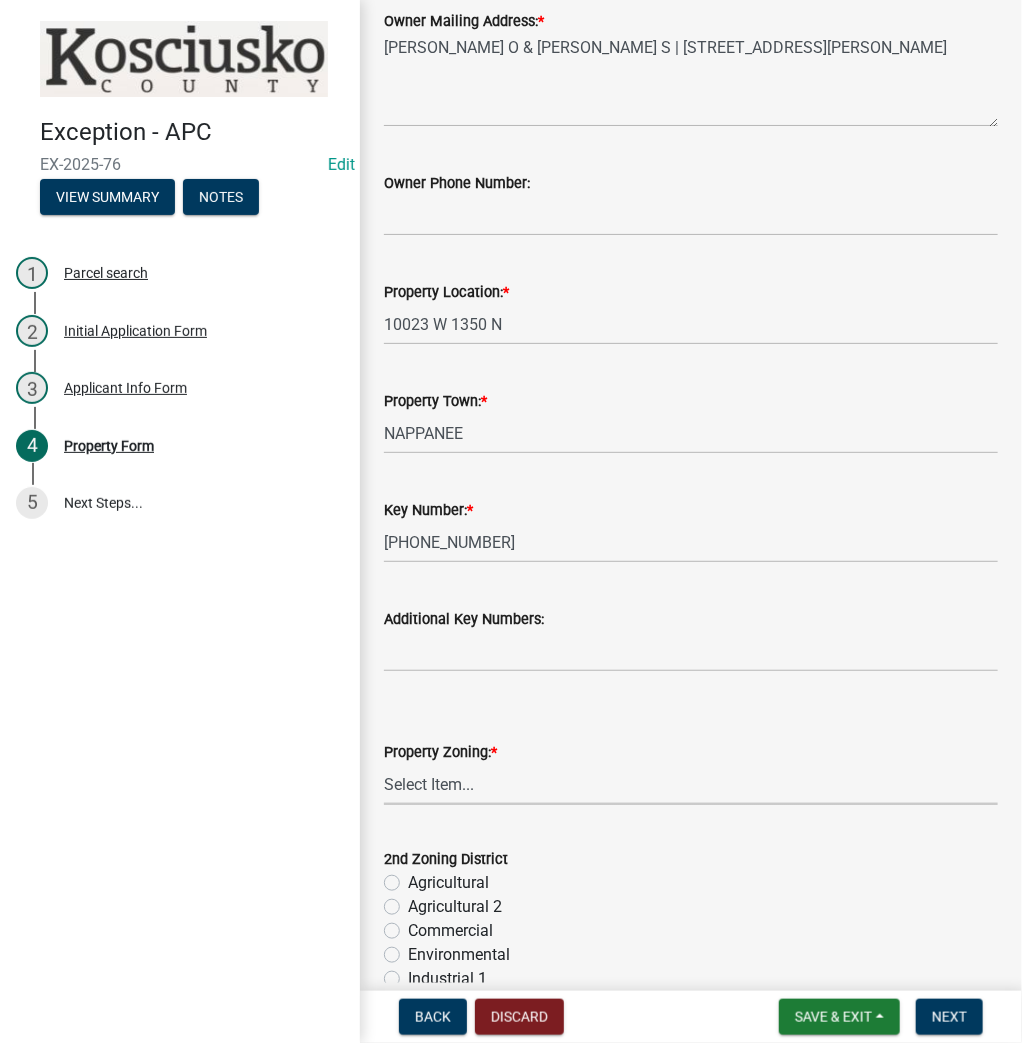 click on "Select Item...   Agricultural   Agricultural 2   Commercial   Environmental   Industrial 1   Industrial 2   Industrial 3   Public Use   Residential" at bounding box center [691, 784] 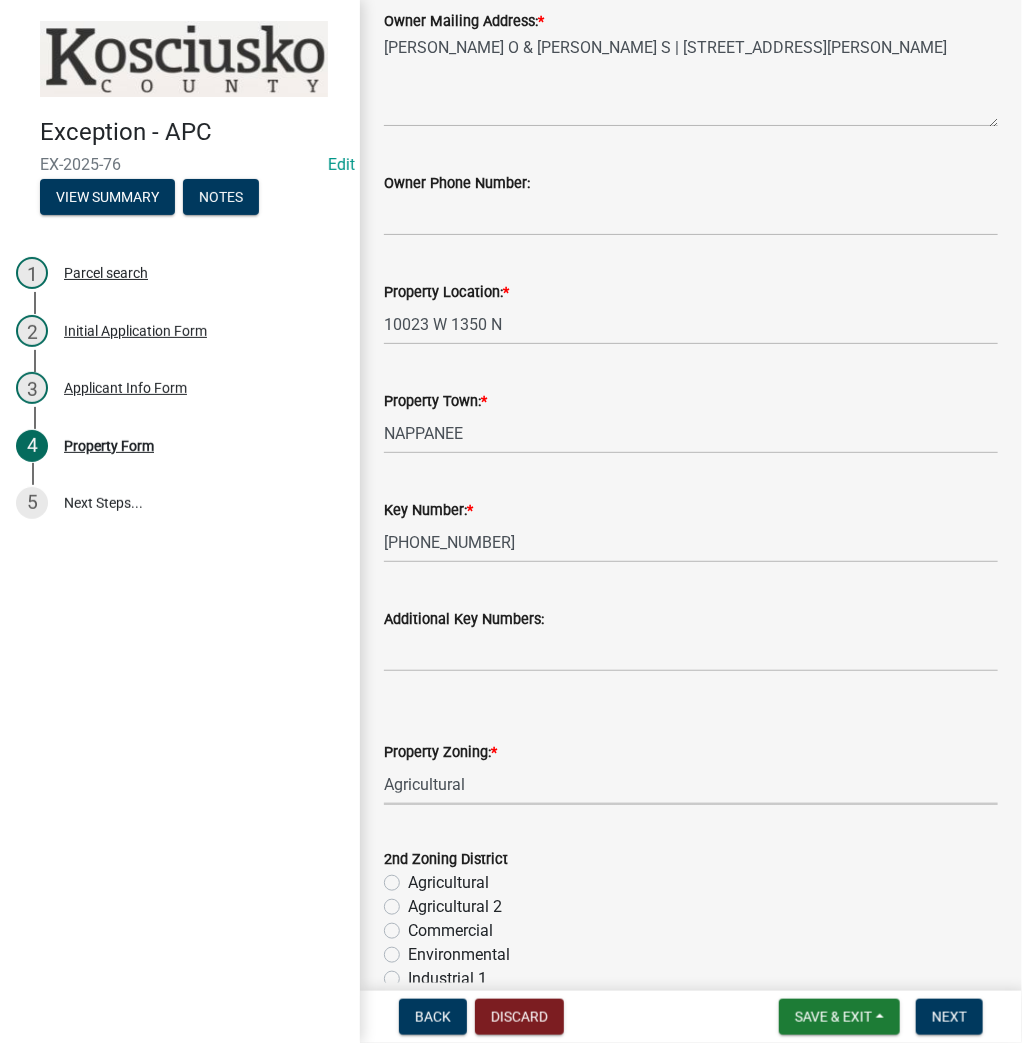 click on "Select Item...   Agricultural   Agricultural 2   Commercial   Environmental   Industrial 1   Industrial 2   Industrial 3   Public Use   Residential" at bounding box center (691, 784) 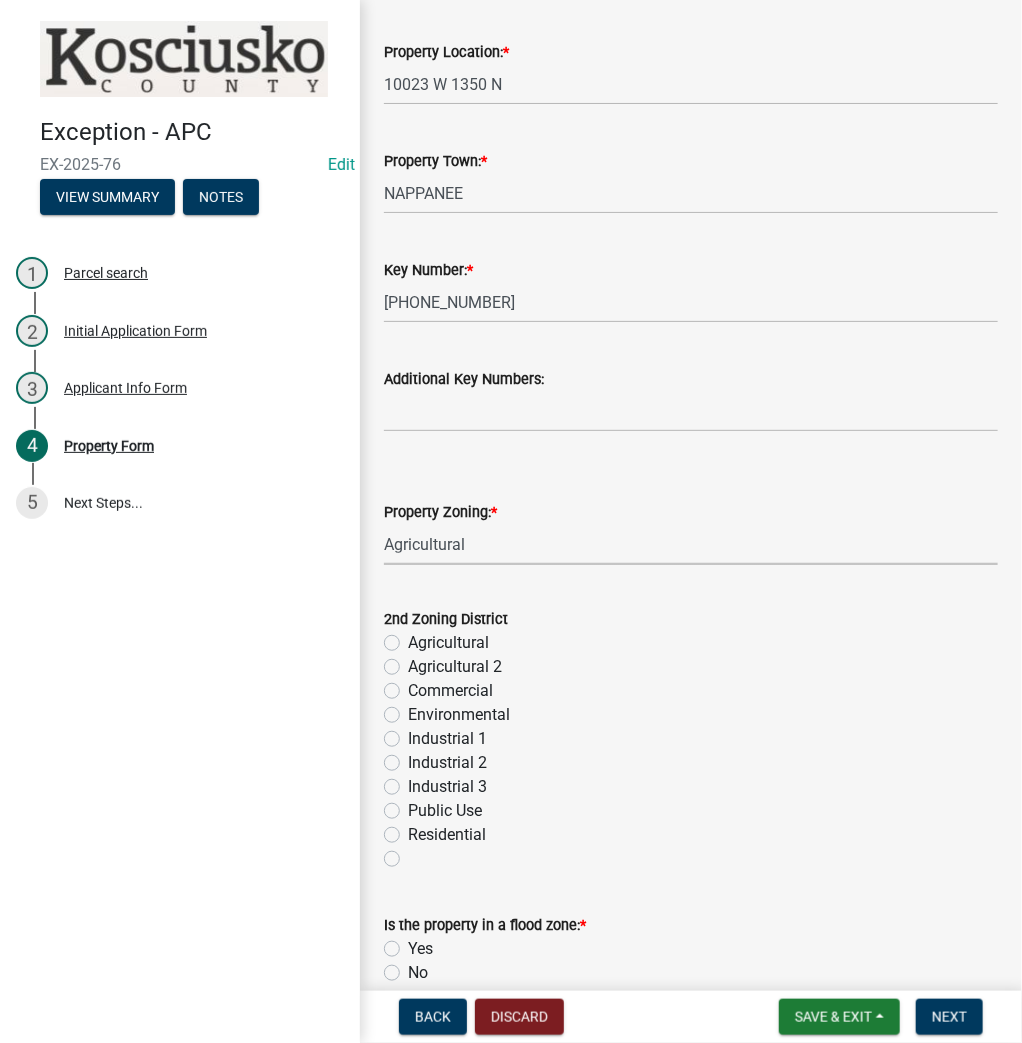 scroll, scrollTop: 800, scrollLeft: 0, axis: vertical 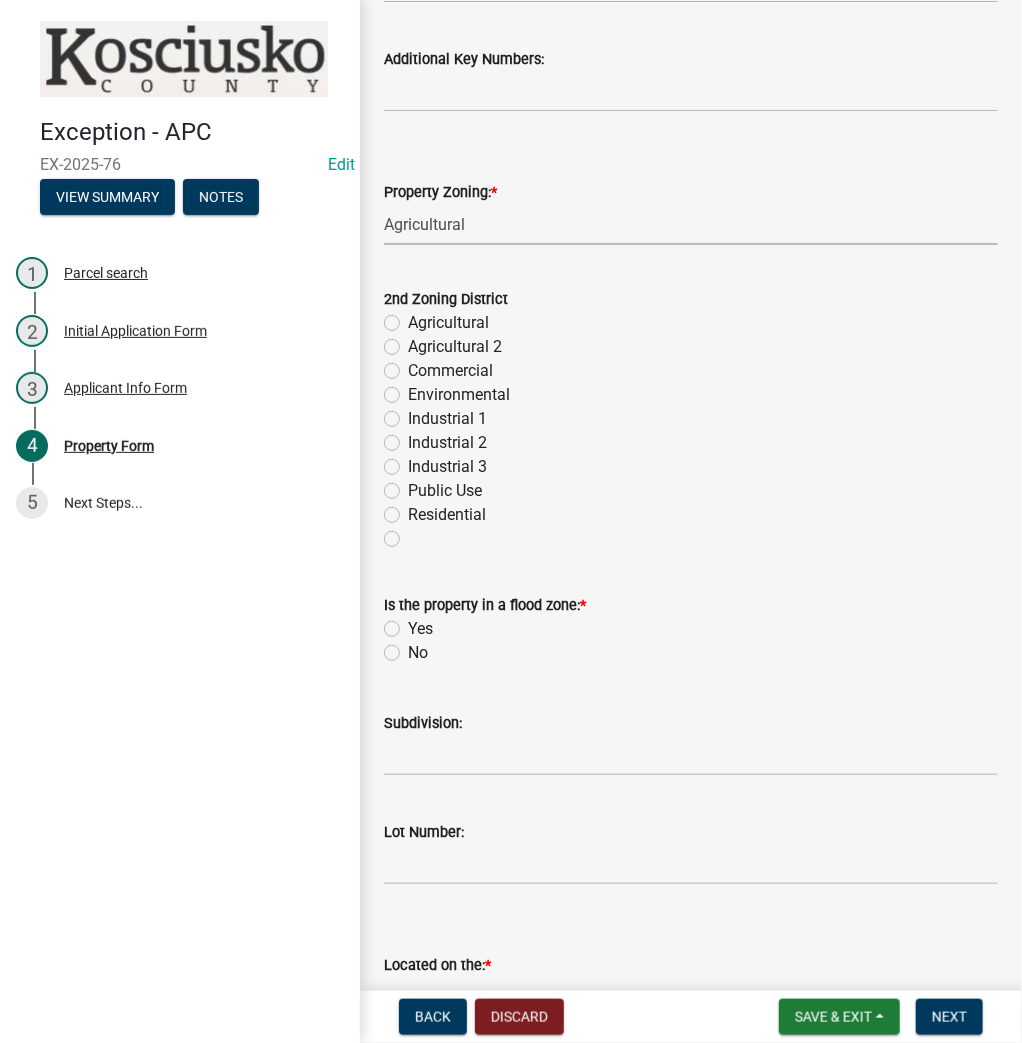 click on "No" 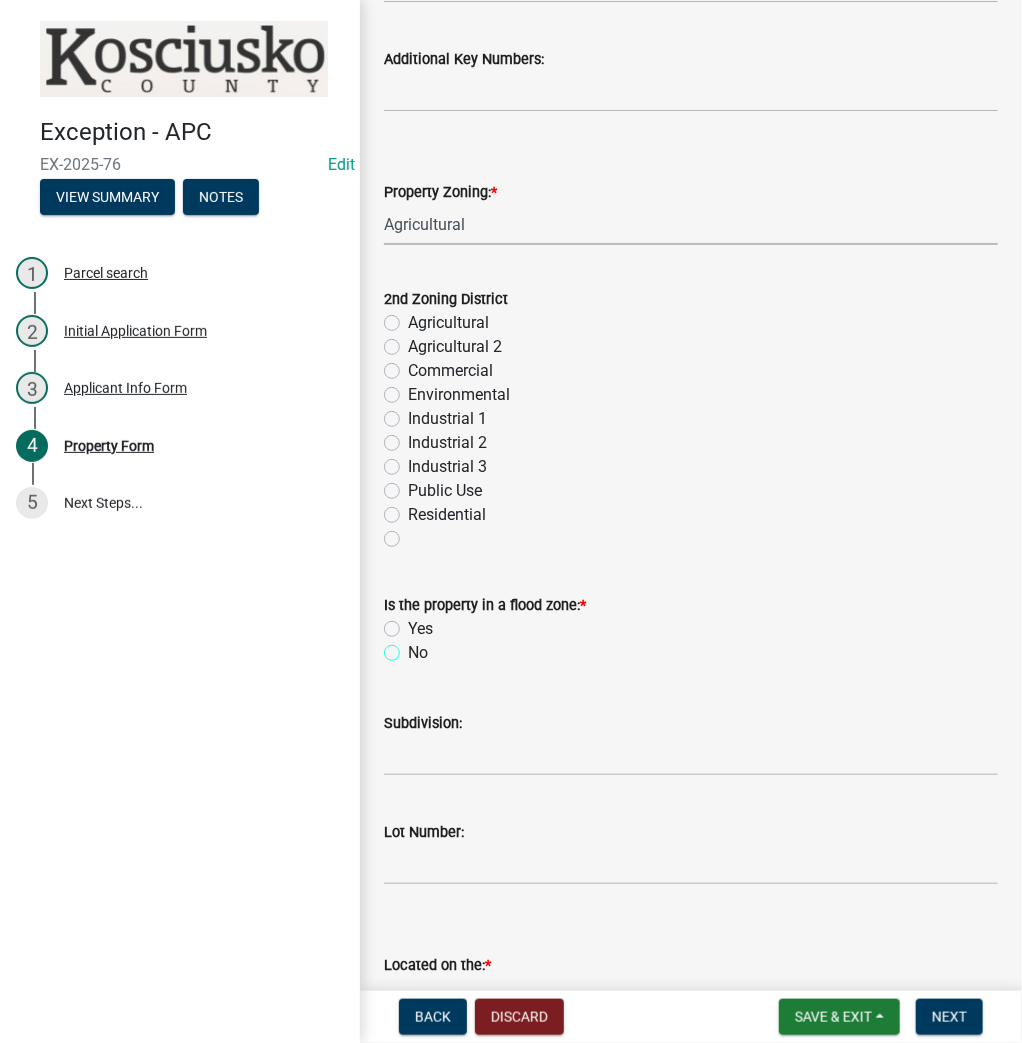 click on "No" at bounding box center [414, 647] 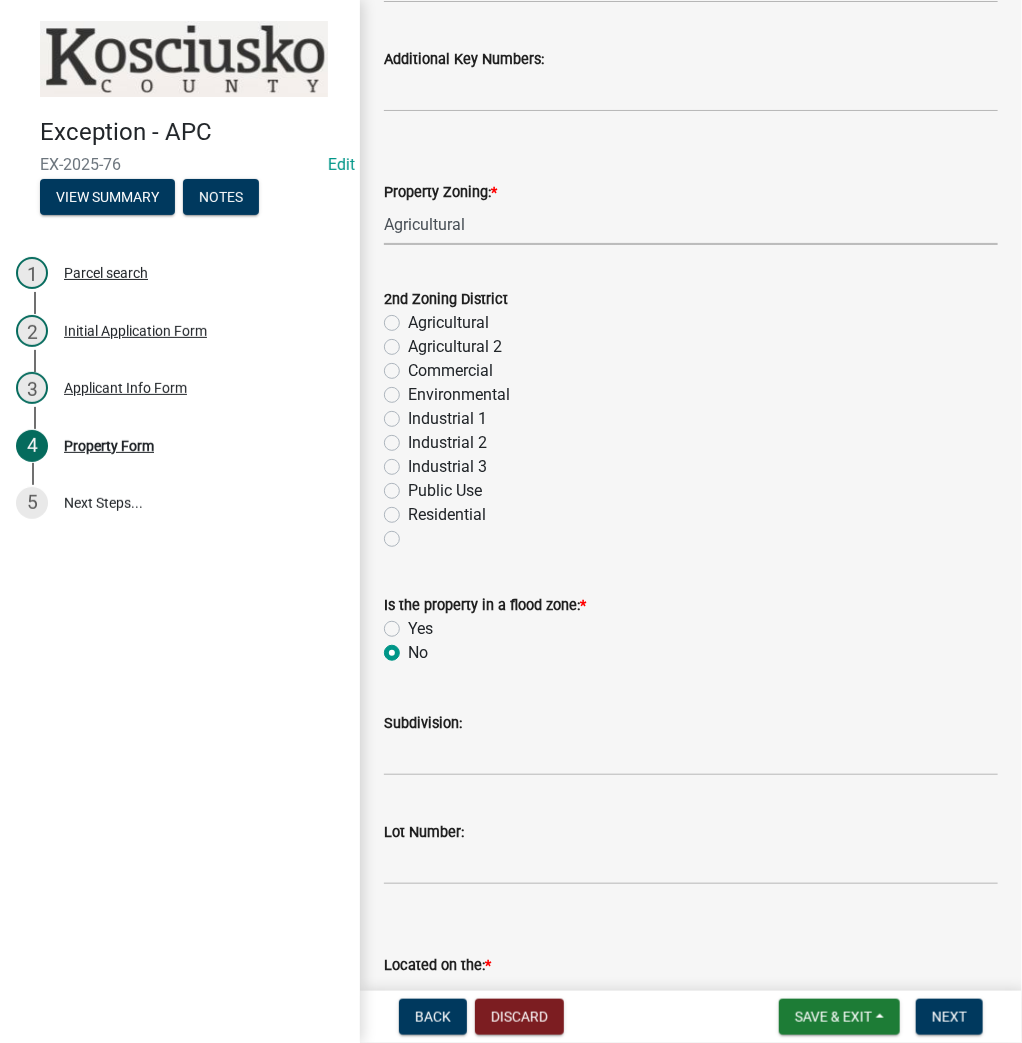 radio on "true" 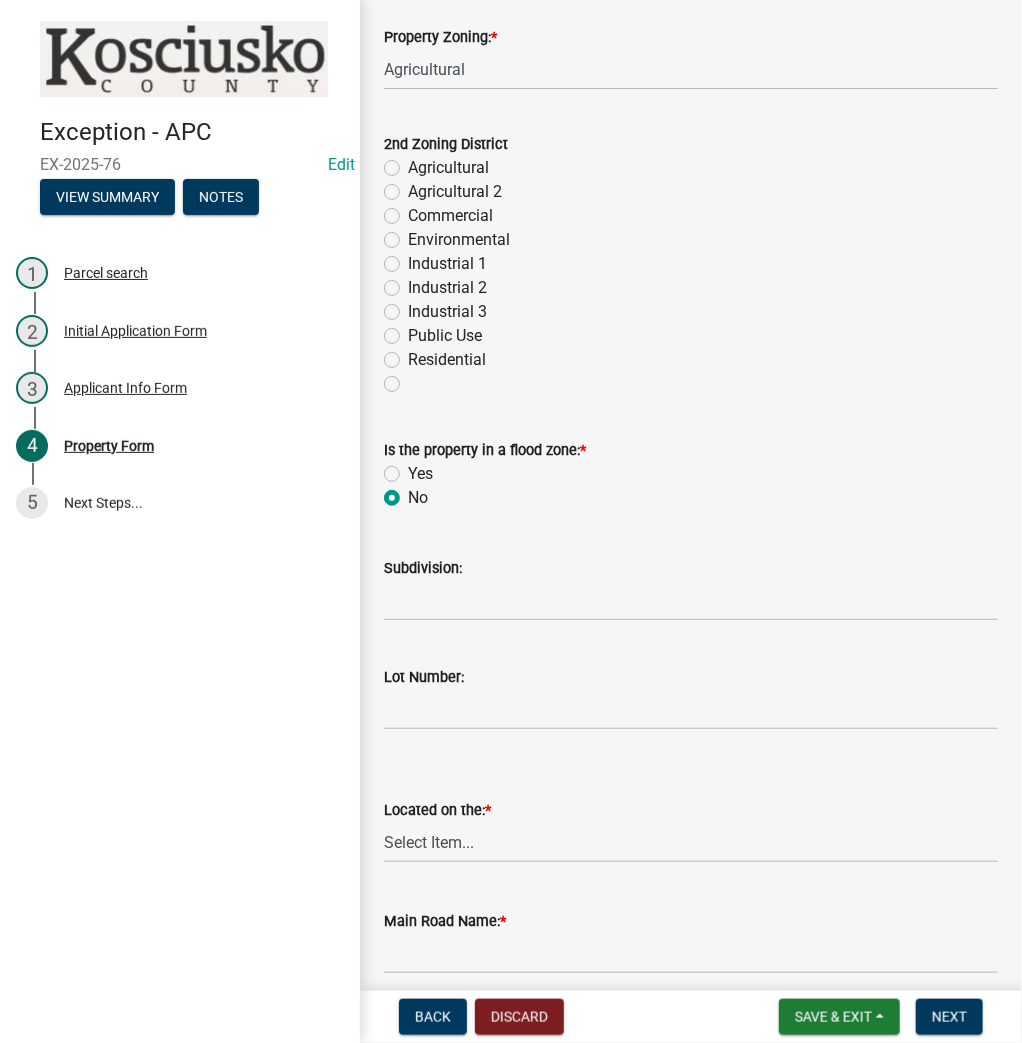 scroll, scrollTop: 1040, scrollLeft: 0, axis: vertical 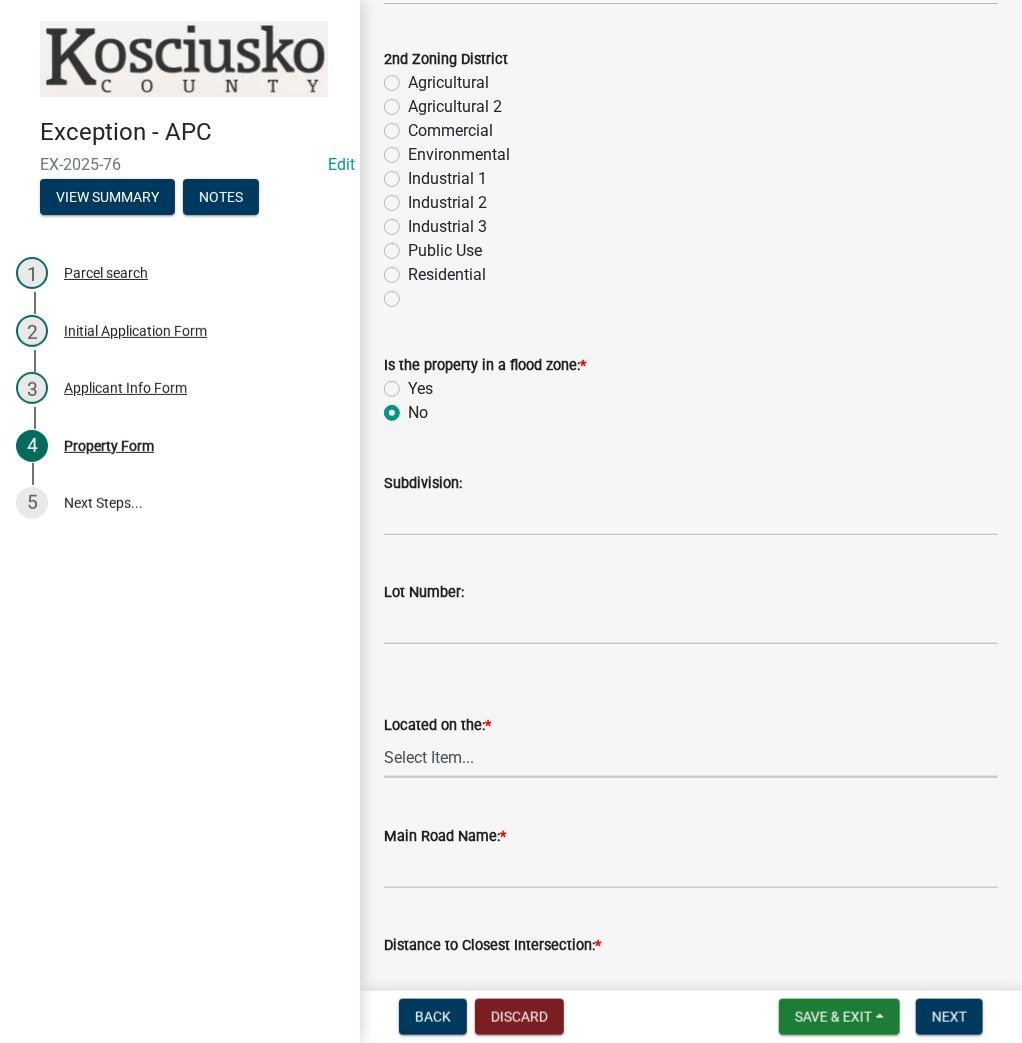 click on "Select Item...   N   NE   NW   E   S   SE   SW   W" at bounding box center (691, 757) 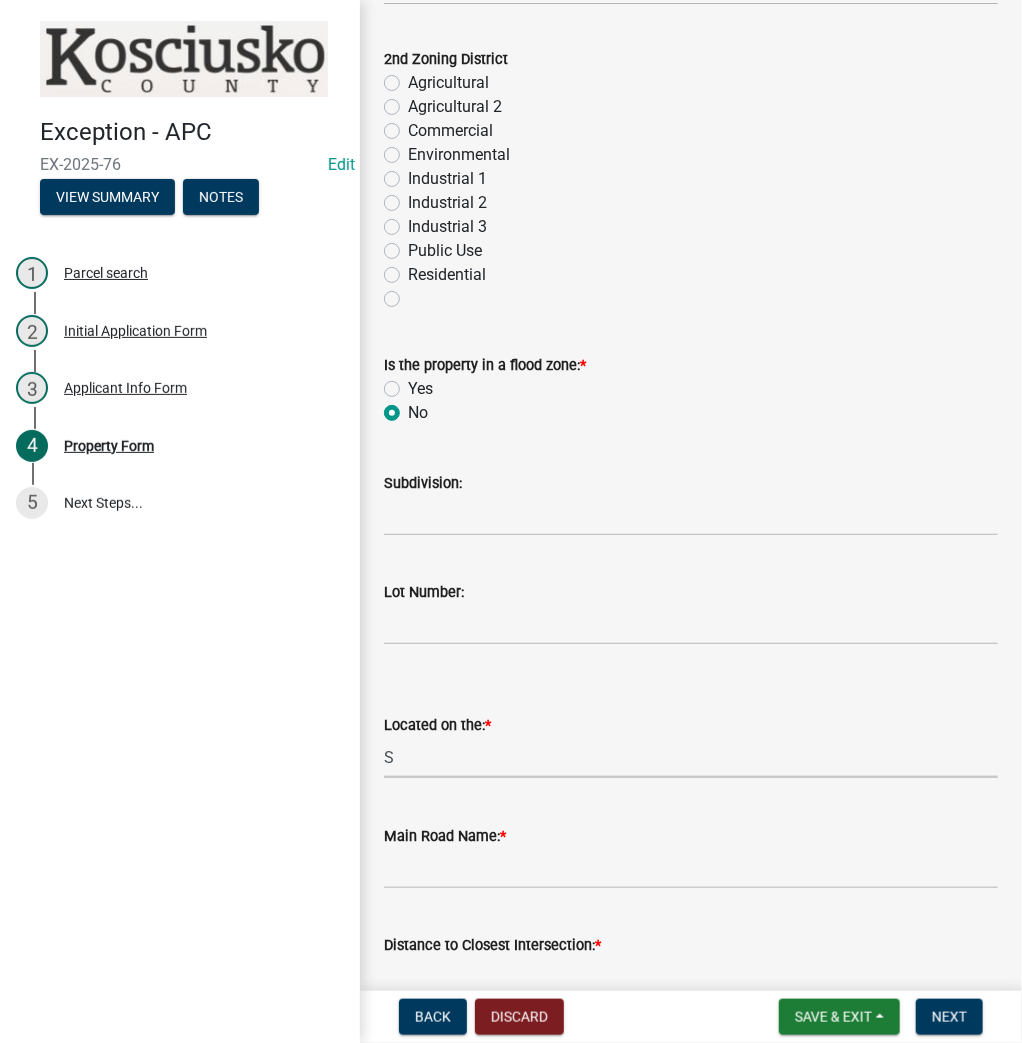 click on "Select Item...   N   NE   NW   E   S   SE   SW   W" at bounding box center [691, 757] 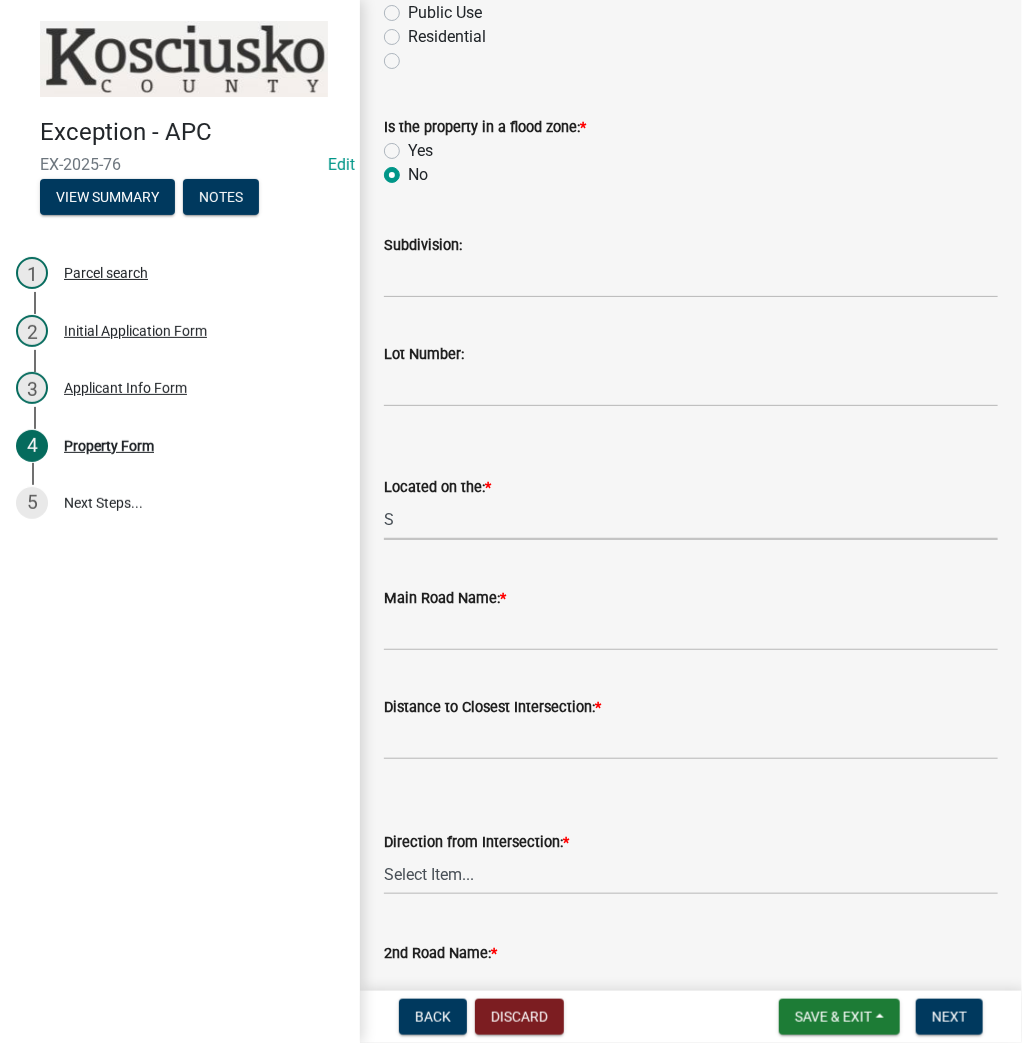 scroll, scrollTop: 1280, scrollLeft: 0, axis: vertical 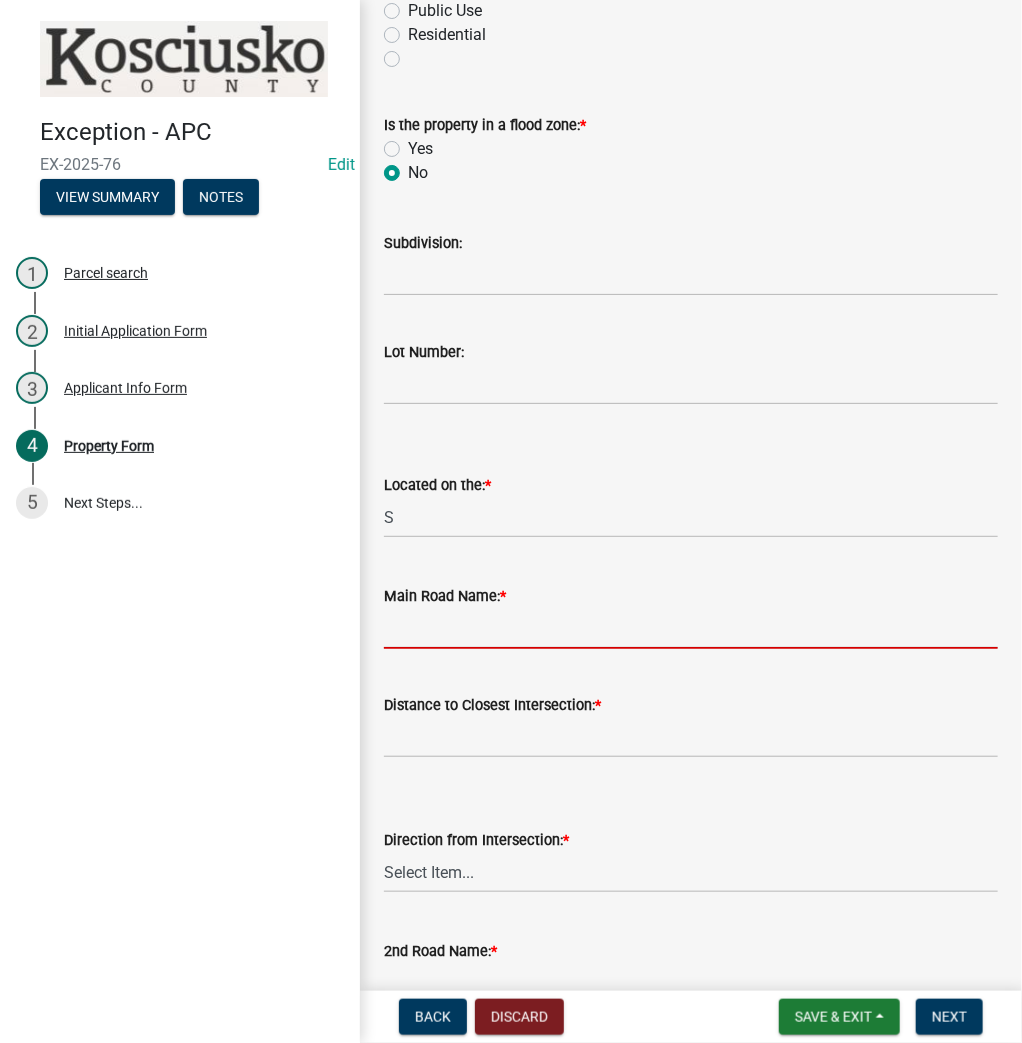 click on "Main Road Name:  *" at bounding box center (691, 628) 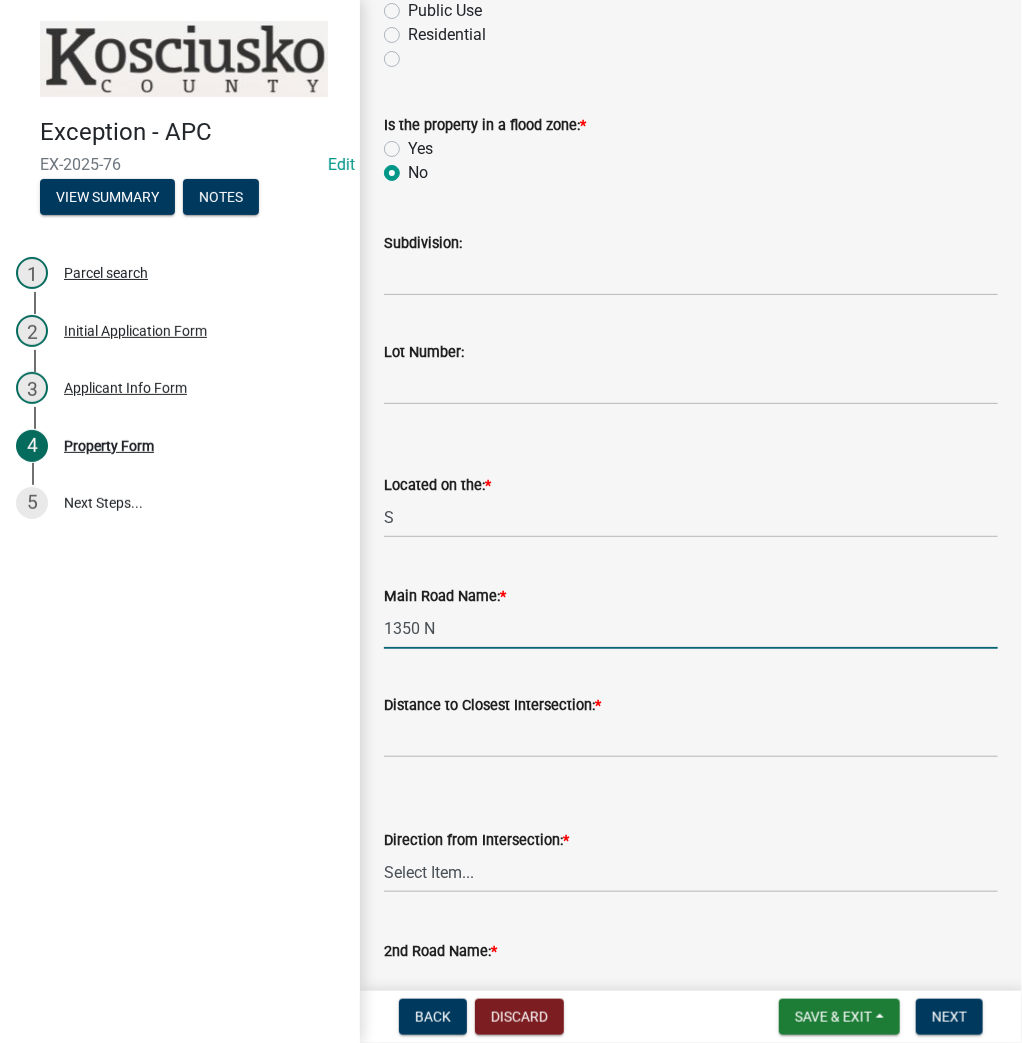 type on "1350 N" 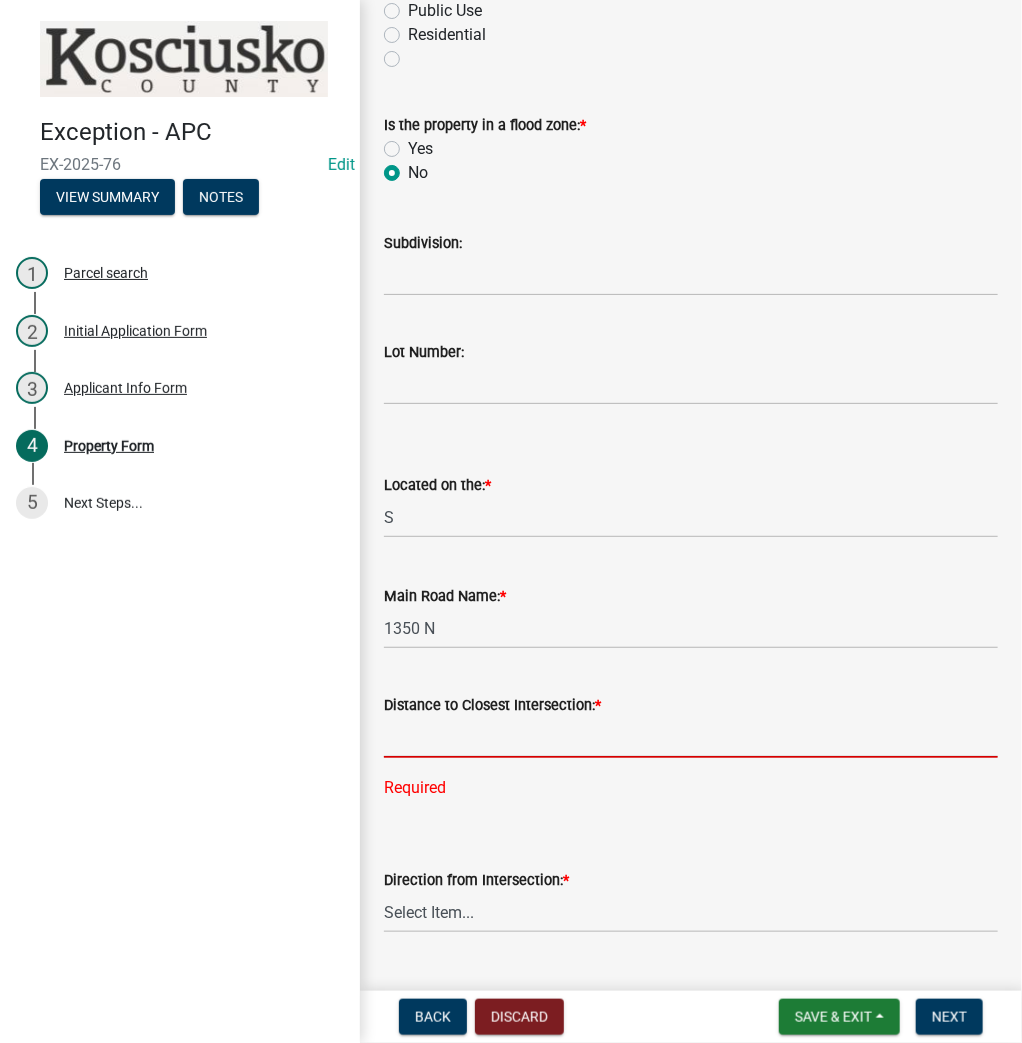 drag, startPoint x: 446, startPoint y: 744, endPoint x: 424, endPoint y: 731, distance: 25.553865 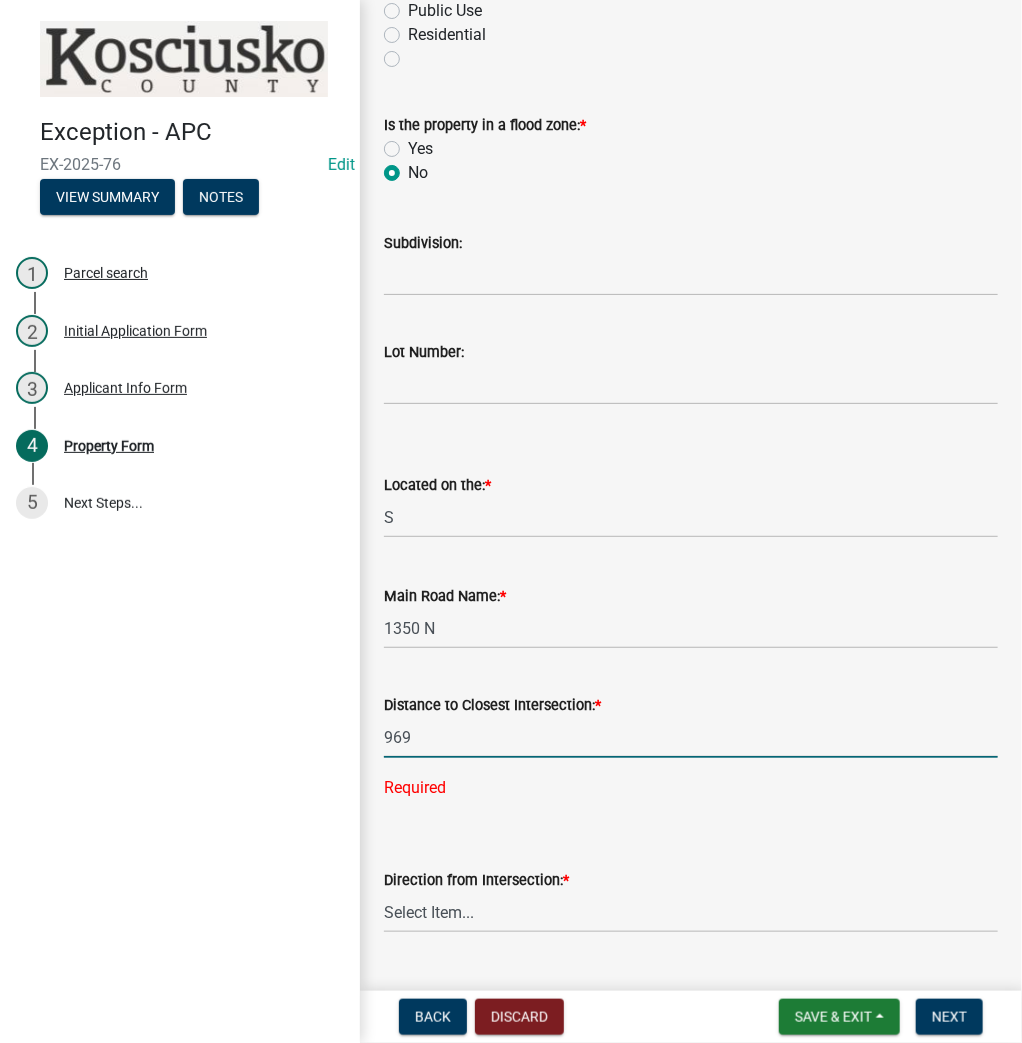 type on "969" 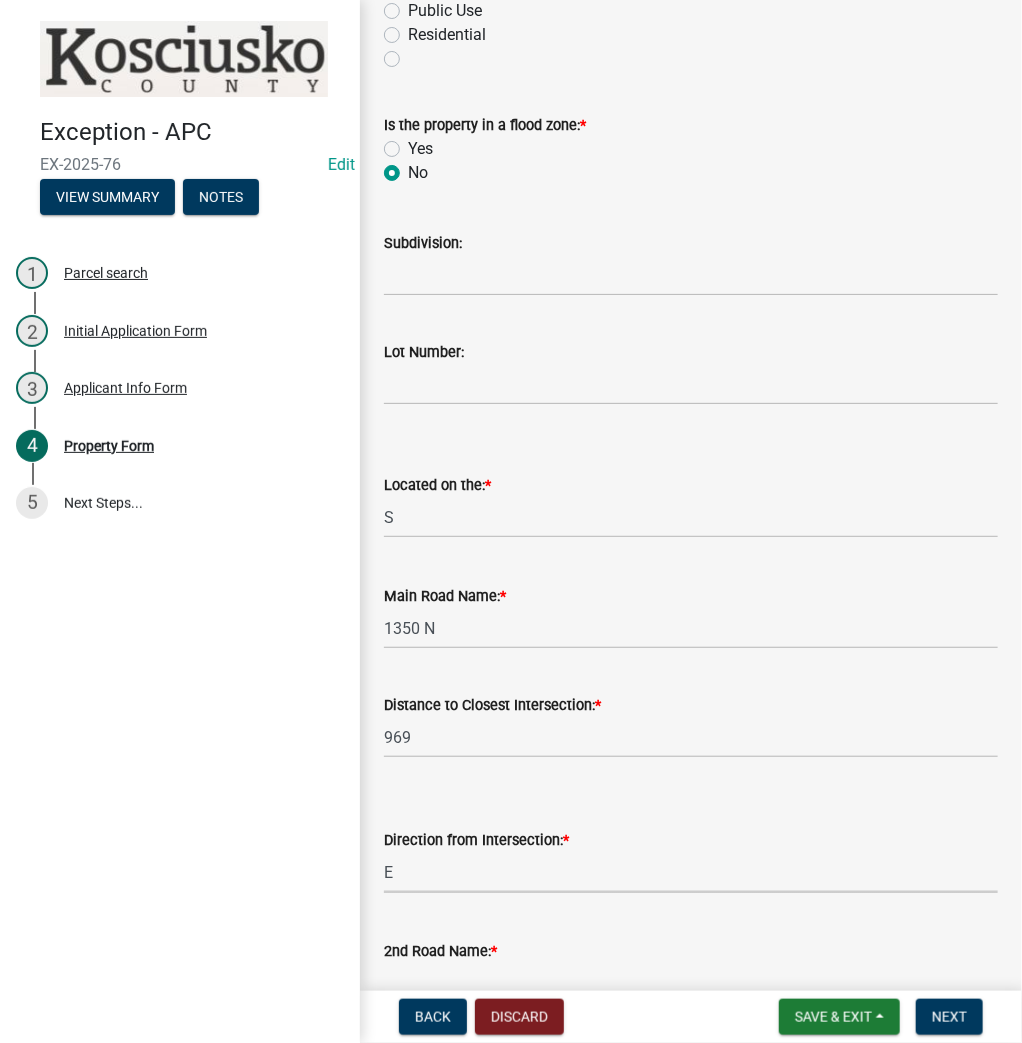 select on "4176fecb-d316-4212-8a07-a2c2b108a9ea" 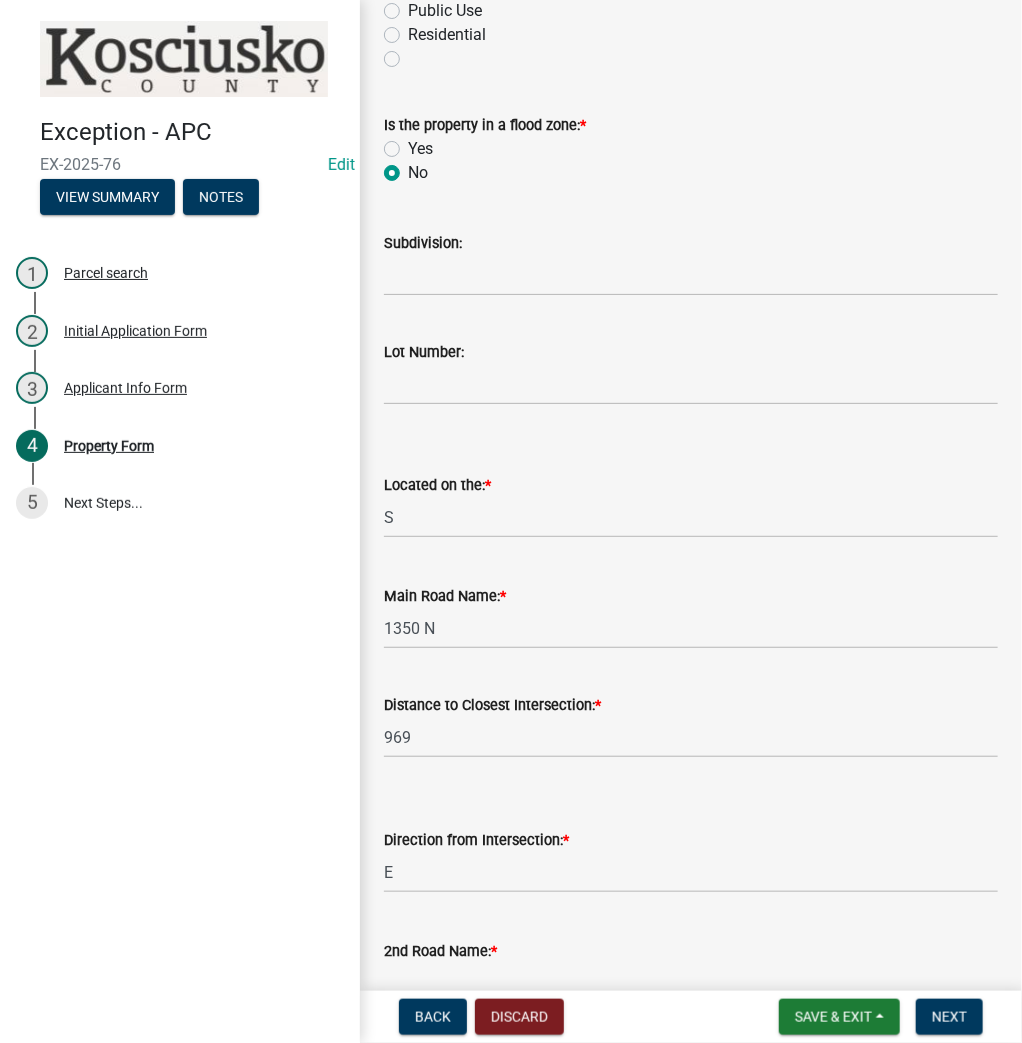 scroll, scrollTop: 1300, scrollLeft: 0, axis: vertical 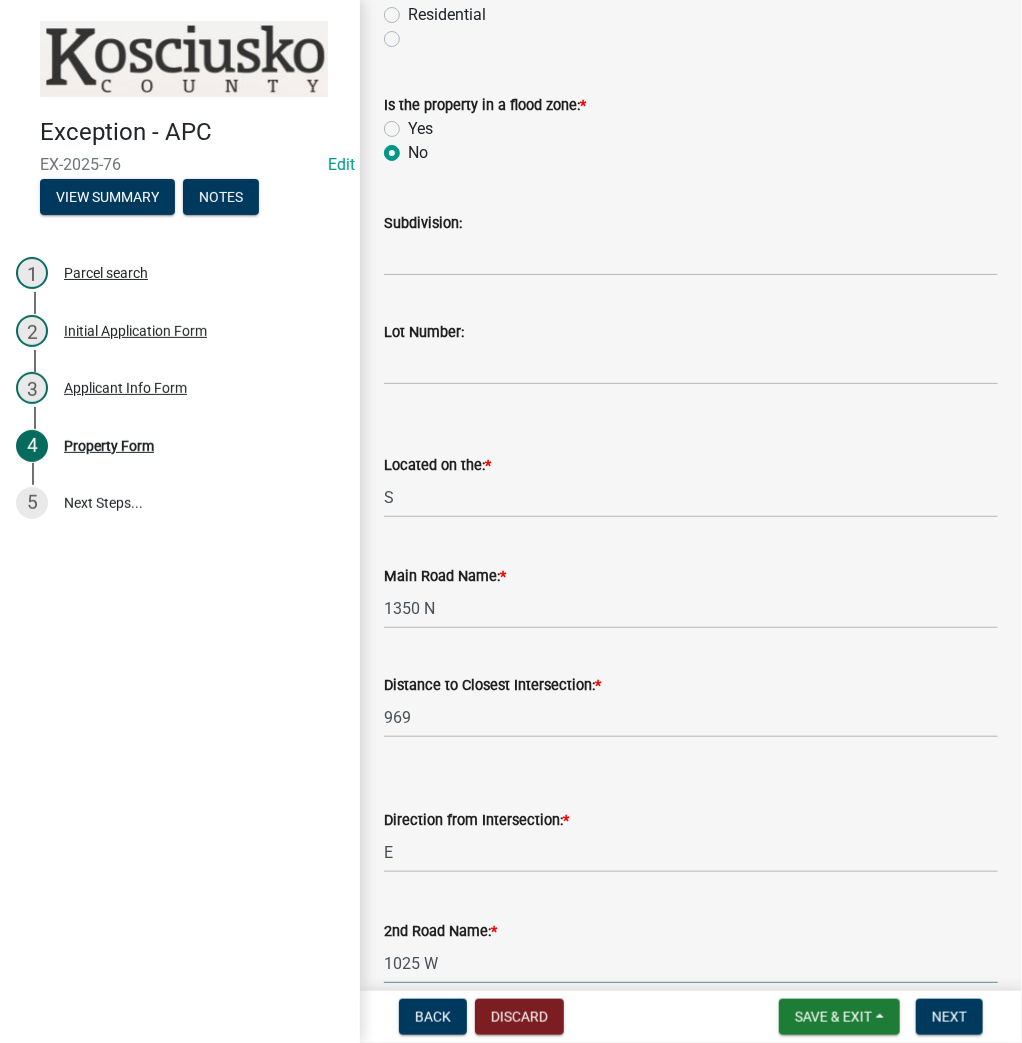type on "1025 W" 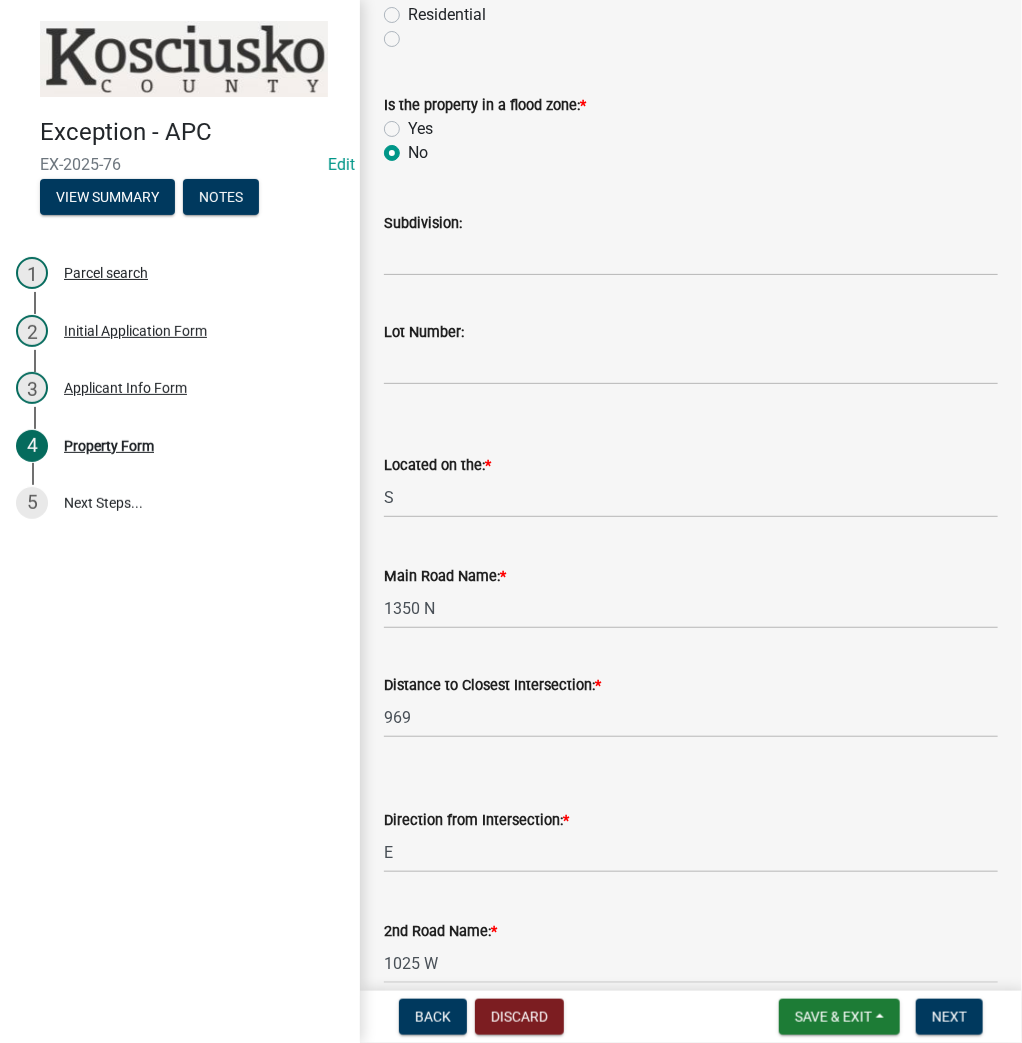 scroll, scrollTop: 1625, scrollLeft: 0, axis: vertical 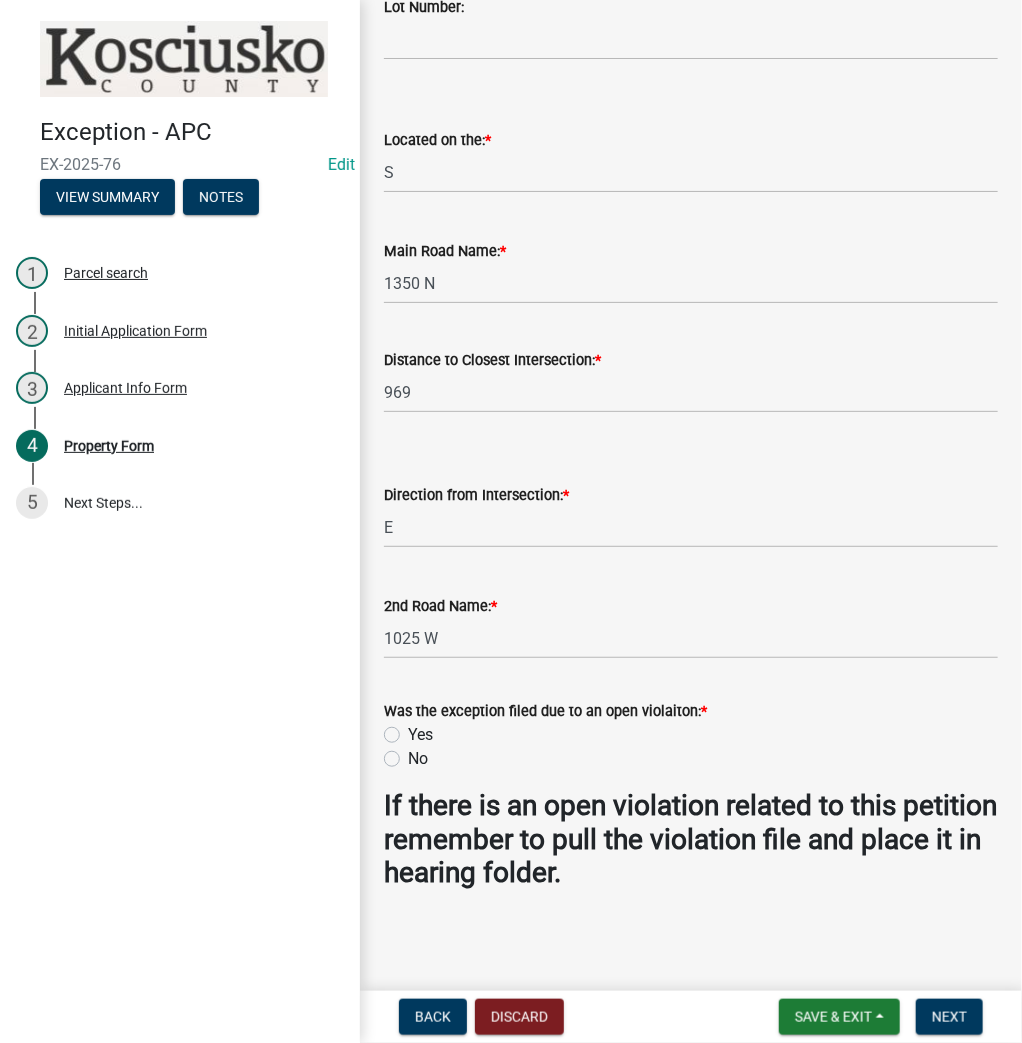 click on "Yes" 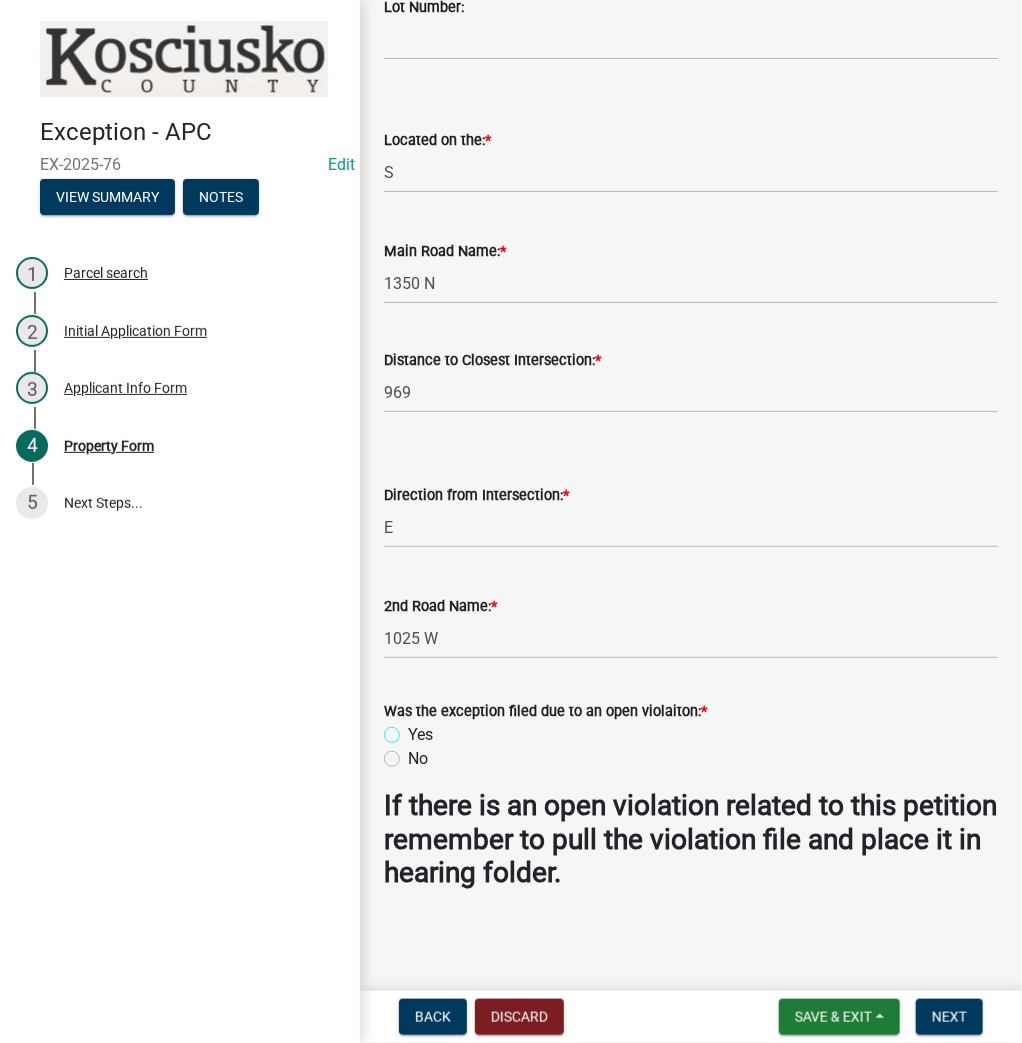 click on "Yes" at bounding box center (414, 729) 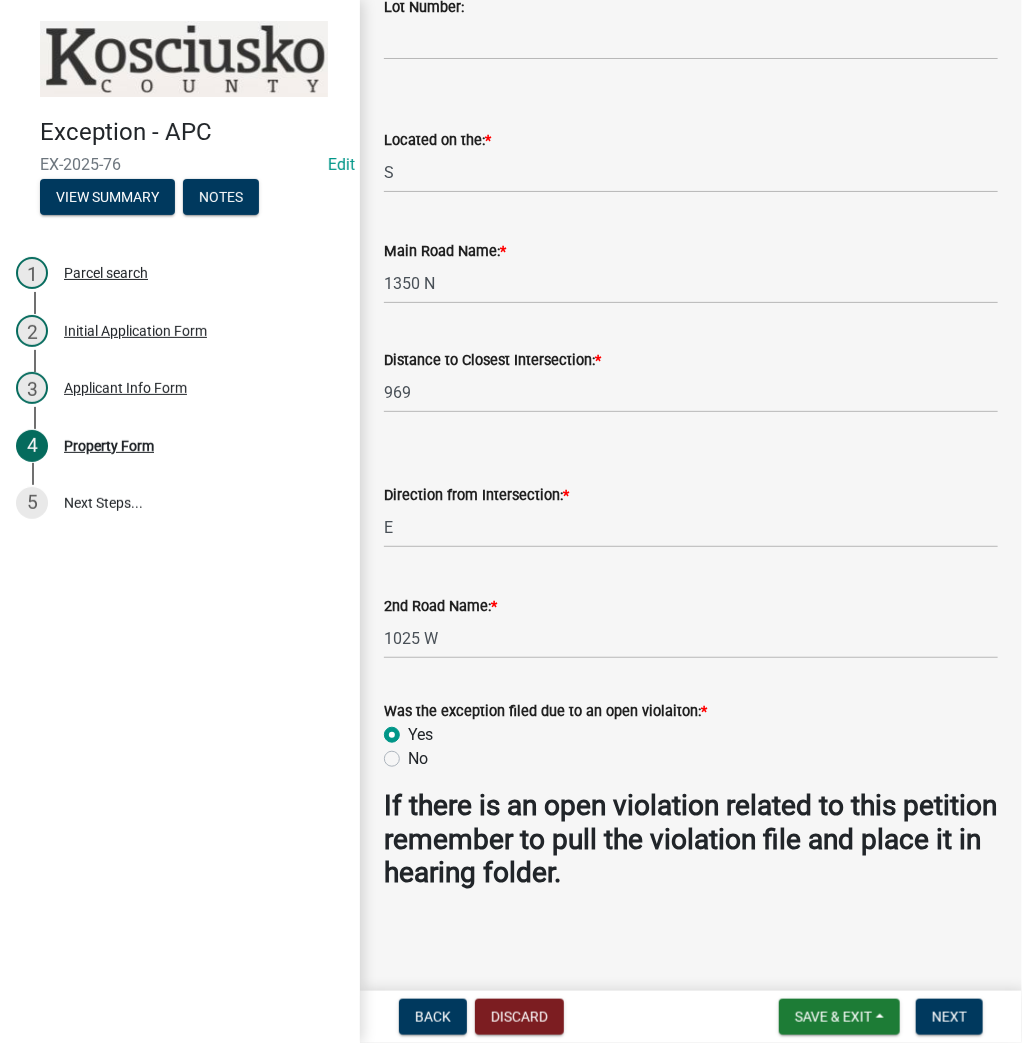 radio on "true" 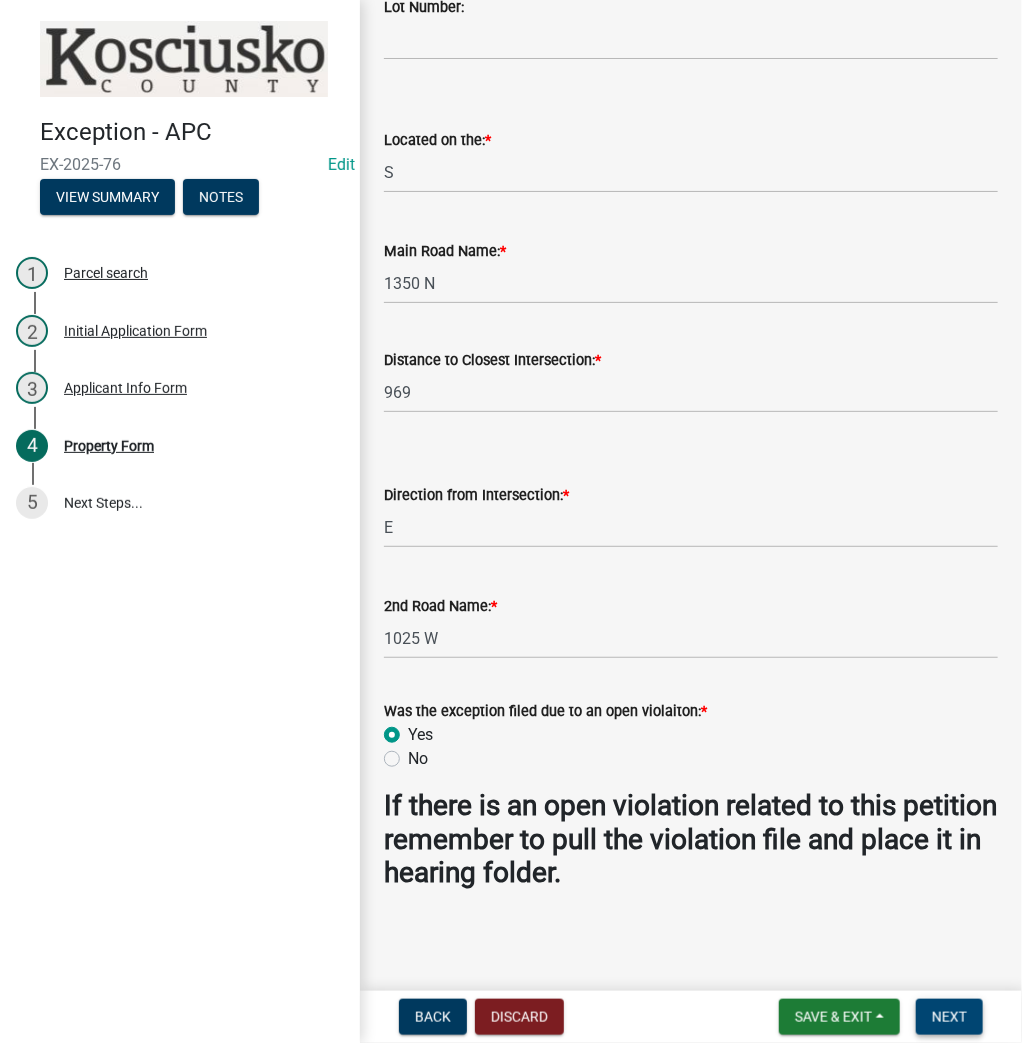 click on "Next" at bounding box center (949, 1017) 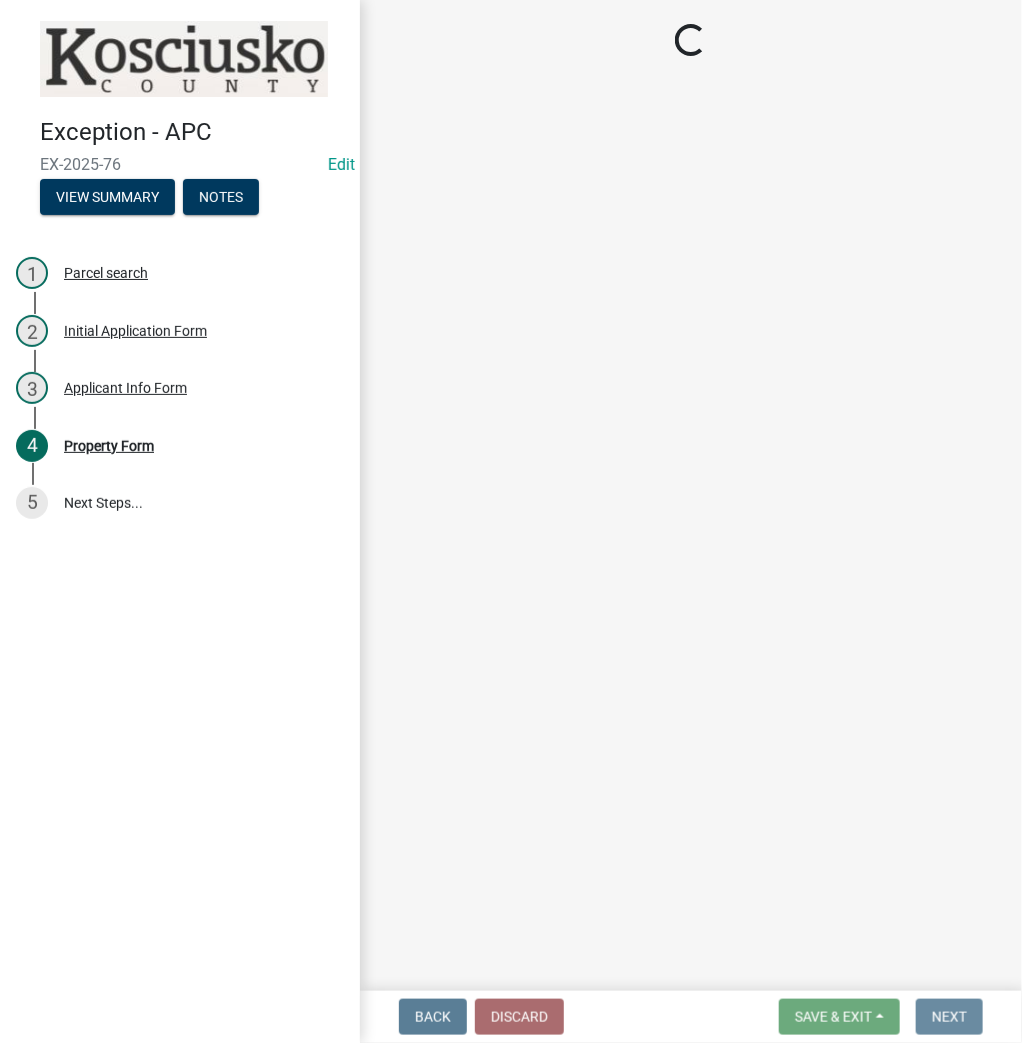 scroll, scrollTop: 0, scrollLeft: 0, axis: both 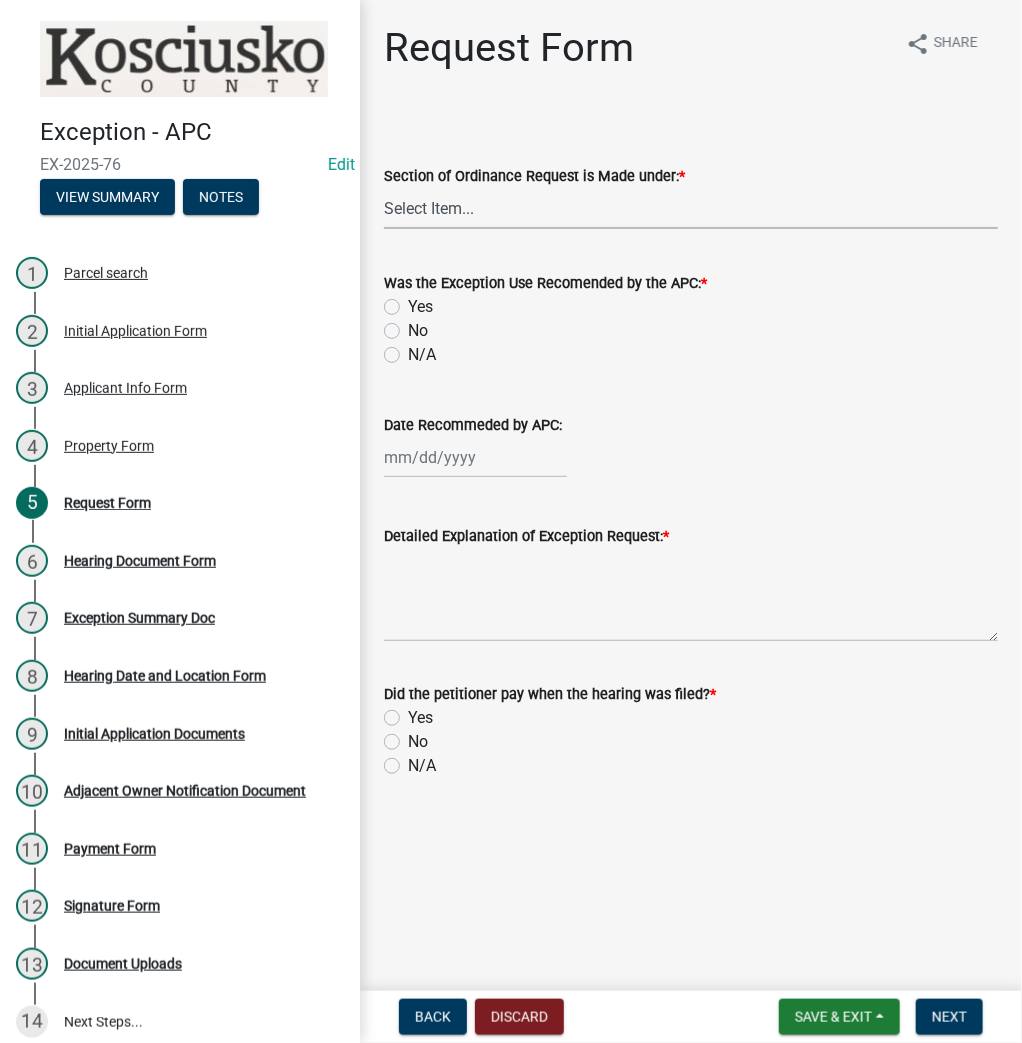 click on "Select Item...   2.14 Table A   3.5 Acc. No Res.   3.5 Table D Acc. Bldg. Size   3.21 Home Occupation   3.22 Home Based Business   3.23 S.O.B   3.25 Communication Tower   3.7 Non-Conforming Use or Structure   3.29 Wind Turbine   3.30 Solar Energy System" at bounding box center [691, 208] 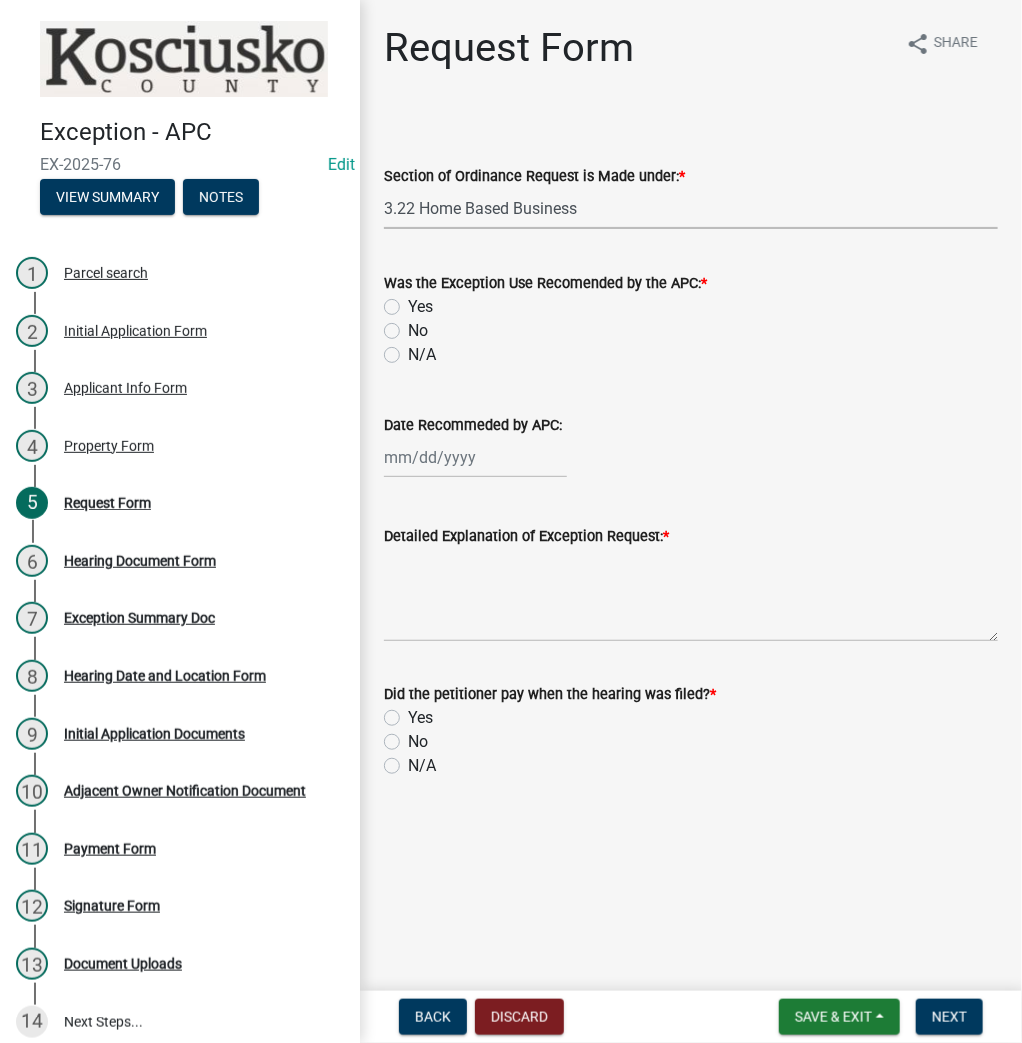 click on "Select Item...   2.14 Table A   3.5 Acc. No Res.   3.5 Table D Acc. Bldg. Size   3.21 Home Occupation   3.22 Home Based Business   3.23 S.O.B   3.25 Communication Tower   3.7 Non-Conforming Use or Structure   3.29 Wind Turbine   3.30 Solar Energy System" at bounding box center [691, 208] 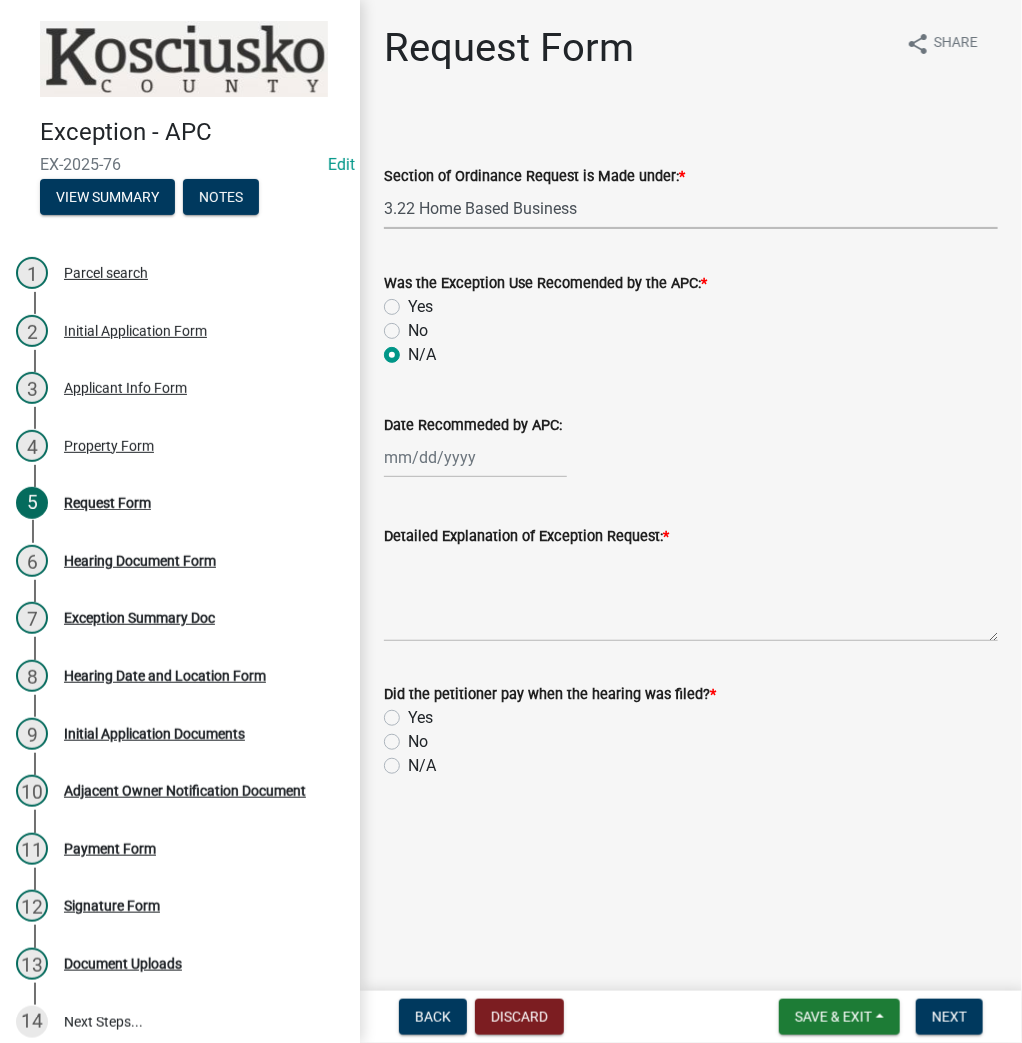 radio on "true" 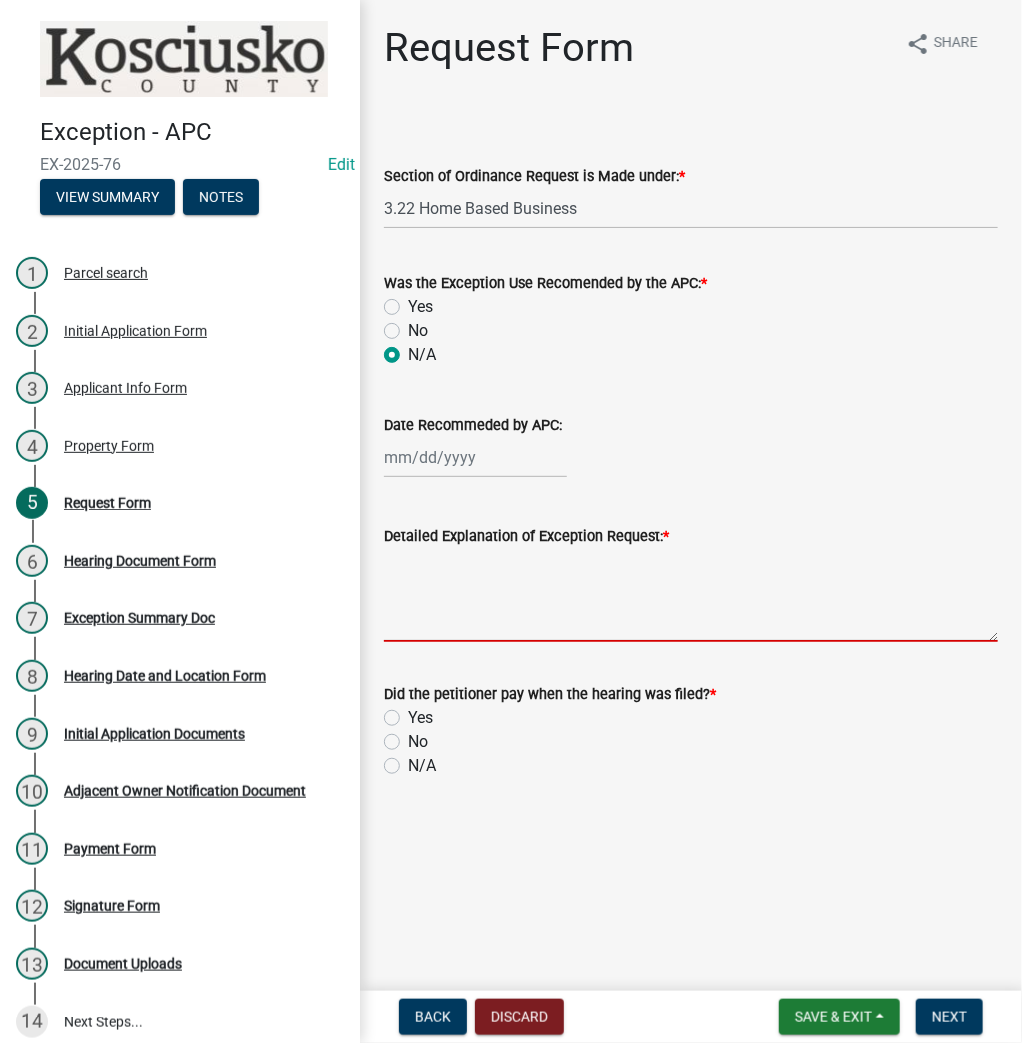 click on "Detailed Explanation of Exception Request:  *" at bounding box center [691, 595] 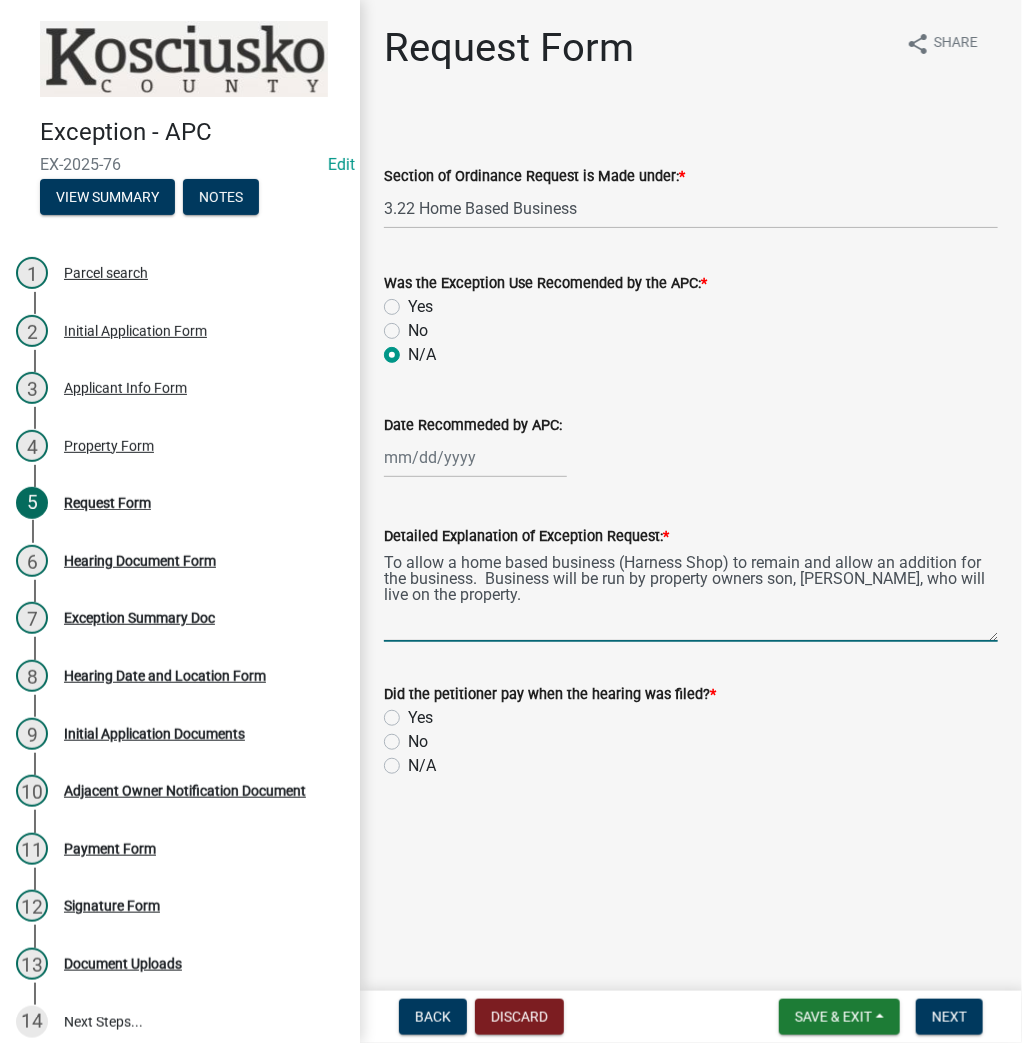 type on "To allow a home based business (Harness Shop) to remain and allow an addition for the business.  Business will be run by property owners son, [PERSON_NAME], who will live on the property." 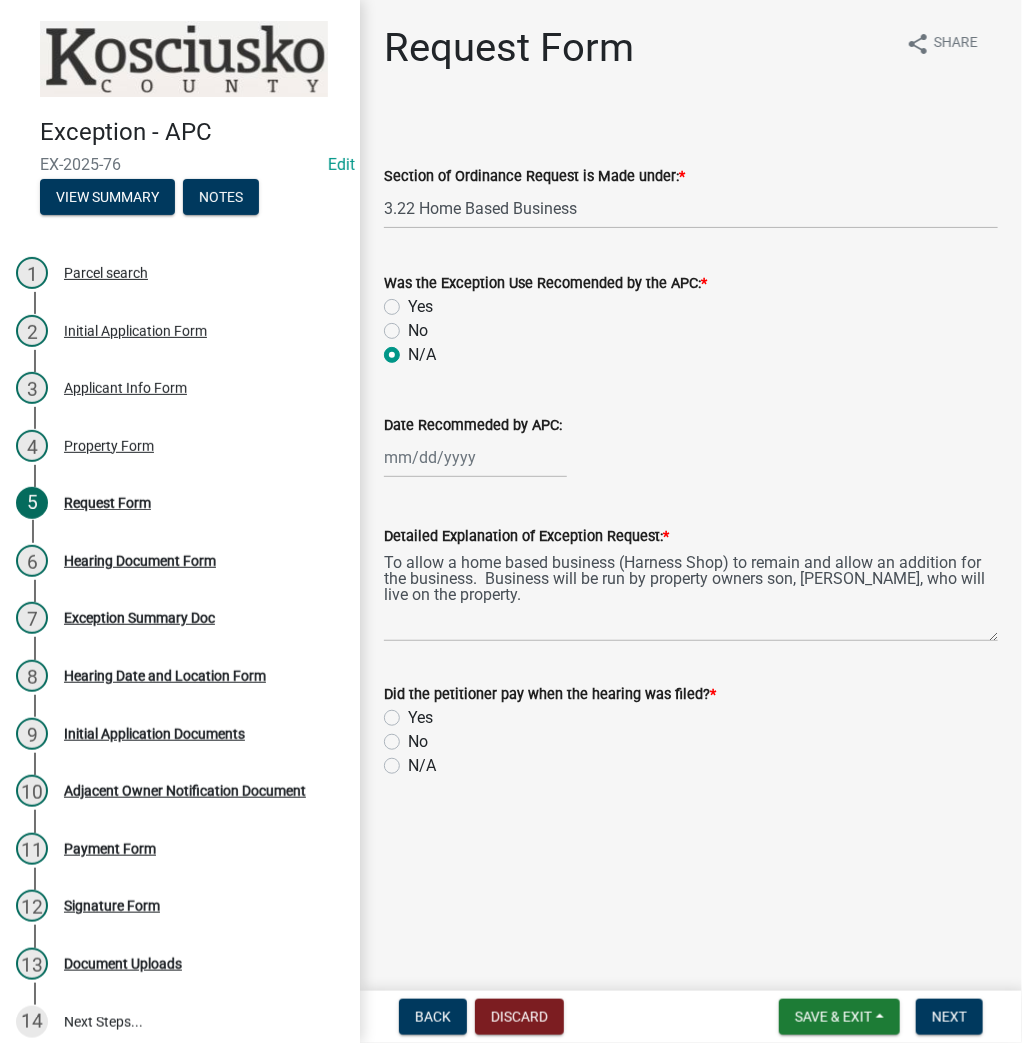 click on "Yes" 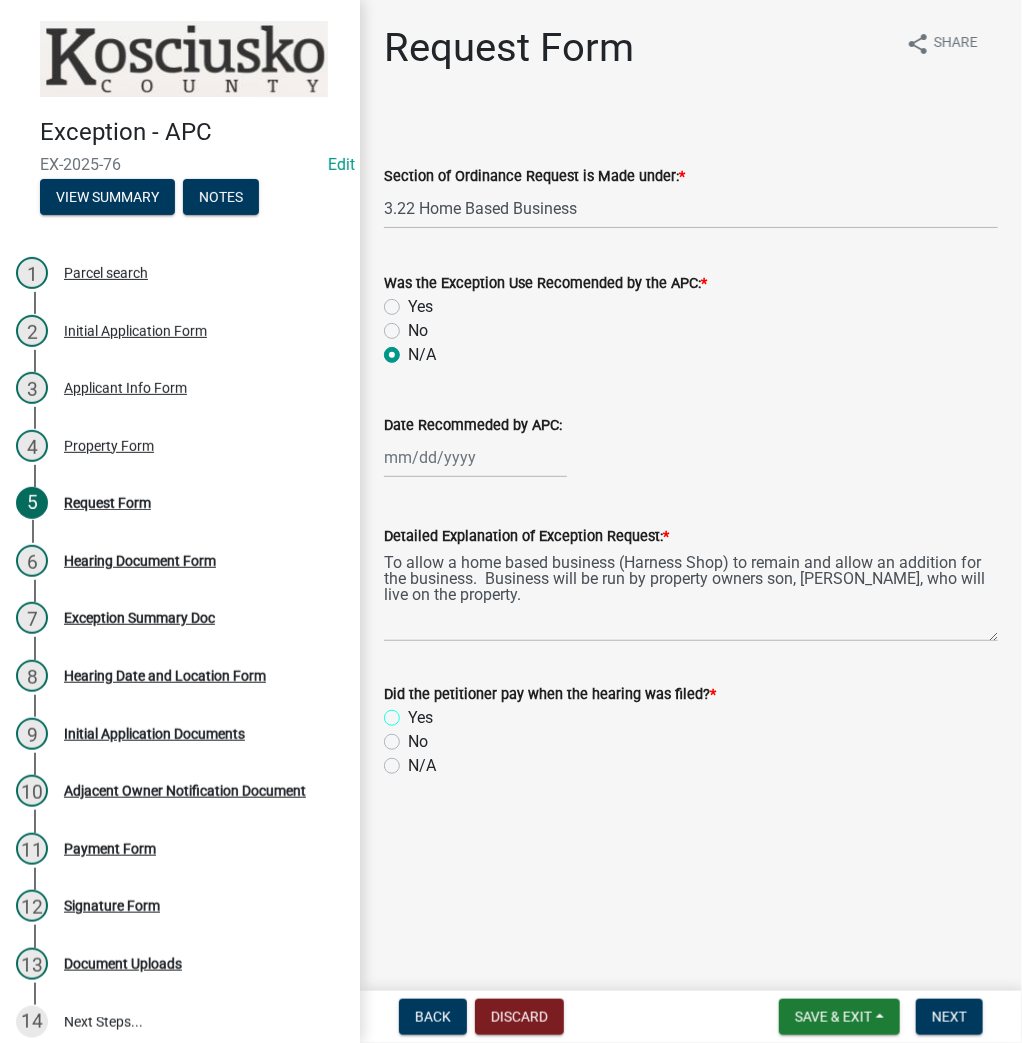 click on "Yes" at bounding box center [414, 712] 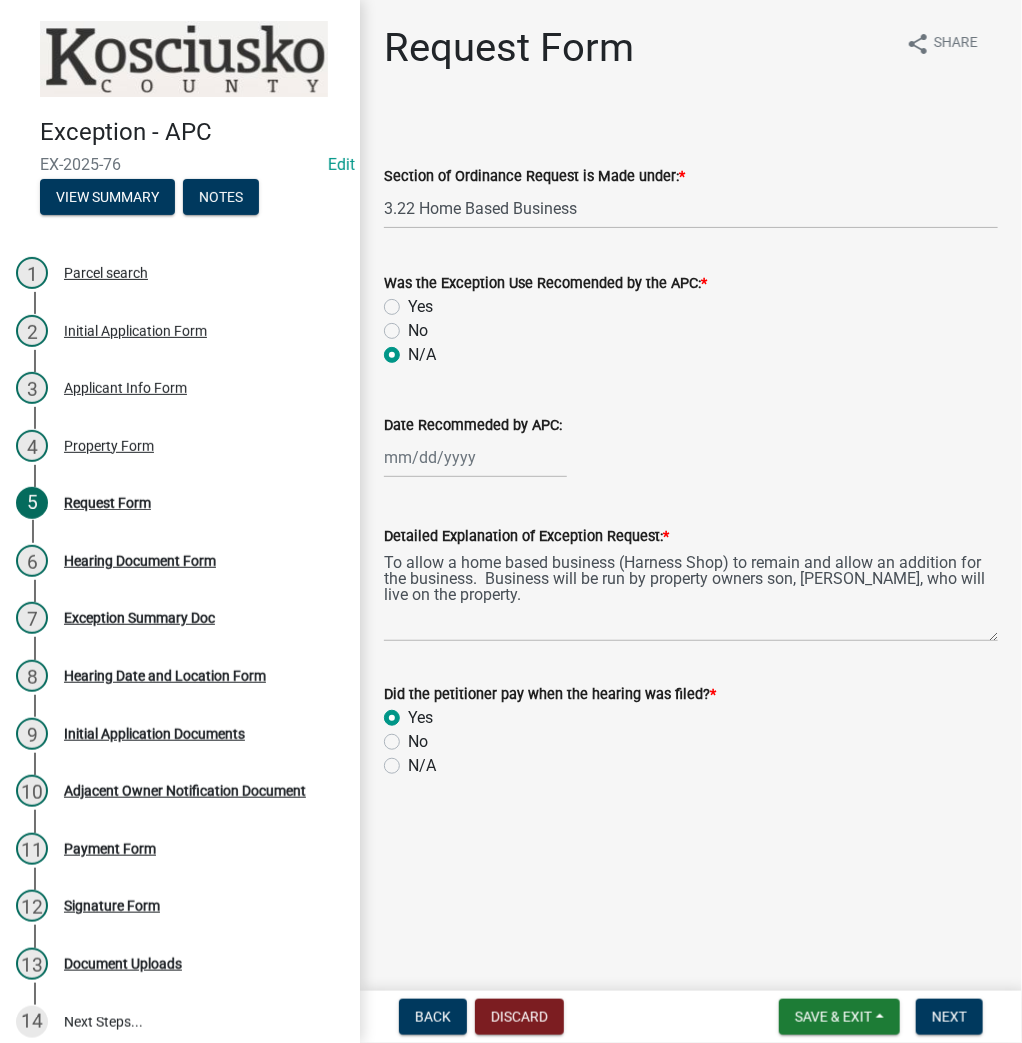 radio on "true" 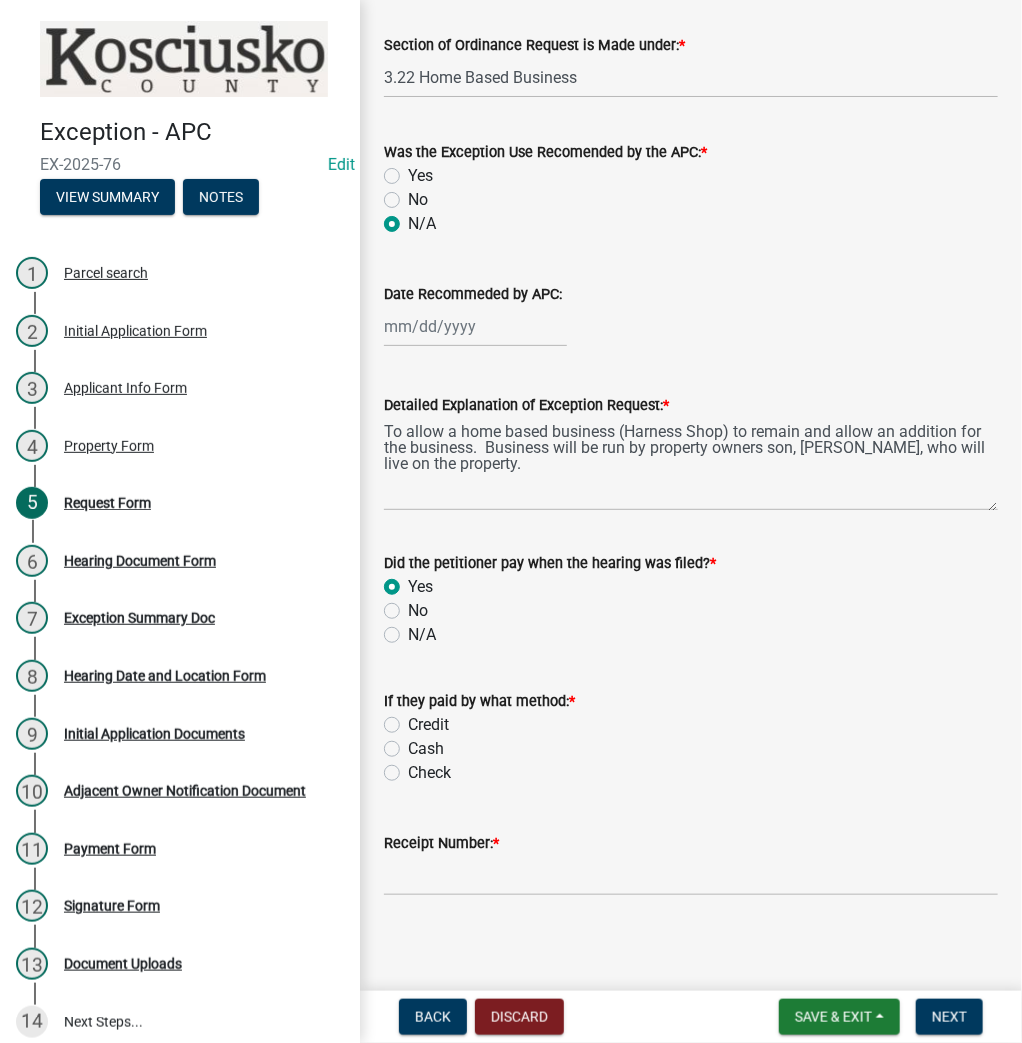 scroll, scrollTop: 137, scrollLeft: 0, axis: vertical 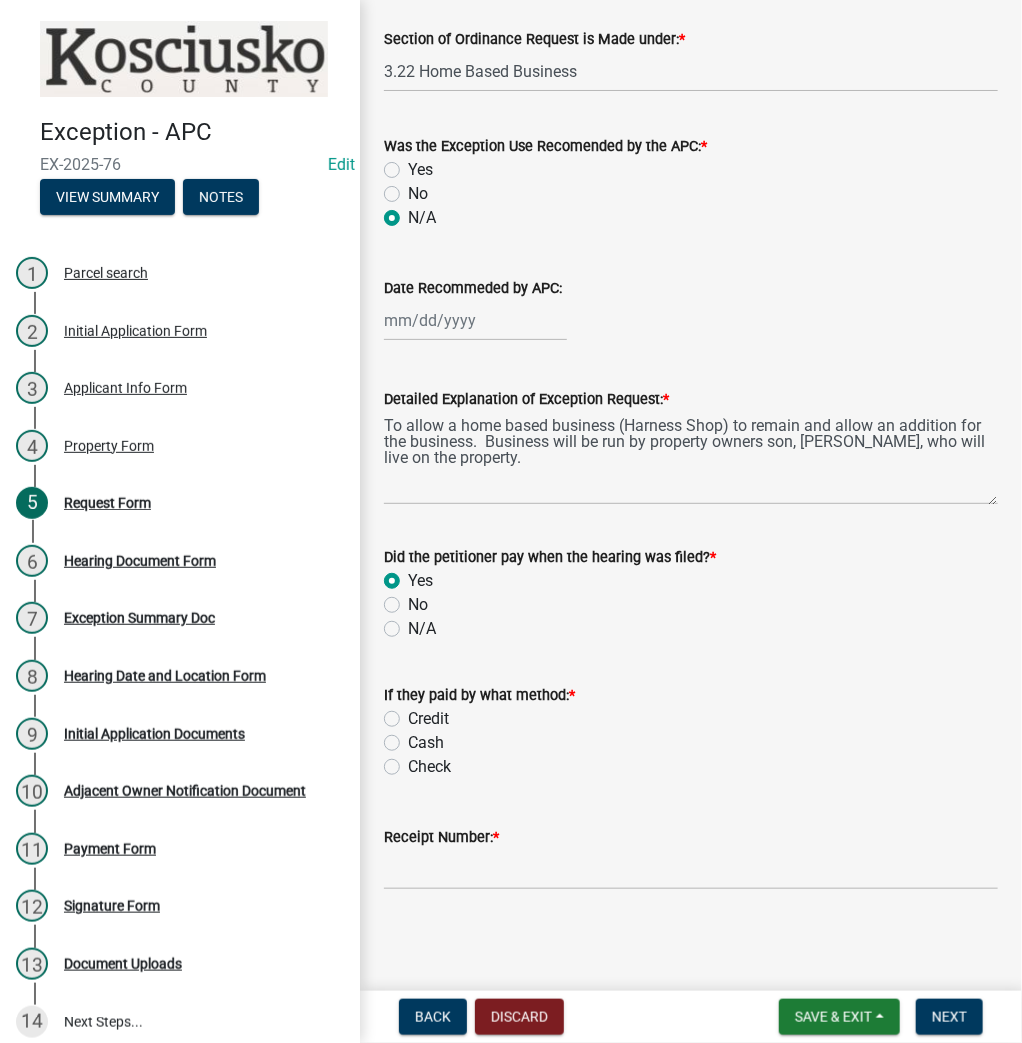 click on "Cash" 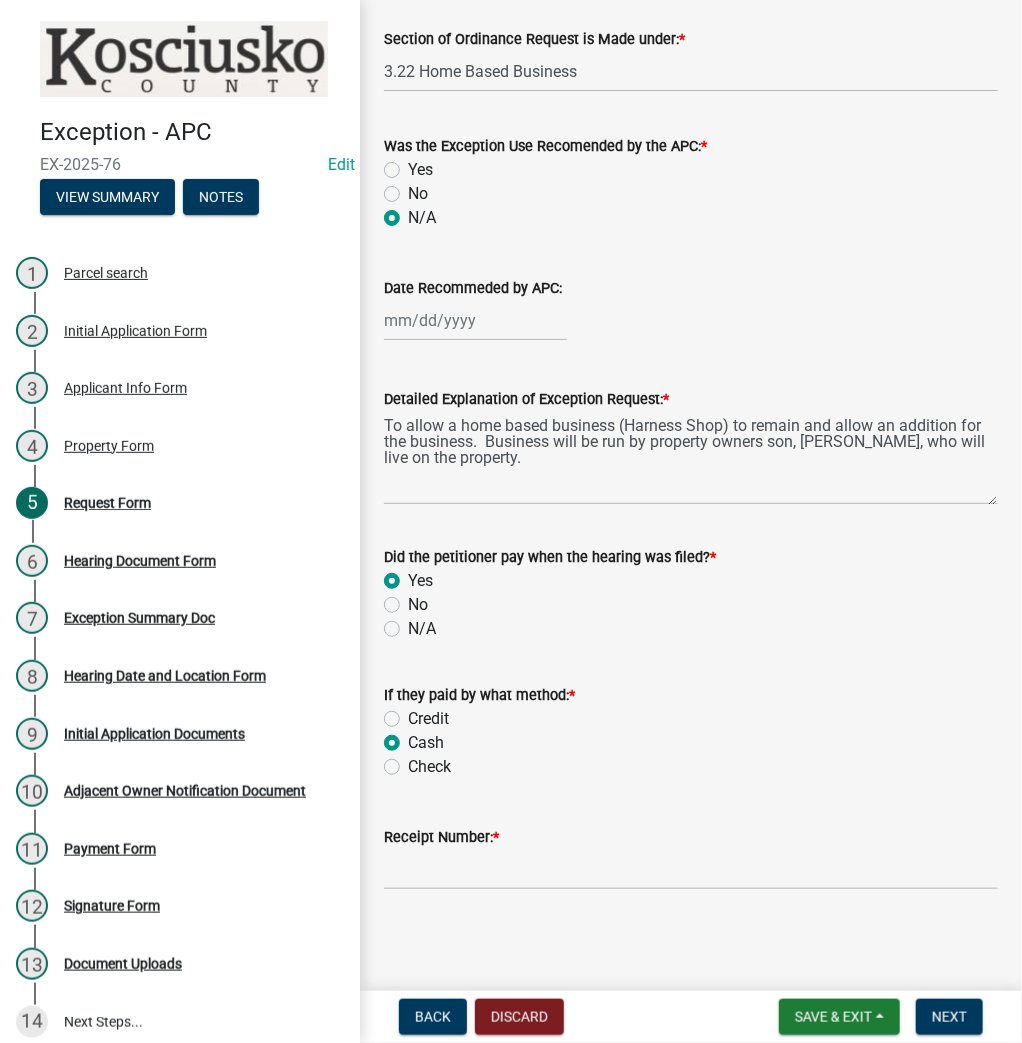 radio on "true" 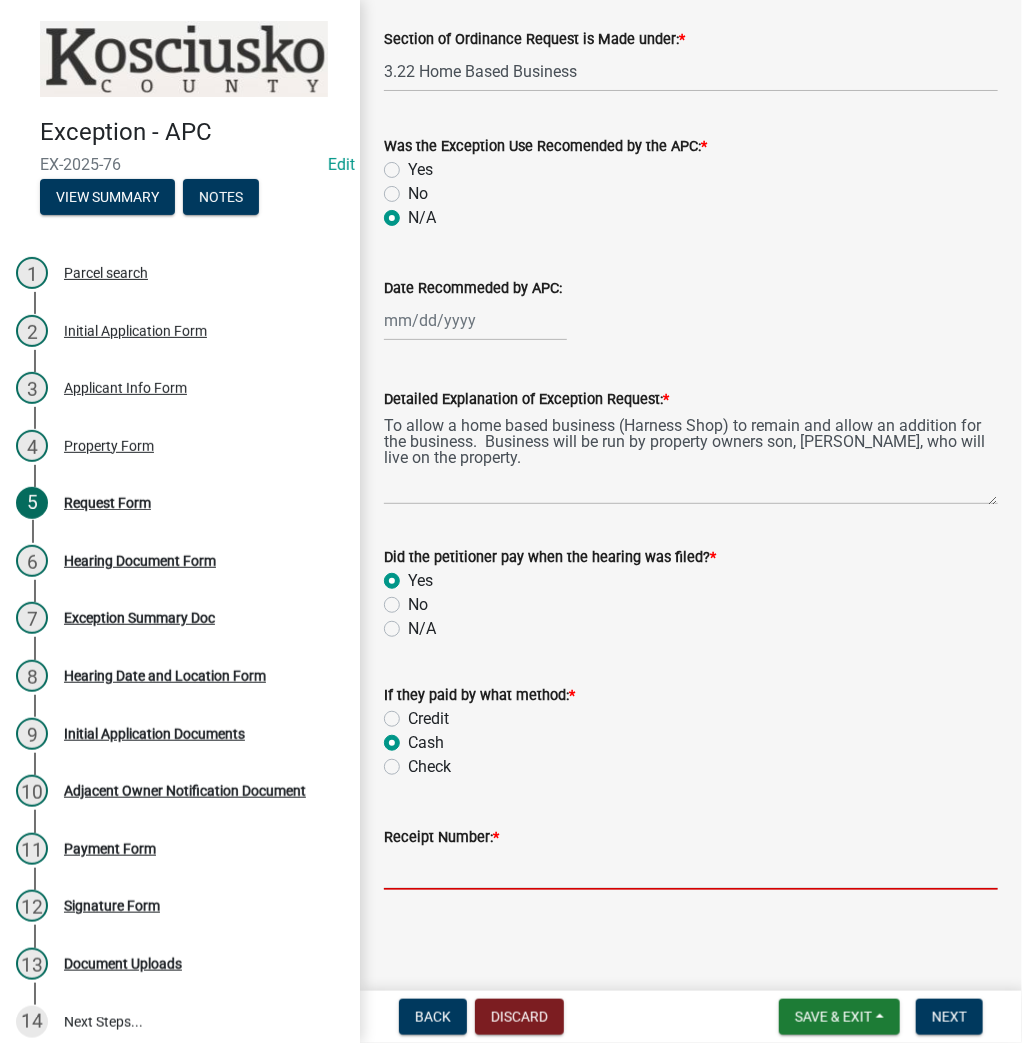 click on "Receipt Number:  *" at bounding box center [691, 869] 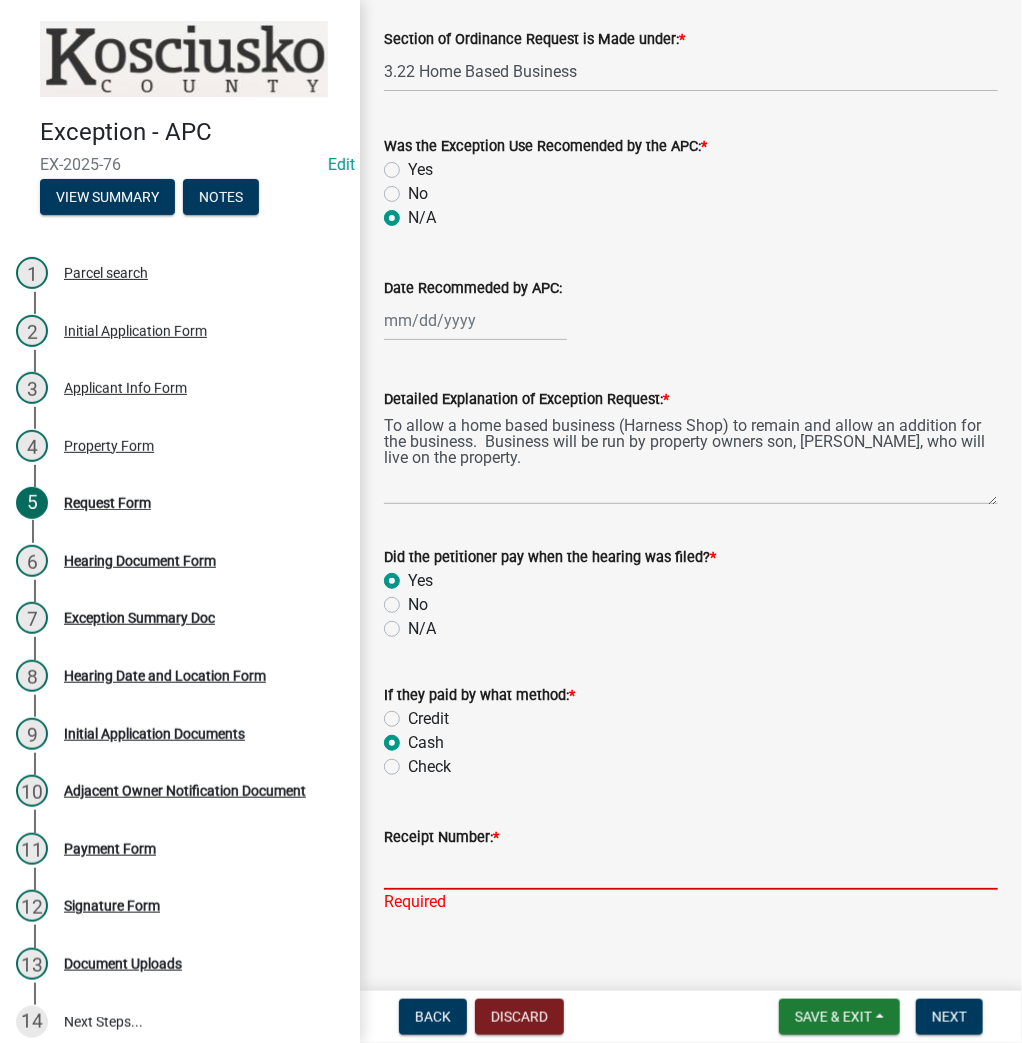 click on "Receipt Number:  *" at bounding box center [691, 869] 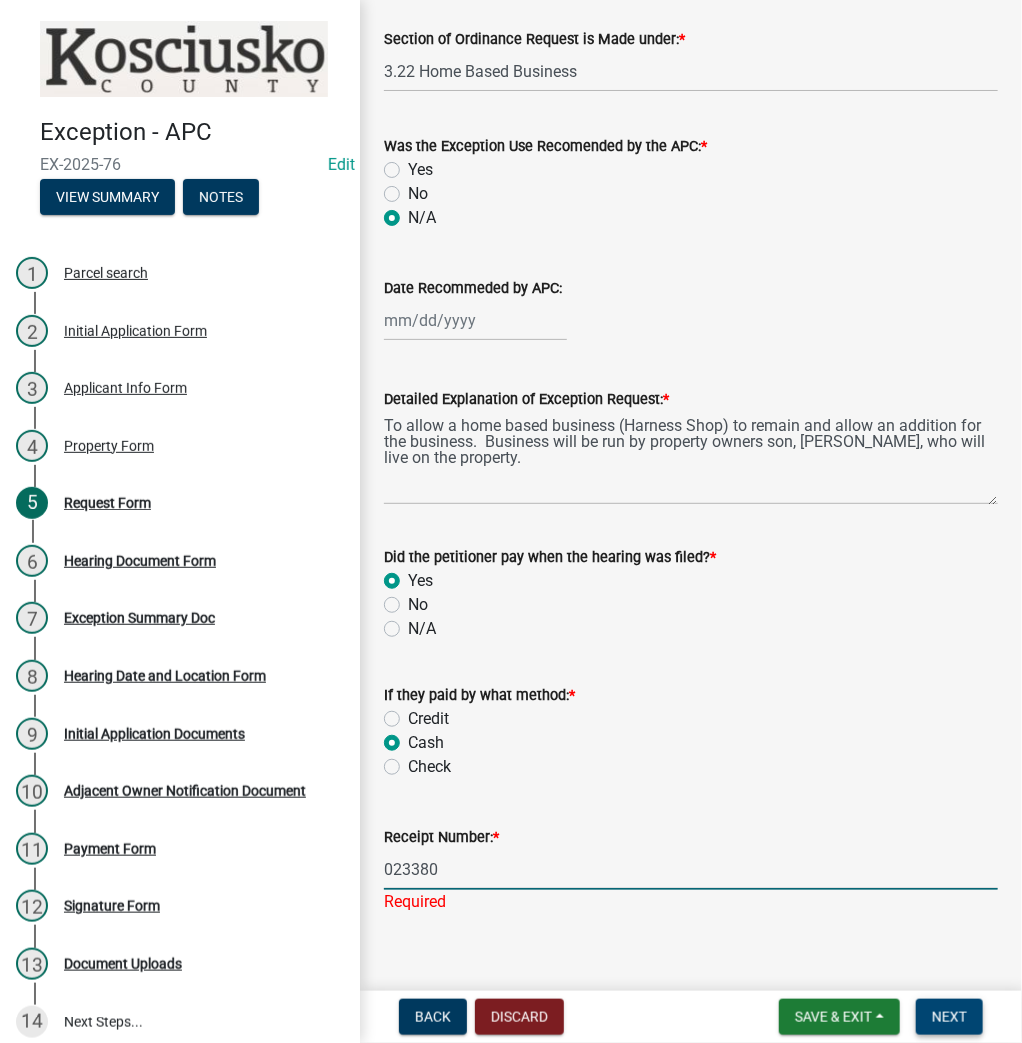 type on "023380" 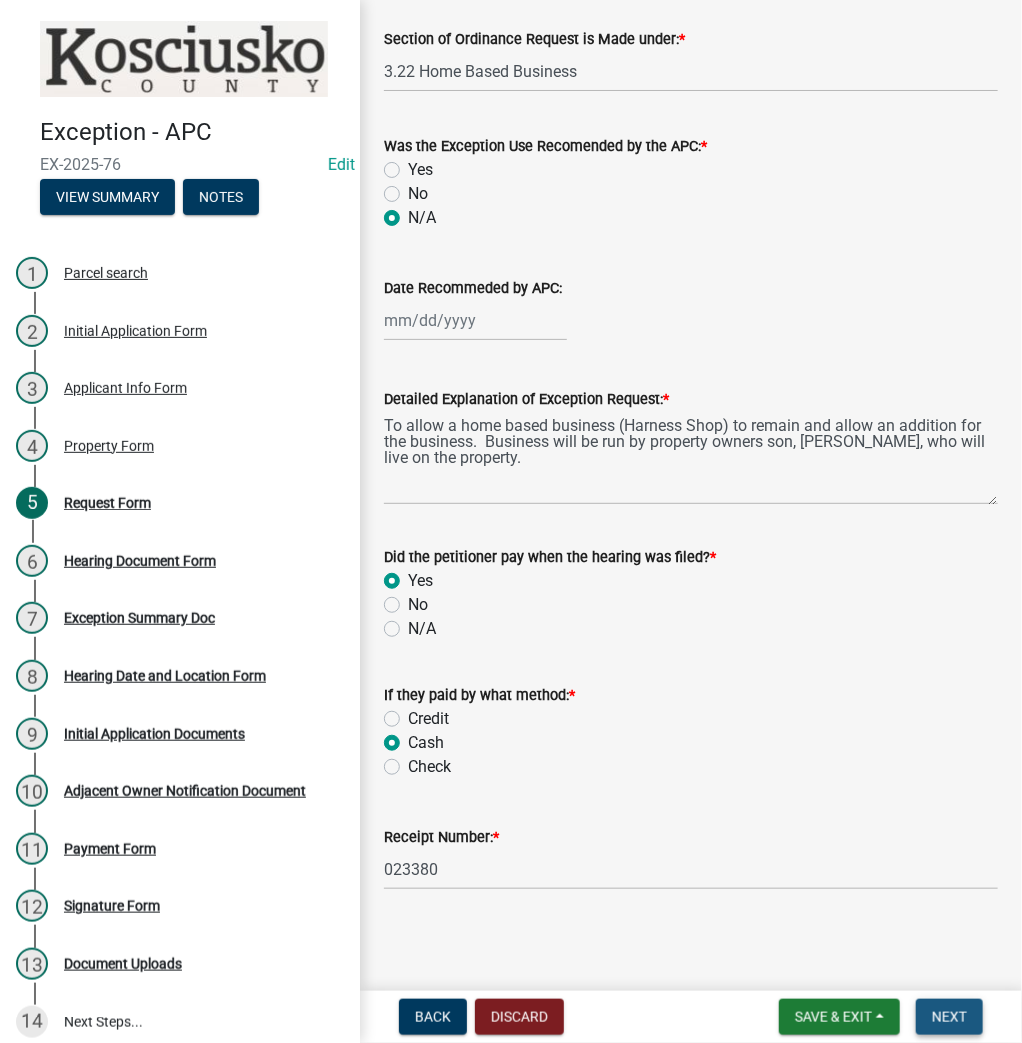 click on "Next" at bounding box center [949, 1017] 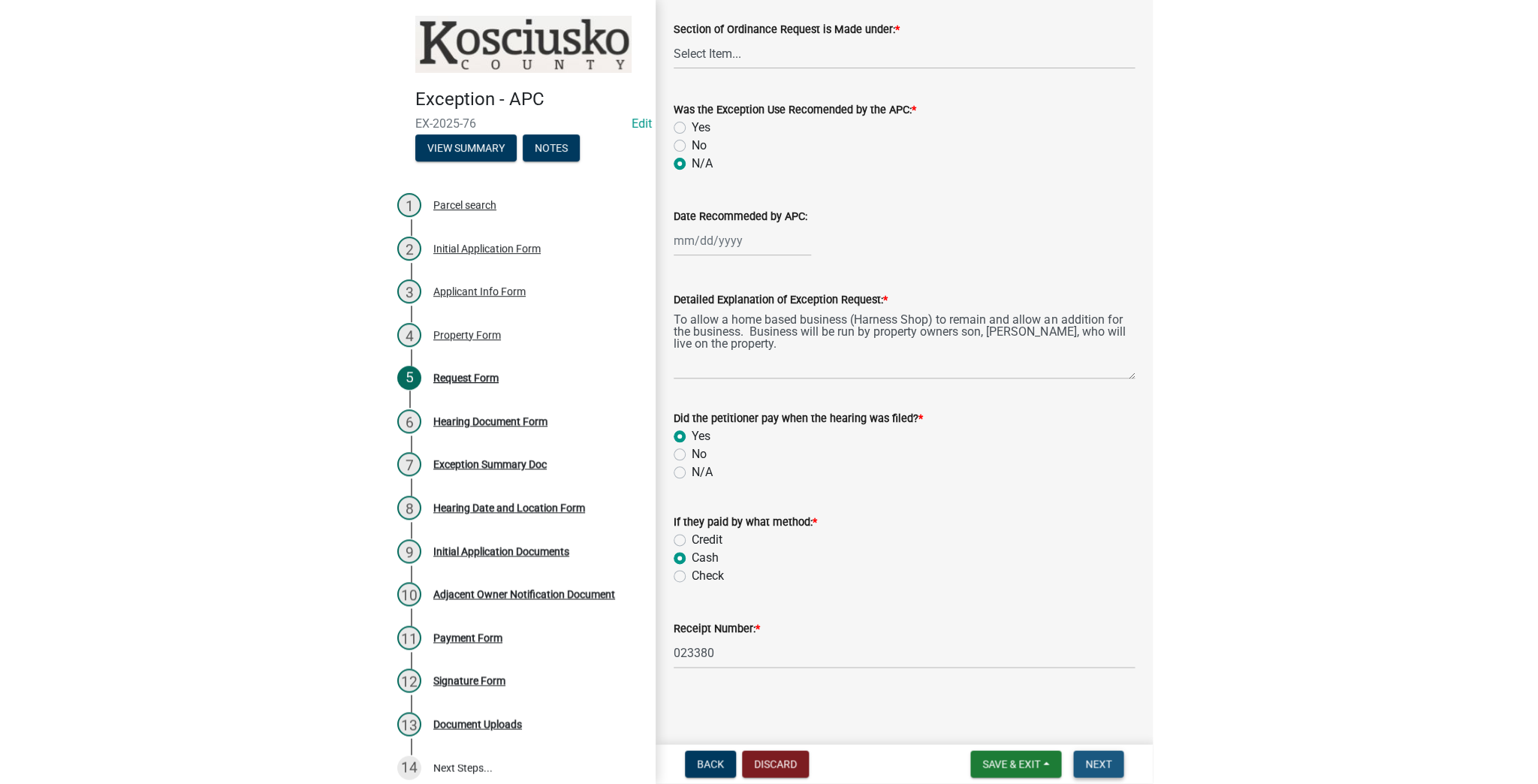 scroll, scrollTop: 0, scrollLeft: 0, axis: both 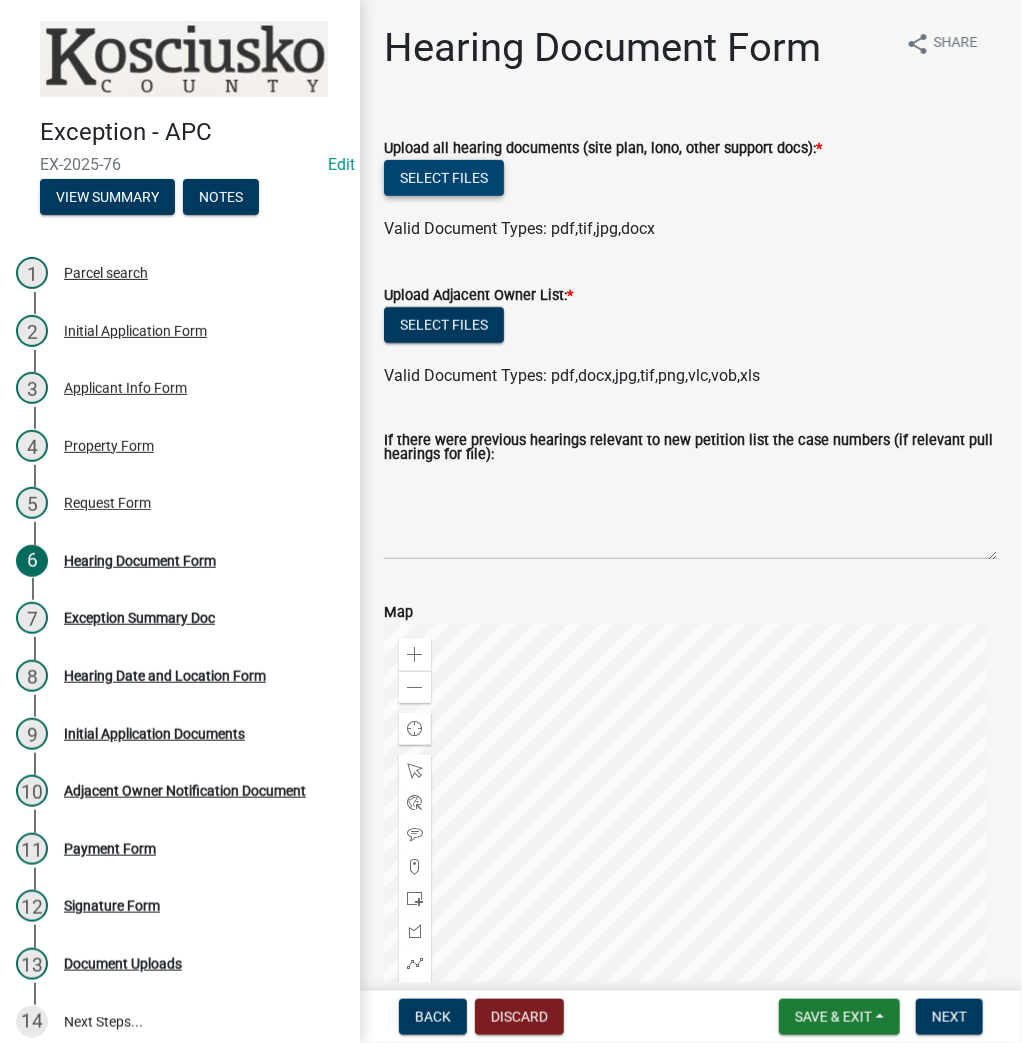 click on "Select files" 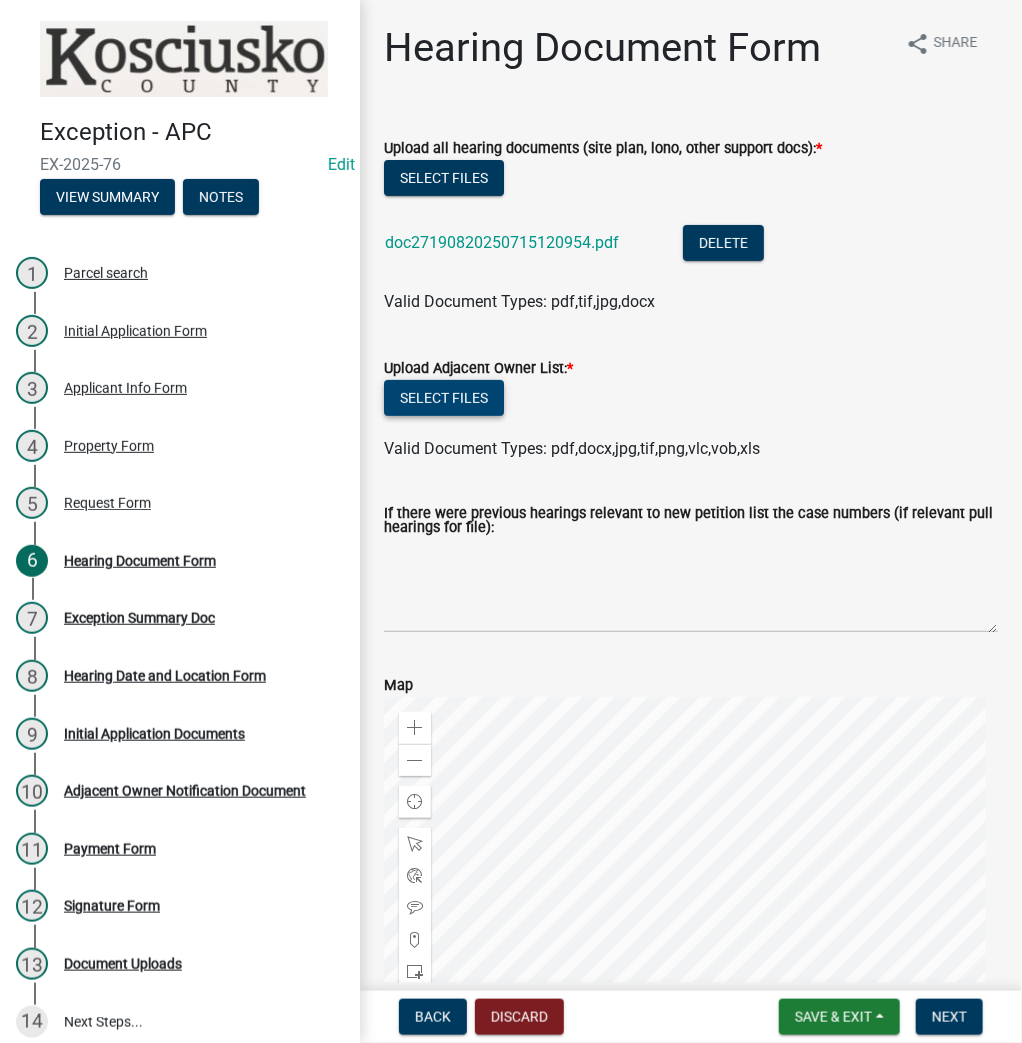 click on "Select files" 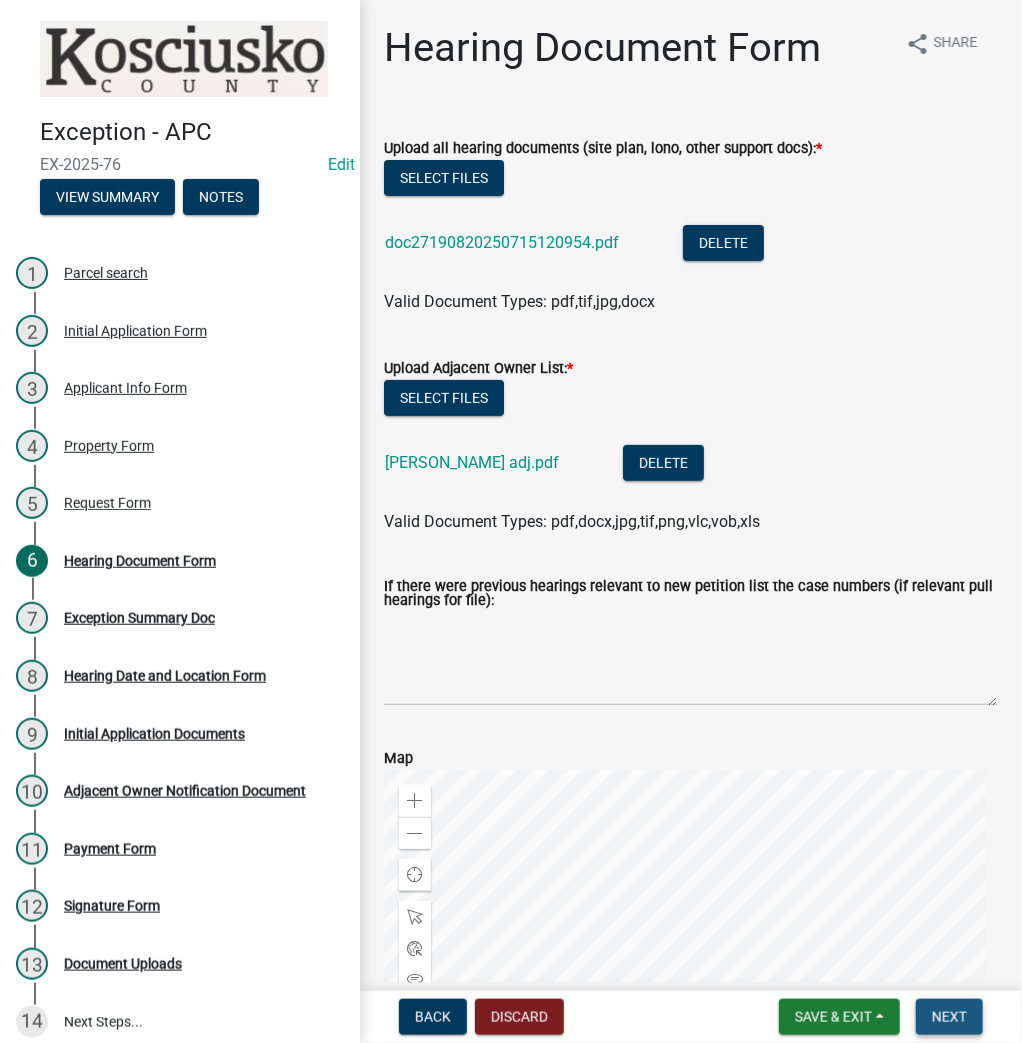 click on "Next" at bounding box center (949, 1017) 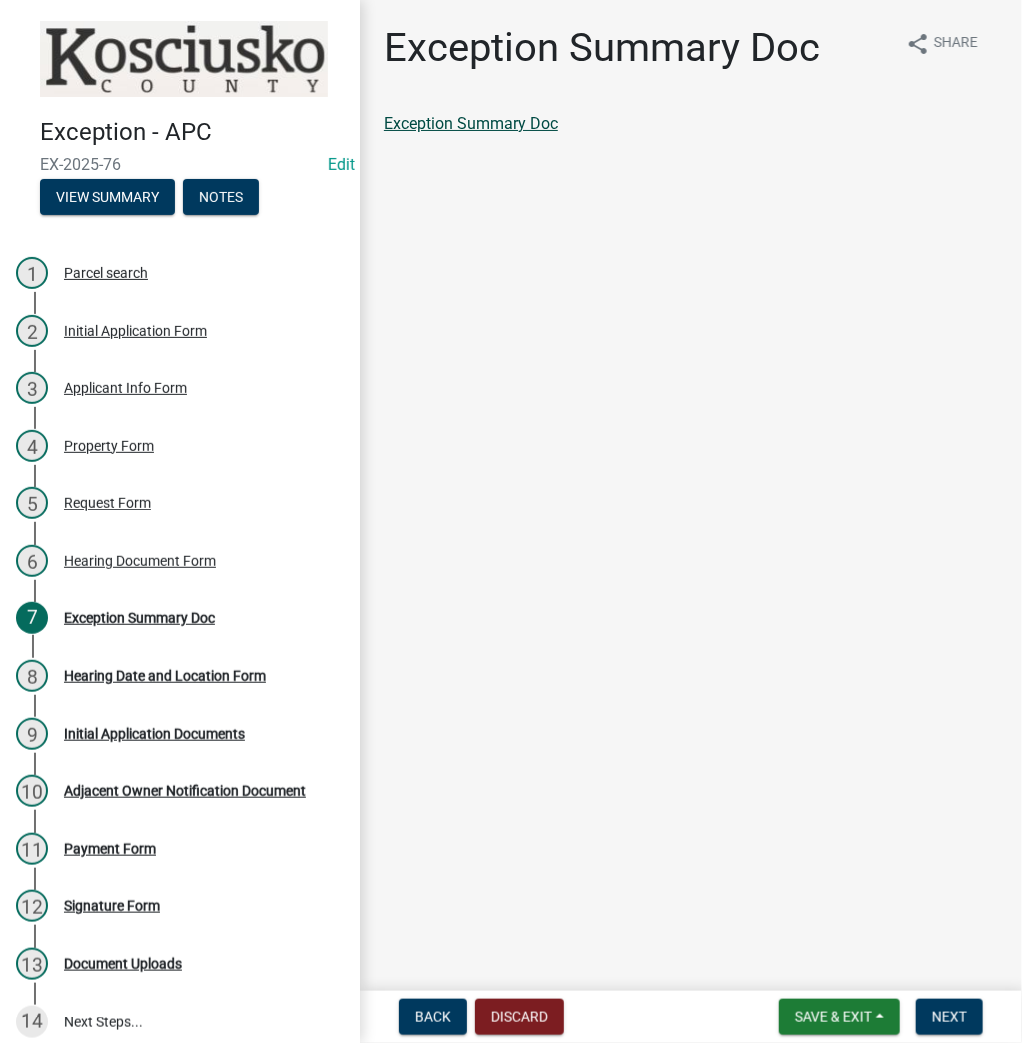 click on "Exception Summary Doc" 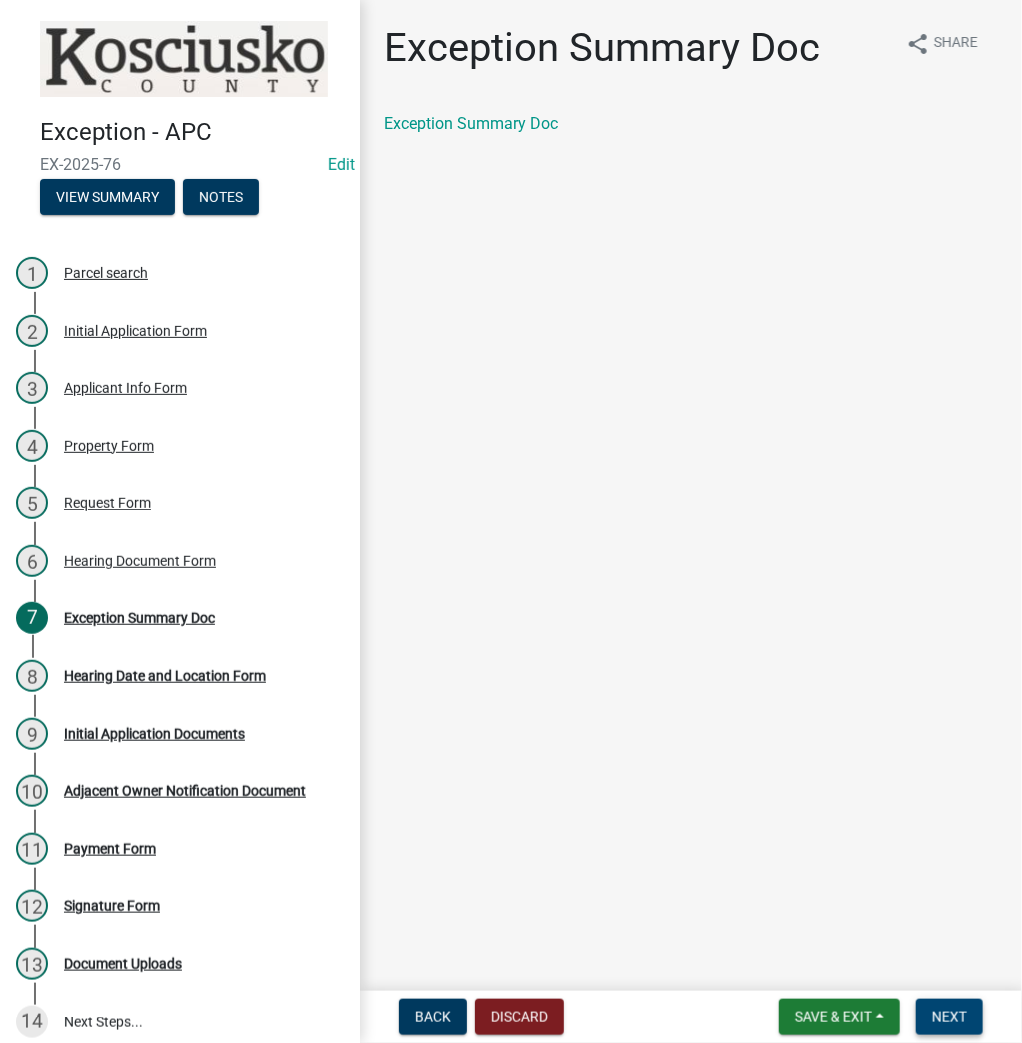 click on "Next" at bounding box center [949, 1017] 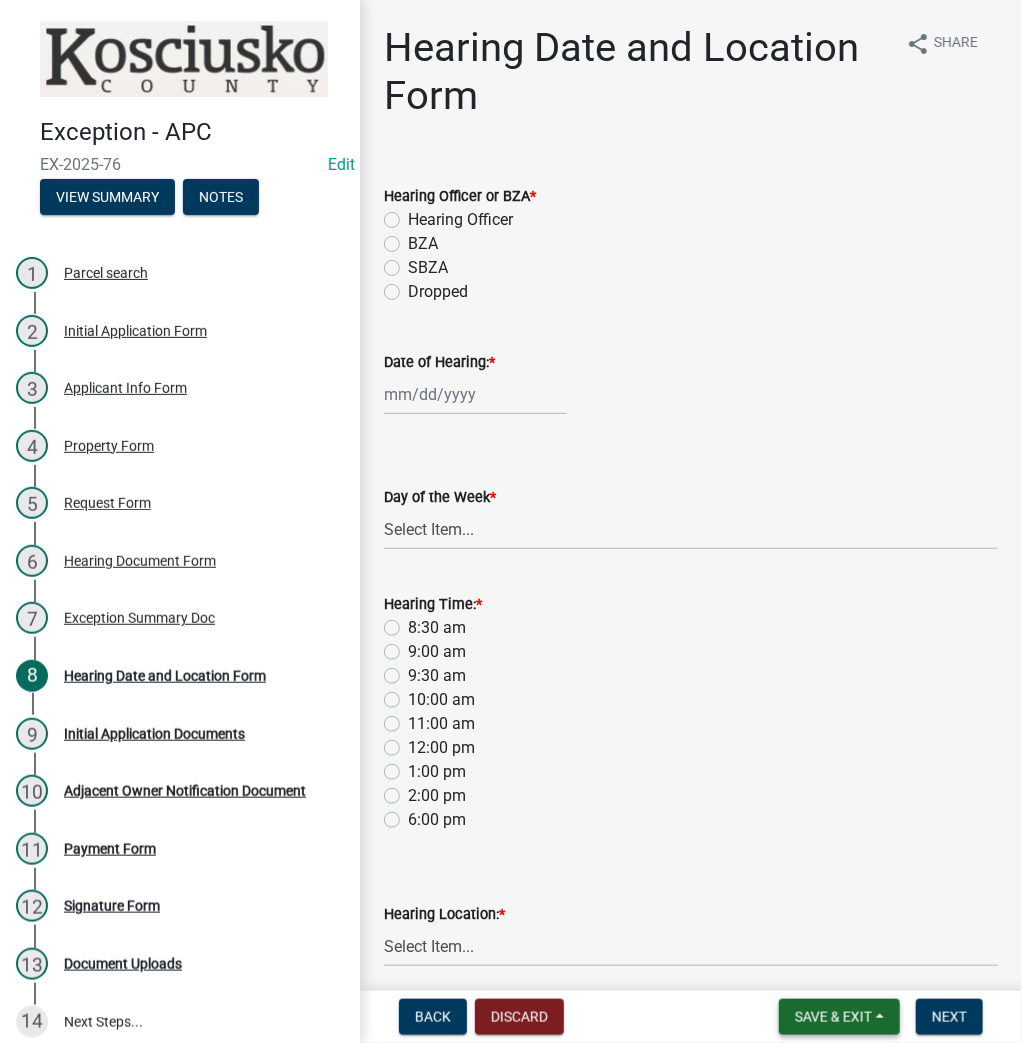 click on "Save & Exit" at bounding box center [839, 1017] 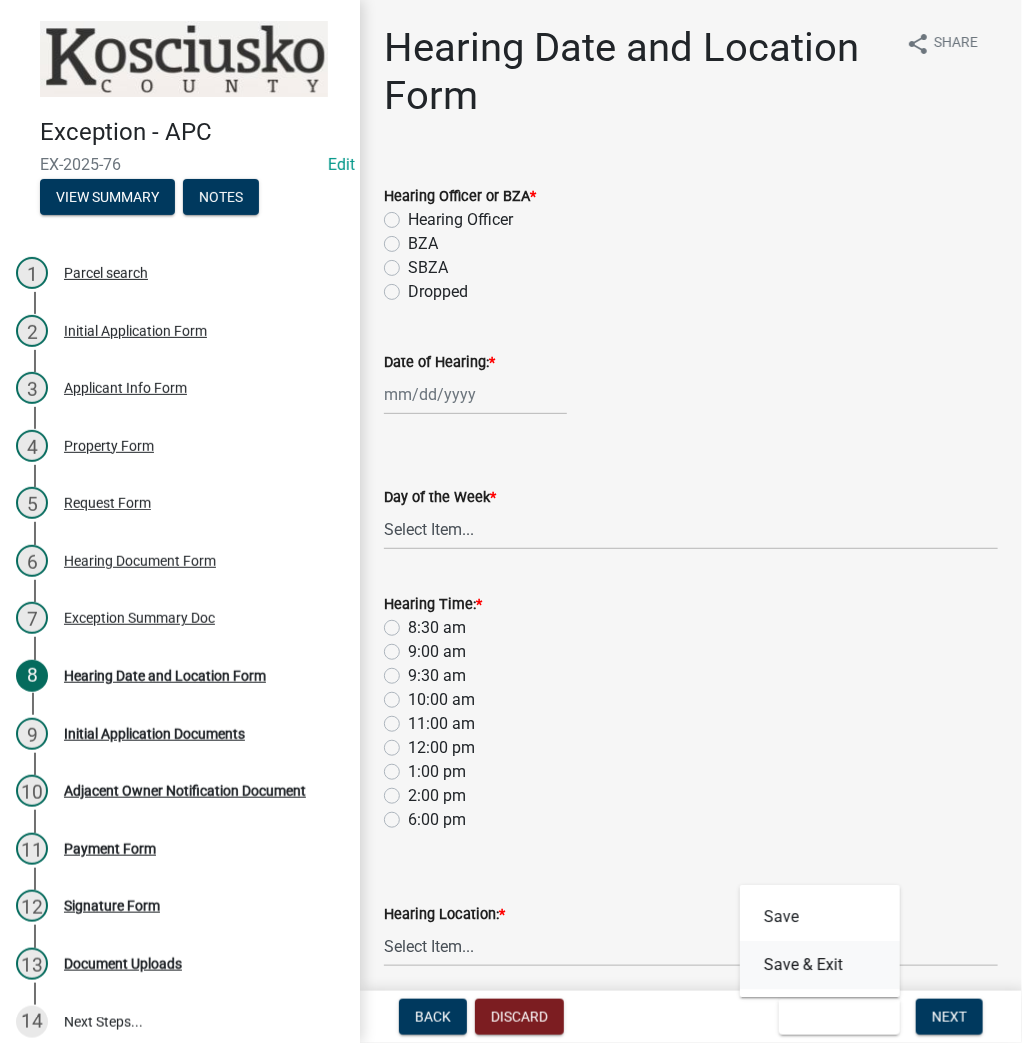 click on "Save & Exit" at bounding box center [820, 965] 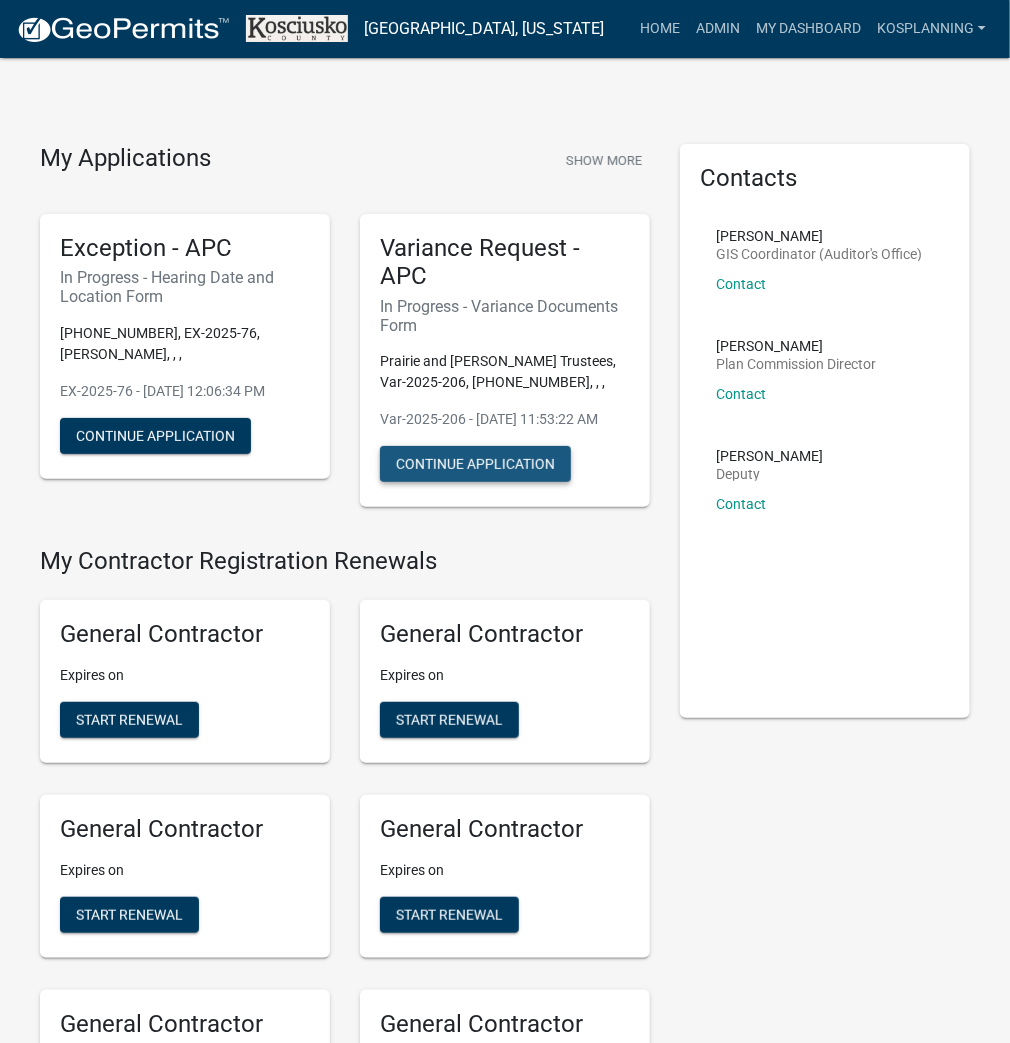 click on "Continue Application" 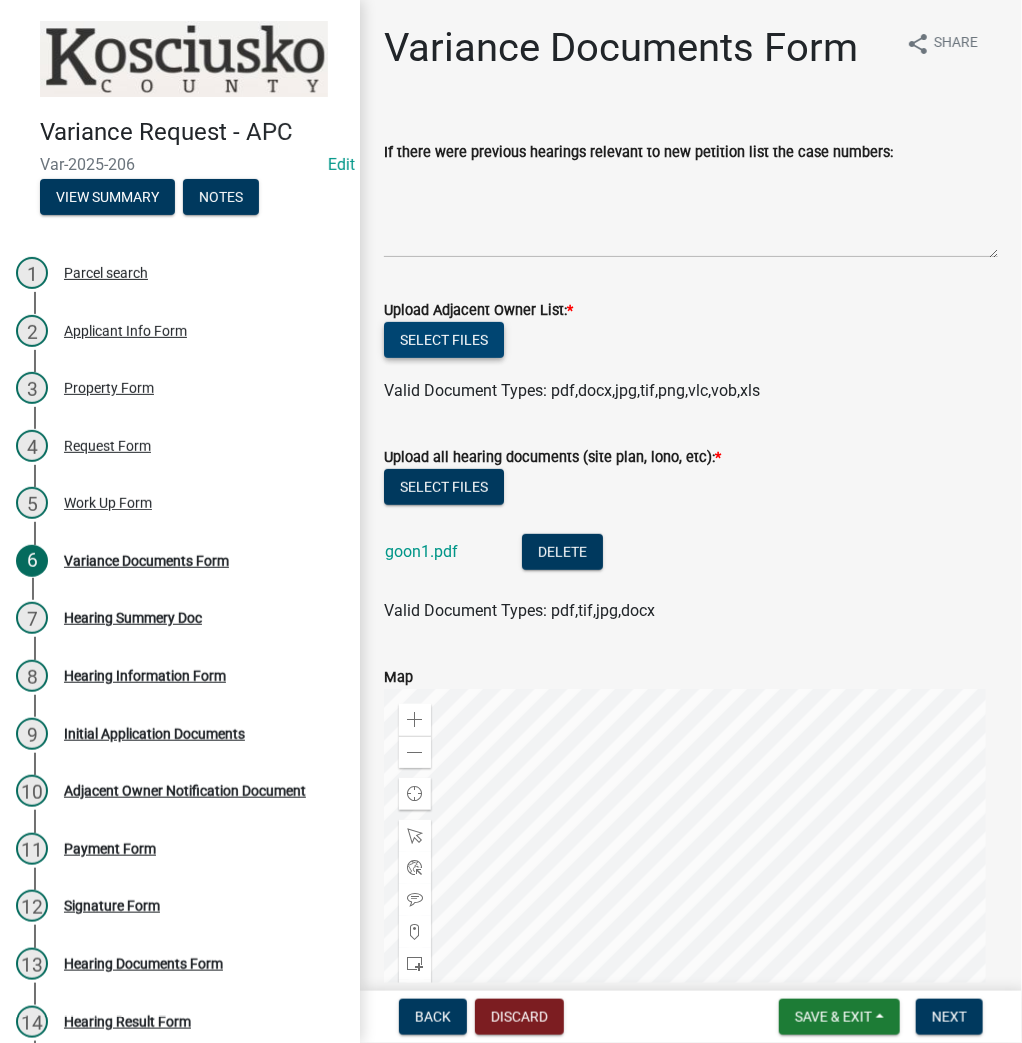 click on "Select files" 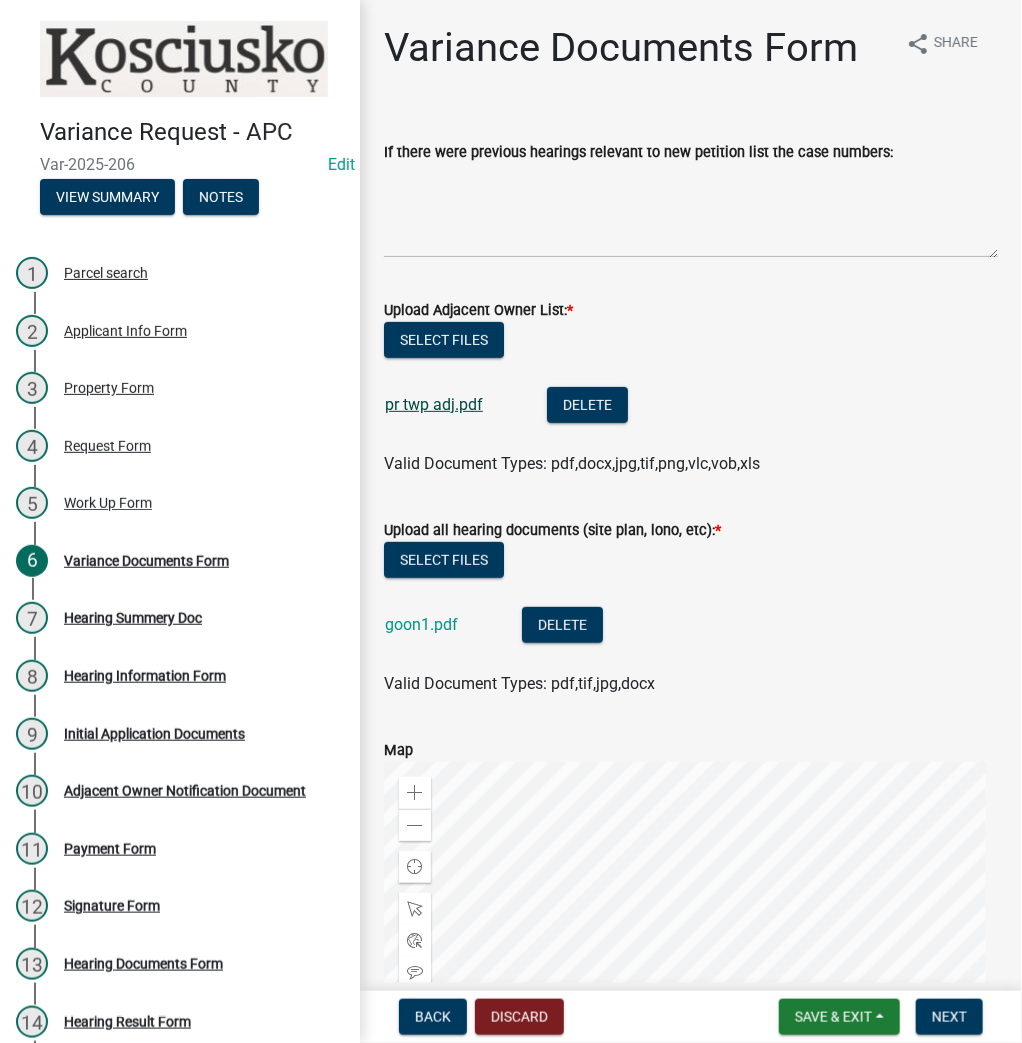 click on "pr twp adj.pdf" 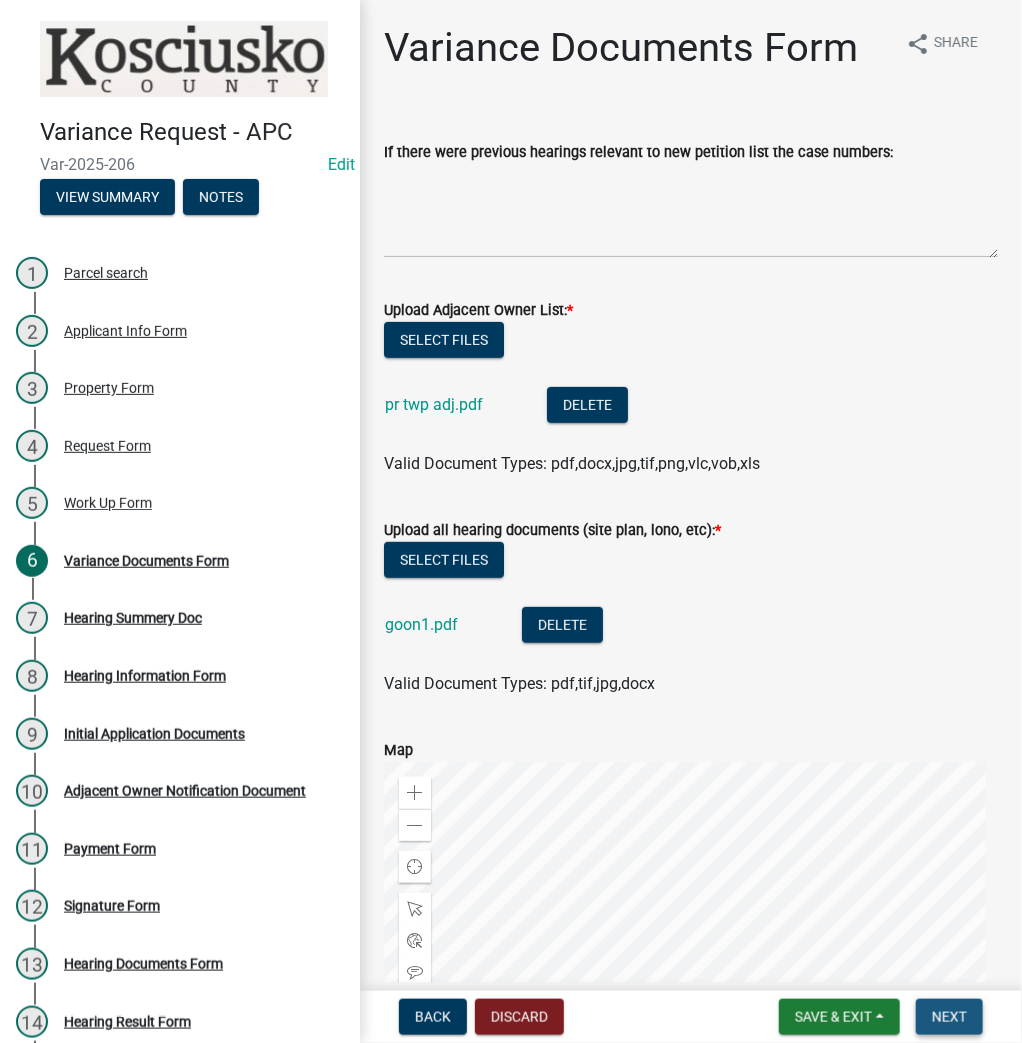 click on "Next" at bounding box center [949, 1017] 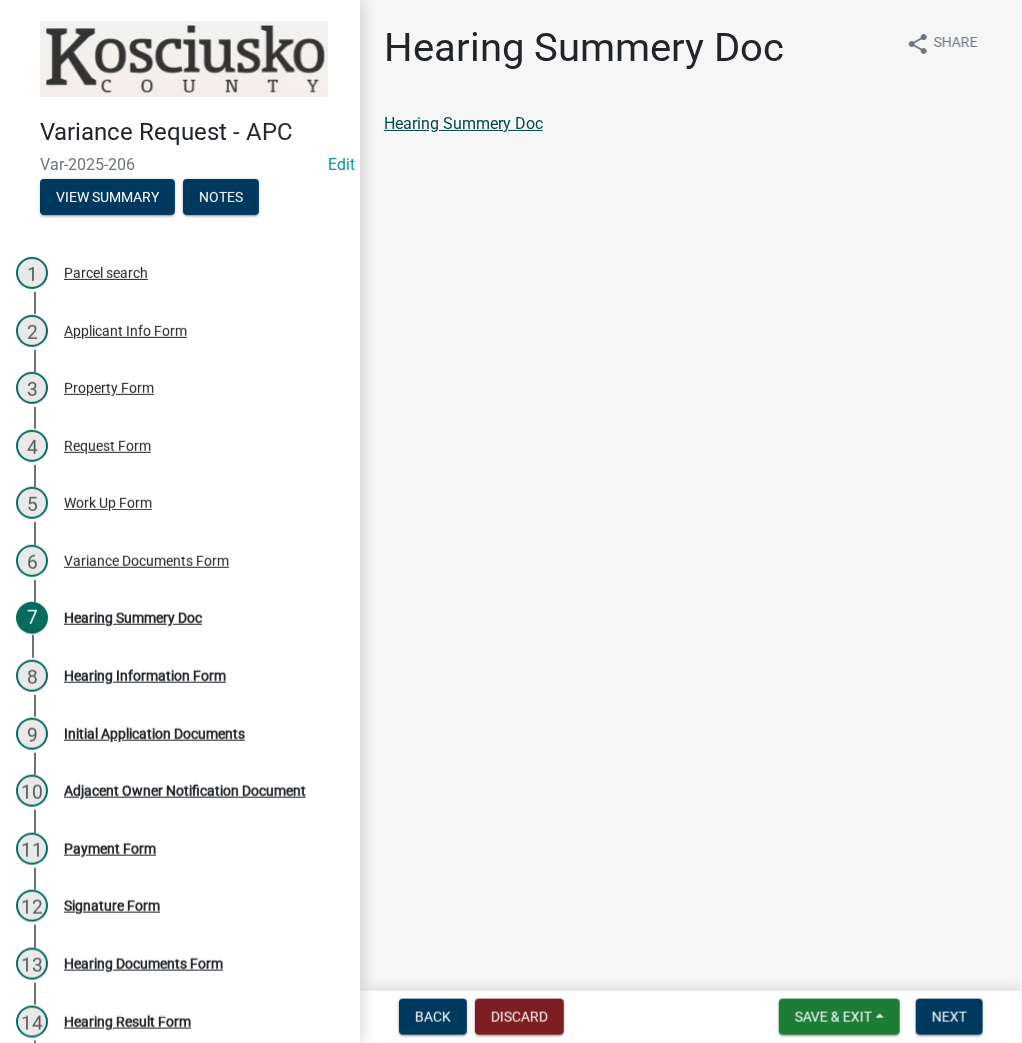click on "Hearing Summery Doc" 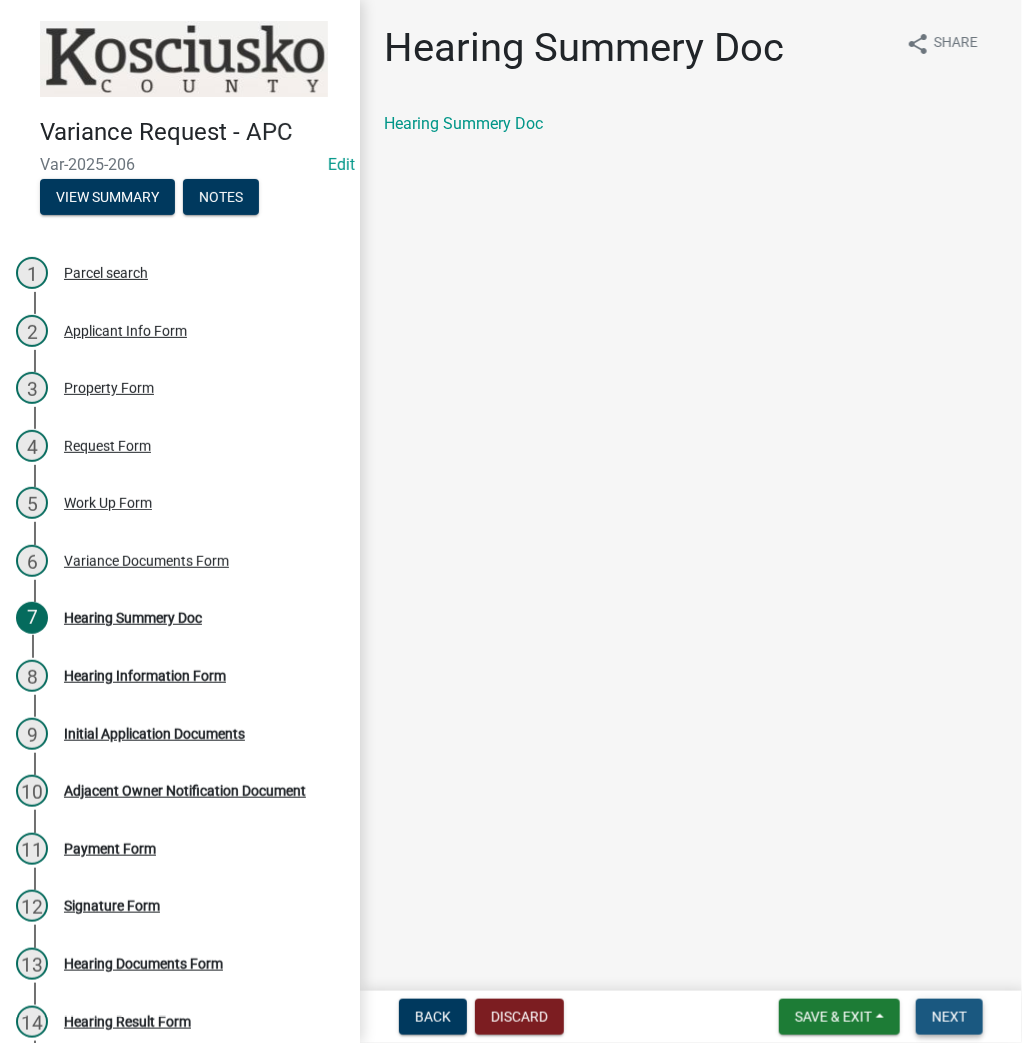 click on "Next" at bounding box center (949, 1017) 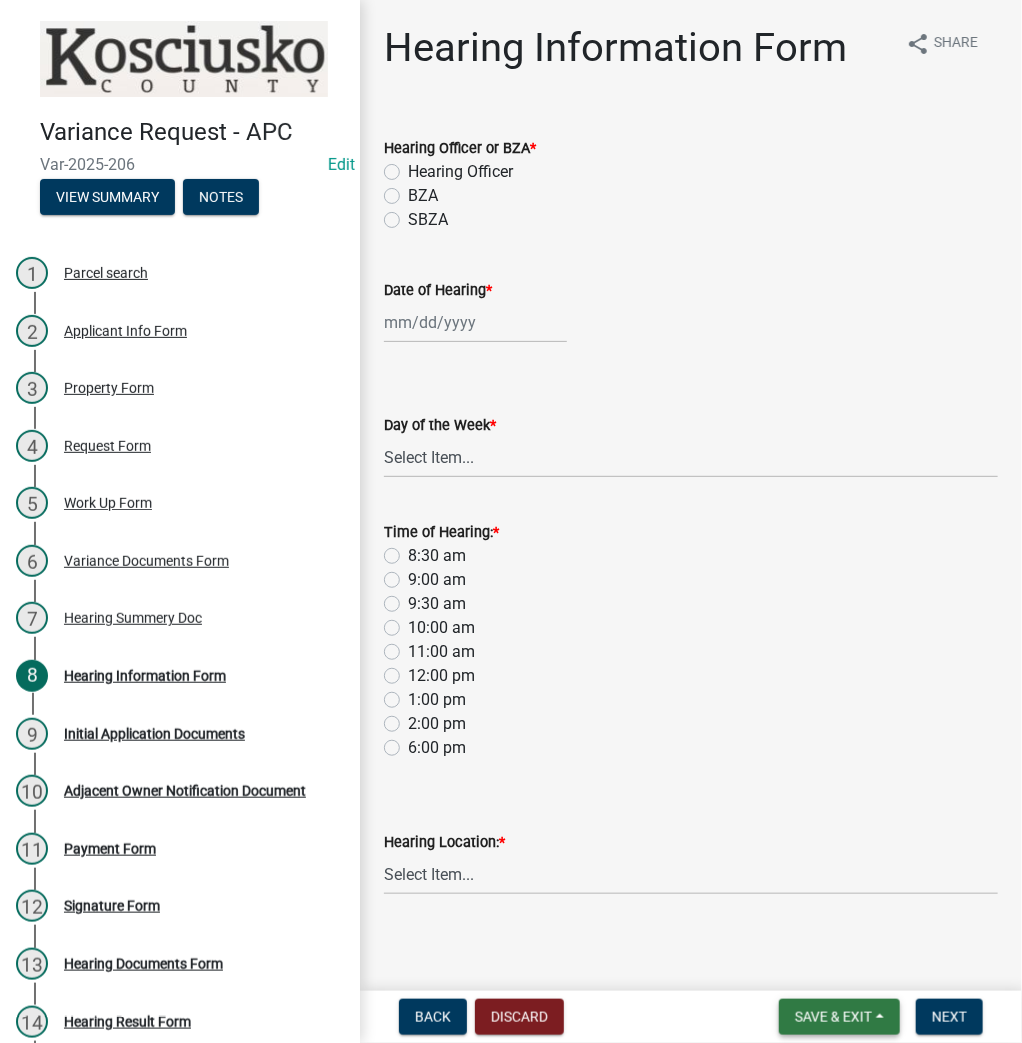 click on "Save & Exit" at bounding box center (833, 1017) 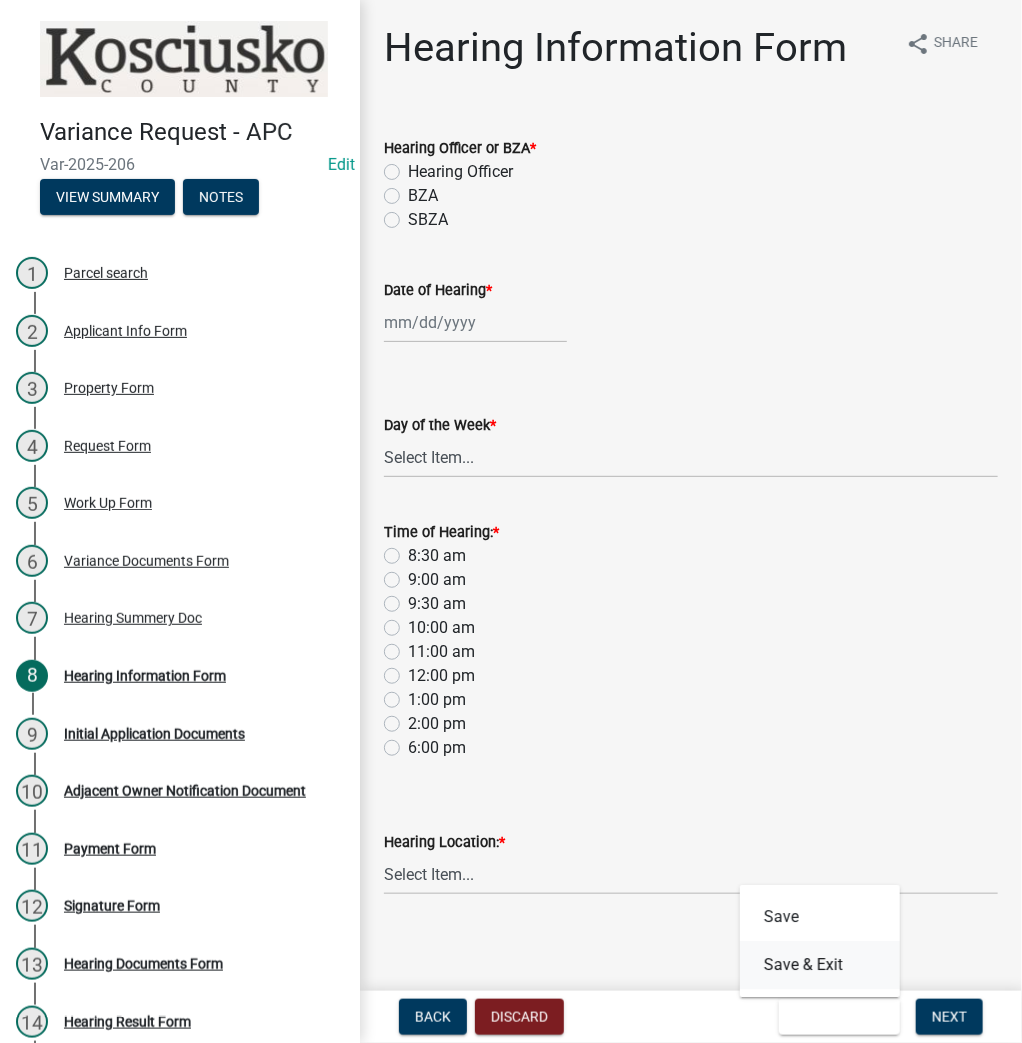click on "Save & Exit" at bounding box center (820, 965) 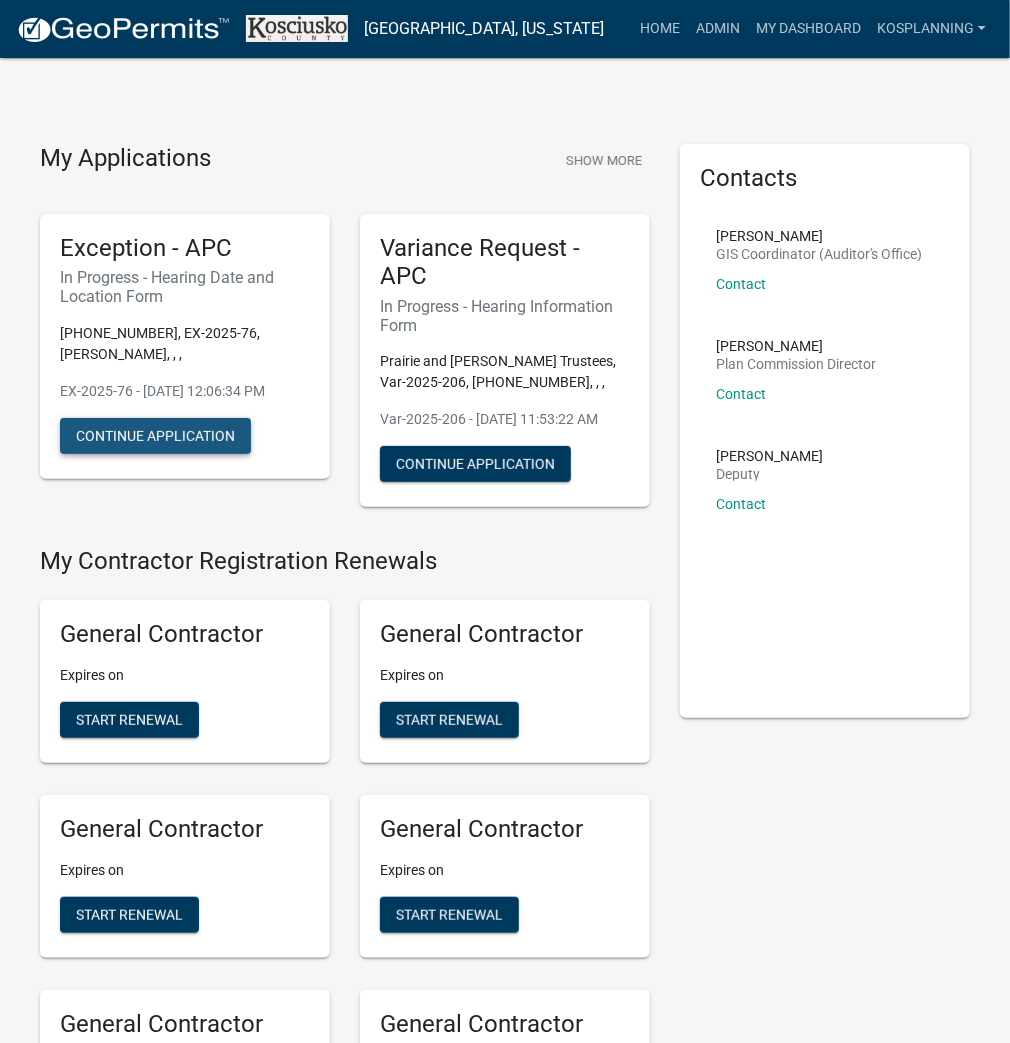 click on "Continue Application" 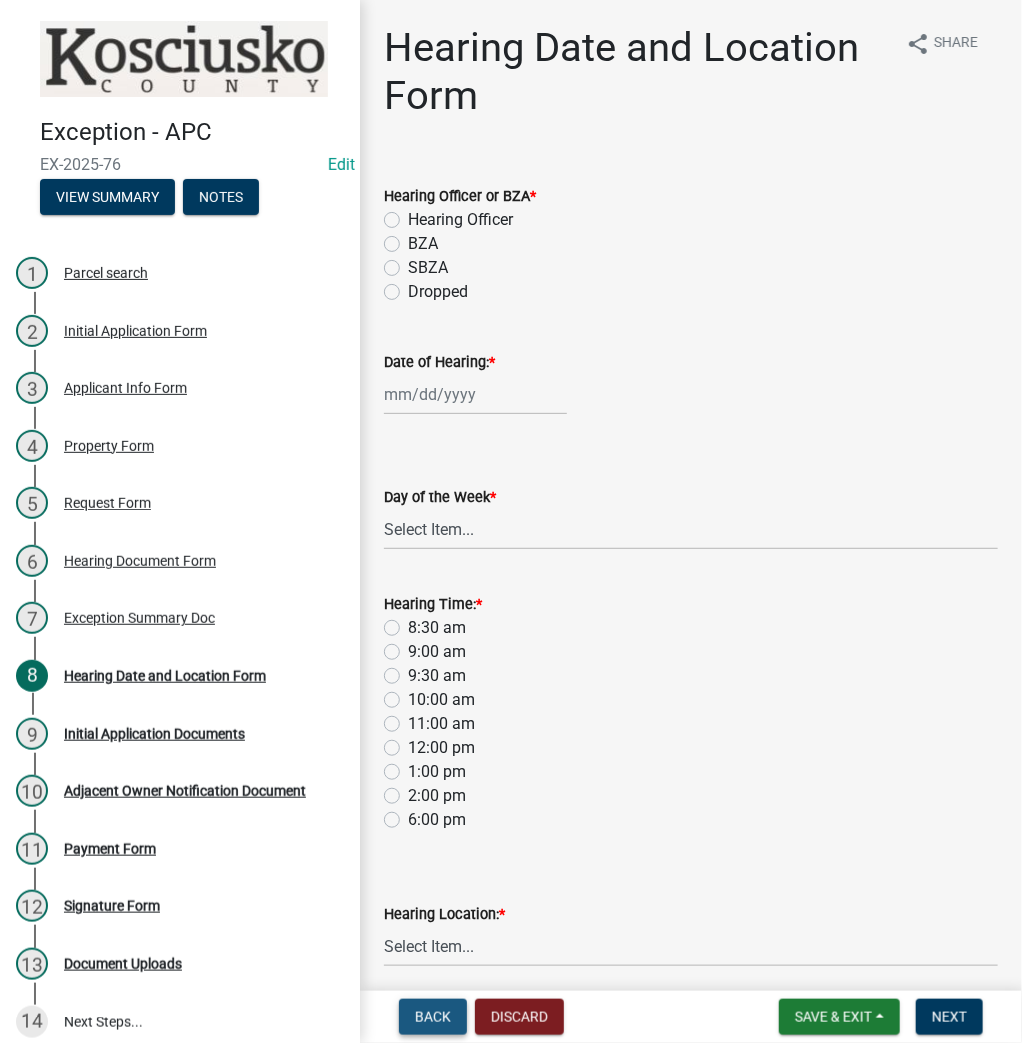 click on "Back" at bounding box center (433, 1017) 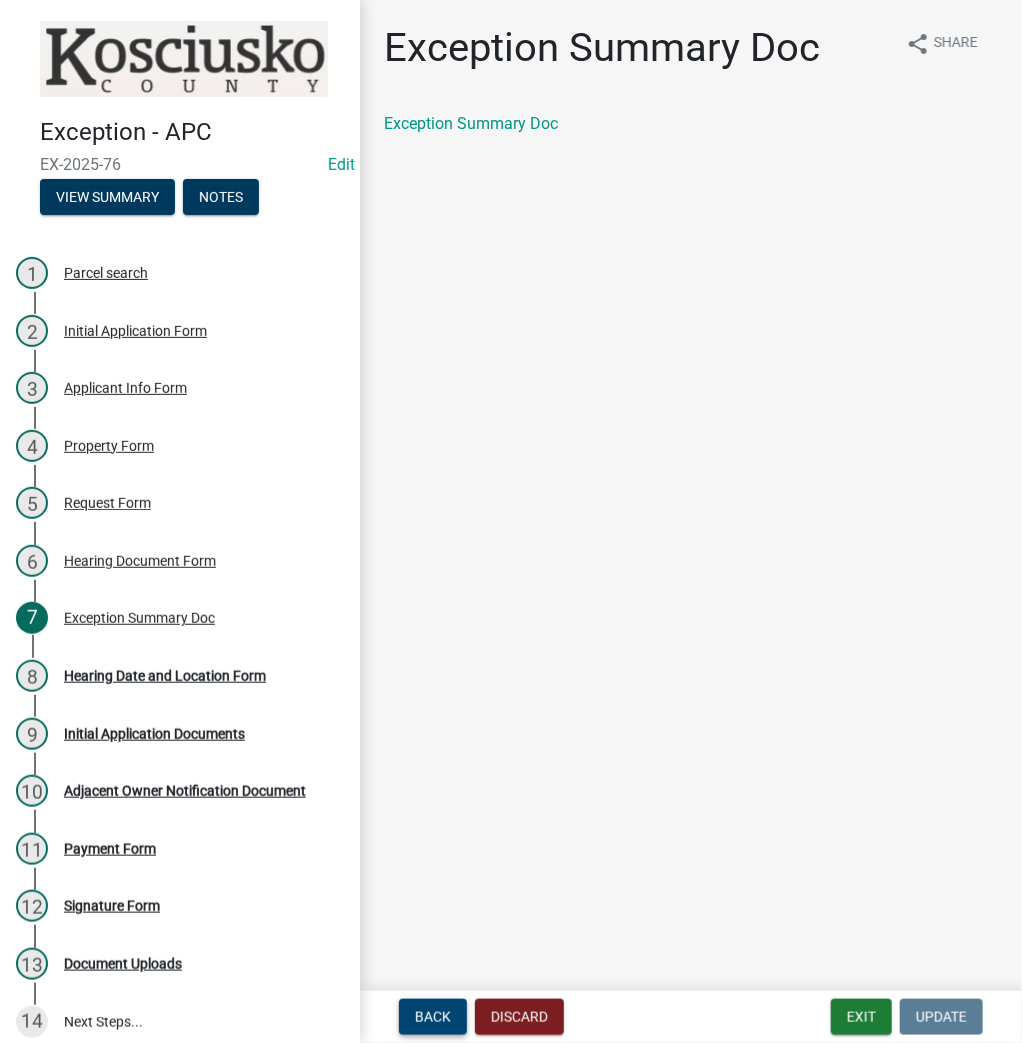 click on "Back" at bounding box center (433, 1017) 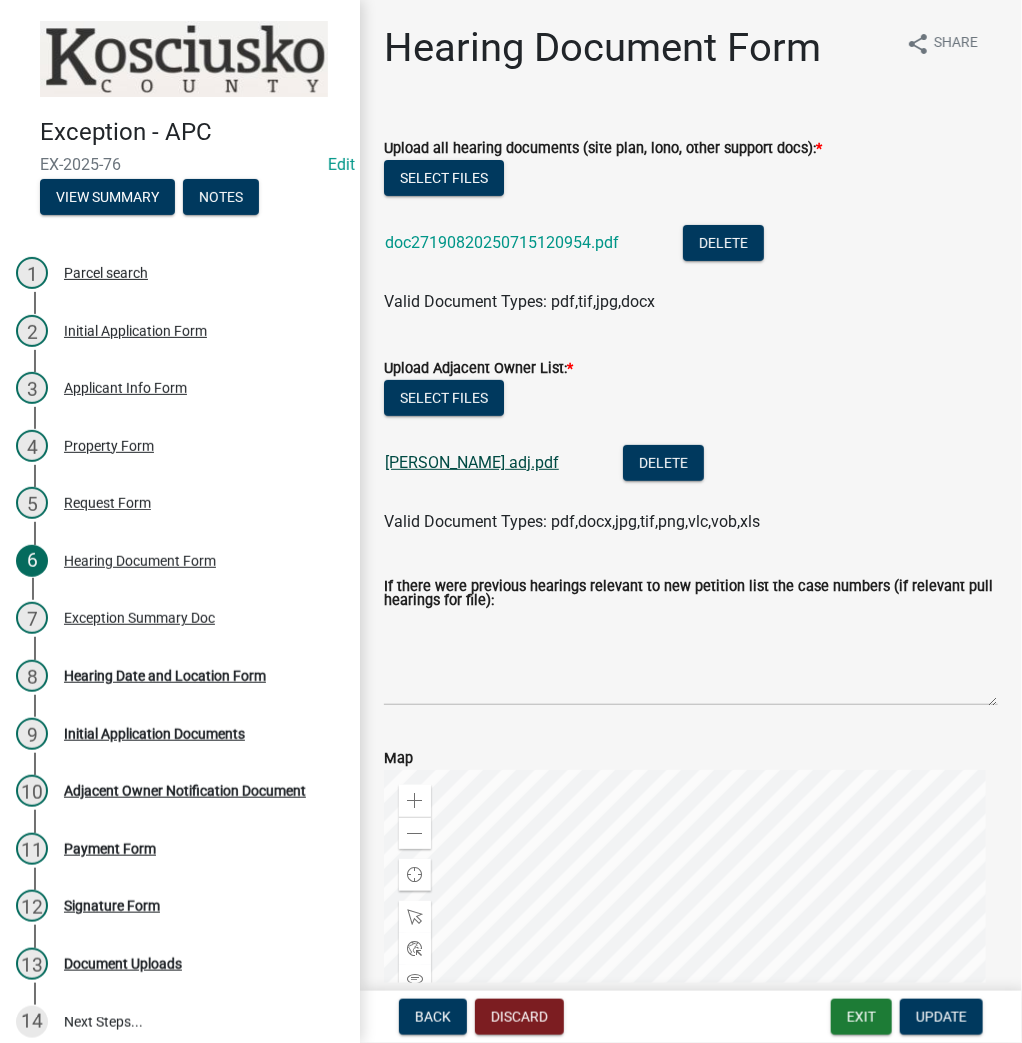 click on "[PERSON_NAME] adj.pdf" 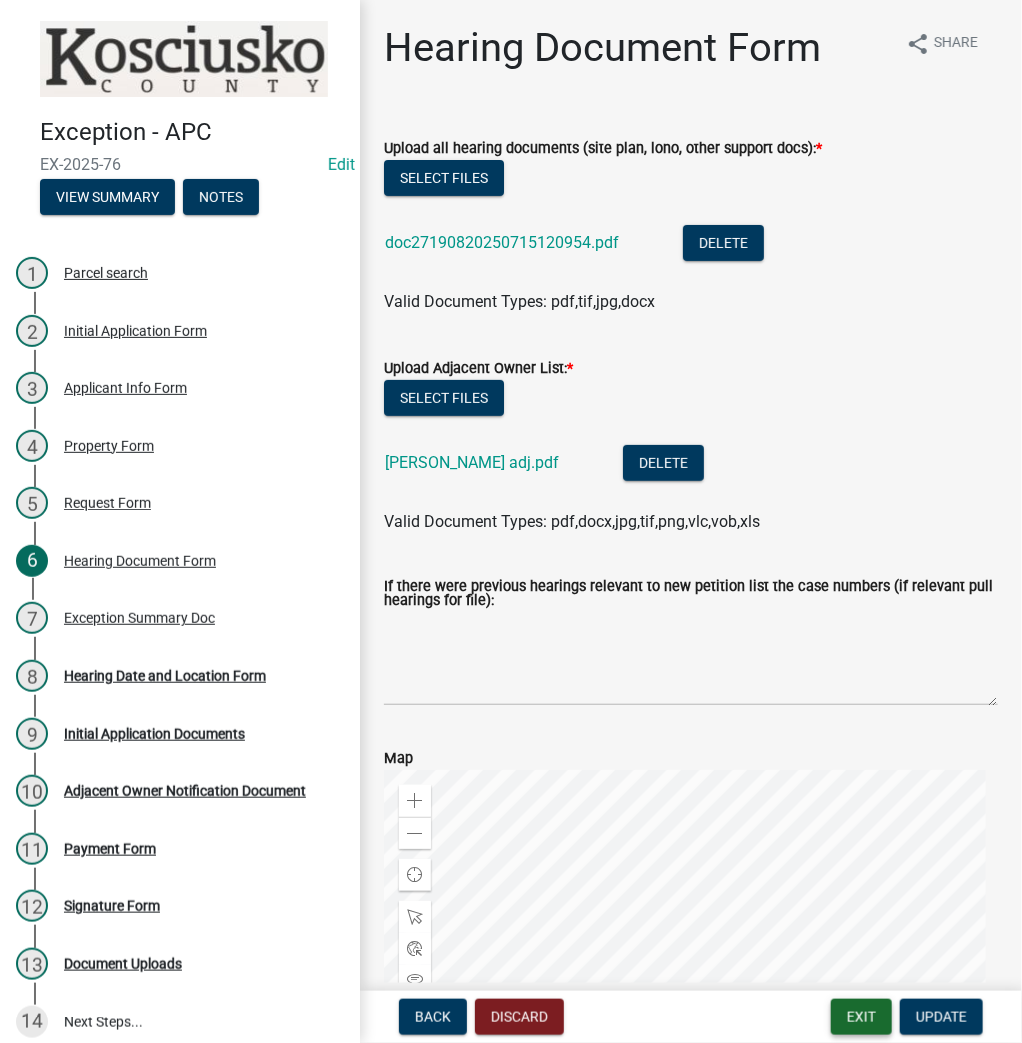 click on "Exit" at bounding box center [861, 1017] 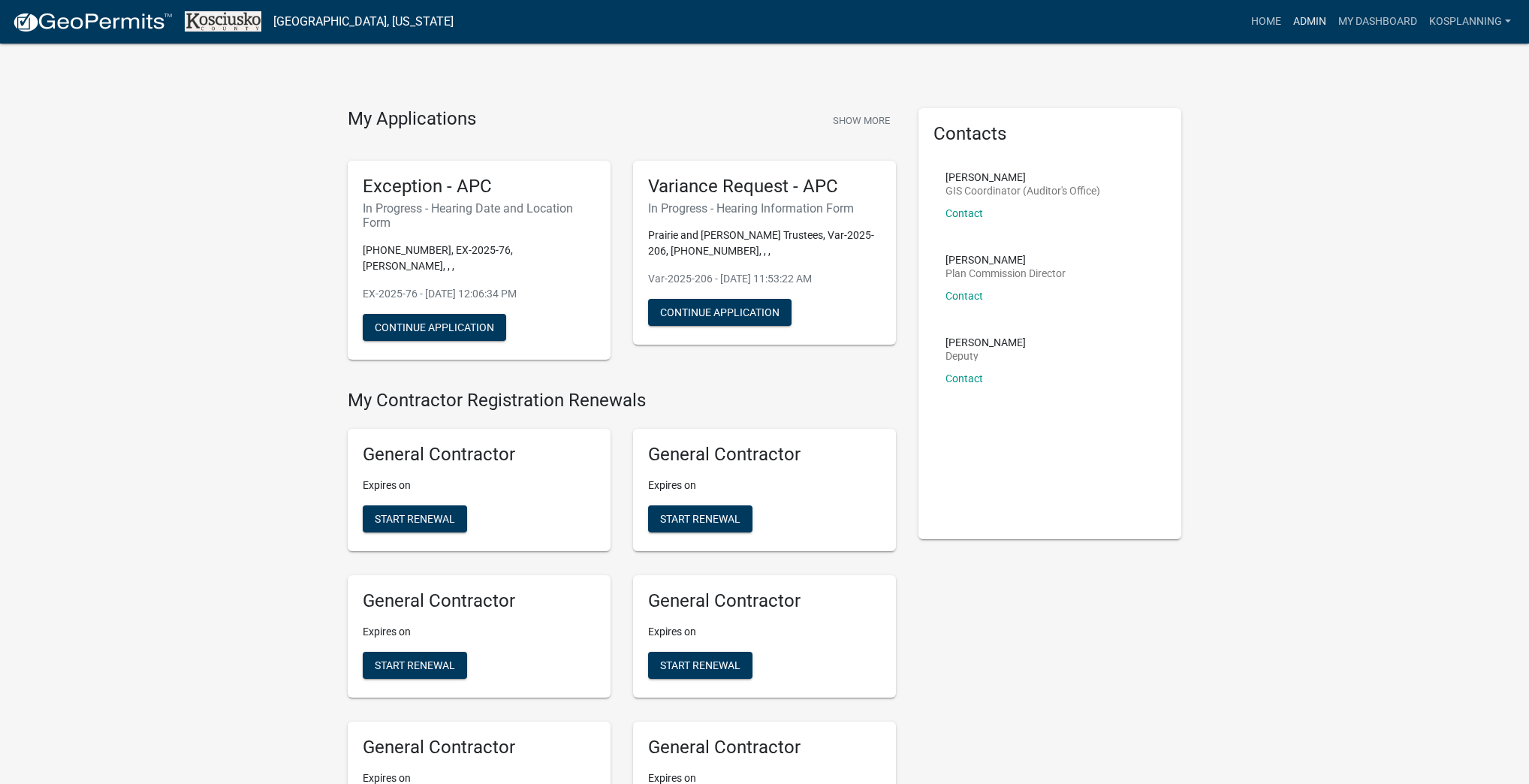 click on "Admin" at bounding box center [1310, 22] 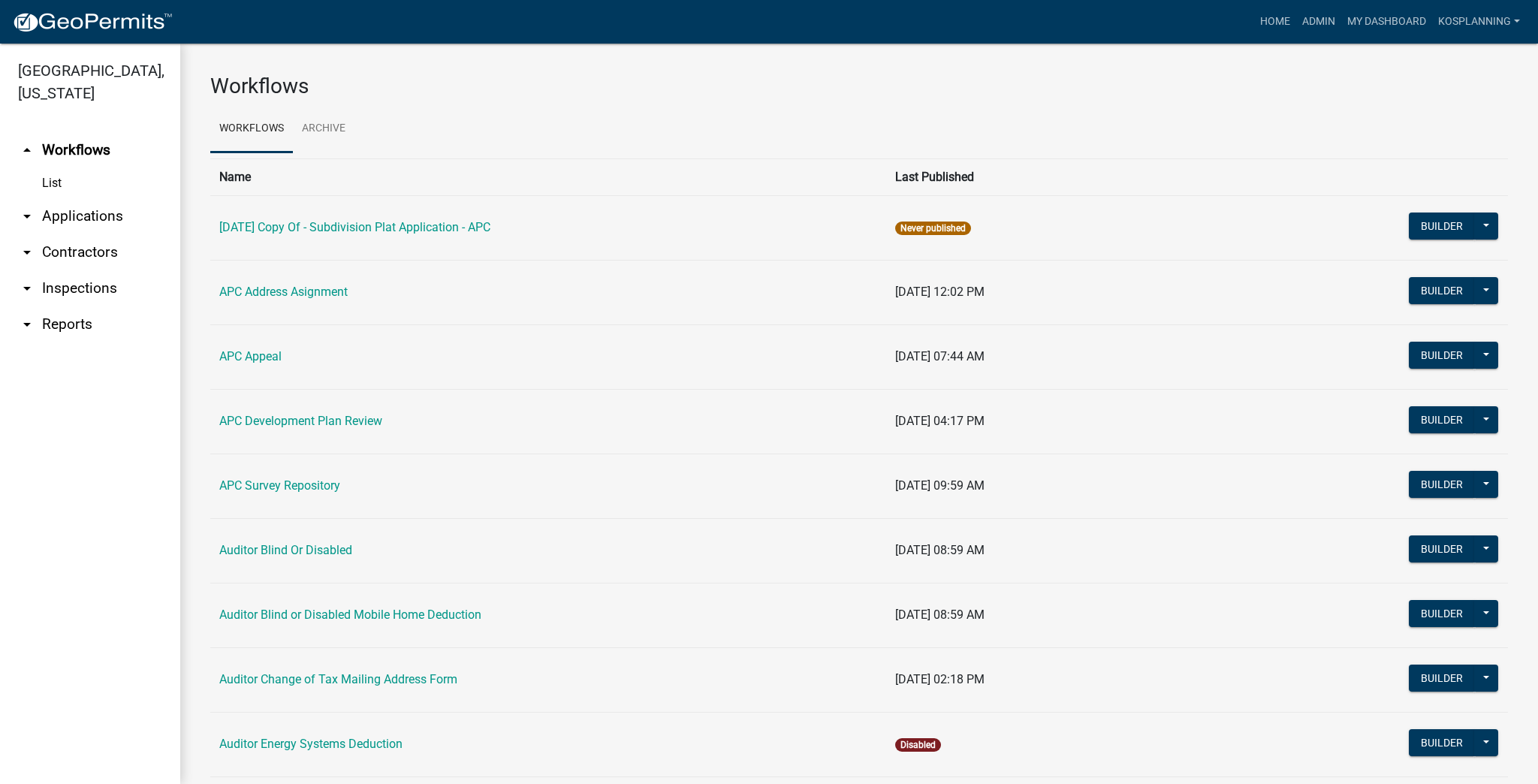 click on "arrow_drop_down   Applications" at bounding box center [90, 216] 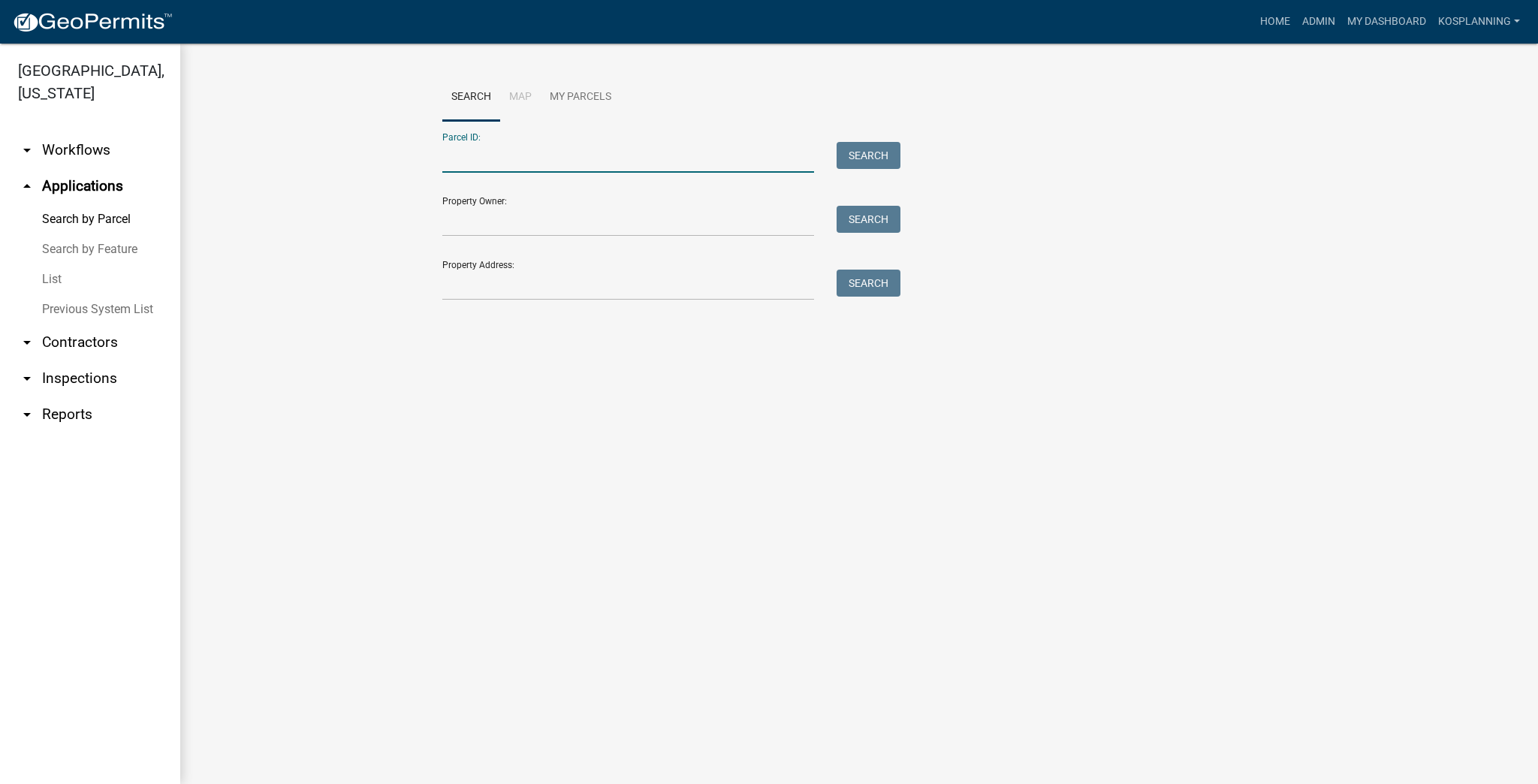 click on "Parcel ID:" at bounding box center (628, 157) 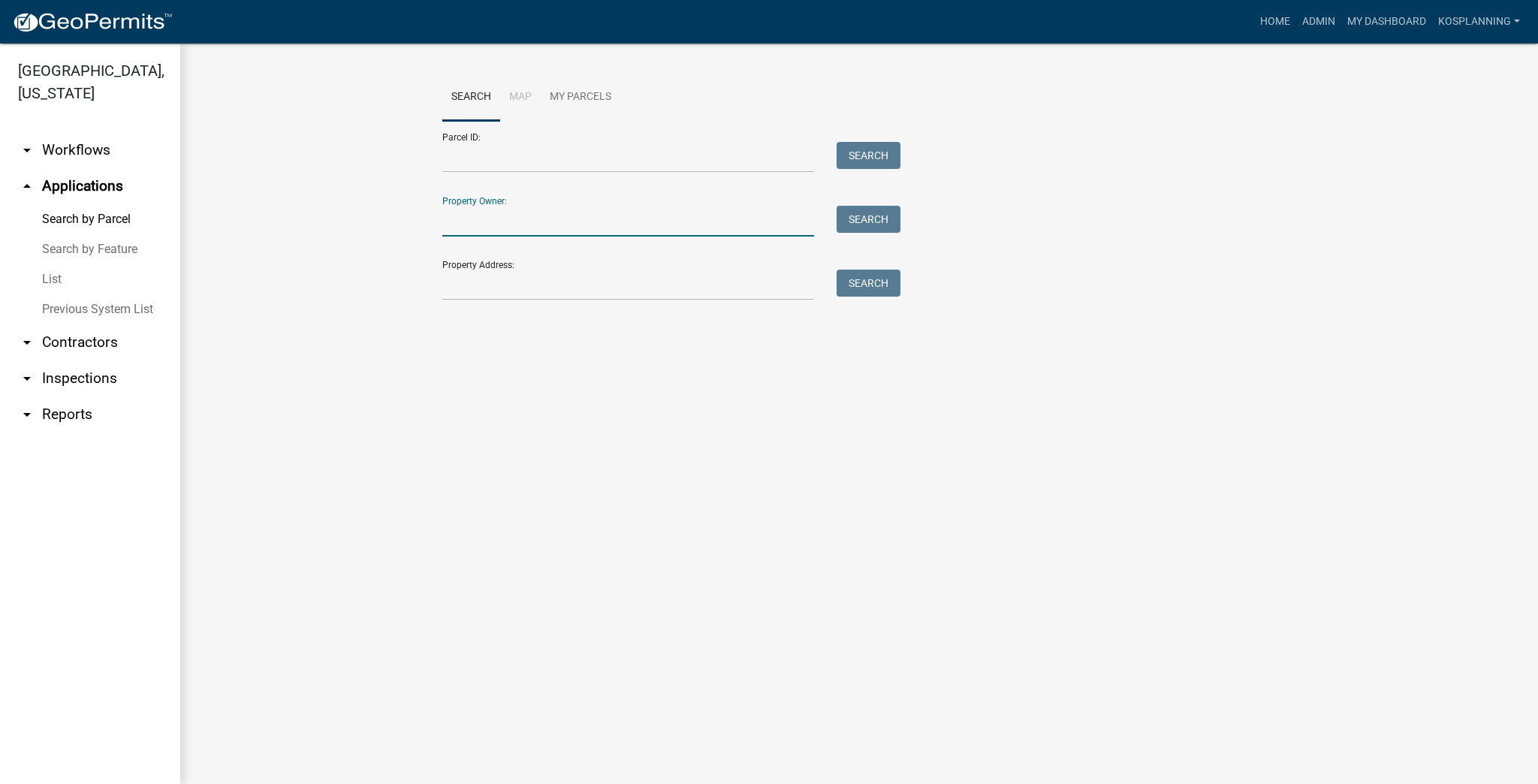 drag, startPoint x: 456, startPoint y: 227, endPoint x: 443, endPoint y: 219, distance: 15.264338 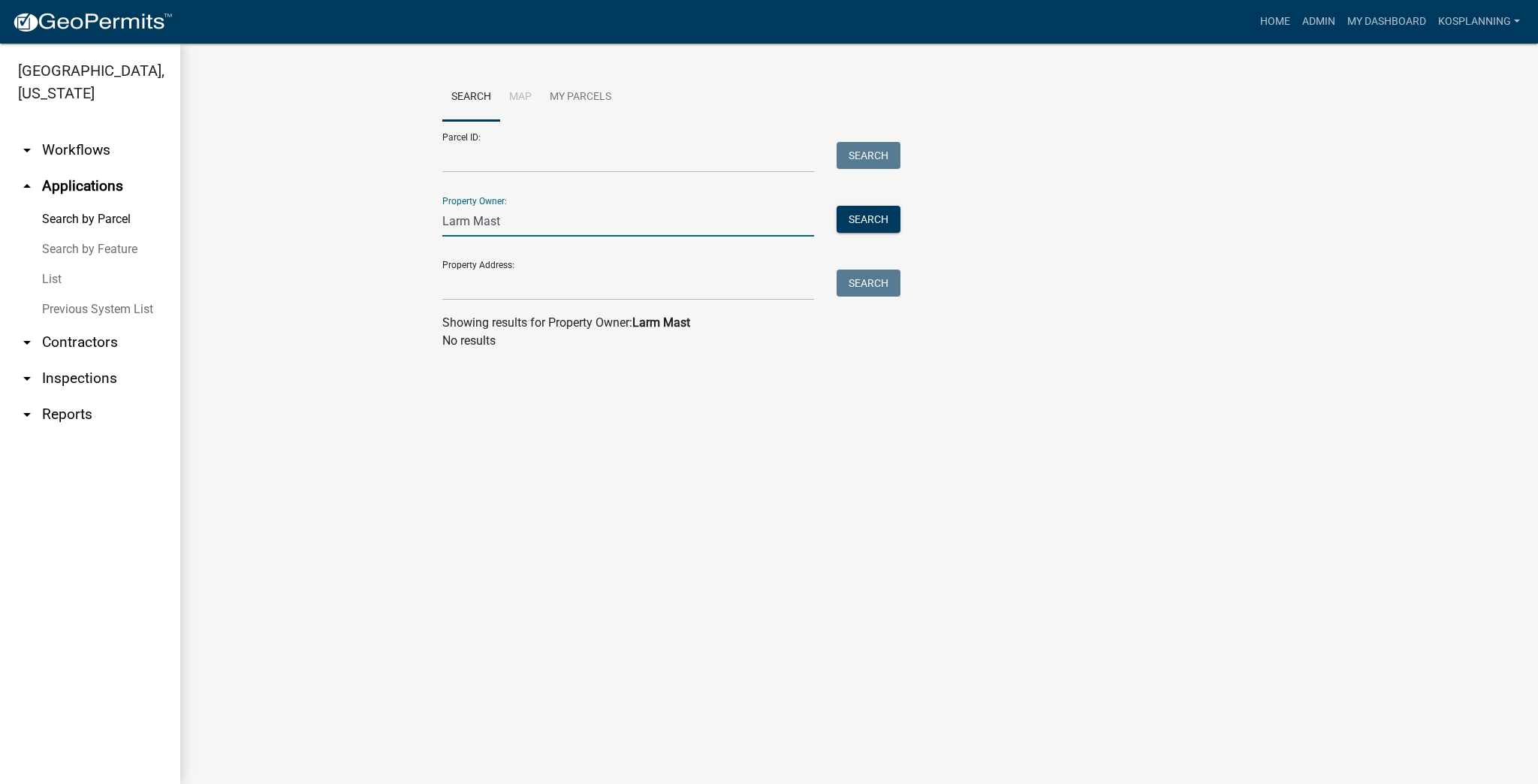 click on "Larm Mast" at bounding box center [628, 221] 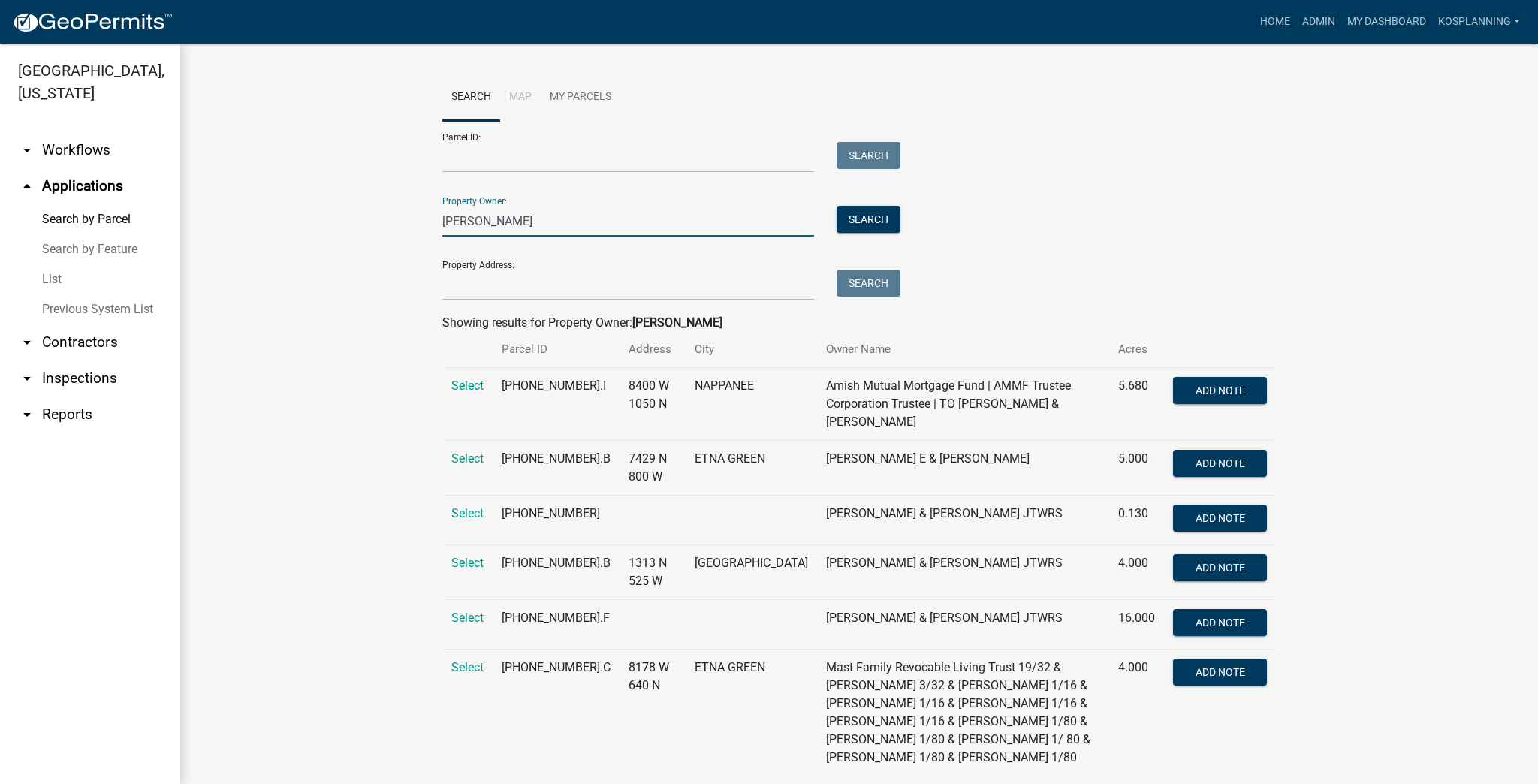 type on "[PERSON_NAME]" 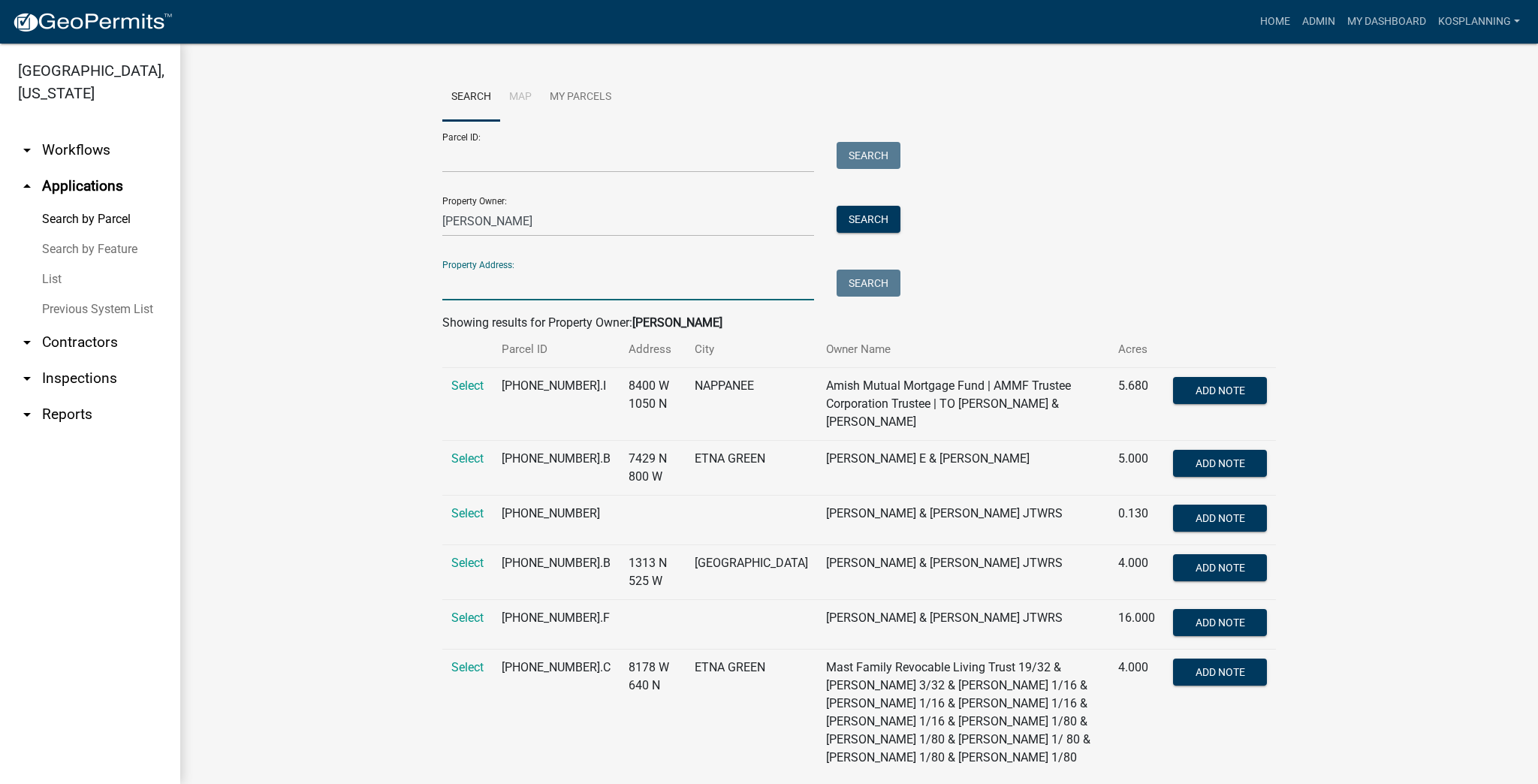 click on "Property Address:" at bounding box center [628, 285] 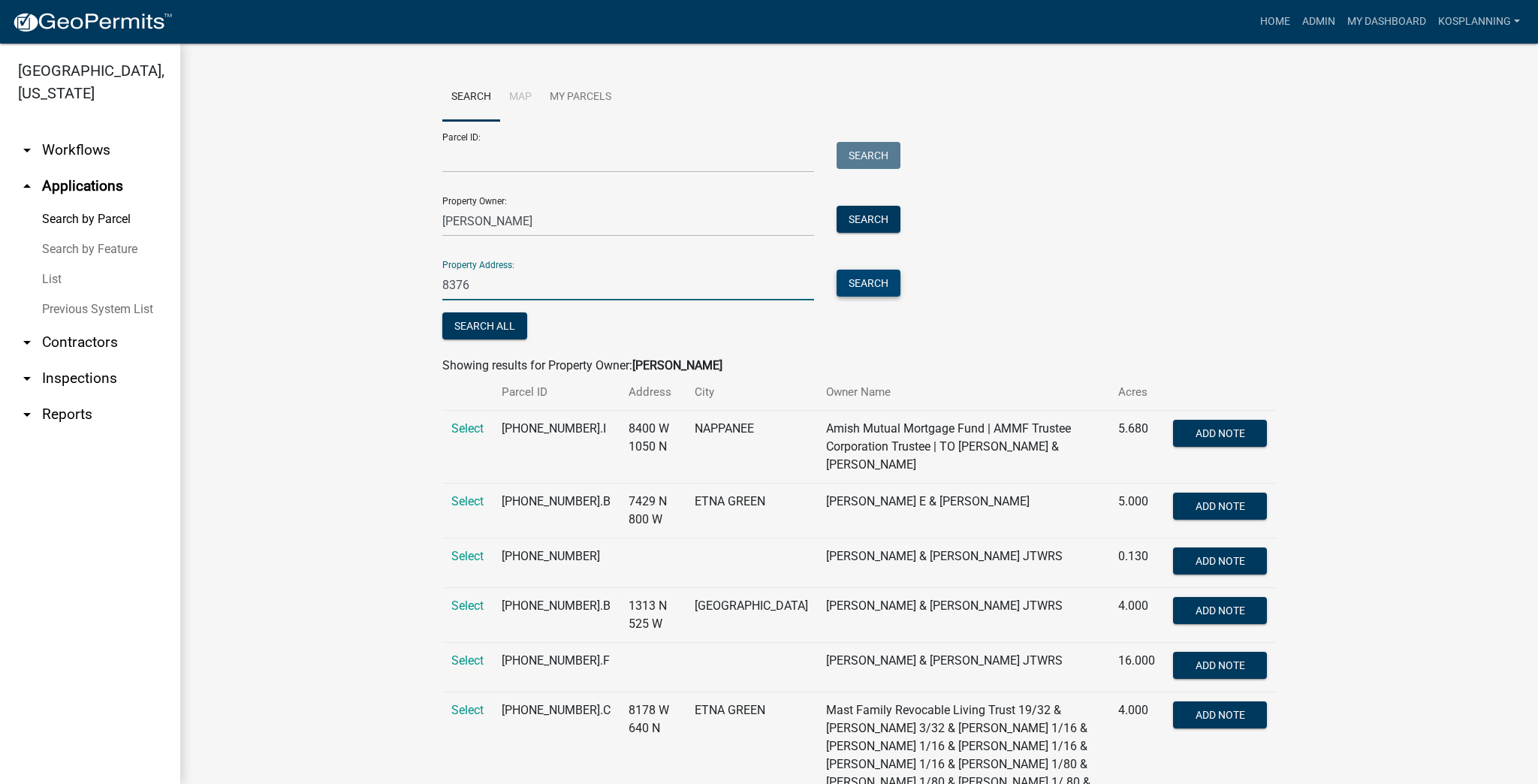 type on "8376" 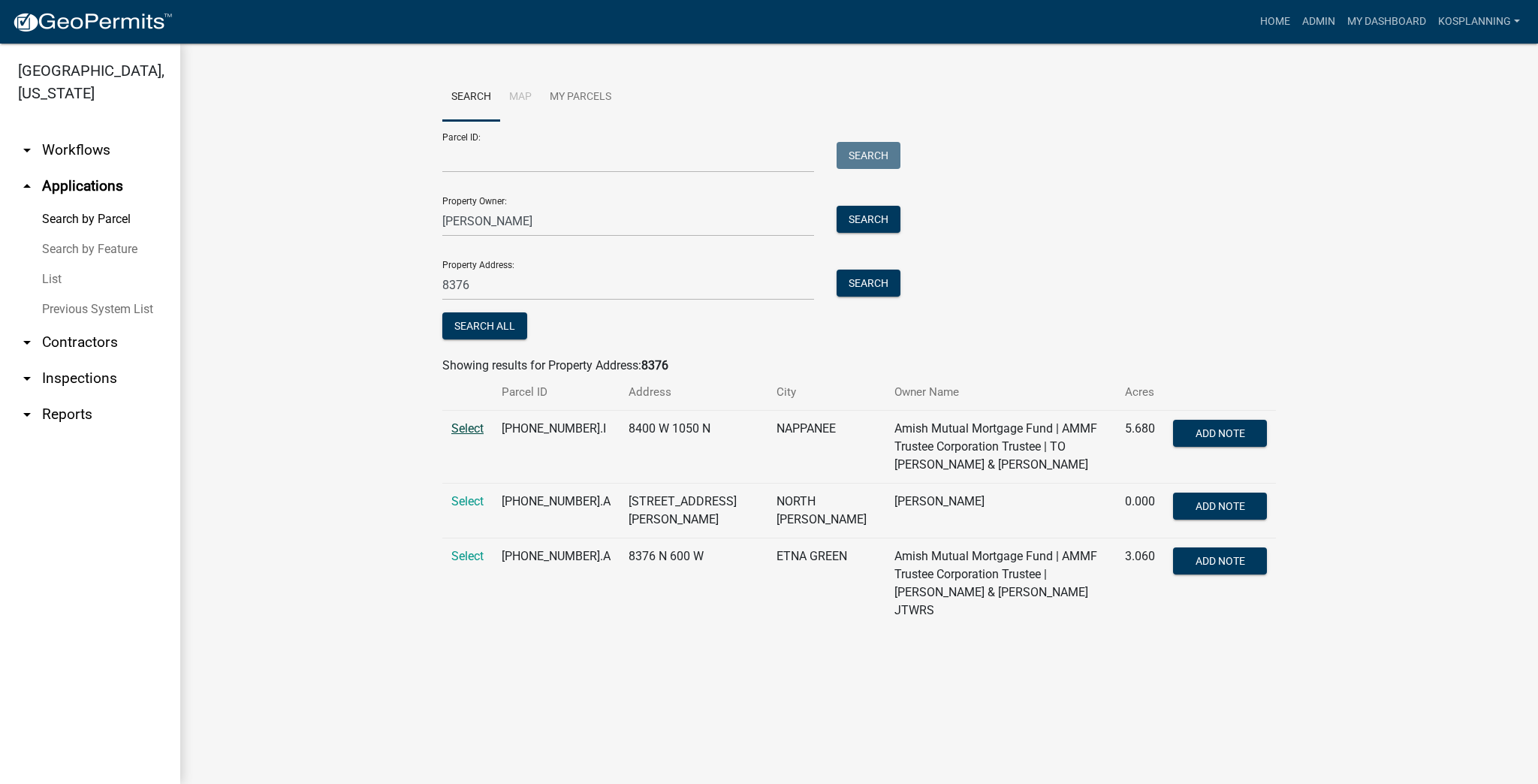 click on "Select" at bounding box center [467, 428] 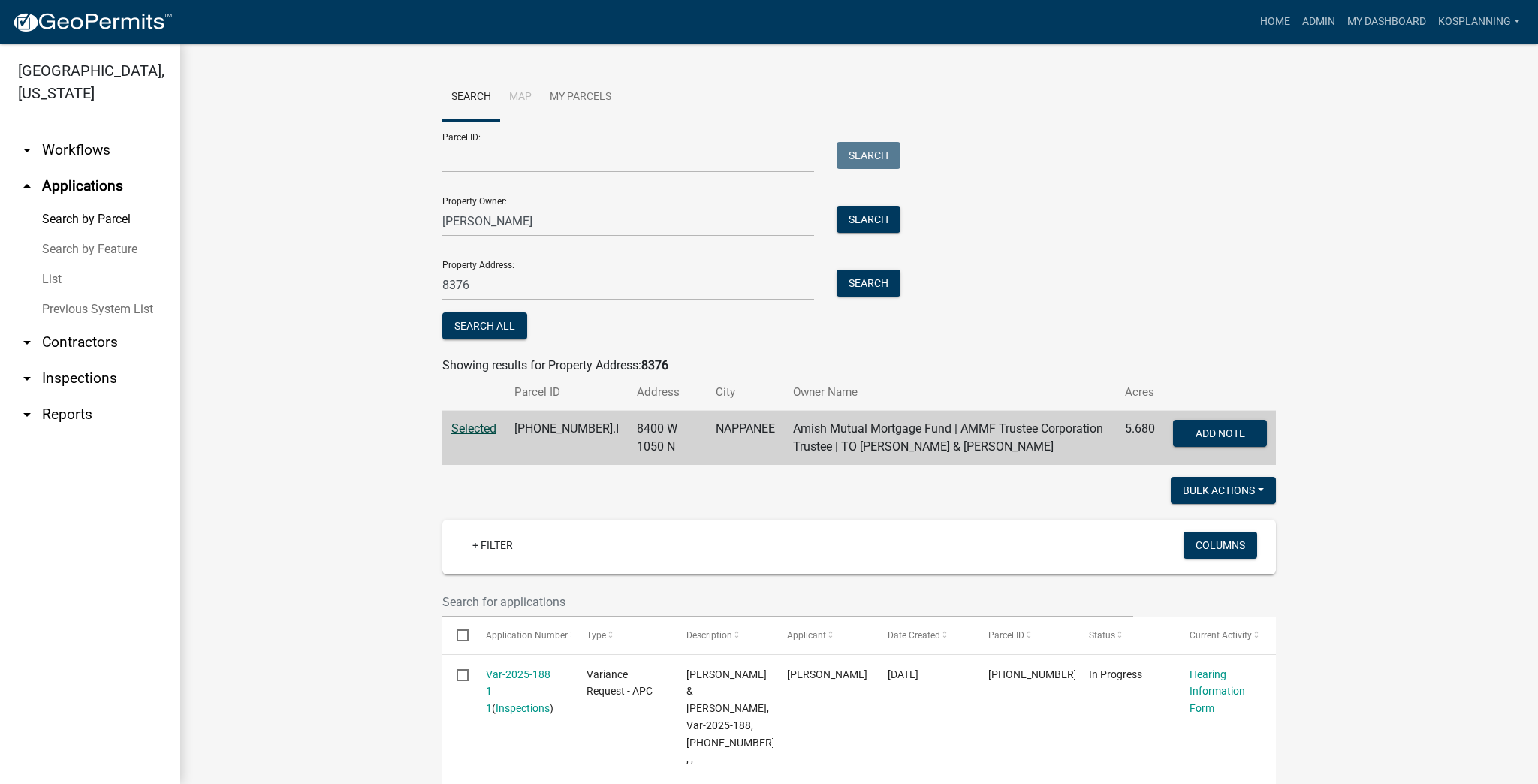 scroll, scrollTop: 180, scrollLeft: 0, axis: vertical 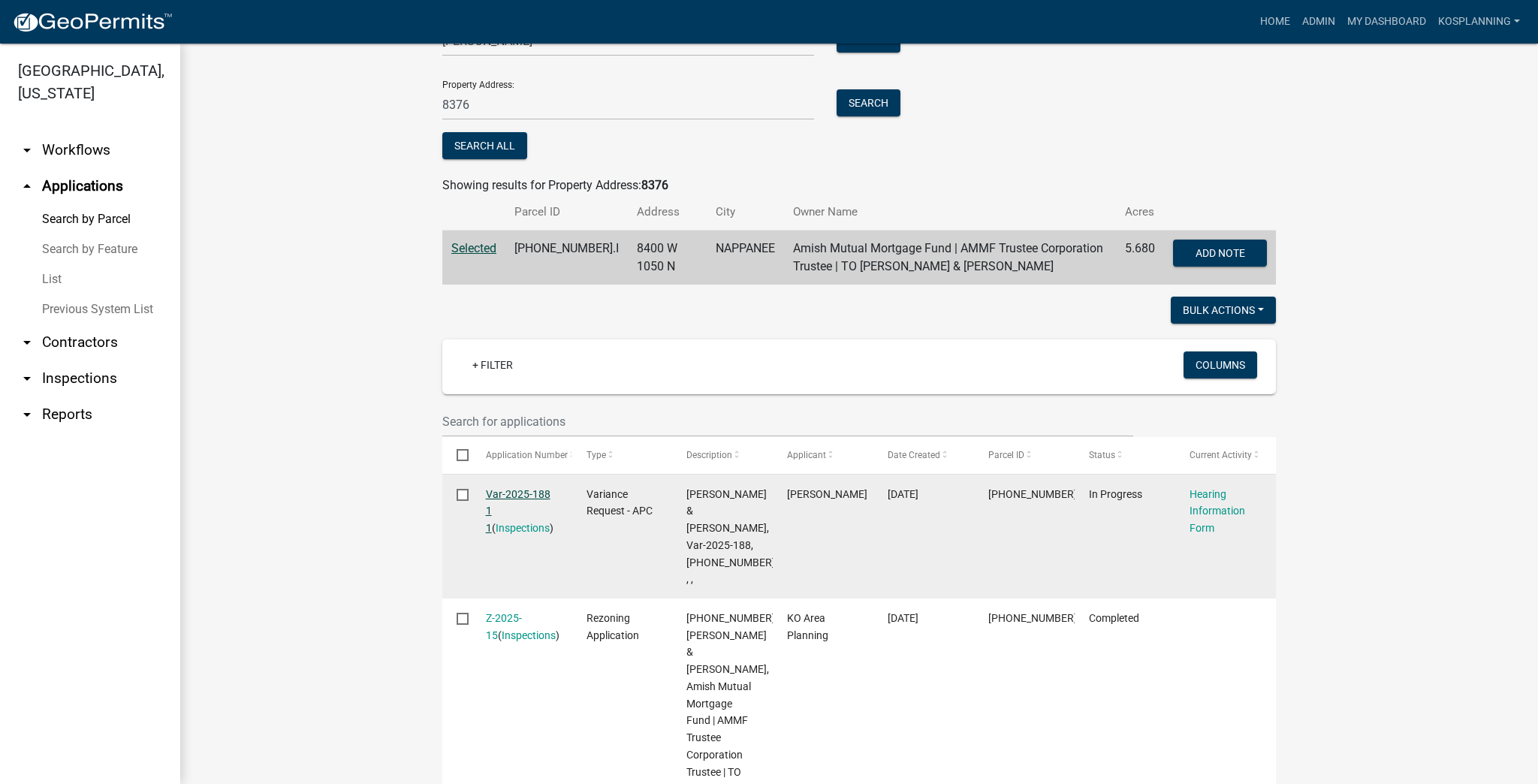 click on "Var-2025-188 1 1" 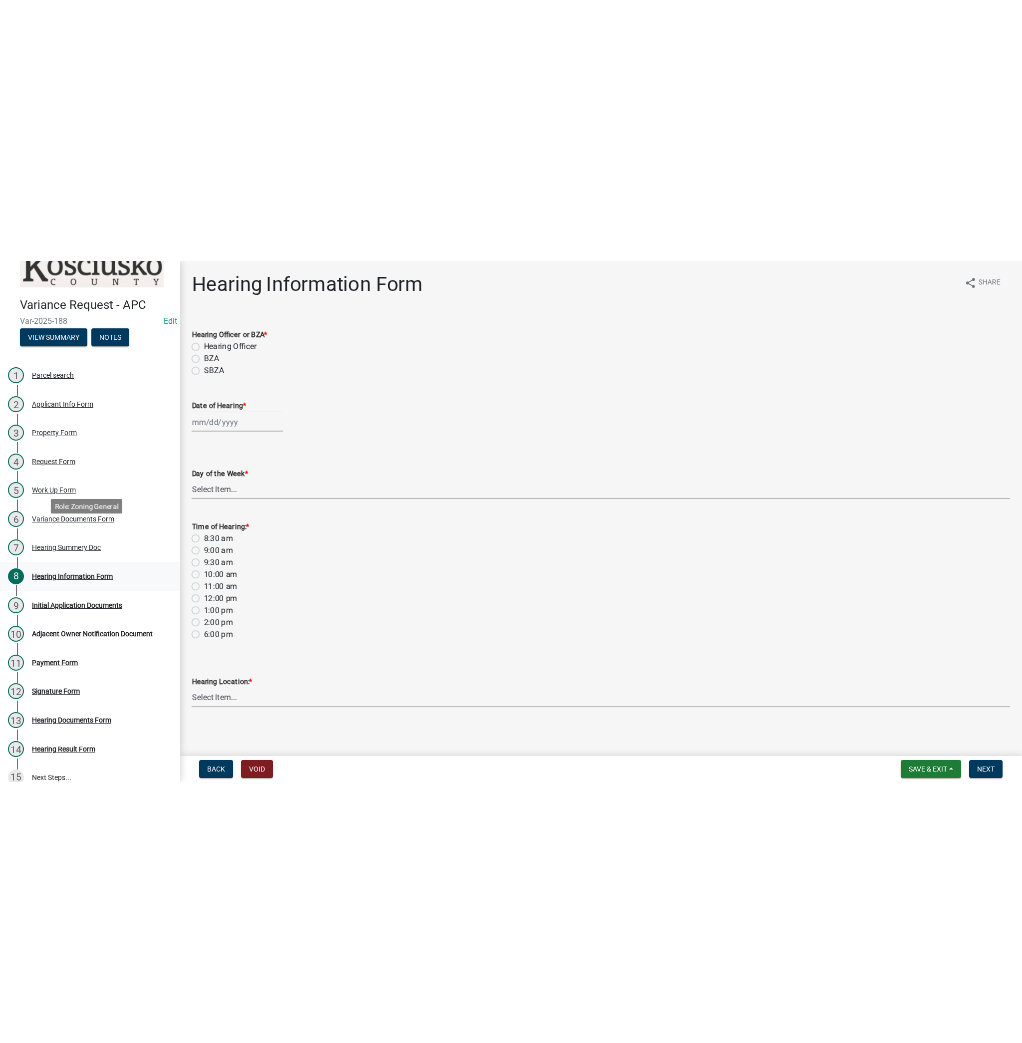 scroll, scrollTop: 68, scrollLeft: 0, axis: vertical 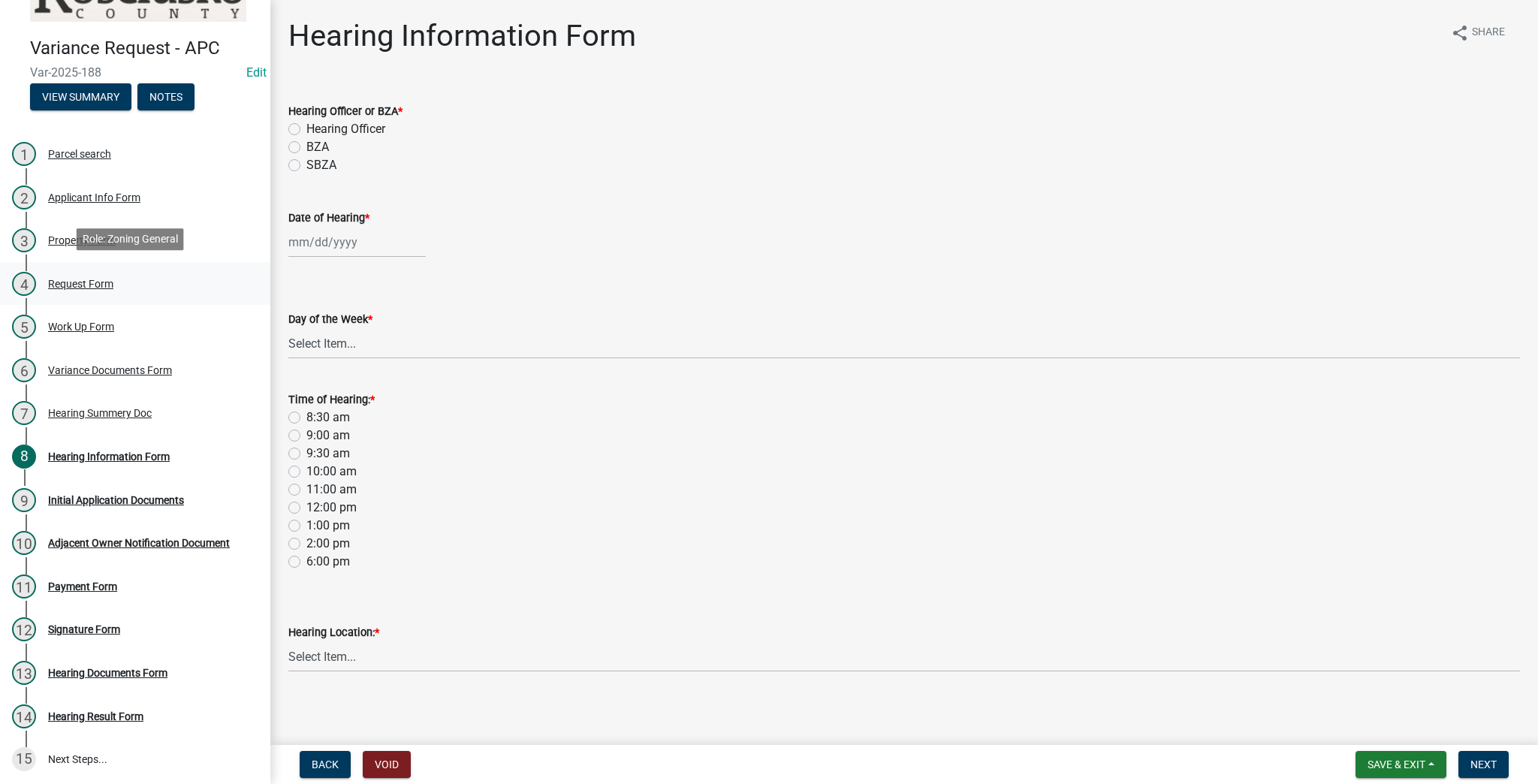 click on "Request Form" at bounding box center (80, 284) 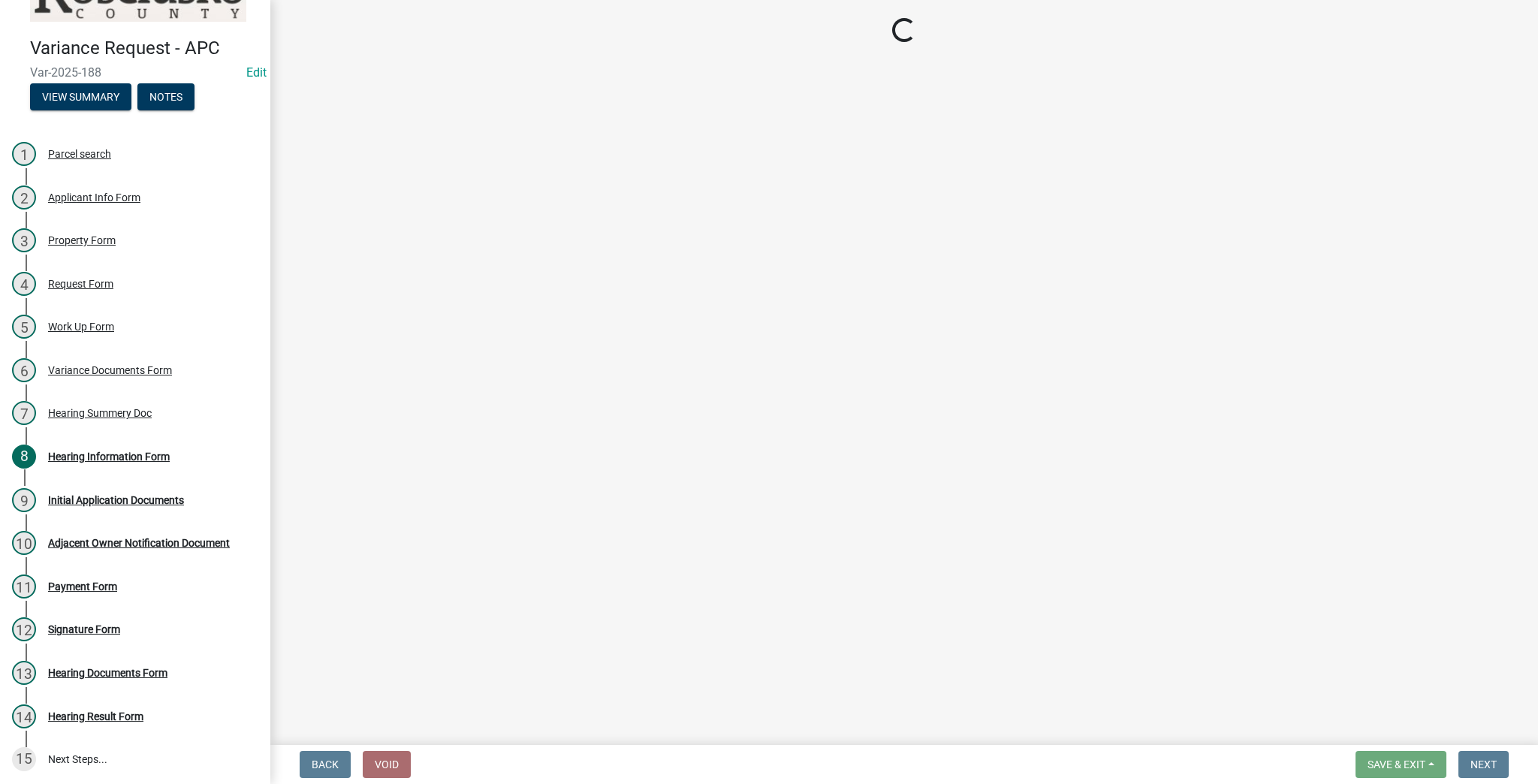 select on "a62af9ad-d71c-4e3f-a67b-27b1fc95fee2" 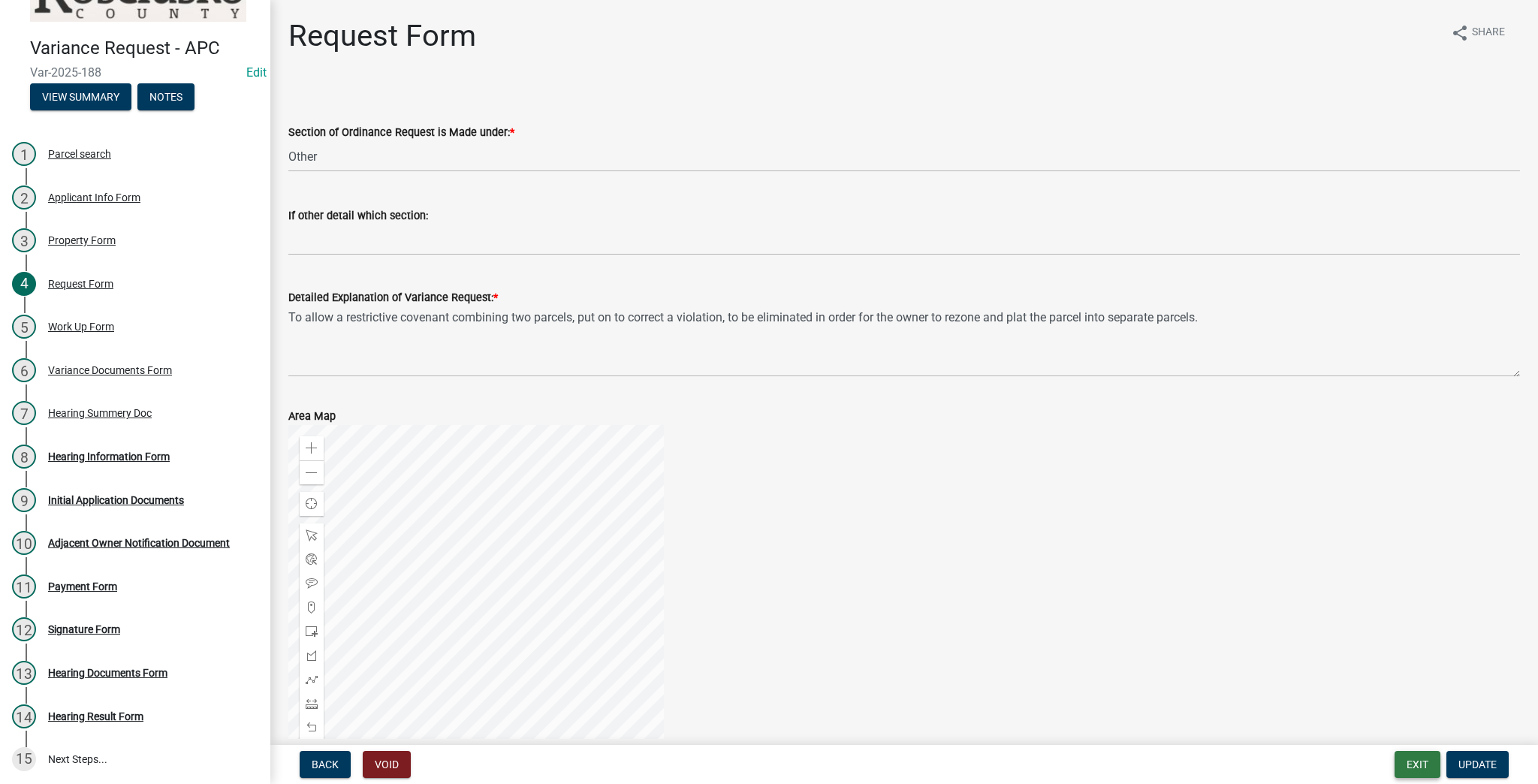 click on "Exit" at bounding box center [1417, 764] 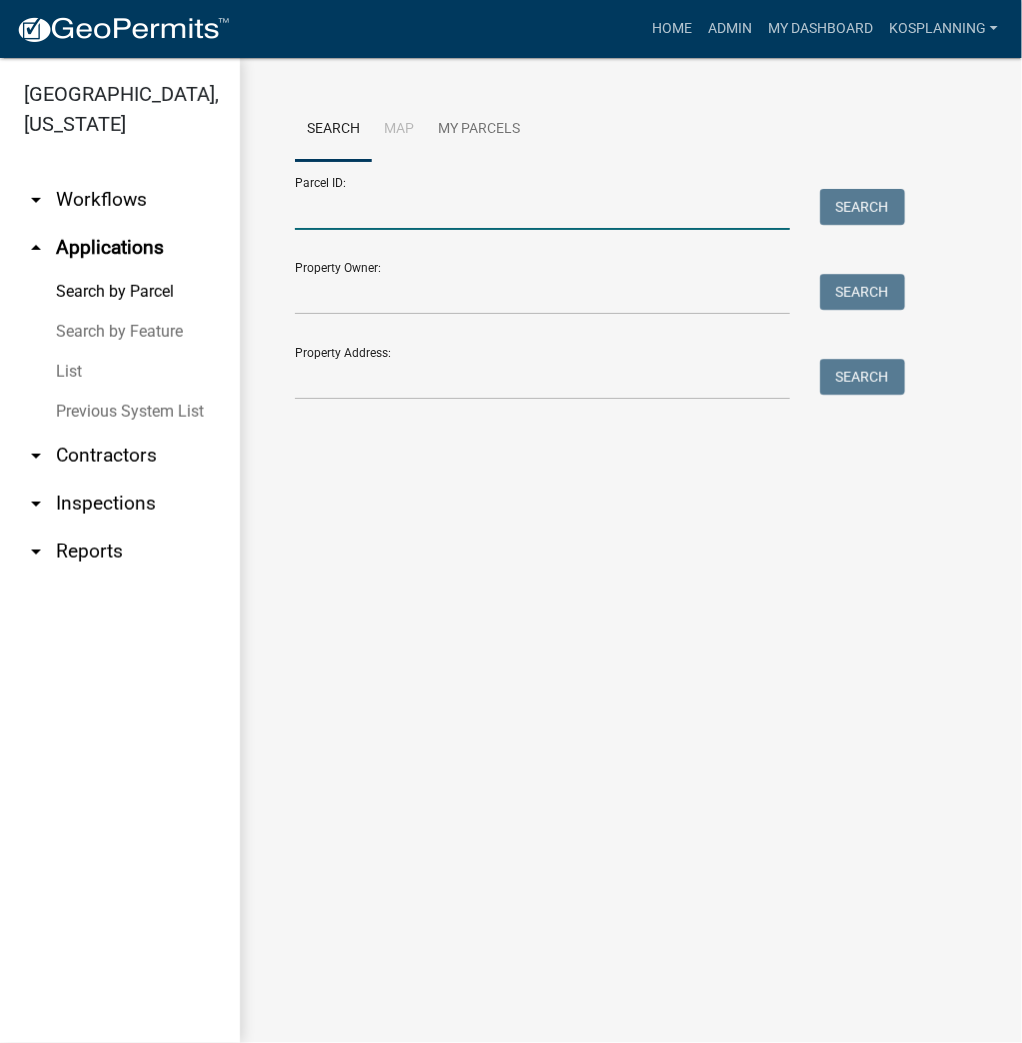 click on "Parcel ID:" at bounding box center [542, 209] 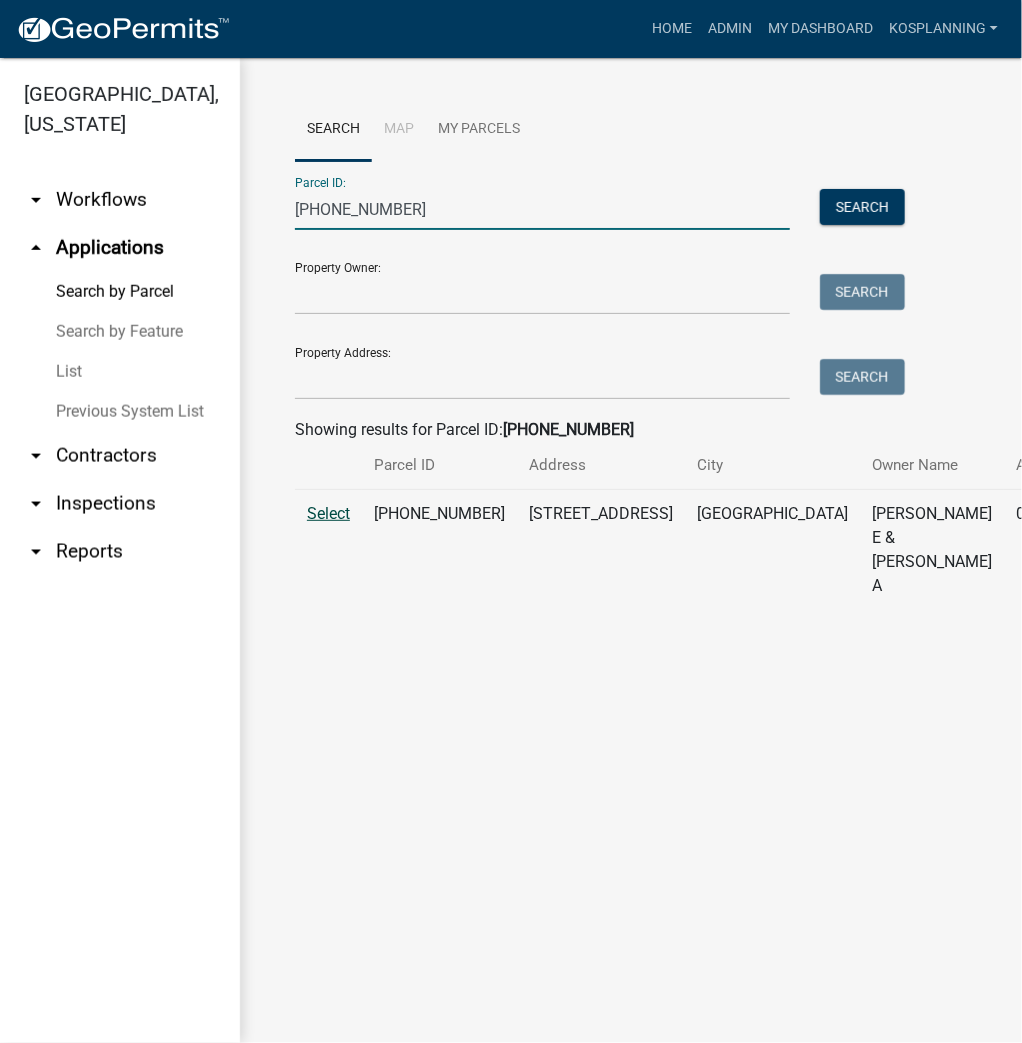 type on "[PHONE_NUMBER]" 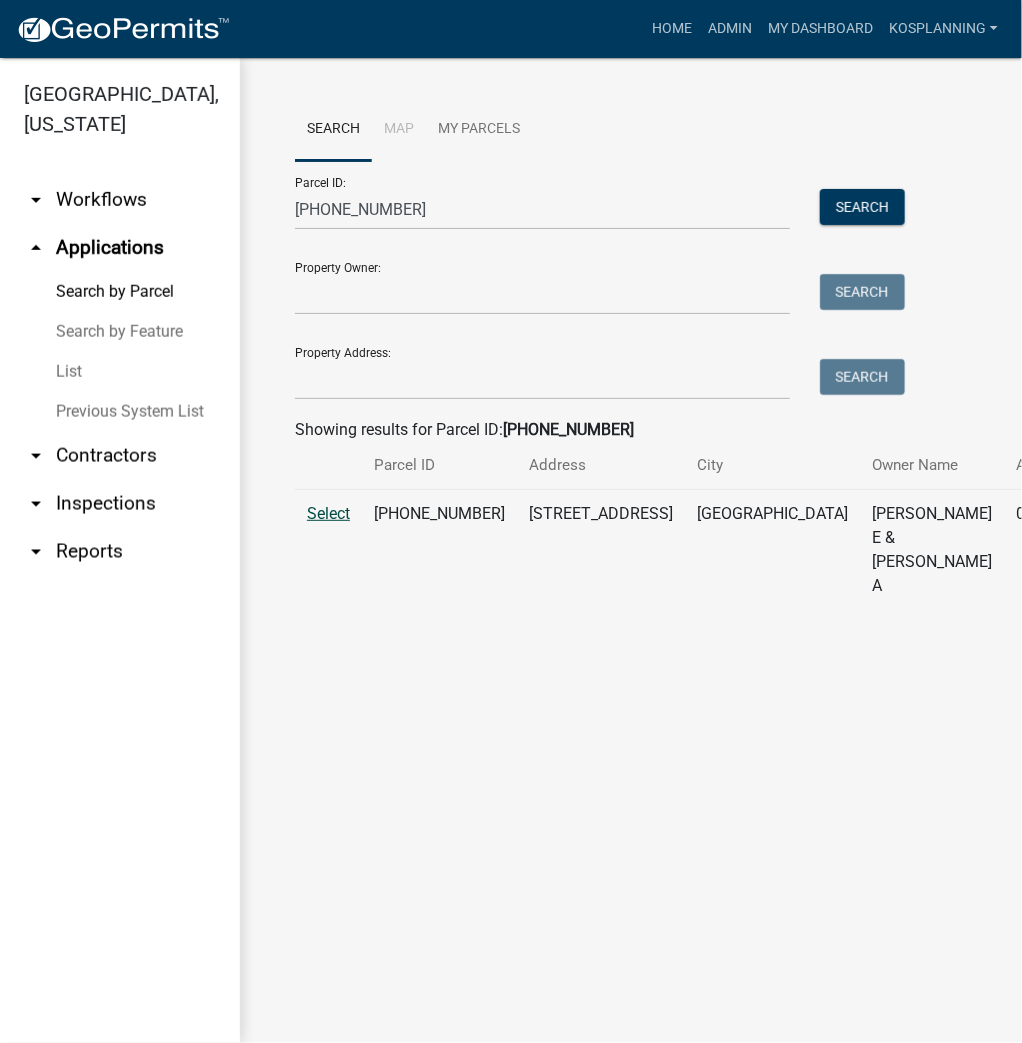 click on "Select" at bounding box center (328, 513) 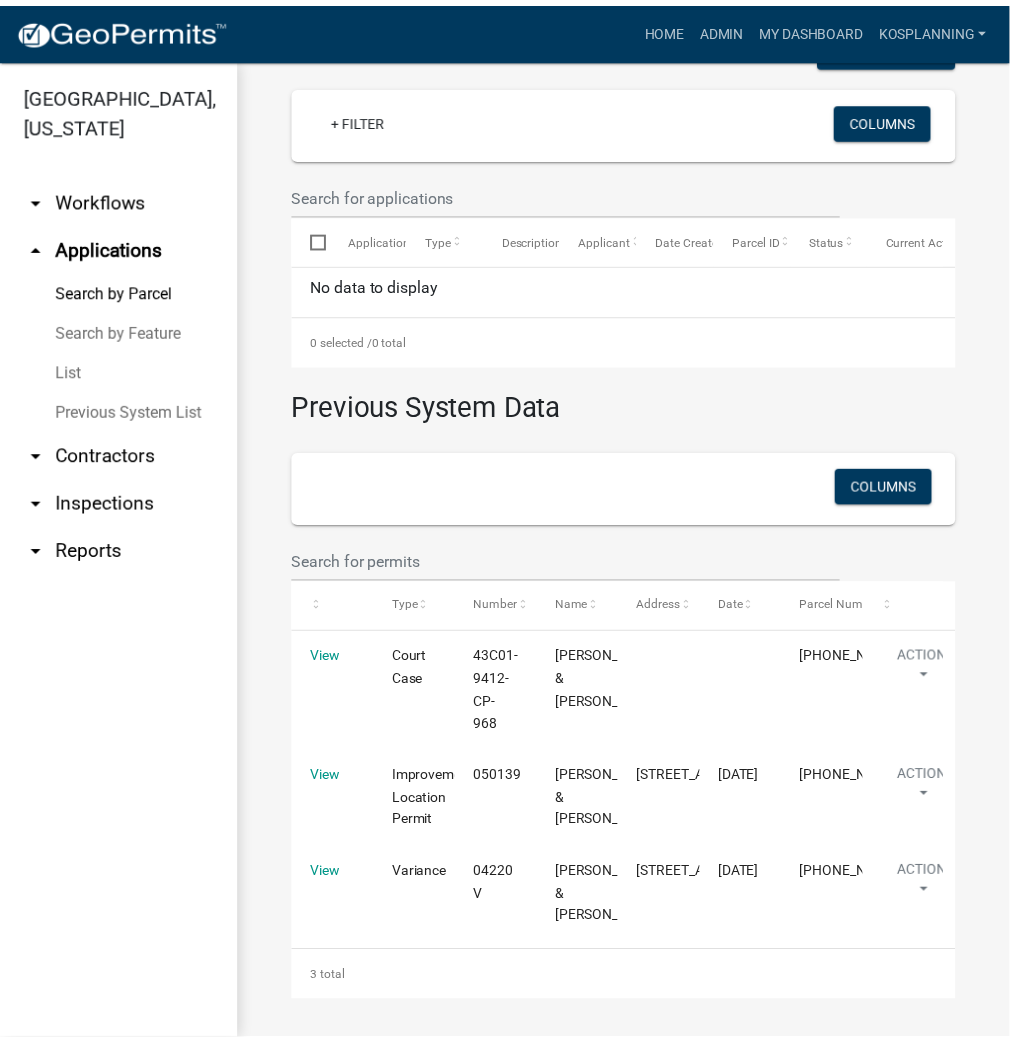 scroll, scrollTop: 688, scrollLeft: 0, axis: vertical 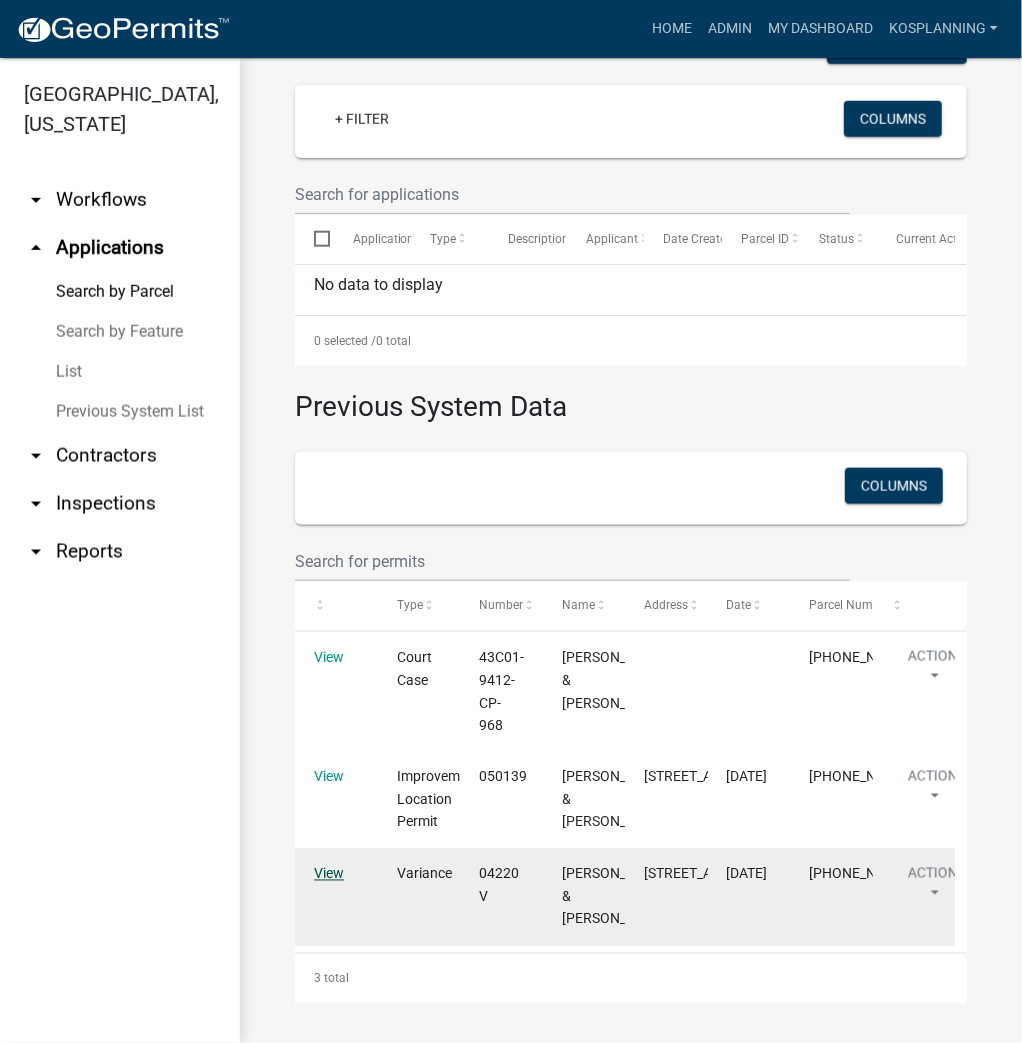 click on "View" at bounding box center [329, 874] 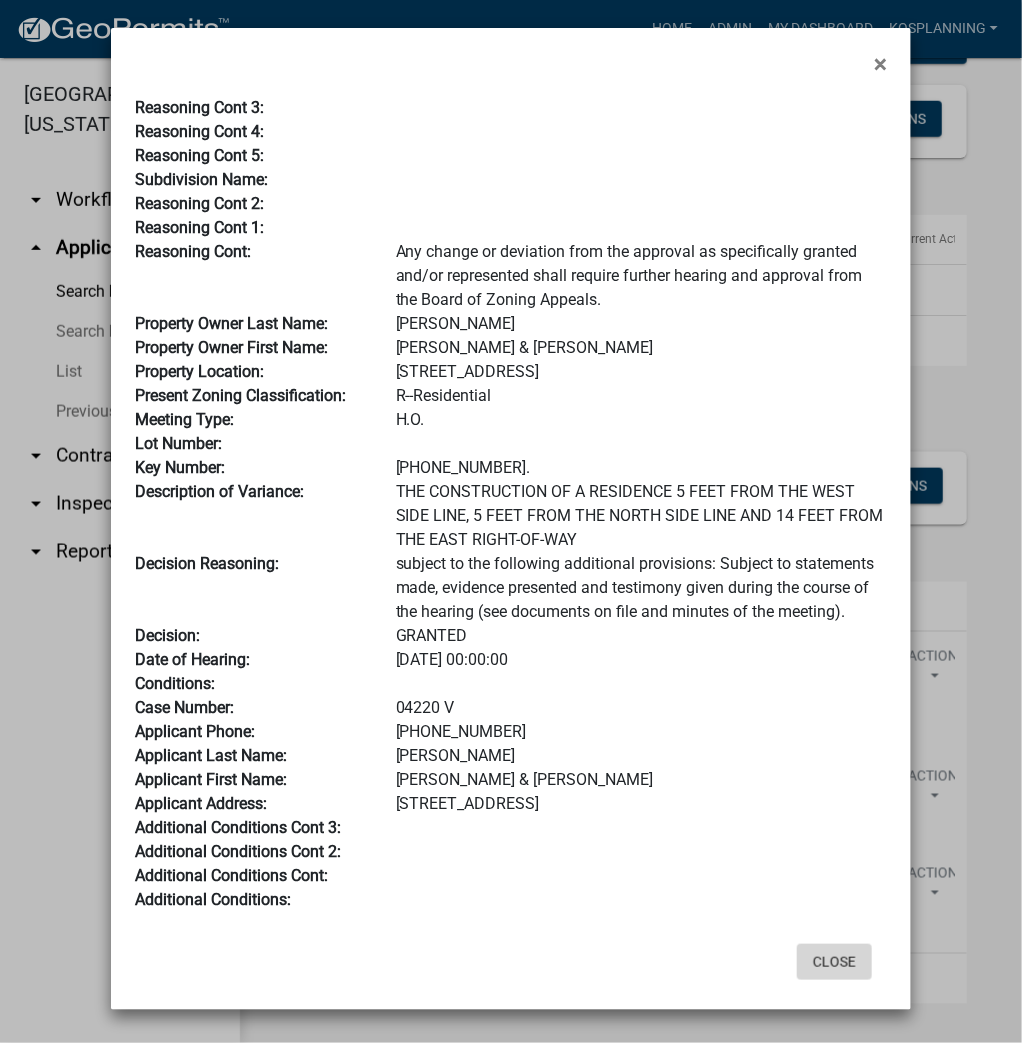 click on "Close" 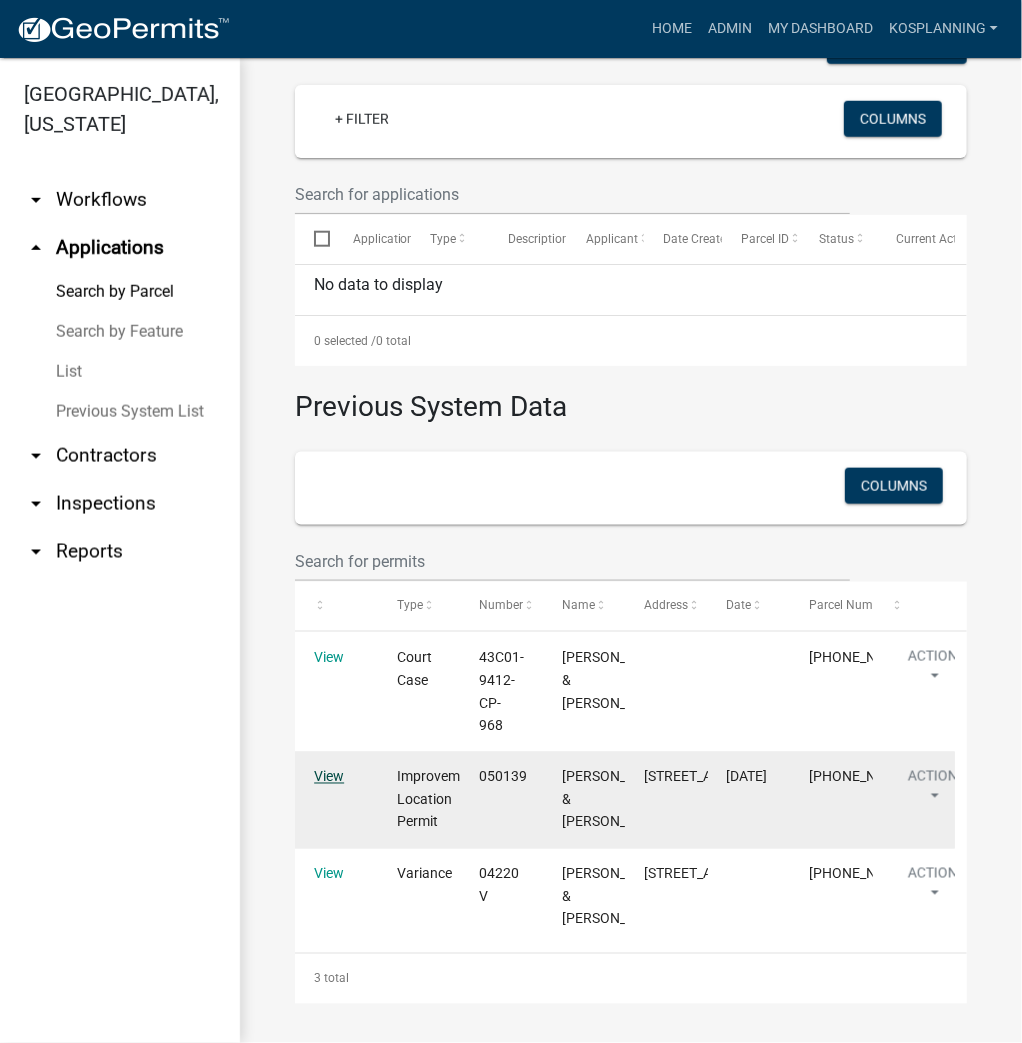 click on "View" at bounding box center [329, 777] 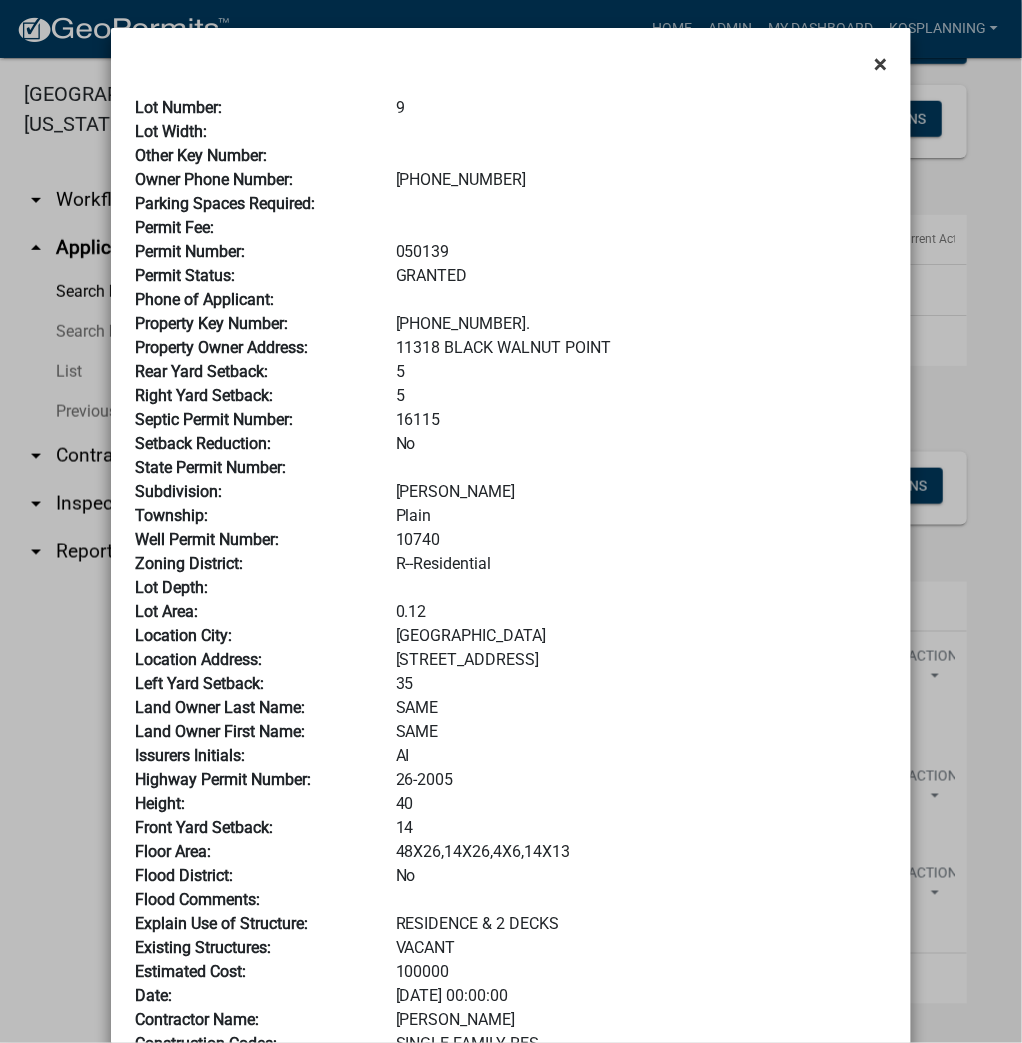 click on "×" 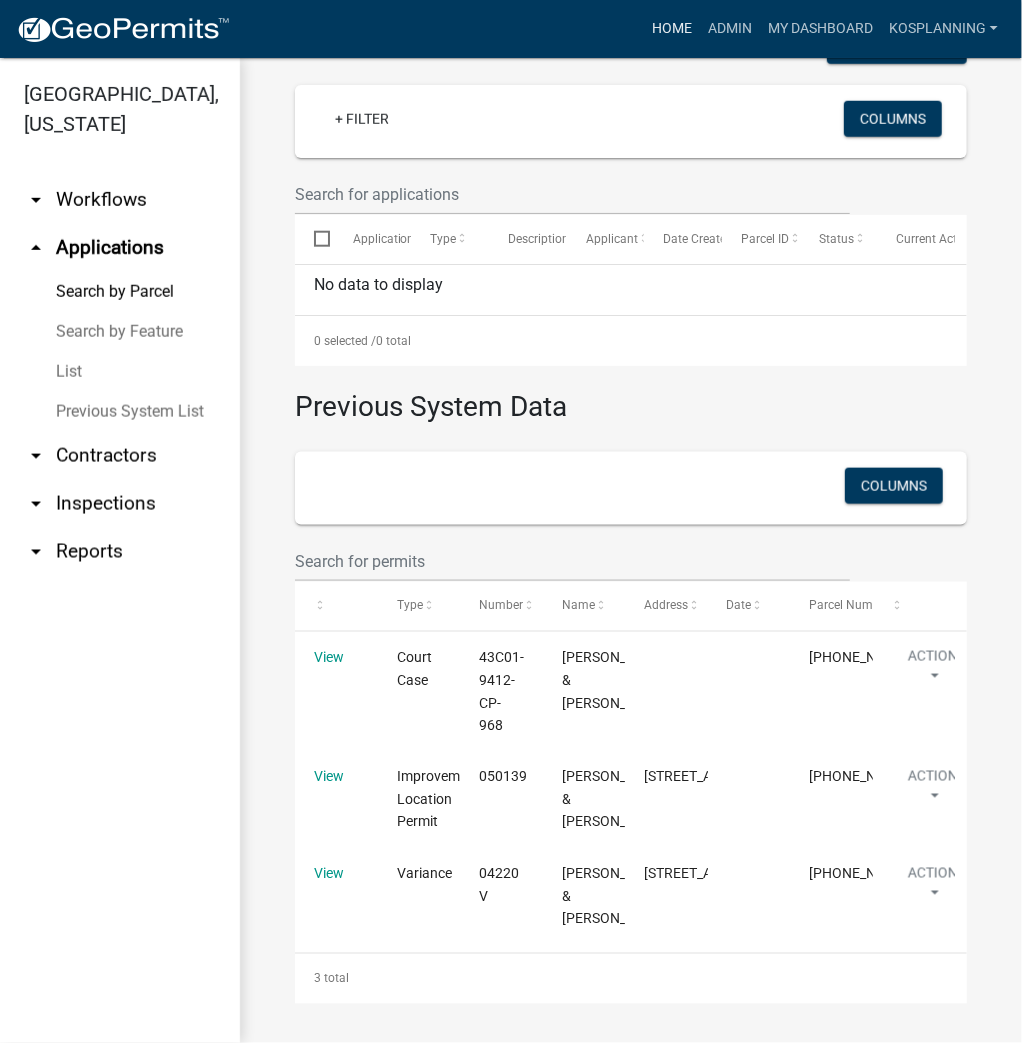 click on "Home" at bounding box center (672, 29) 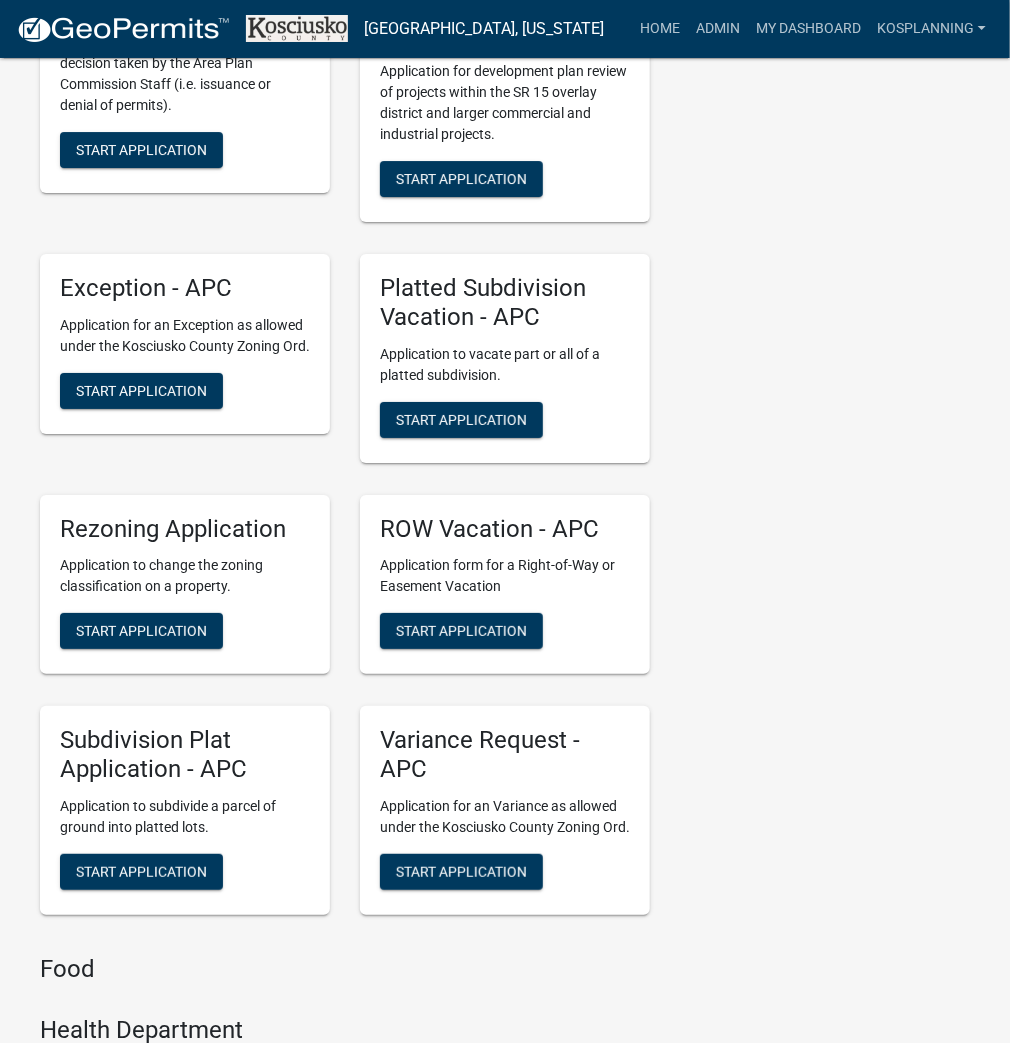 scroll, scrollTop: 4960, scrollLeft: 0, axis: vertical 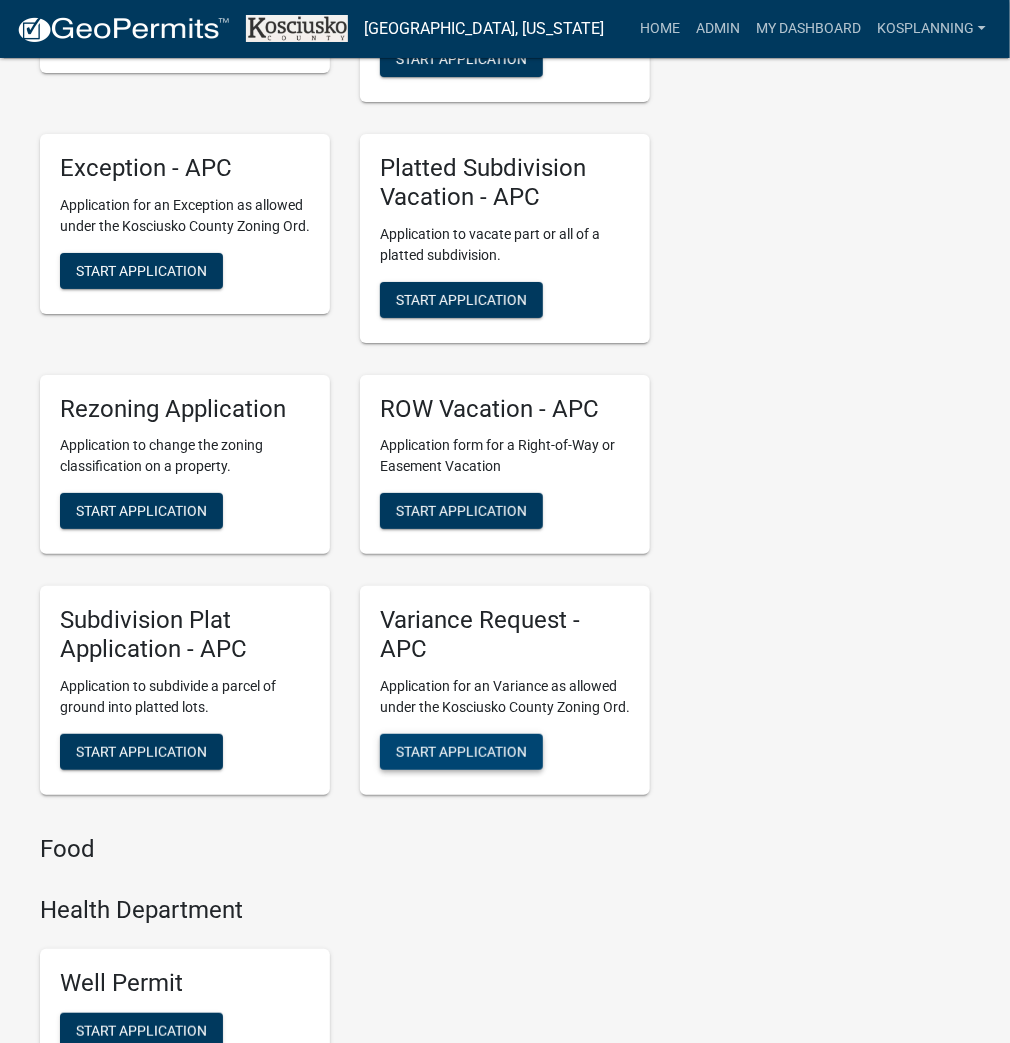 click on "Start Application" at bounding box center [461, 751] 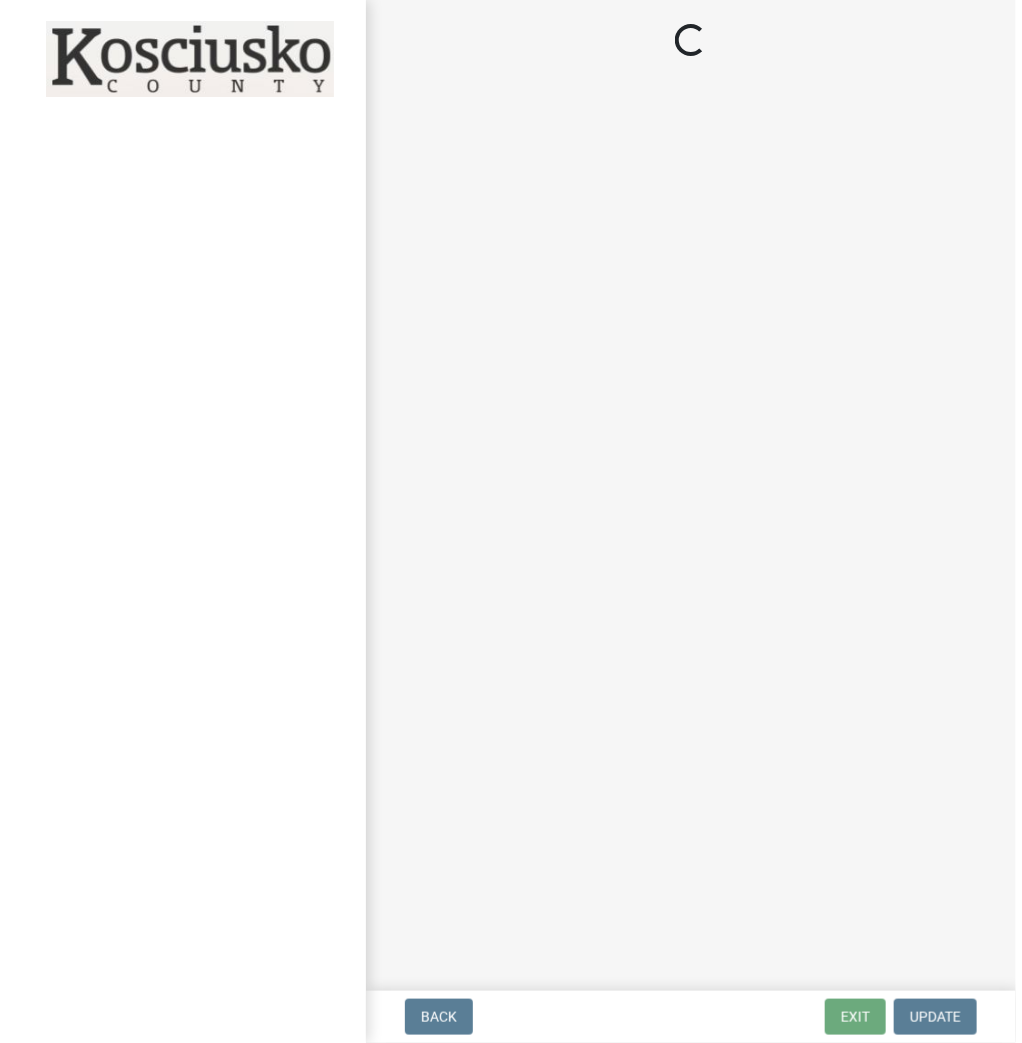 scroll, scrollTop: 0, scrollLeft: 0, axis: both 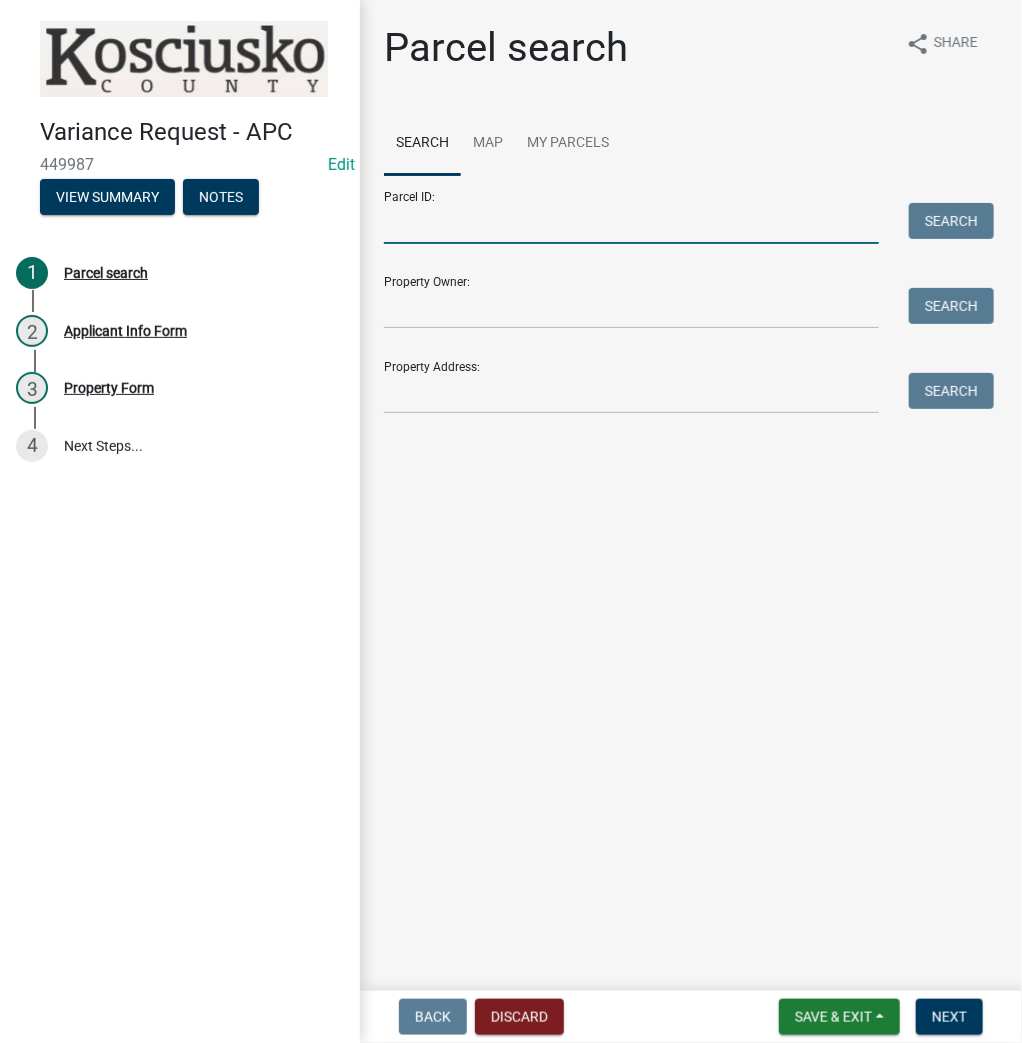 click on "Parcel ID:" at bounding box center [631, 223] 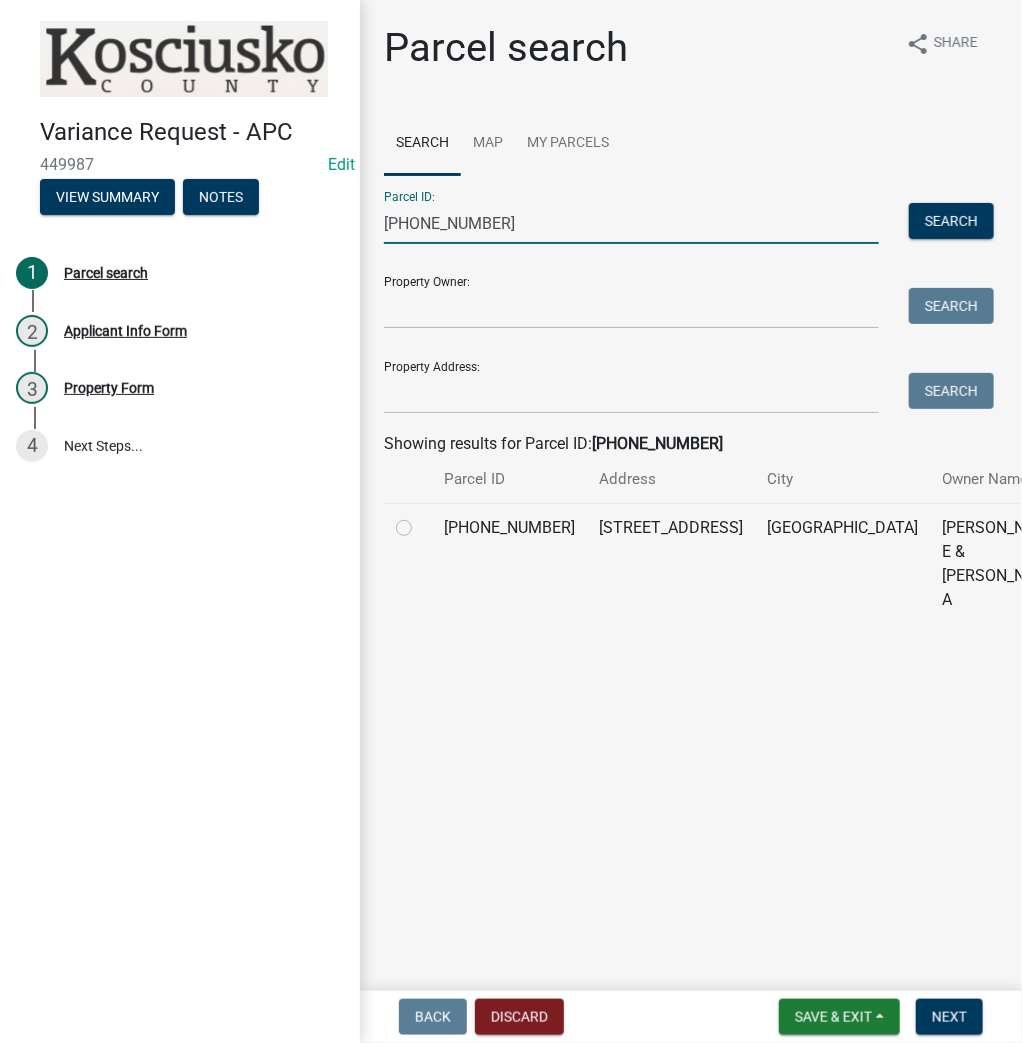 type on "[PHONE_NUMBER]" 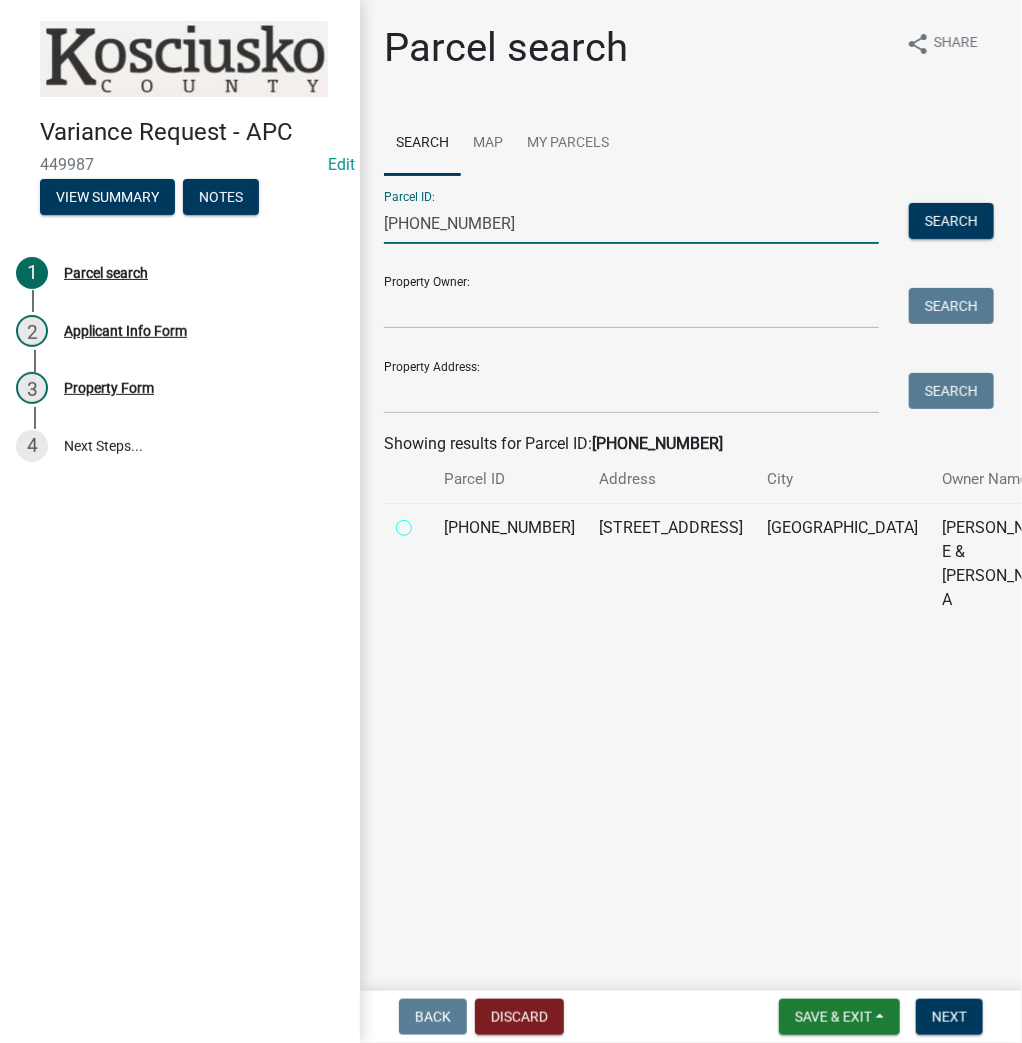 radio on "true" 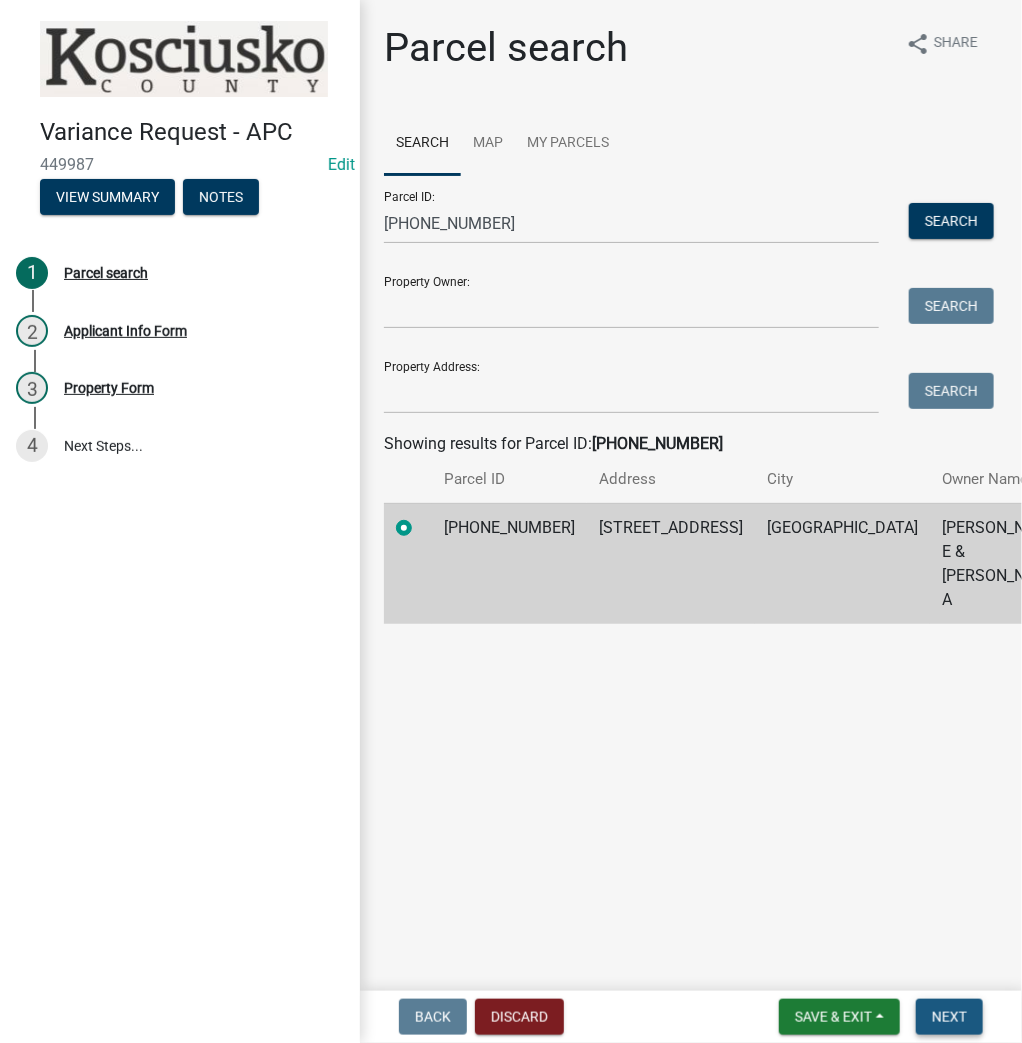 click on "Next" at bounding box center (949, 1017) 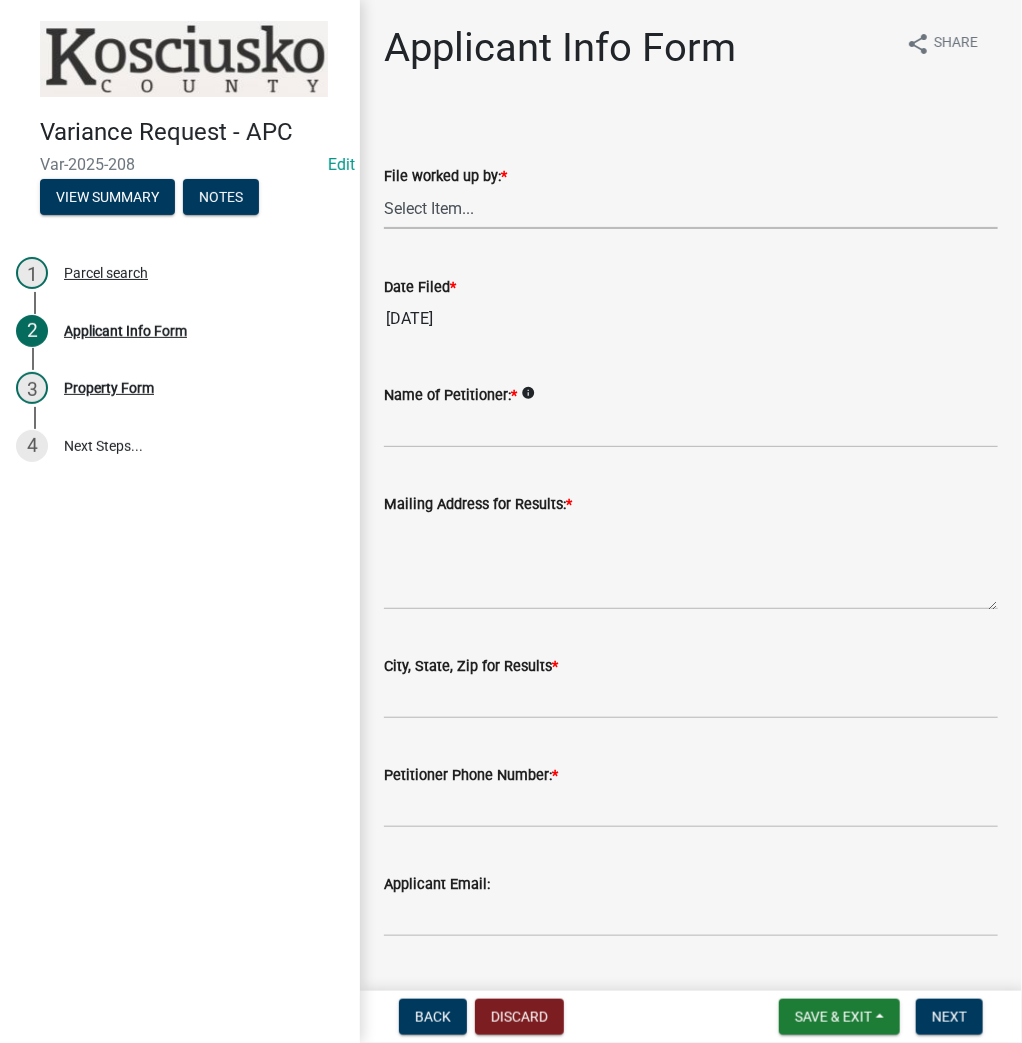 drag, startPoint x: 442, startPoint y: 198, endPoint x: 448, endPoint y: 209, distance: 12.529964 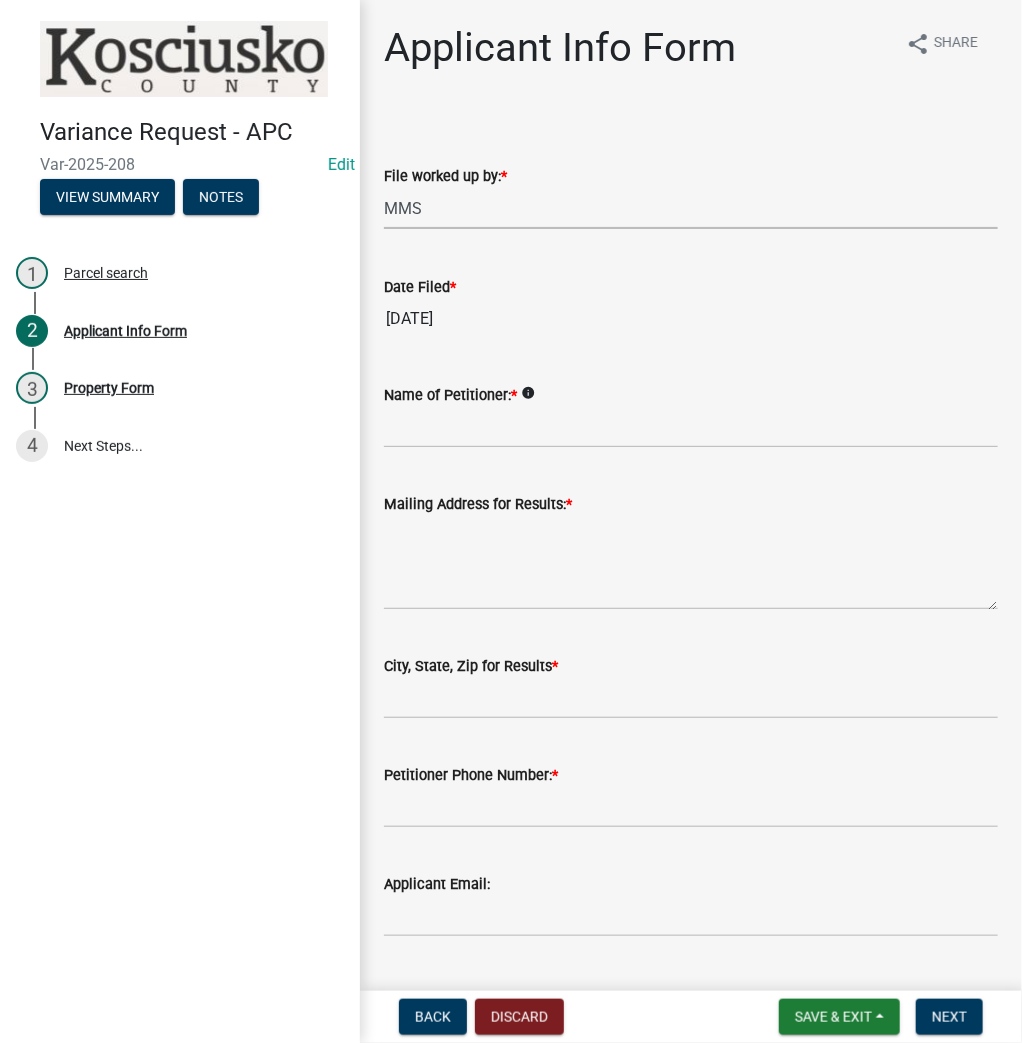 click on "Select Item...   MMS   LT   AT   CS   AH   Vacant" at bounding box center [691, 208] 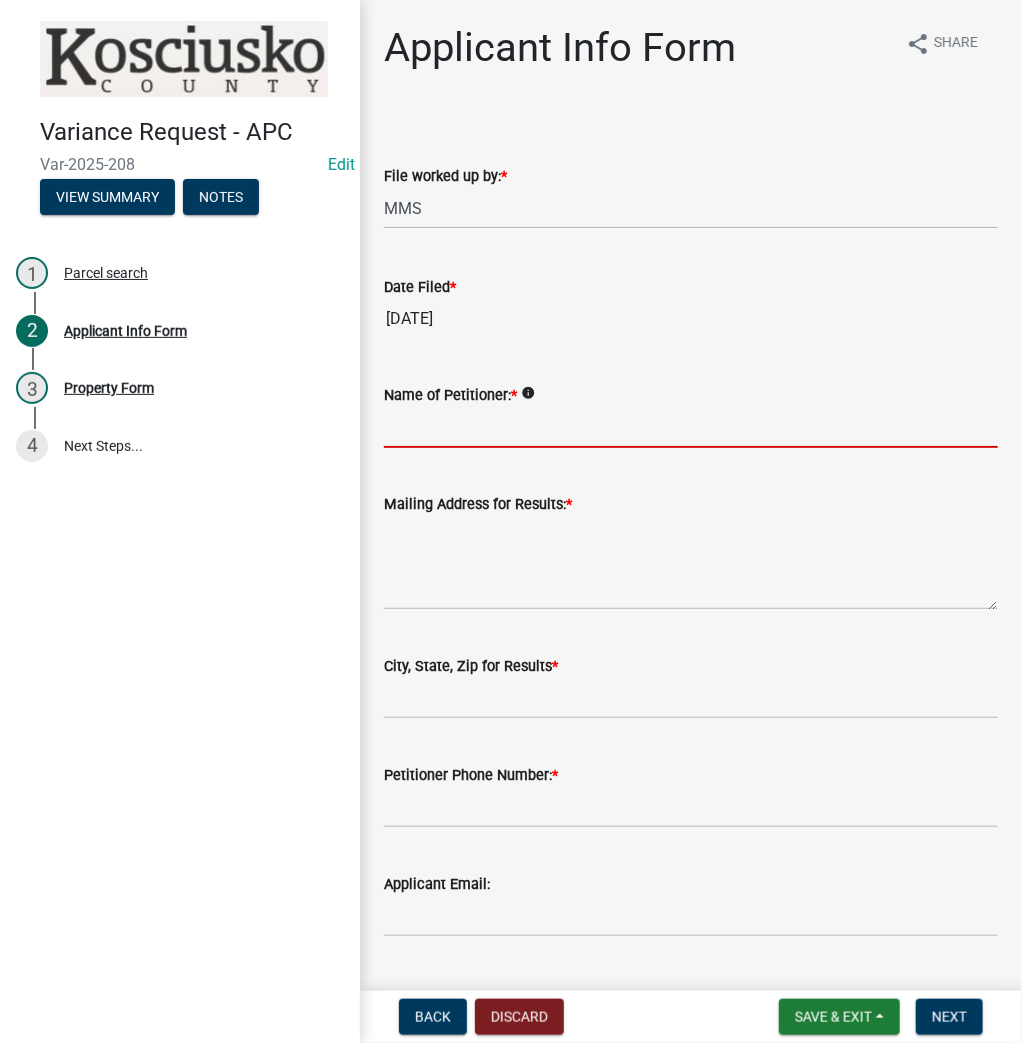 click on "Name of Petitioner:  *" at bounding box center (691, 427) 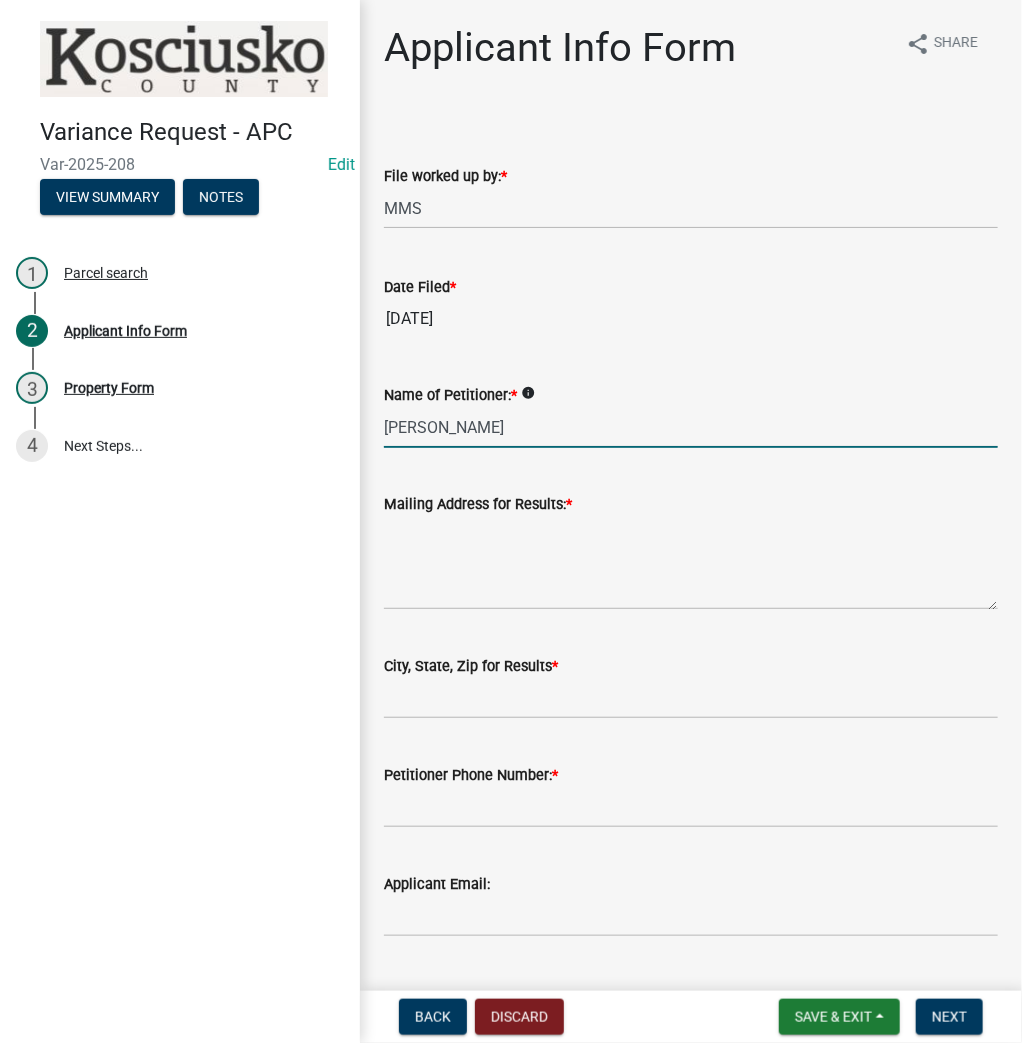 type on "[PERSON_NAME]" 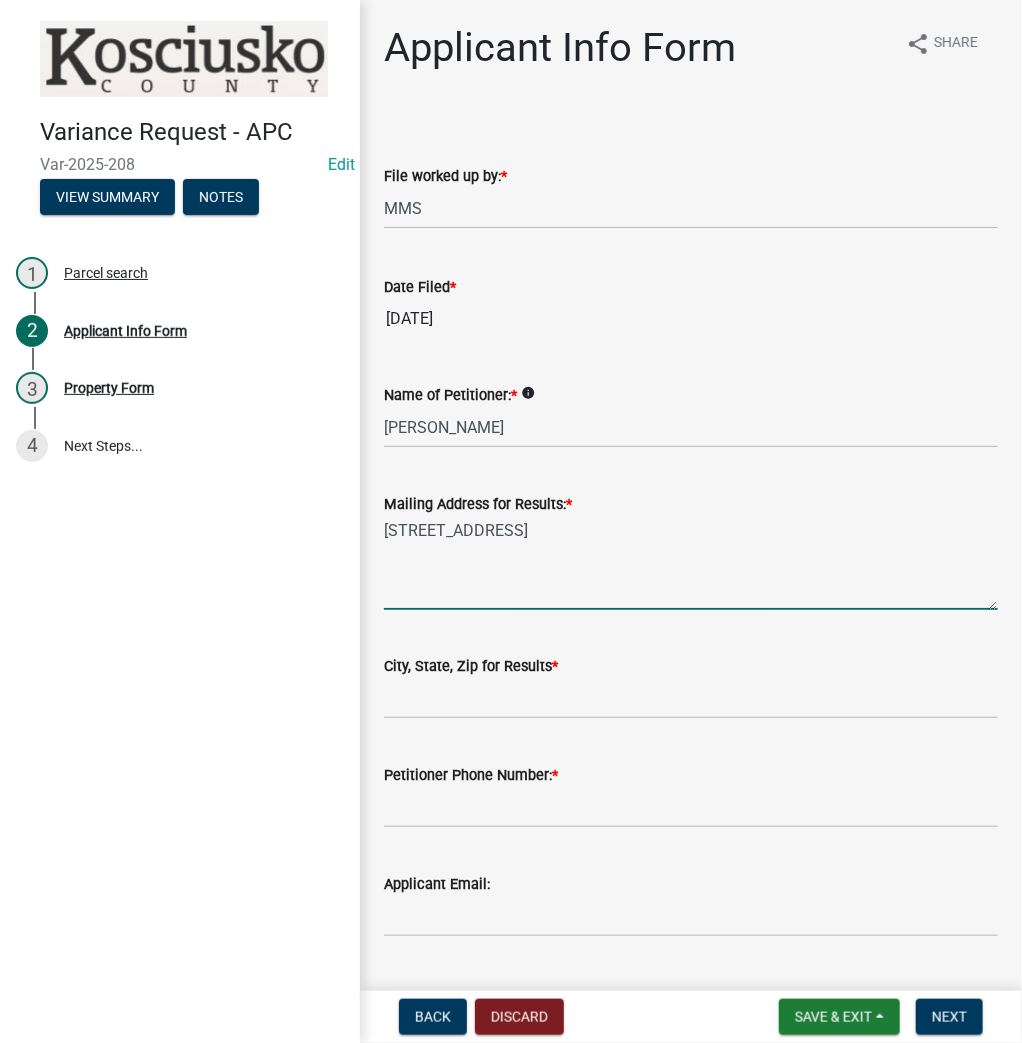 type on "[STREET_ADDRESS]" 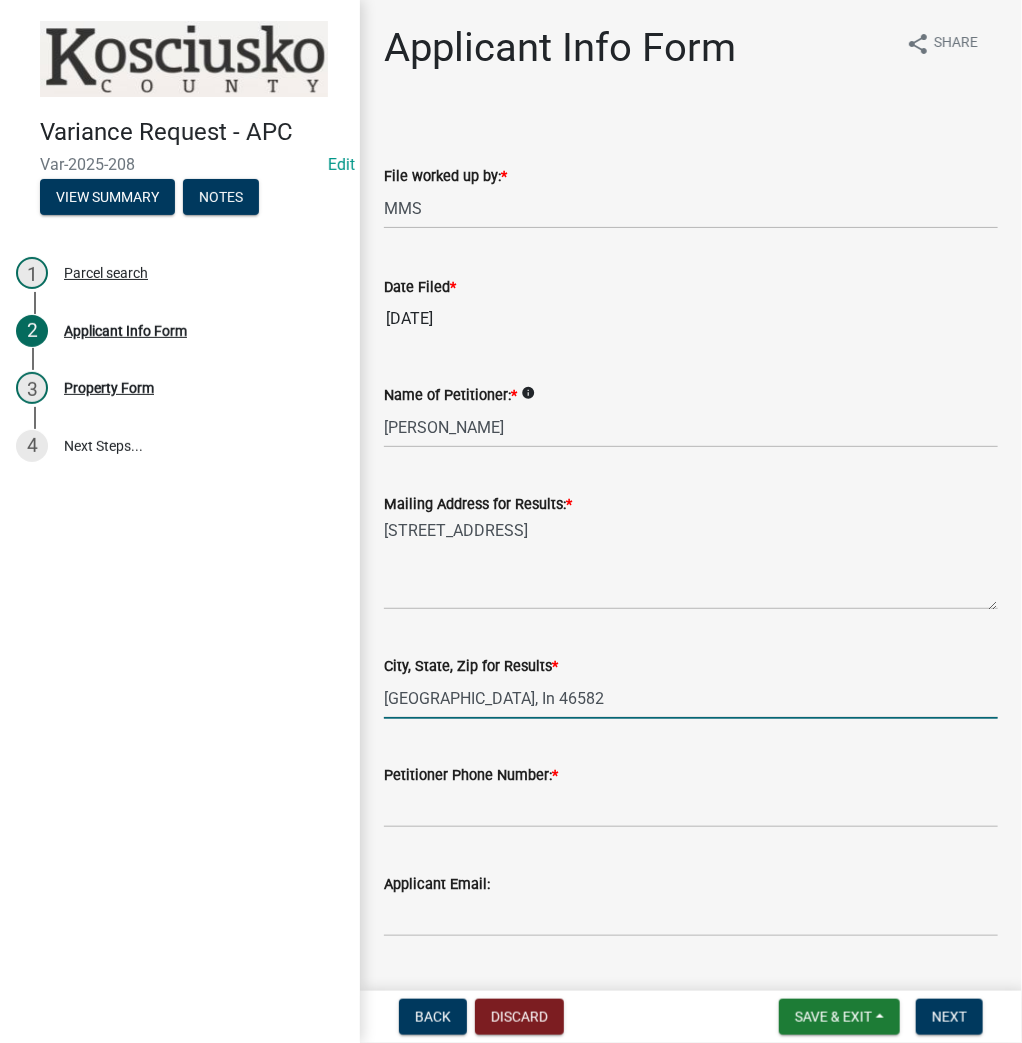 type on "[GEOGRAPHIC_DATA], In 46582" 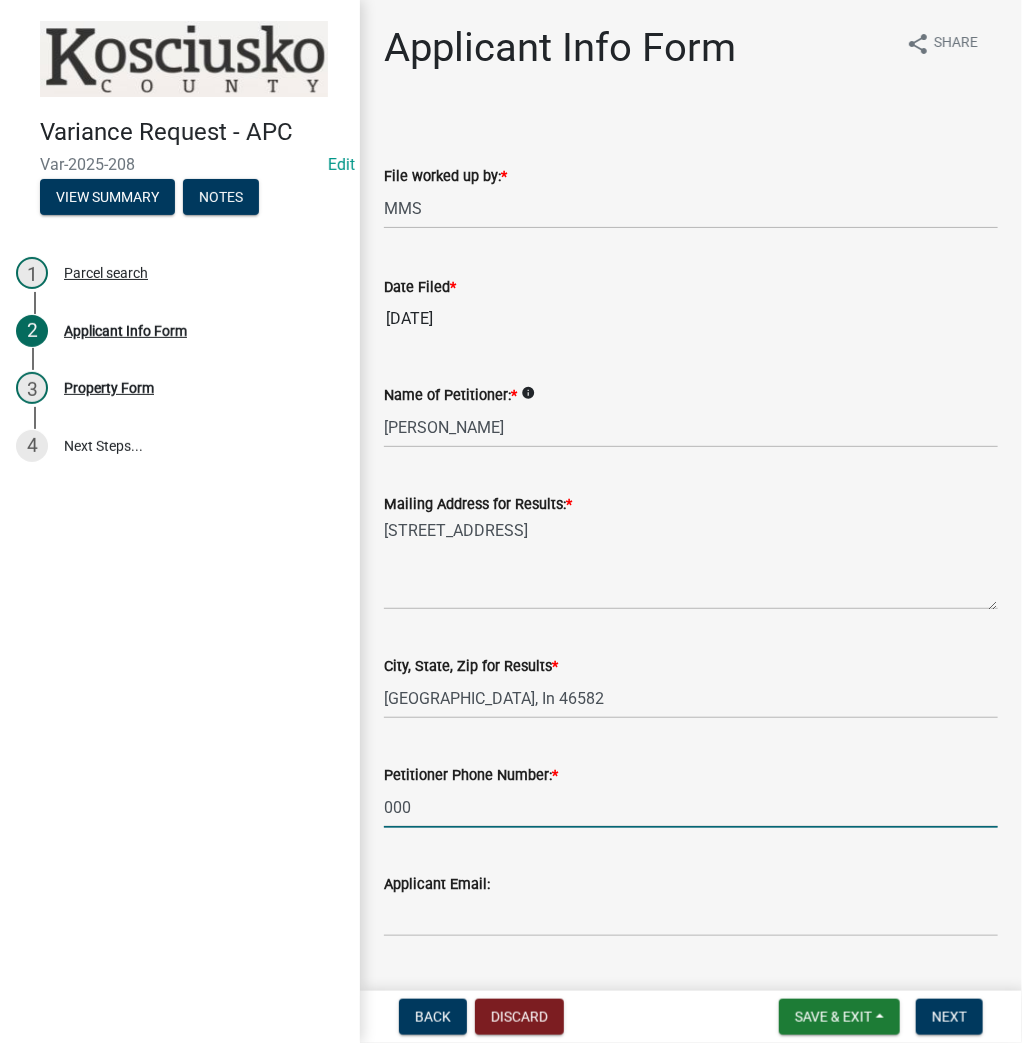 type on "000-000-0000" 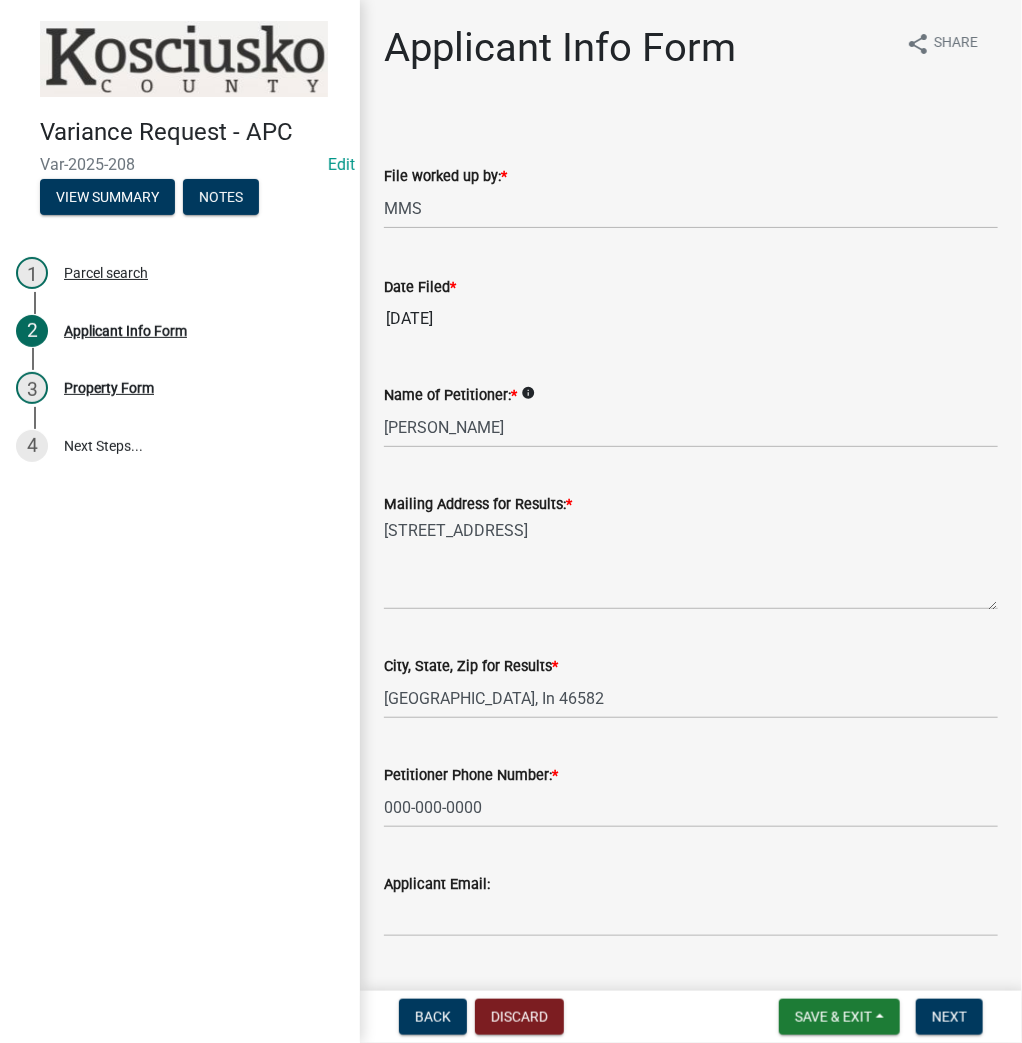 scroll, scrollTop: 374, scrollLeft: 0, axis: vertical 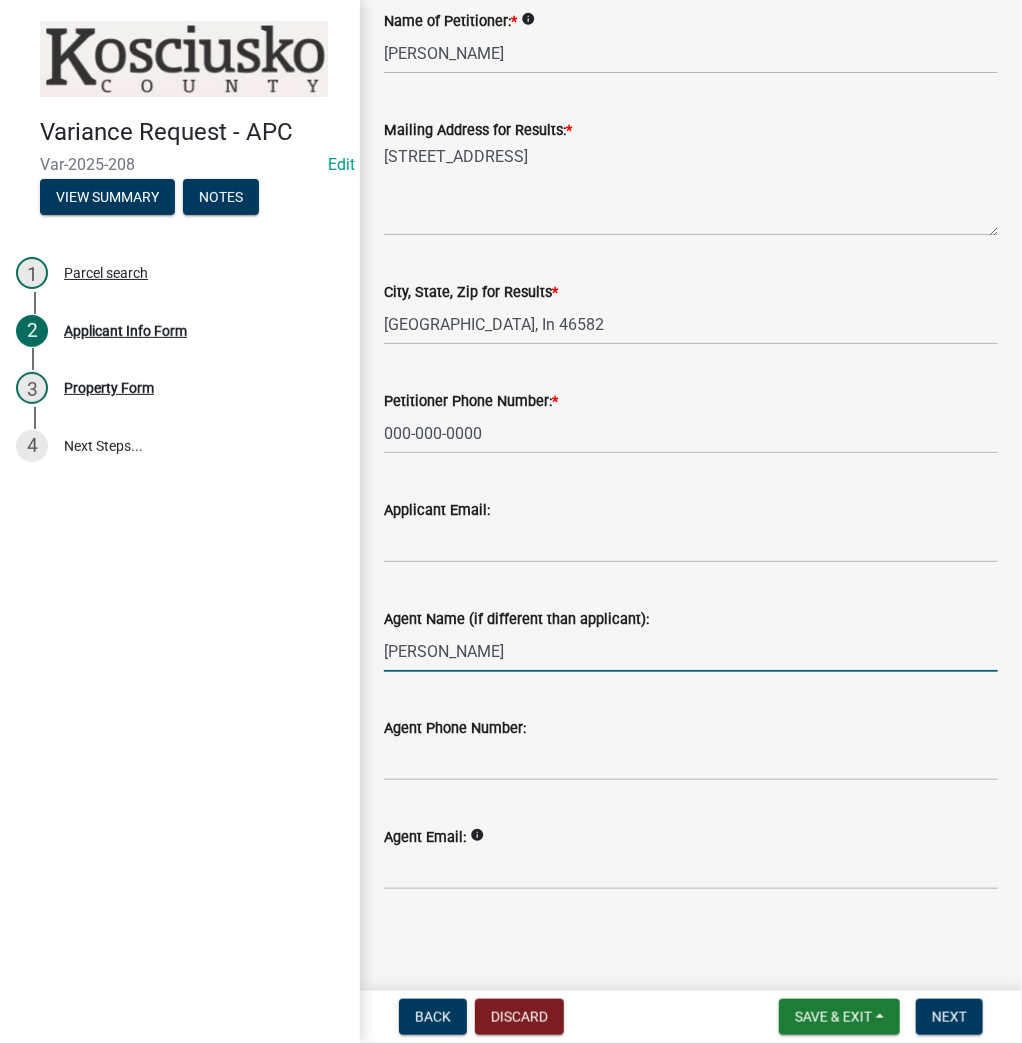 type on "[PERSON_NAME]" 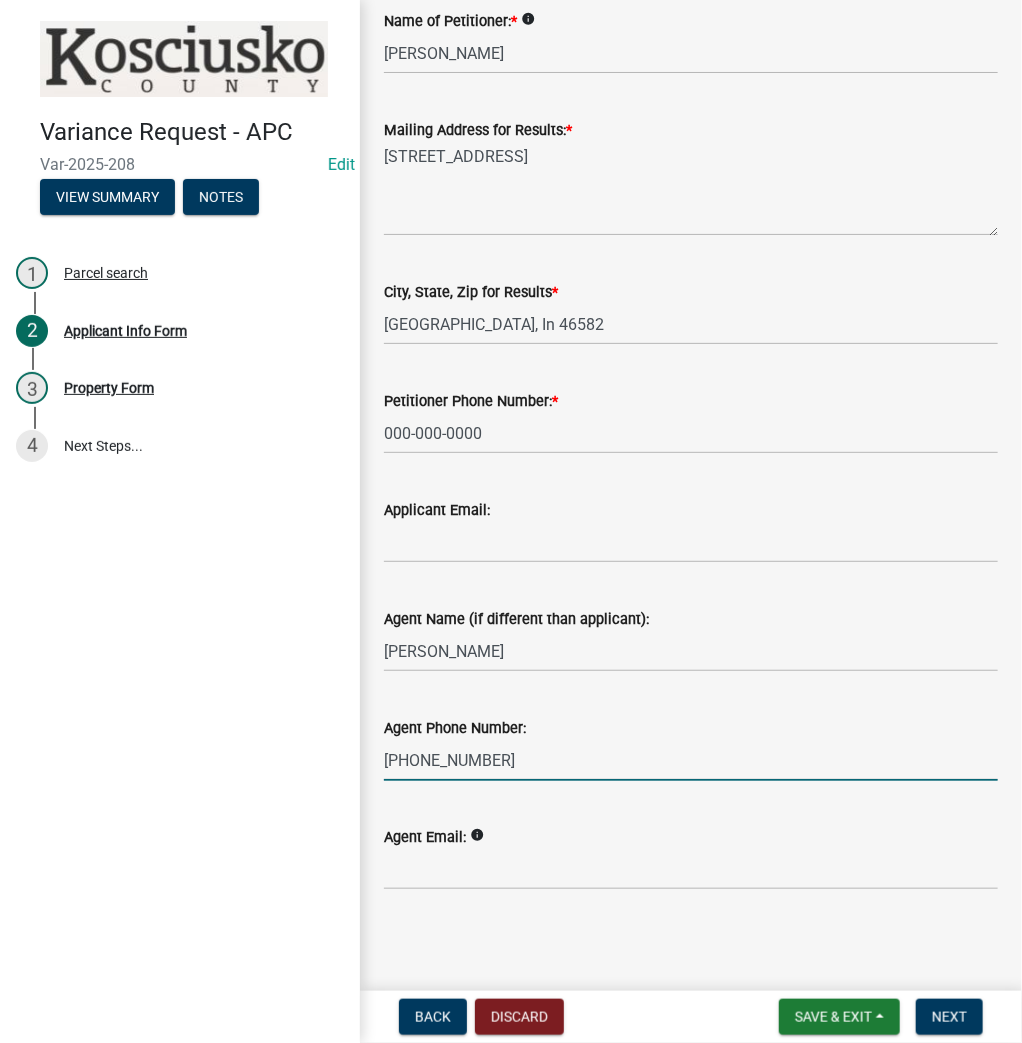 type on "[PHONE_NUMBER]" 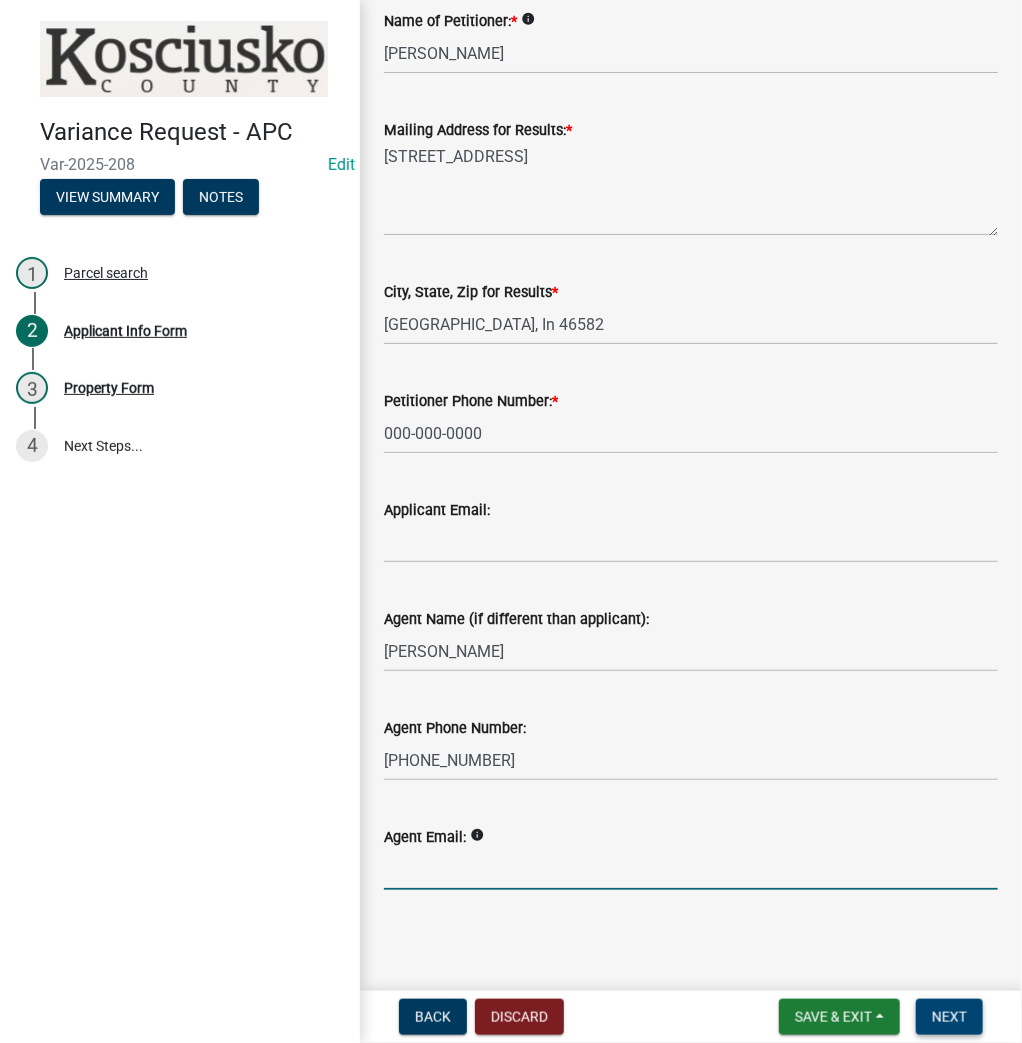 click on "Next" at bounding box center (949, 1017) 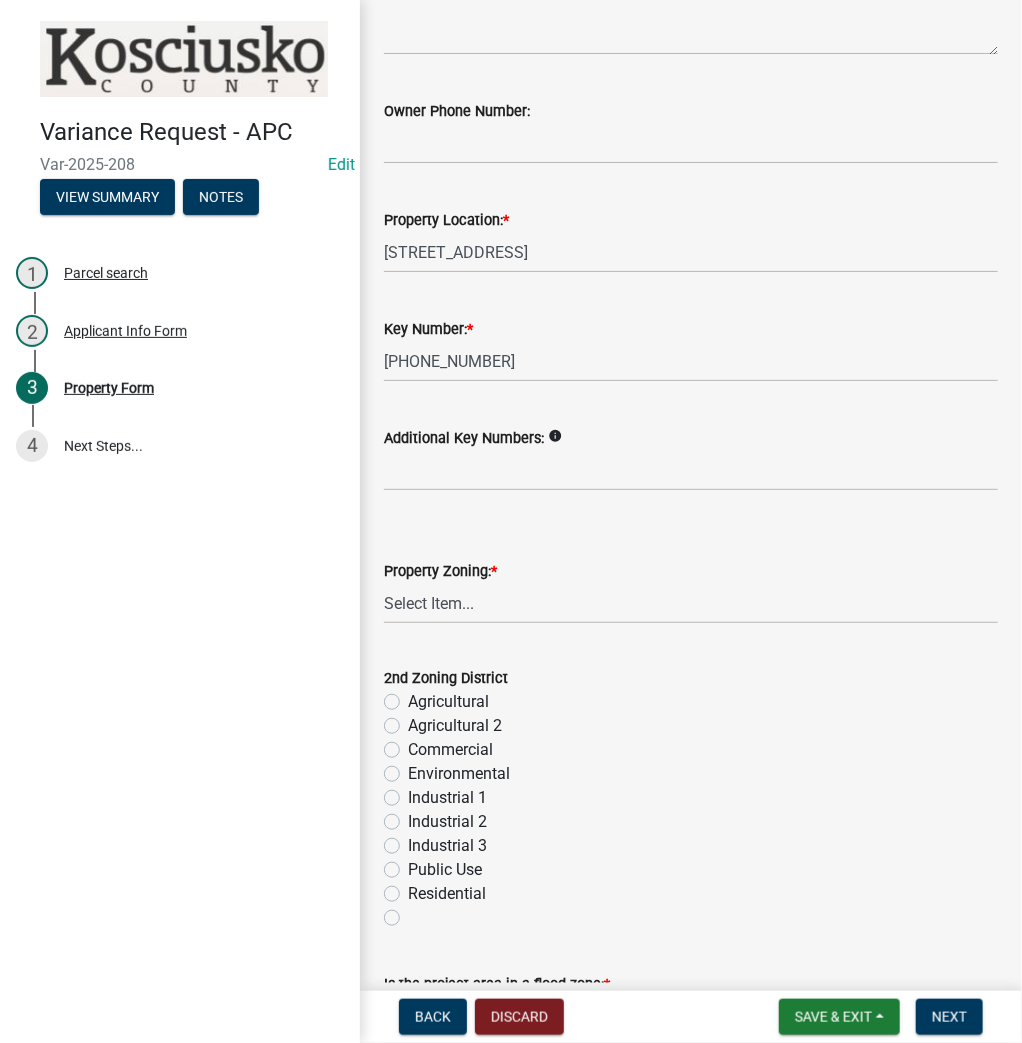 scroll, scrollTop: 320, scrollLeft: 0, axis: vertical 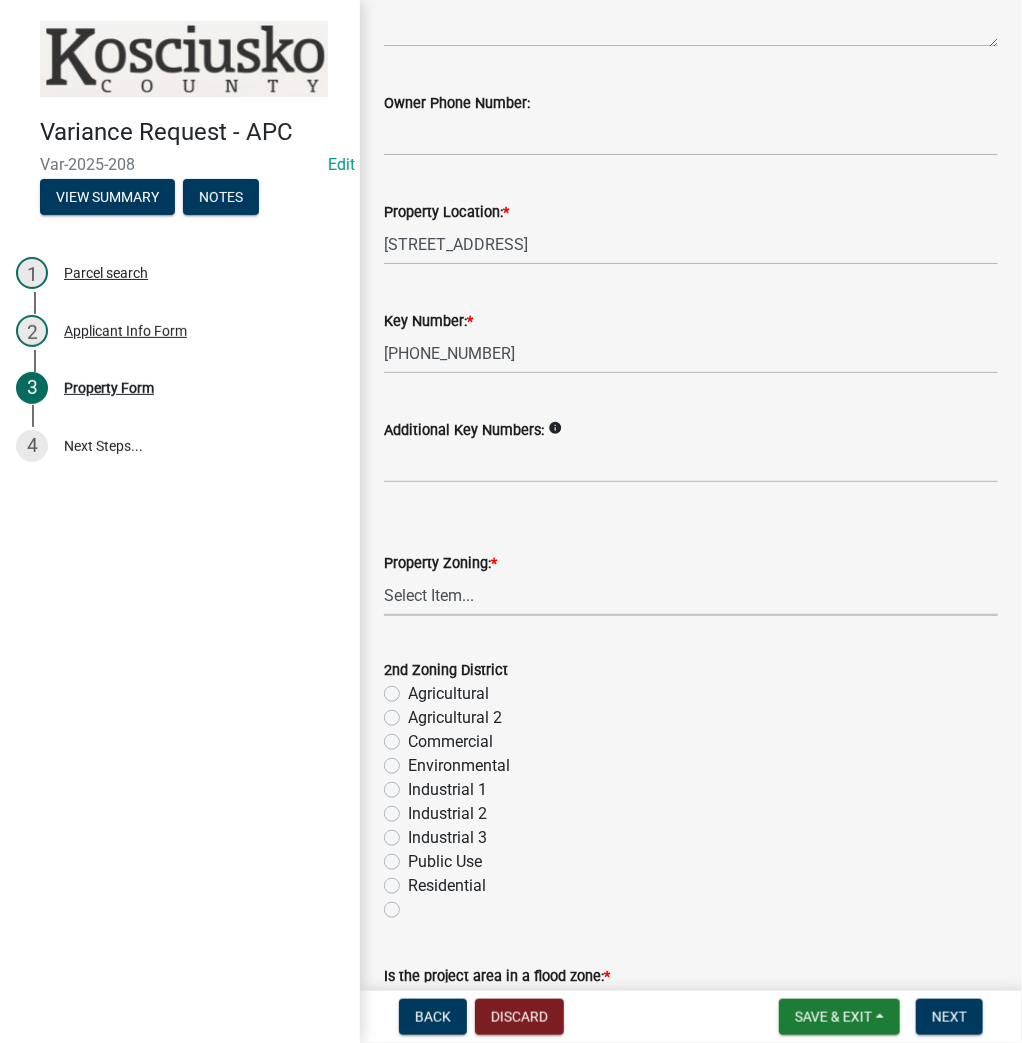 click on "Select Item...   Agricultural   Agricultural 2   Commercial   Environmental   Industrial 1   Industrial 2   Industrial 3   Public Use   Residential" at bounding box center (691, 595) 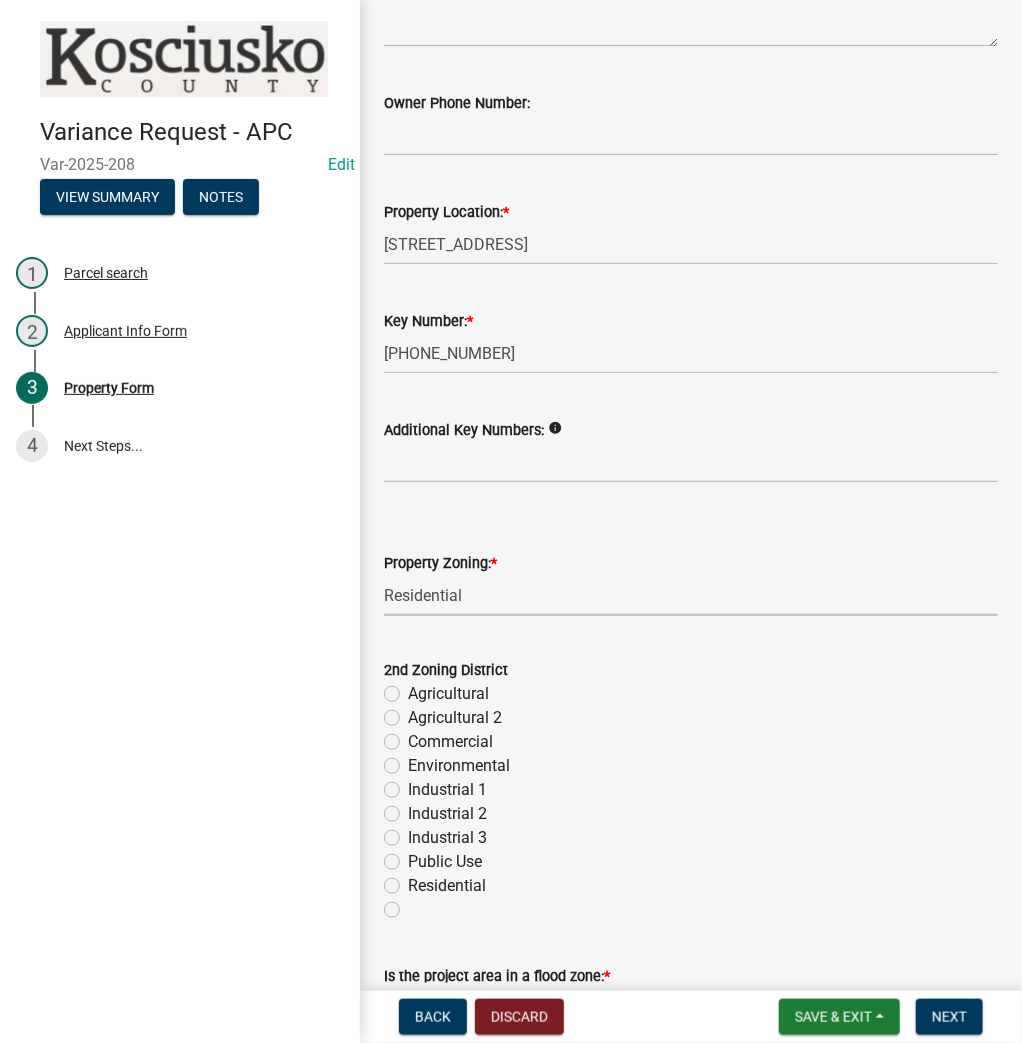 click on "Select Item...   Agricultural   Agricultural 2   Commercial   Environmental   Industrial 1   Industrial 2   Industrial 3   Public Use   Residential" at bounding box center [691, 595] 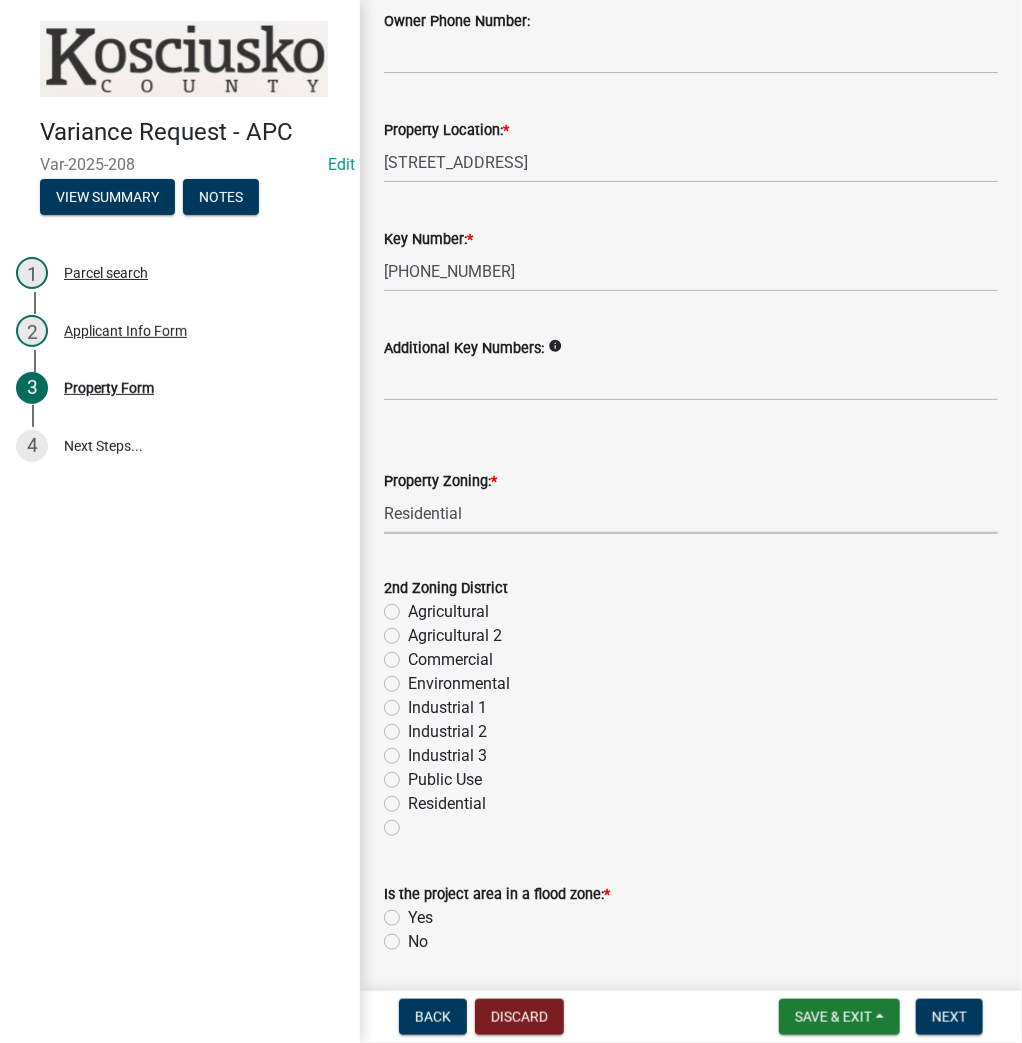 scroll, scrollTop: 640, scrollLeft: 0, axis: vertical 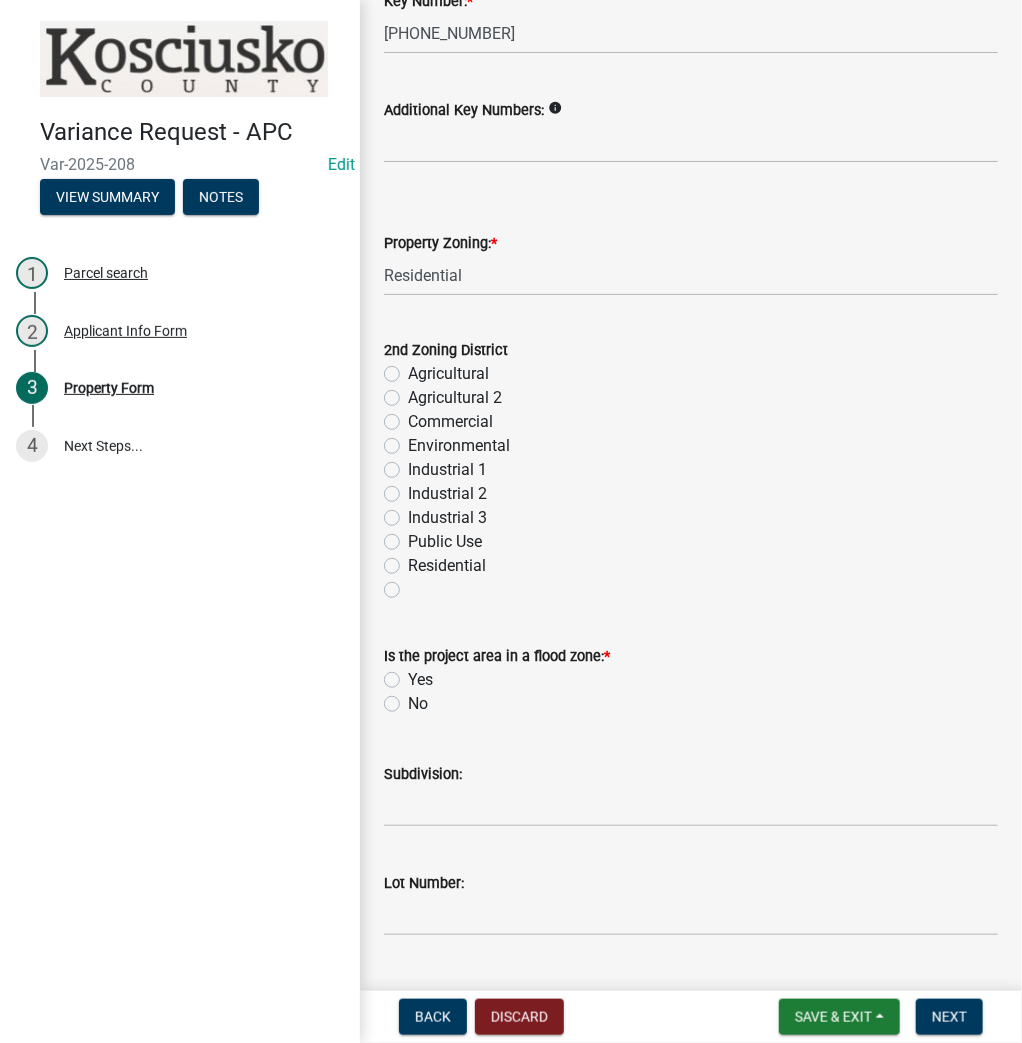click on "No" 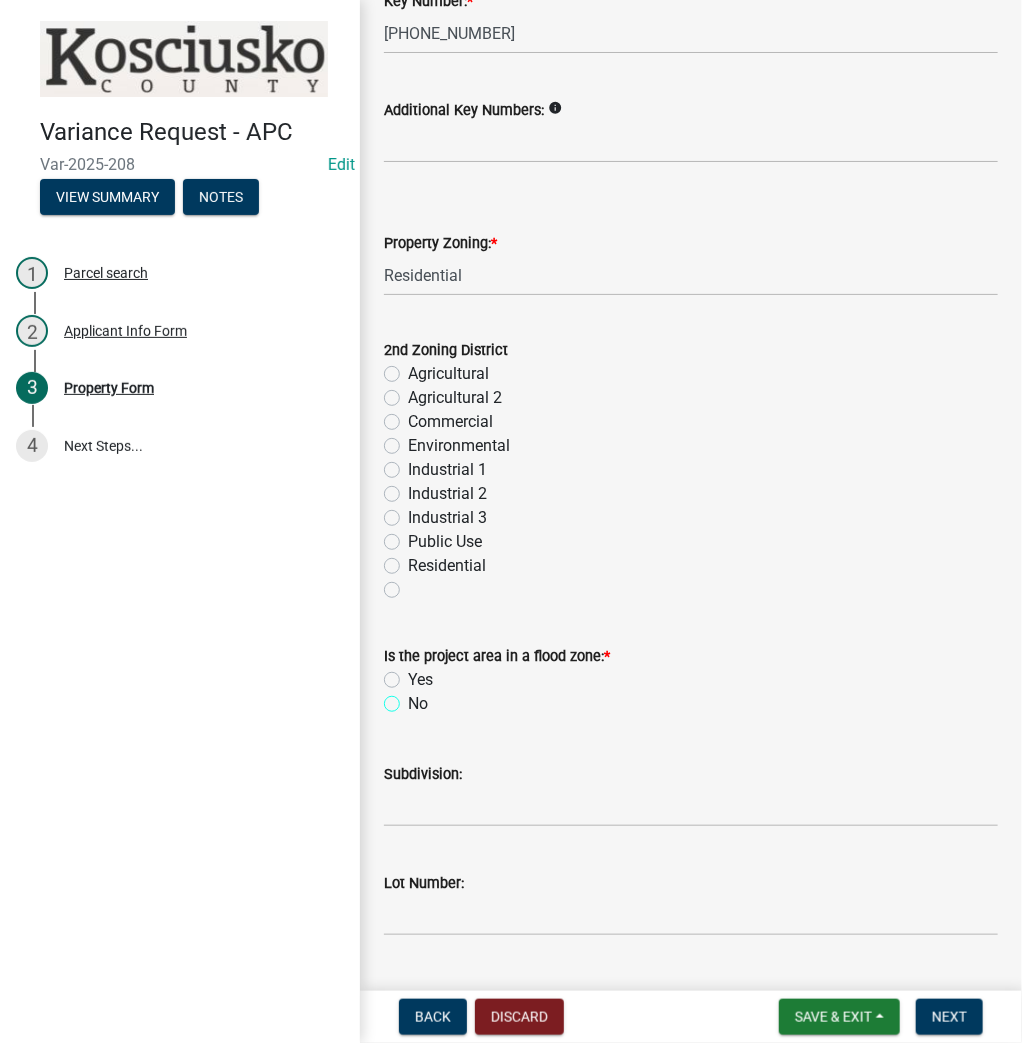click on "No" at bounding box center [414, 698] 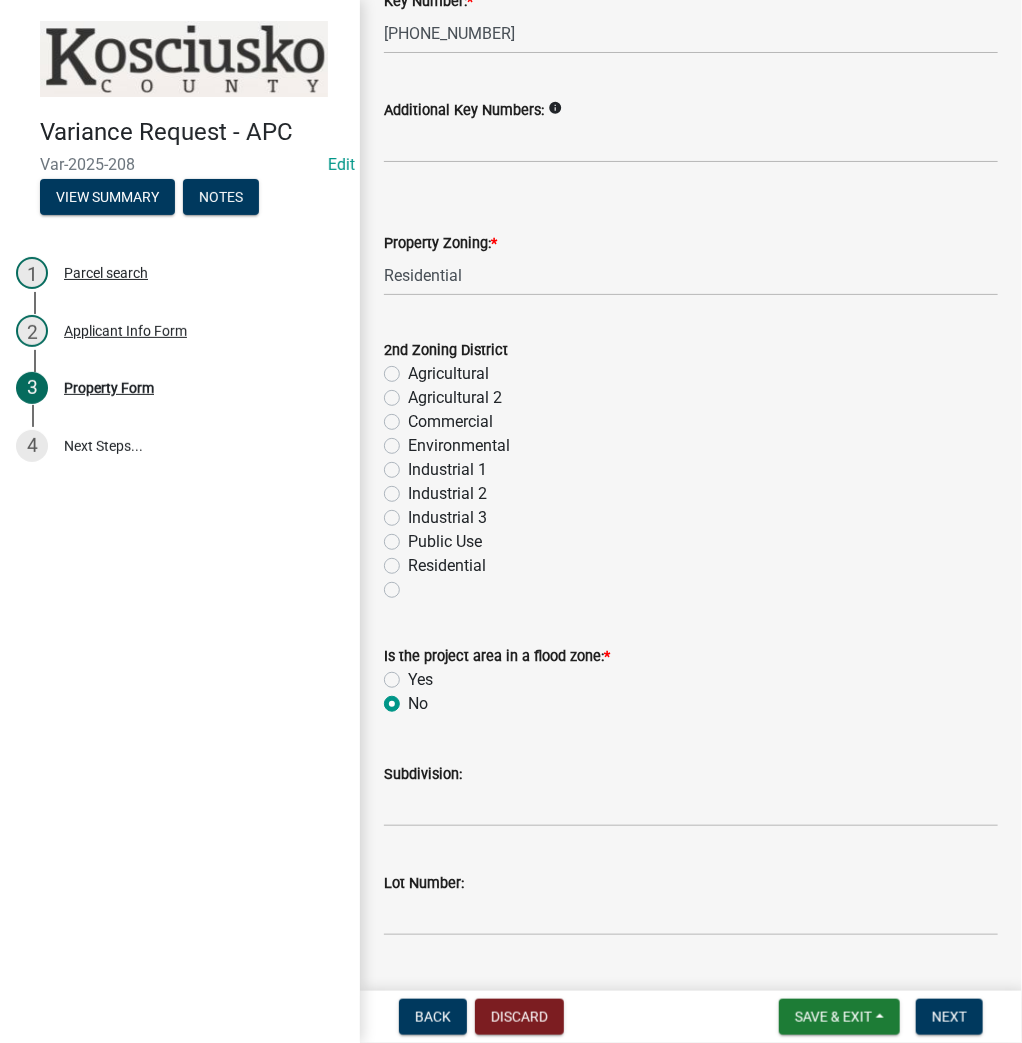 radio on "true" 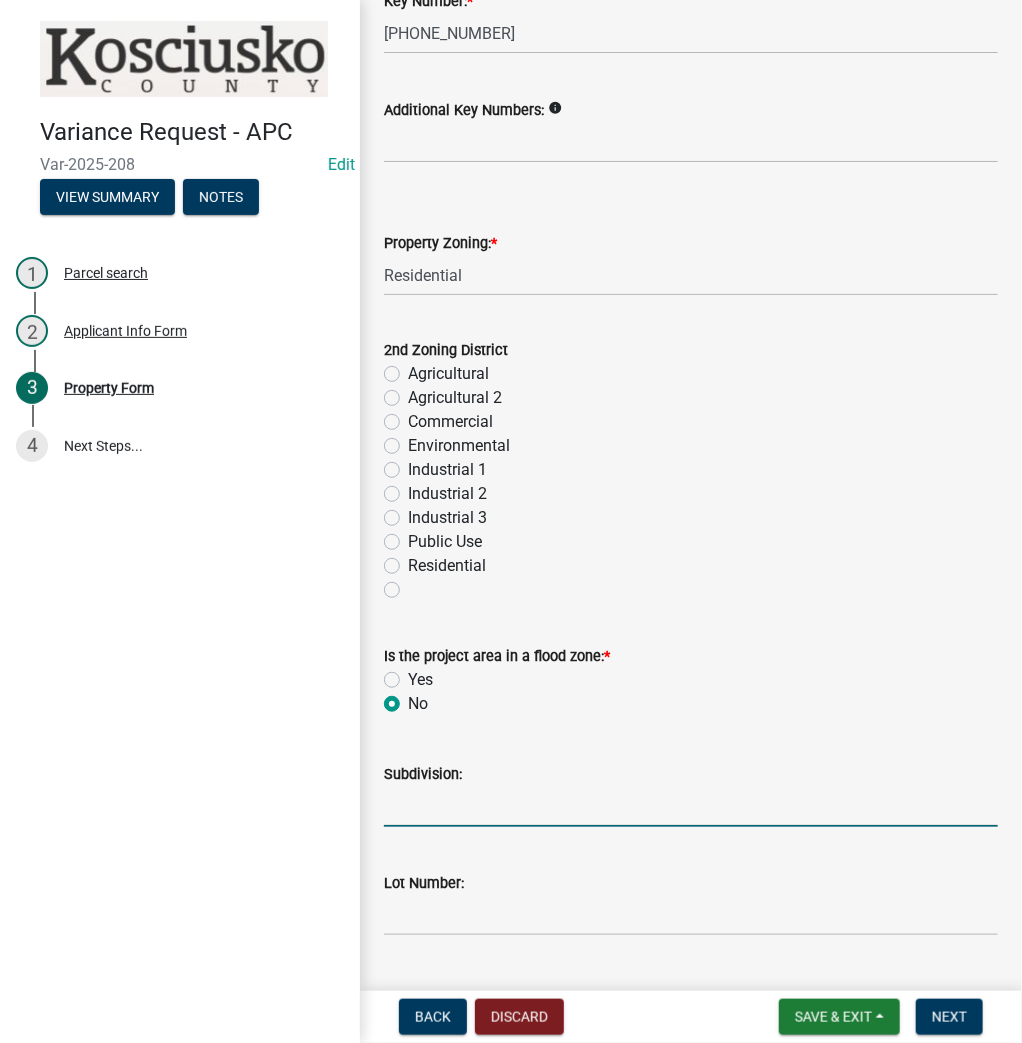 click on "Subdivision:" at bounding box center [691, 806] 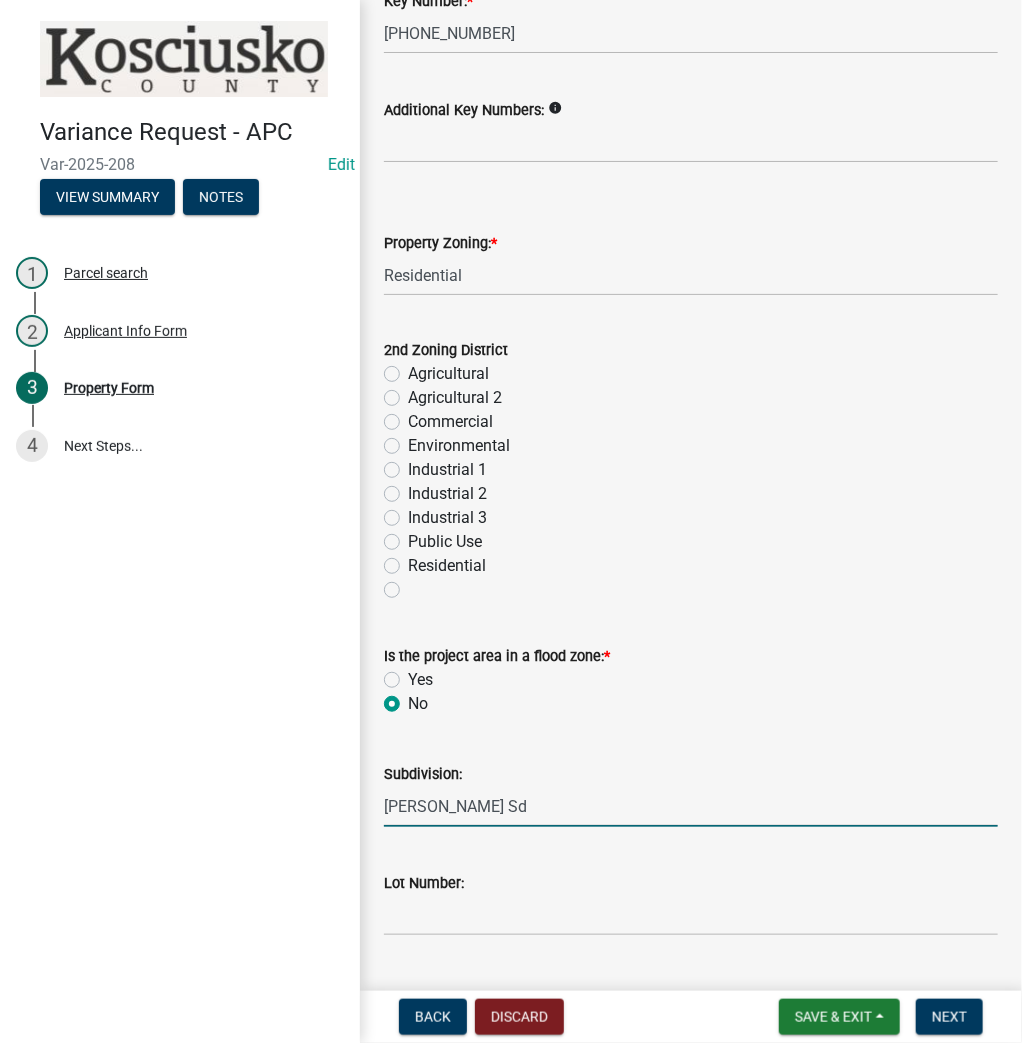 type on "[PERSON_NAME] Sd" 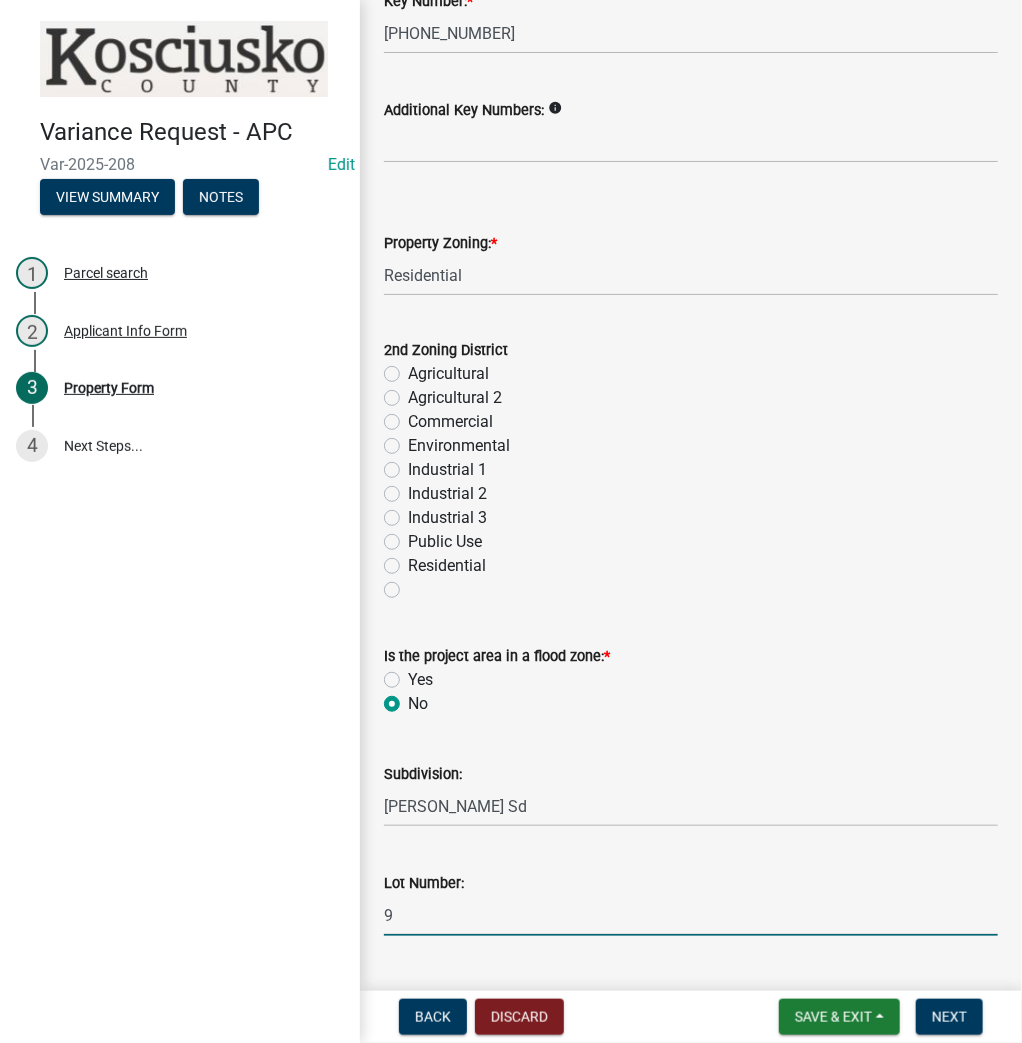 type on "9" 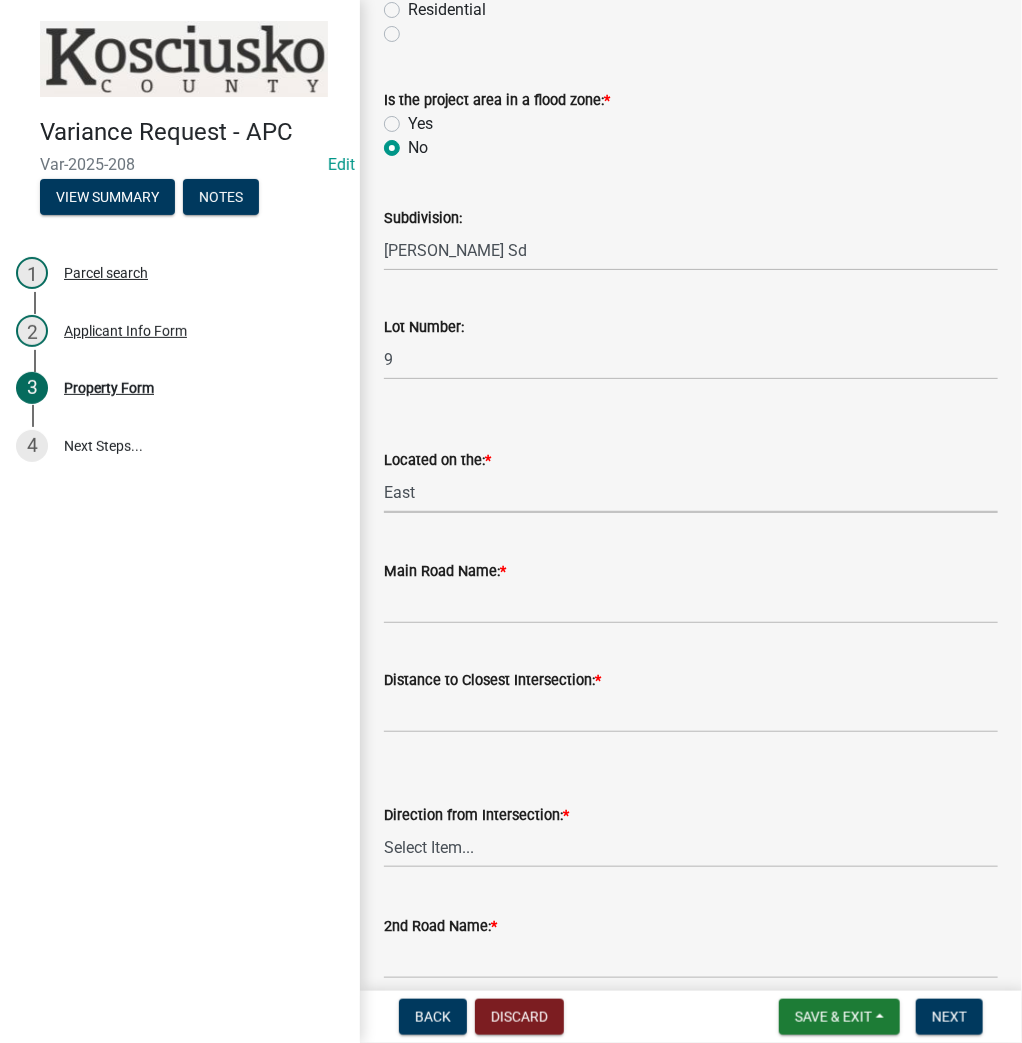 select on "659087aa-417e-424e-9111-bed556ed72cb" 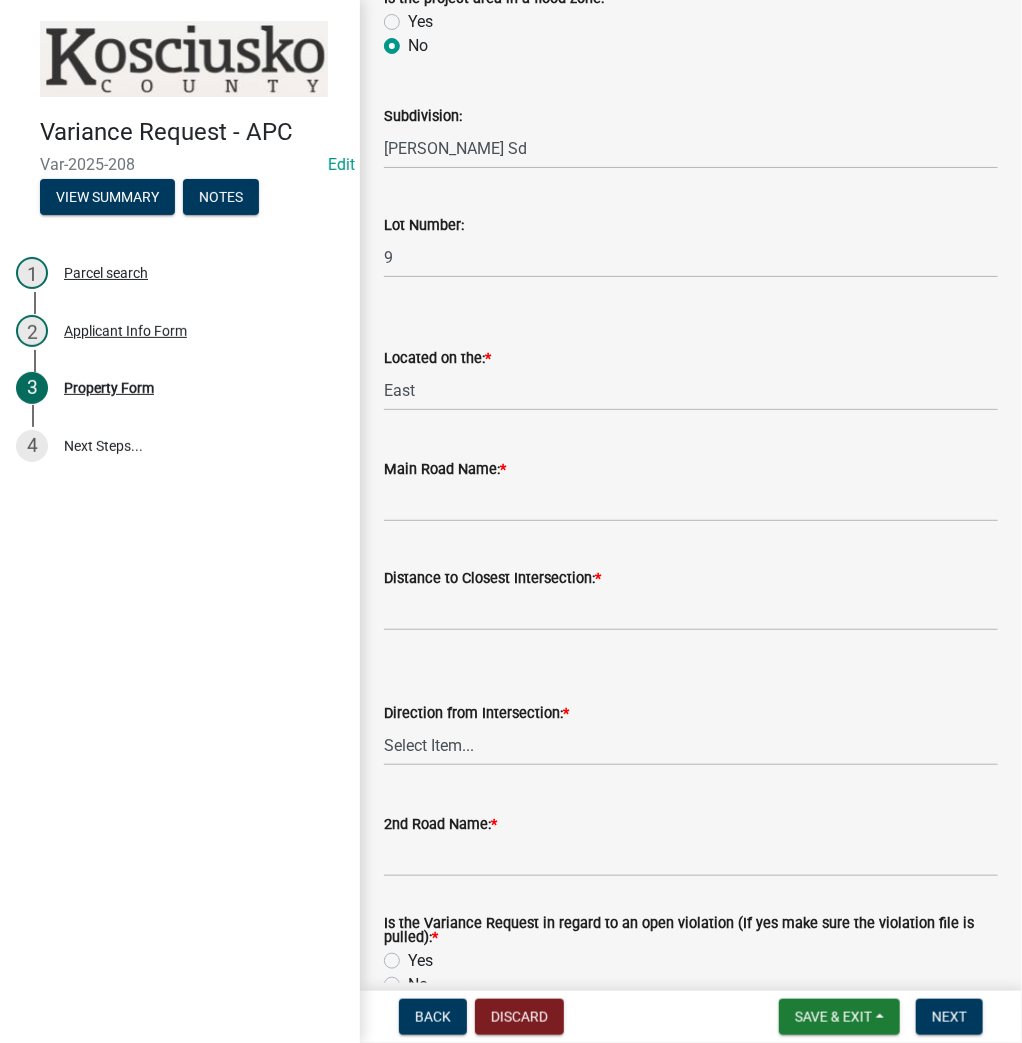 scroll, scrollTop: 1196, scrollLeft: 0, axis: vertical 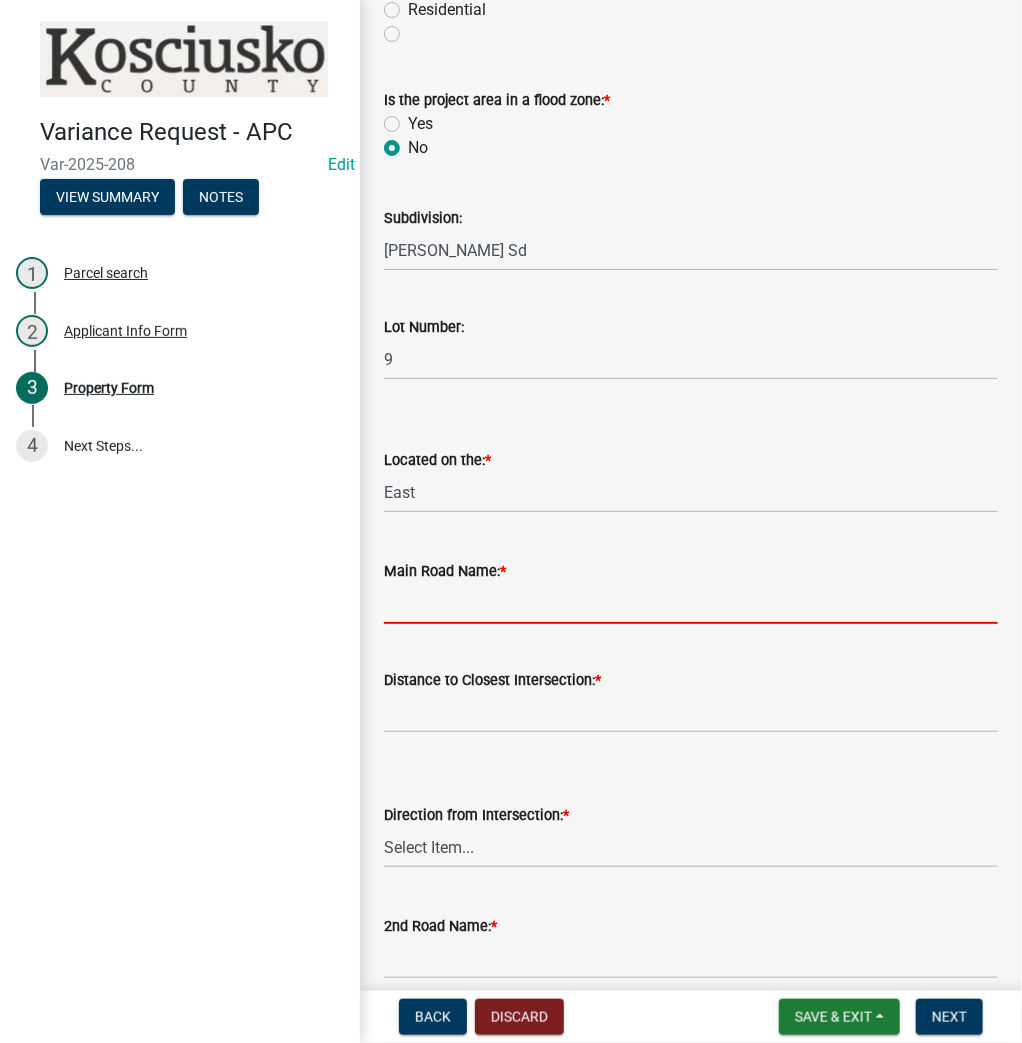 click on "Main Road Name:  *" at bounding box center (691, 603) 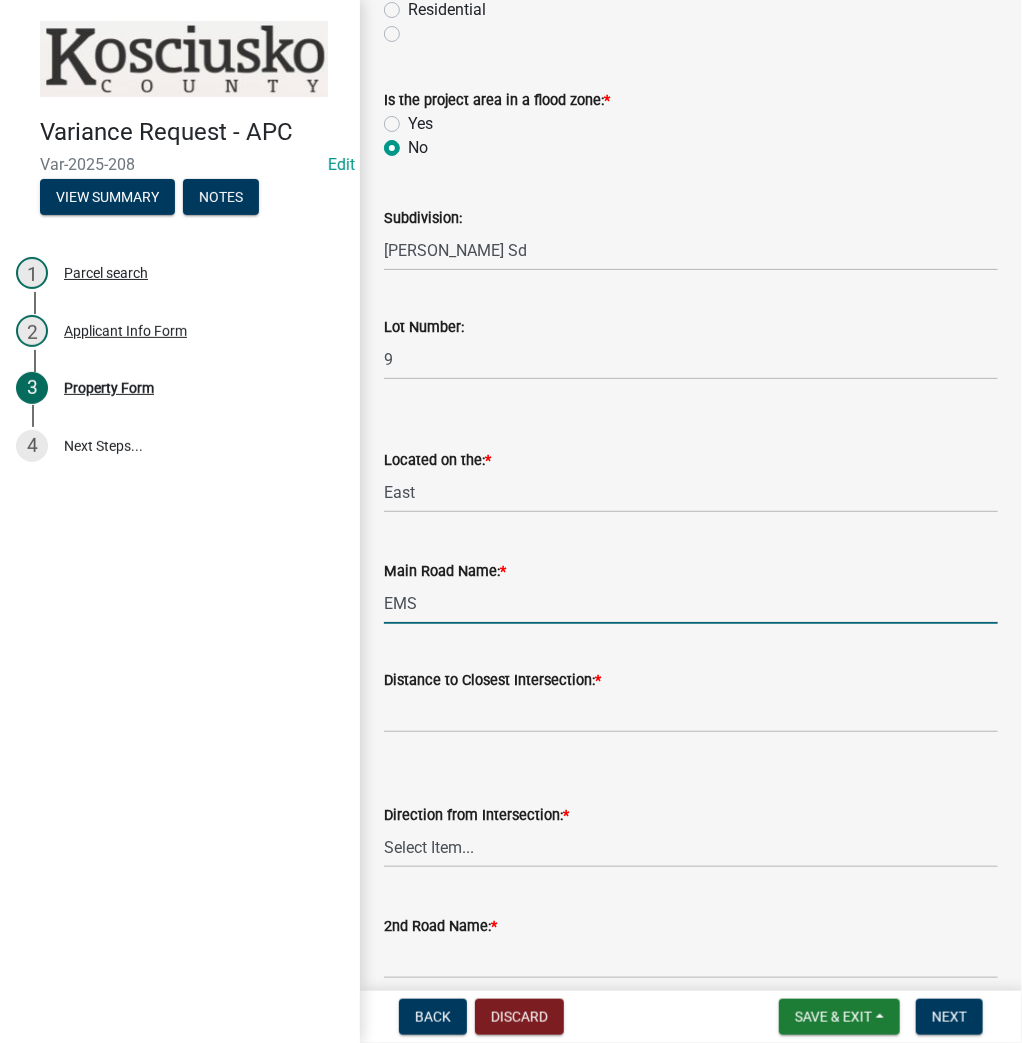 type on "EMS" 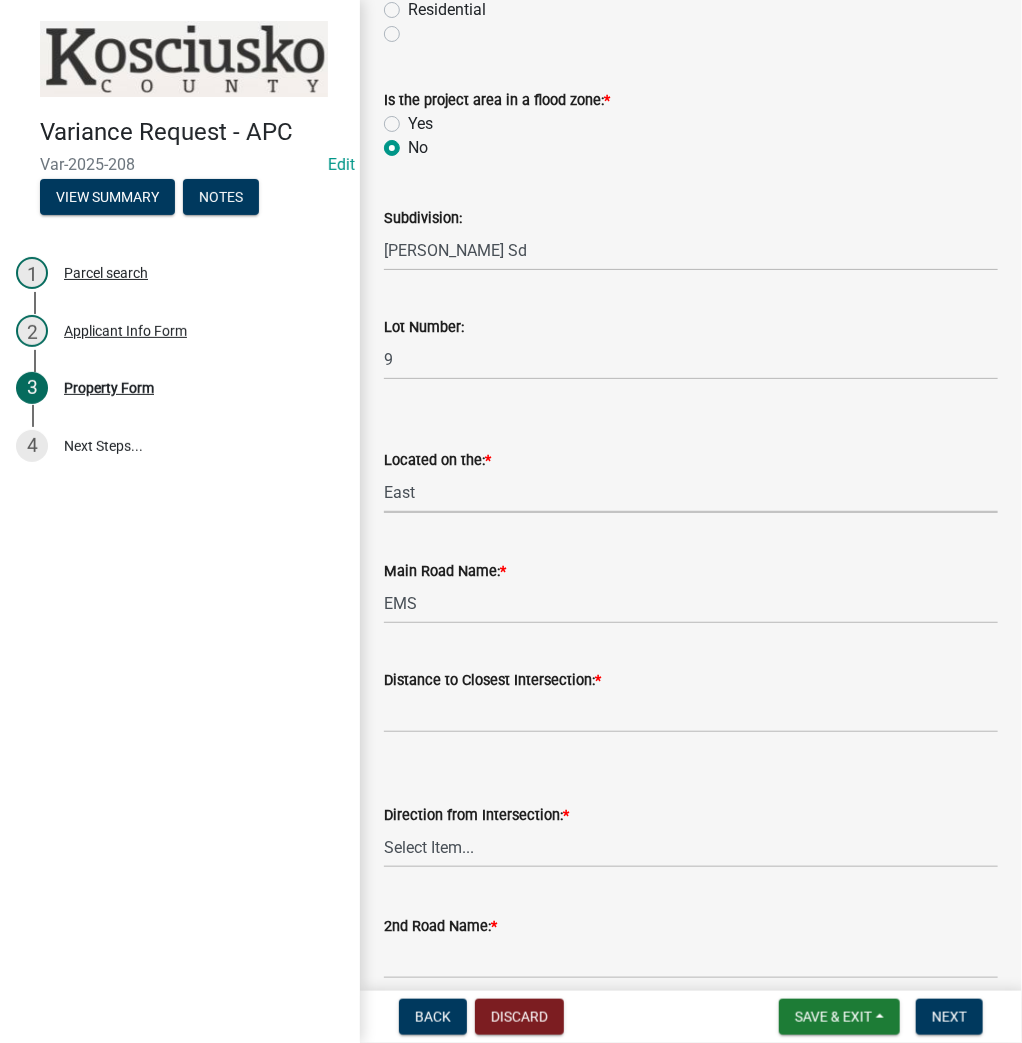 drag, startPoint x: 436, startPoint y: 493, endPoint x: 184, endPoint y: 499, distance: 252.07141 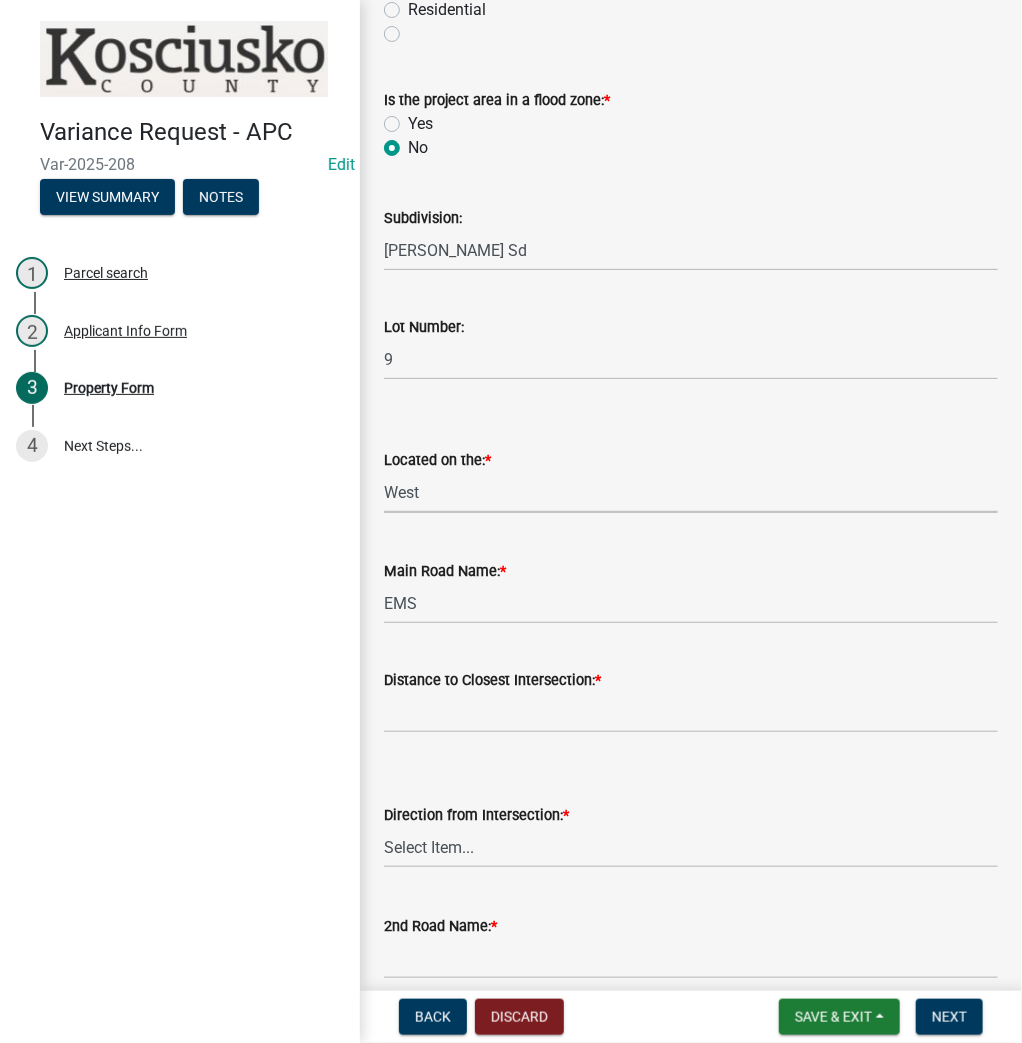 click on "Select Item...   North   Northeast   Northwest   South   Southeast   Southwest   [GEOGRAPHIC_DATA]" at bounding box center [691, 492] 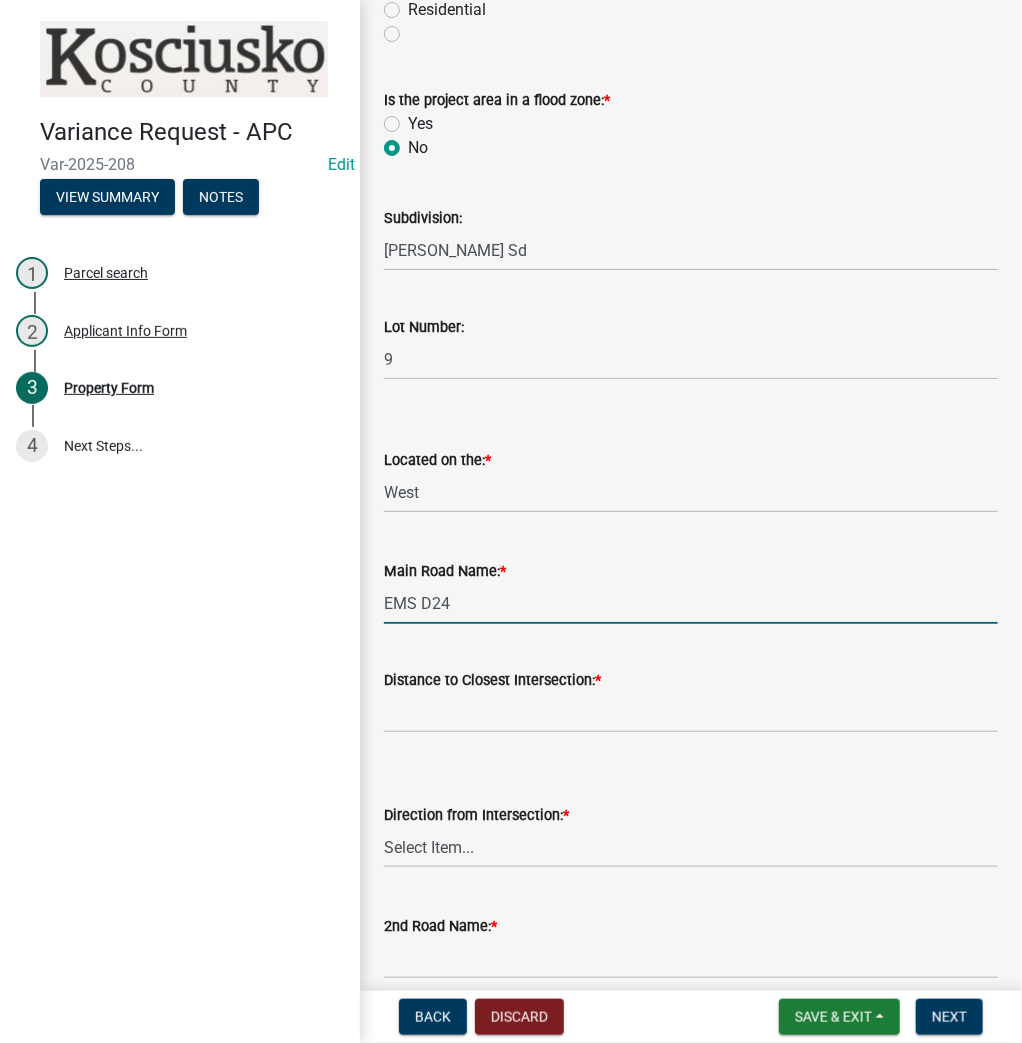 type on "EMS D24" 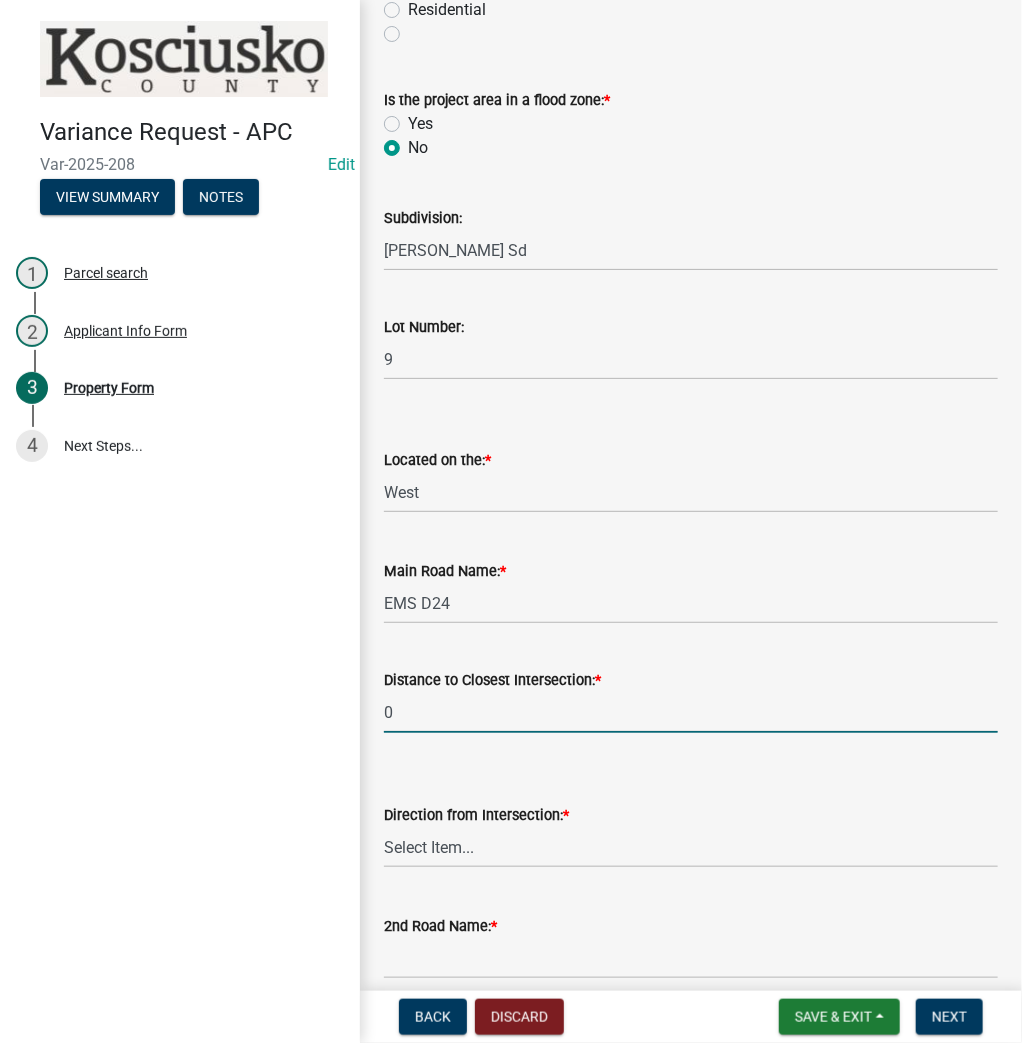 type on "0" 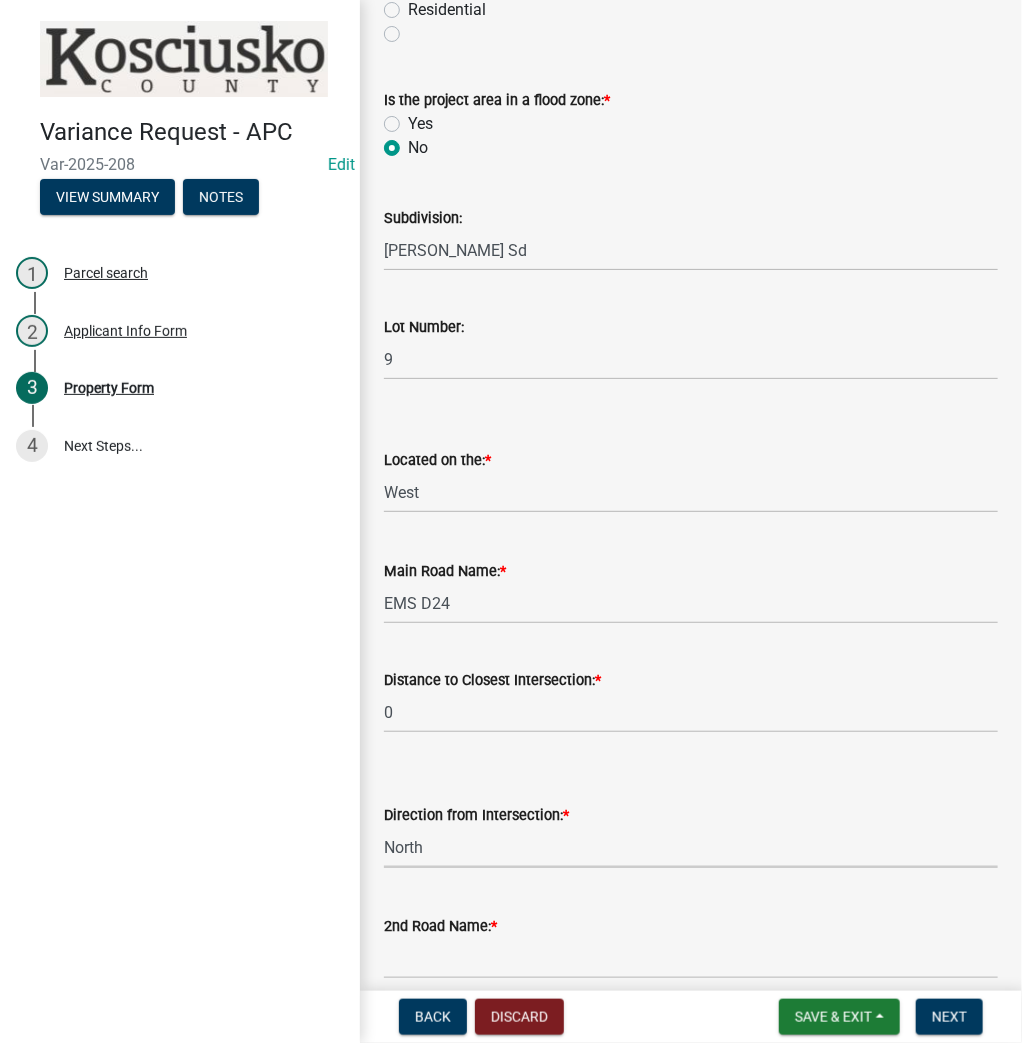 select on "12355200-60c1-438c-bbad-938150612a70" 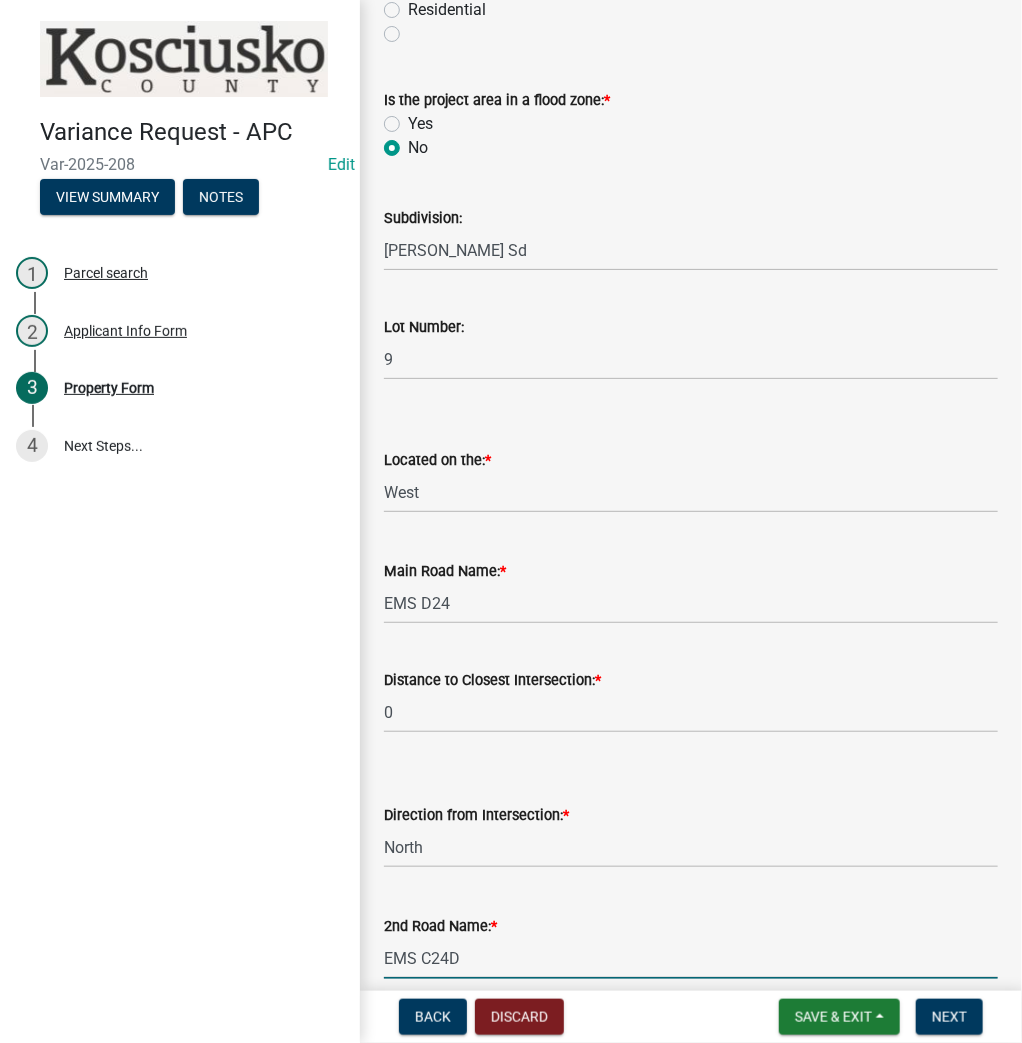 type on "EMS C24D" 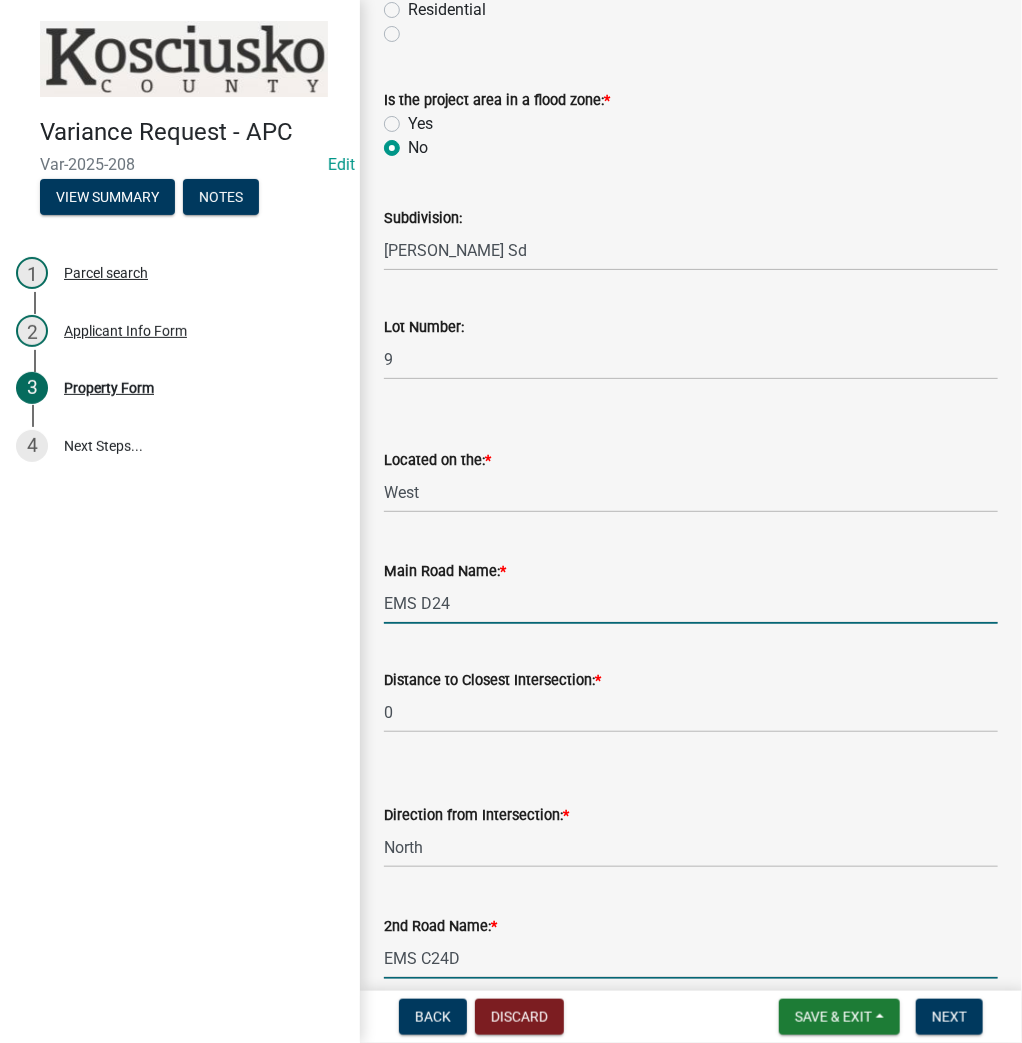 click on "EMS D24" at bounding box center [691, 603] 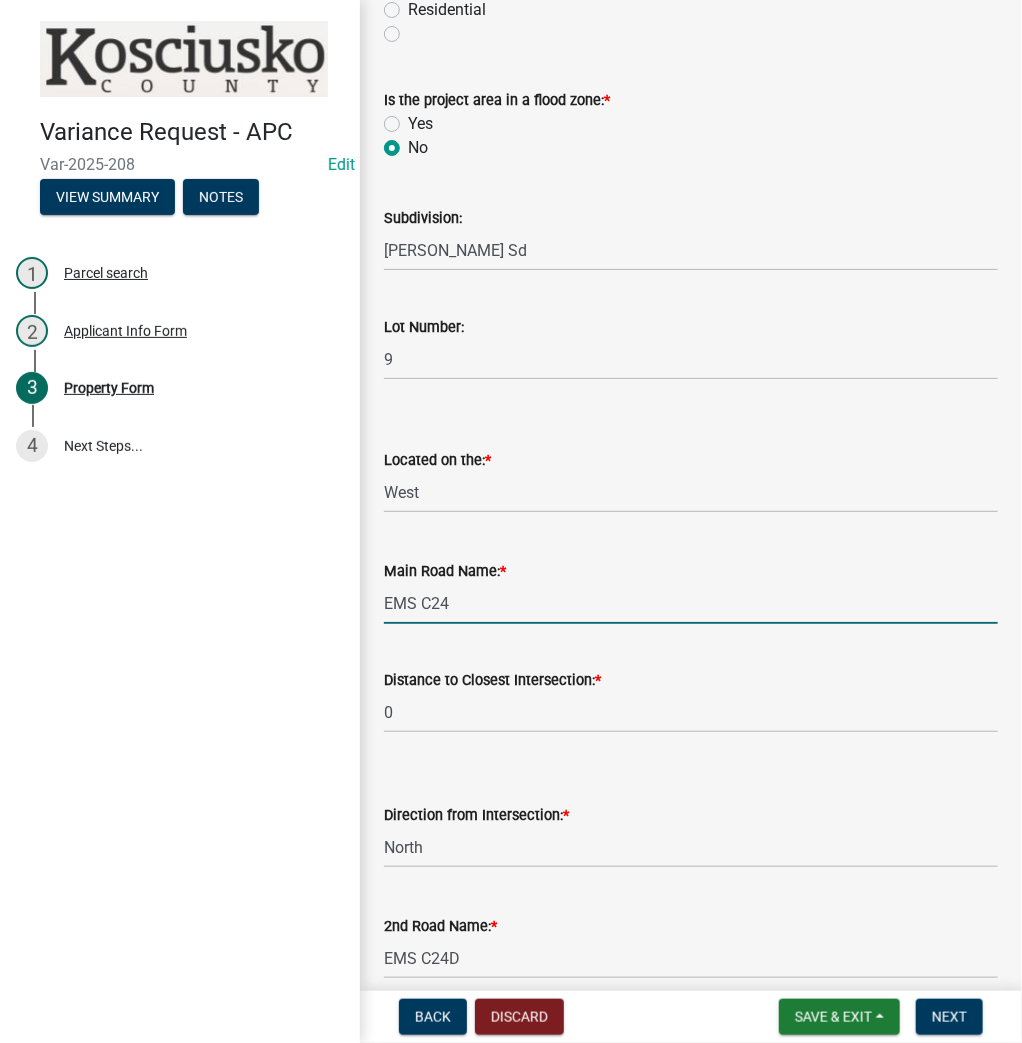 type on "EMS C24" 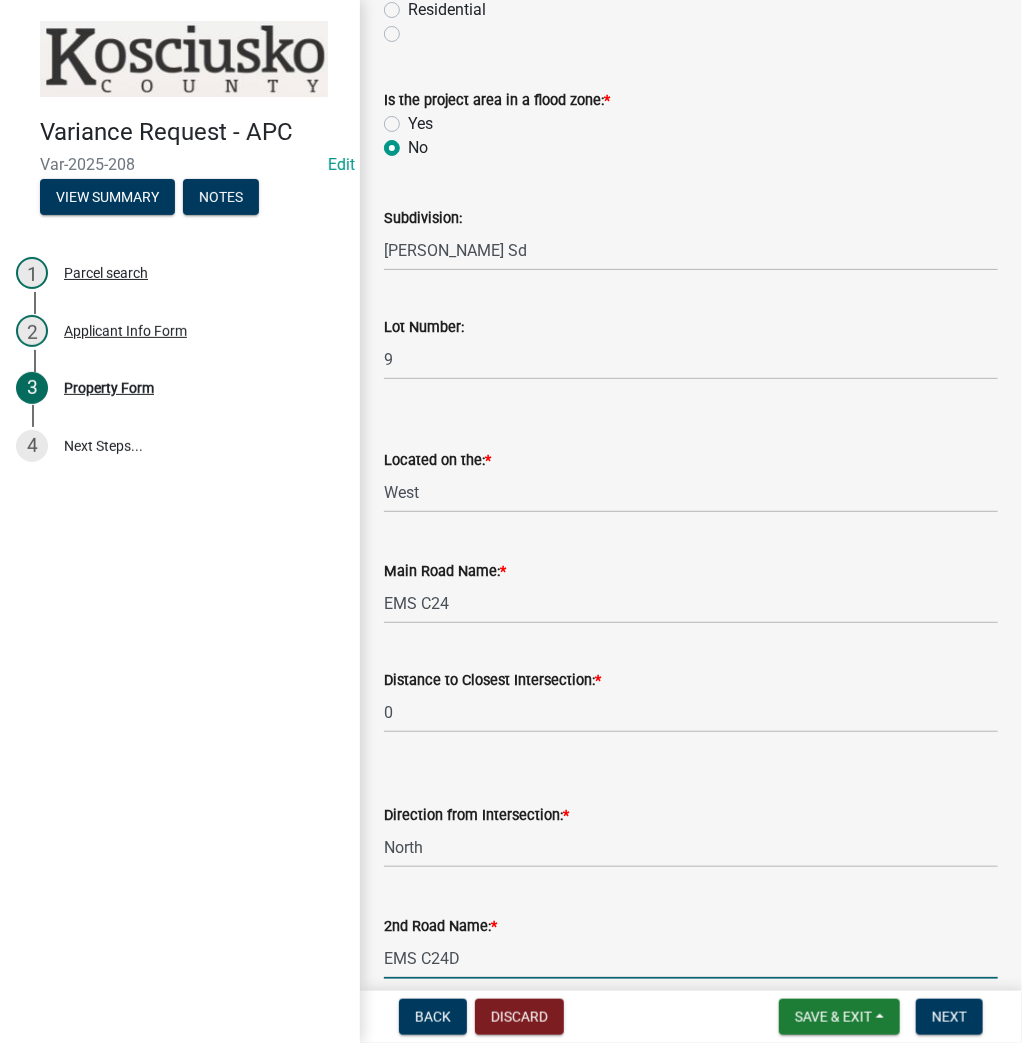 scroll, scrollTop: 1408, scrollLeft: 0, axis: vertical 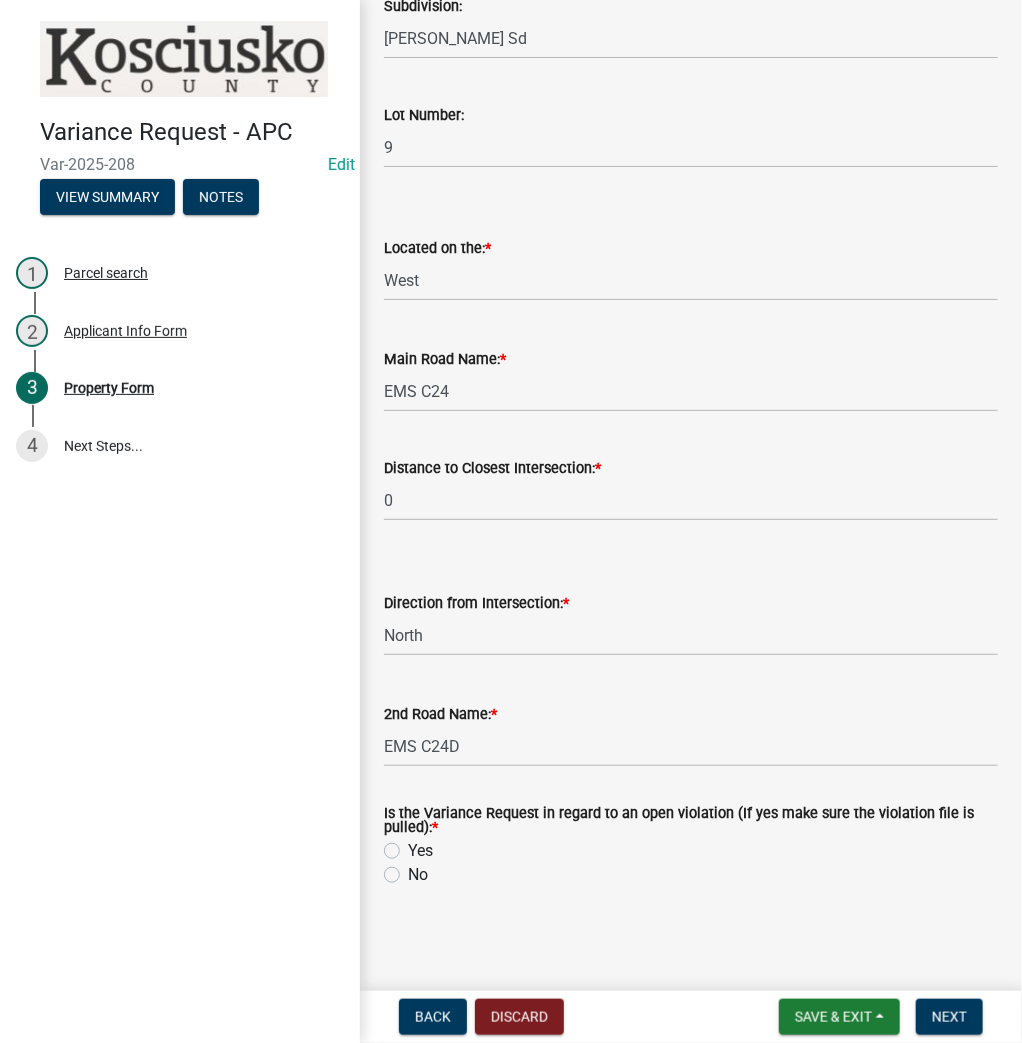click on "No" 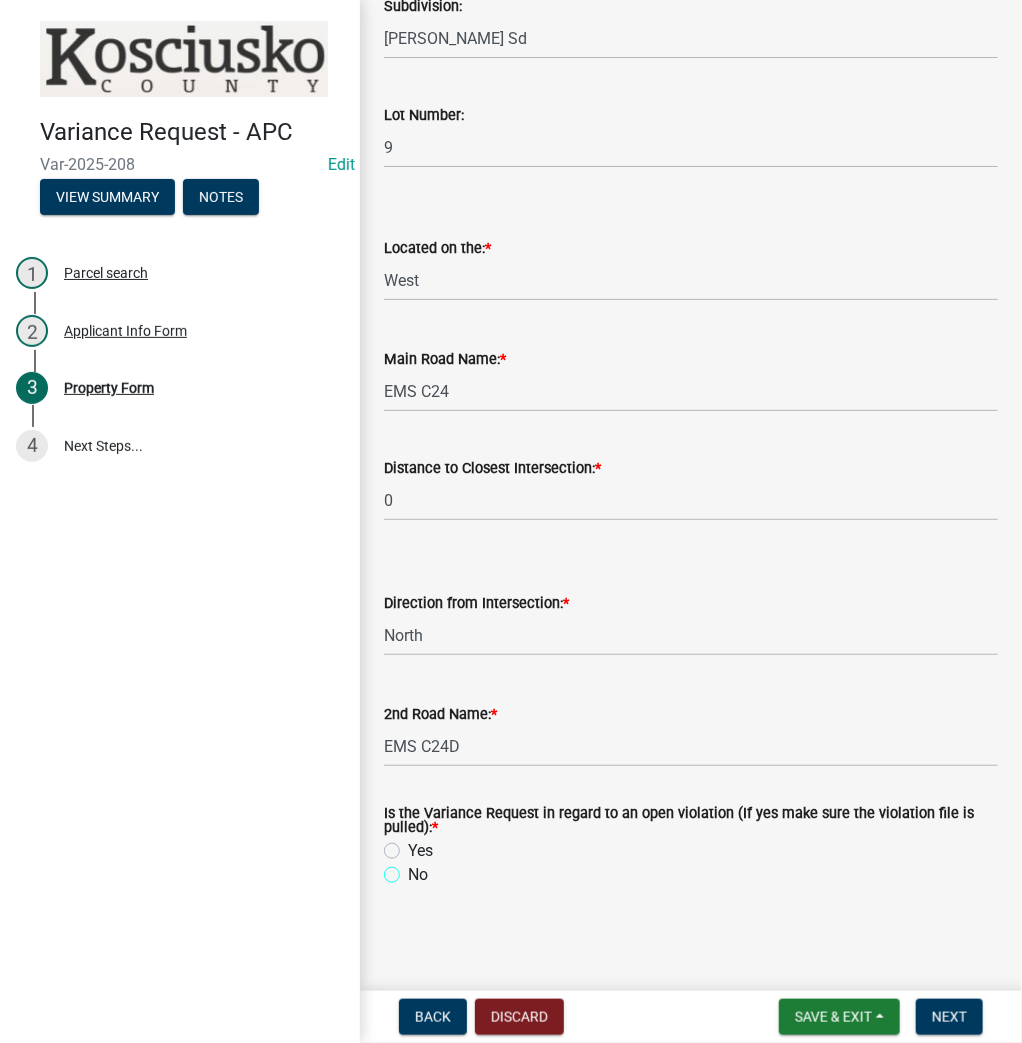 click on "No" at bounding box center [414, 869] 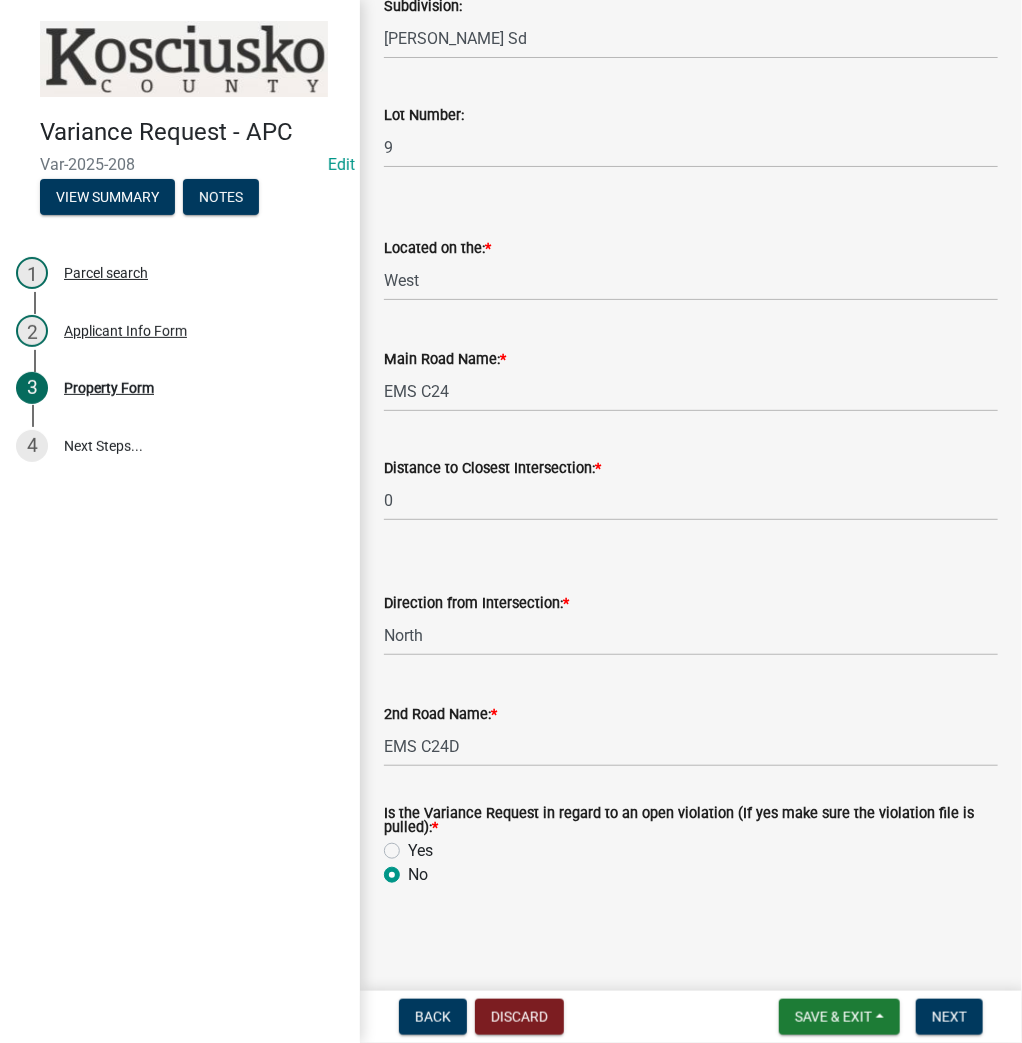 radio on "true" 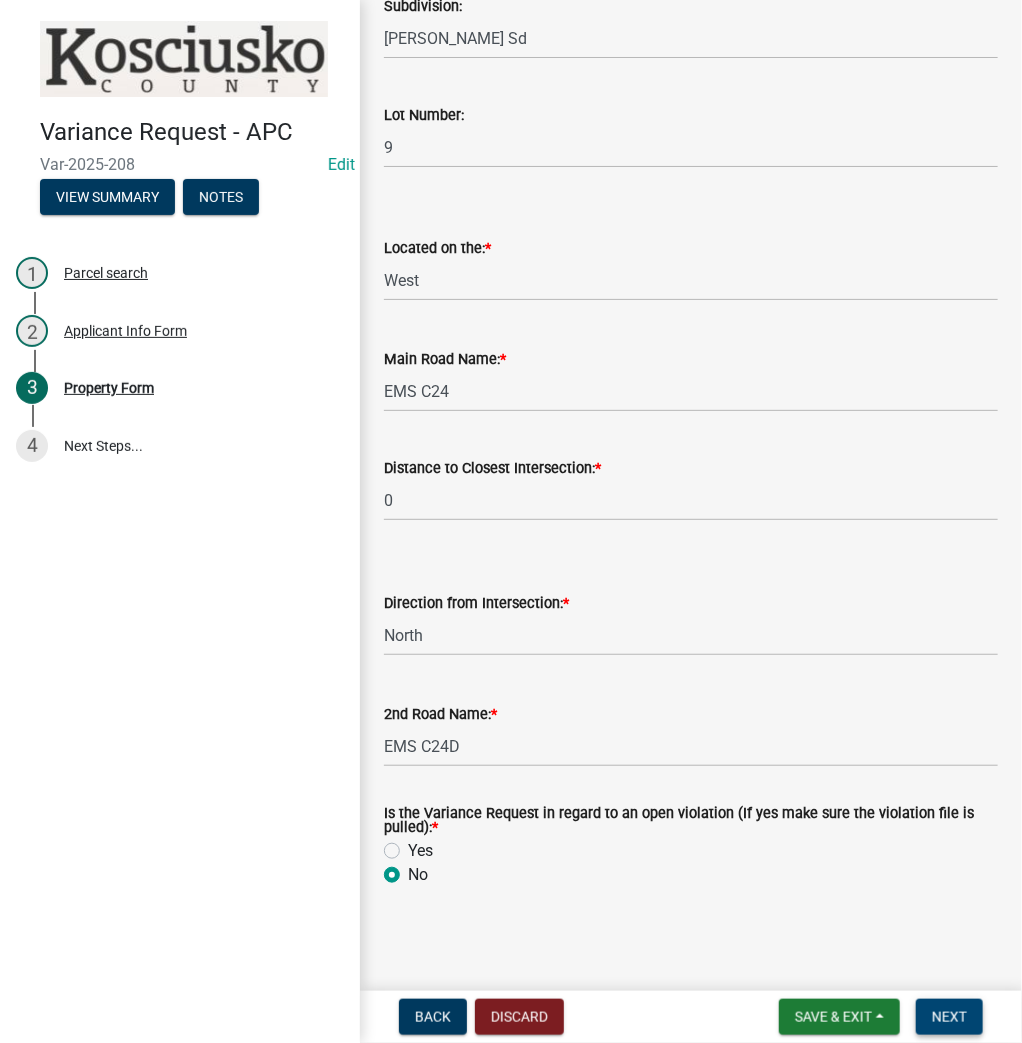 click on "Next" at bounding box center [949, 1017] 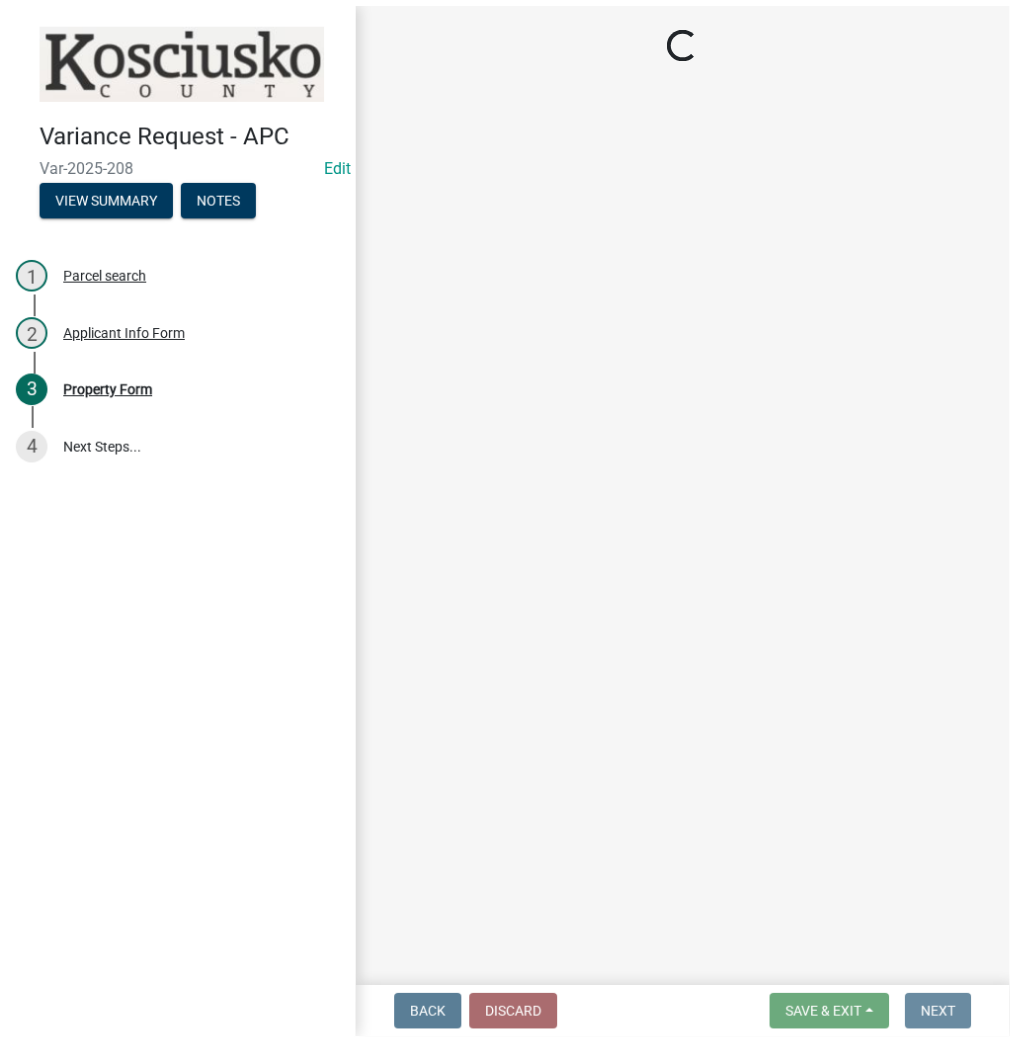 scroll, scrollTop: 0, scrollLeft: 0, axis: both 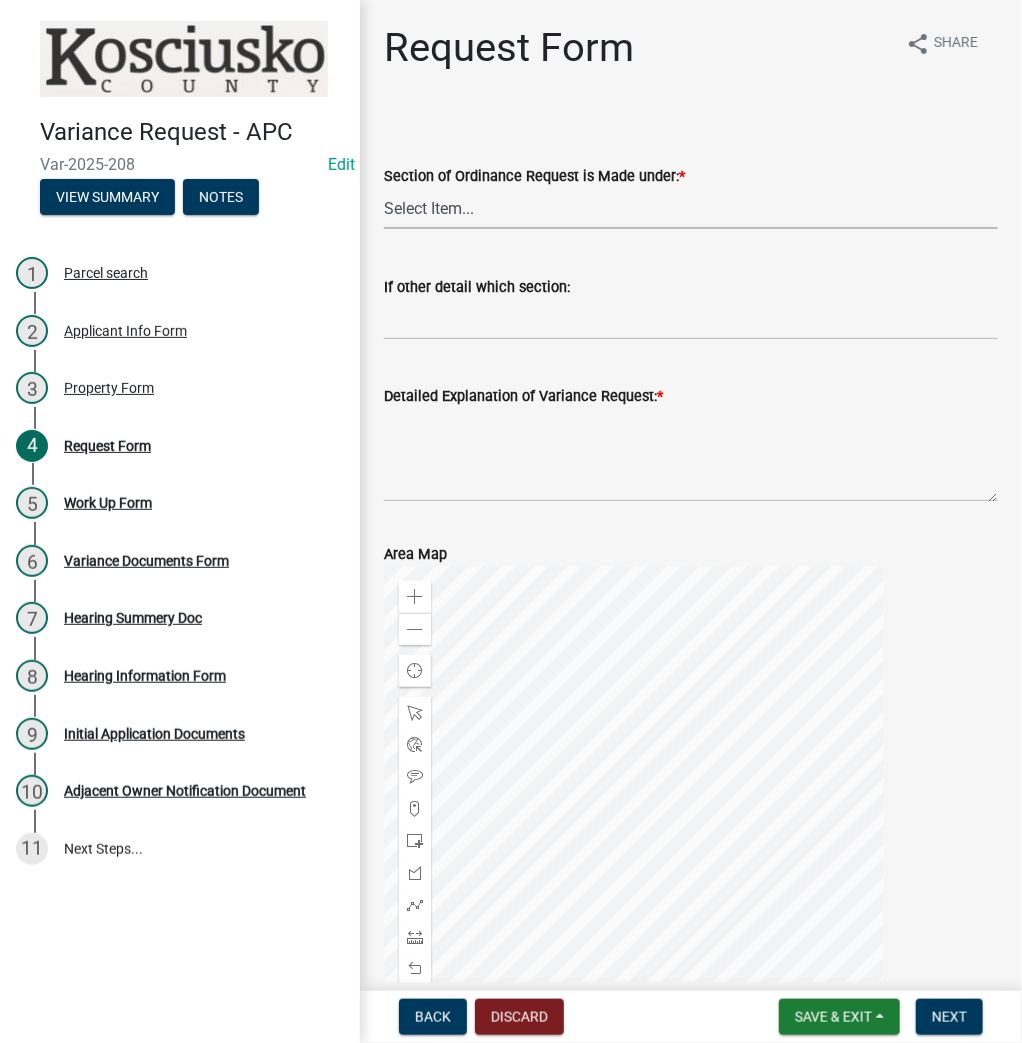 click on "Select Item...   2.10 I1 Criteria   2.11 I2 Criteria   I3 Criteria   2.15 Lot and Yard Requirements   3.2 Principal Uses   3.6 Temporary Uses   3.11.7 Residential Fences   [DATE] Lake Access Development   3.14 Height Regulations   3.16 Off Street Parking   3.19 Signs   3.25 Communication Towers   3.28 Pond   Other" at bounding box center (691, 208) 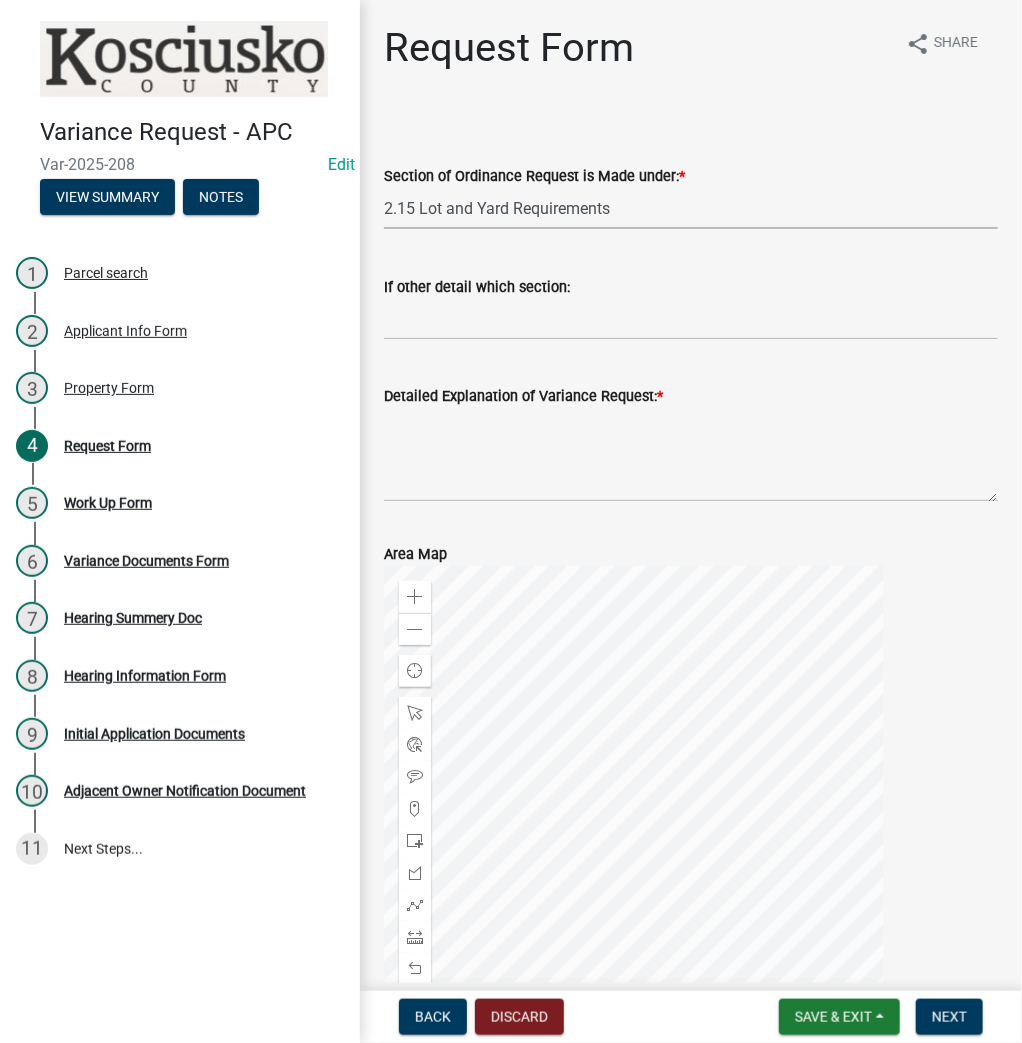 click on "Select Item...   2.10 I1 Criteria   2.11 I2 Criteria   I3 Criteria   2.15 Lot and Yard Requirements   3.2 Principal Uses   3.6 Temporary Uses   3.11.7 Residential Fences   [DATE] Lake Access Development   3.14 Height Regulations   3.16 Off Street Parking   3.19 Signs   3.25 Communication Towers   3.28 Pond   Other" at bounding box center [691, 208] 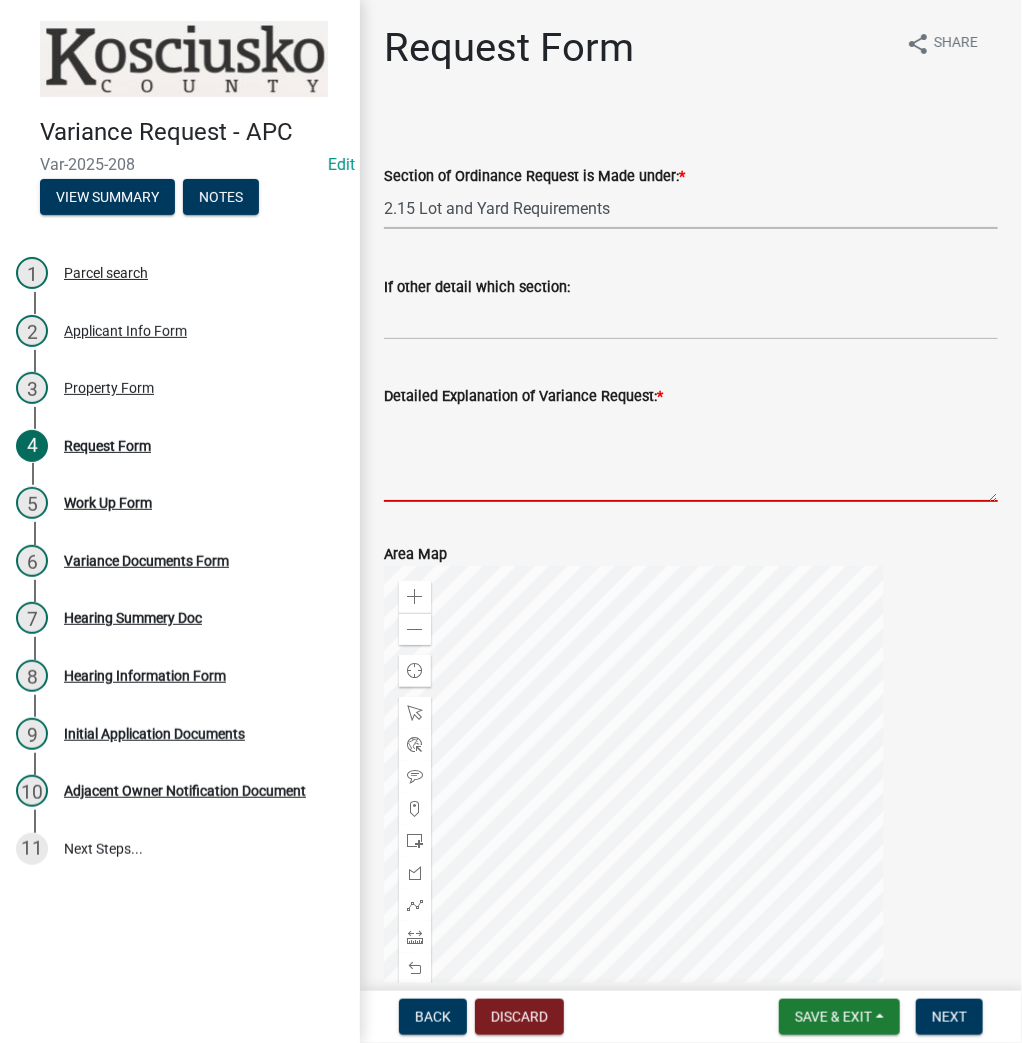 click on "Detailed Explanation of Variance Request:  *" at bounding box center [691, 455] 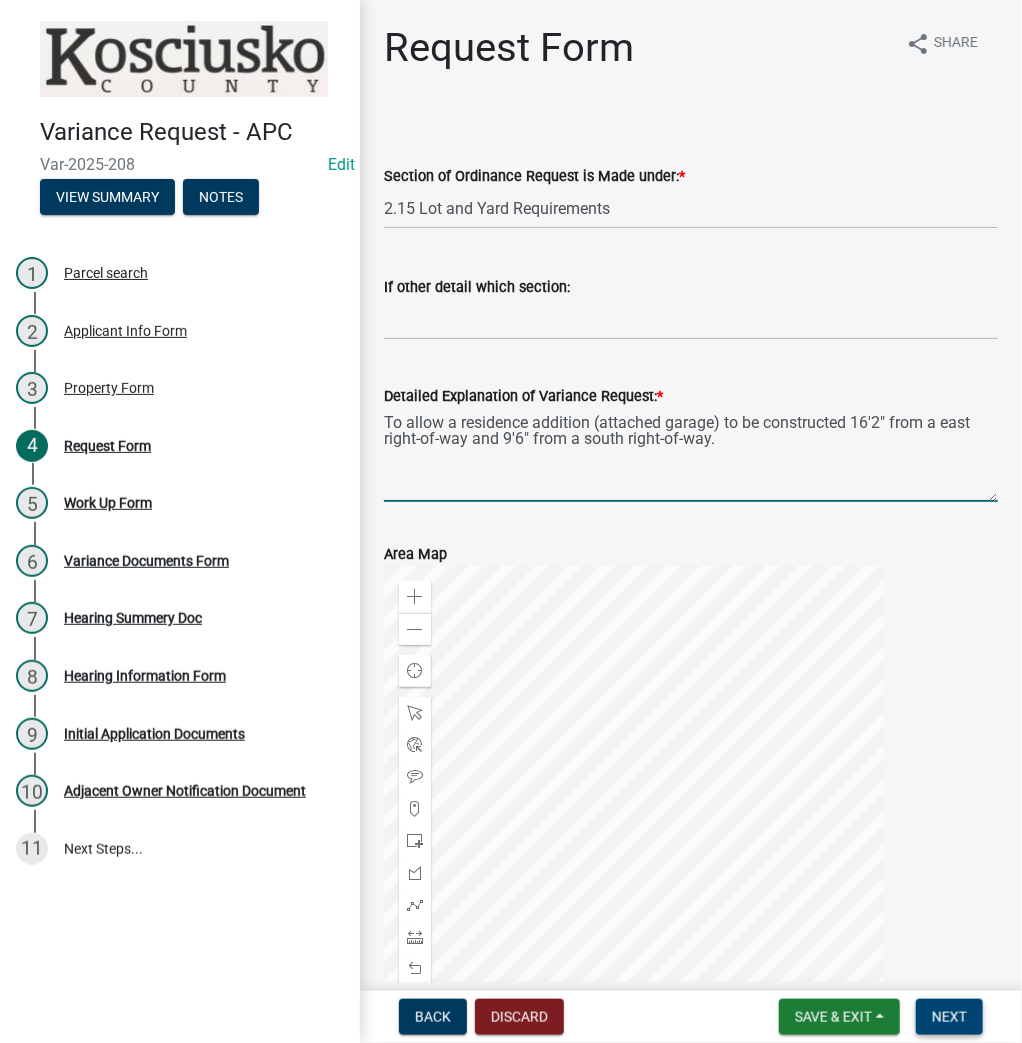 type on "To allow a residence addition (attached garage) to be constructed 16'2" from a east right-of-way and 9'6" from a south right-of-way." 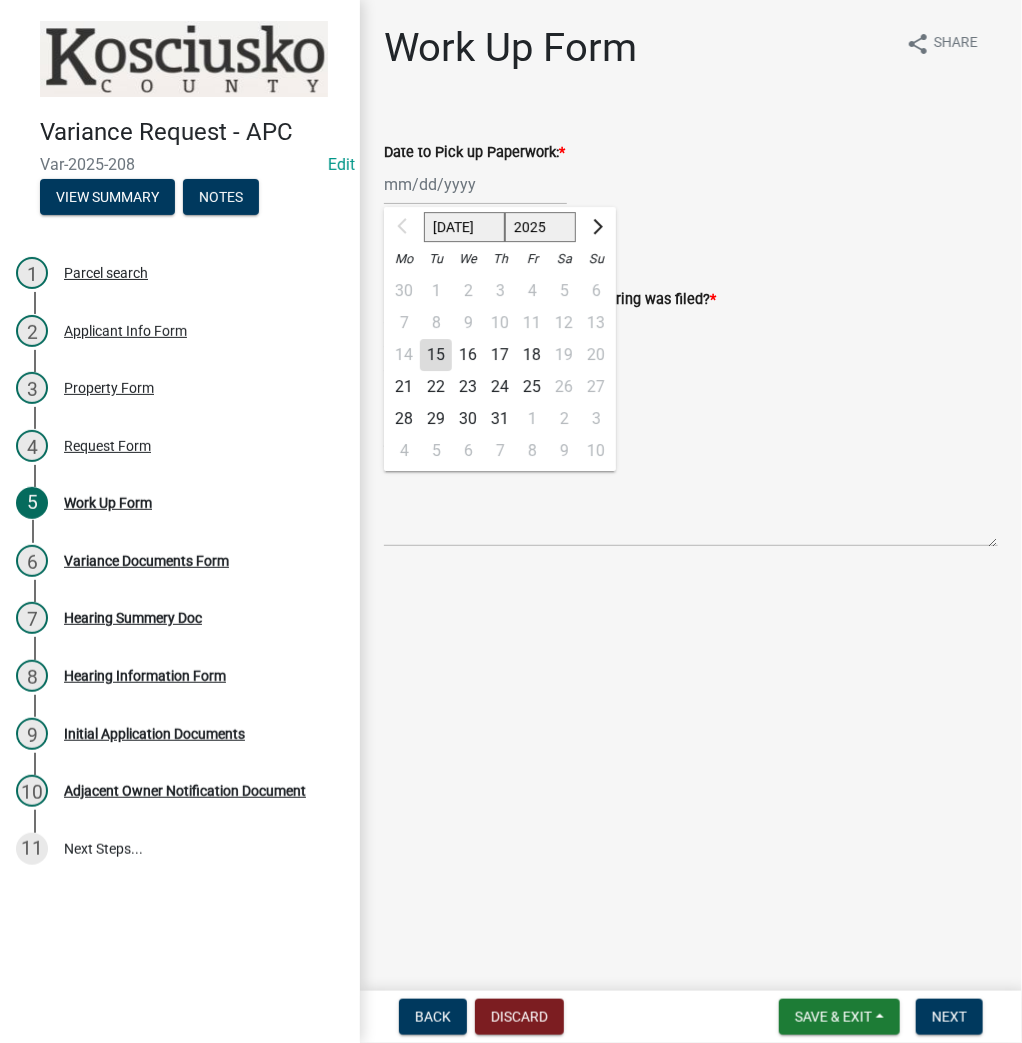 click on "[DATE] Aug Sep Oct Nov [DATE] 2026 2027 2028 2029 2030 2031 2032 2033 2034 2035 2036 2037 2038 2039 2040 2041 2042 2043 2044 2045 2046 2047 2048 2049 2050 2051 2052 2053 2054 2055 2056 2057 2058 2059 2060 2061 2062 2063 2064 2065 2066 2067 2068 2069 2070 2071 2072 2073 2074 2075 2076 2077 2078 2079 2080 2081 2082 2083 2084 2085 2086 2087 2088 2089 2090 2091 2092 2093 2094 2095 2096 2097 2098 2099 2100 2101 2102 2103 2104 2105 2106 2107 2108 2109 2110 2111 2112 2113 2114 2115 2116 2117 2118 2119 2120 2121 2122 2123 2124 2125 2126 2127 2128 2129 2130 2131 2132 2133 2134 2135 2136 2137 2138 2139 2140 2141 2142 2143 2144 2145 2146 2147 2148 2149 2150 2151 2152 2153 2154 2155 2156 2157 2158 2159 2160 2161 2162 2163 2164 2165 2166 2167 2168 2169 2170 2171 2172 2173 2174 2175 2176 2177 2178 2179 2180 2181 2182 2183 2184 2185 2186 2187 2188 2189 2190 2191 2192 2193 2194 2195 2196 2197 2198 2199 2200 2201 2202 2203 2204 2205 2206 2207 2208 2209 2210 2211 2212 2213 2214 2215 2216 2217 2218 2219 2220 2221 2222 2223 2224" 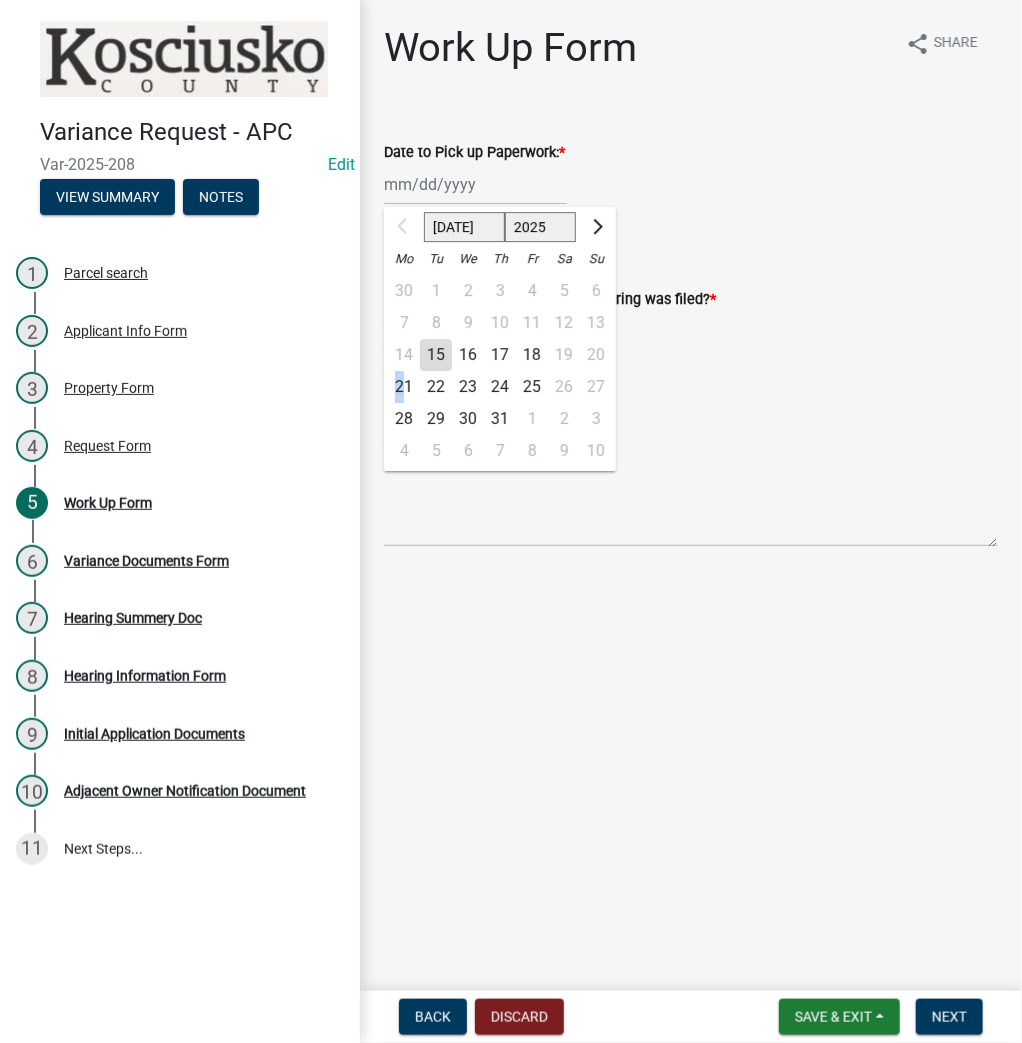 click on "21" 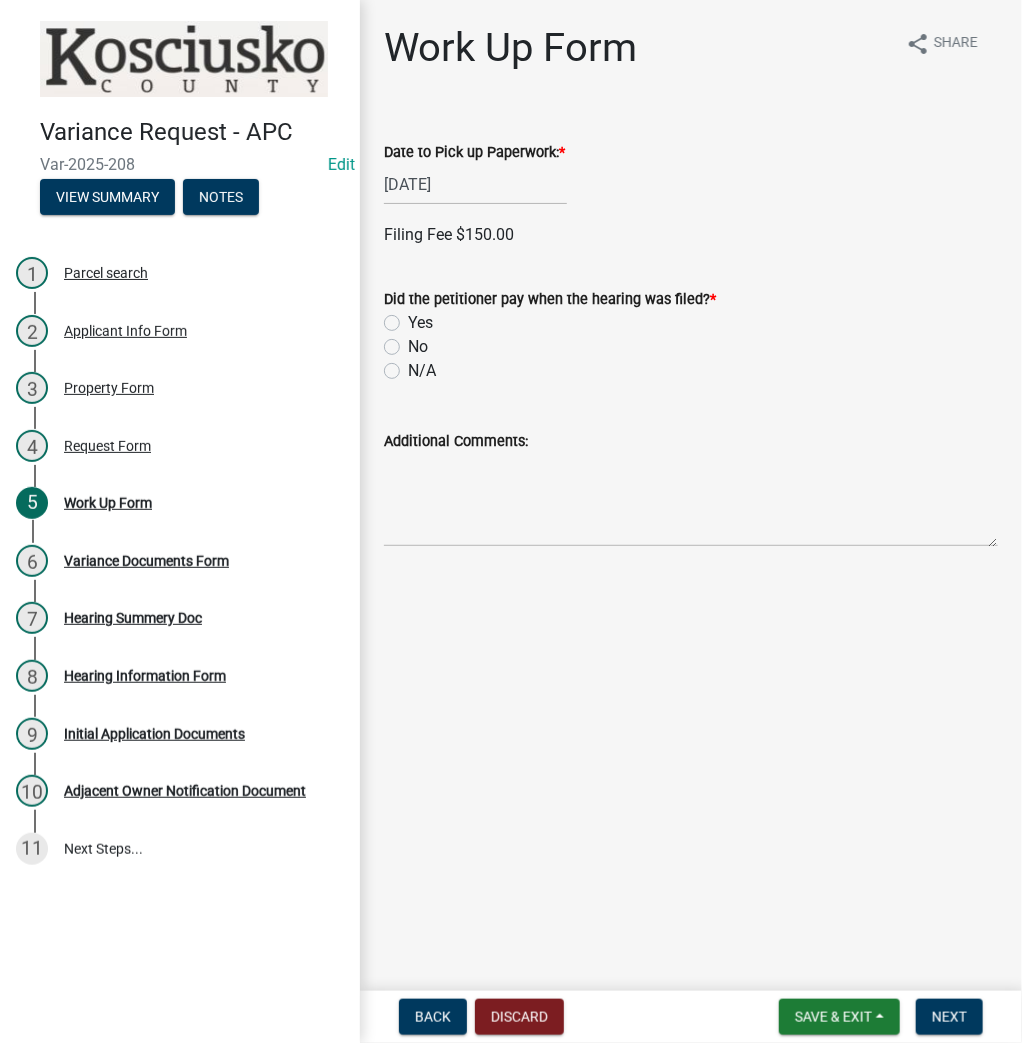 click on "No" 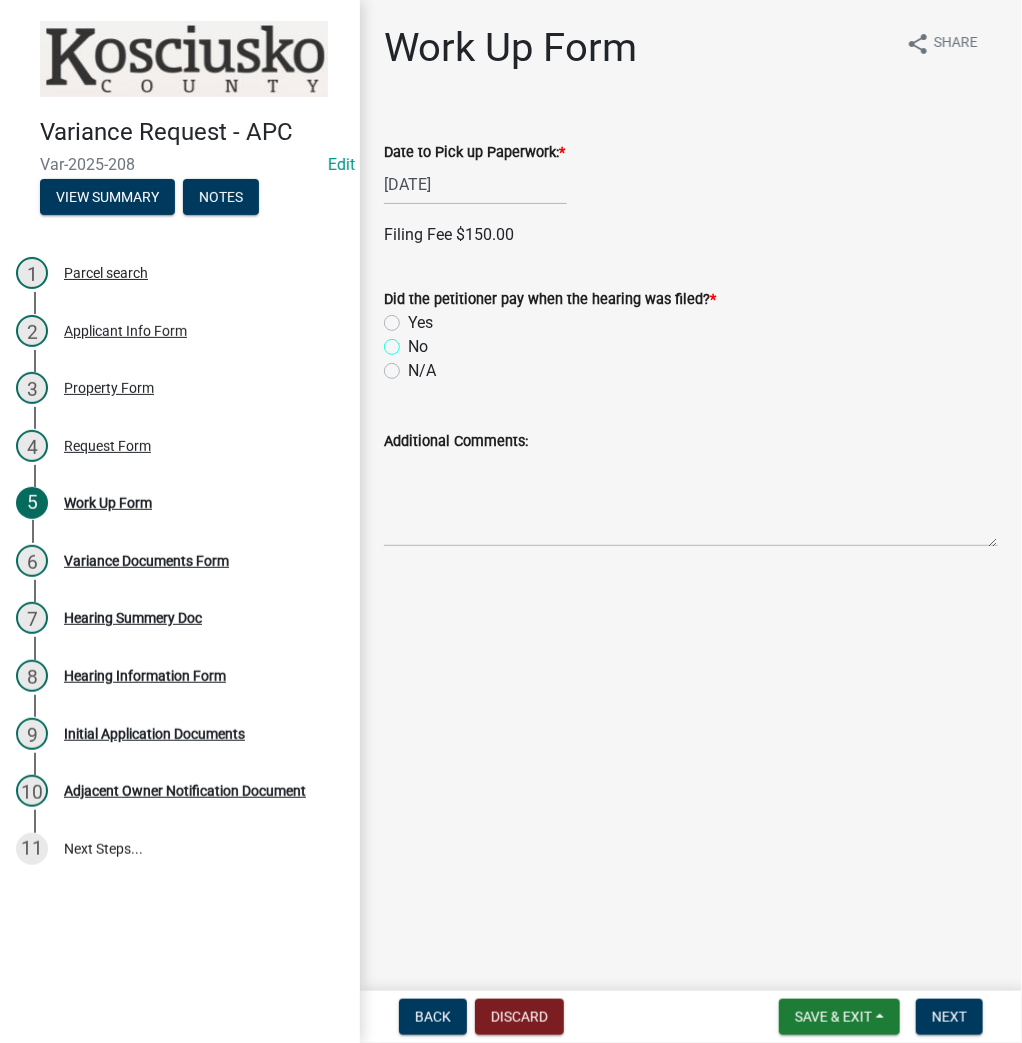 click on "No" at bounding box center [414, 341] 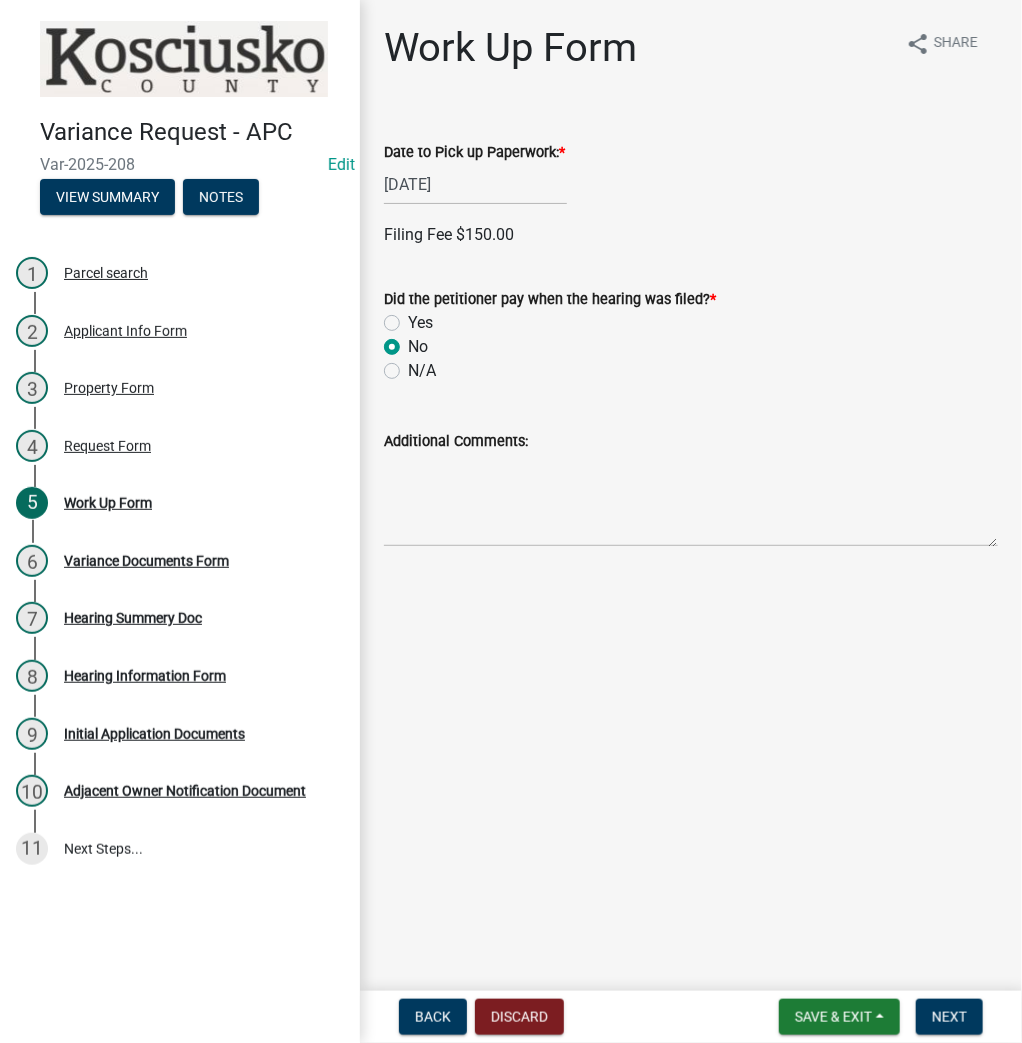 radio on "true" 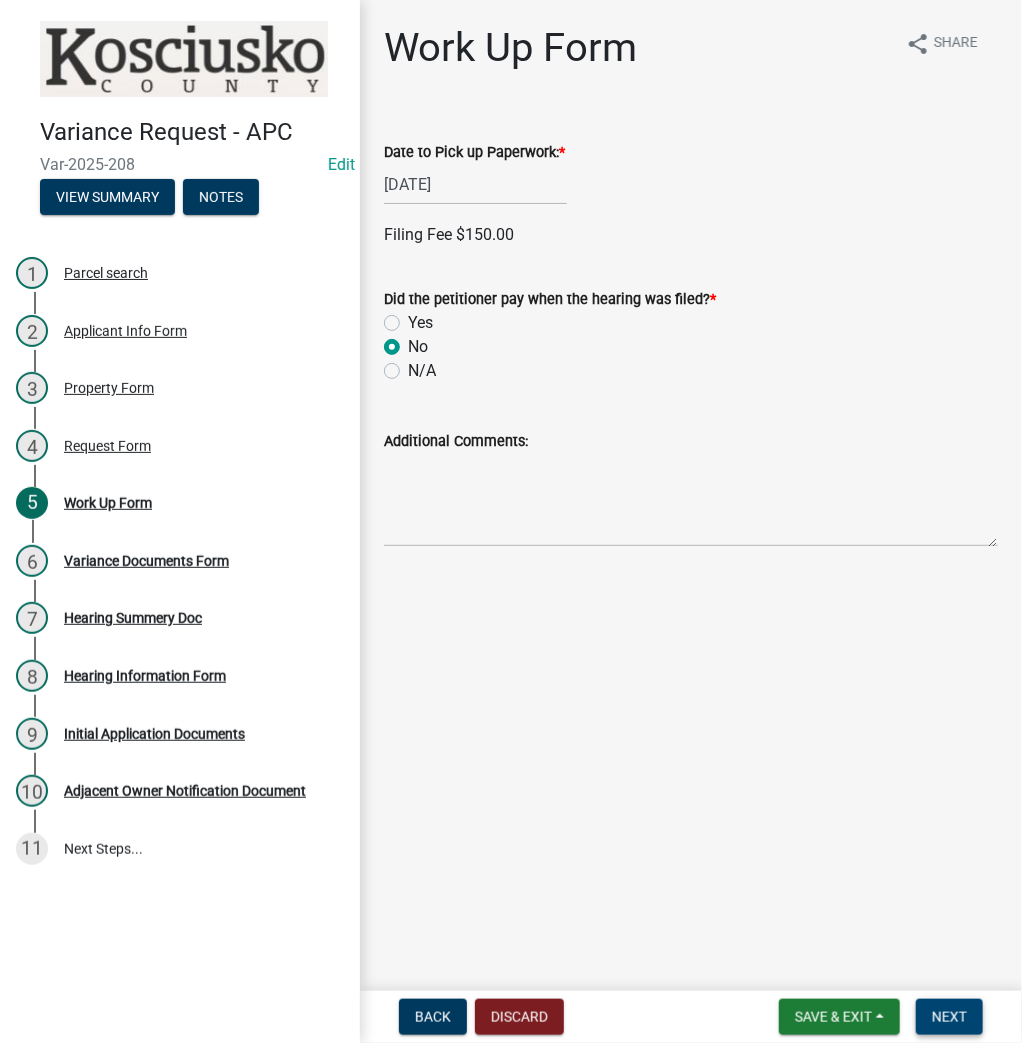 click on "Next" at bounding box center [949, 1017] 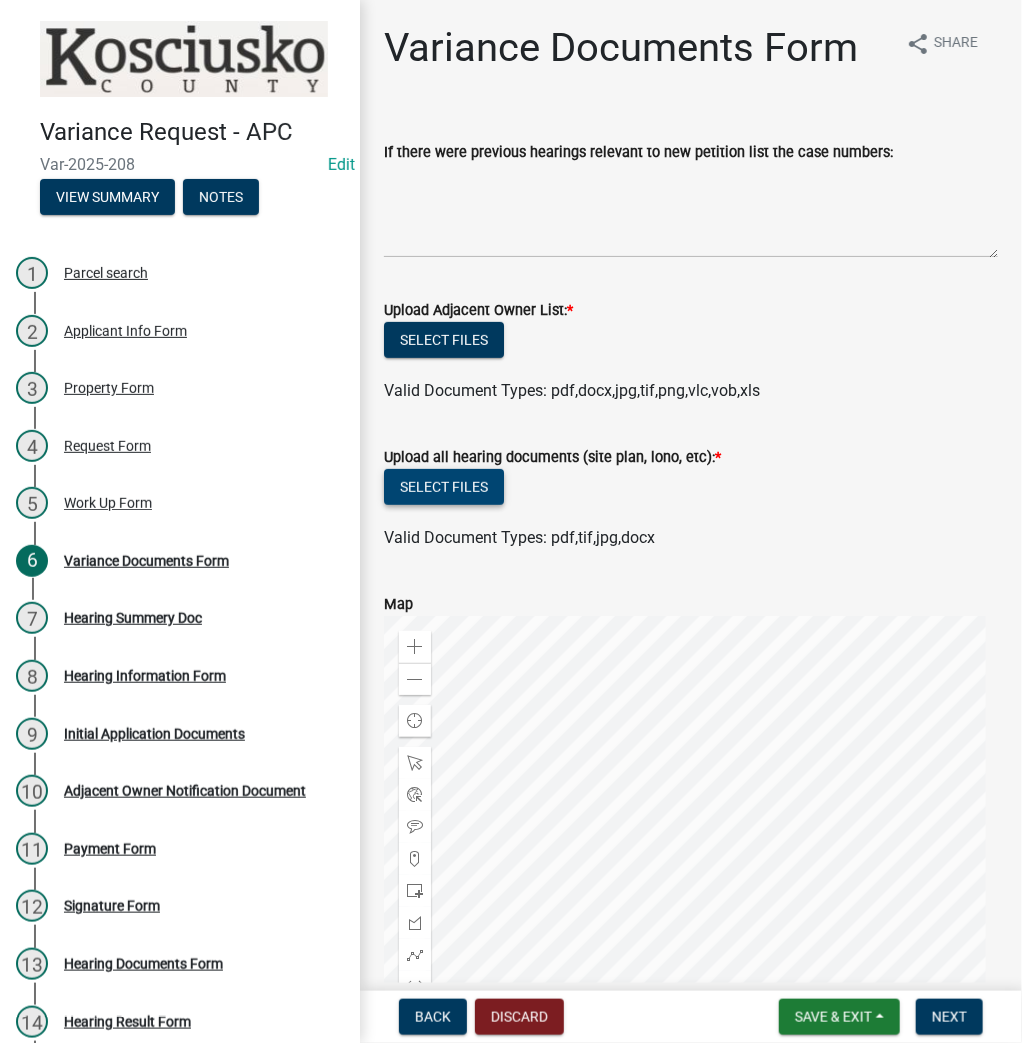 click on "Select files" 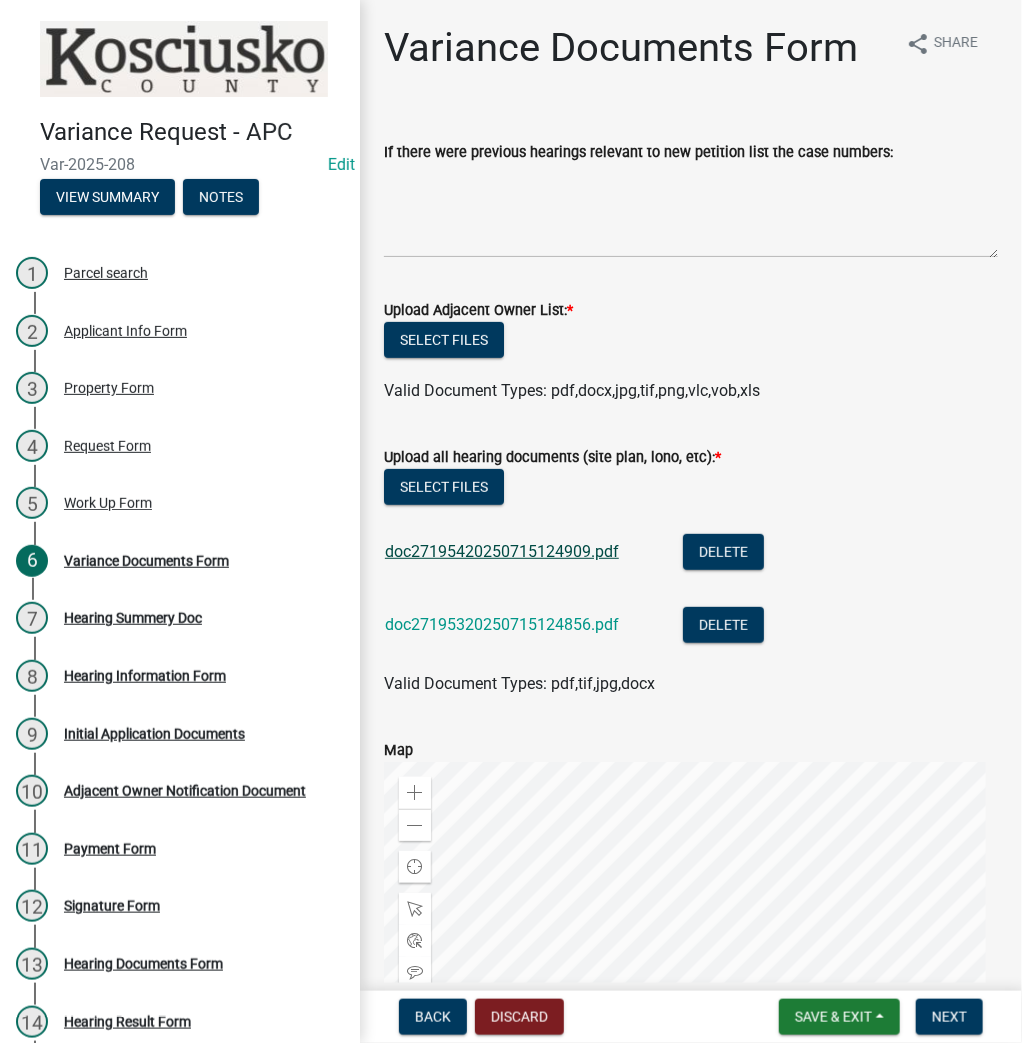 click on "doc27195420250715124909.pdf" 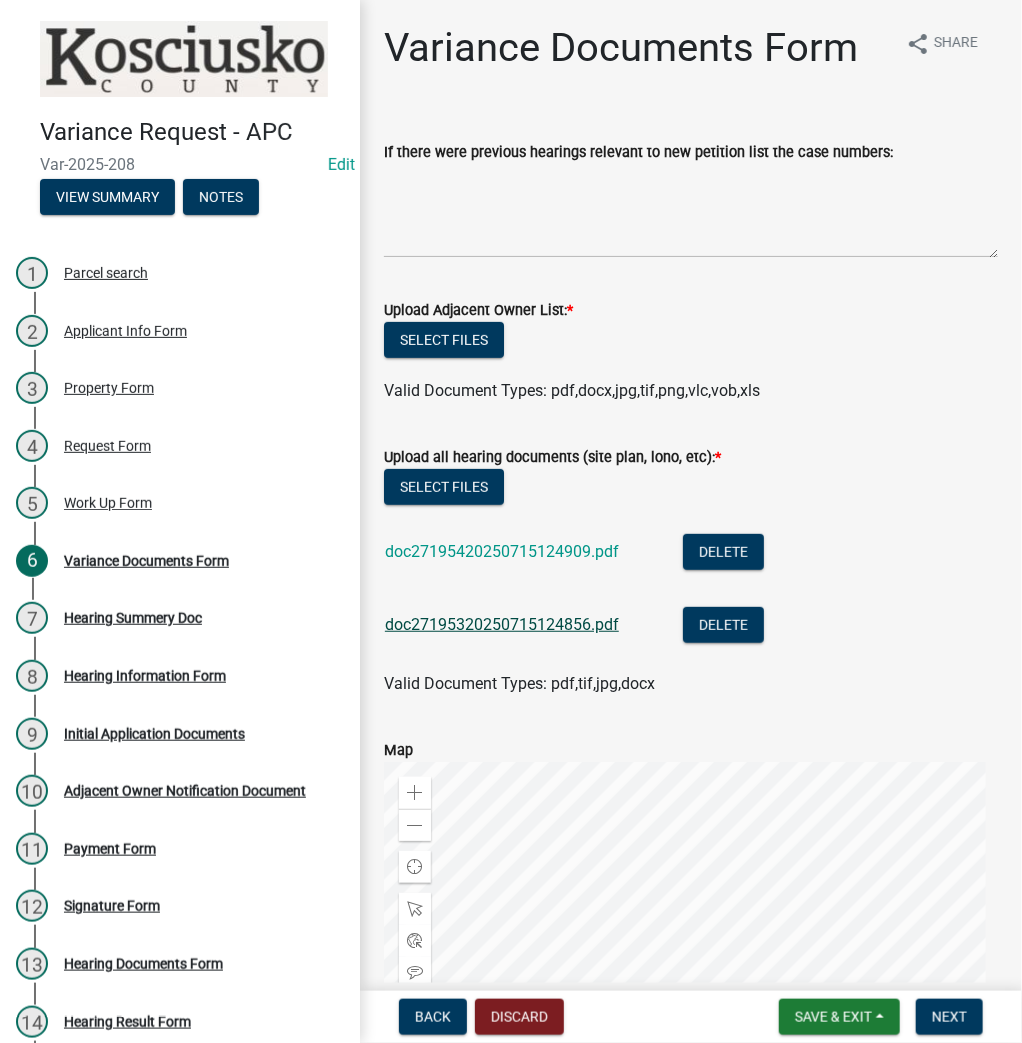 click on "doc27195320250715124856.pdf" 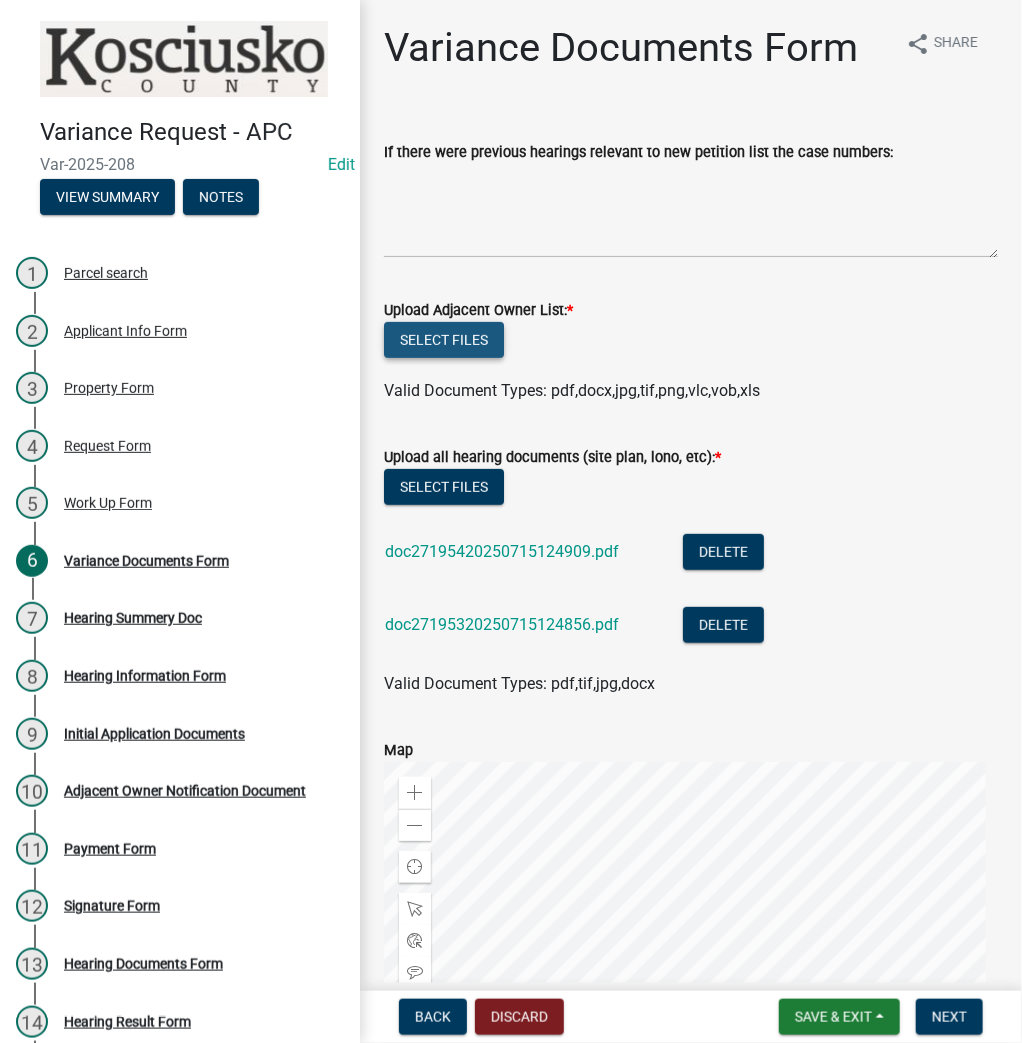 click on "Select files" 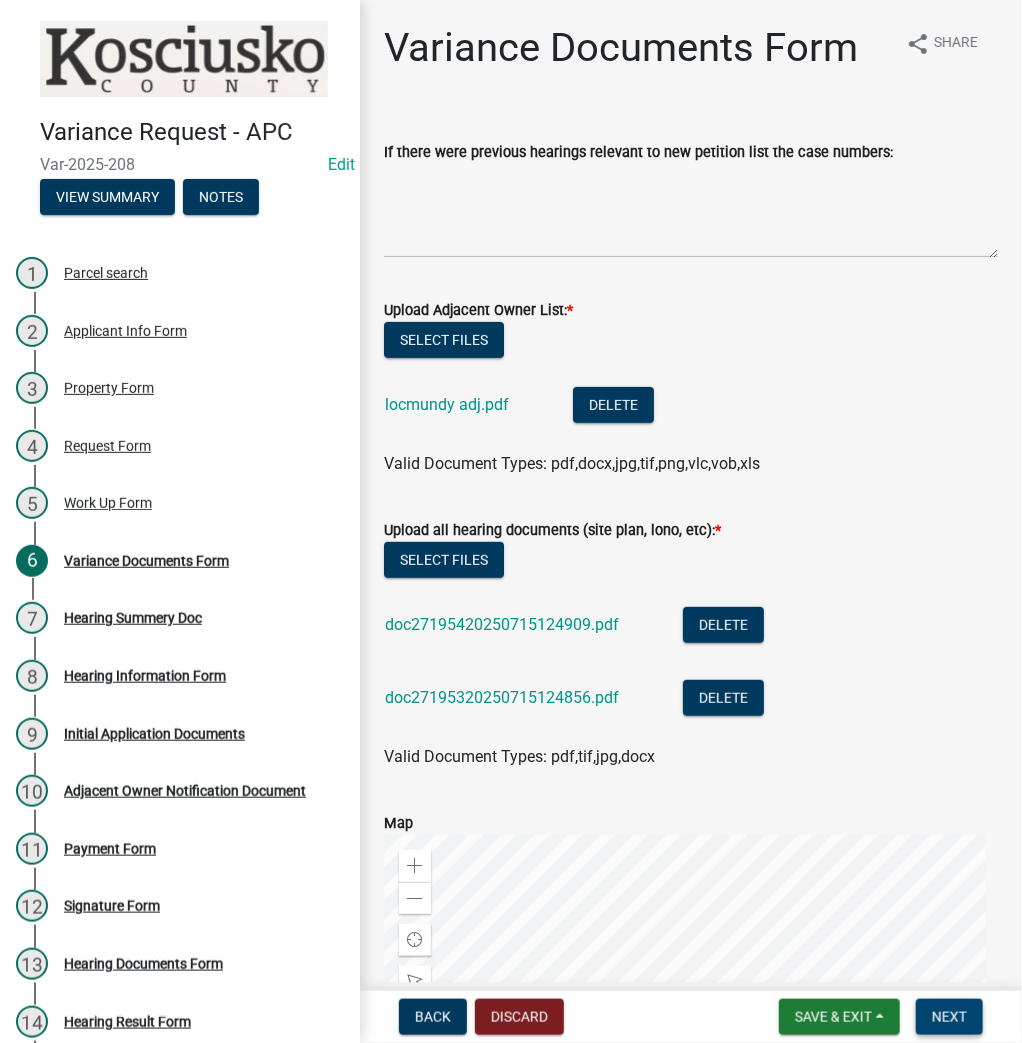 click on "Next" at bounding box center [949, 1017] 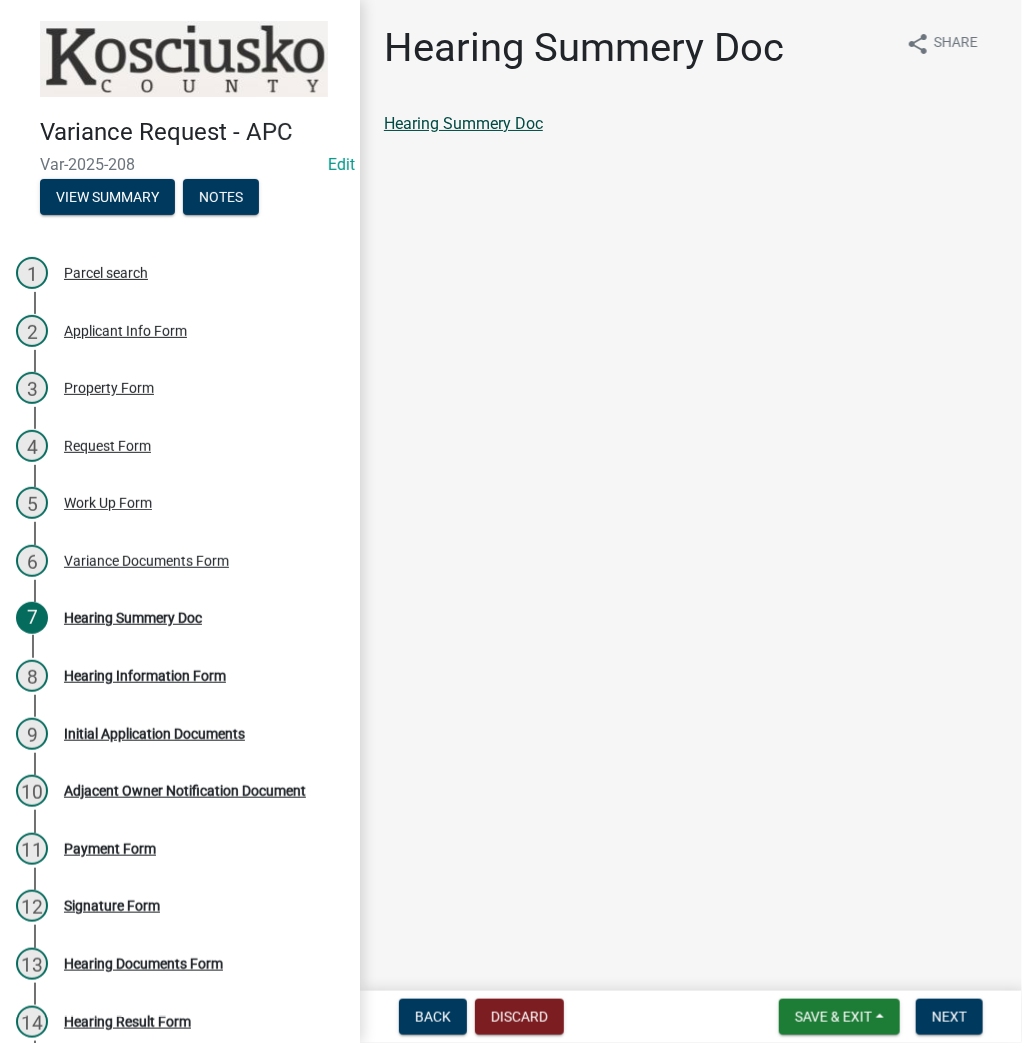 click on "Hearing Summery Doc" 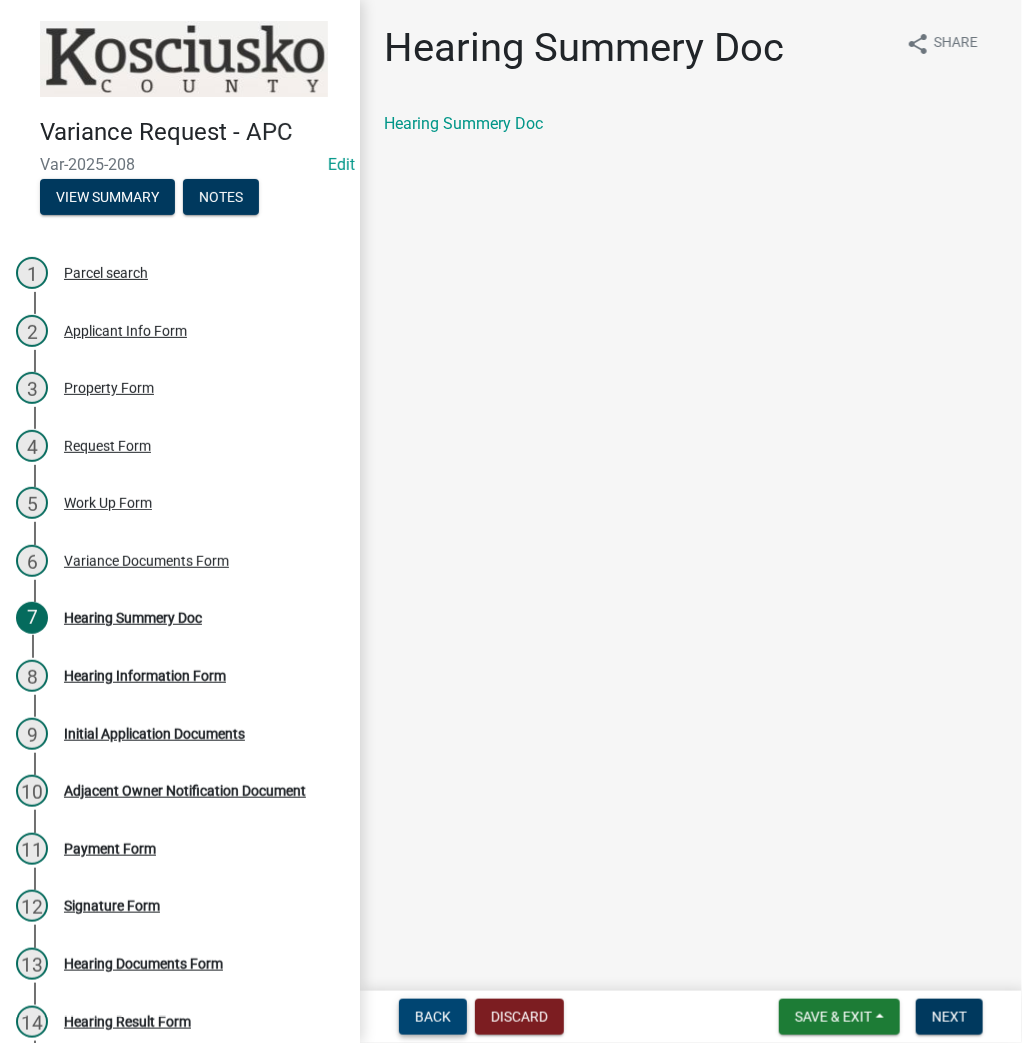 click on "Back" at bounding box center (433, 1017) 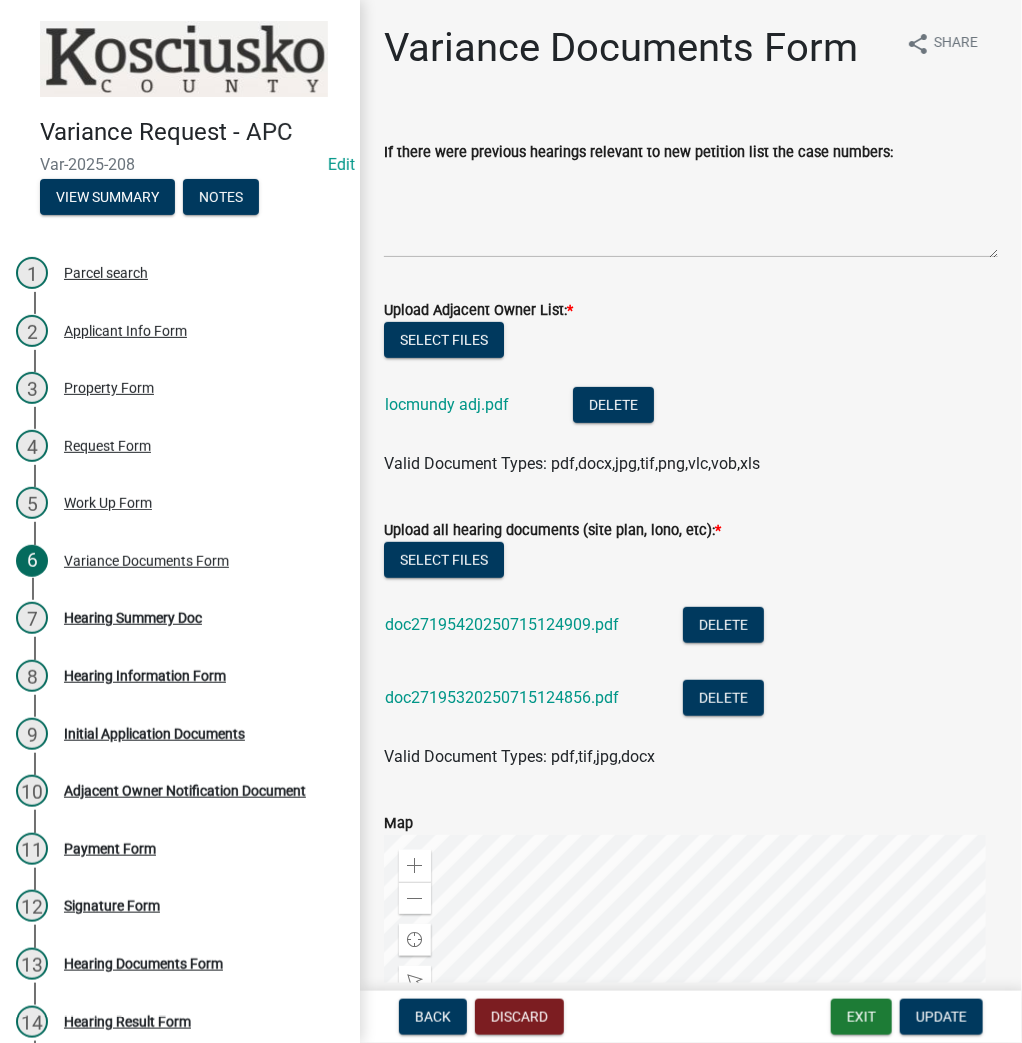 click on "locmundy adj.pdf" 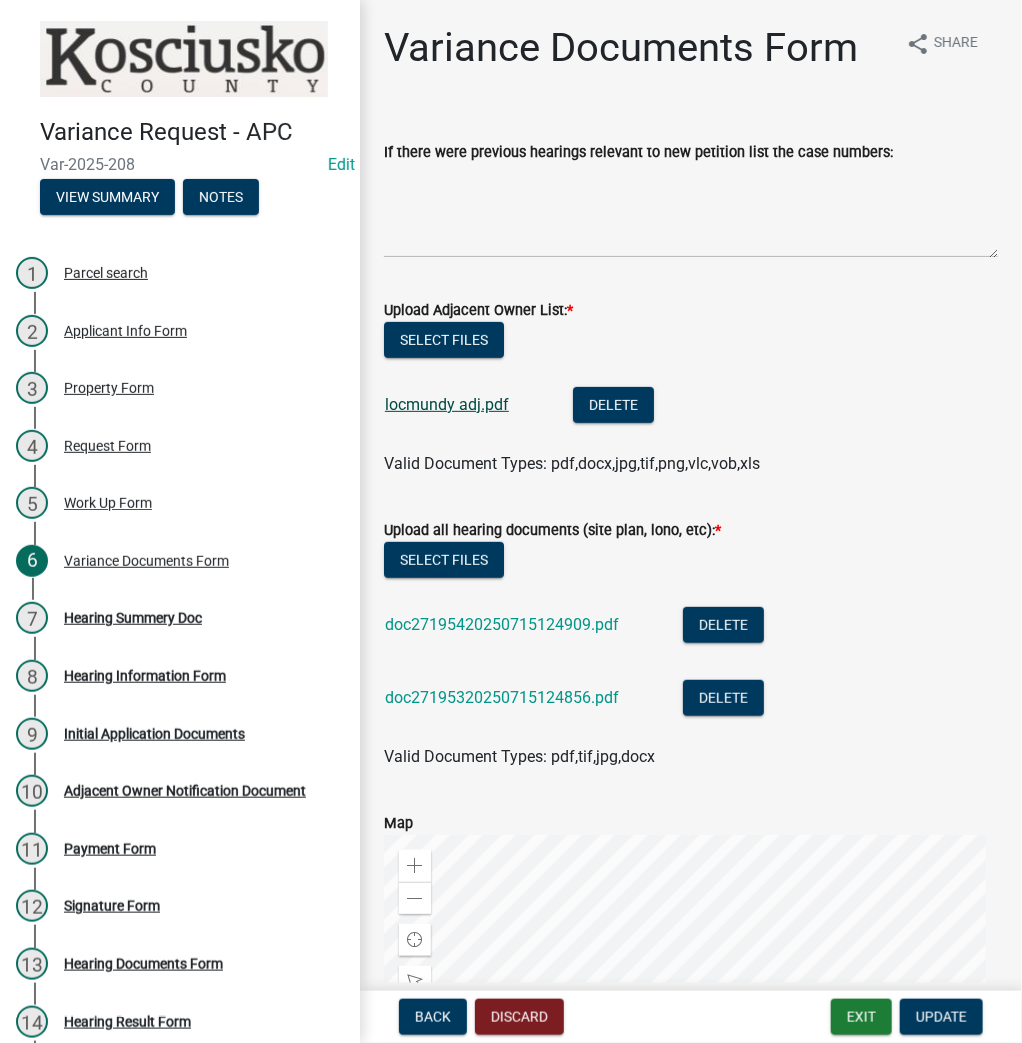 click on "locmundy adj.pdf" 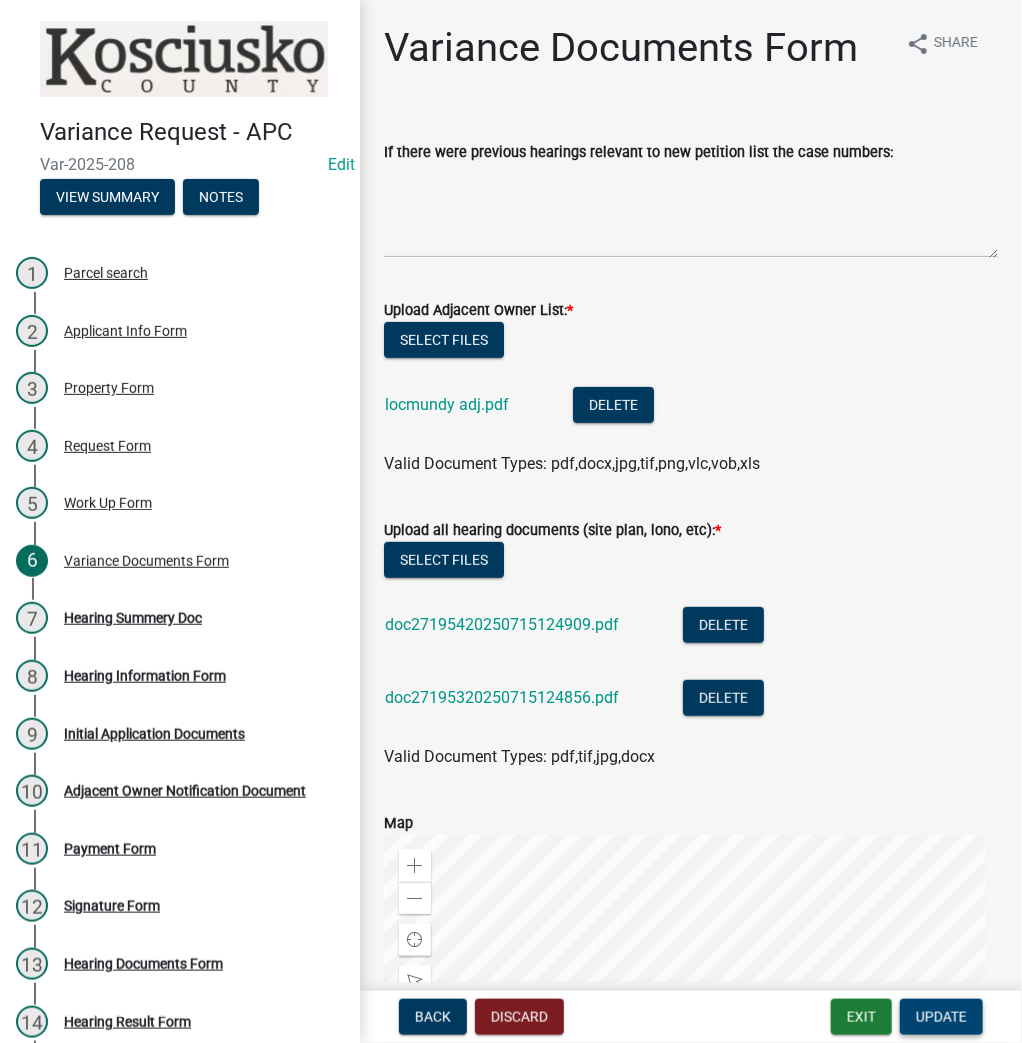 click on "Update" at bounding box center (941, 1017) 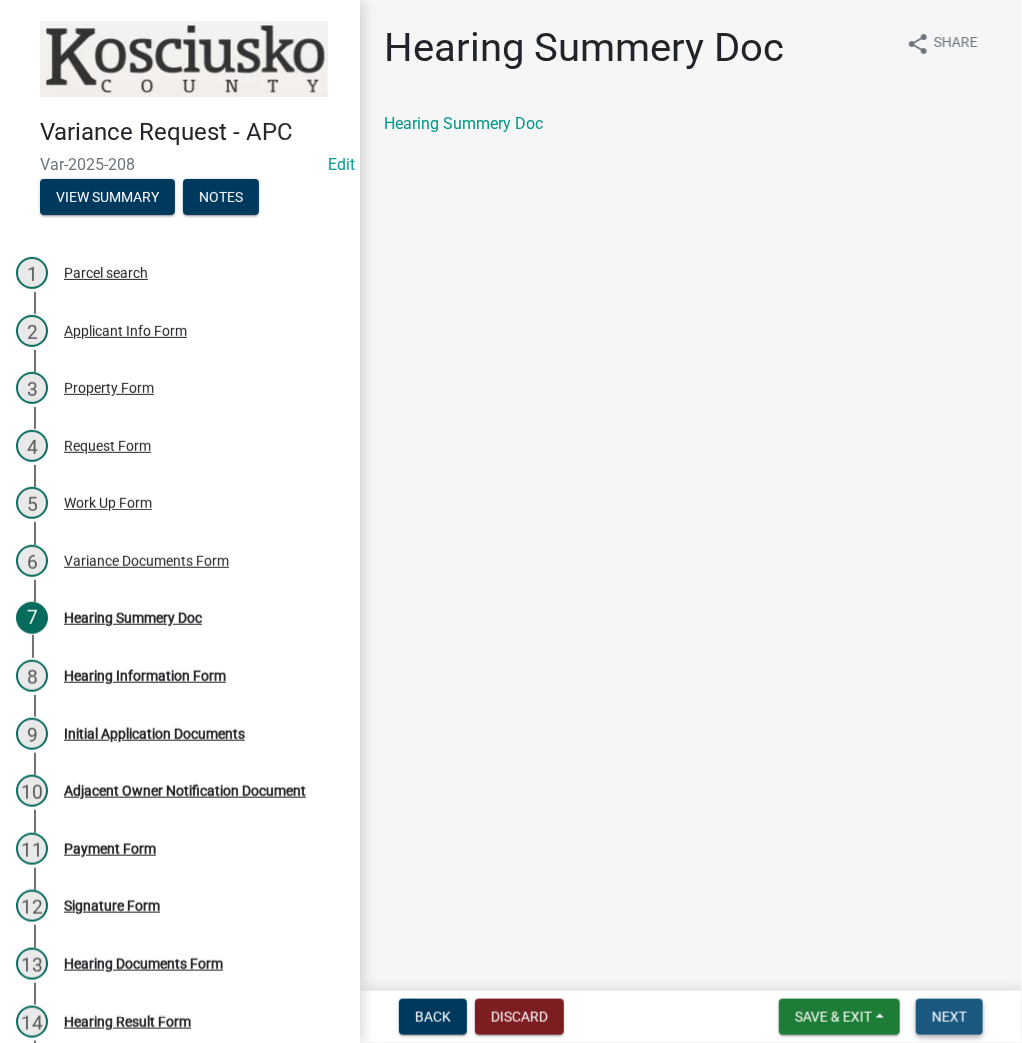 click on "Next" at bounding box center [949, 1017] 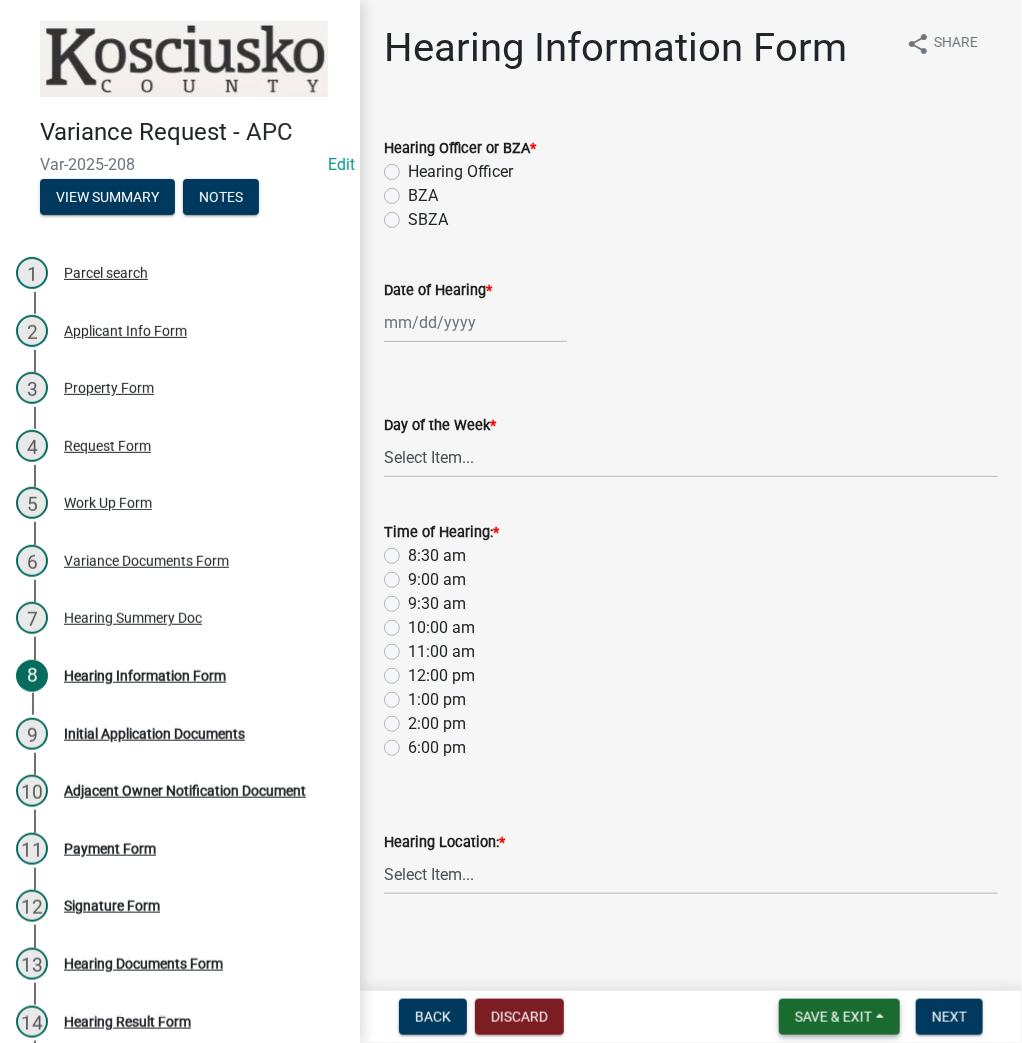 click on "Save & Exit" at bounding box center [833, 1017] 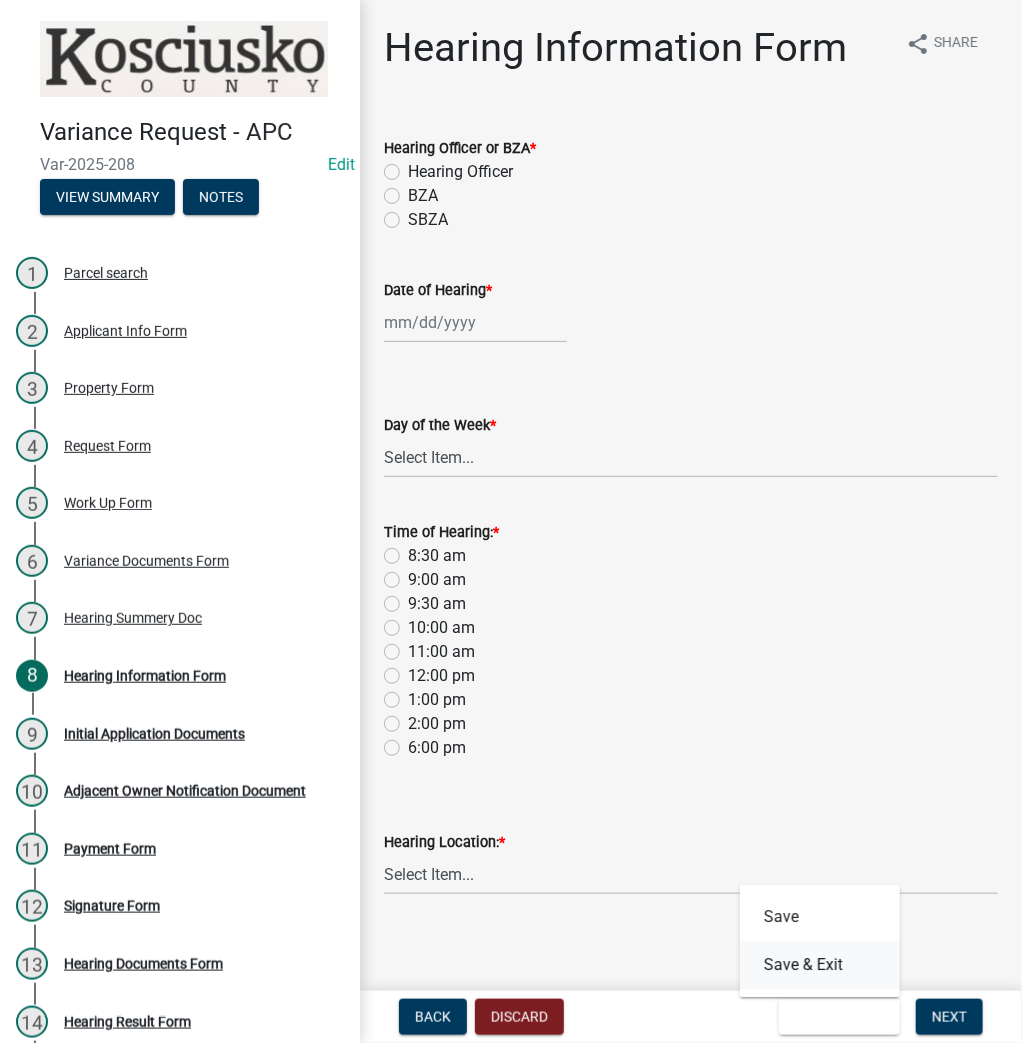 click on "Save & Exit" at bounding box center [820, 965] 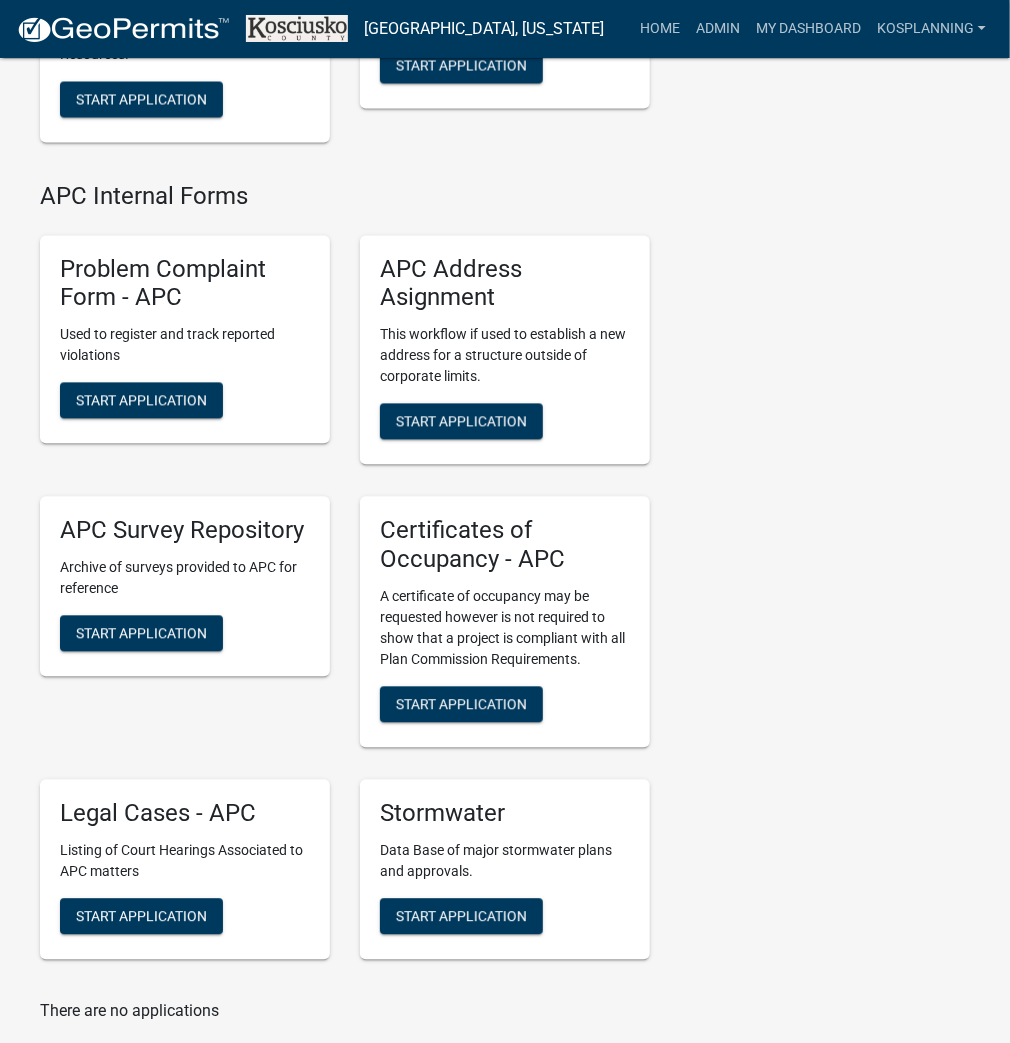 scroll, scrollTop: 6445, scrollLeft: 0, axis: vertical 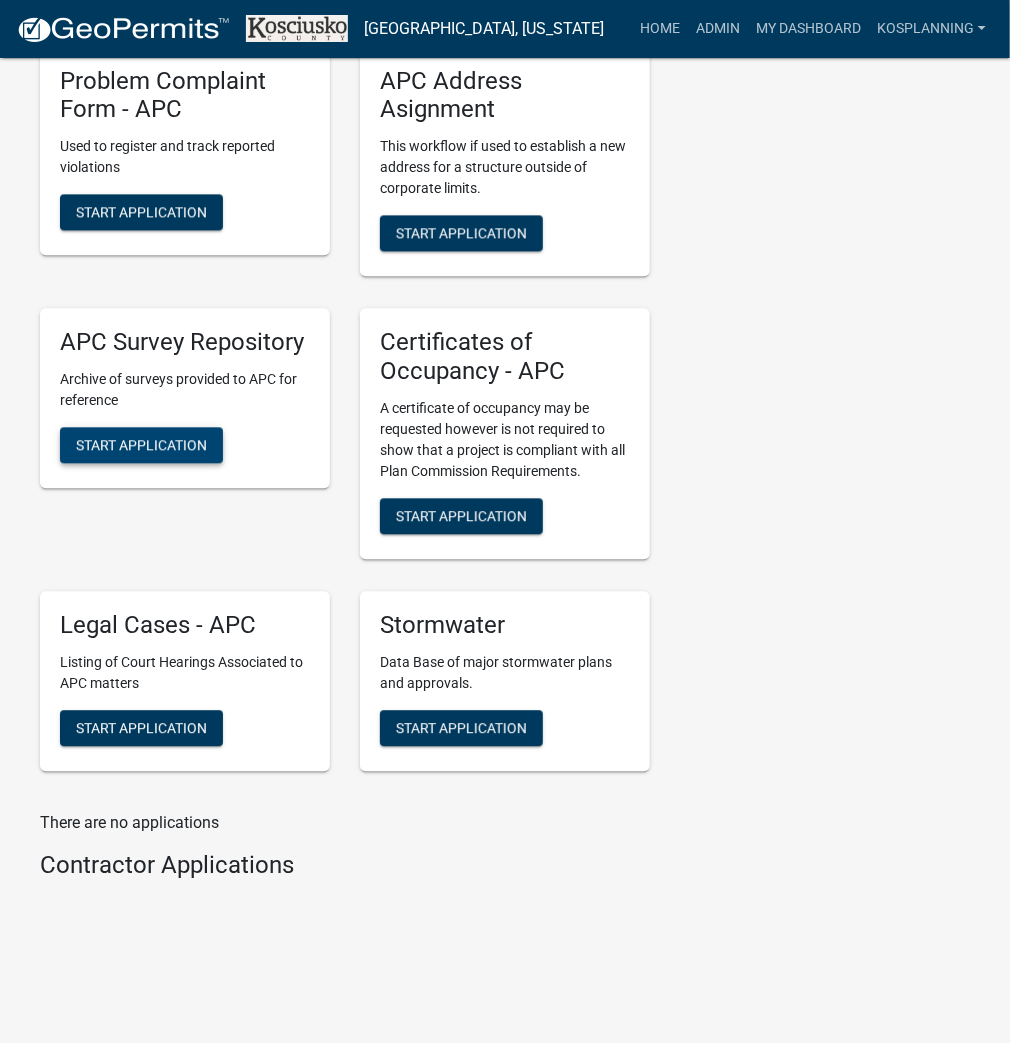 click on "Start Application" at bounding box center (141, 444) 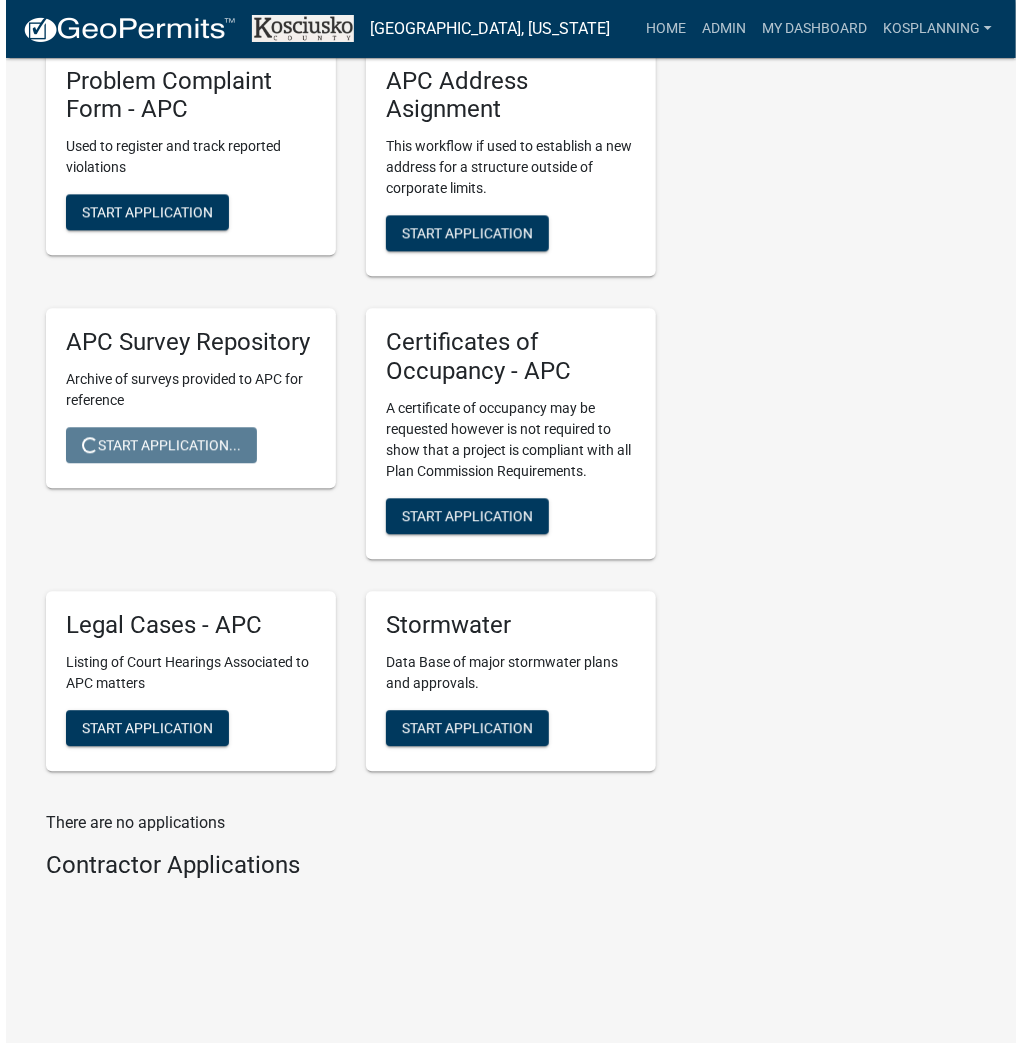 scroll, scrollTop: 0, scrollLeft: 0, axis: both 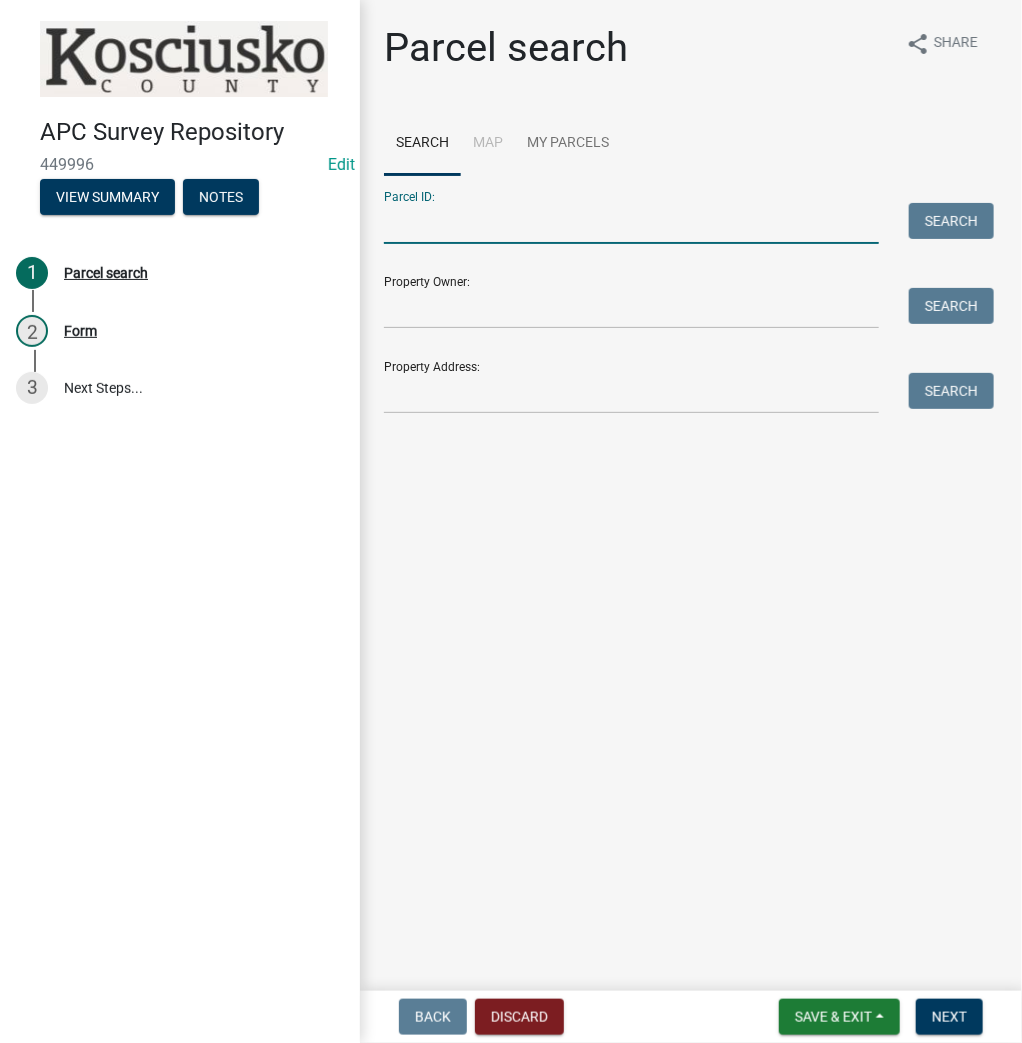 click on "Parcel ID:" at bounding box center (631, 223) 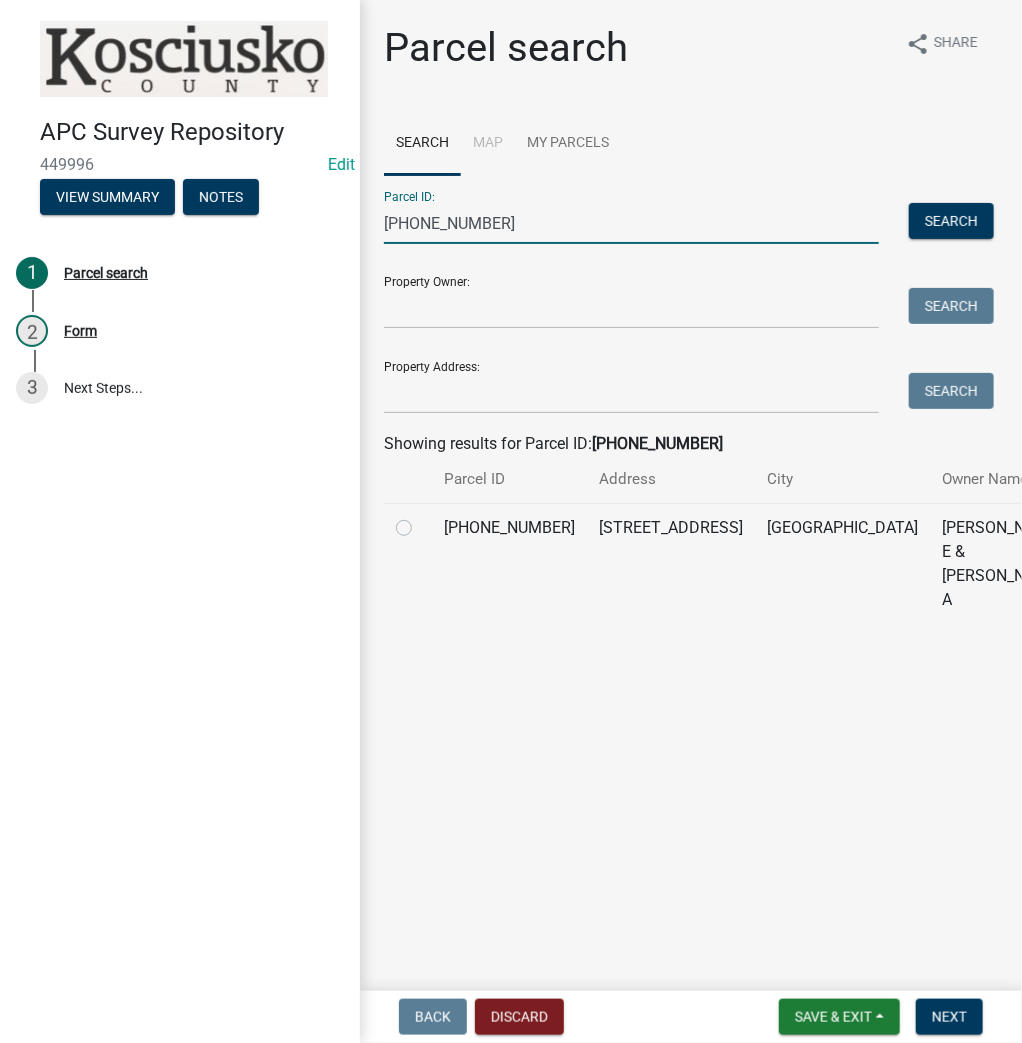 type on "[PHONE_NUMBER]" 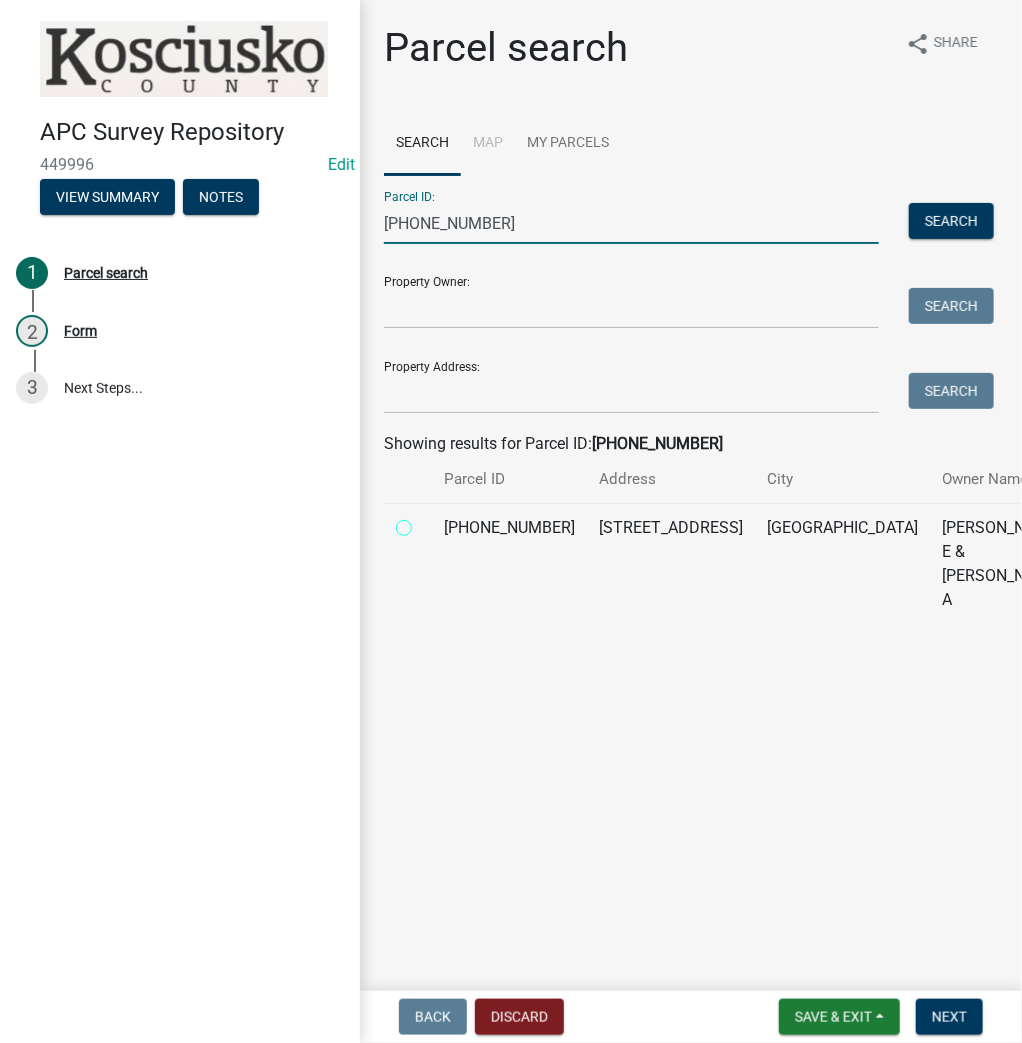 click at bounding box center [426, 522] 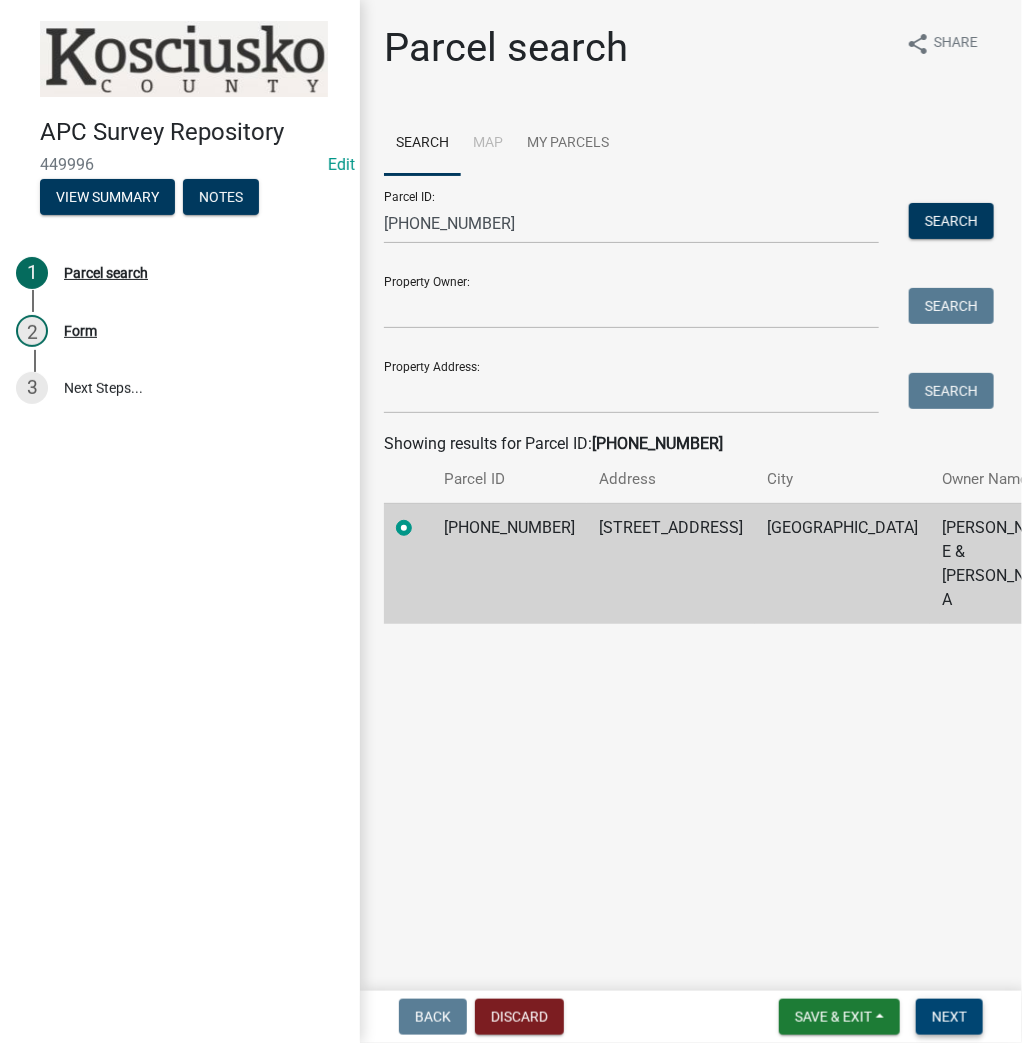 click on "Next" at bounding box center (949, 1017) 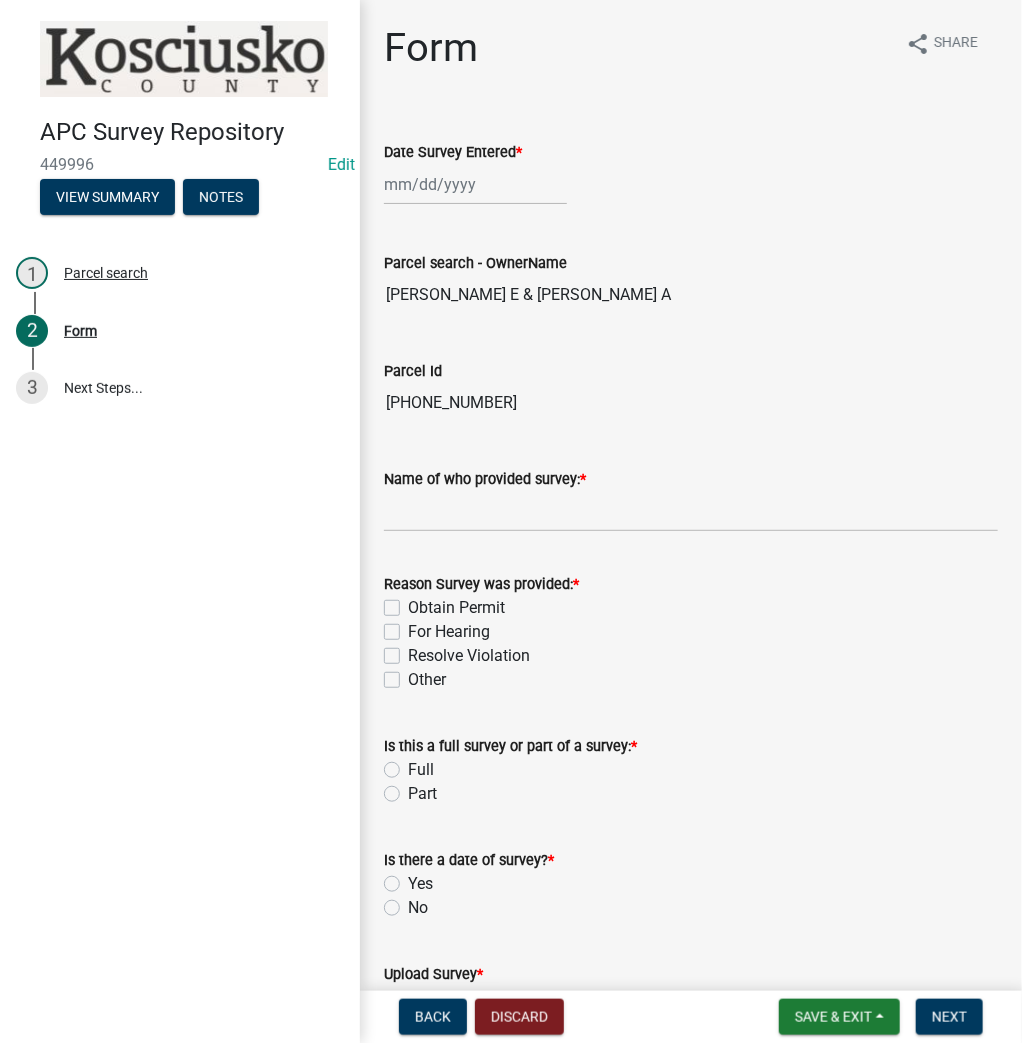 select on "7" 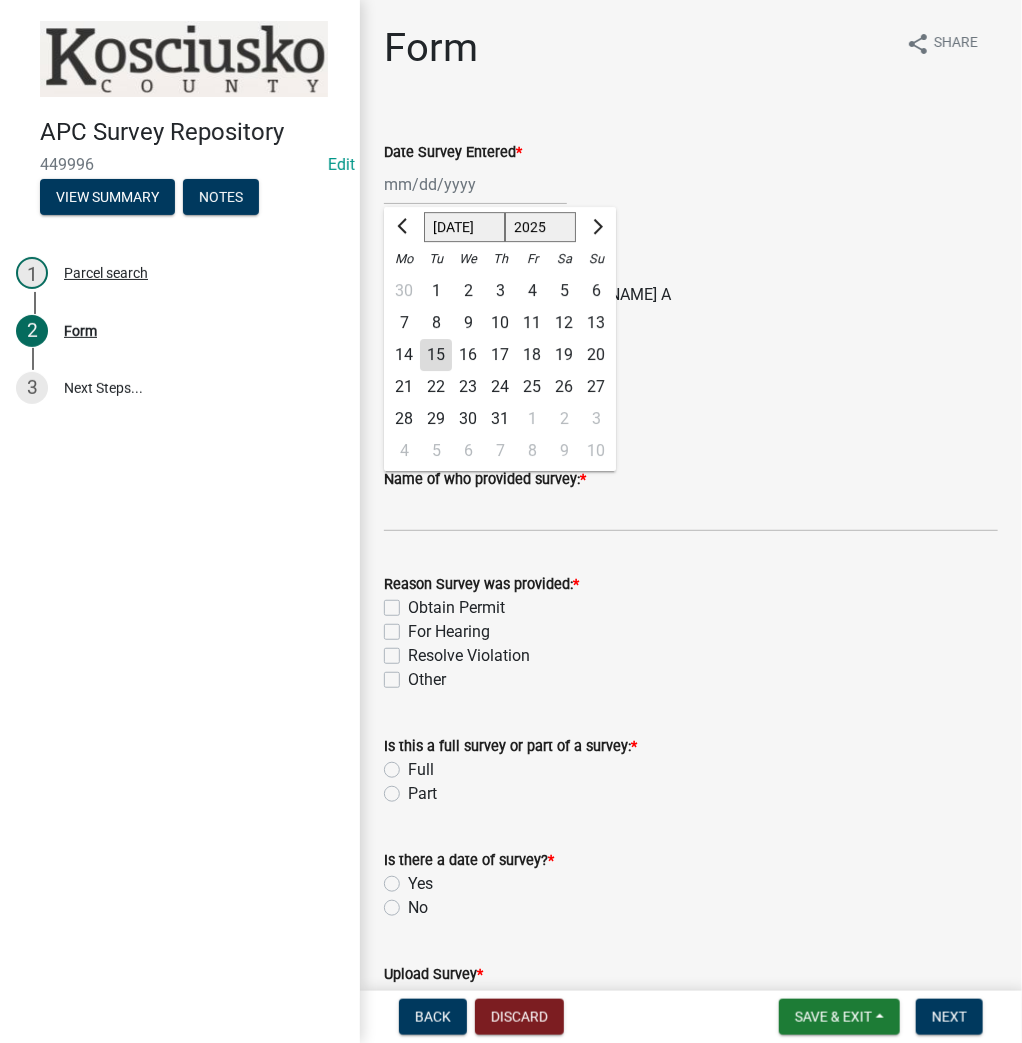 click on "[PERSON_NAME] Feb Mar Apr [PERSON_NAME][DATE] Oct Nov [DATE] 1526 1527 1528 1529 1530 1531 1532 1533 1534 1535 1536 1537 1538 1539 1540 1541 1542 1543 1544 1545 1546 1547 1548 1549 1550 1551 1552 1553 1554 1555 1556 1557 1558 1559 1560 1561 1562 1563 1564 1565 1566 1567 1568 1569 1570 1571 1572 1573 1574 1575 1576 1577 1578 1579 1580 1581 1582 1583 1584 1585 1586 1587 1588 1589 1590 1591 1592 1593 1594 1595 1596 1597 1598 1599 1600 1601 1602 1603 1604 1605 1606 1607 1608 1609 1610 1611 1612 1613 1614 1615 1616 1617 1618 1619 1620 1621 1622 1623 1624 1625 1626 1627 1628 1629 1630 1631 1632 1633 1634 1635 1636 1637 1638 1639 1640 1641 1642 1643 1644 1645 1646 1647 1648 1649 1650 1651 1652 1653 1654 1655 1656 1657 1658 1659 1660 1661 1662 1663 1664 1665 1666 1667 1668 1669 1670 1671 1672 1673 1674 1675 1676 1677 1678 1679 1680 1681 1682 1683 1684 1685 1686 1687 1688 1689 1690 1691 1692 1693 1694 1695 1696 1697 1698 1699 1700 1701 1702 1703 1704 1705 1706 1707 1708 1709 1710 1711 1712 1713 1714 1715 1716 1717 1718 1719 1" 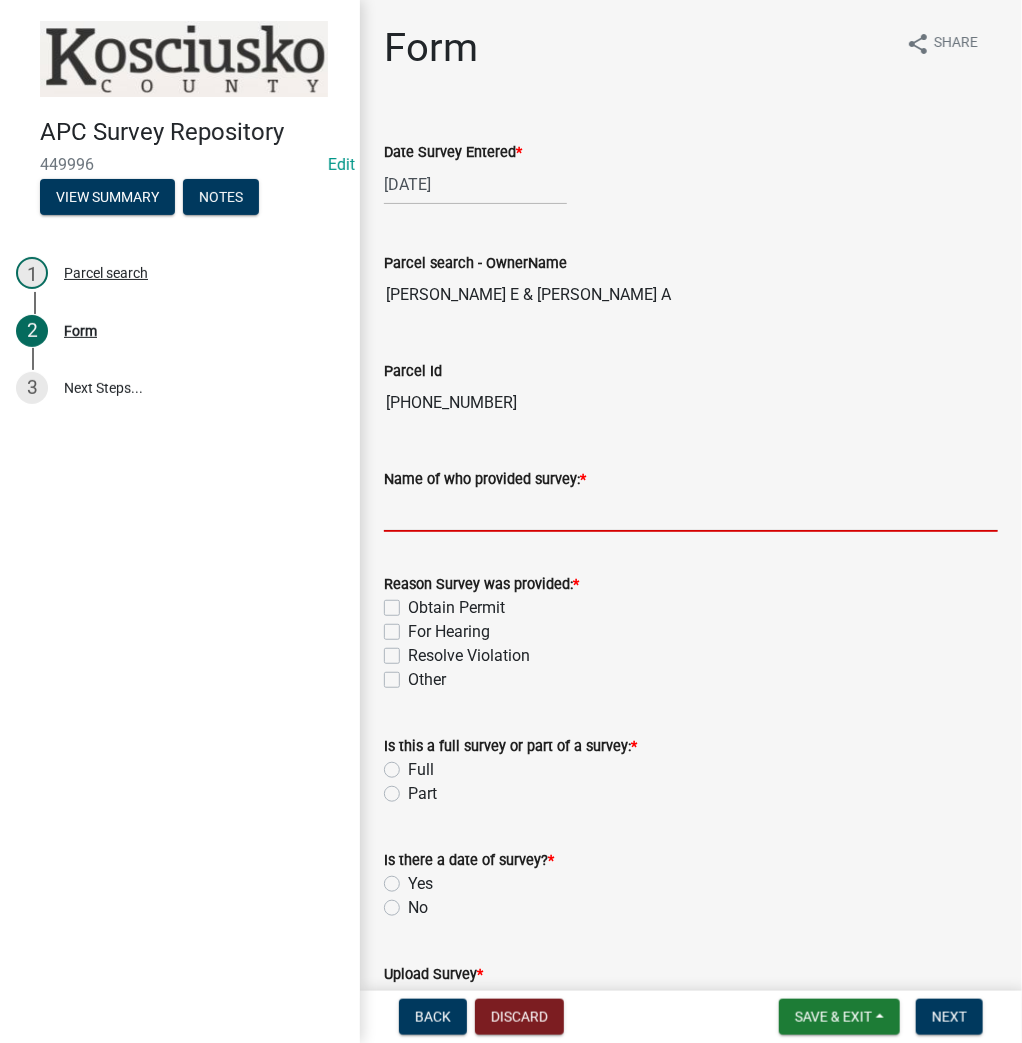 click on "Name of who provided survey:  *" at bounding box center [691, 511] 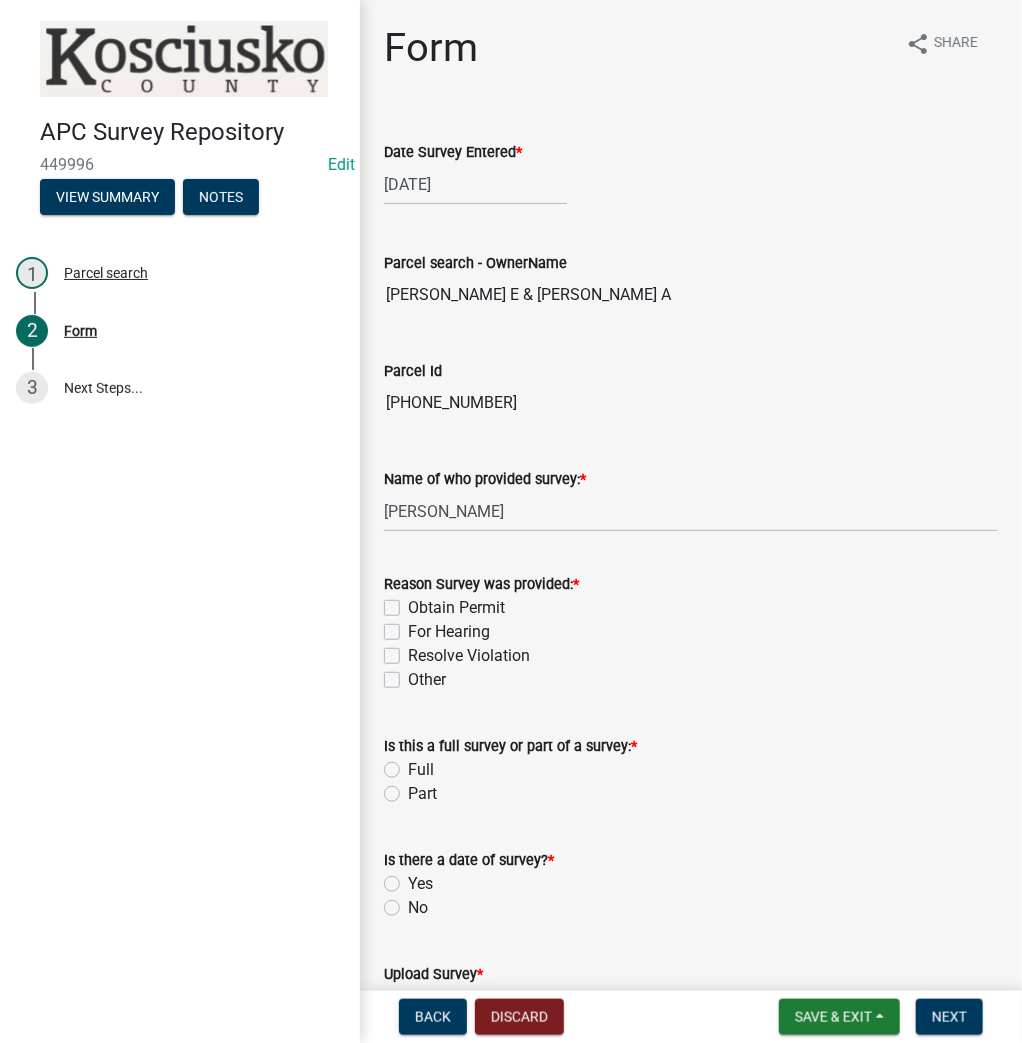 click on "Reason Survey was provided:  *  Obtain Permit   For Hearing   Resolve Violation   Other" 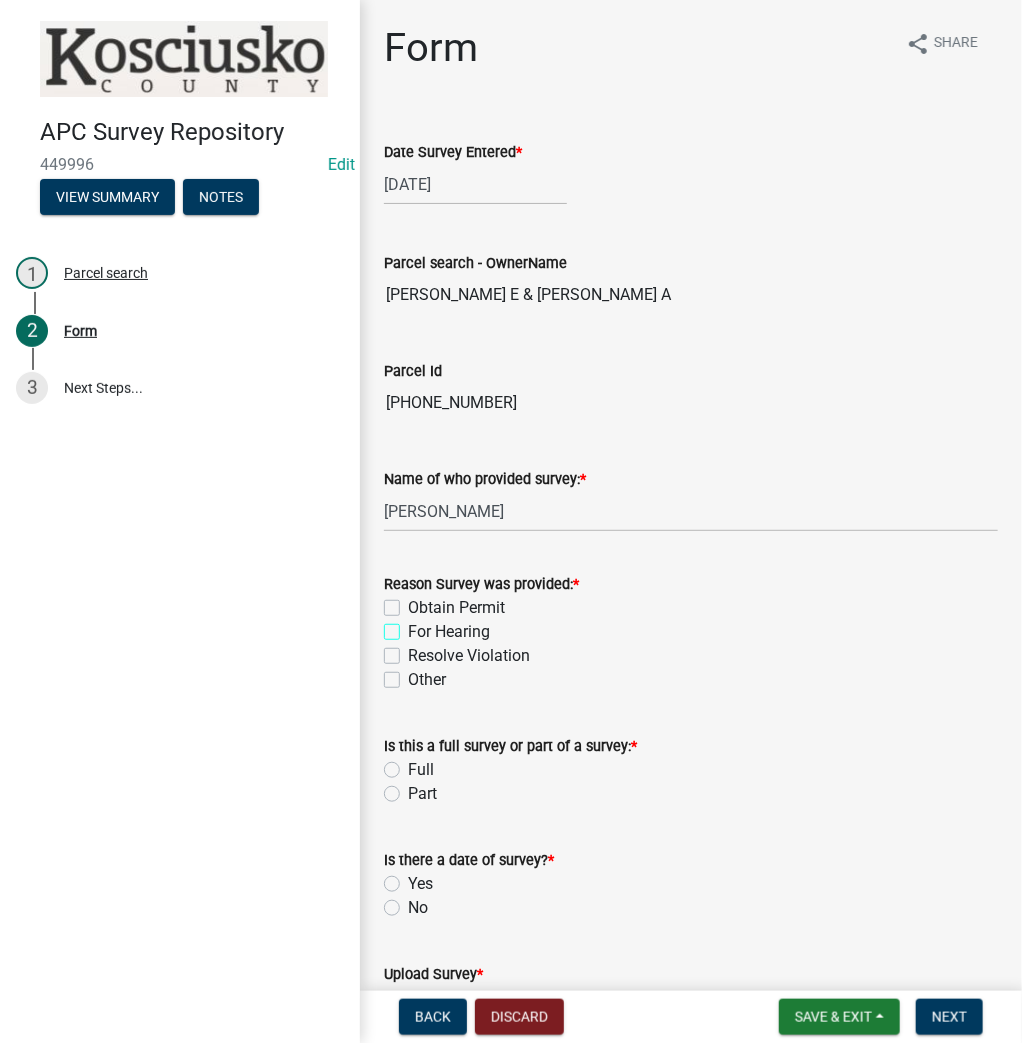 click on "For Hearing" at bounding box center (414, 626) 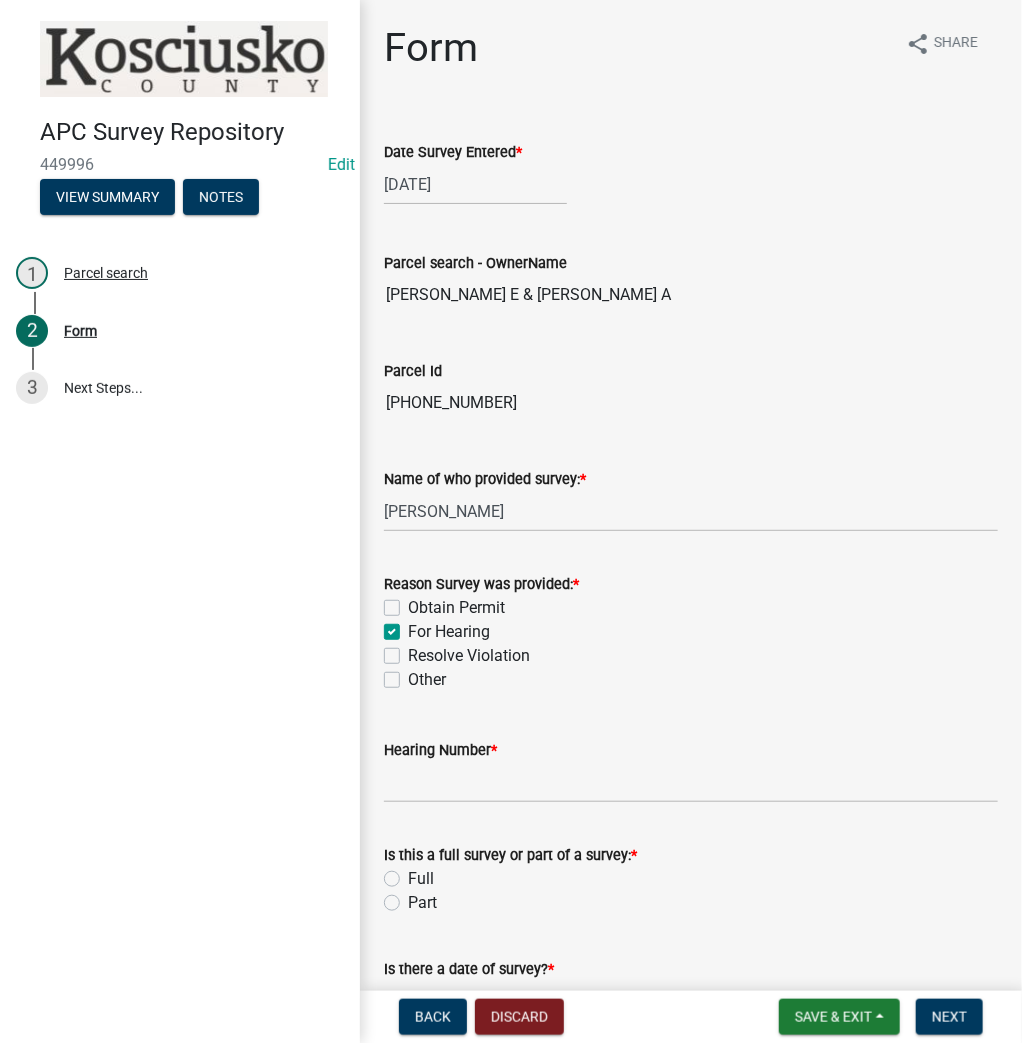 click on "Full" 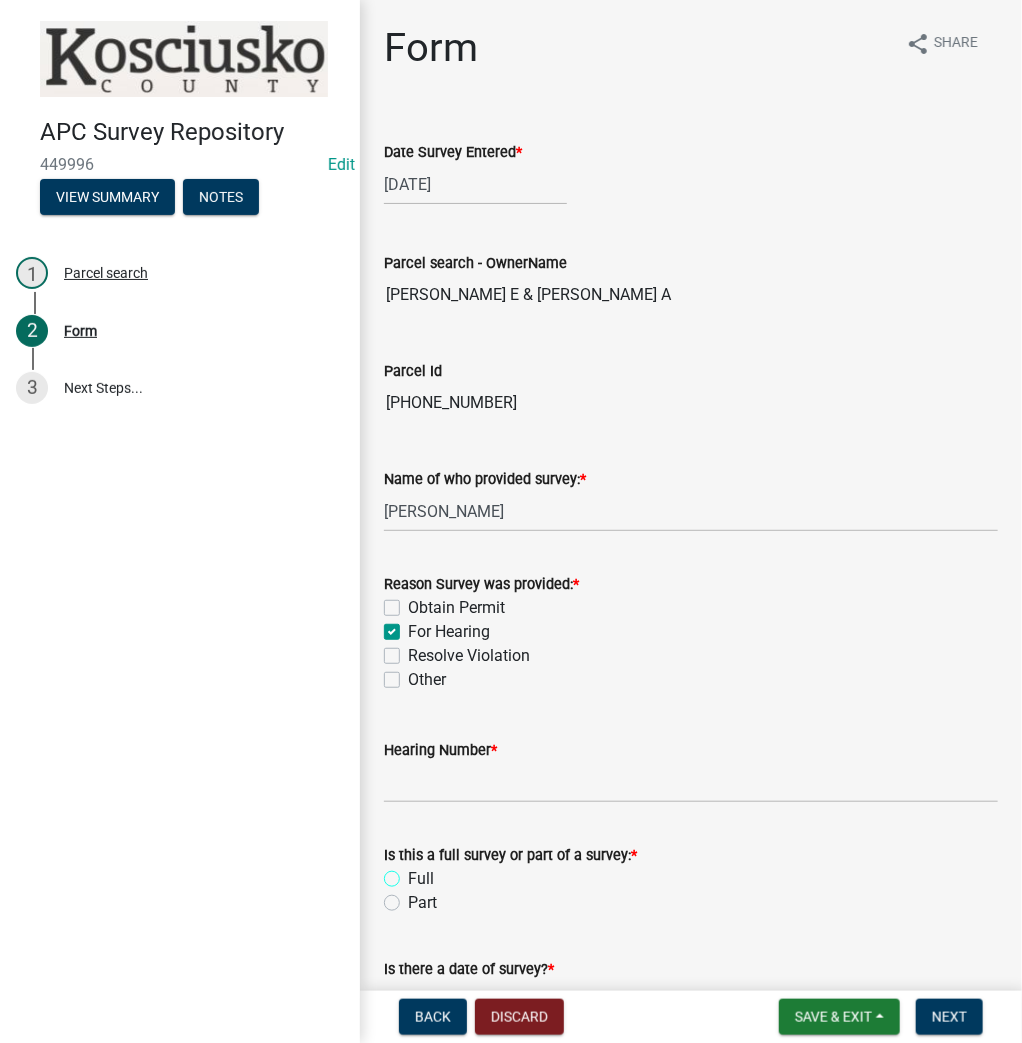 click on "Full" at bounding box center [414, 873] 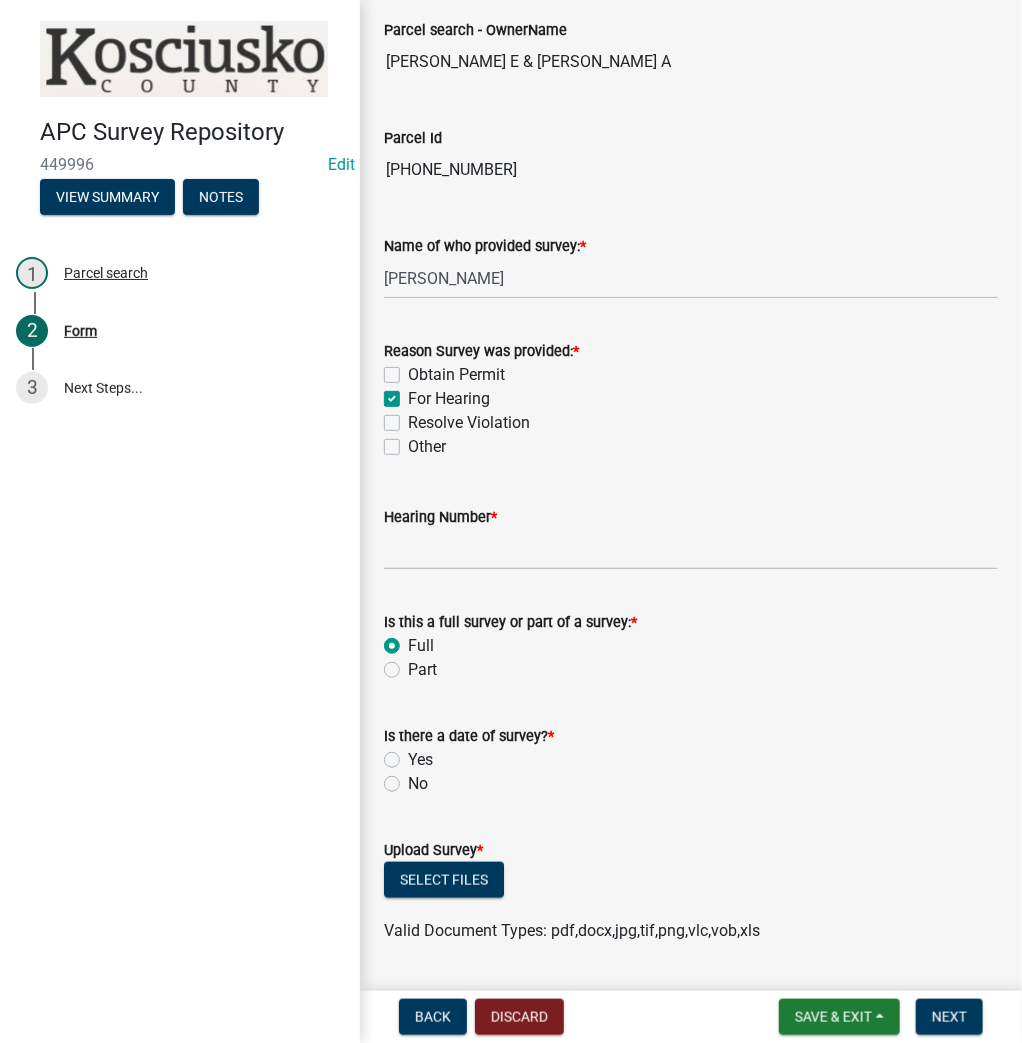 scroll, scrollTop: 240, scrollLeft: 0, axis: vertical 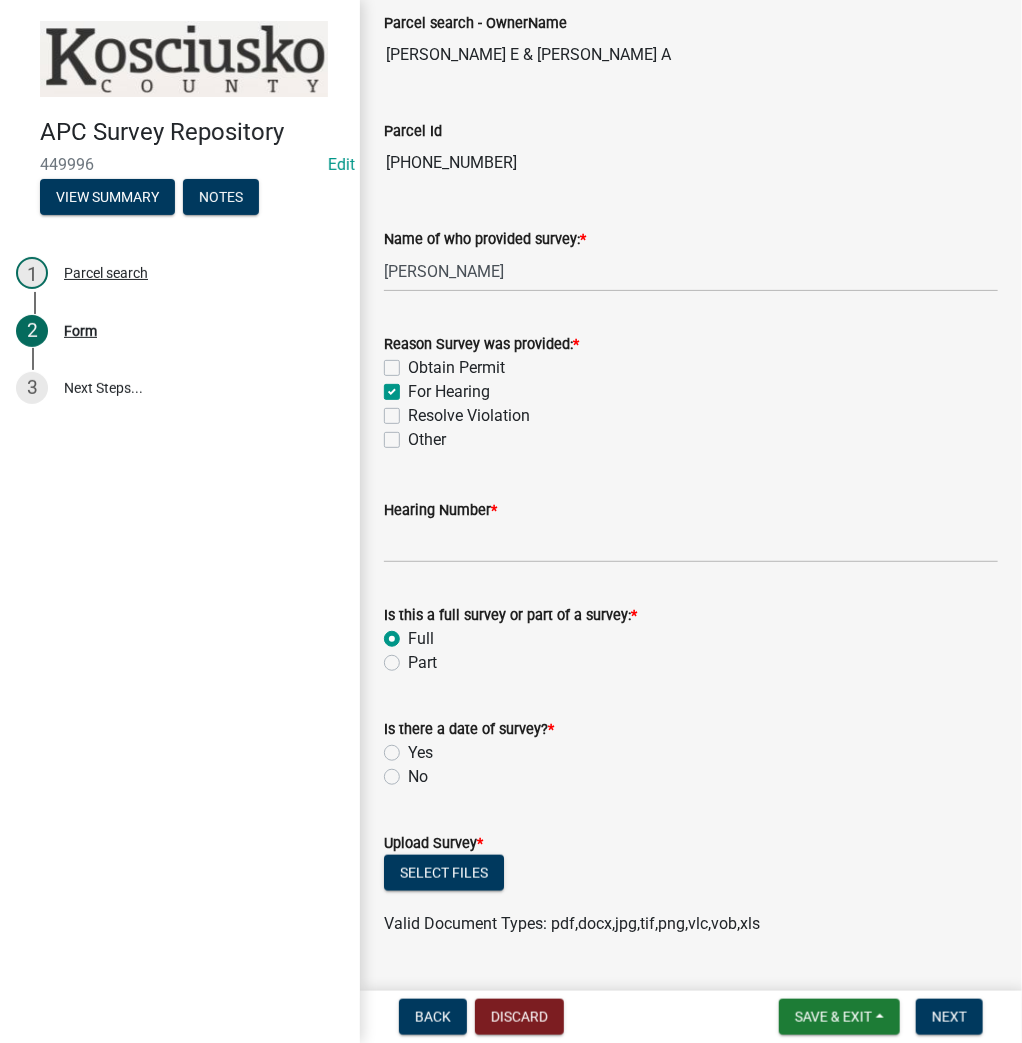 click on "Yes" 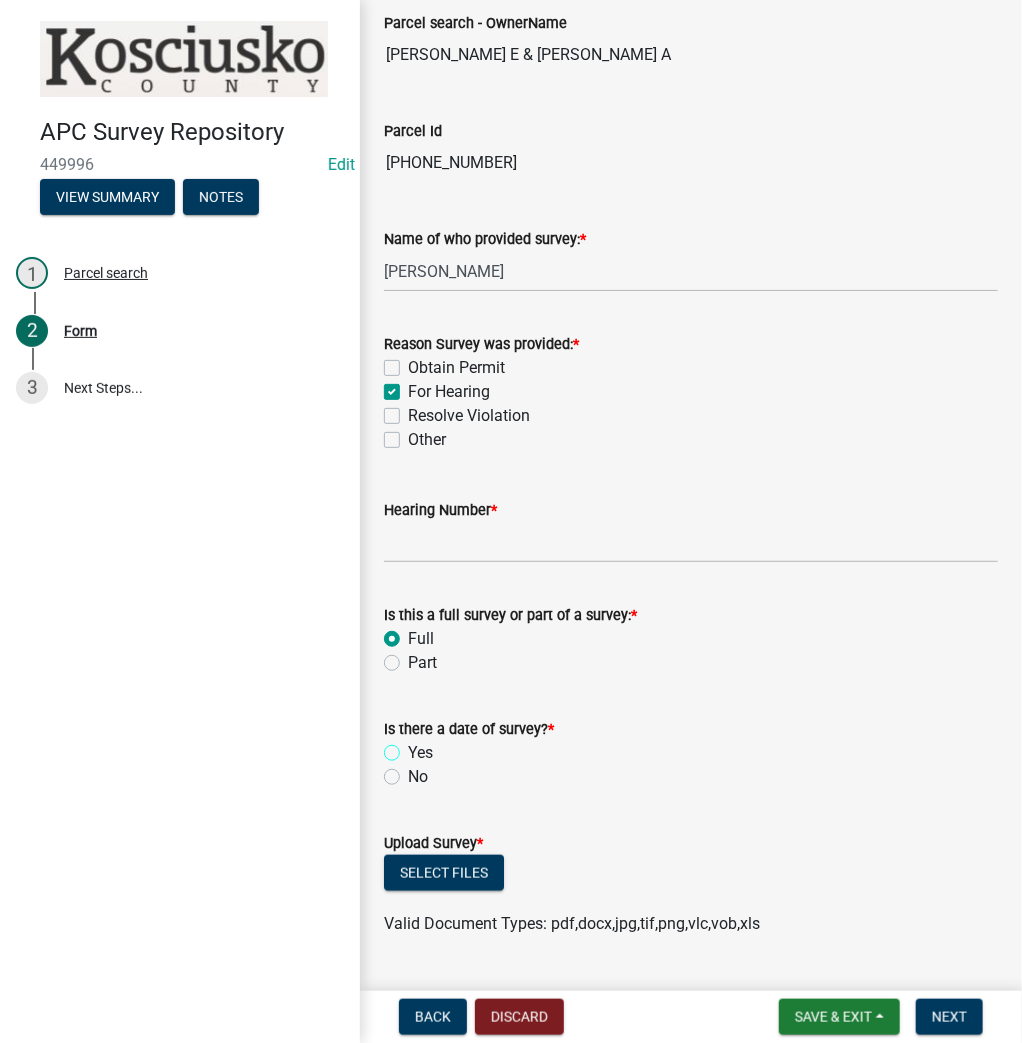 click on "Yes" at bounding box center [414, 747] 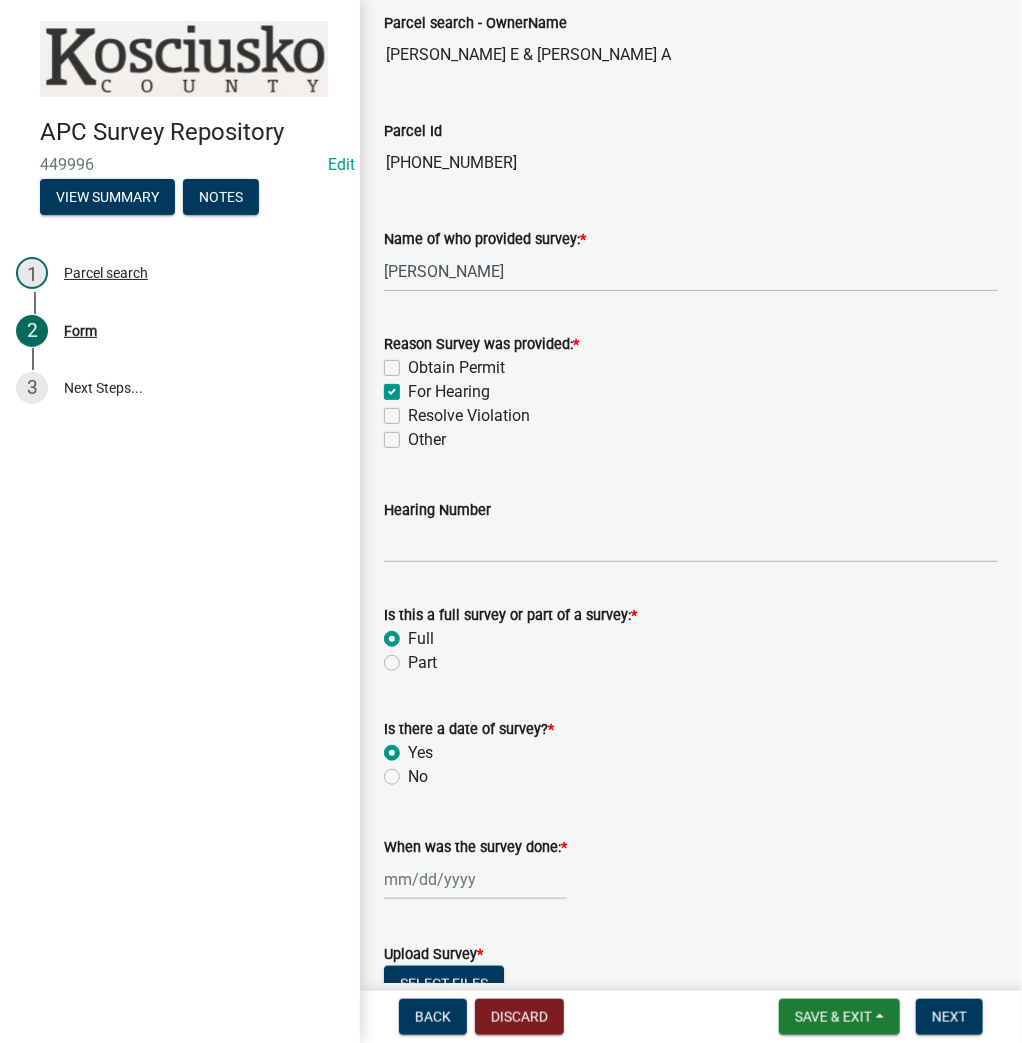 click 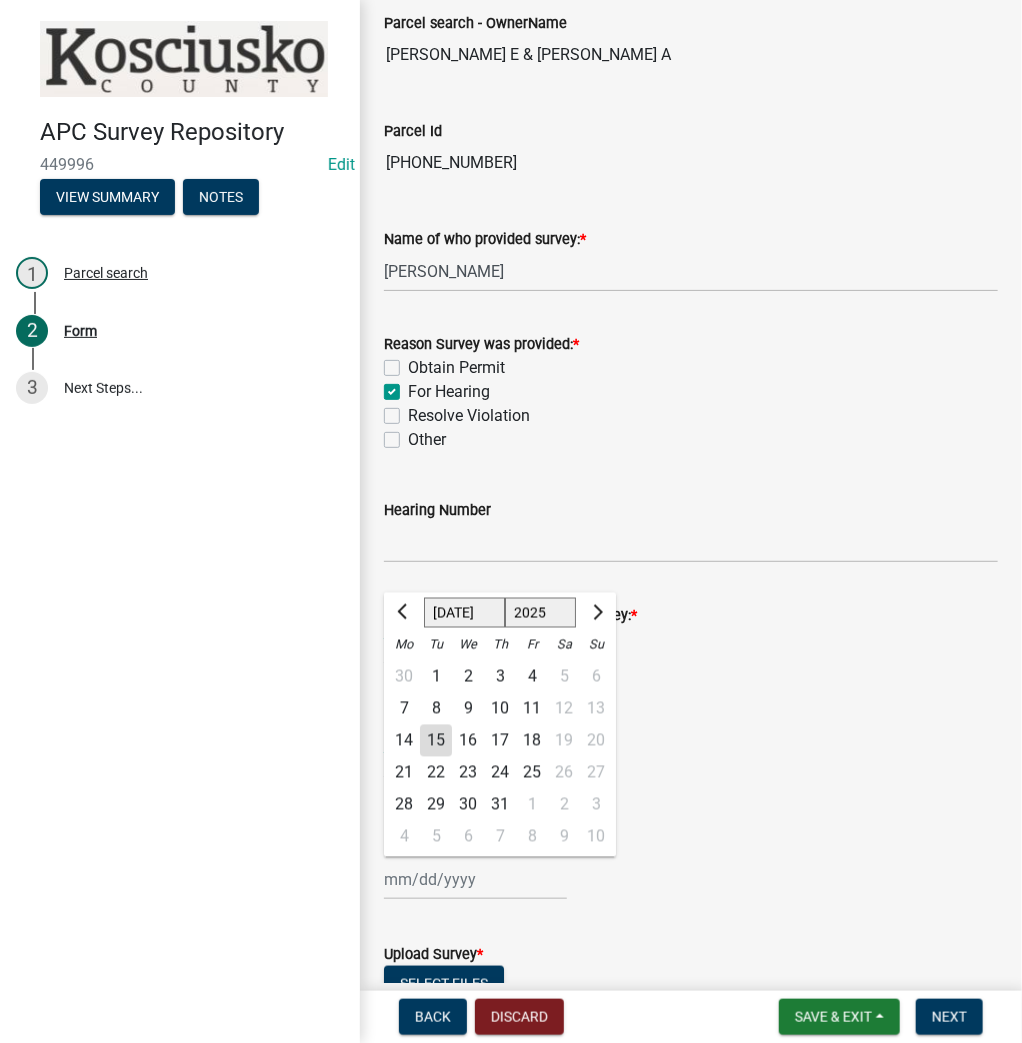 click on "1525 1526 1527 1528 1529 1530 1531 1532 1533 1534 1535 1536 1537 1538 1539 1540 1541 1542 1543 1544 1545 1546 1547 1548 1549 1550 1551 1552 1553 1554 1555 1556 1557 1558 1559 1560 1561 1562 1563 1564 1565 1566 1567 1568 1569 1570 1571 1572 1573 1574 1575 1576 1577 1578 1579 1580 1581 1582 1583 1584 1585 1586 1587 1588 1589 1590 1591 1592 1593 1594 1595 1596 1597 1598 1599 1600 1601 1602 1603 1604 1605 1606 1607 1608 1609 1610 1611 1612 1613 1614 1615 1616 1617 1618 1619 1620 1621 1622 1623 1624 1625 1626 1627 1628 1629 1630 1631 1632 1633 1634 1635 1636 1637 1638 1639 1640 1641 1642 1643 1644 1645 1646 1647 1648 1649 1650 1651 1652 1653 1654 1655 1656 1657 1658 1659 1660 1661 1662 1663 1664 1665 1666 1667 1668 1669 1670 1671 1672 1673 1674 1675 1676 1677 1678 1679 1680 1681 1682 1683 1684 1685 1686 1687 1688 1689 1690 1691 1692 1693 1694 1695 1696 1697 1698 1699 1700 1701 1702 1703 1704 1705 1706 1707 1708 1709 1710 1711 1712 1713 1714 1715 1716 1717 1718 1719 1720 1721 1722 1723 1724 1725 1726 1727 1728 1729" 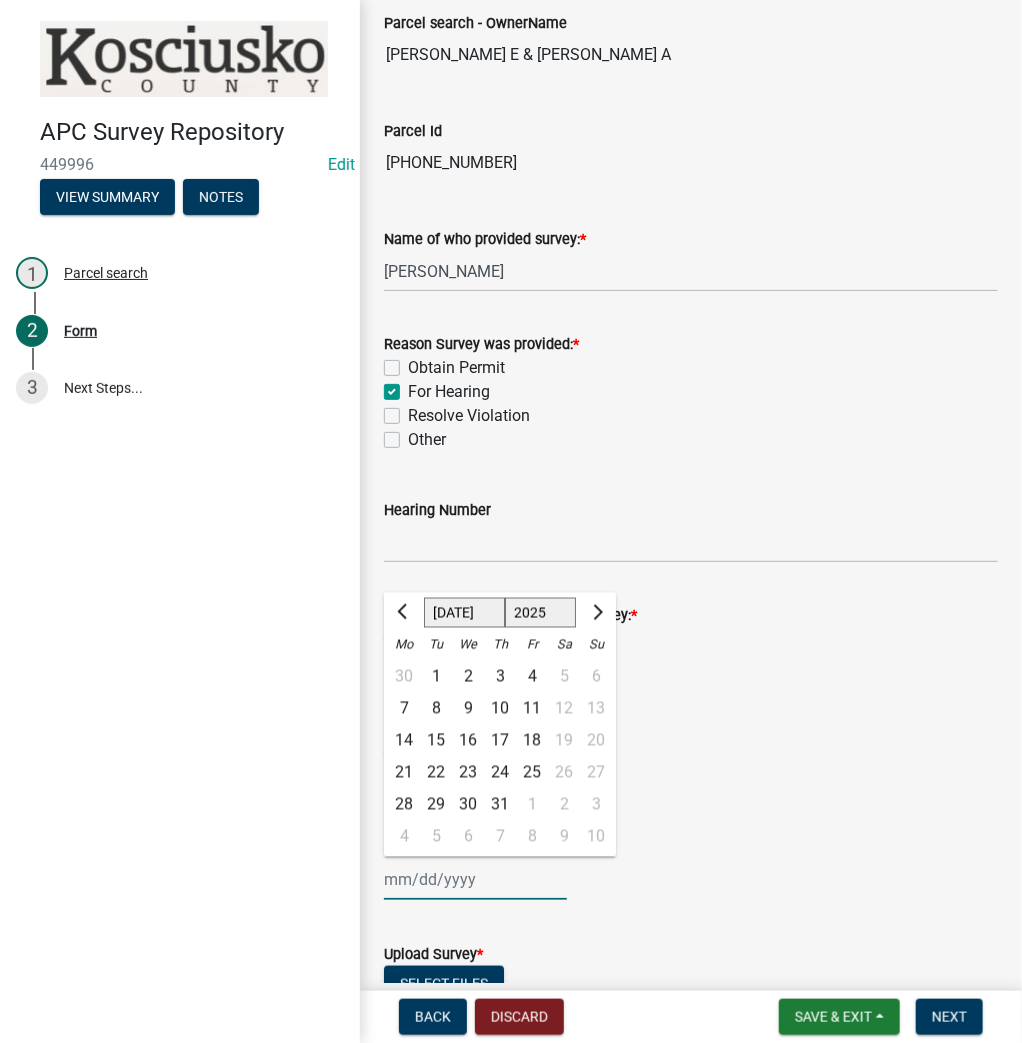 scroll, scrollTop: 160, scrollLeft: 0, axis: vertical 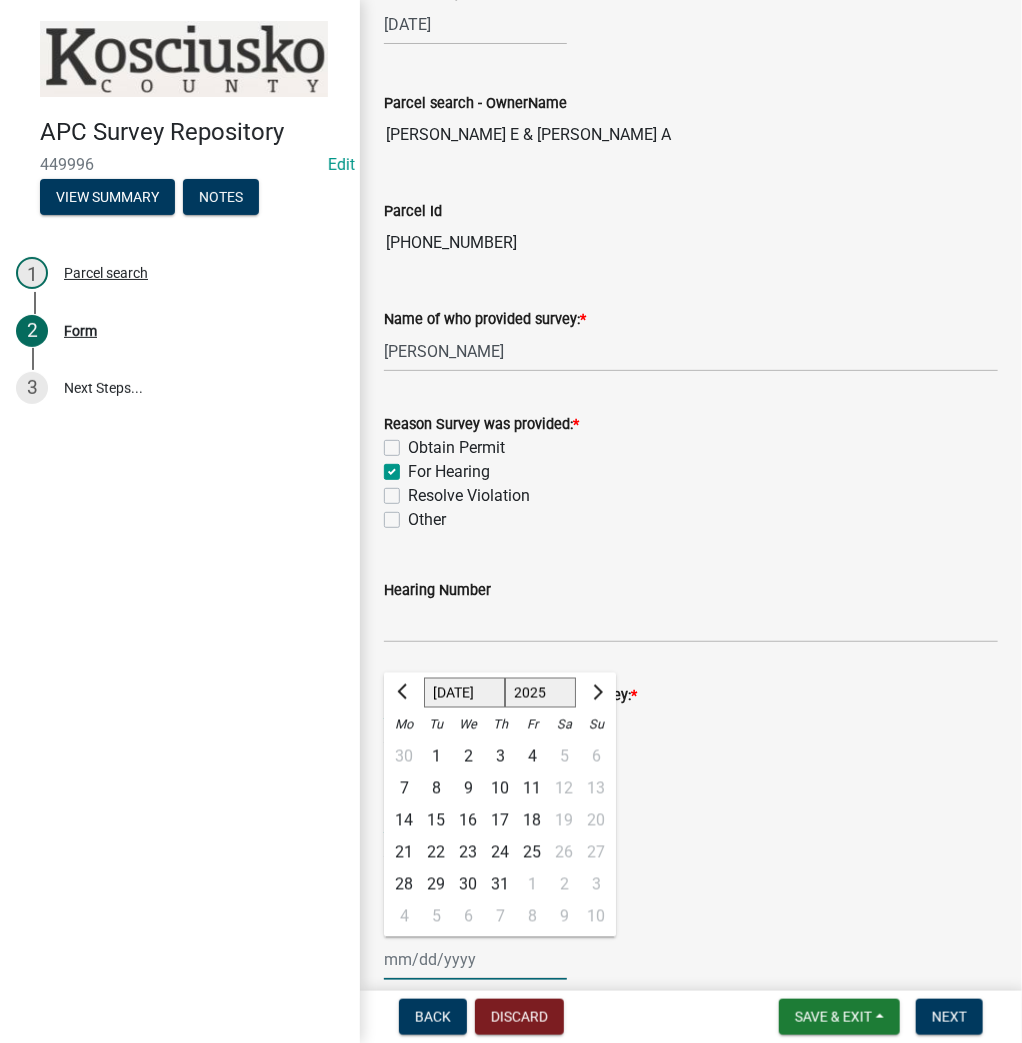 drag, startPoint x: 550, startPoint y: 695, endPoint x: 549, endPoint y: 679, distance: 16.03122 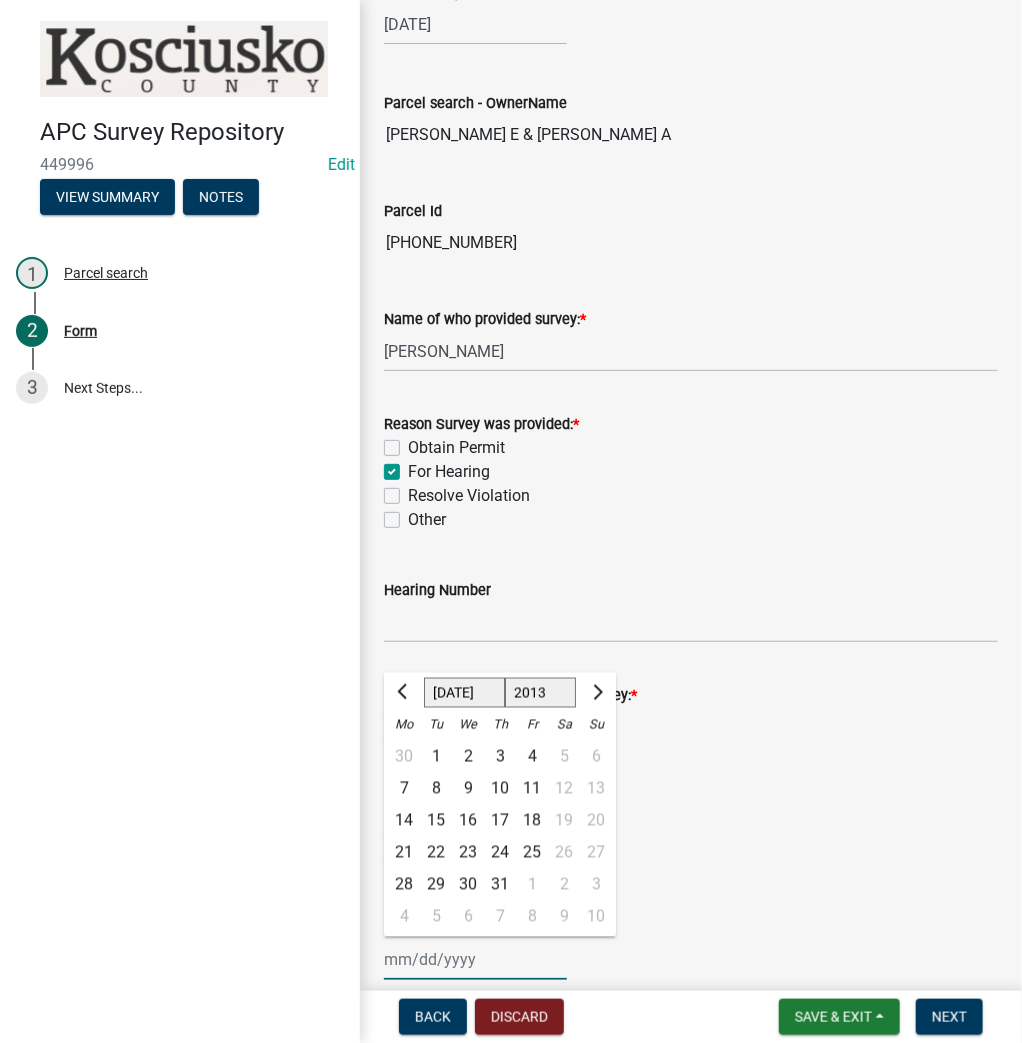 click on "1525 1526 1527 1528 1529 1530 1531 1532 1533 1534 1535 1536 1537 1538 1539 1540 1541 1542 1543 1544 1545 1546 1547 1548 1549 1550 1551 1552 1553 1554 1555 1556 1557 1558 1559 1560 1561 1562 1563 1564 1565 1566 1567 1568 1569 1570 1571 1572 1573 1574 1575 1576 1577 1578 1579 1580 1581 1582 1583 1584 1585 1586 1587 1588 1589 1590 1591 1592 1593 1594 1595 1596 1597 1598 1599 1600 1601 1602 1603 1604 1605 1606 1607 1608 1609 1610 1611 1612 1613 1614 1615 1616 1617 1618 1619 1620 1621 1622 1623 1624 1625 1626 1627 1628 1629 1630 1631 1632 1633 1634 1635 1636 1637 1638 1639 1640 1641 1642 1643 1644 1645 1646 1647 1648 1649 1650 1651 1652 1653 1654 1655 1656 1657 1658 1659 1660 1661 1662 1663 1664 1665 1666 1667 1668 1669 1670 1671 1672 1673 1674 1675 1676 1677 1678 1679 1680 1681 1682 1683 1684 1685 1686 1687 1688 1689 1690 1691 1692 1693 1694 1695 1696 1697 1698 1699 1700 1701 1702 1703 1704 1705 1706 1707 1708 1709 1710 1711 1712 1713 1714 1715 1716 1717 1718 1719 1720 1721 1722 1723 1724 1725 1726 1727 1728 1729" 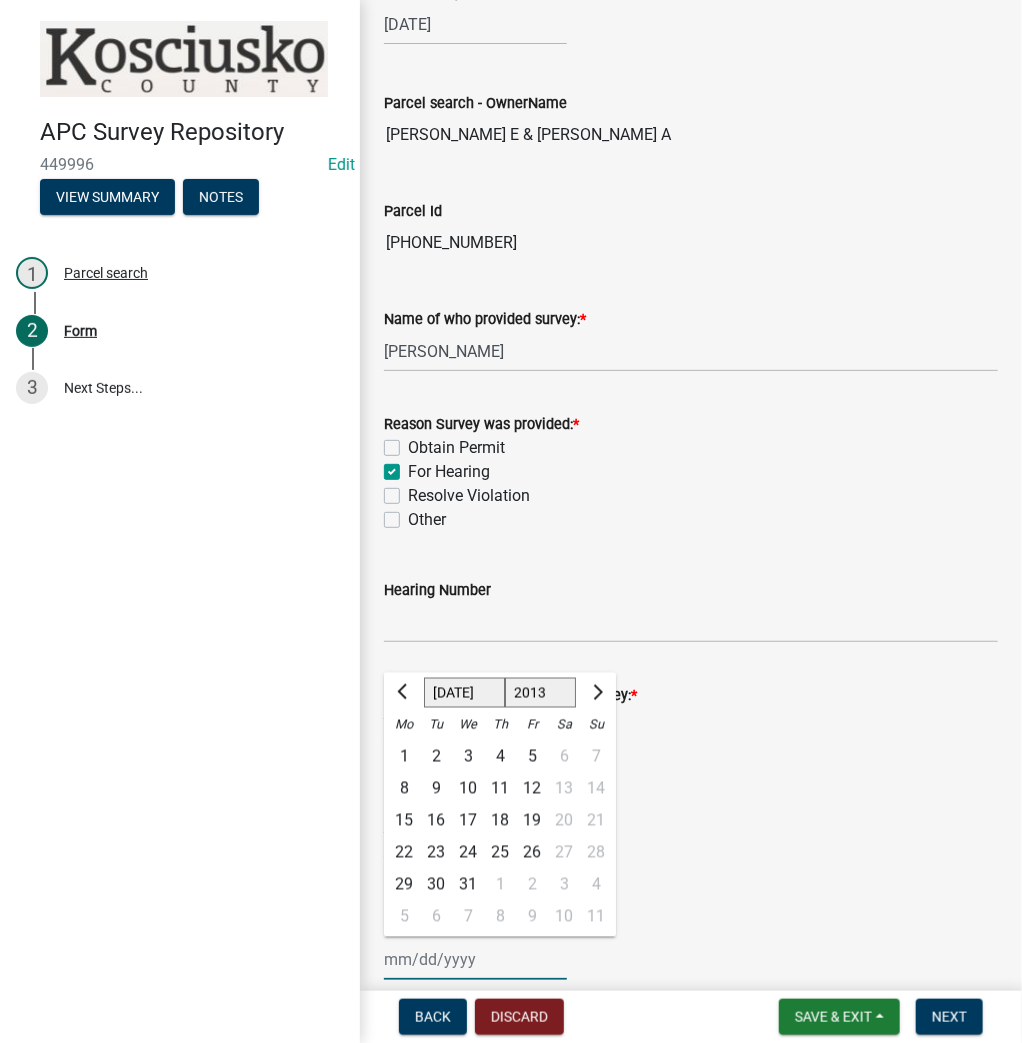 click on "Jan Feb Mar Apr May Jun [DATE] Aug Sep Oct Nov Dec" 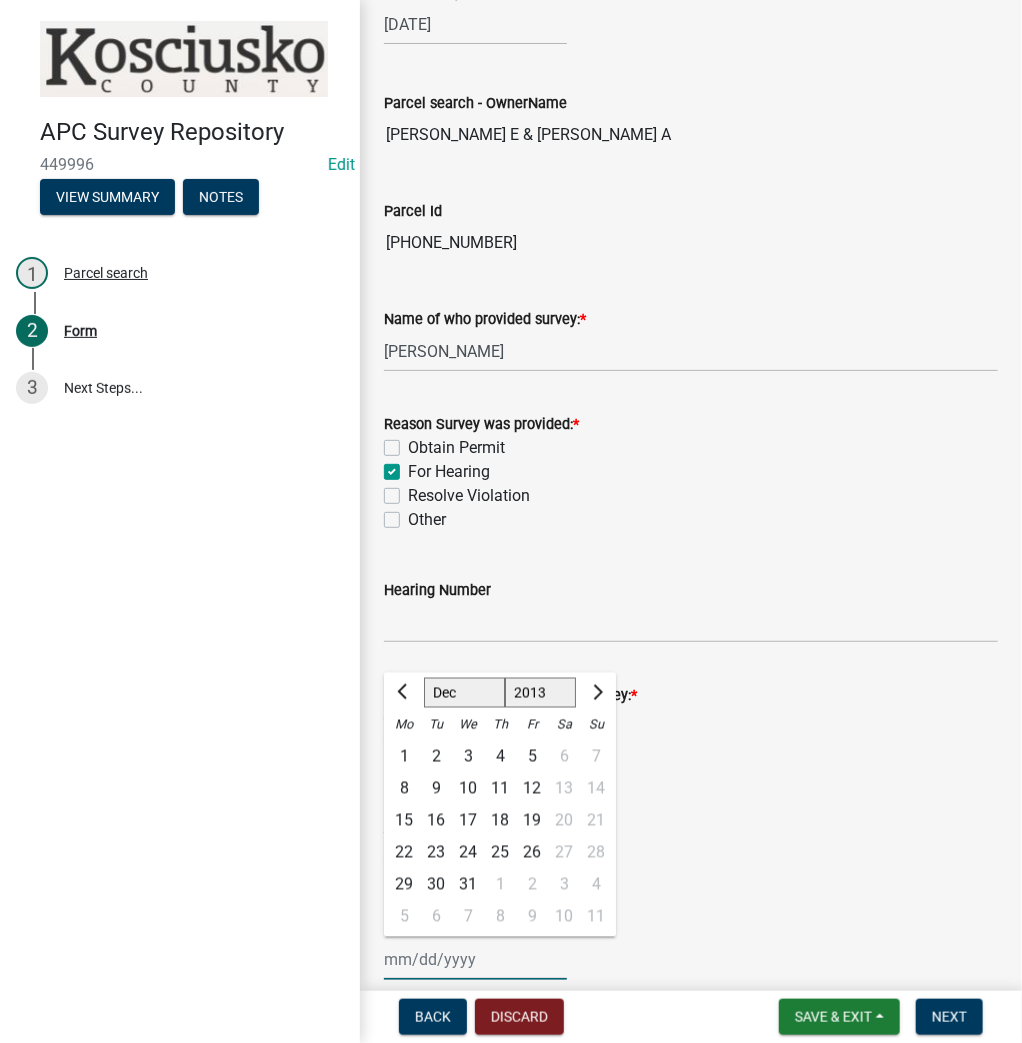 click on "Jan Feb Mar Apr May Jun [DATE] Aug Sep Oct Nov Dec" 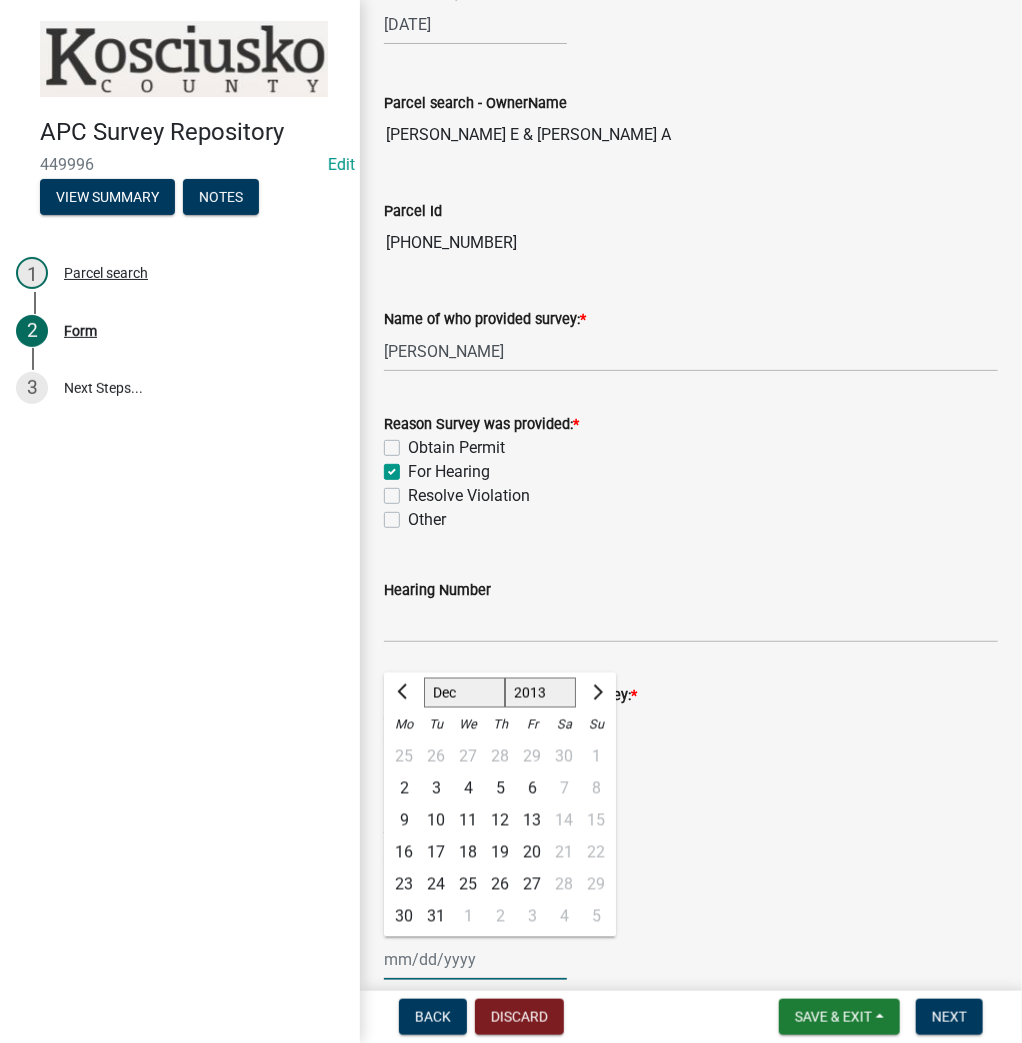 click on "5" 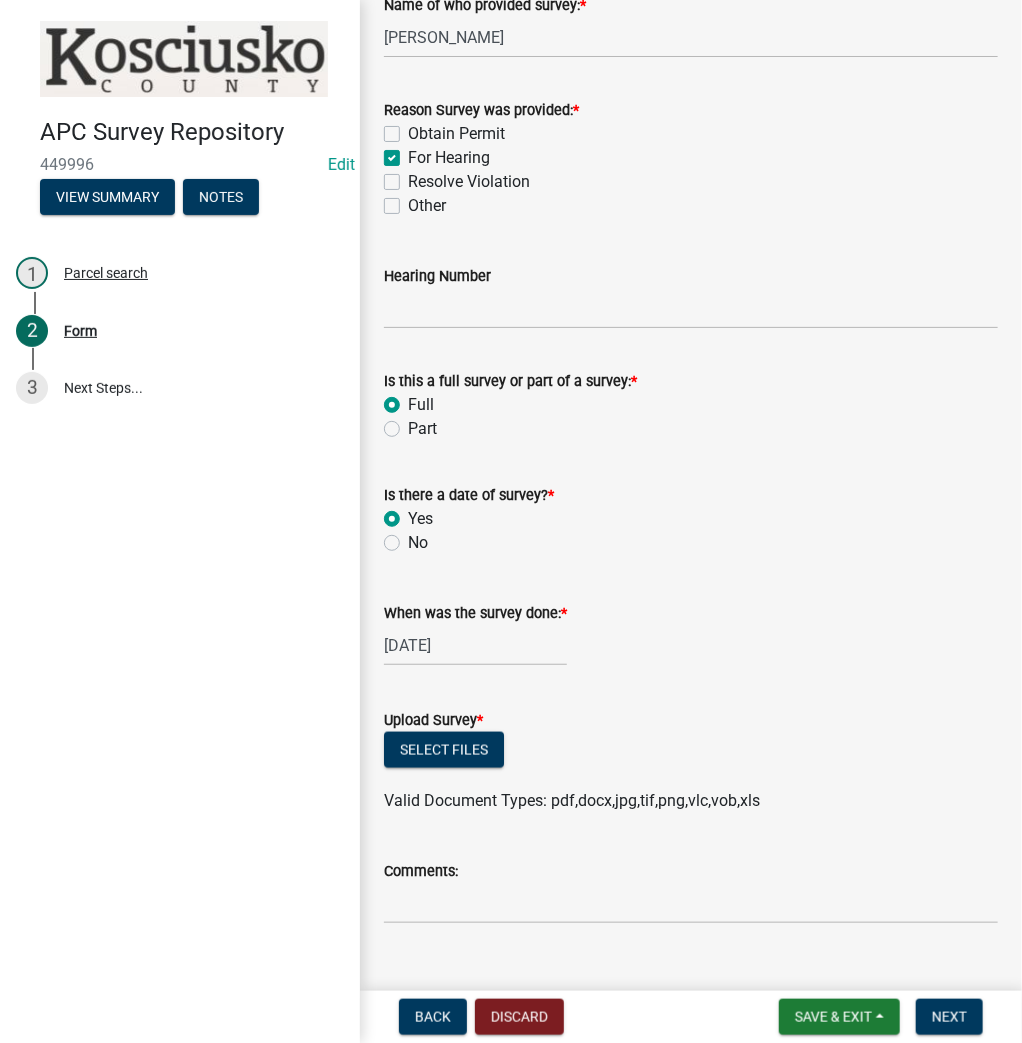 scroll, scrollTop: 480, scrollLeft: 0, axis: vertical 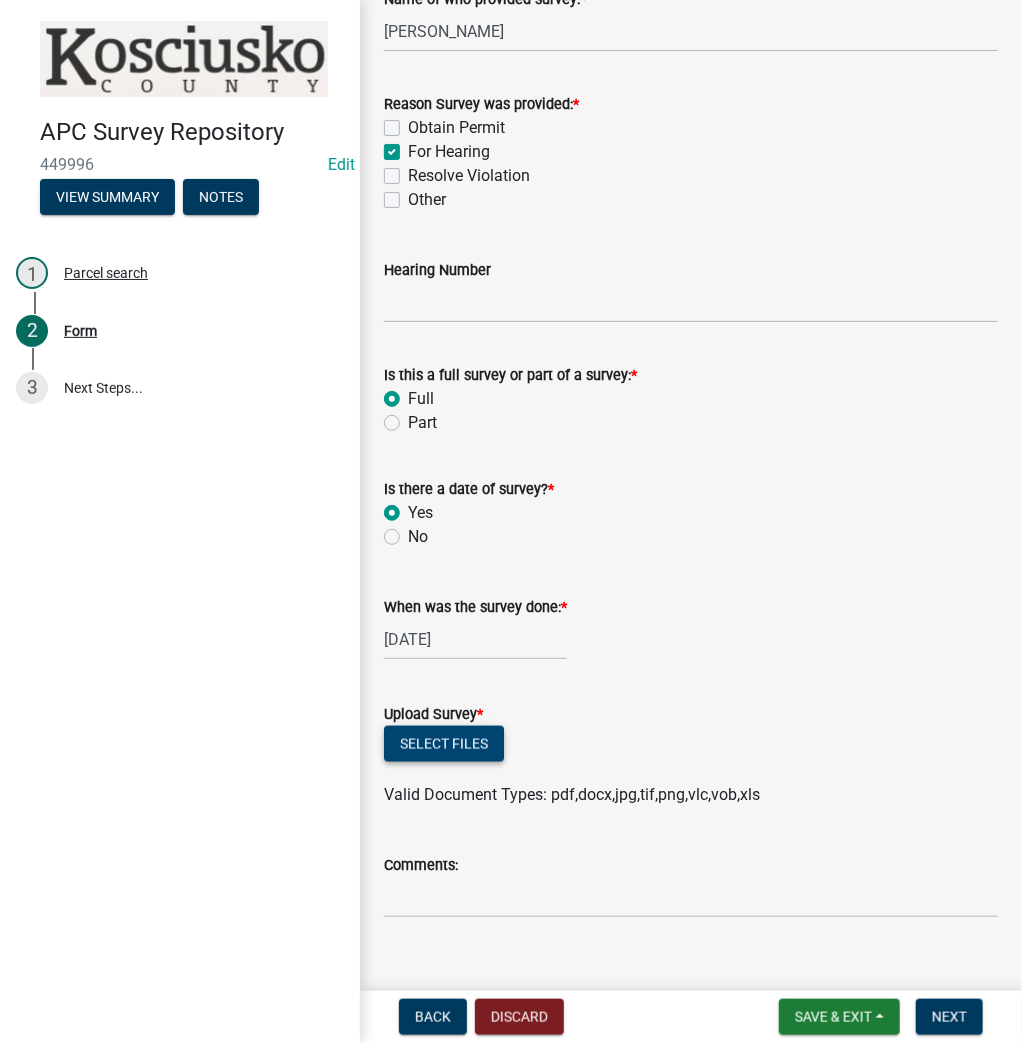 click on "Select files" 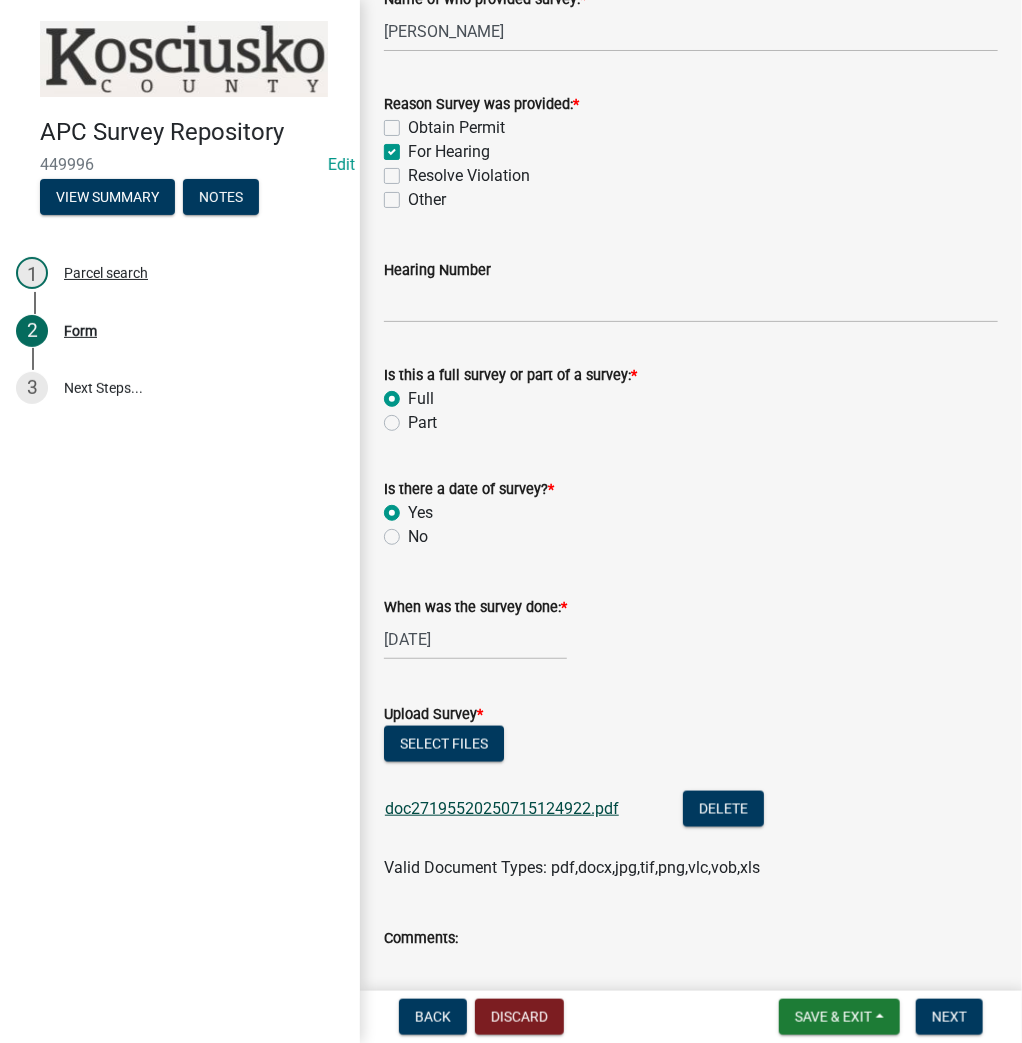 click on "doc27195520250715124922.pdf" 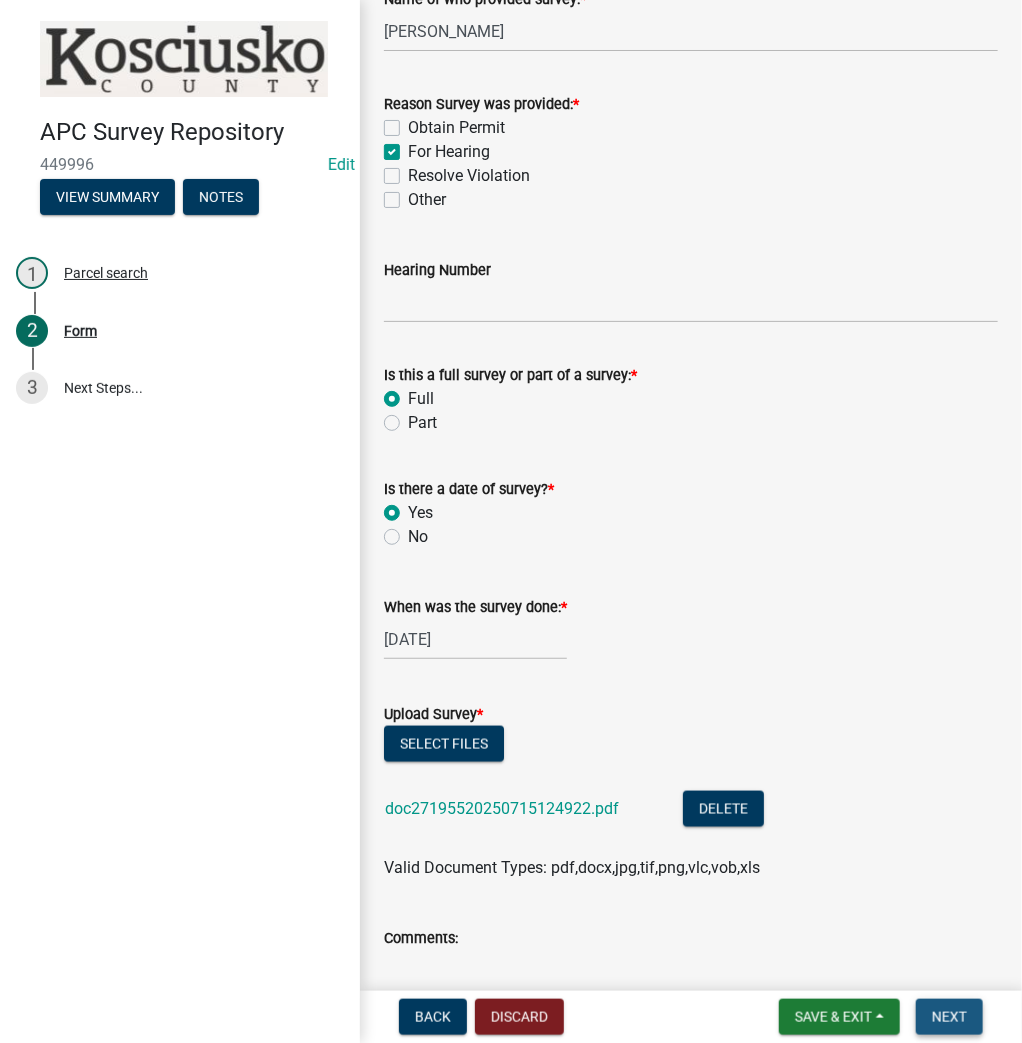 click on "Next" at bounding box center [949, 1017] 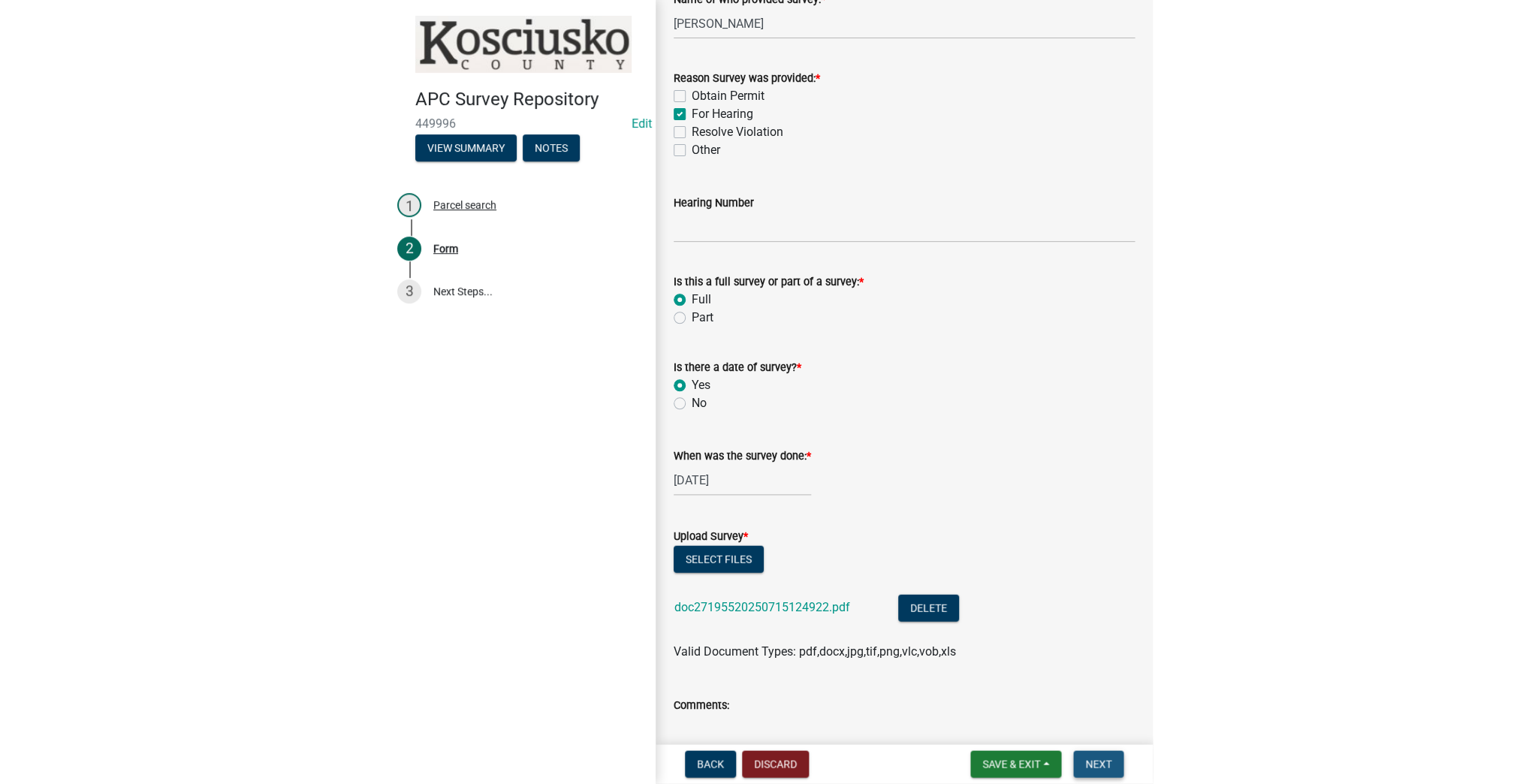 scroll, scrollTop: 0, scrollLeft: 0, axis: both 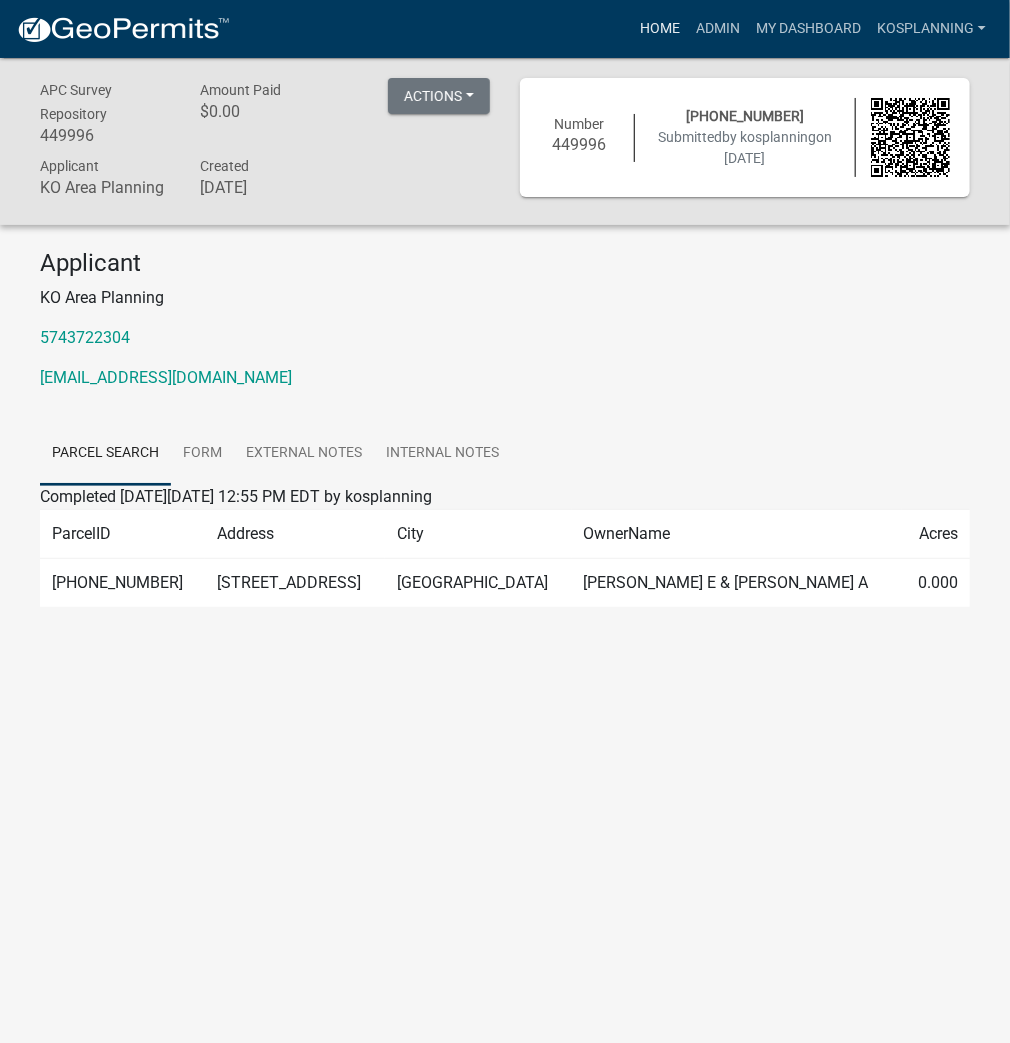 click on "Home" at bounding box center [660, 29] 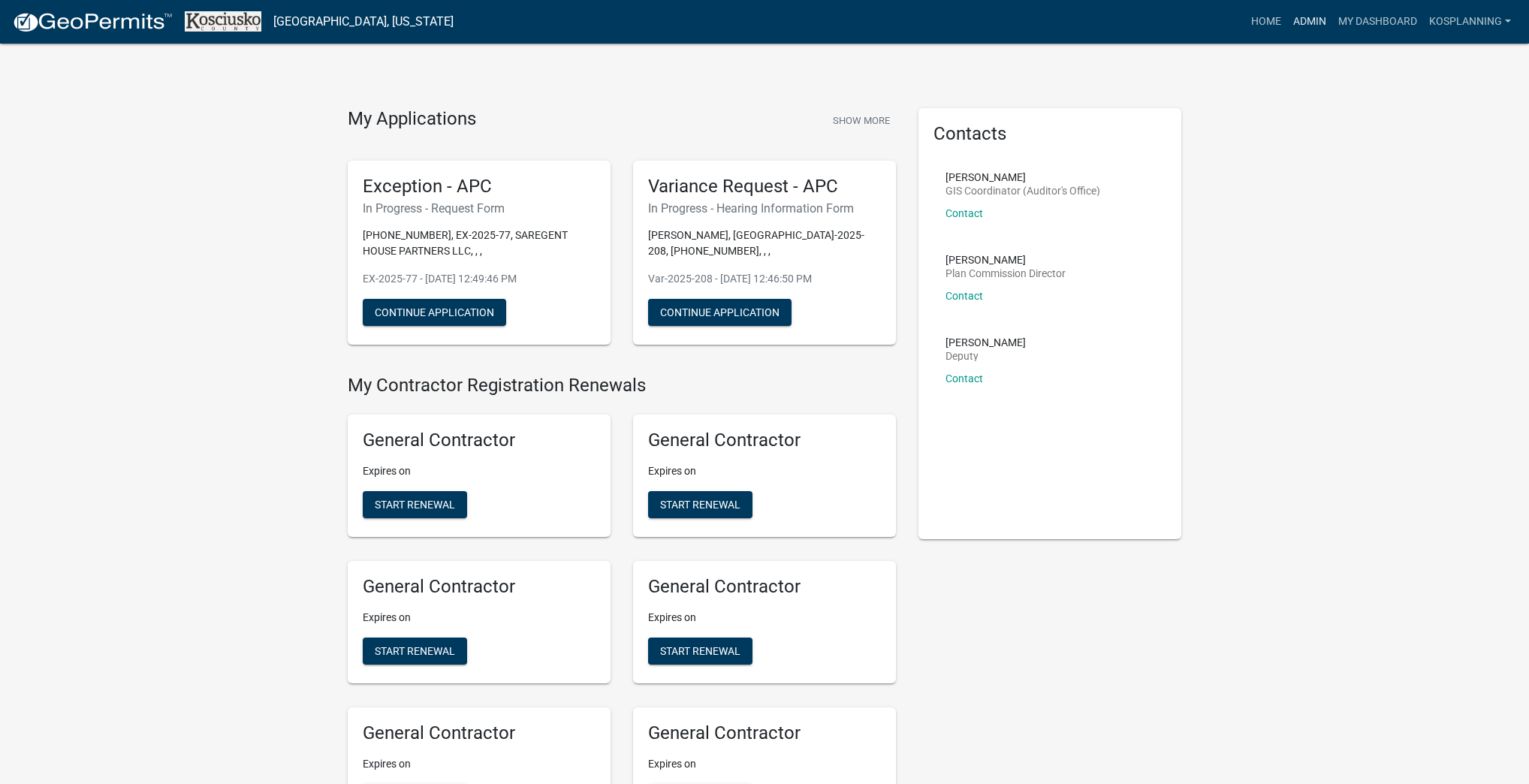 click on "Admin" at bounding box center [1310, 22] 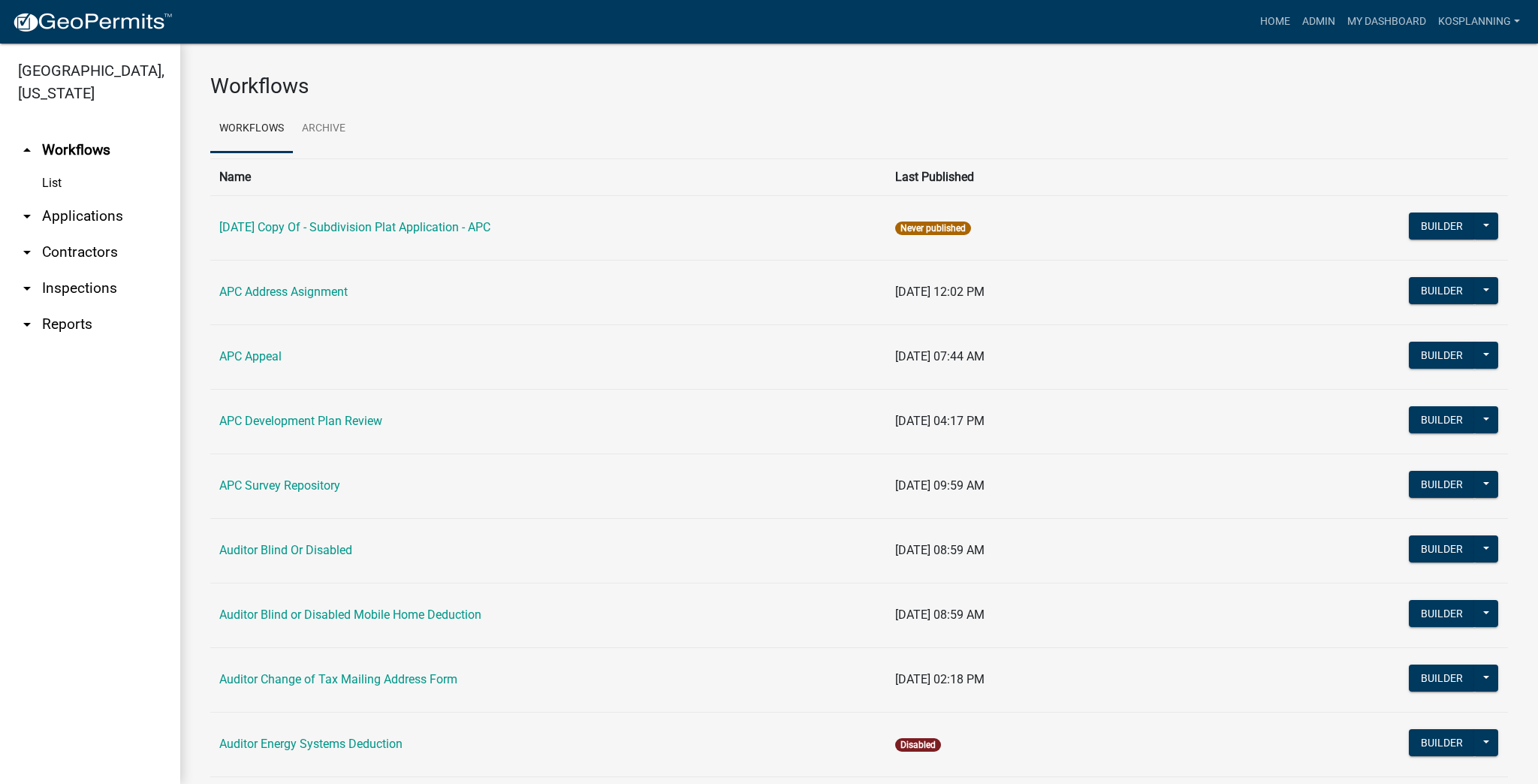 click on "arrow_drop_down   Applications" at bounding box center (90, 216) 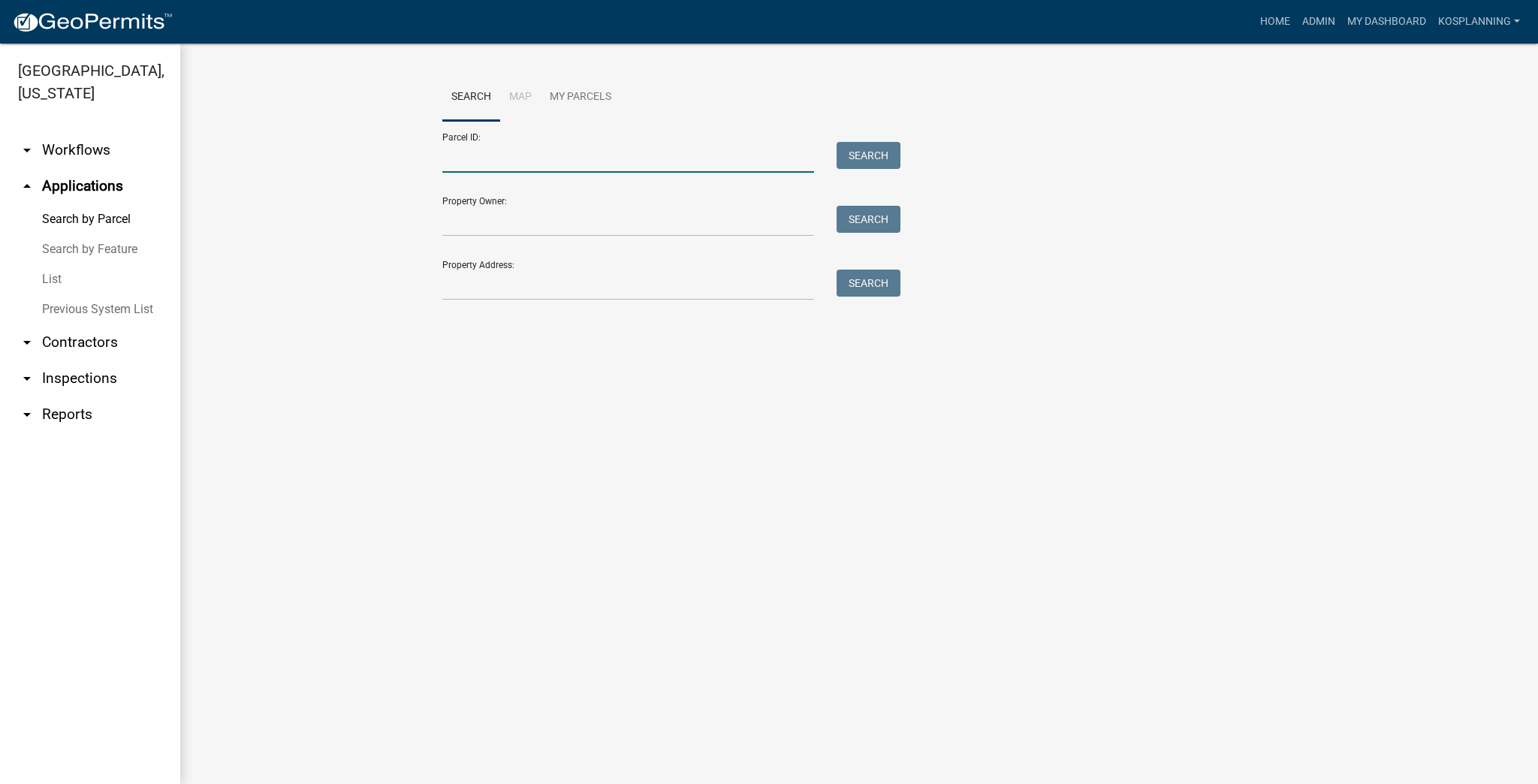 click on "Parcel ID:" at bounding box center [628, 157] 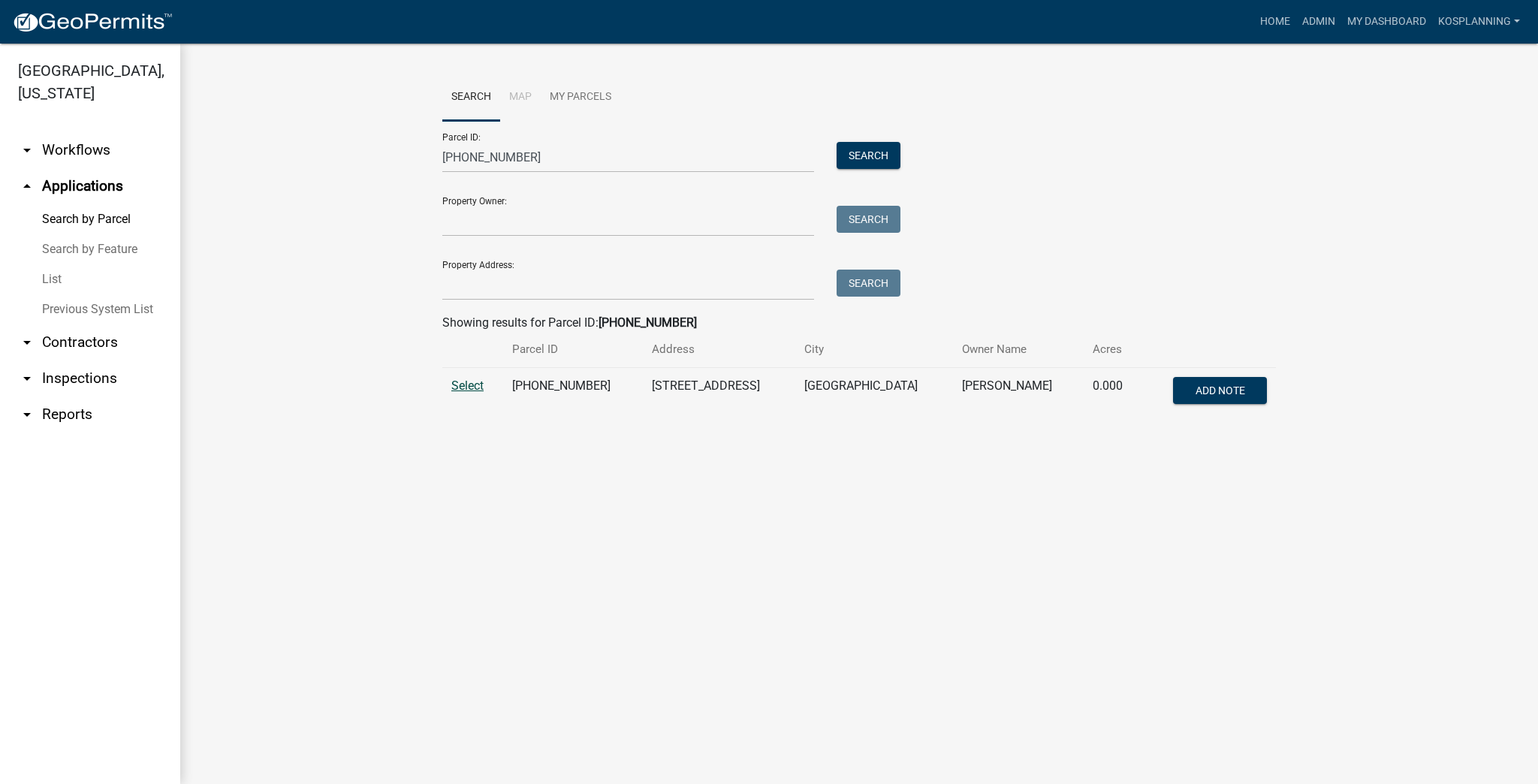 click on "Select" at bounding box center (467, 385) 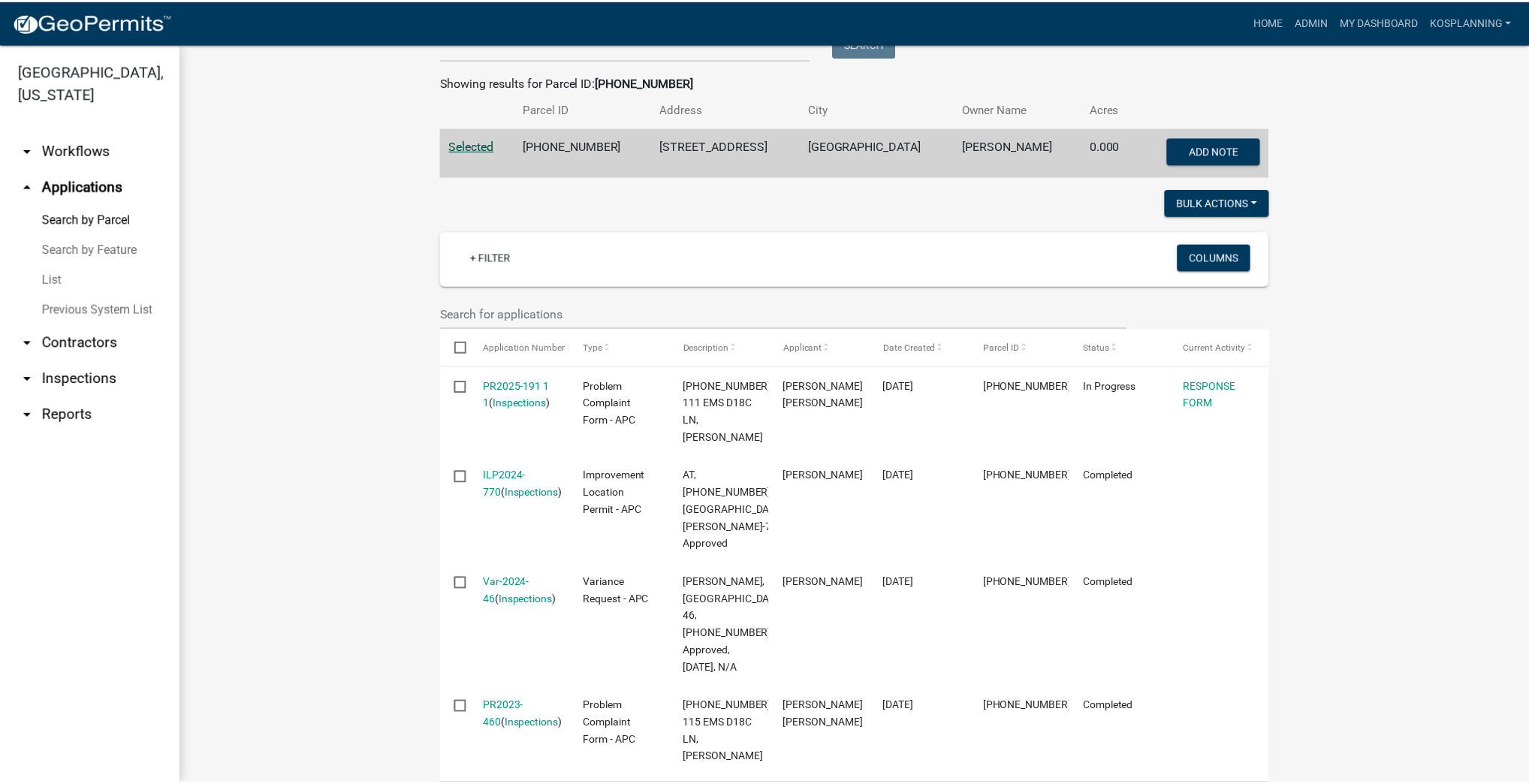 scroll, scrollTop: 360, scrollLeft: 0, axis: vertical 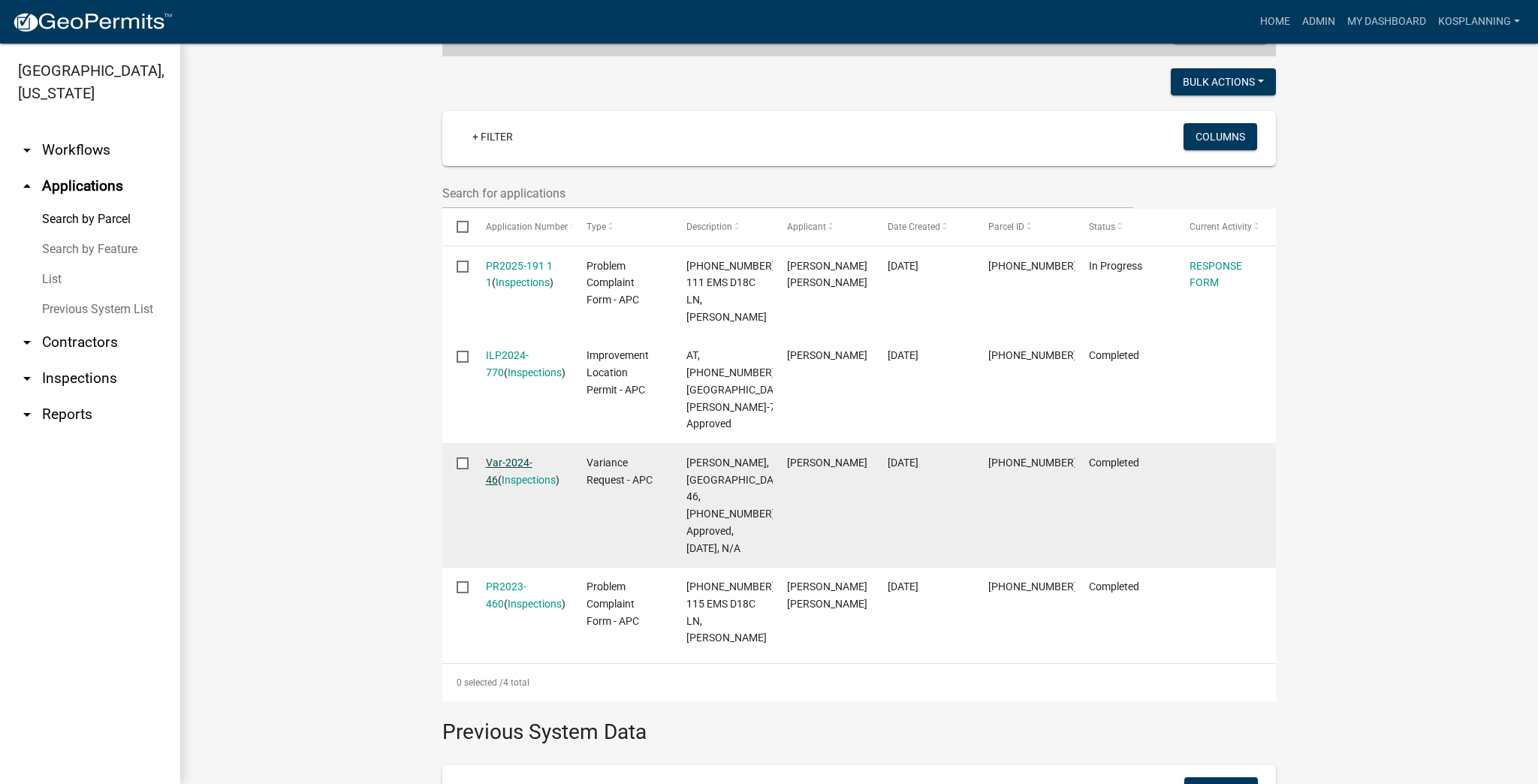 click on "Var-2024-46" 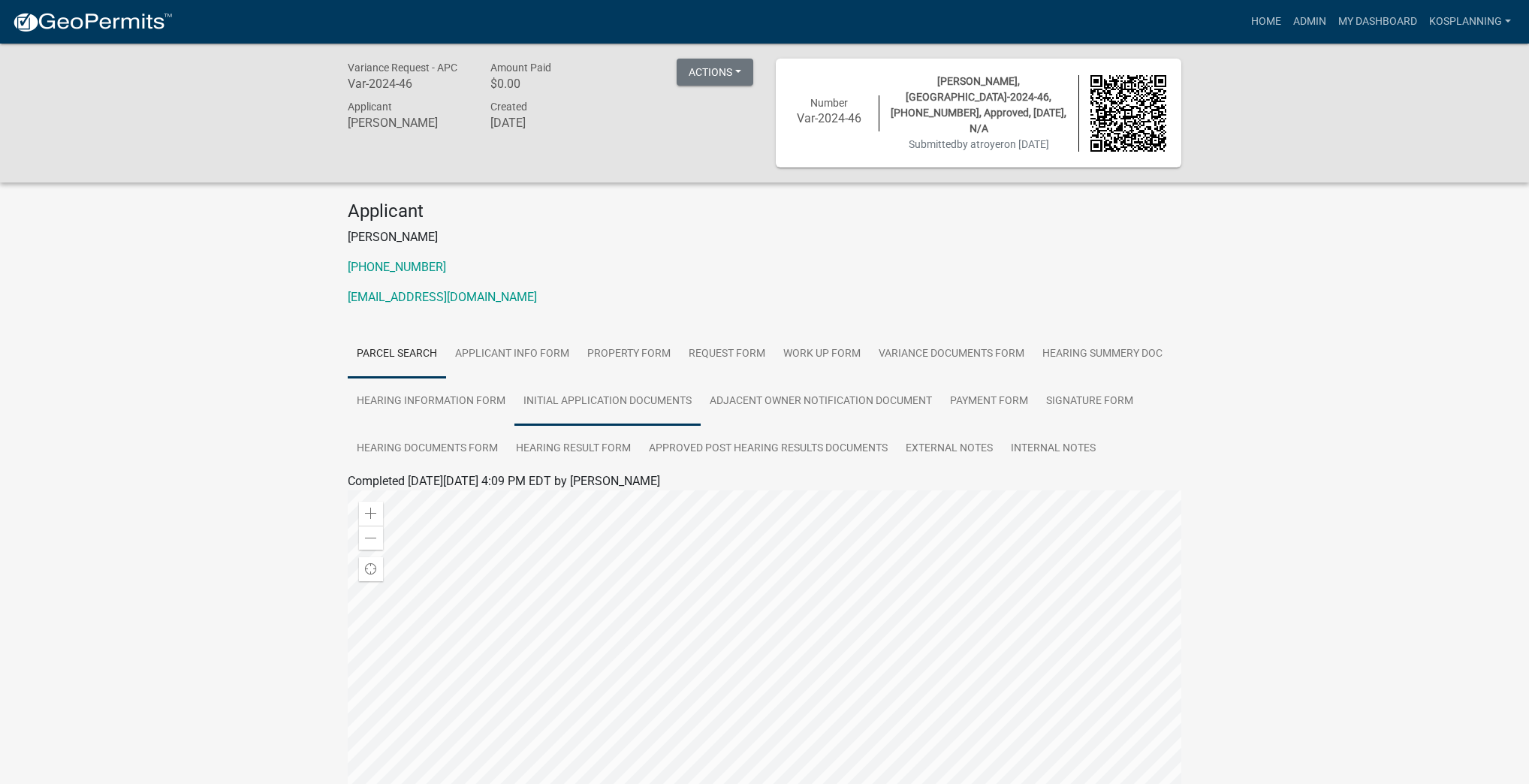 click on "Initial Application Documents" at bounding box center [608, 402] 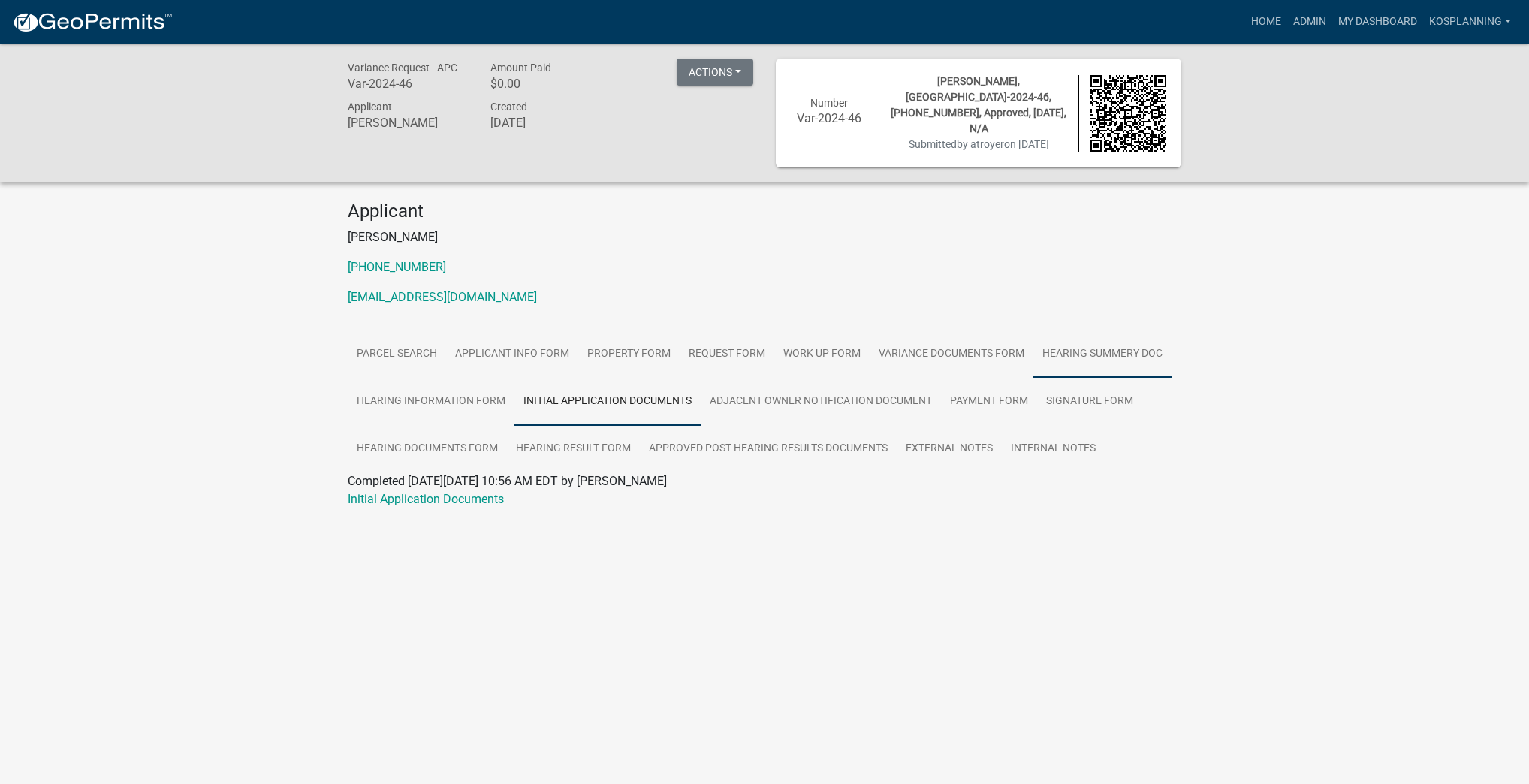 click on "Hearing Summery Doc" at bounding box center (1102, 354) 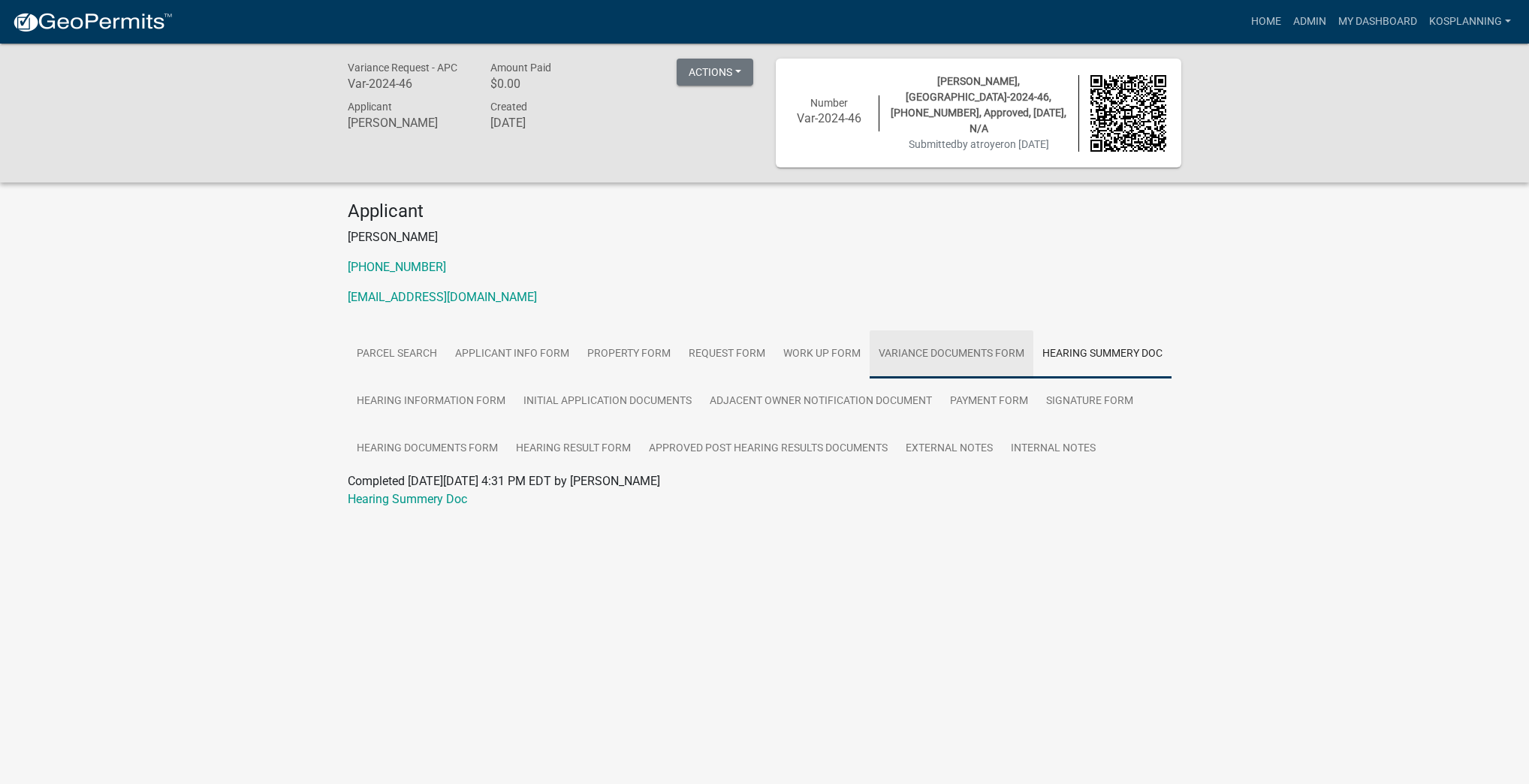click on "Variance Documents Form" at bounding box center [951, 354] 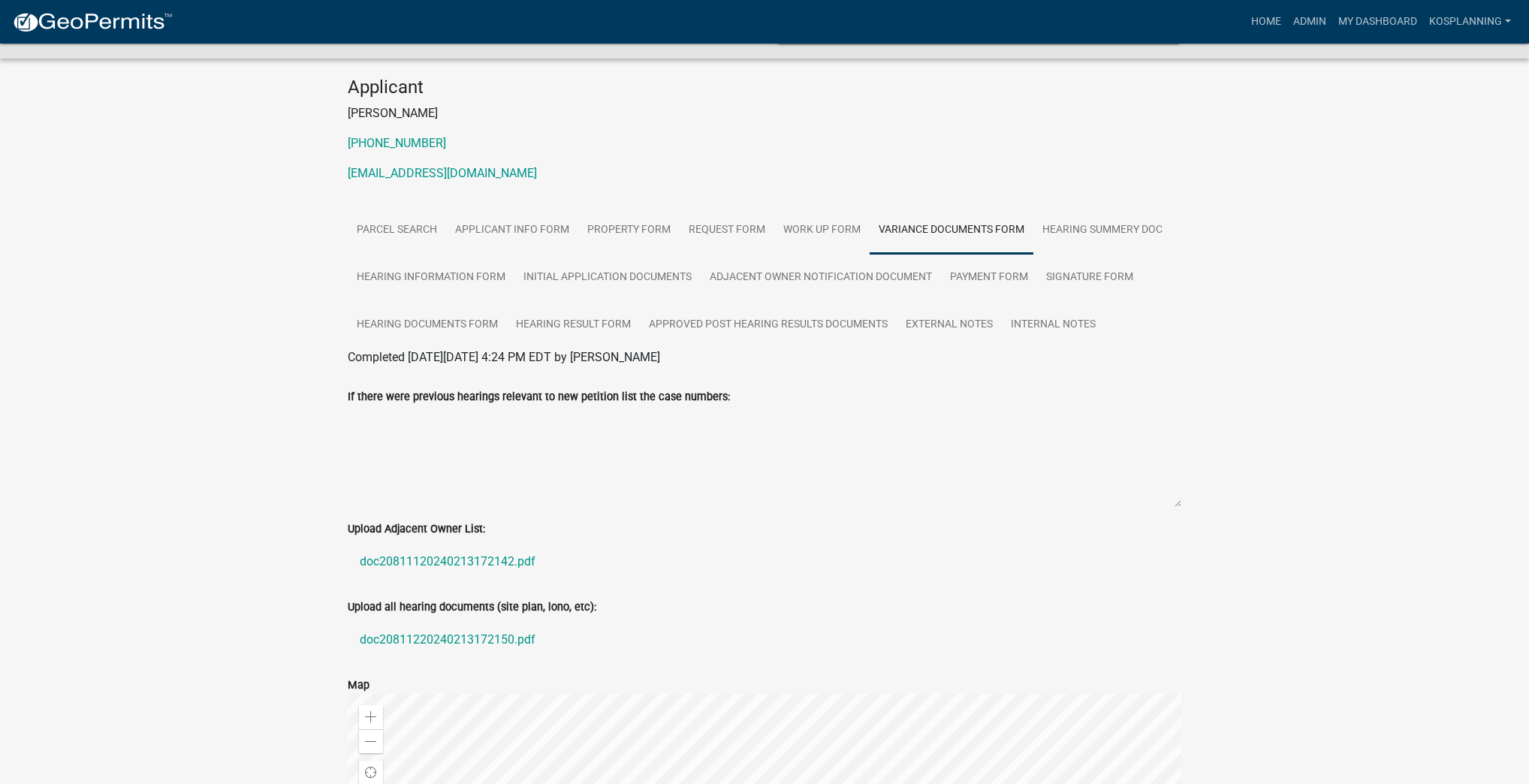 scroll, scrollTop: 180, scrollLeft: 0, axis: vertical 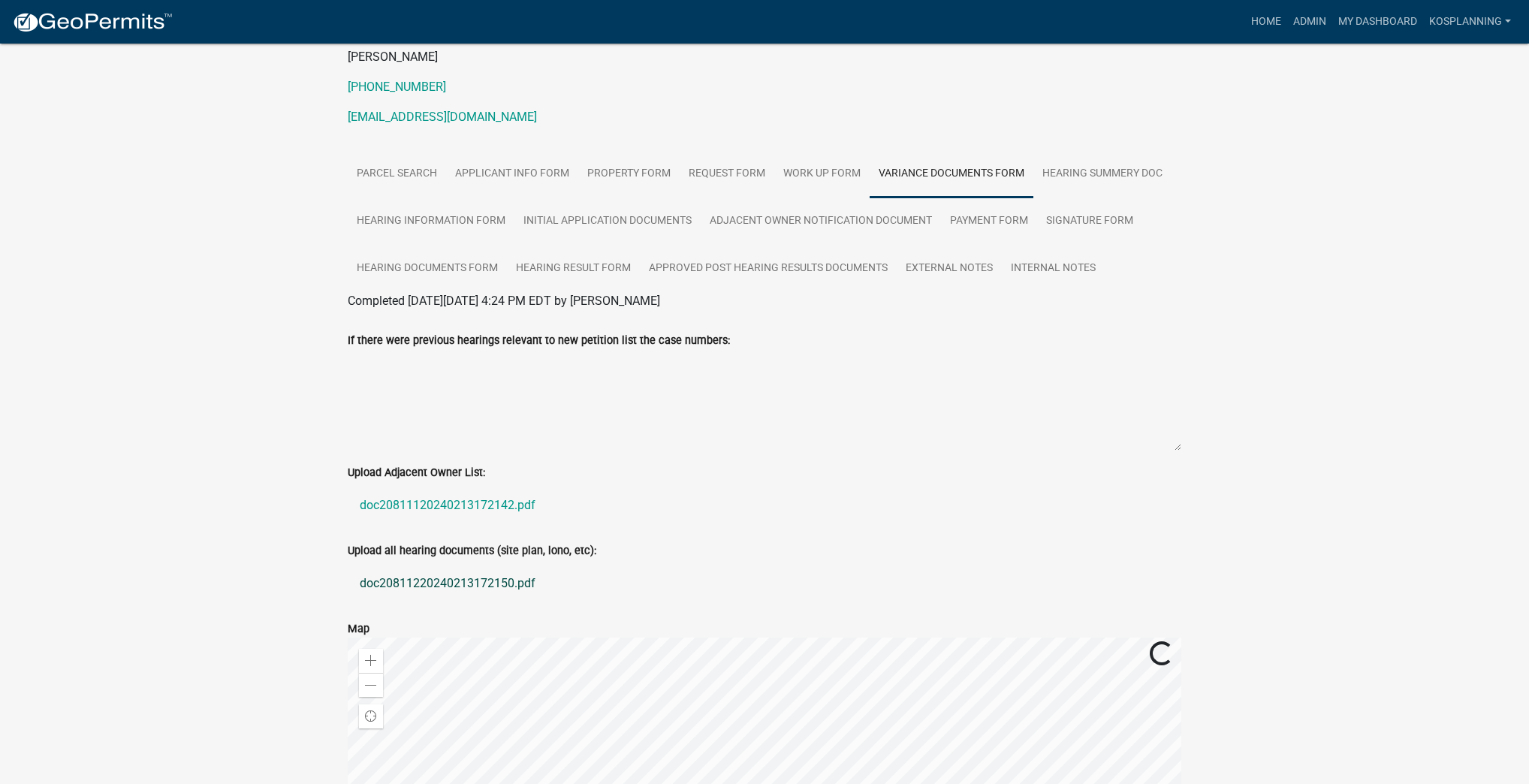 click on "doc20811220240213172150.pdf" 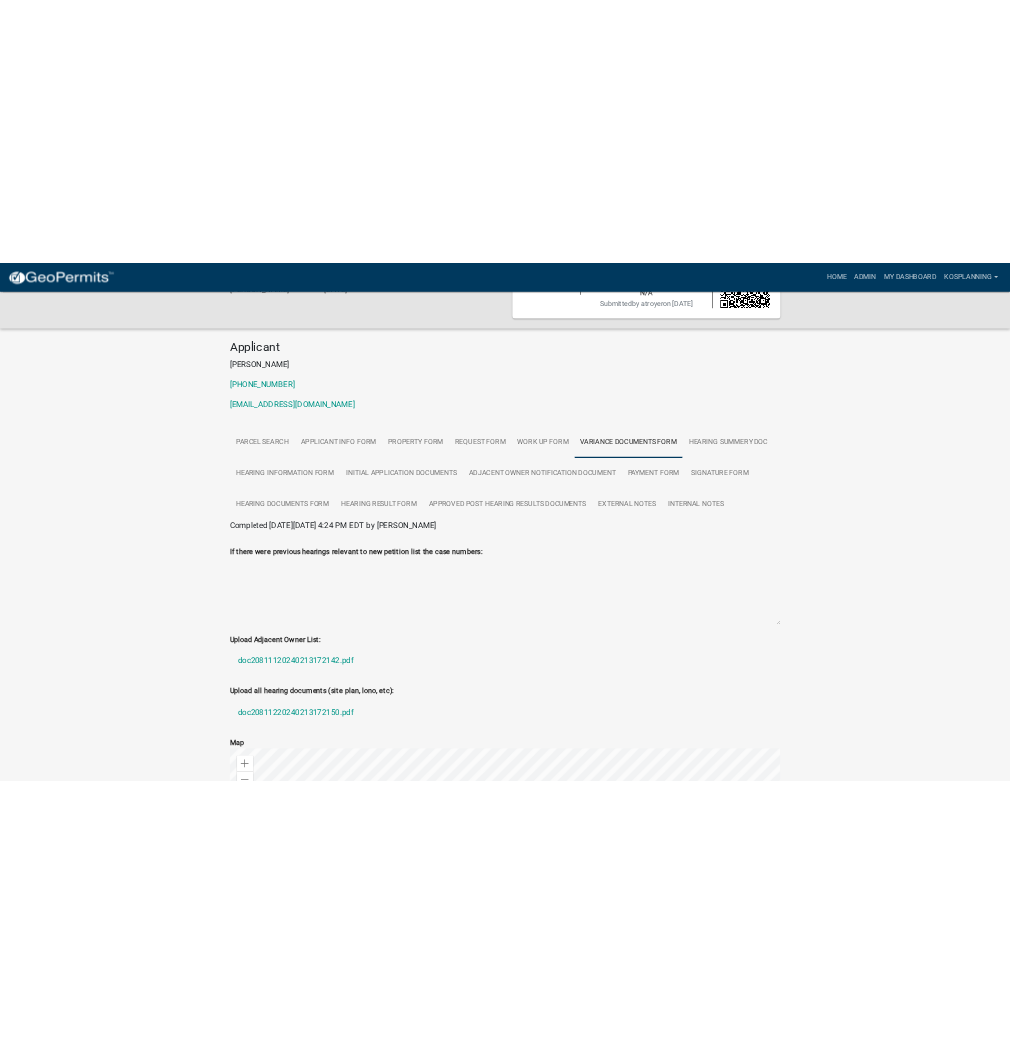 scroll, scrollTop: 0, scrollLeft: 0, axis: both 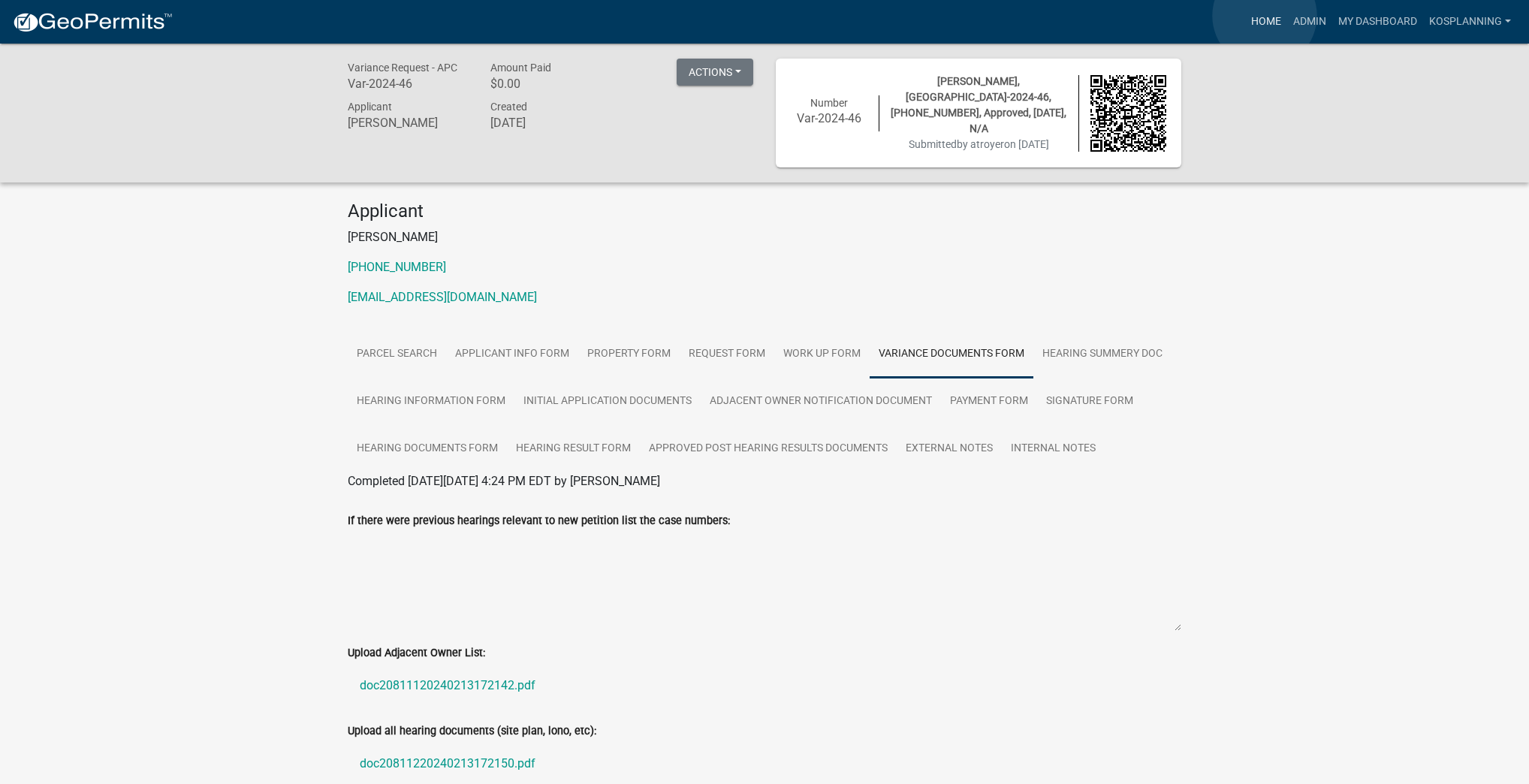 click on "Home" at bounding box center (1266, 22) 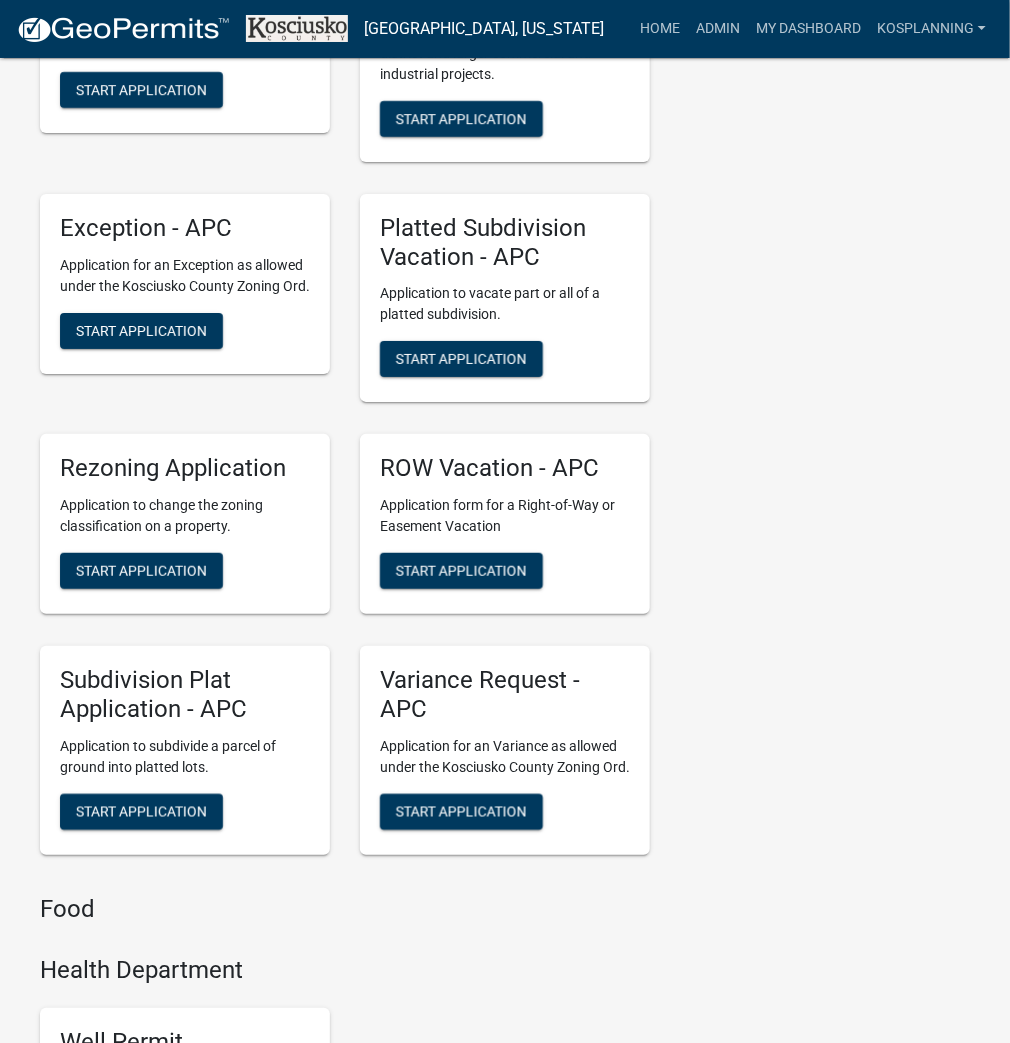 scroll, scrollTop: 5120, scrollLeft: 0, axis: vertical 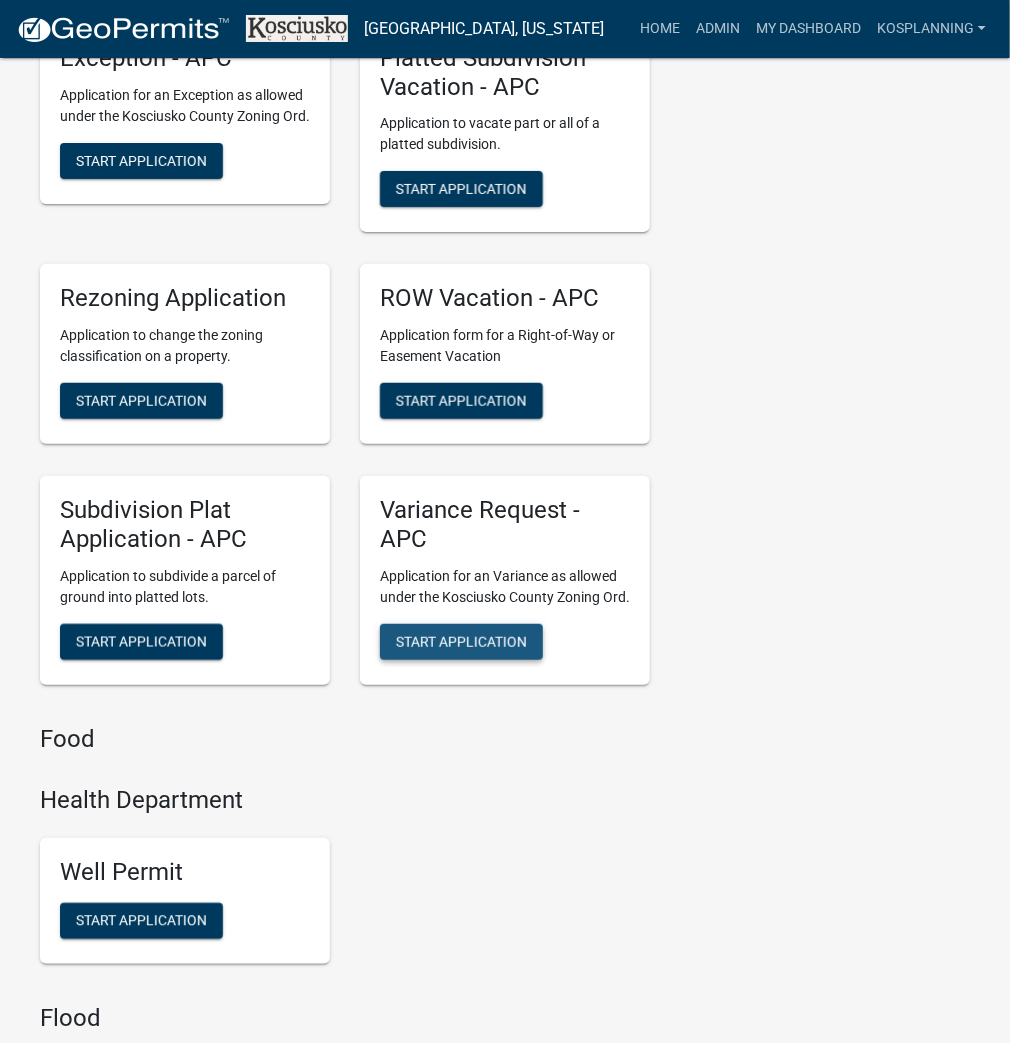 click on "Start Application" at bounding box center [461, 641] 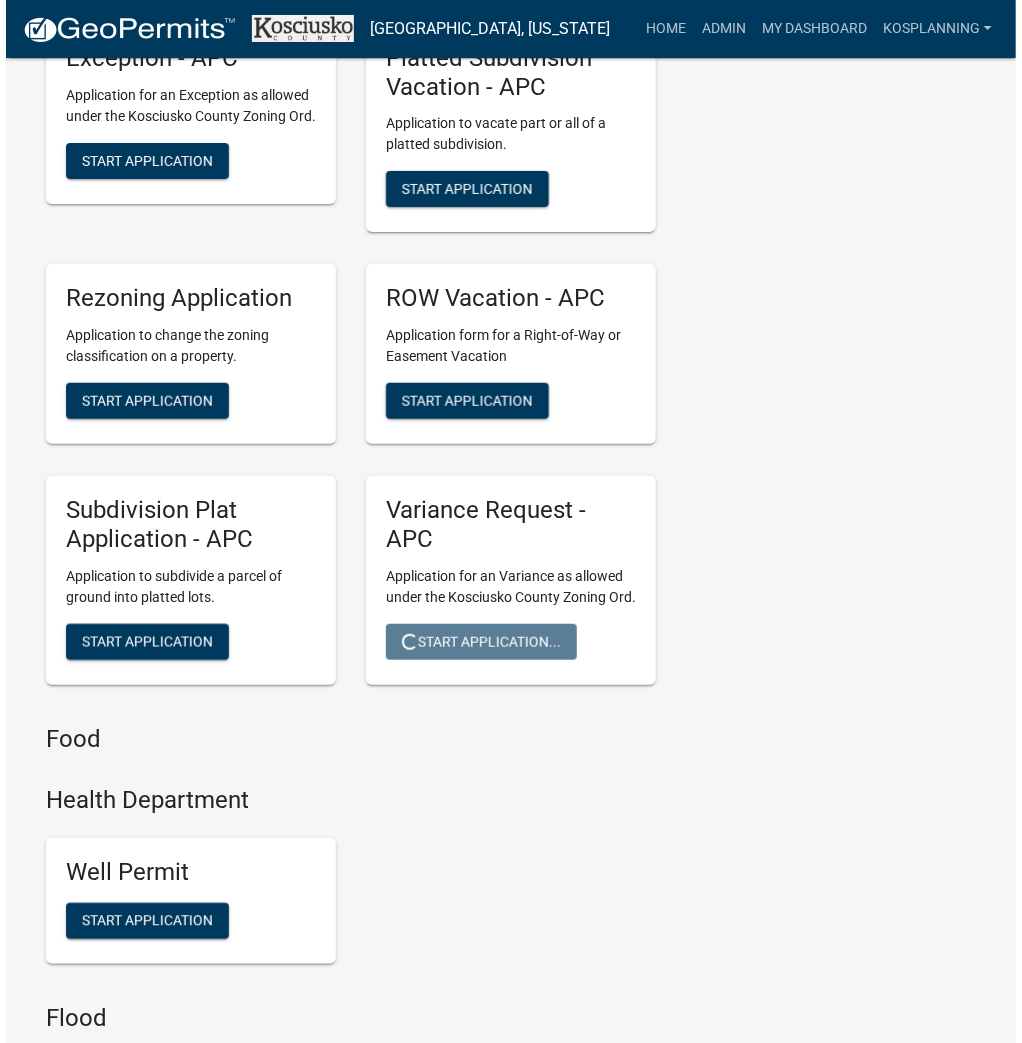scroll, scrollTop: 0, scrollLeft: 0, axis: both 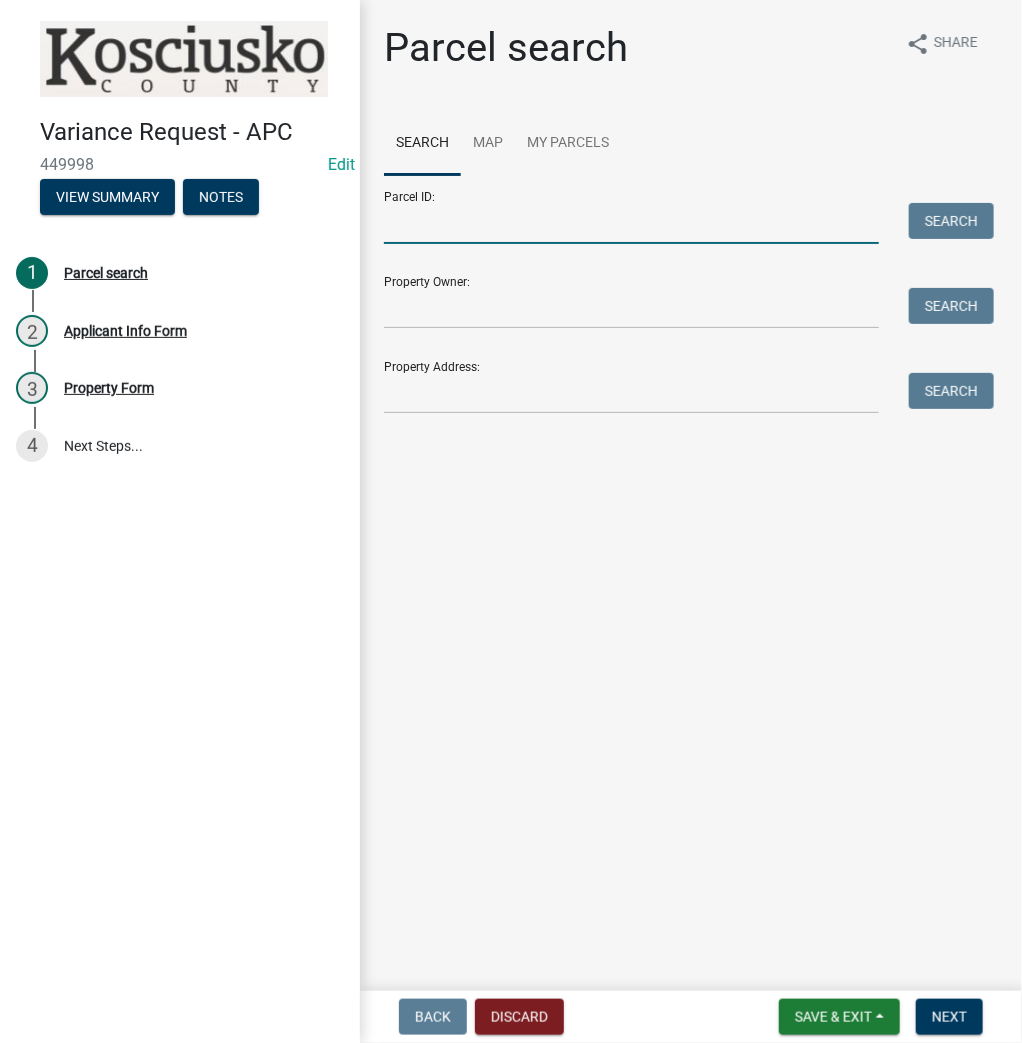 click on "Parcel ID:" at bounding box center (631, 223) 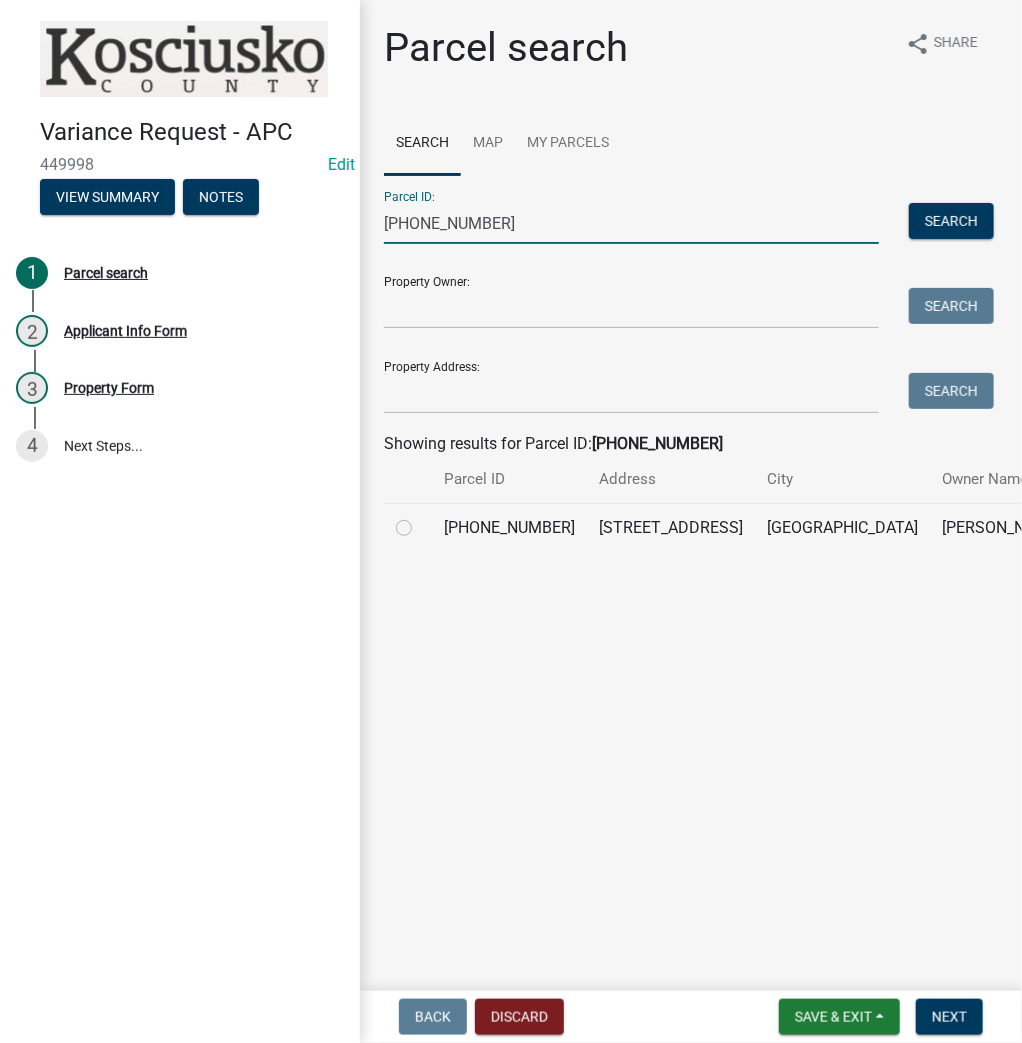 click 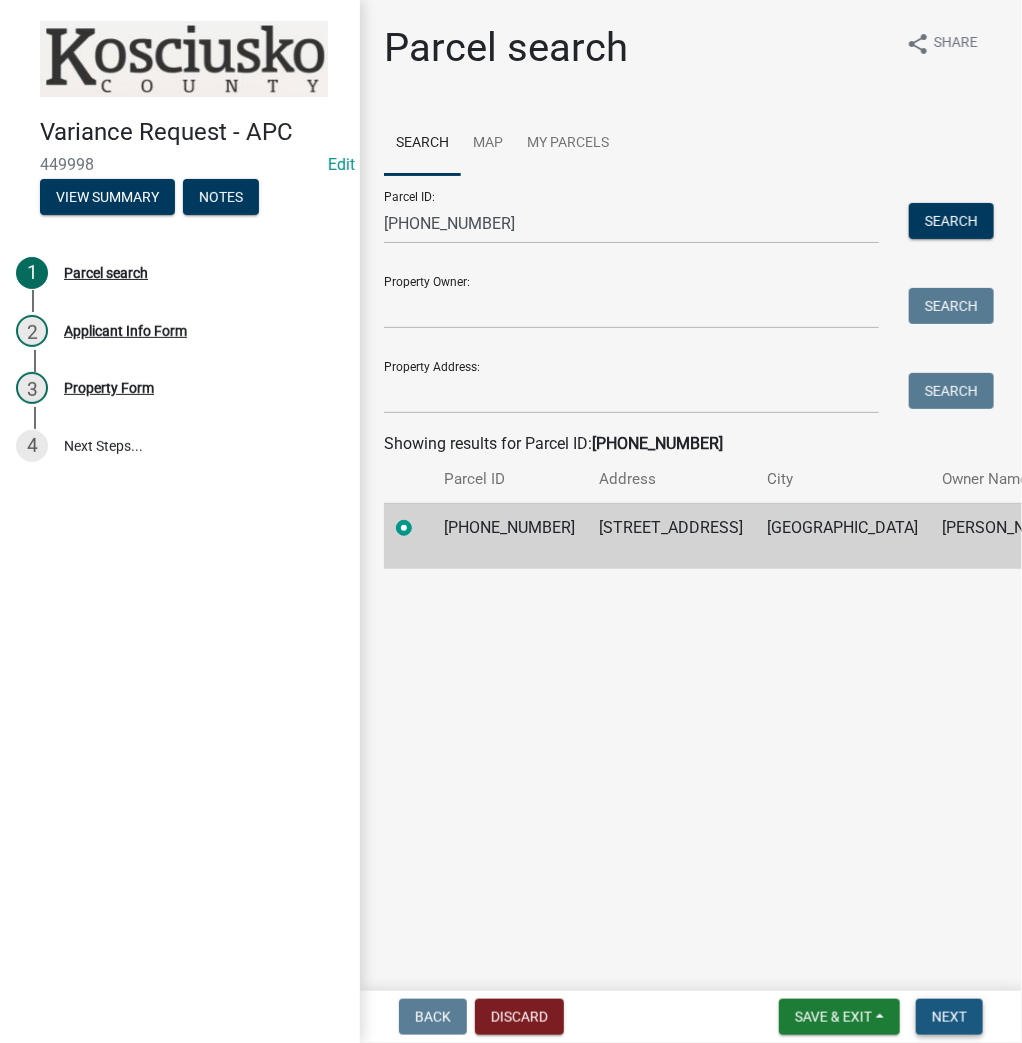 click on "Next" at bounding box center [949, 1017] 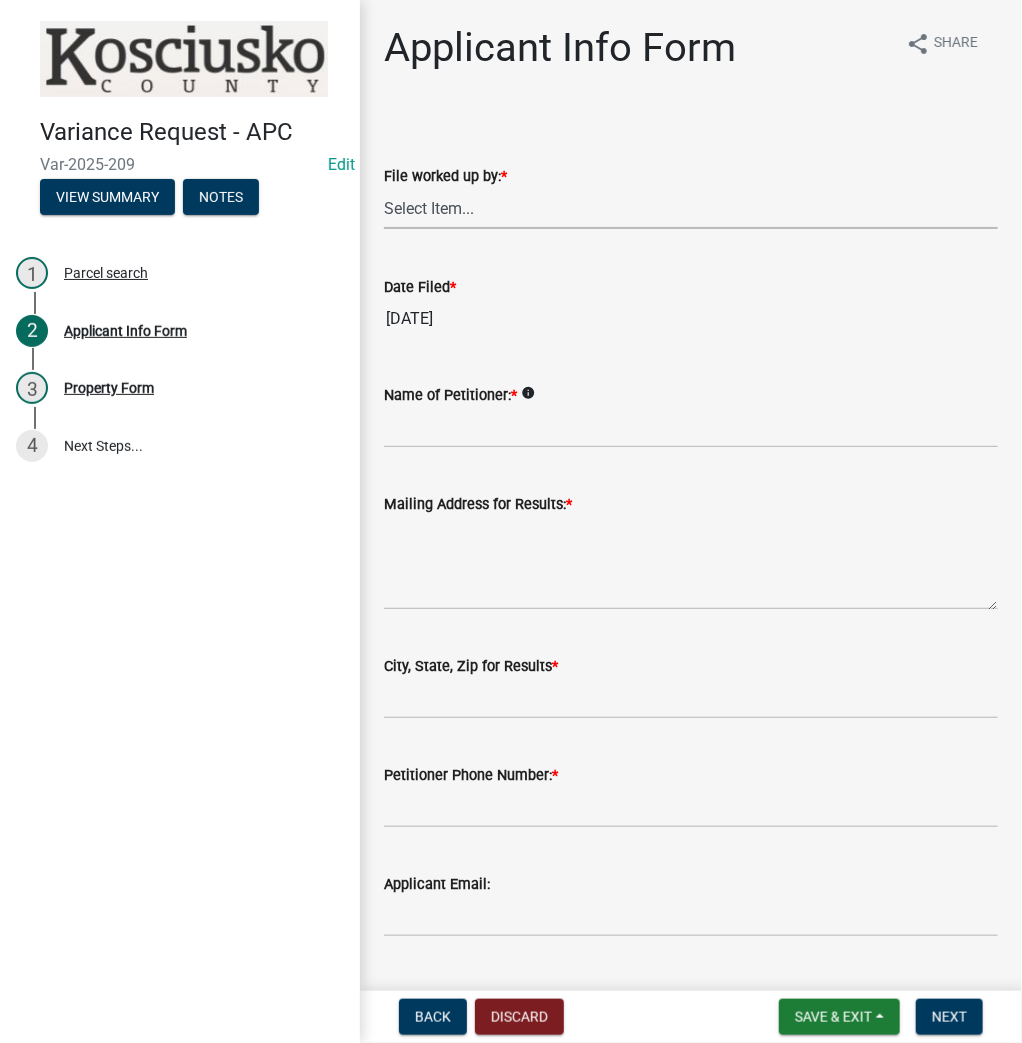 drag, startPoint x: 553, startPoint y: 208, endPoint x: 511, endPoint y: 224, distance: 44.94441 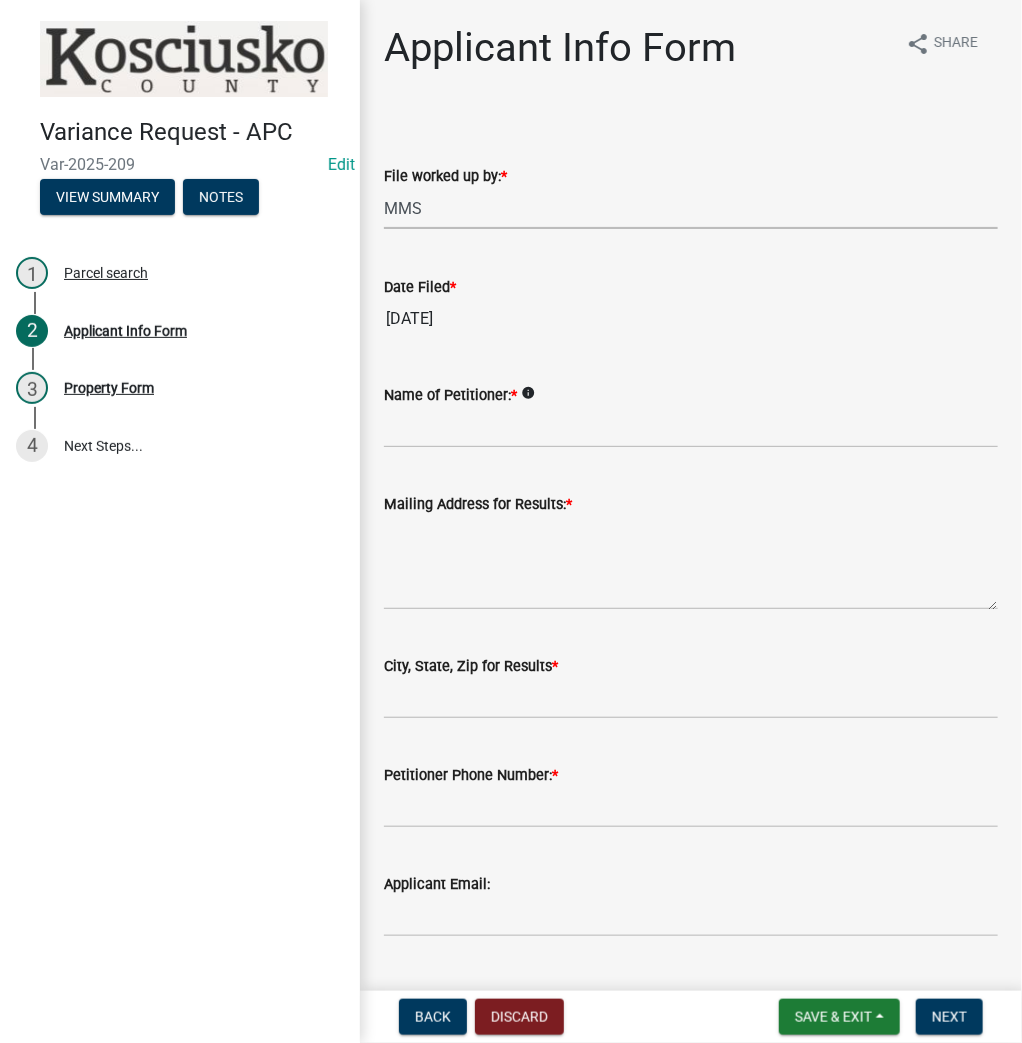 click on "Select Item...   MMS   LT   AT   CS   AH   Vacant" at bounding box center (691, 208) 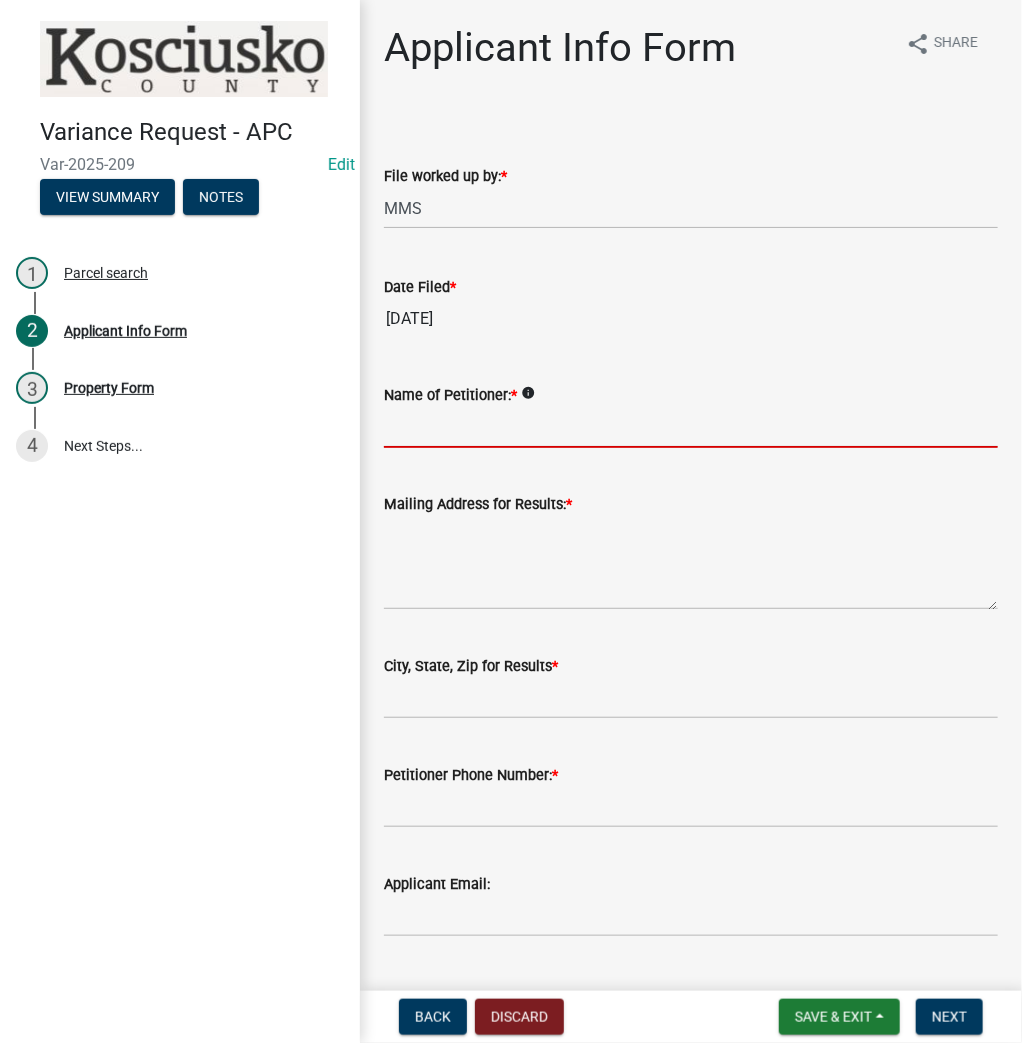 click on "Name of Petitioner:  *" at bounding box center [691, 427] 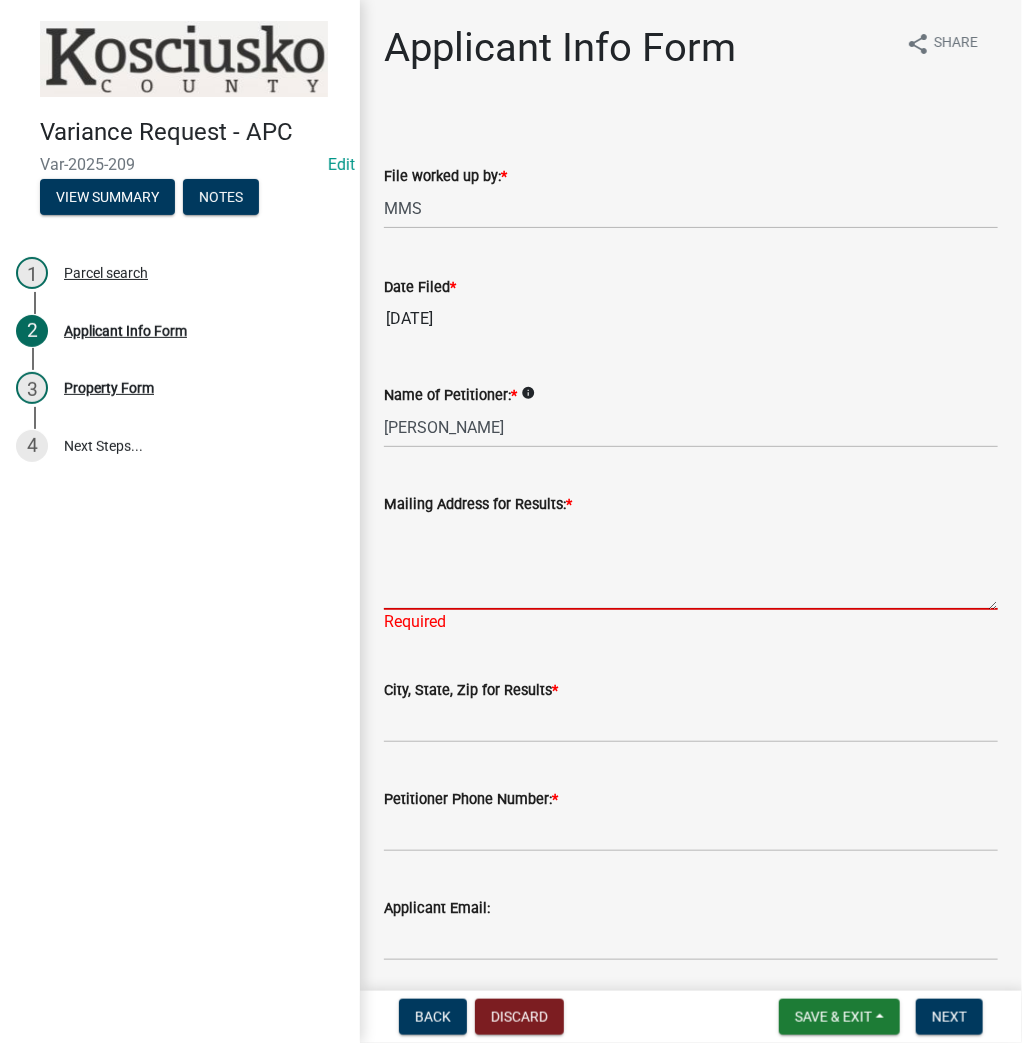 click on "Mailing Address for Results:  *" at bounding box center (691, 563) 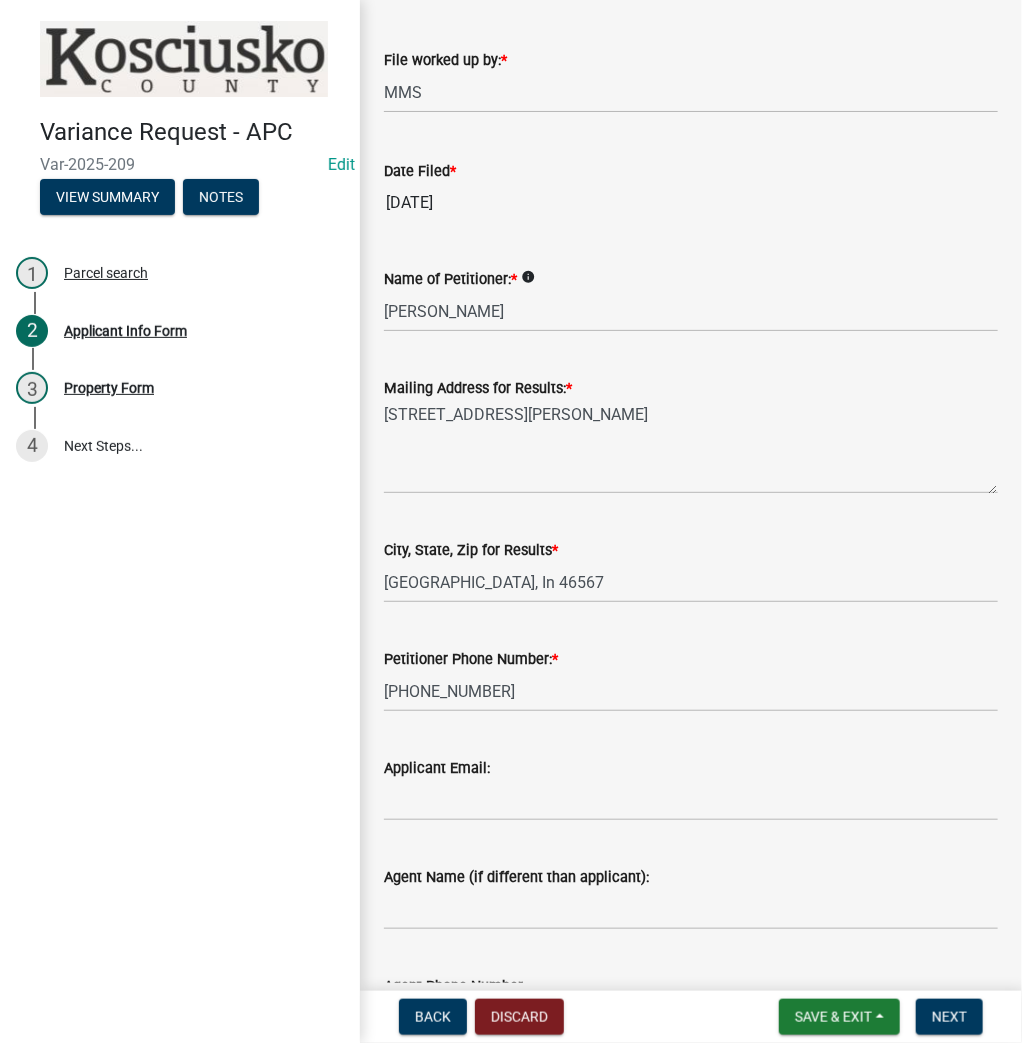 scroll, scrollTop: 240, scrollLeft: 0, axis: vertical 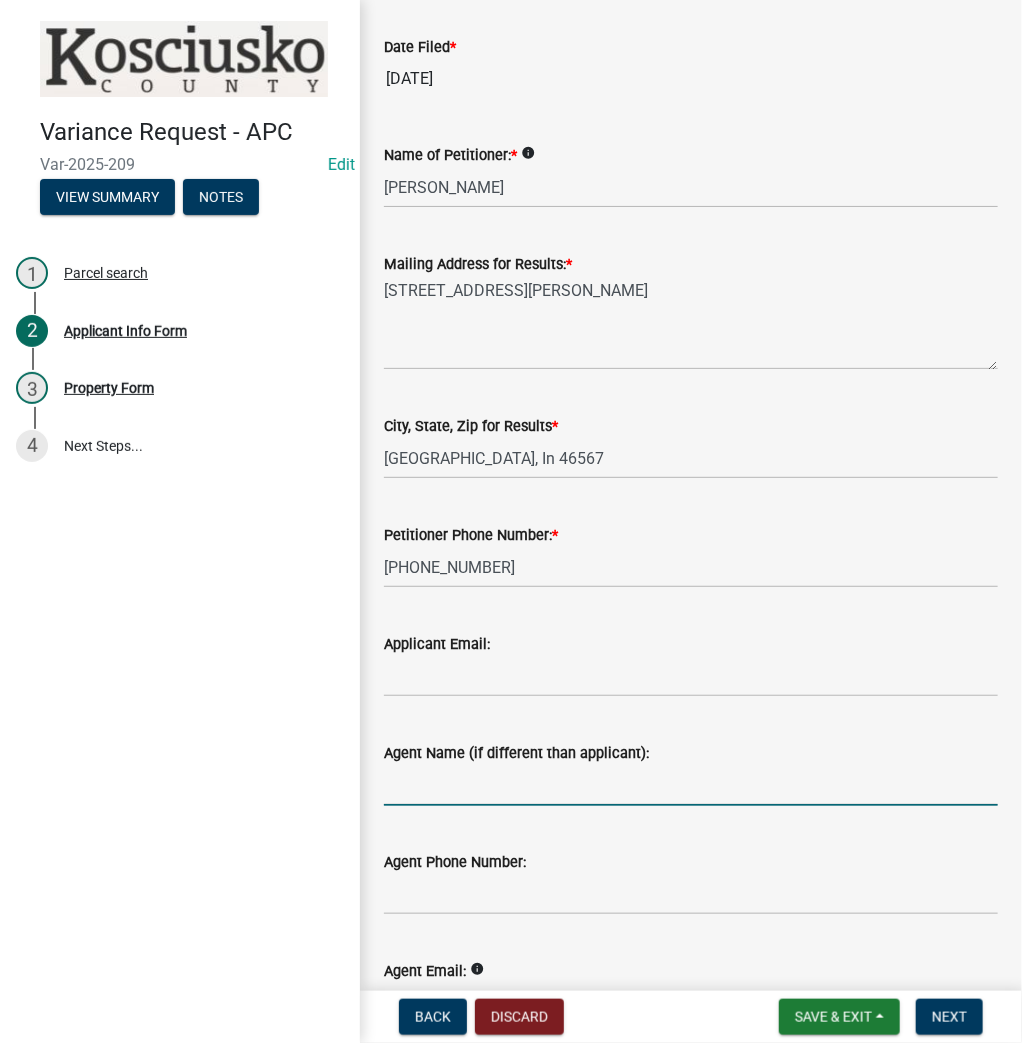 click on "Agent Name (if different than applicant):" at bounding box center (691, 785) 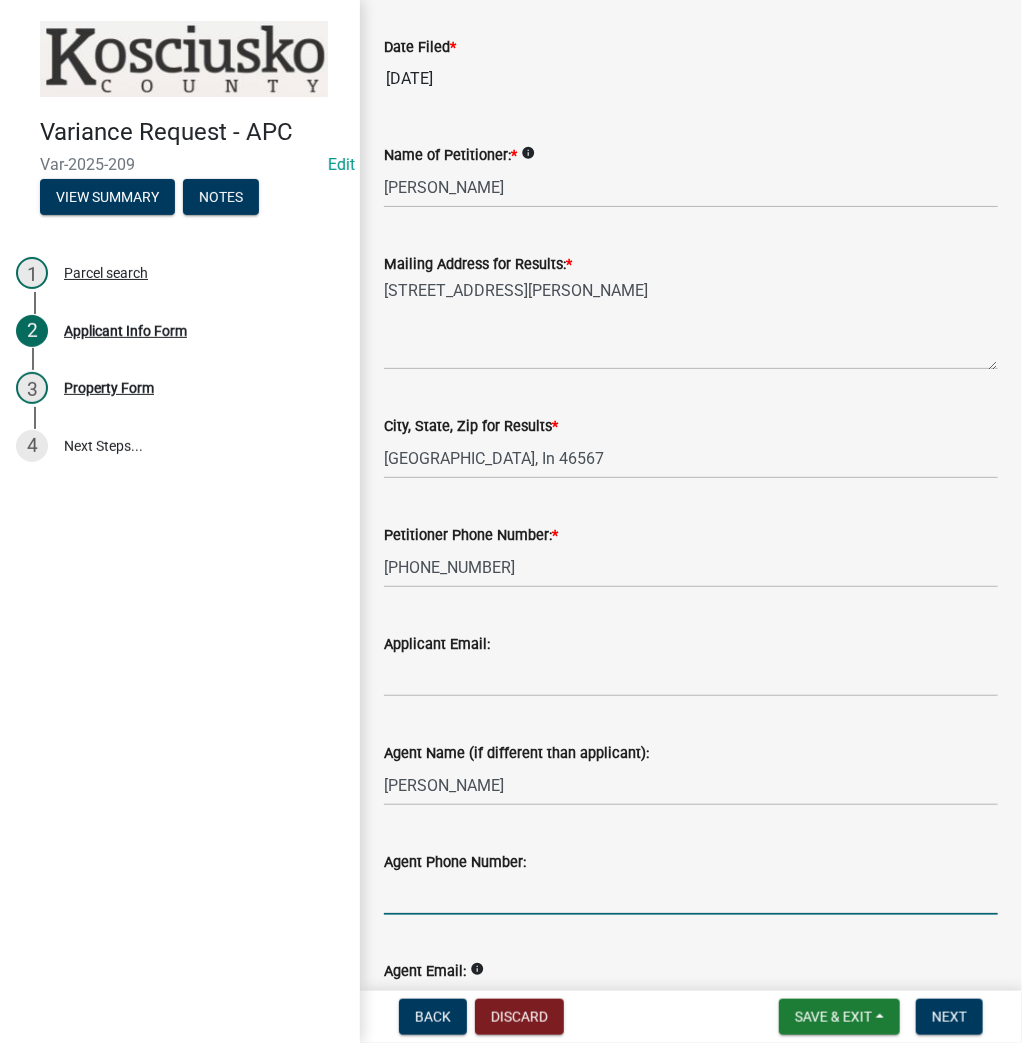 click on "Agent Phone Number:" at bounding box center (691, 894) 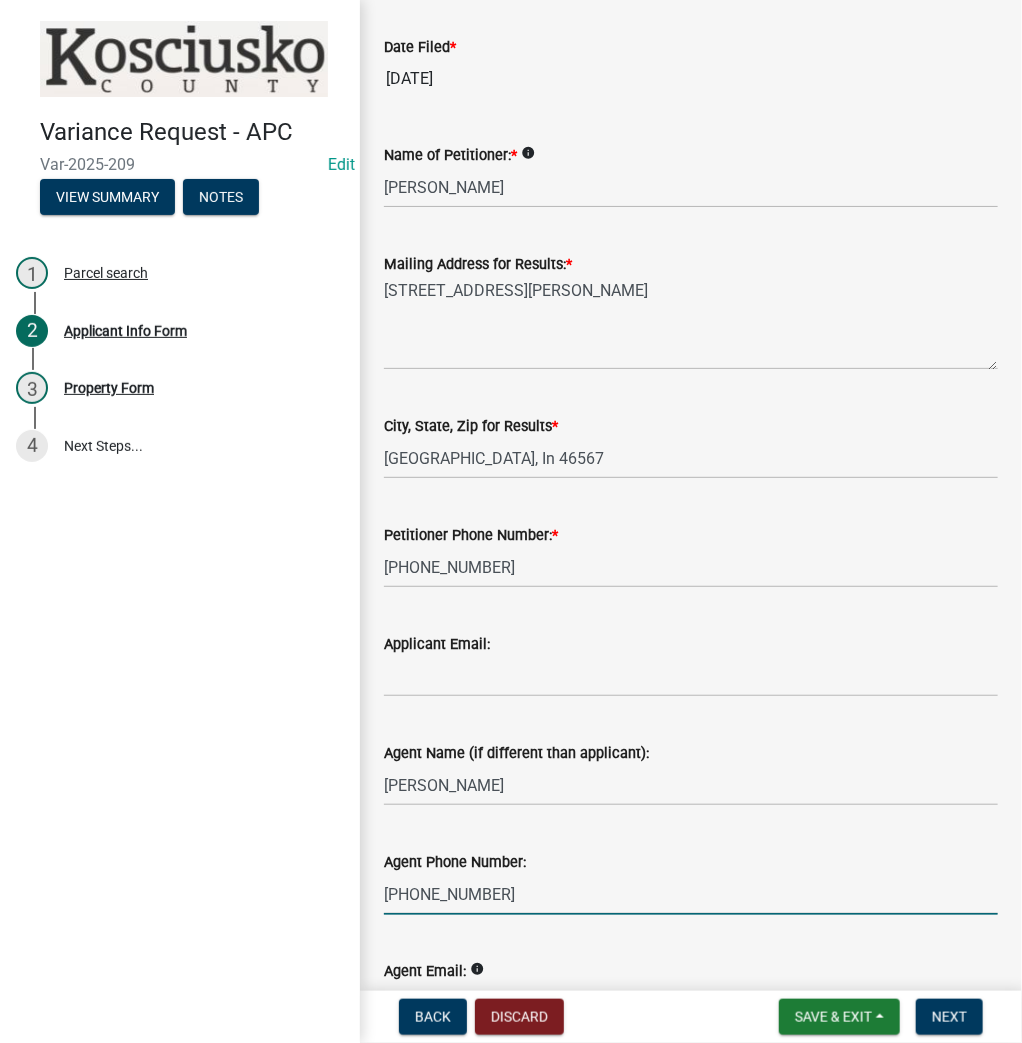 scroll, scrollTop: 374, scrollLeft: 0, axis: vertical 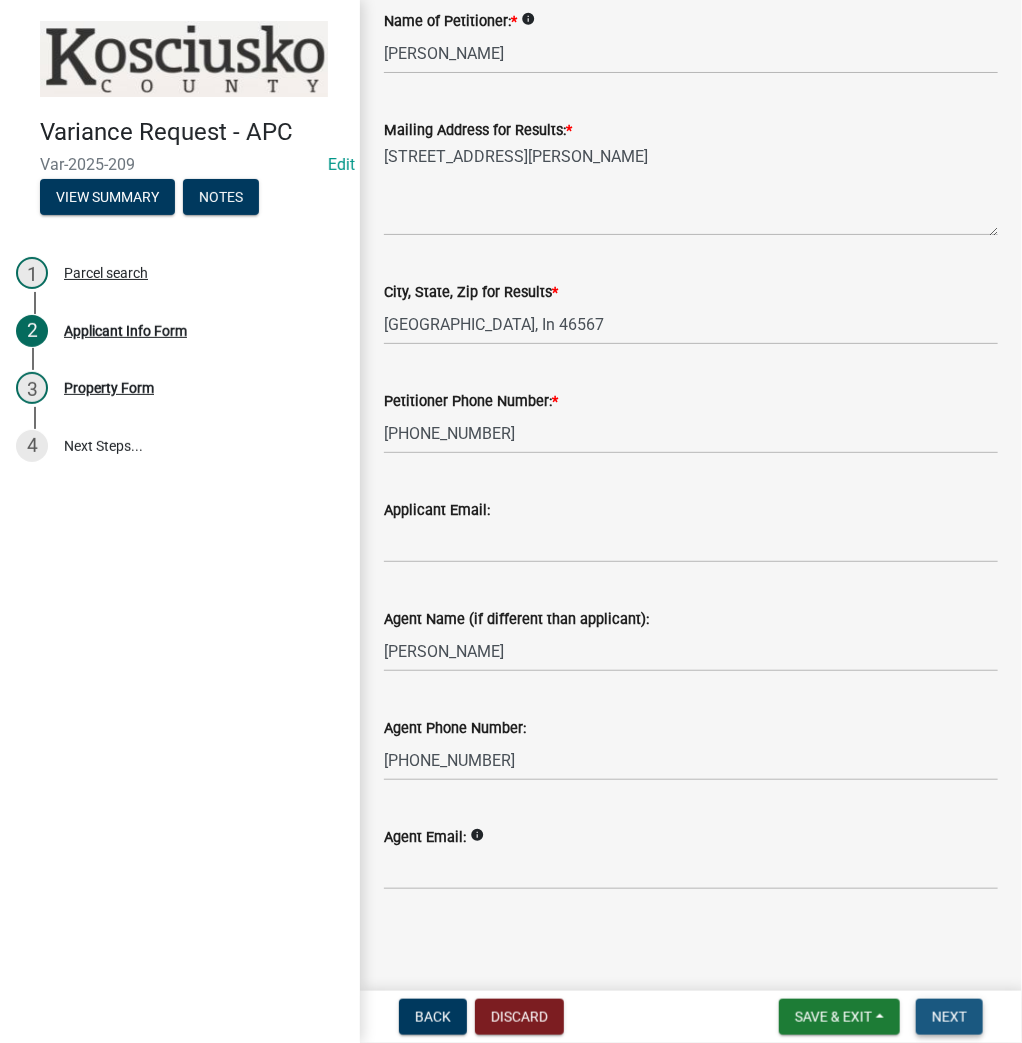 click on "Next" at bounding box center (949, 1017) 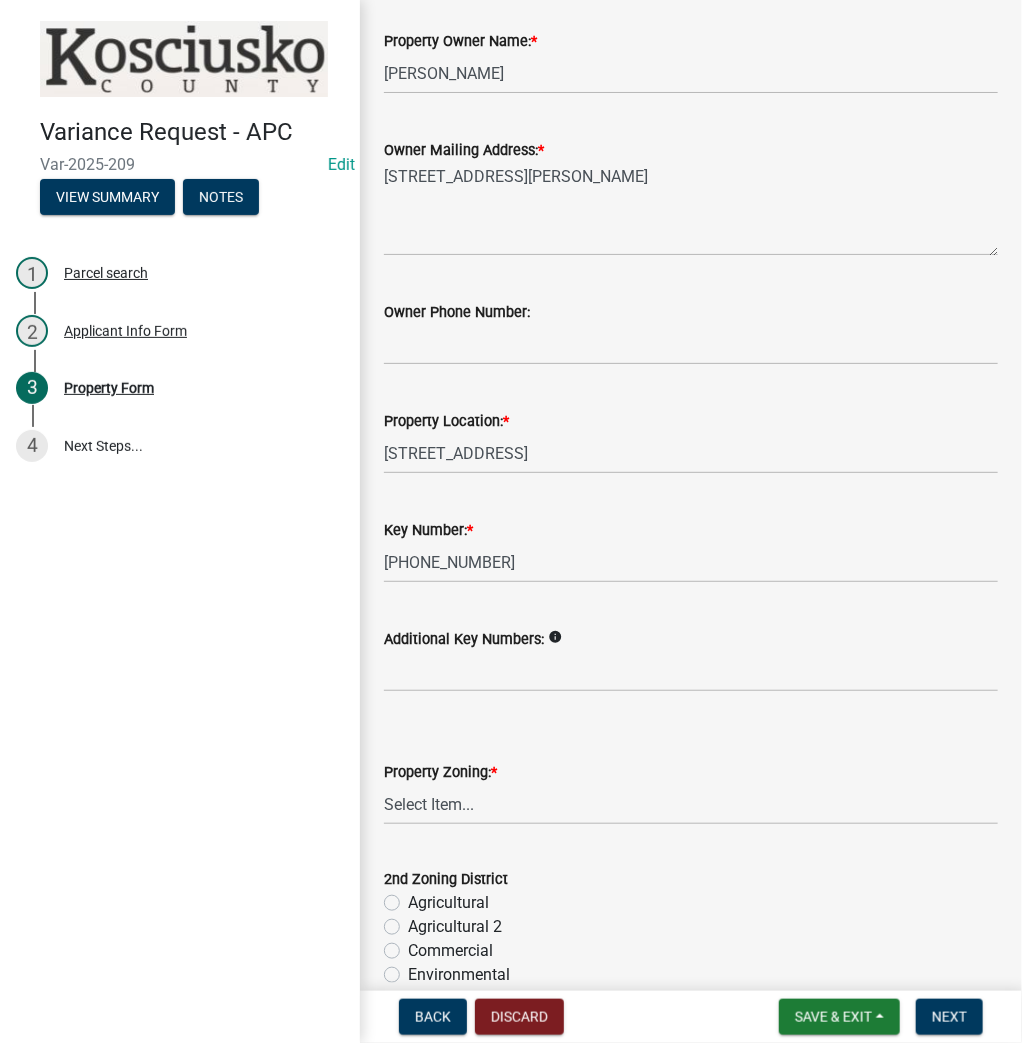 scroll, scrollTop: 240, scrollLeft: 0, axis: vertical 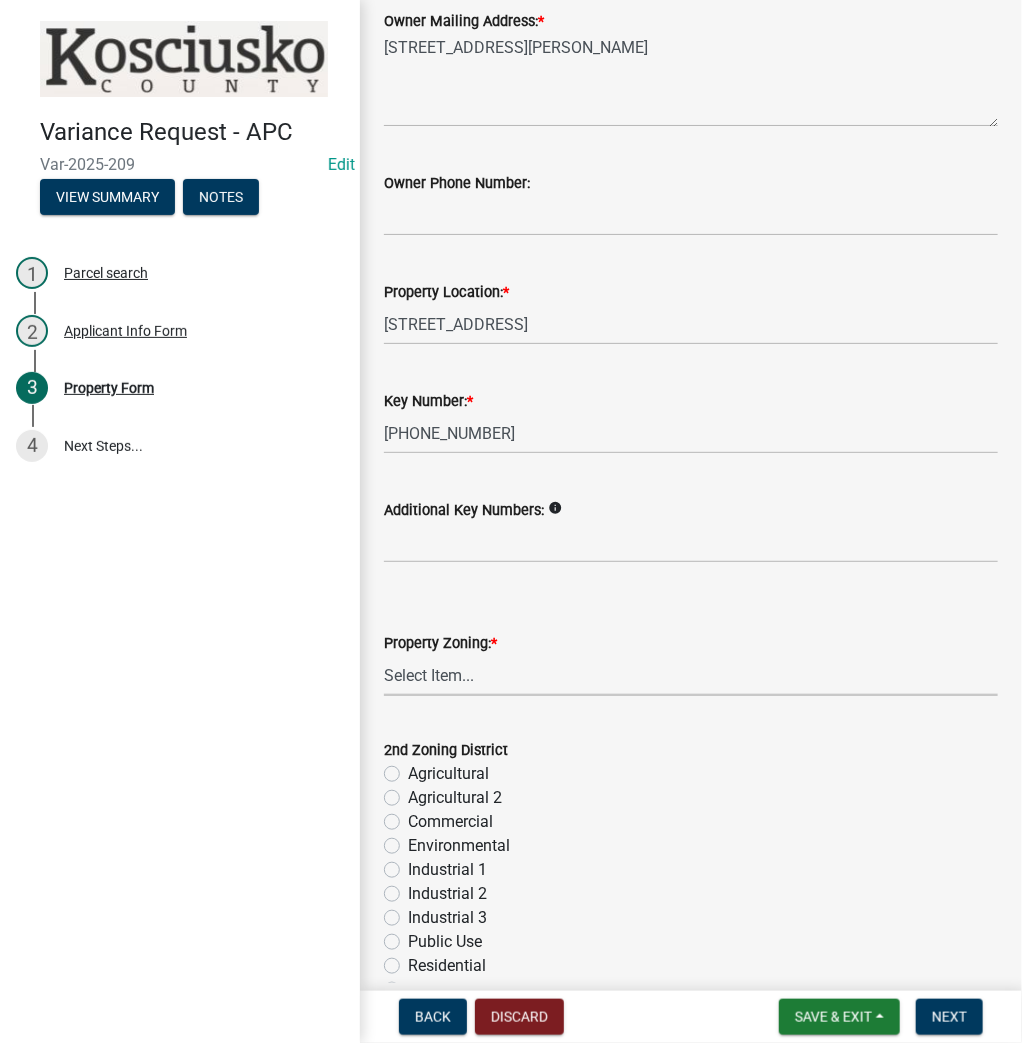 click on "Select Item...   Agricultural   Agricultural 2   Commercial   Environmental   Industrial 1   Industrial 2   Industrial 3   Public Use   Residential" at bounding box center (691, 675) 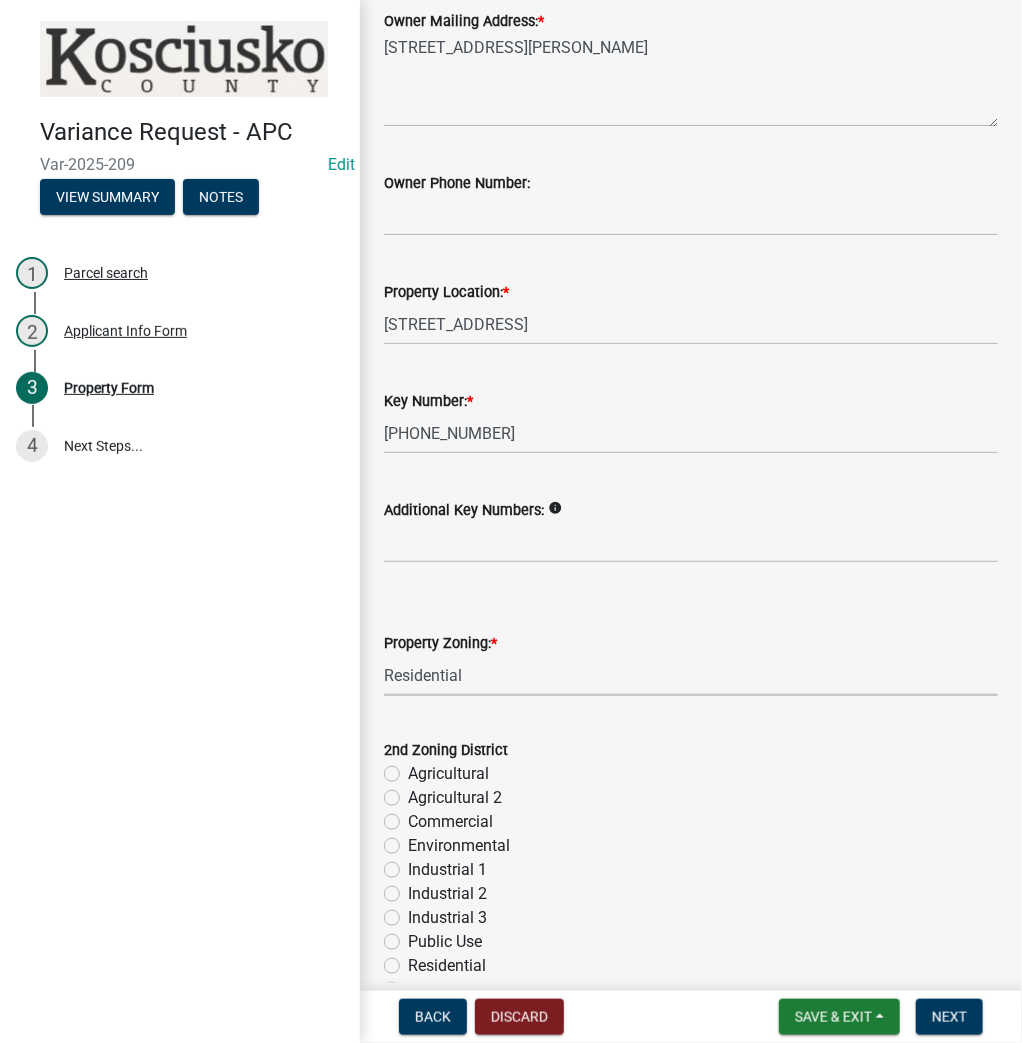 click on "Select Item...   Agricultural   Agricultural 2   Commercial   Environmental   Industrial 1   Industrial 2   Industrial 3   Public Use   Residential" at bounding box center [691, 675] 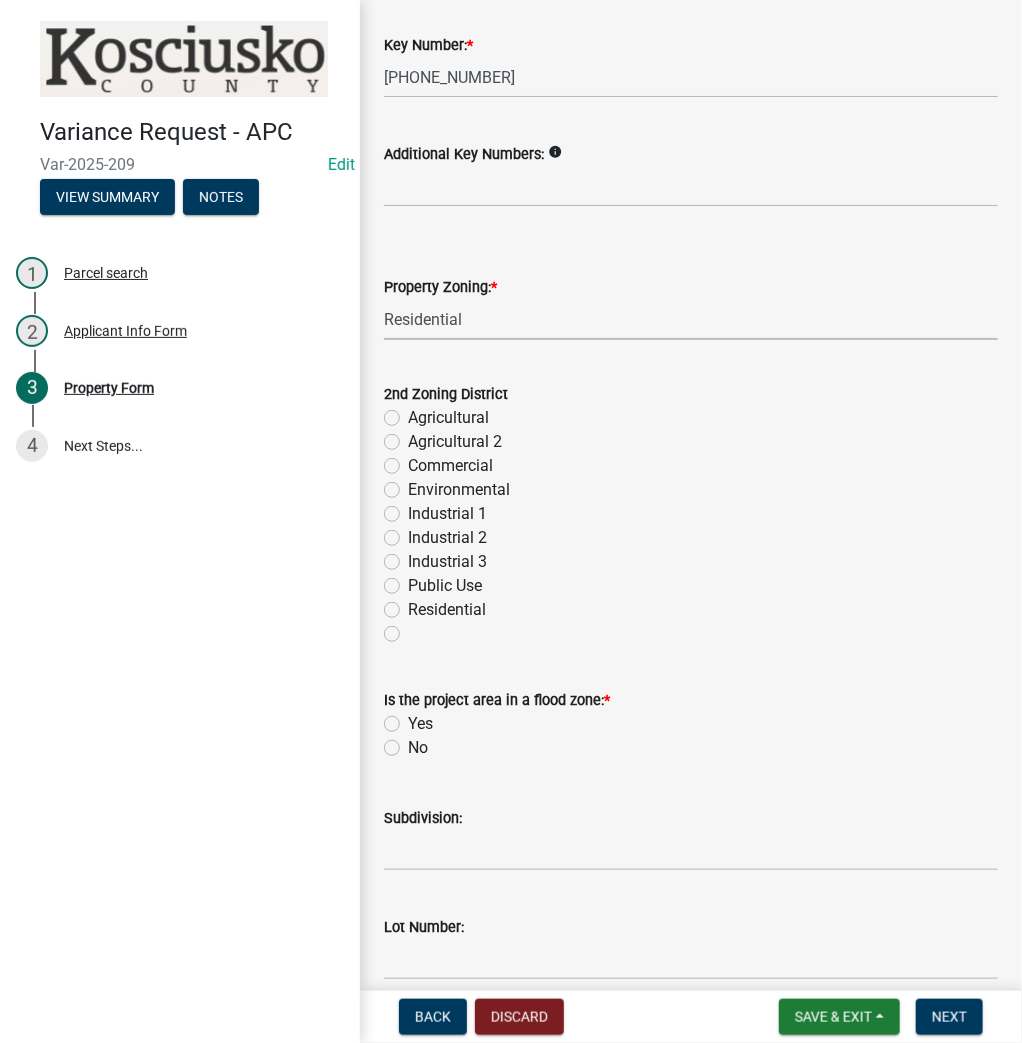 scroll, scrollTop: 720, scrollLeft: 0, axis: vertical 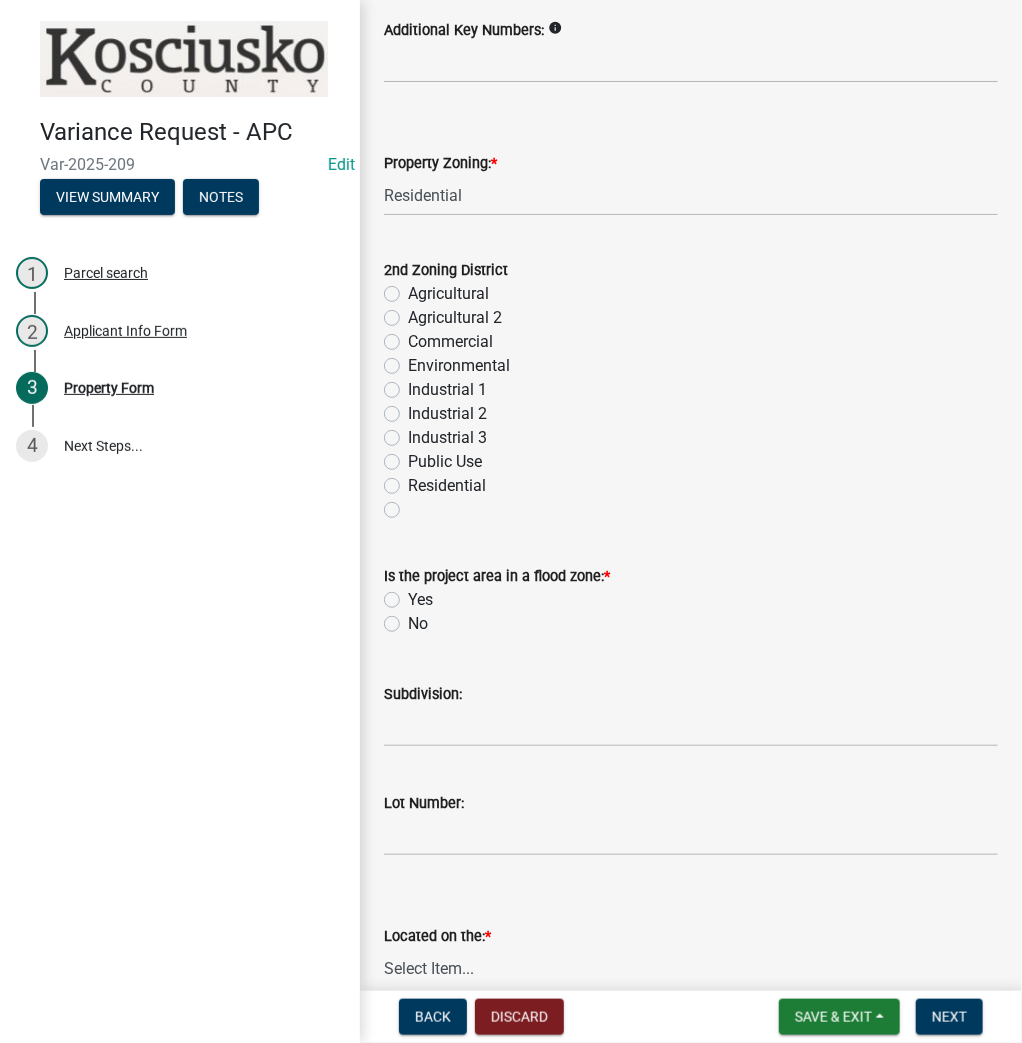 click on "No" 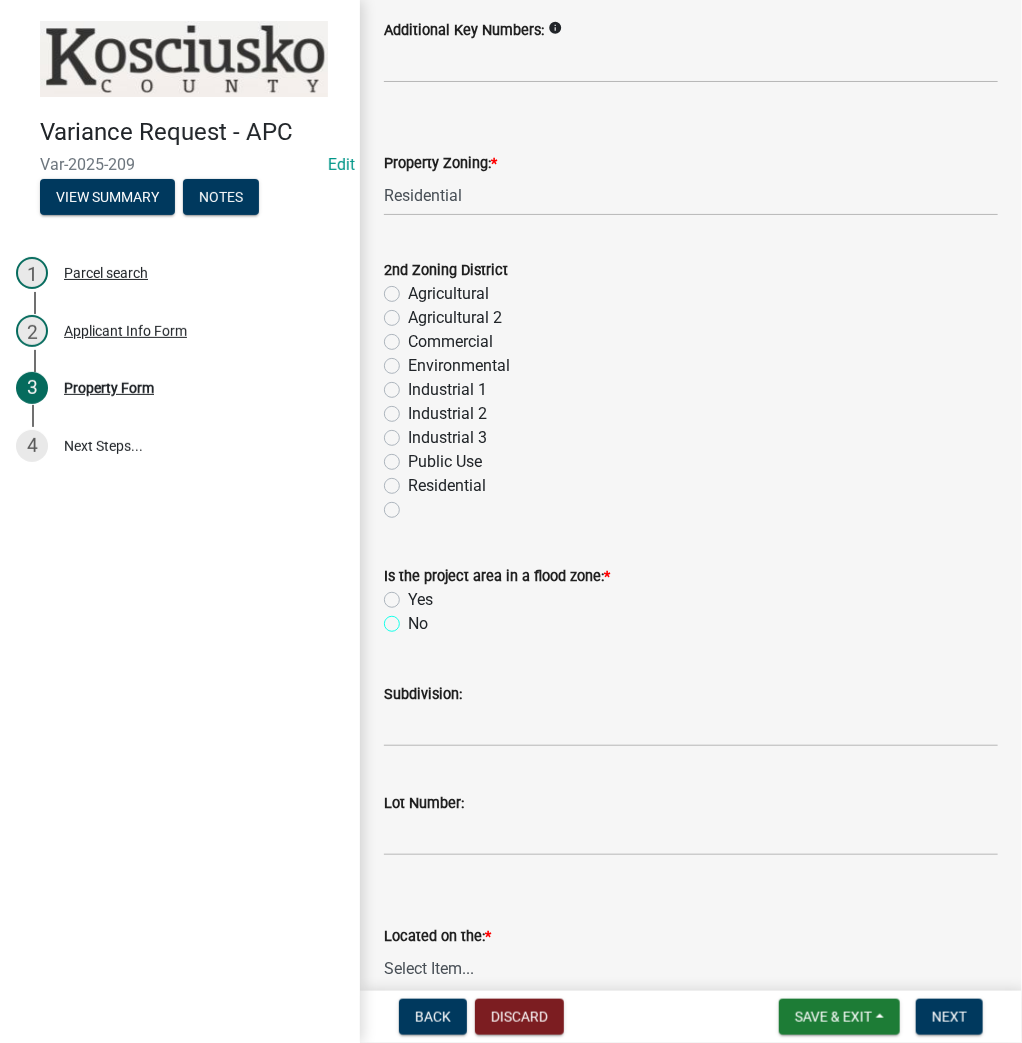 click on "No" at bounding box center [414, 618] 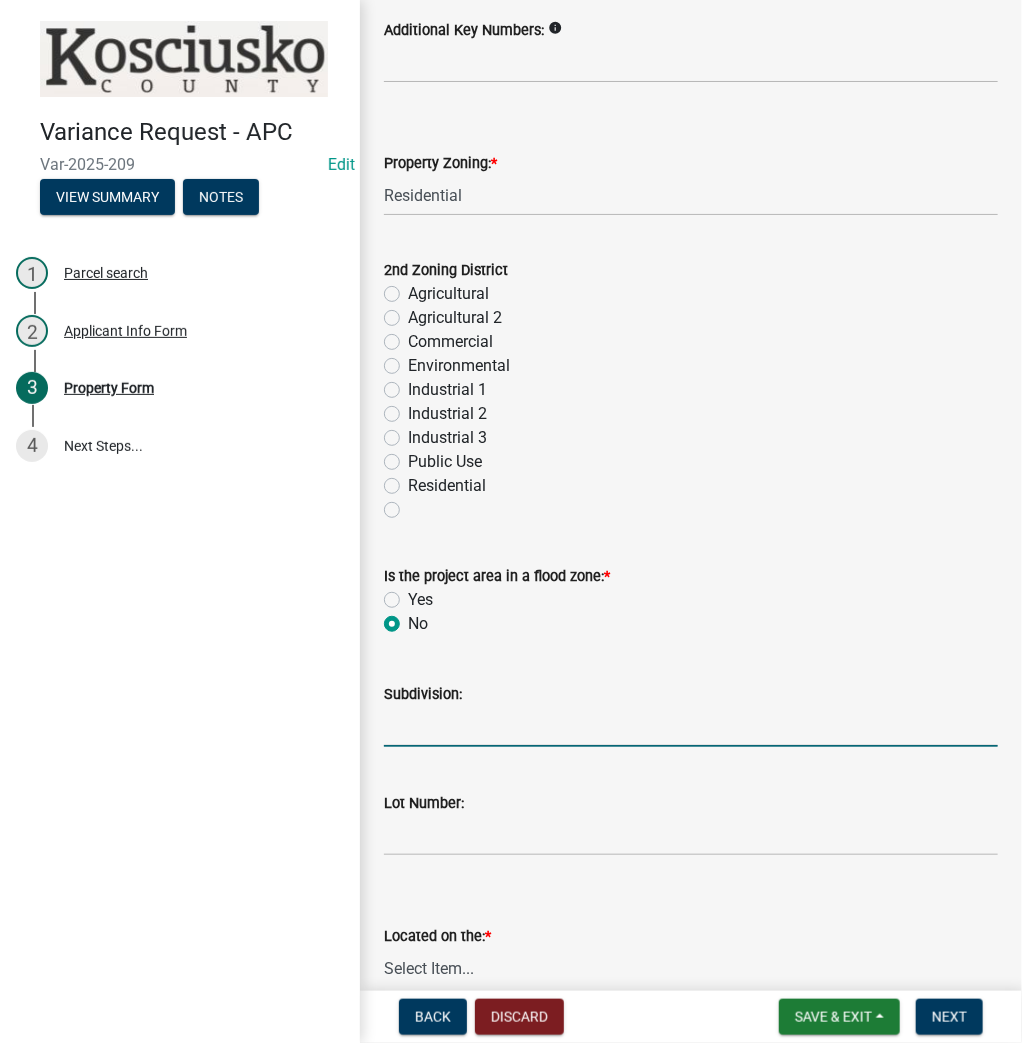 click on "Subdivision:" at bounding box center (691, 726) 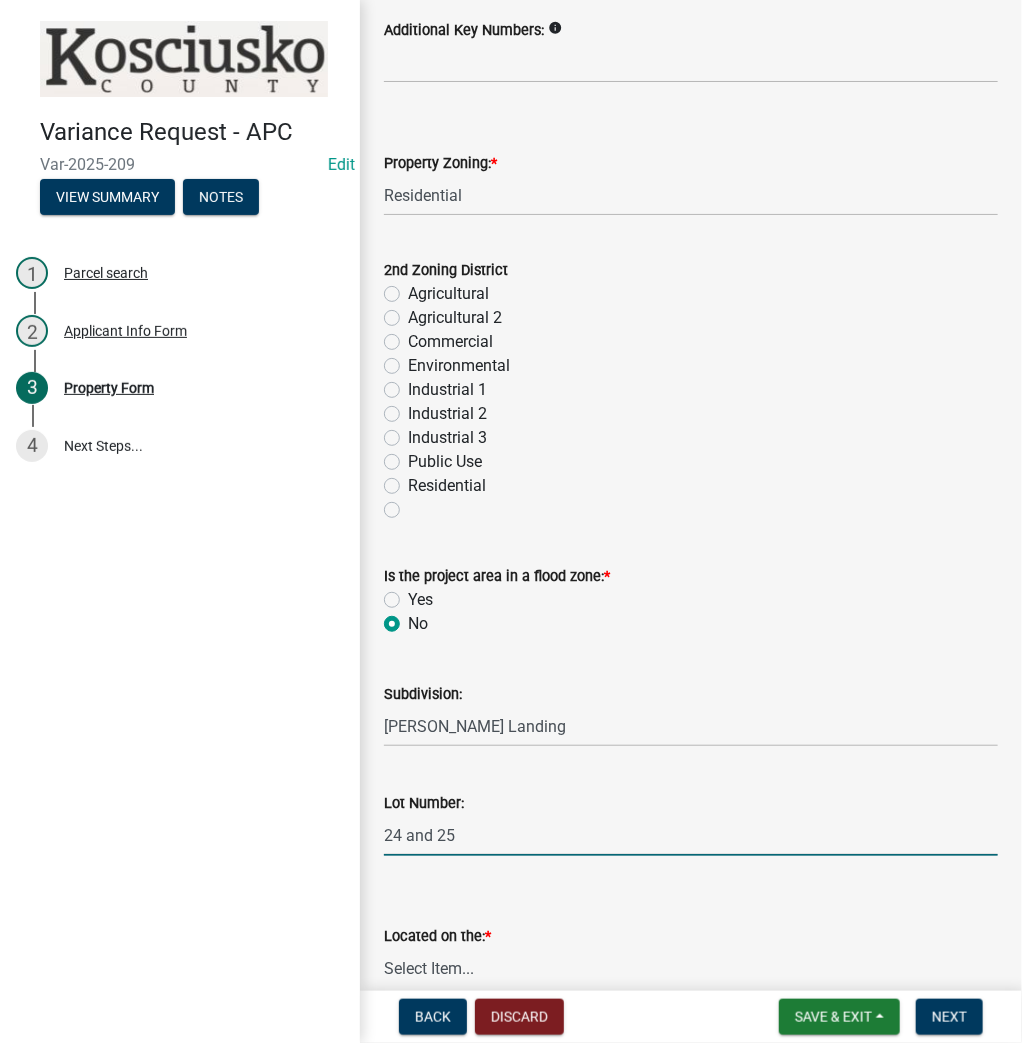 scroll, scrollTop: 725, scrollLeft: 0, axis: vertical 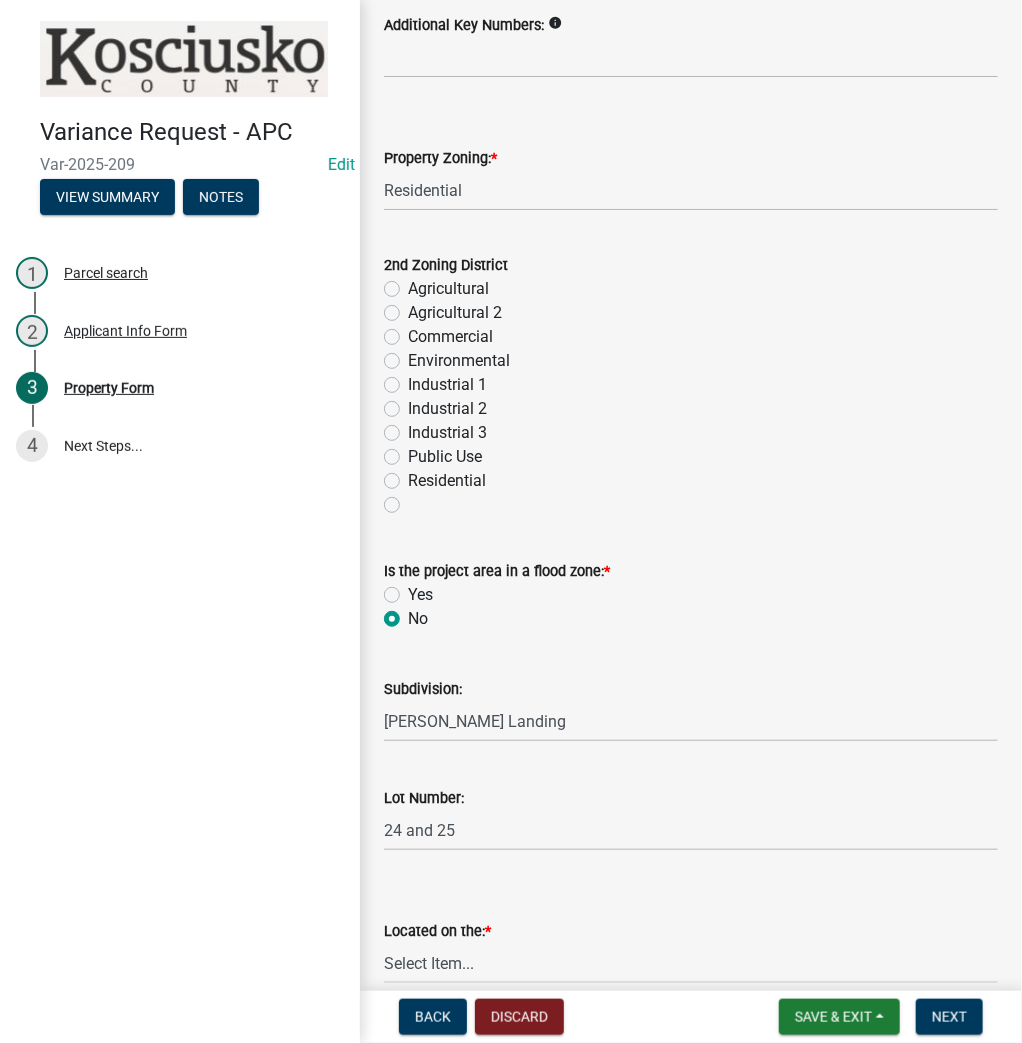 click on "Select Item...   North   Northeast   Northwest   South   Southeast   Southwest   [GEOGRAPHIC_DATA]" at bounding box center (691, 963) 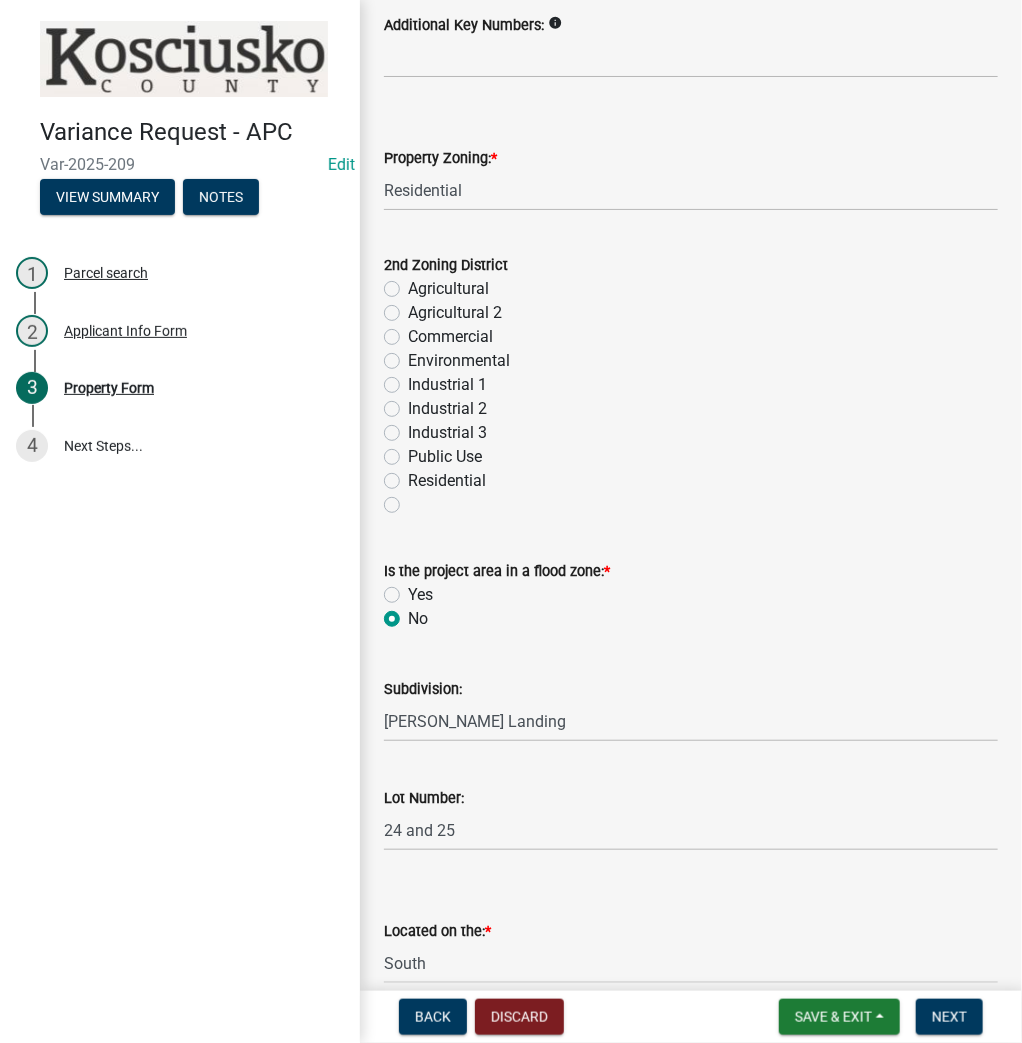 click on "Select Item...   North   Northeast   Northwest   South   Southeast   Southwest   [GEOGRAPHIC_DATA]" at bounding box center [691, 963] 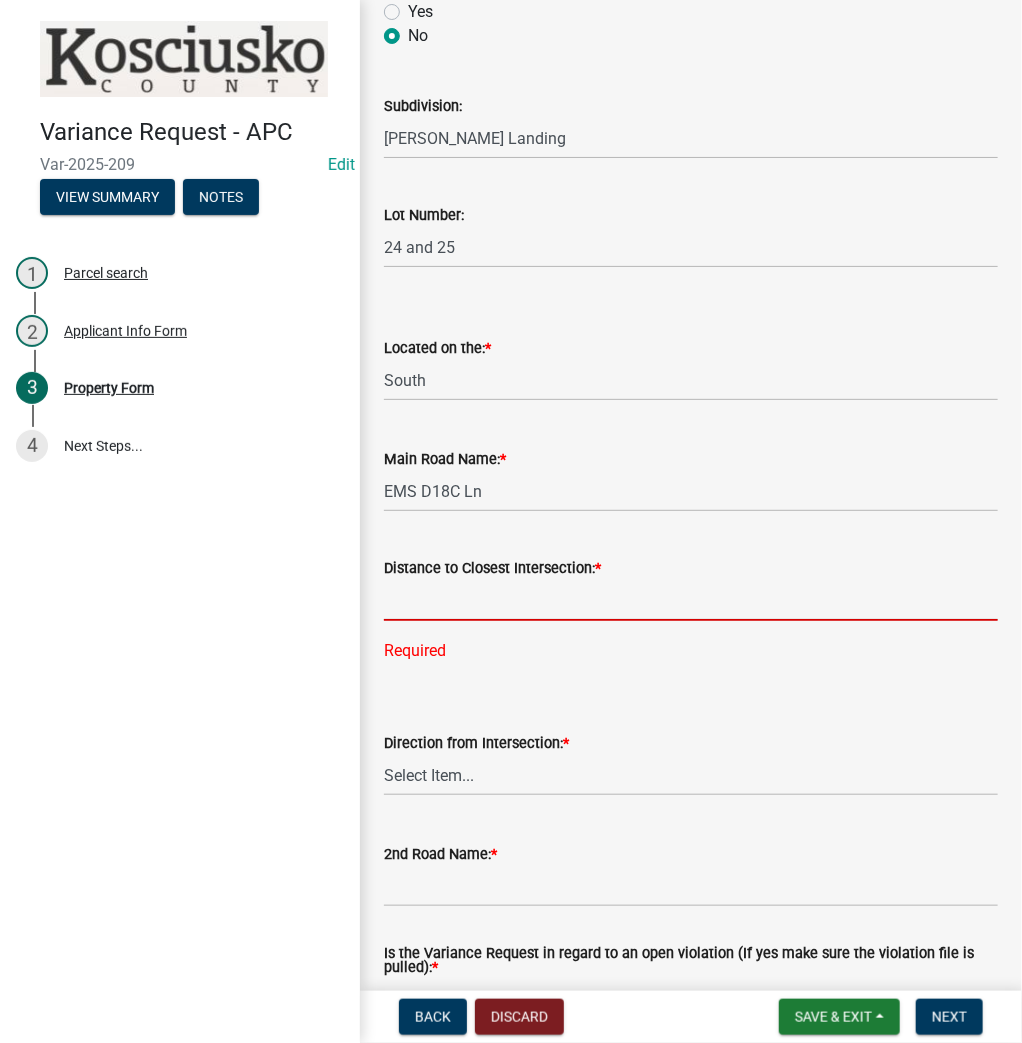 click 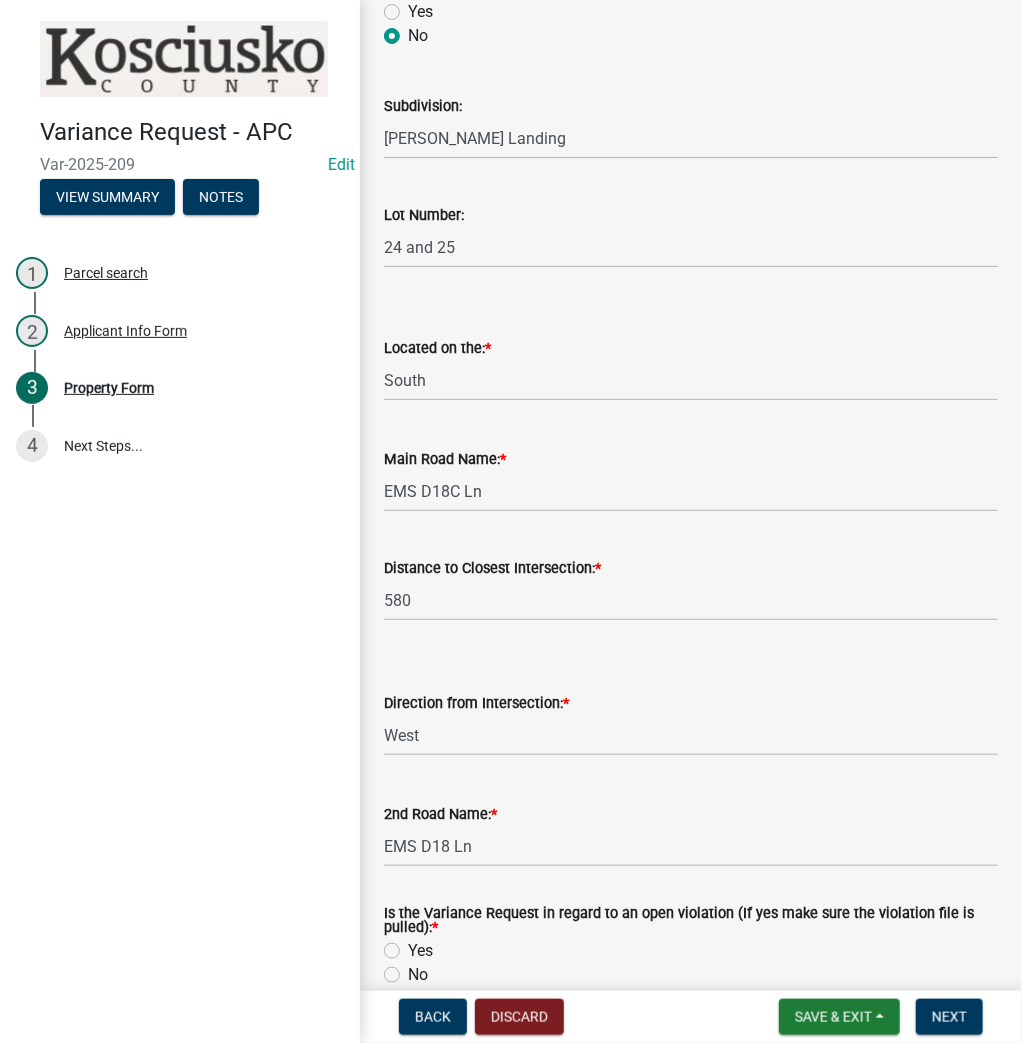 click on "Yes" 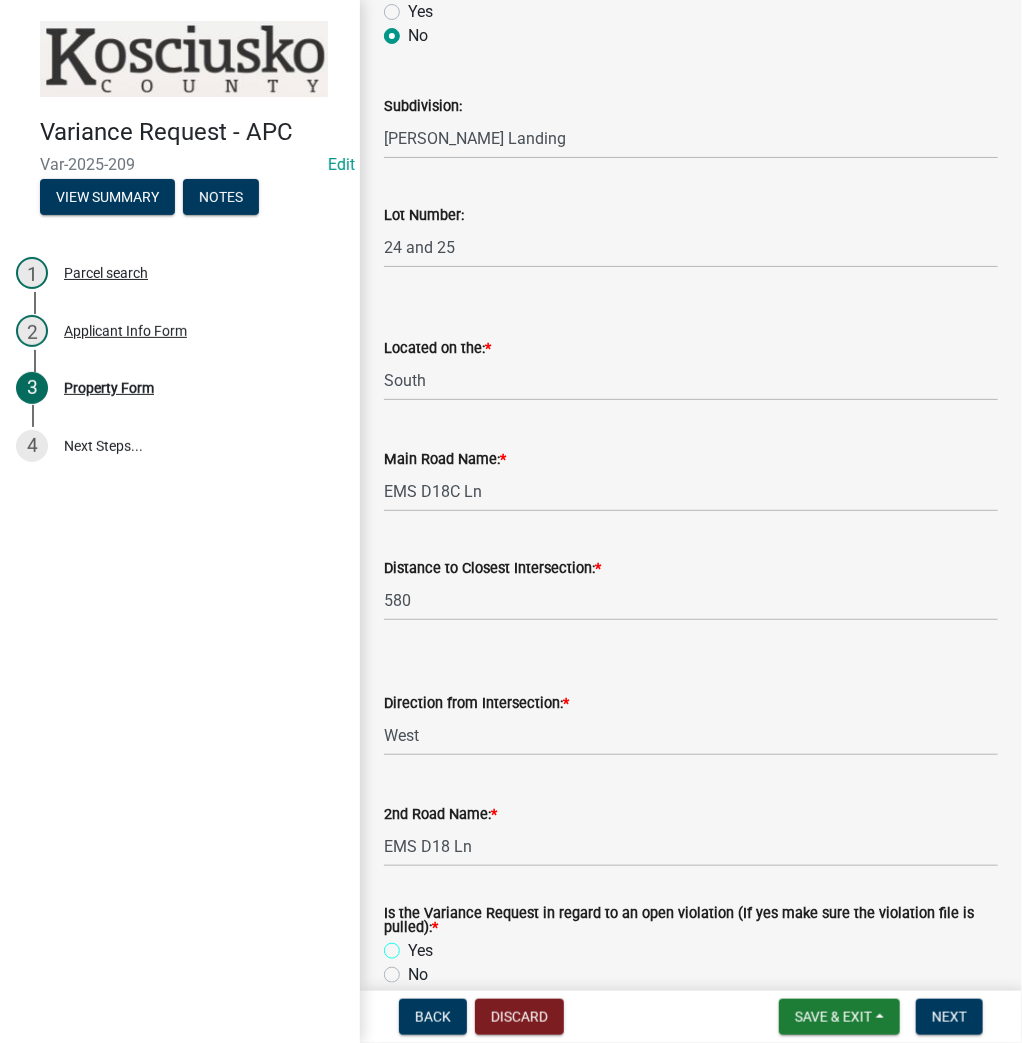 click on "Yes" at bounding box center (414, 945) 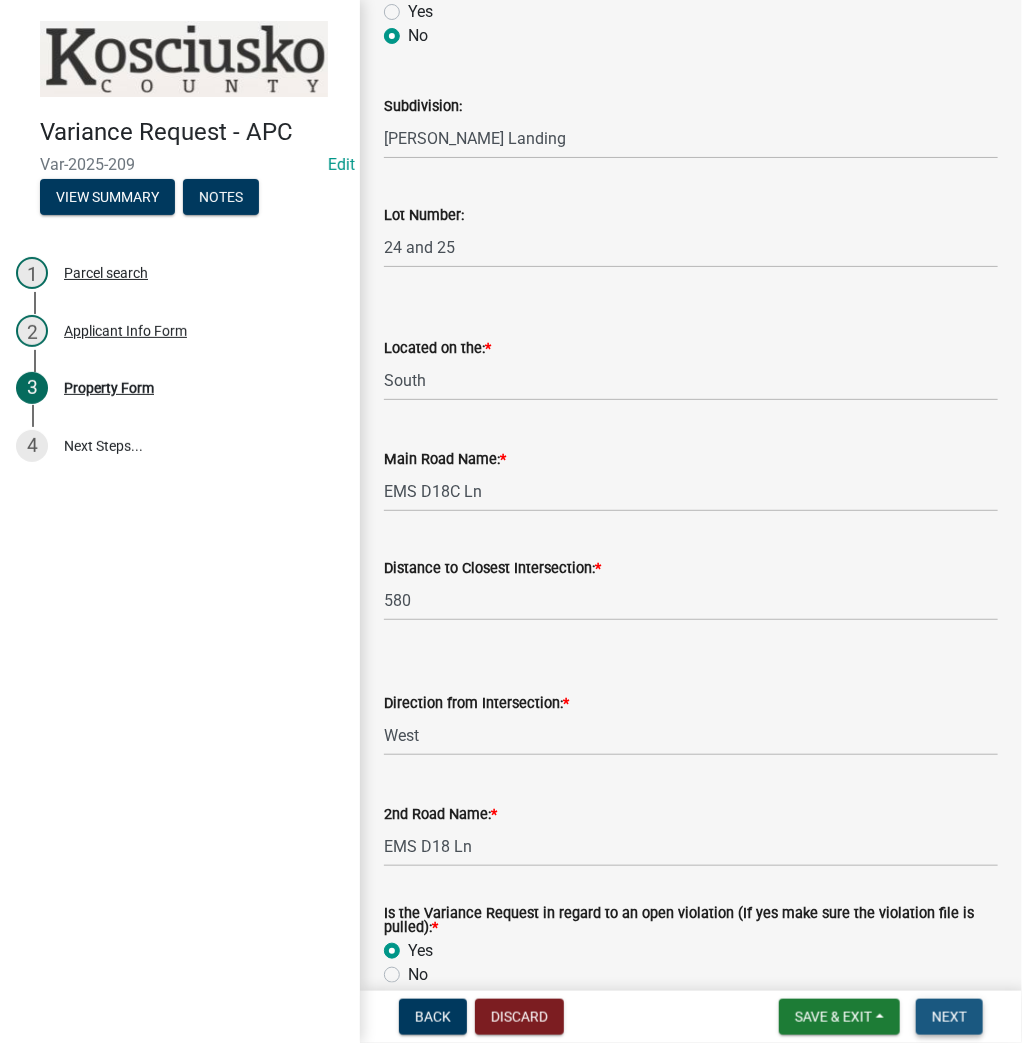 click on "Next" at bounding box center [949, 1017] 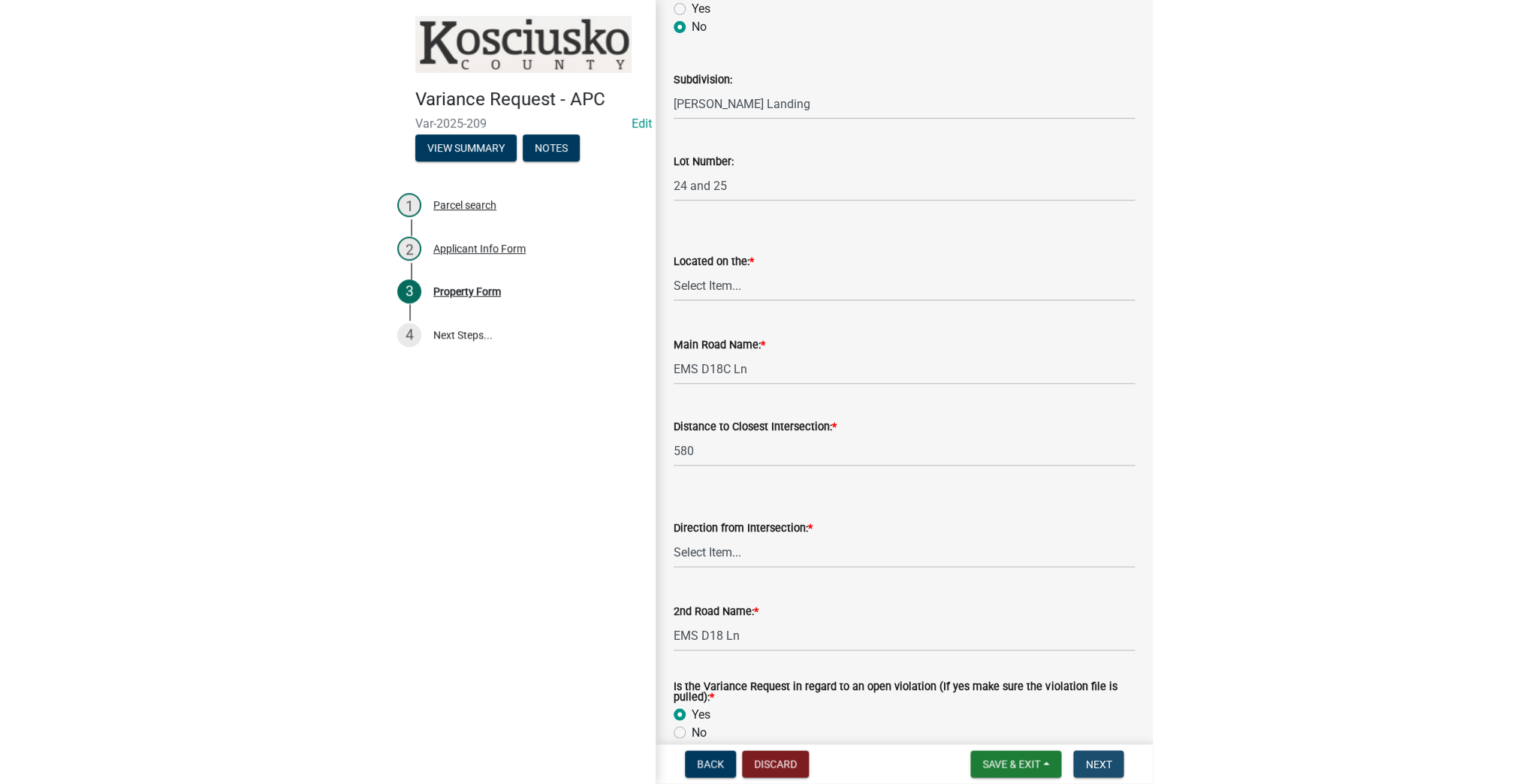 scroll, scrollTop: 0, scrollLeft: 0, axis: both 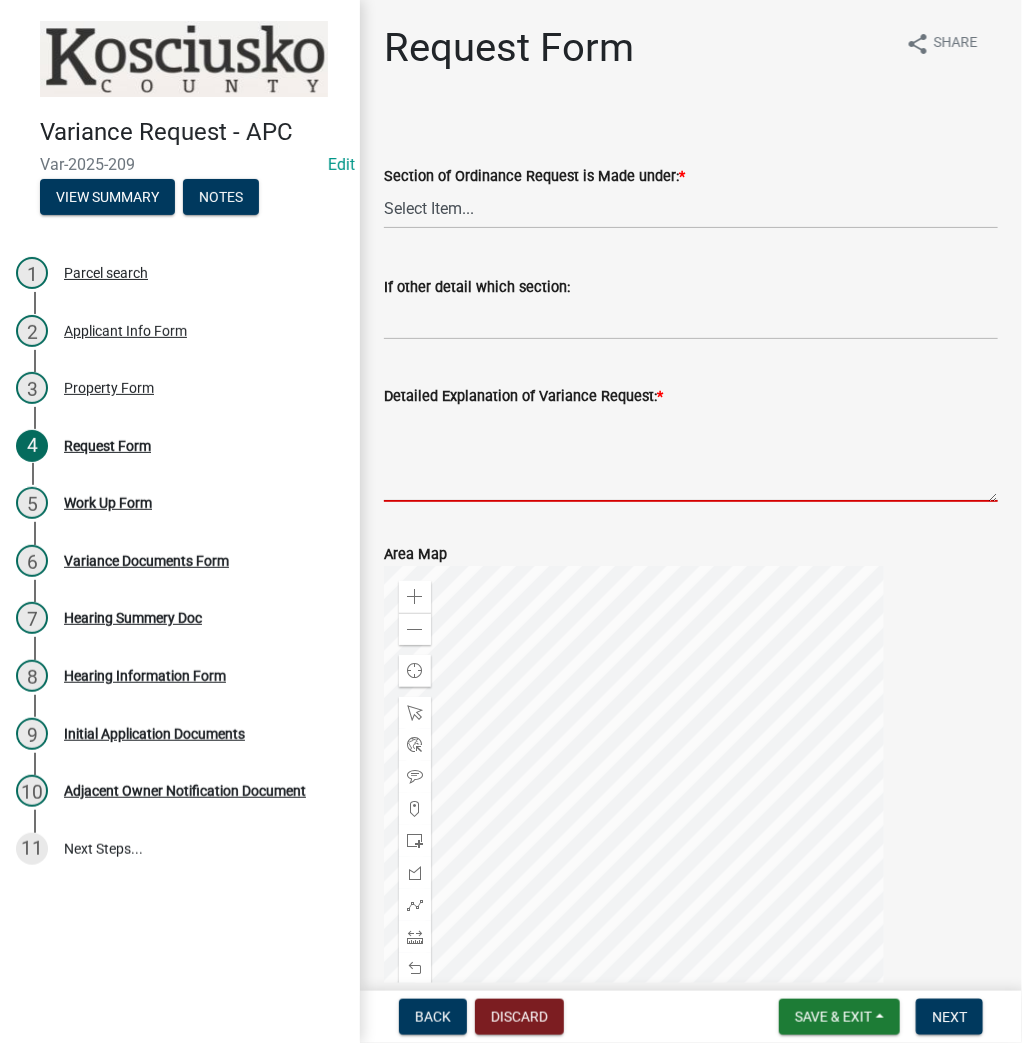 click on "Detailed Explanation of Variance Request:  *" at bounding box center (691, 455) 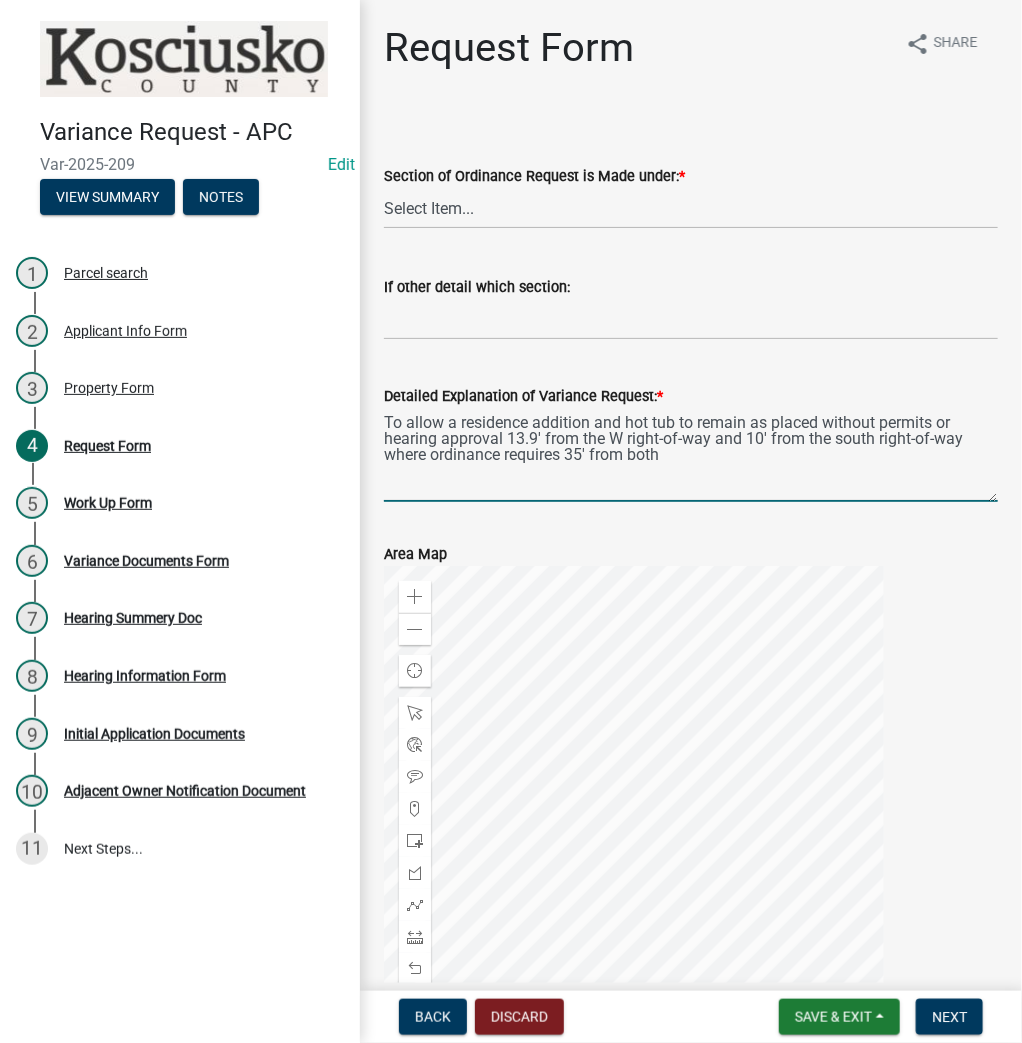 click on "To allow a residence addition and hot tub to remain as placed without permits or hearing approval 13.9' from the W right-of-way and 10' from the south right-of-way where ordinance requires 35' from both" at bounding box center [691, 455] 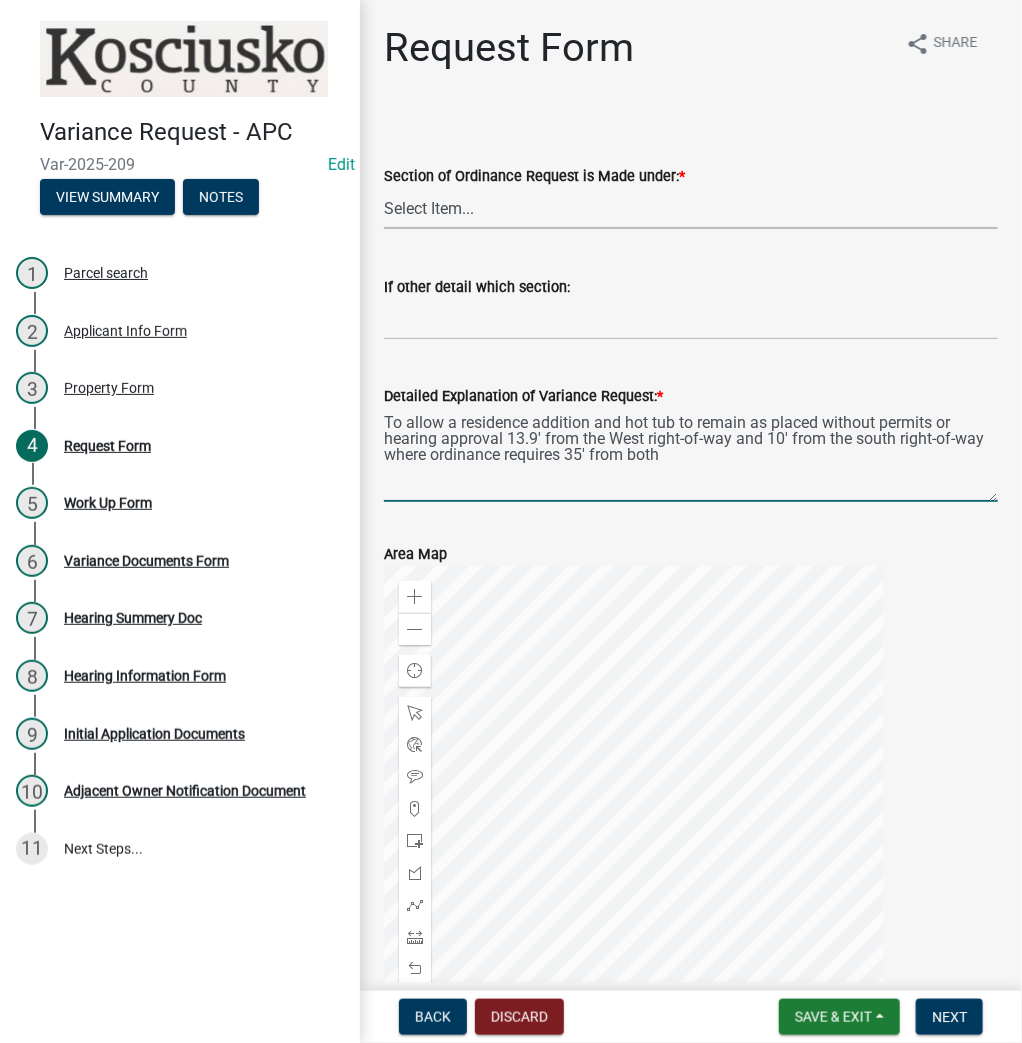 click on "Select Item...   2.10 I1 Criteria   2.11 I2 Criteria   I3 Criteria   2.15 Lot and Yard Requirements   3.2 Principal Uses   3.6 Temporary Uses   3.11.7 Residential Fences   [DATE] Lake Access Development   3.14 Height Regulations   3.16 Off Street Parking   3.19 Signs   3.25 Communication Towers   3.28 Pond   Other" at bounding box center [691, 208] 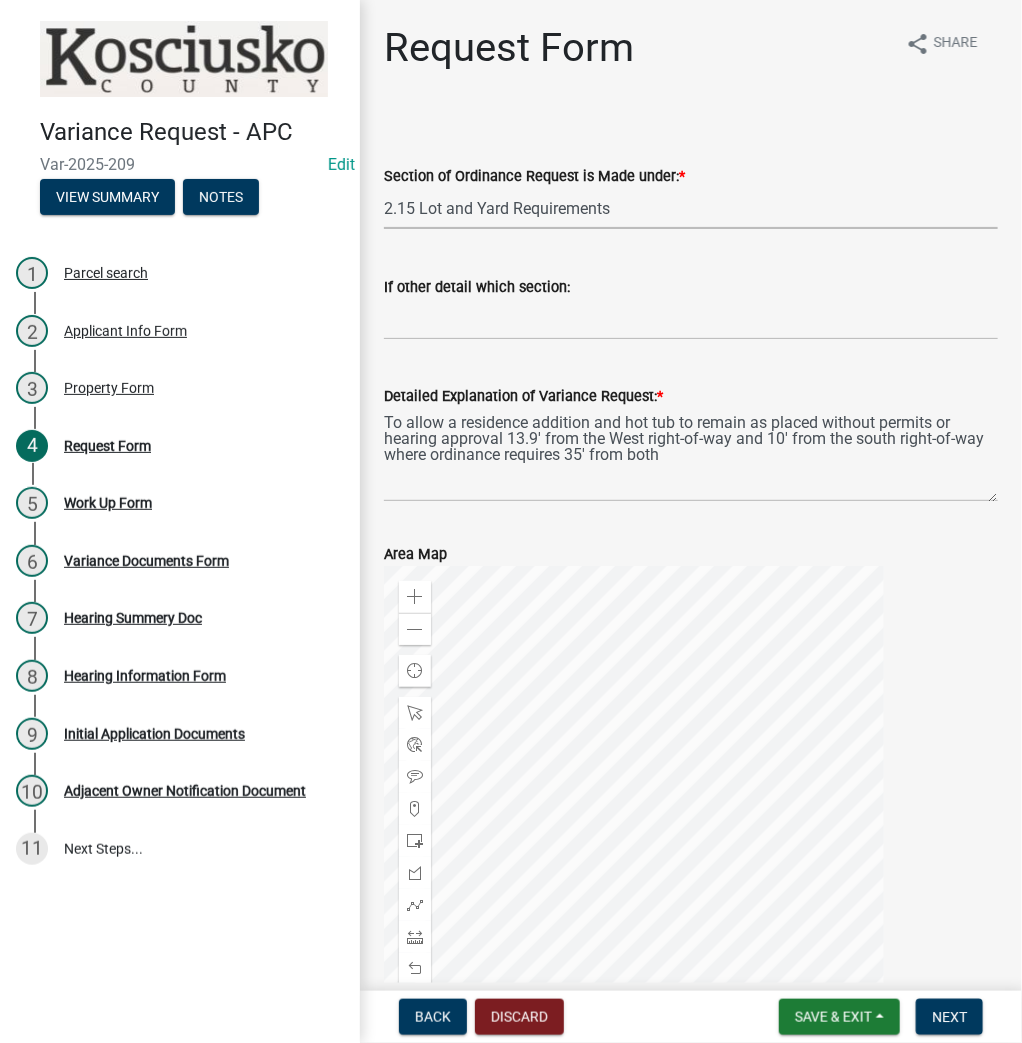 click on "Select Item...   2.10 I1 Criteria   2.11 I2 Criteria   I3 Criteria   2.15 Lot and Yard Requirements   3.2 Principal Uses   3.6 Temporary Uses   3.11.7 Residential Fences   [DATE] Lake Access Development   3.14 Height Regulations   3.16 Off Street Parking   3.19 Signs   3.25 Communication Towers   3.28 Pond   Other" at bounding box center [691, 208] 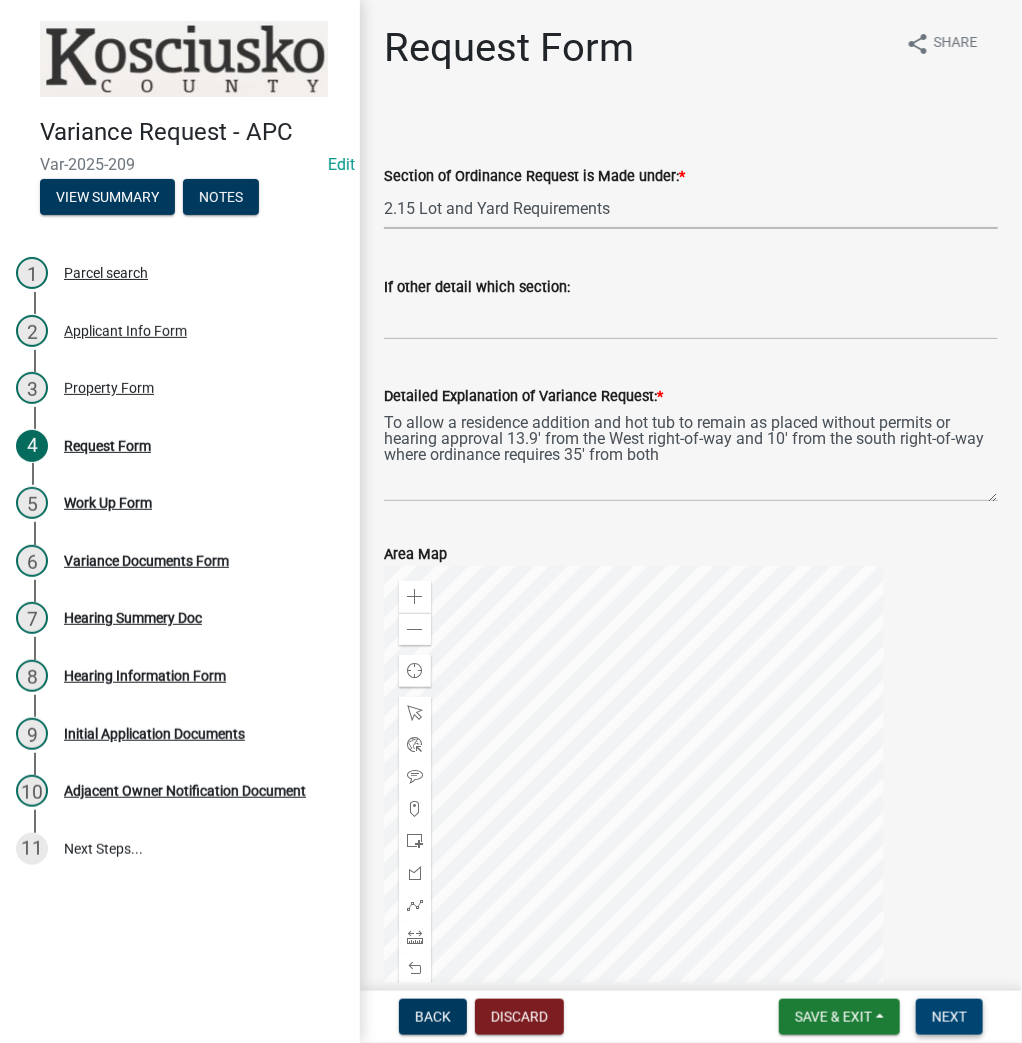 click on "Next" at bounding box center [949, 1017] 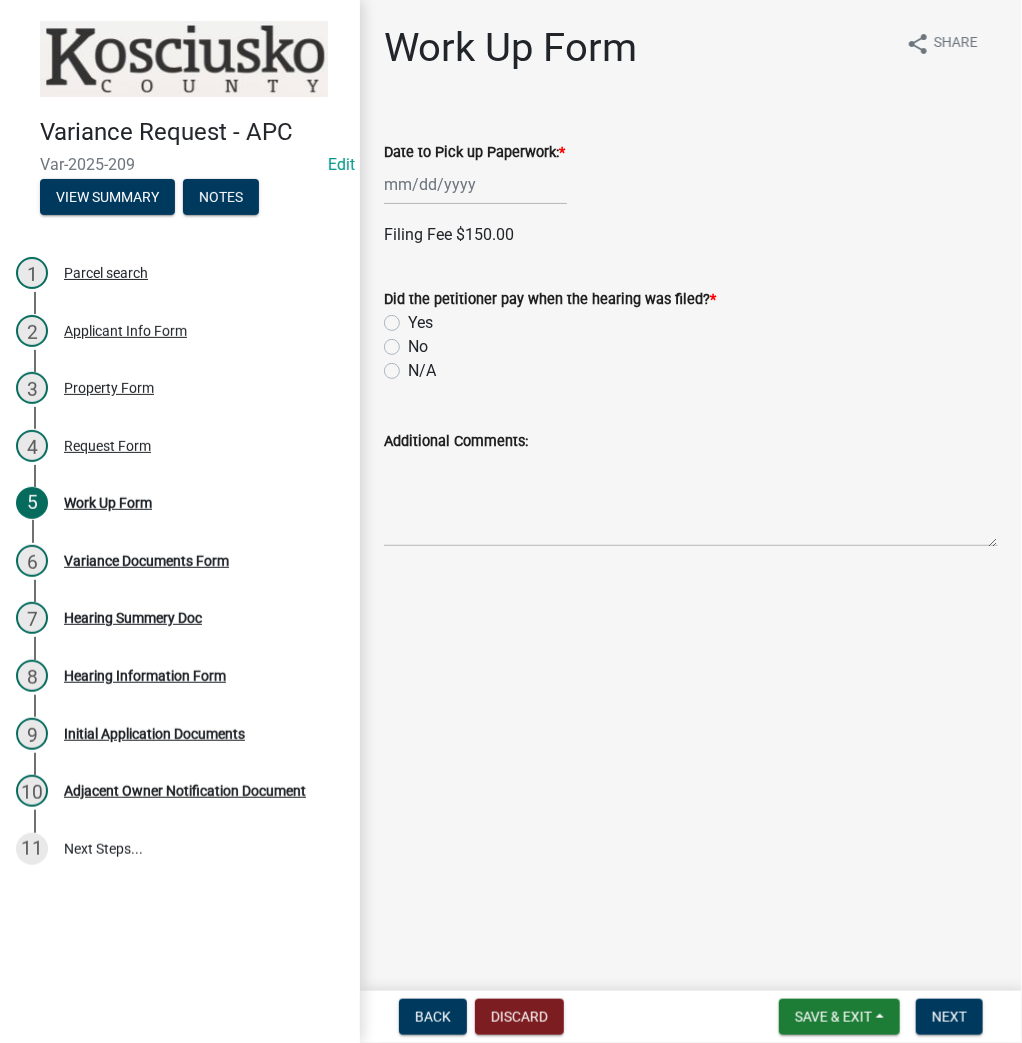 click on "No" 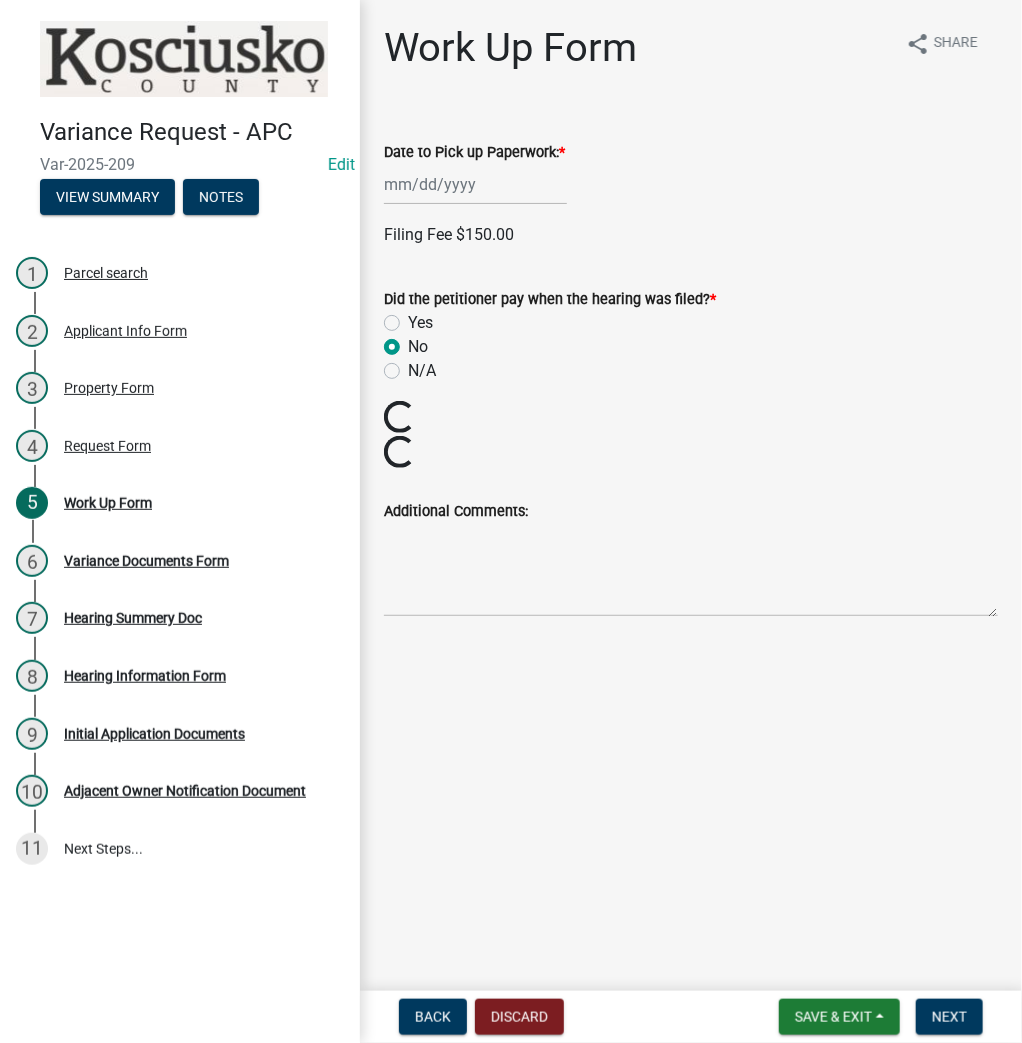 click 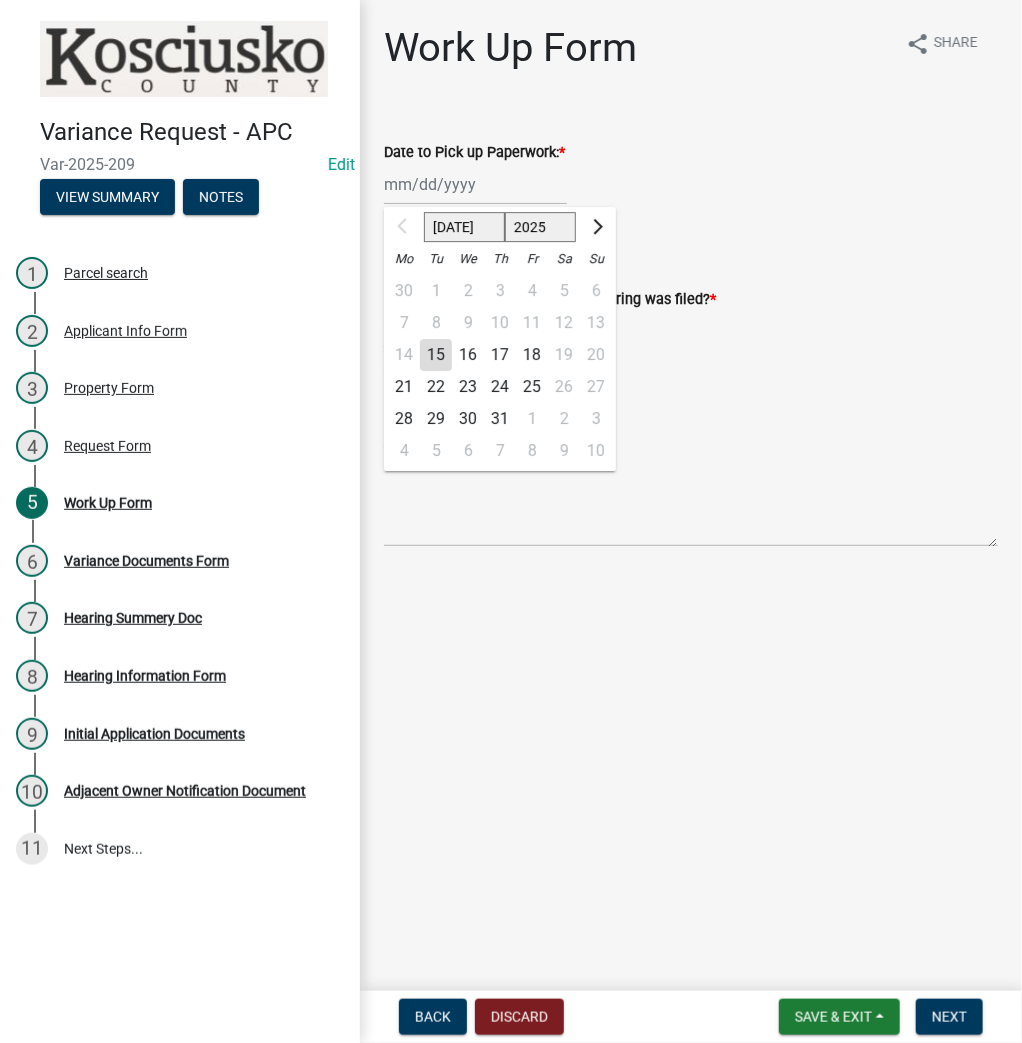 click on "21" 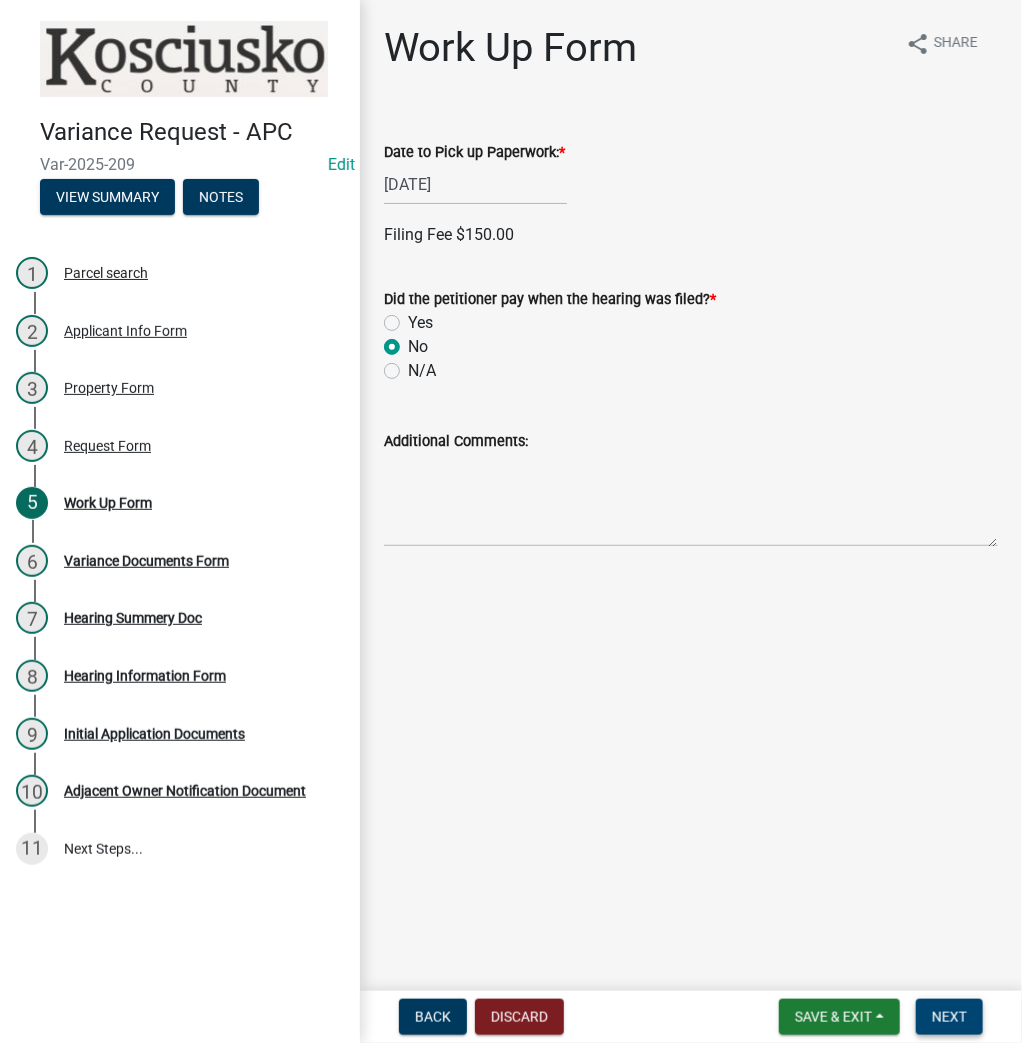 click on "Next" at bounding box center [949, 1017] 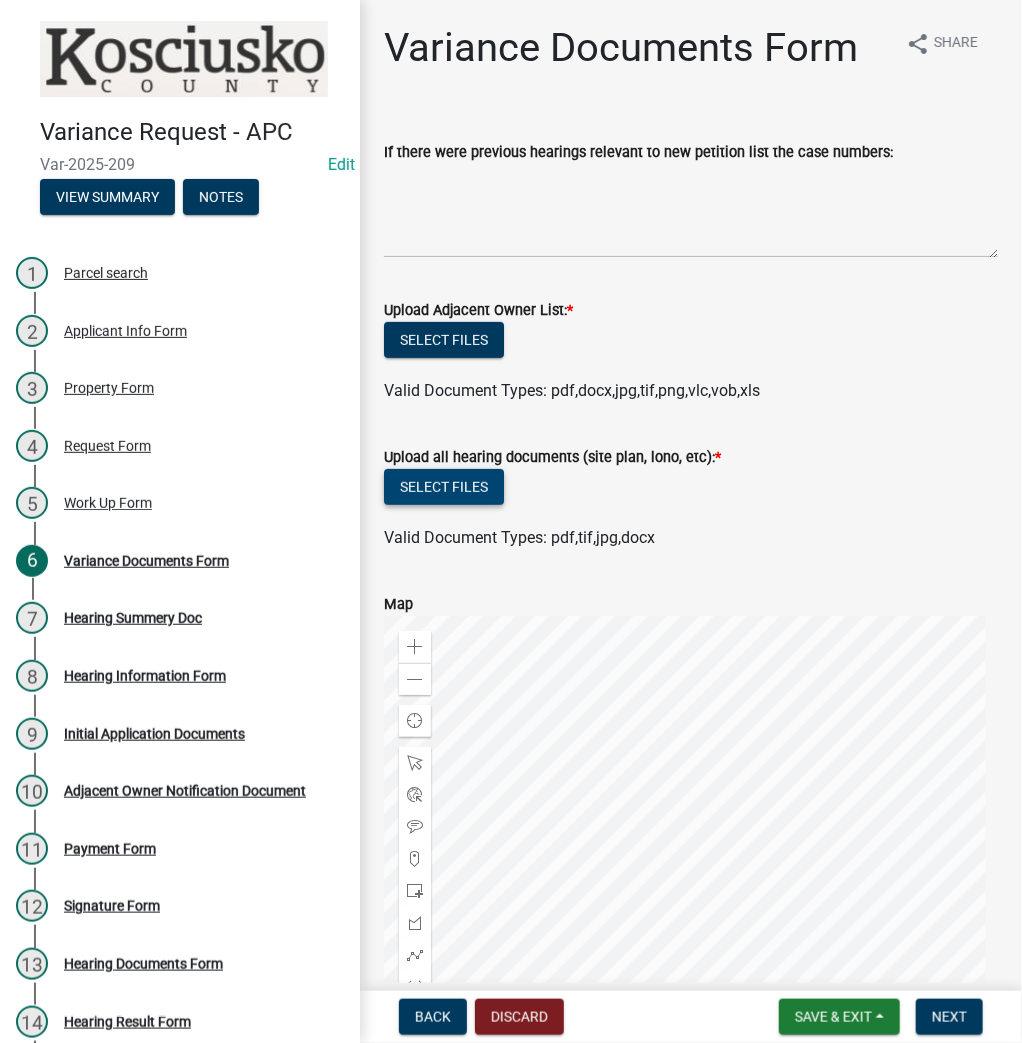 click on "Select files" 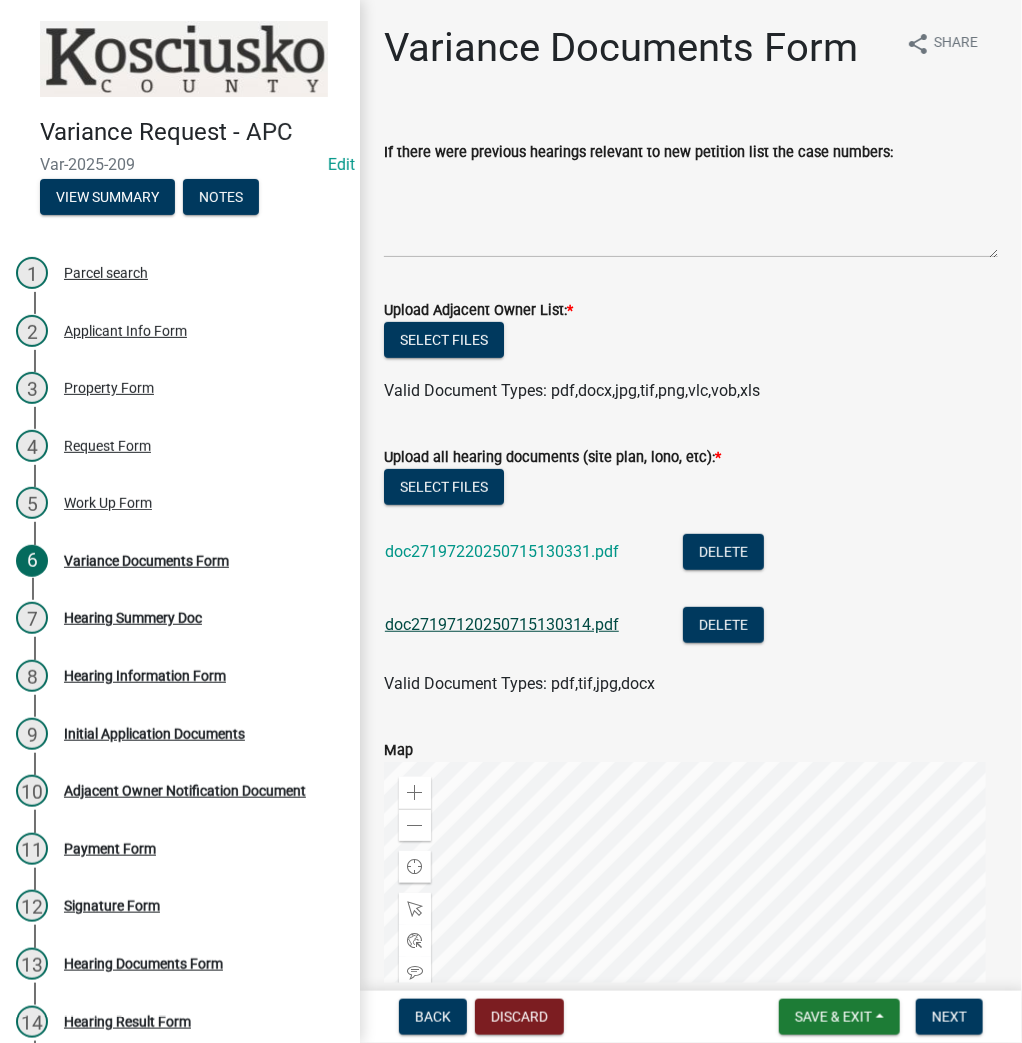 click on "doc27197120250715130314.pdf" 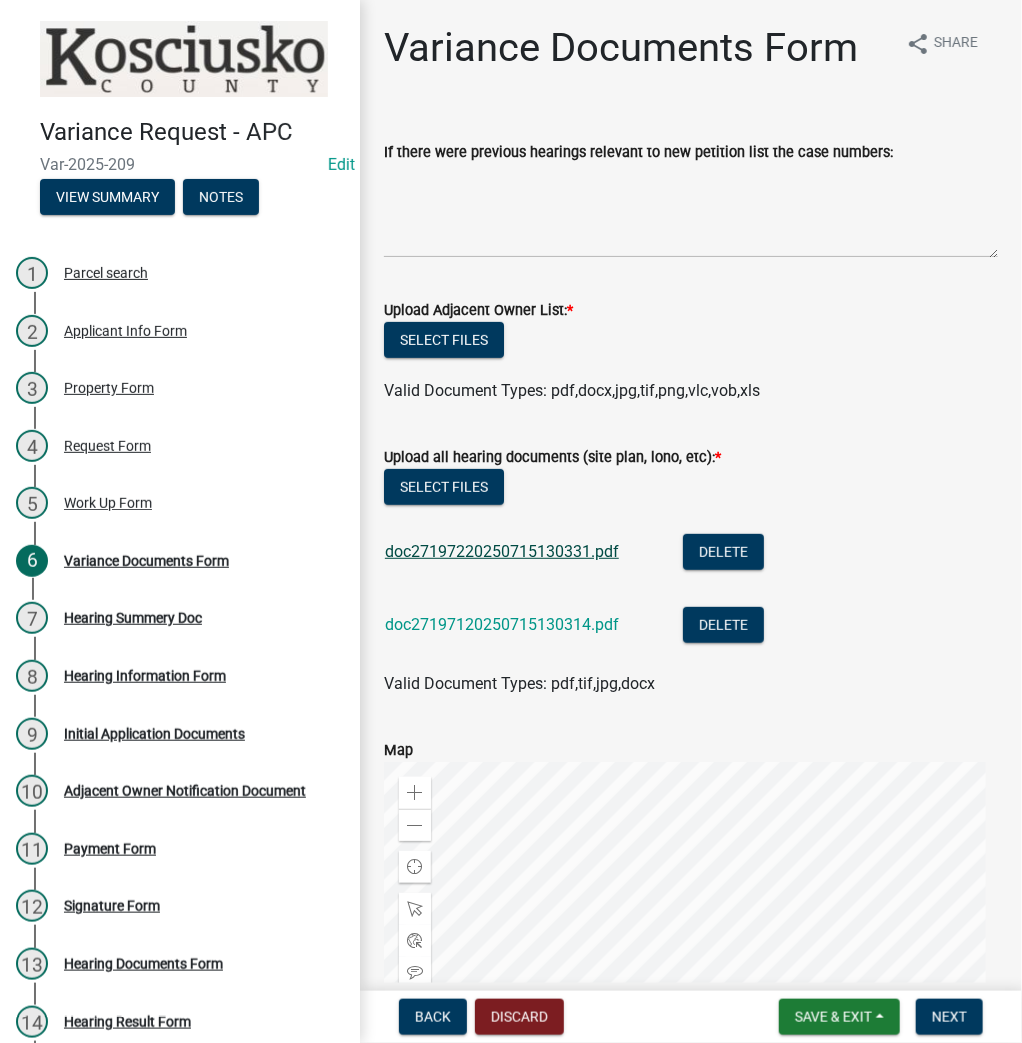 click on "doc27197220250715130331.pdf" 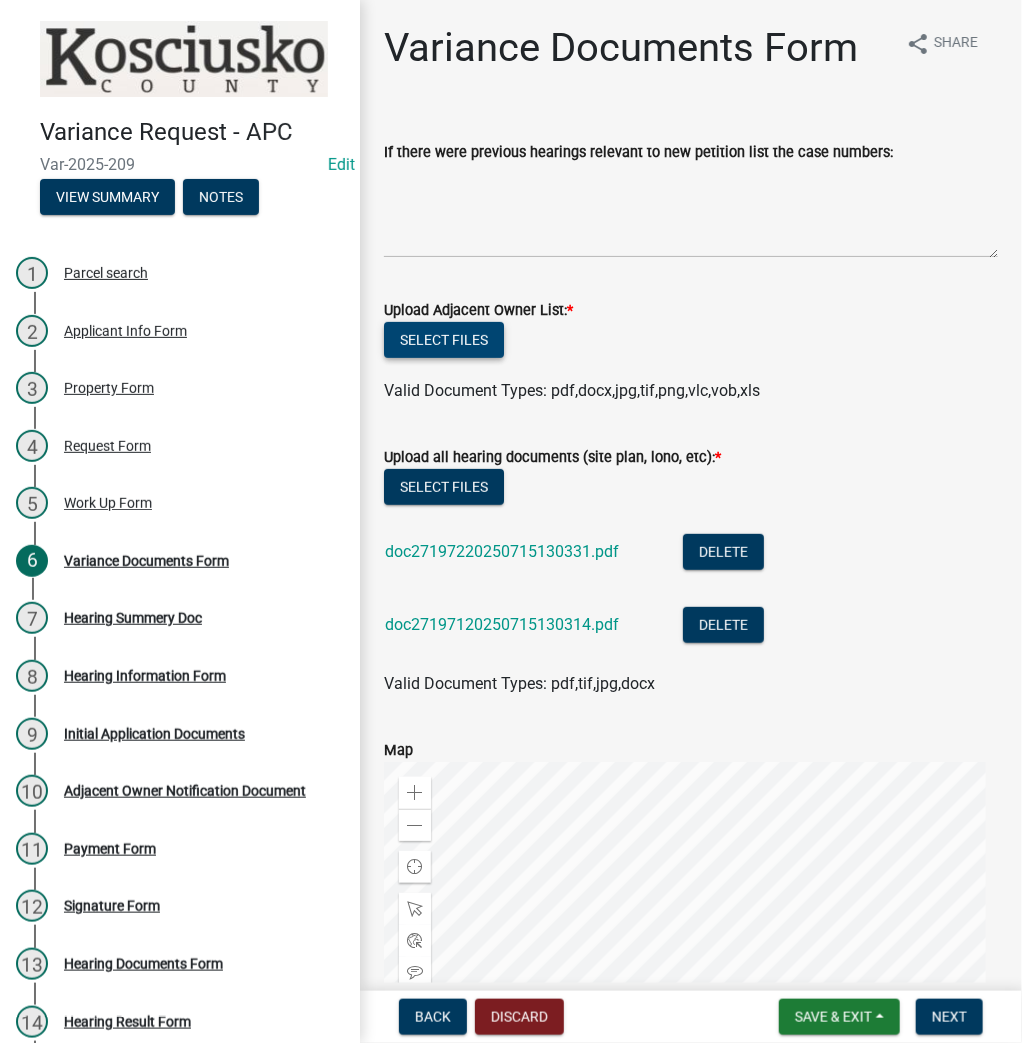 click on "Select files" 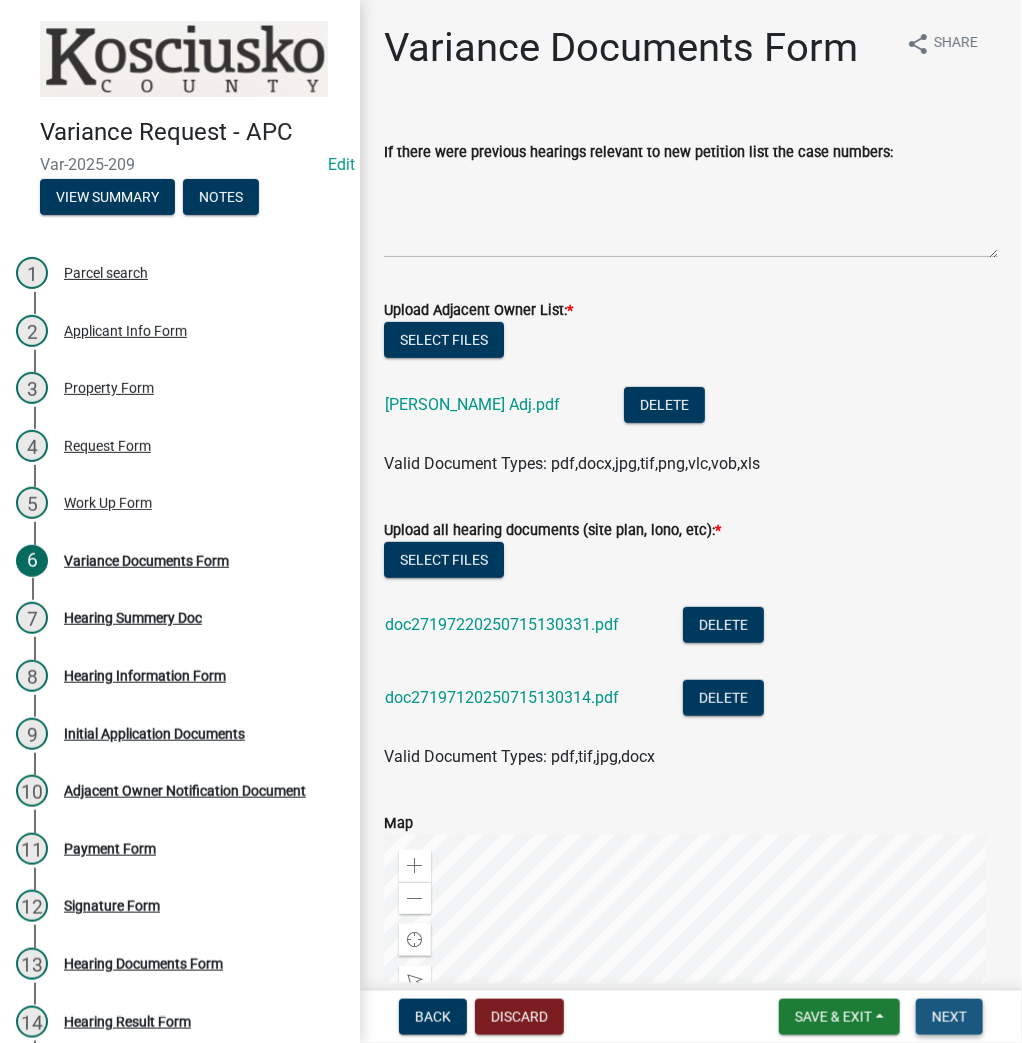click on "Next" at bounding box center (949, 1017) 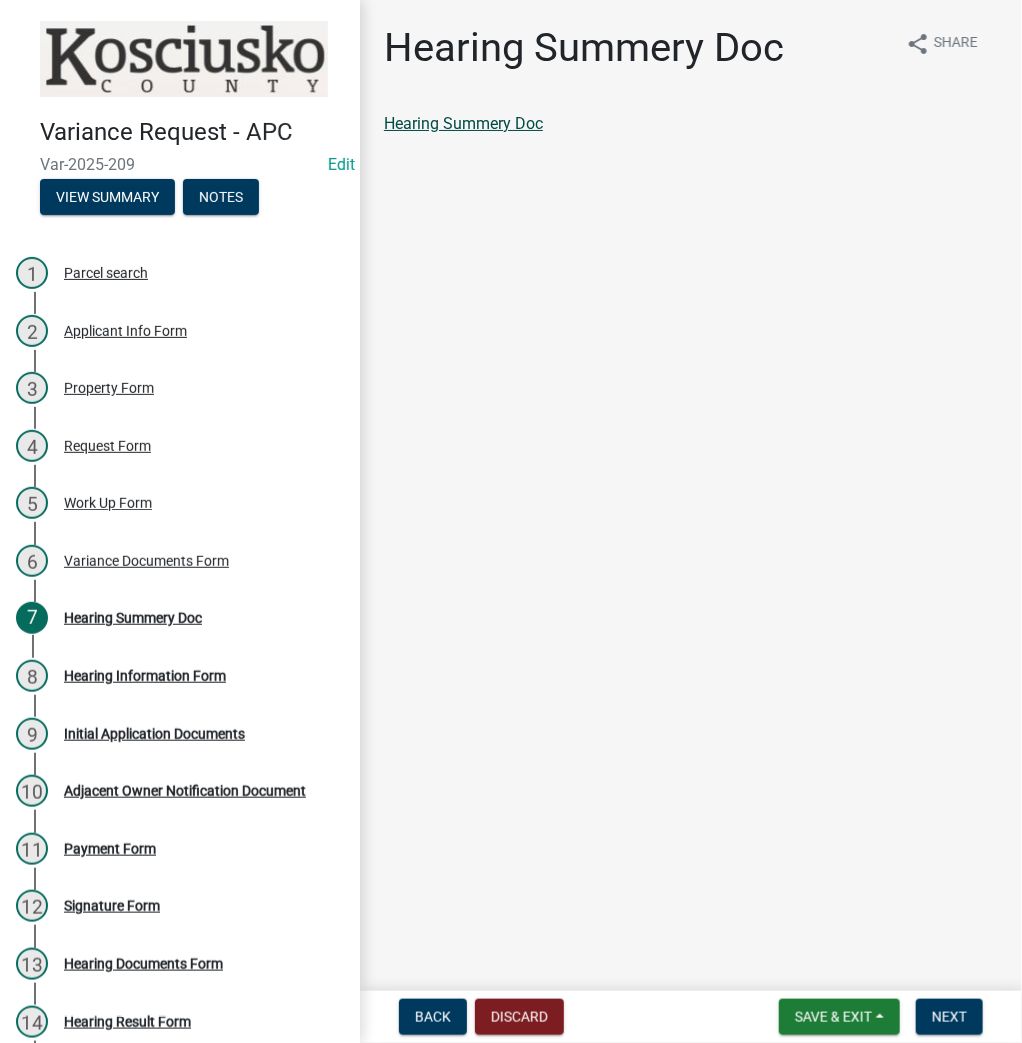 click on "Hearing Summery Doc" 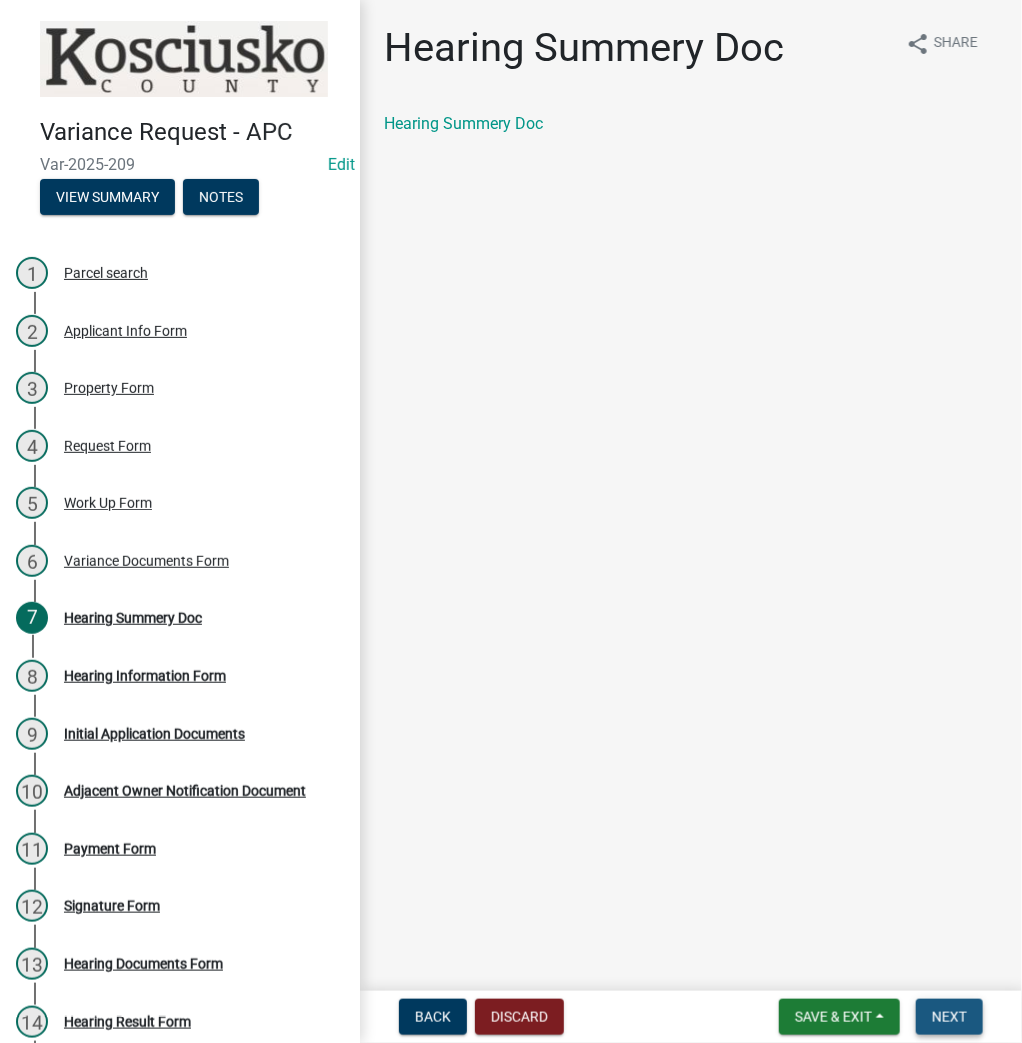 click on "Next" at bounding box center (949, 1017) 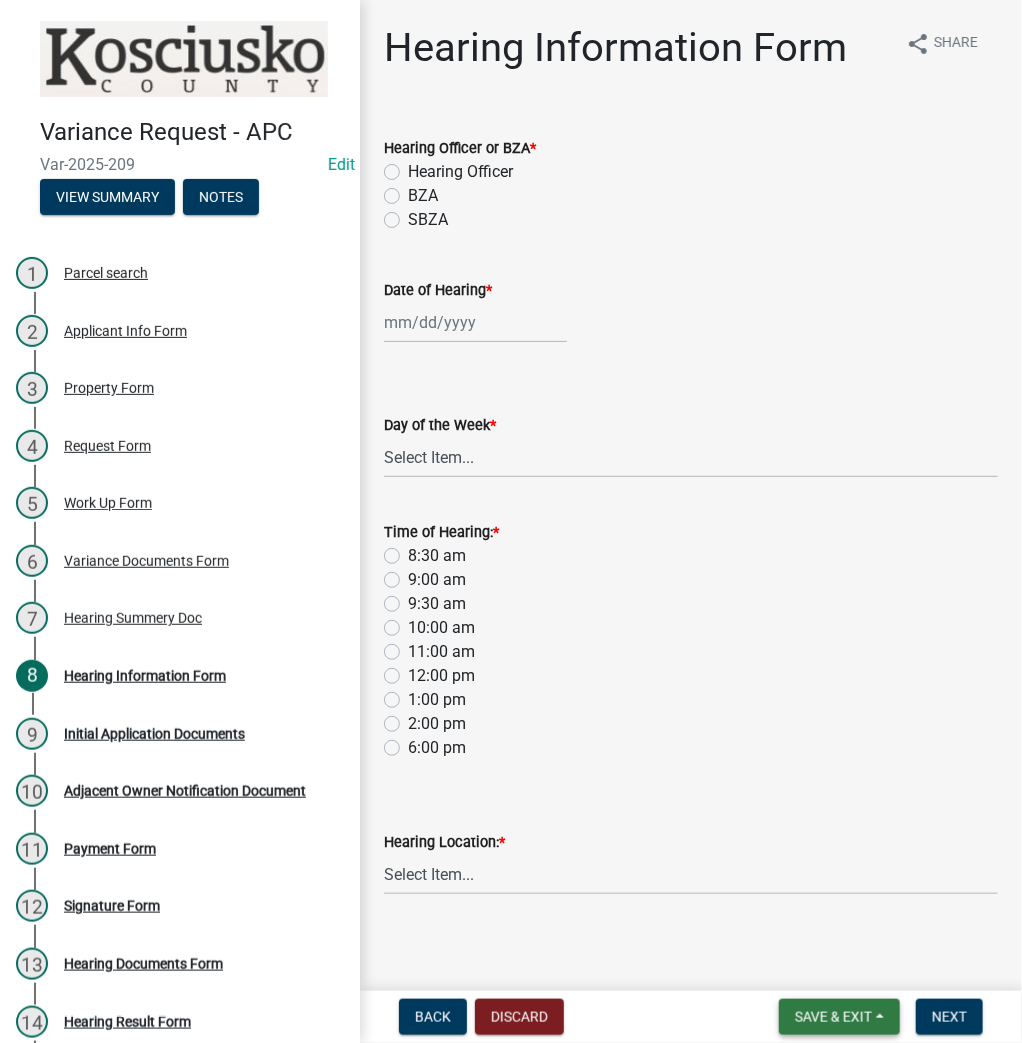 click on "Save & Exit" at bounding box center (833, 1017) 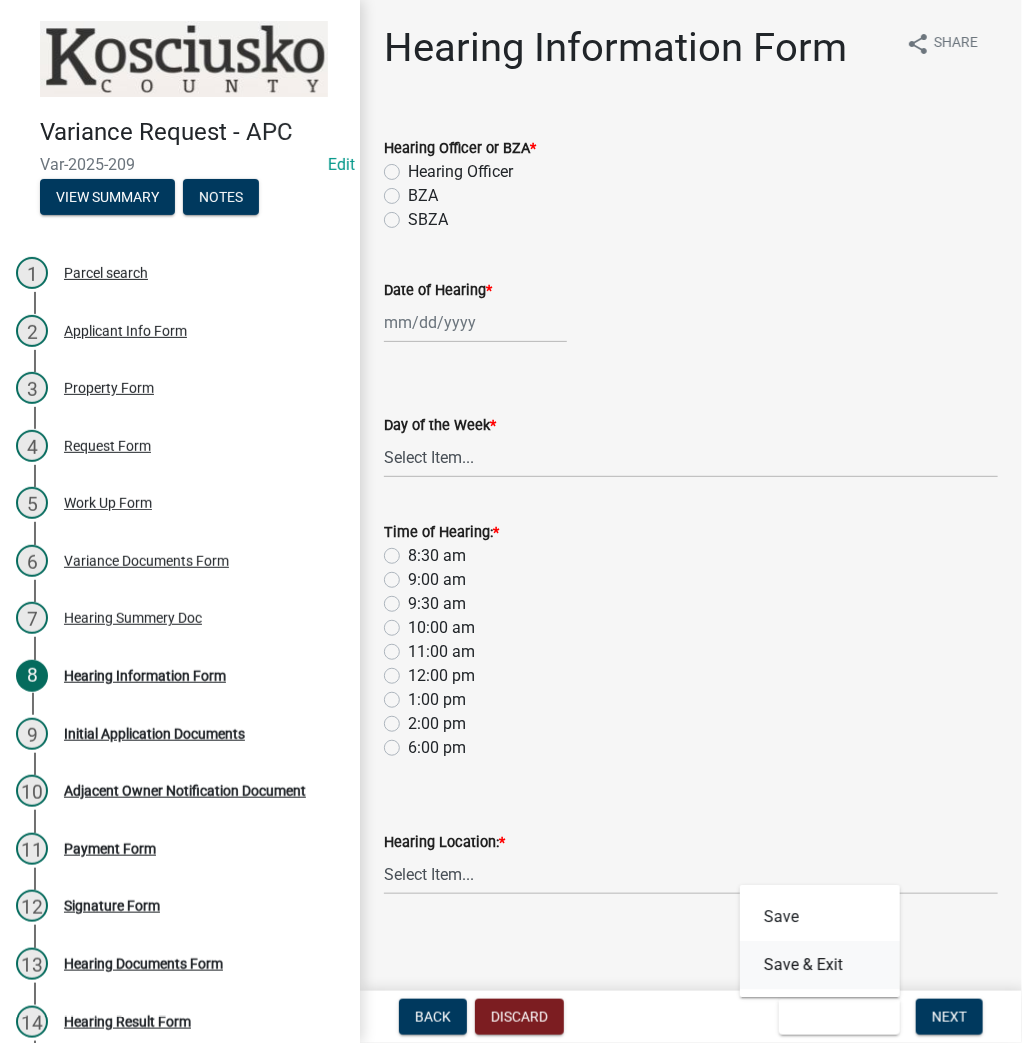 click on "Save & Exit" at bounding box center (820, 965) 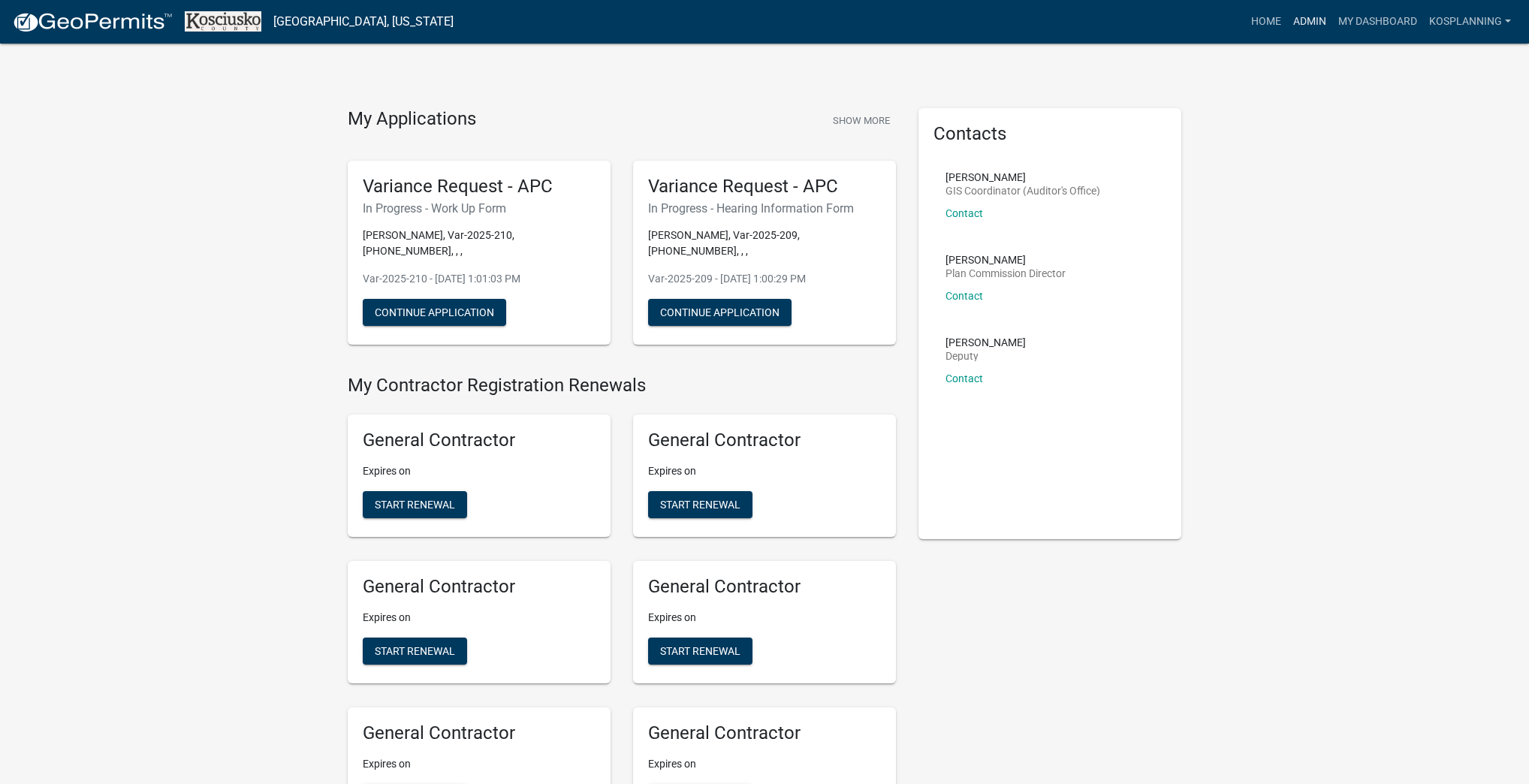 click on "Admin" at bounding box center (1310, 22) 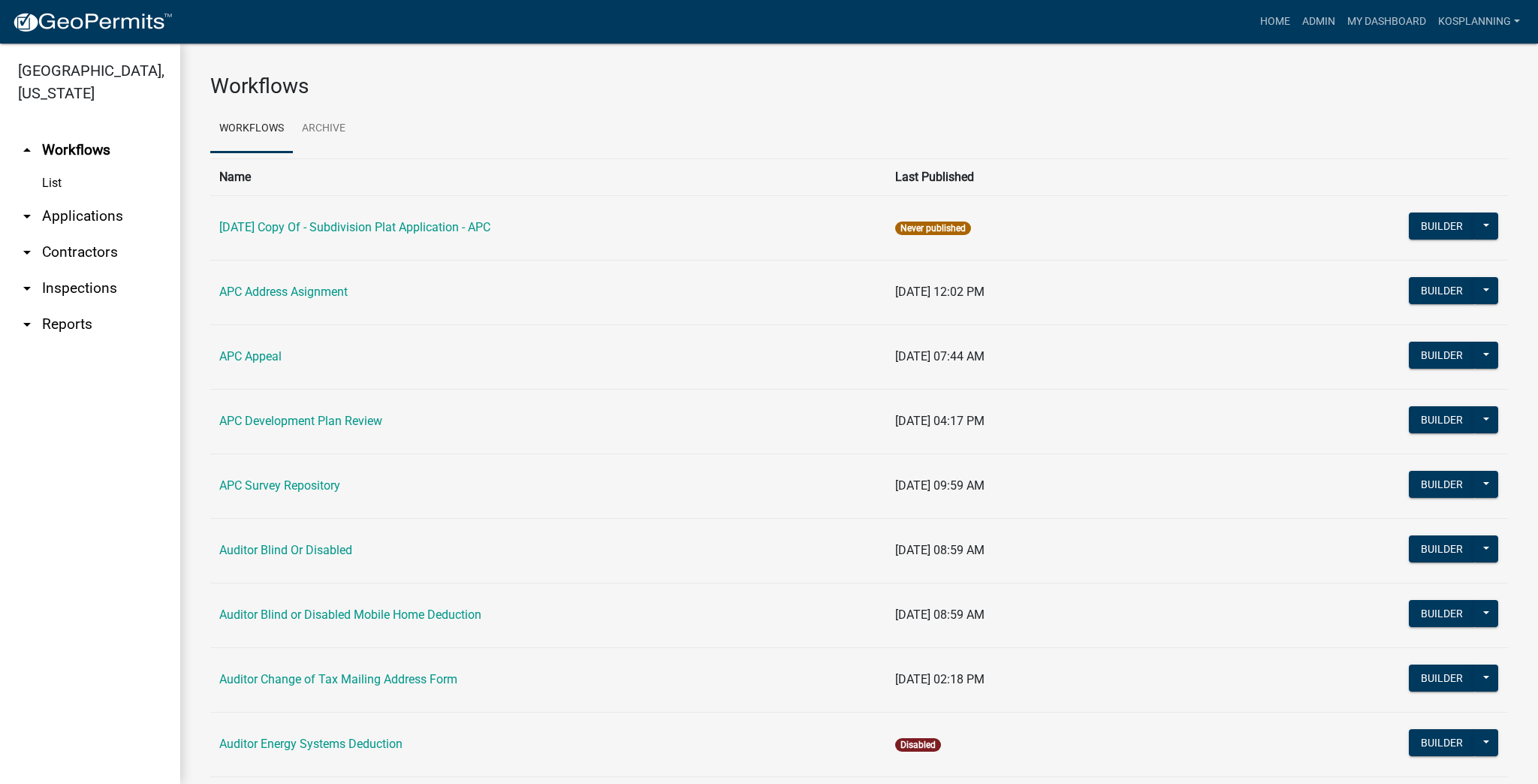 click on "arrow_drop_down   Applications" at bounding box center (90, 216) 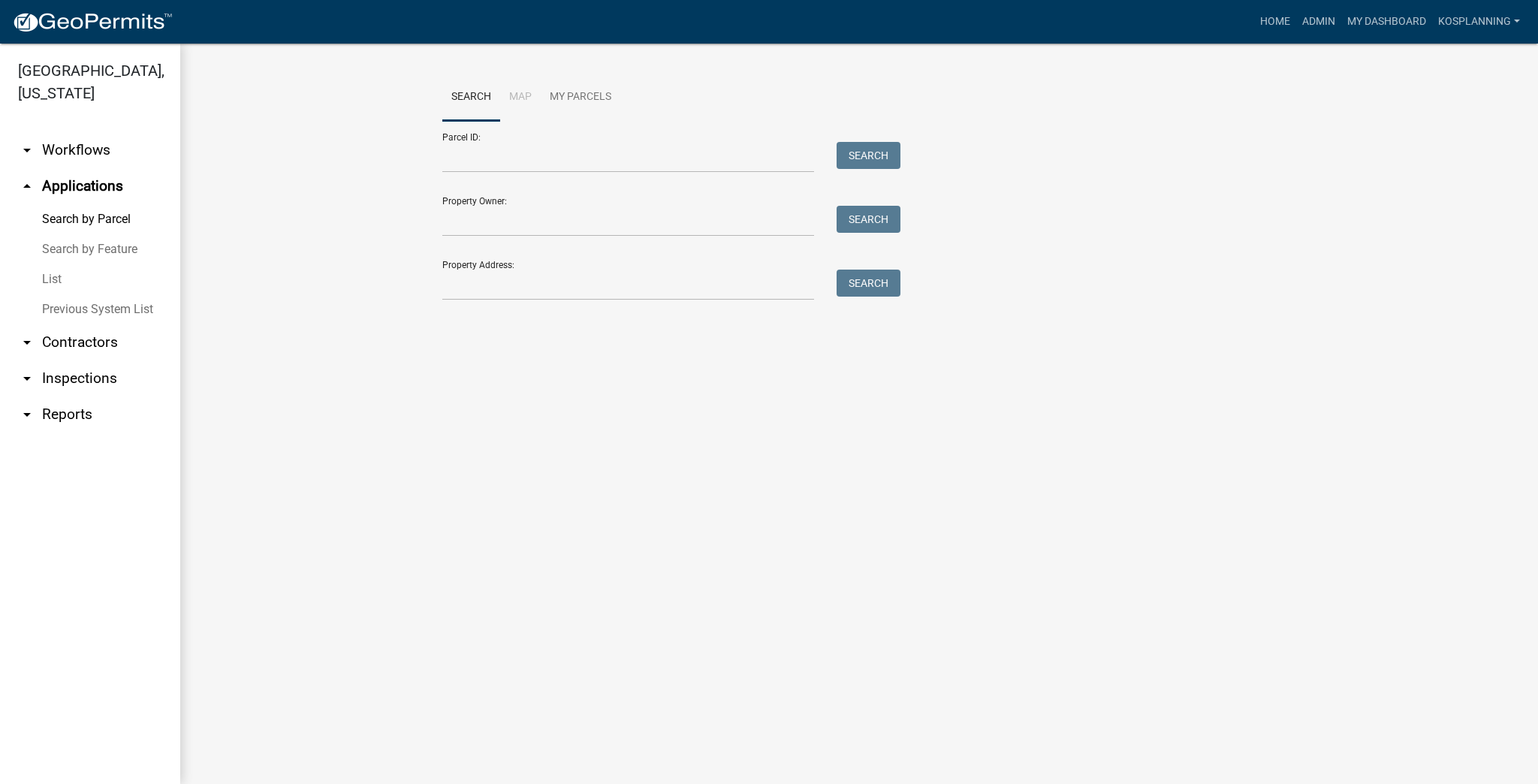 click on "List" at bounding box center (90, 279) 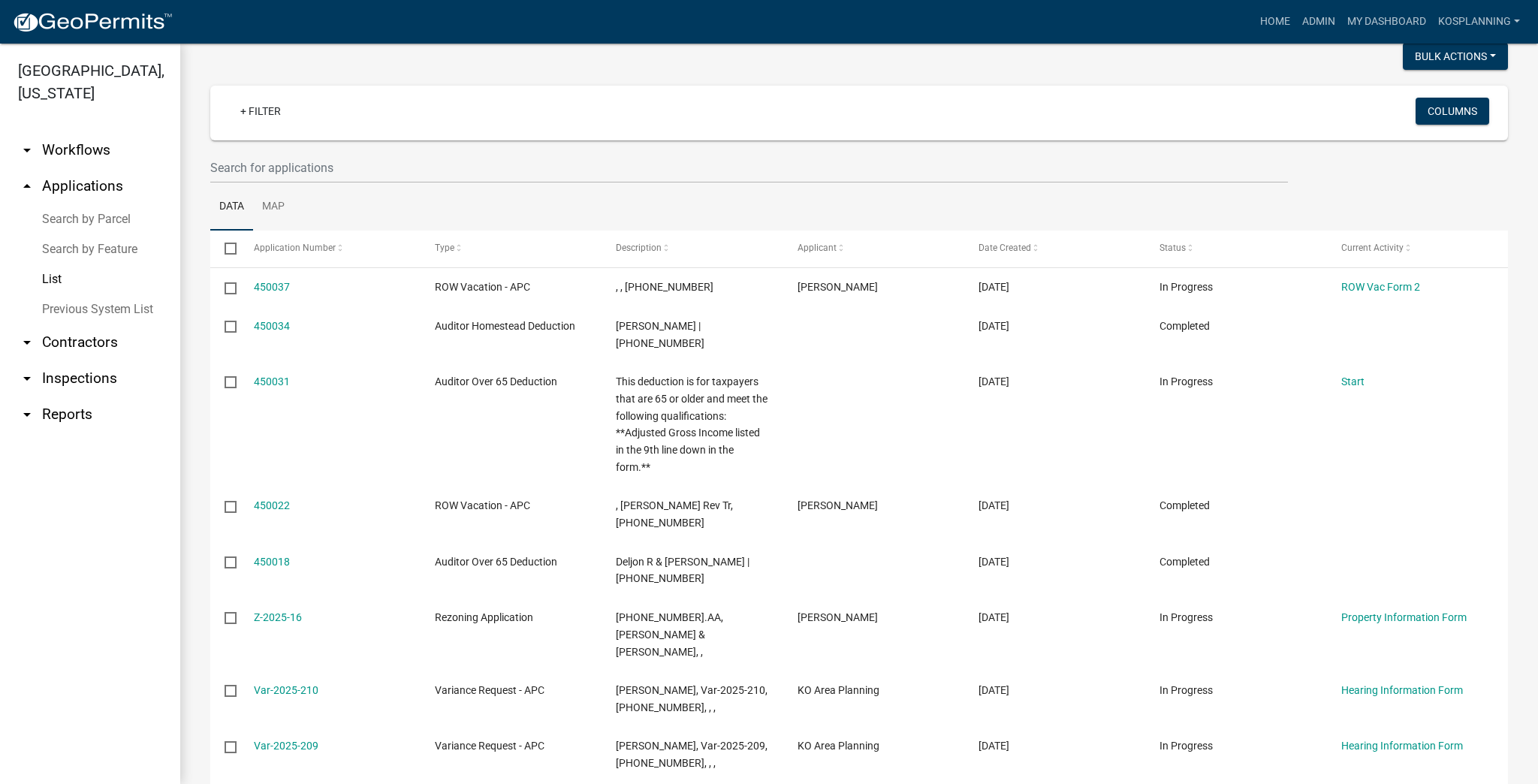 scroll, scrollTop: 0, scrollLeft: 0, axis: both 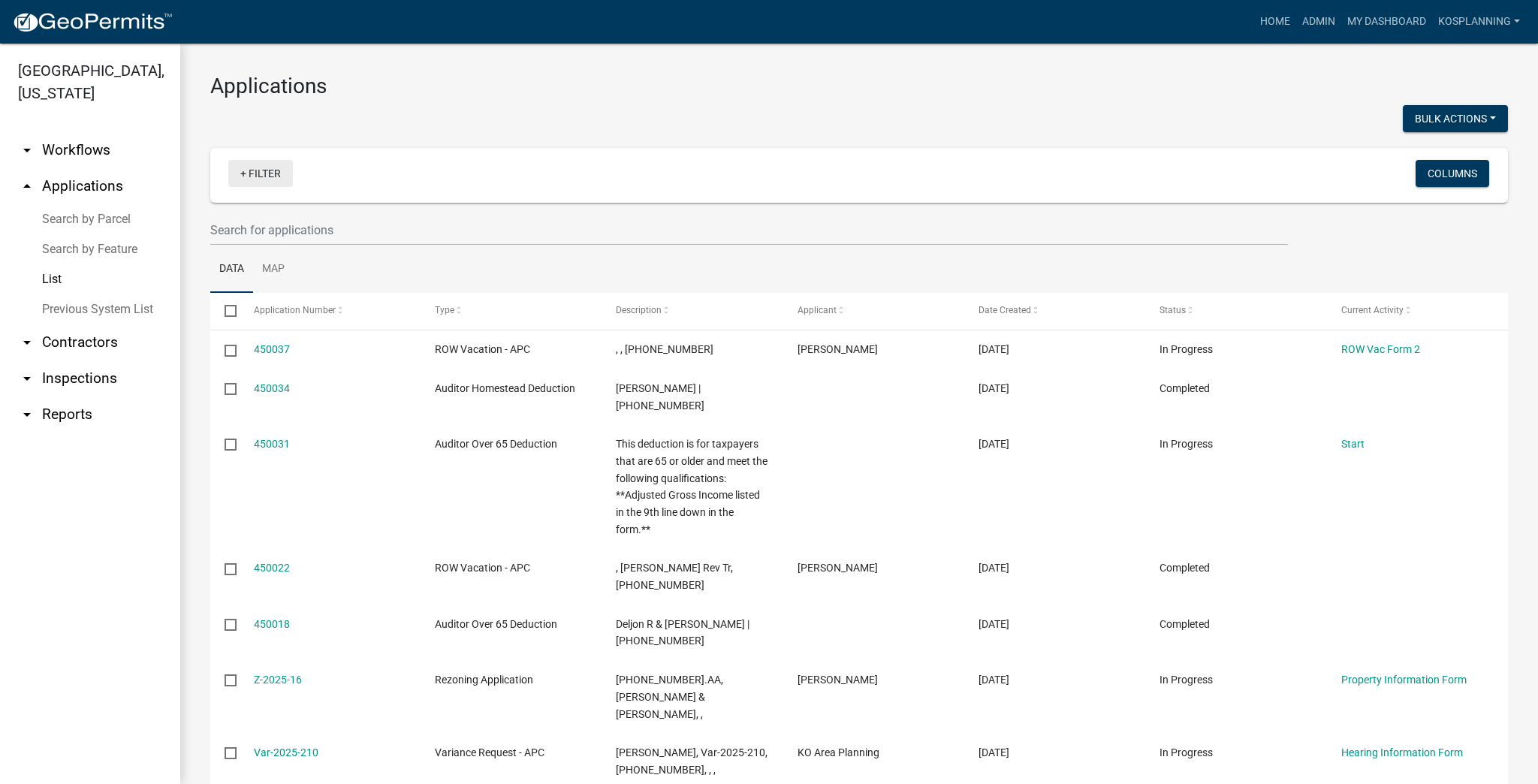 click on "+ Filter" at bounding box center (261, 173) 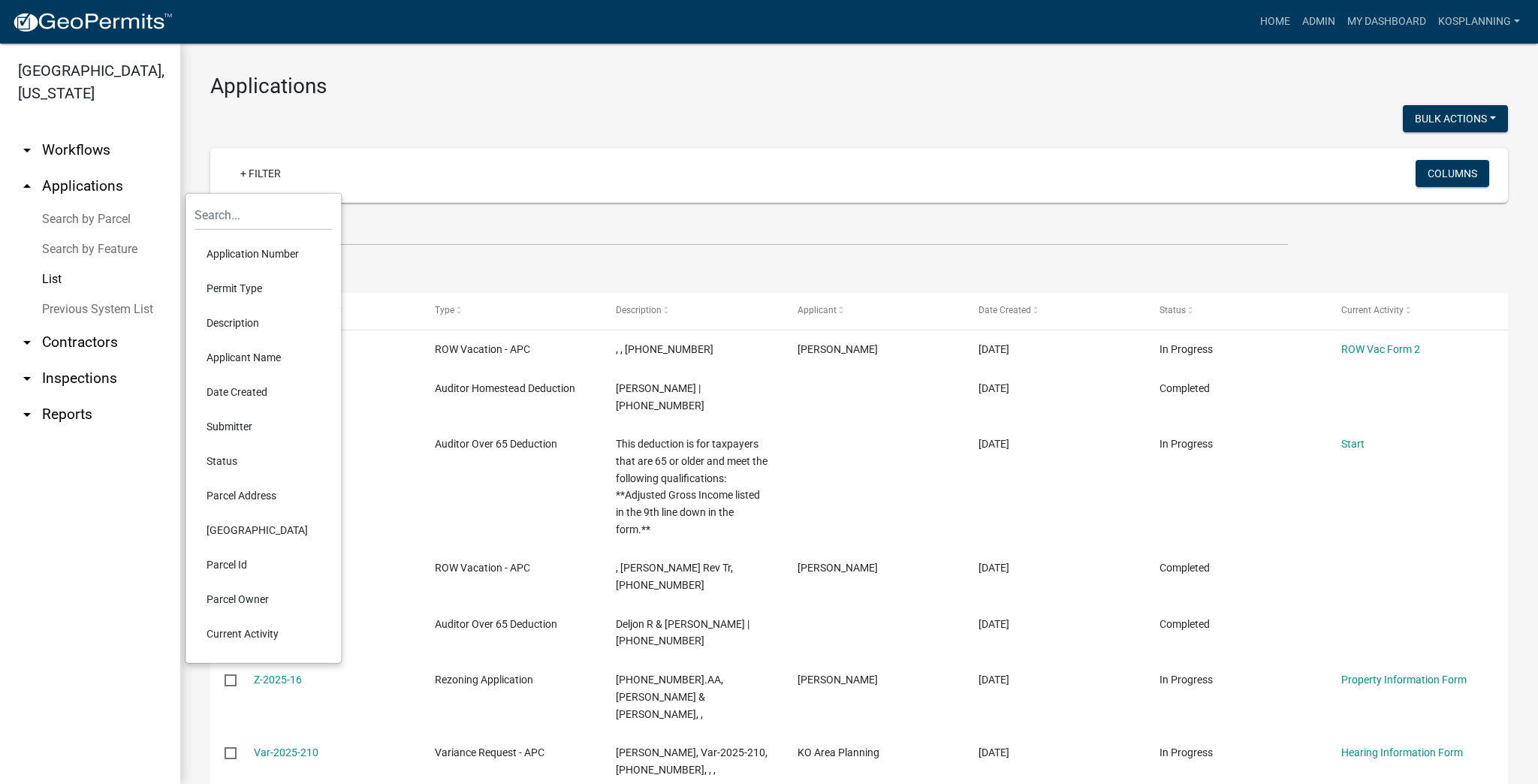click on "Permit Type" at bounding box center [263, 288] 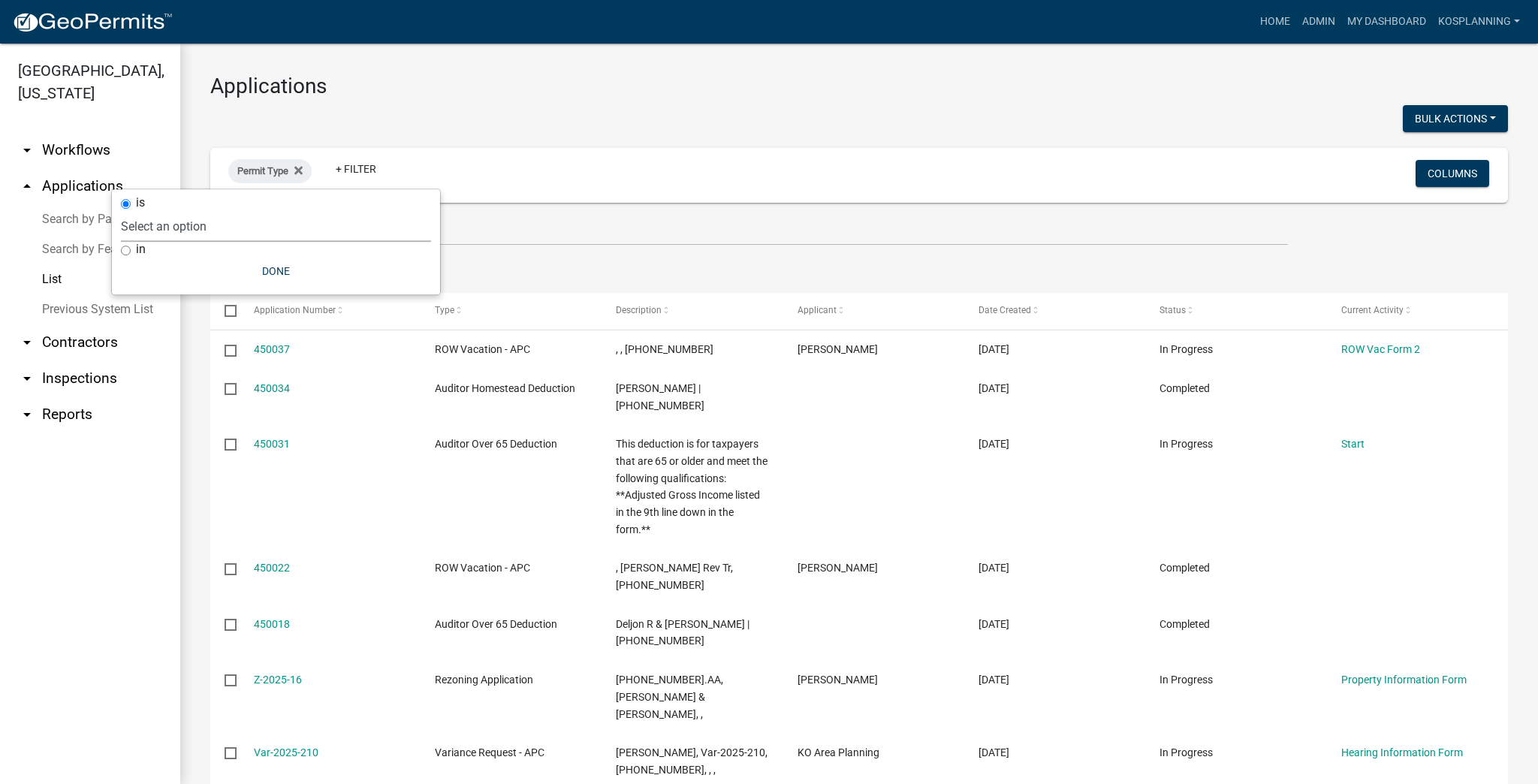 click on "Select an option   [DATE] Copy Of - Subdivision Plat Application - APC   APC Address Asignment   APC Appeal   APC Development Plan Review   APC Survey Repository   Auditor Blind Or Disabled   Auditor Blind or Disabled Mobile Home Deduction   Auditor Change of Tax Mailing Address Form   Auditor Energy Systems Deduction   Auditor Heritage Barn   Auditor Homestead Deduction   Auditor Mobile Home Homestead Deduction   Auditor Over 65 Deduction   Auditor Over 65 for Mobile Home Deduction   Auditor Vacation Request   Auditor Veterans Deduction   Auditor Veterans Deduction for Mobile Home   Certificates of Occupancy - APC   Copy Of - FARAs   Copy Of - Improvement Location Permit - APC [DATE]   Driveway and Right of Way Work Permit   Exception - APC   FARAs   Flood Development Permit - APC   Flood Zone Inquiry   Flood Zone Inquiry (PRR Copy)   Food Permit   General Contractor (Registration)   General Contractor (Renewal)   HD Sign Off On Sewage & Water   [PERSON_NAME] - Driveway and Right of Way Work Permit" at bounding box center (276, 226) 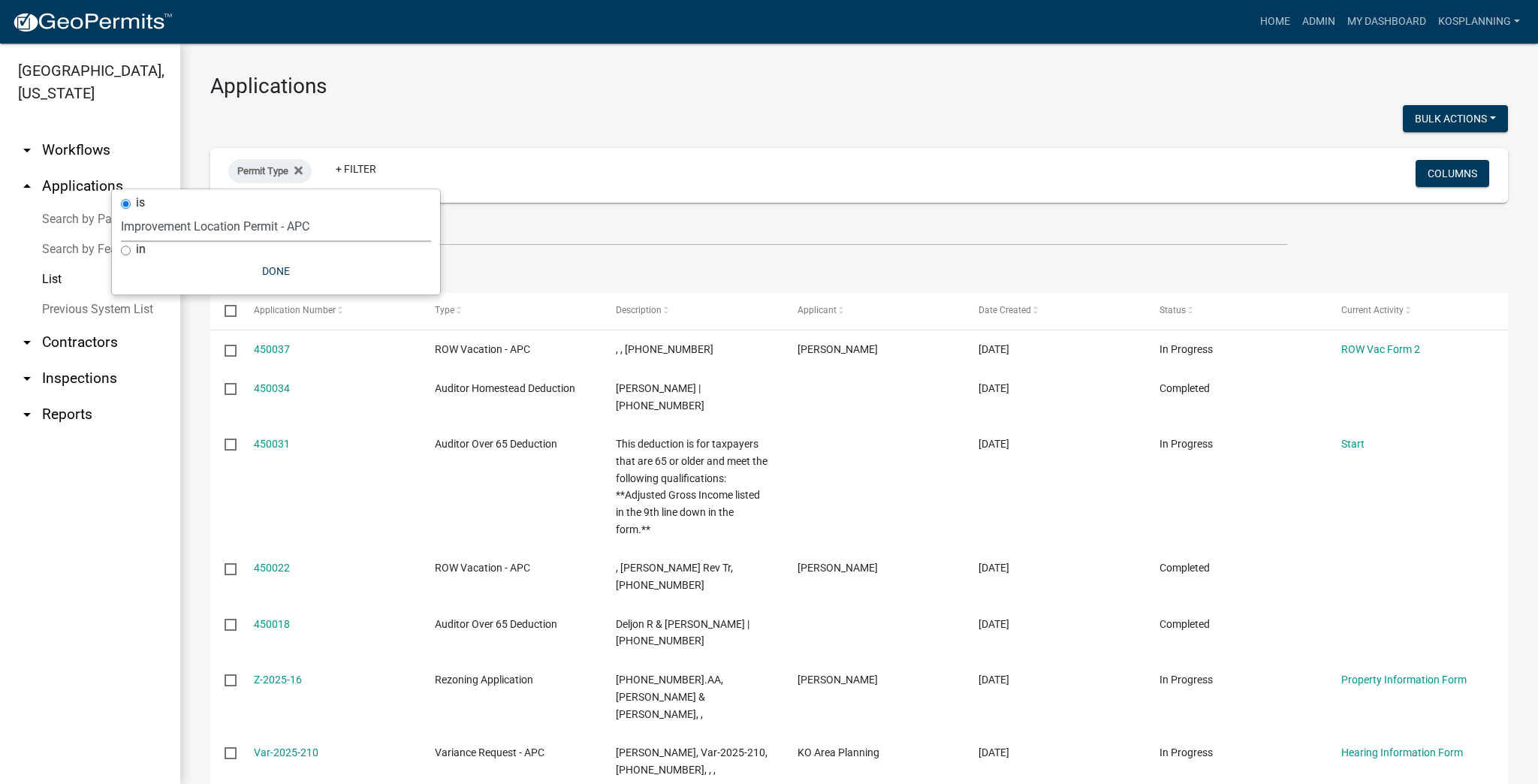 click on "Select an option   [DATE] Copy Of - Subdivision Plat Application - APC   APC Address Asignment   APC Appeal   APC Development Plan Review   APC Survey Repository   Auditor Blind Or Disabled   Auditor Blind or Disabled Mobile Home Deduction   Auditor Change of Tax Mailing Address Form   Auditor Energy Systems Deduction   Auditor Heritage Barn   Auditor Homestead Deduction   Auditor Mobile Home Homestead Deduction   Auditor Over 65 Deduction   Auditor Over 65 for Mobile Home Deduction   Auditor Vacation Request   Auditor Veterans Deduction   Auditor Veterans Deduction for Mobile Home   Certificates of Occupancy - APC   Copy Of - FARAs   Copy Of - Improvement Location Permit - APC [DATE]   Driveway and Right of Way Work Permit   Exception - APC   FARAs   Flood Development Permit - APC   Flood Zone Inquiry   Flood Zone Inquiry (PRR Copy)   Food Permit   General Contractor (Registration)   General Contractor (Renewal)   HD Sign Off On Sewage & Water   [PERSON_NAME] - Driveway and Right of Way Work Permit" at bounding box center (276, 226) 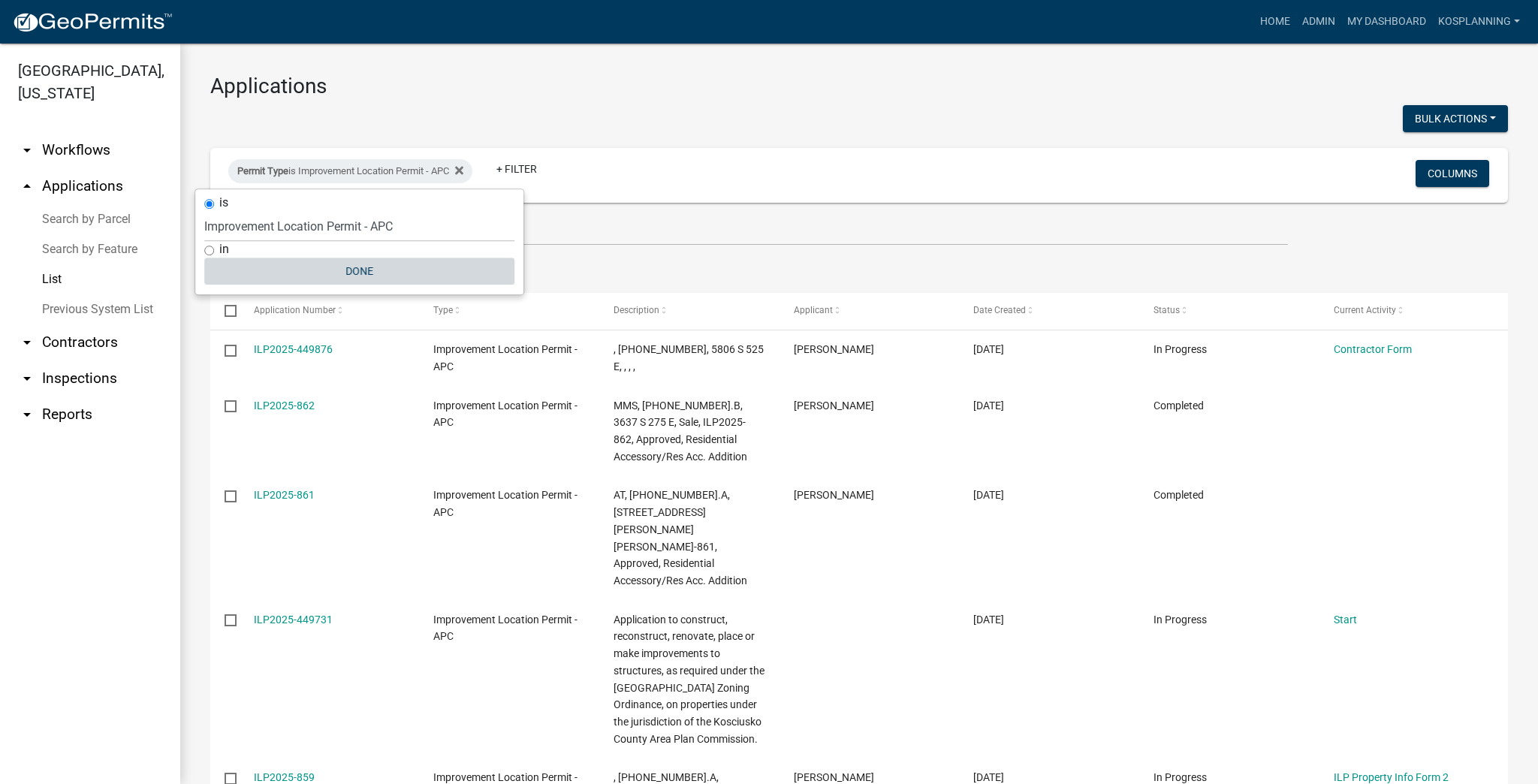 click on "Done" at bounding box center [359, 271] 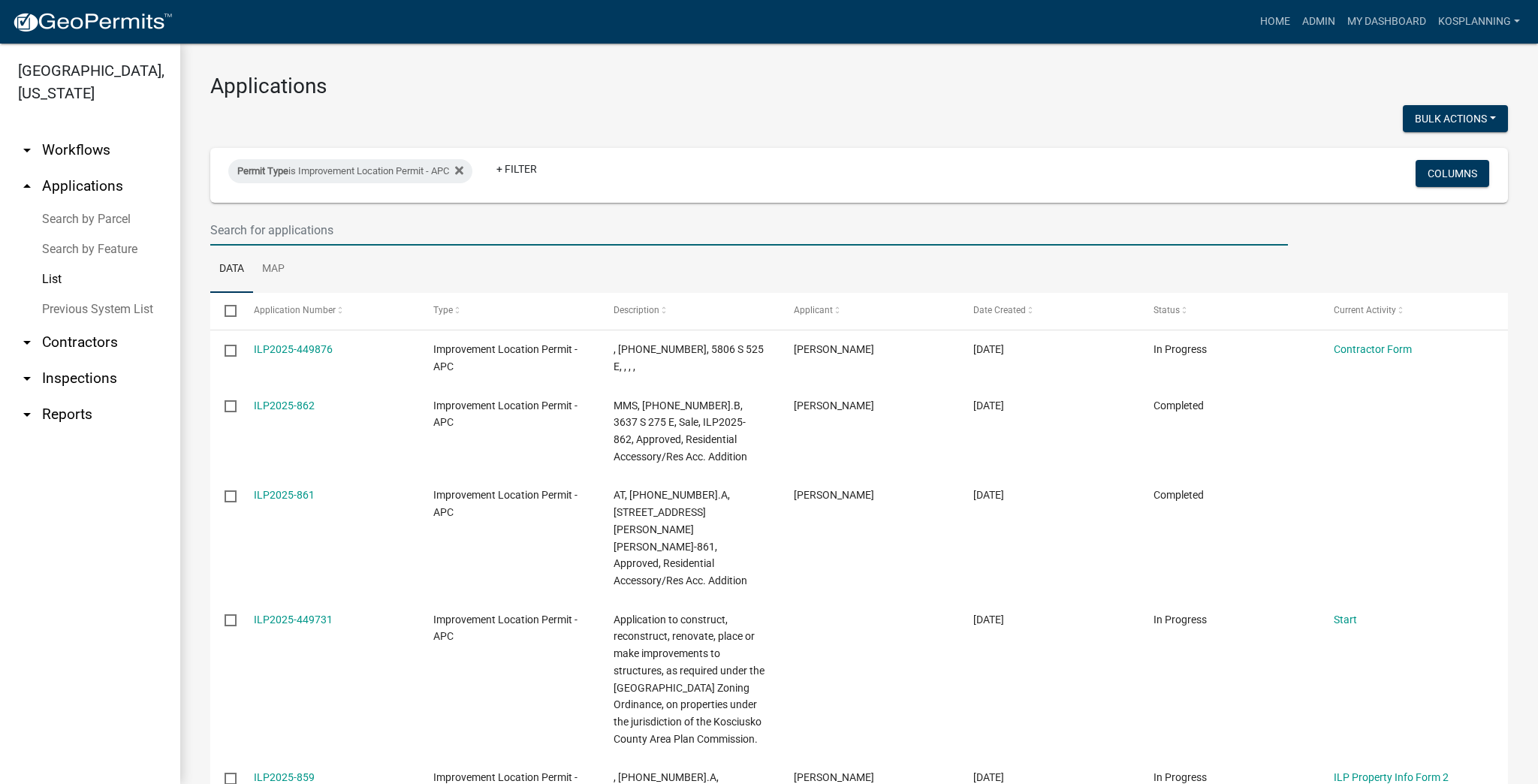 click at bounding box center (749, 230) 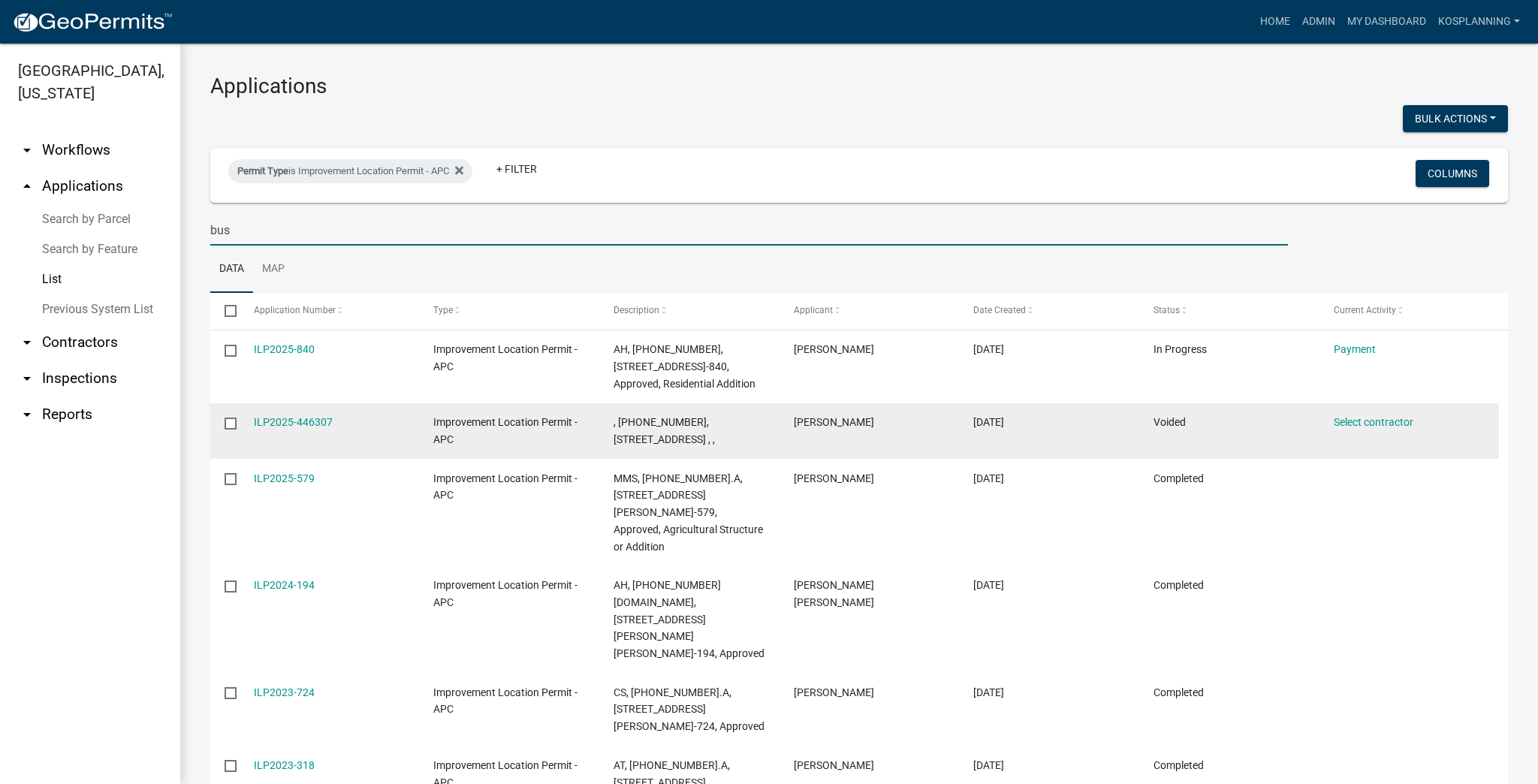 click 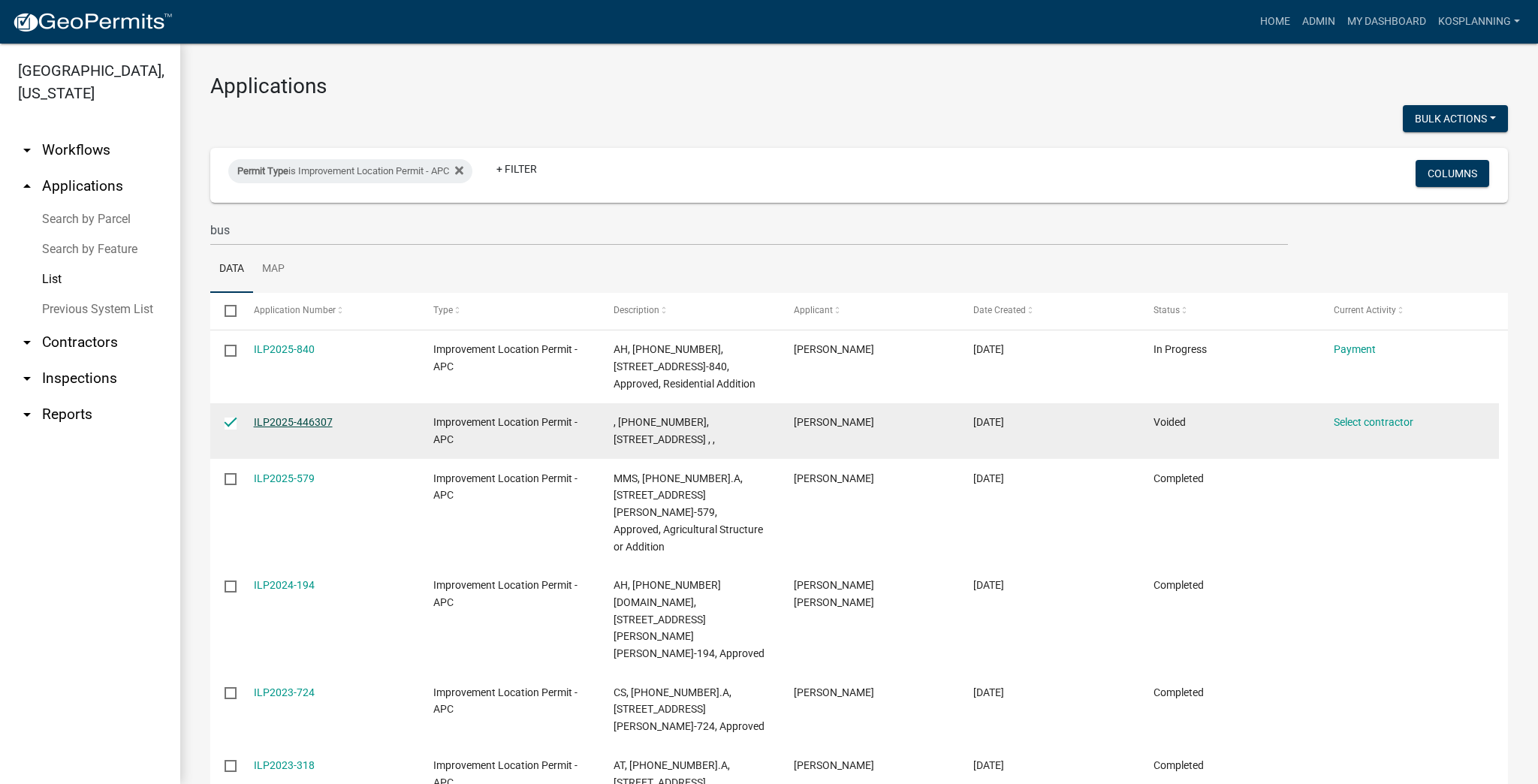 click on "ILP2025-446307" 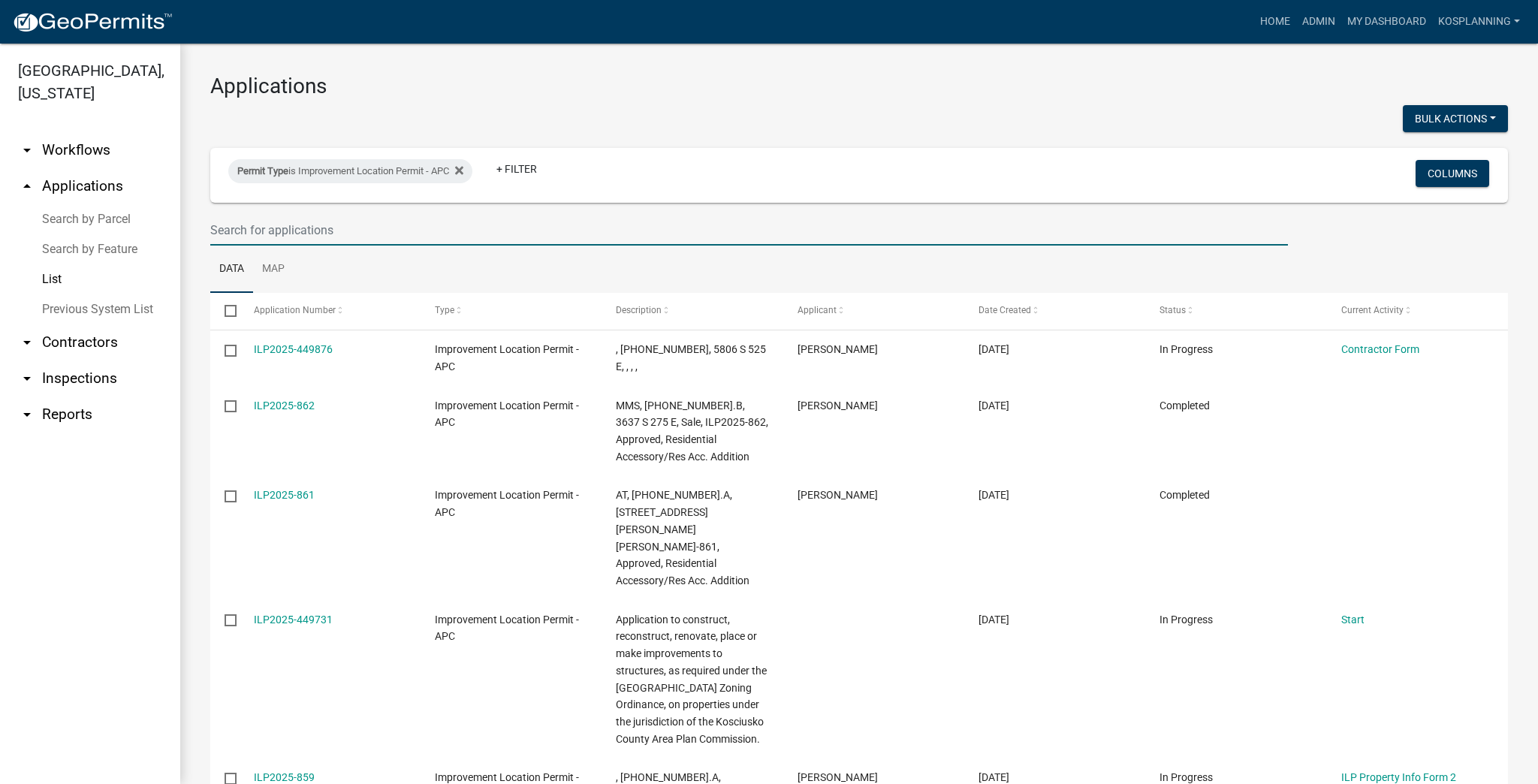 click at bounding box center (749, 230) 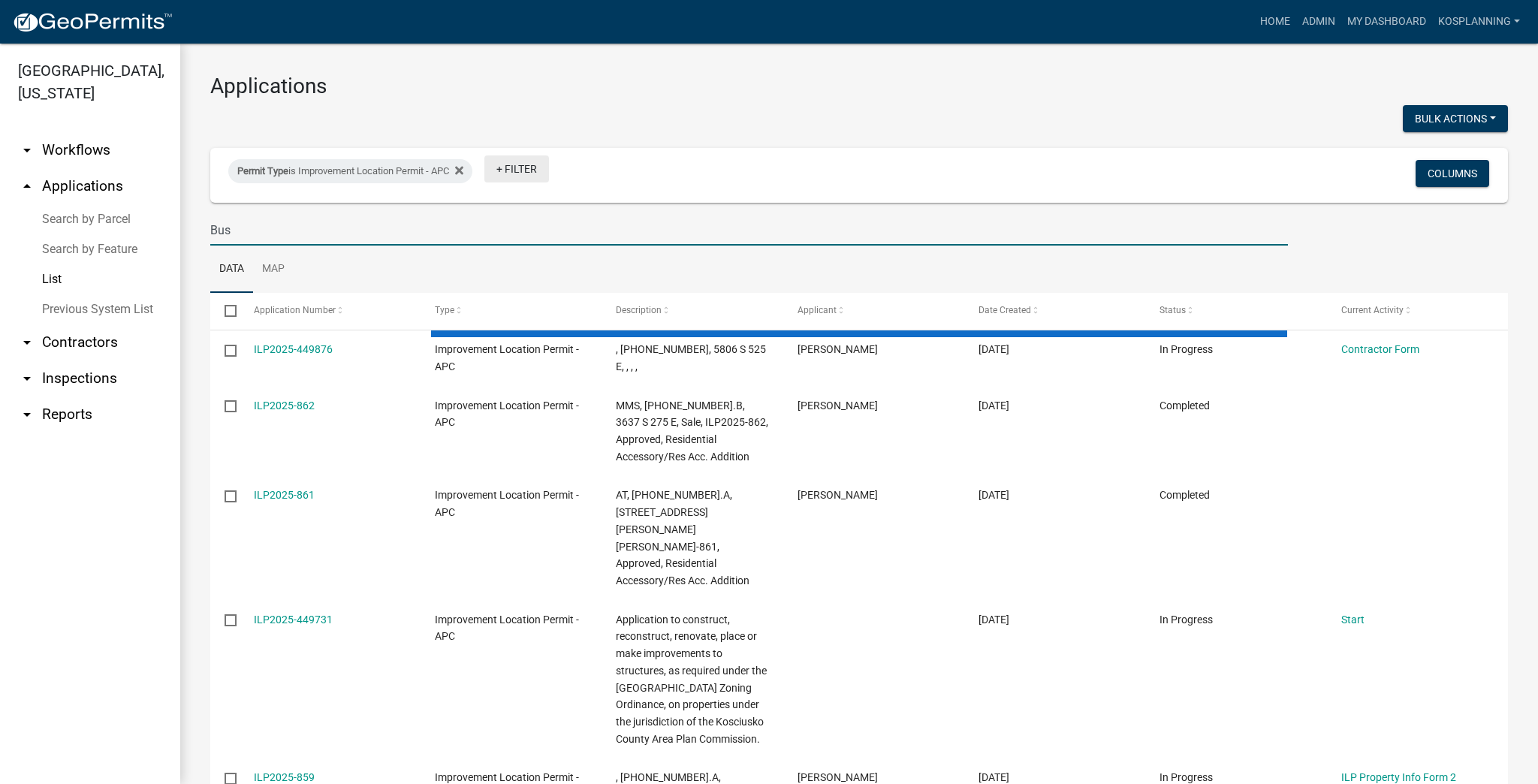 click on "+ Filter" at bounding box center [517, 169] 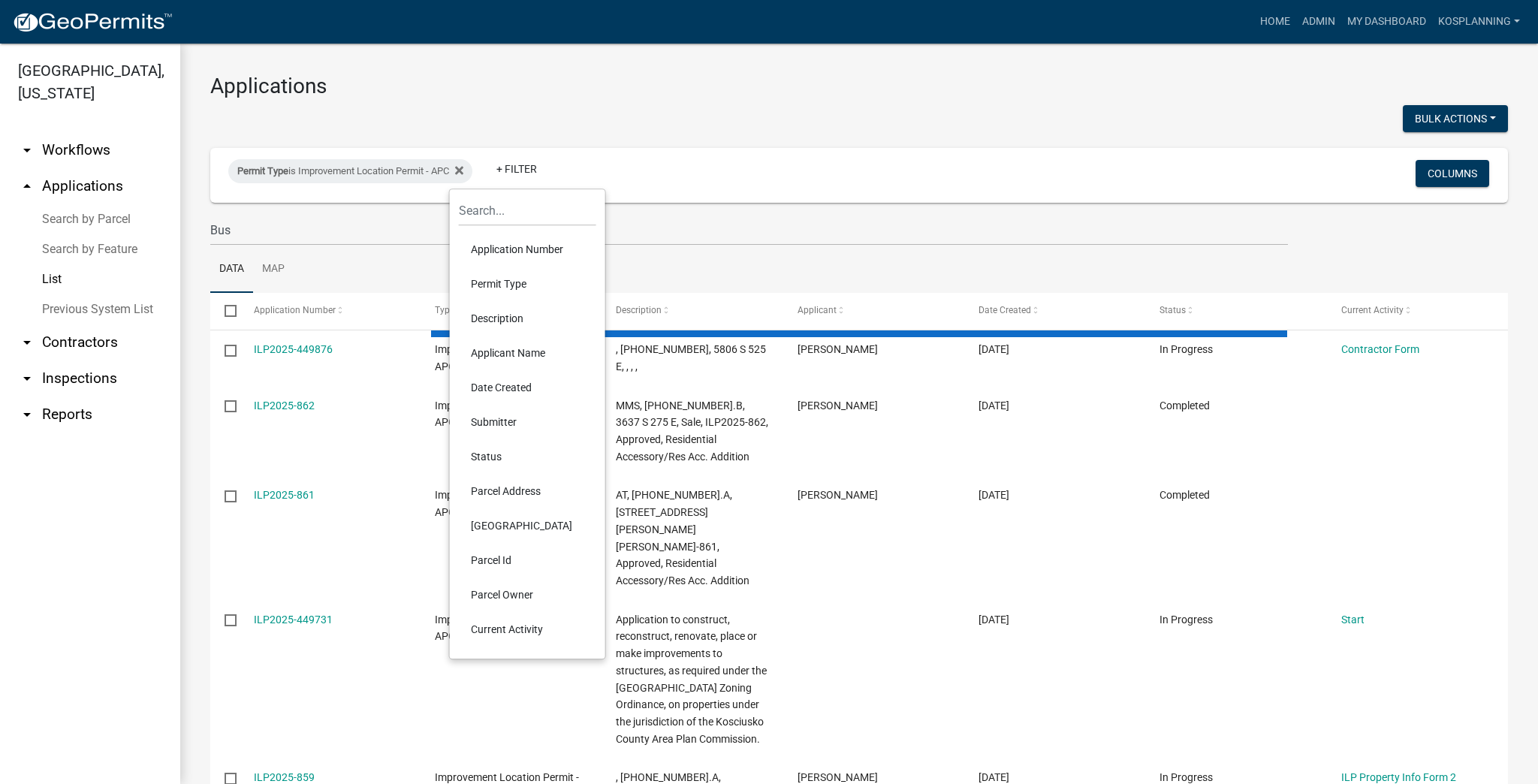 click on "Status" at bounding box center (527, 457) 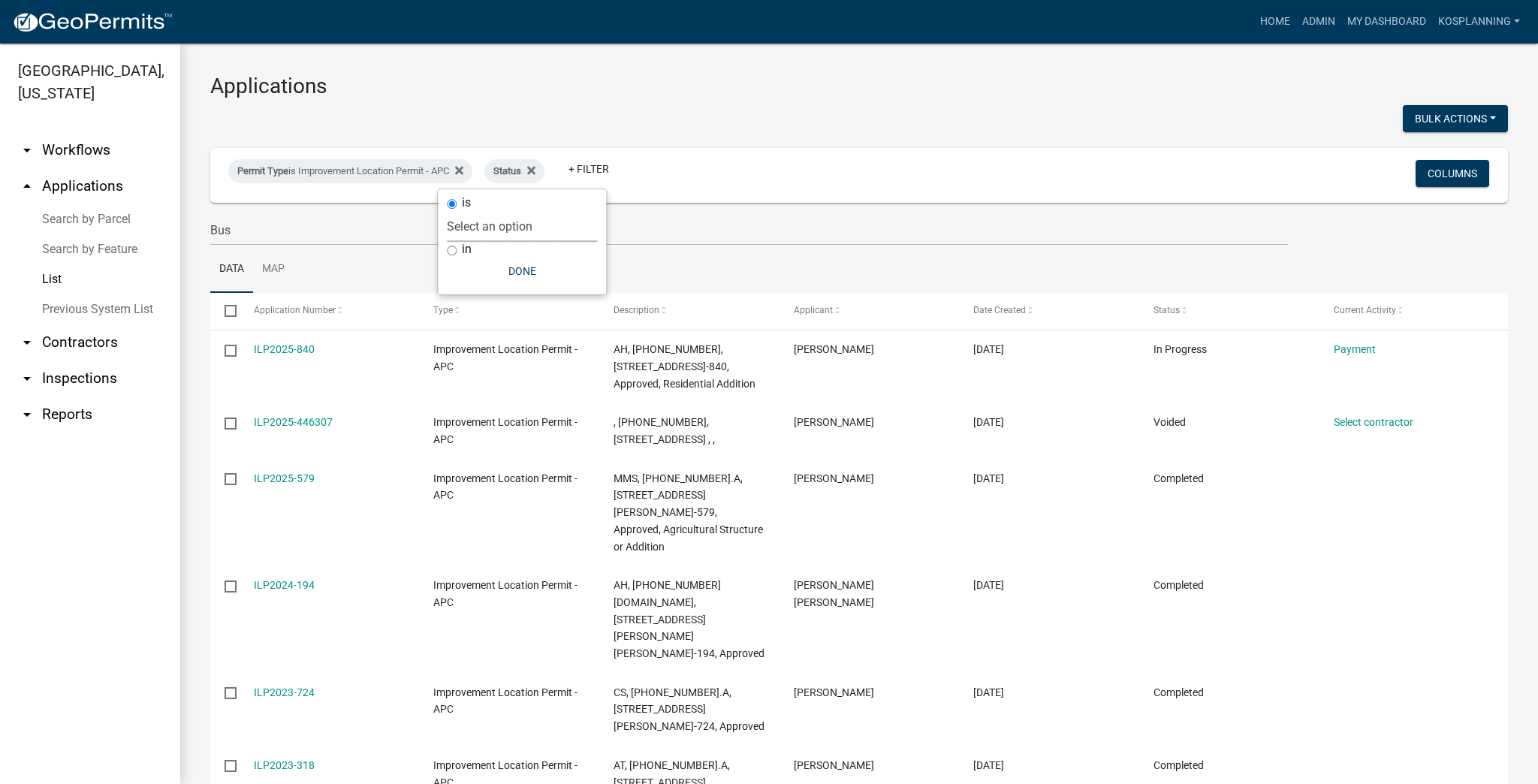 click on "Select an option   Not Started   In Progress   Completed   Voided   Rejected   Discarded" at bounding box center [522, 226] 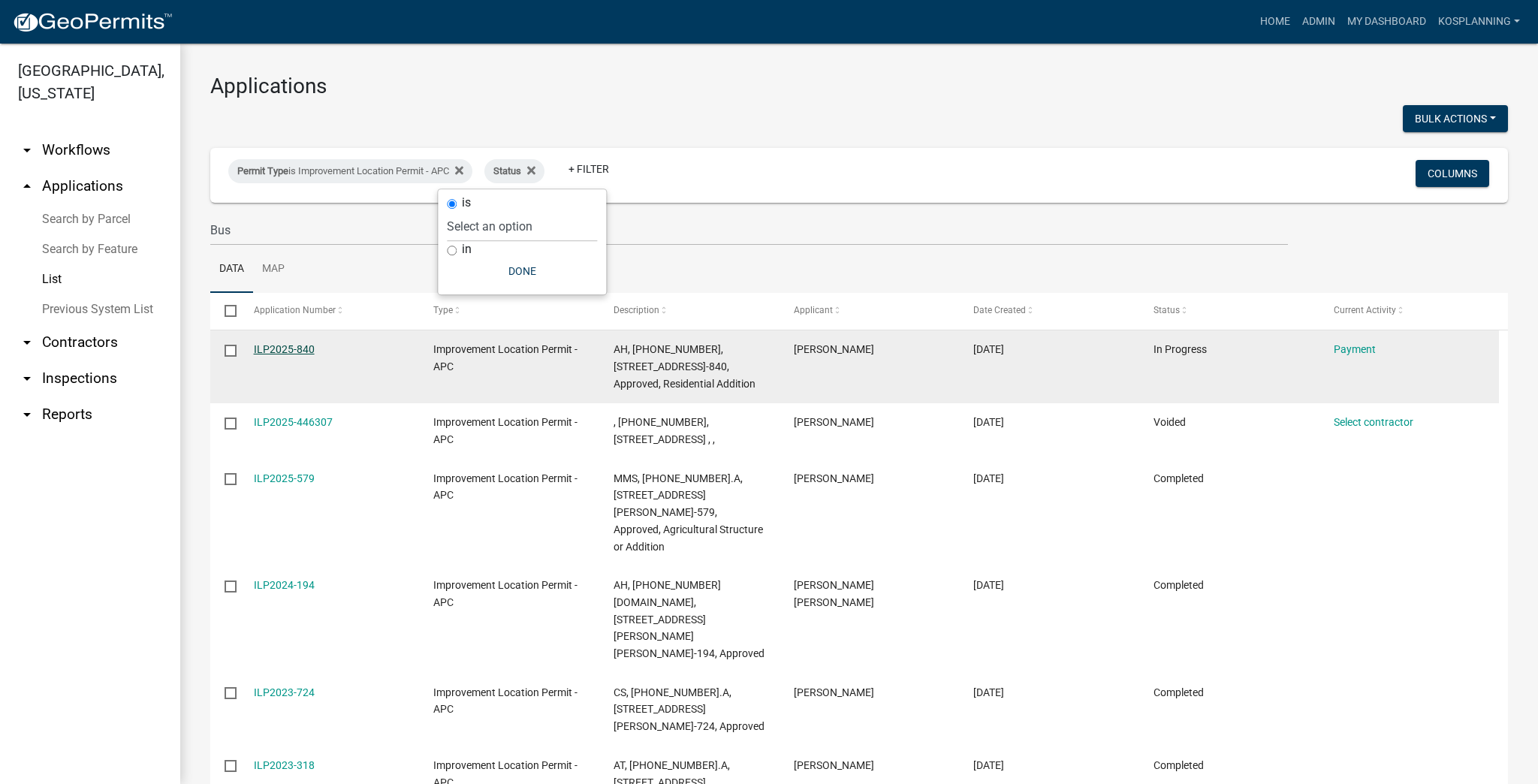 click on "ILP2025-840" 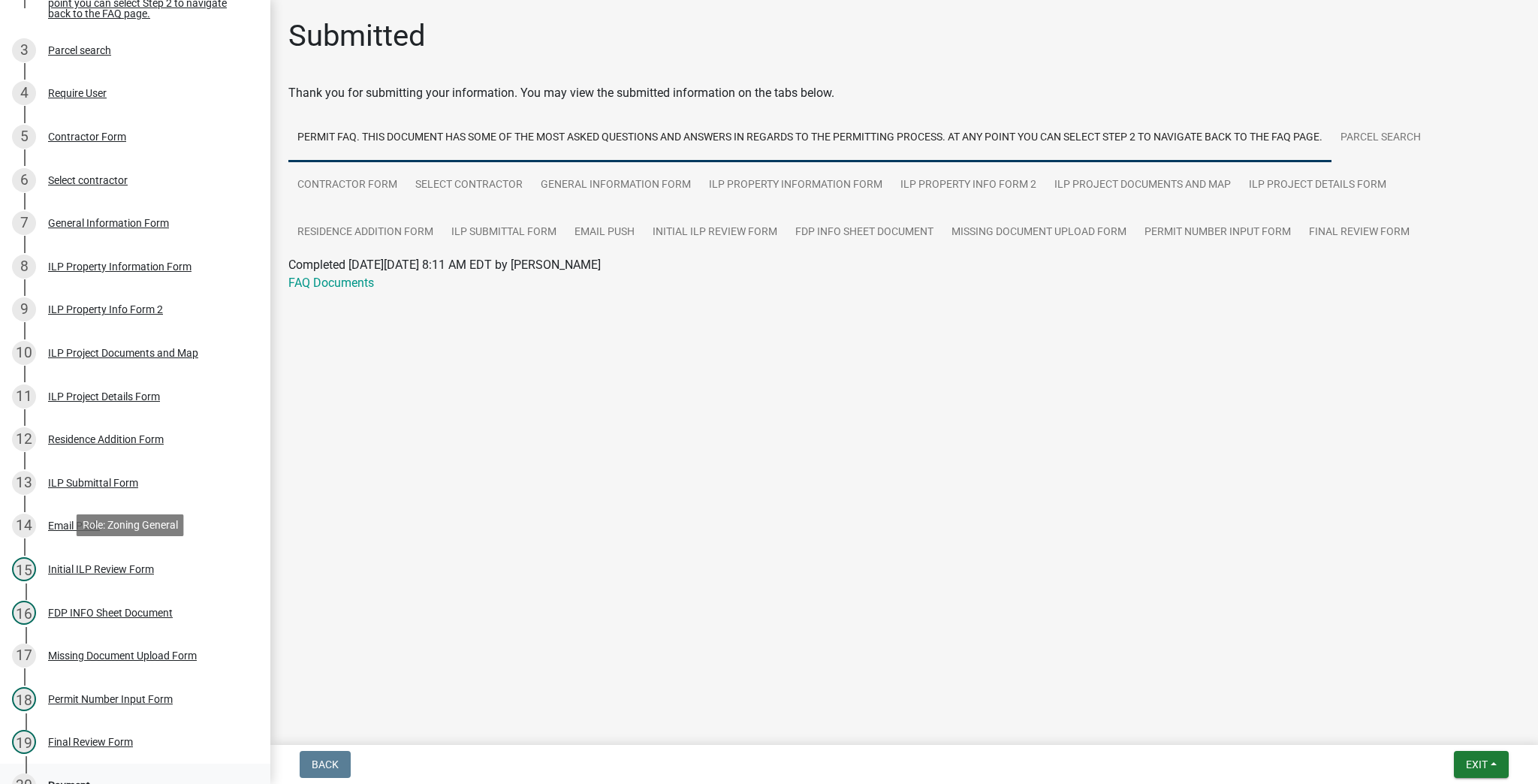 scroll, scrollTop: 421, scrollLeft: 0, axis: vertical 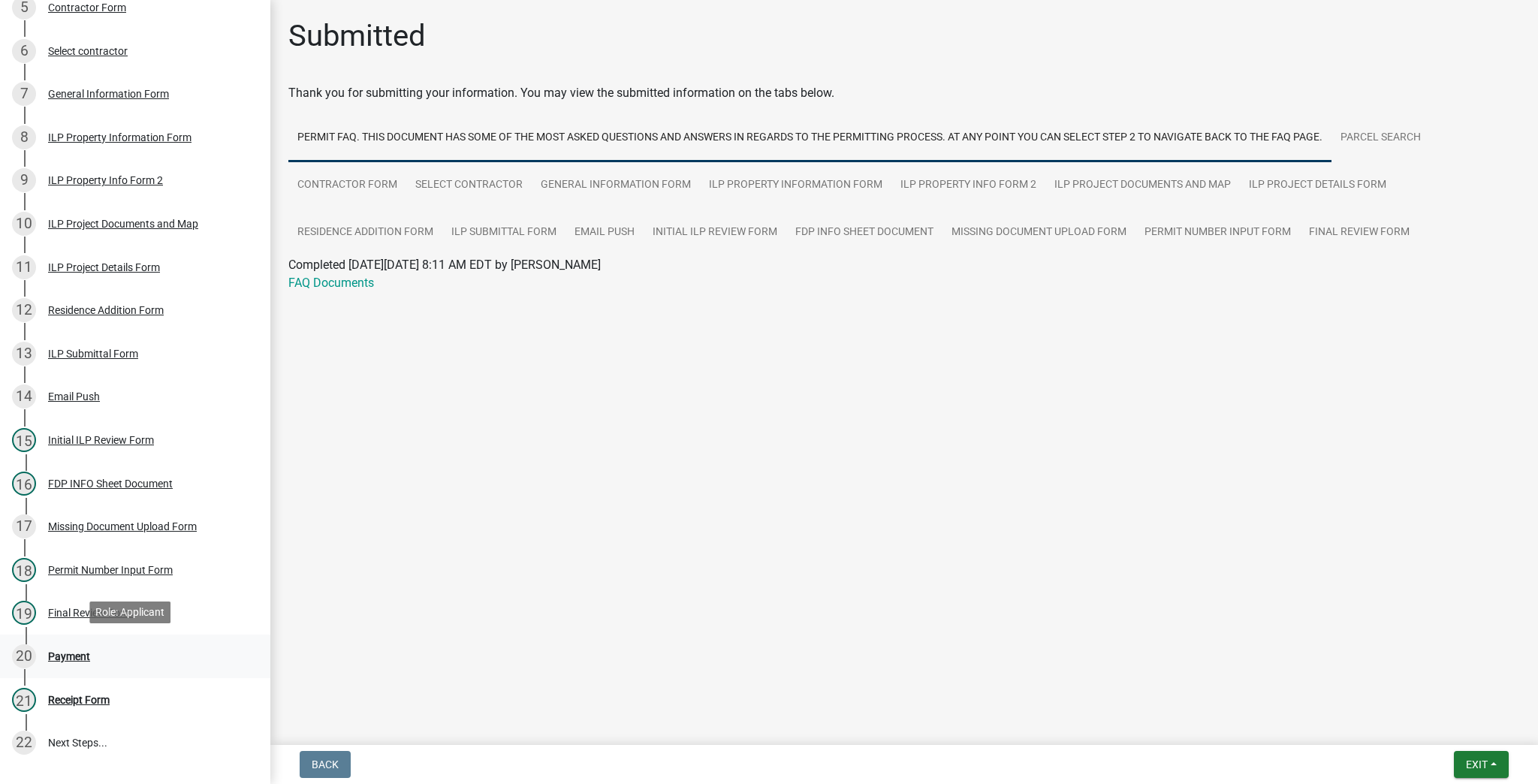 click on "20     Payment" at bounding box center [129, 656] 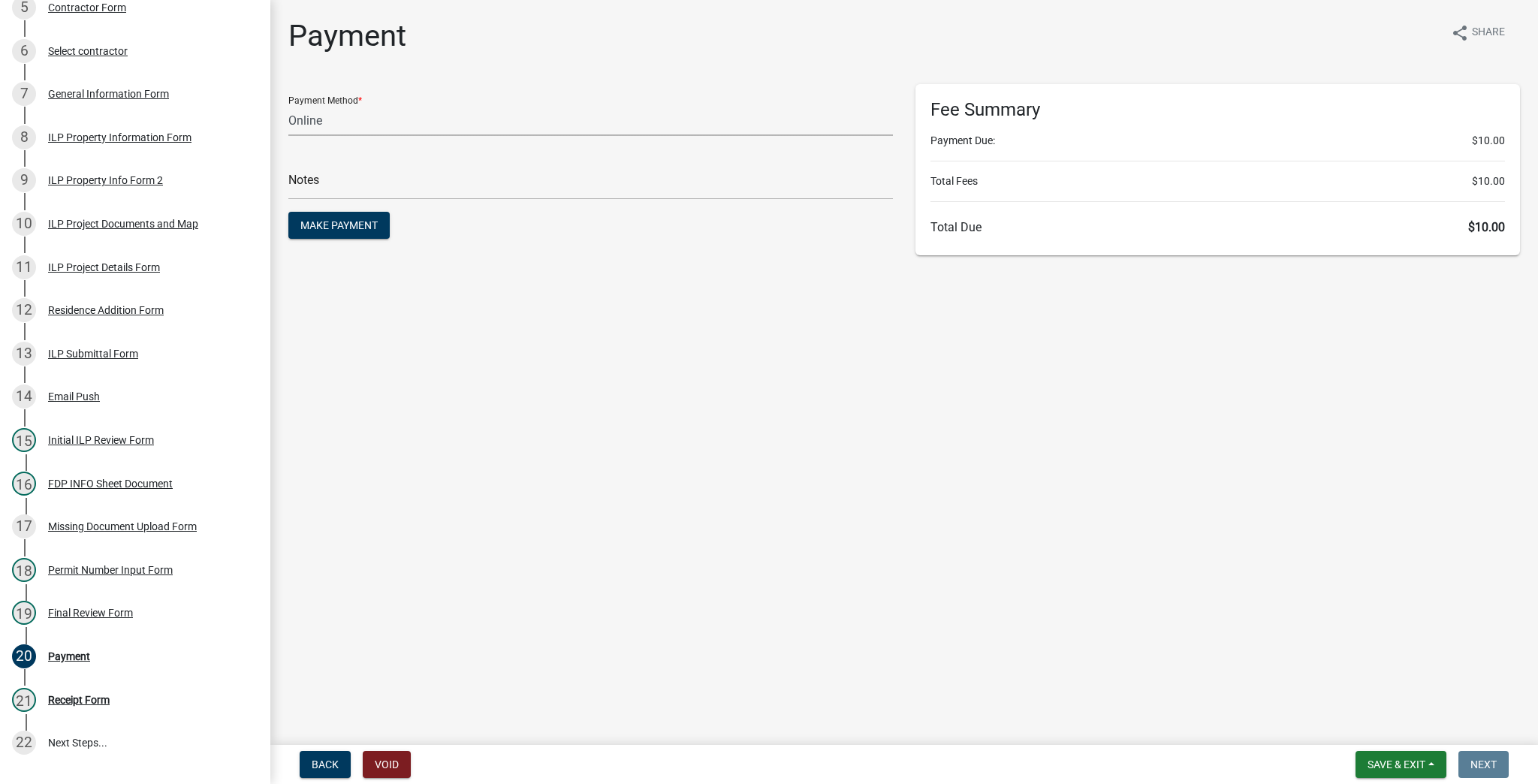click on "Credit Card POS Check Cash Online" 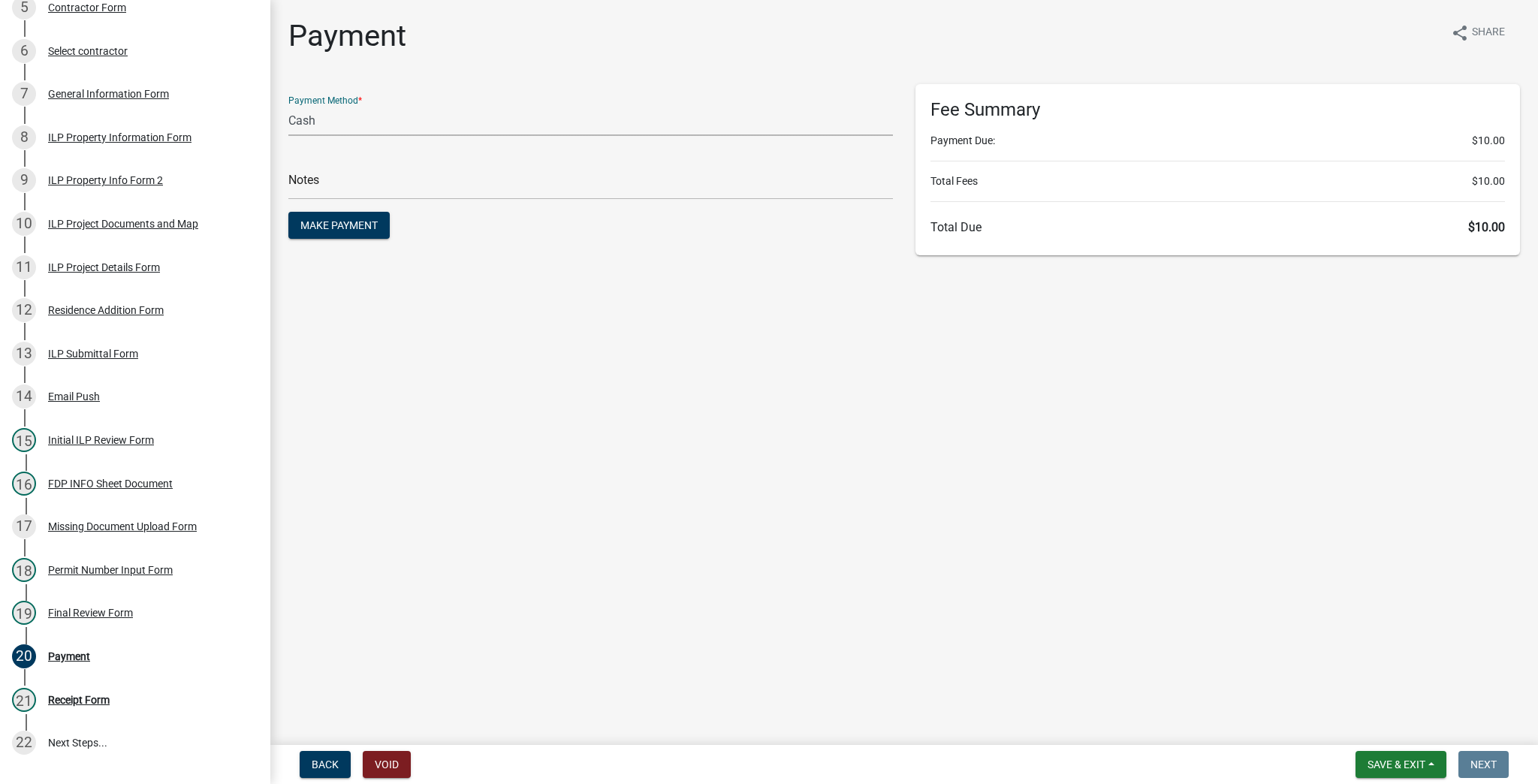 click on "Credit Card POS Check Cash Online" 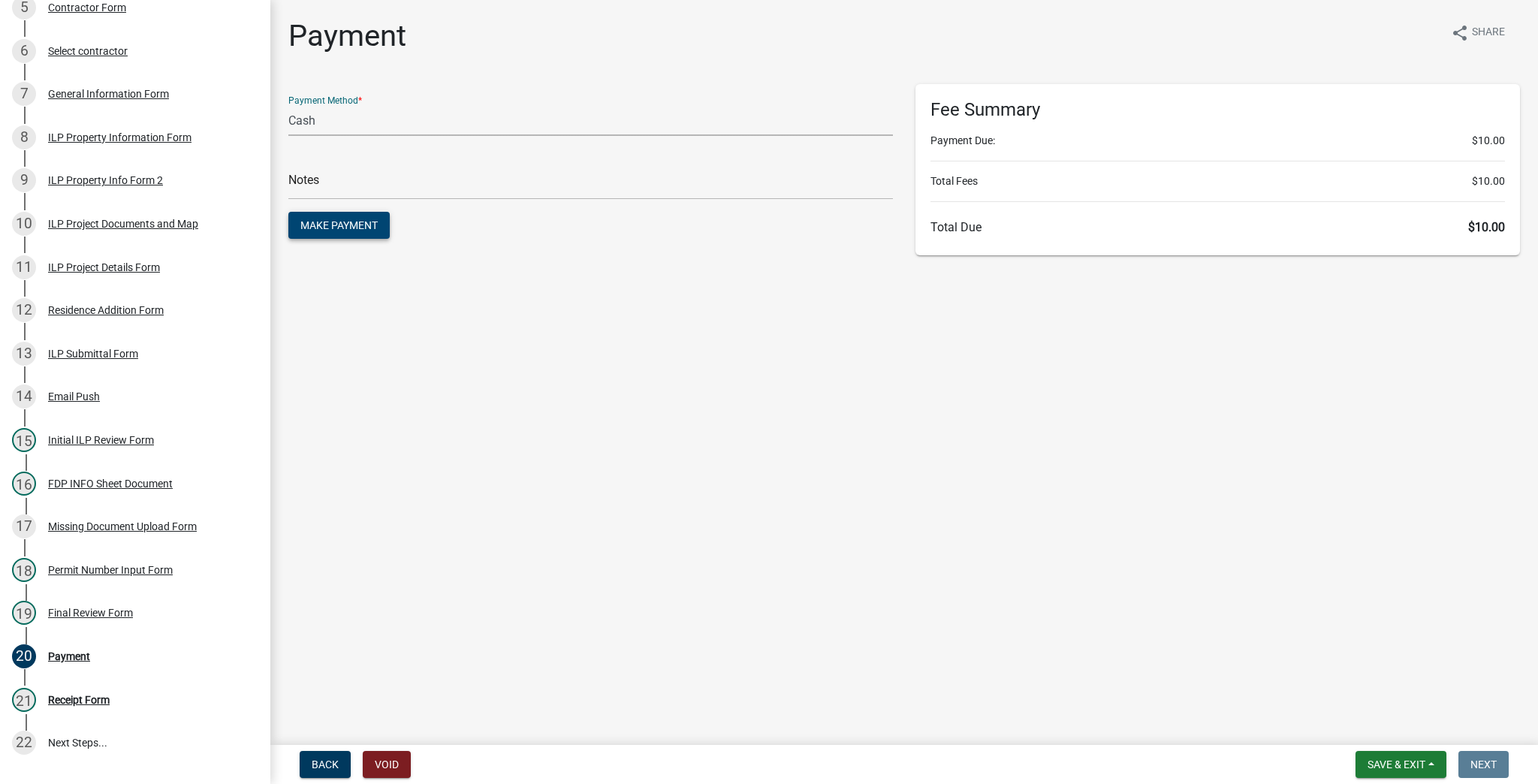 click on "Make Payment" 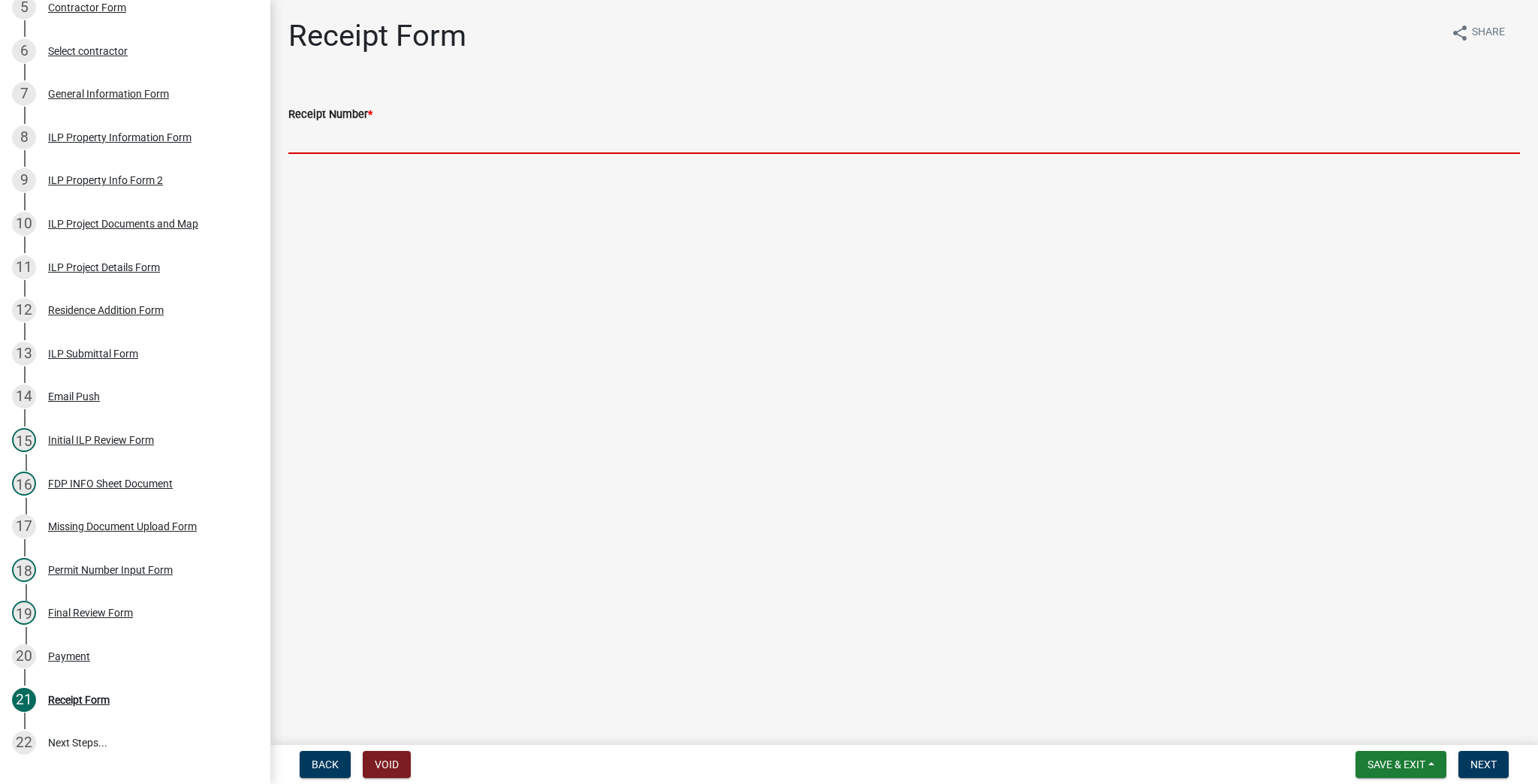 click on "Receipt Number  *" at bounding box center [904, 138] 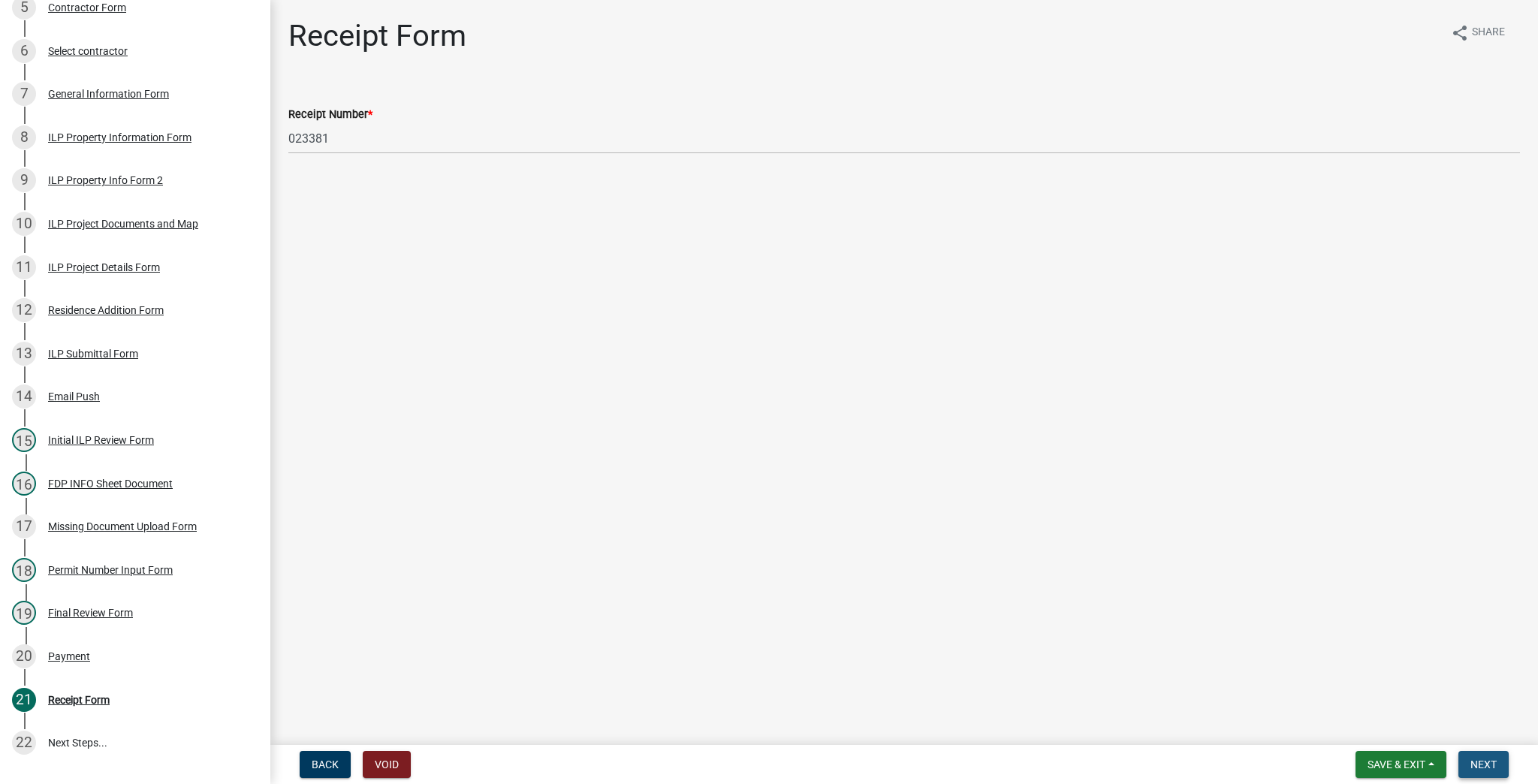drag, startPoint x: 1485, startPoint y: 760, endPoint x: 1467, endPoint y: 751, distance: 20.124612 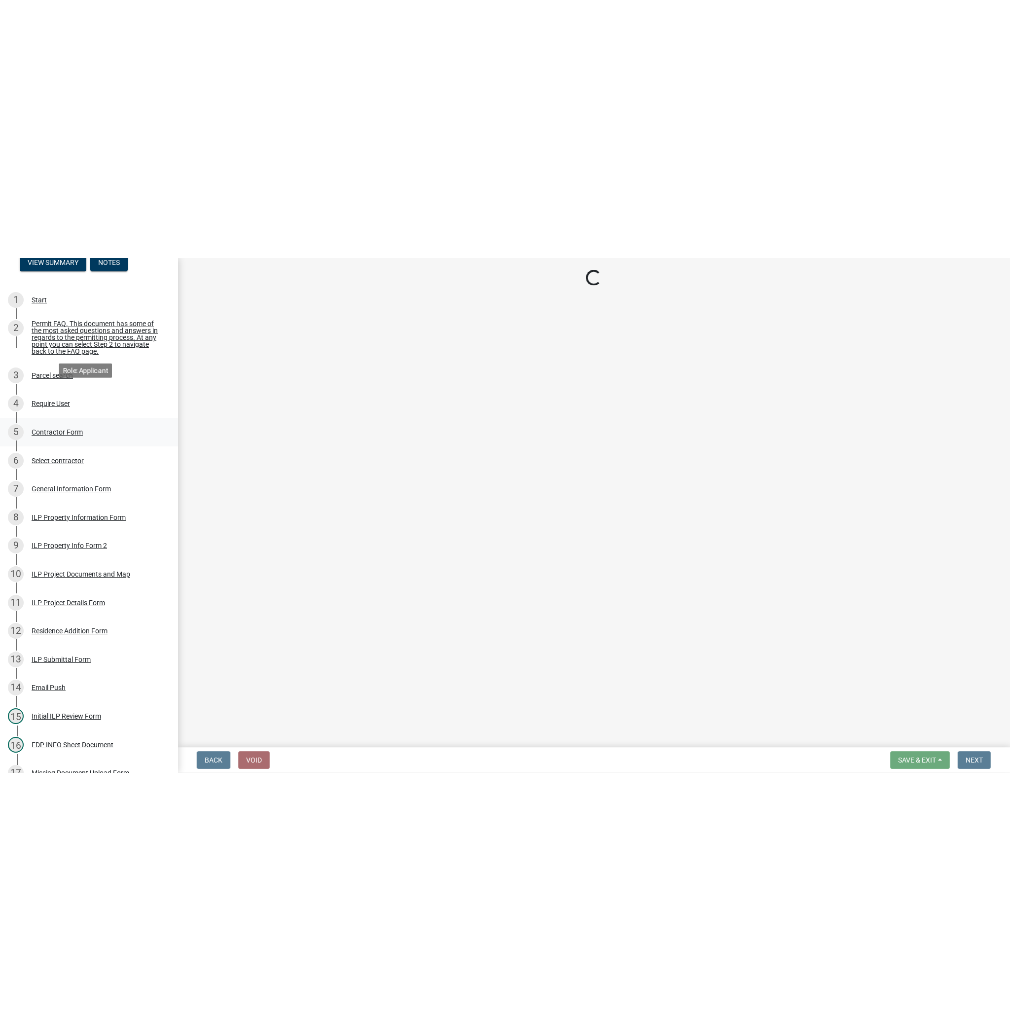 scroll, scrollTop: 80, scrollLeft: 0, axis: vertical 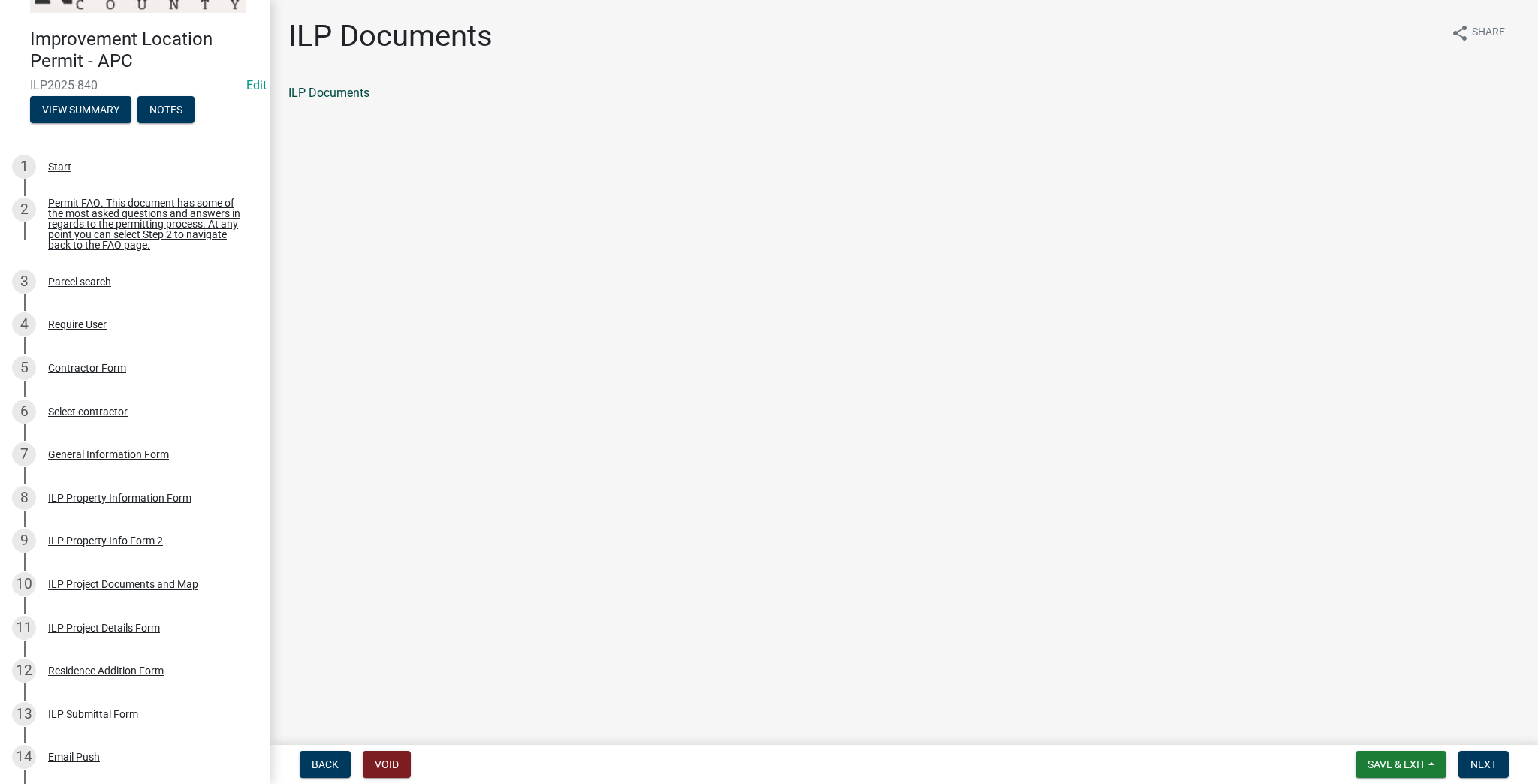 click on "ILP Documents" 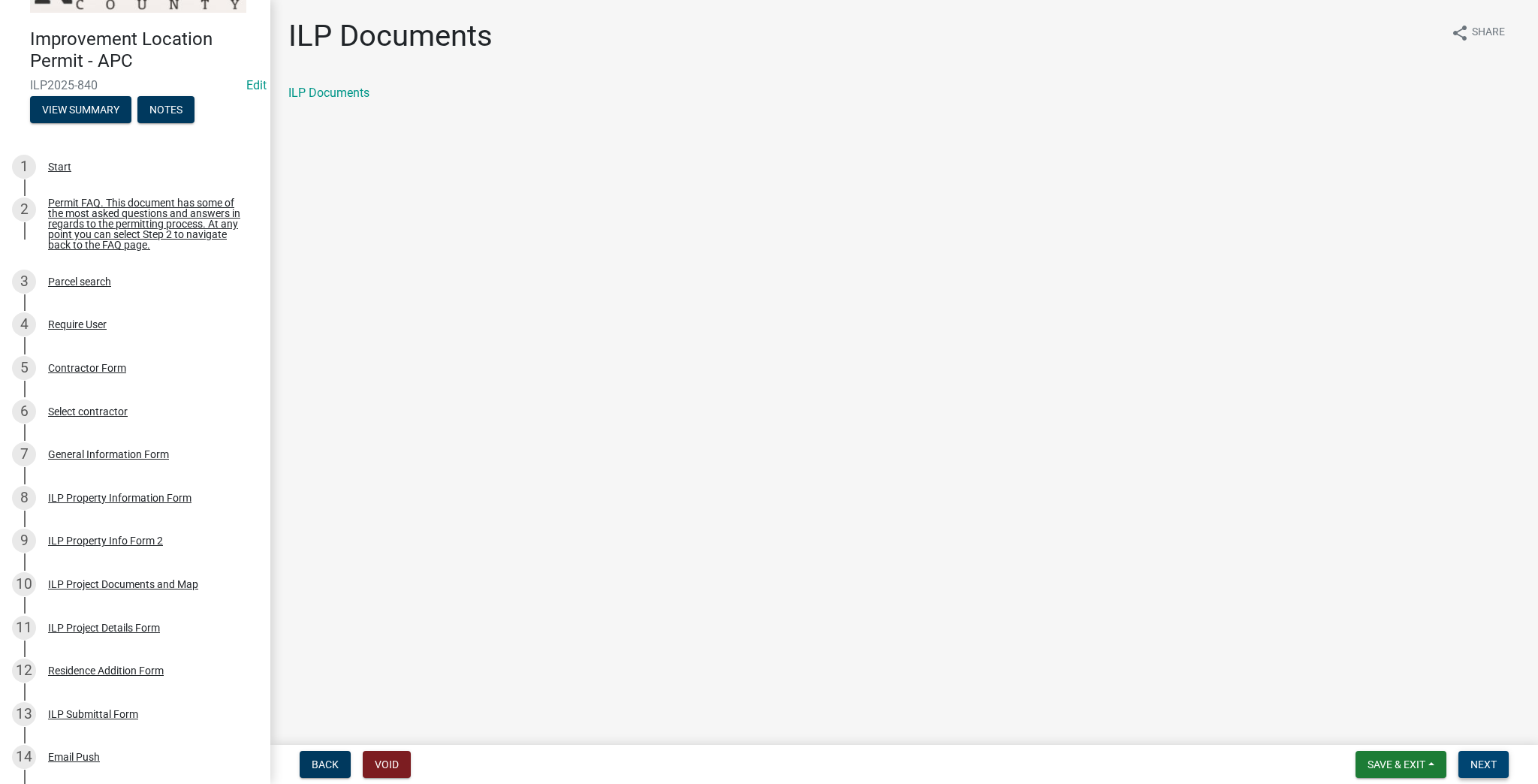 click on "Next" at bounding box center (1483, 764) 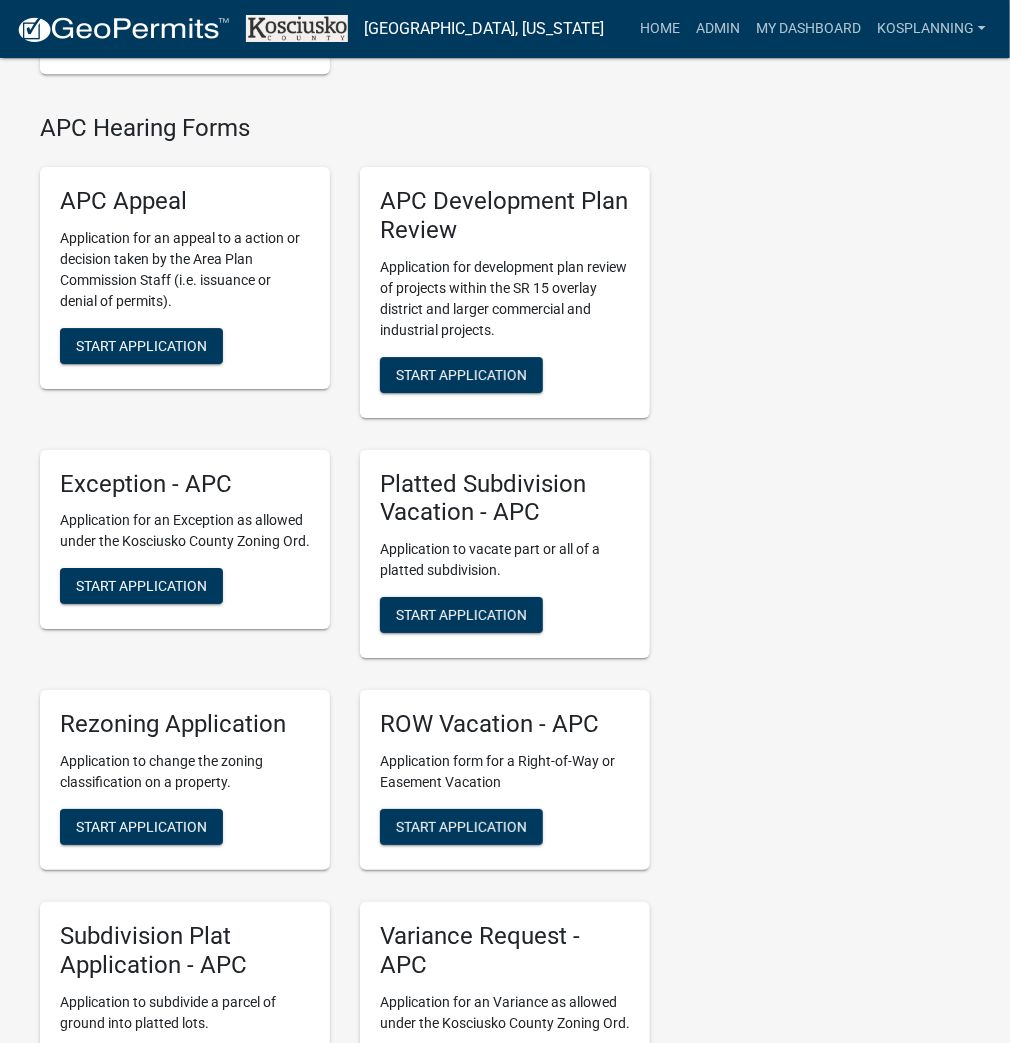 scroll, scrollTop: 4880, scrollLeft: 0, axis: vertical 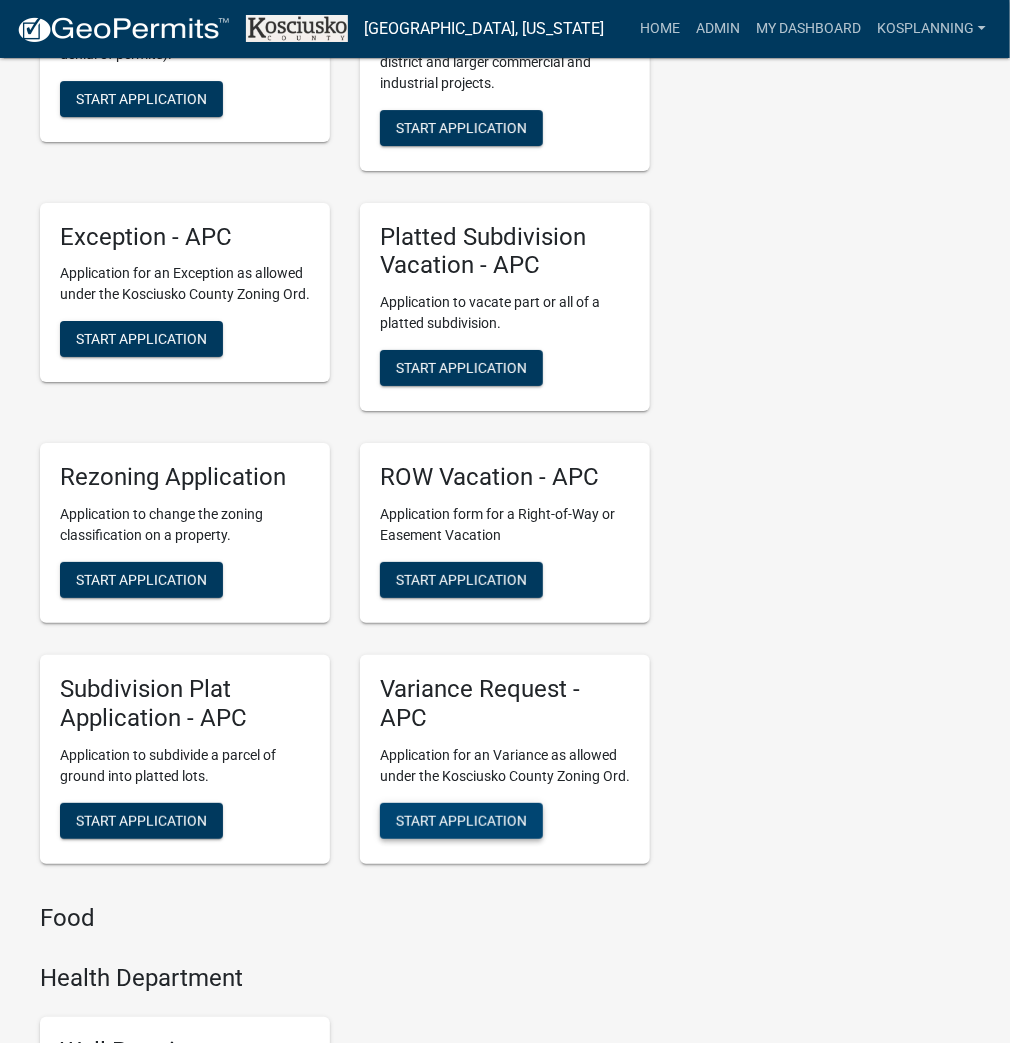 click on "Start Application" at bounding box center (461, 820) 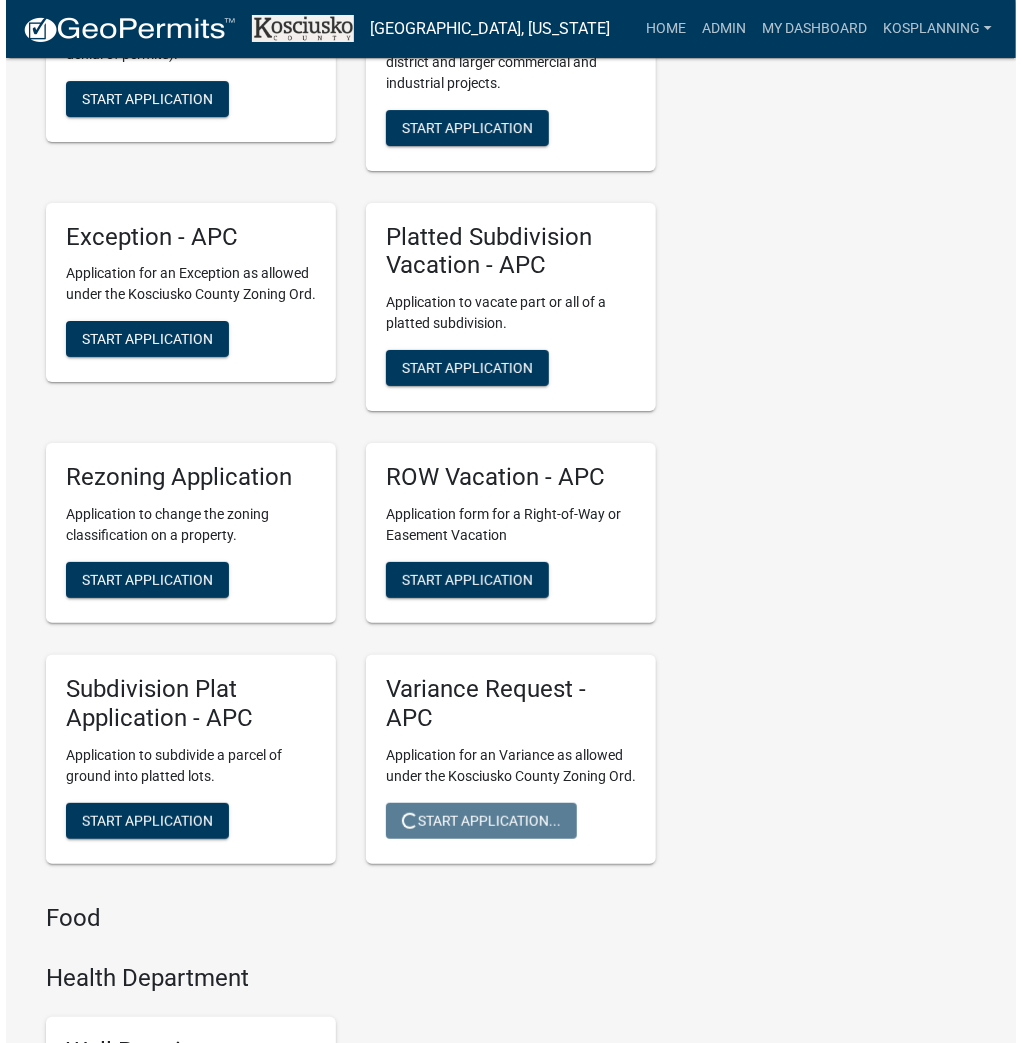 scroll, scrollTop: 0, scrollLeft: 0, axis: both 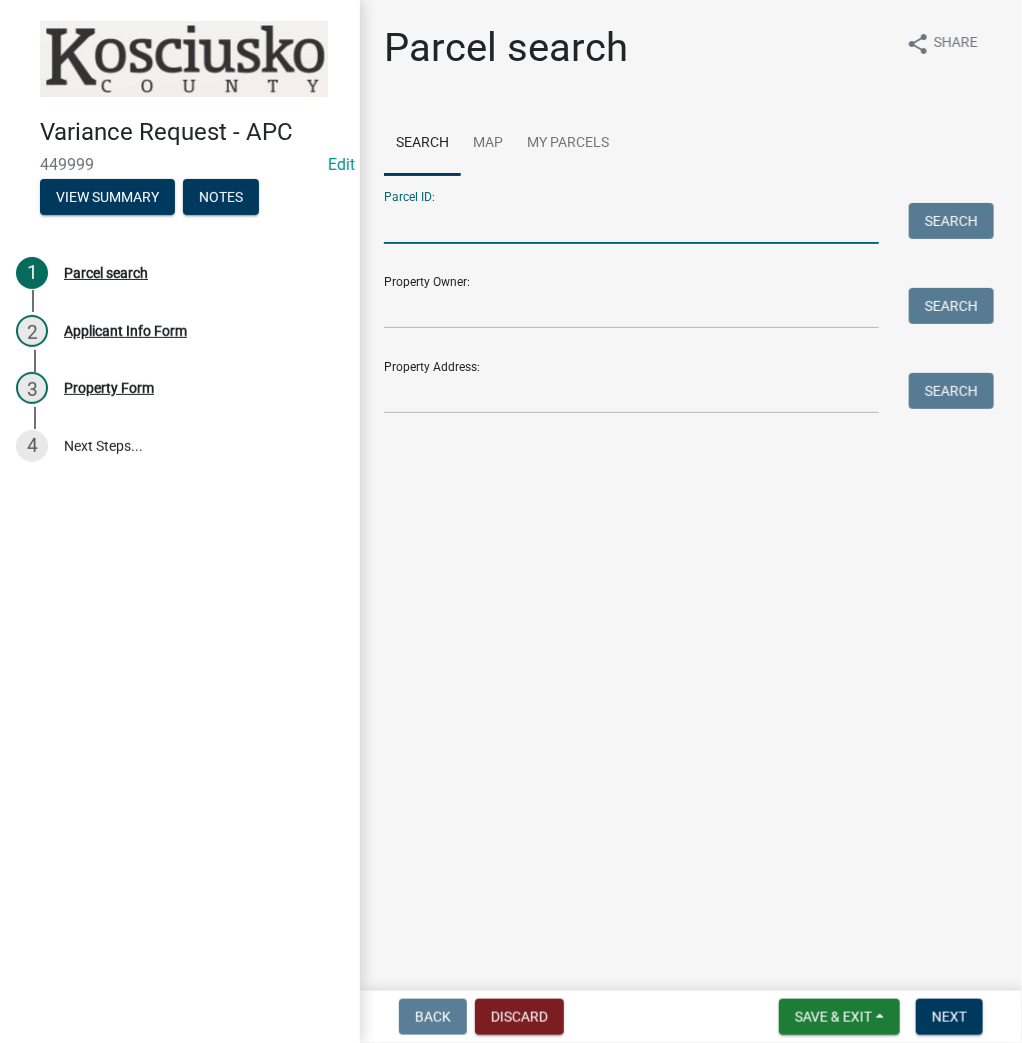 click on "Parcel ID:" at bounding box center [631, 223] 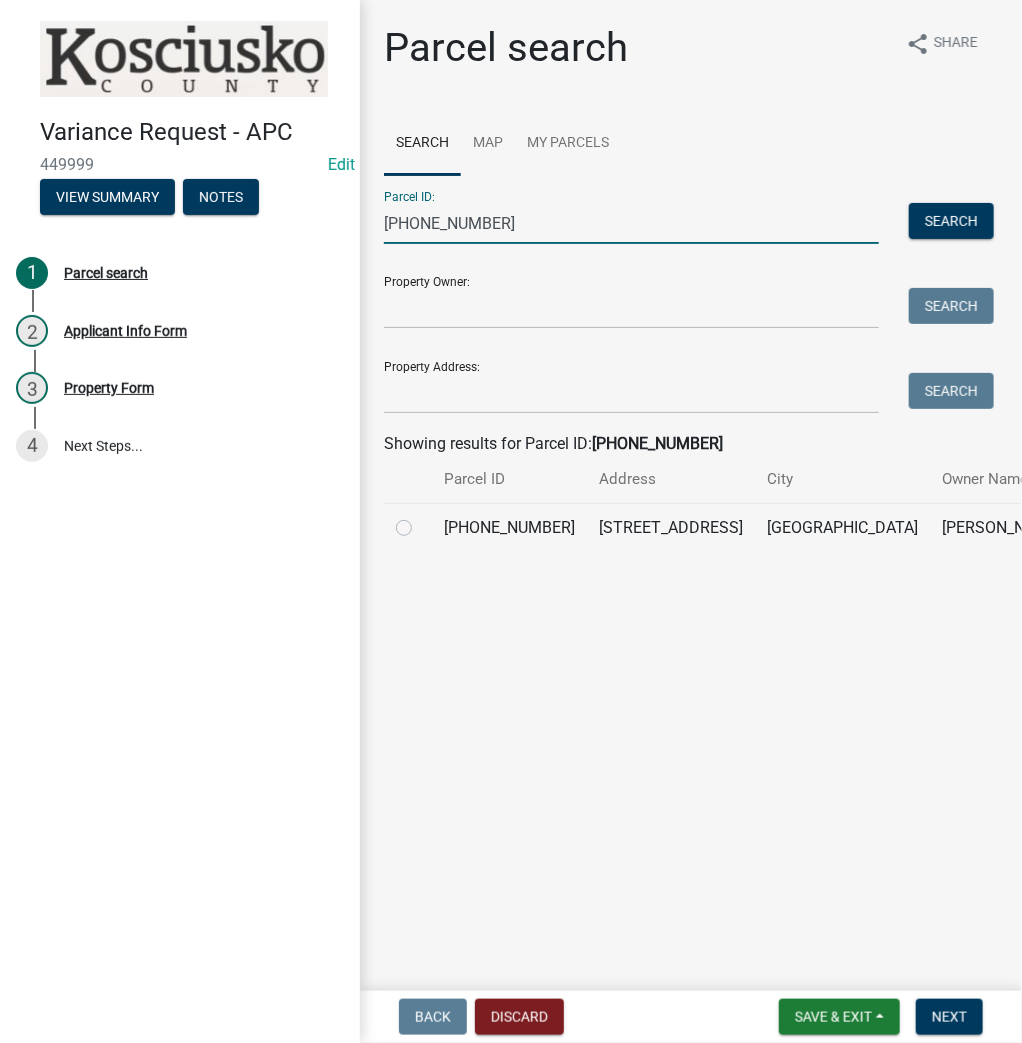 type on "[PHONE_NUMBER]" 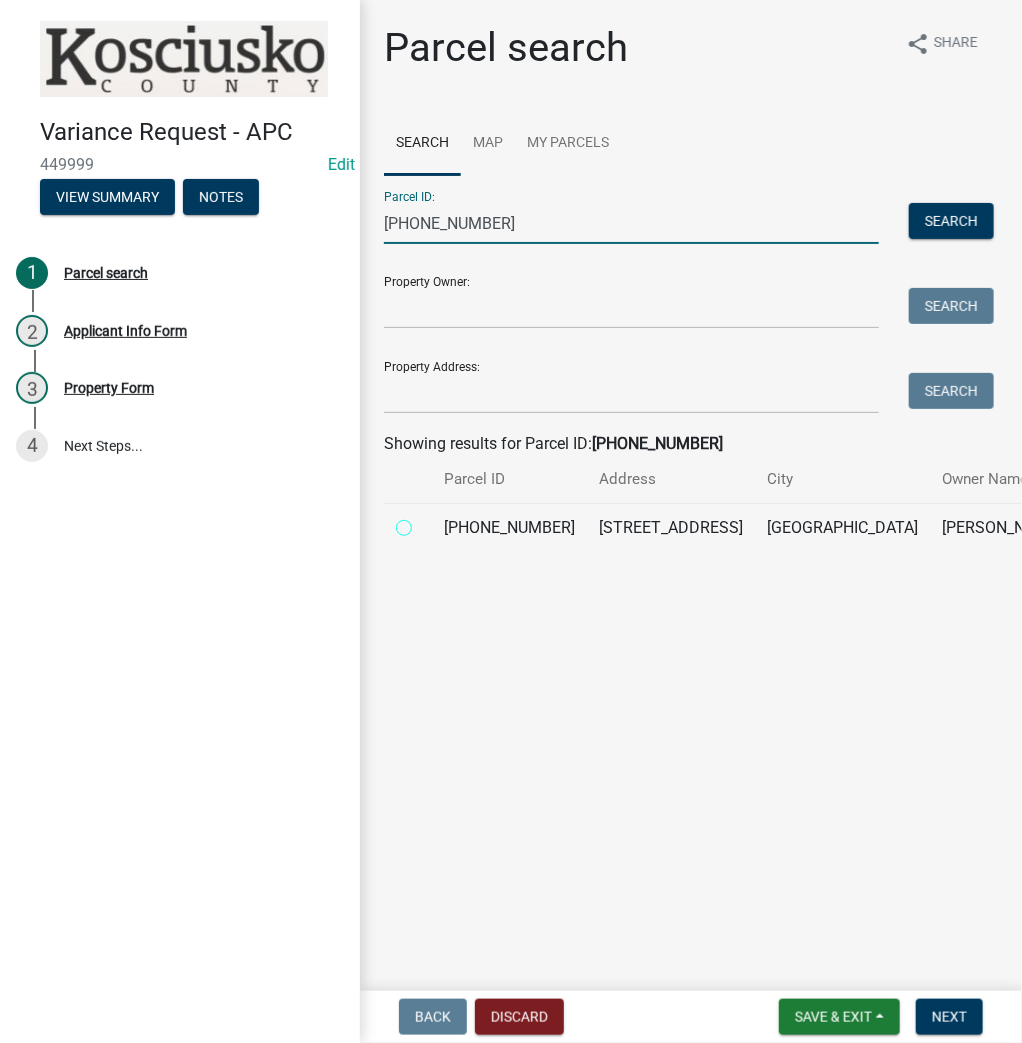 radio on "true" 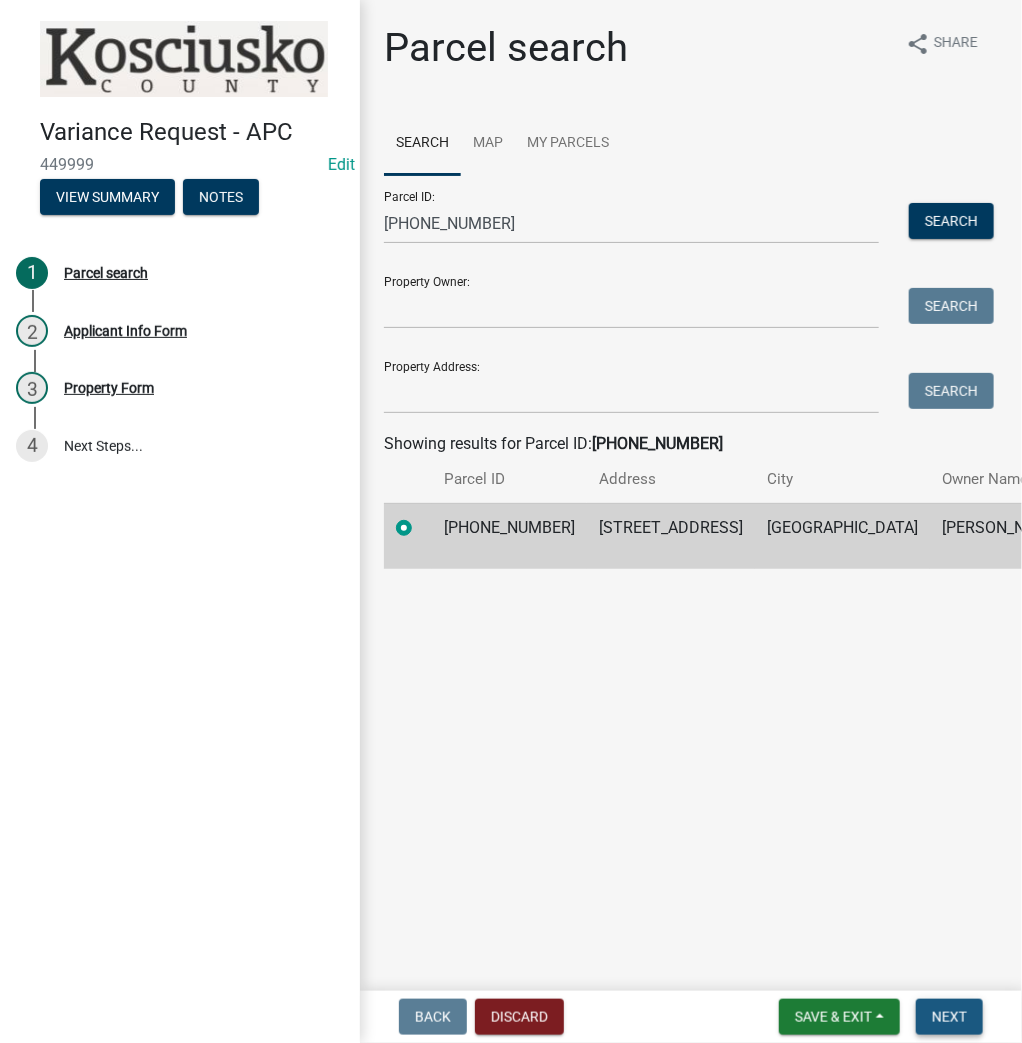 click on "Next" at bounding box center [949, 1017] 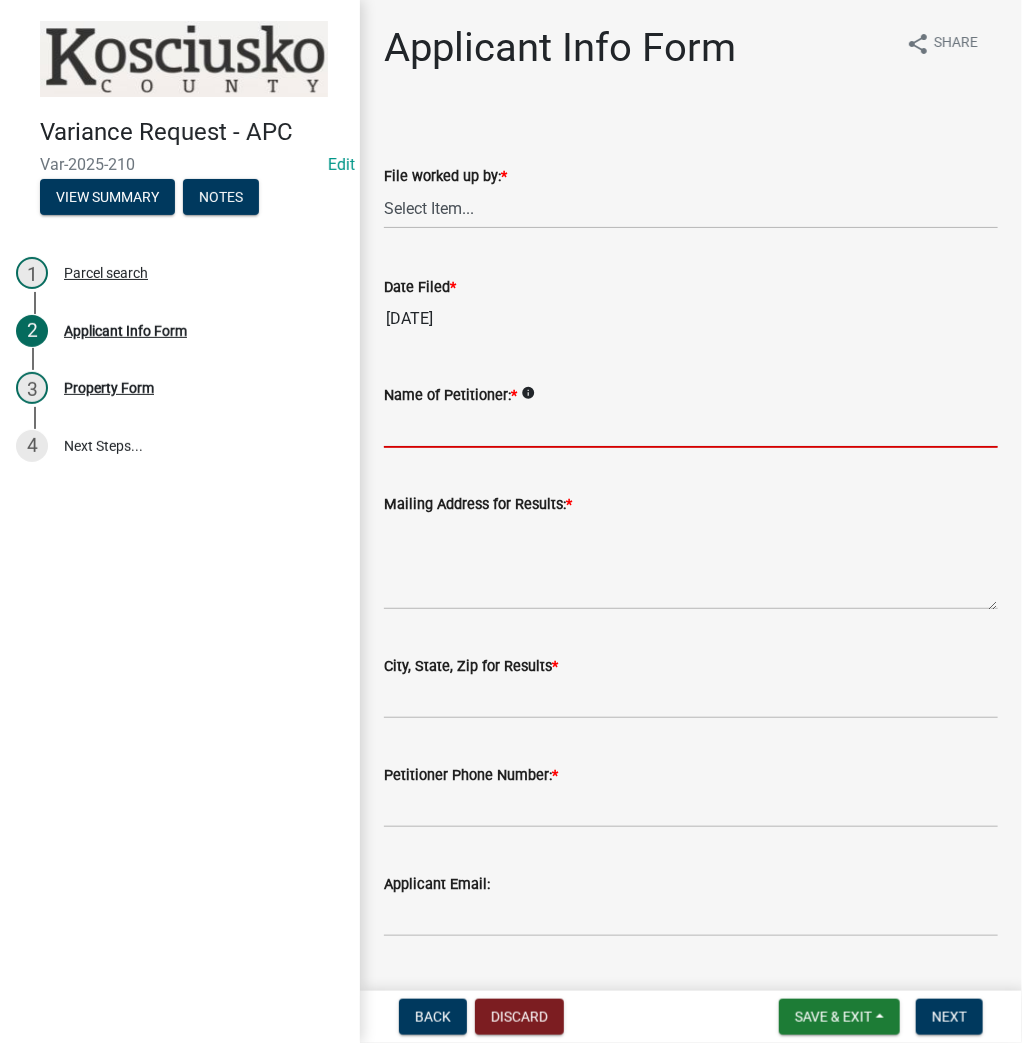 click on "Name of Petitioner:  *" at bounding box center (691, 427) 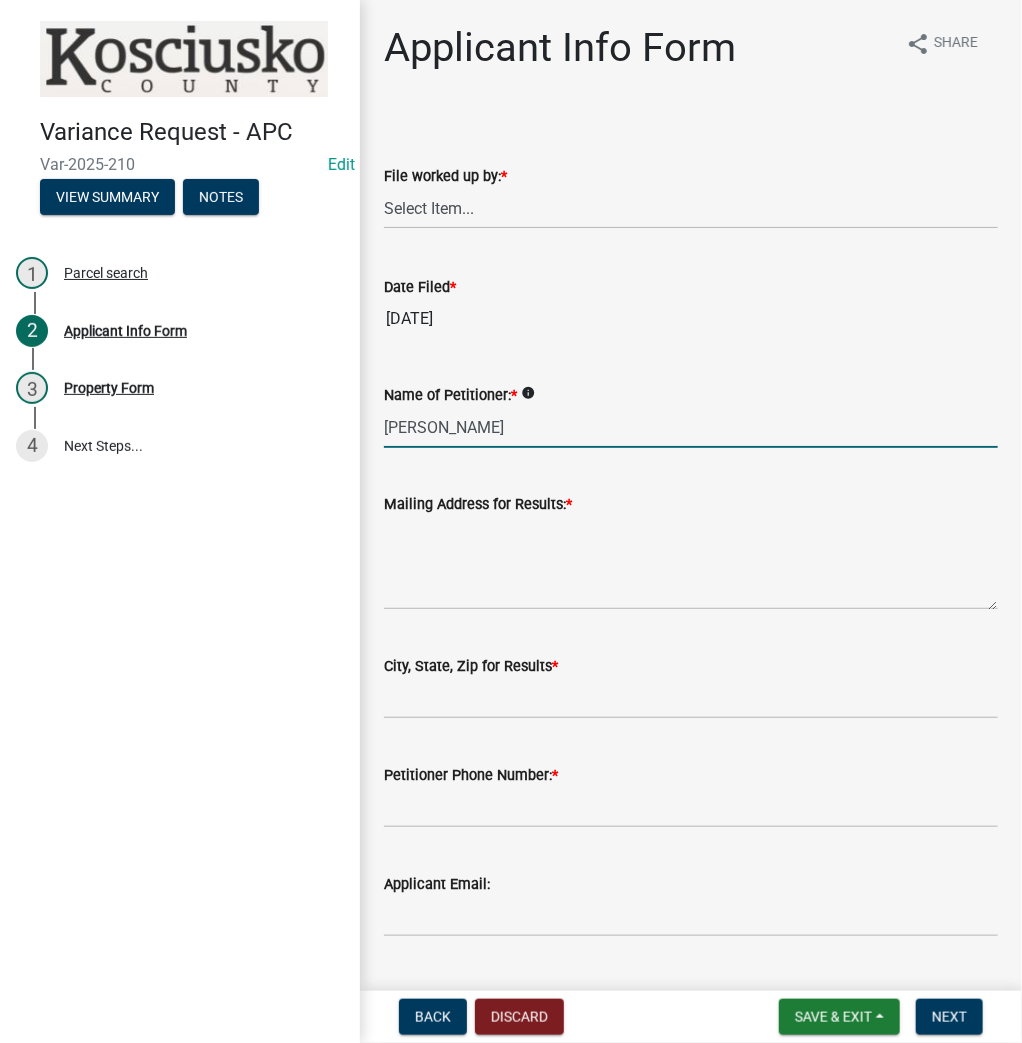 type on "[PERSON_NAME]" 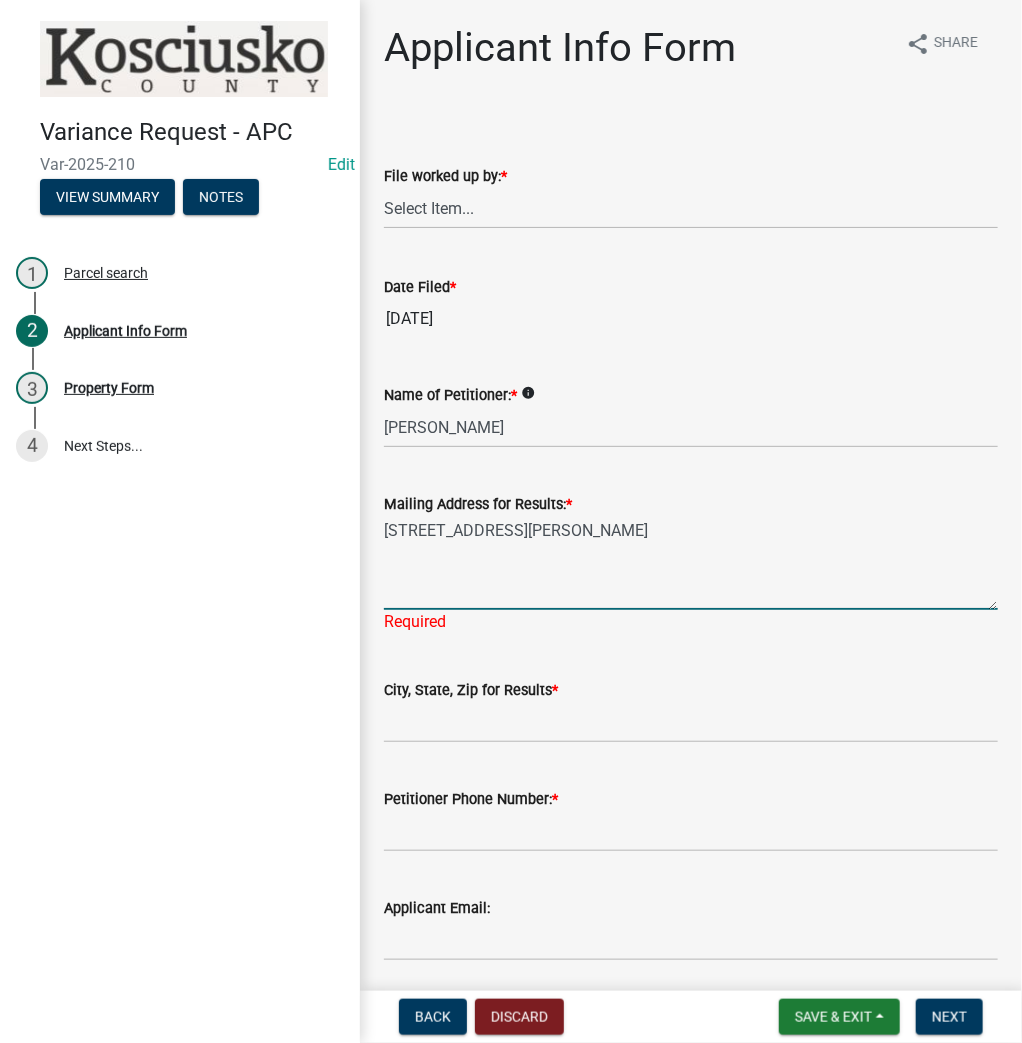 type on "[STREET_ADDRESS][PERSON_NAME]" 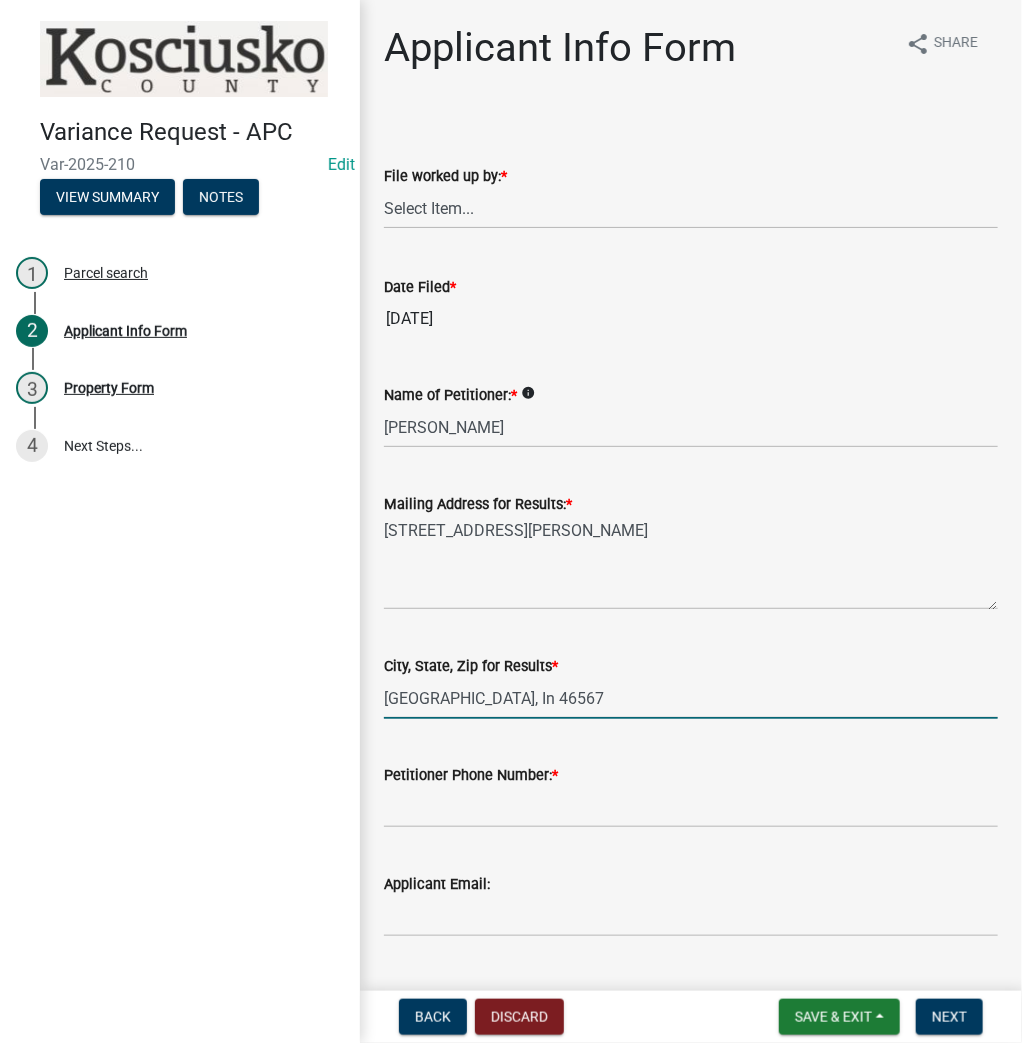 type on "[GEOGRAPHIC_DATA], In 46567" 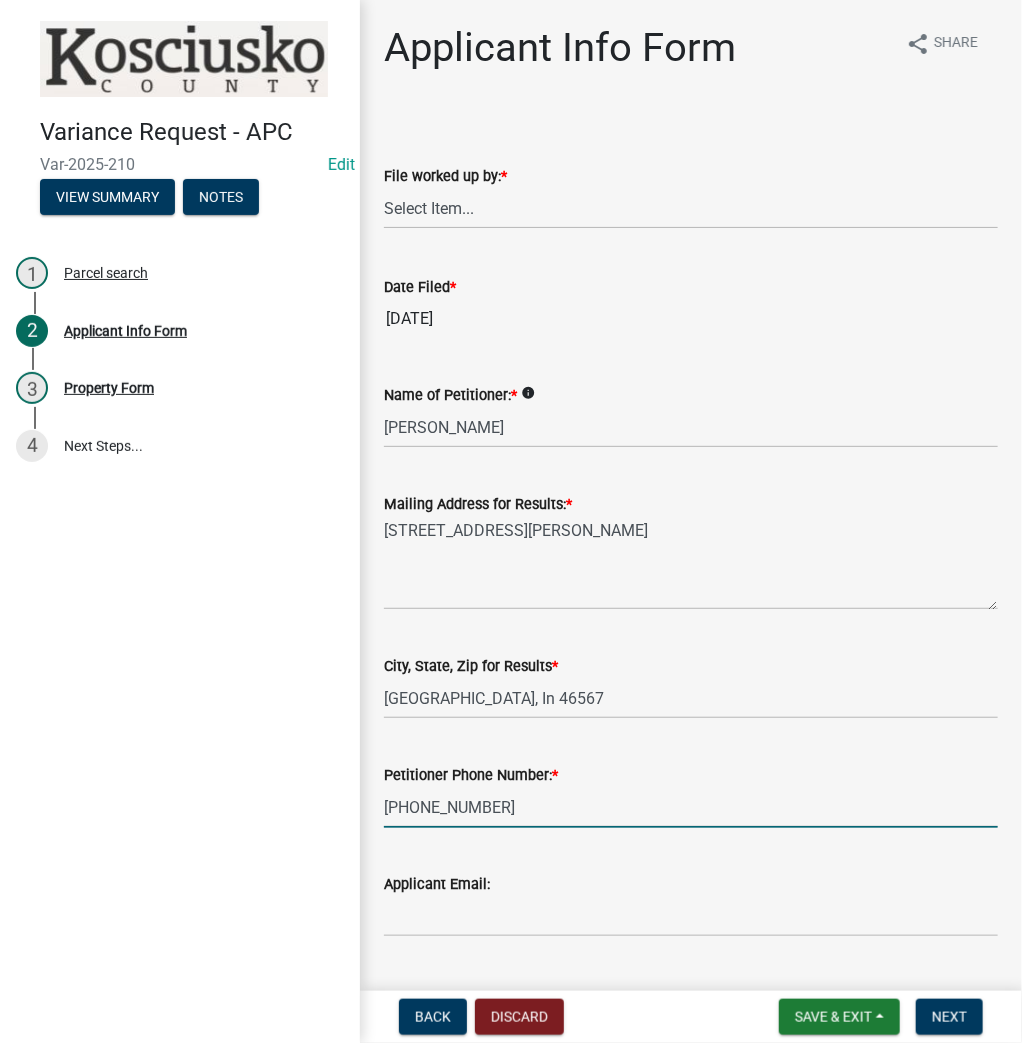 type on "[PHONE_NUMBER]" 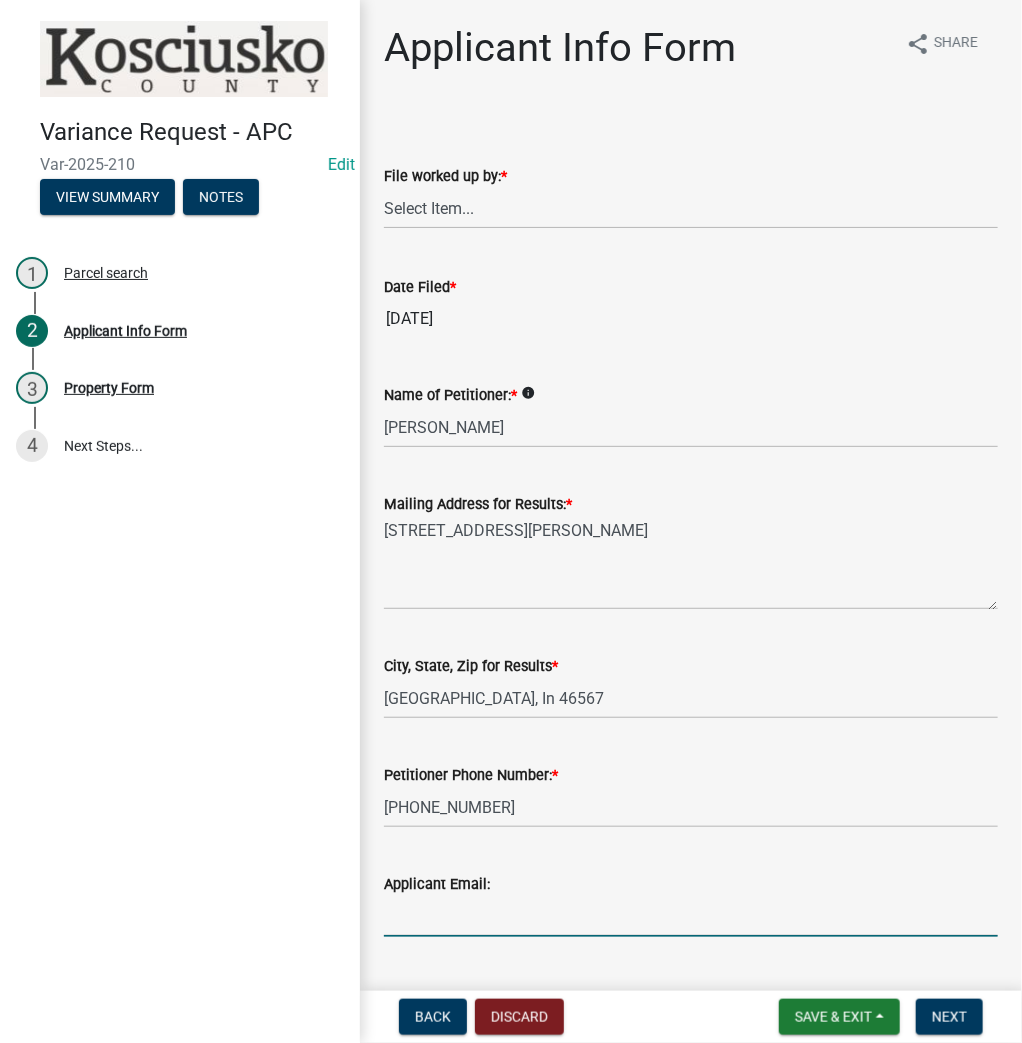 scroll, scrollTop: 374, scrollLeft: 0, axis: vertical 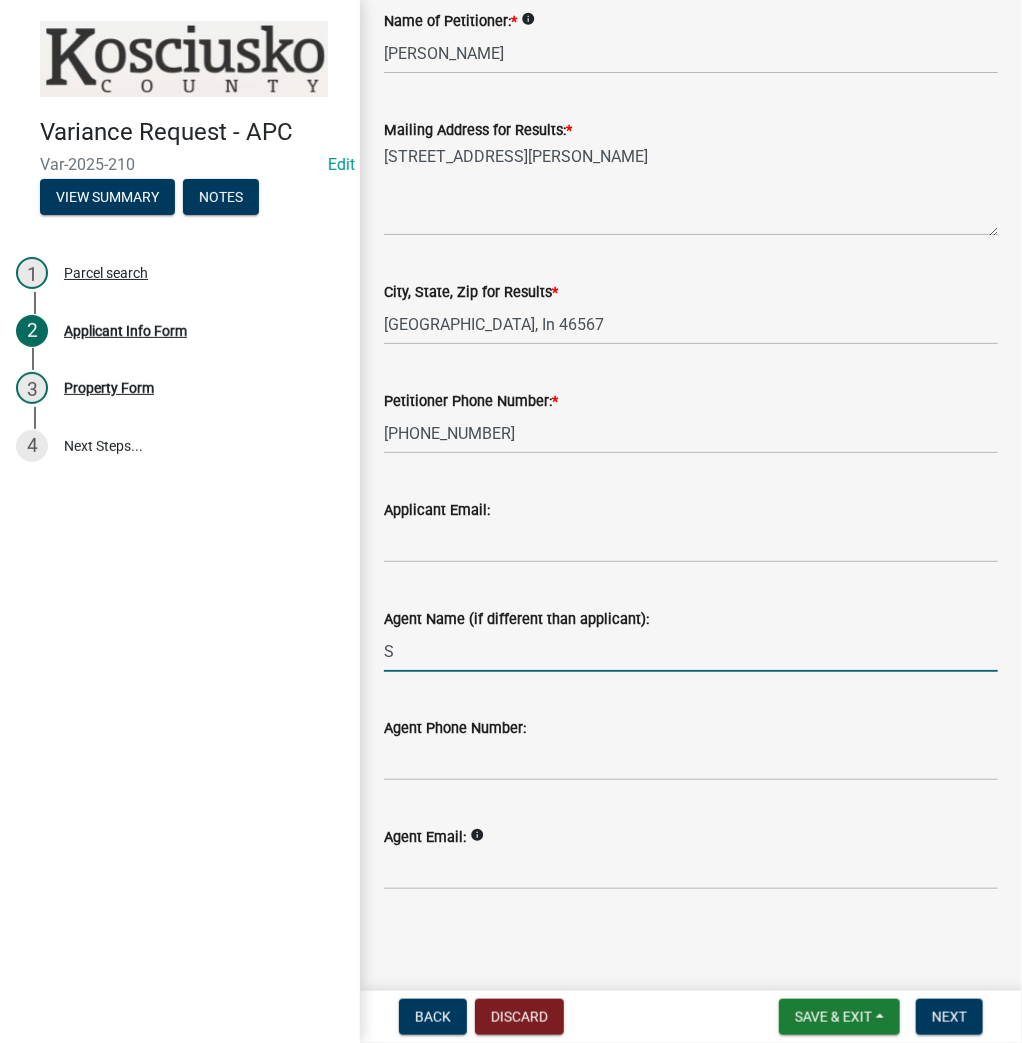 type on "[PERSON_NAME]" 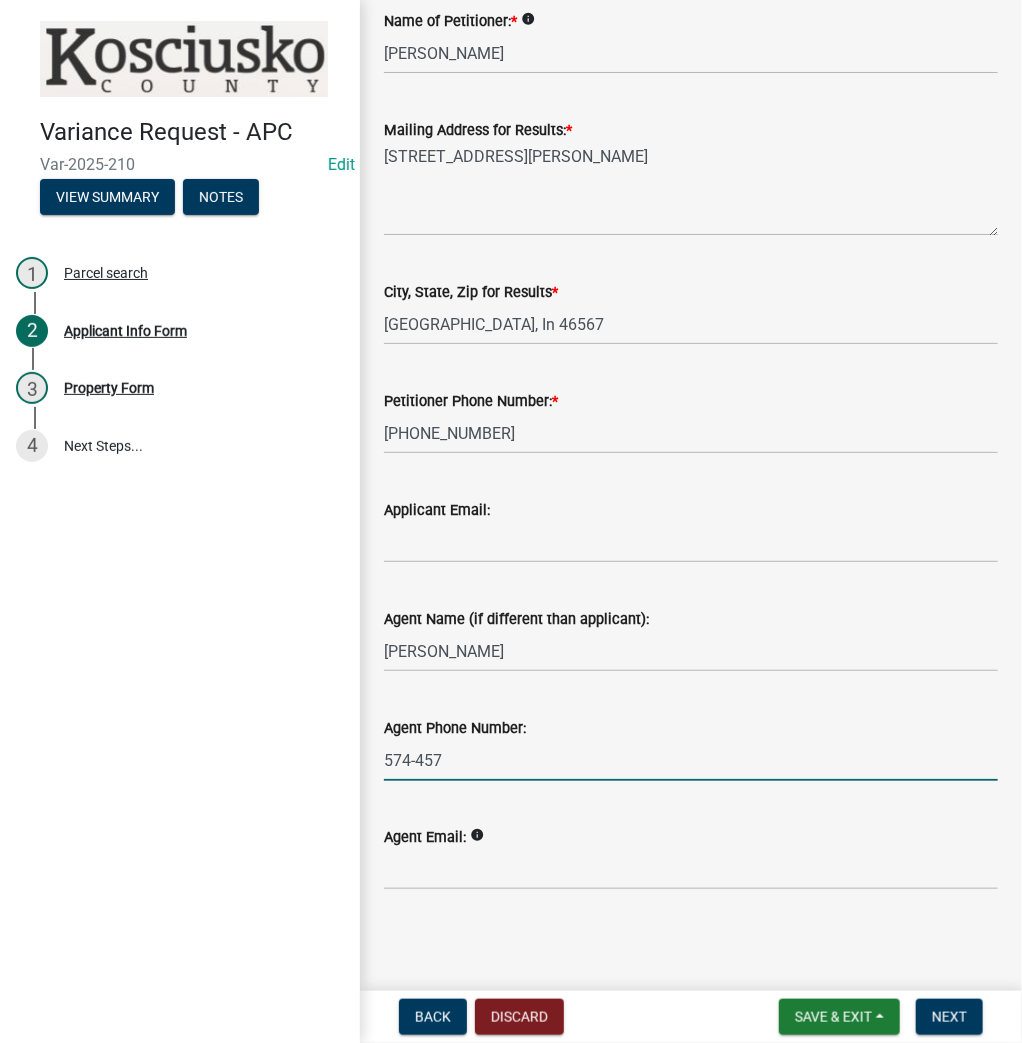 type on "[PHONE_NUMBER]" 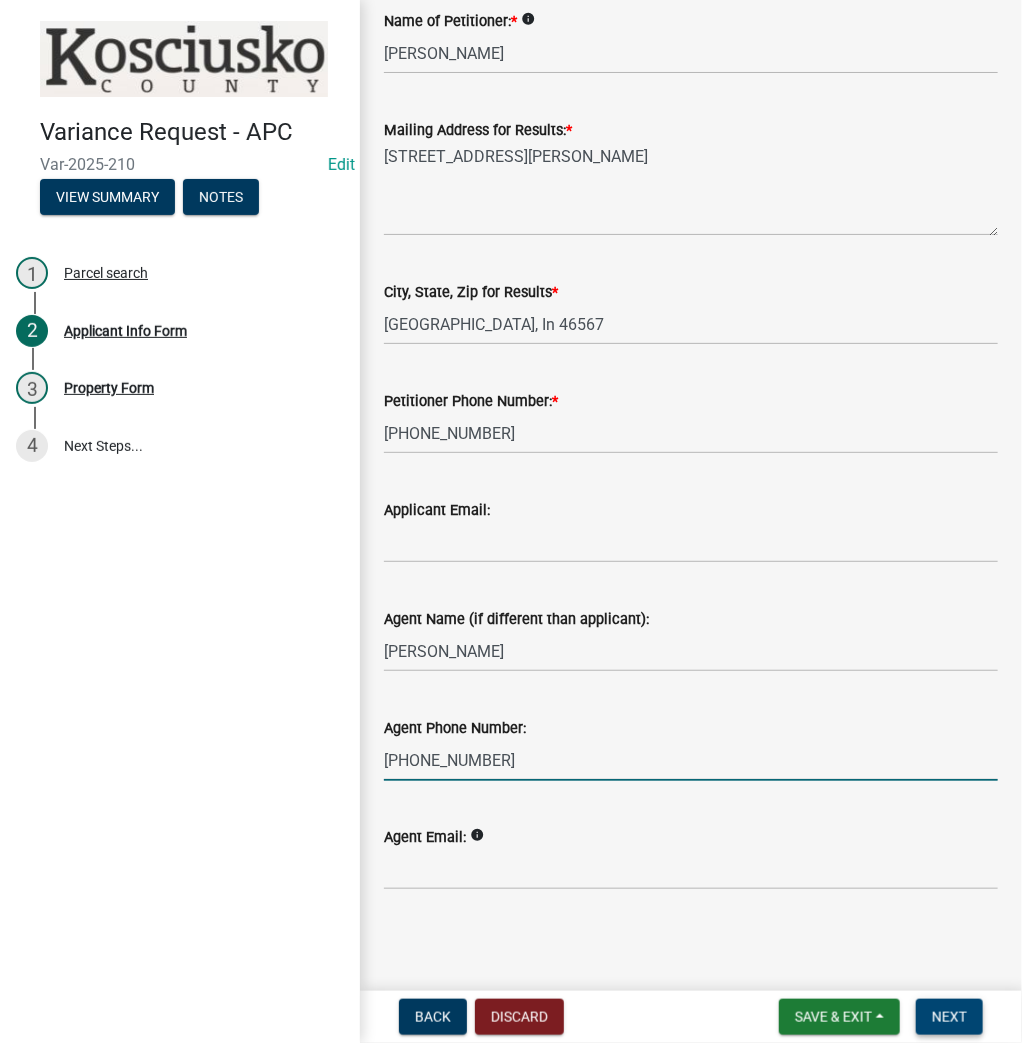 click on "Next" at bounding box center (949, 1017) 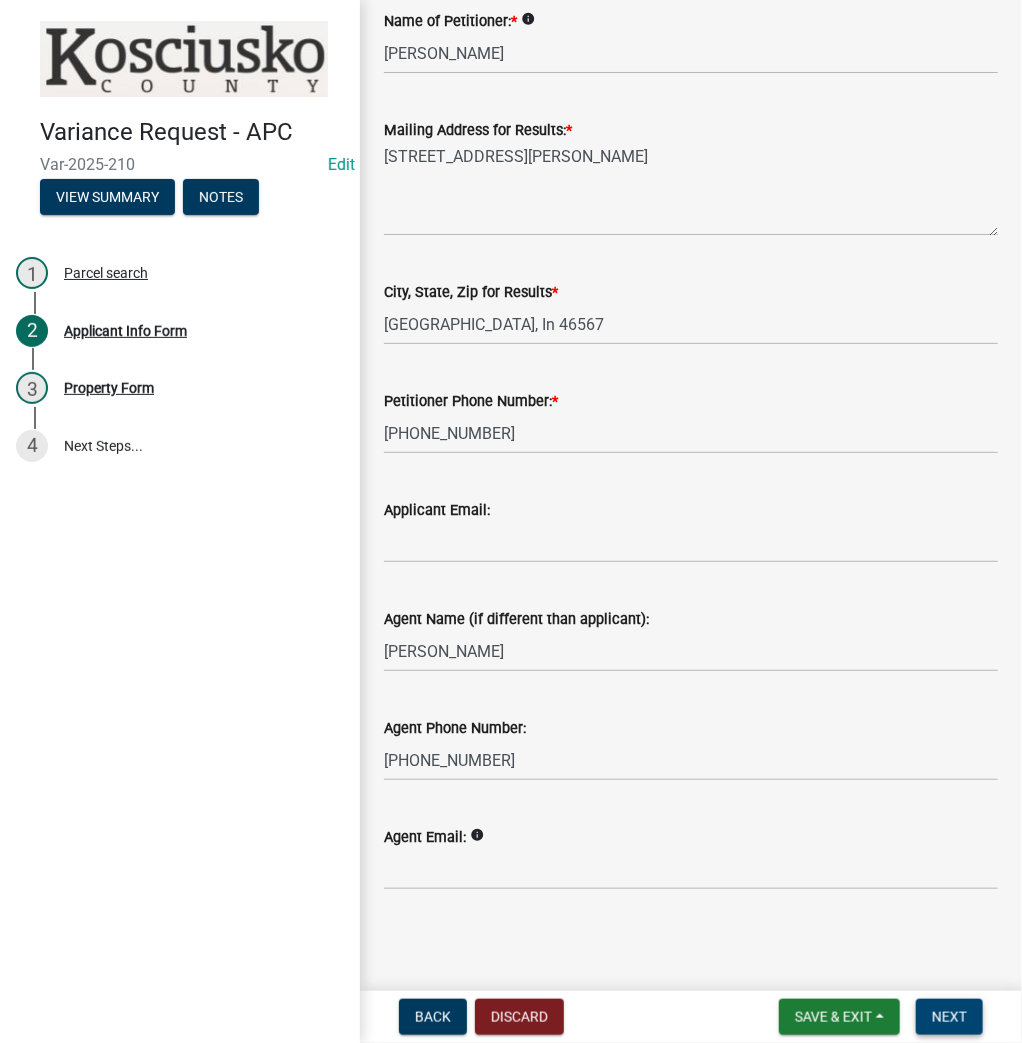 click on "Next" at bounding box center [949, 1017] 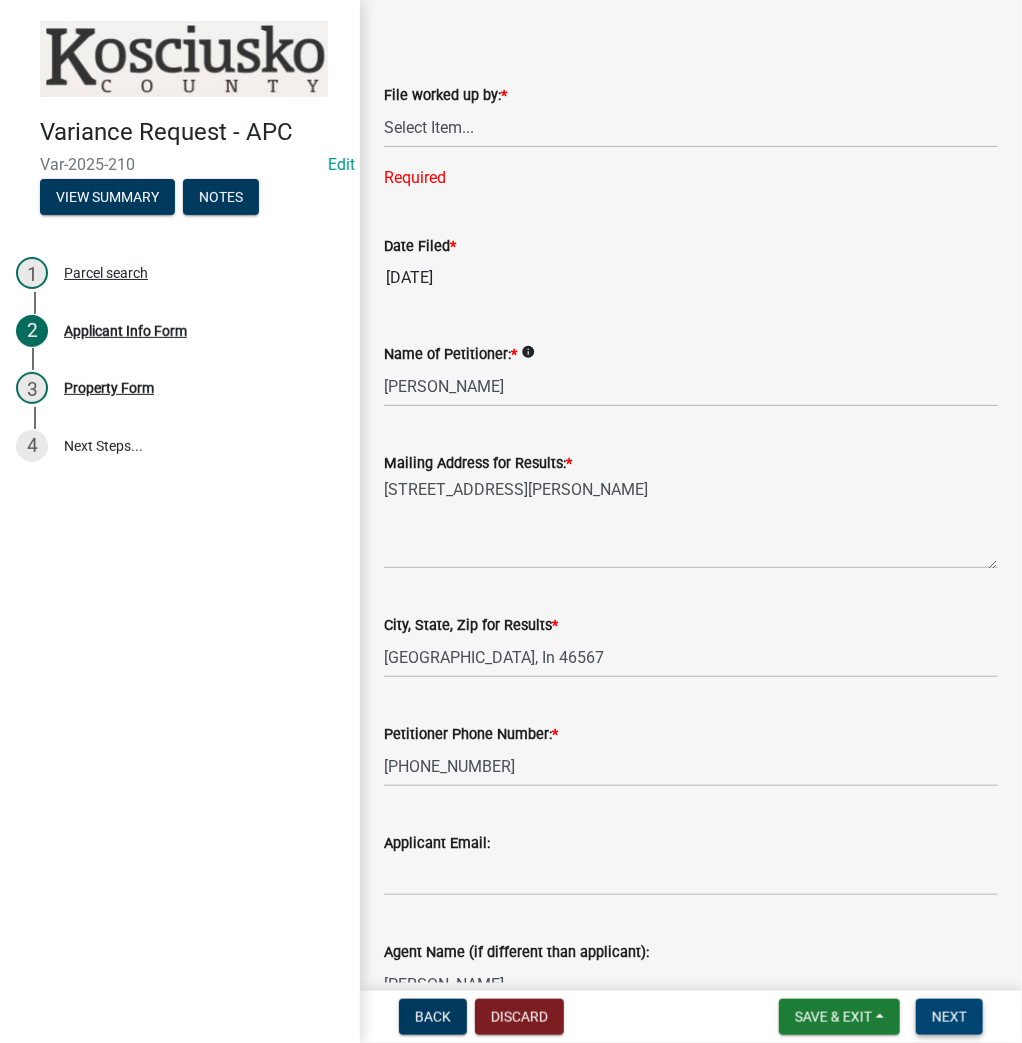 scroll, scrollTop: 0, scrollLeft: 0, axis: both 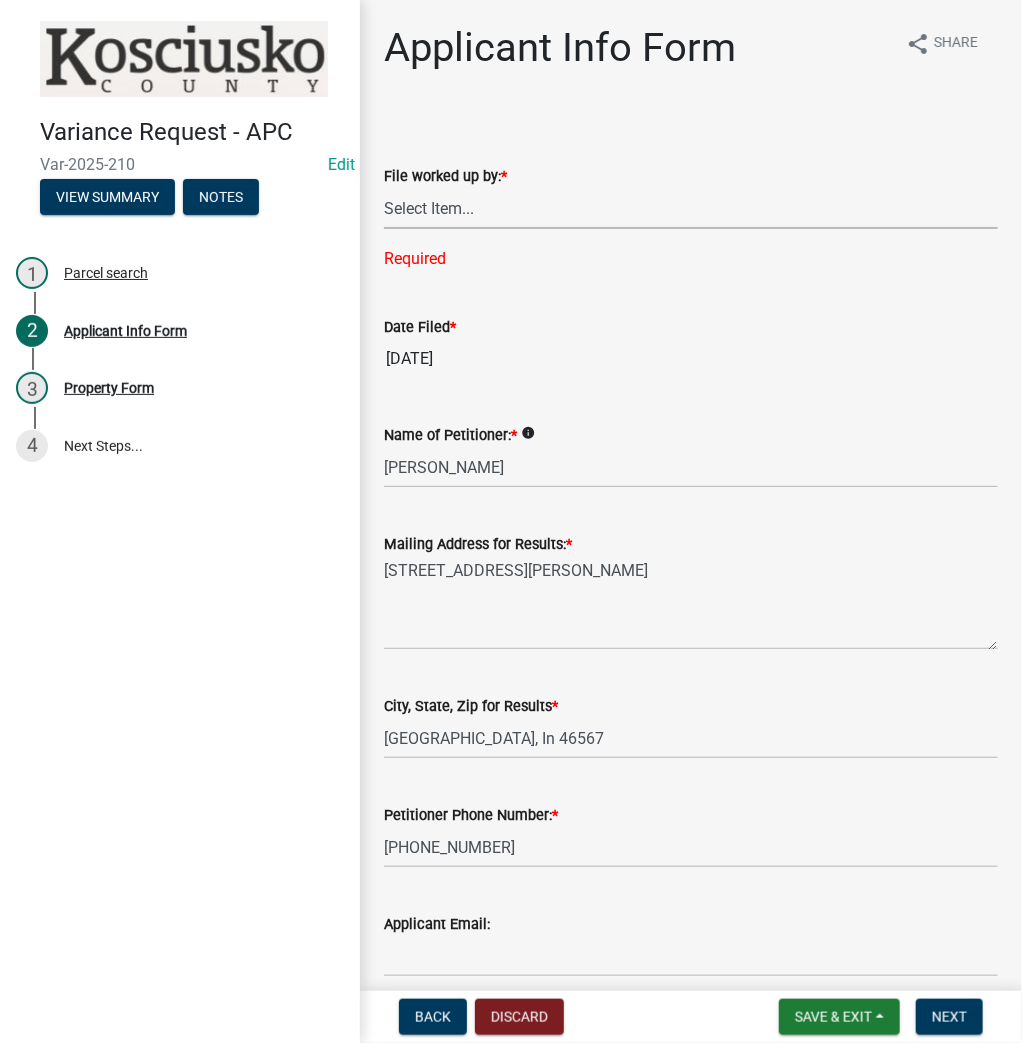 click on "Select Item...   MMS   LT   AT   CS   AH   Vacant" at bounding box center (691, 208) 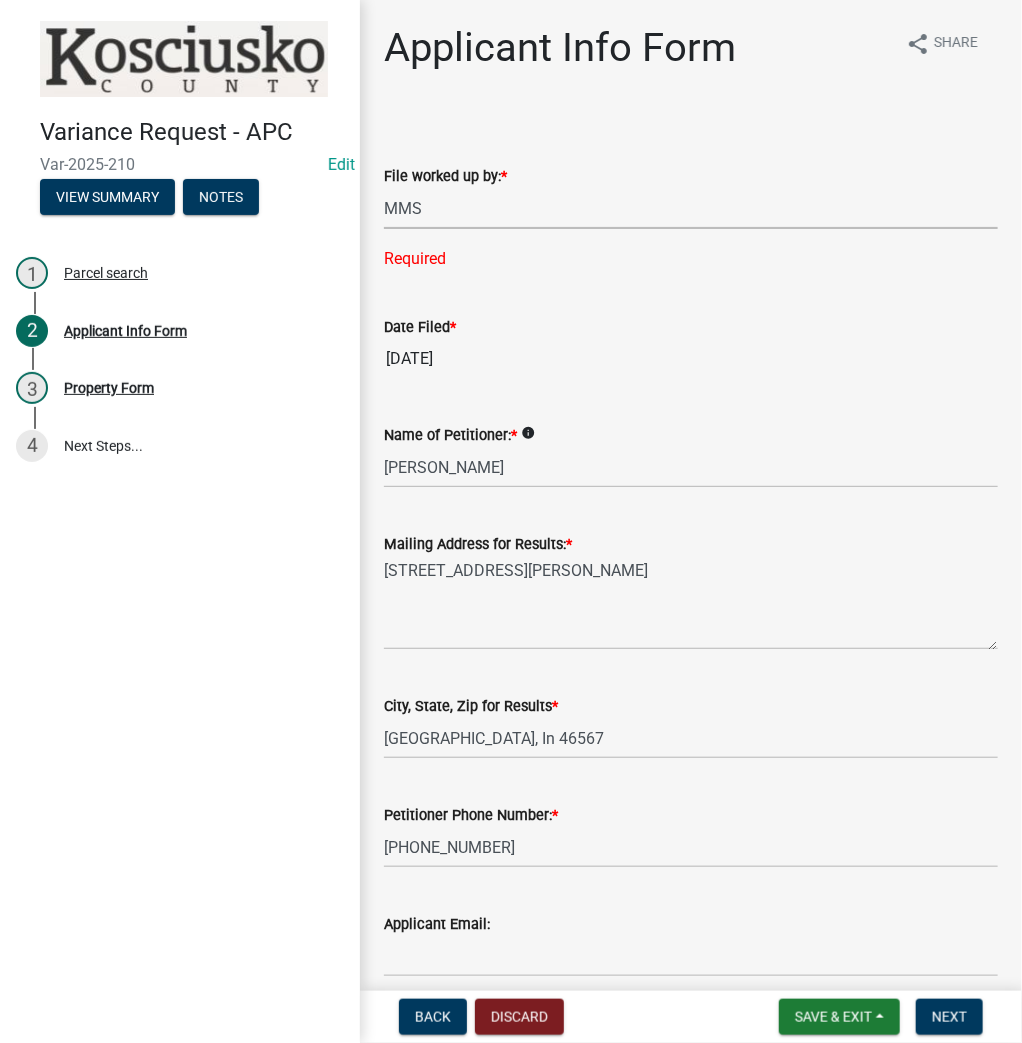 click on "Select Item...   MMS   LT   AT   CS   AH   Vacant" at bounding box center [691, 208] 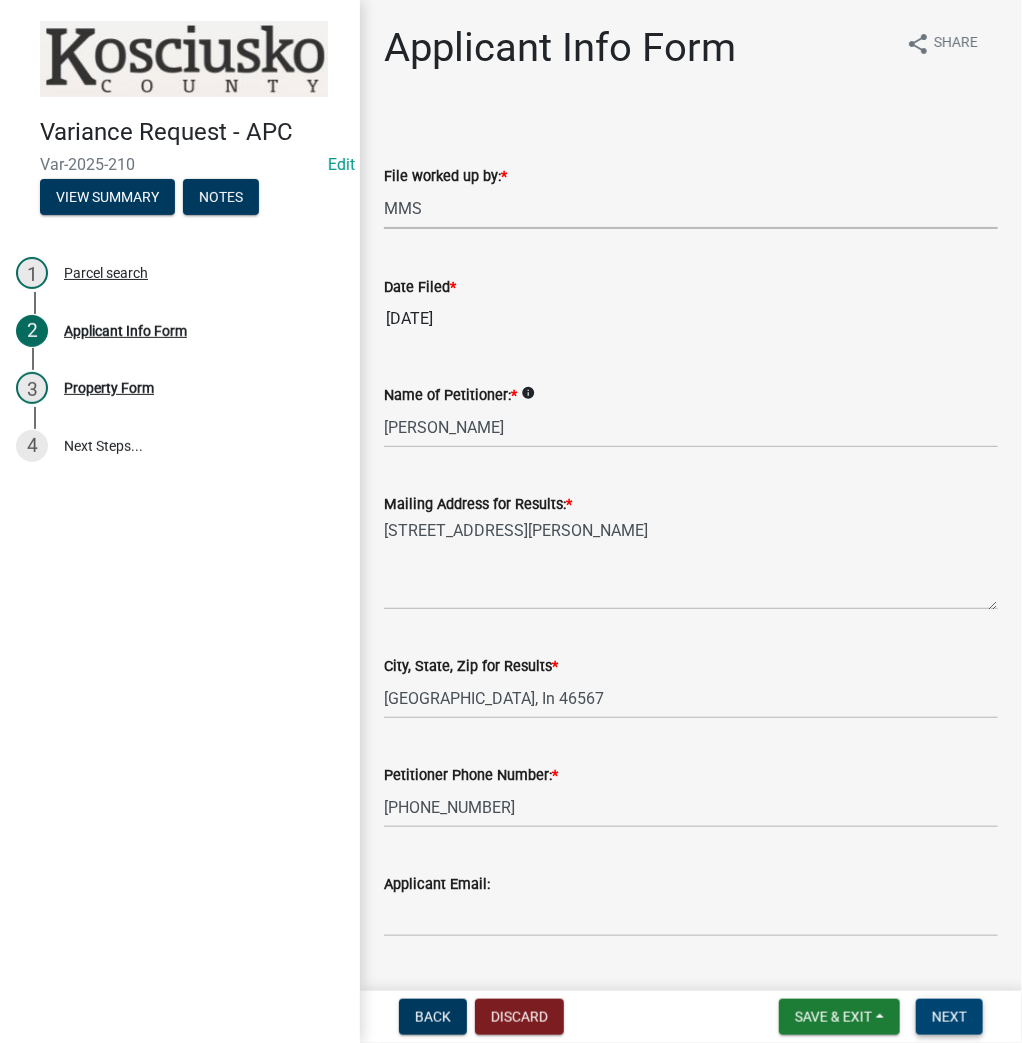 click on "Next" at bounding box center [949, 1017] 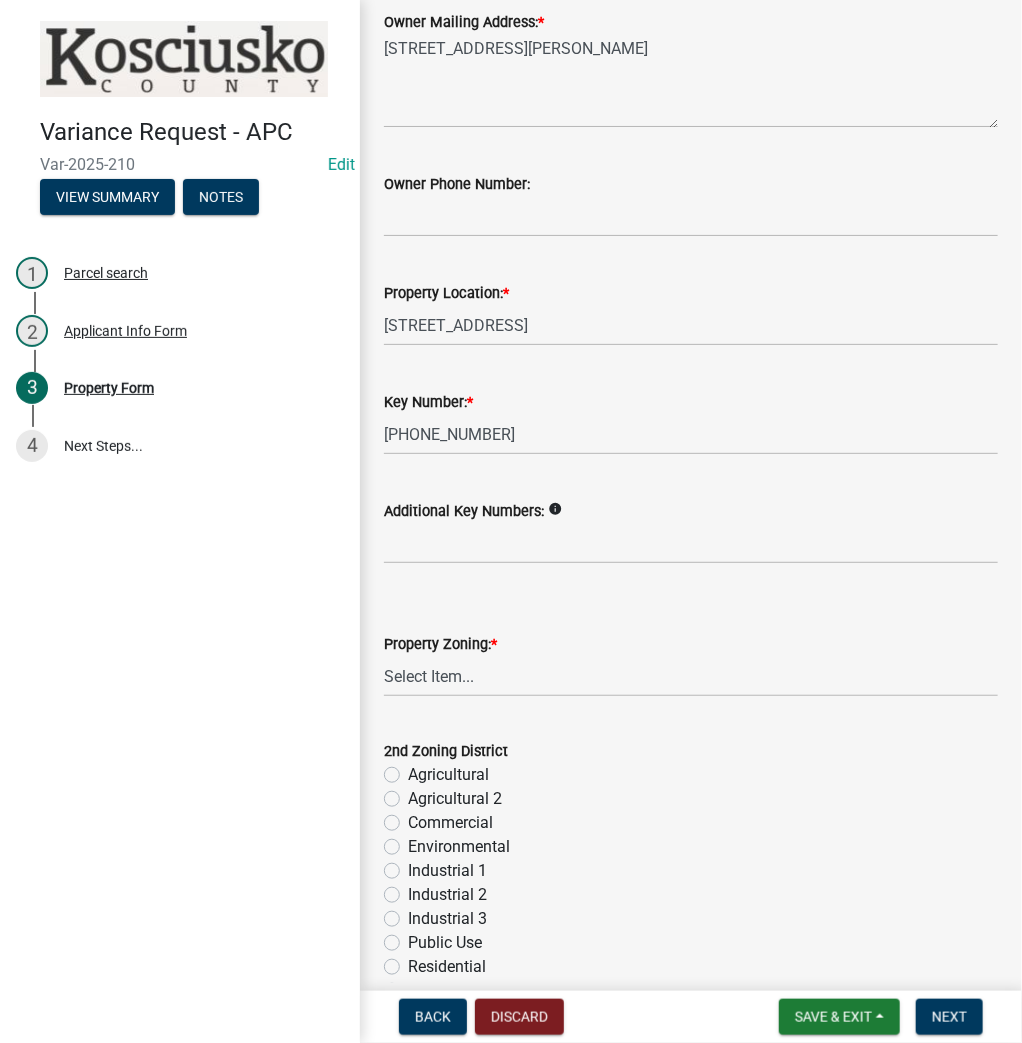 scroll, scrollTop: 240, scrollLeft: 0, axis: vertical 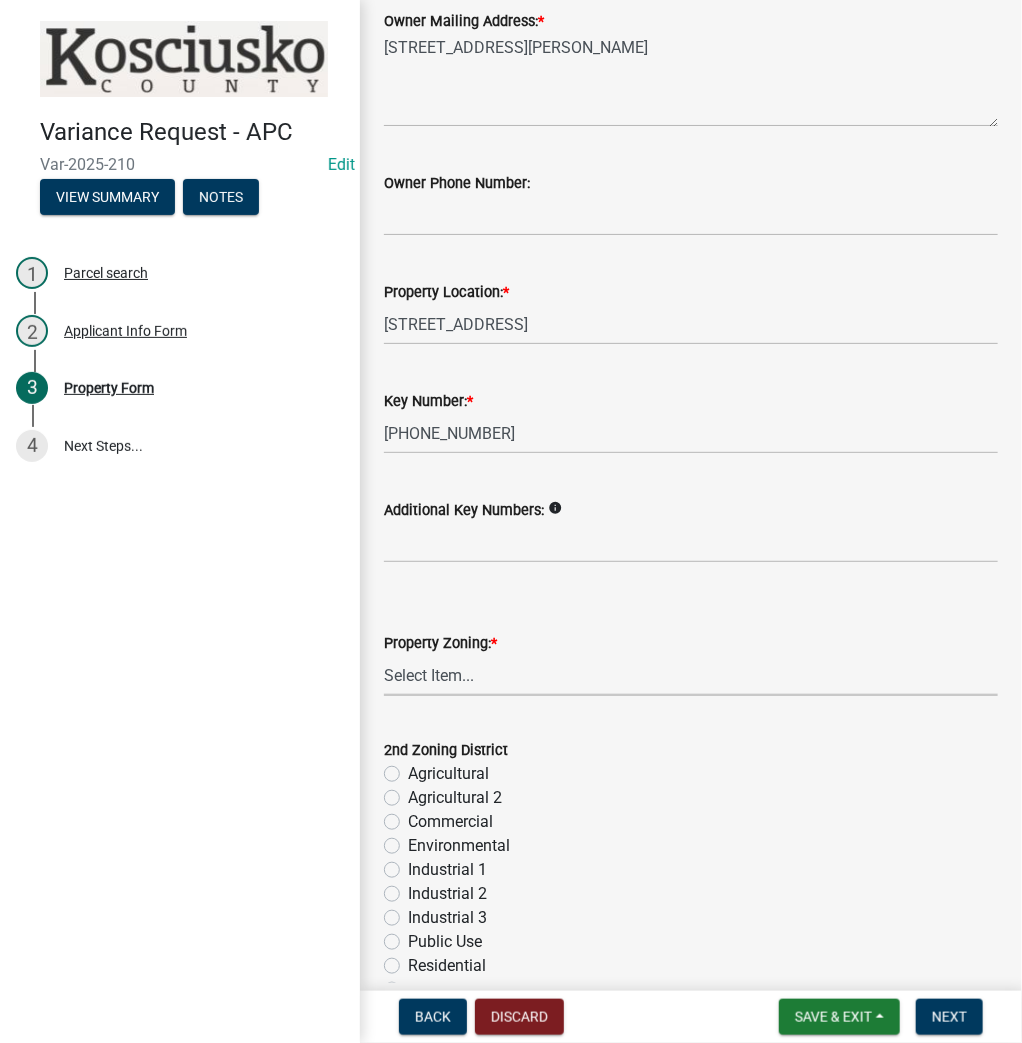 click on "Select Item...   Agricultural   Agricultural 2   Commercial   Environmental   Industrial 1   Industrial 2   Industrial 3   Public Use   Residential" at bounding box center [691, 675] 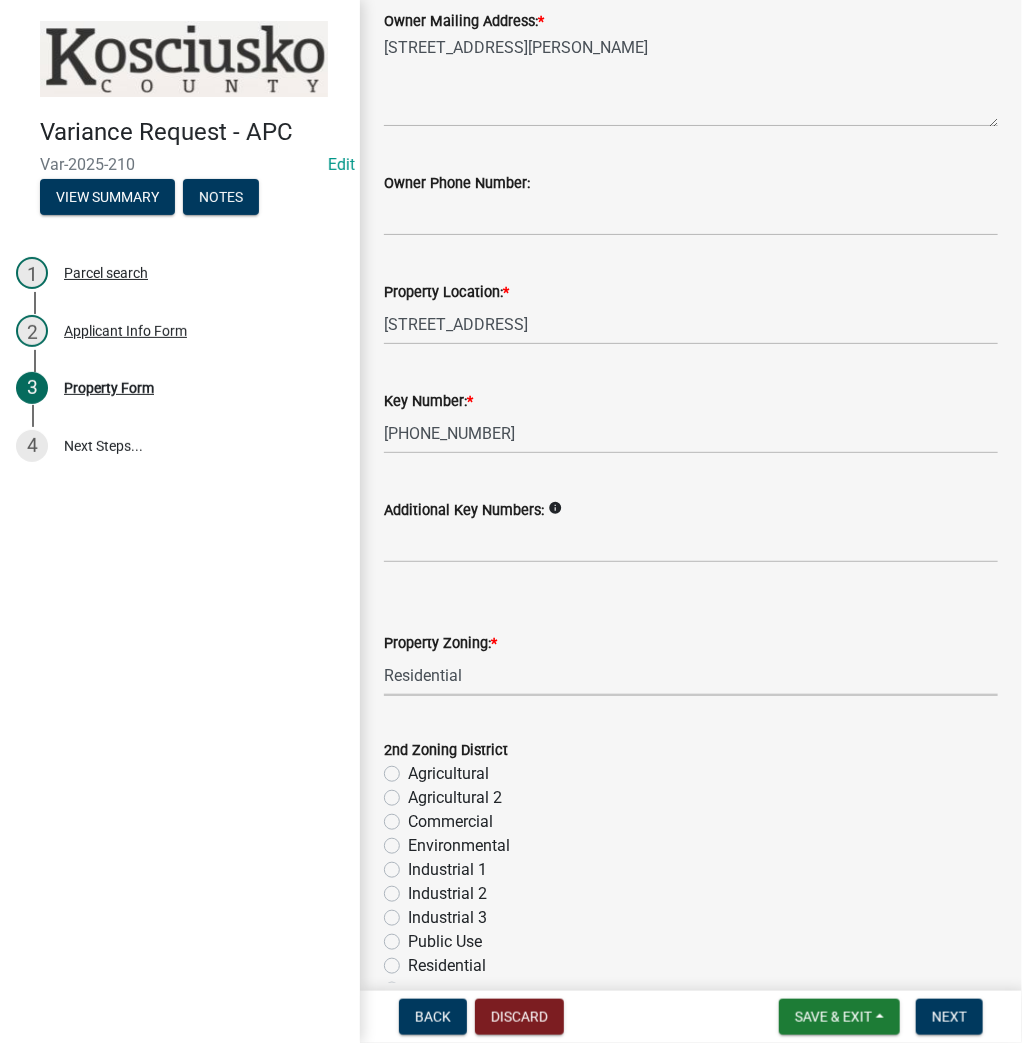 click on "Select Item...   Agricultural   Agricultural 2   Commercial   Environmental   Industrial 1   Industrial 2   Industrial 3   Public Use   Residential" at bounding box center (691, 675) 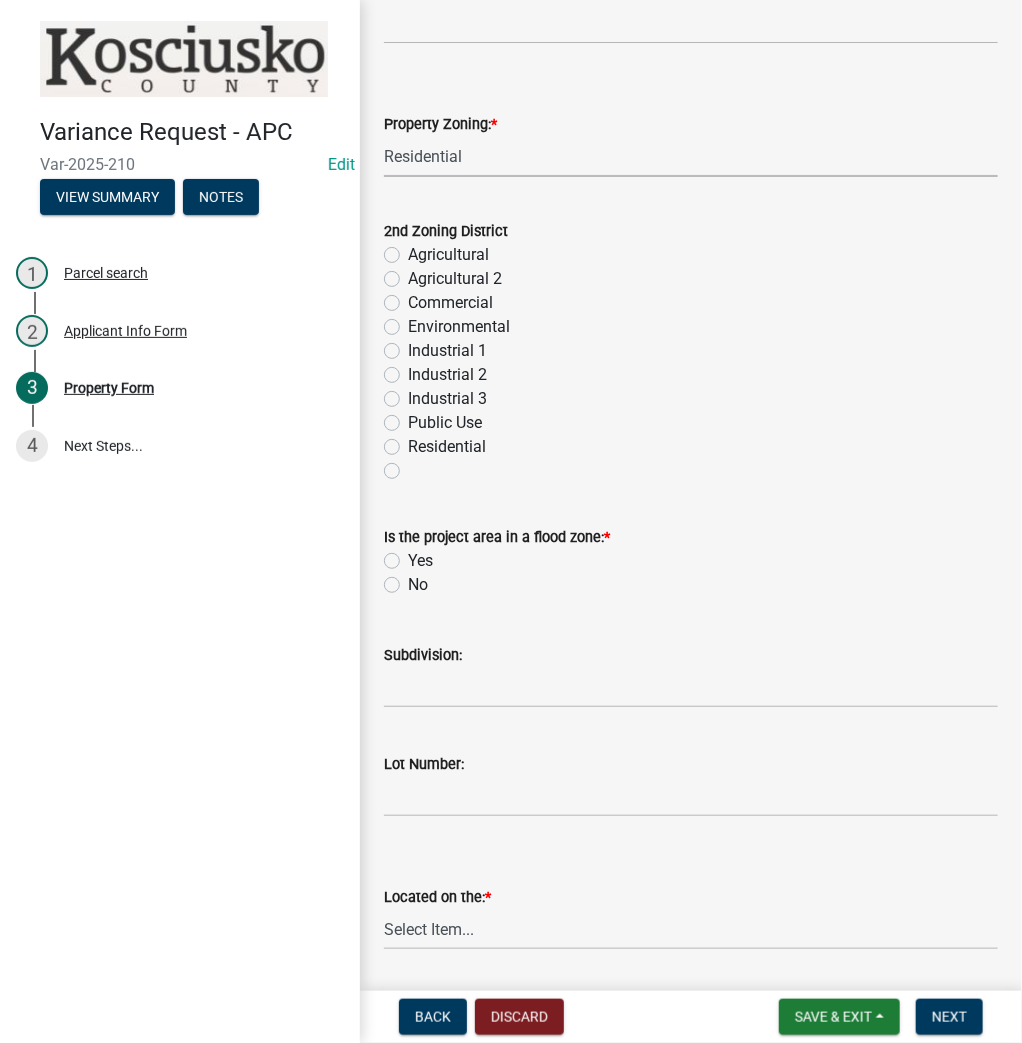 scroll, scrollTop: 880, scrollLeft: 0, axis: vertical 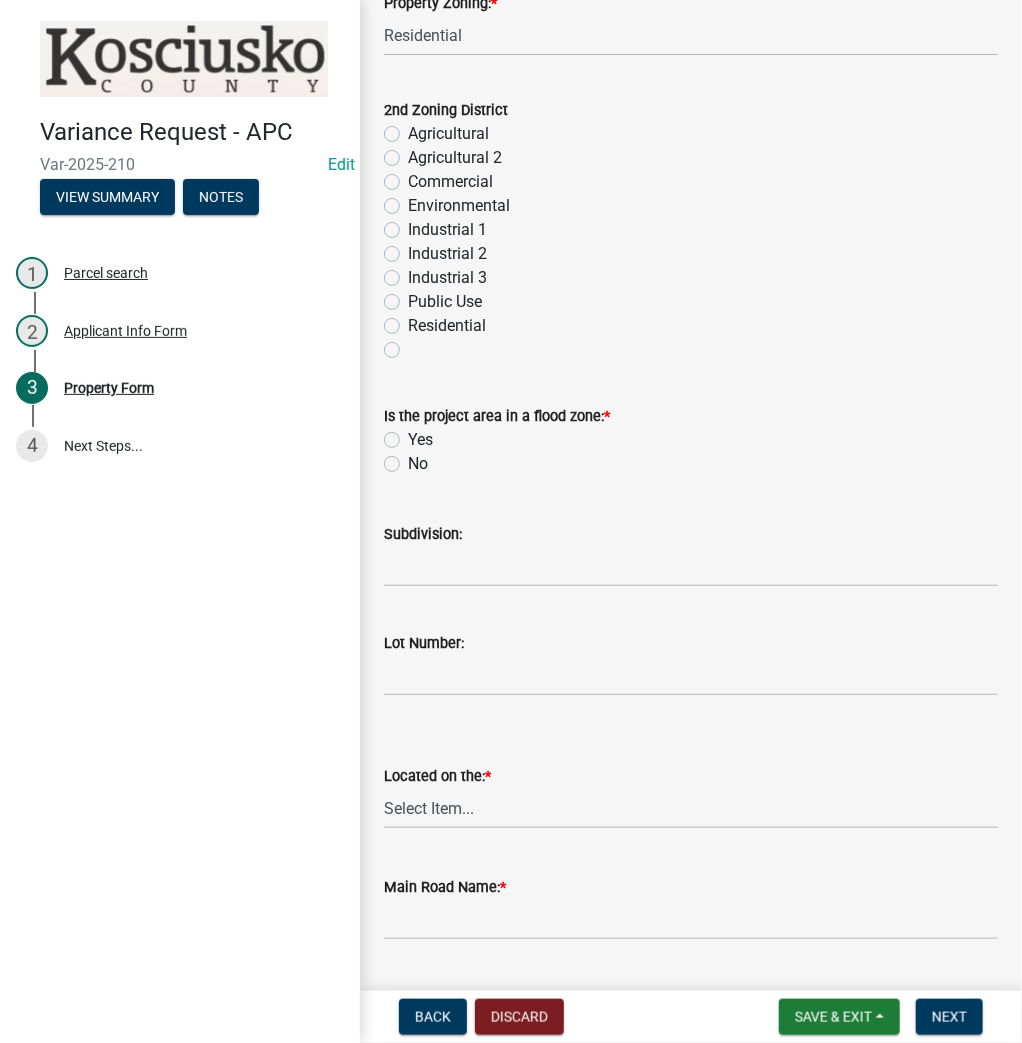 click on "No" 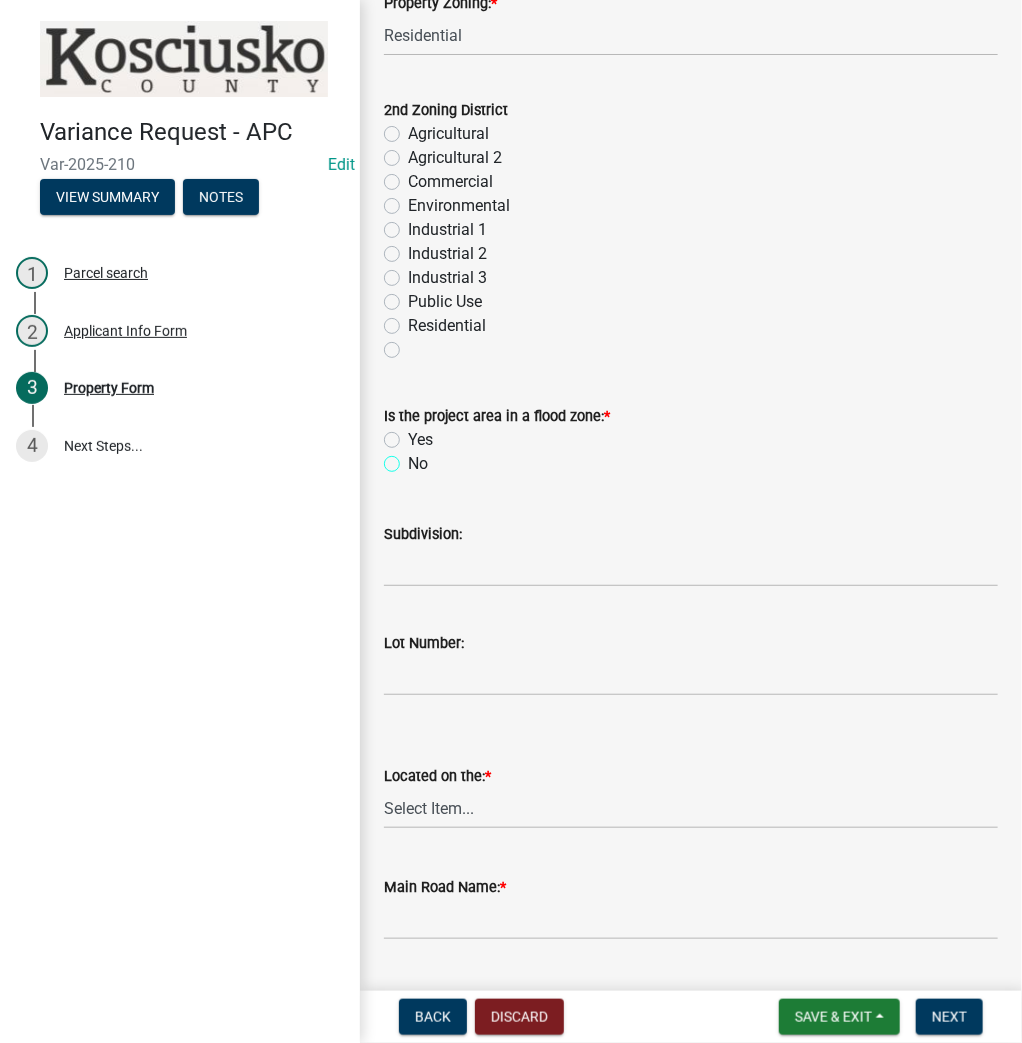 click on "No" at bounding box center (414, 458) 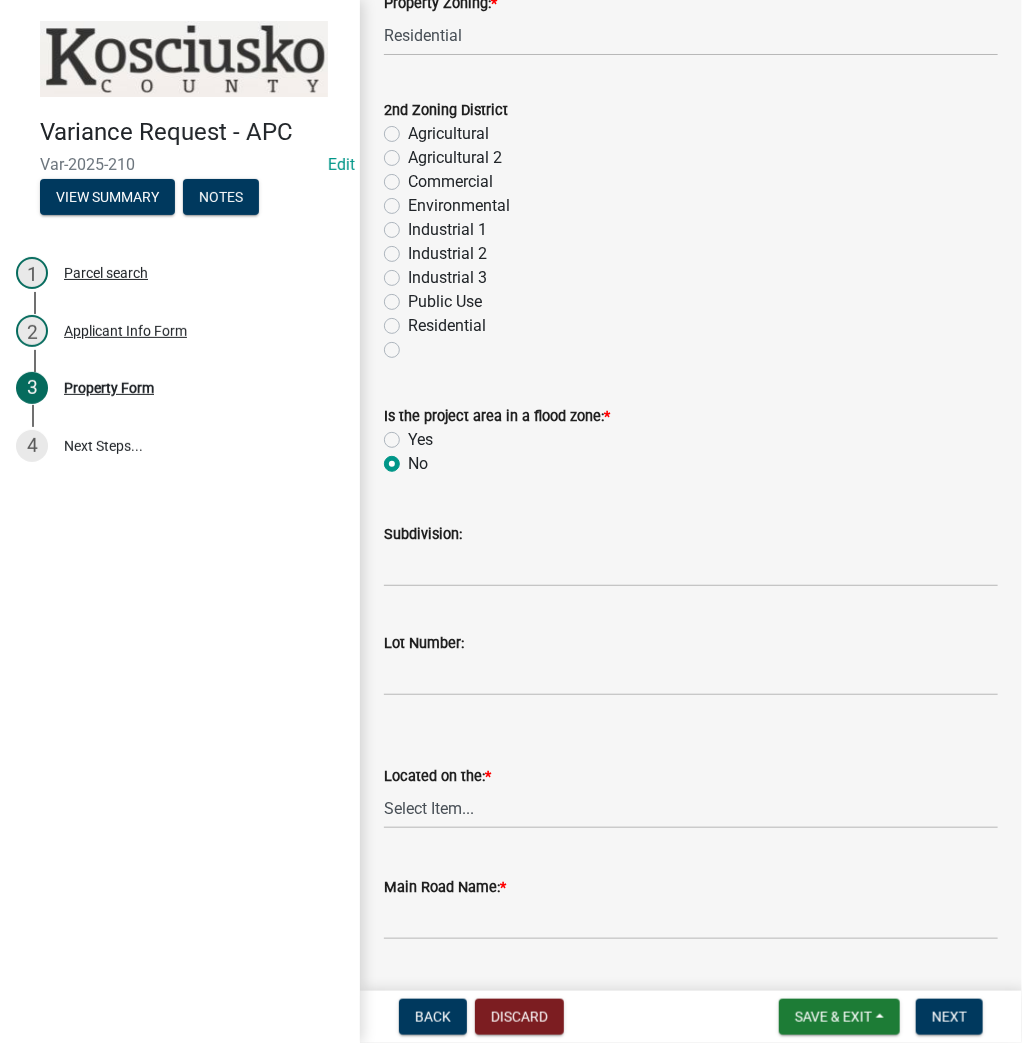 radio on "true" 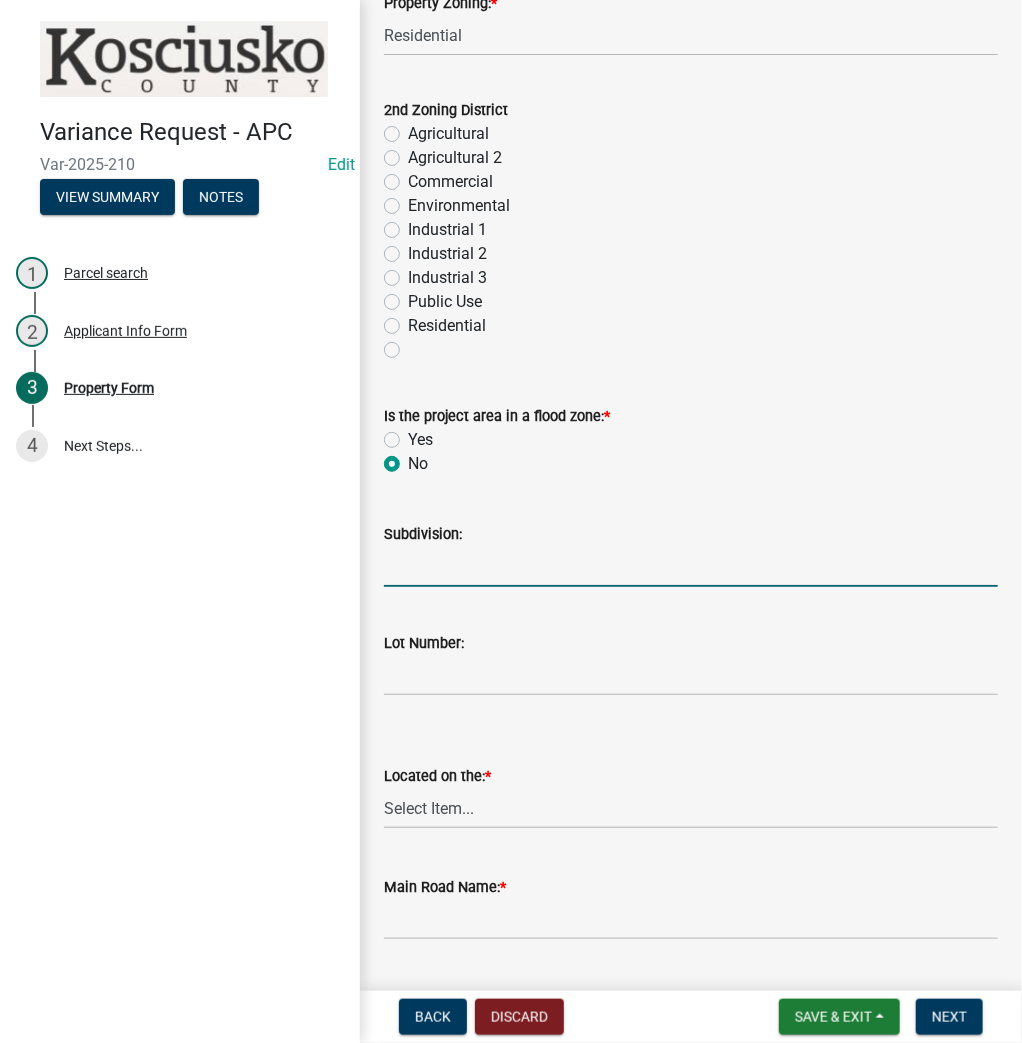 click on "Subdivision:" at bounding box center (691, 566) 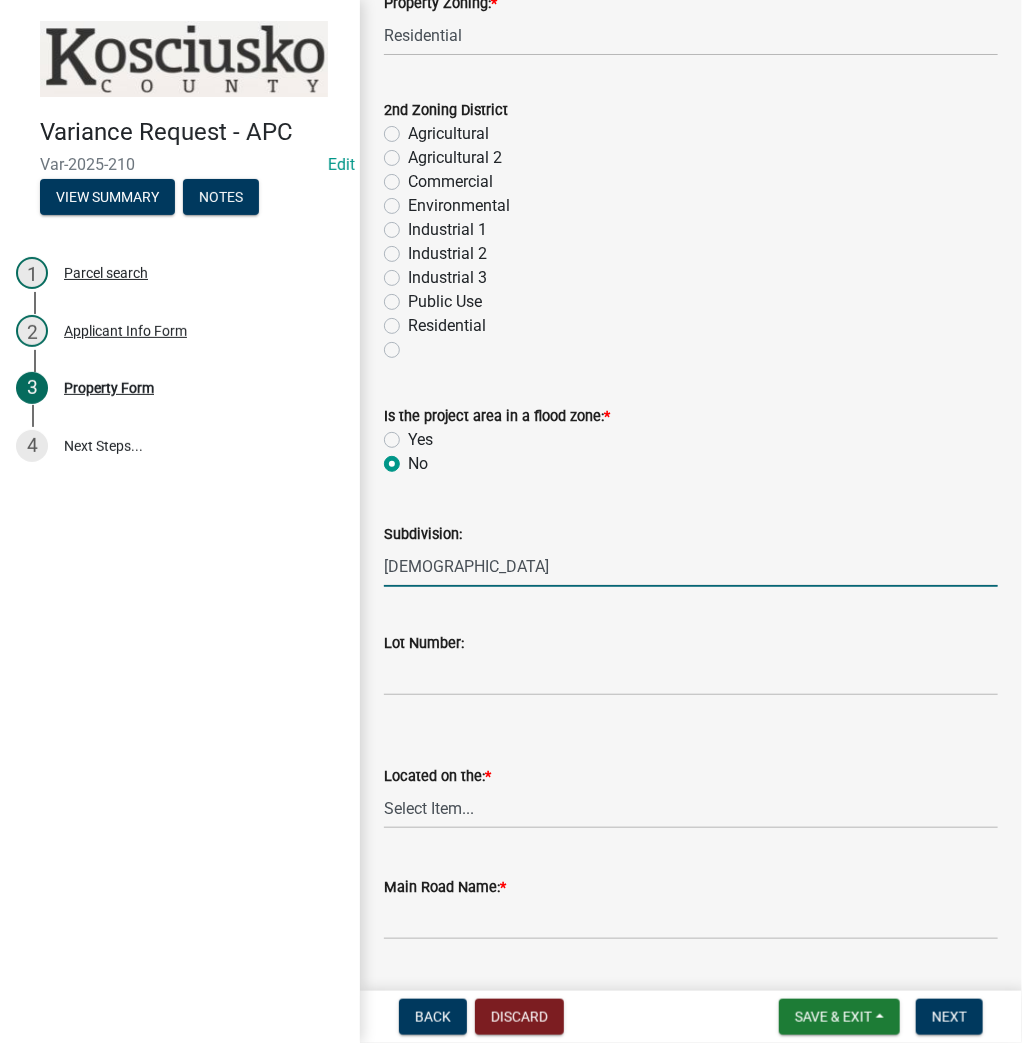 type on "DEFREES LANDING" 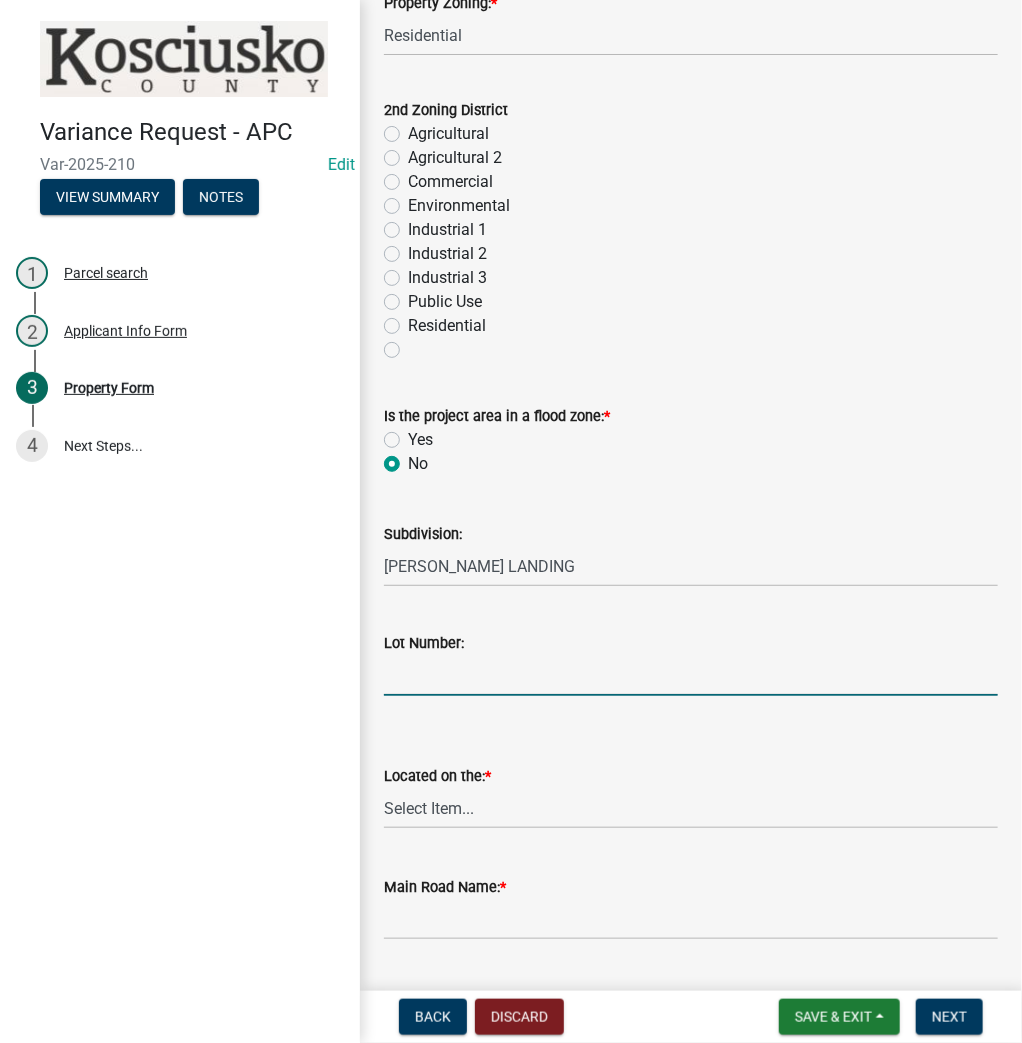 type on "9" 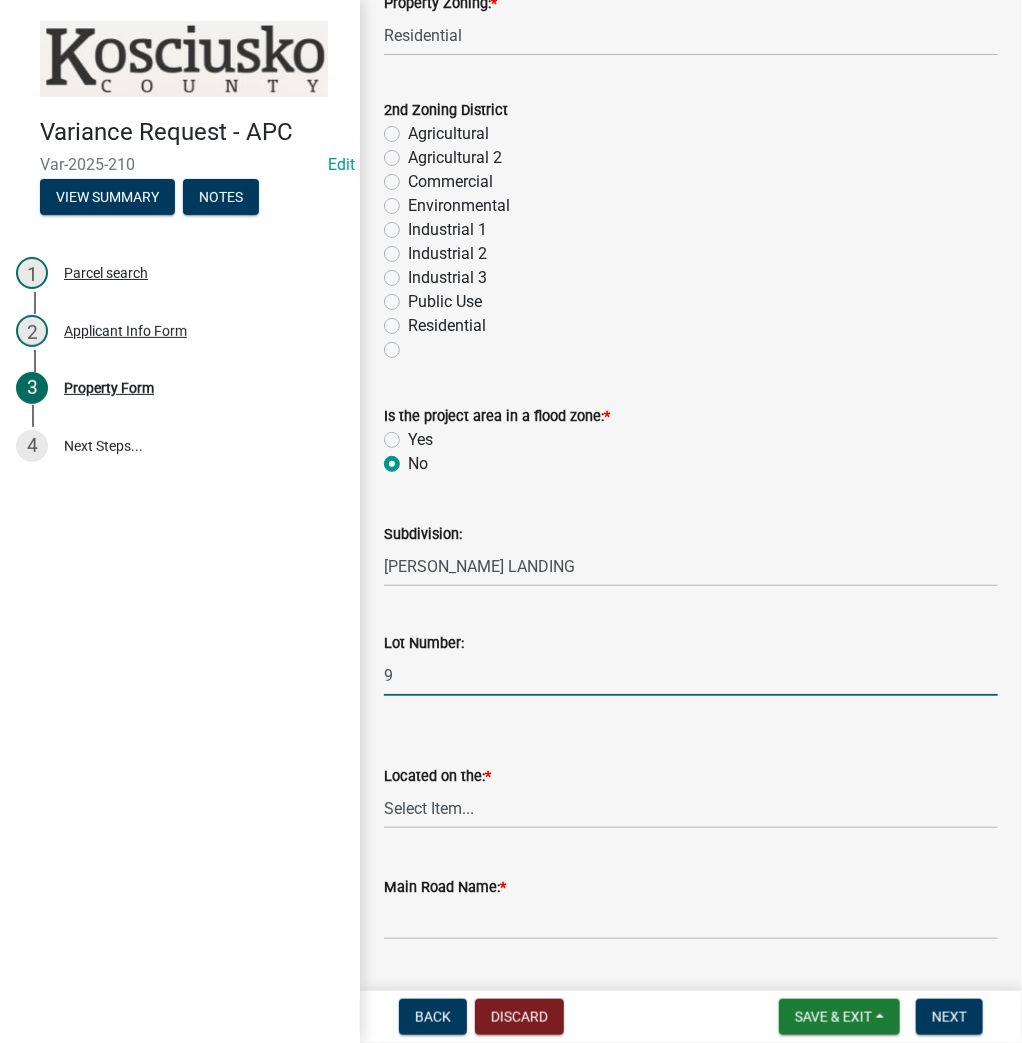 click on "9" at bounding box center [691, 675] 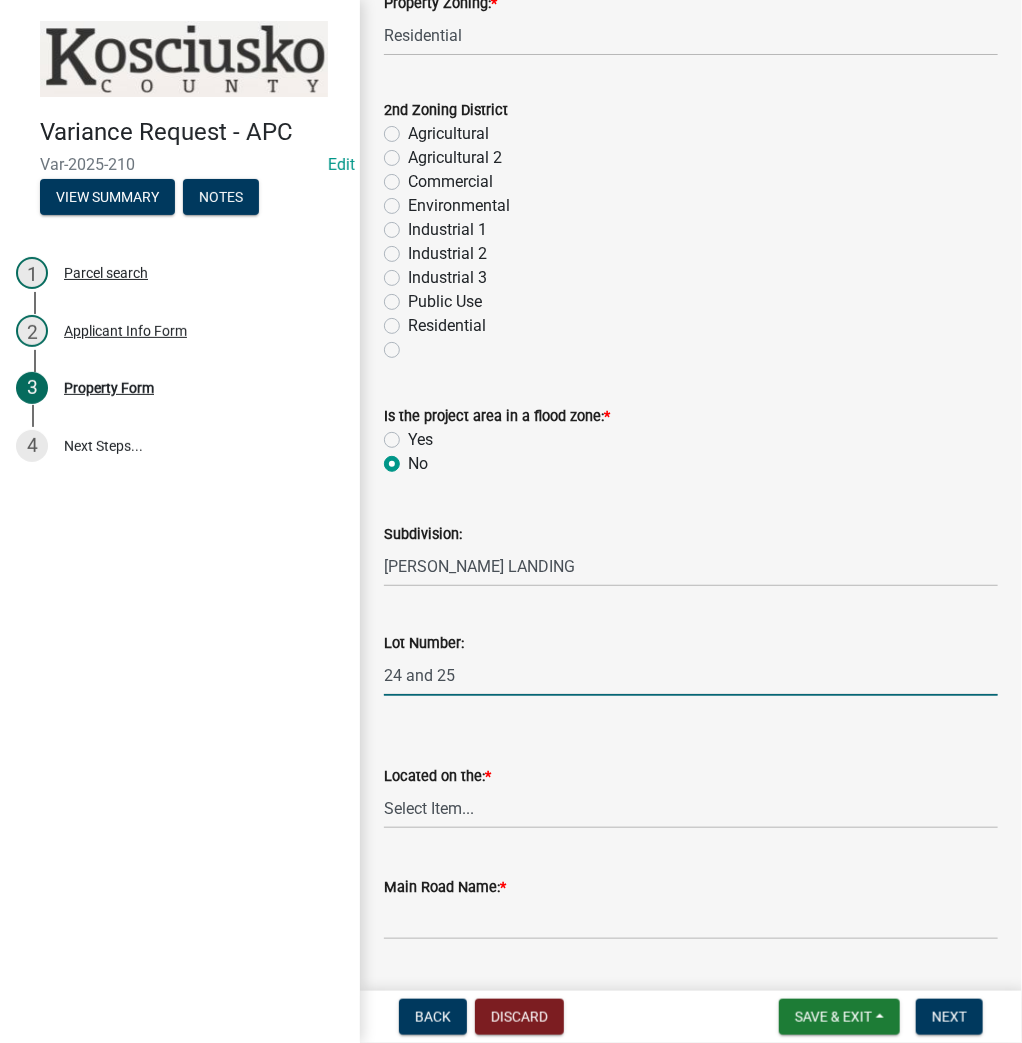 type on "24 and 25" 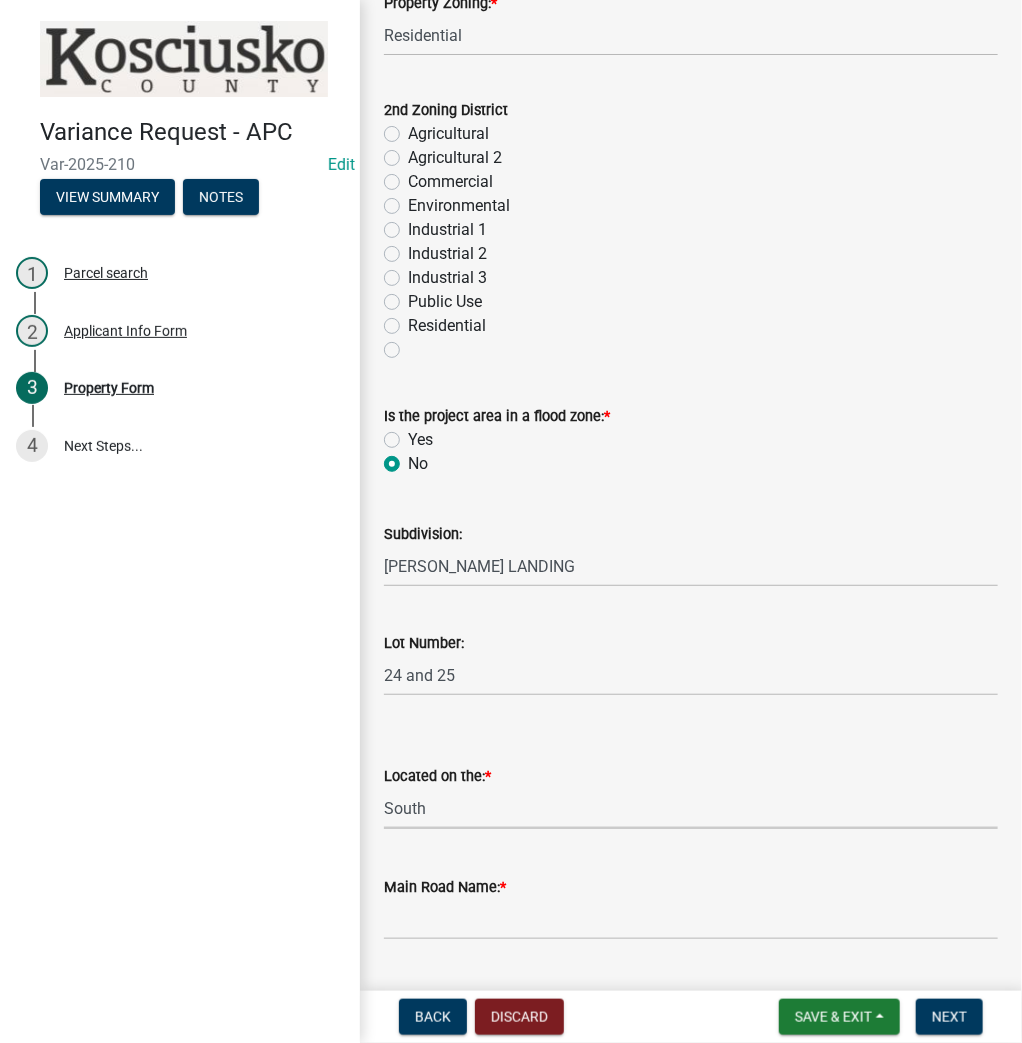 select on "d8c320fa-3fd0-4fe1-af08-bb647ef17508" 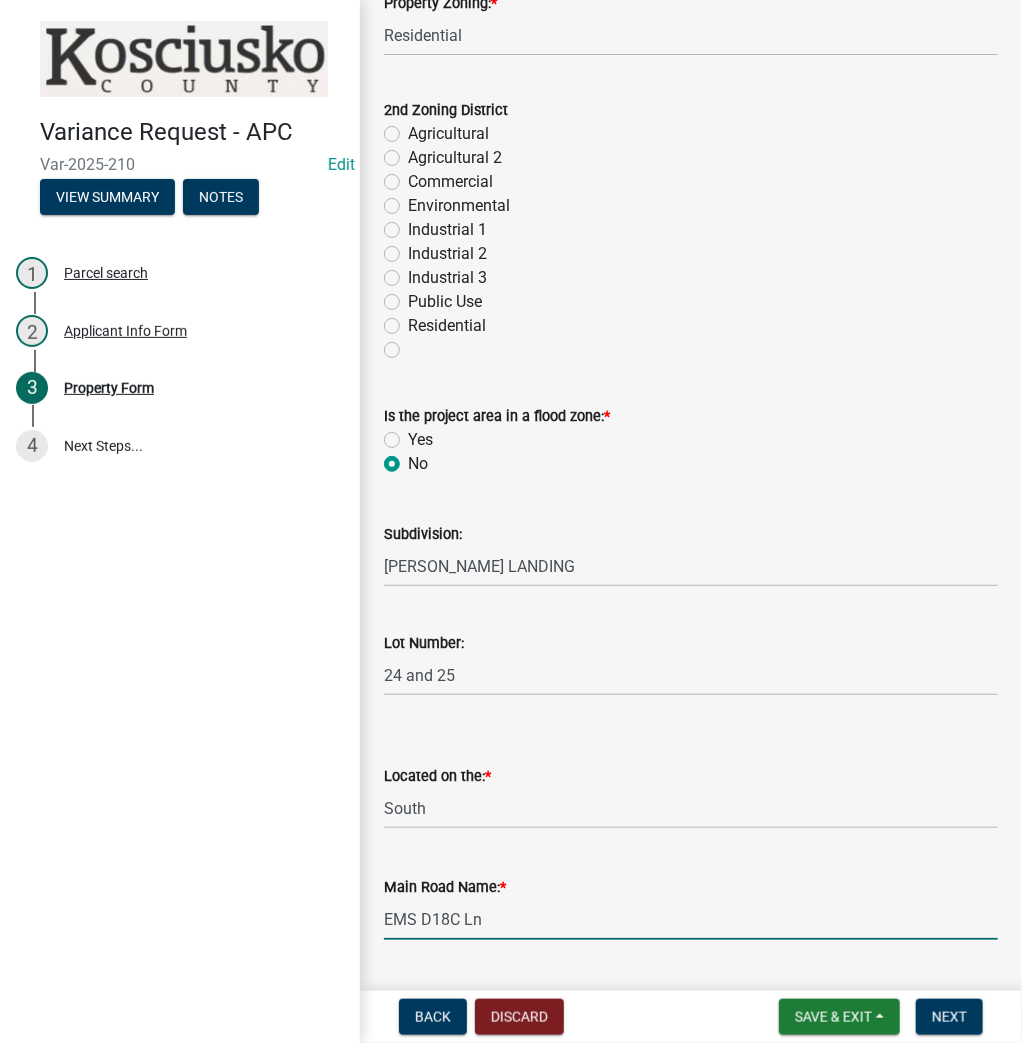 type on "EMS D18C Ln" 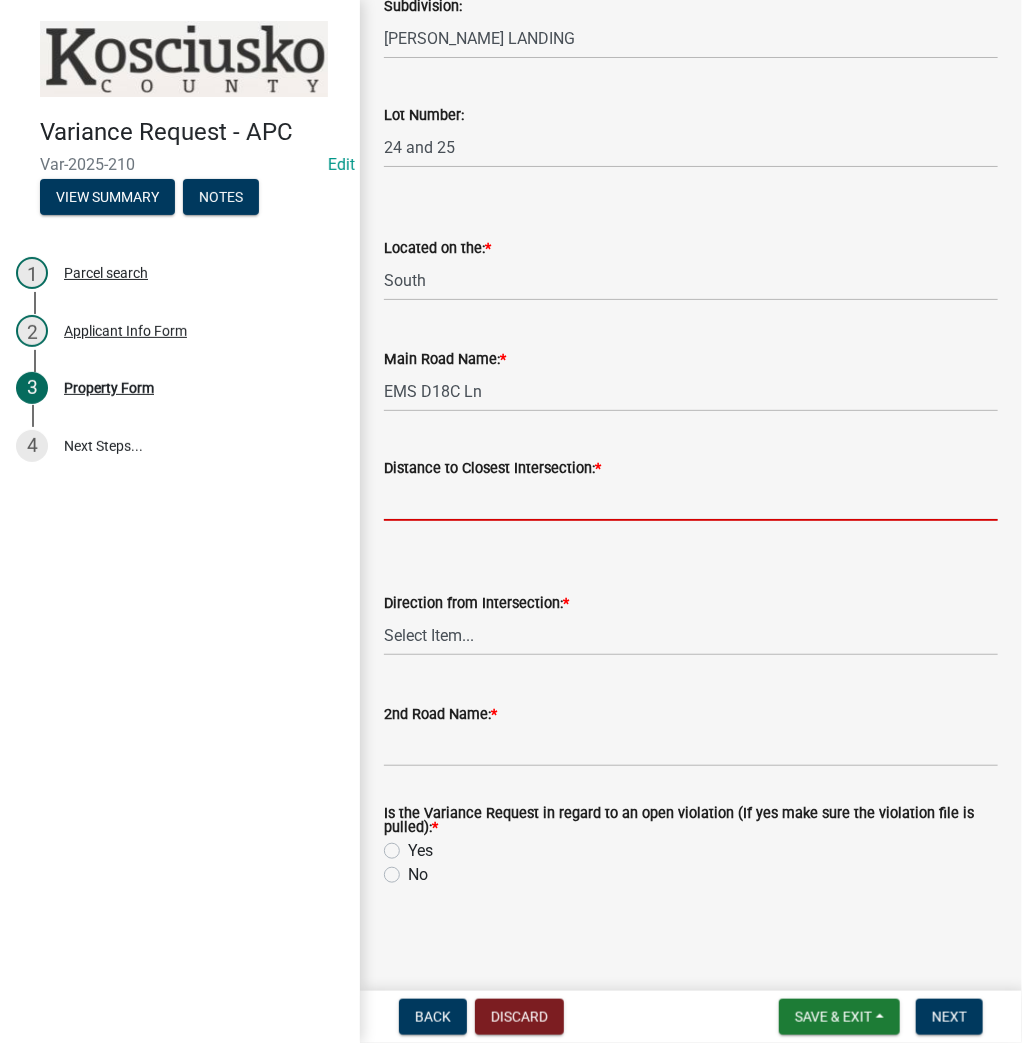 type on "0" 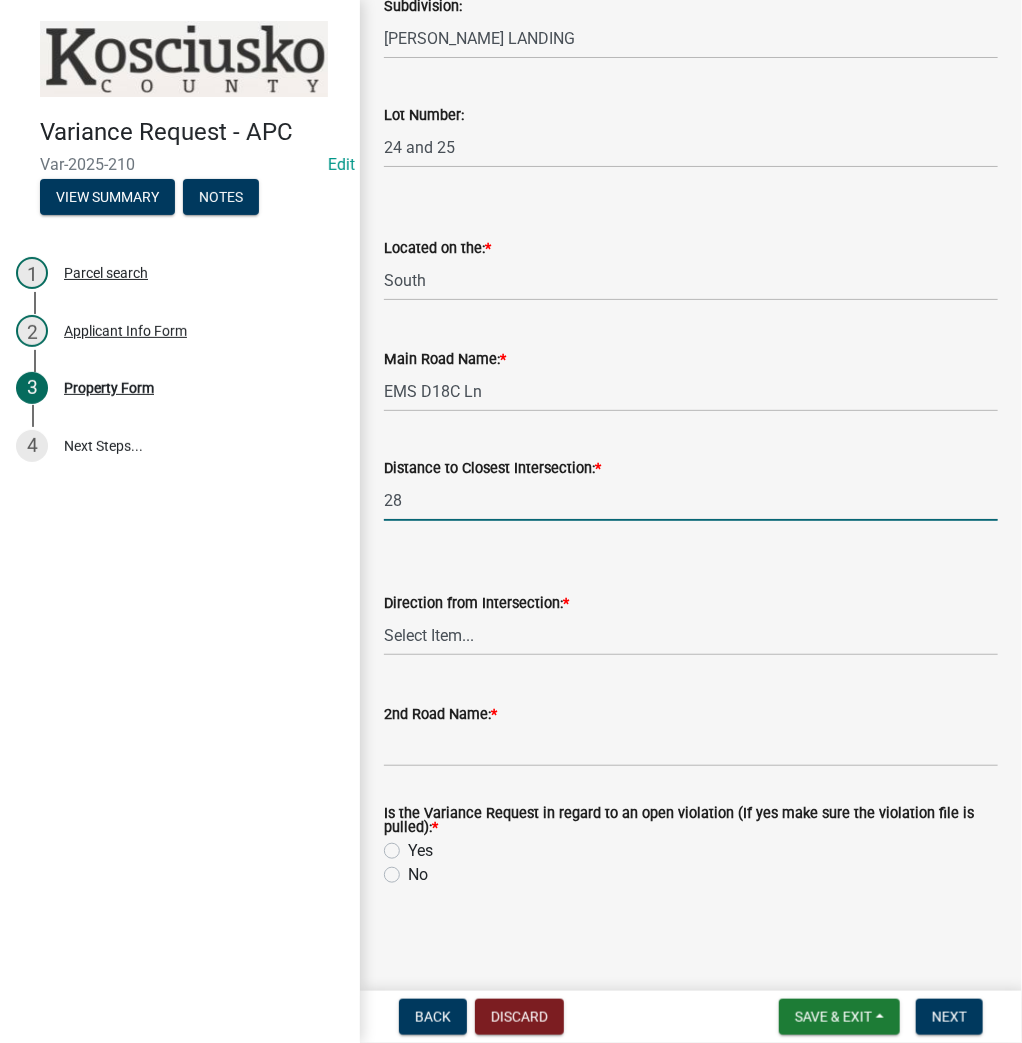 type on "2" 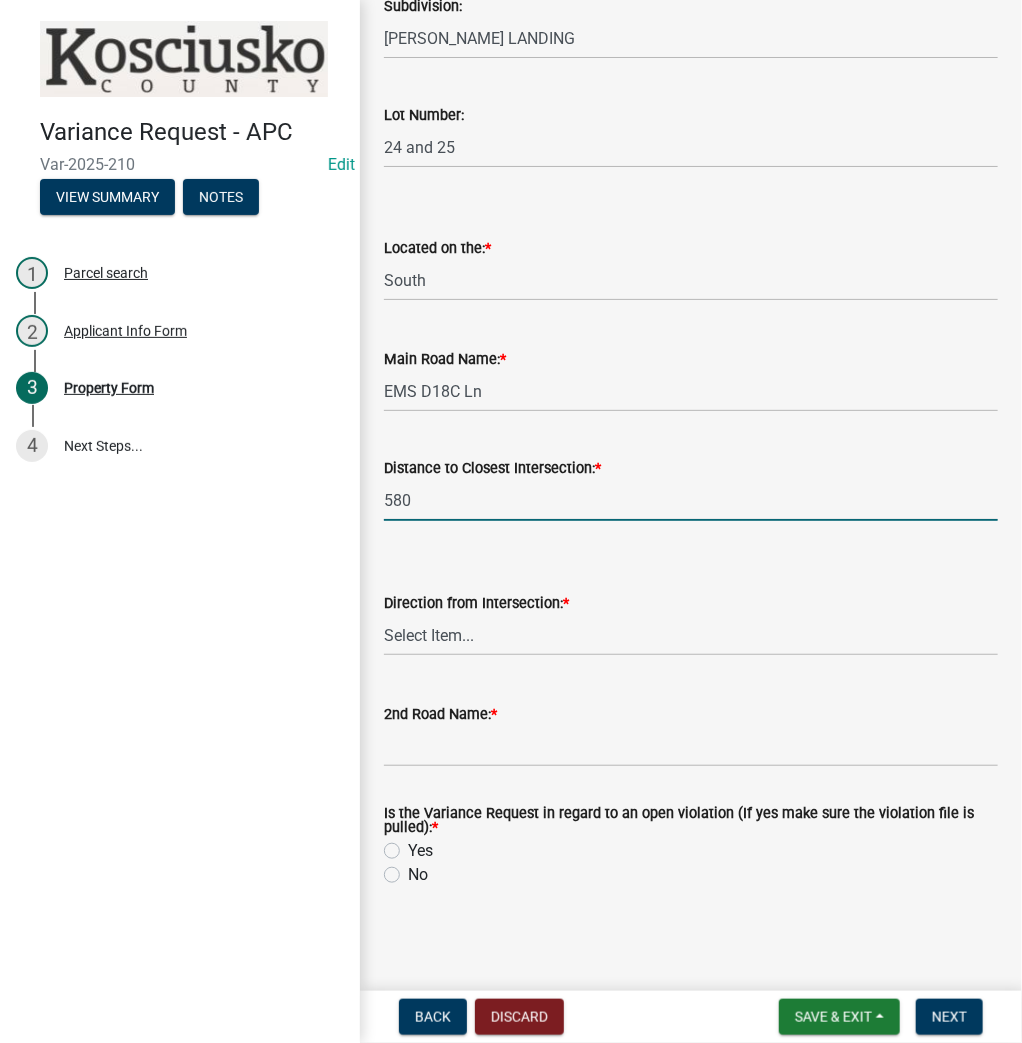 type on "580" 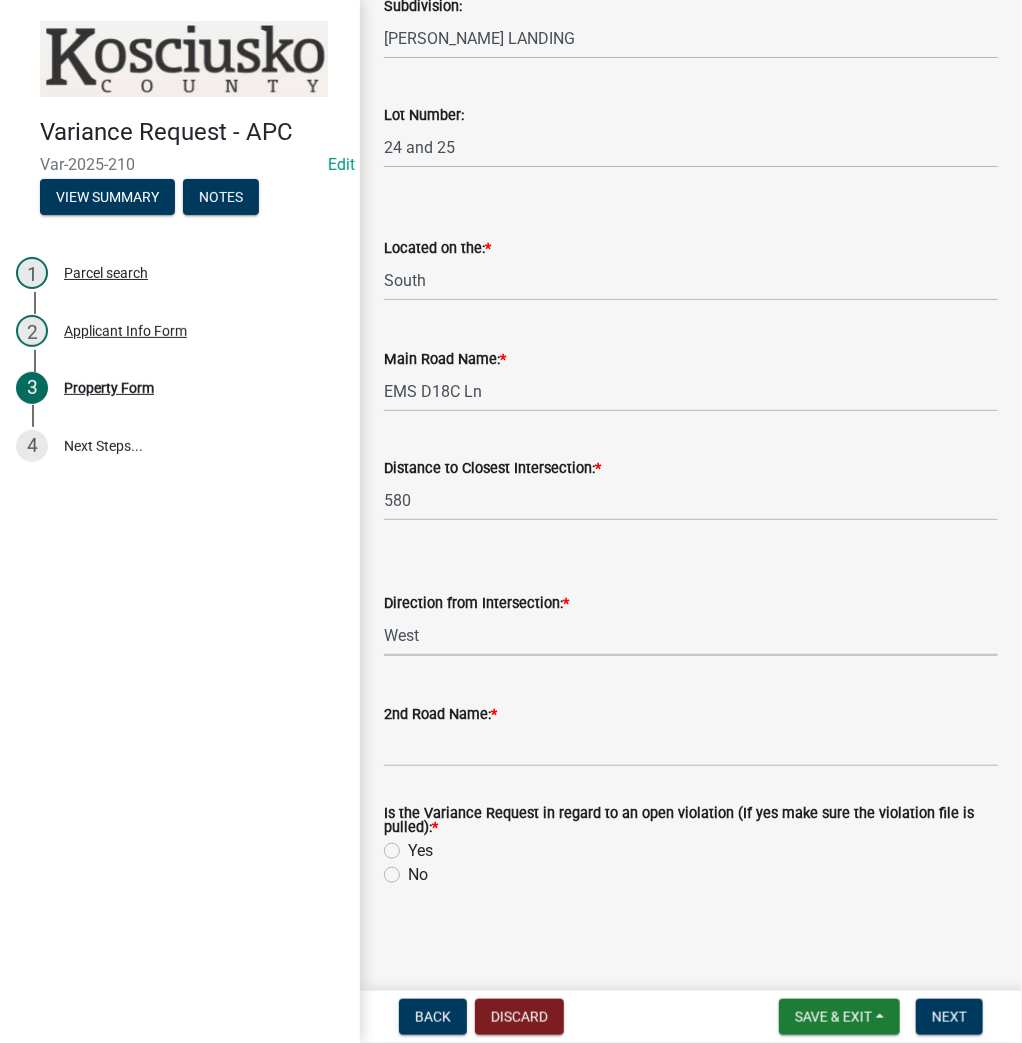 select on "b983368b-bd6c-49f0-a245-937c986c7d91" 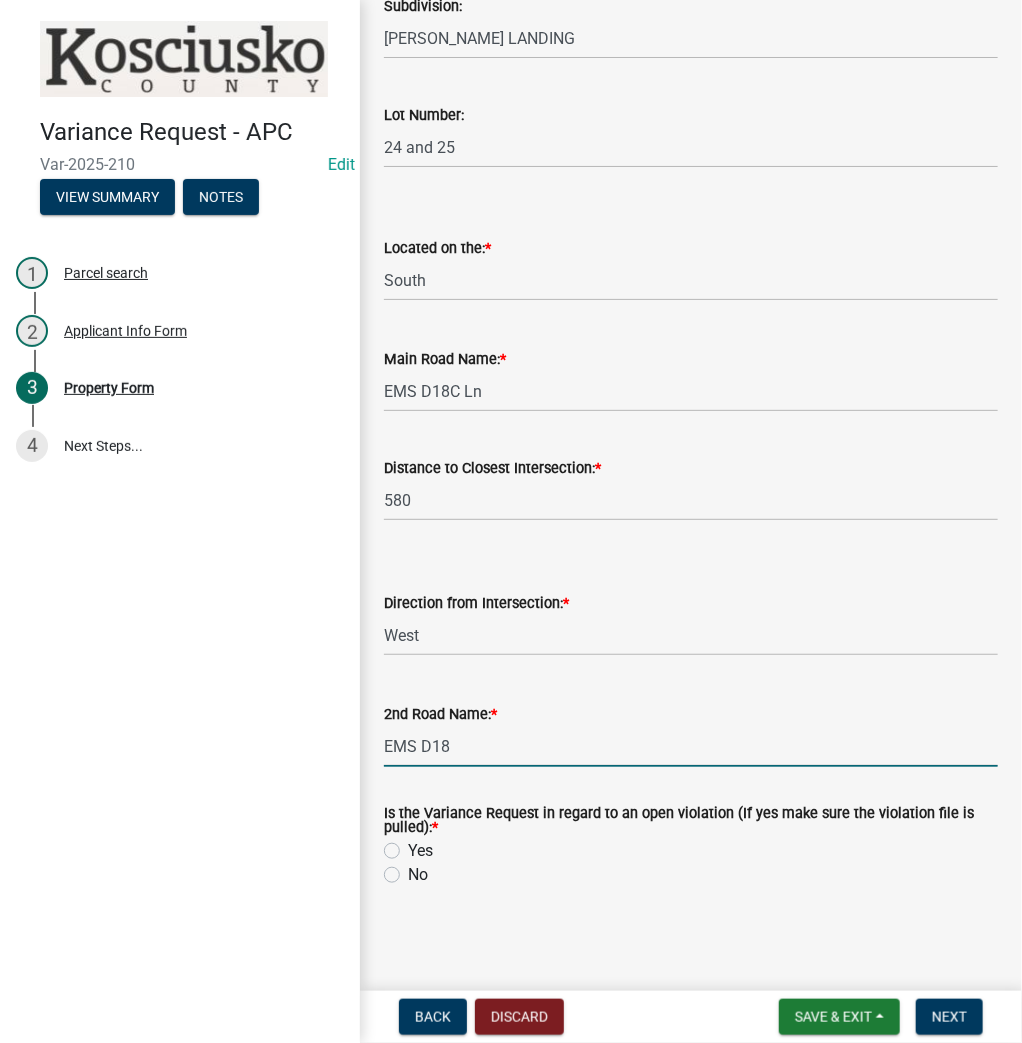 type on "EMS D18" 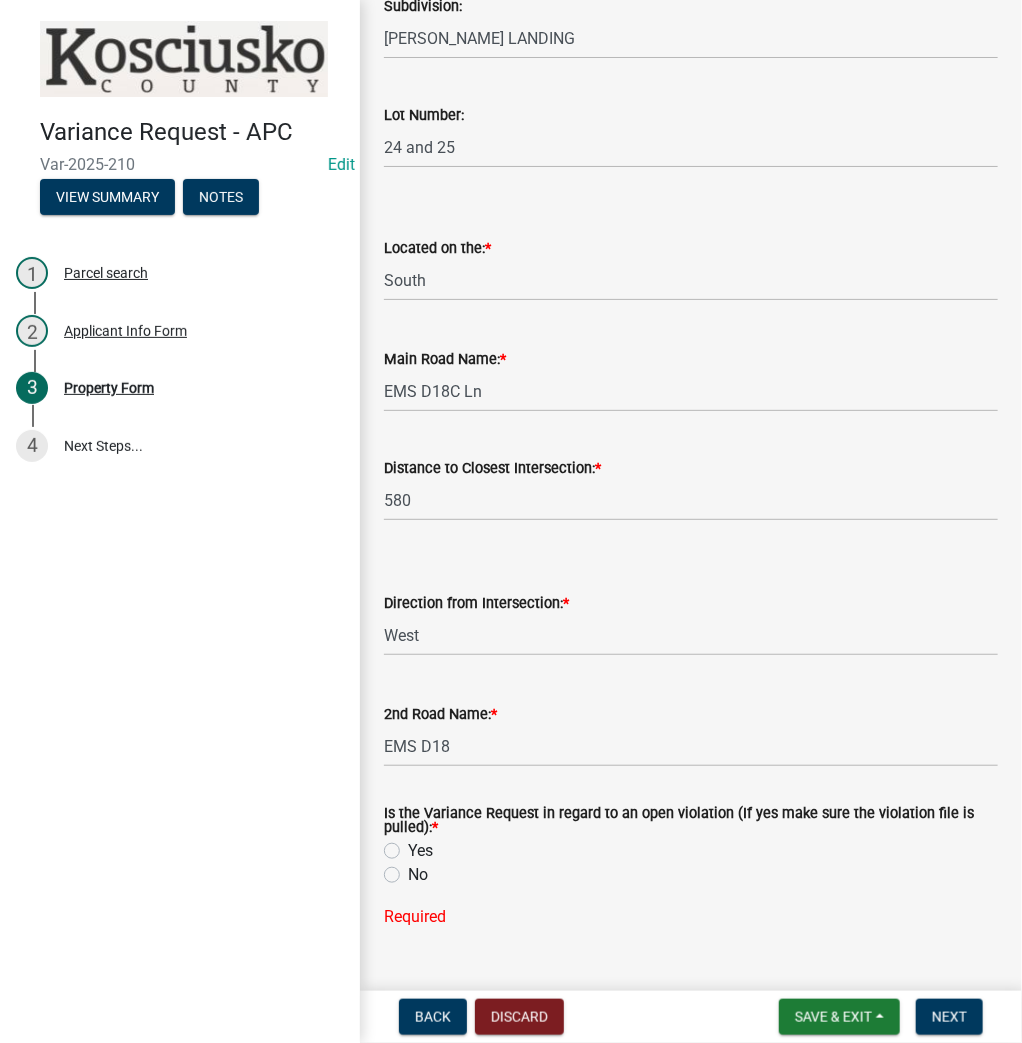 click on "Yes" 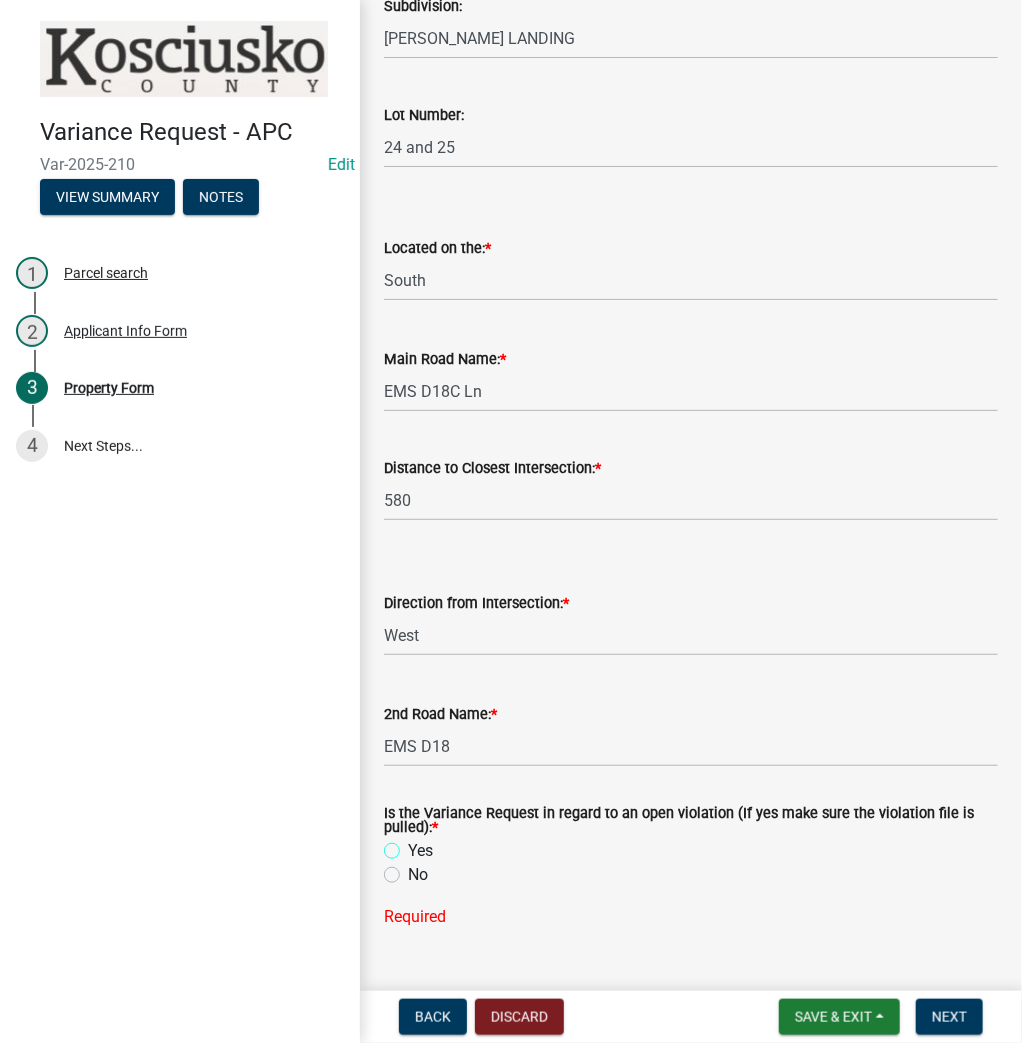 click on "Yes" at bounding box center (414, 845) 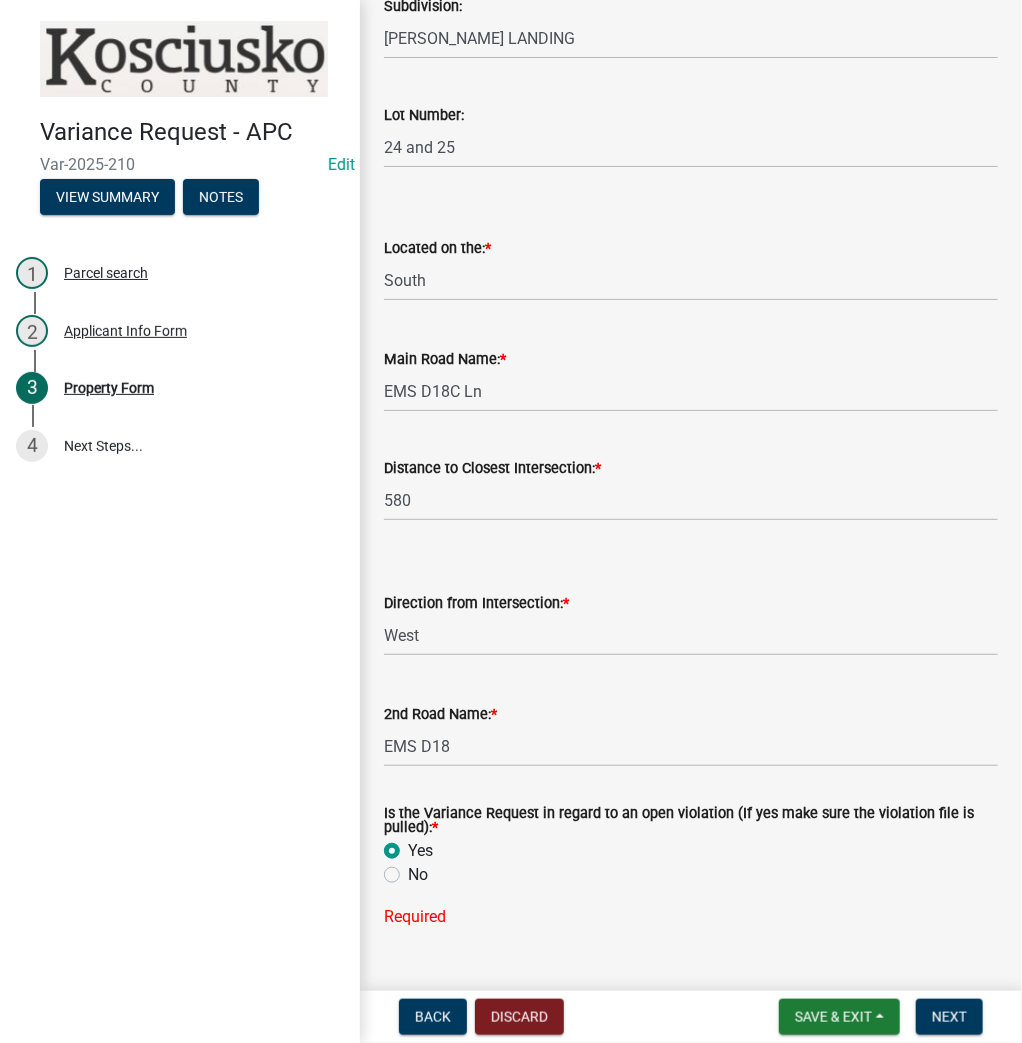 radio on "true" 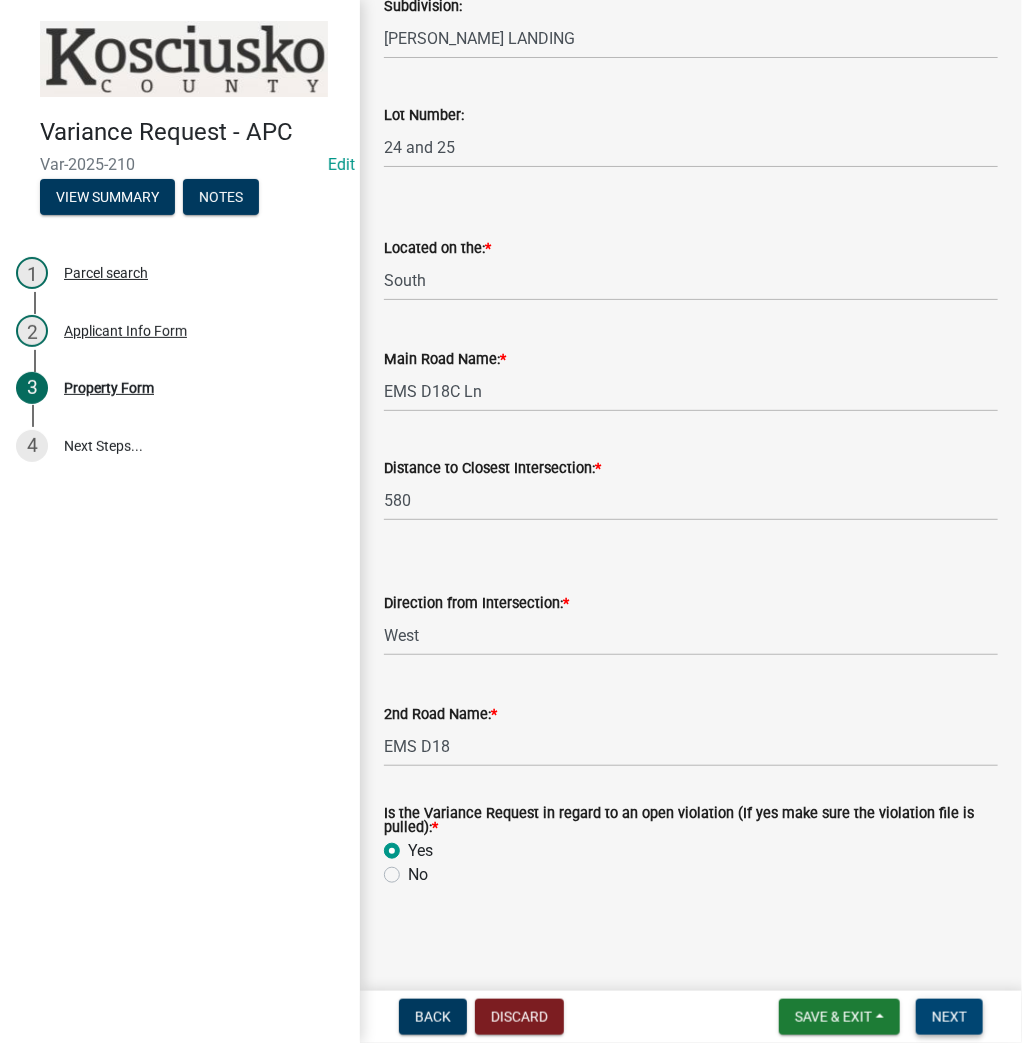 click on "Next" at bounding box center [949, 1017] 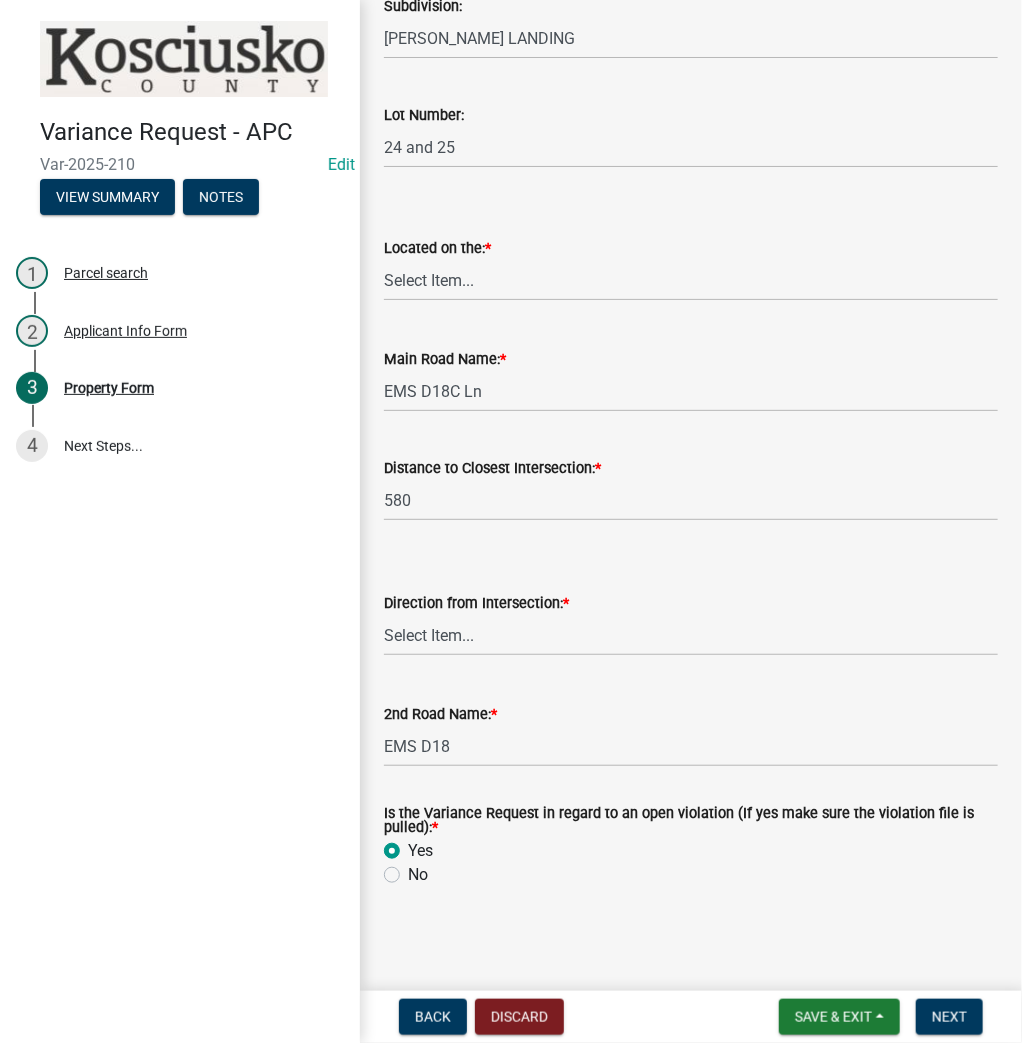 scroll, scrollTop: 0, scrollLeft: 0, axis: both 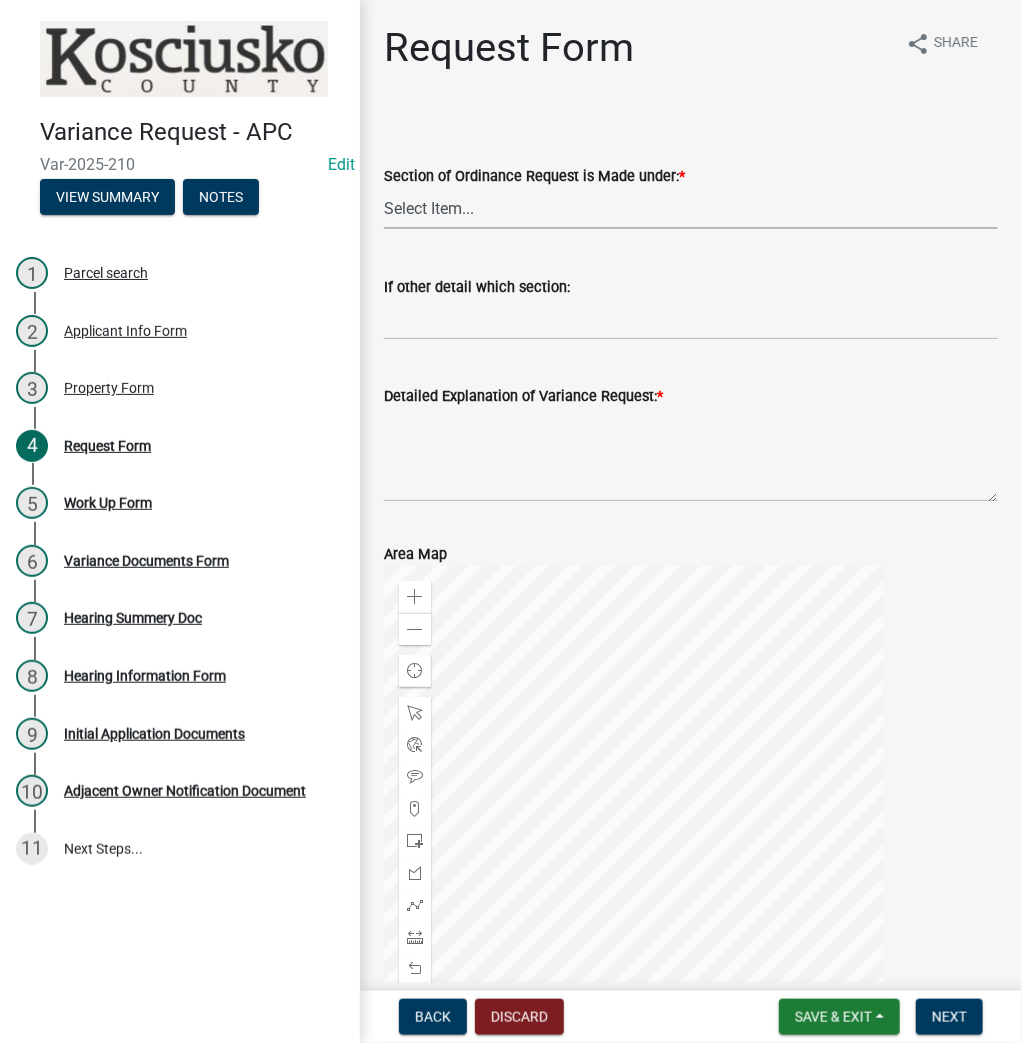 click on "Select Item...   2.10 I1 Criteria   2.11 I2 Criteria   I3 Criteria   2.15 Lot and Yard Requirements   3.2 Principal Uses   3.6 Temporary Uses   3.11.7 Residential Fences   [DATE] Lake Access Development   3.14 Height Regulations   3.16 Off Street Parking   3.19 Signs   3.25 Communication Towers   3.28 Pond   Other" at bounding box center [691, 208] 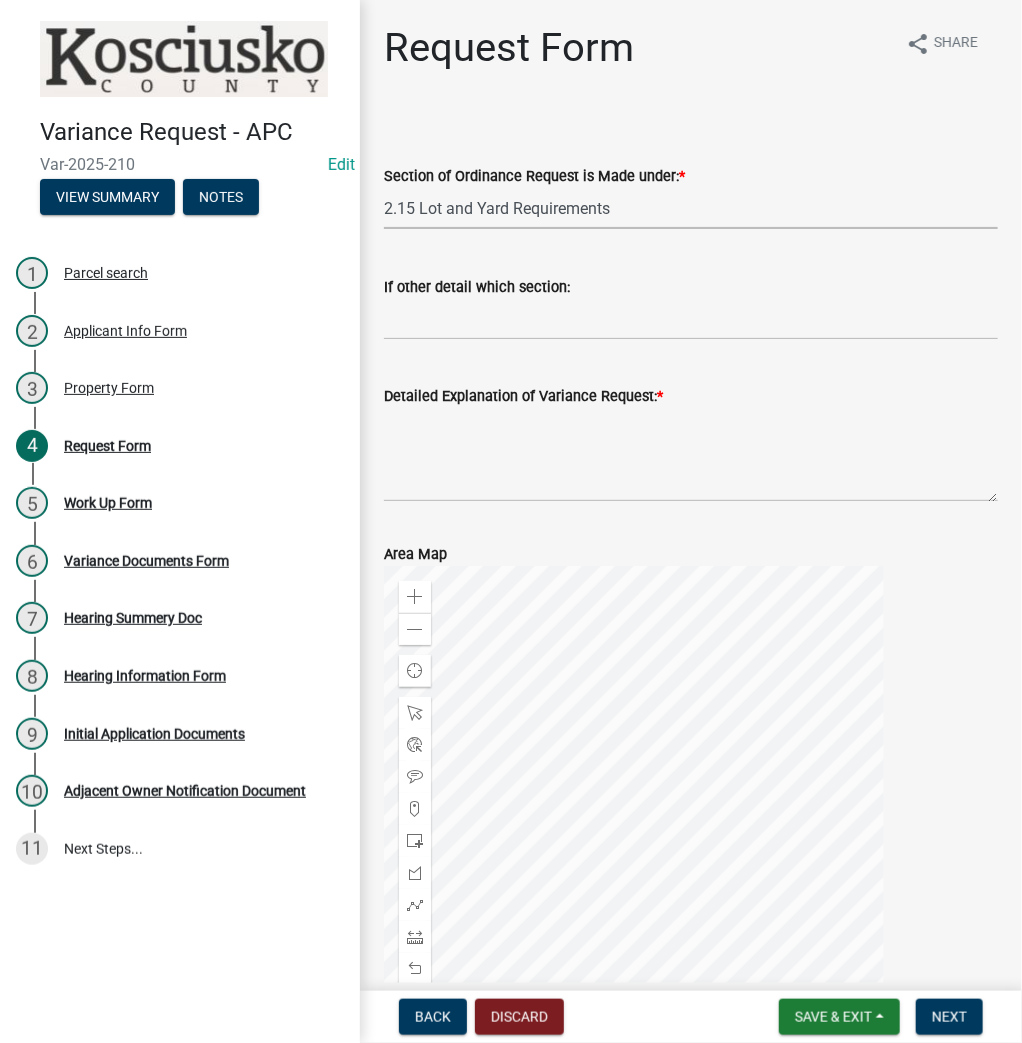 click on "Select Item...   2.10 I1 Criteria   2.11 I2 Criteria   I3 Criteria   2.15 Lot and Yard Requirements   3.2 Principal Uses   3.6 Temporary Uses   3.11.7 Residential Fences   [DATE] Lake Access Development   3.14 Height Regulations   3.16 Off Street Parking   3.19 Signs   3.25 Communication Towers   3.28 Pond   Other" at bounding box center [691, 208] 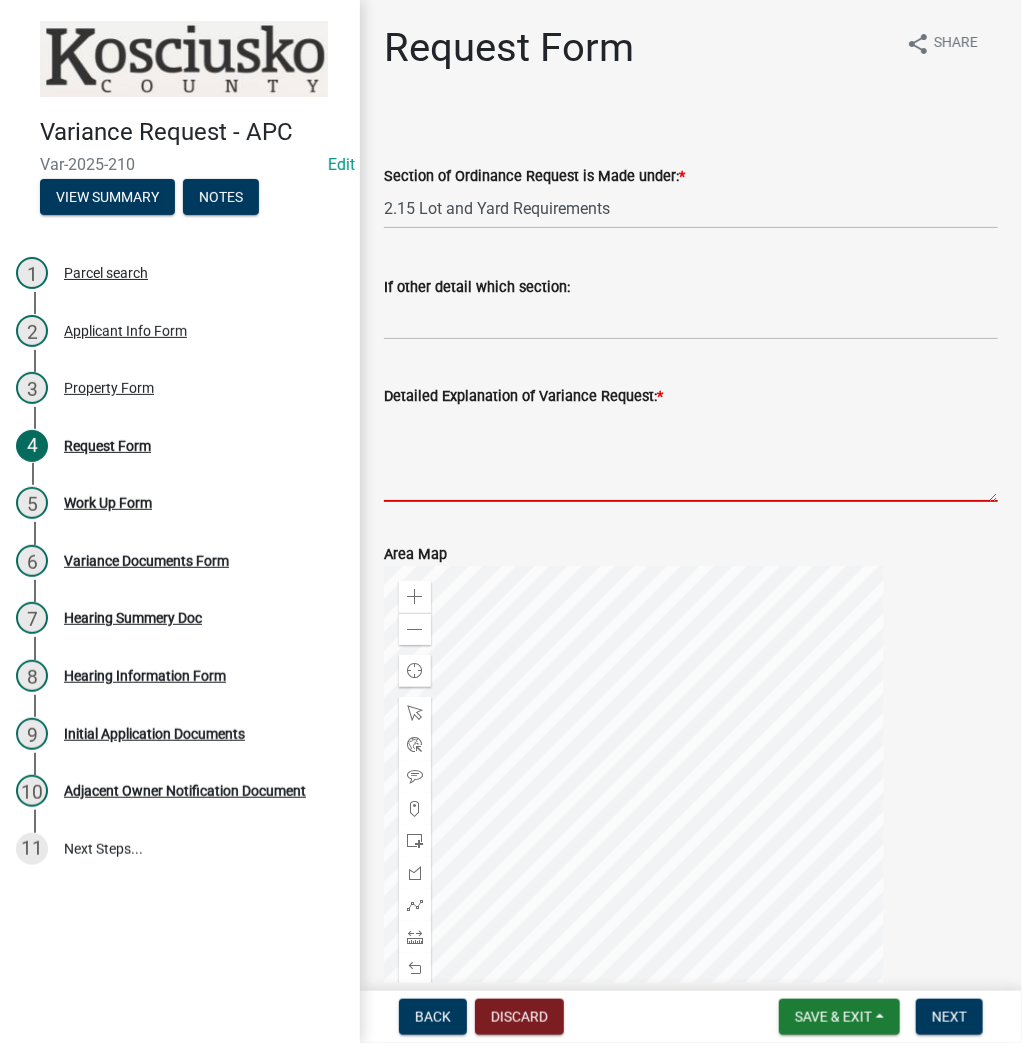 click on "Detailed Explanation of Variance Request:  *" at bounding box center (691, 455) 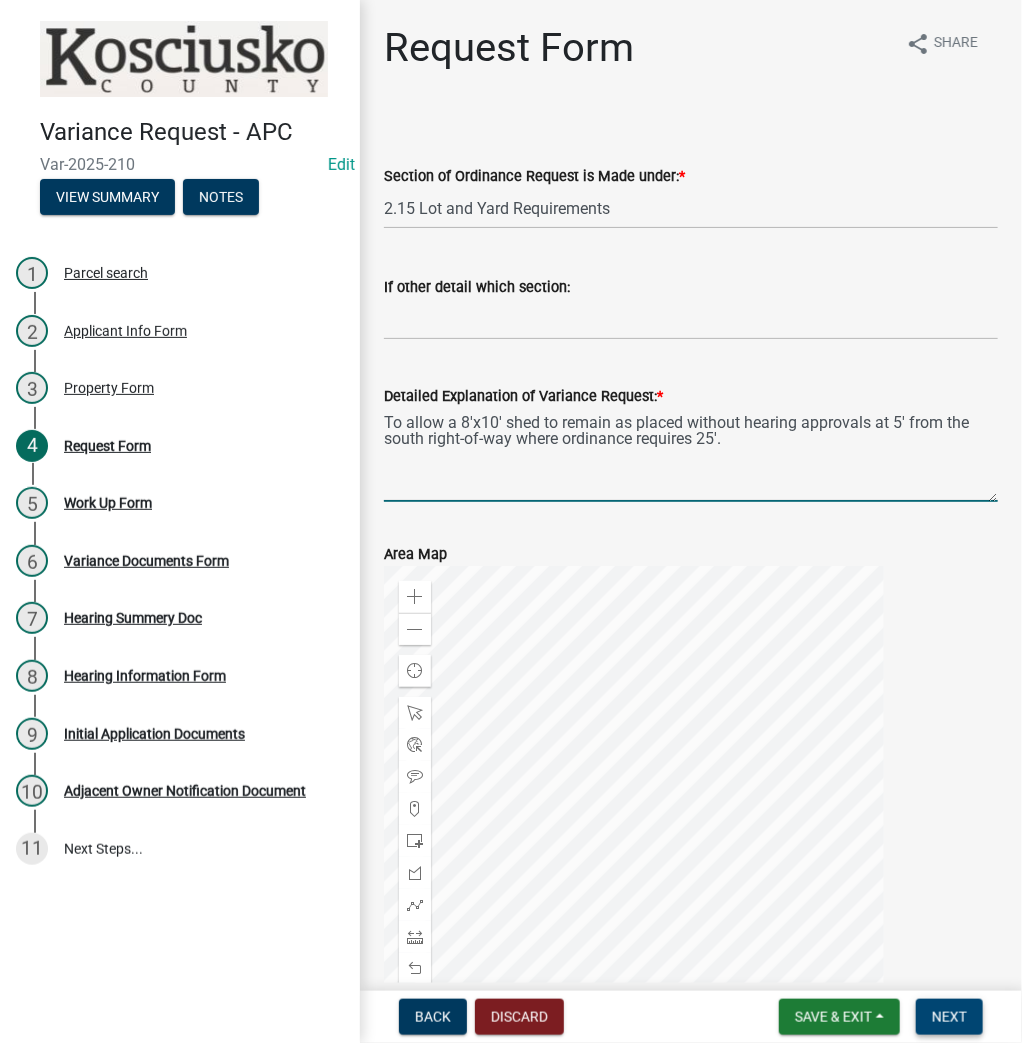 type on "To allow a 8'x10' shed to remain as placed without hearing approvals at 5' from the south right-of-way where ordinance requires 25'." 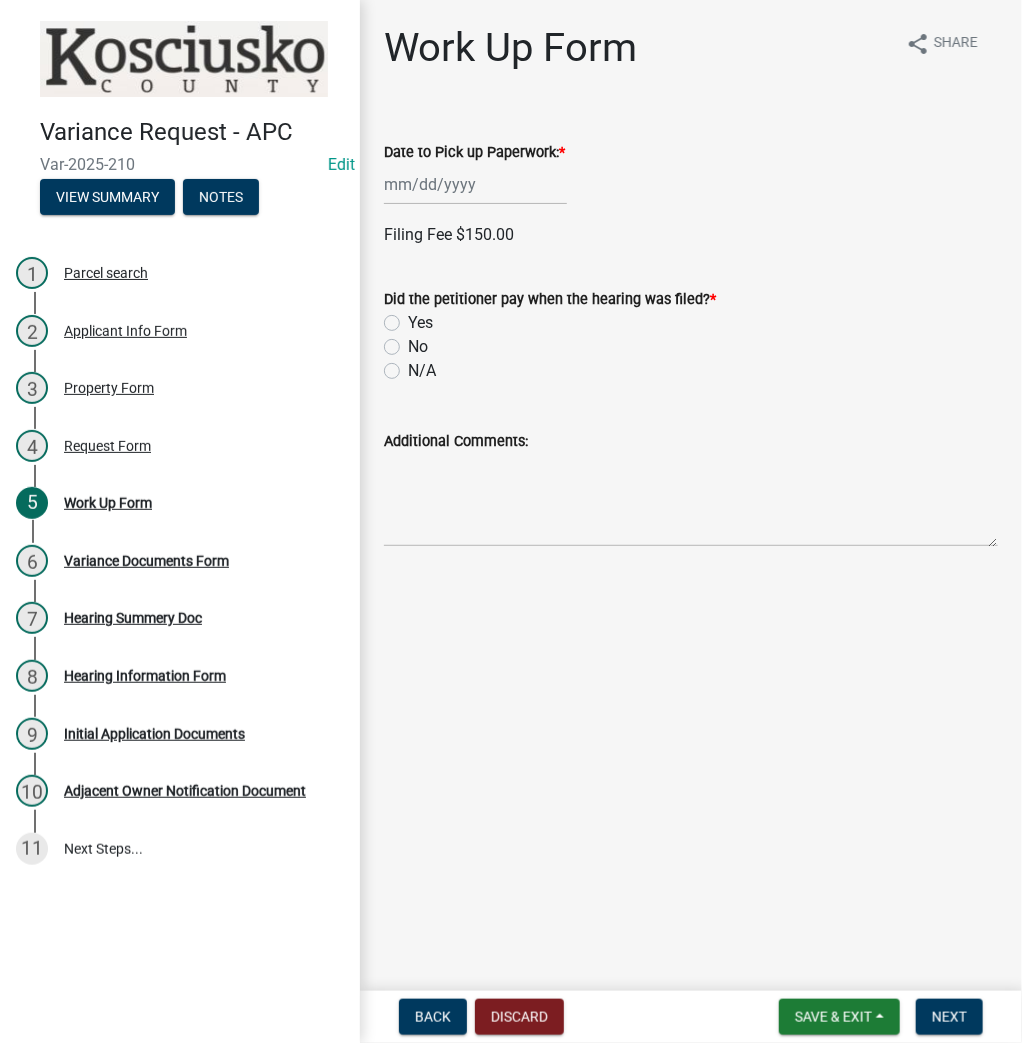 click 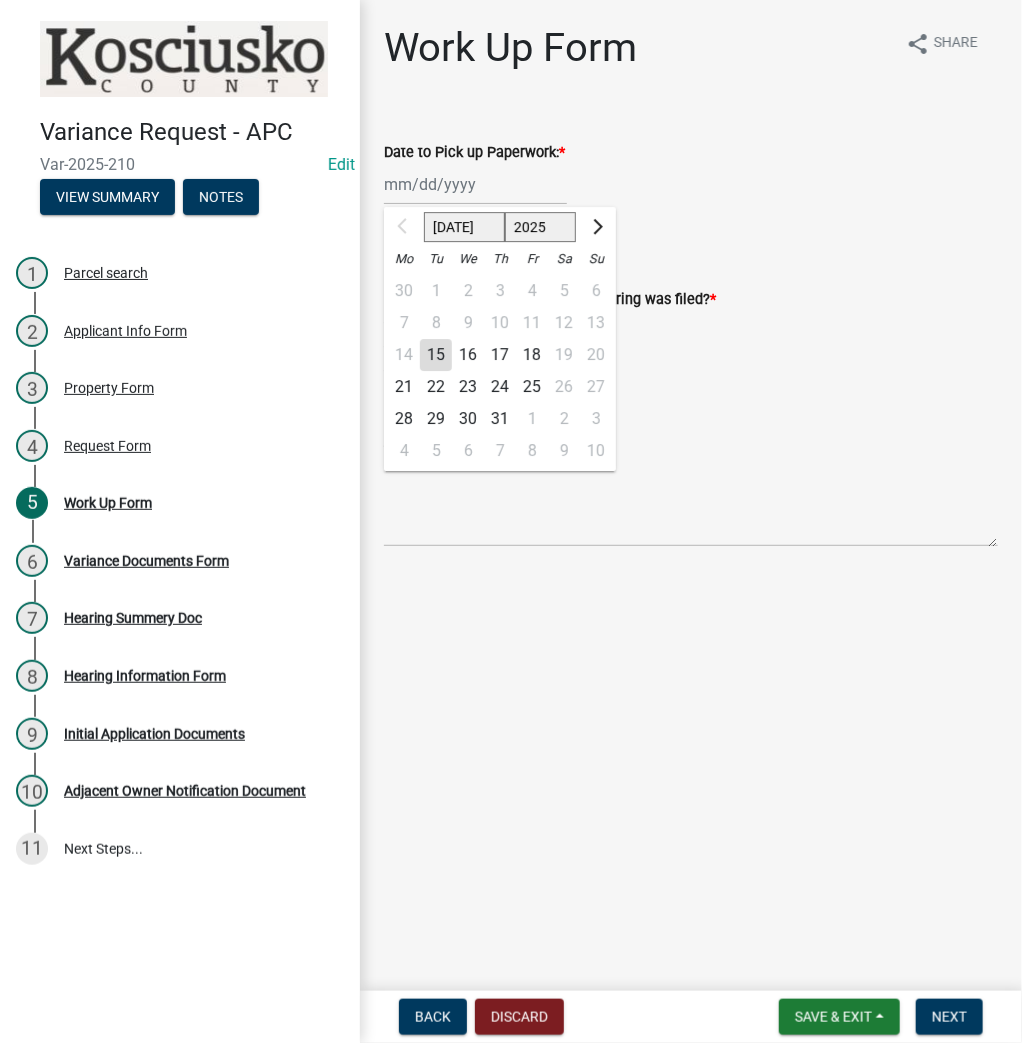 click on "21" 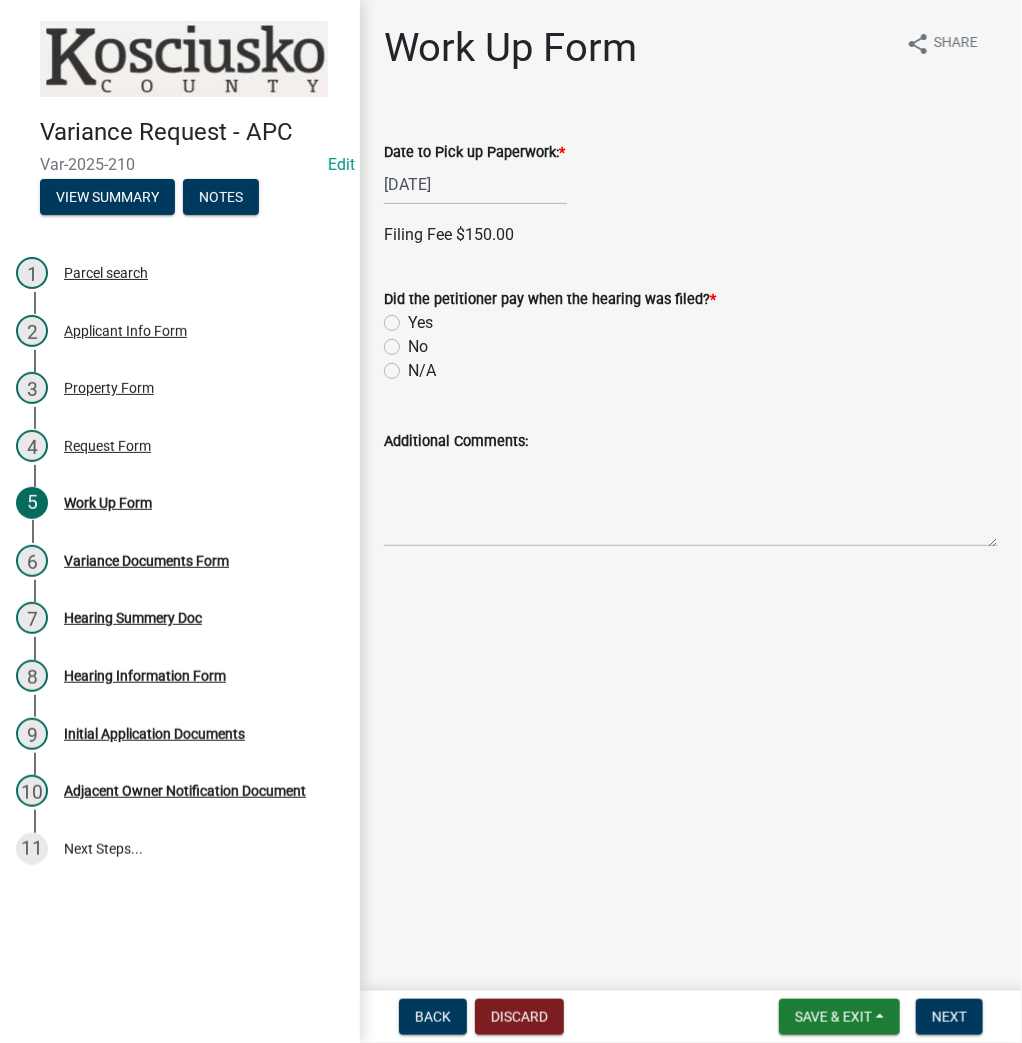 click on "No" 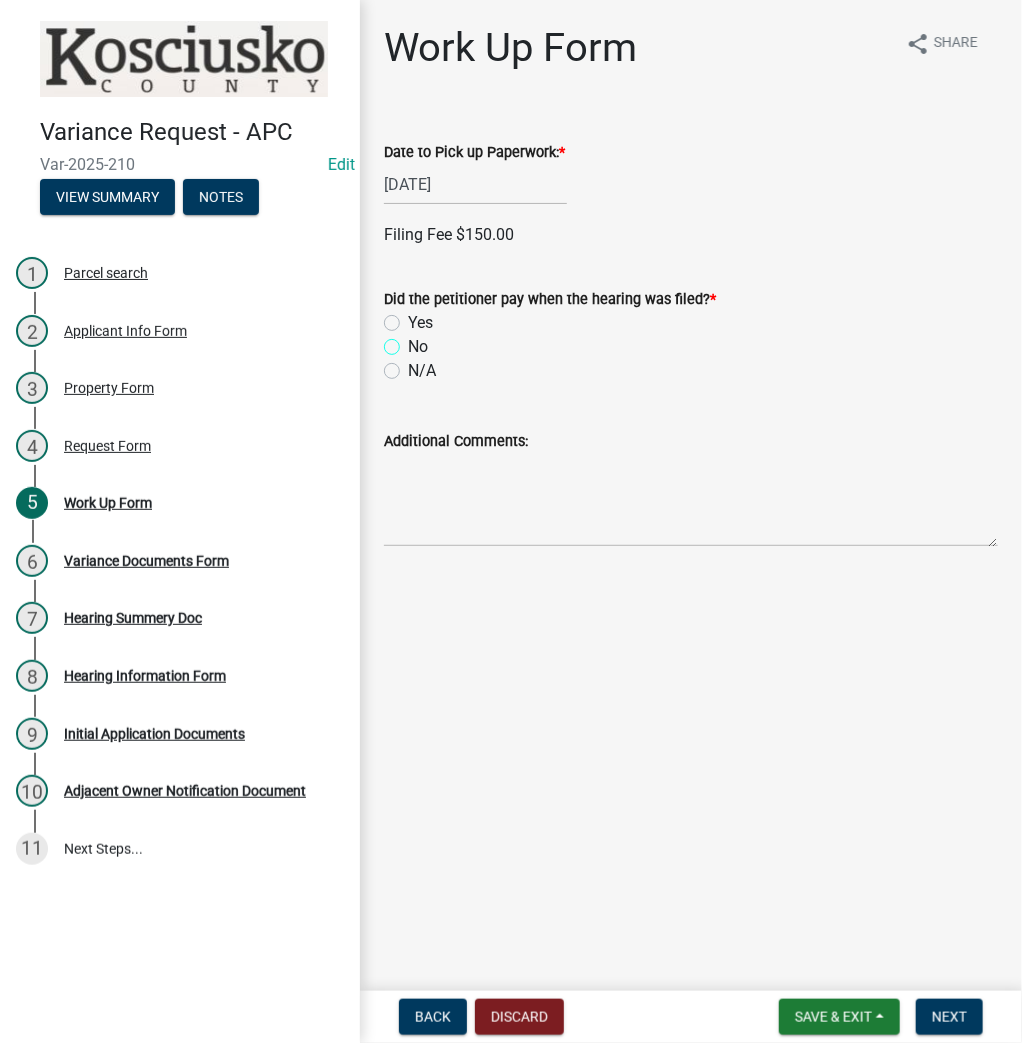 click on "No" at bounding box center [414, 341] 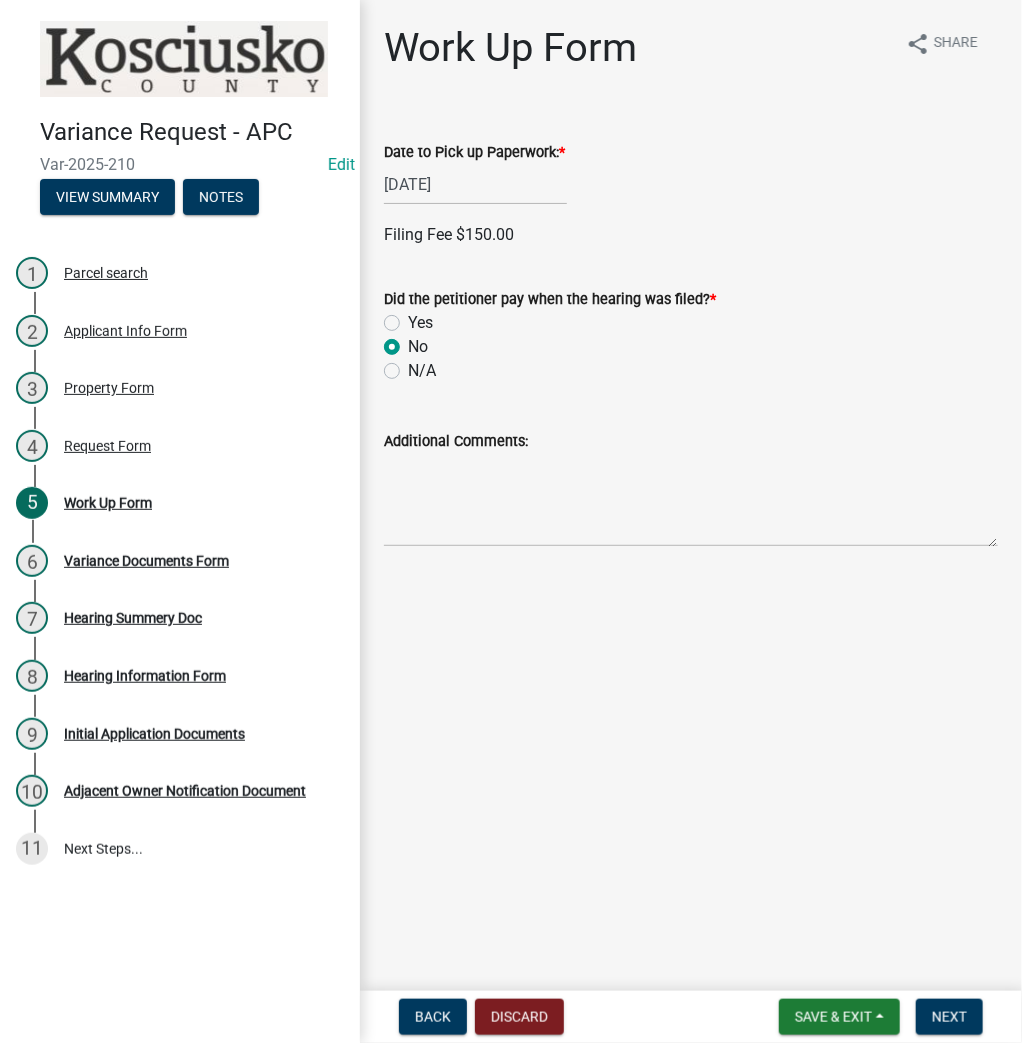 radio on "true" 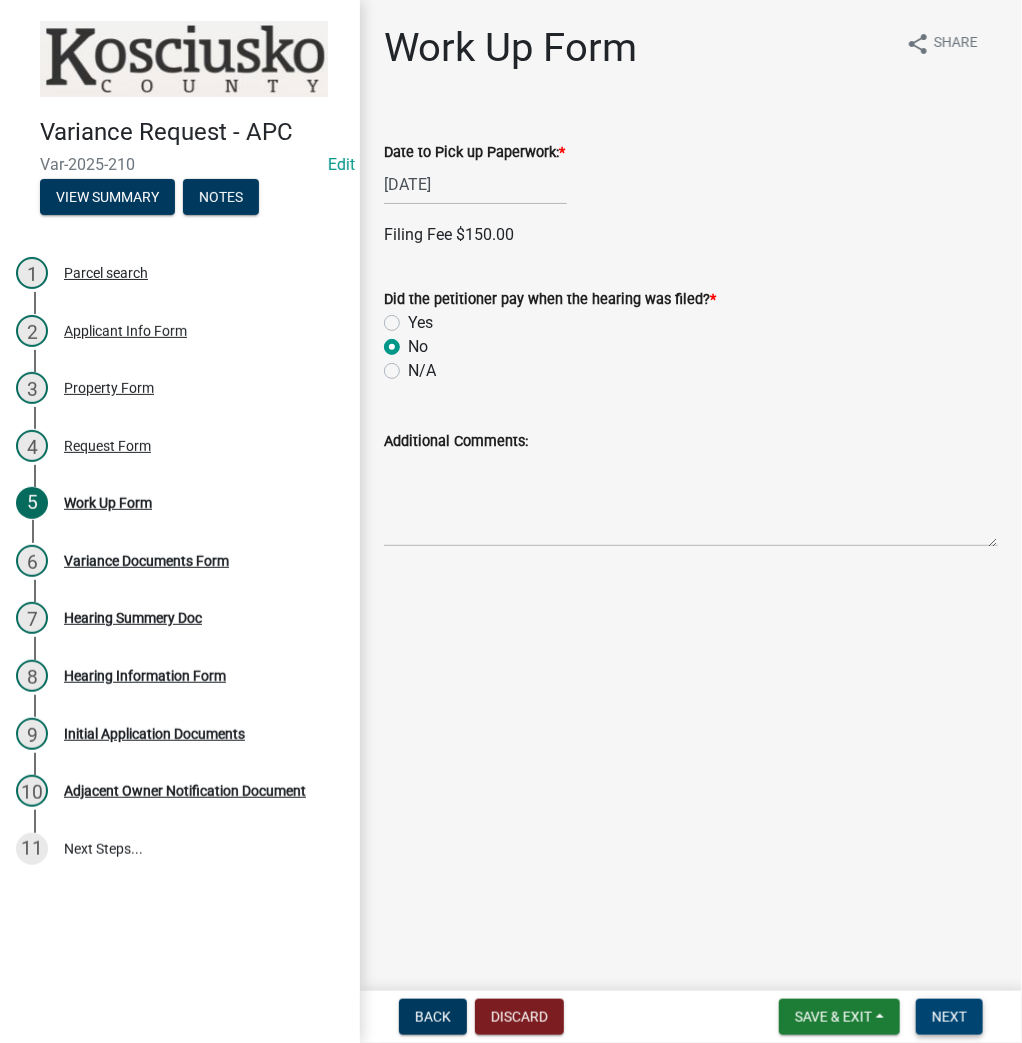 click on "Next" at bounding box center (949, 1017) 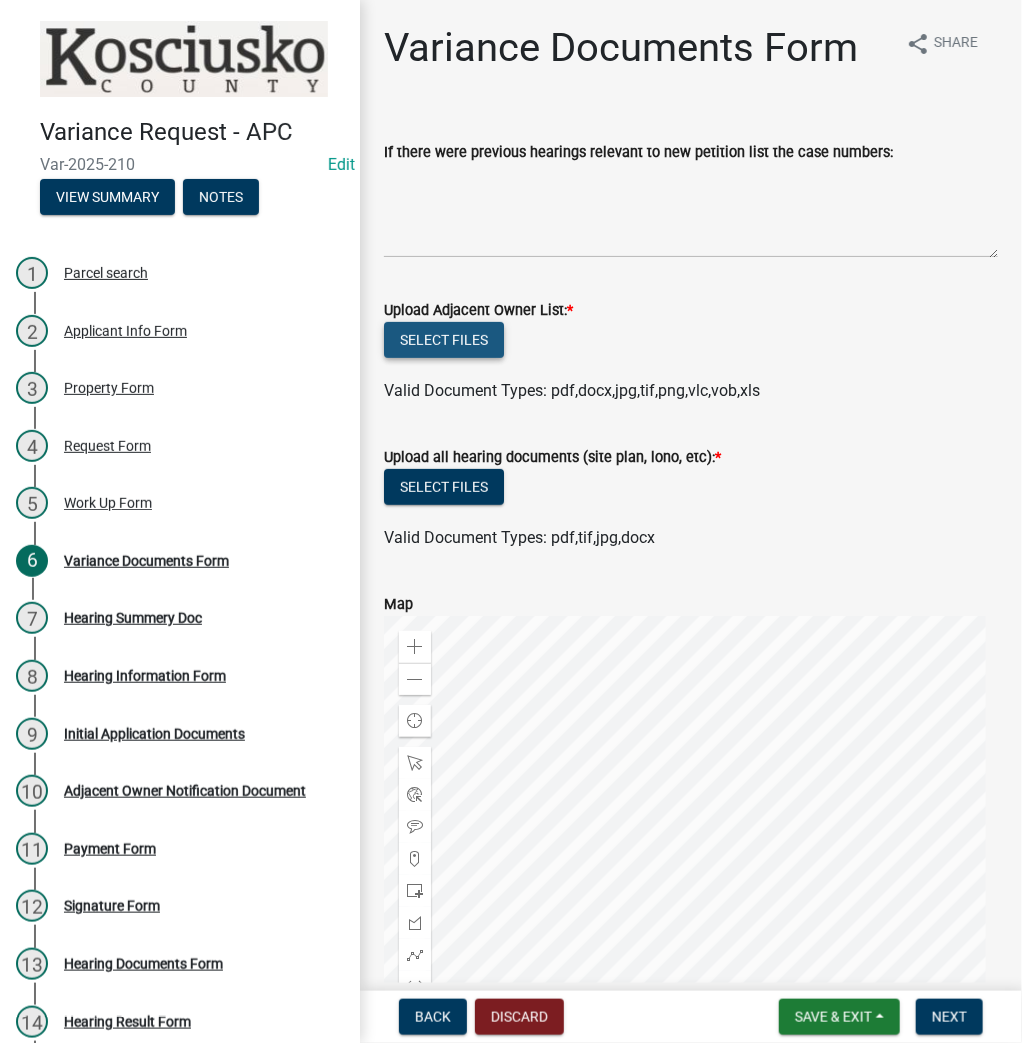 click on "Select files" 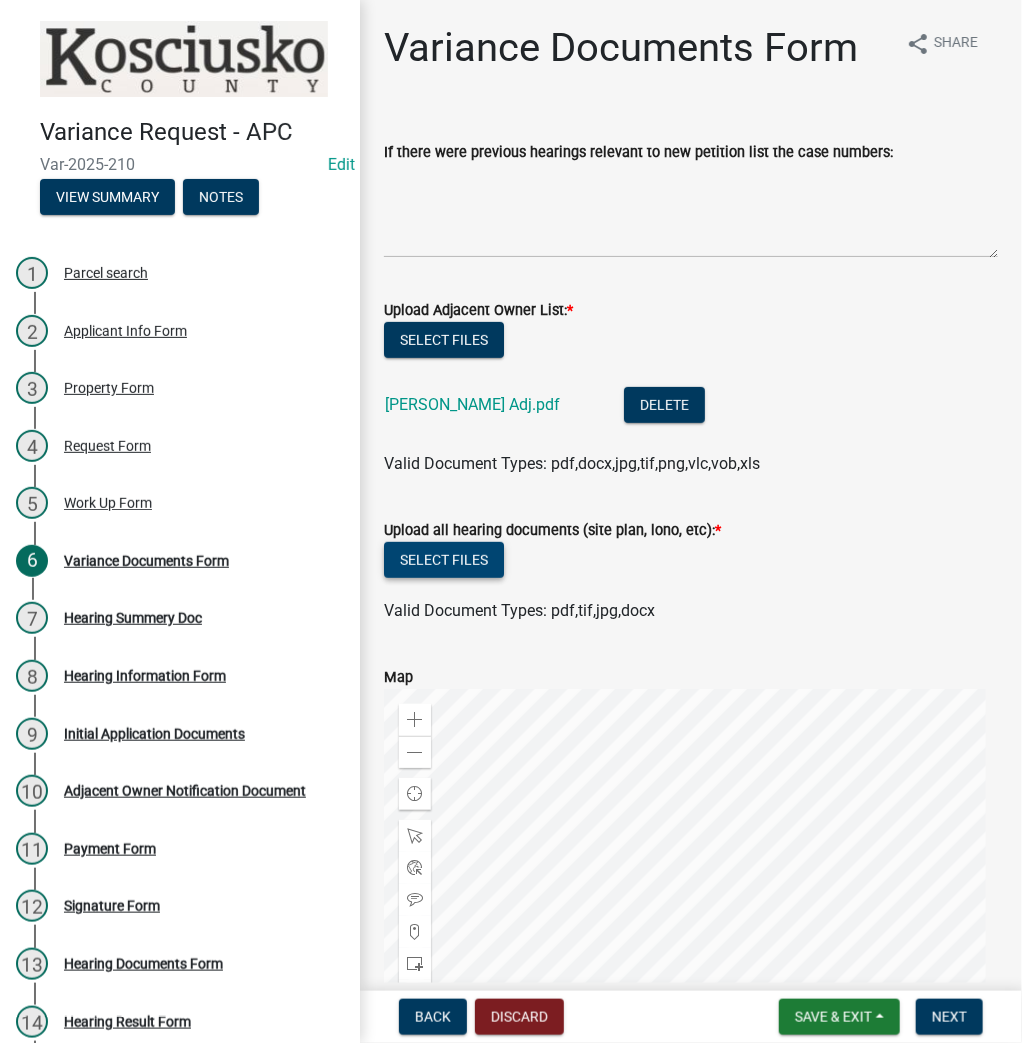 click on "Select files" 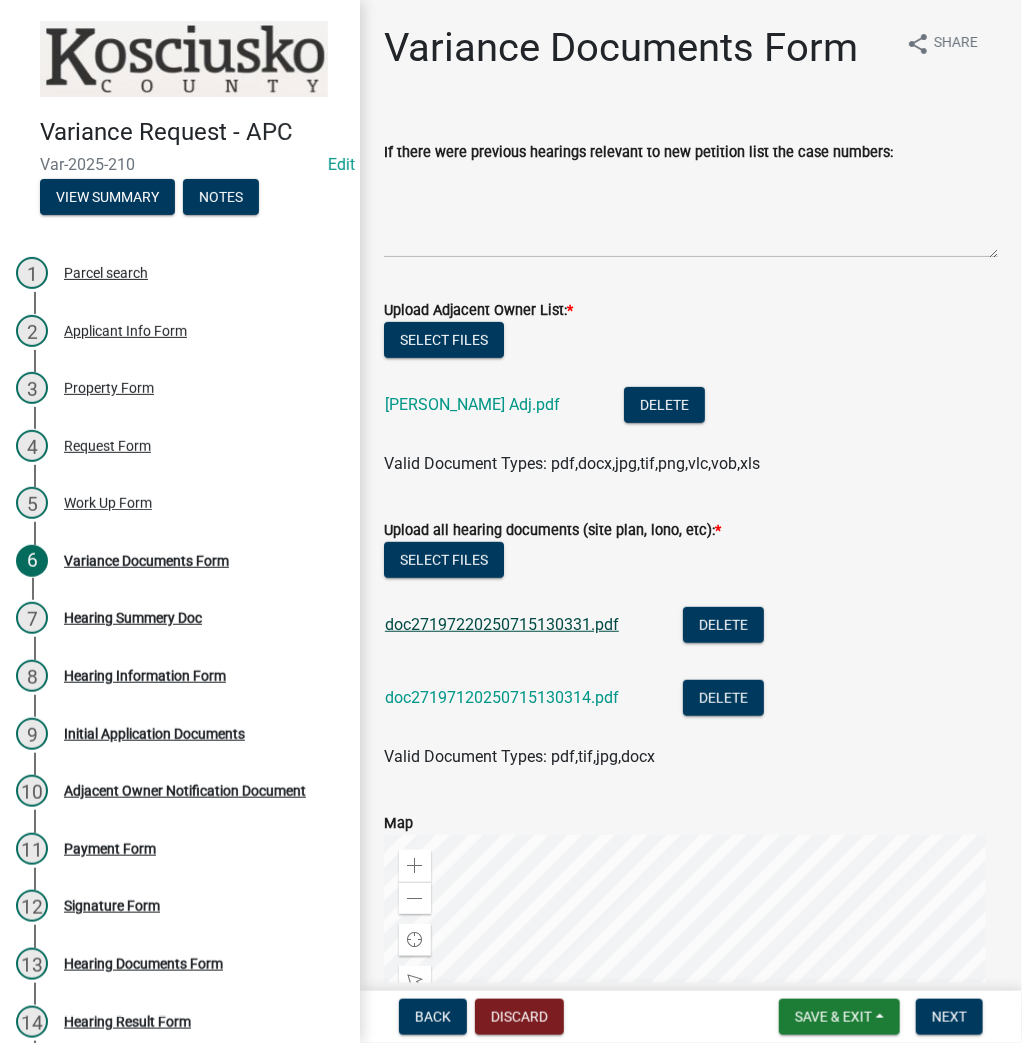 click on "doc27197220250715130331.pdf" 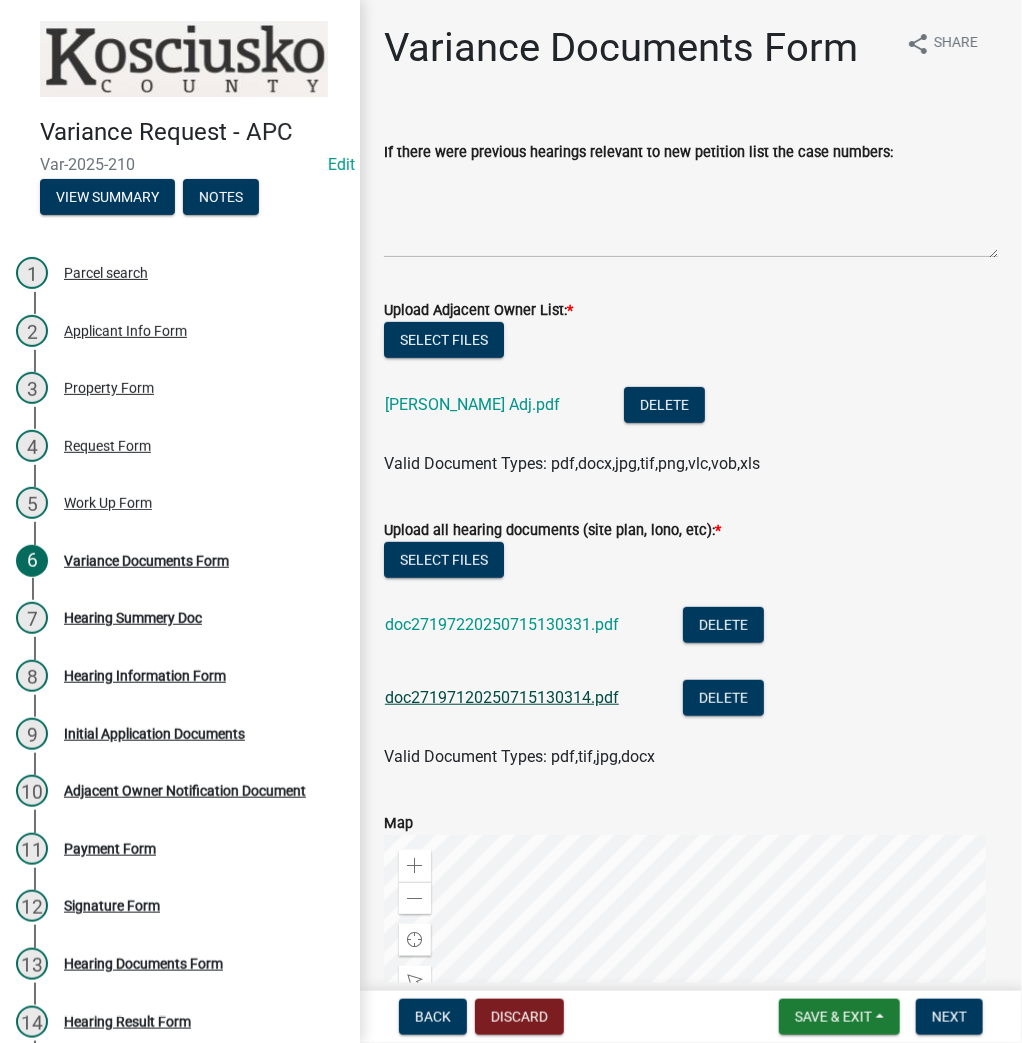 click on "doc27197120250715130314.pdf" 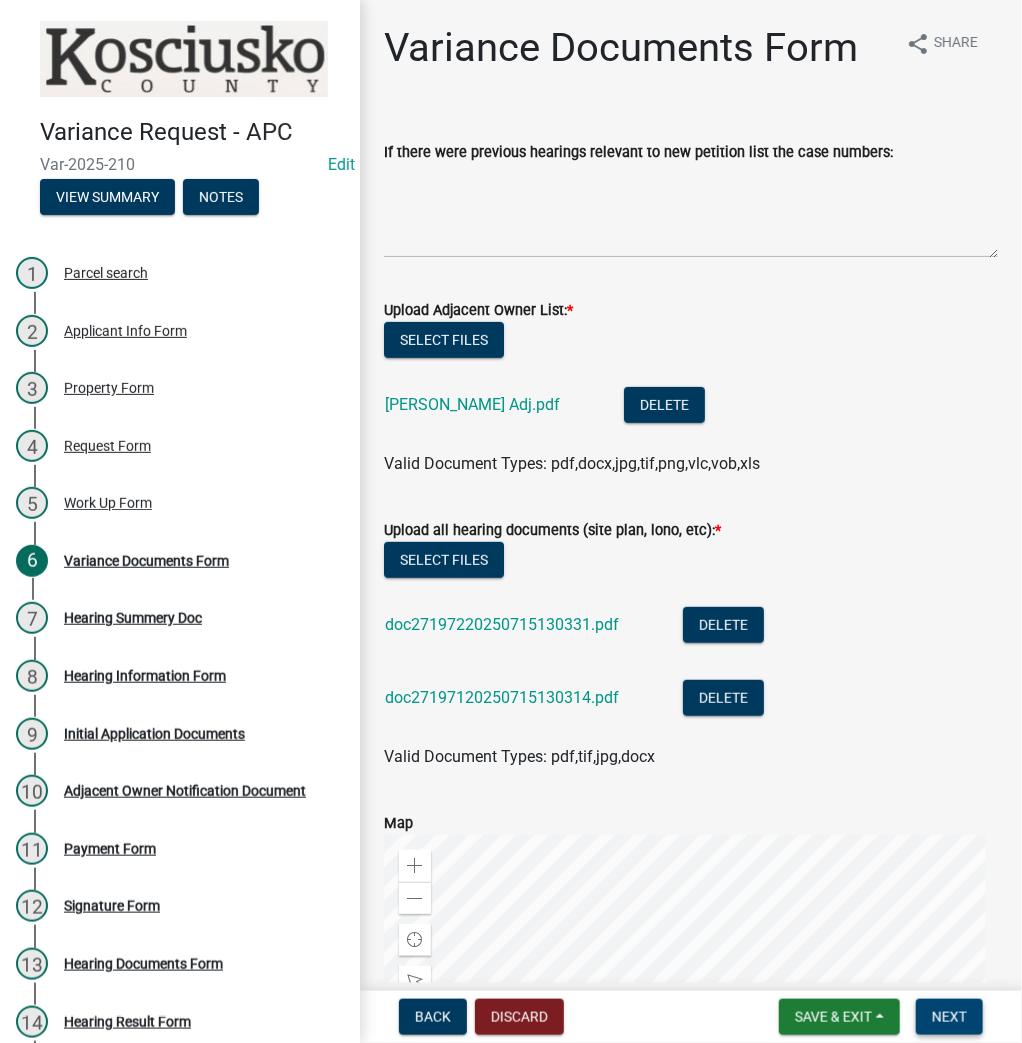 click on "Next" at bounding box center [949, 1017] 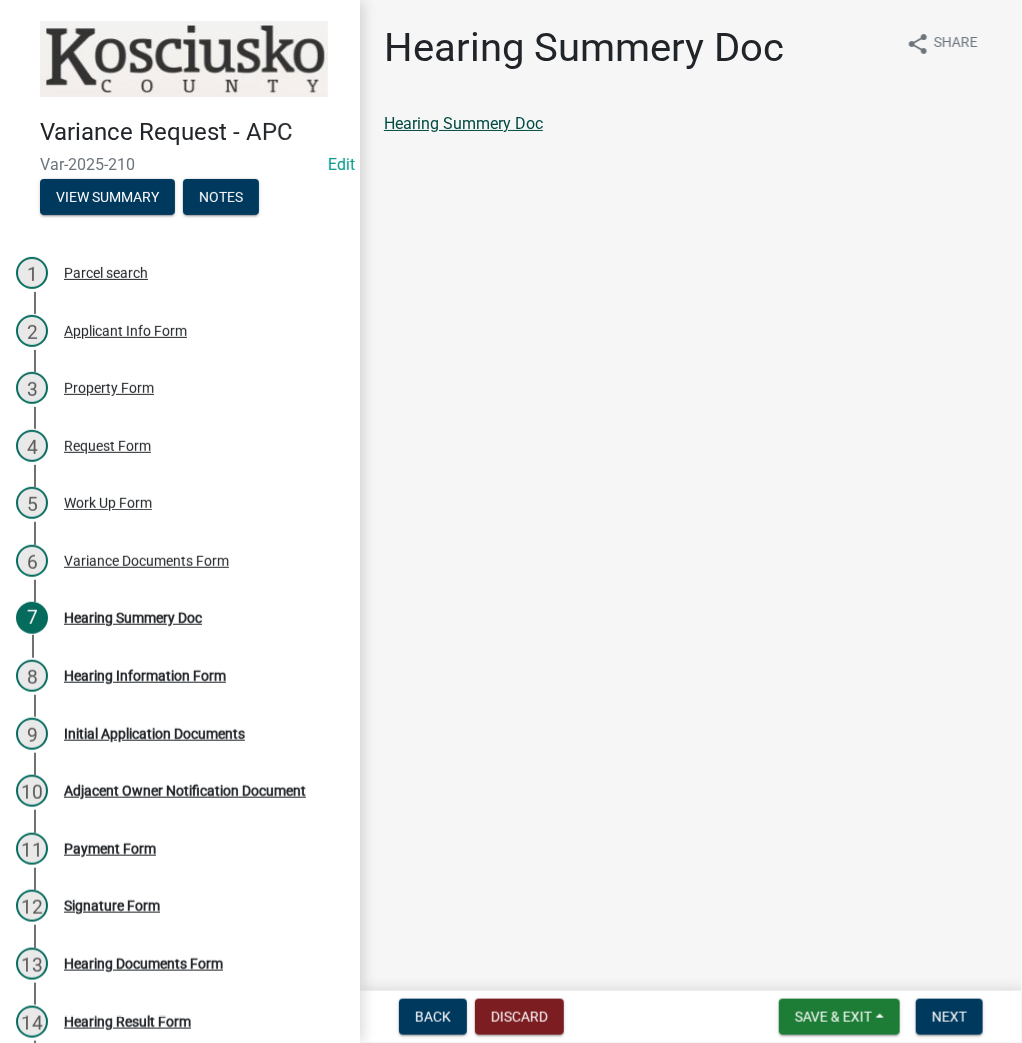 click on "Hearing Summery Doc" 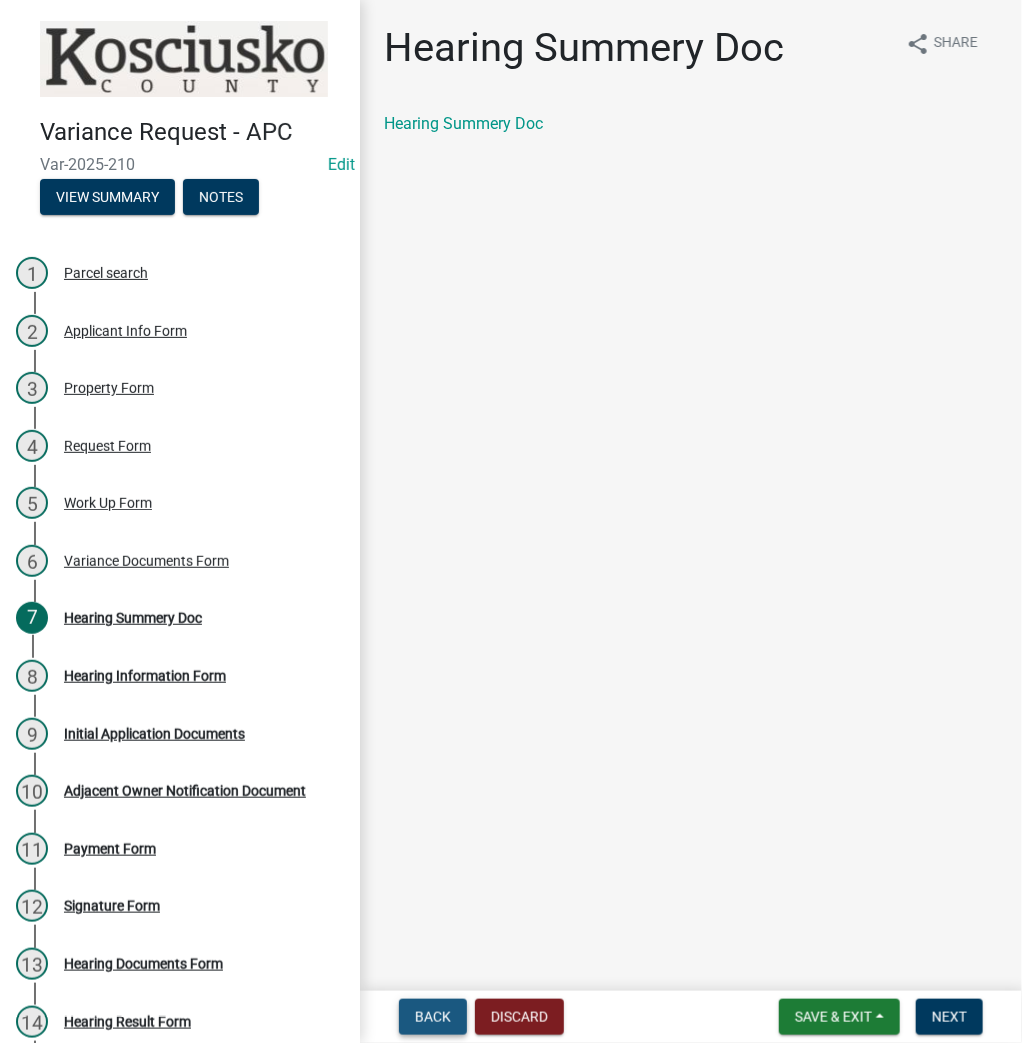 click on "Back" at bounding box center [433, 1017] 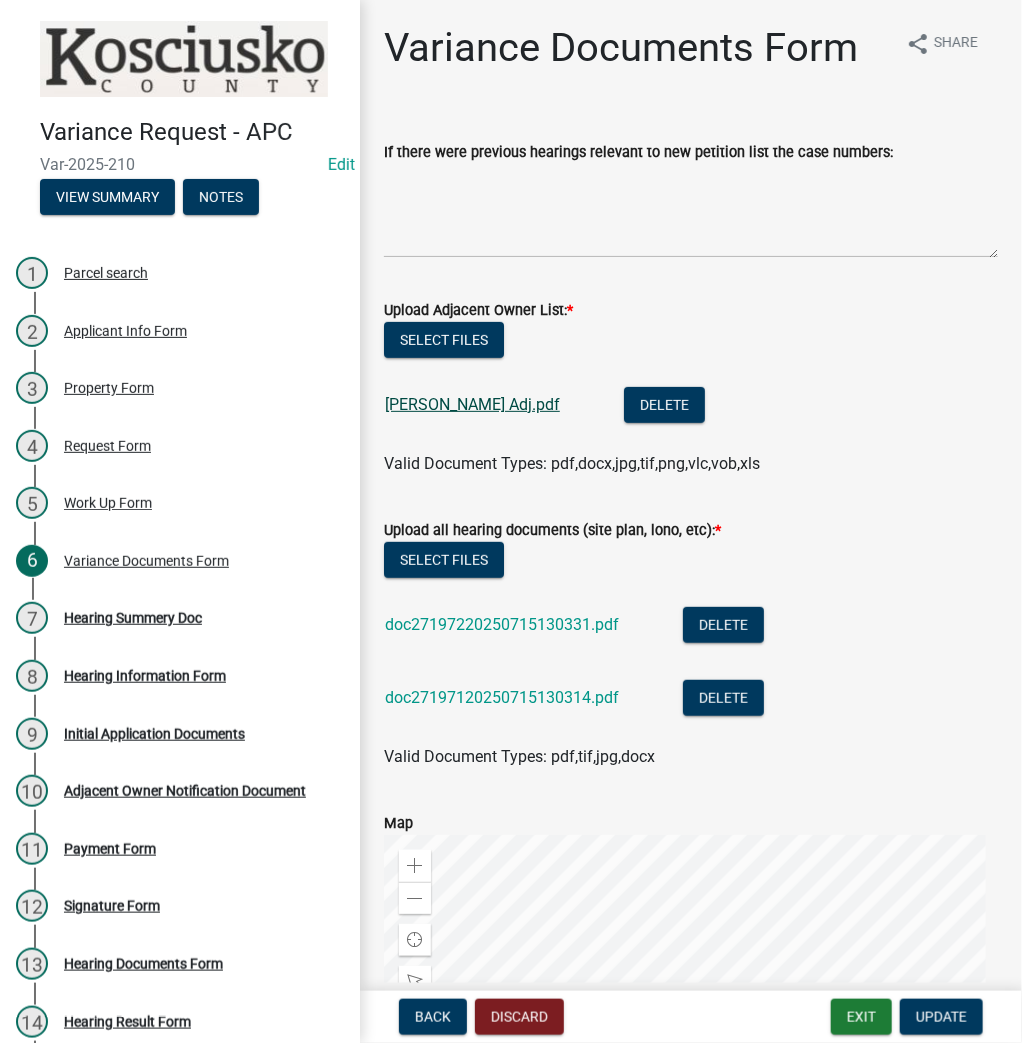 click on "[PERSON_NAME] Adj.pdf" 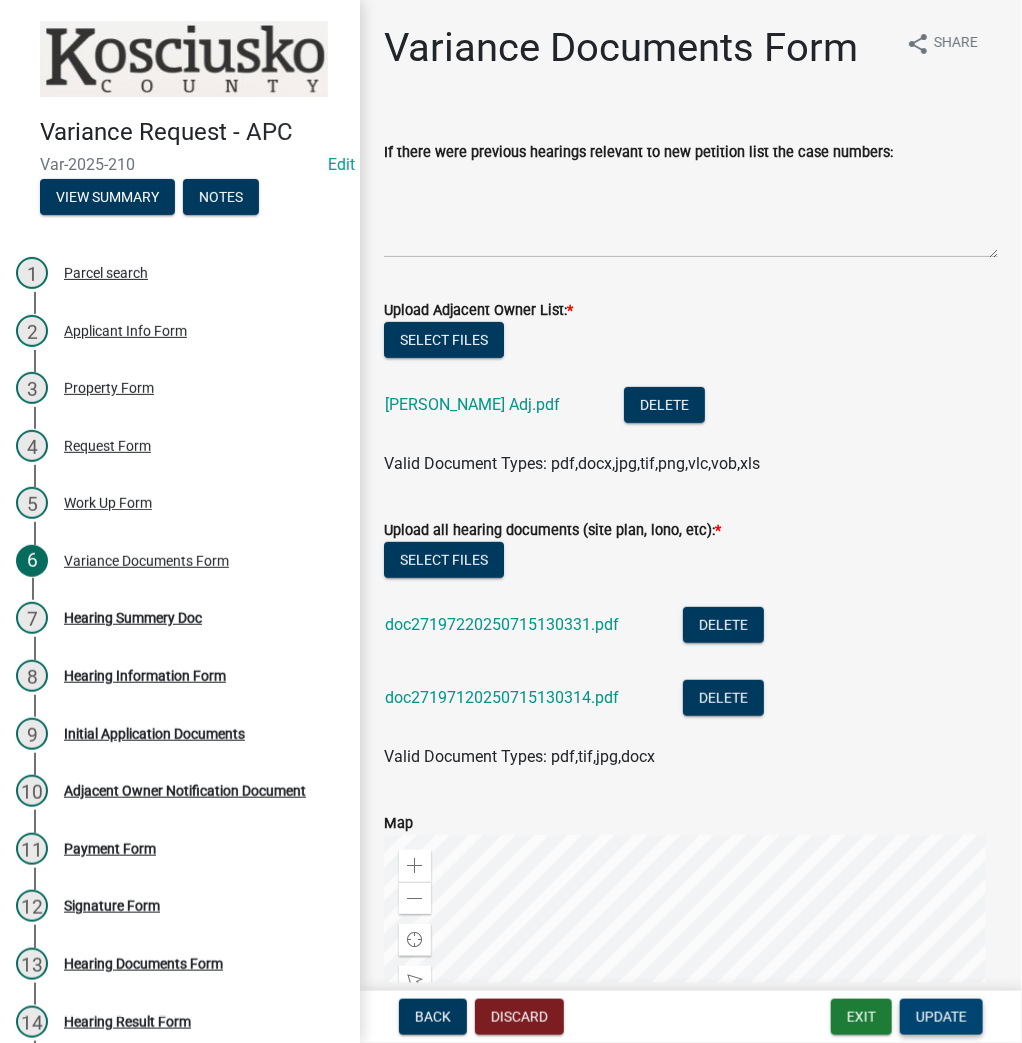 click on "Update" at bounding box center [941, 1017] 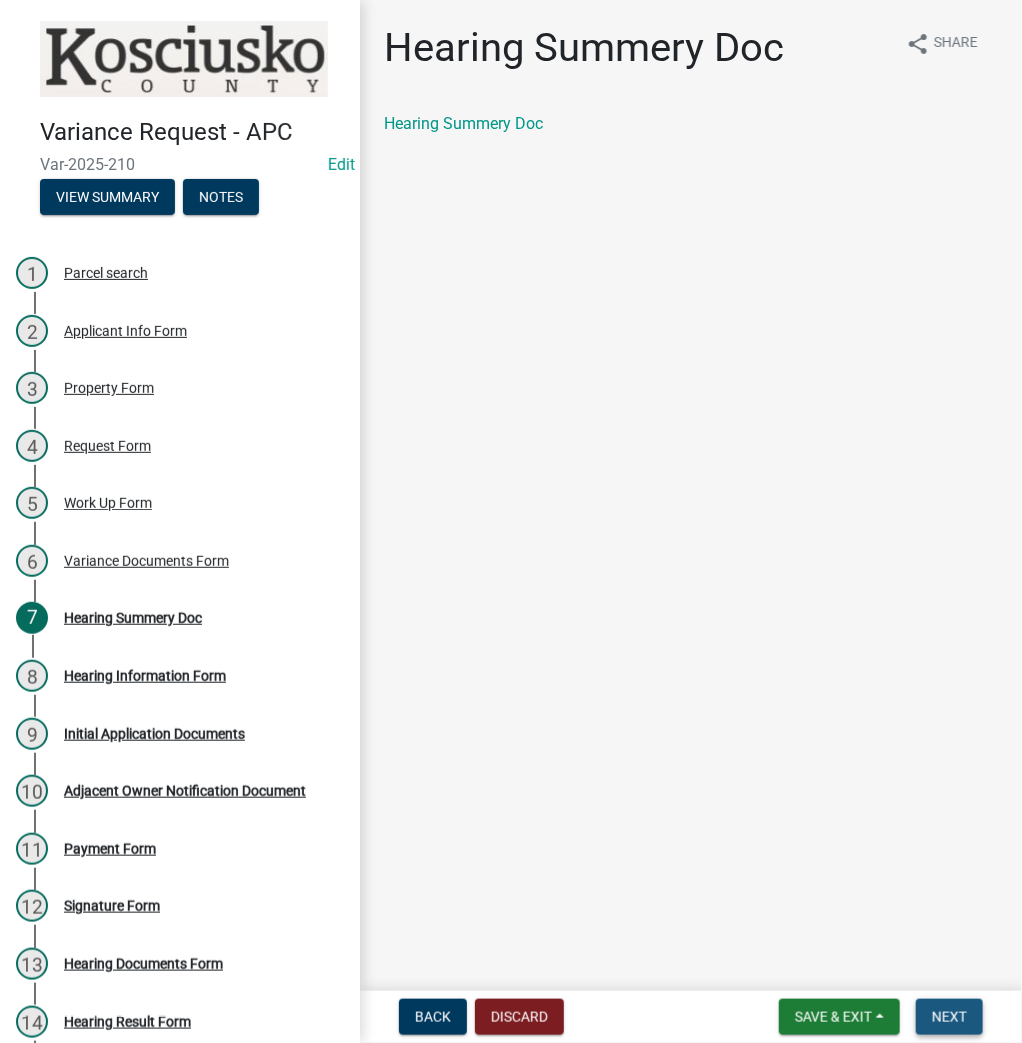 drag, startPoint x: 961, startPoint y: 1008, endPoint x: 951, endPoint y: 992, distance: 18.867962 